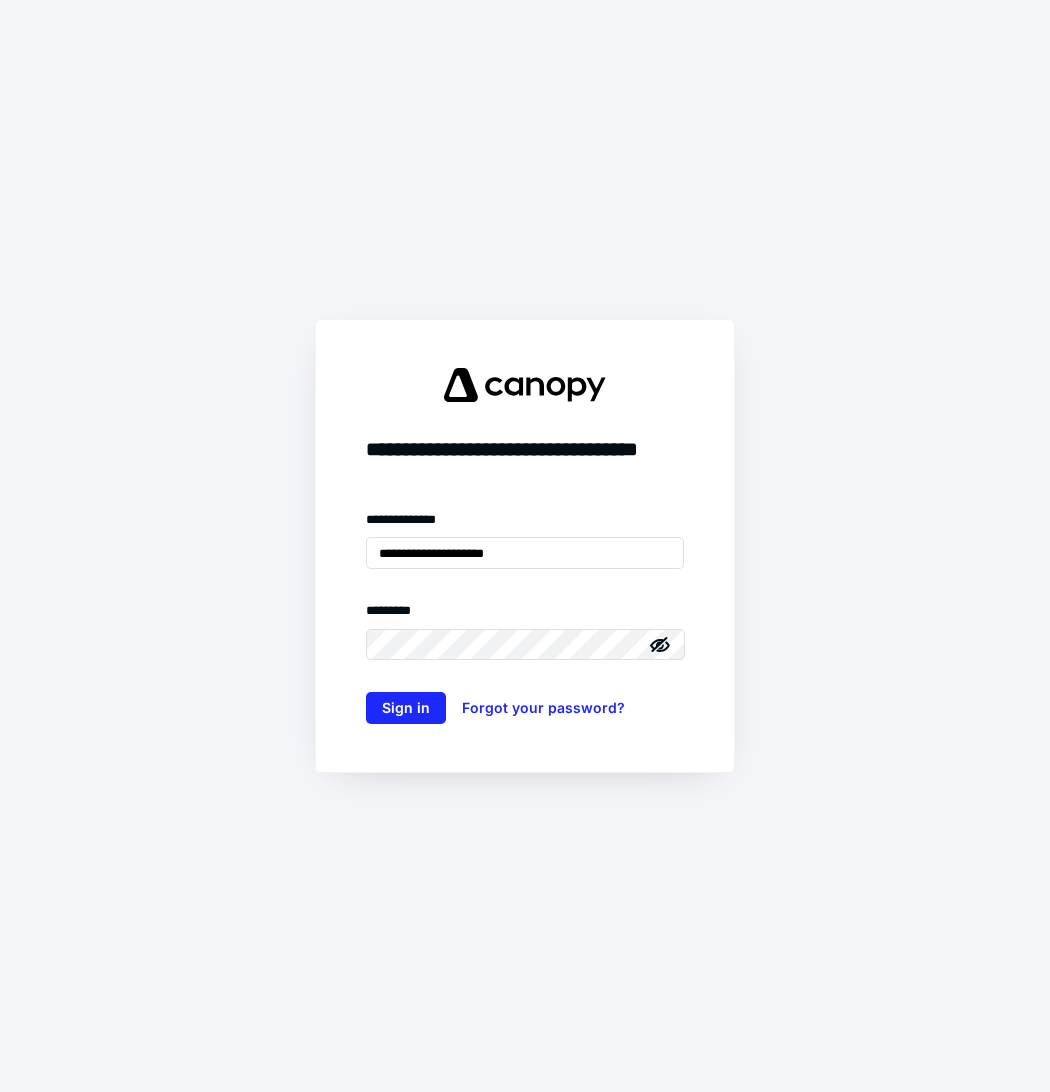 scroll, scrollTop: 0, scrollLeft: 0, axis: both 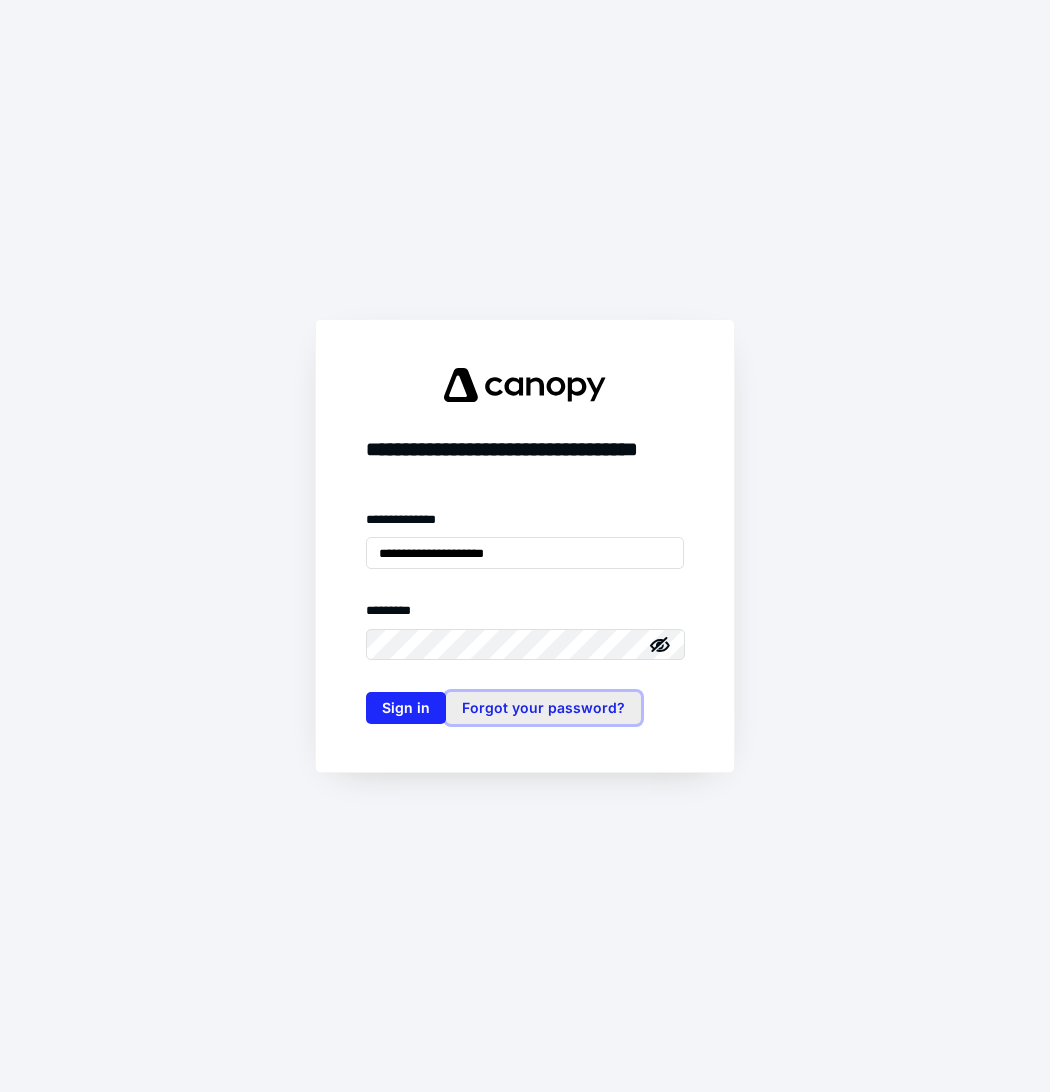 click on "Forgot your password?" at bounding box center [543, 708] 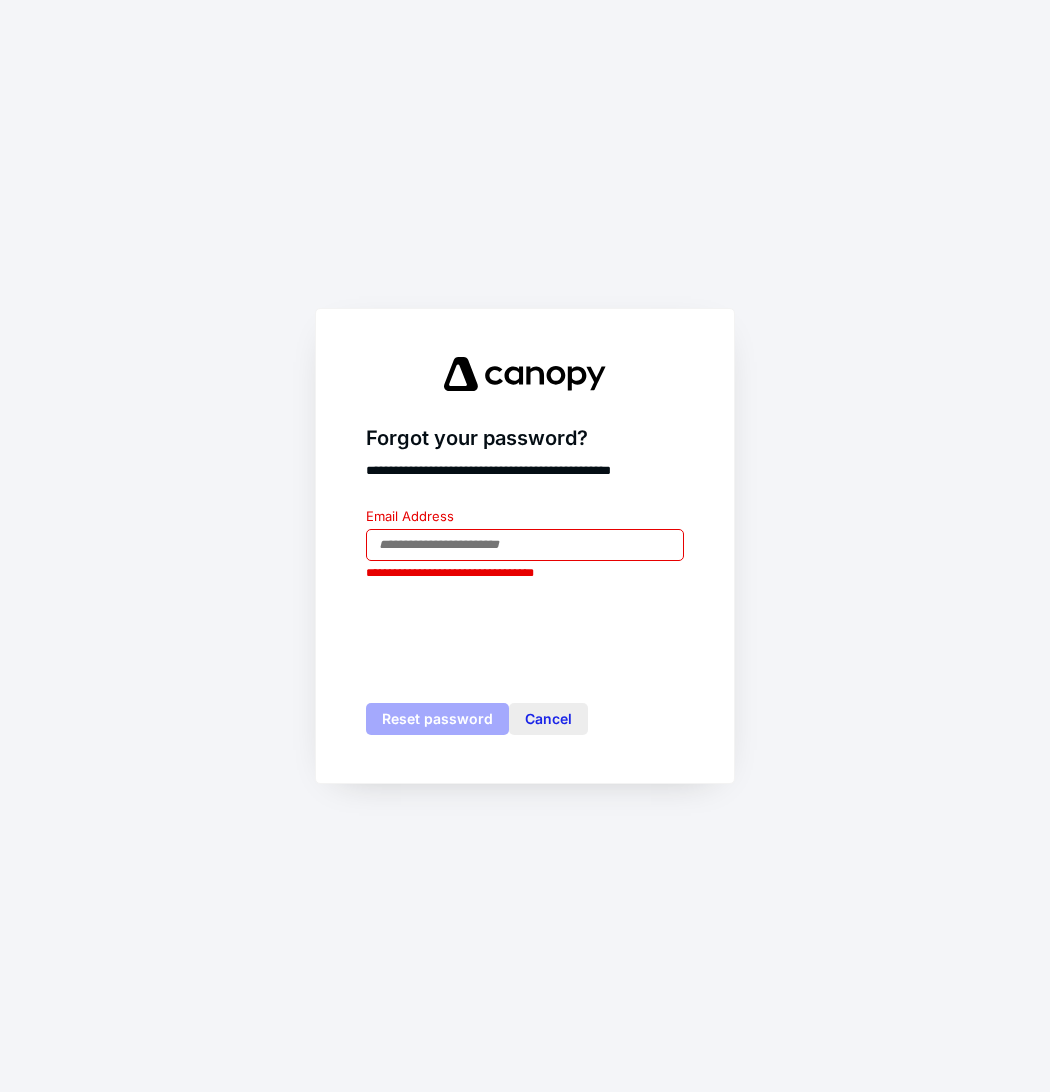 click on "Cancel" at bounding box center [548, 719] 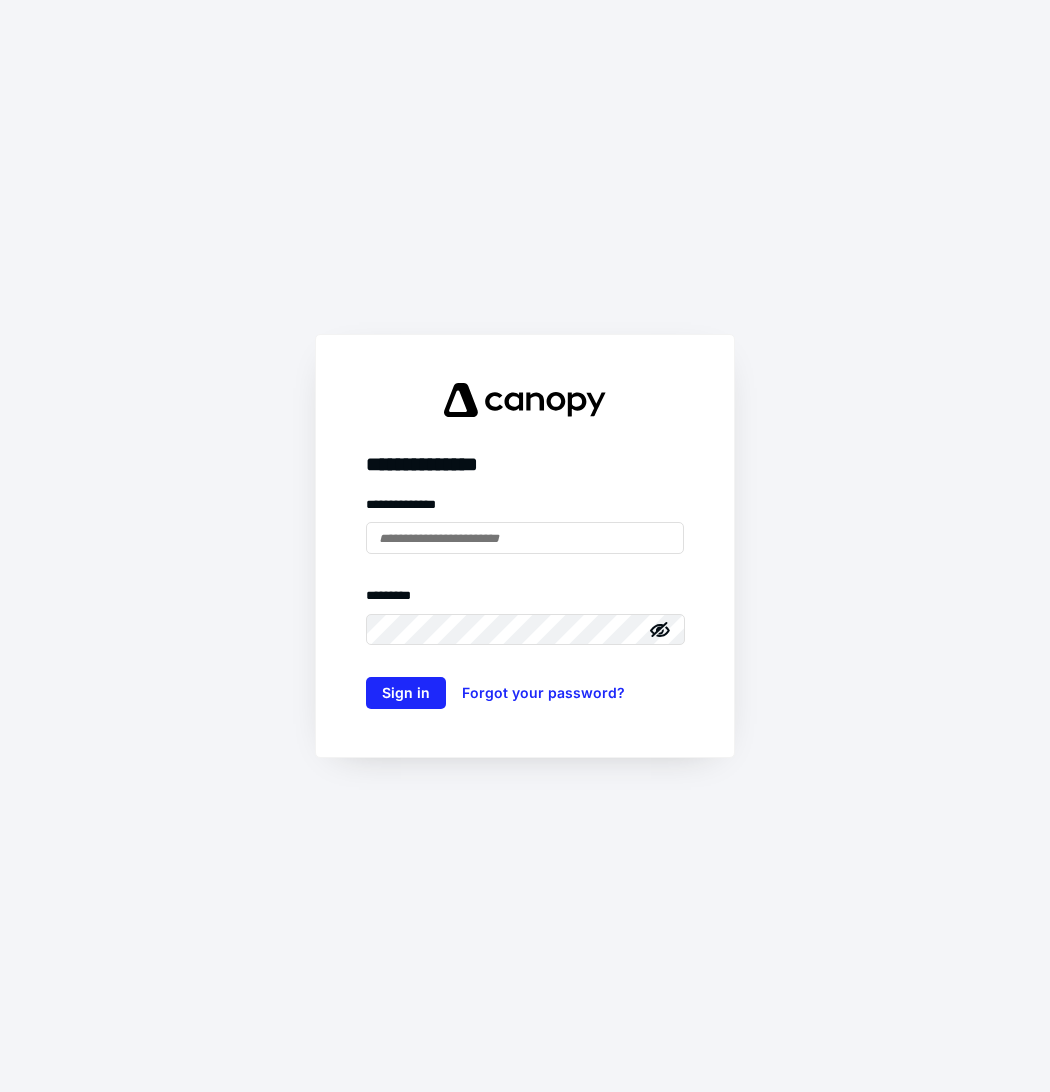 type on "**********" 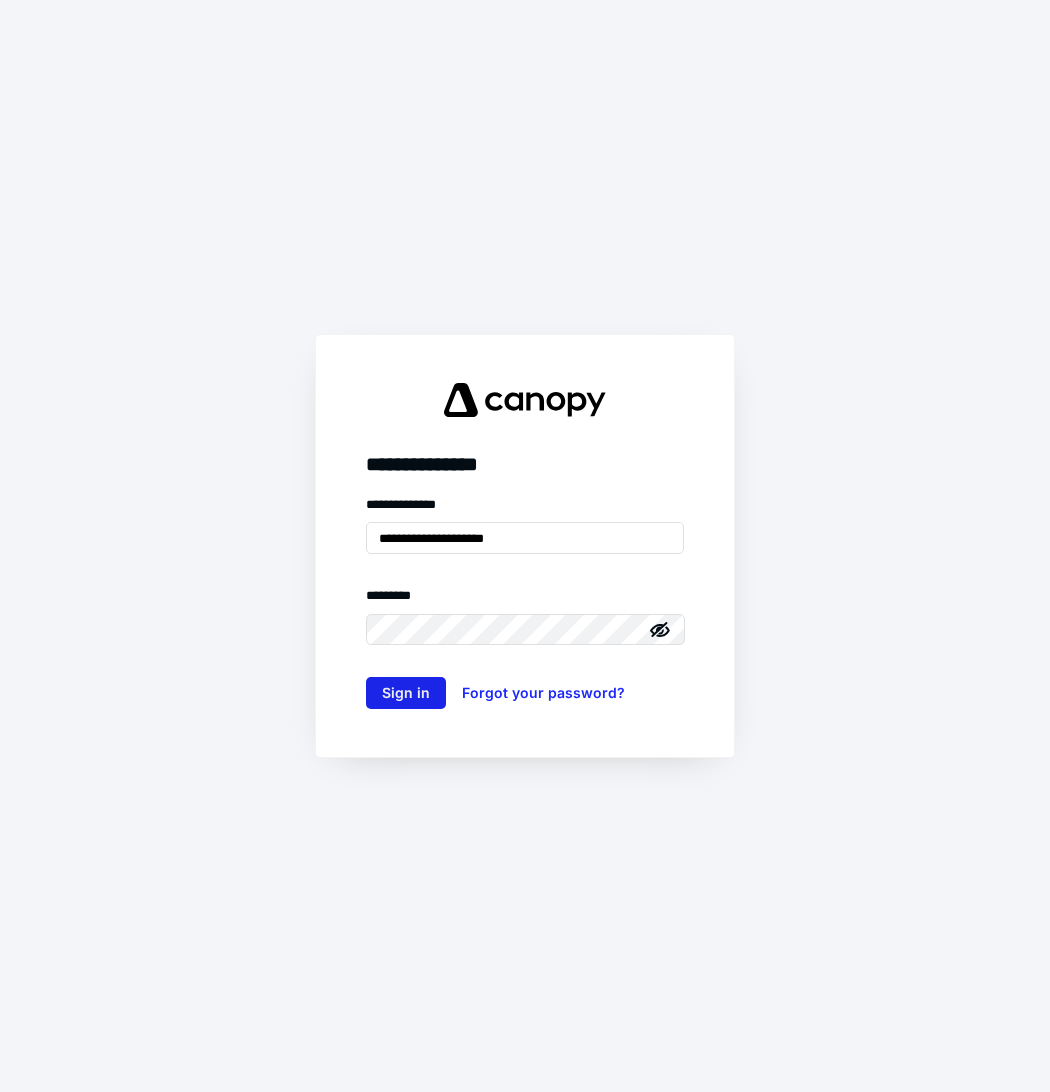 click on "Sign in" at bounding box center [406, 693] 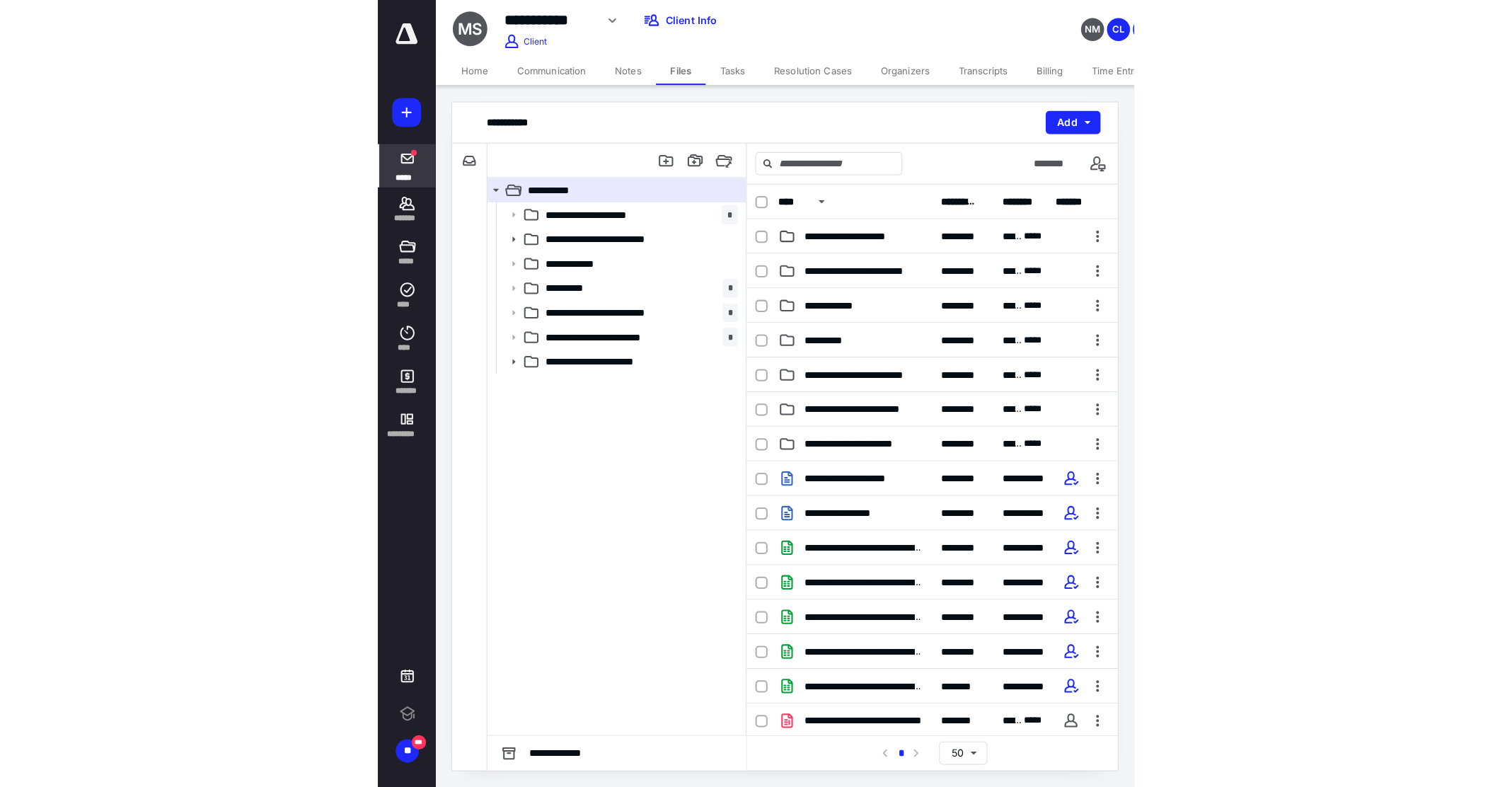 scroll, scrollTop: 0, scrollLeft: 0, axis: both 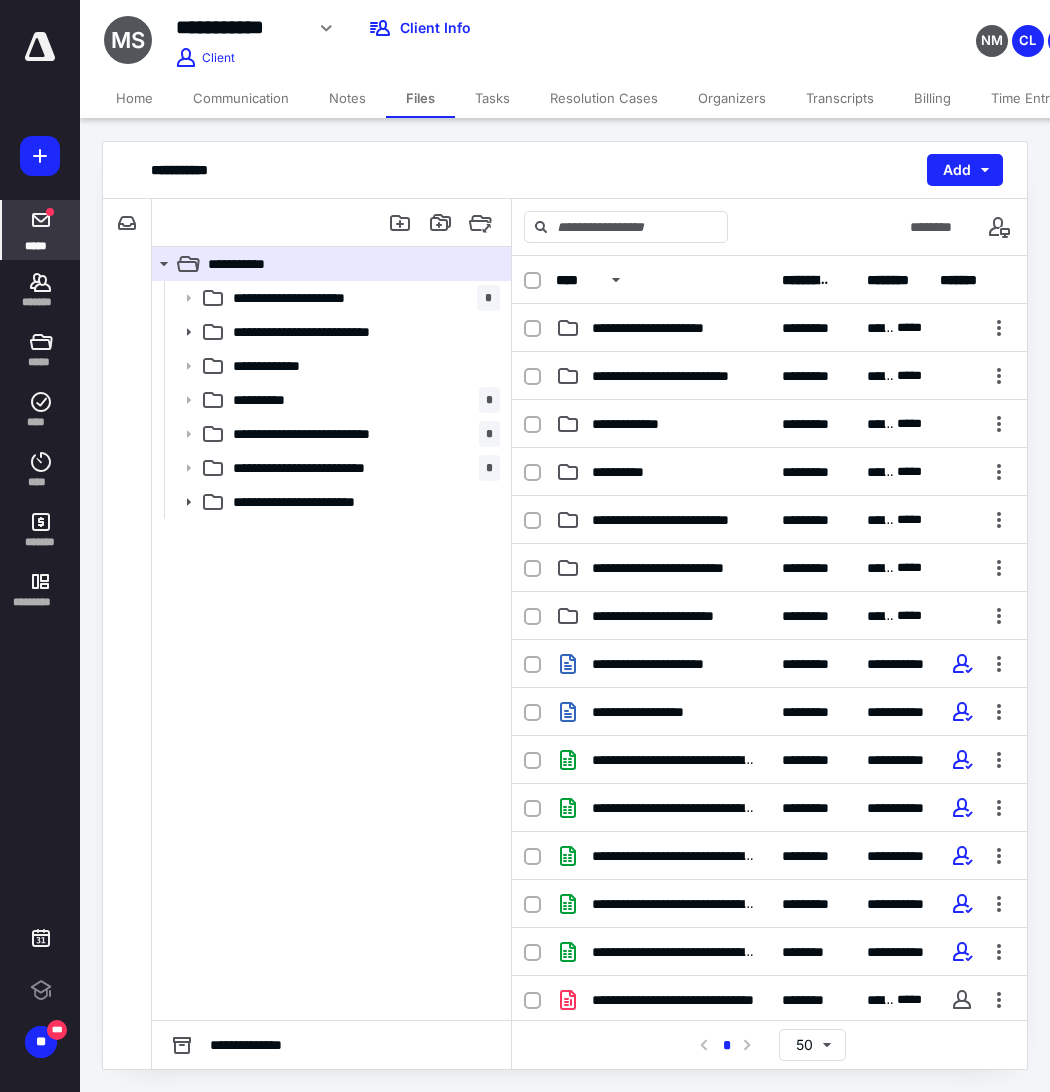 click on "*****" at bounding box center [36, 245] 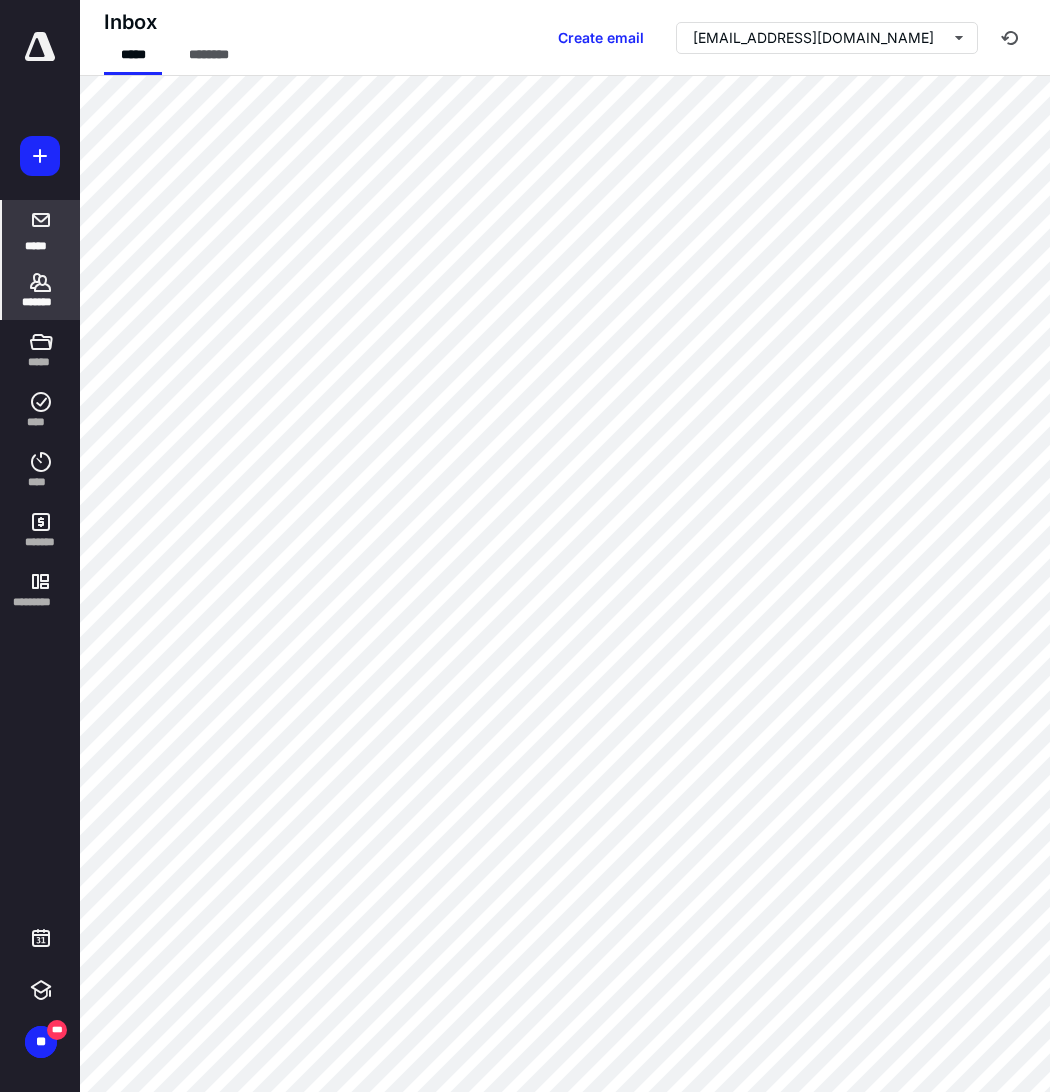 click 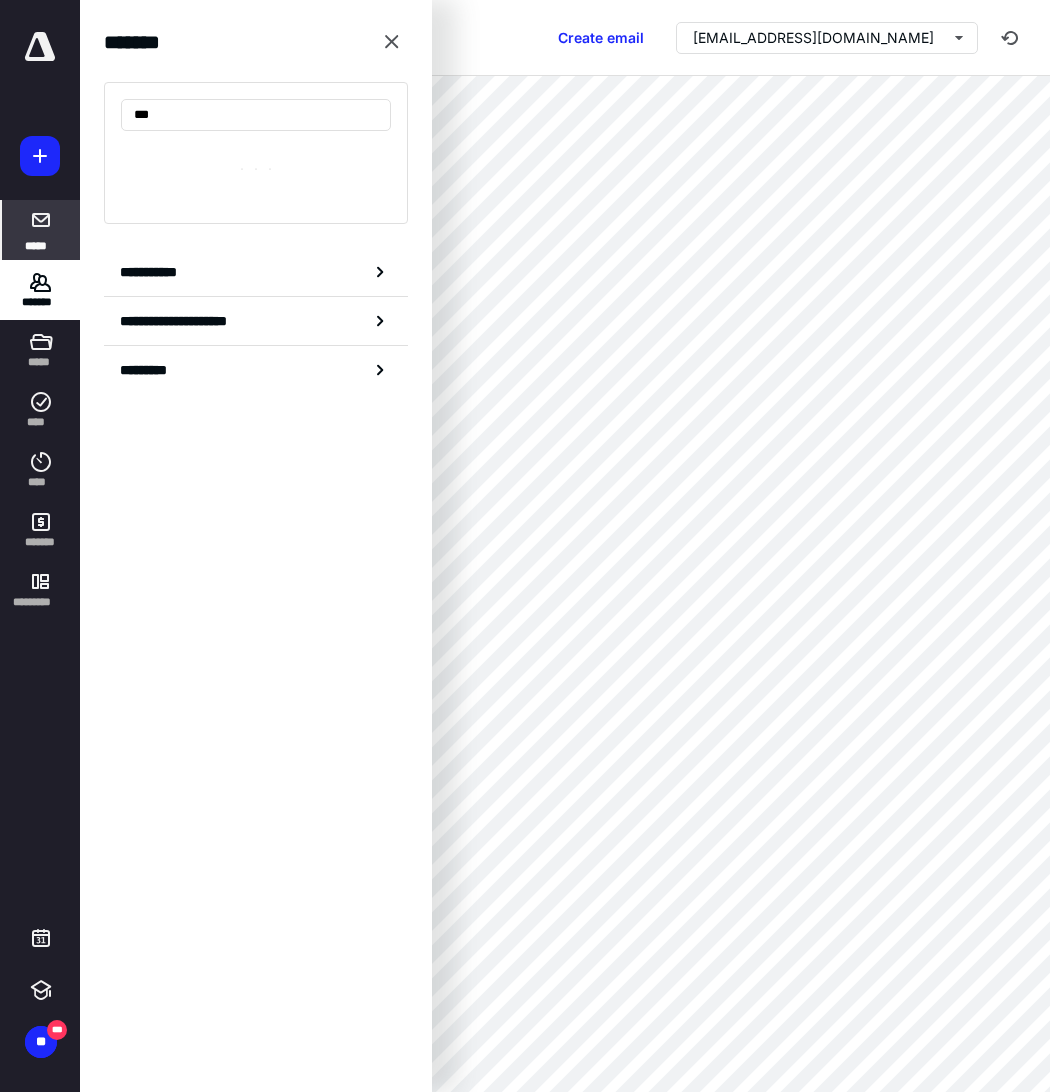 type on "***" 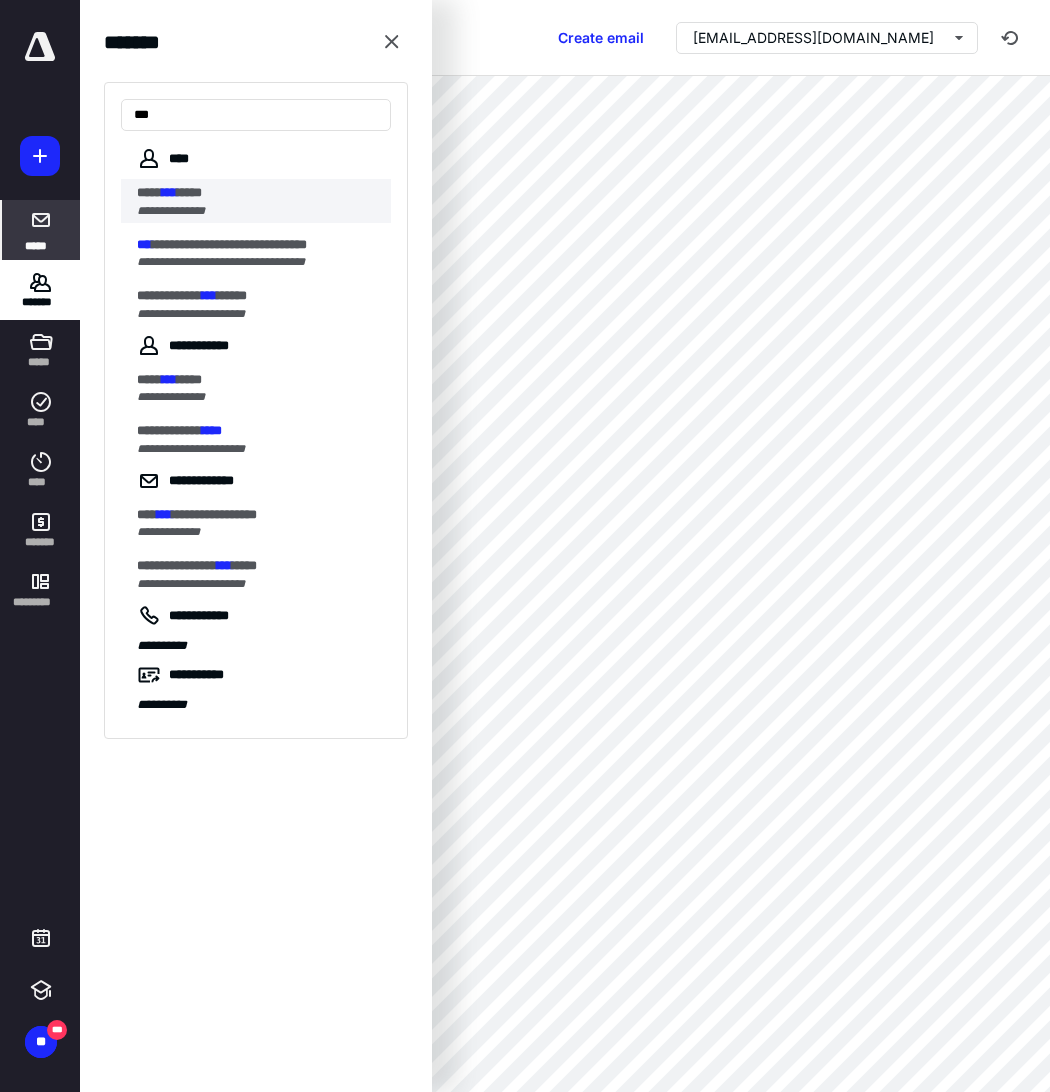 click on "**********" at bounding box center (258, 211) 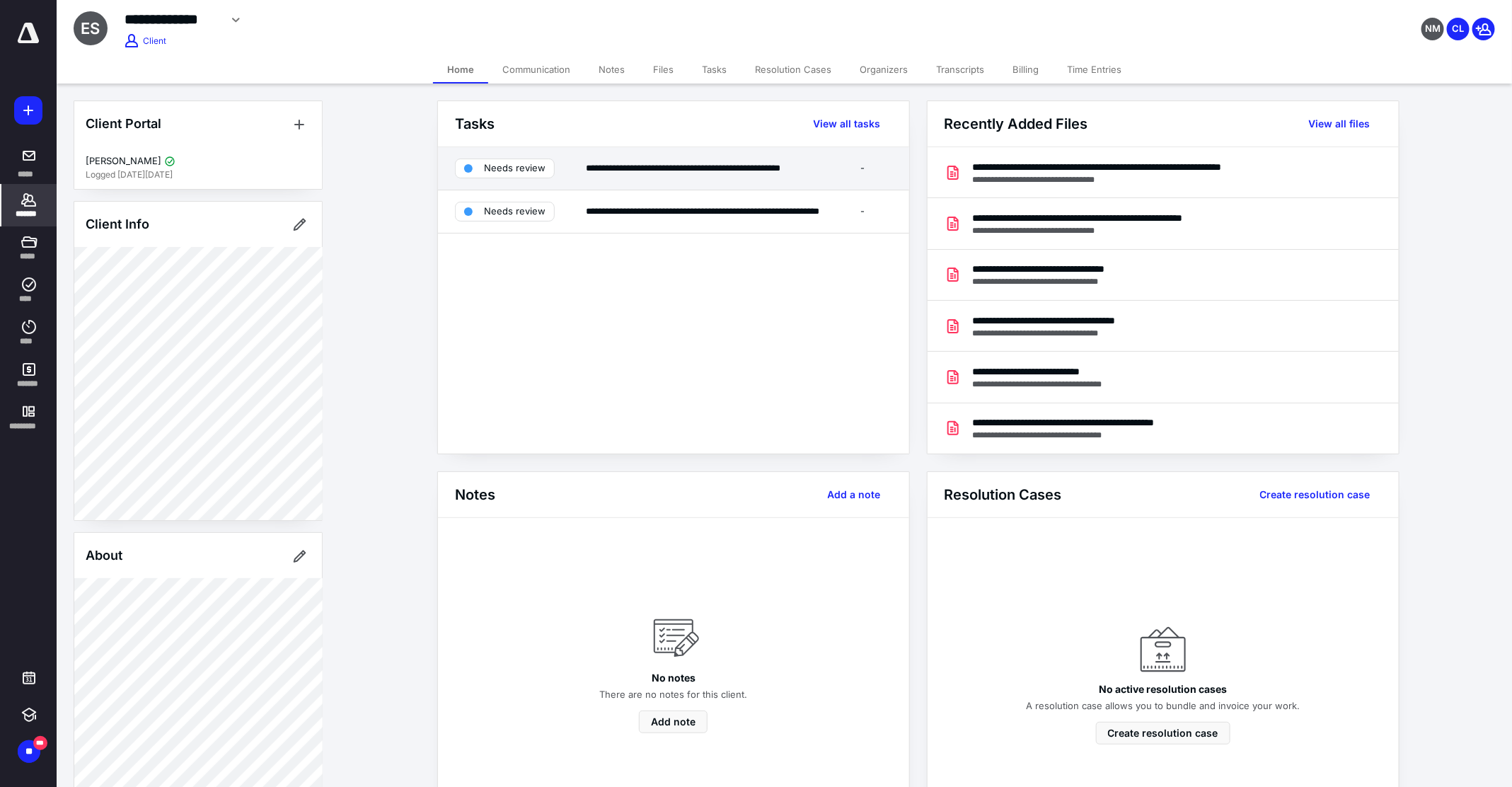 click on "Needs review" at bounding box center [504, 168] 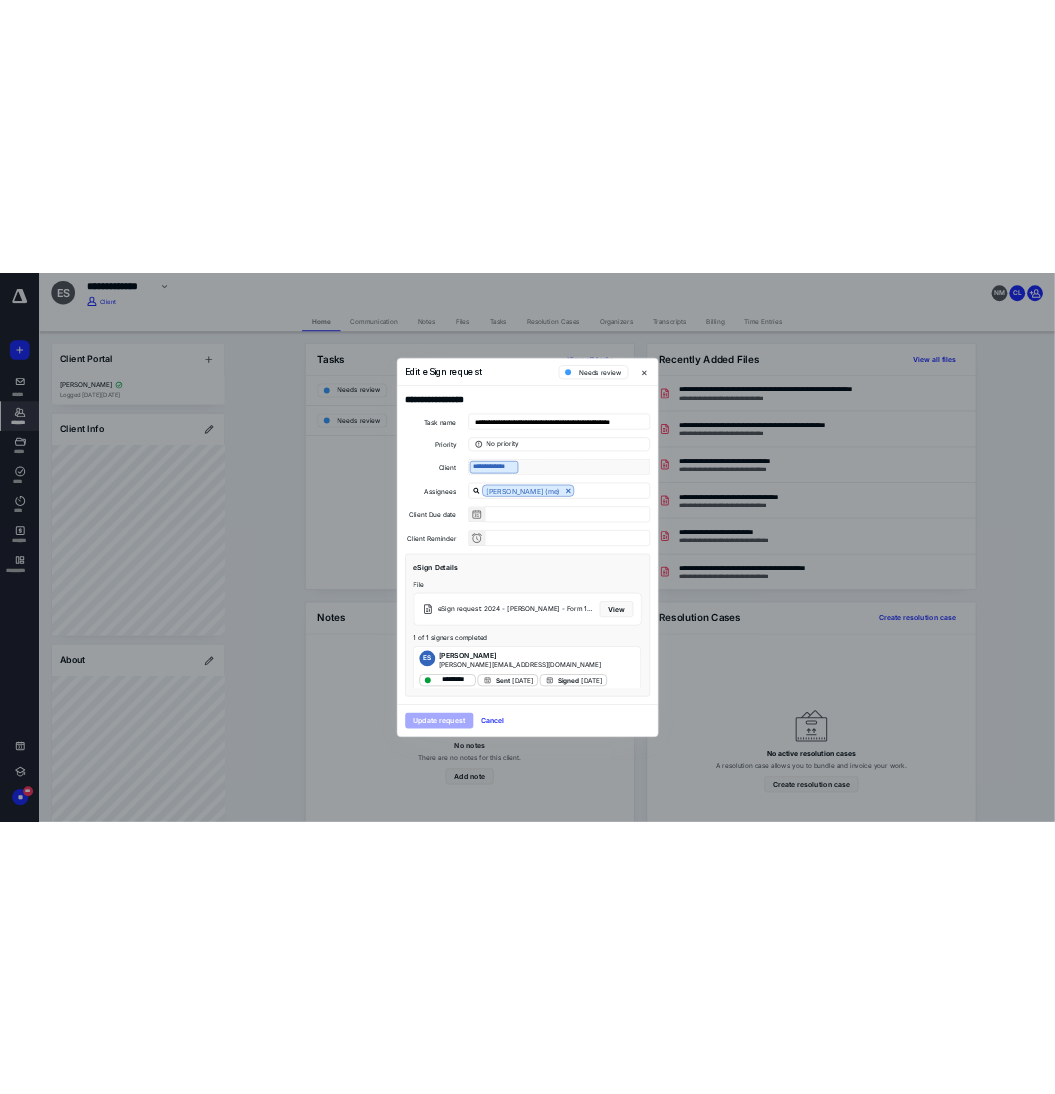 scroll, scrollTop: 11, scrollLeft: 0, axis: vertical 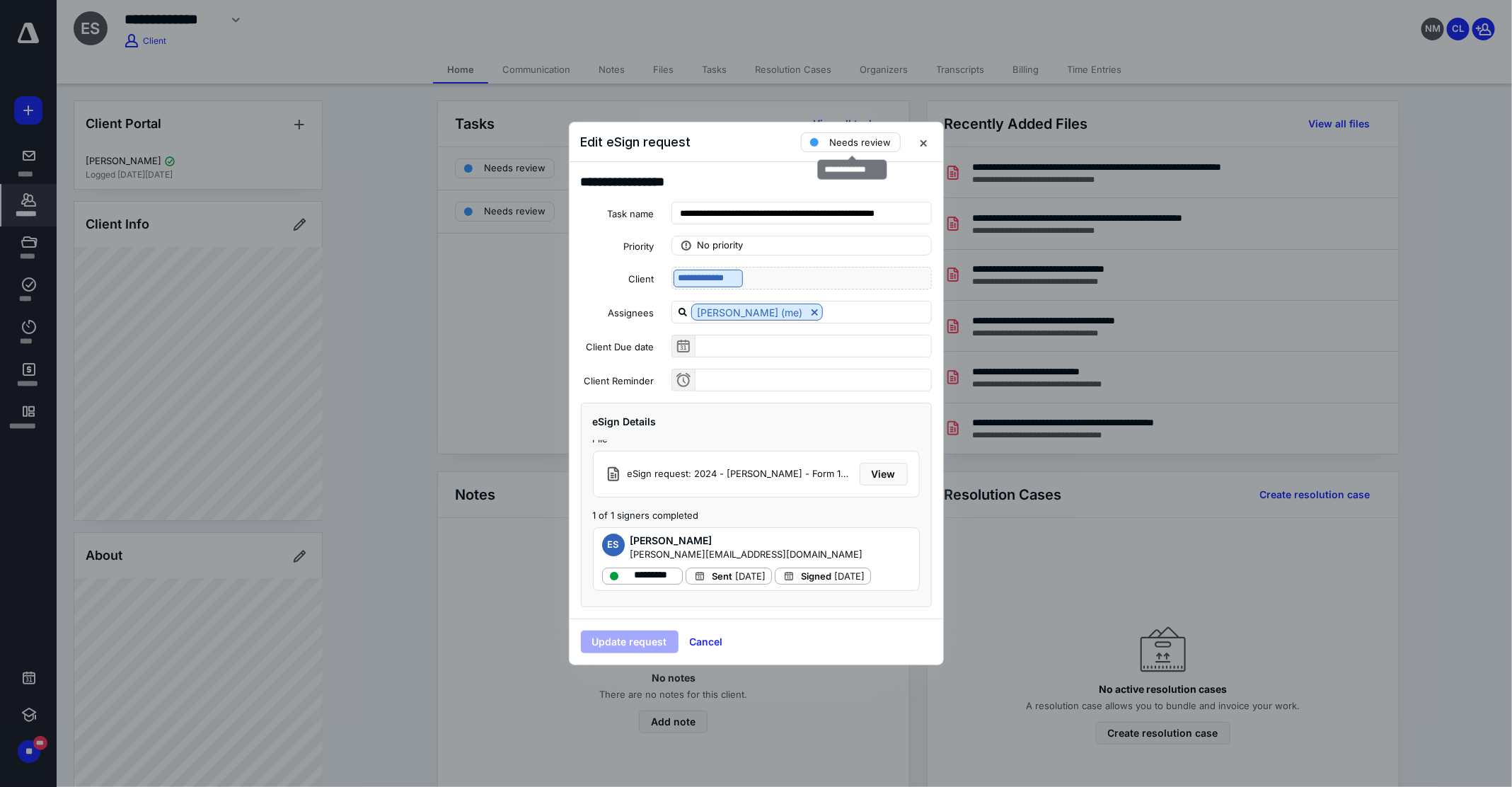 click at bounding box center [814, 142] 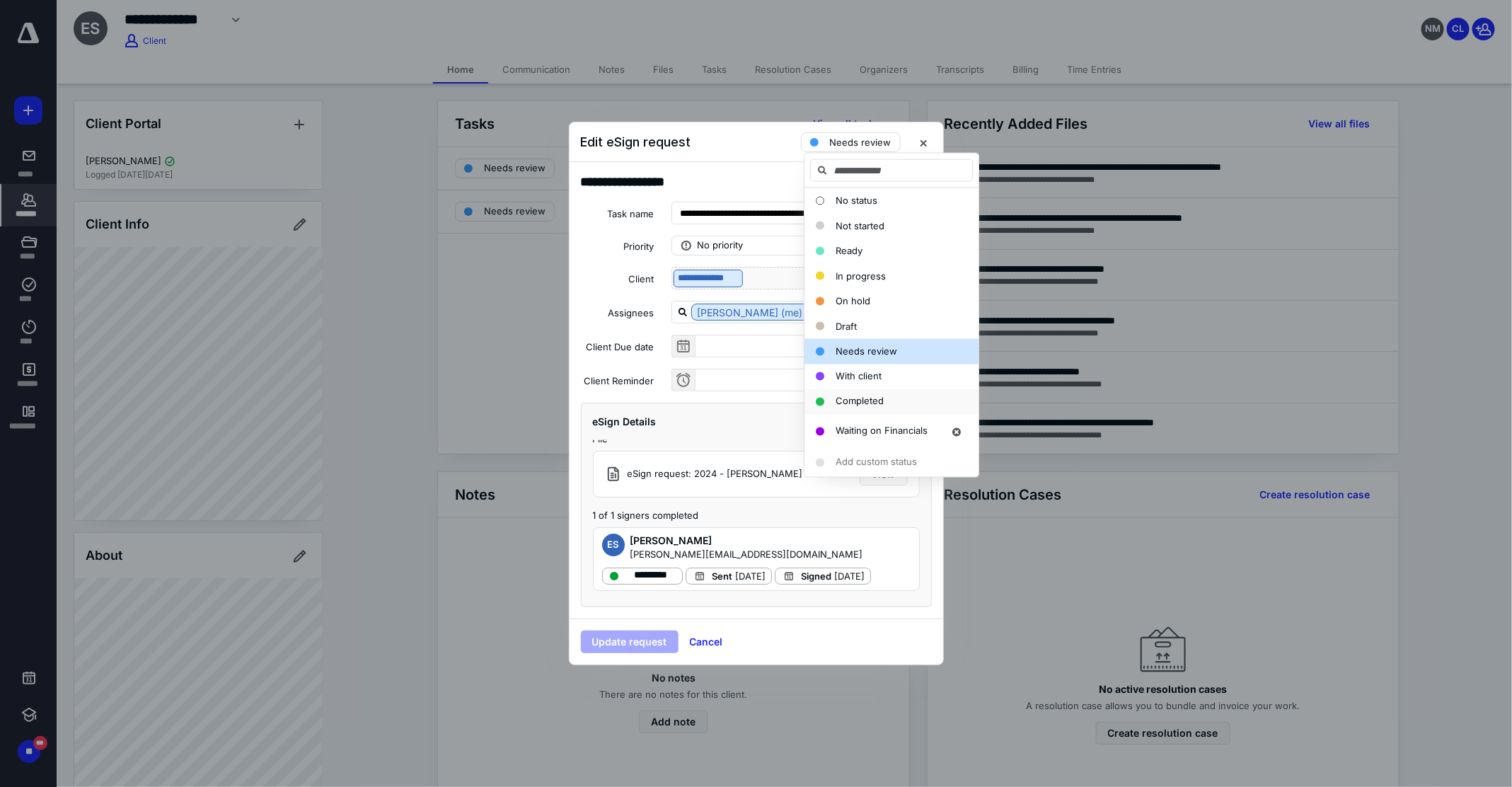 click on "Completed" at bounding box center (860, 401) 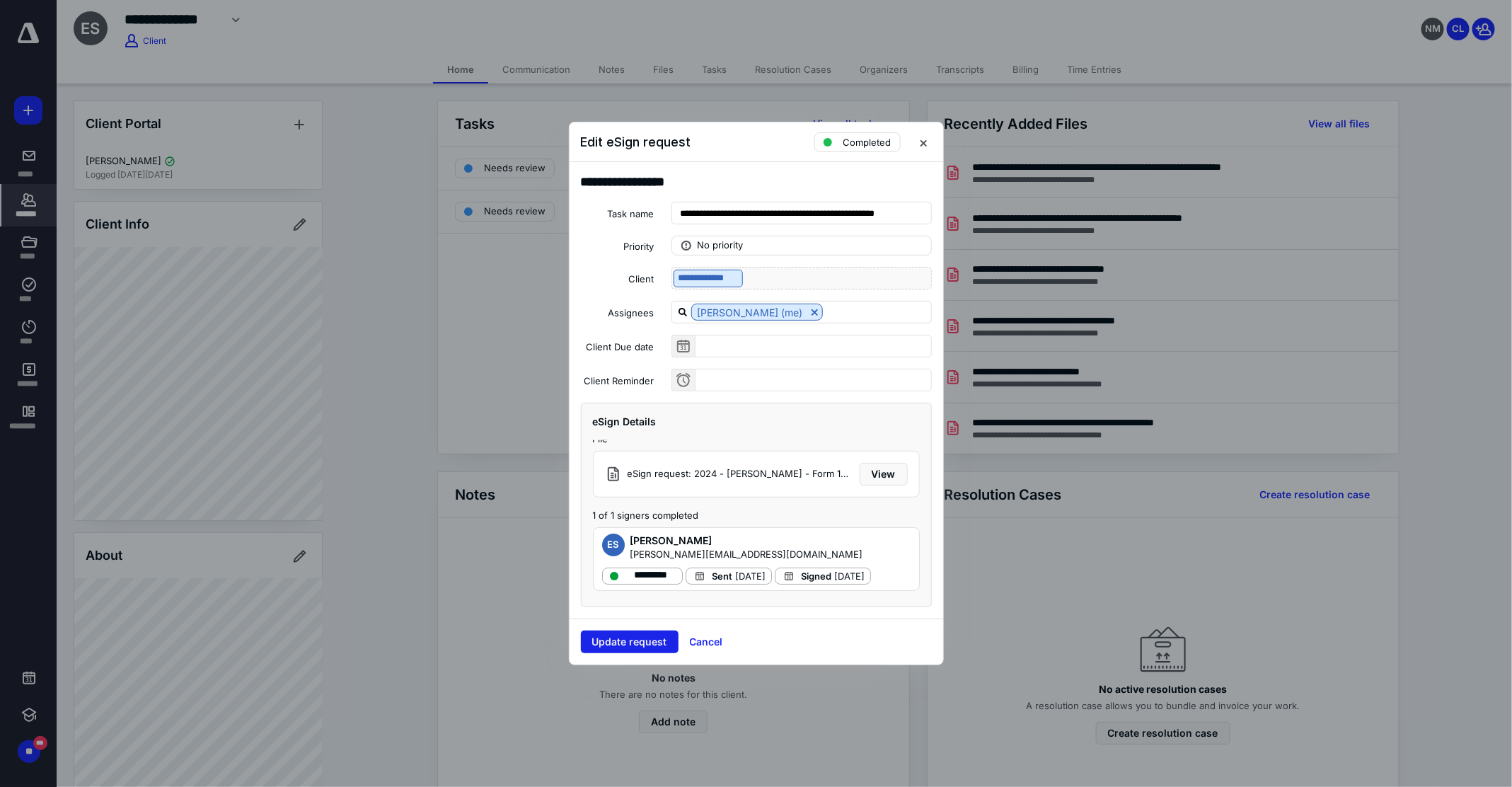 click on "Update request" at bounding box center (630, 642) 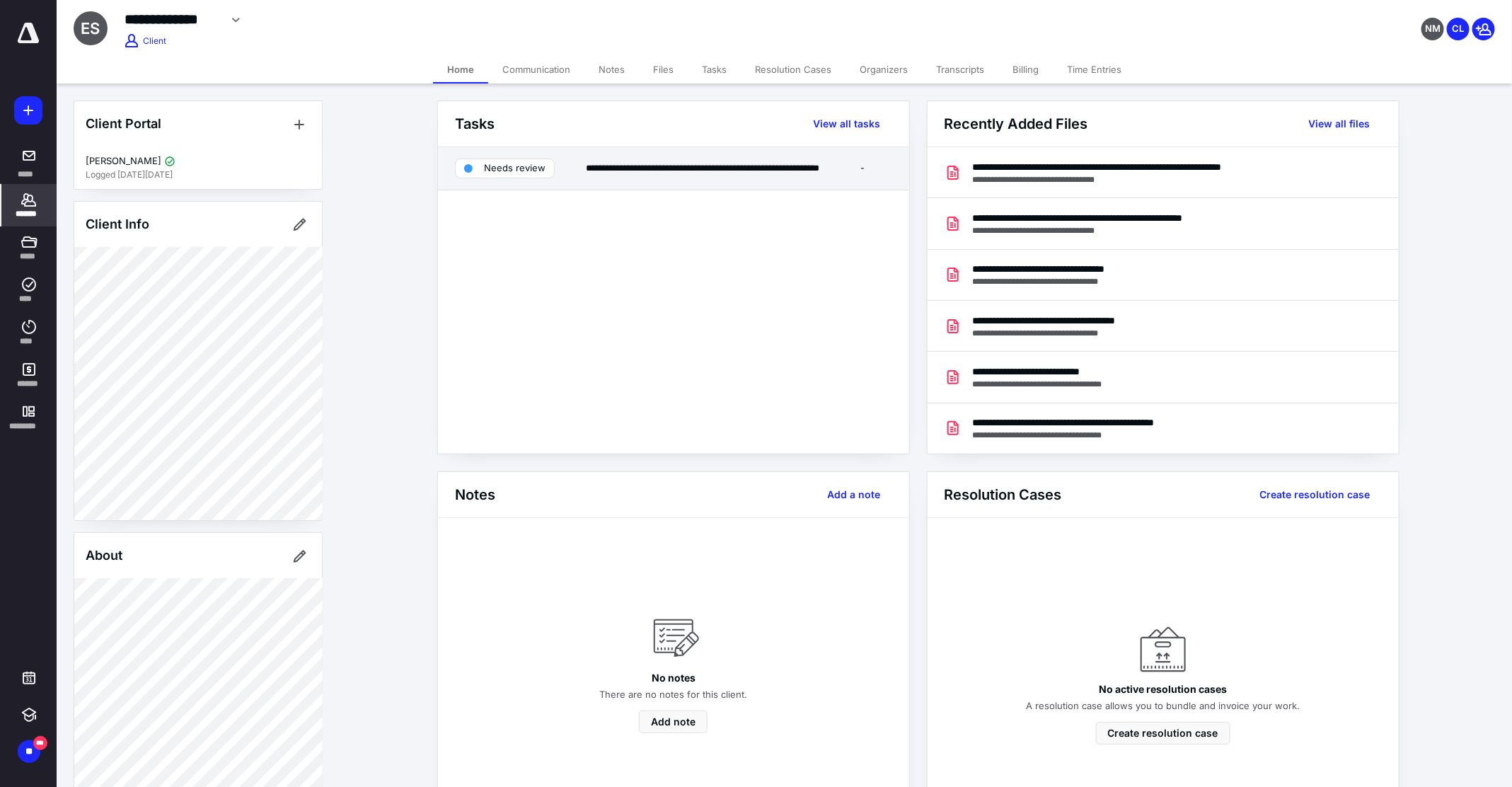 click at bounding box center [468, 168] 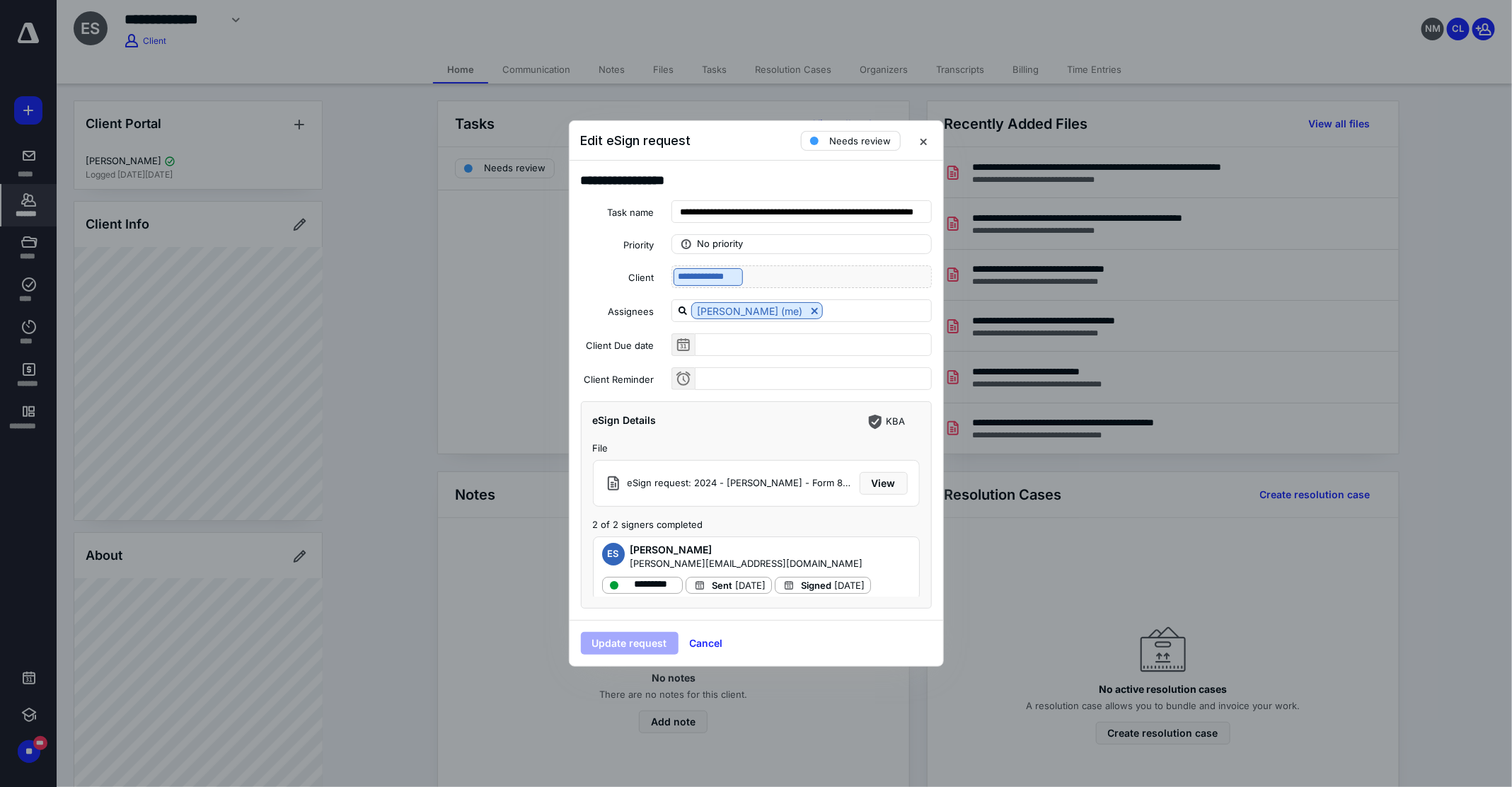 click at bounding box center (814, 141) 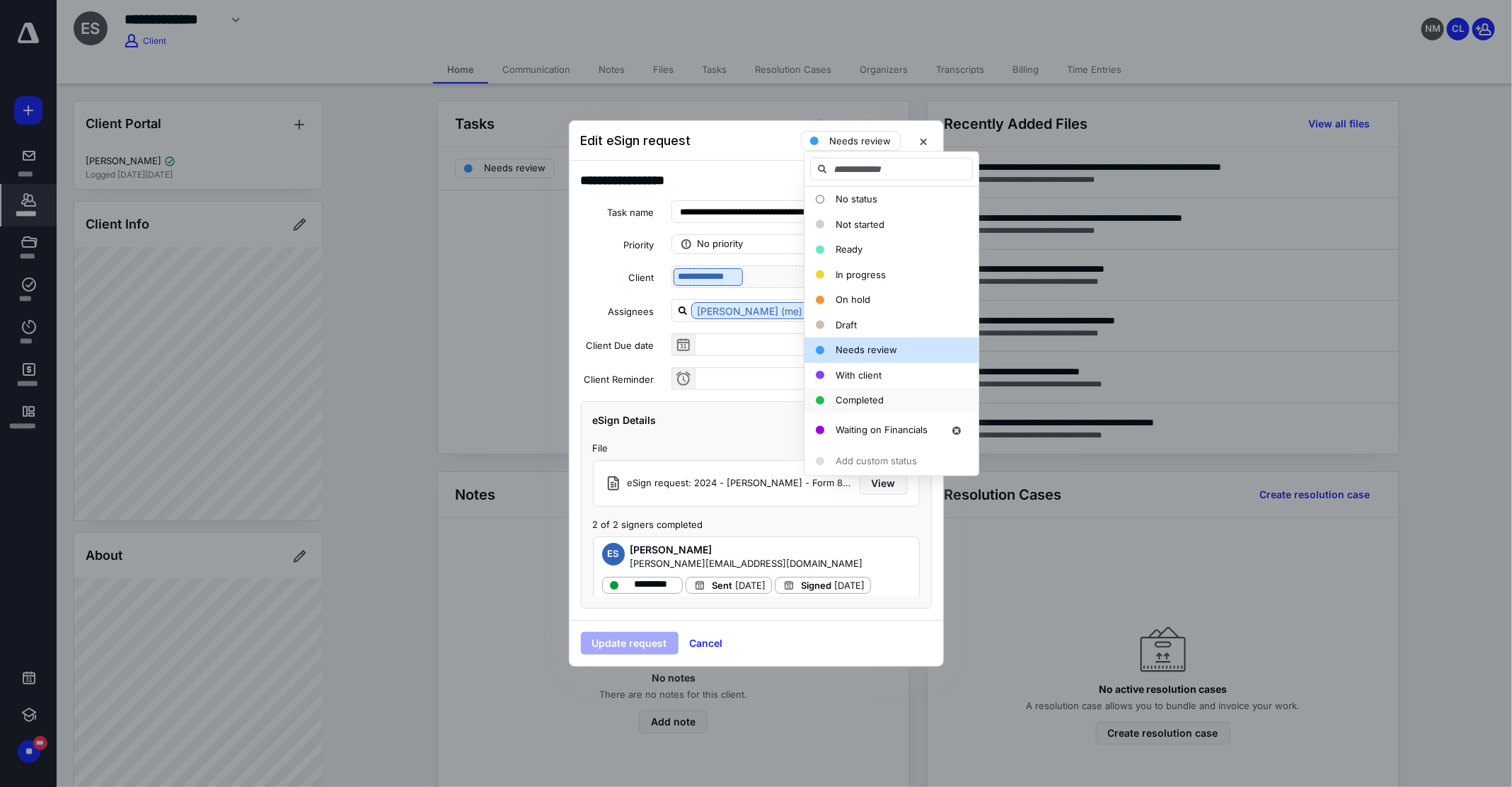 click on "Completed" at bounding box center [860, 400] 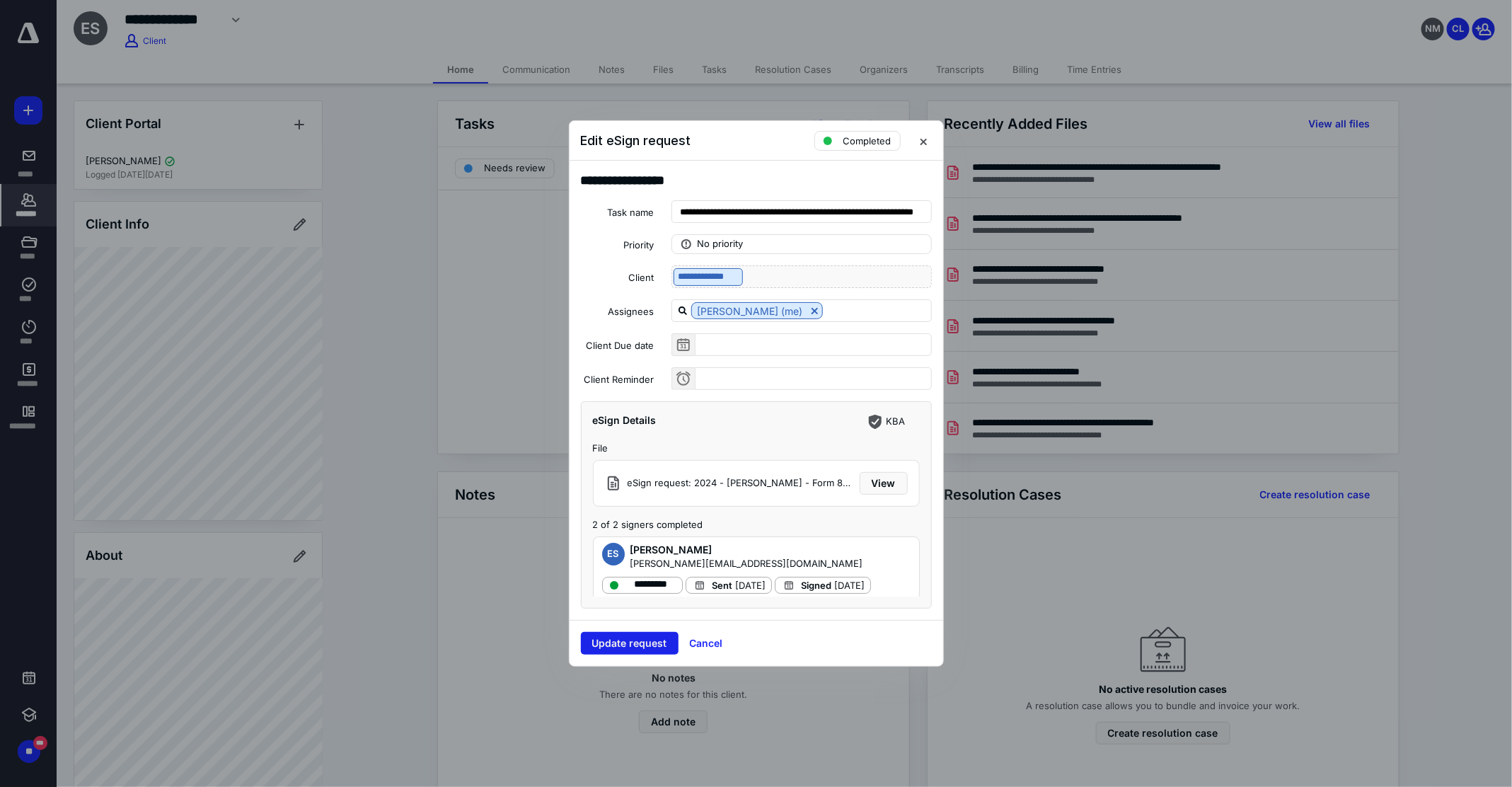 click on "Update request" at bounding box center [630, 643] 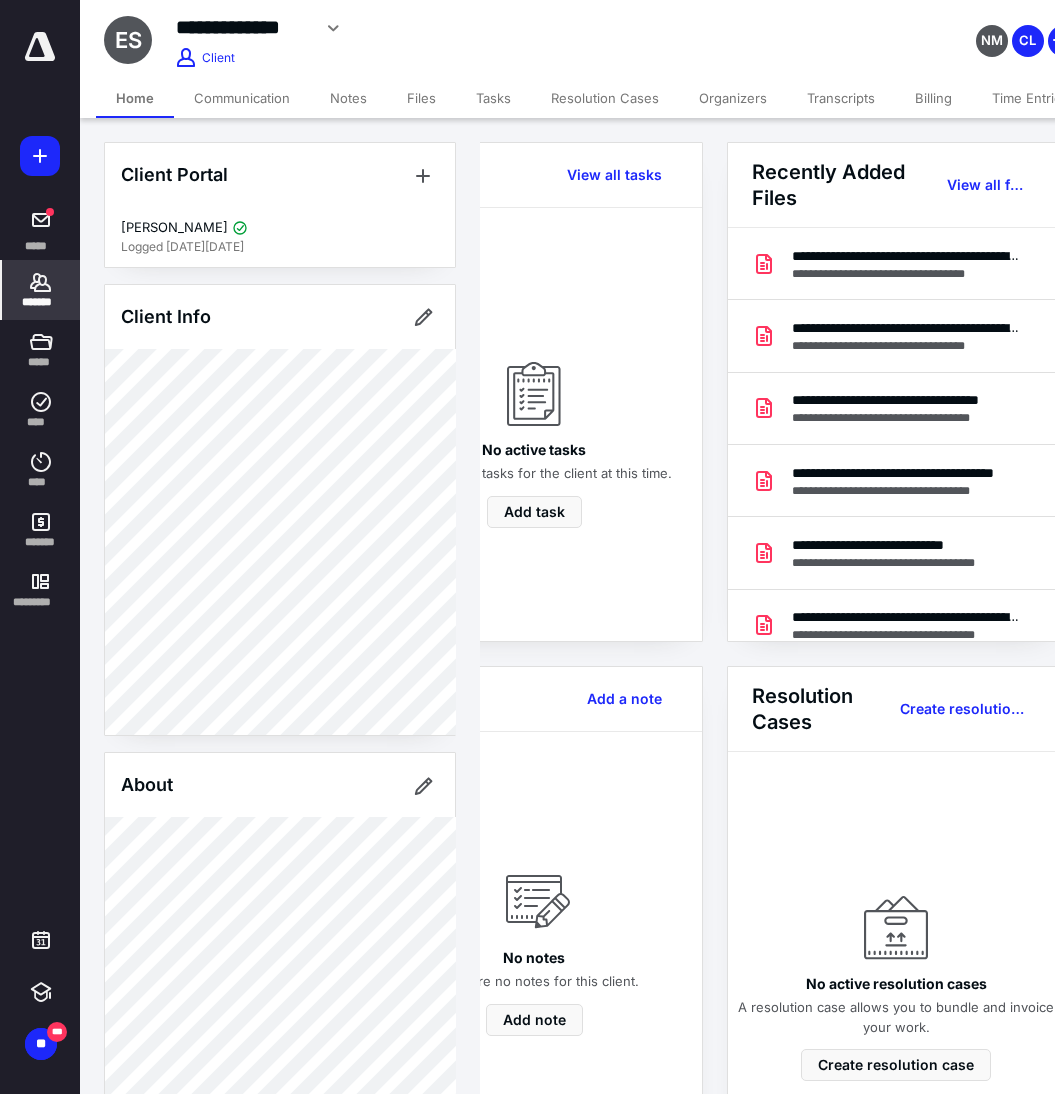 scroll, scrollTop: 0, scrollLeft: 126, axis: horizontal 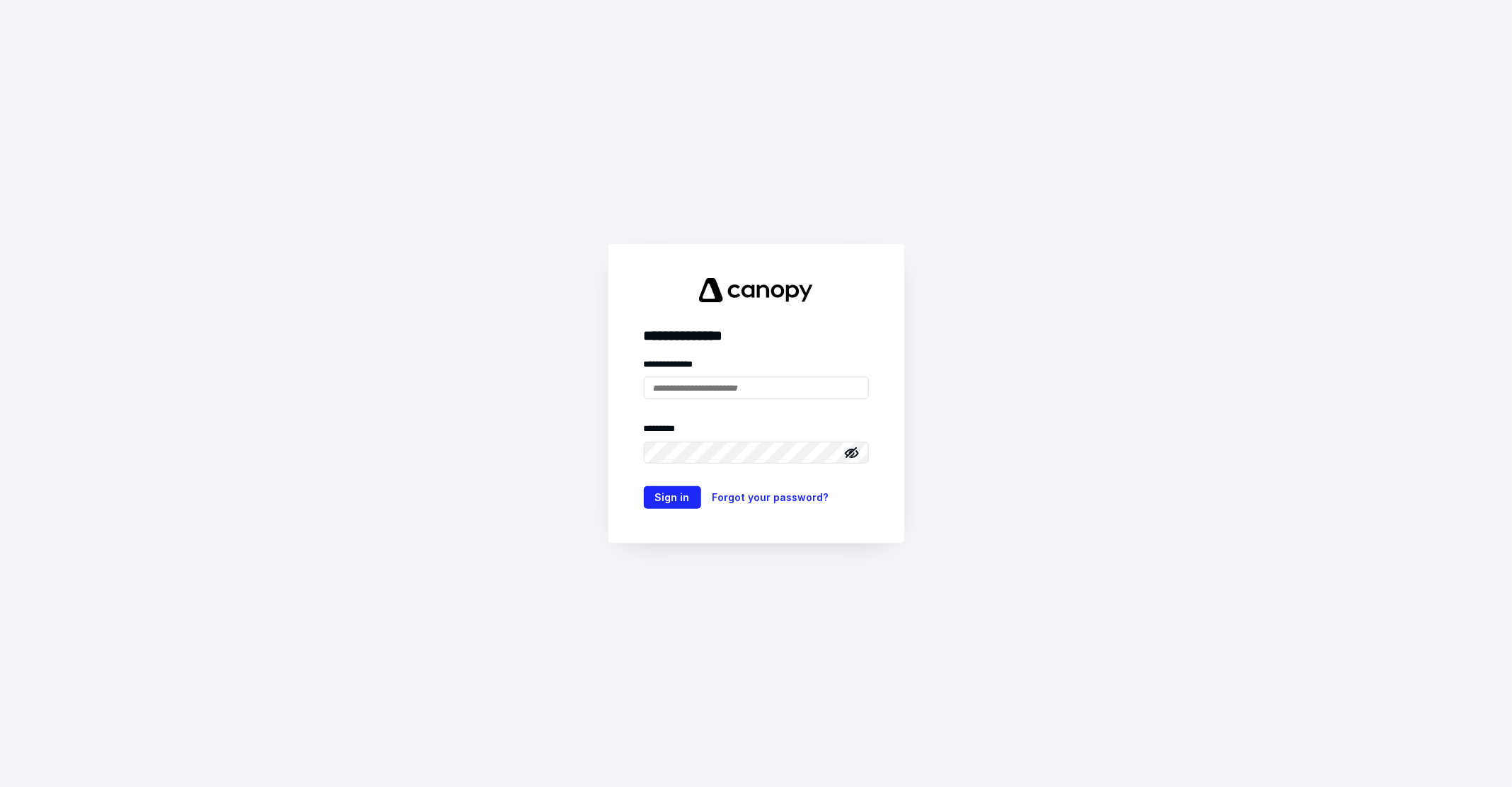 type on "**********" 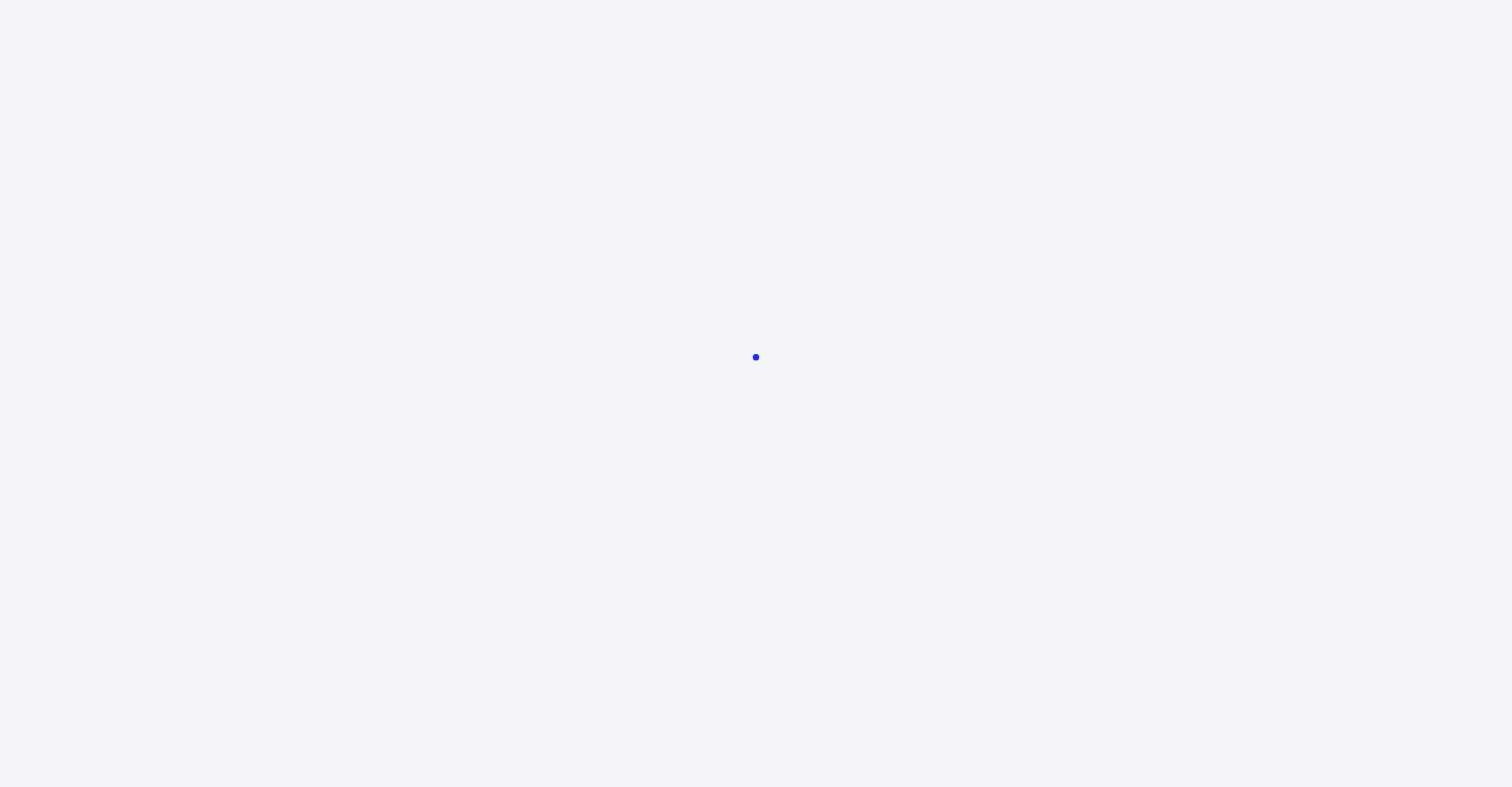 scroll, scrollTop: 0, scrollLeft: 0, axis: both 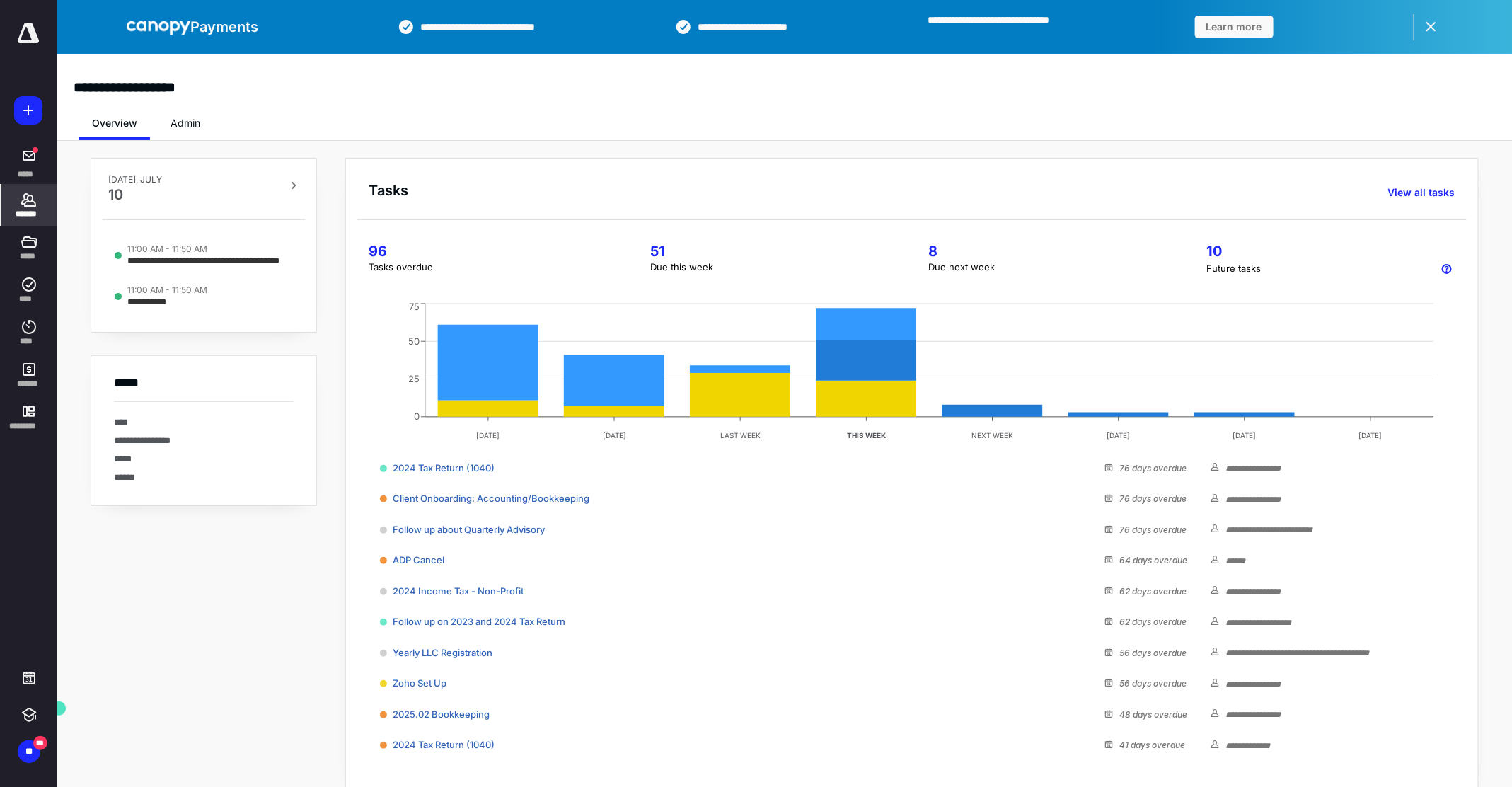 click on "*******" at bounding box center (29, 214) 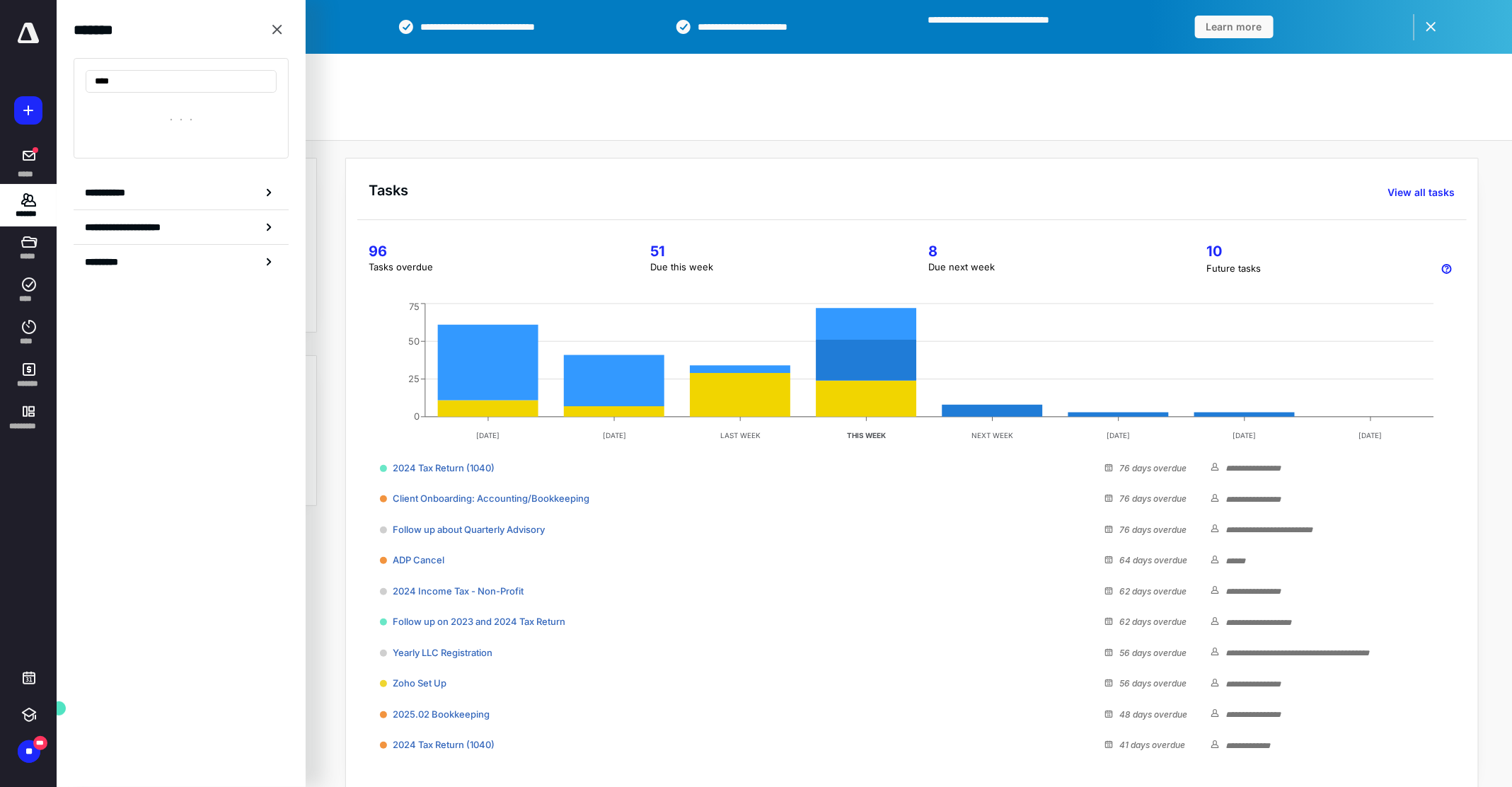 type on "****" 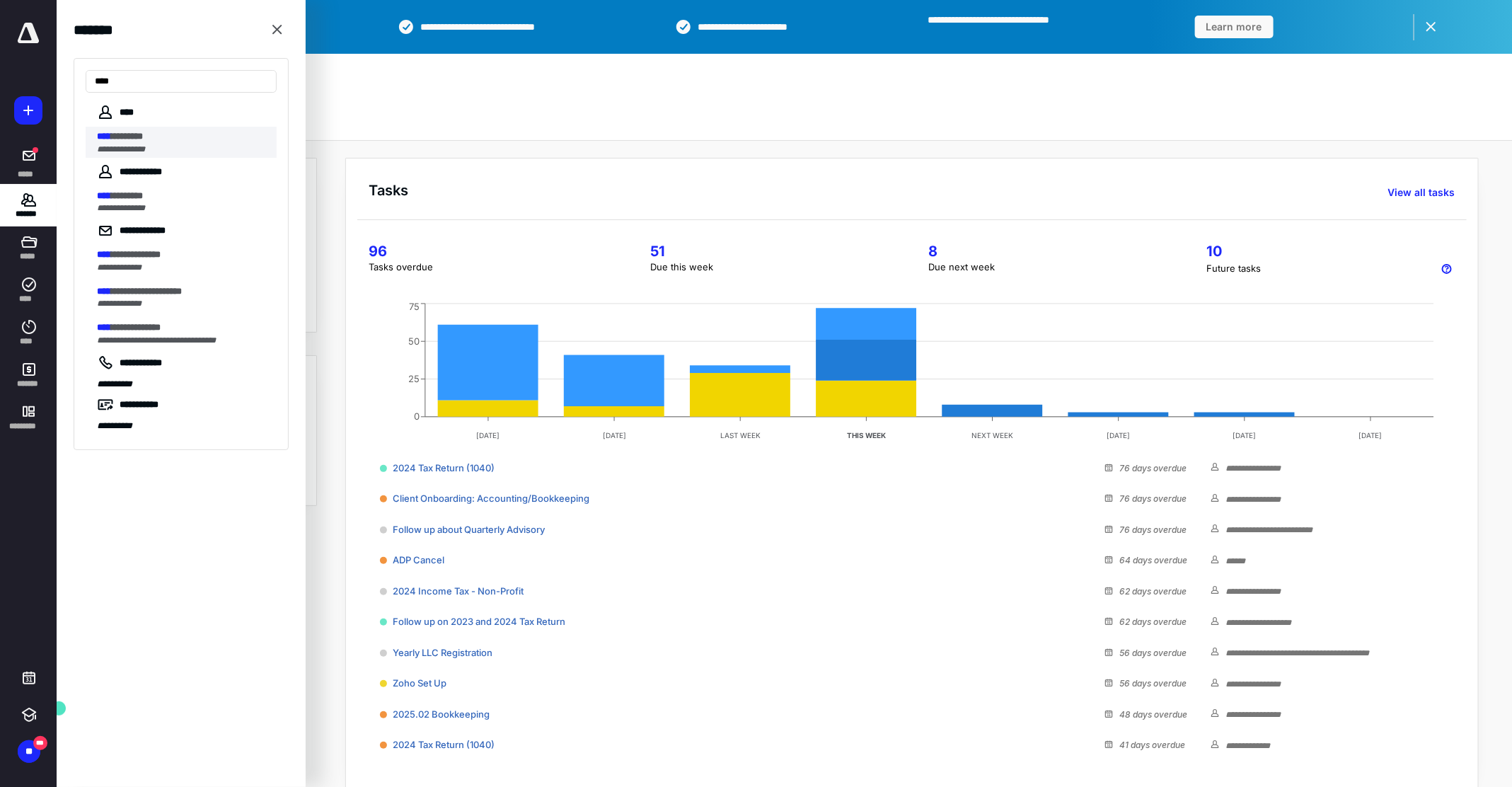 click on "**** ********" at bounding box center [183, 137] 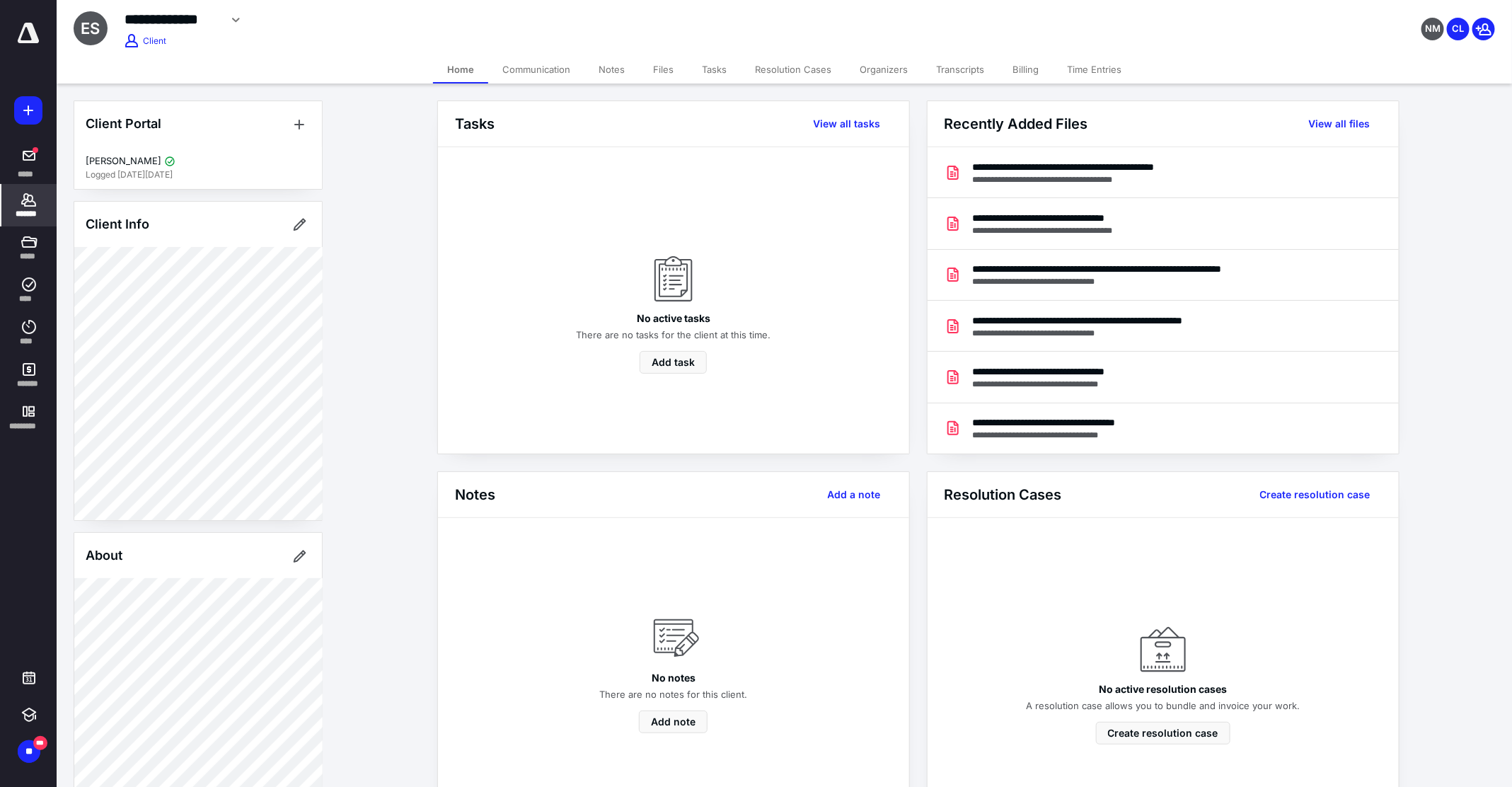 click on "Files" at bounding box center [663, 69] 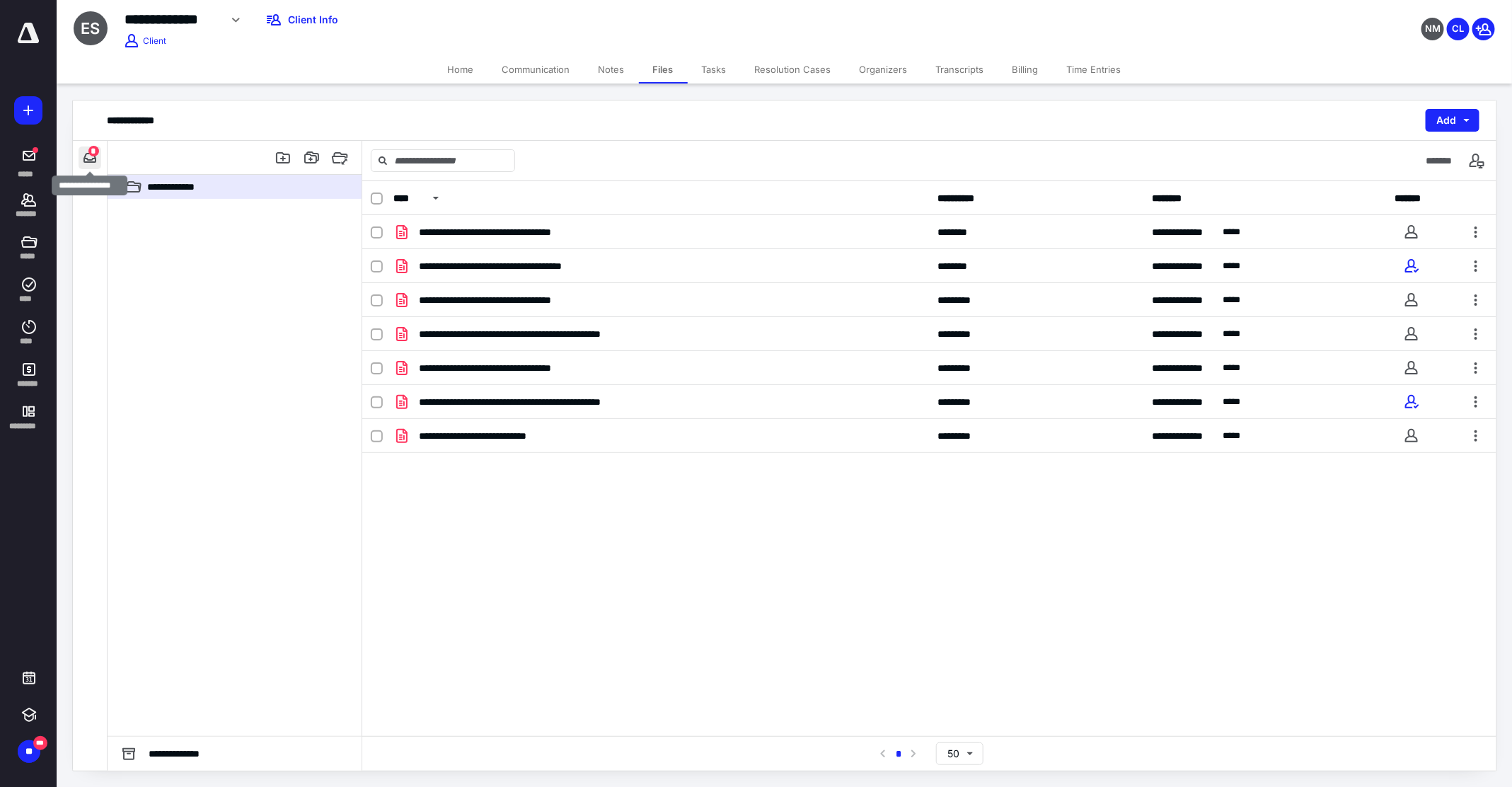 click at bounding box center (90, 158) 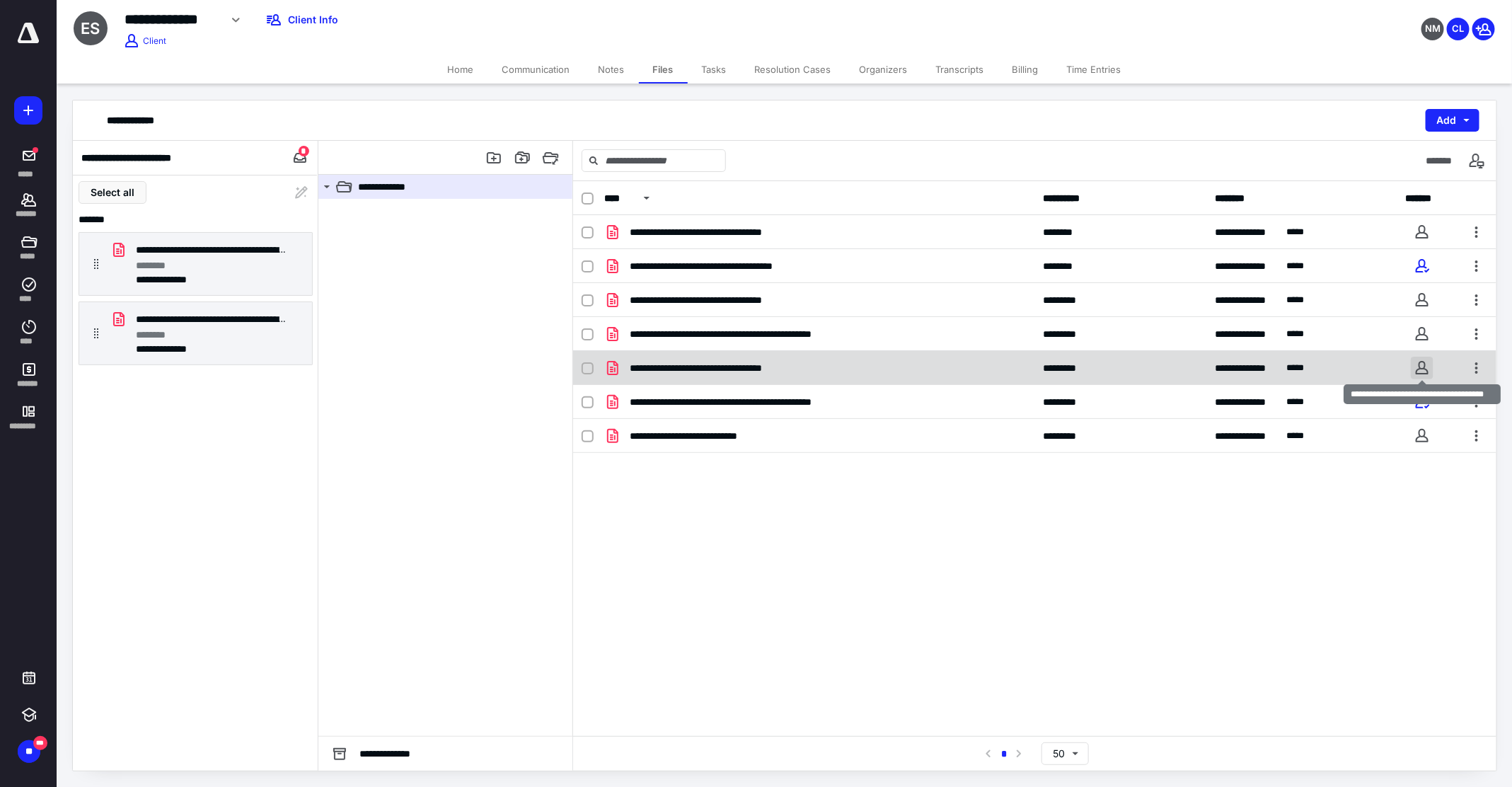 click at bounding box center (1422, 368) 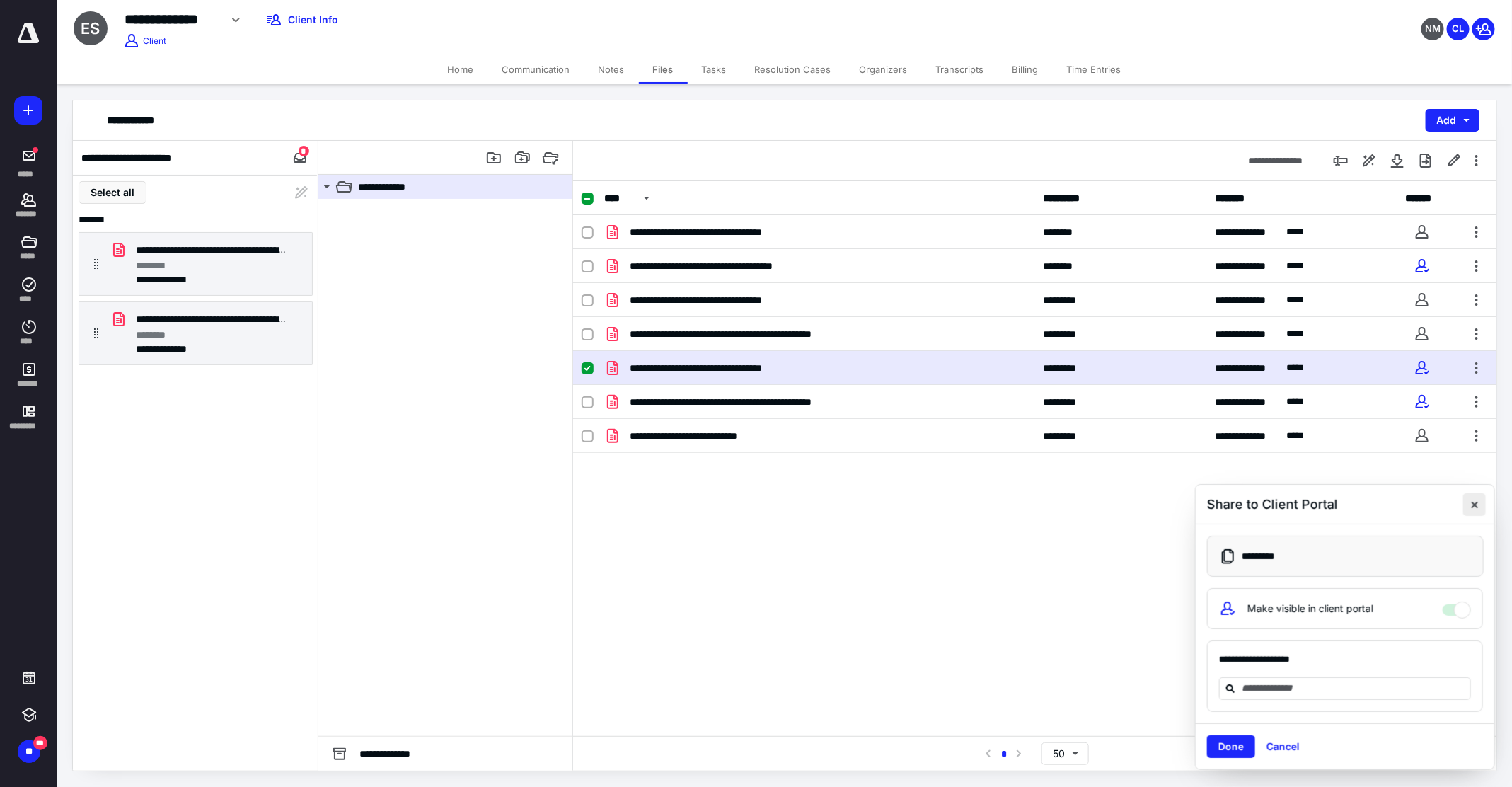 click at bounding box center [1475, 505] 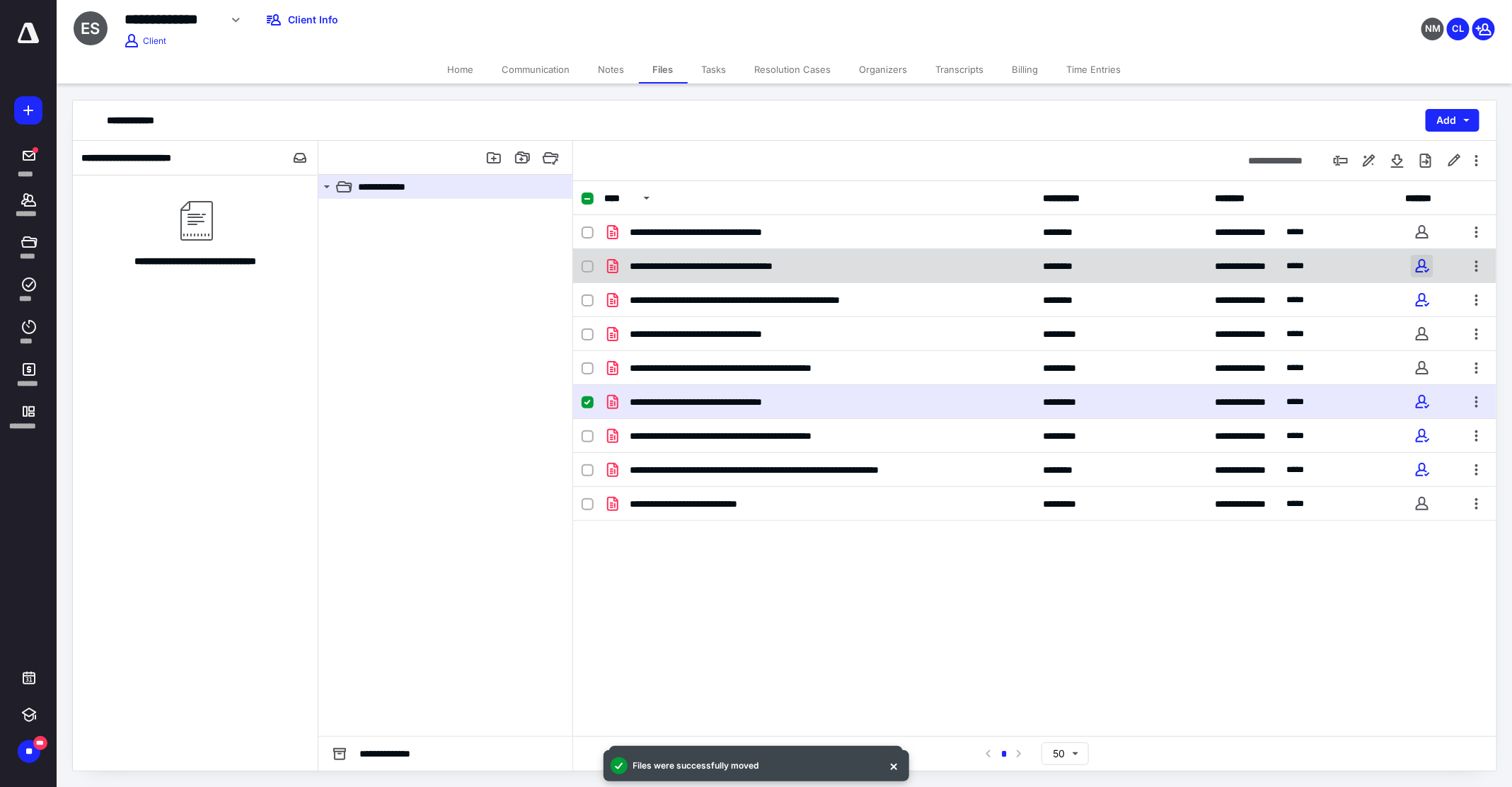 click at bounding box center [1422, 266] 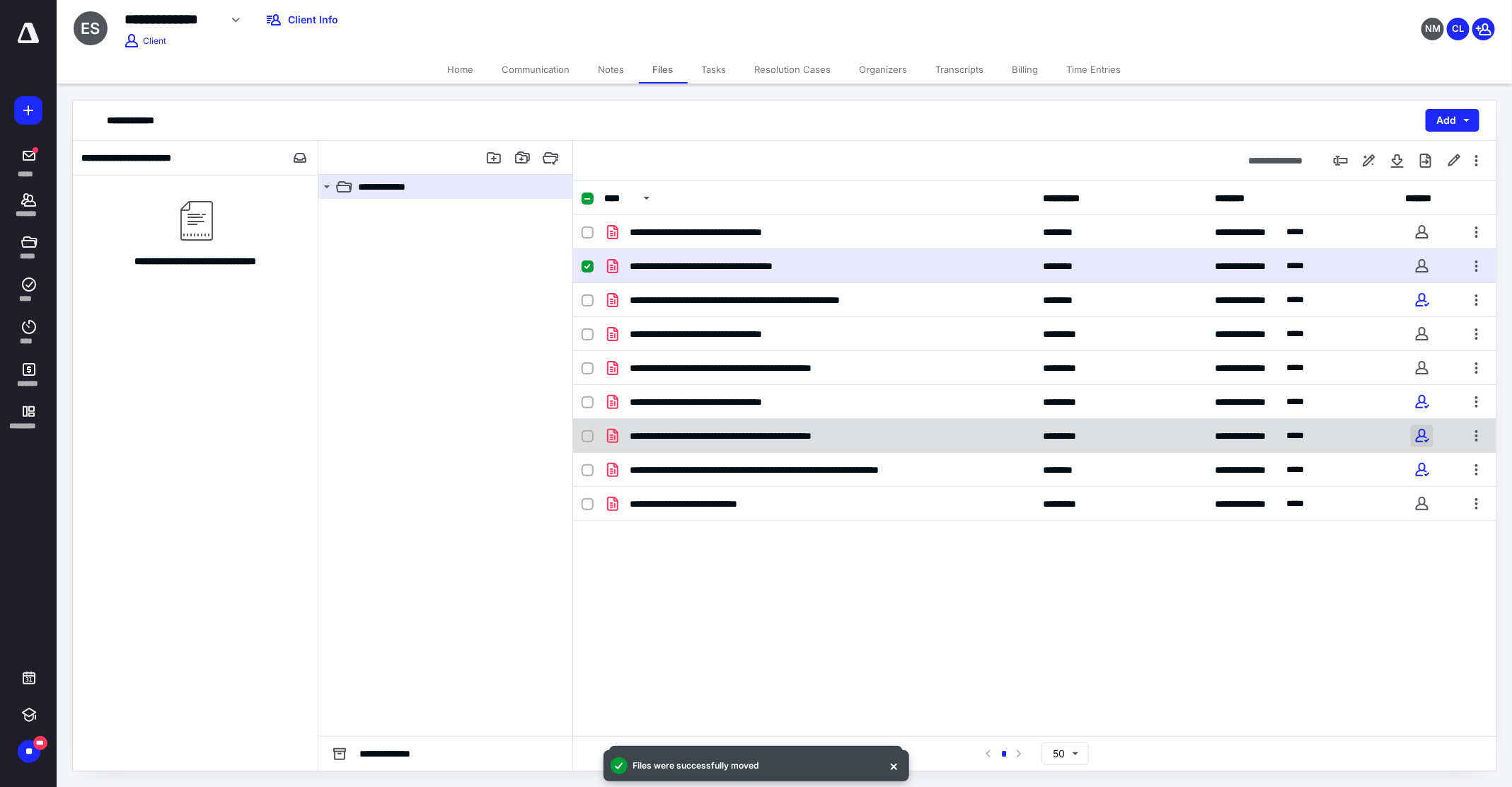 click at bounding box center (1422, 436) 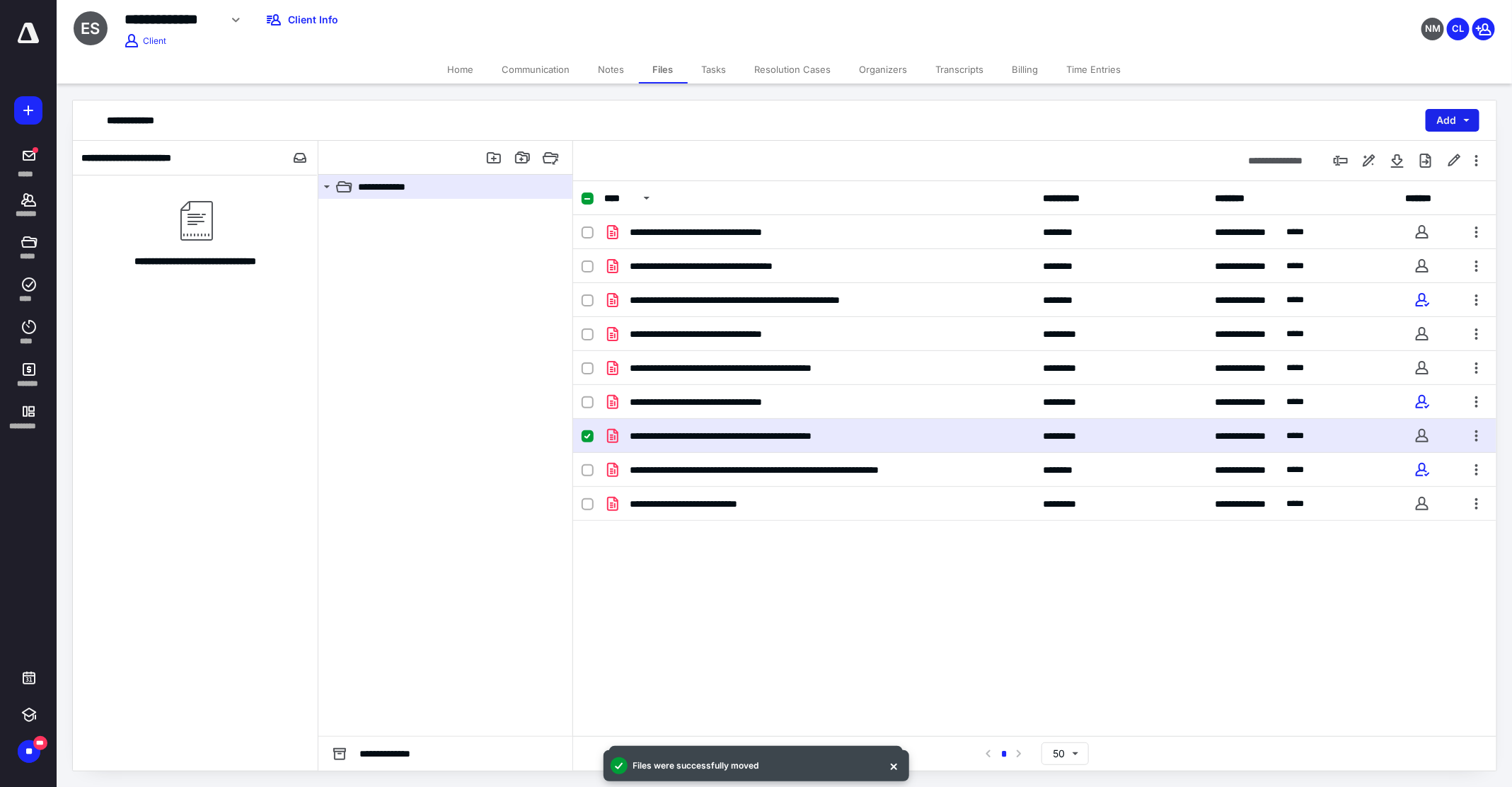 click on "Add" at bounding box center (1453, 120) 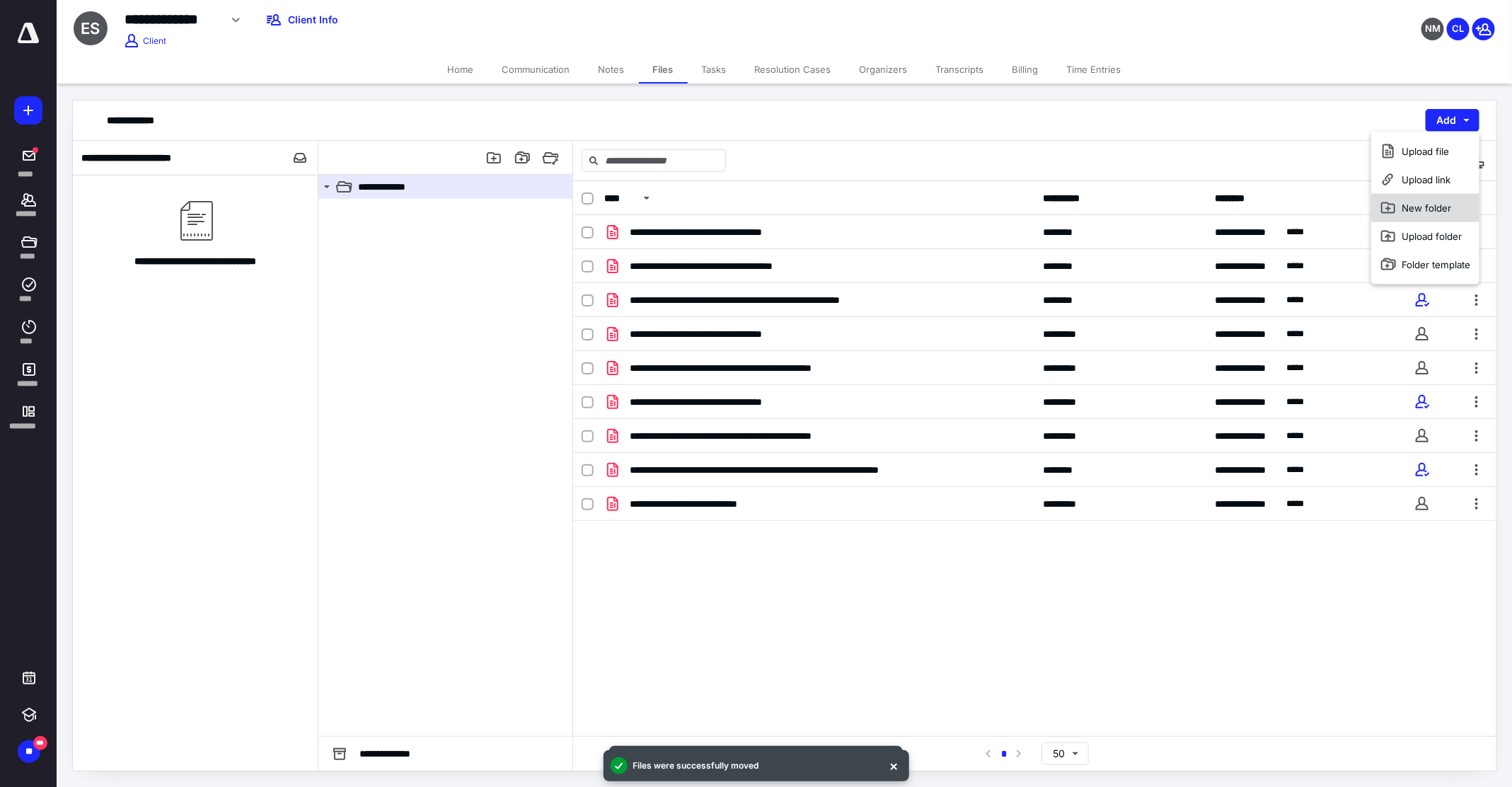 click on "New folder" at bounding box center [1425, 208] 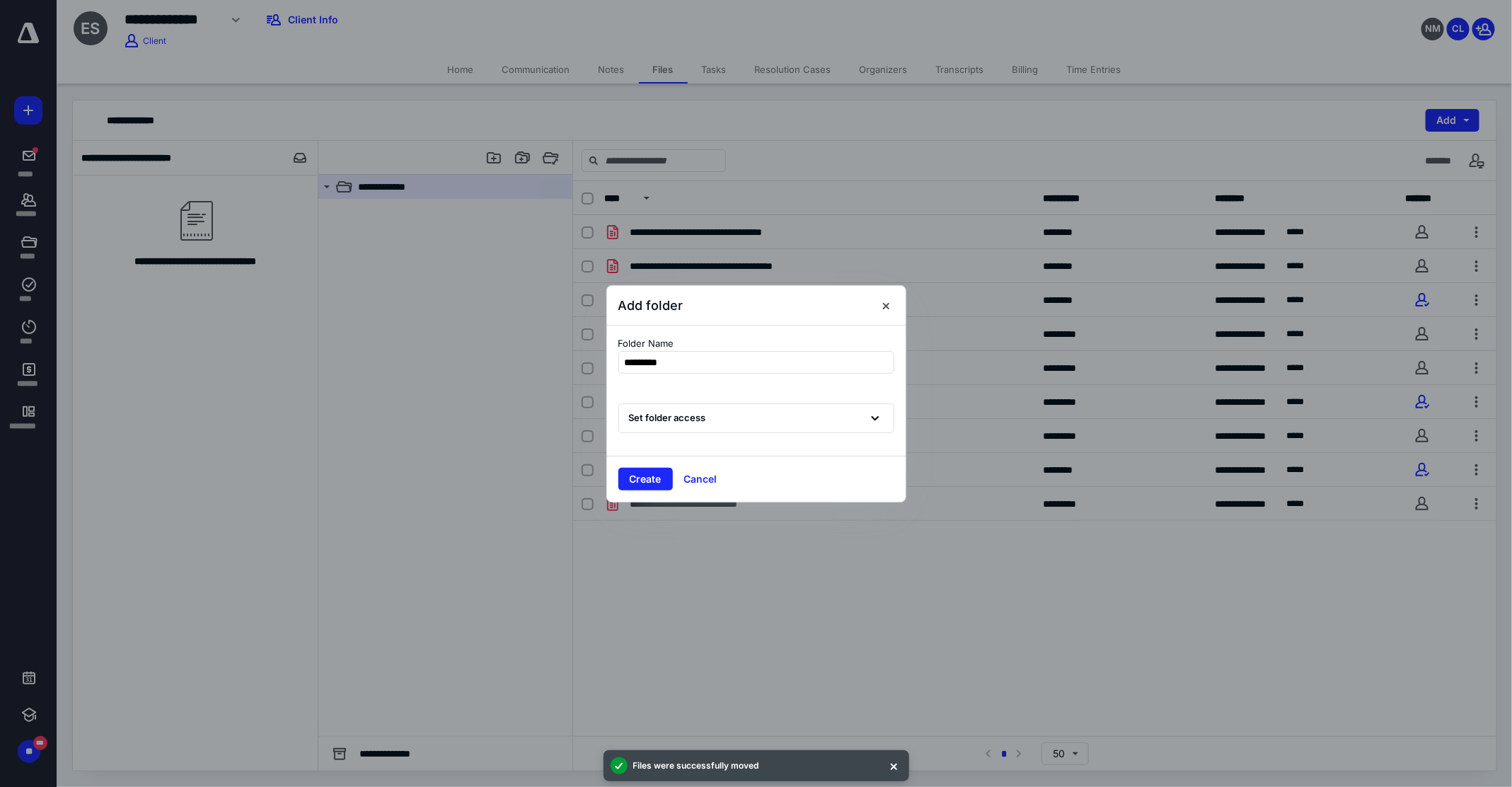 type on "**********" 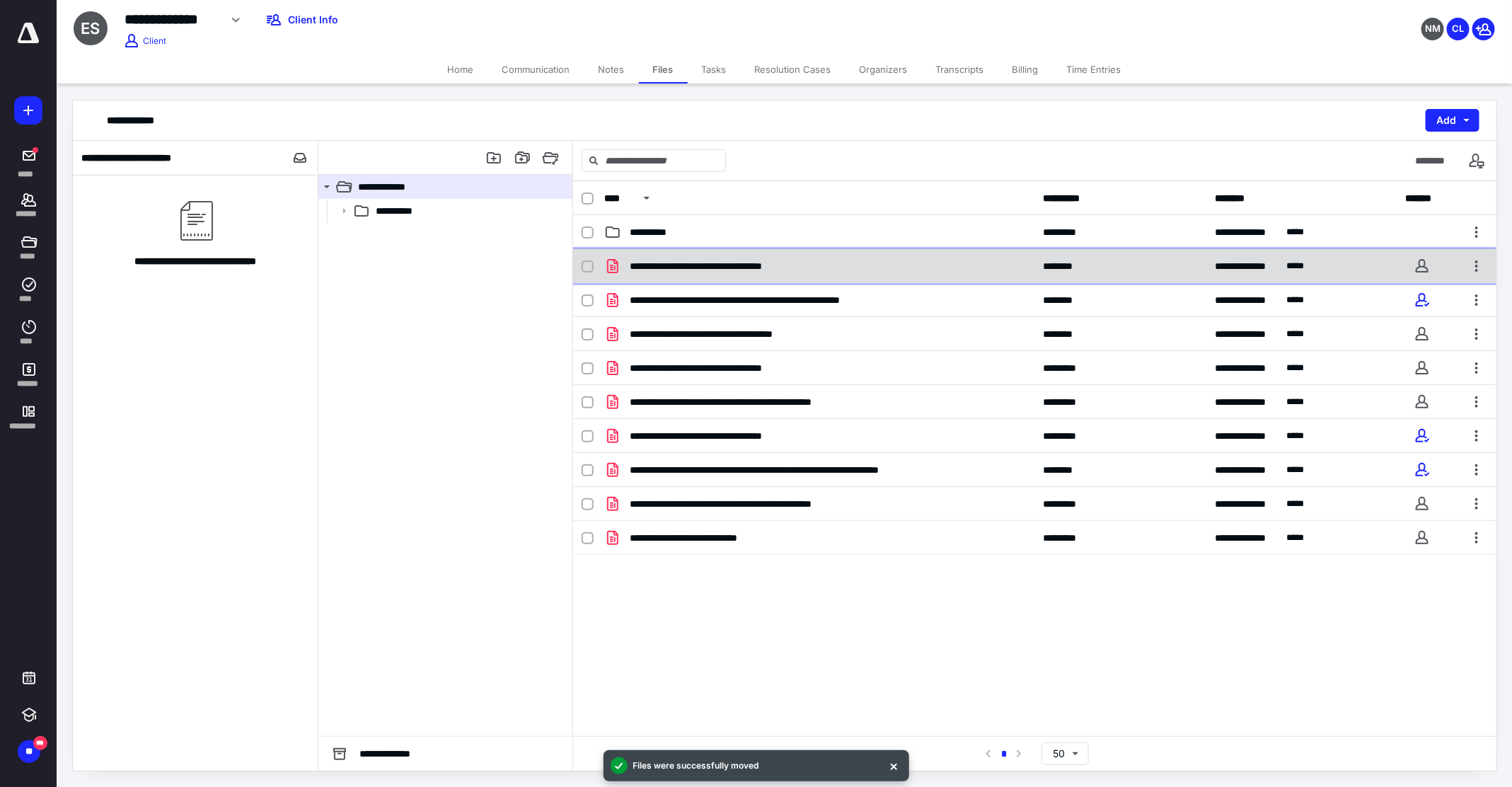 click 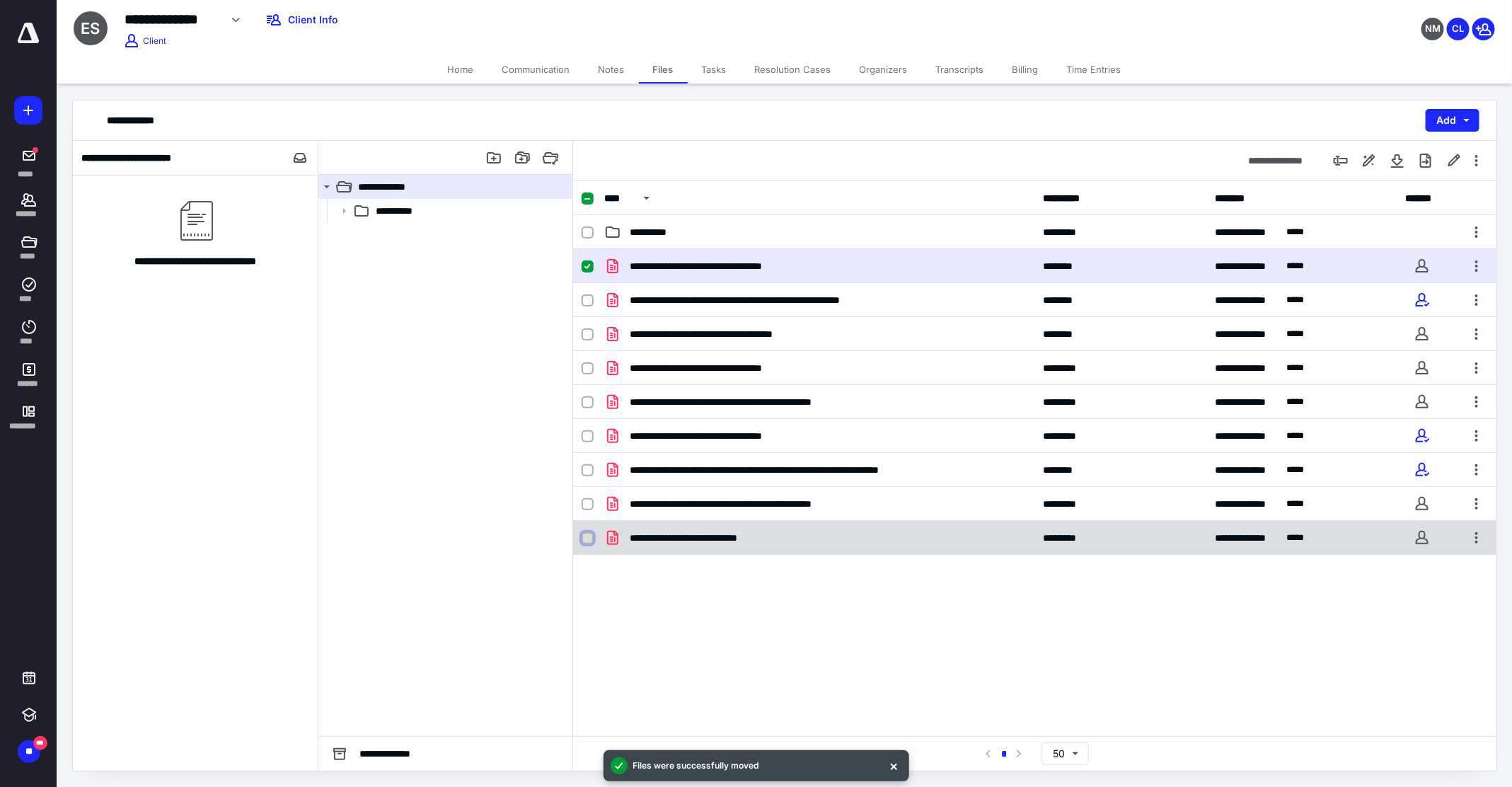 click at bounding box center (587, 539) 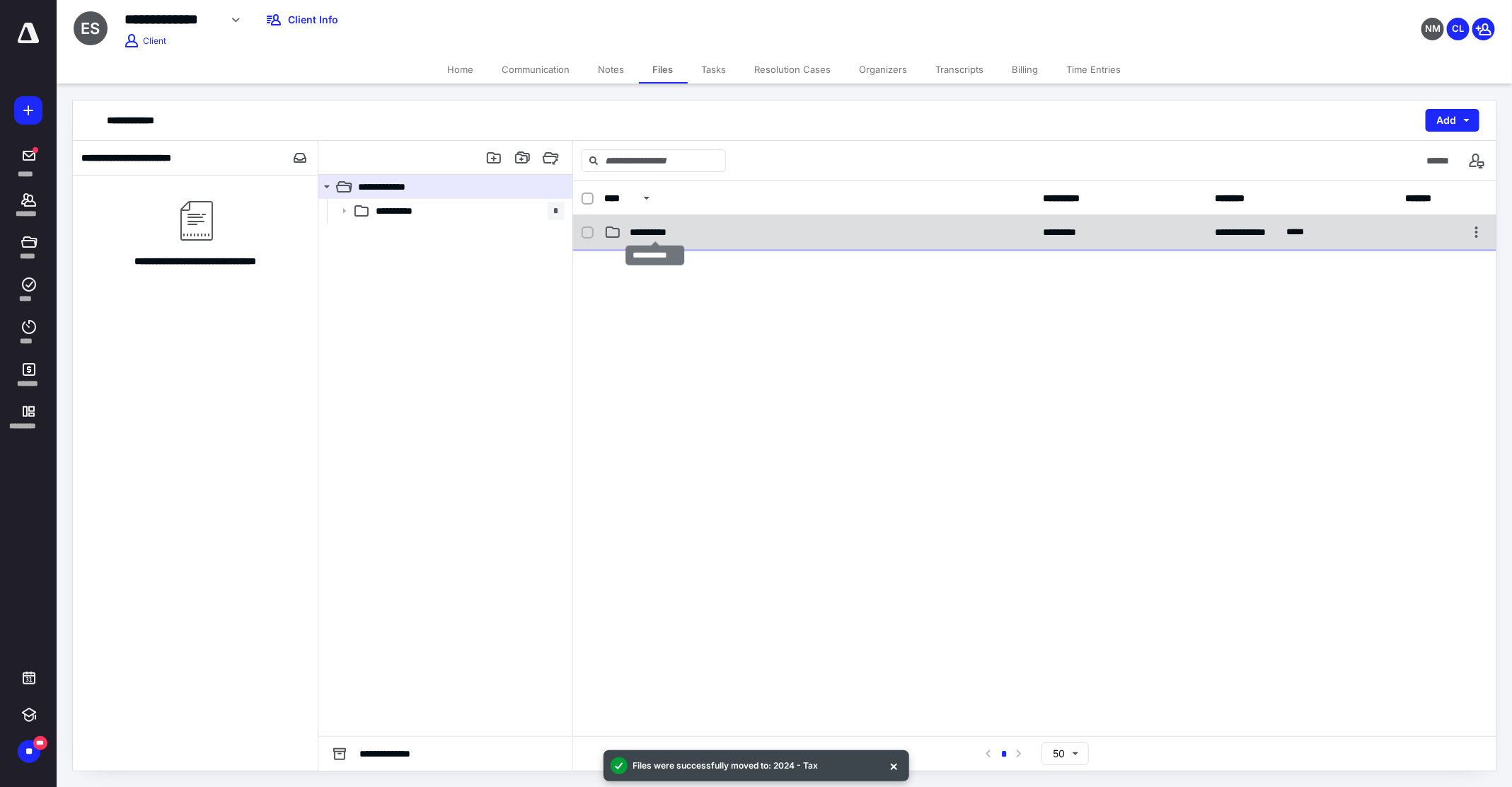 click on "**********" at bounding box center (655, 232) 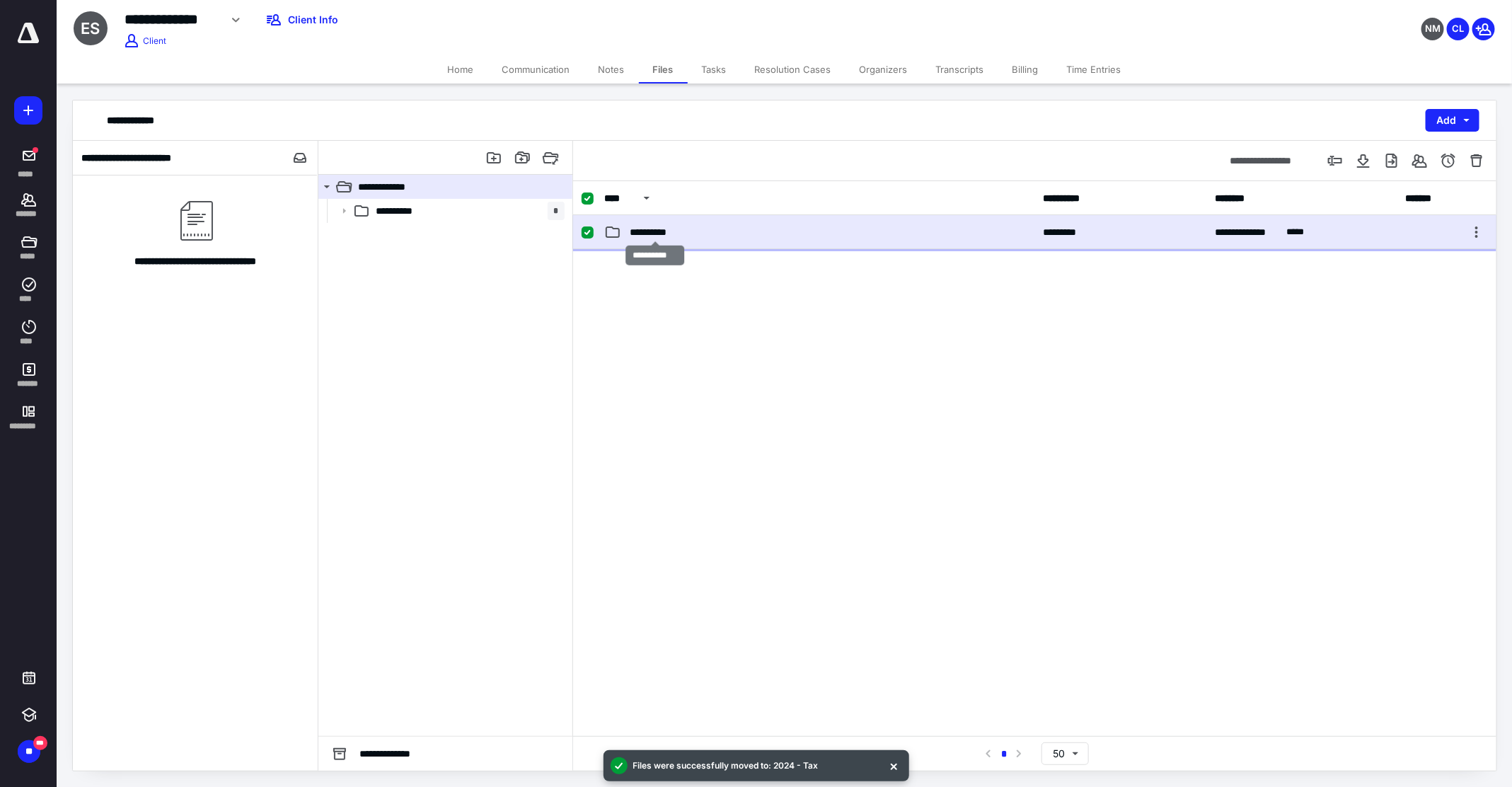 click on "**********" at bounding box center (655, 232) 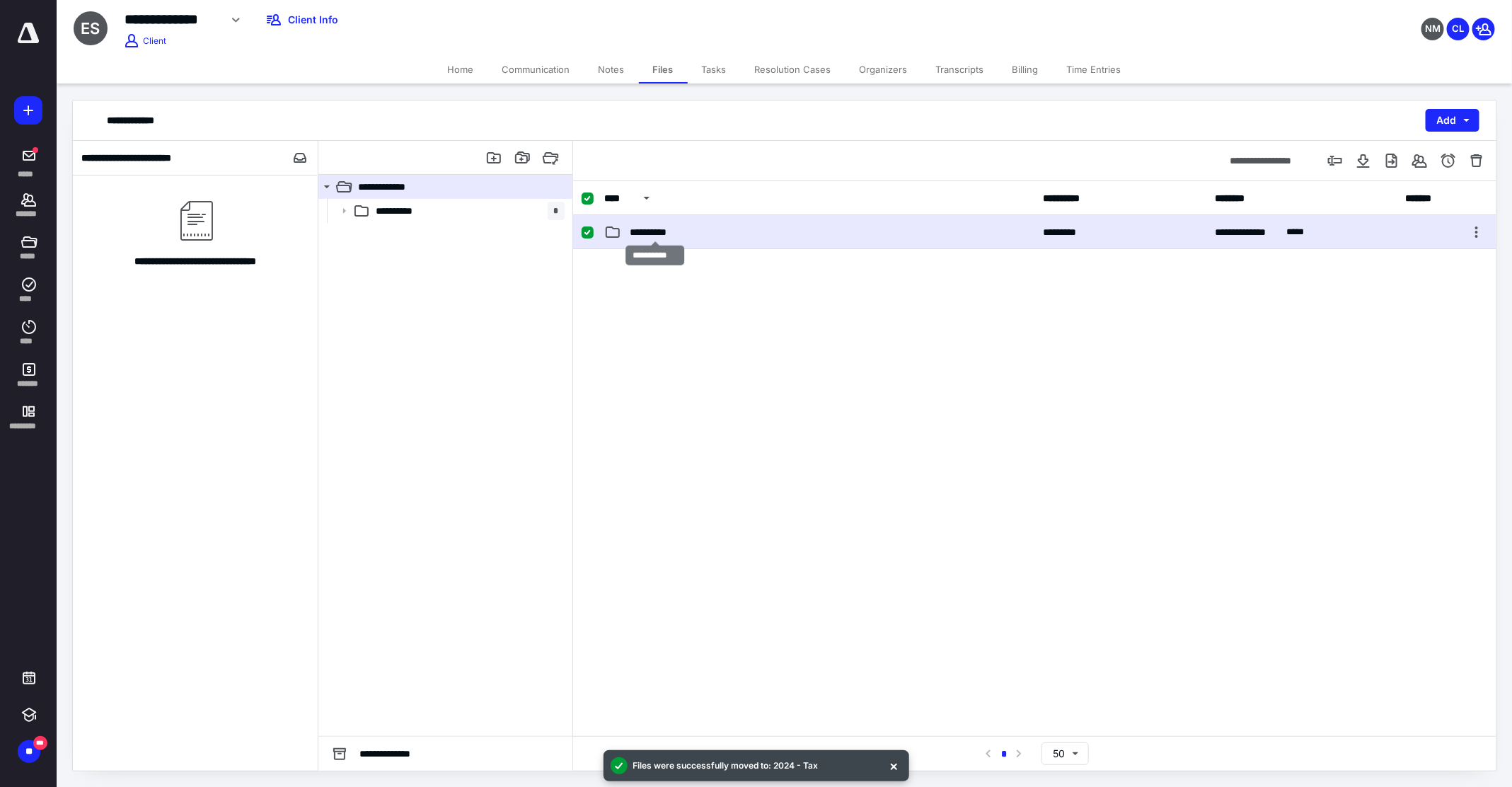 checkbox on "false" 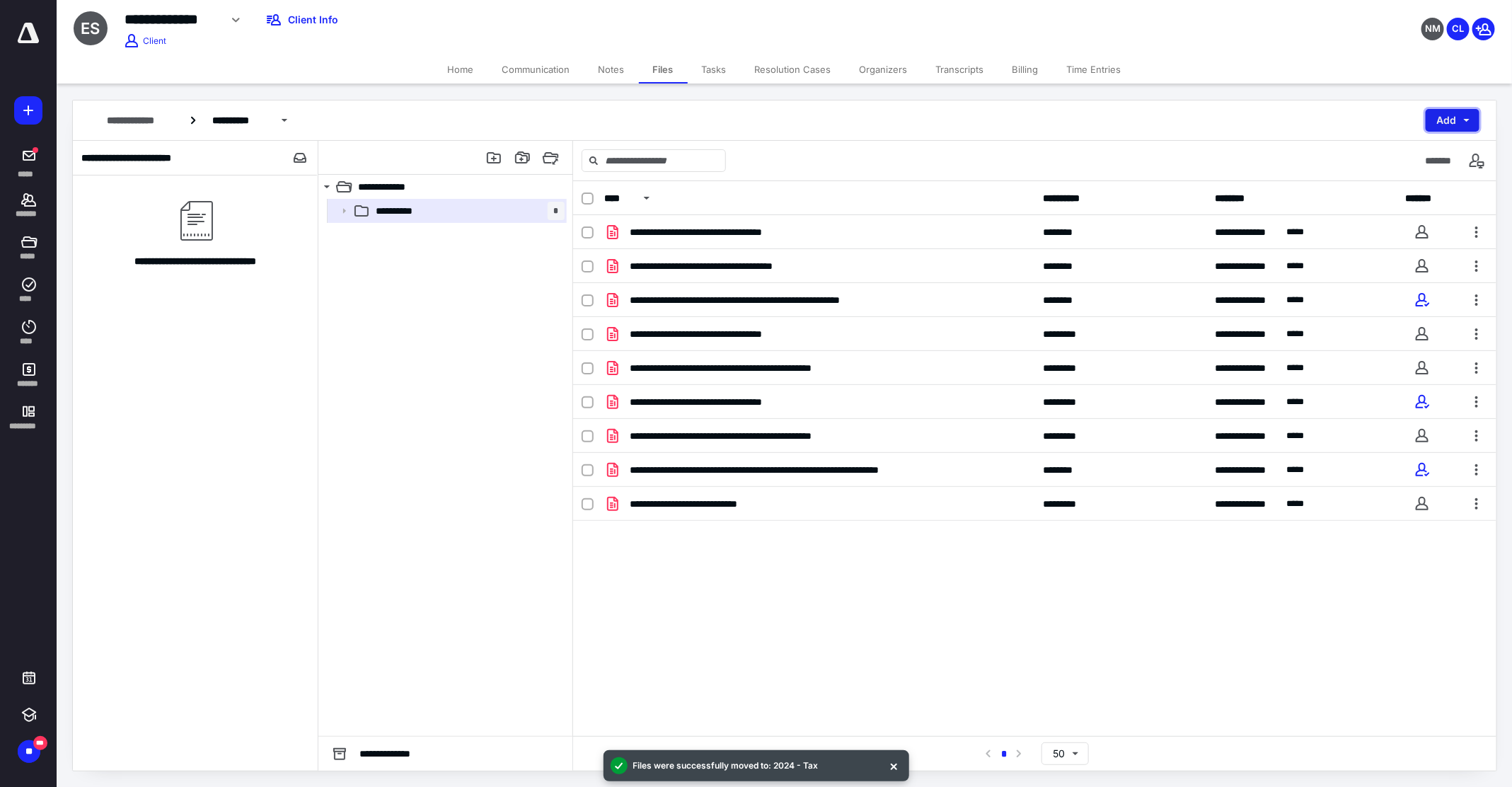 click on "Add" at bounding box center (1453, 120) 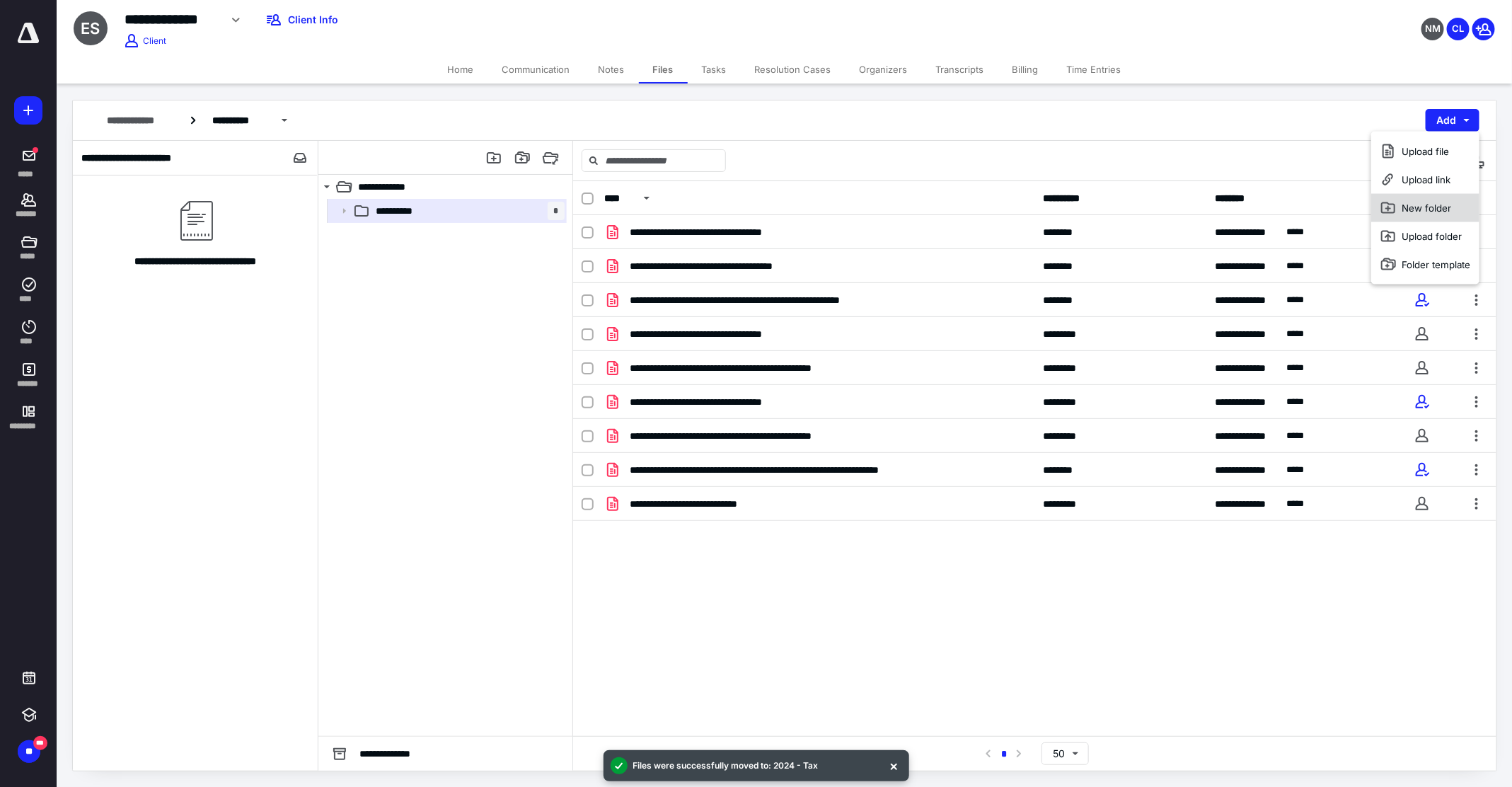 click on "New folder" at bounding box center (1425, 208) 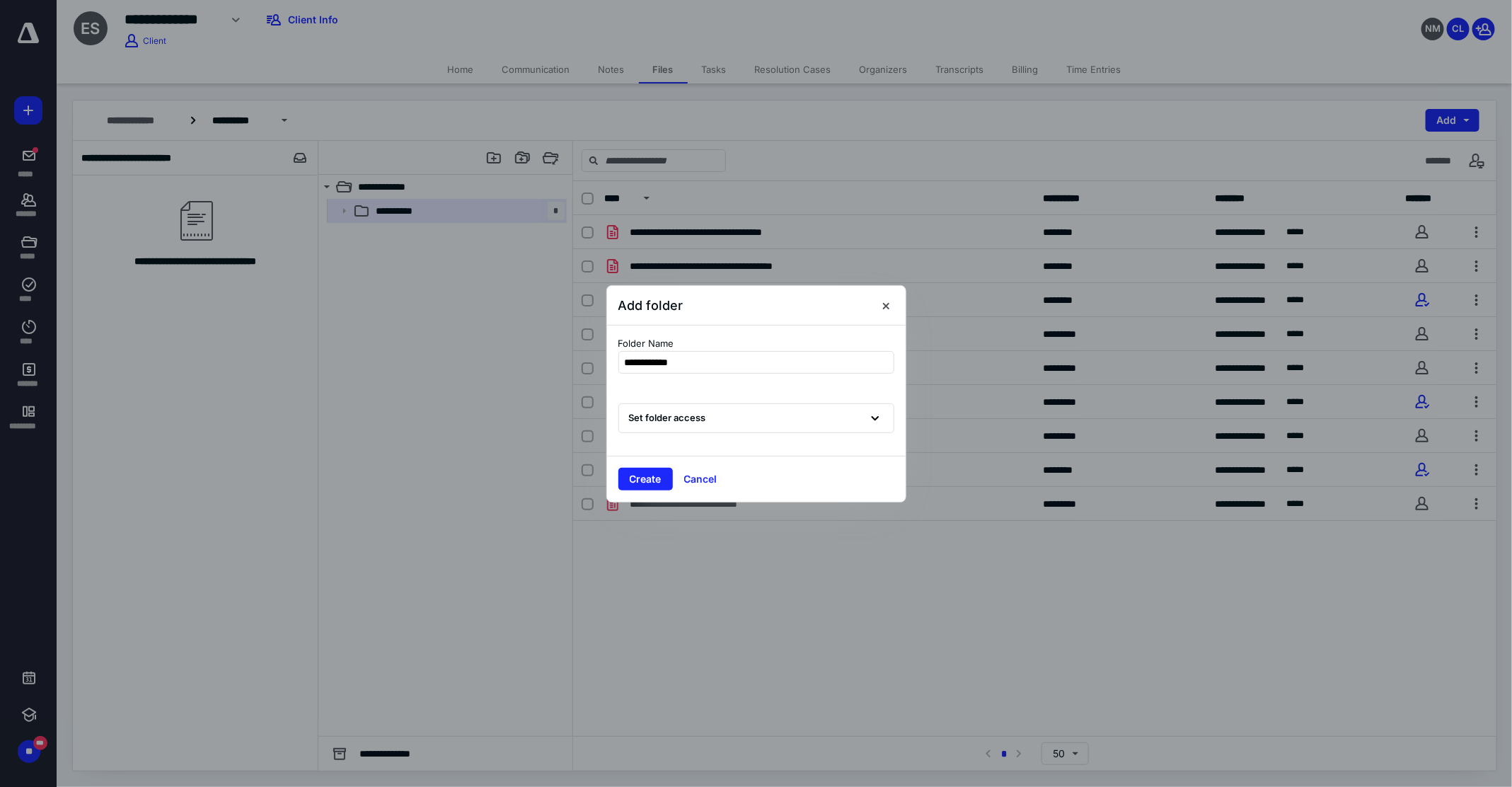 type on "**********" 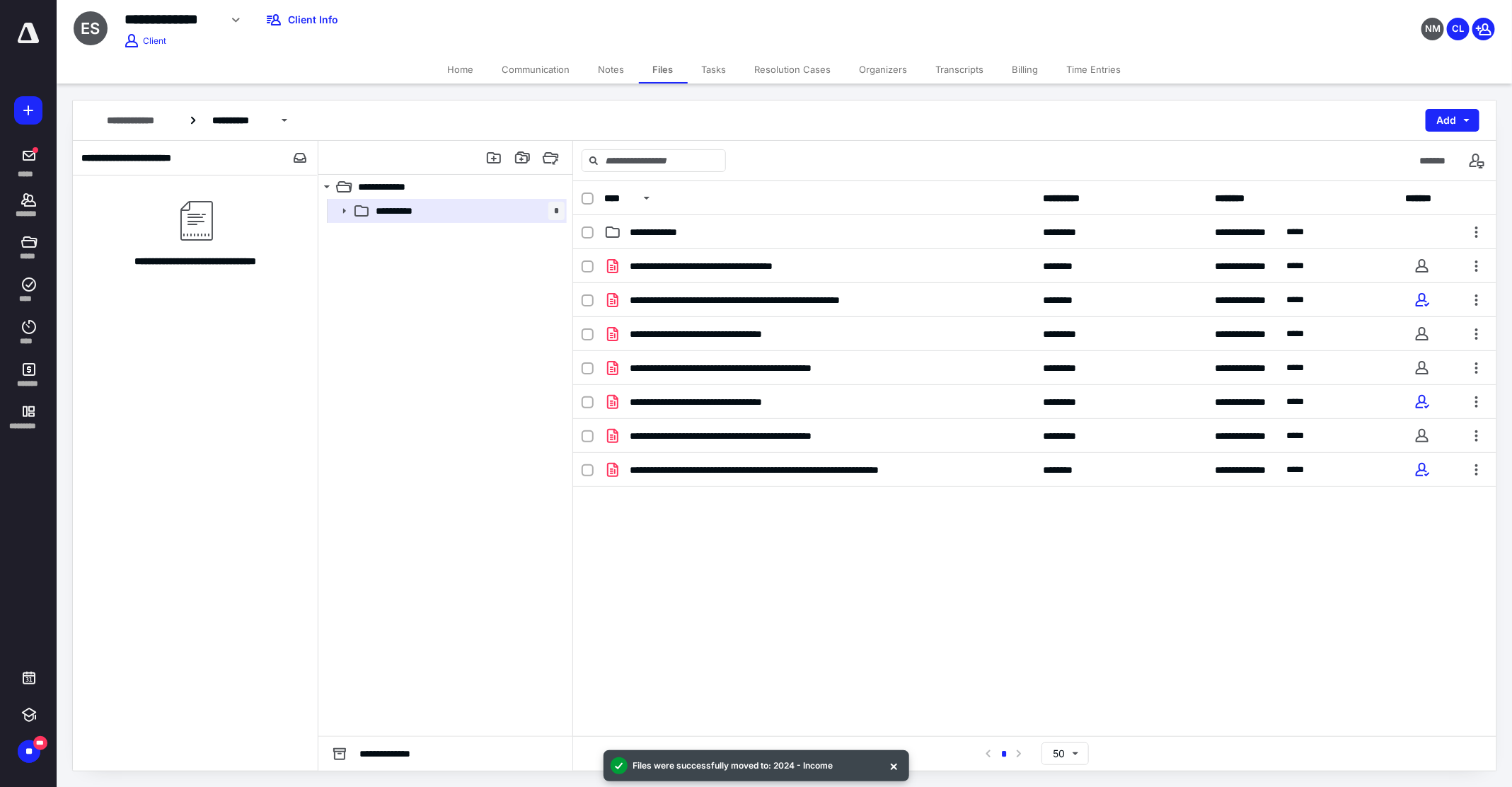 drag, startPoint x: 670, startPoint y: 500, endPoint x: 485, endPoint y: 4, distance: 529.3779 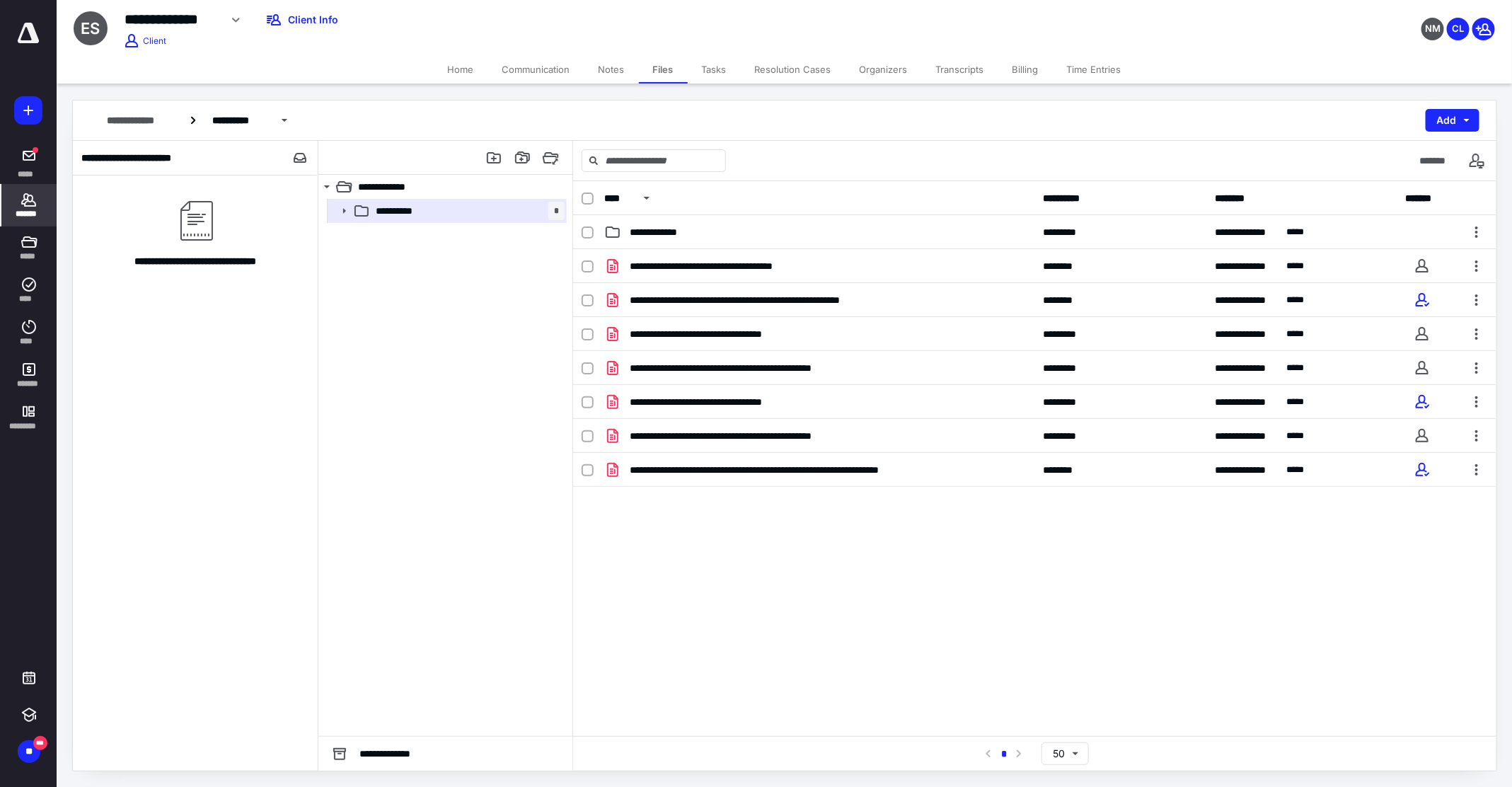 click 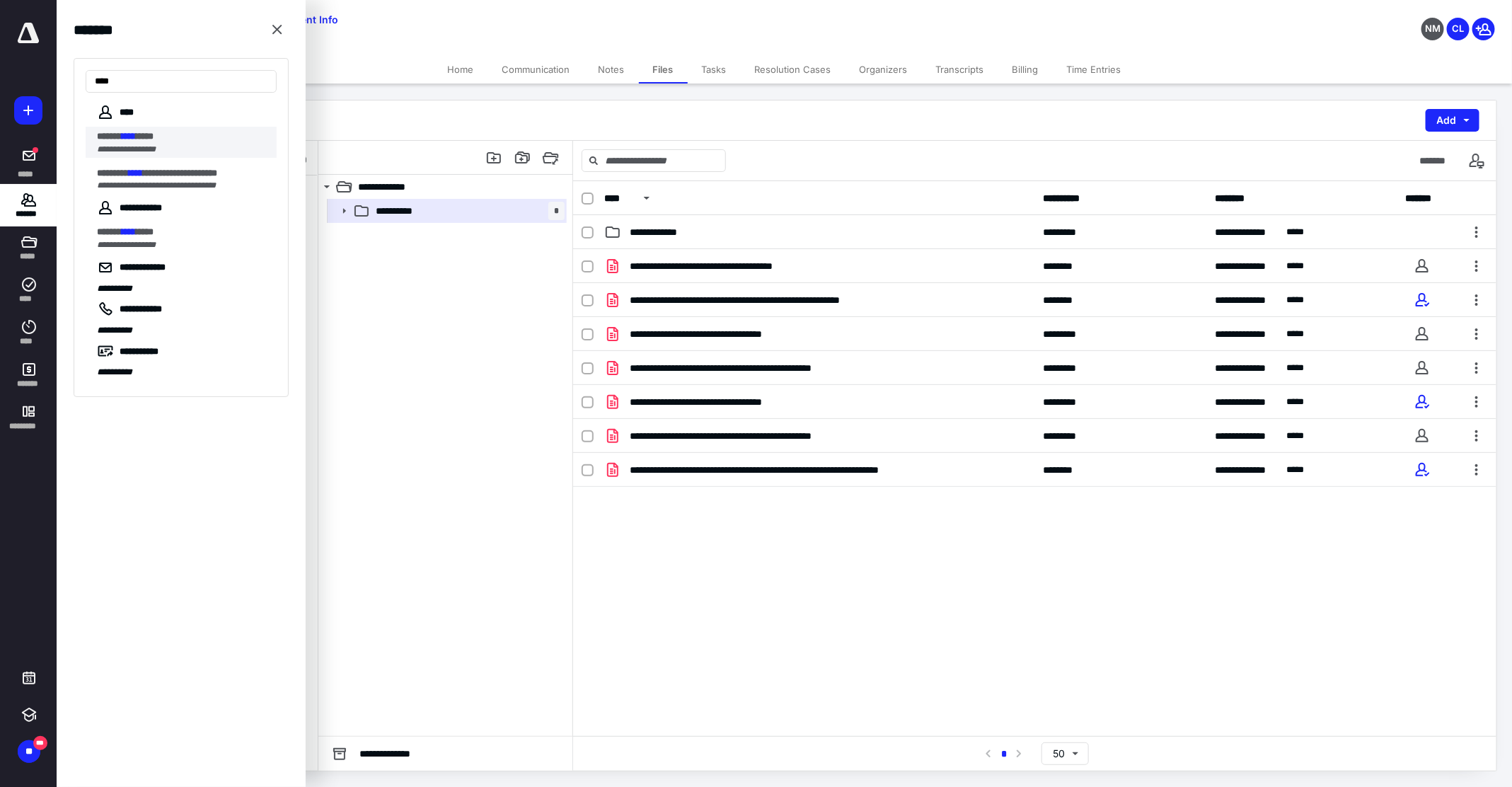 type on "****" 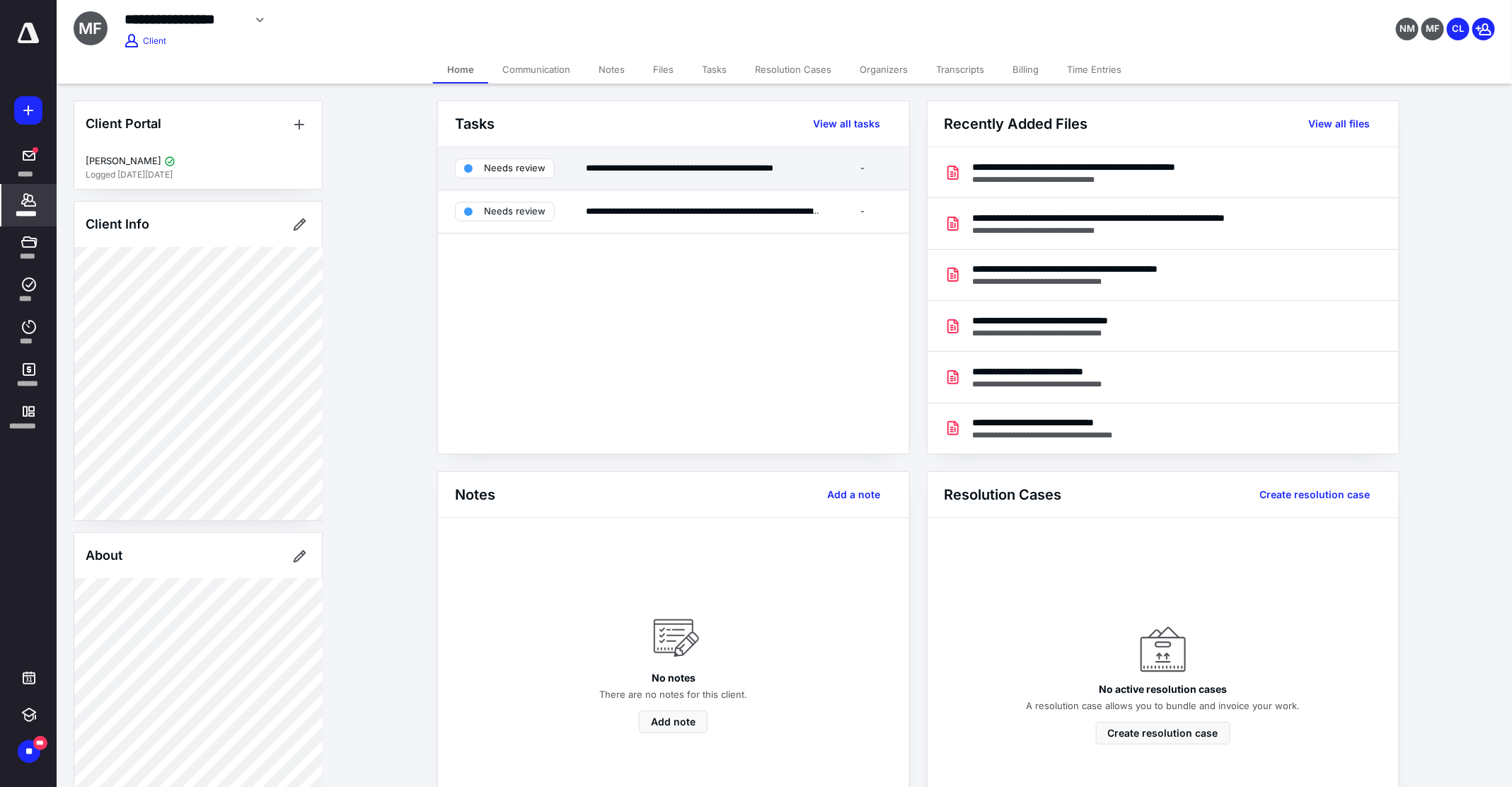 click at bounding box center [468, 168] 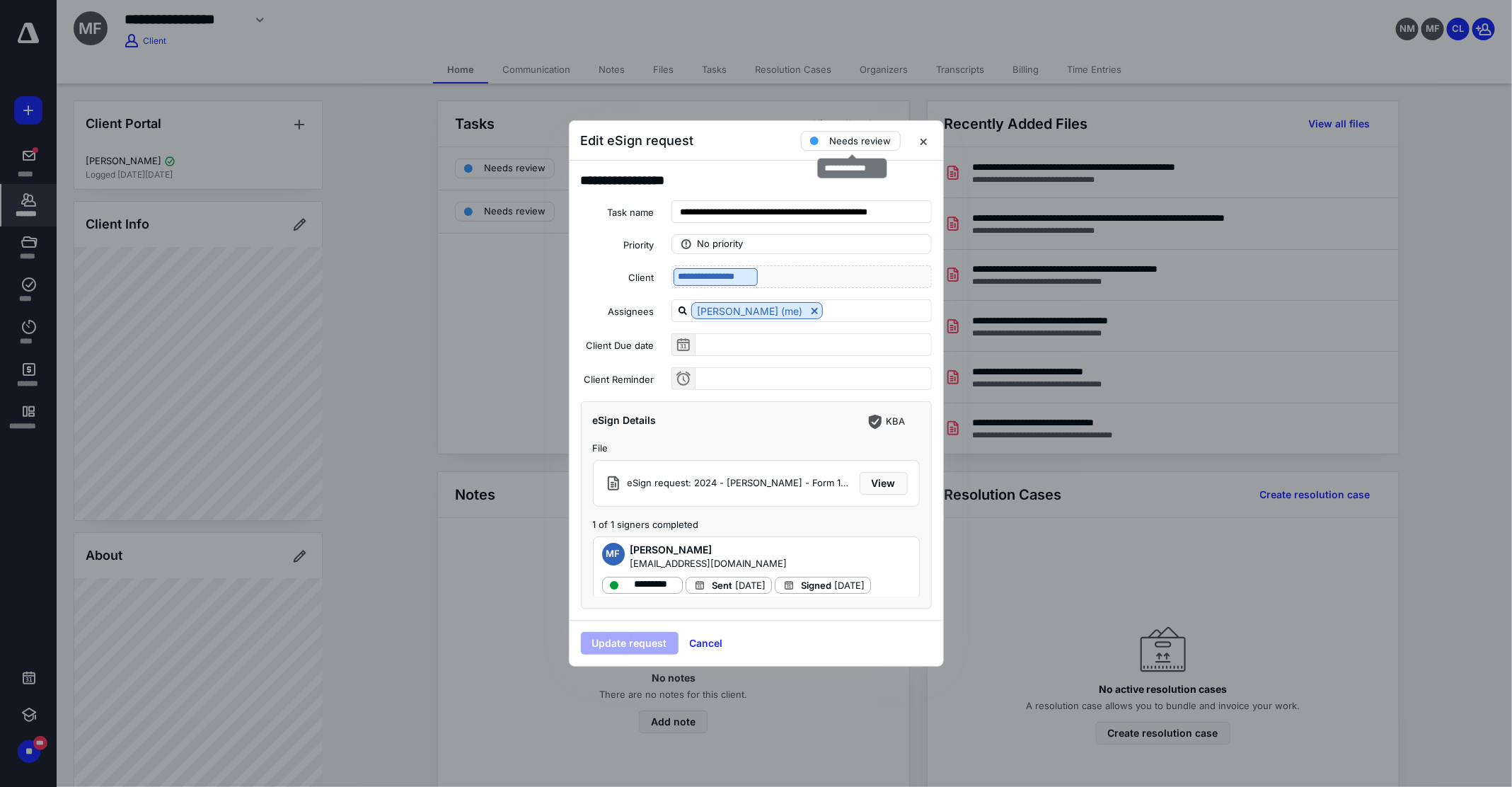 click at bounding box center [814, 141] 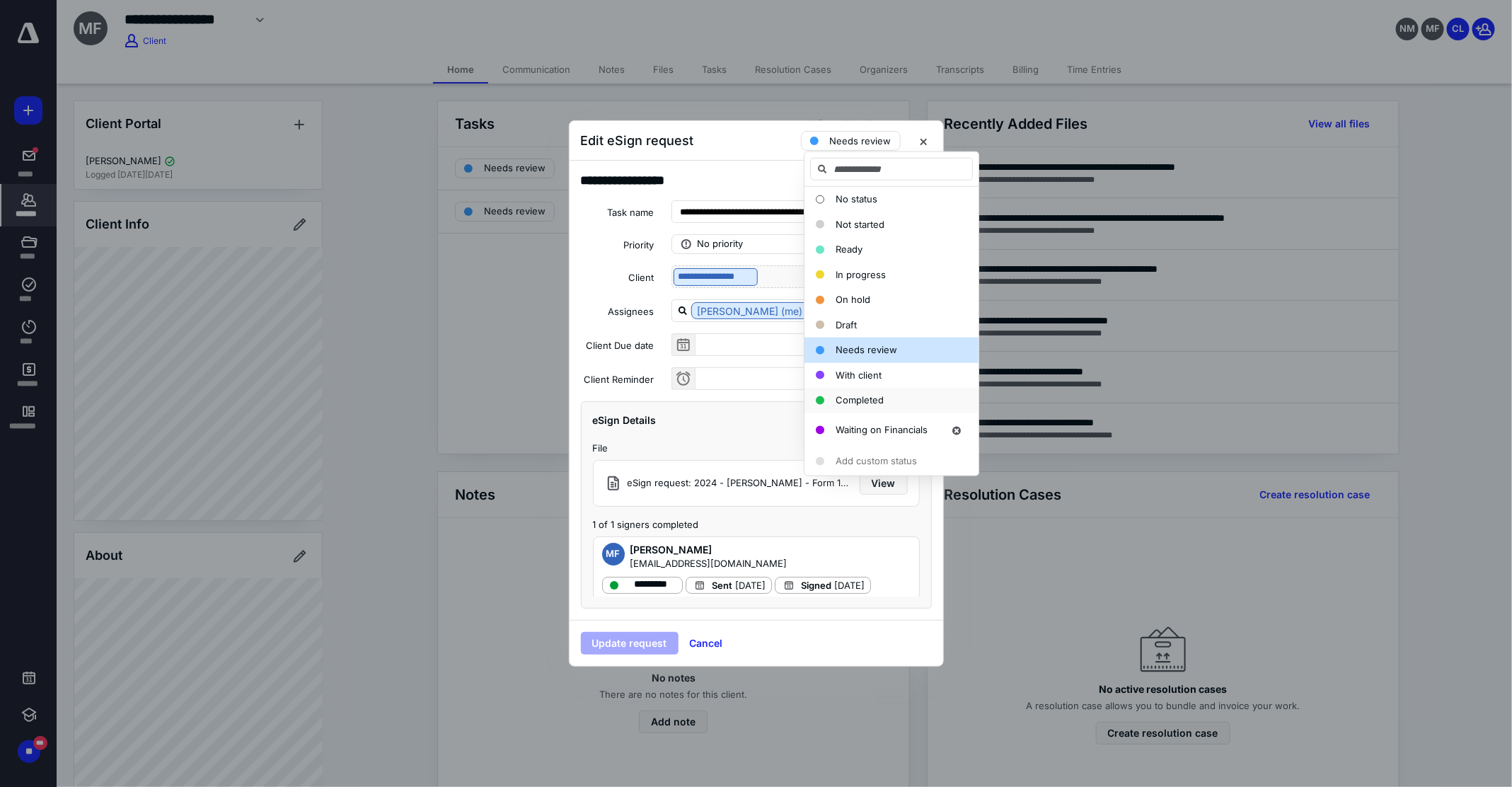 click on "Completed" at bounding box center [860, 400] 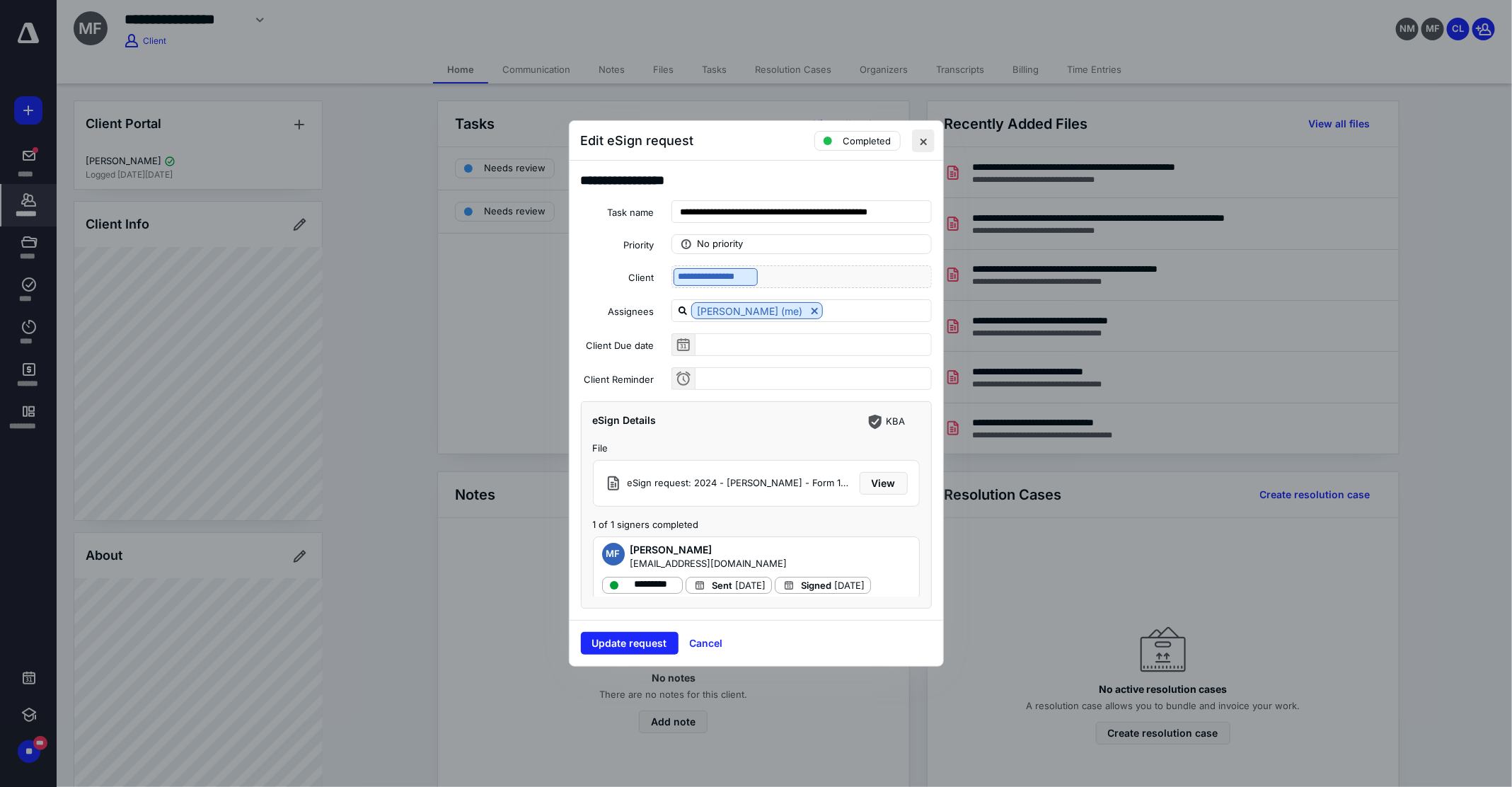 click at bounding box center [923, 141] 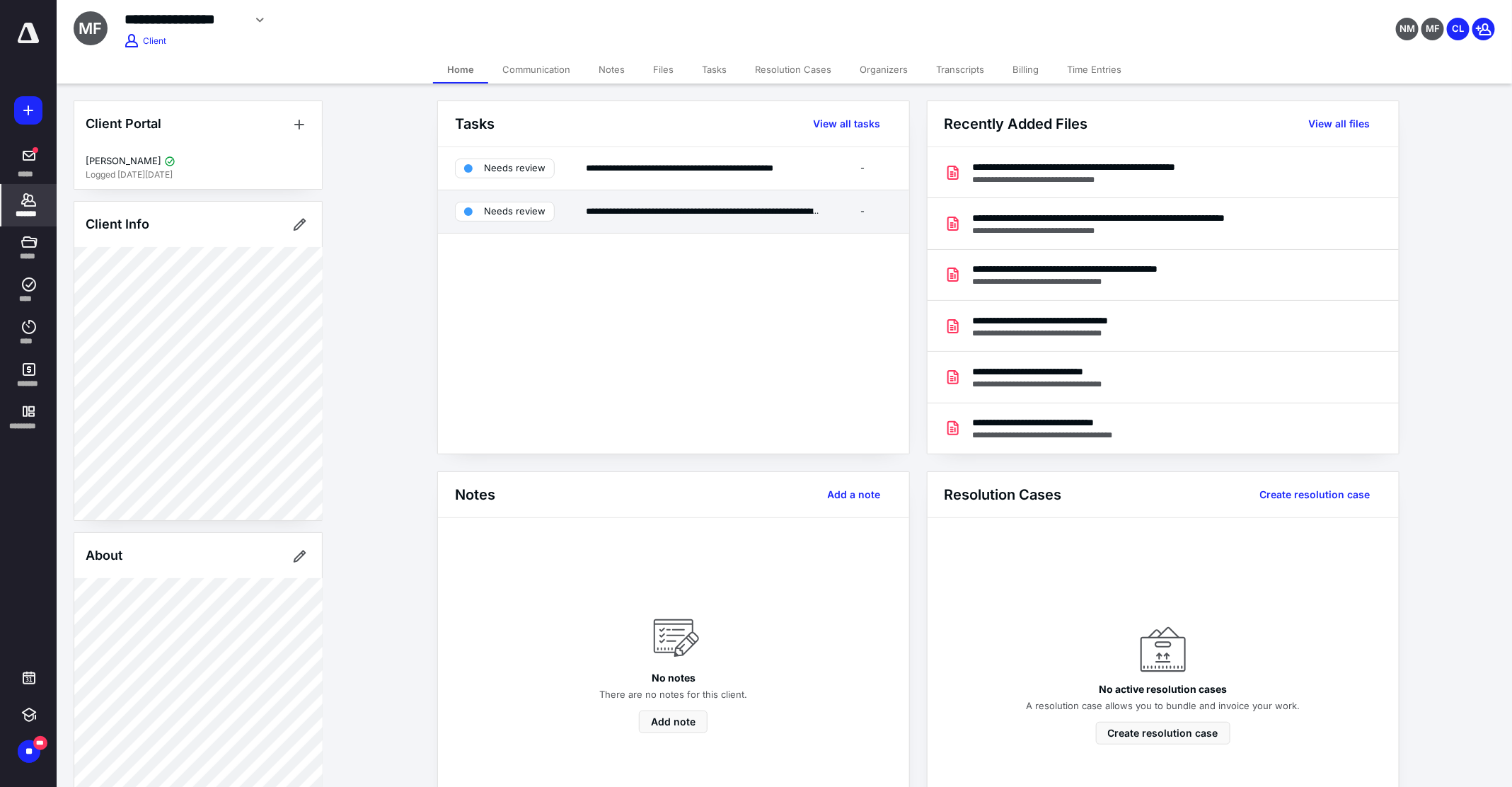 click at bounding box center [468, 212] 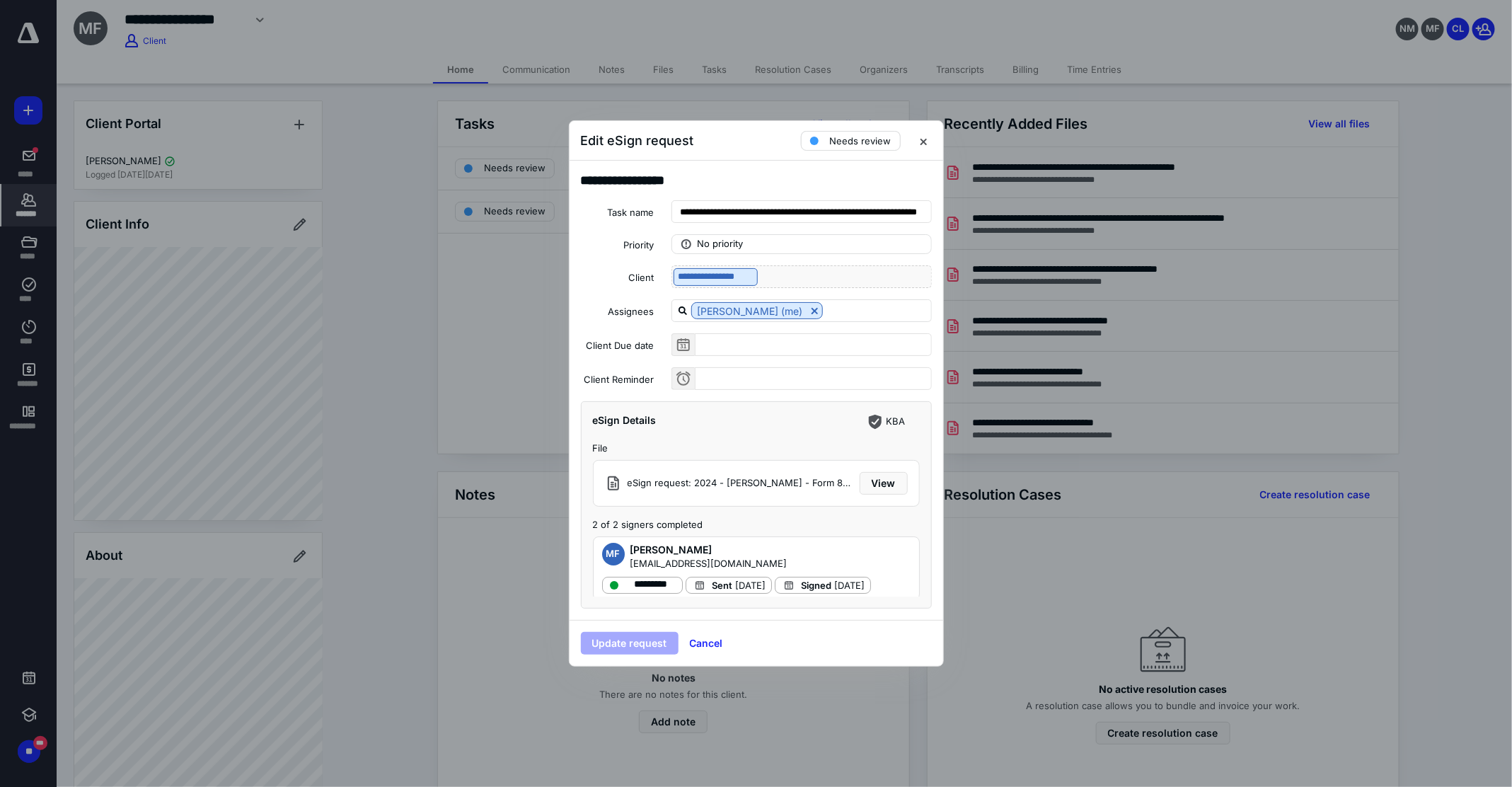 click on "Needs review" at bounding box center (850, 141) 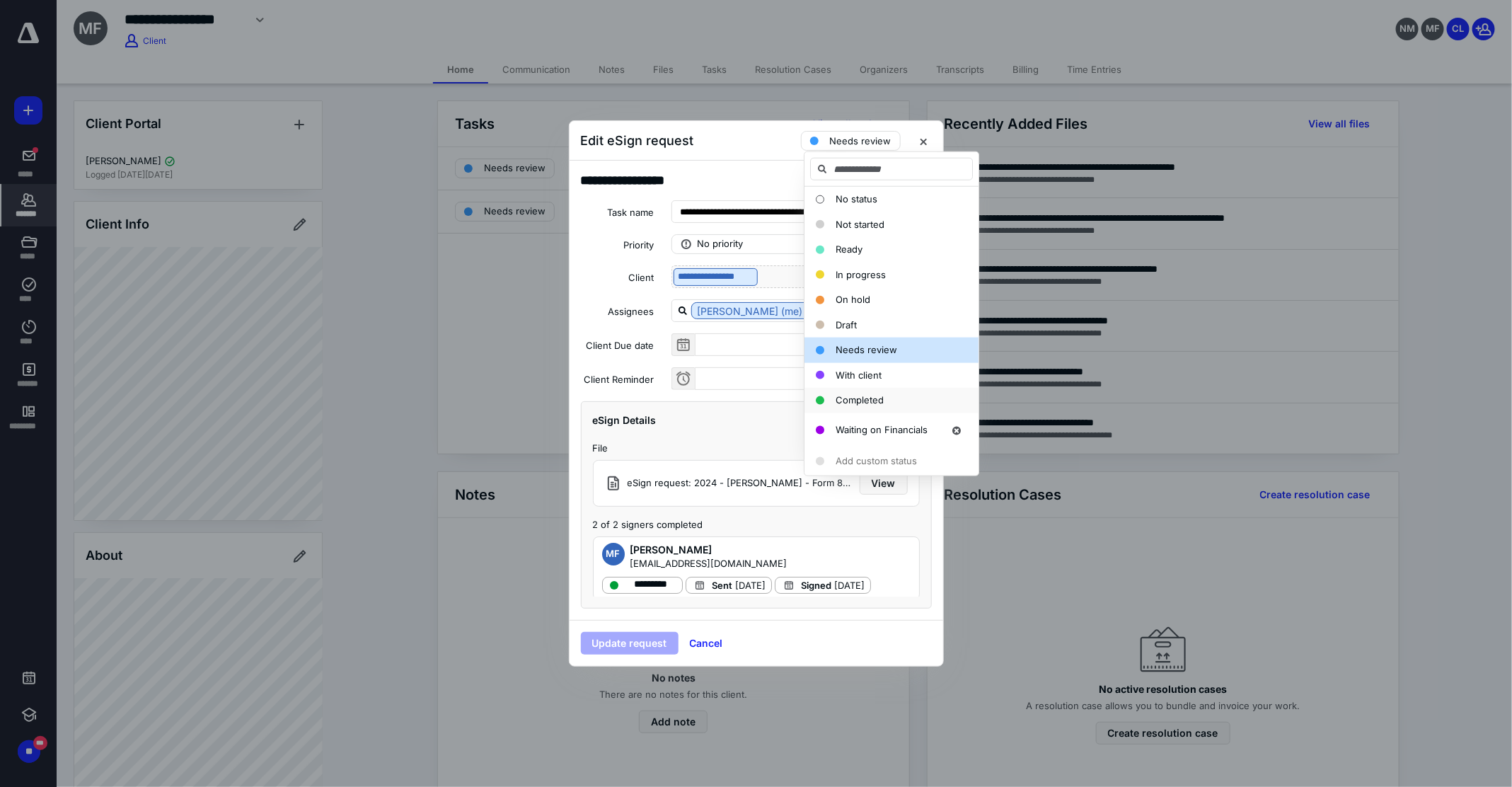 click on "Completed" at bounding box center (860, 400) 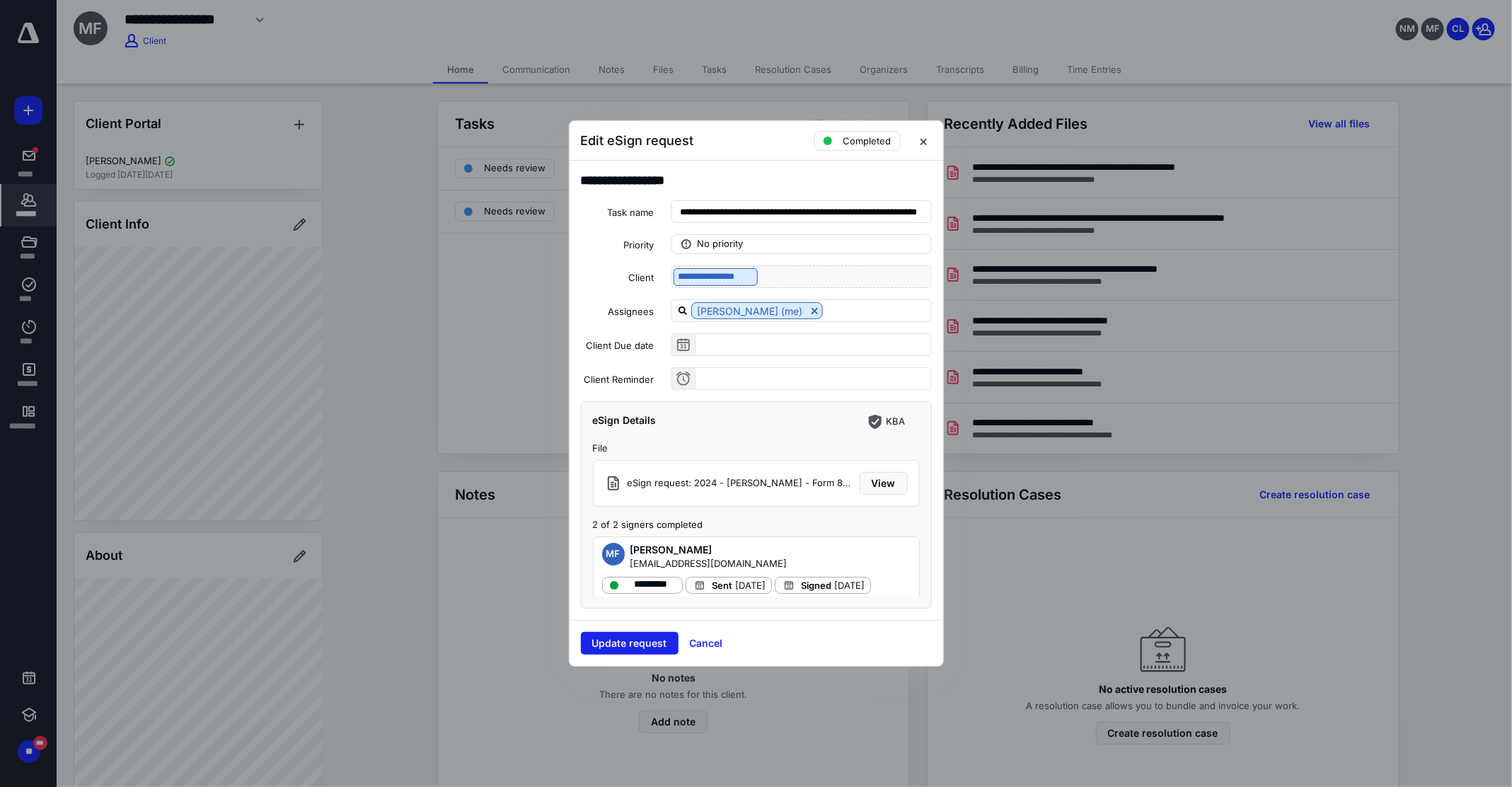 click on "Update request" at bounding box center (630, 643) 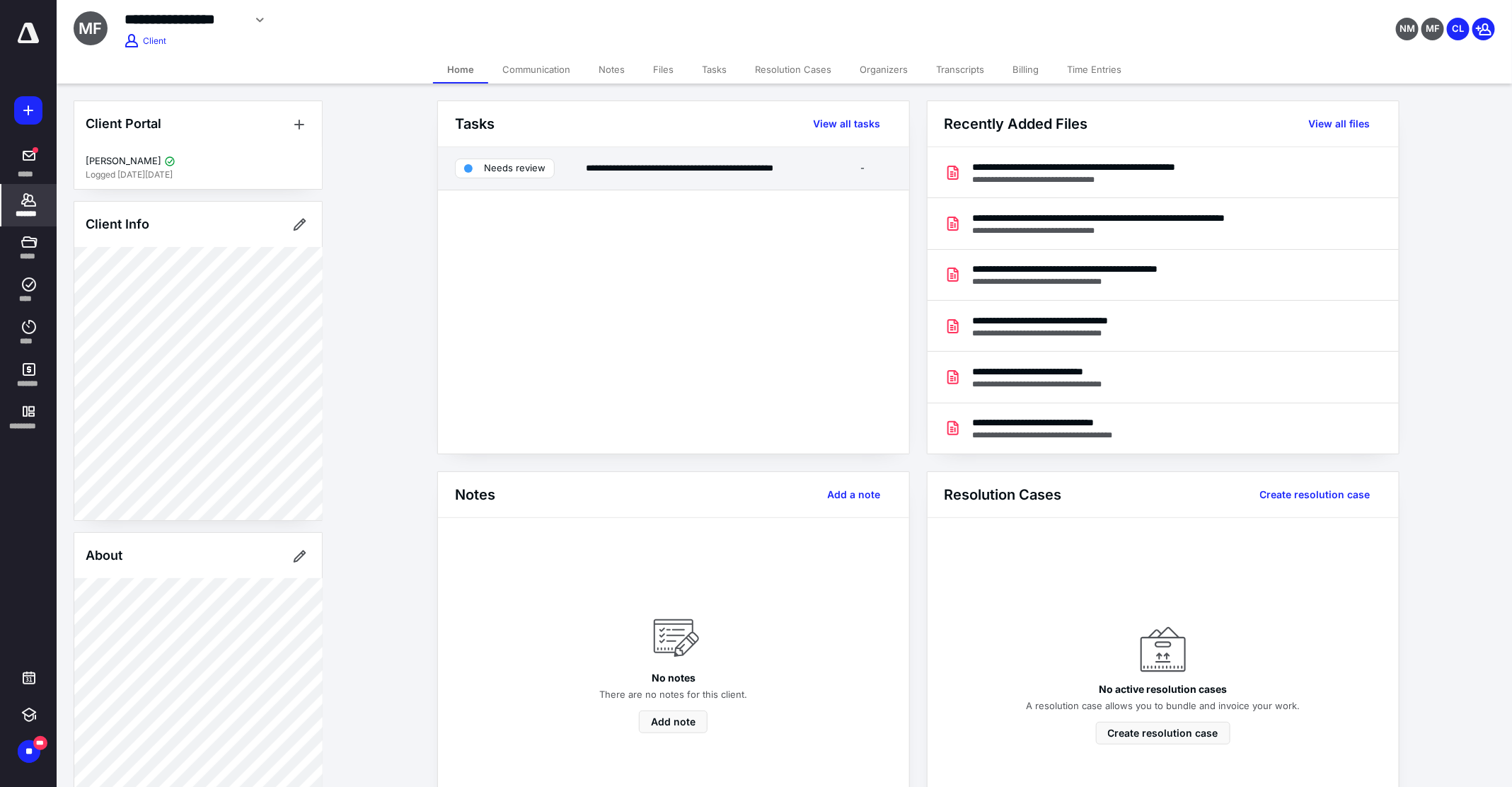 click at bounding box center (468, 168) 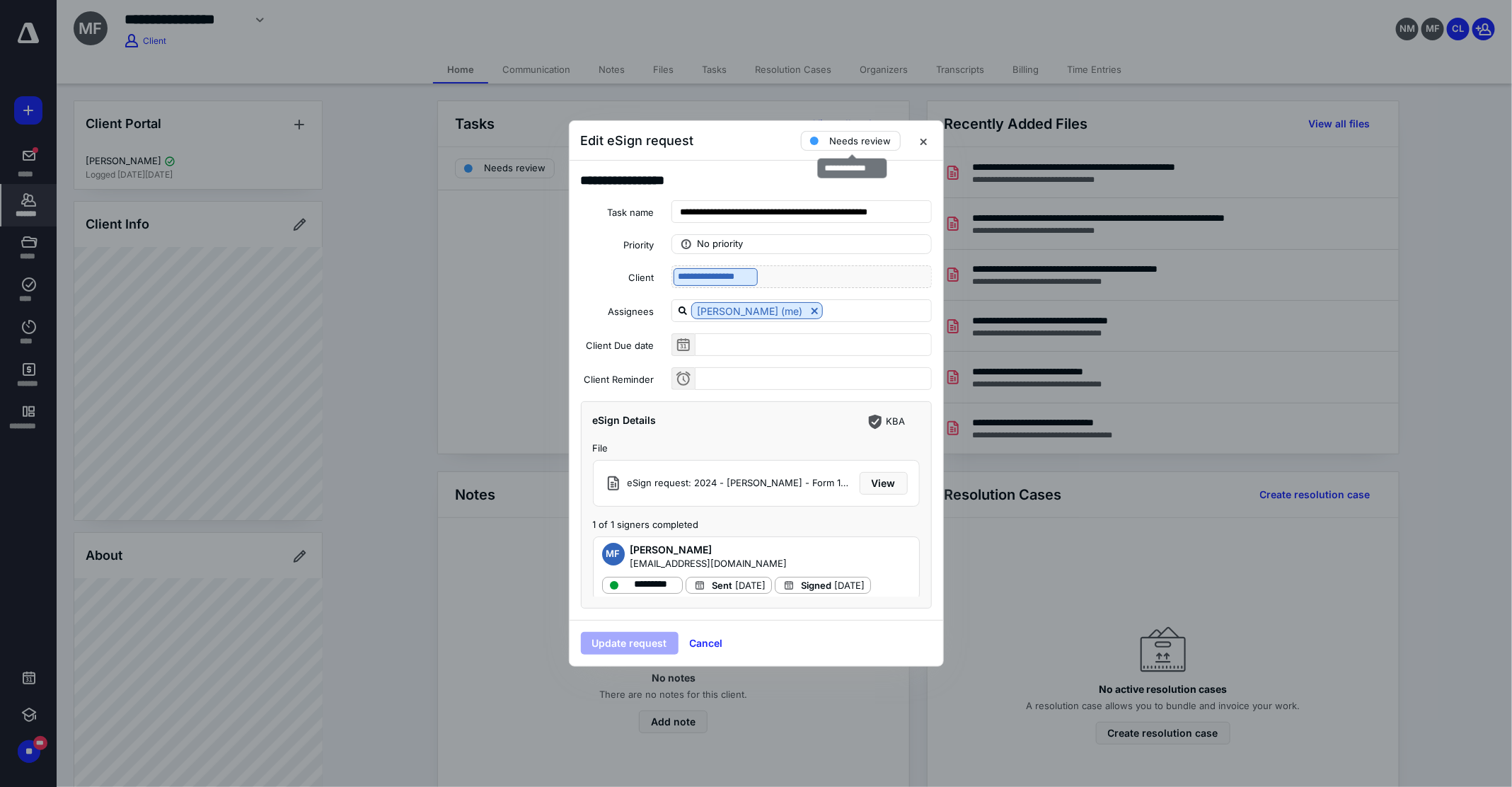 click at bounding box center [814, 141] 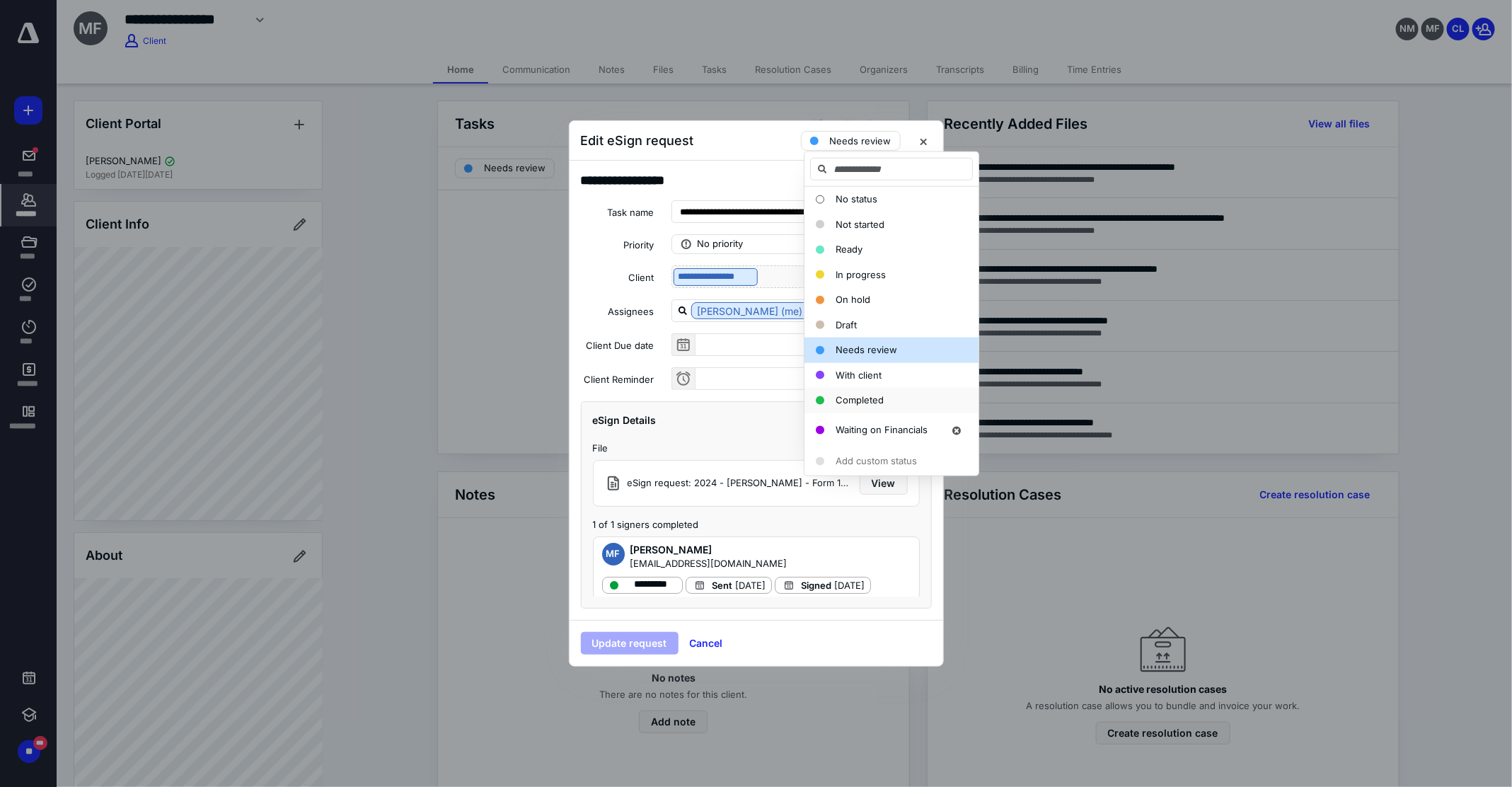 click on "Completed" at bounding box center (860, 400) 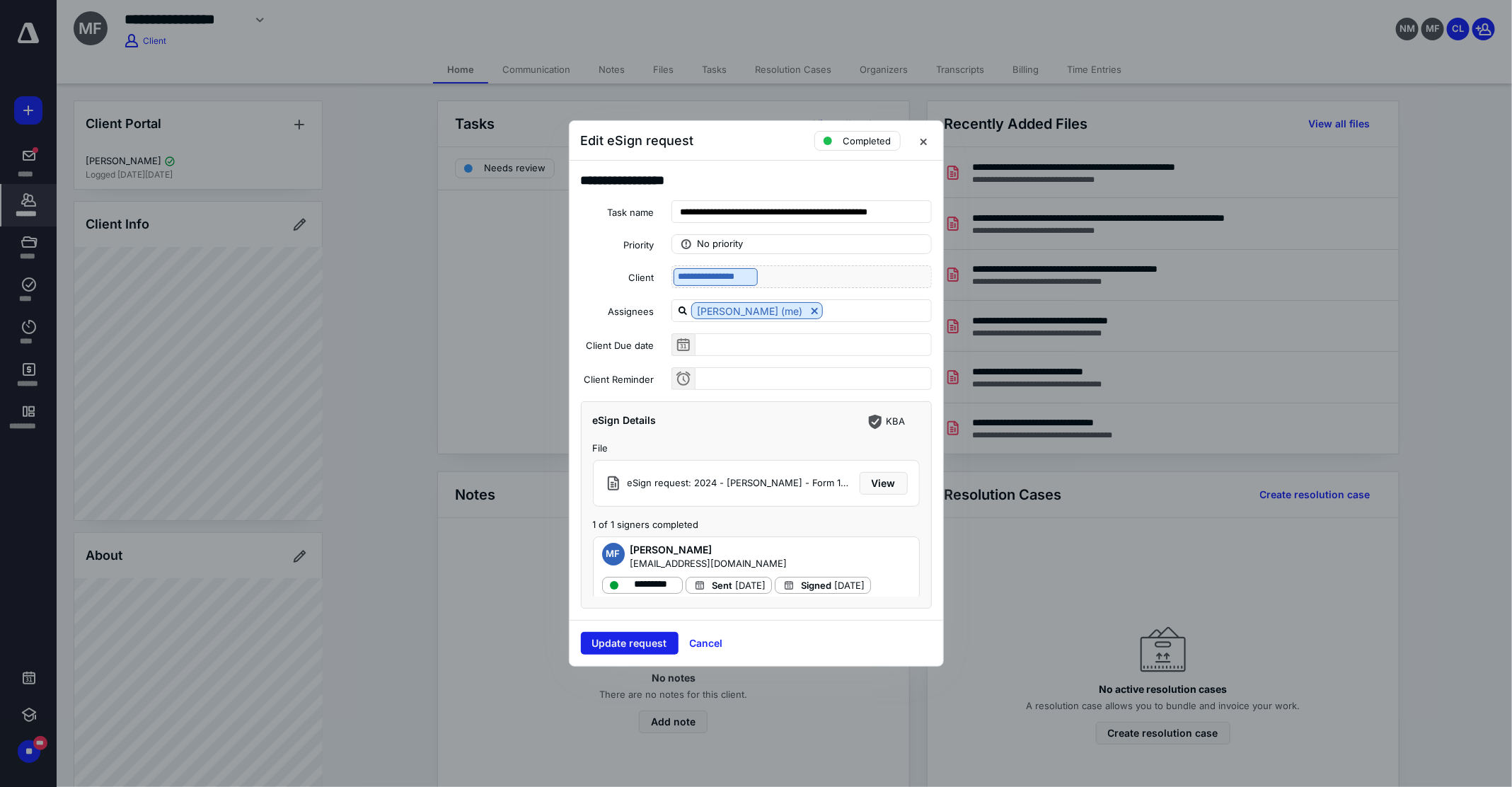 click on "Update request" at bounding box center [630, 643] 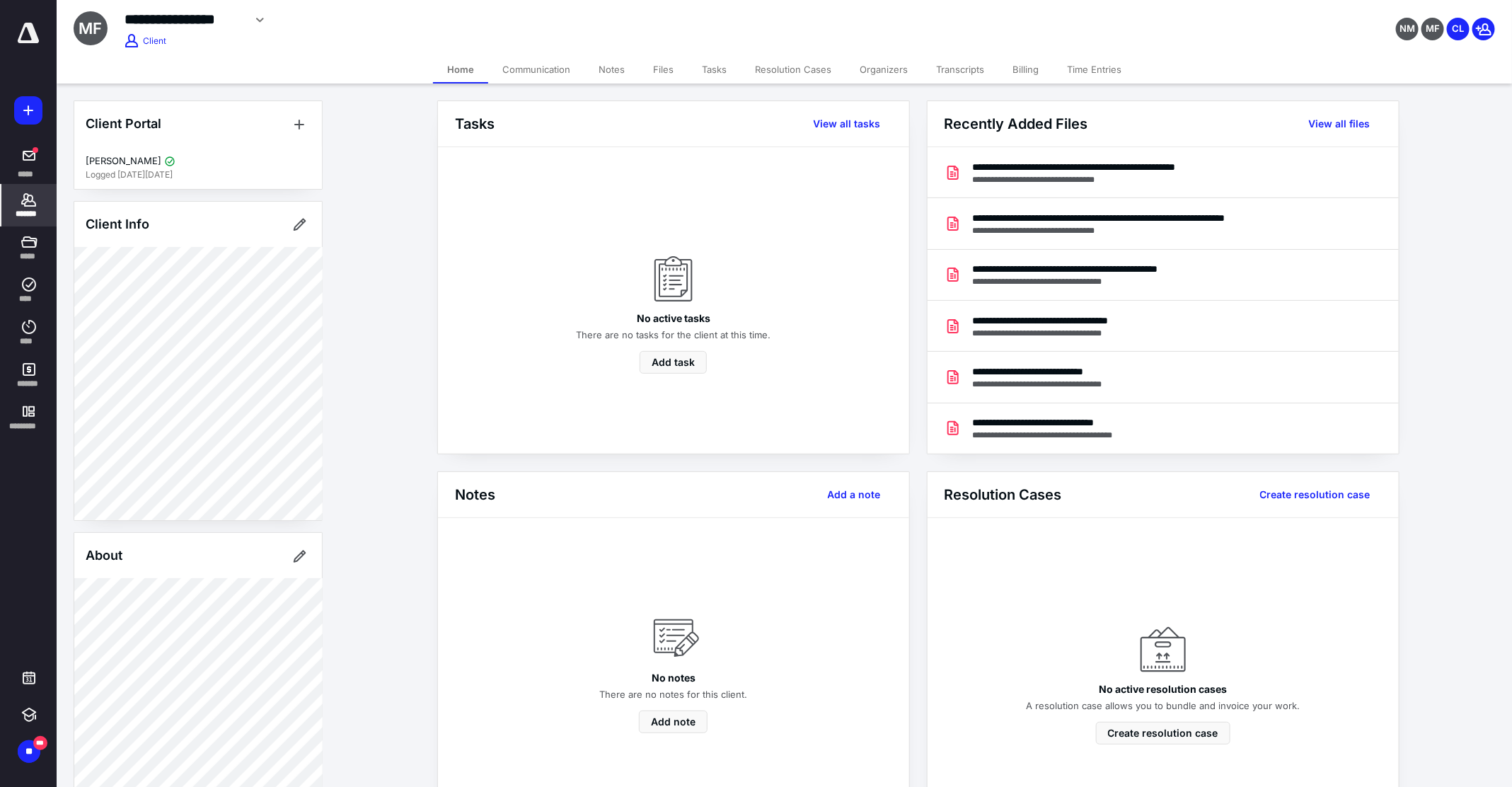 click on "Files" at bounding box center [663, 69] 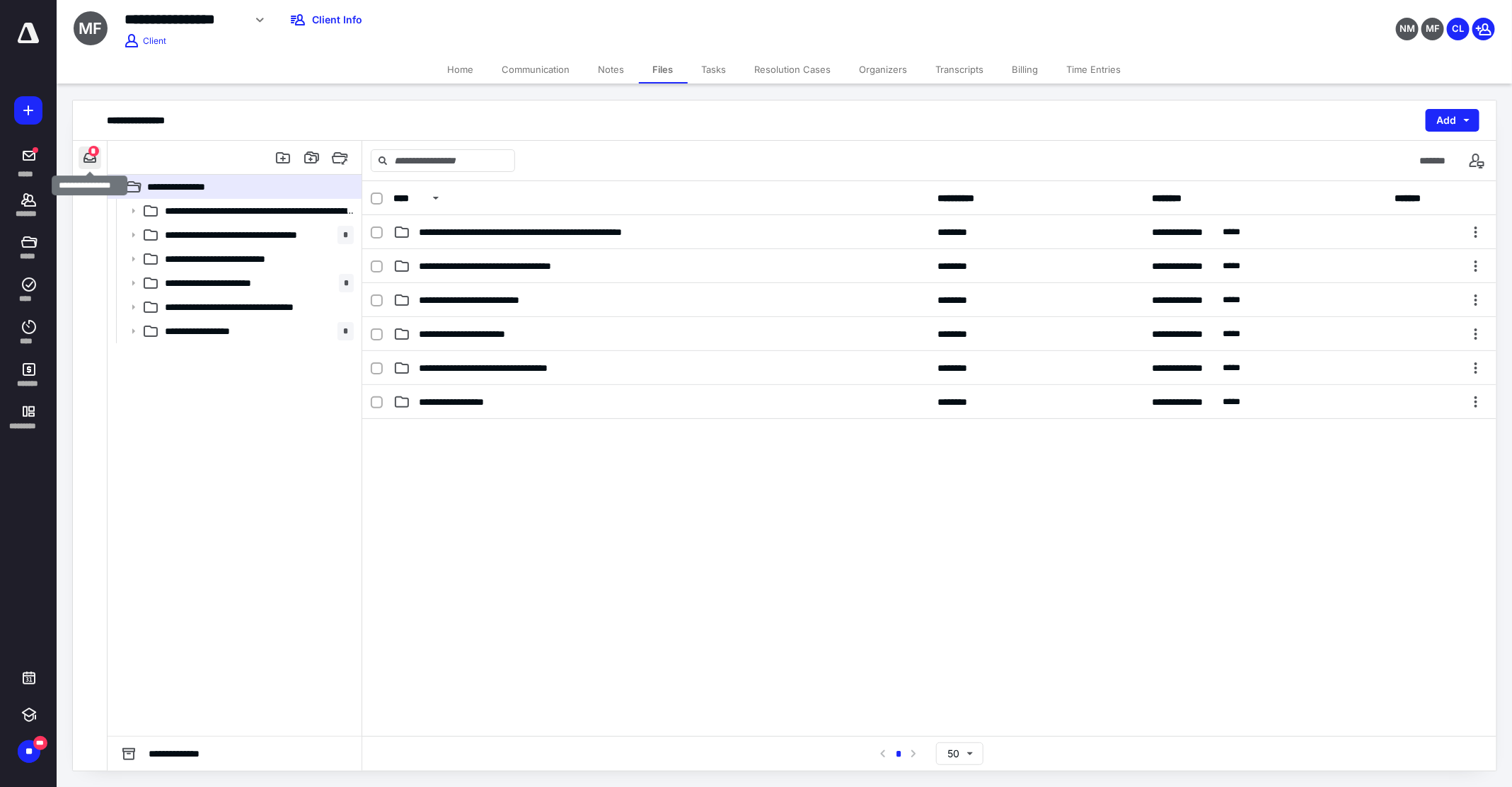 click at bounding box center (90, 158) 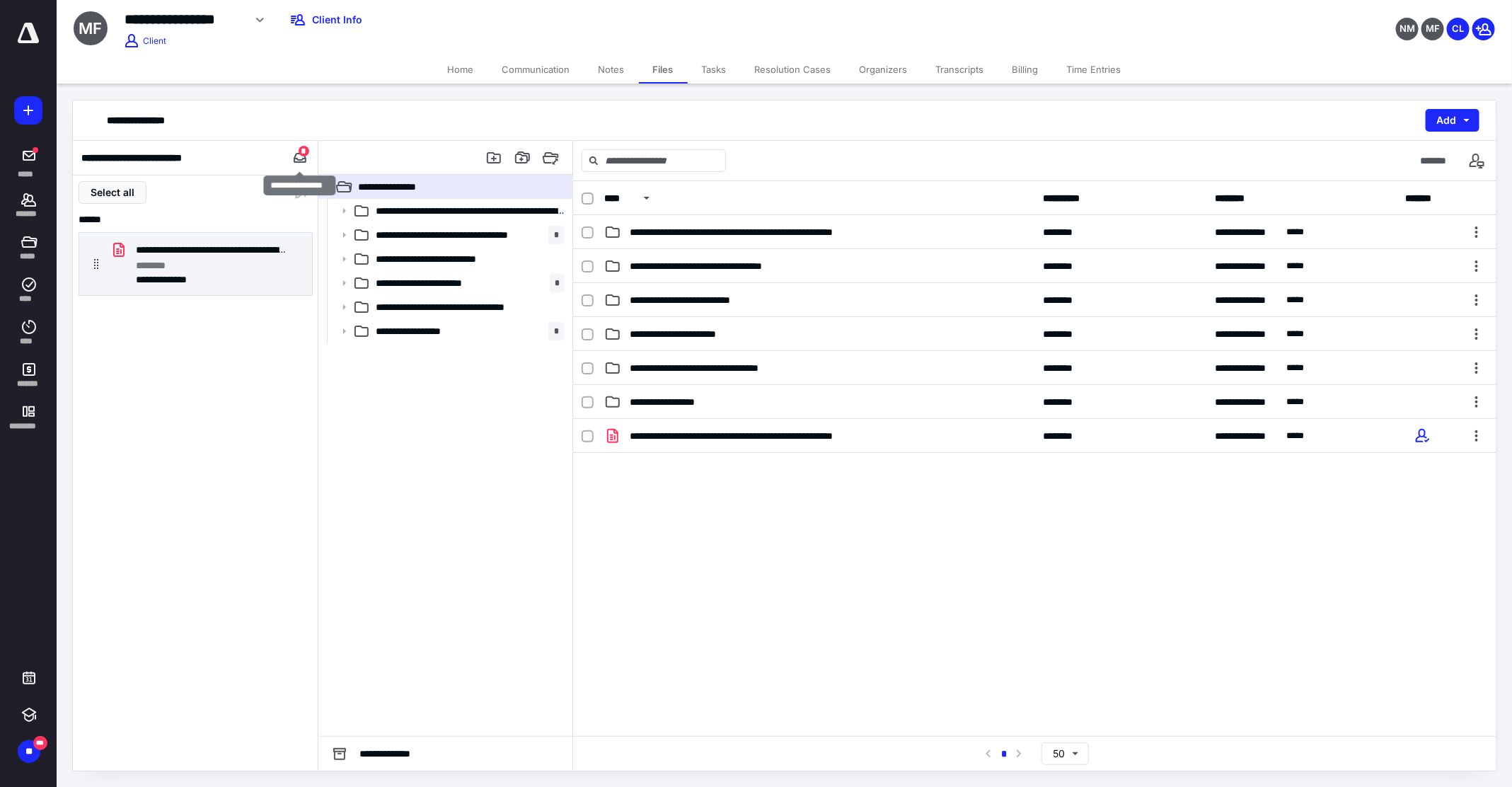 click on "*" at bounding box center (304, 151) 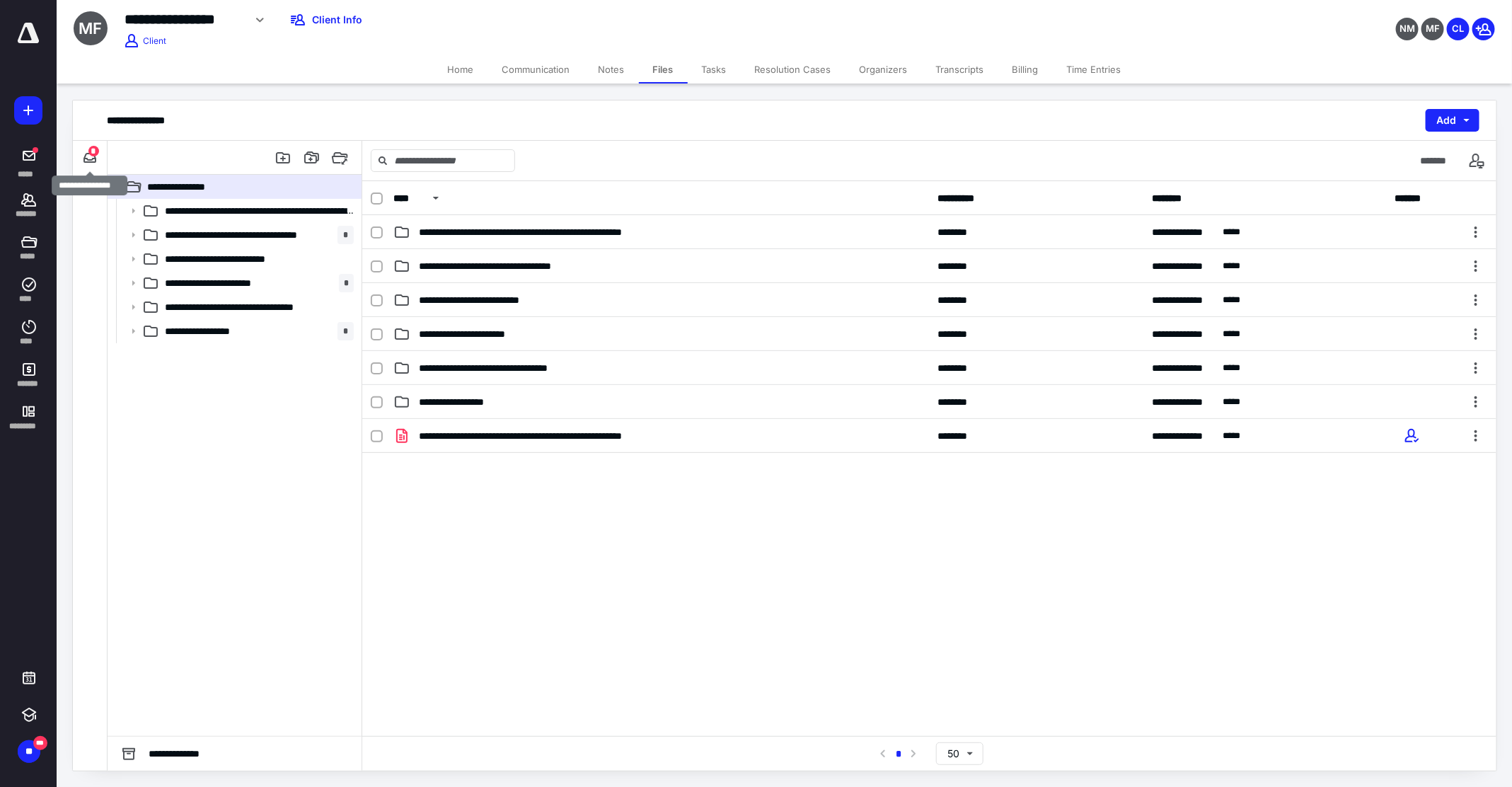 click on "*" at bounding box center (93, 151) 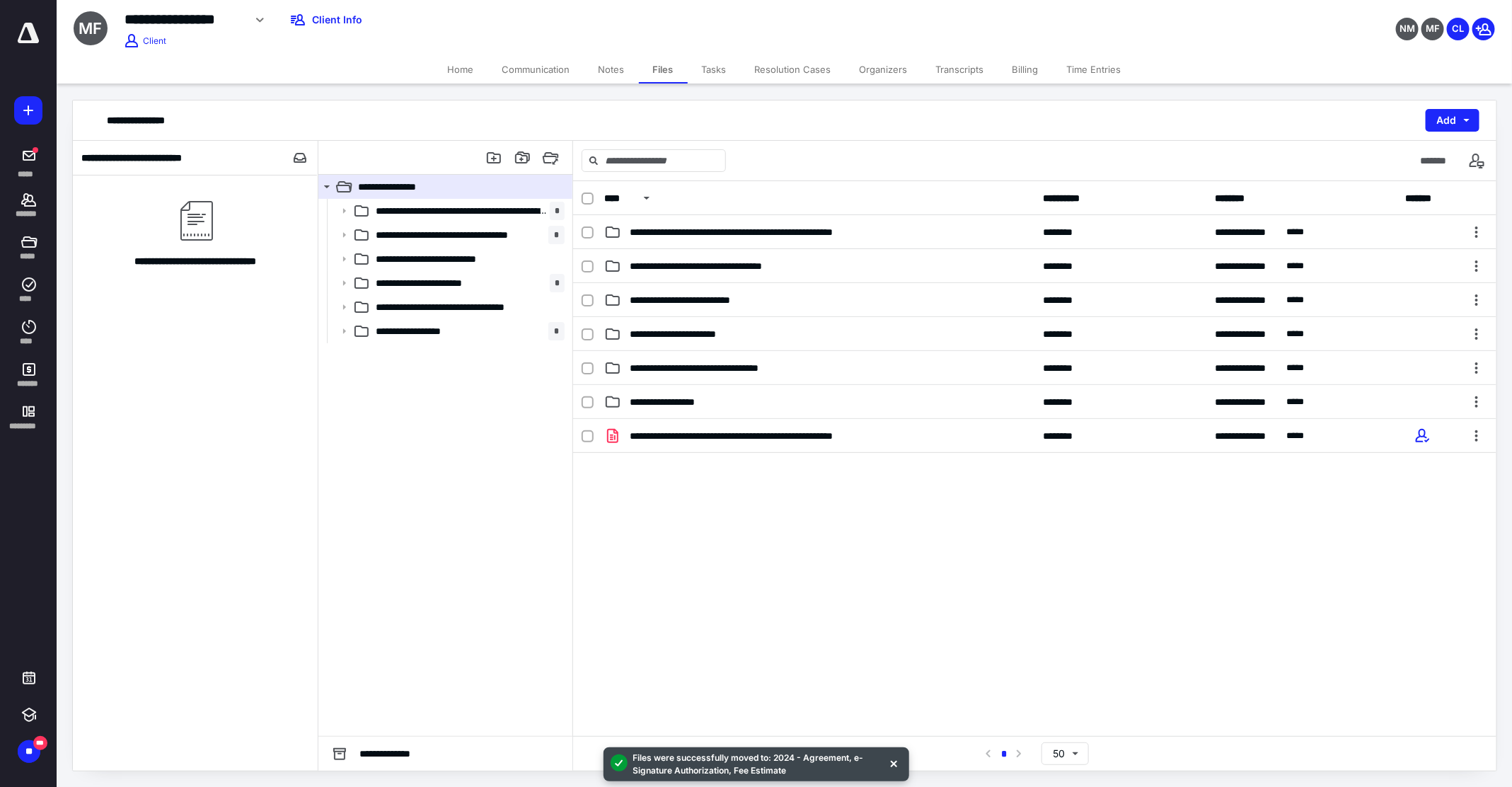 click on "**********" at bounding box center (768, 232) 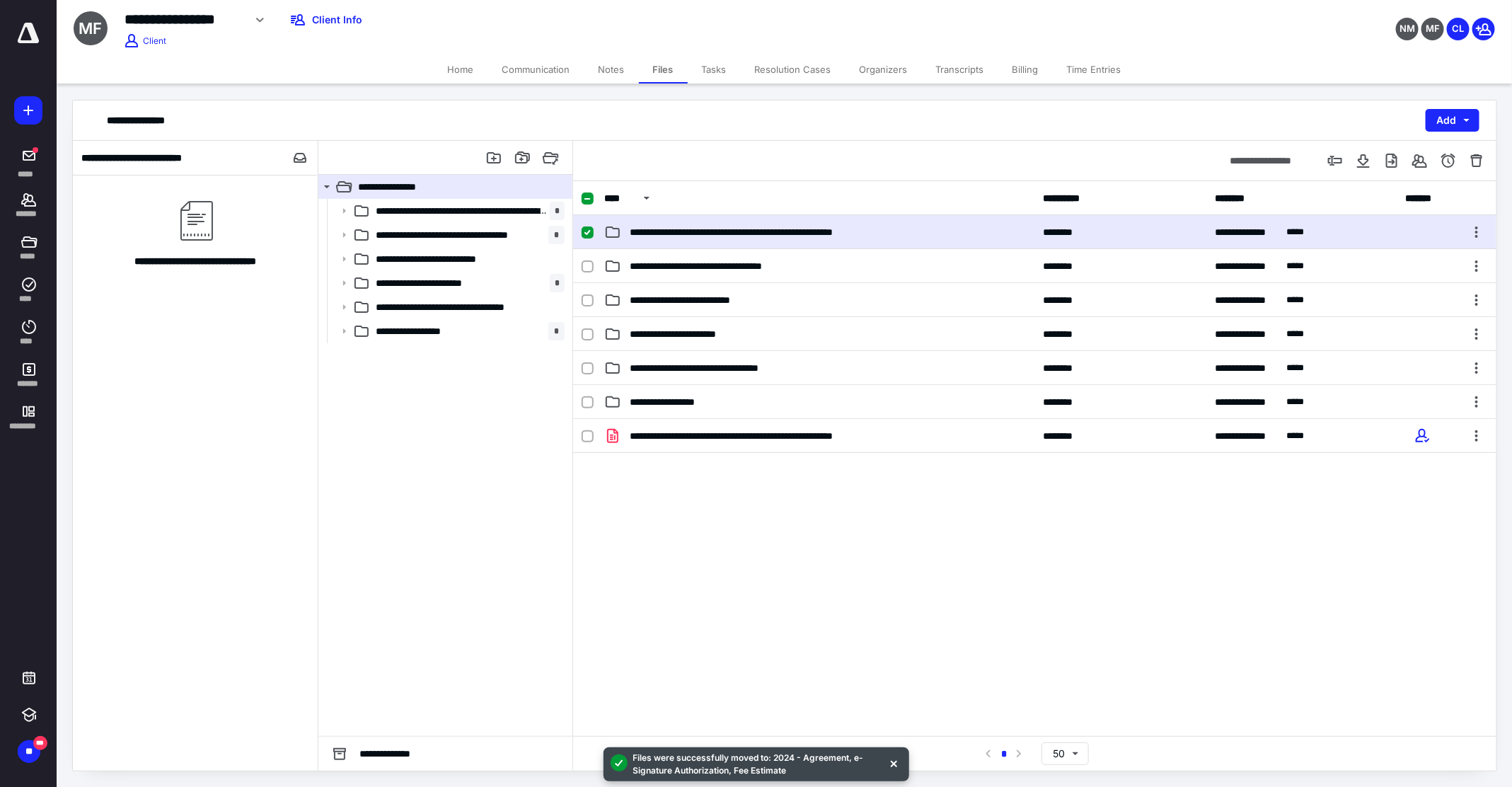 click on "**********" at bounding box center [768, 232] 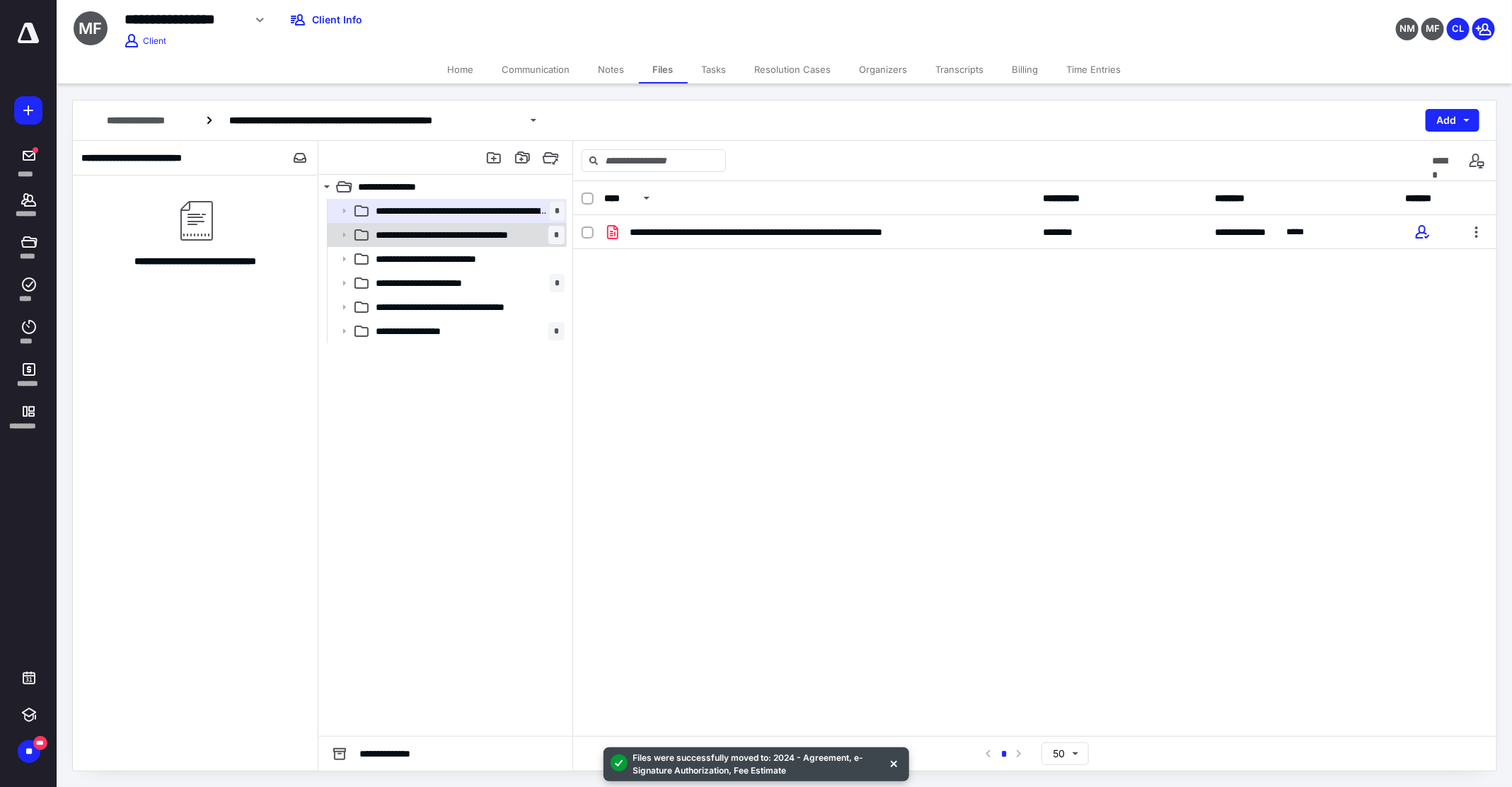 click on "**********" at bounding box center [462, 235] 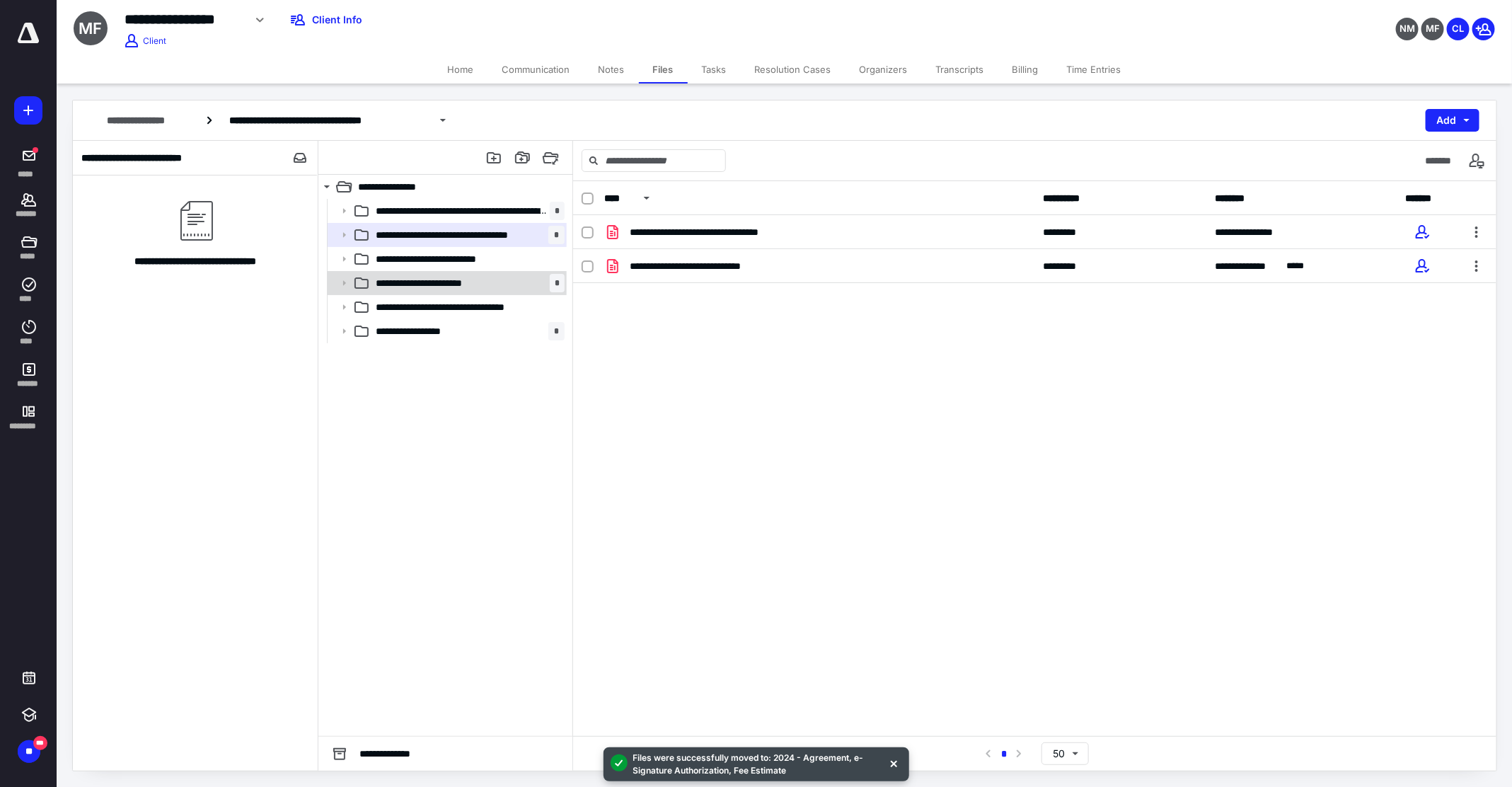 click on "**********" at bounding box center (467, 283) 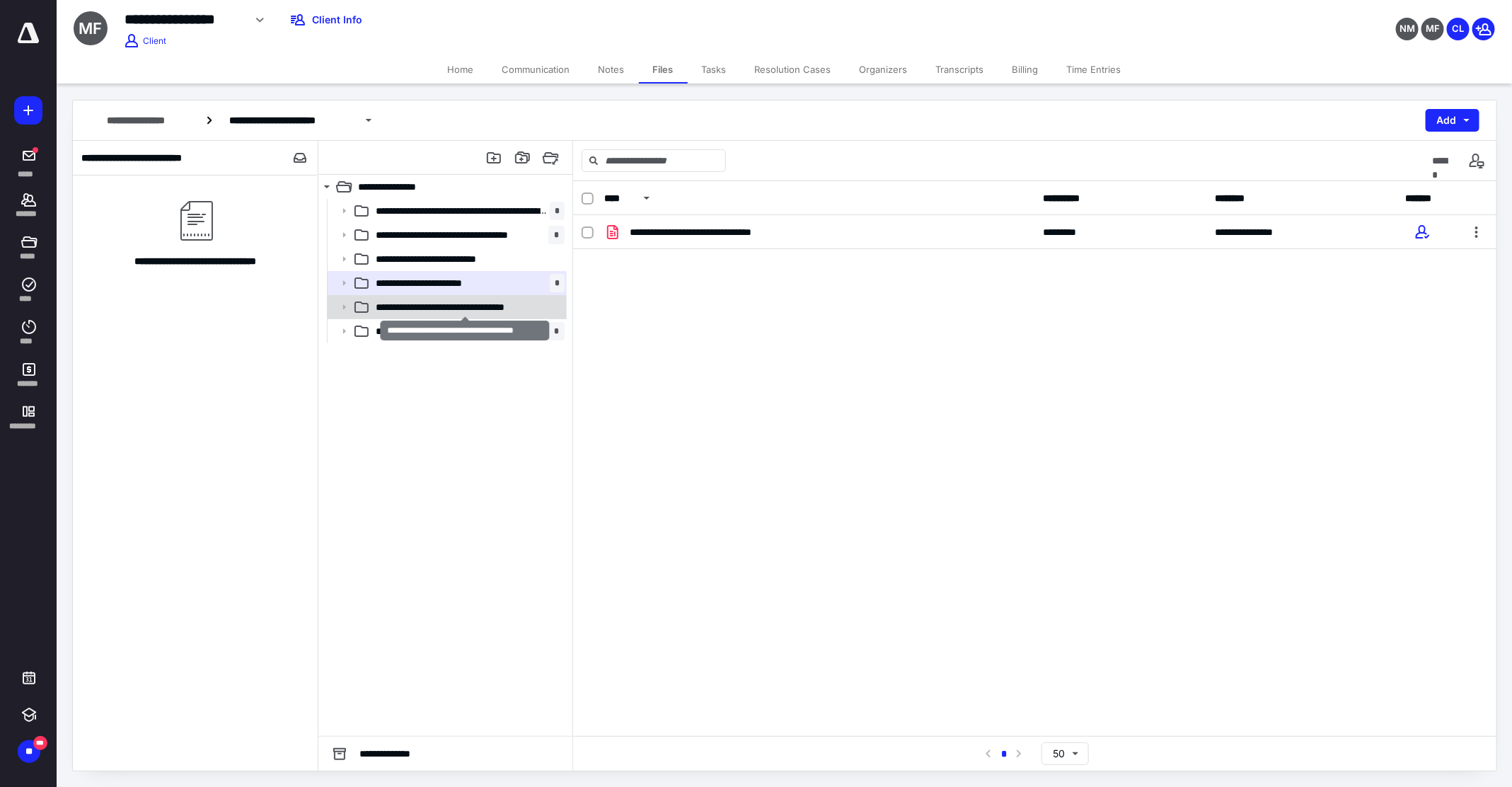 click on "**********" at bounding box center [466, 307] 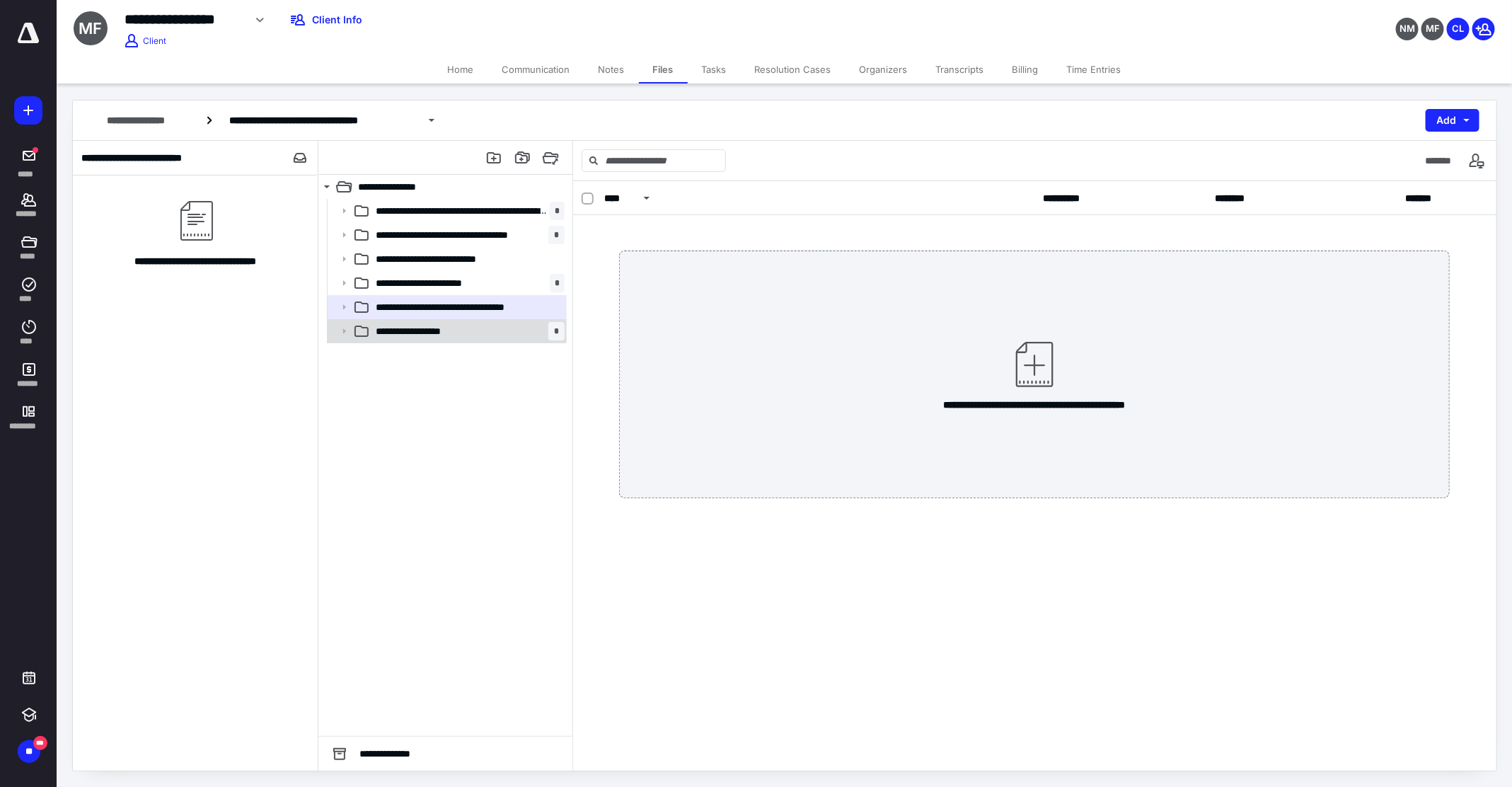 click on "**********" at bounding box center (420, 331) 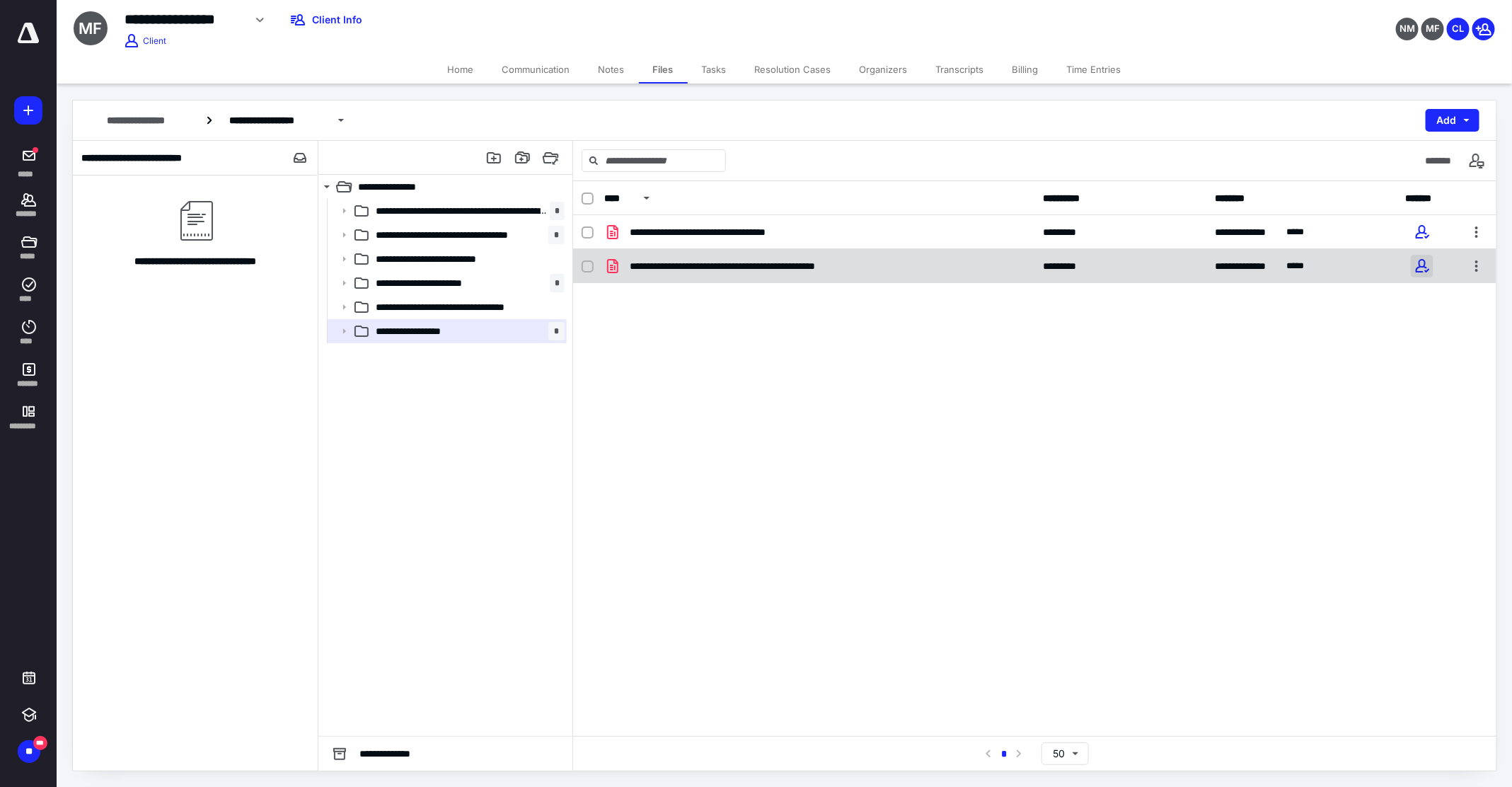 click at bounding box center (1422, 266) 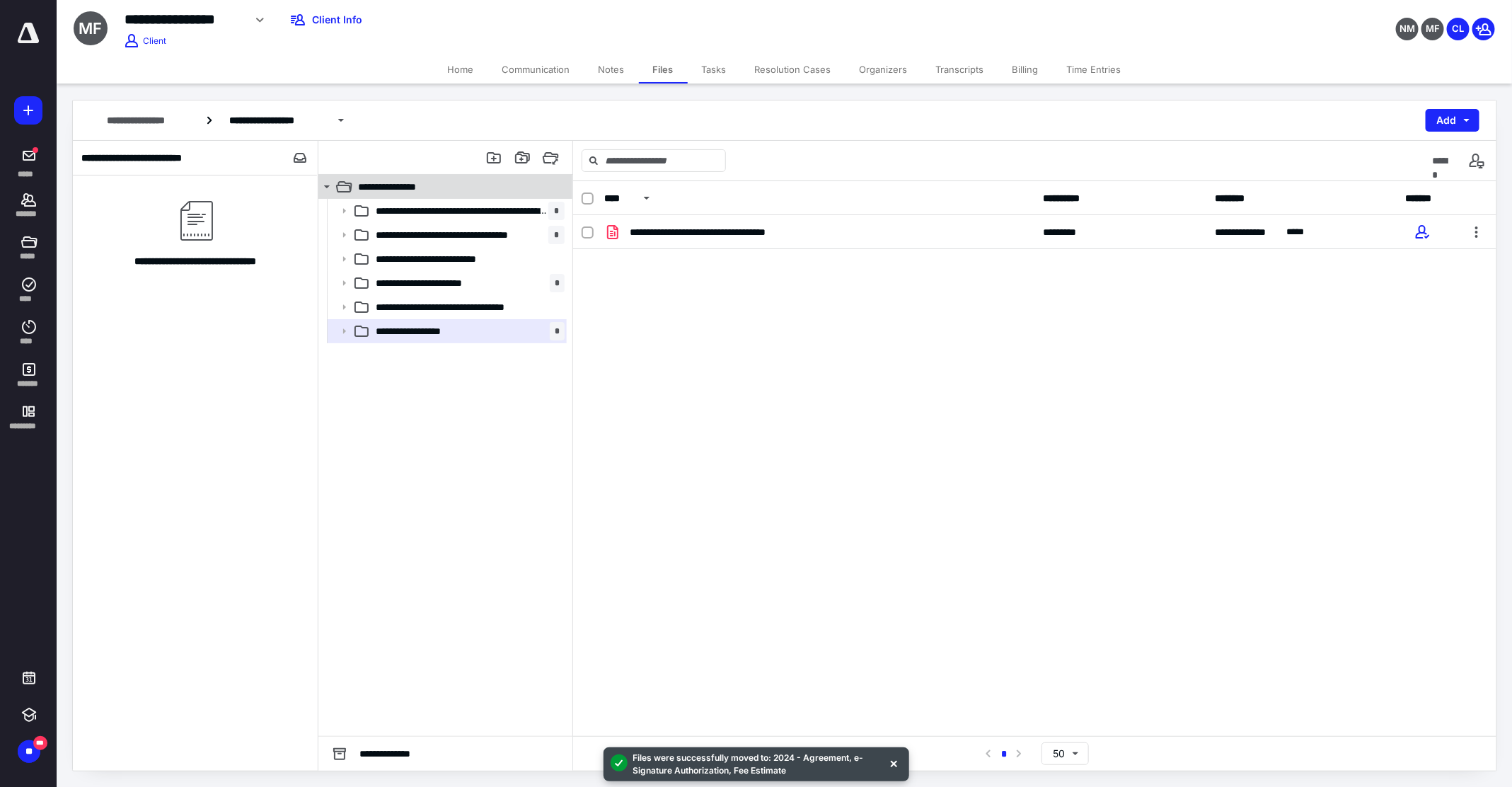 click on "**********" at bounding box center [398, 187] 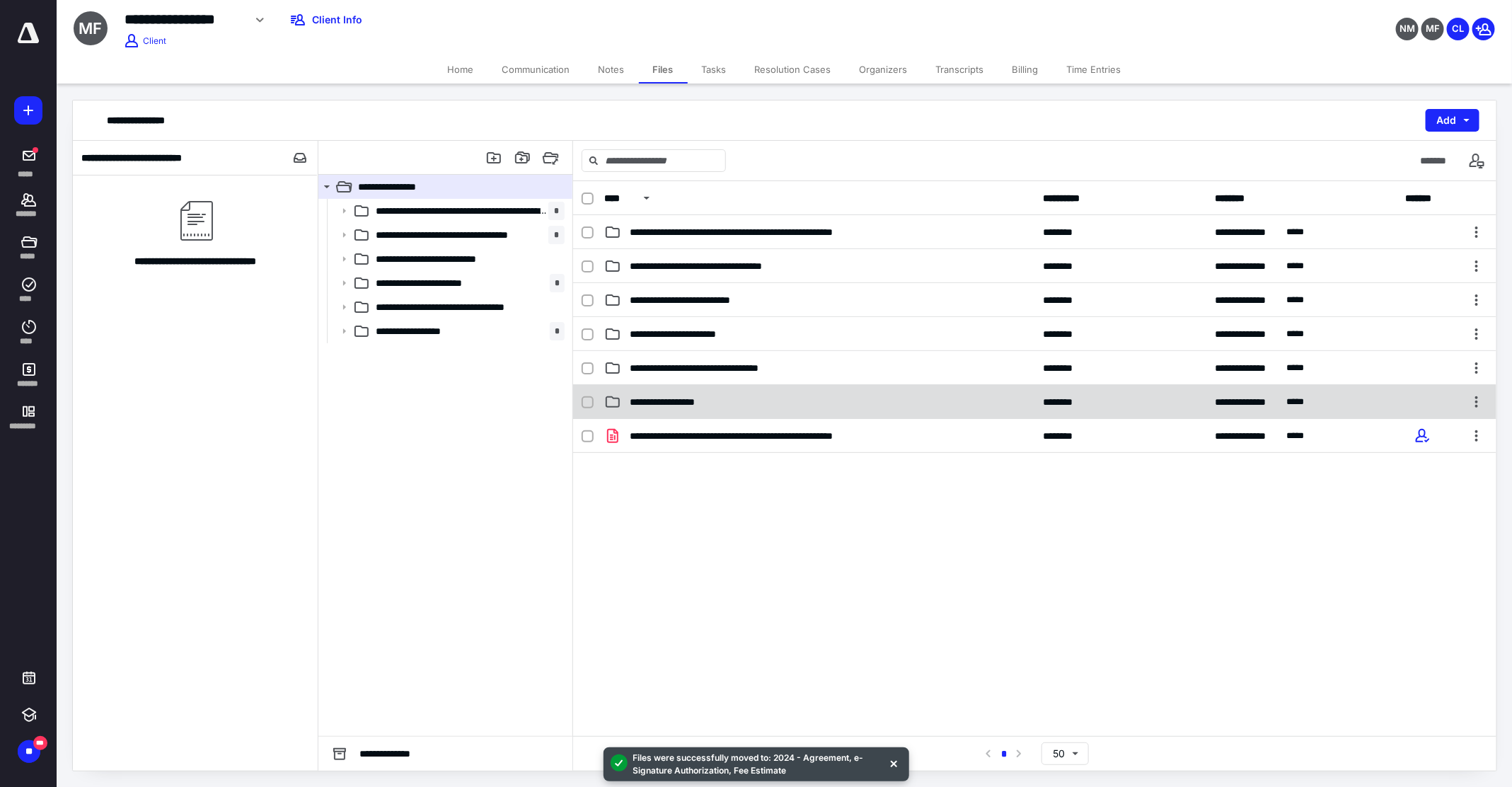 click on "**********" at bounding box center (819, 402) 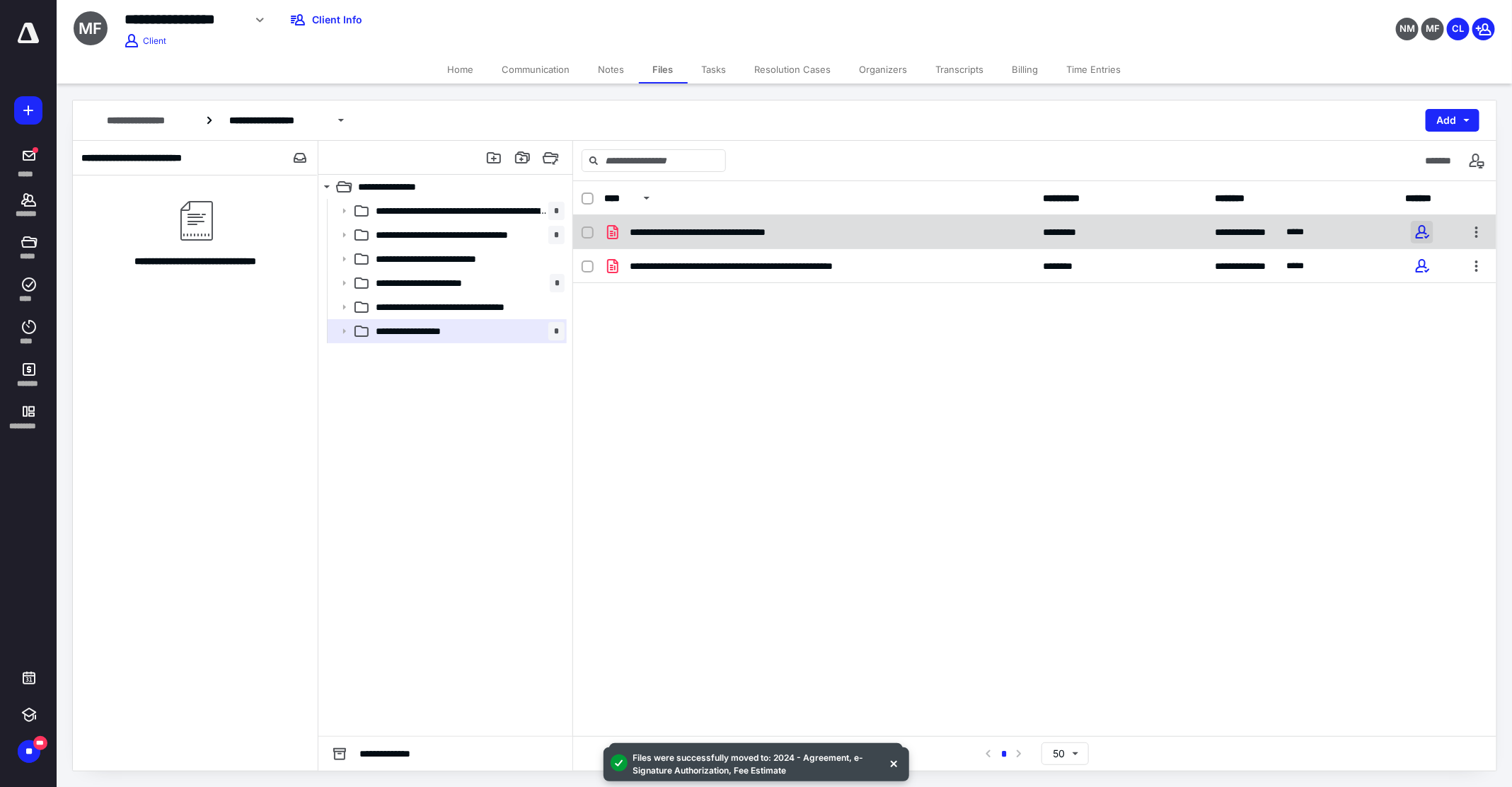 click at bounding box center [1422, 232] 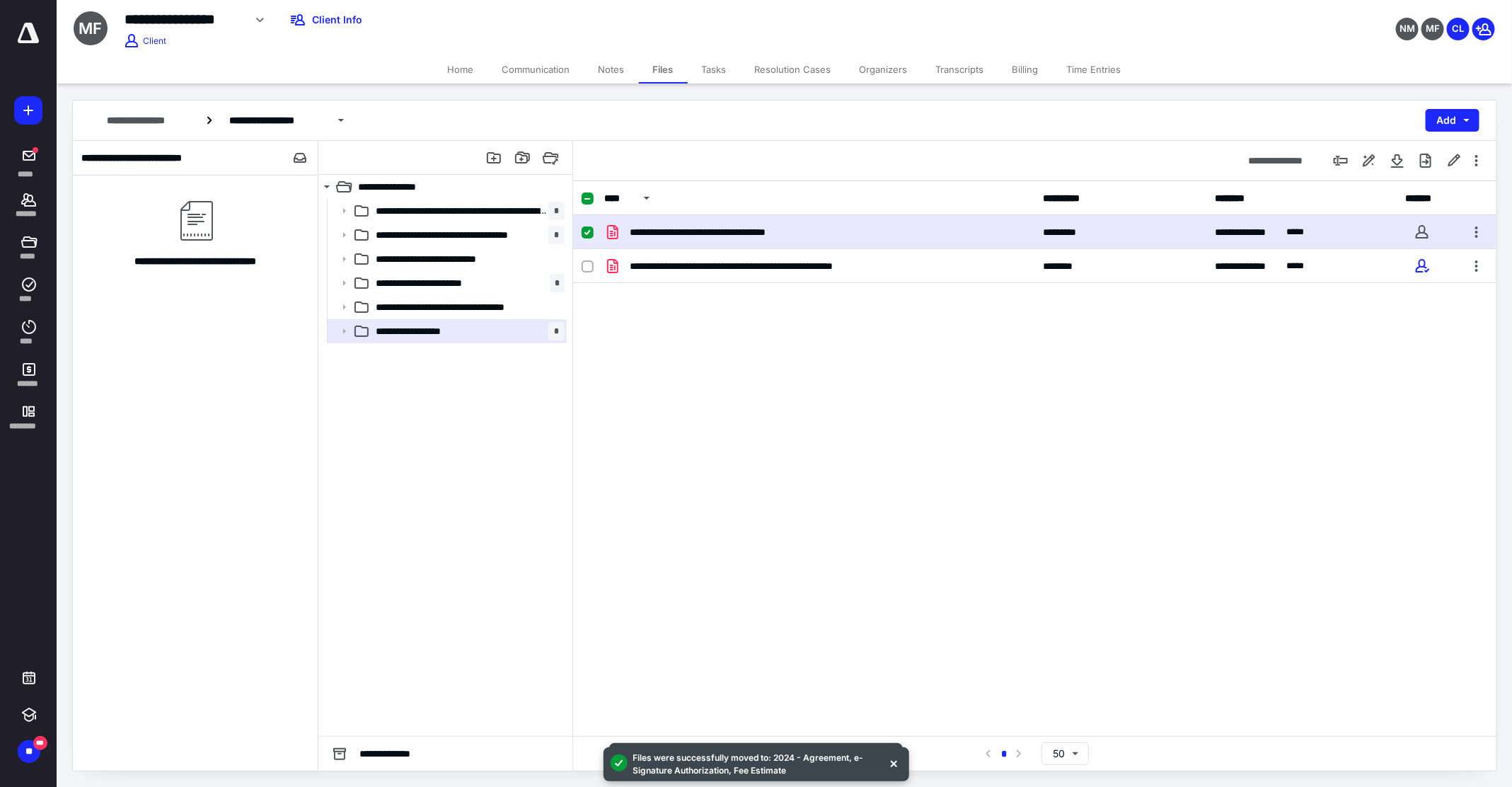 click on "**********" at bounding box center (1034, 321) 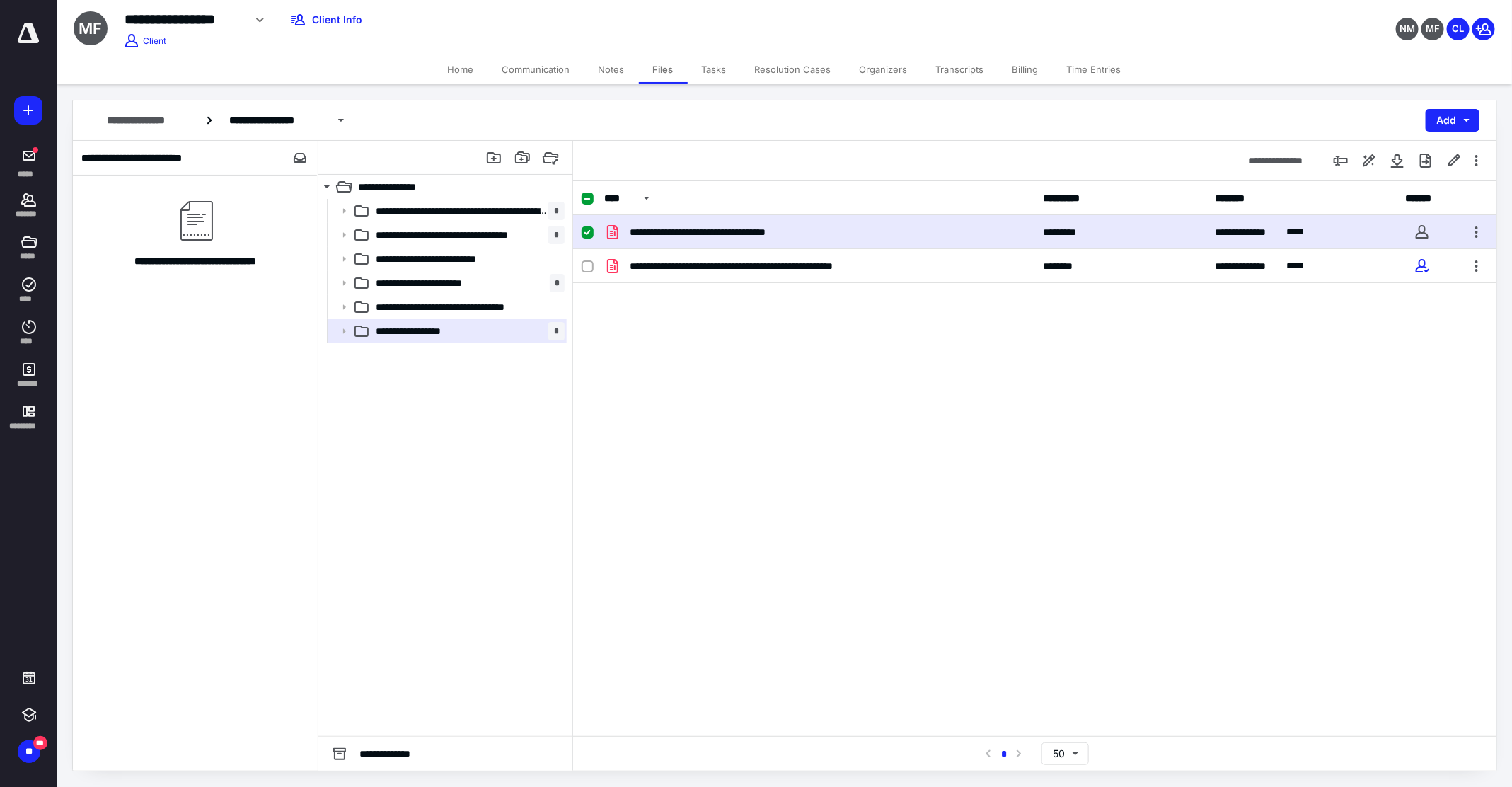 click on "Tasks" at bounding box center [714, 69] 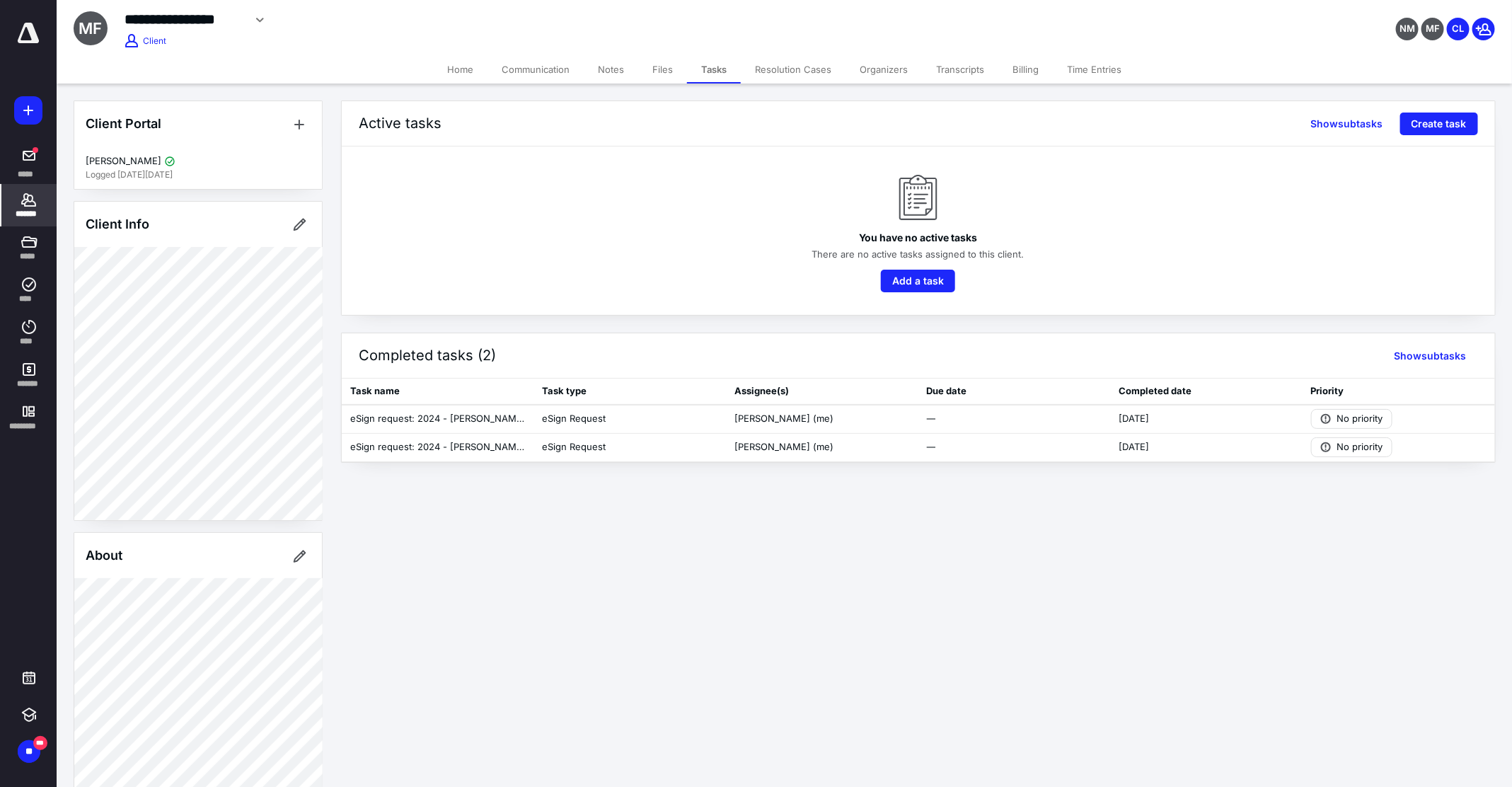 click 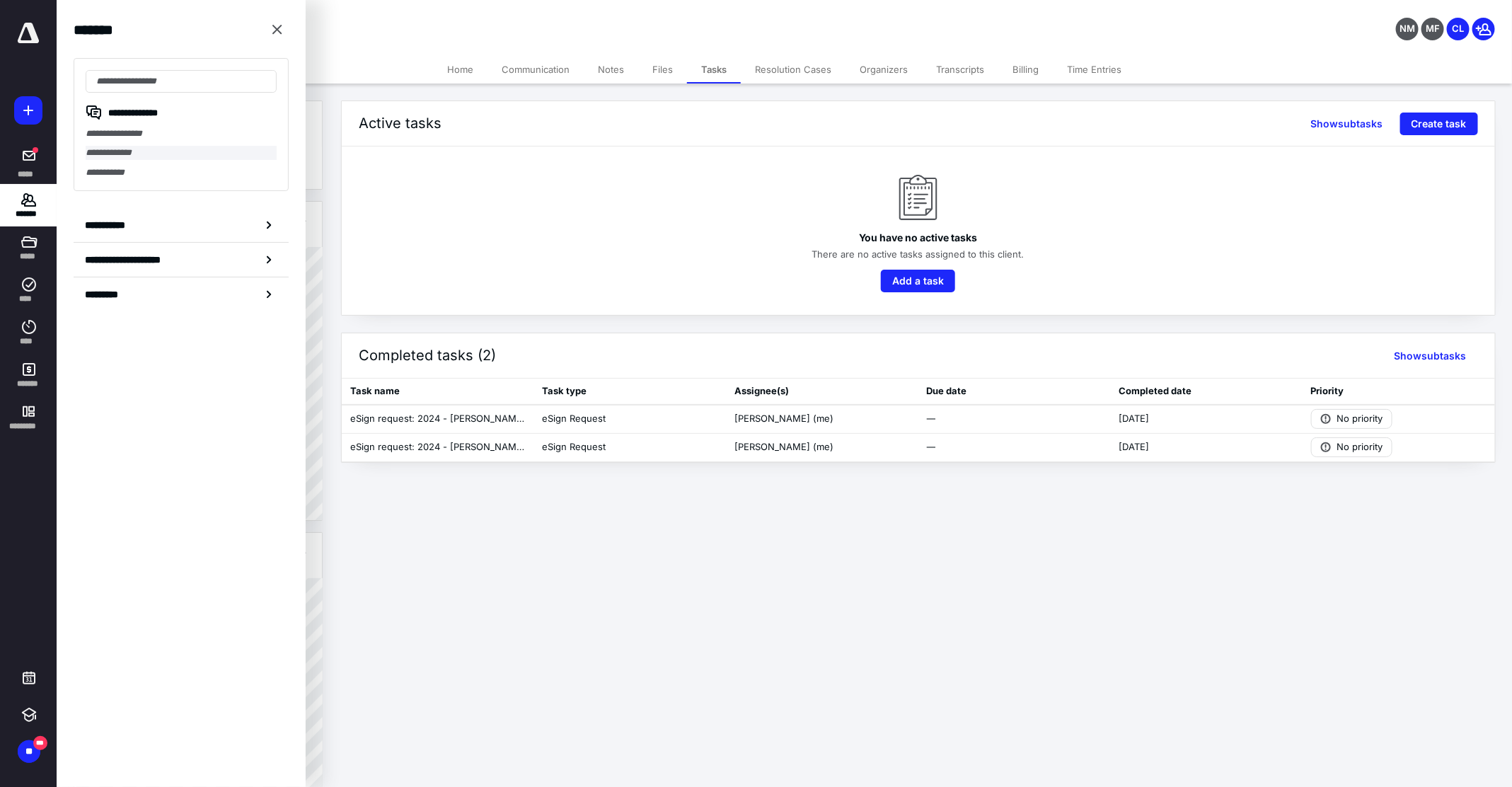 click on "**********" at bounding box center (181, 152) 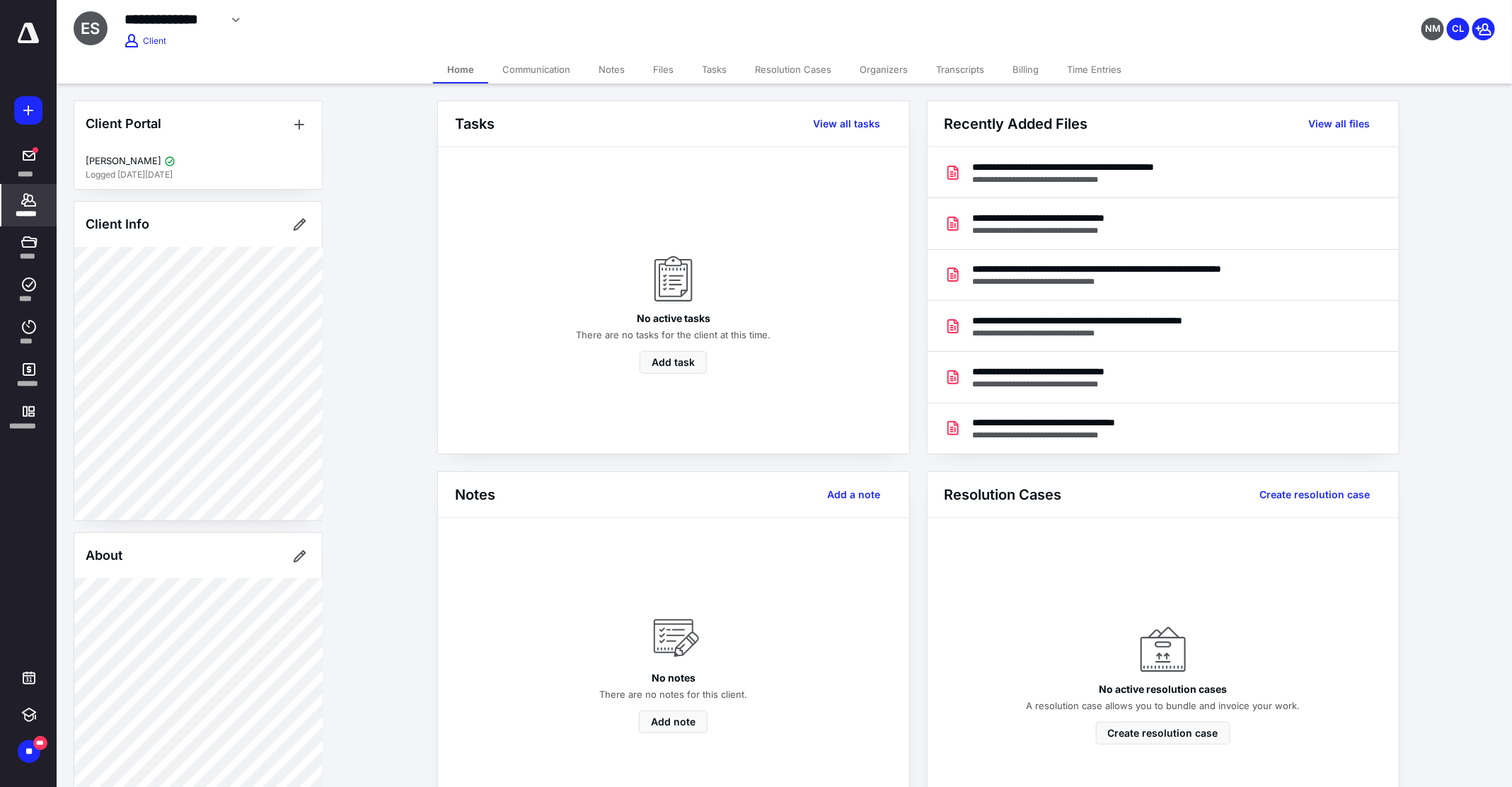 click on "Tasks" at bounding box center [714, 69] 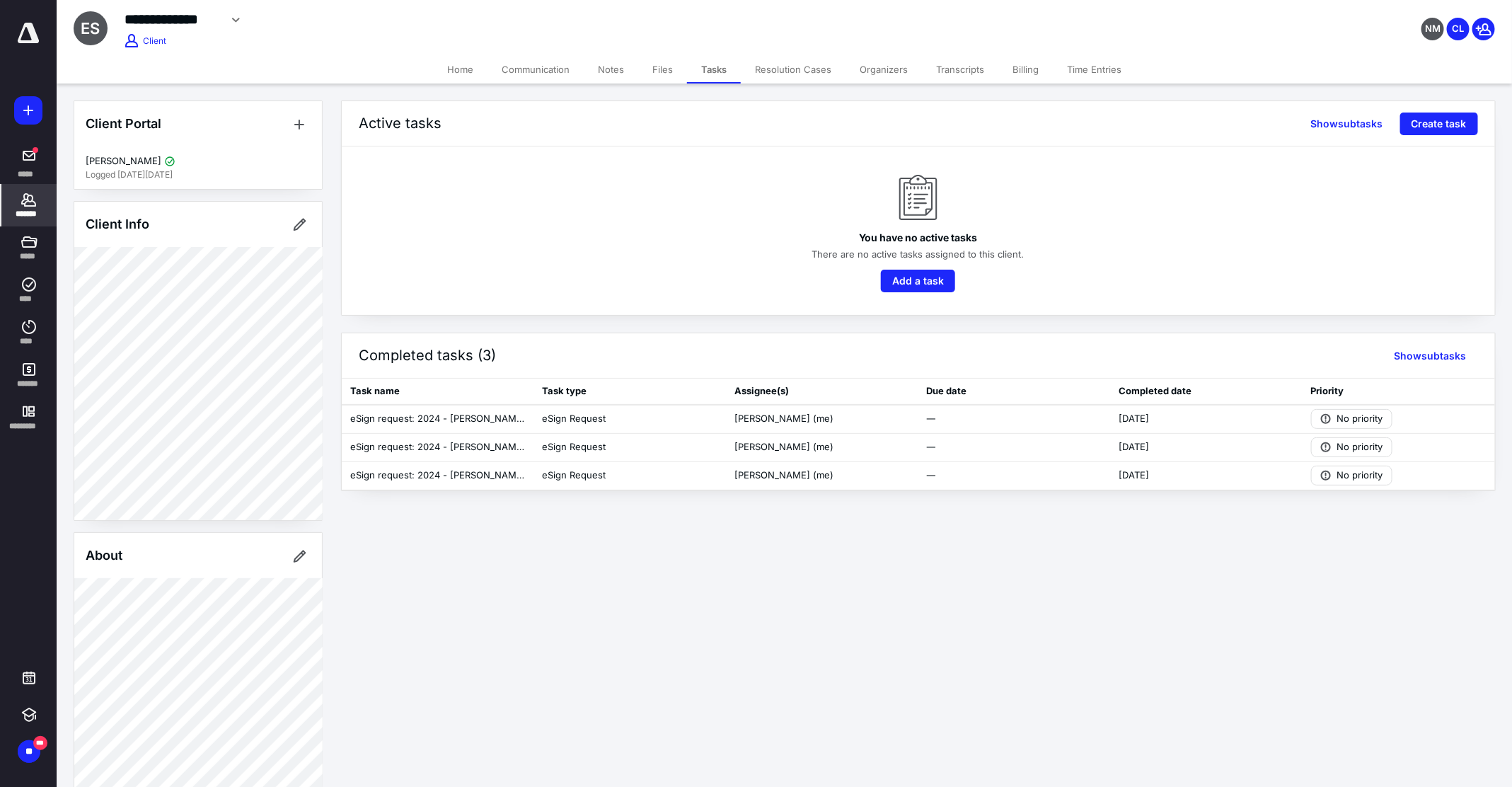 click 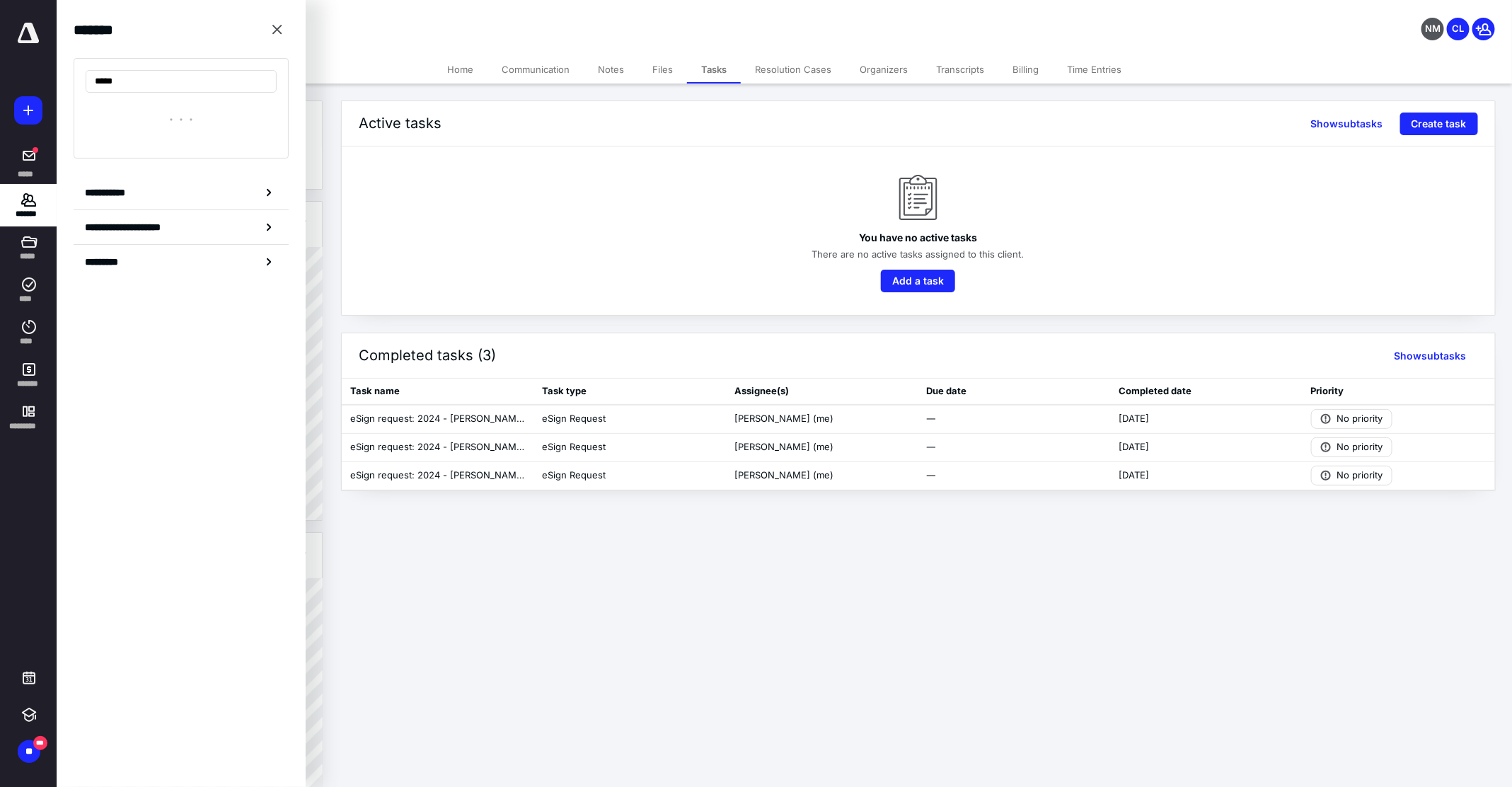 type on "*****" 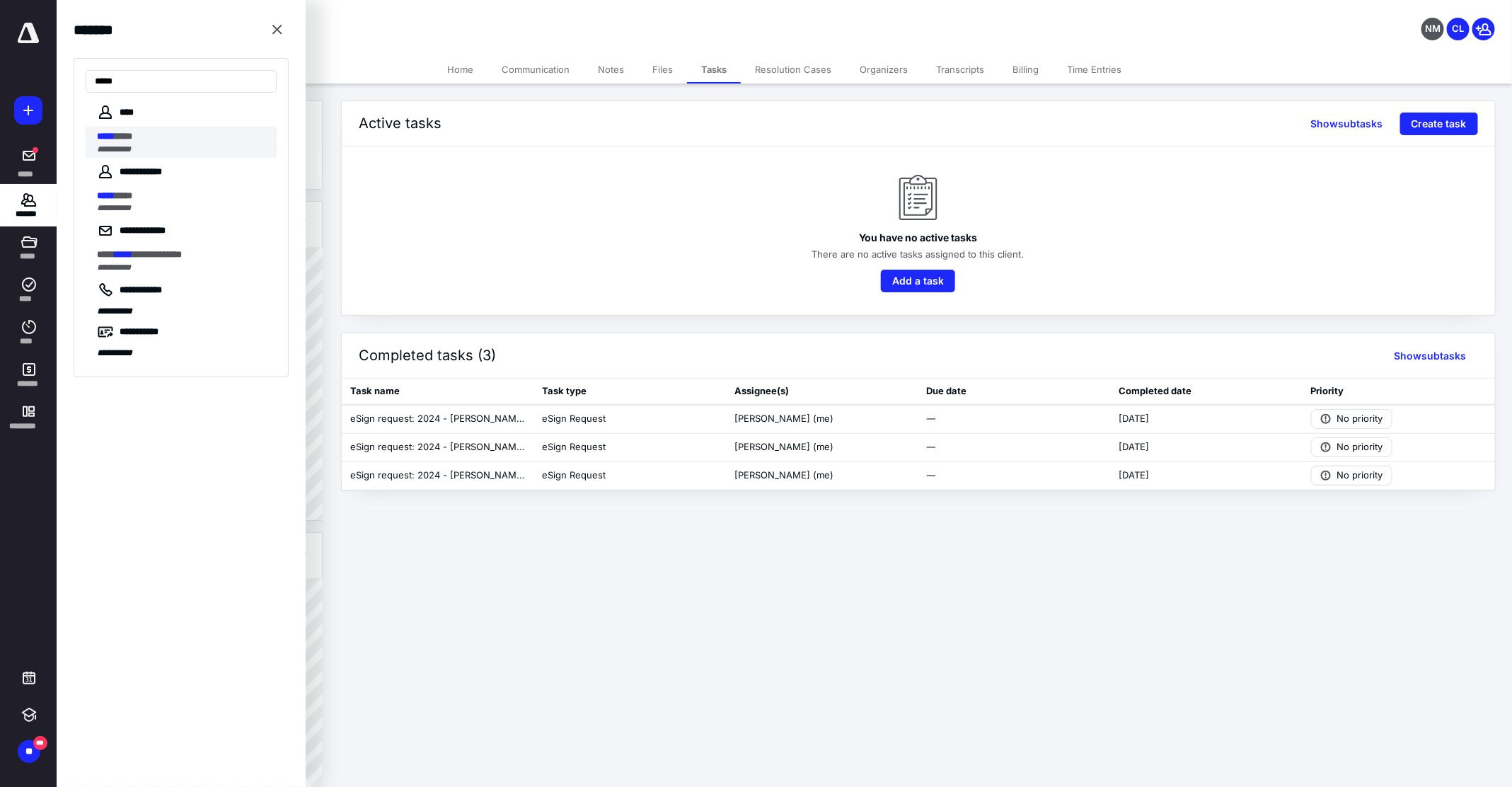 click on "***** ****" at bounding box center [183, 137] 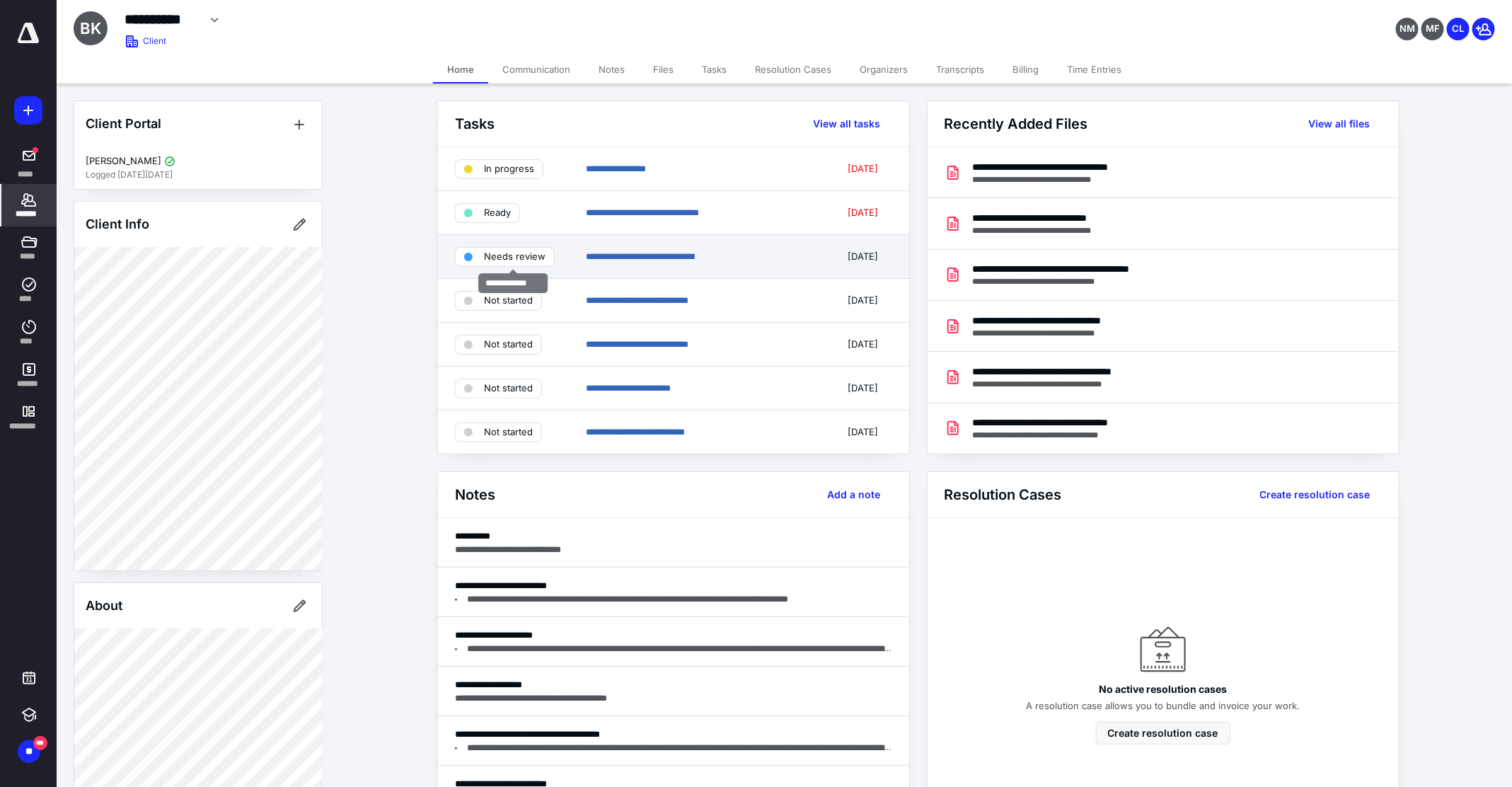 click at bounding box center [468, 257] 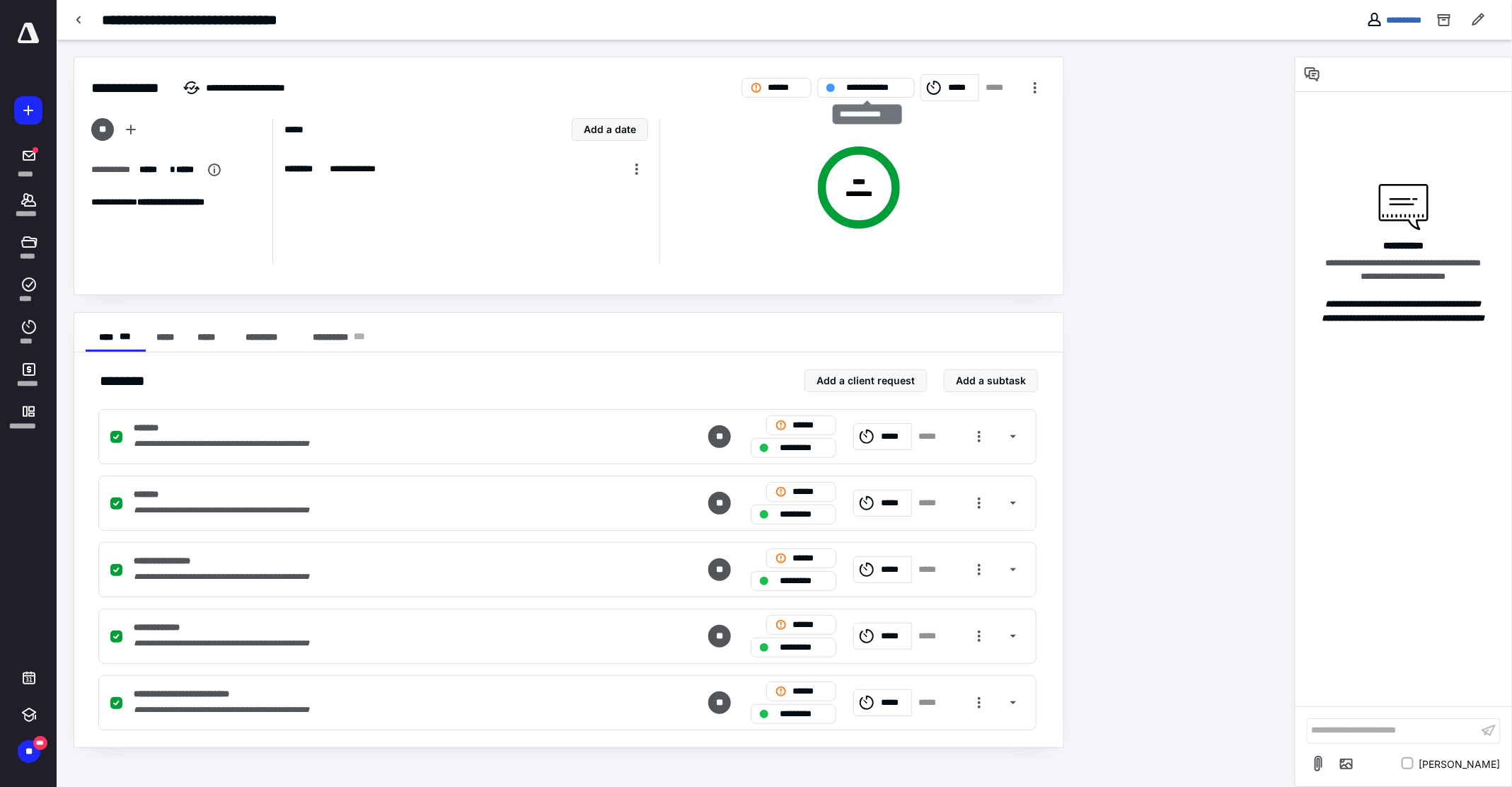 click at bounding box center [831, 88] 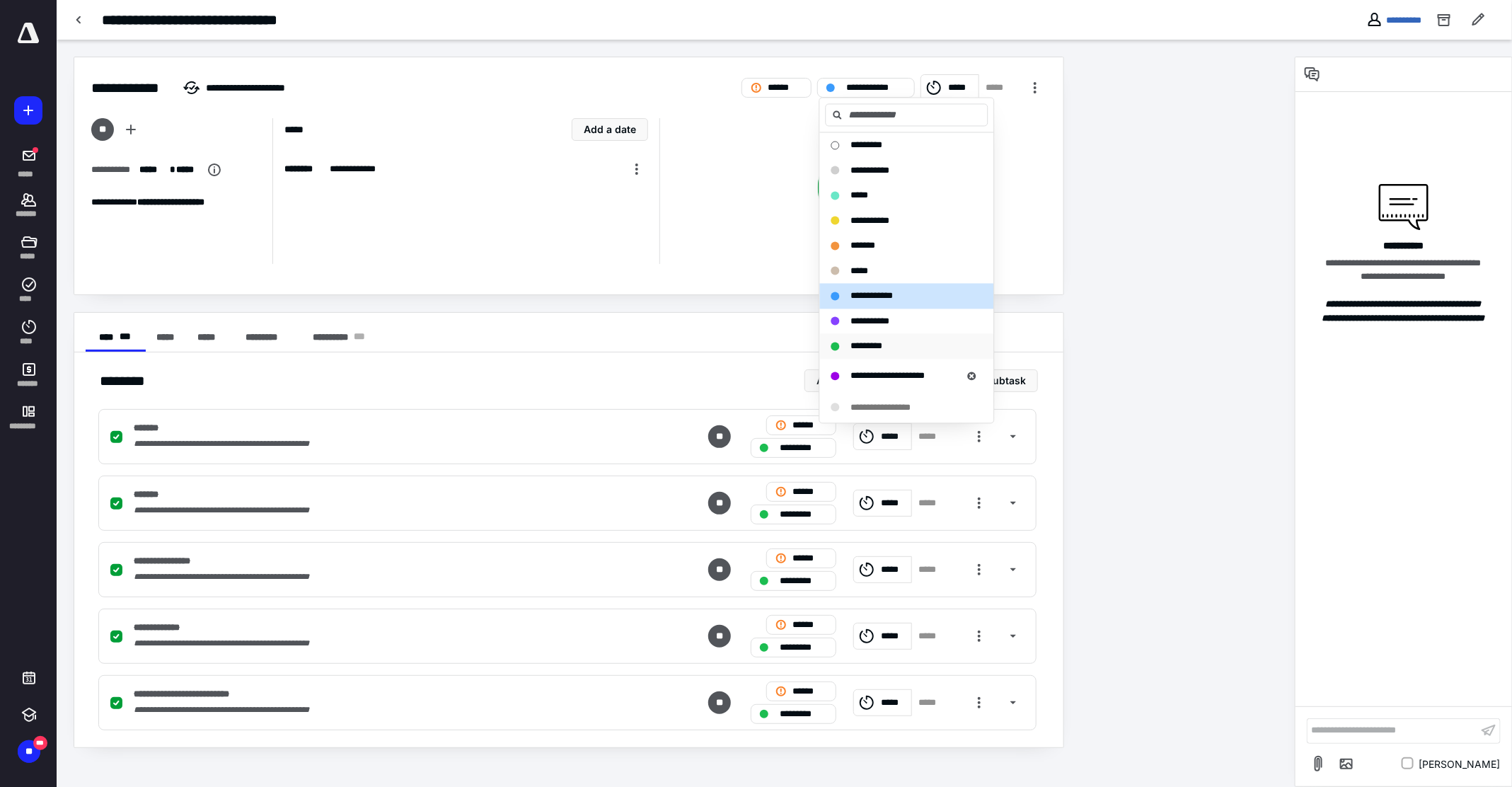 click on "*********" at bounding box center (867, 346) 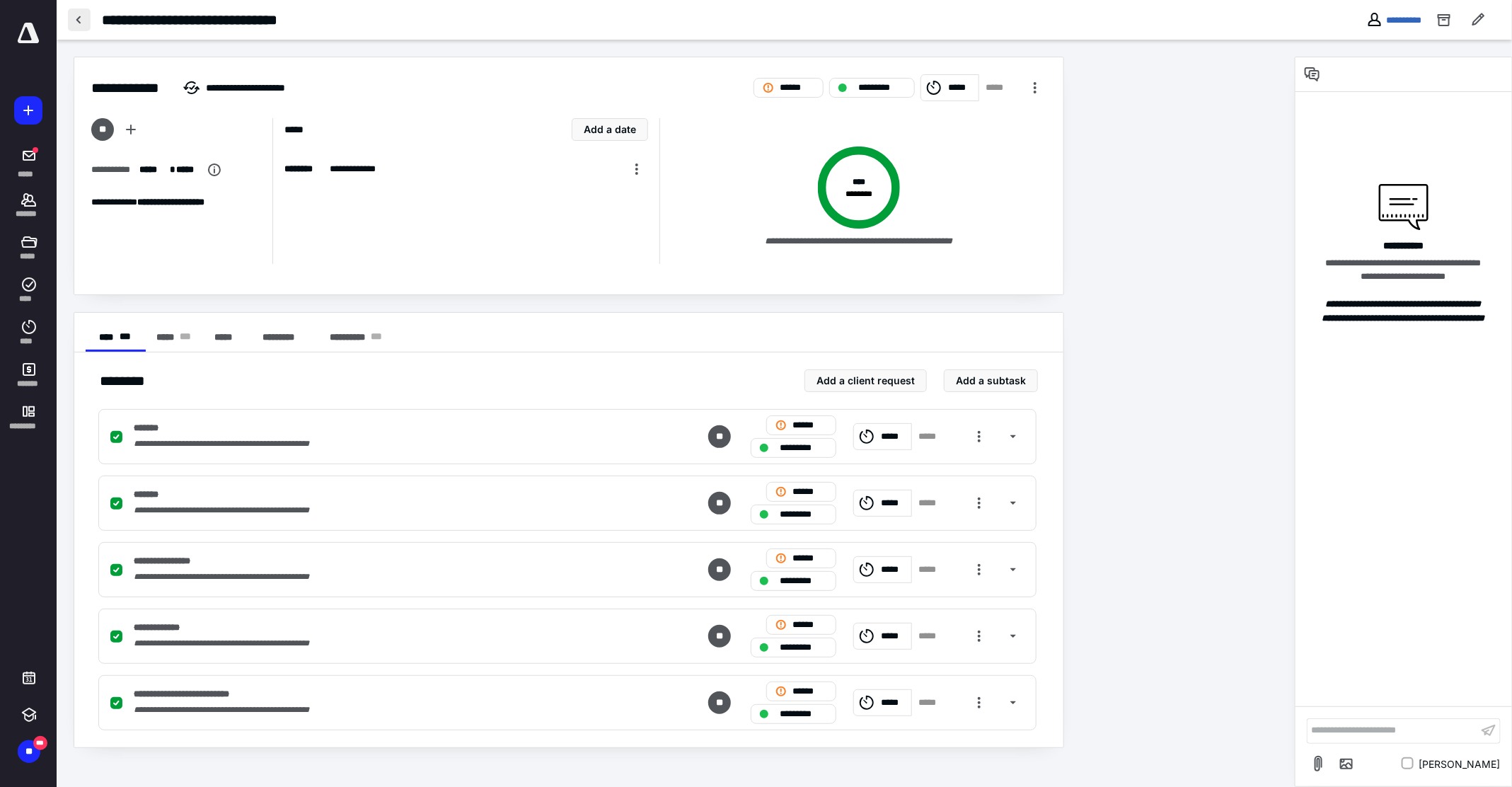 click at bounding box center [79, 20] 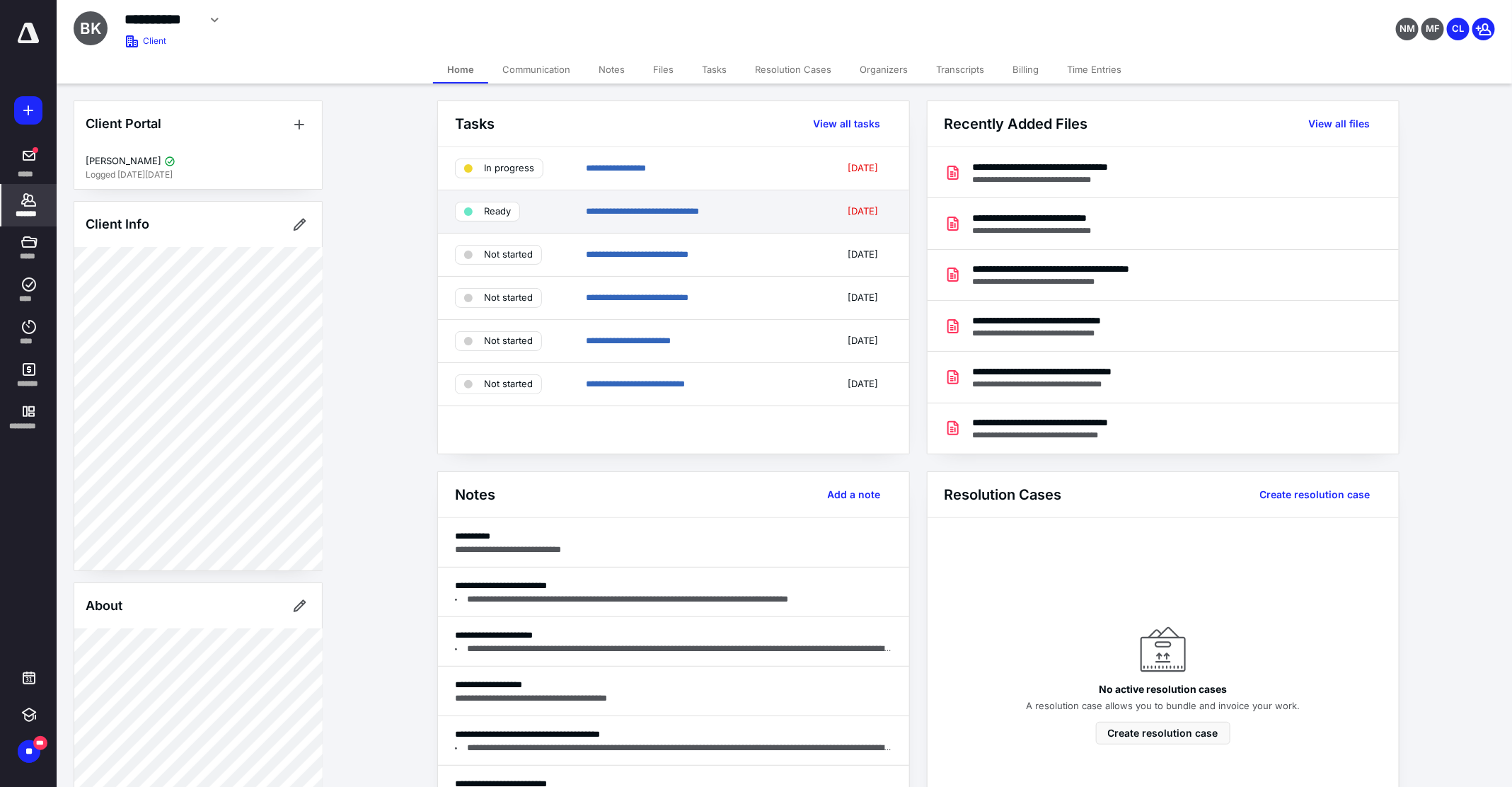 click at bounding box center [468, 212] 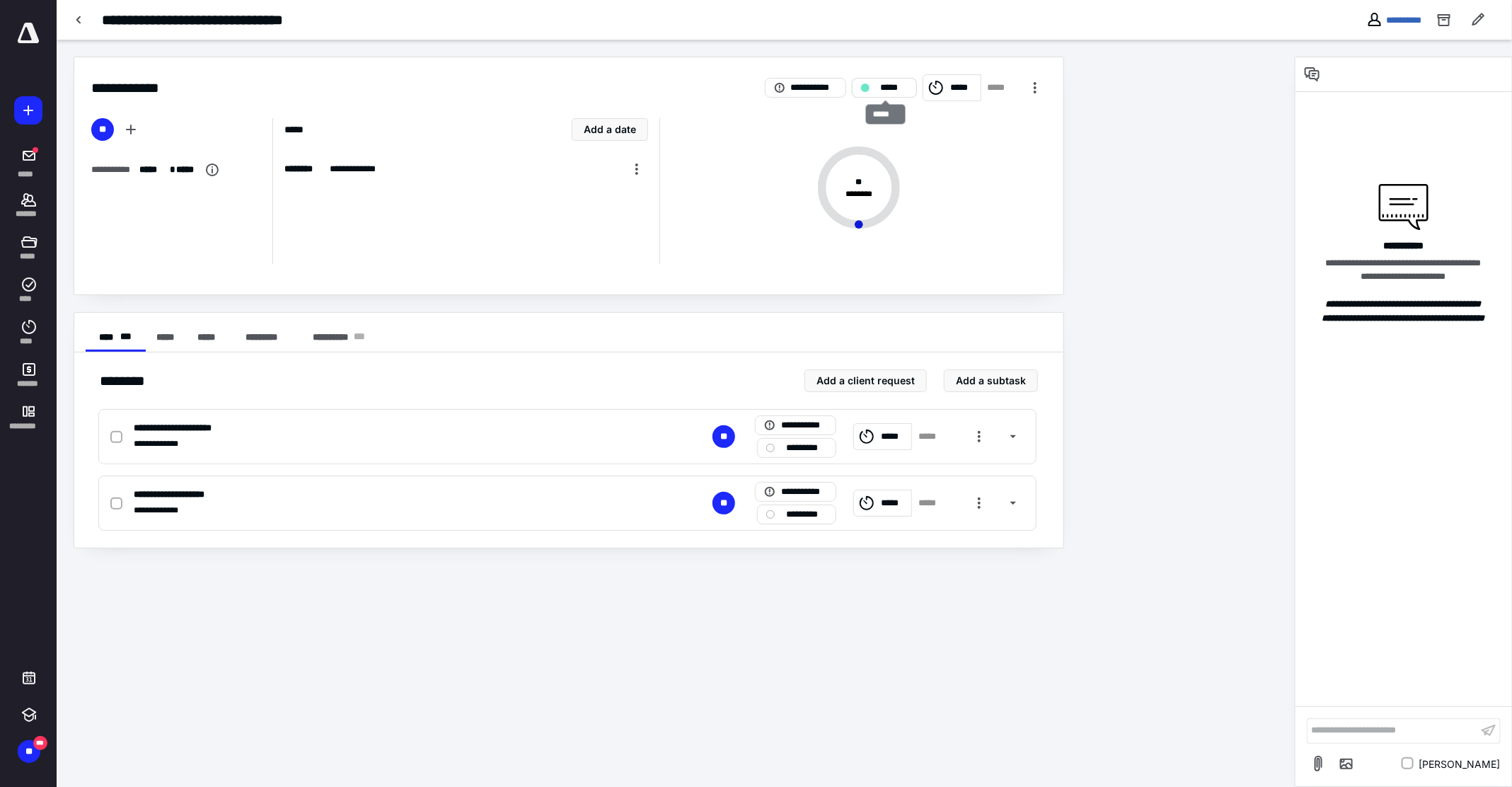 click on "*****" at bounding box center (884, 88) 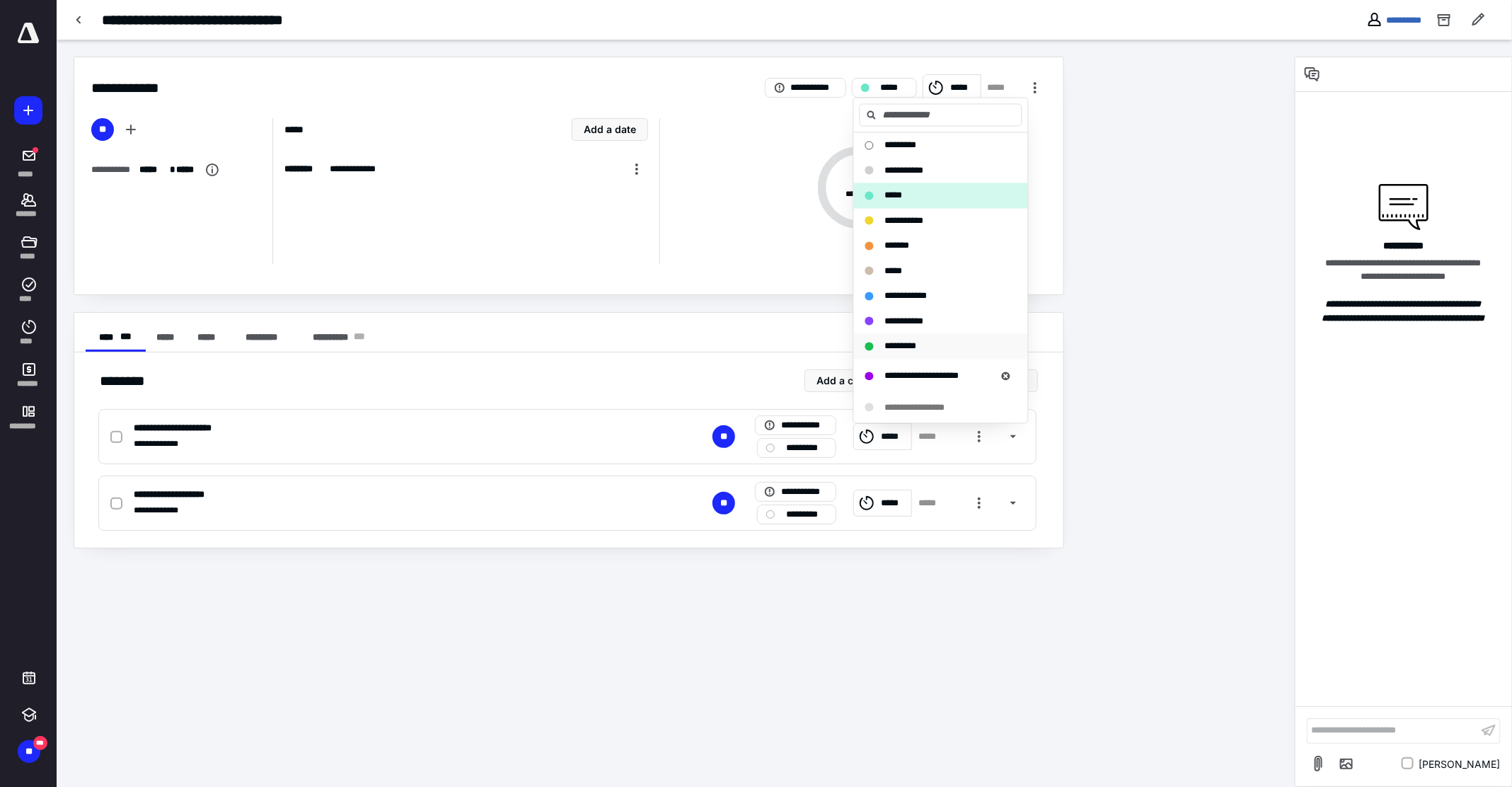 click on "*********" at bounding box center [901, 347] 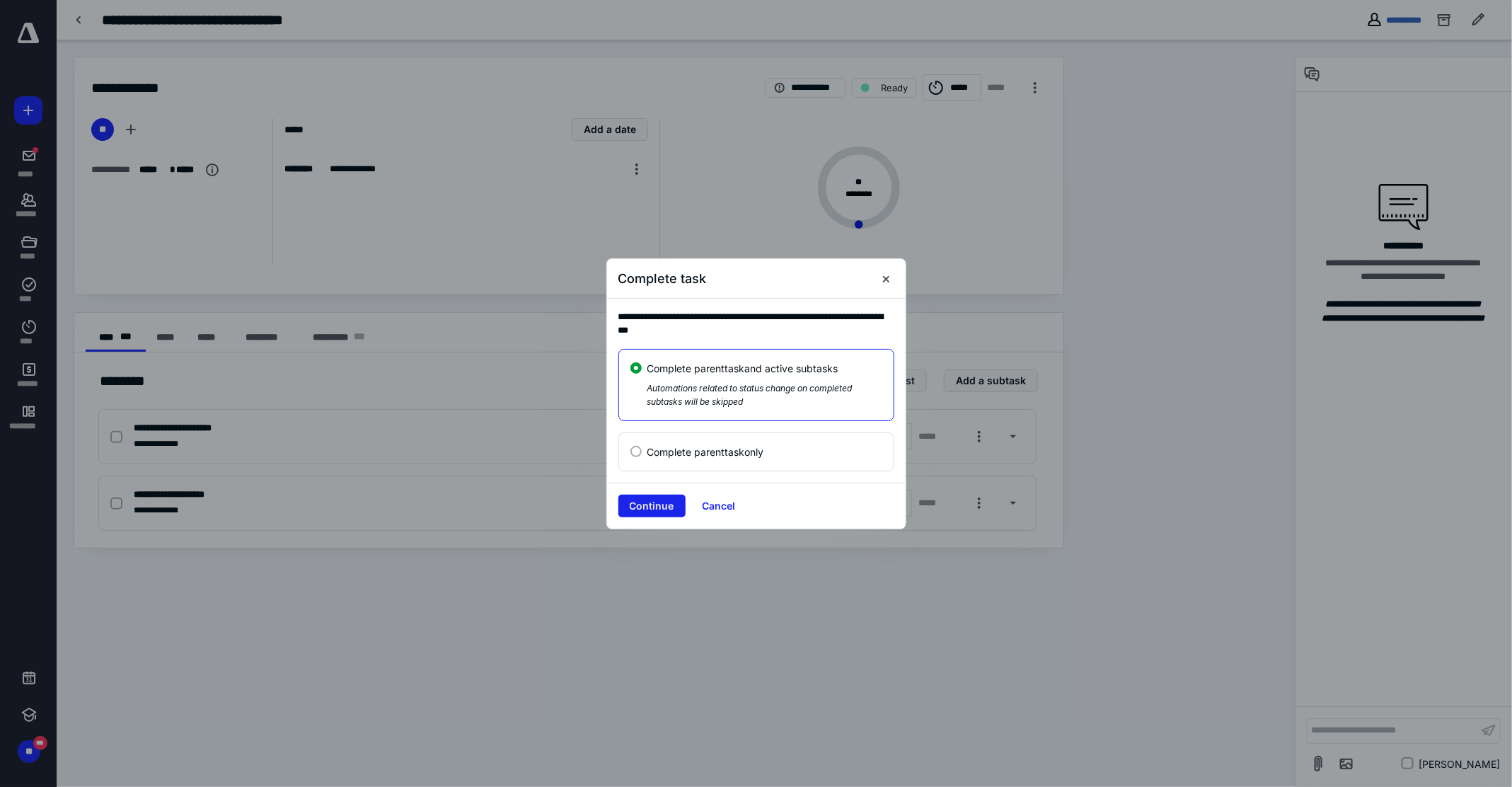 click on "Continue" at bounding box center (652, 506) 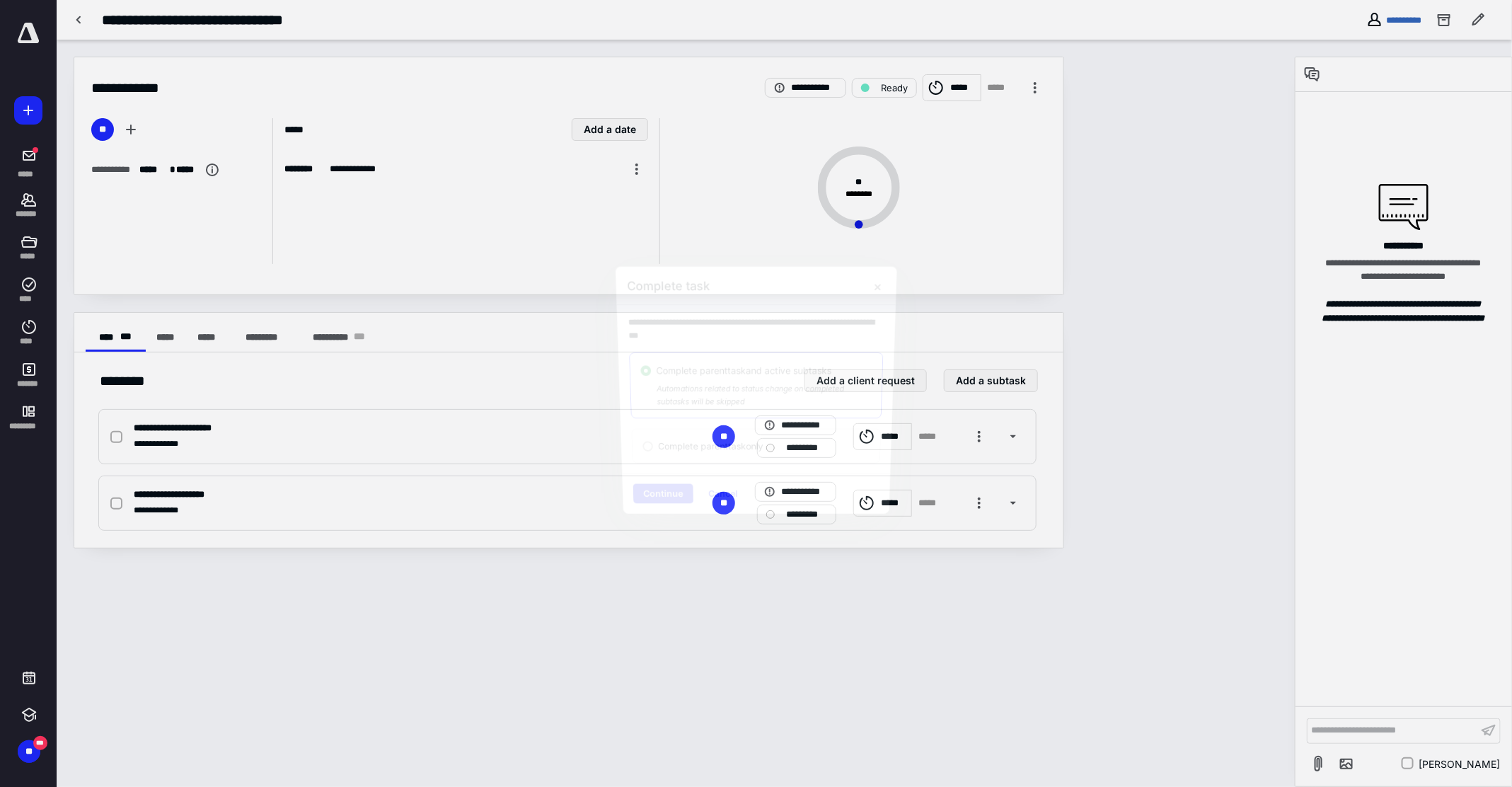 checkbox on "true" 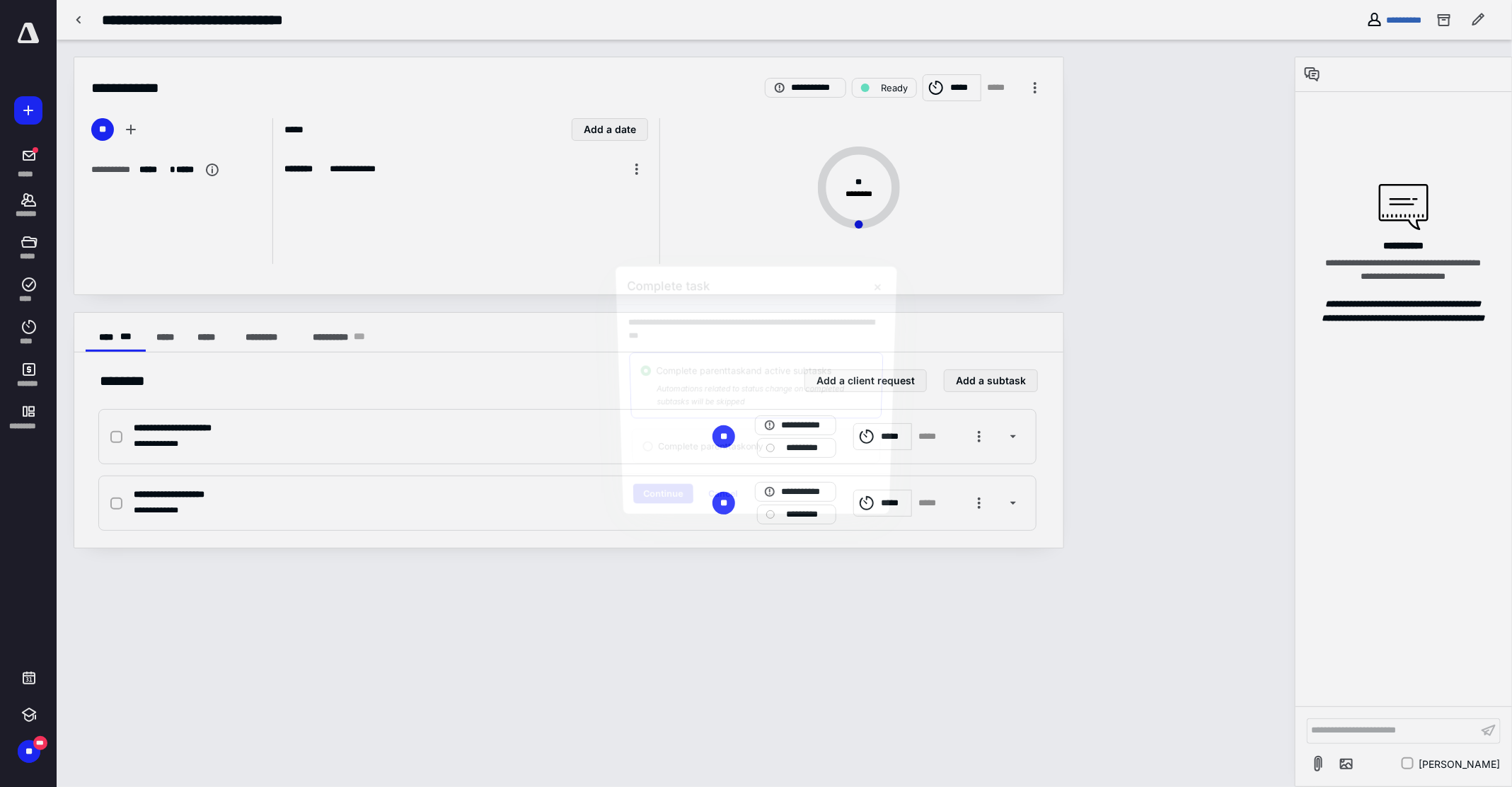 checkbox on "true" 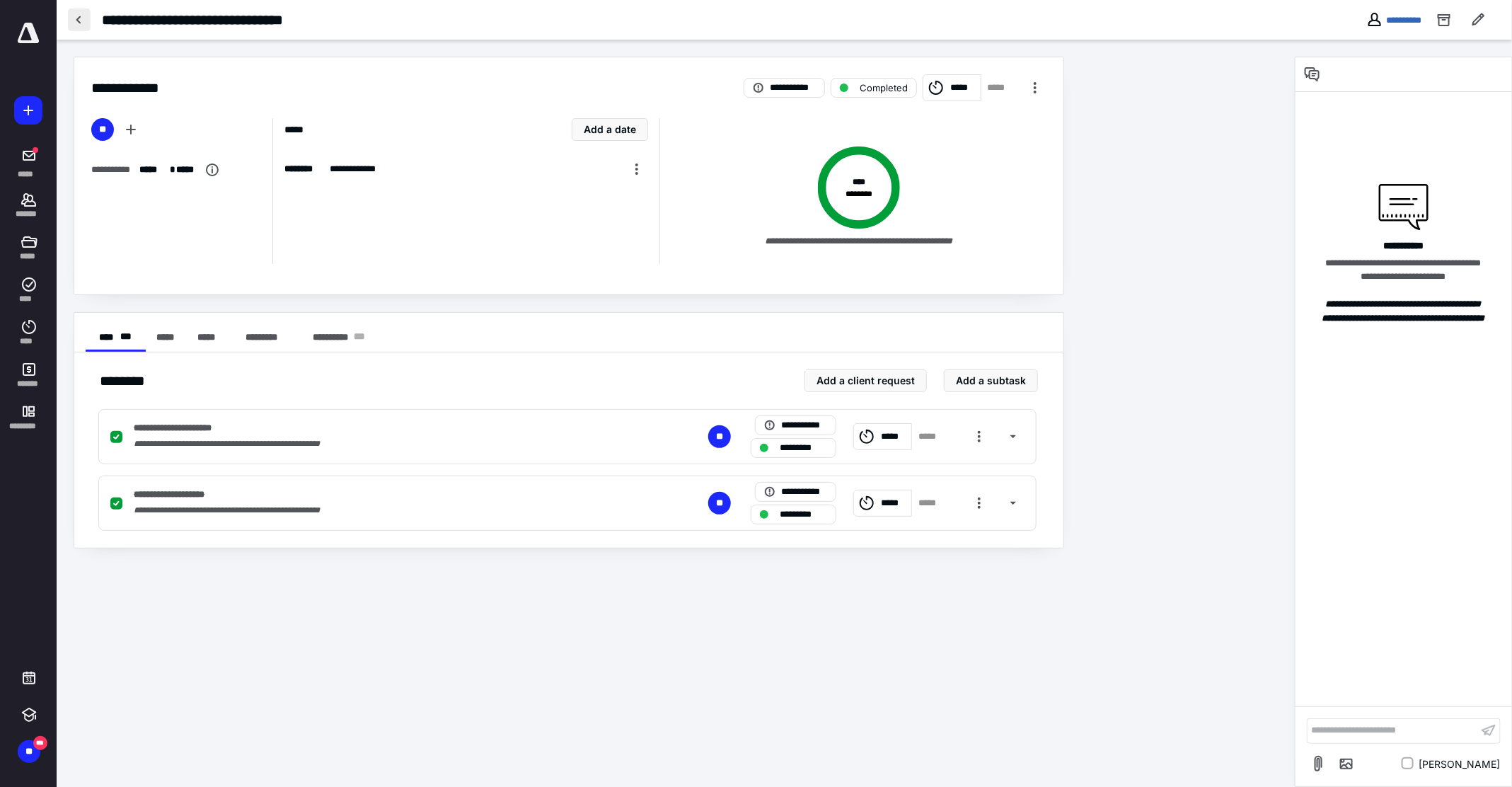 click at bounding box center [79, 20] 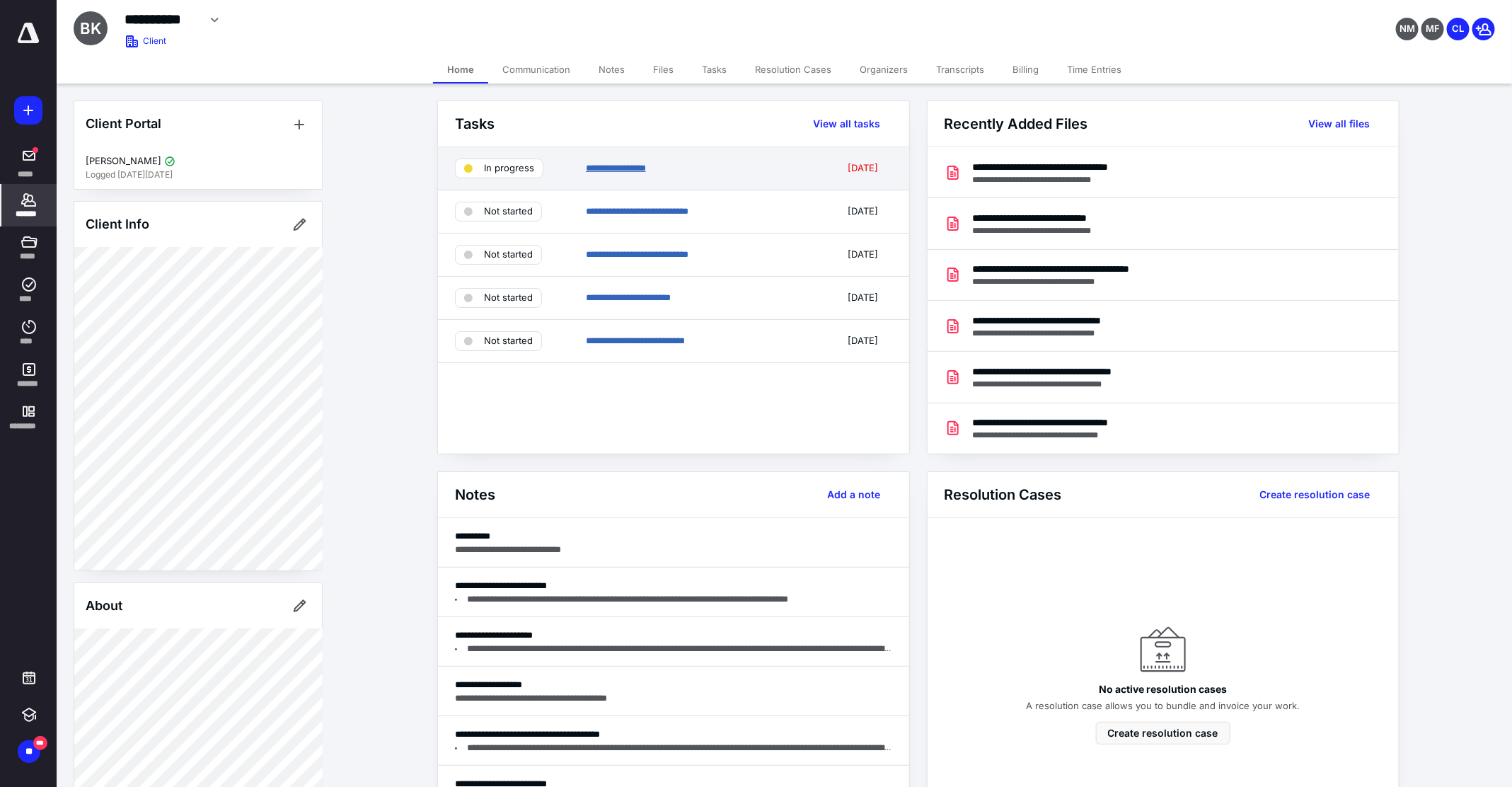 click on "**********" at bounding box center [616, 168] 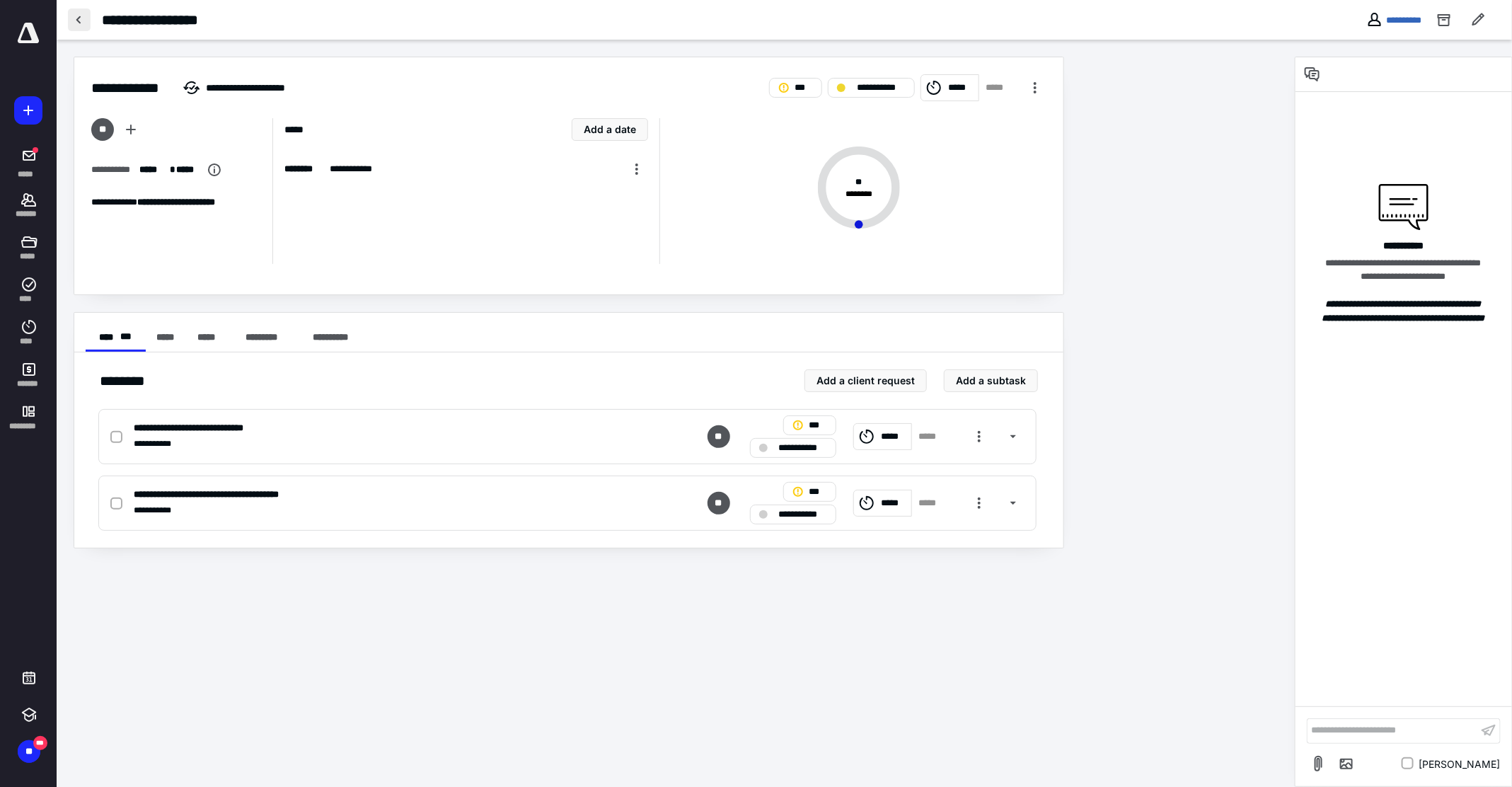 click at bounding box center (79, 20) 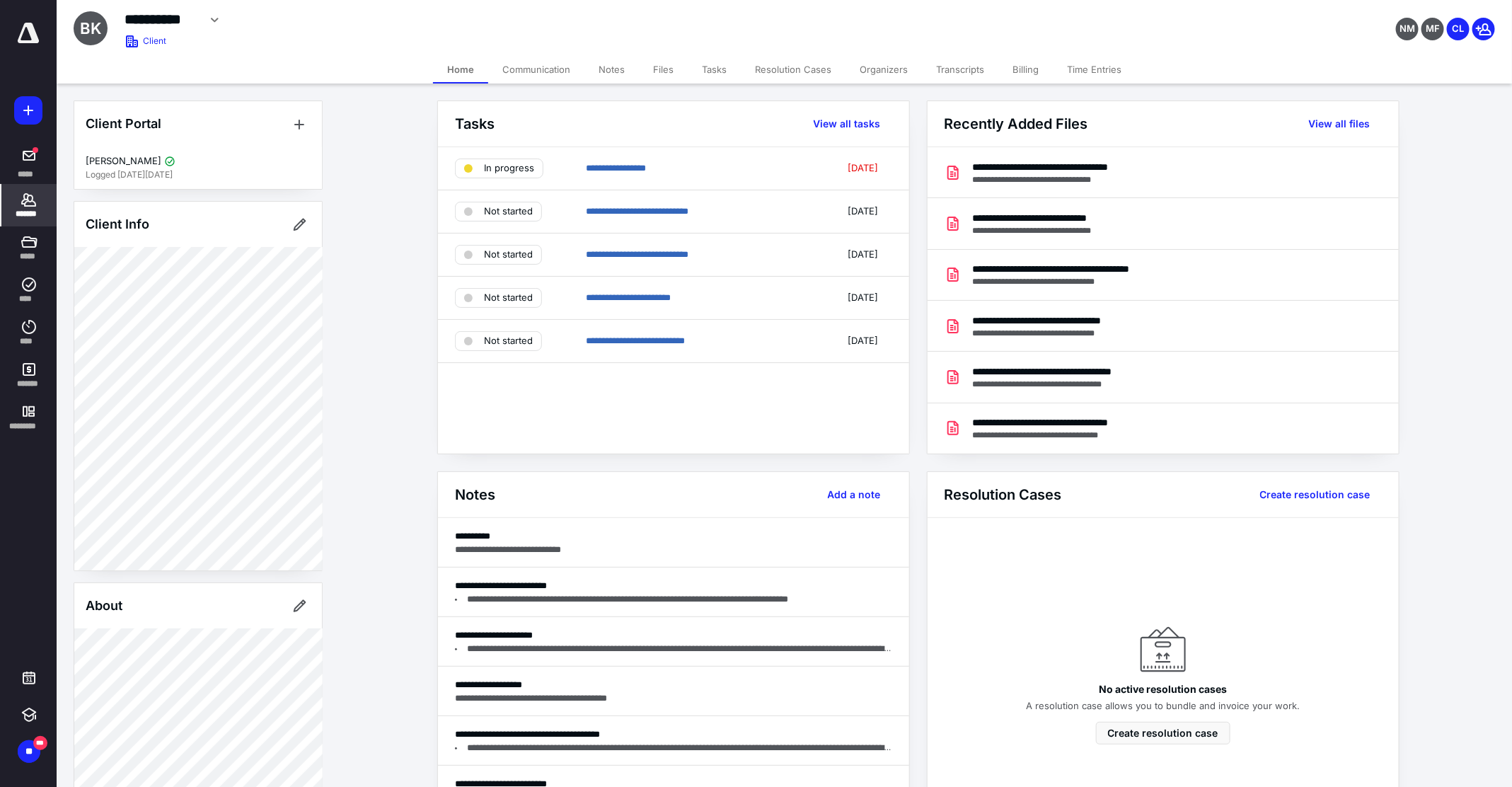 click on "Files" at bounding box center (663, 69) 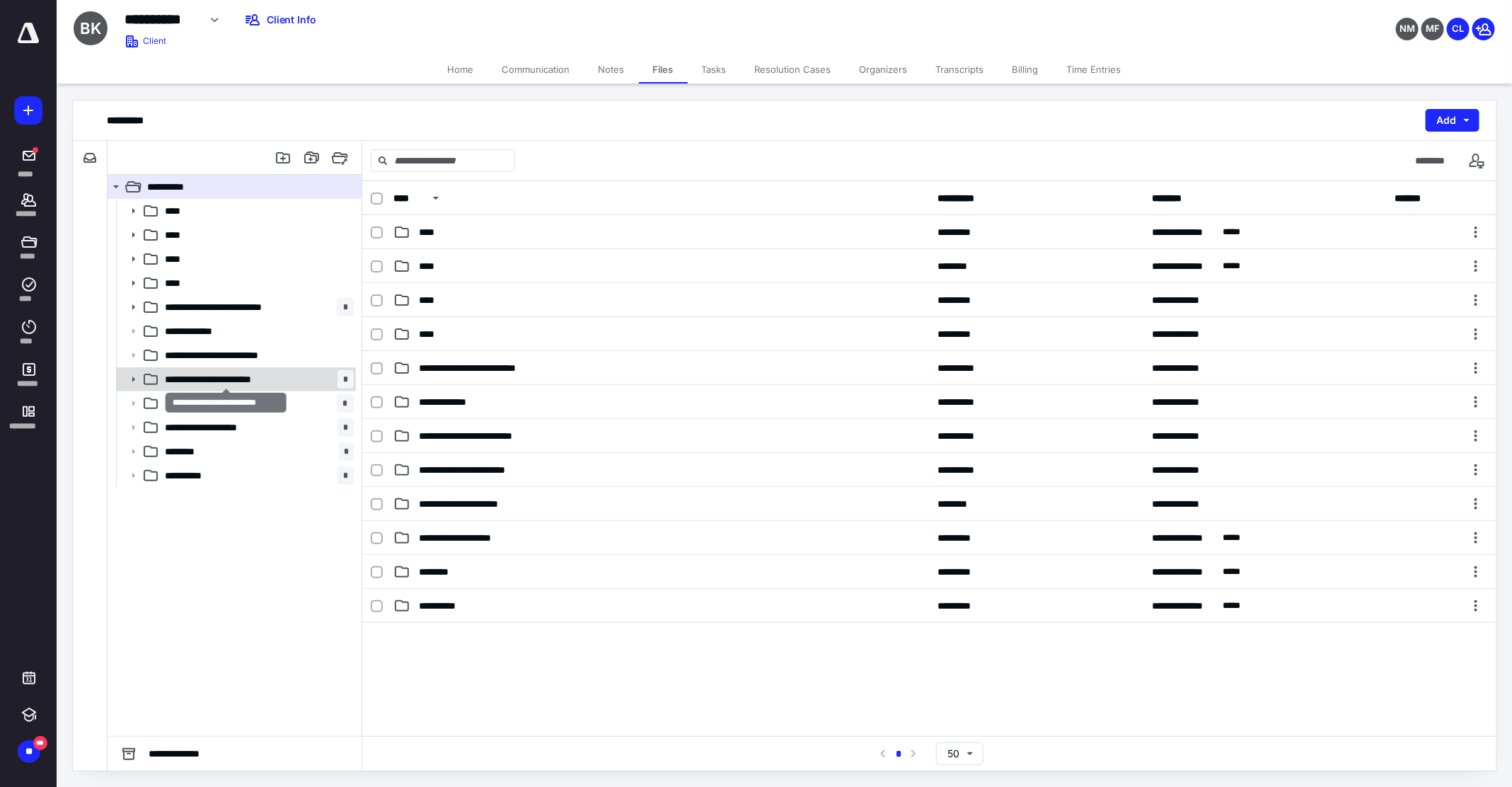 click on "**********" at bounding box center [226, 379] 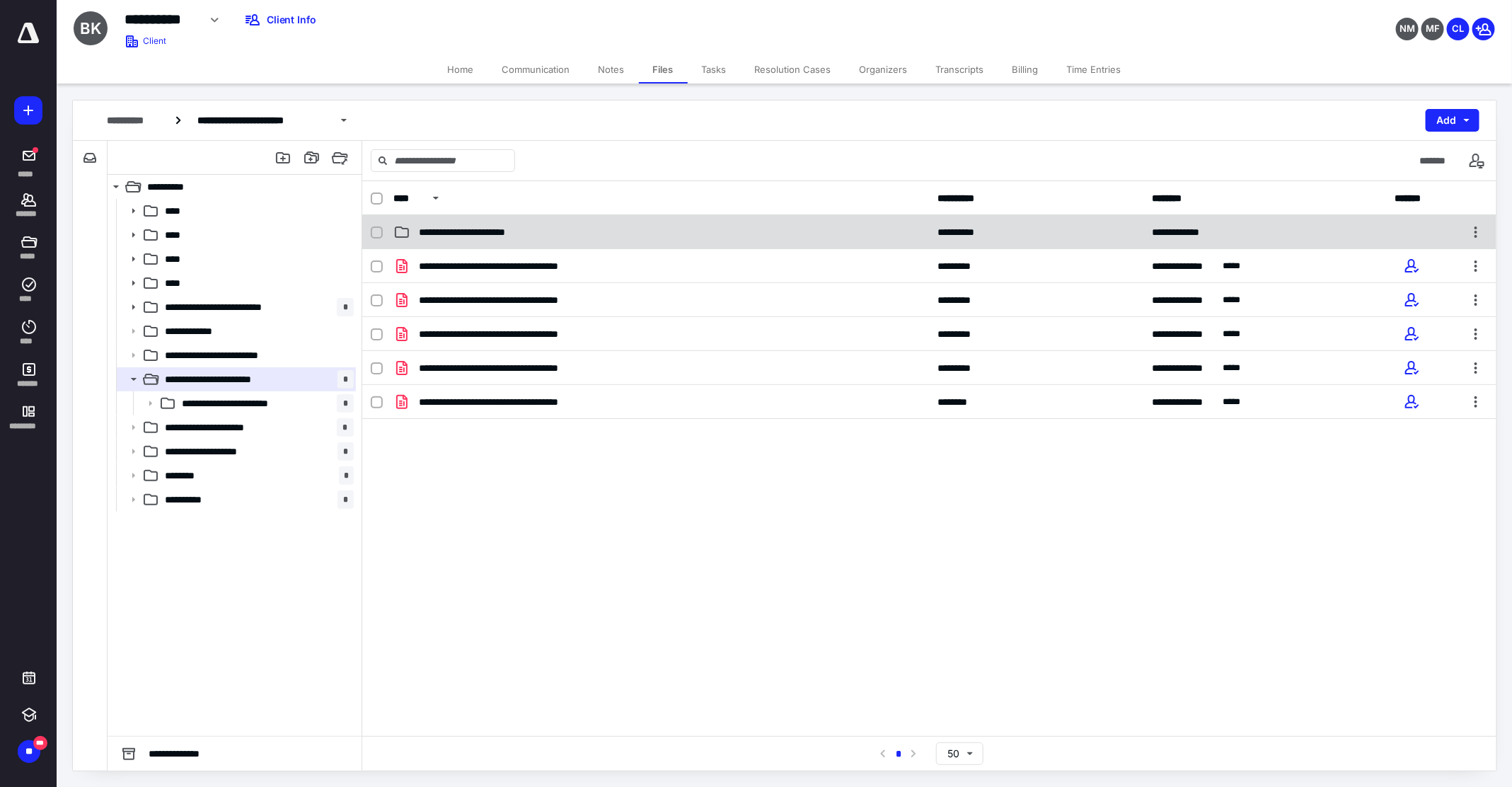 click on "**********" at bounding box center [929, 232] 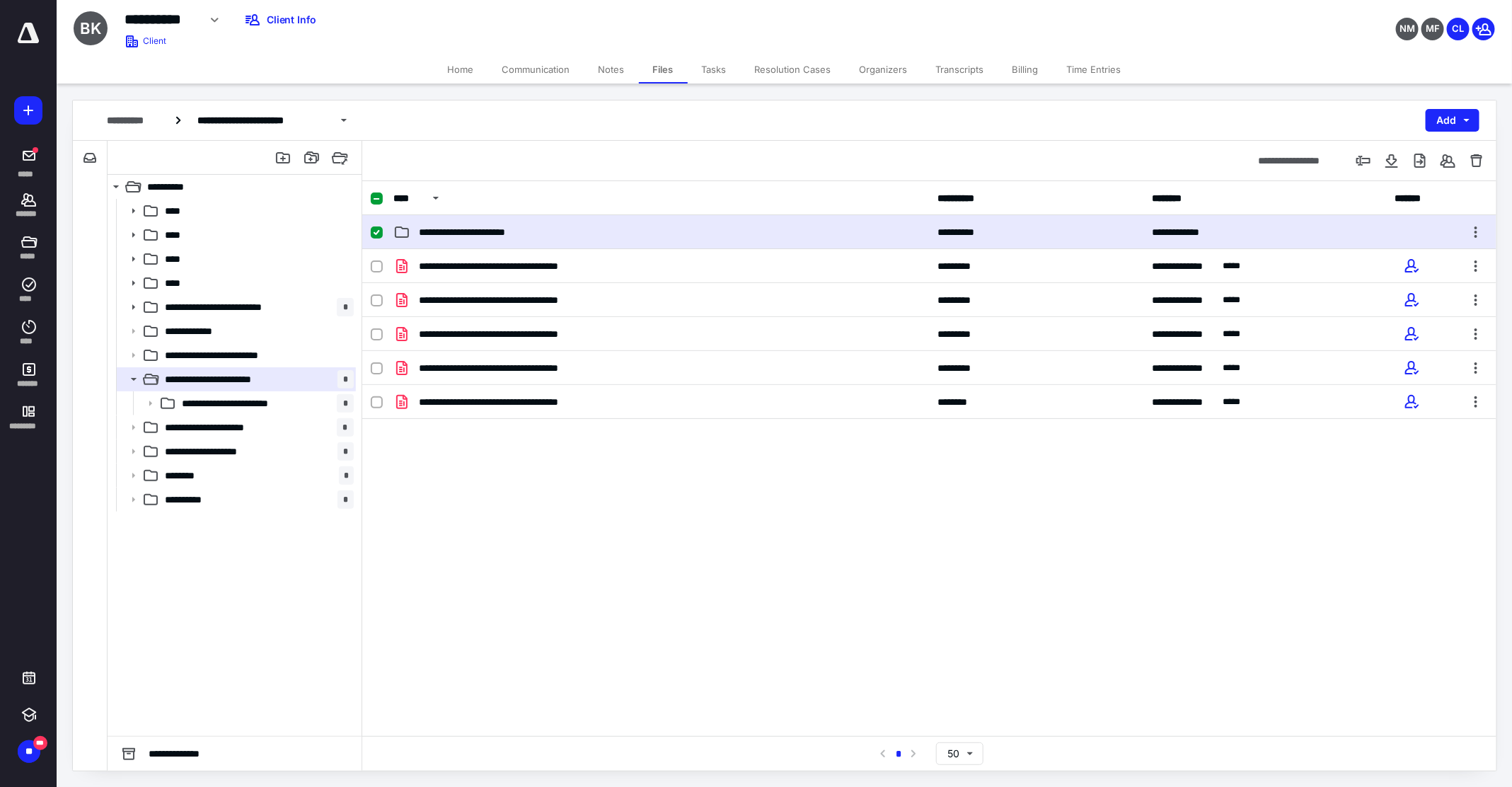 click on "**********" at bounding box center (929, 232) 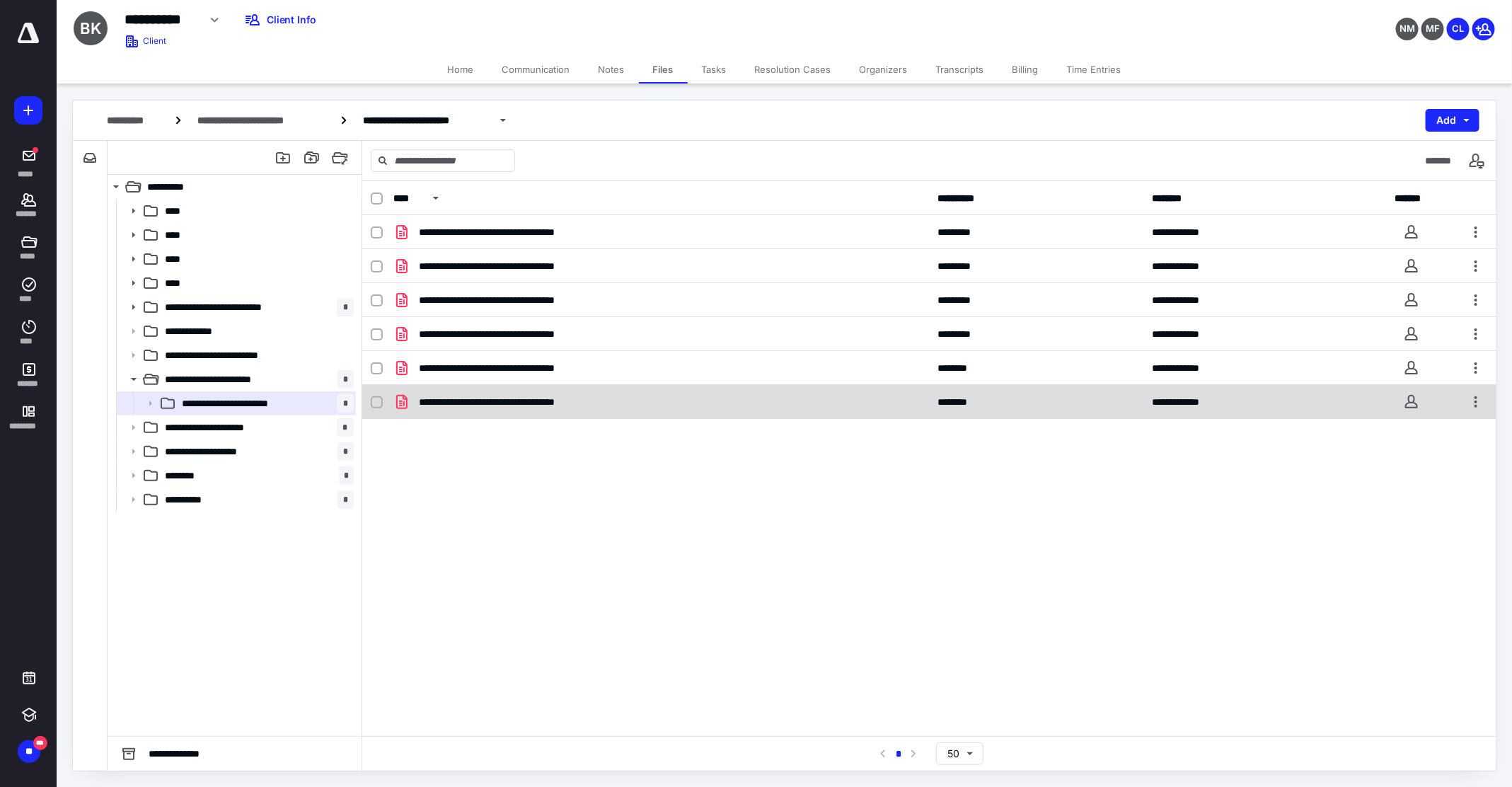 click on "**********" at bounding box center [515, 402] 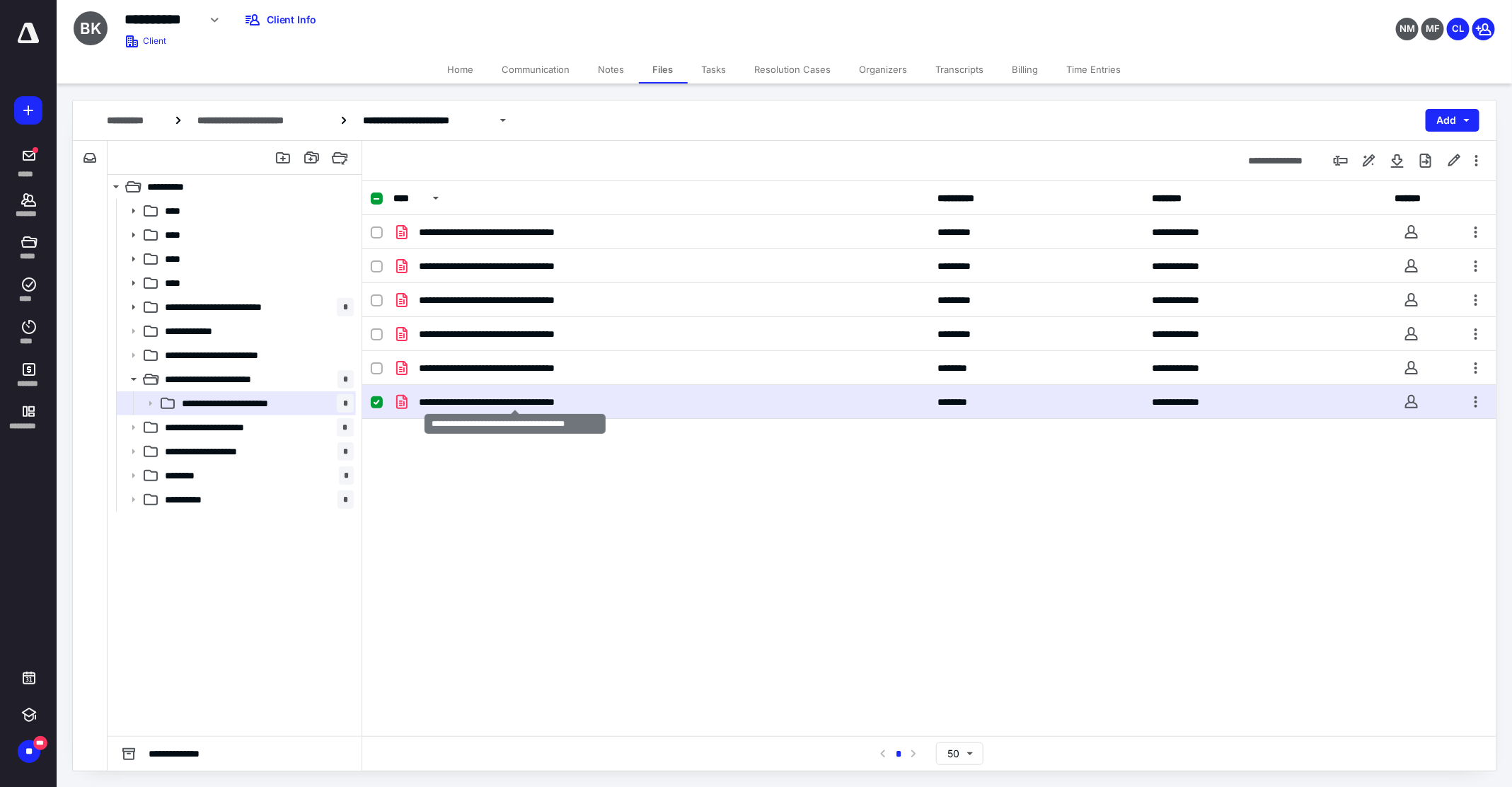 click on "**********" at bounding box center [515, 402] 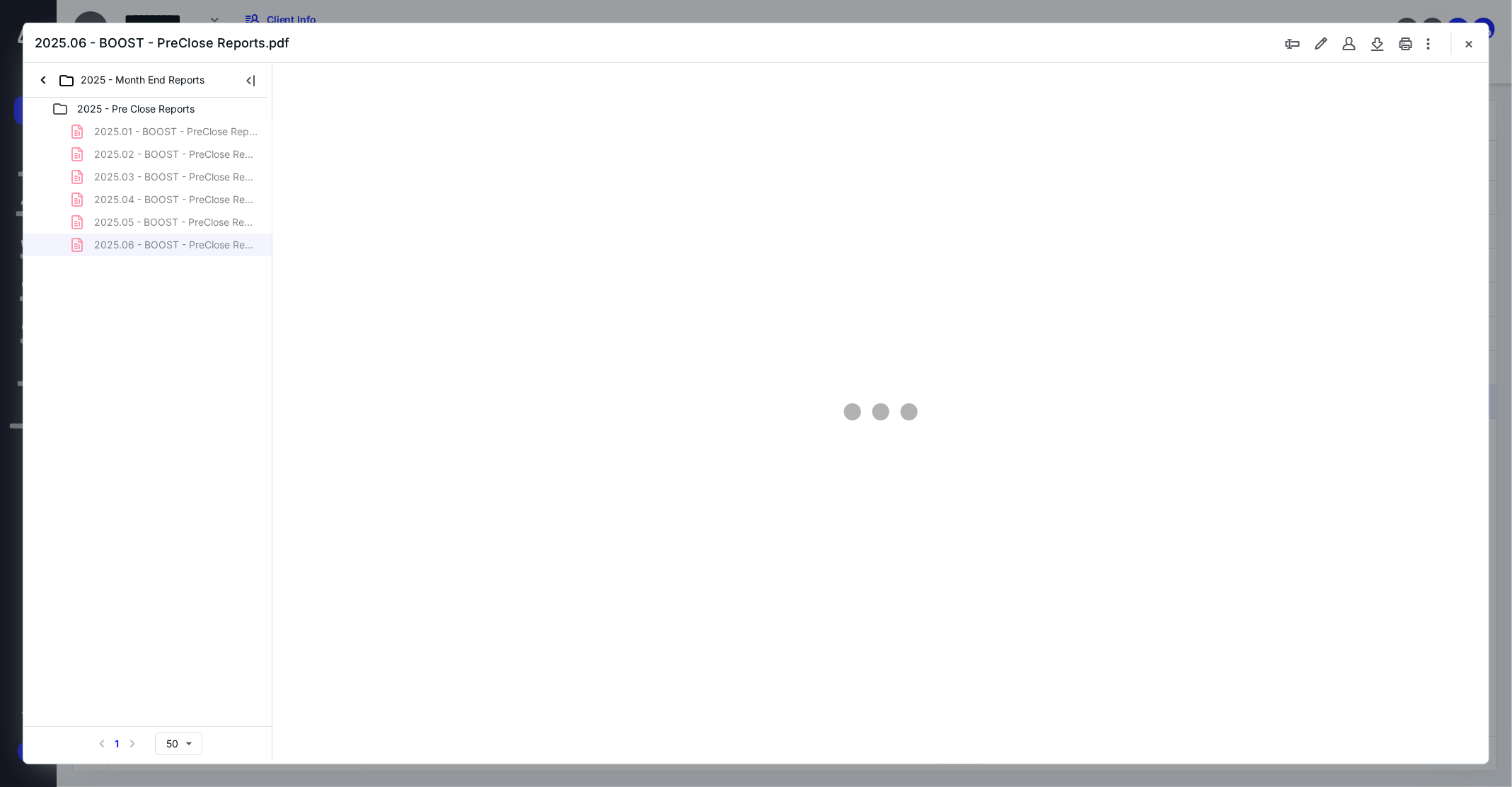 scroll, scrollTop: 0, scrollLeft: 0, axis: both 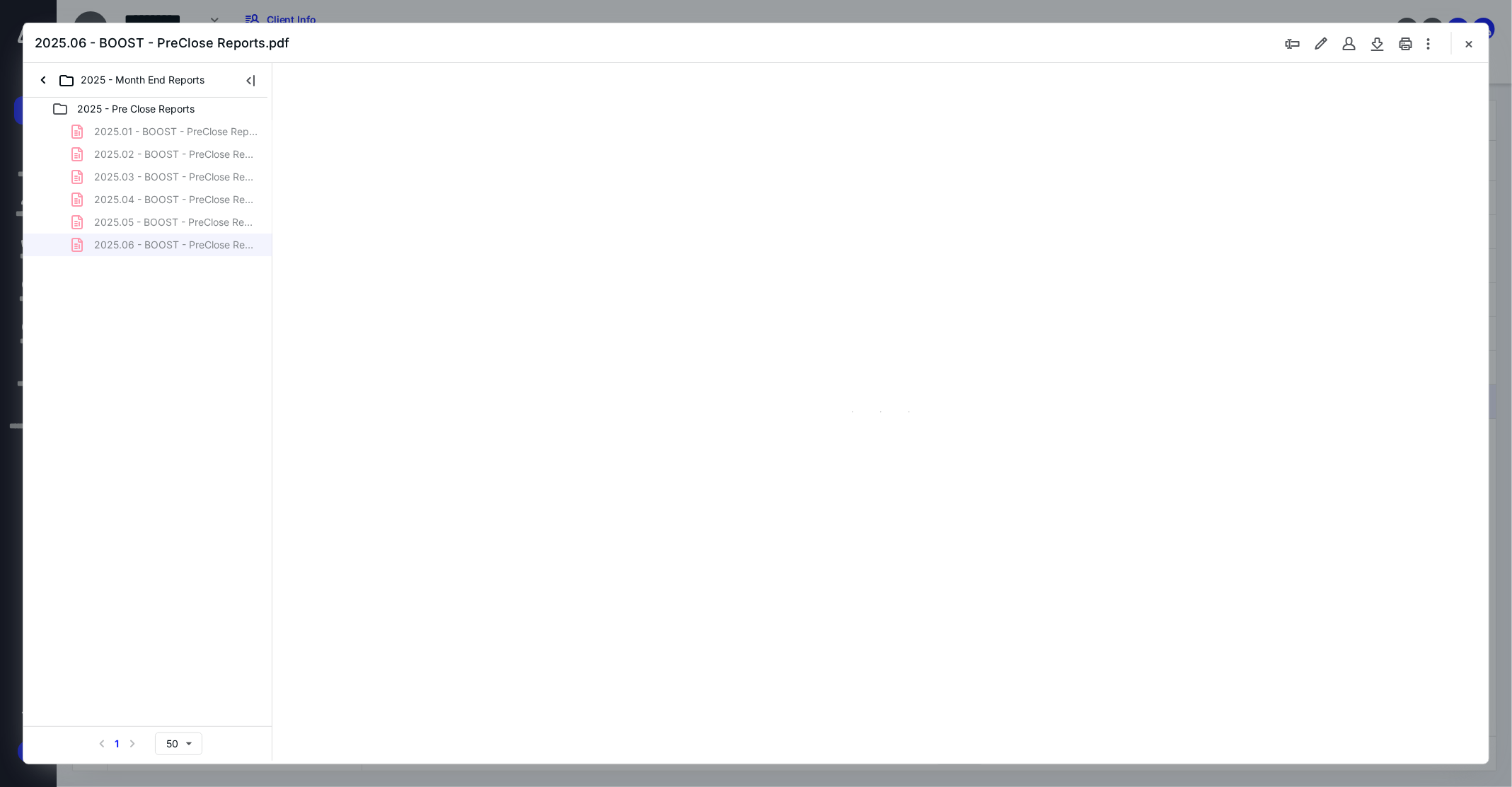 type on "115" 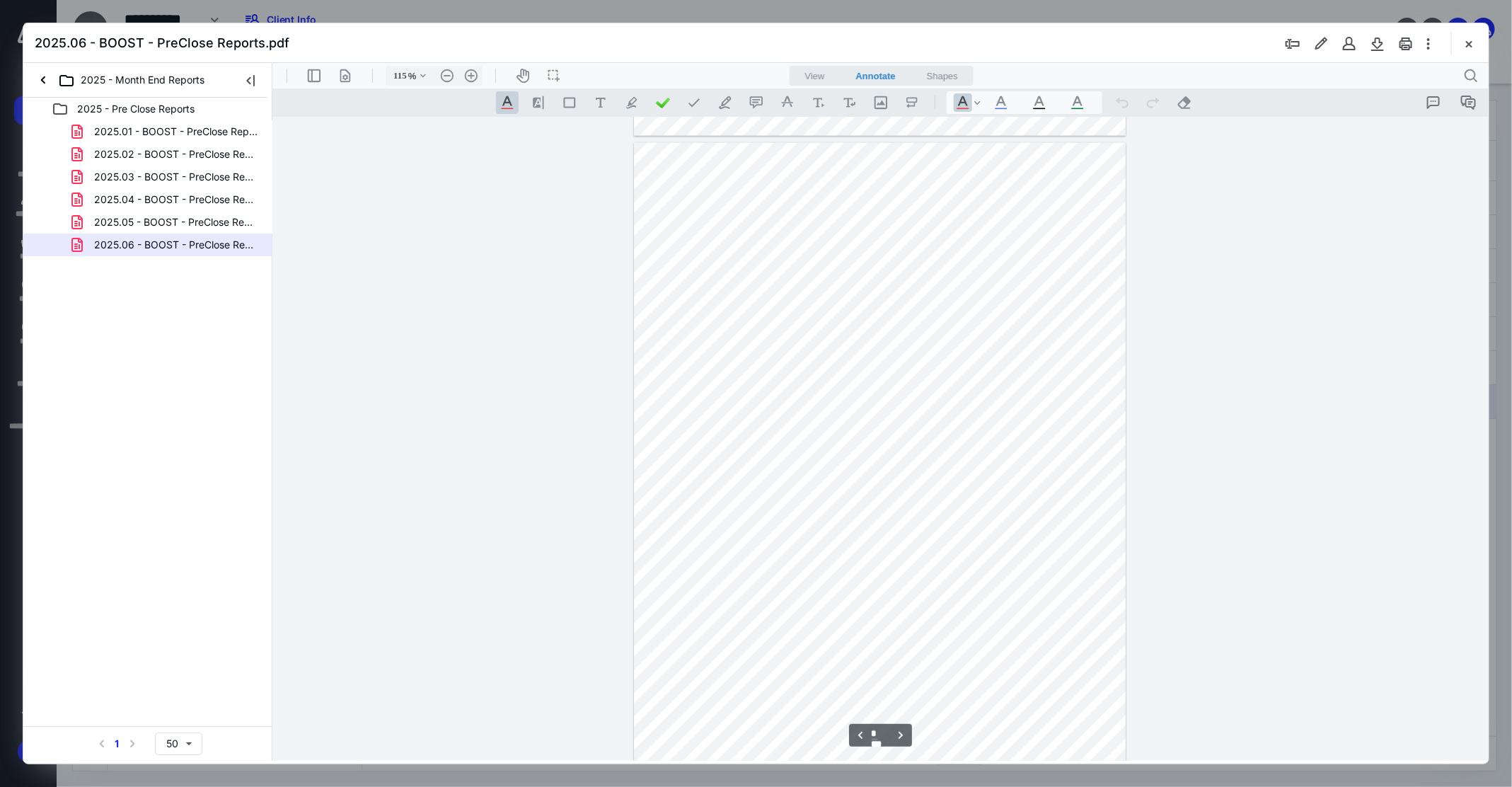 scroll, scrollTop: 1336, scrollLeft: 0, axis: vertical 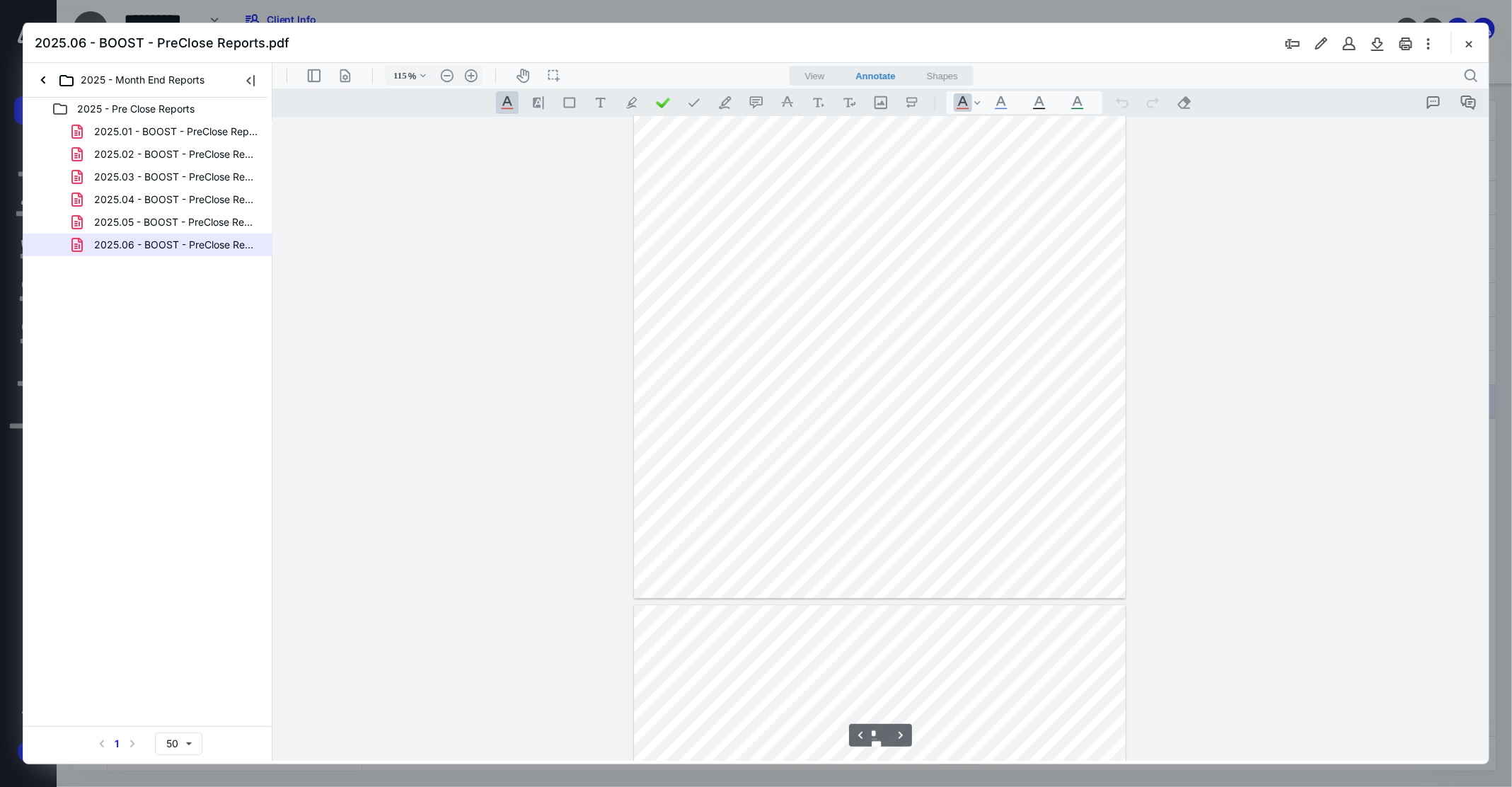 type on "*" 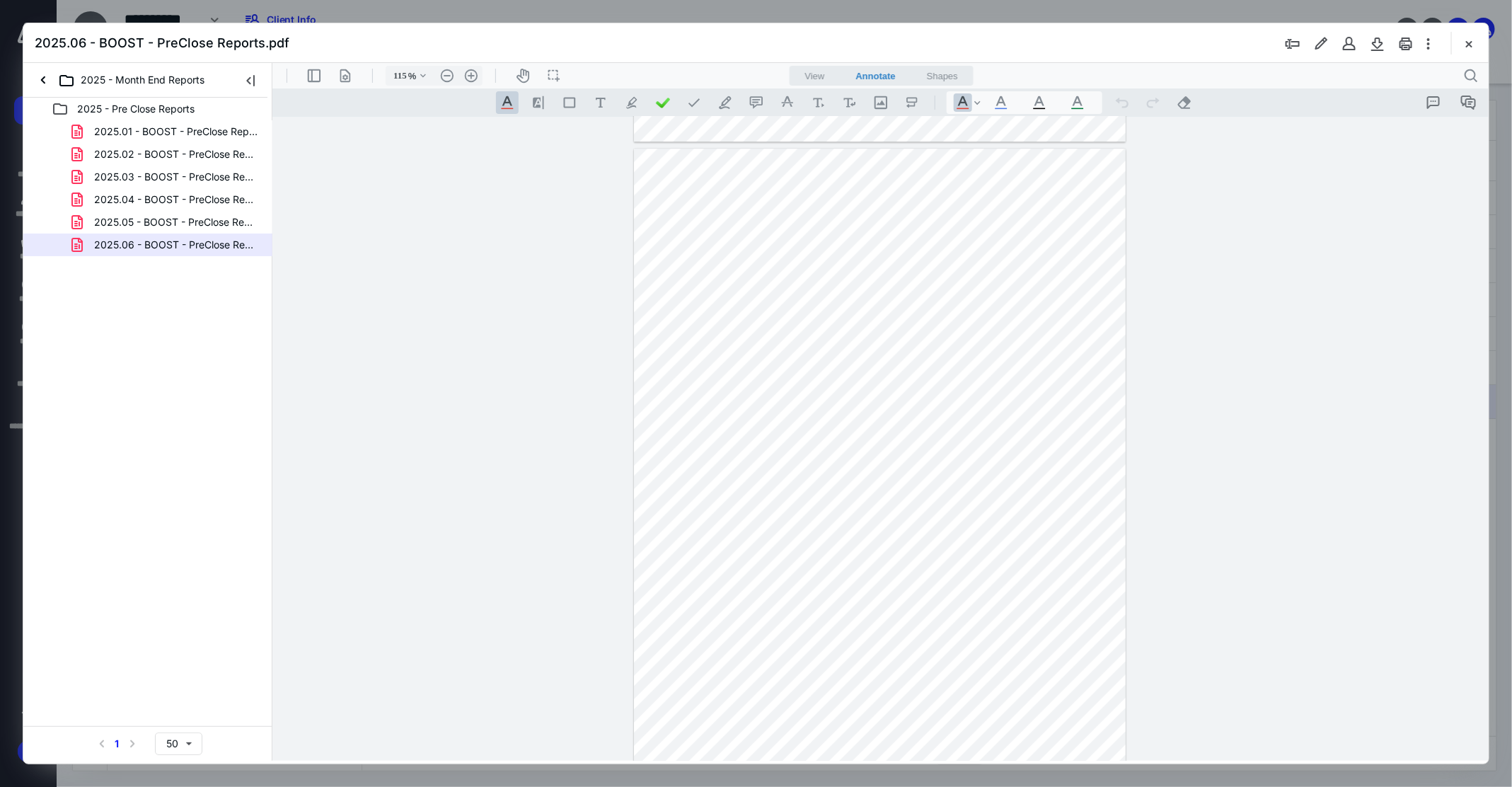 scroll, scrollTop: 2582, scrollLeft: 0, axis: vertical 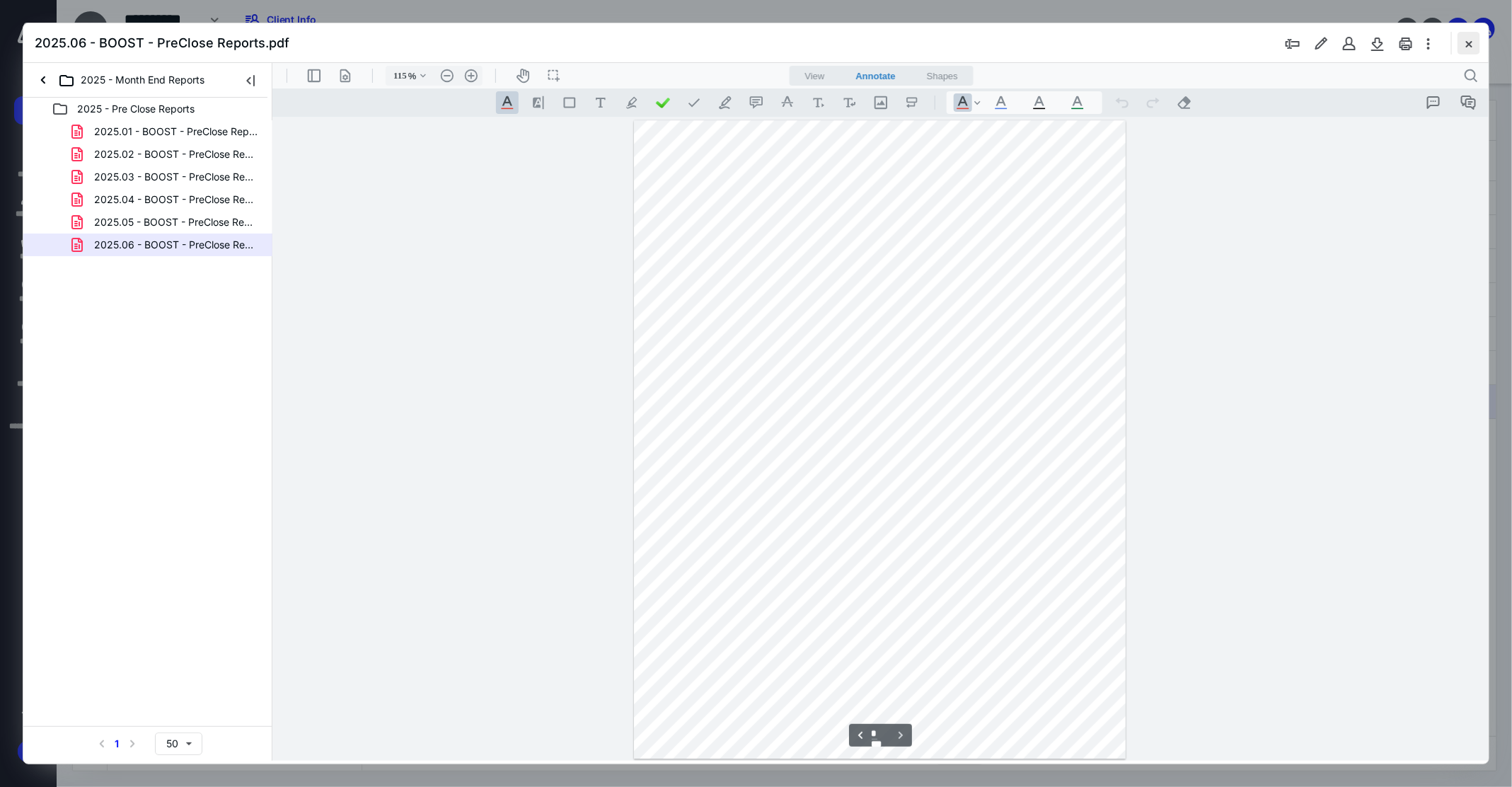click at bounding box center [1469, 43] 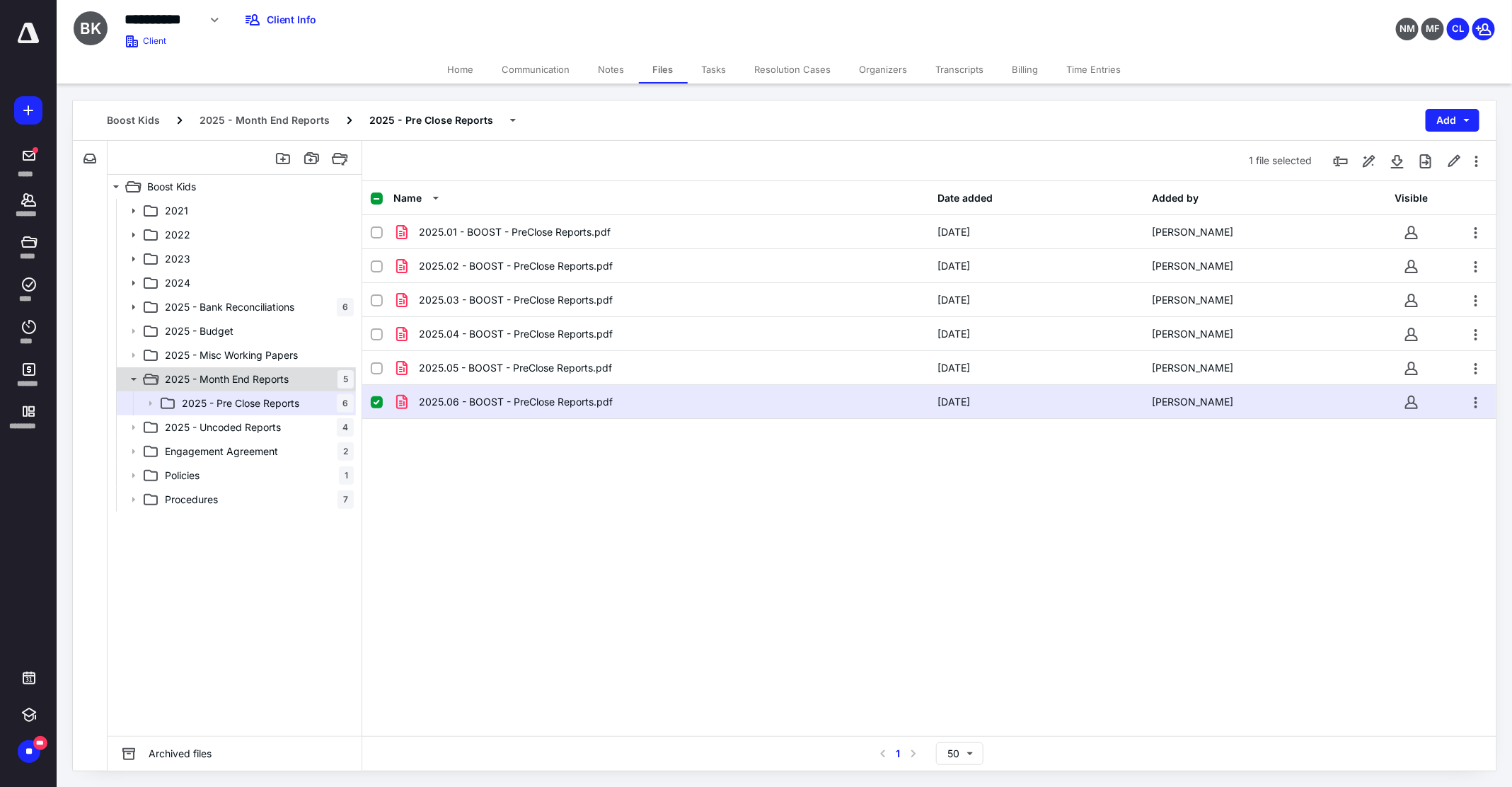 click on "2025 - Month End Reports" at bounding box center [226, 379] 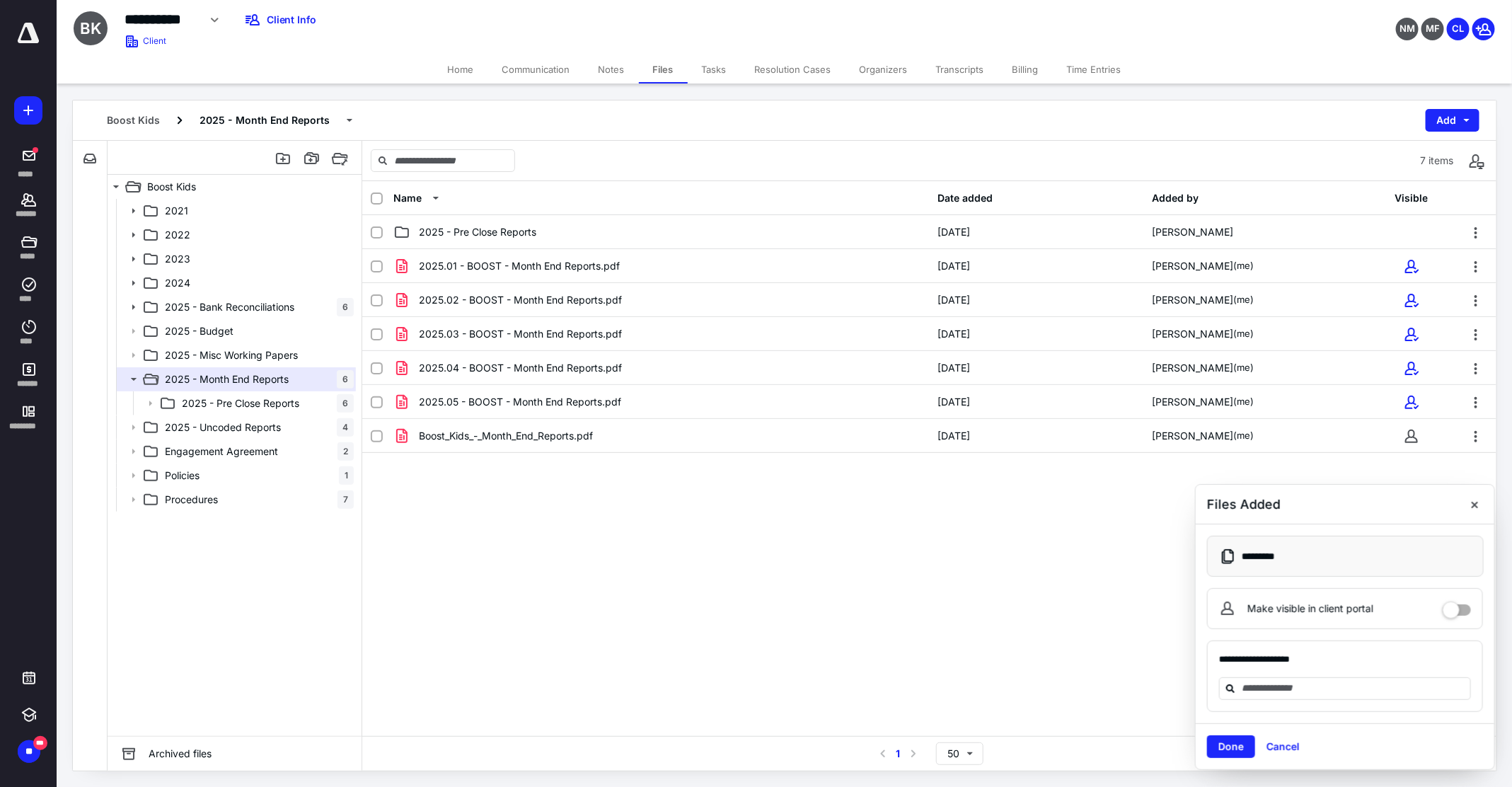 checkbox on "true" 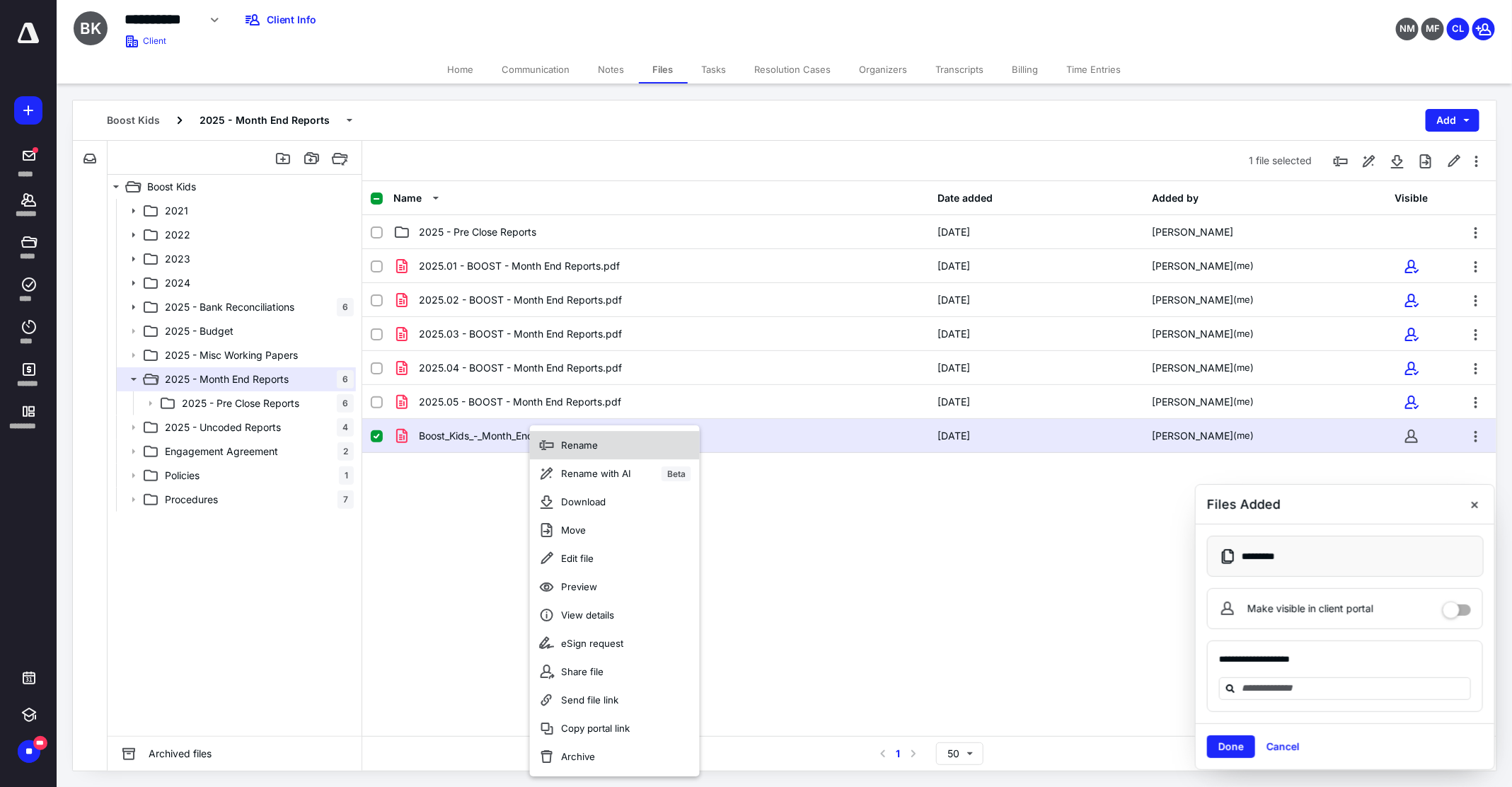 click on "Rename" at bounding box center [615, 445] 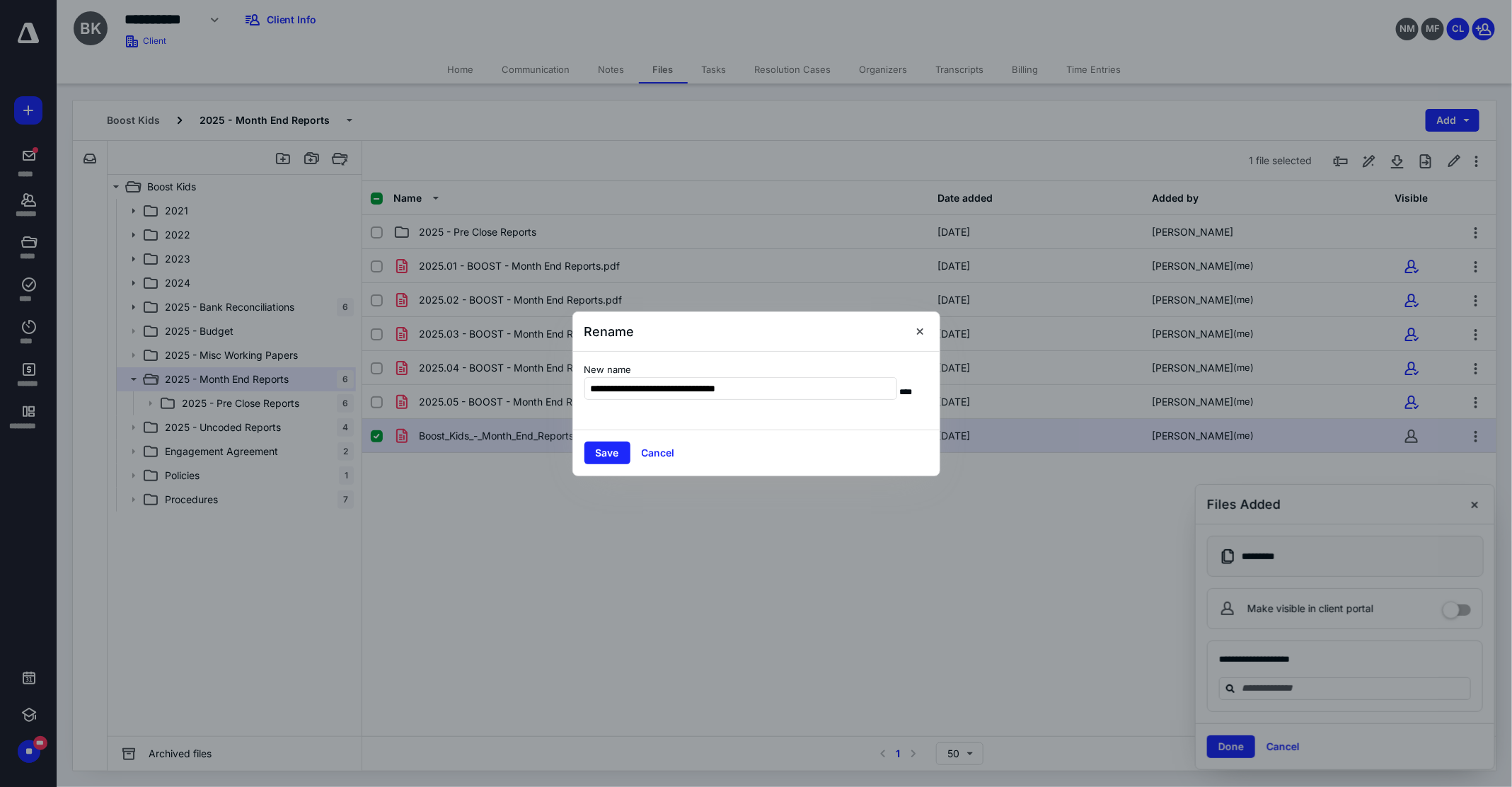 type on "**********" 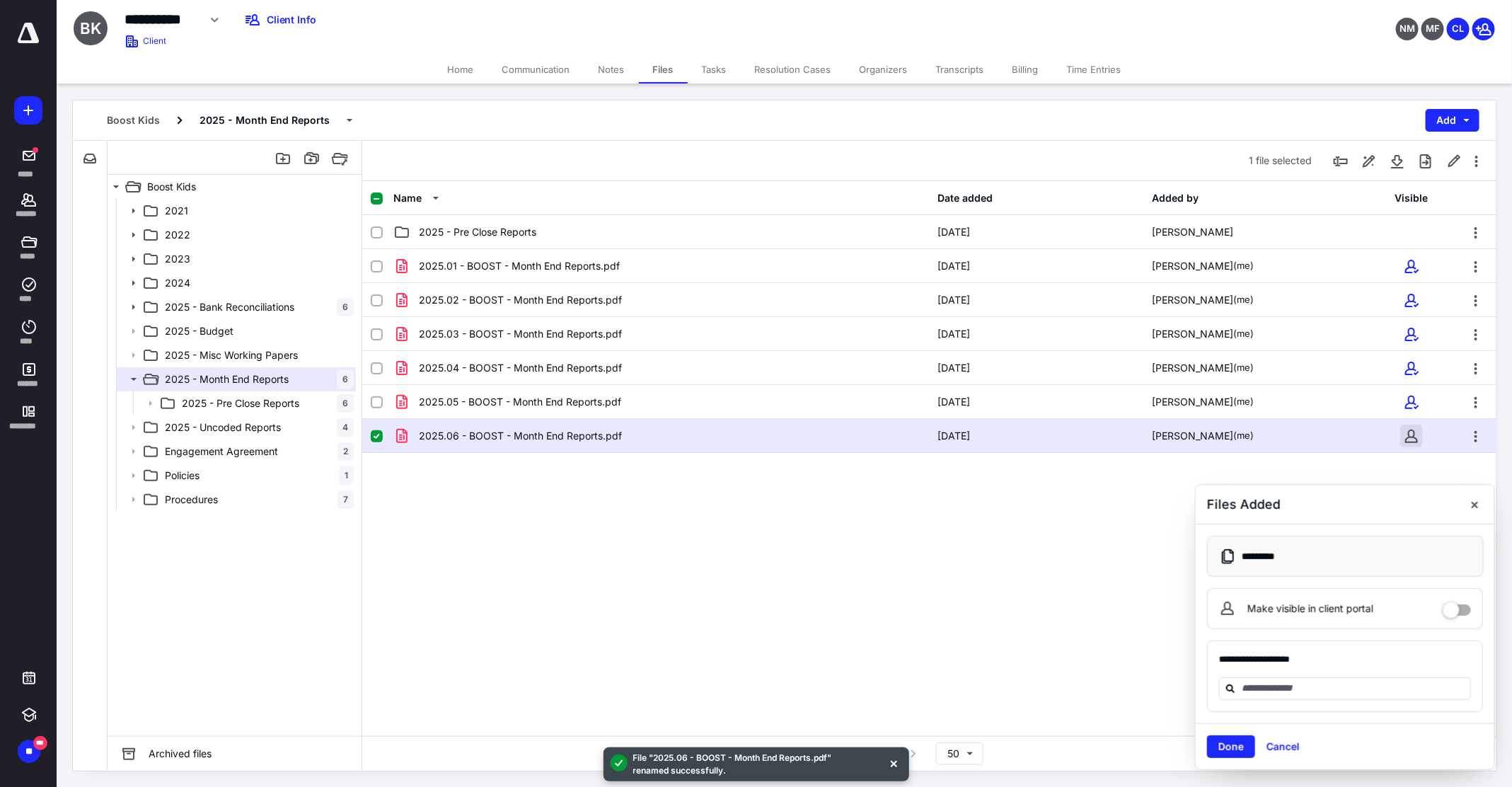 click at bounding box center [1412, 436] 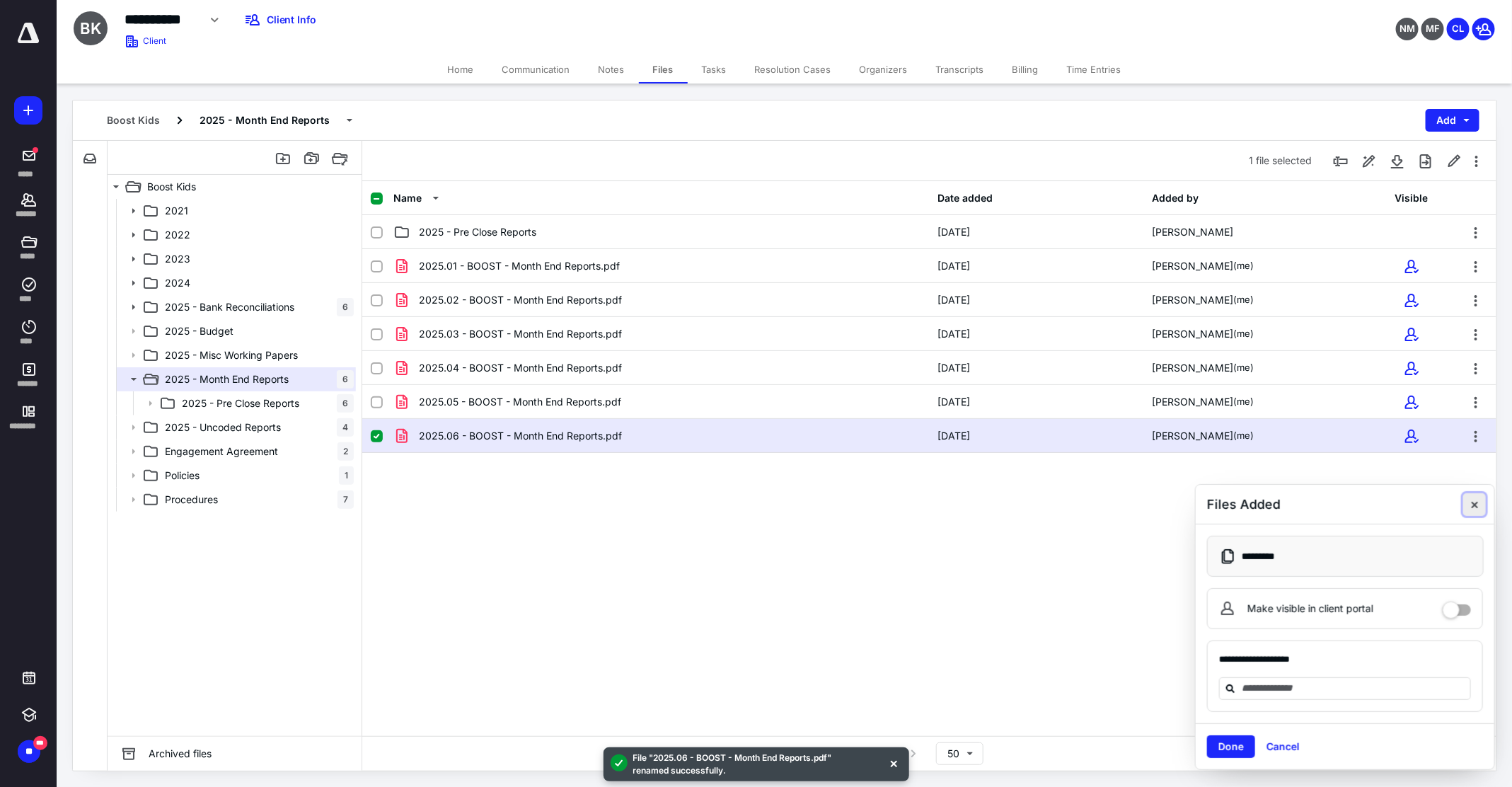 click at bounding box center (1475, 505) 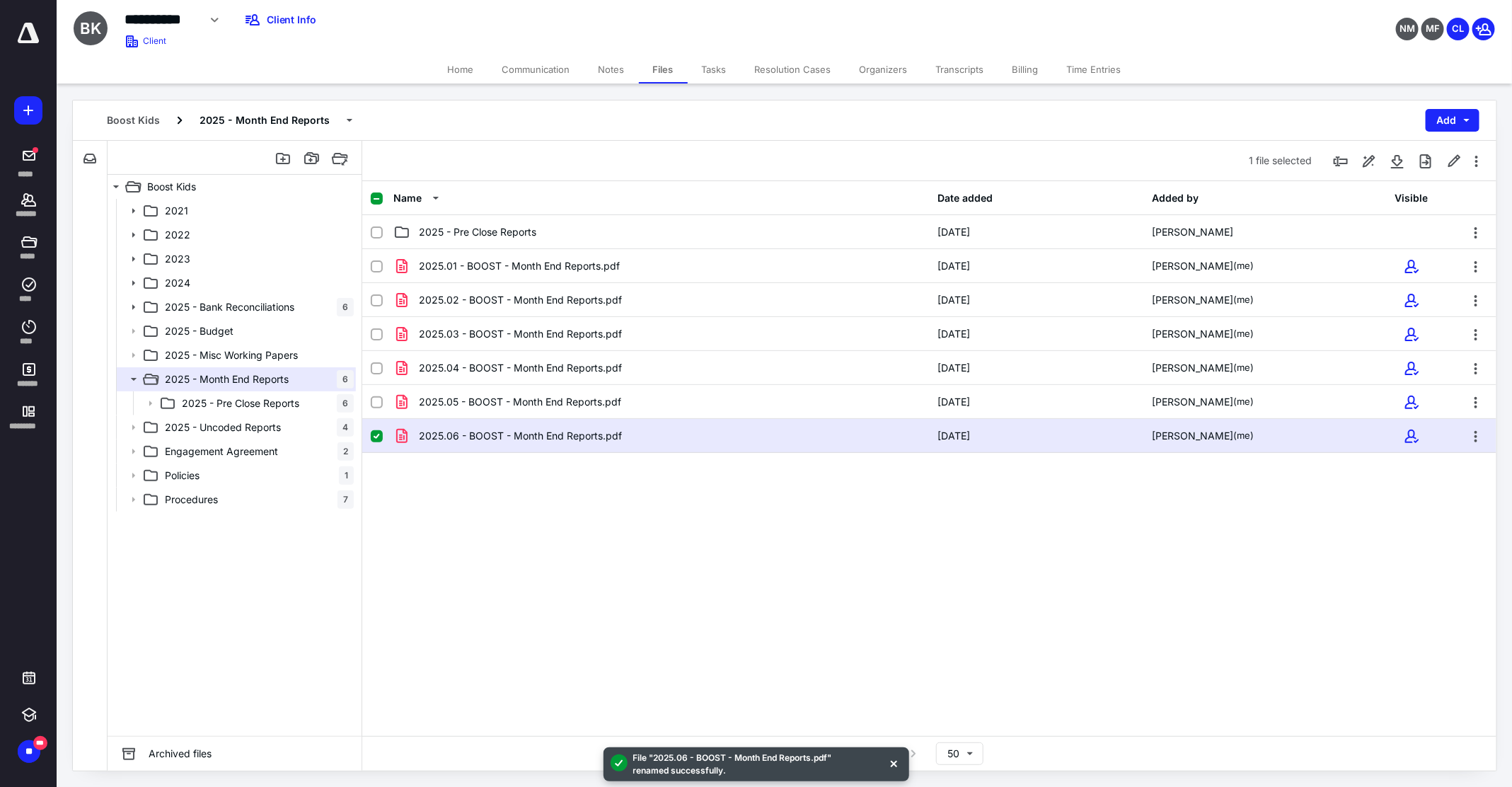 click on "Name Date added Added by Visible 2025 - Pre Close Reports 11/12/2024 Marisa Friske 2025.01 - BOOST - Month End Reports.pdf 2/10/2025 Catherine Lane  (me) 2025.02 - BOOST - Month End Reports.pdf 3/13/2025 Catherine Lane  (me) 2025.03 - BOOST - Month End Reports.pdf 4/22/2025 Catherine Lane  (me) 2025.04 - BOOST - Month End Reports.pdf 5/12/2025 Catherine Lane  (me) 2025.05 - BOOST - Month End Reports.pdf 6/9/2025 Catherine Lane  (me) 2025.06 - BOOST - Month End Reports.pdf 7/10/2025 Catherine Lane  (me)" at bounding box center (929, 459) 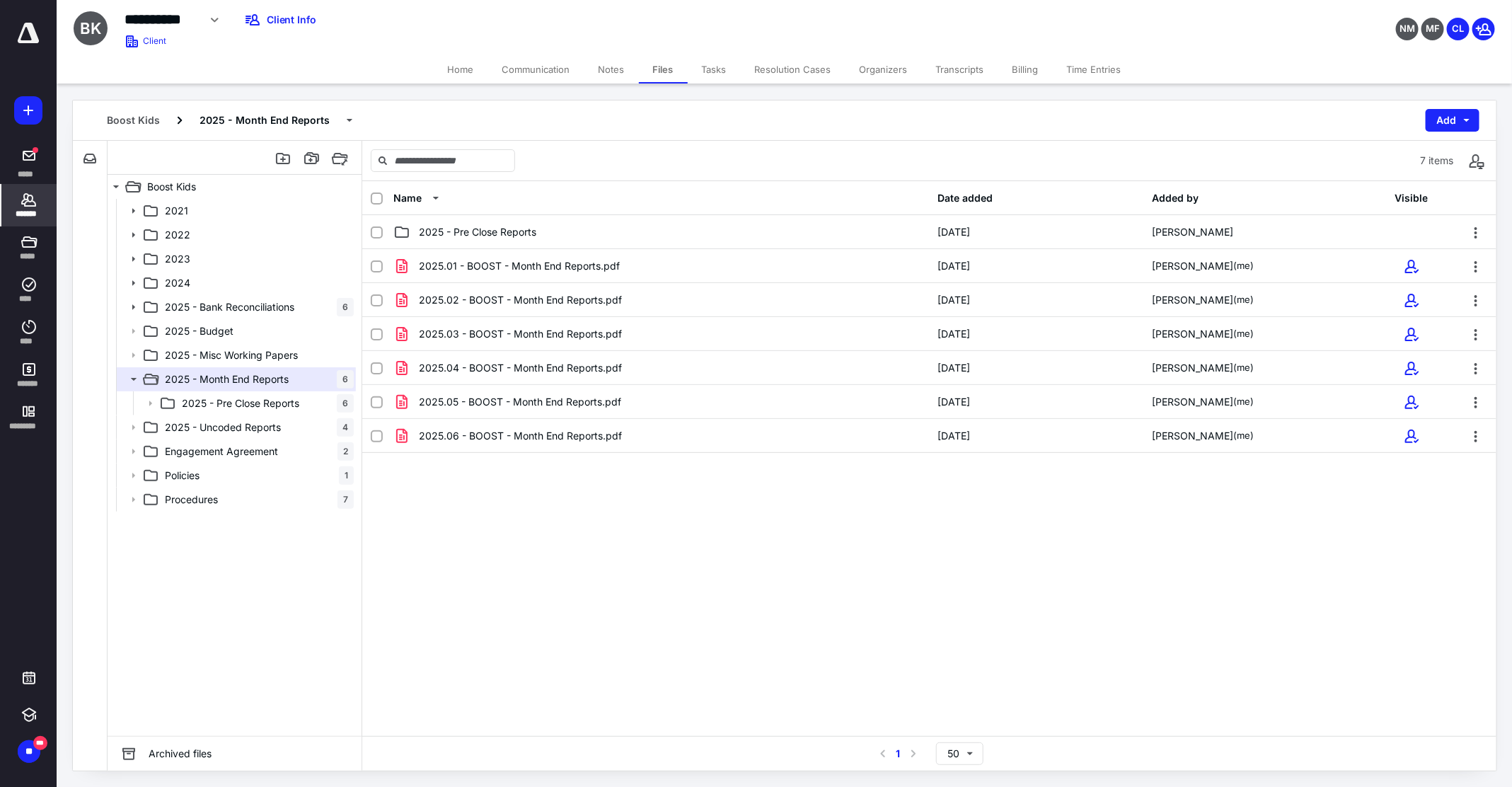 click on "*******" at bounding box center [29, 205] 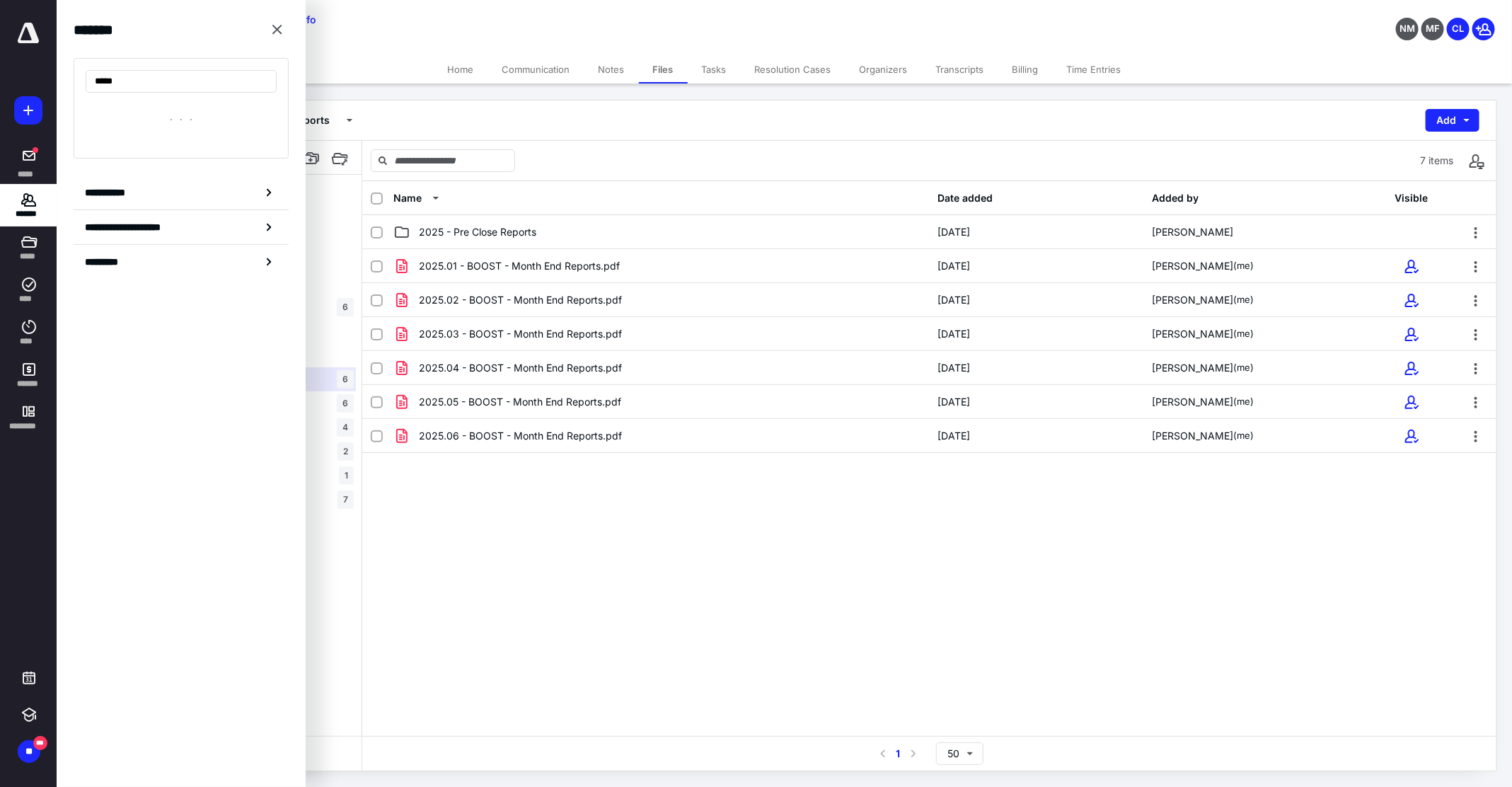 type on "*****" 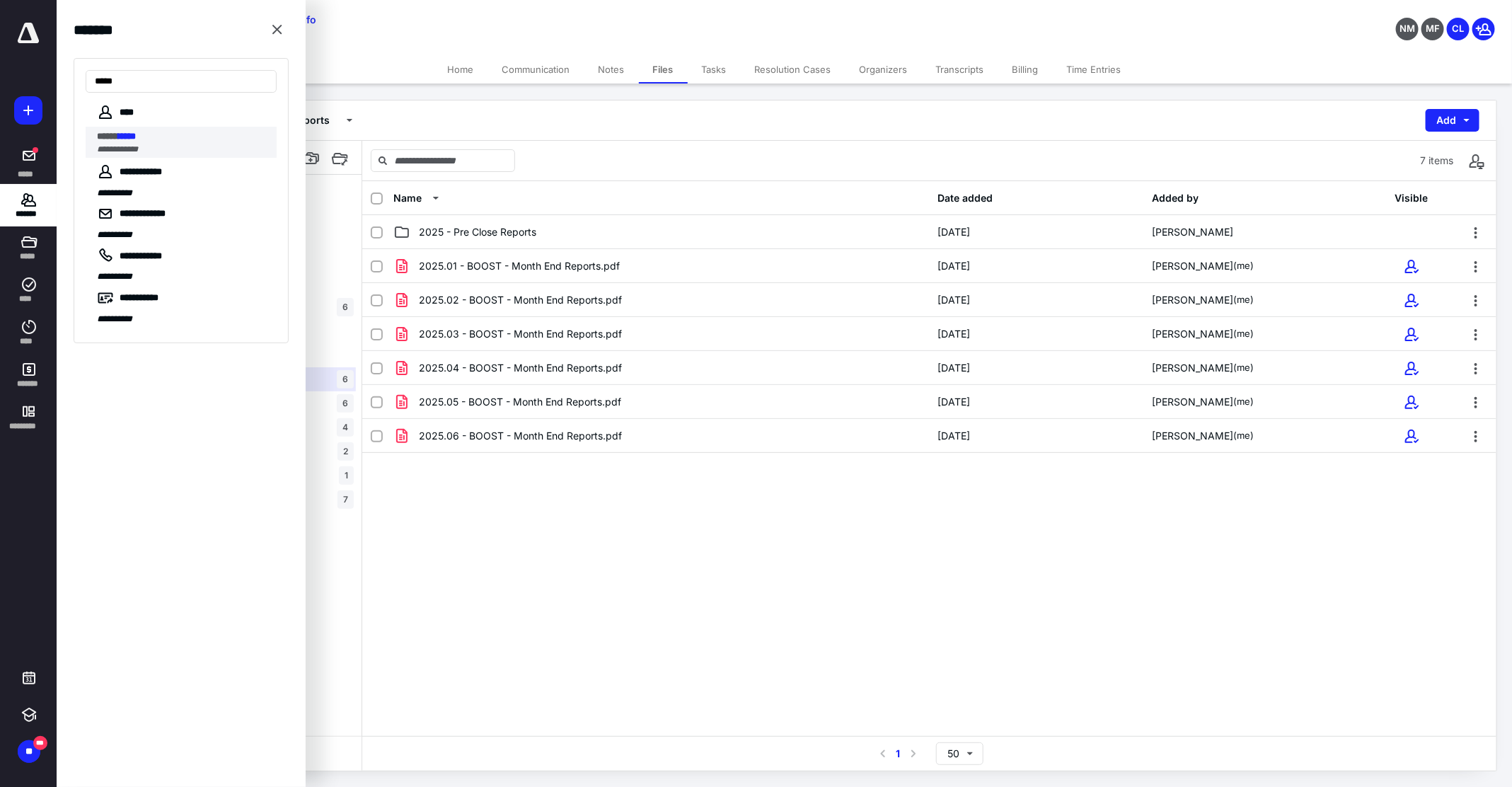 click on "**********" at bounding box center [183, 149] 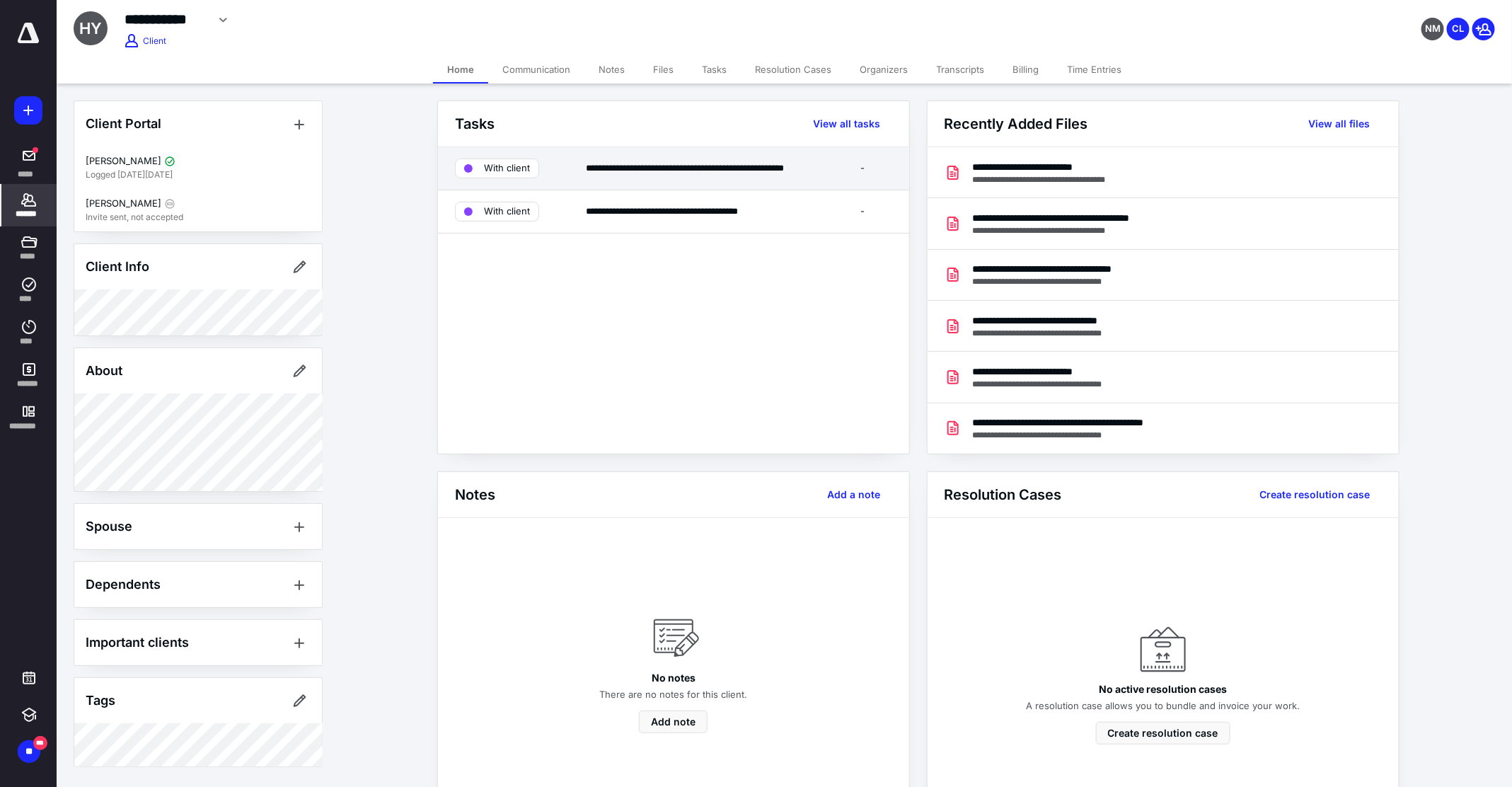 click at bounding box center (468, 168) 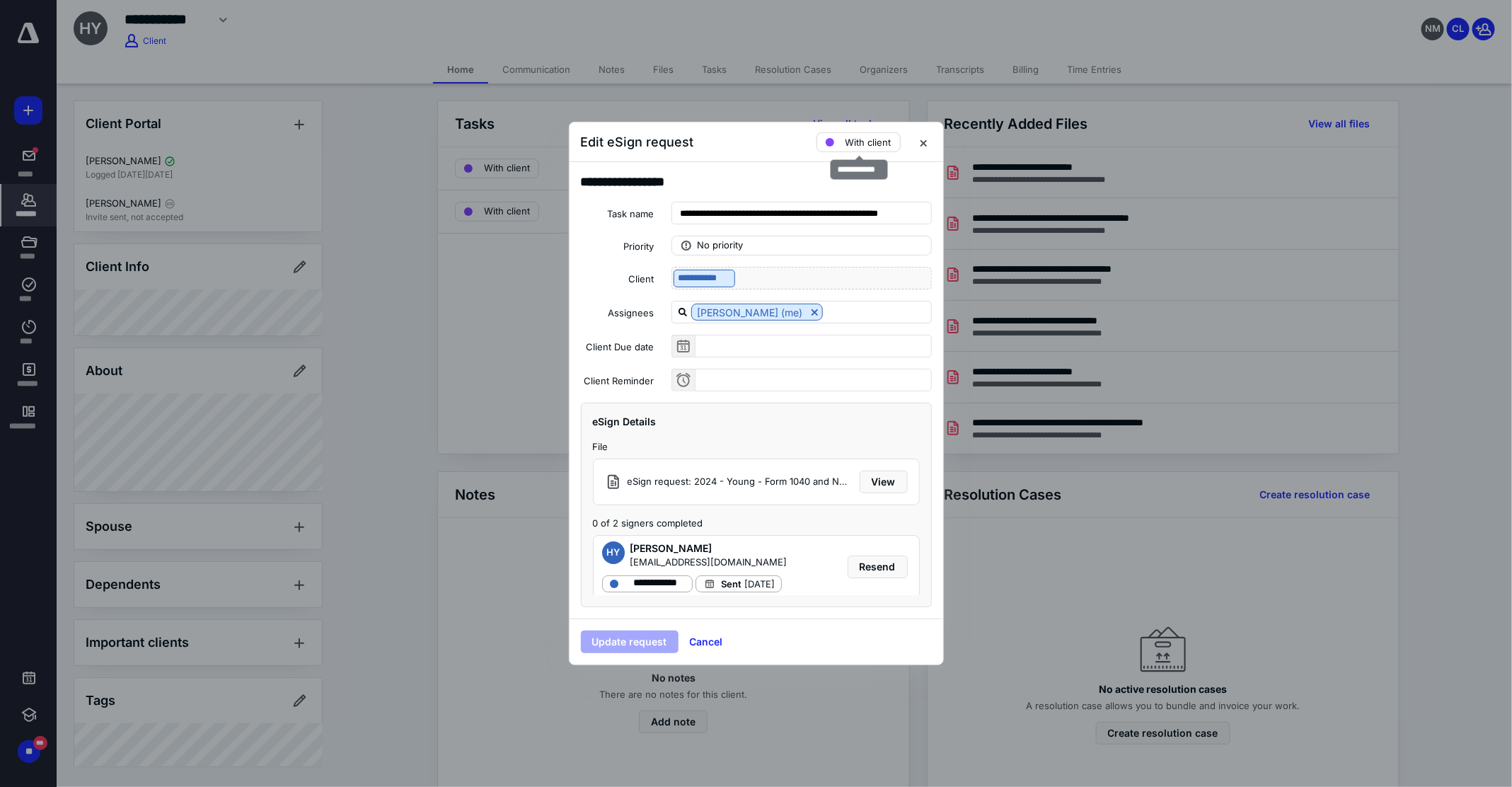 click at bounding box center [830, 142] 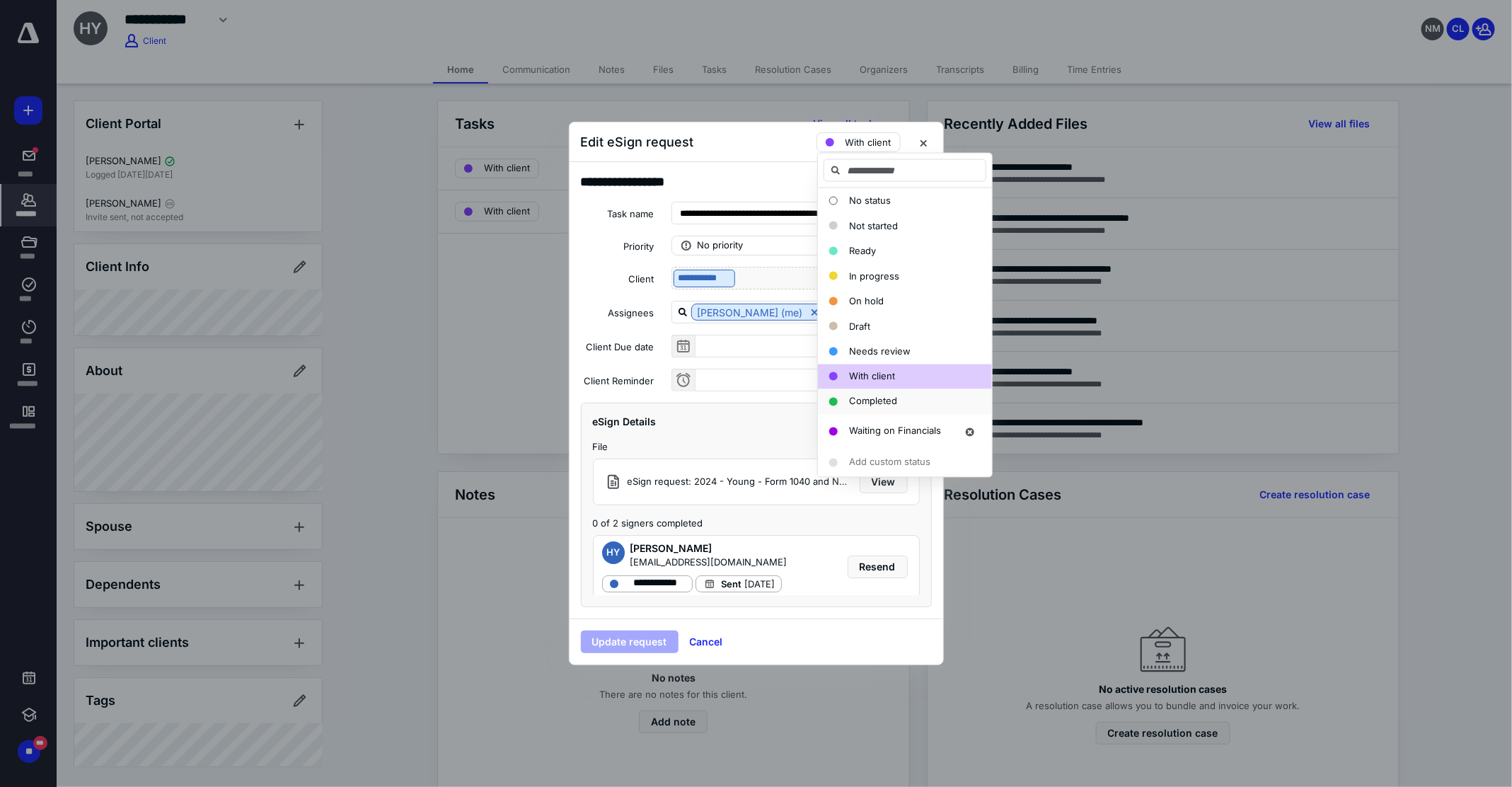 click on "Completed" at bounding box center (896, 402) 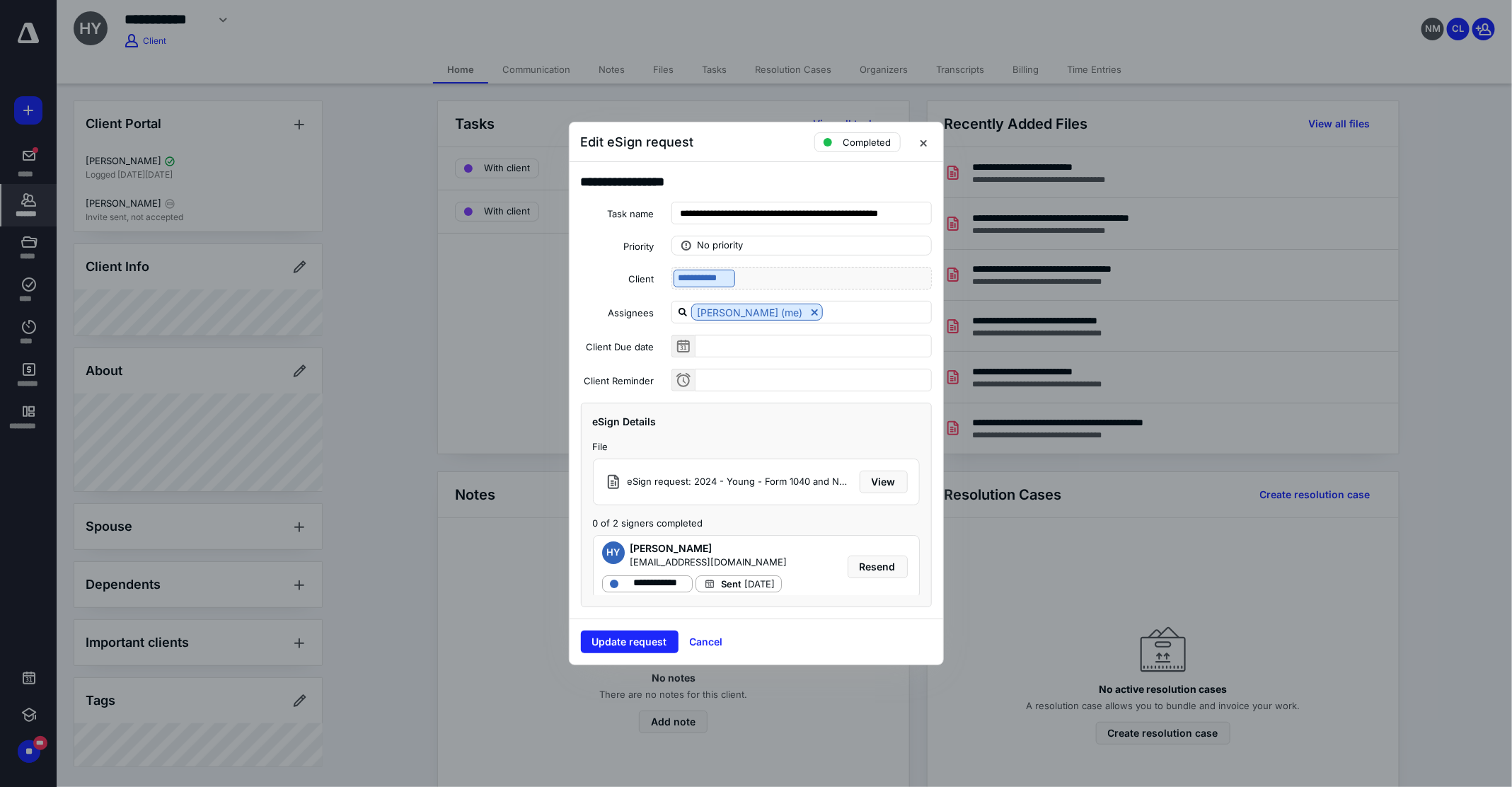 click on "Update request Cancel" at bounding box center (756, 641) 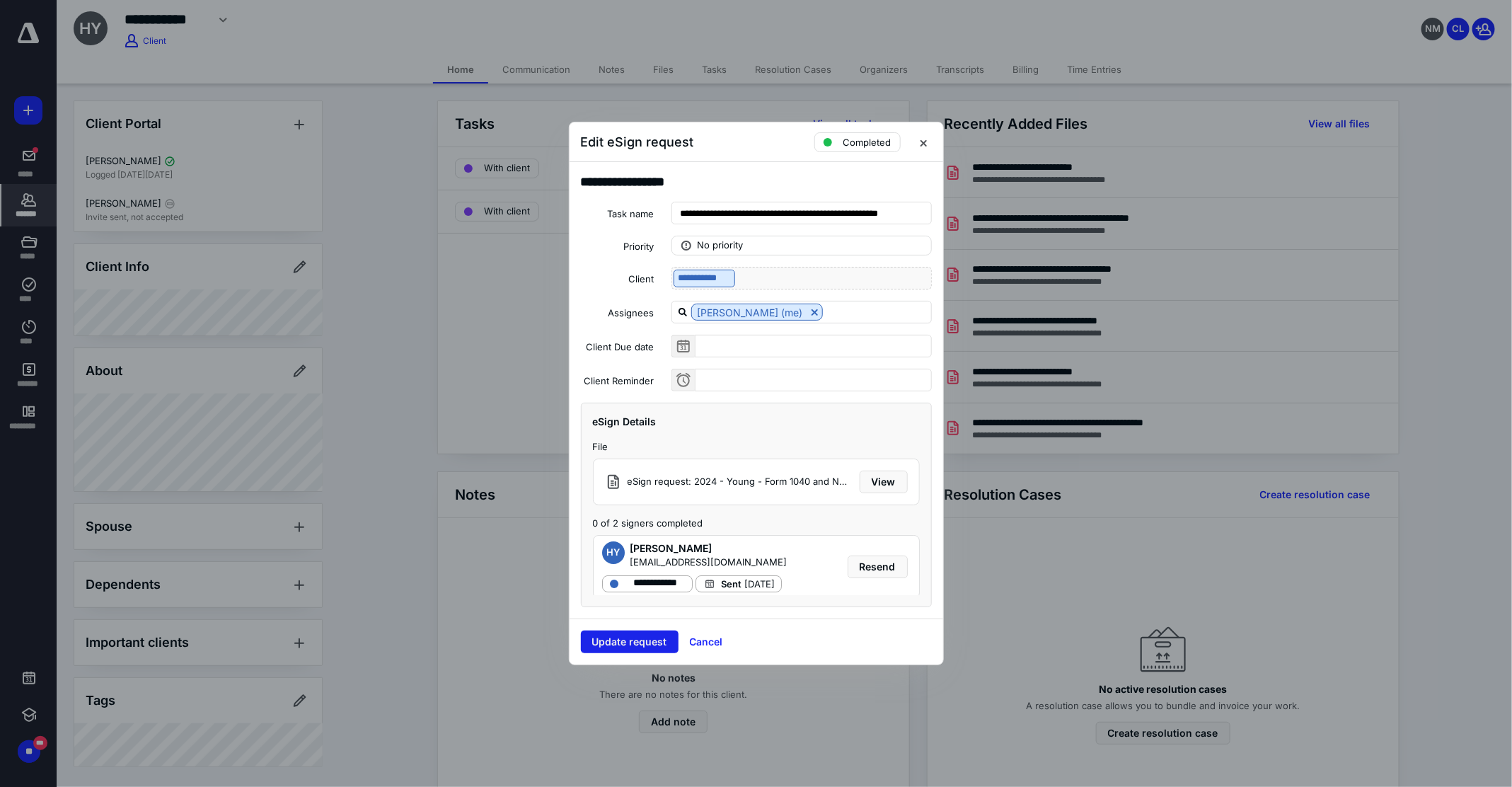 click on "Update request" at bounding box center [630, 642] 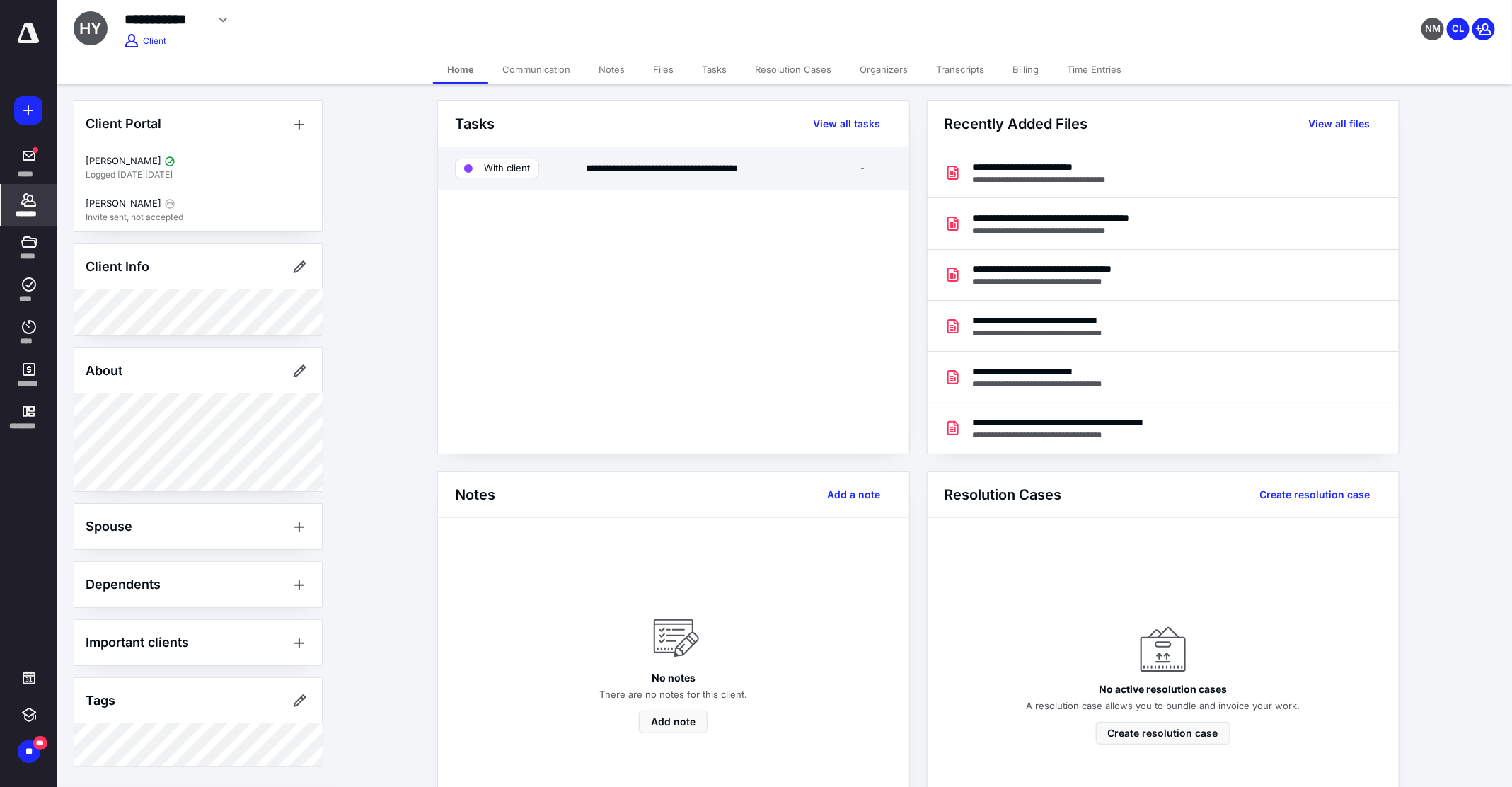 click on "With client" at bounding box center (497, 168) 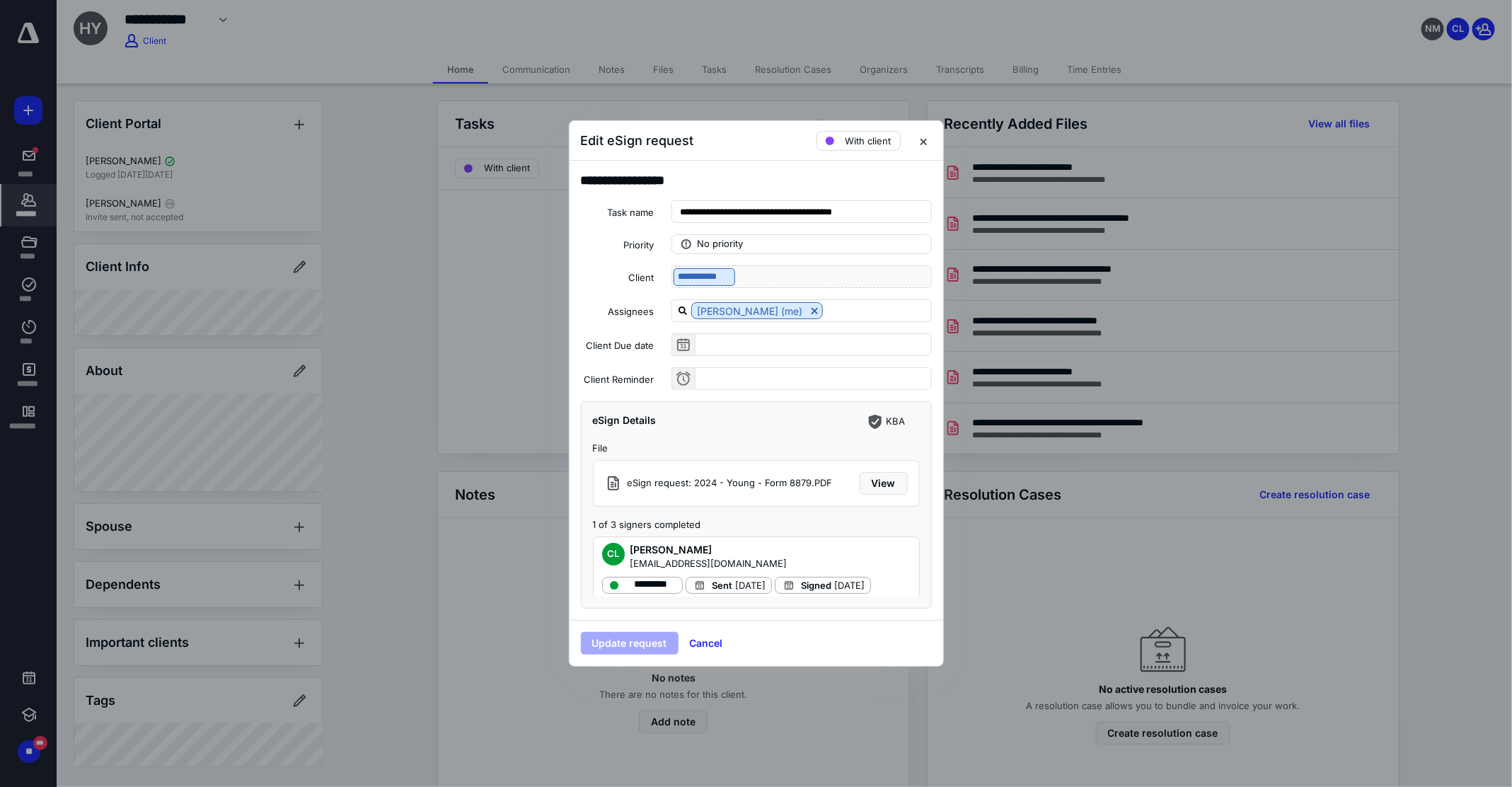 click at bounding box center (830, 141) 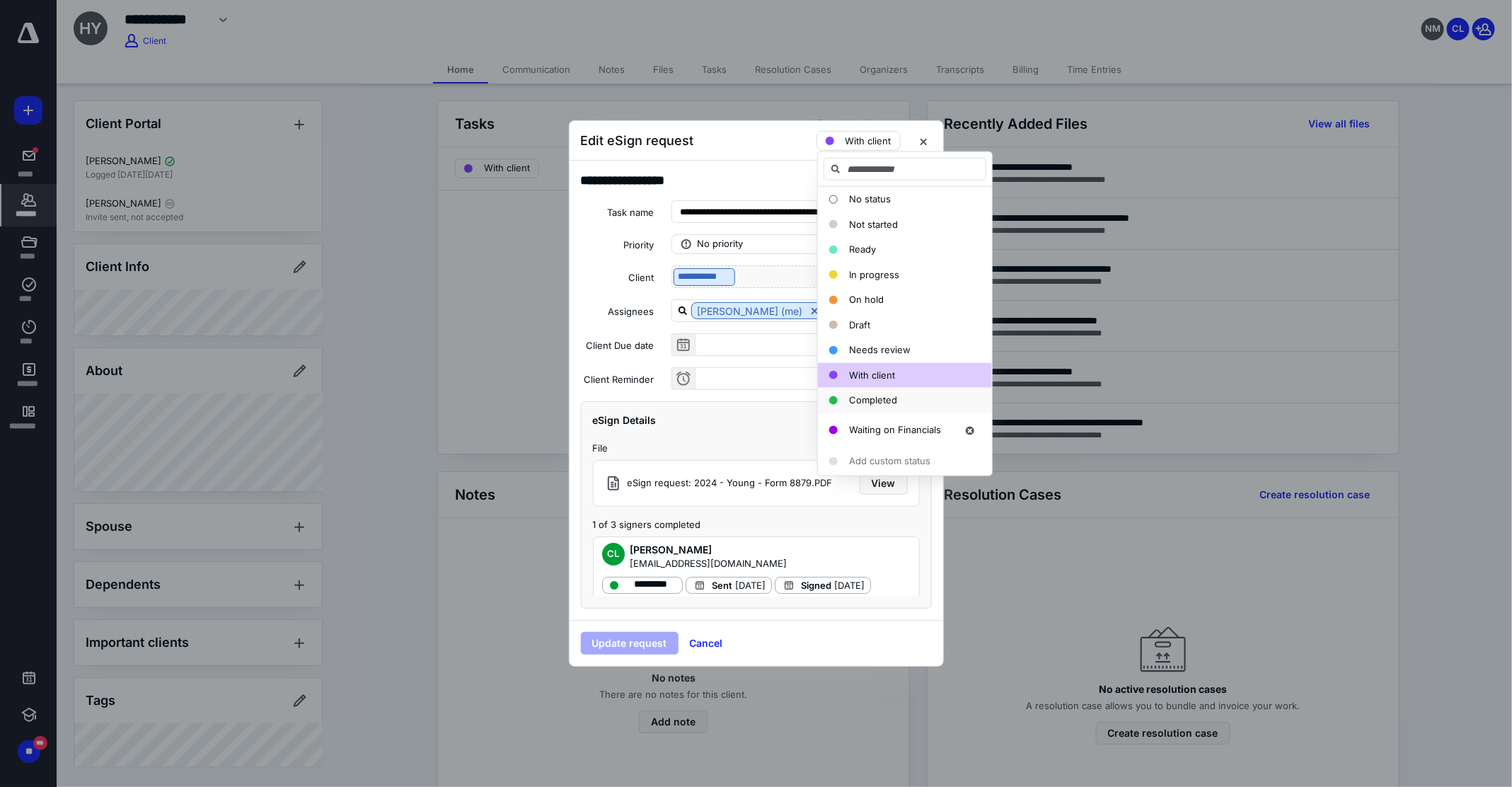 click on "Completed" at bounding box center (873, 400) 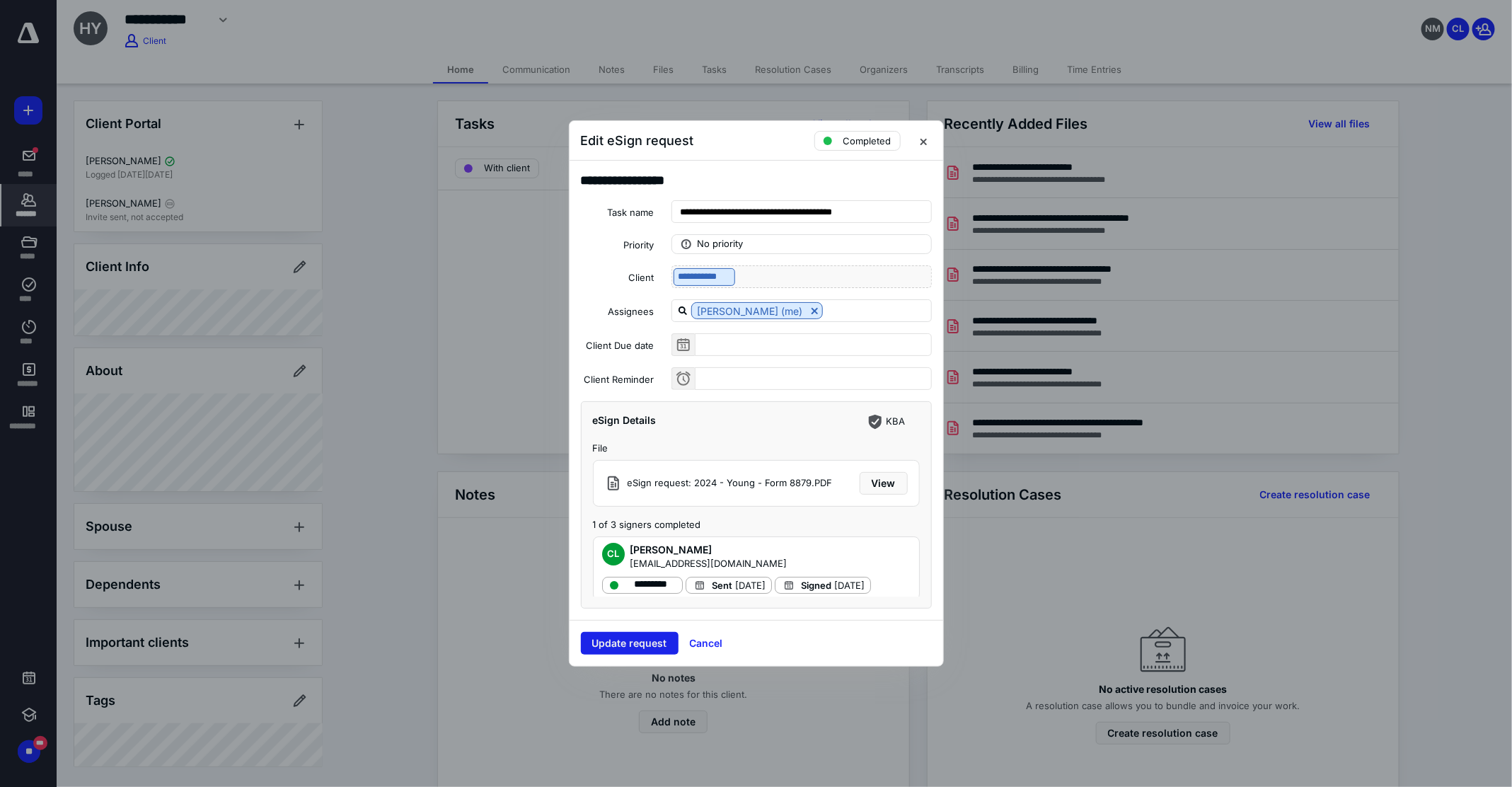 click on "Update request" at bounding box center [630, 643] 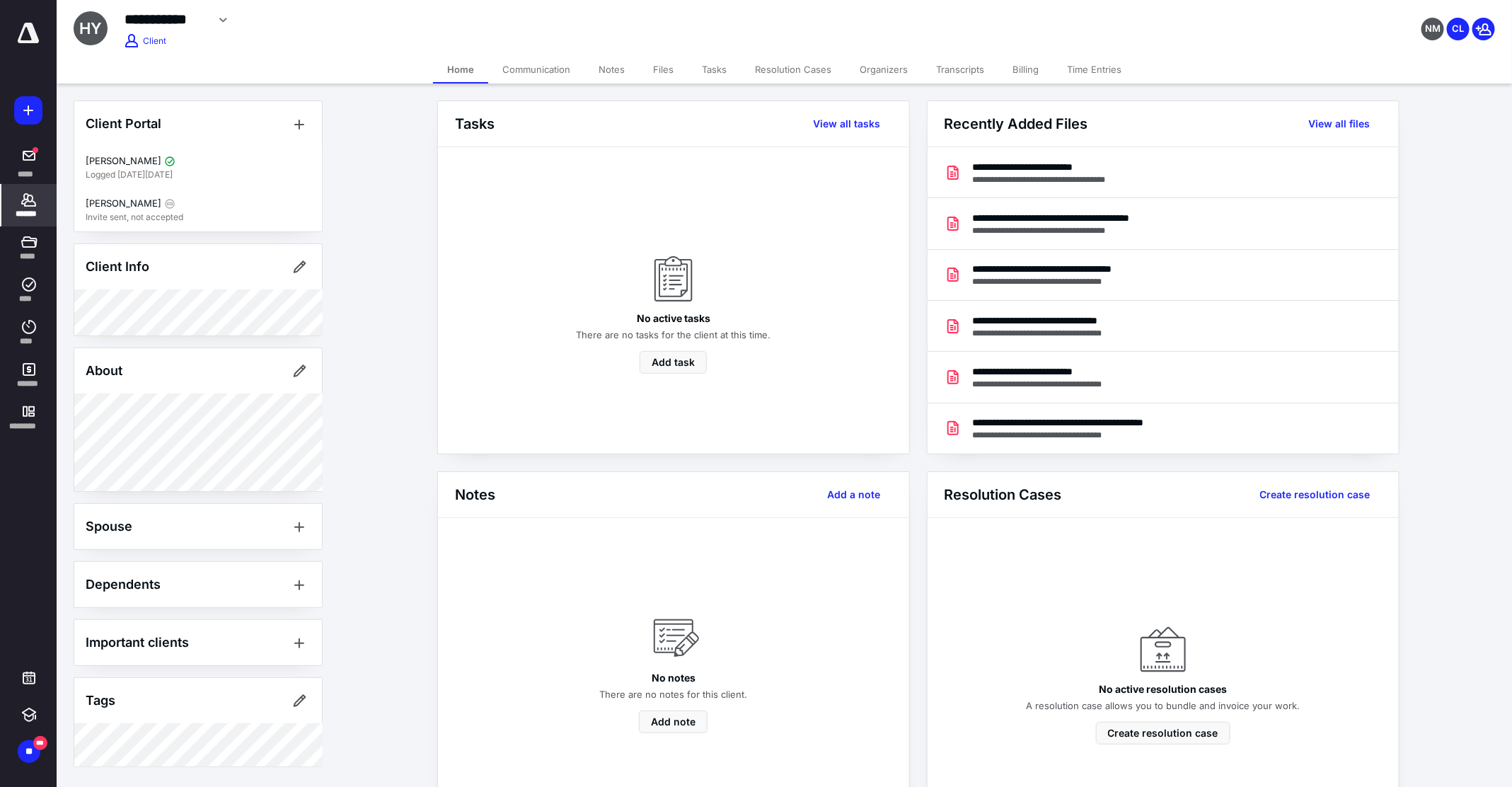 click on "Files" at bounding box center (663, 69) 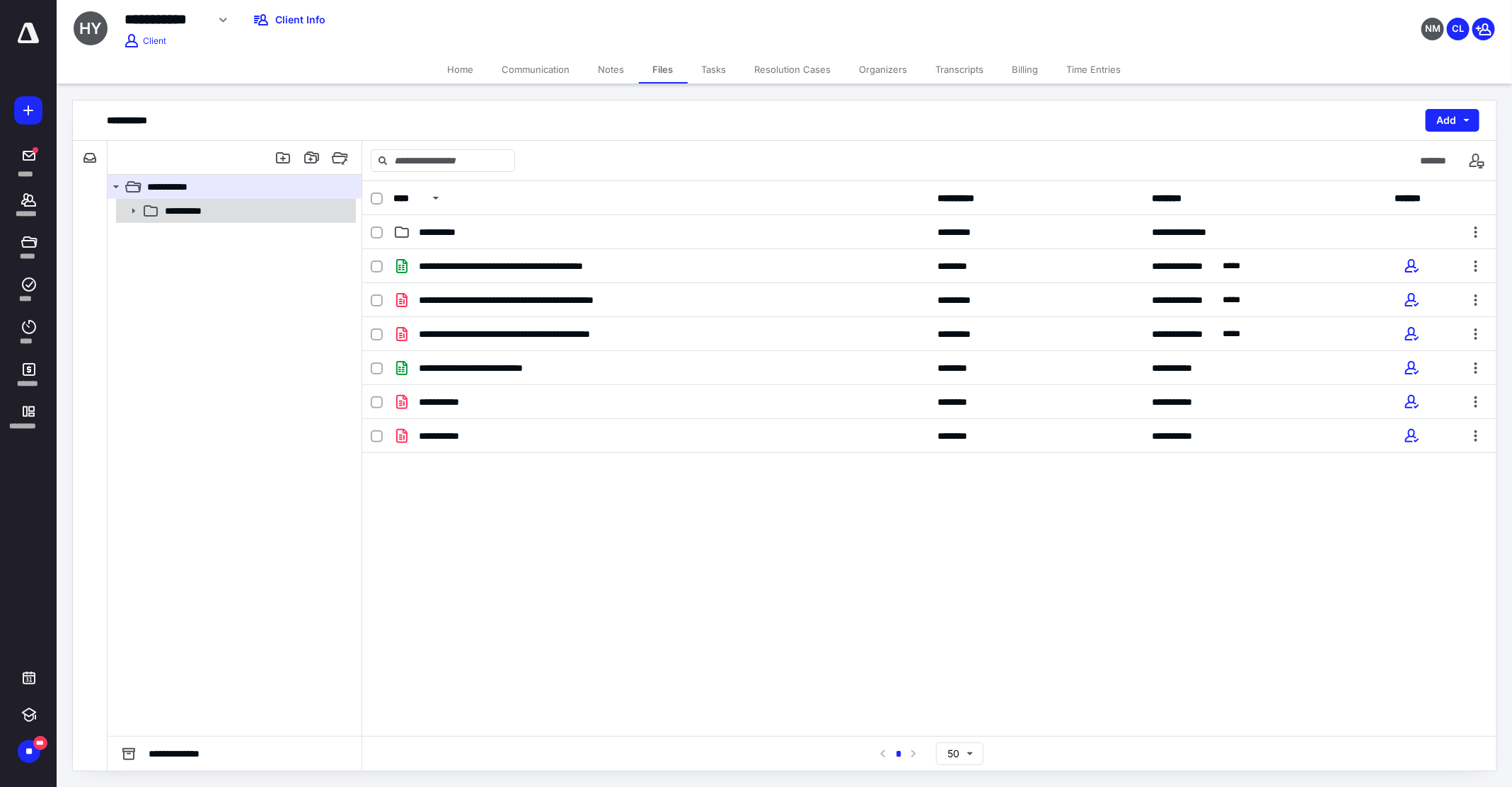 click 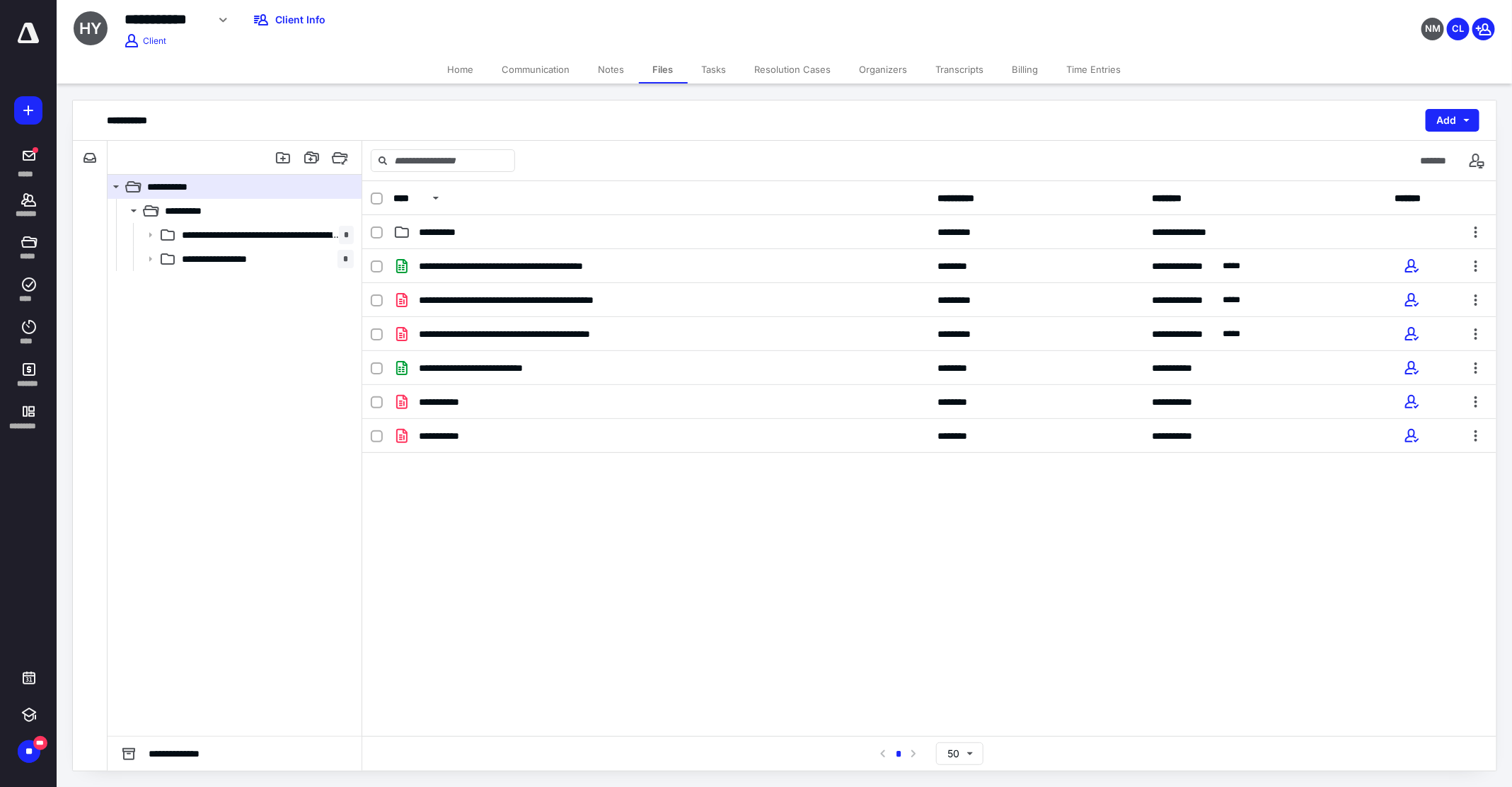 click on "**********" at bounding box center (929, 459) 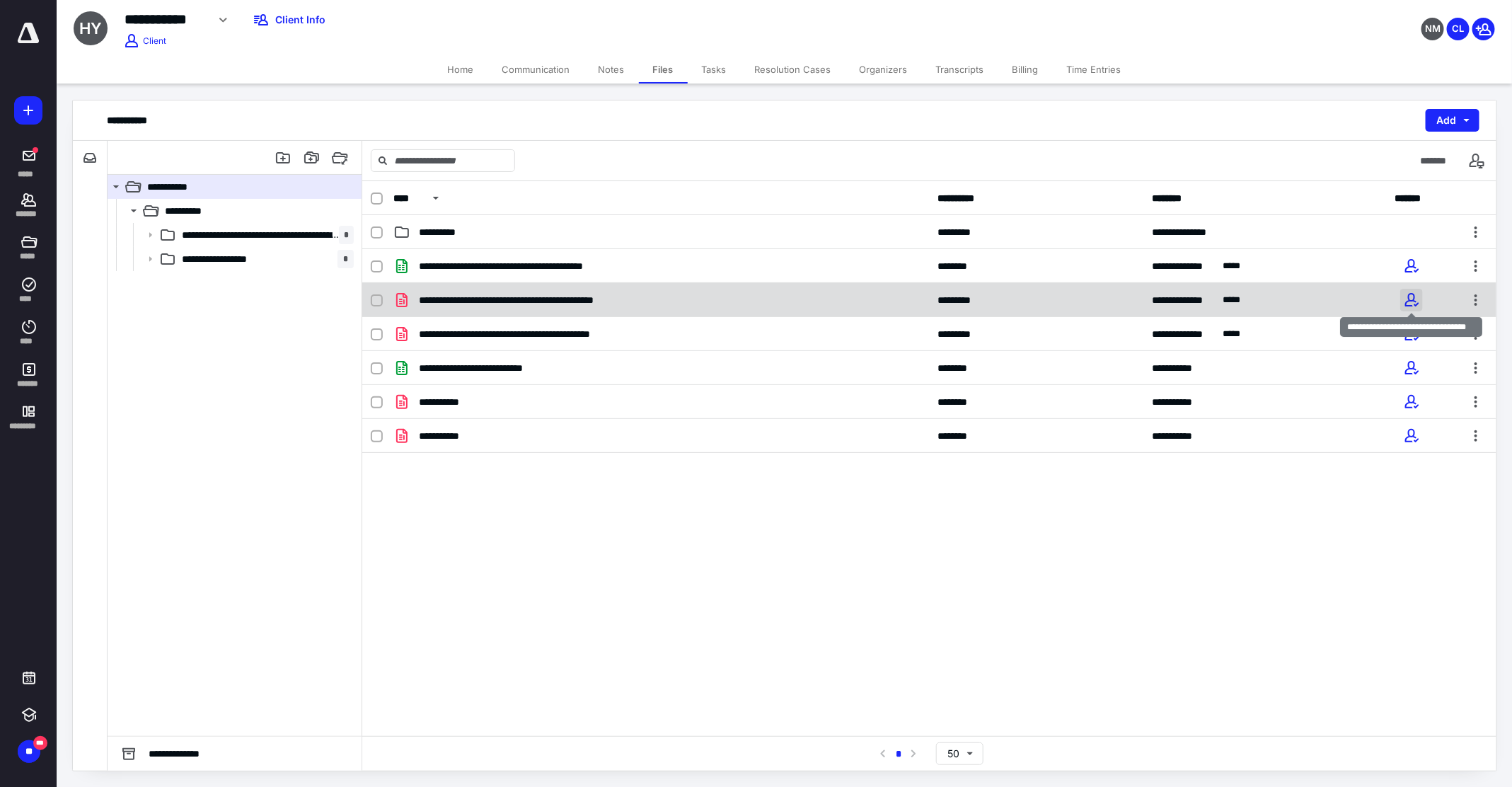 click at bounding box center (1412, 300) 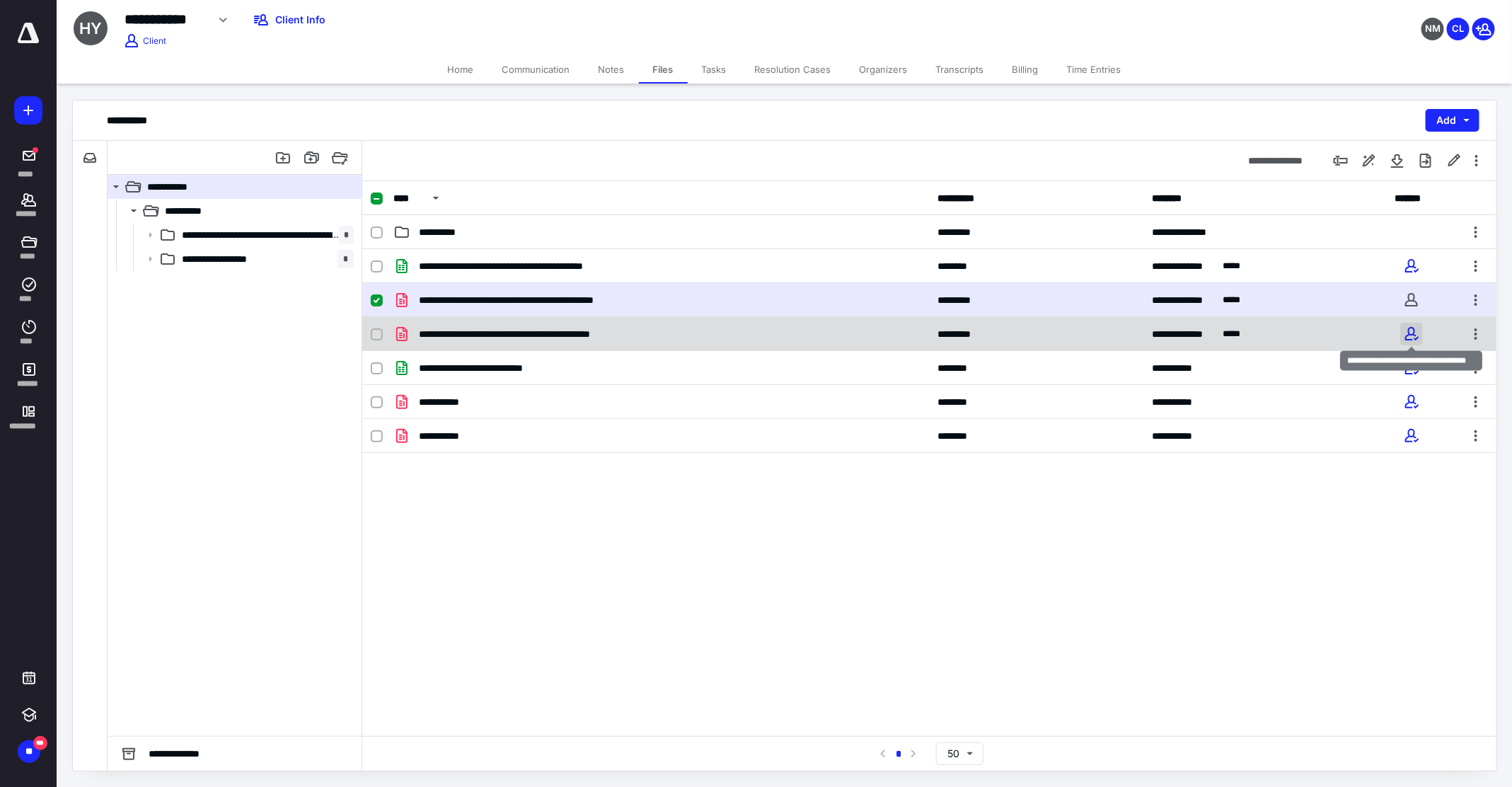 click at bounding box center (1412, 334) 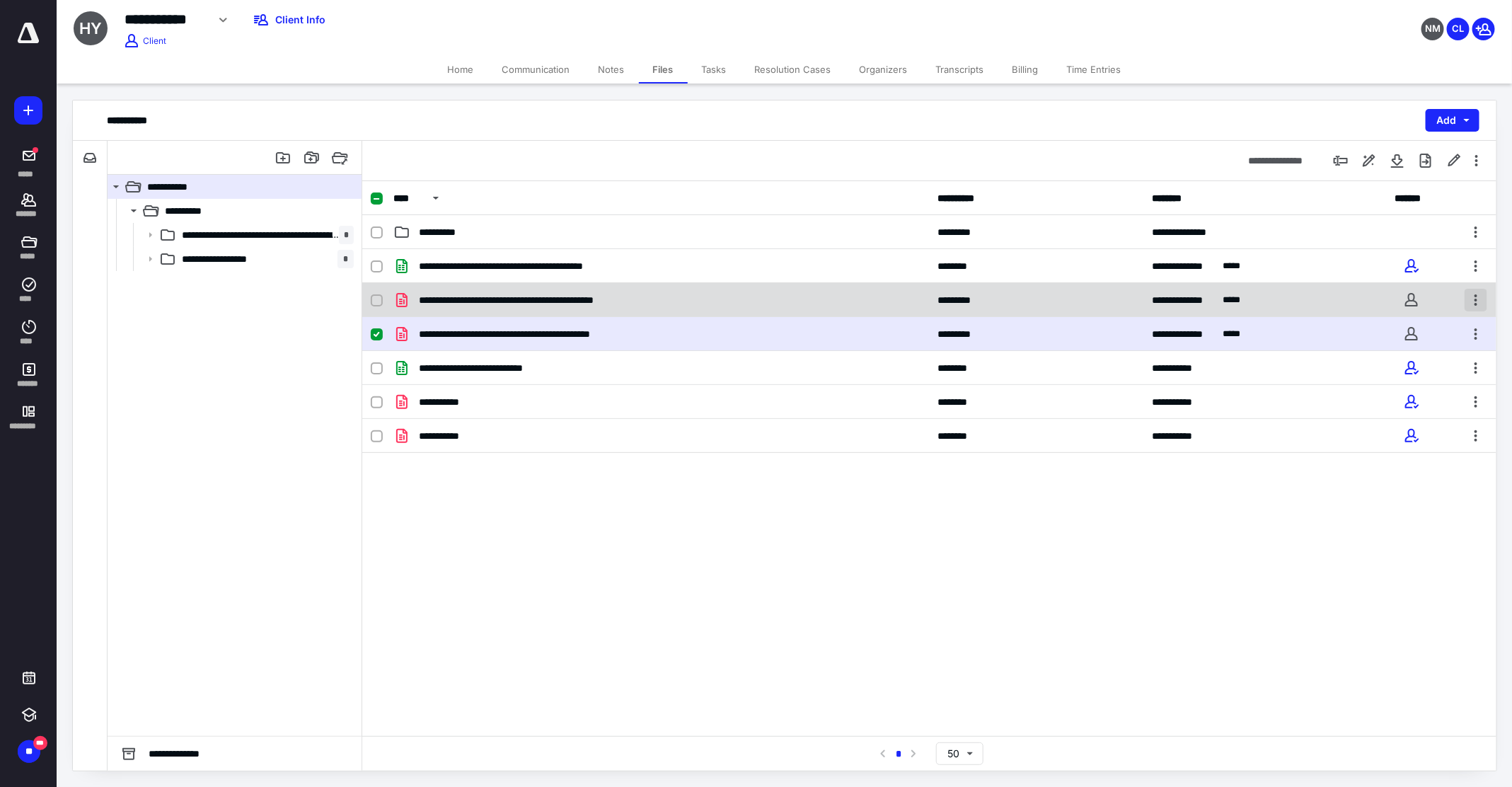 click at bounding box center (1476, 300) 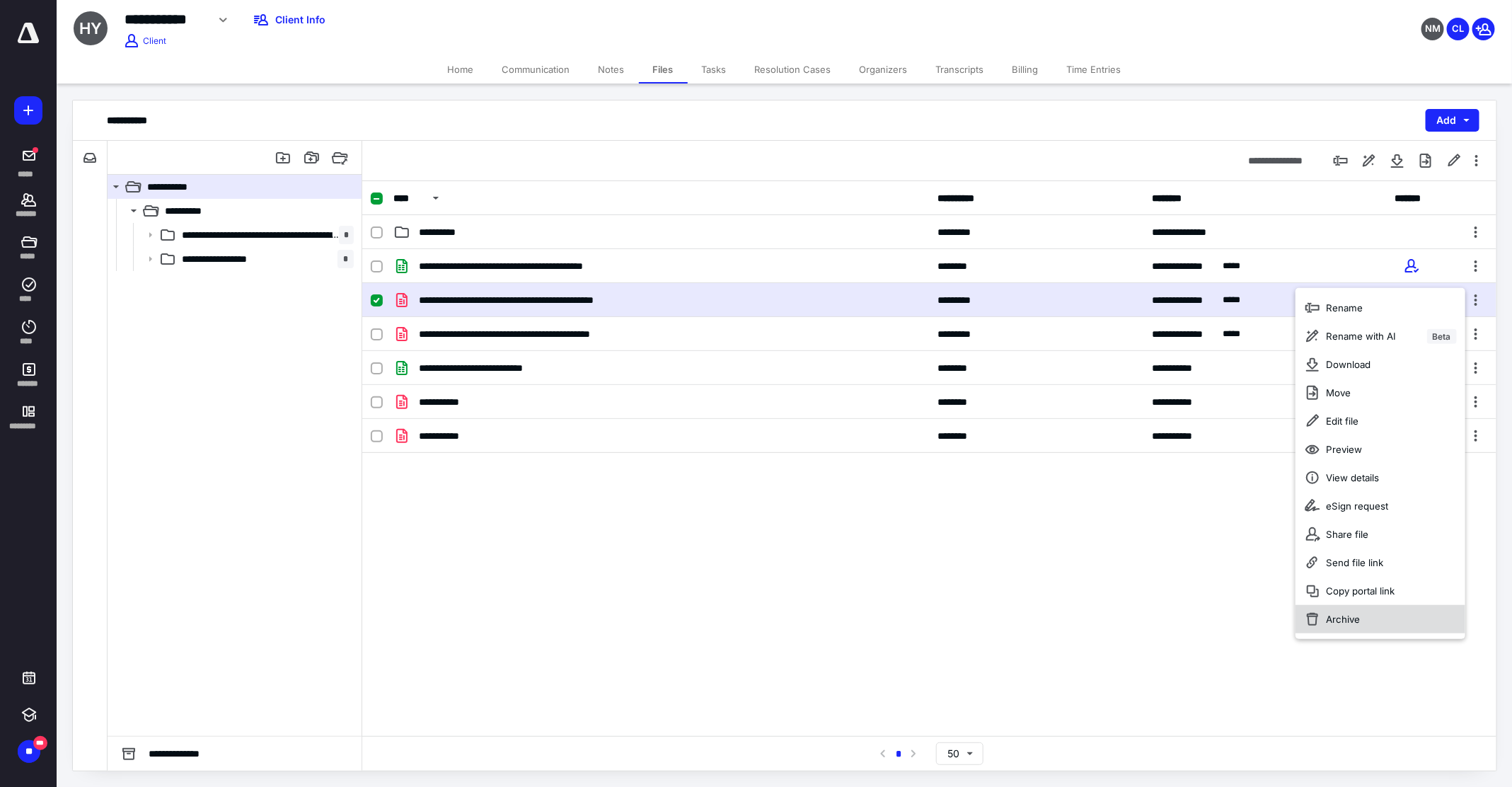 click on "Archive" at bounding box center (1380, 619) 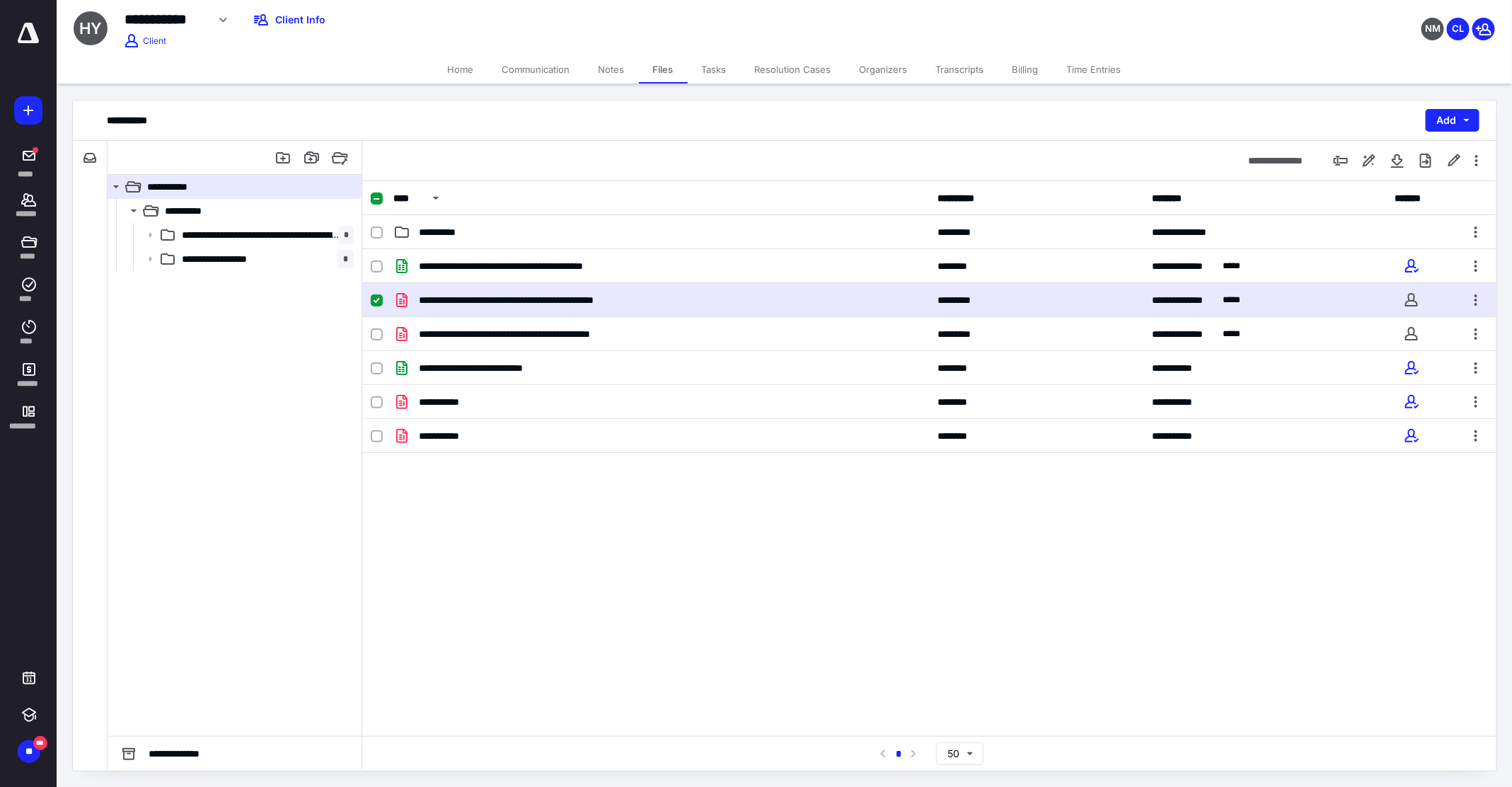 checkbox on "false" 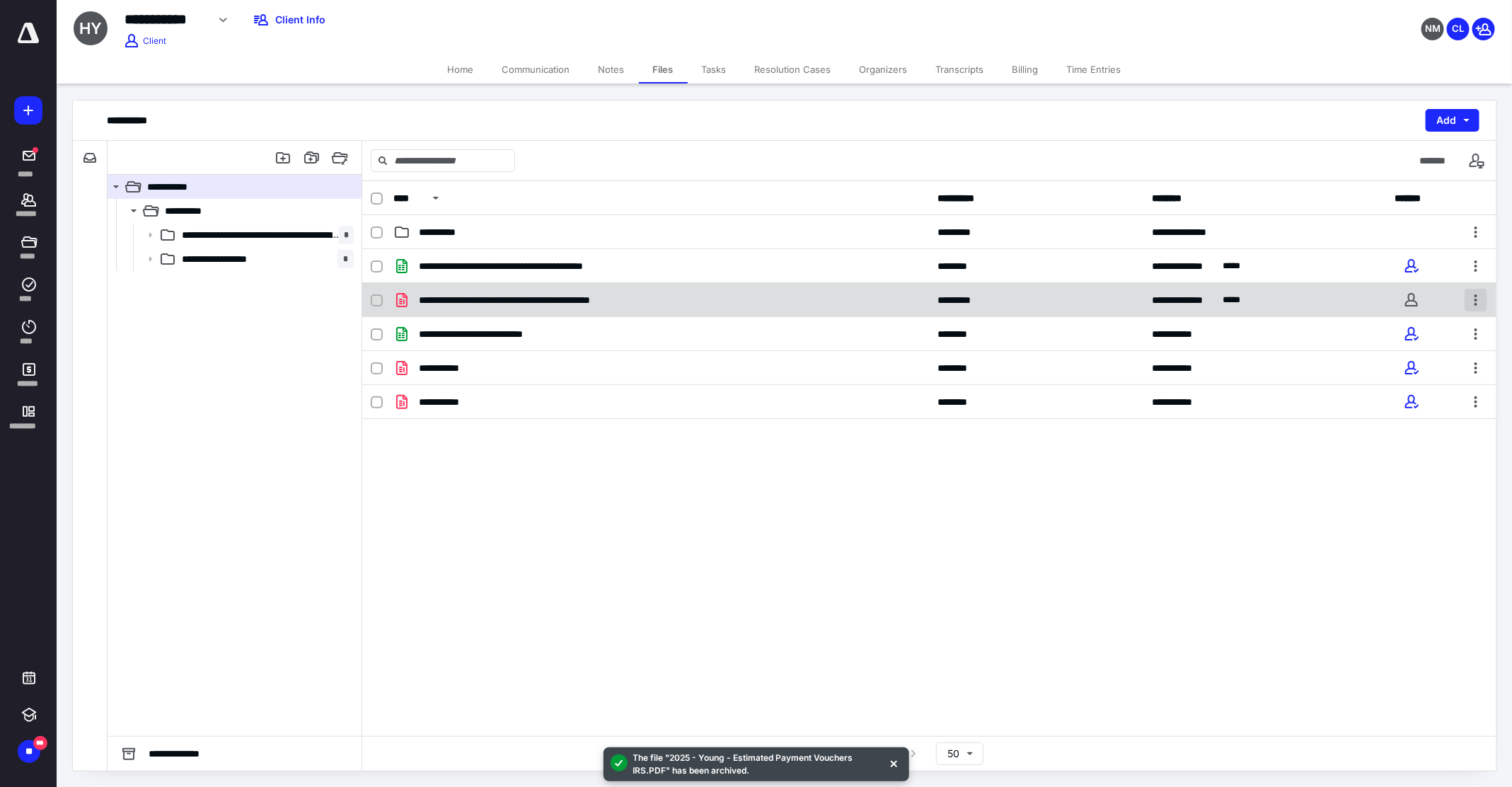 click at bounding box center (1476, 300) 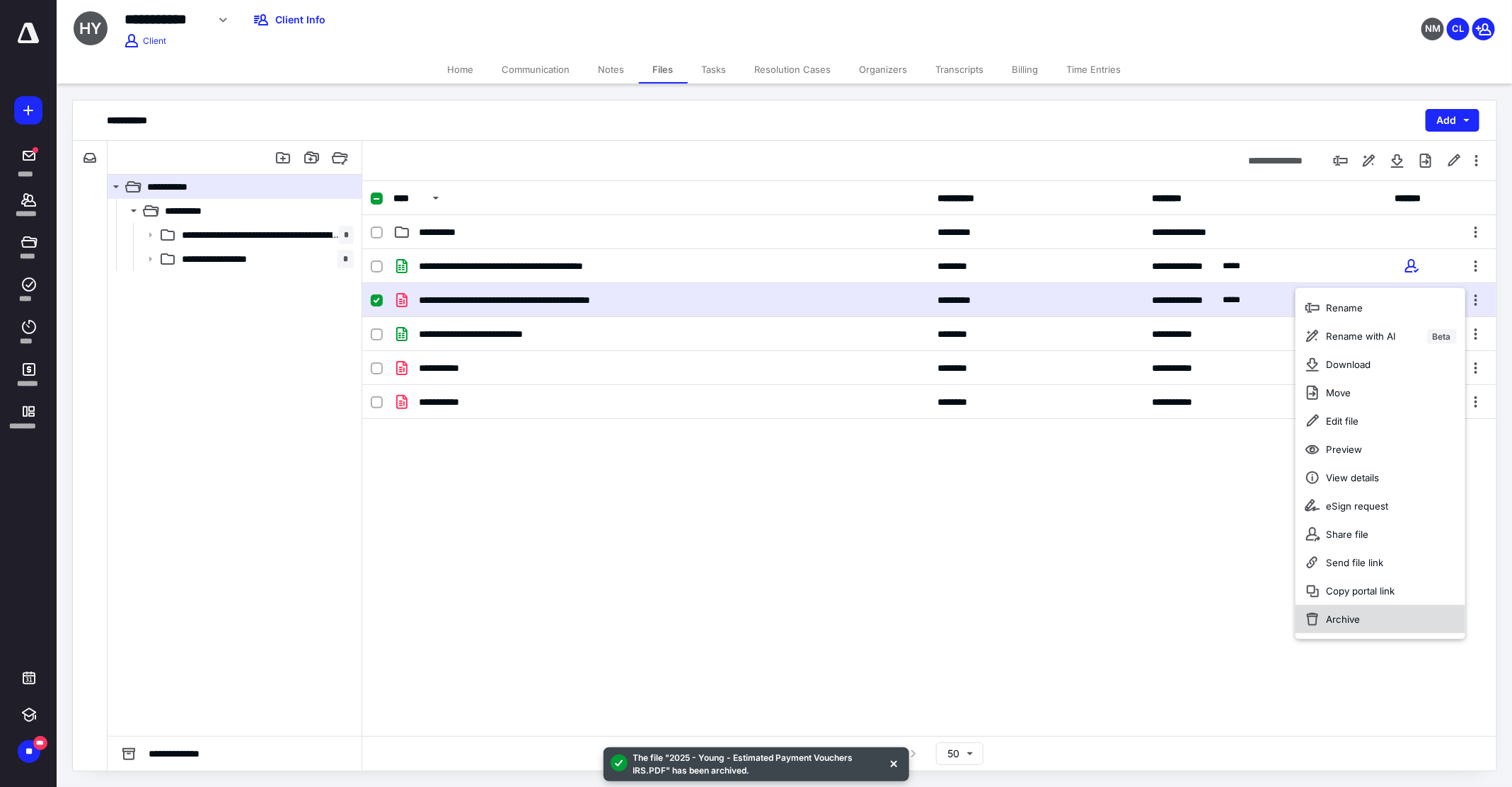 click on "Archive" at bounding box center [1380, 619] 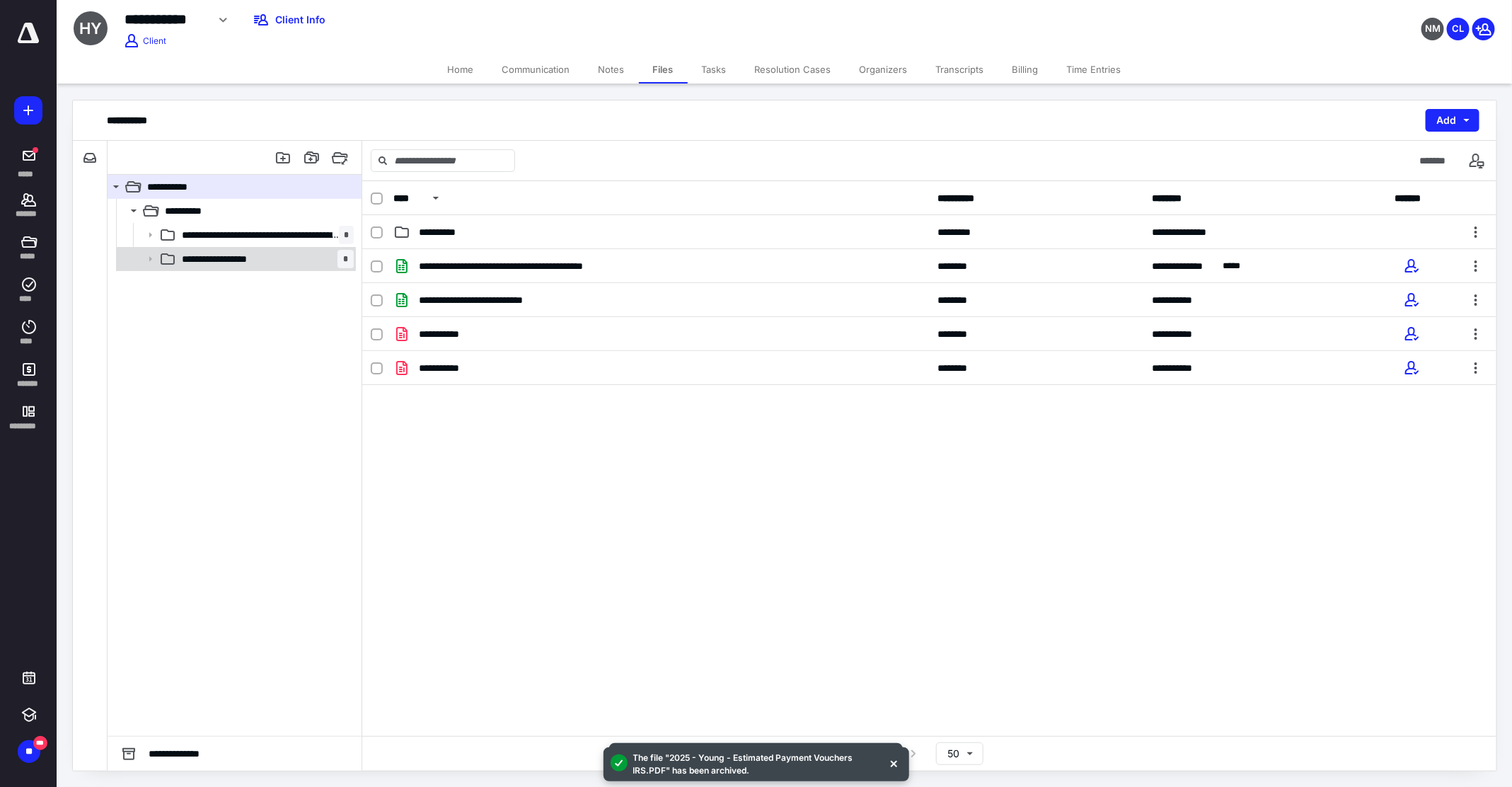 click 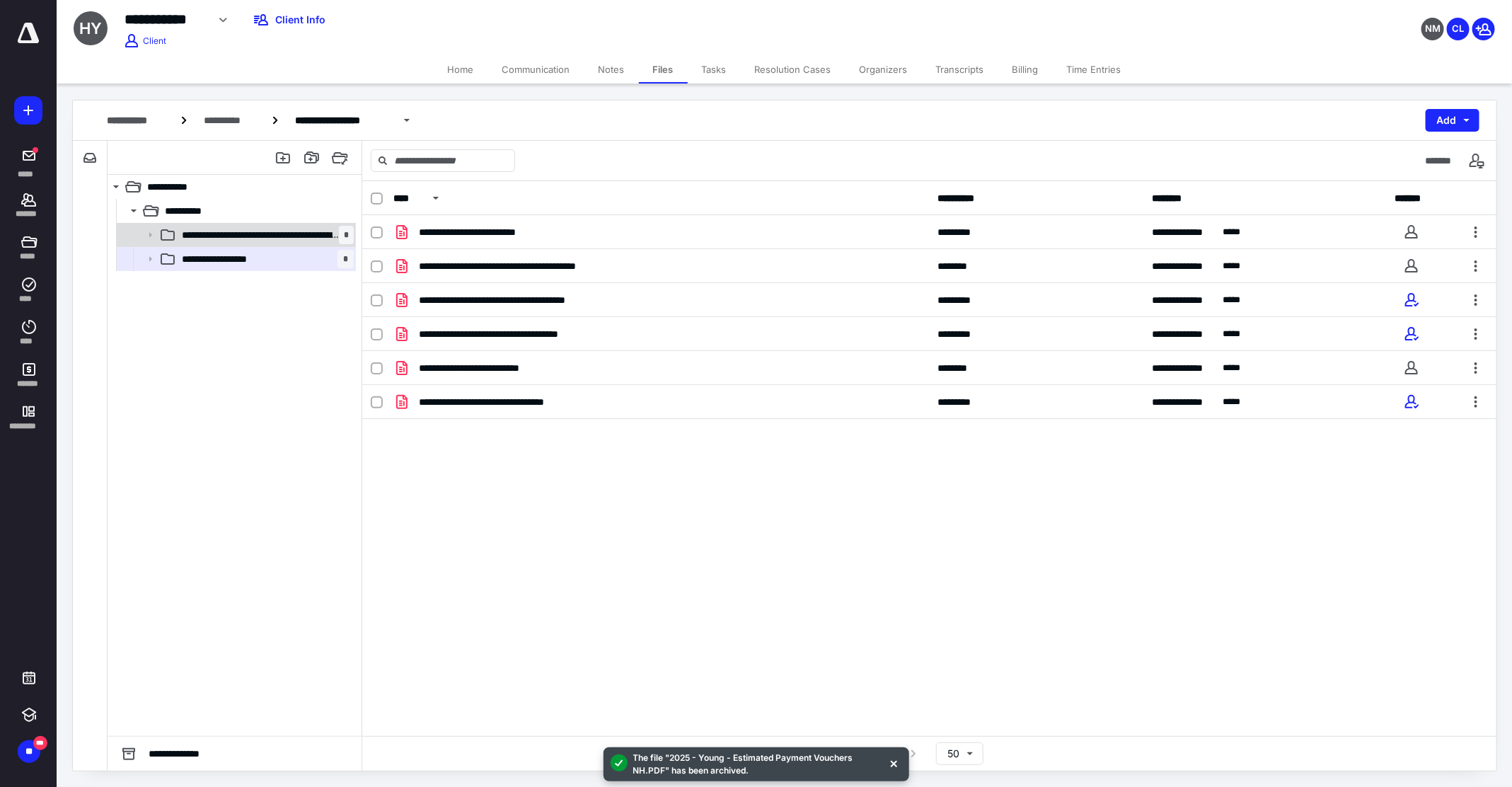 click 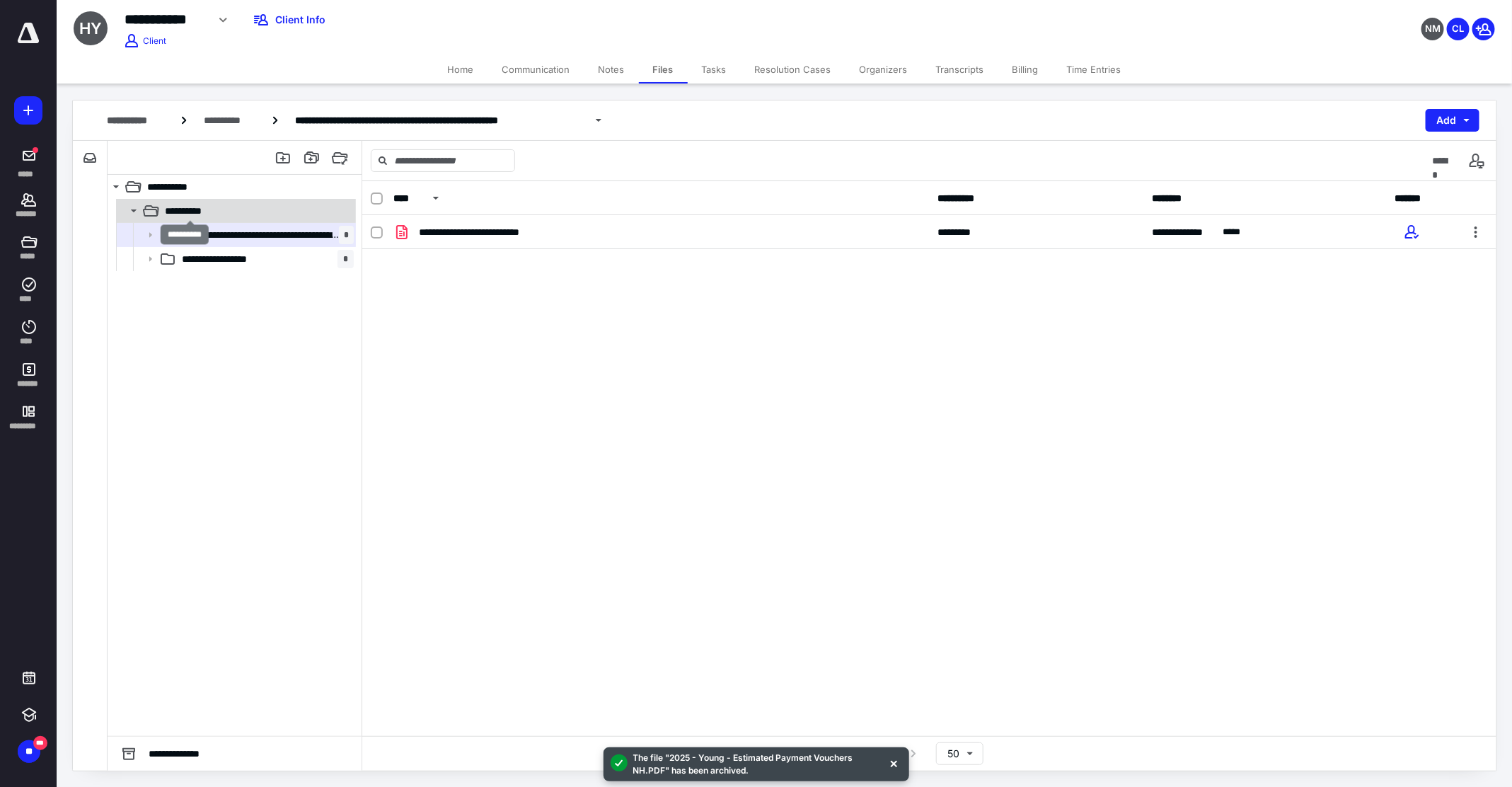 click on "**********" at bounding box center [190, 211] 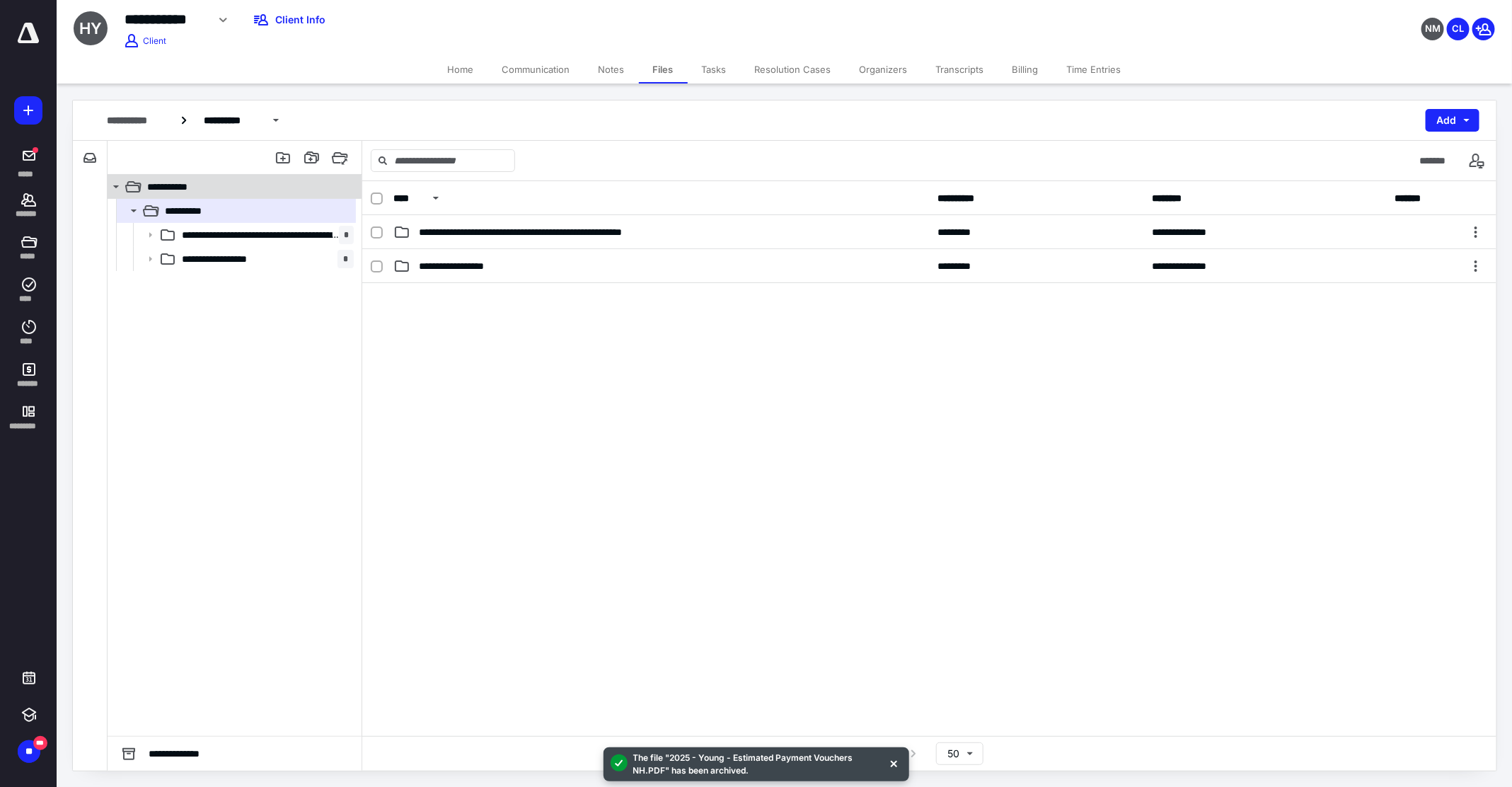 click on "**********" at bounding box center (243, 187) 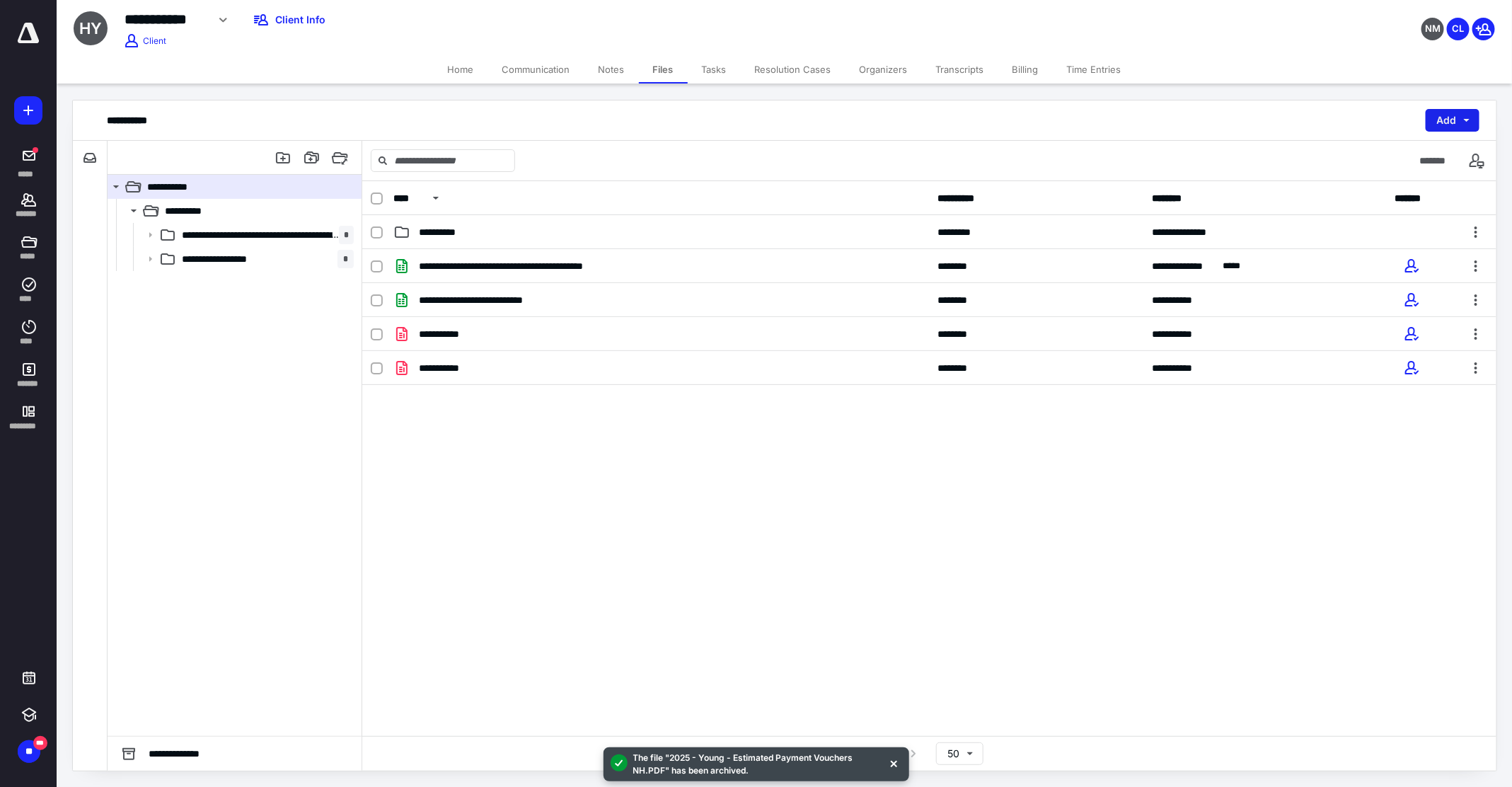 click on "Add" at bounding box center [1453, 120] 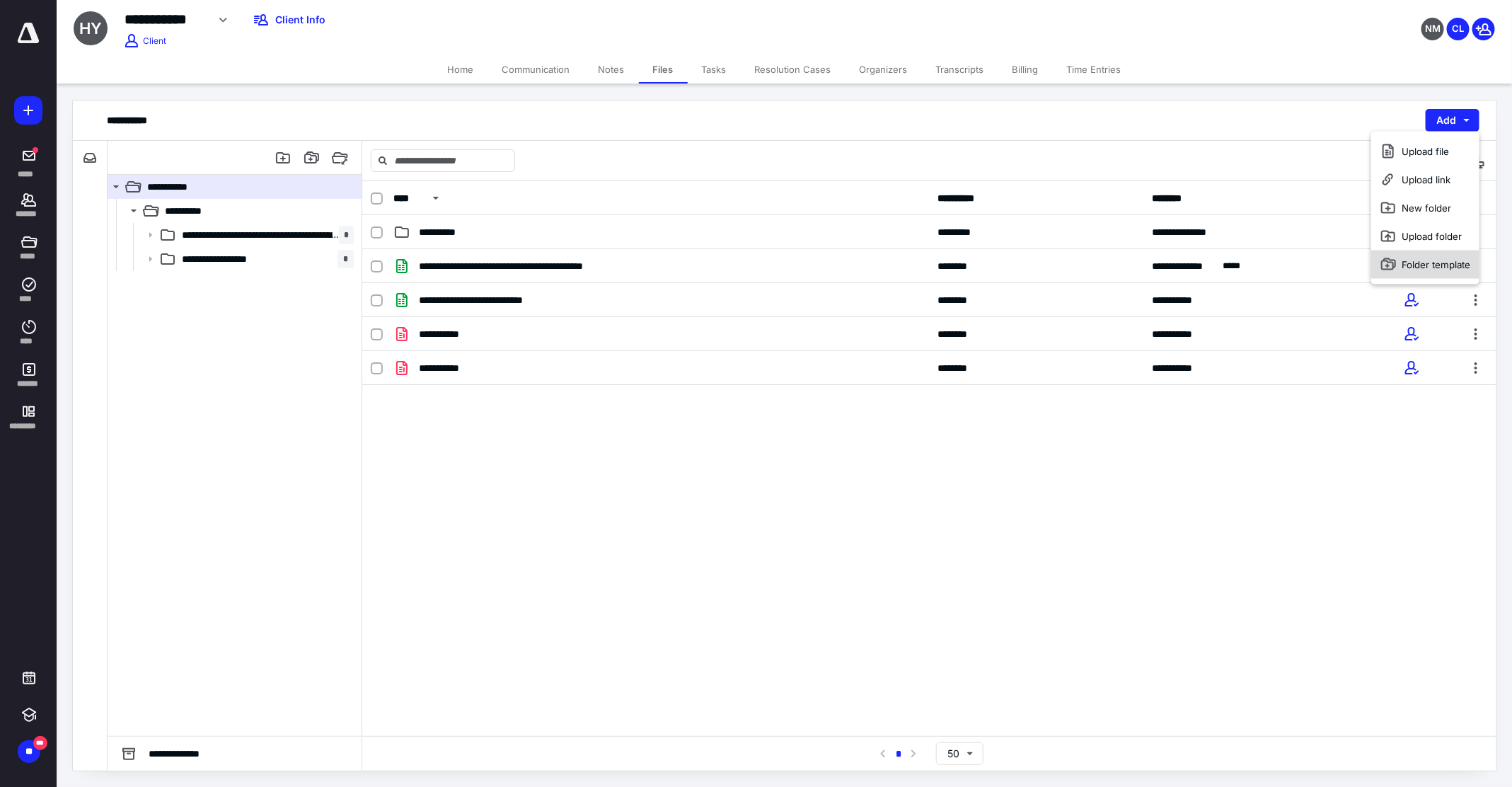 click on "Folder template" at bounding box center [1425, 265] 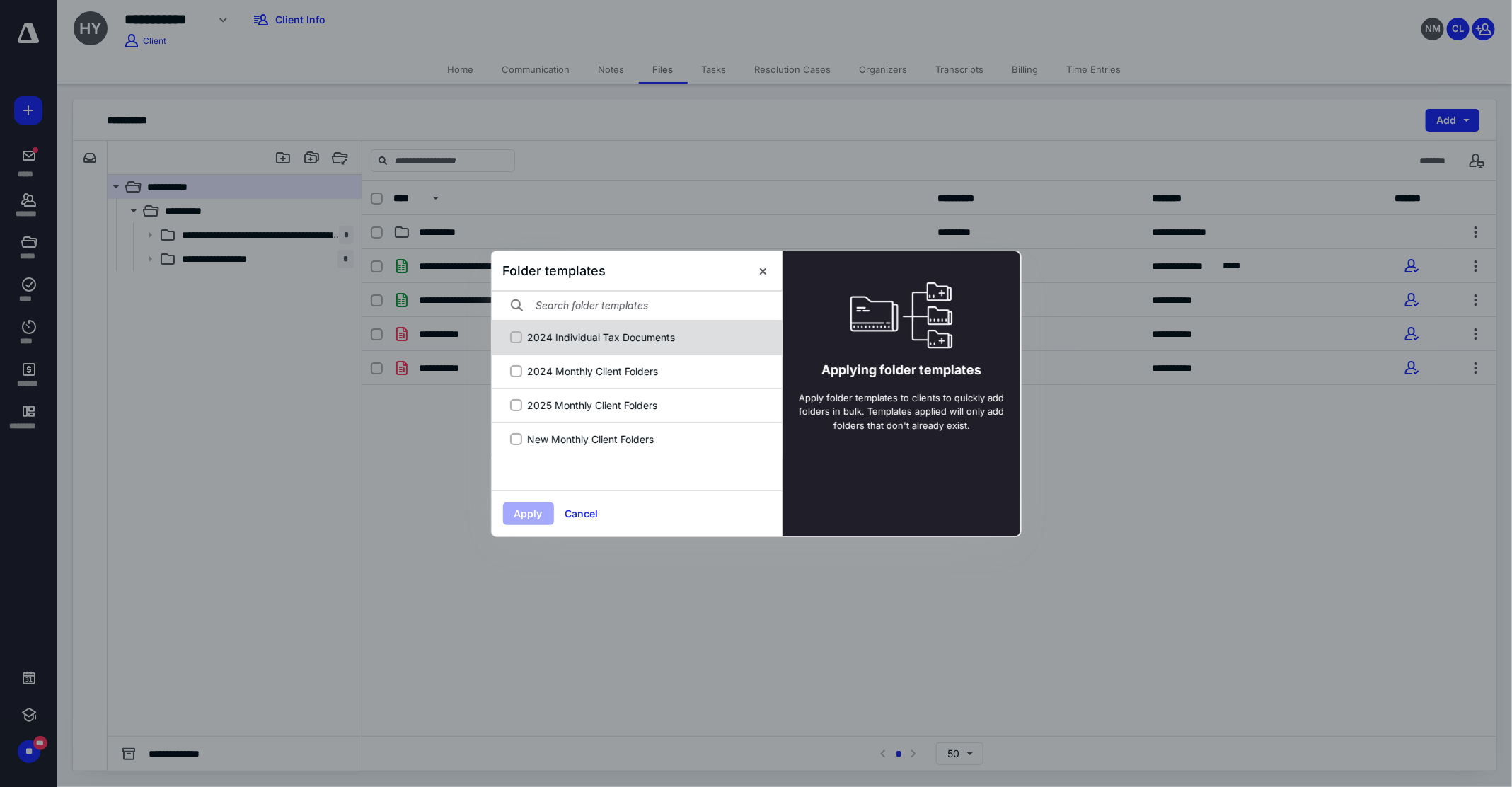 click on "2024 Individual Tax Documents" at bounding box center (645, 337) 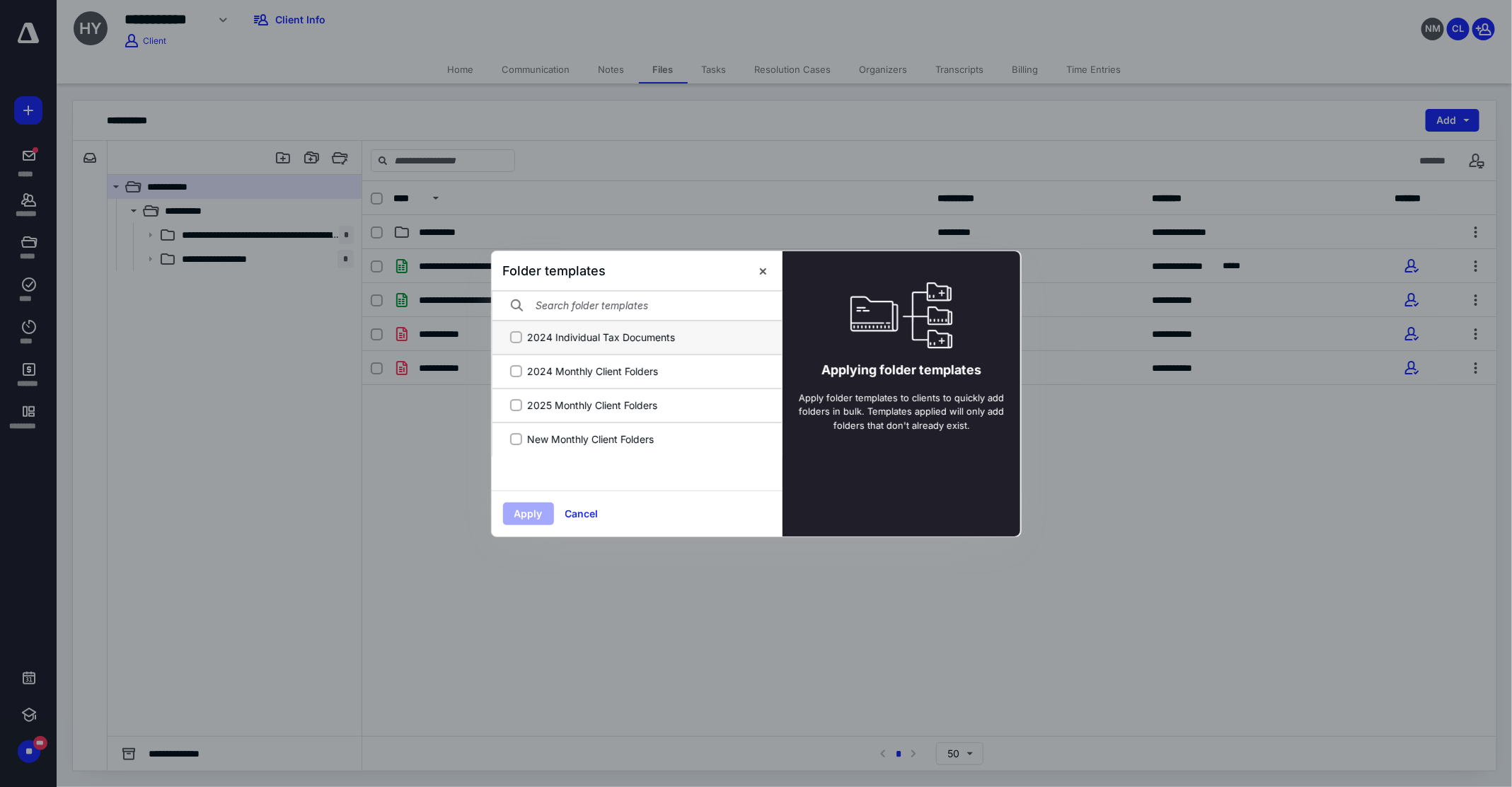 click on "2024 Individual Tax Documents" at bounding box center [516, 337] 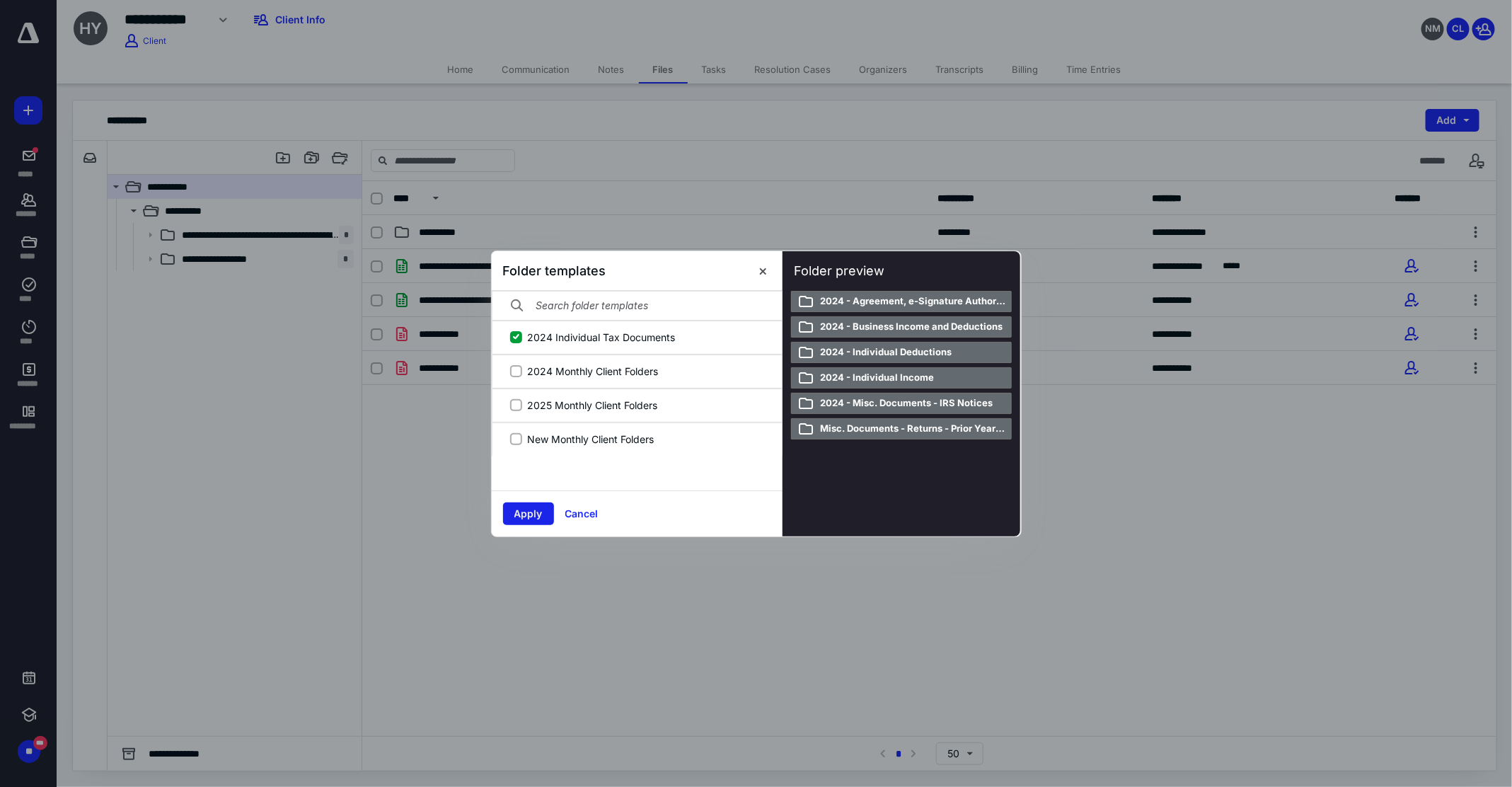 click on "Apply" at bounding box center [529, 514] 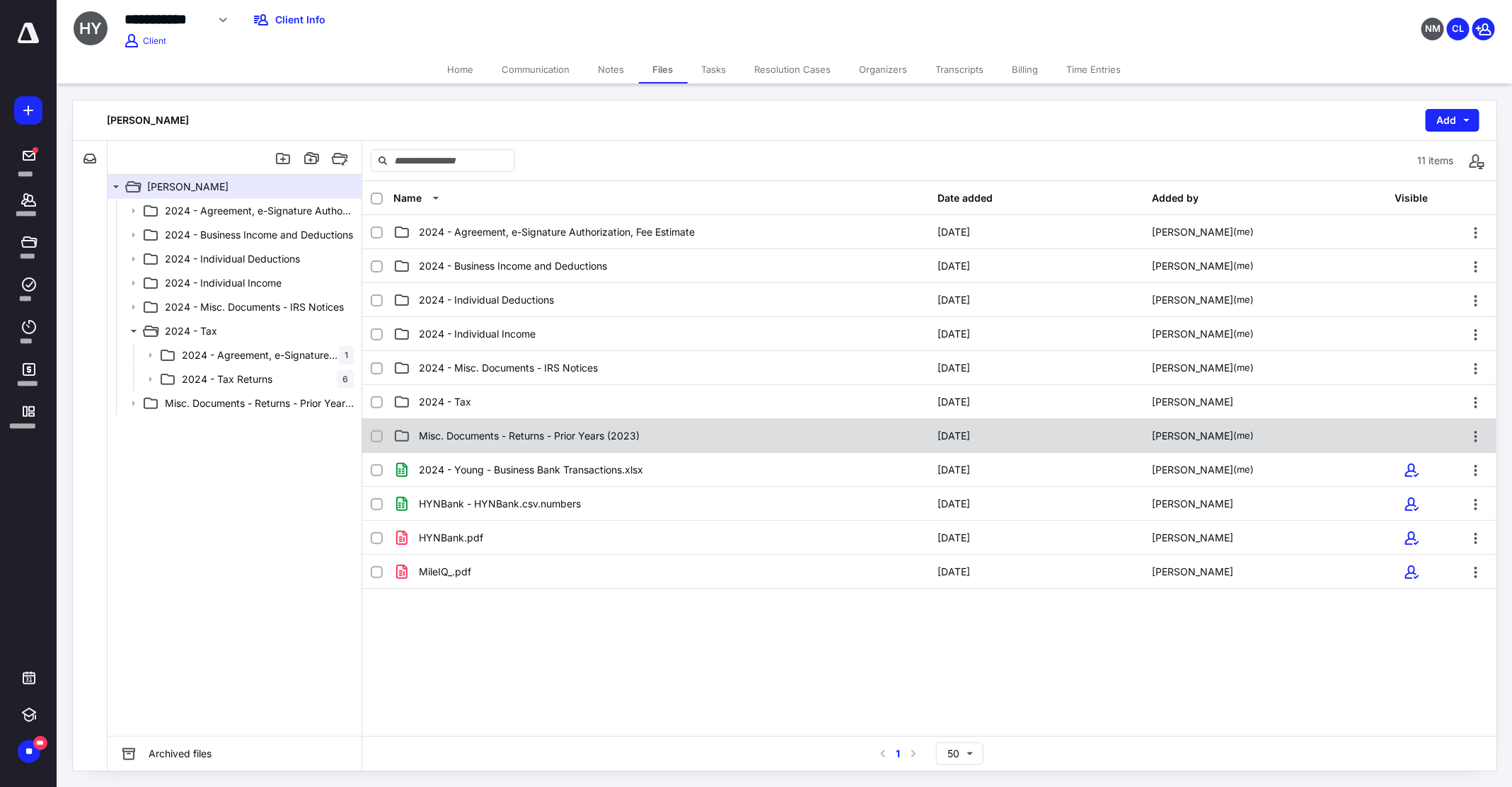 click on "Misc. Documents - Returns - Prior Years (2023)" at bounding box center (529, 436) 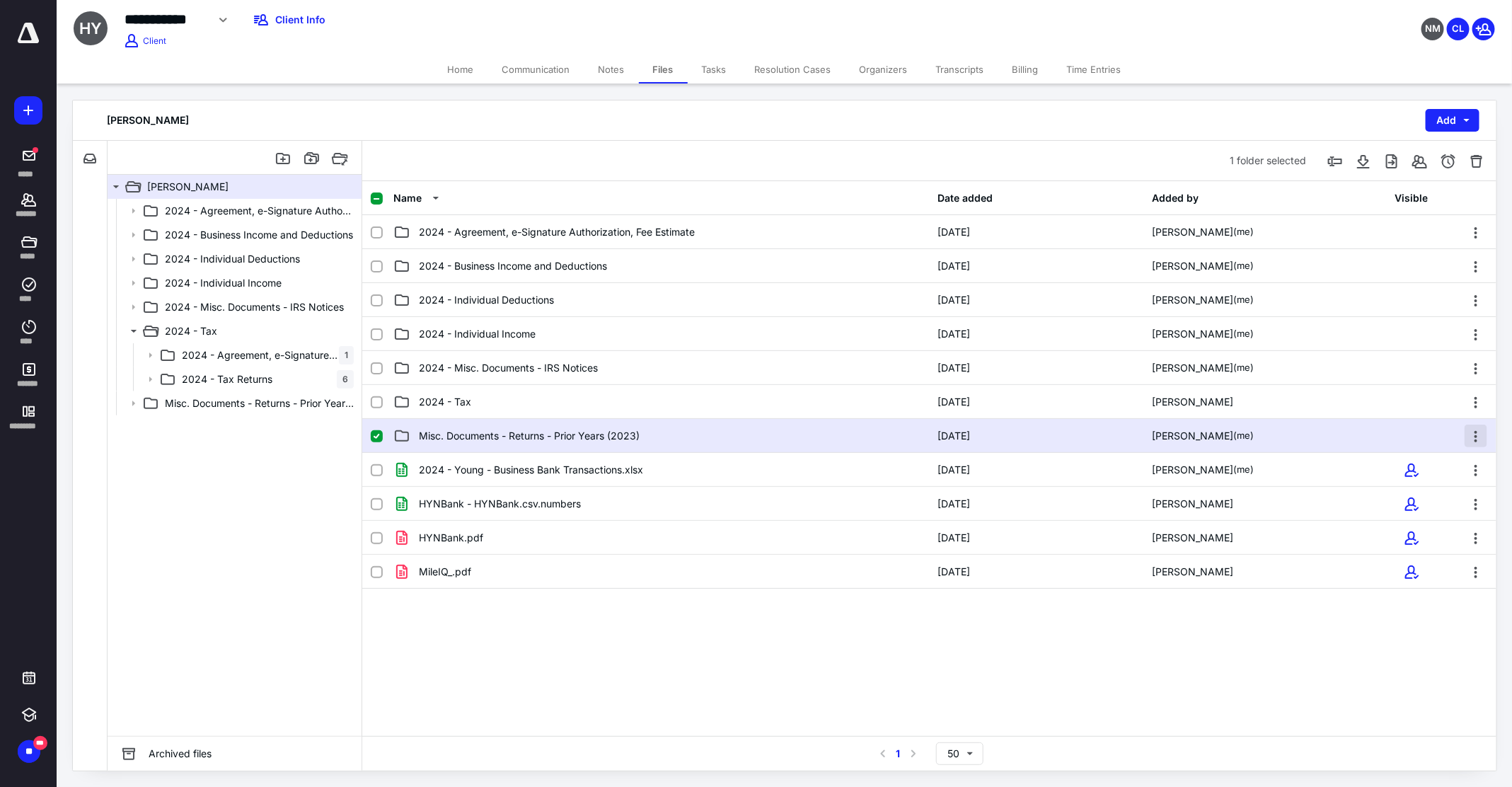 click at bounding box center [1476, 436] 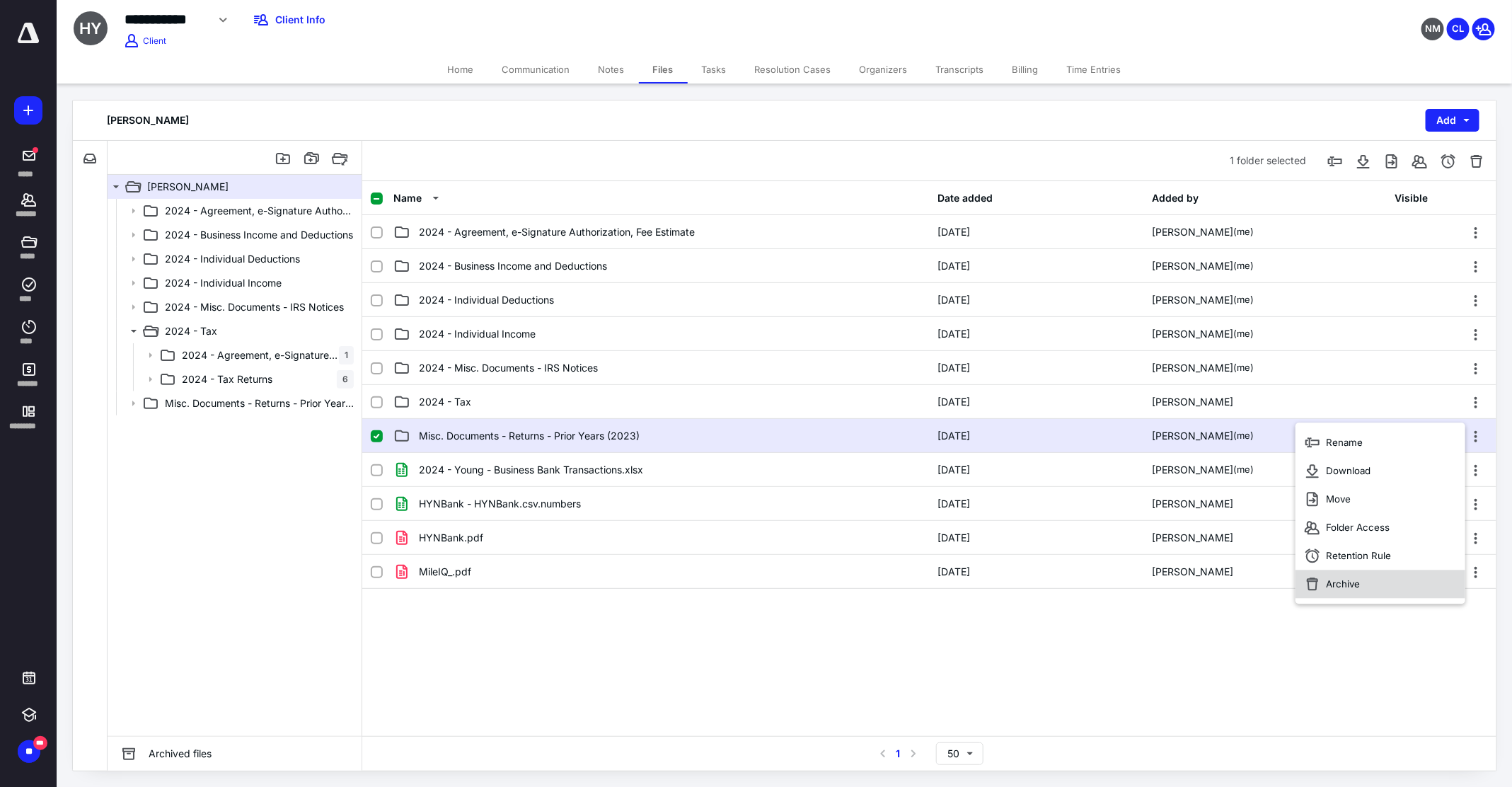 click on "Archive" at bounding box center (1380, 585) 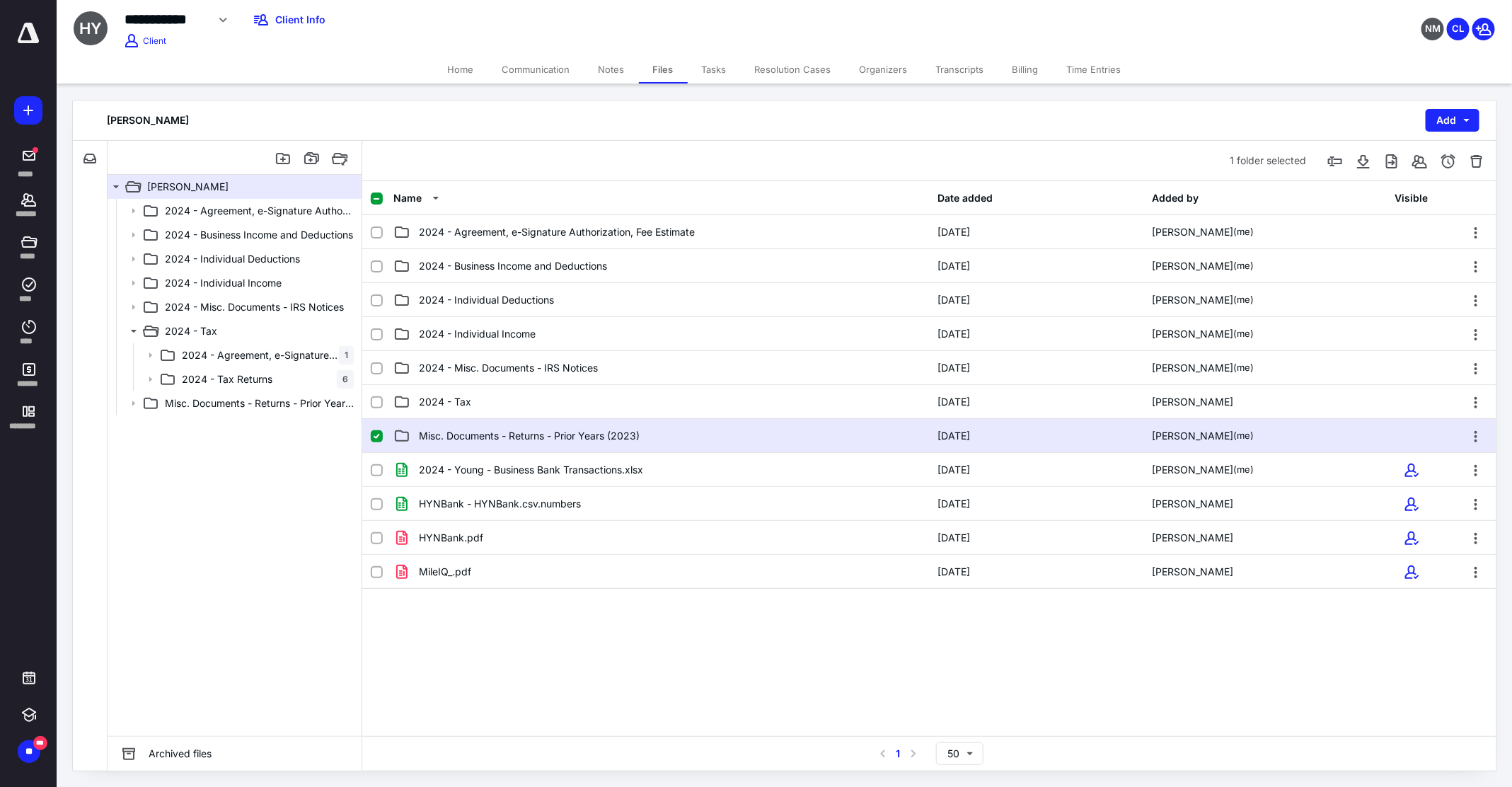 checkbox on "false" 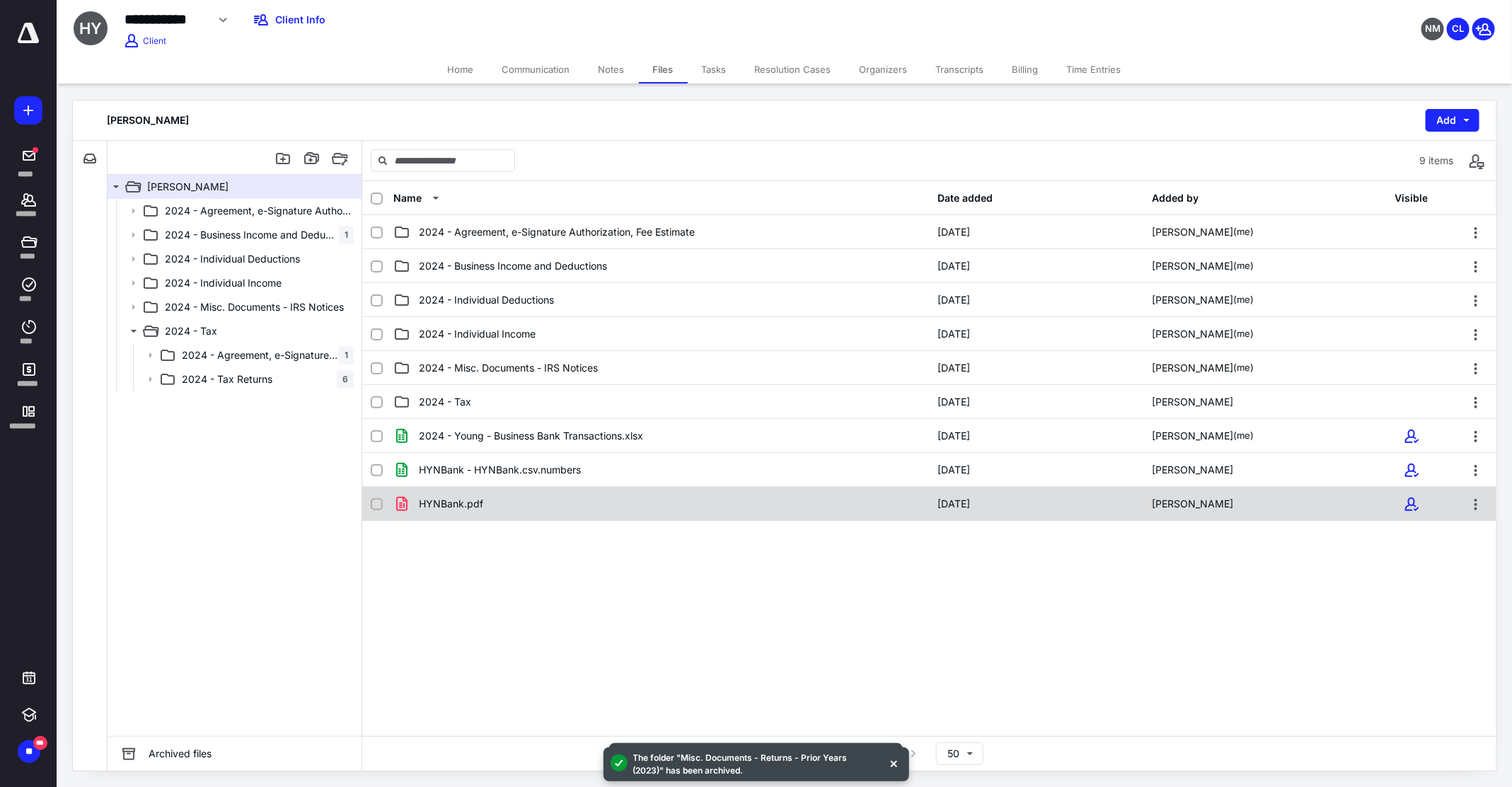 click 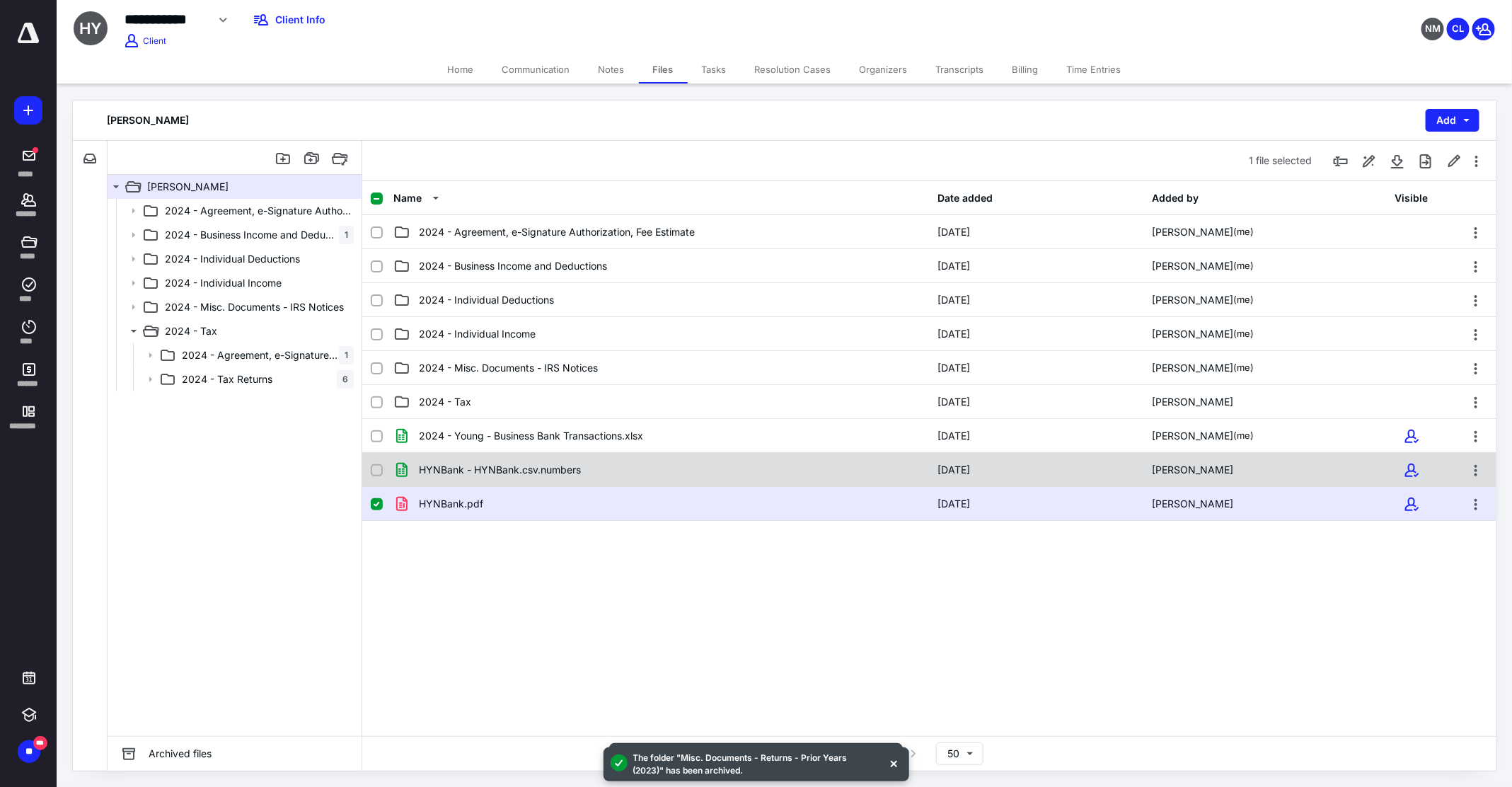 click 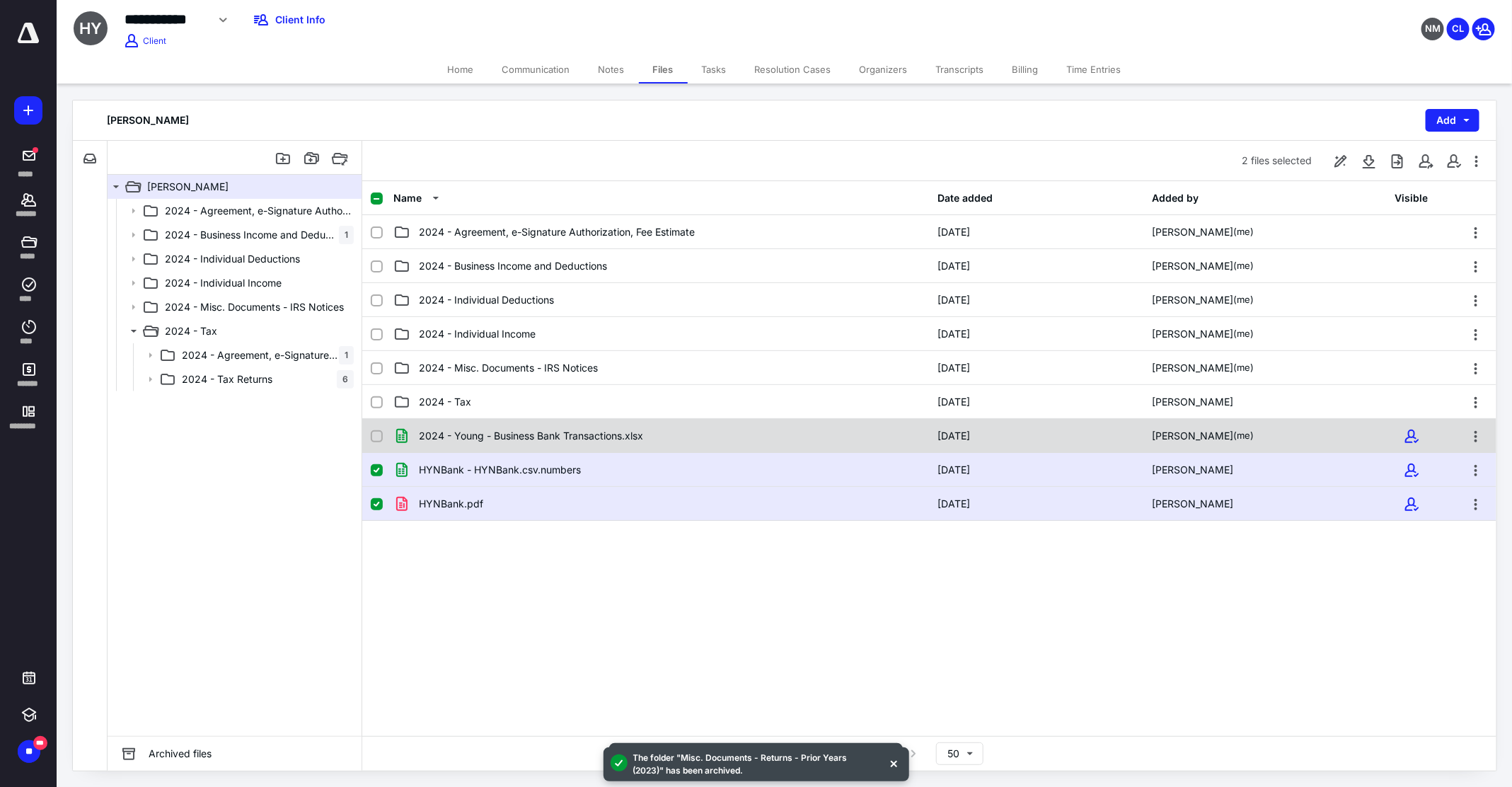 click 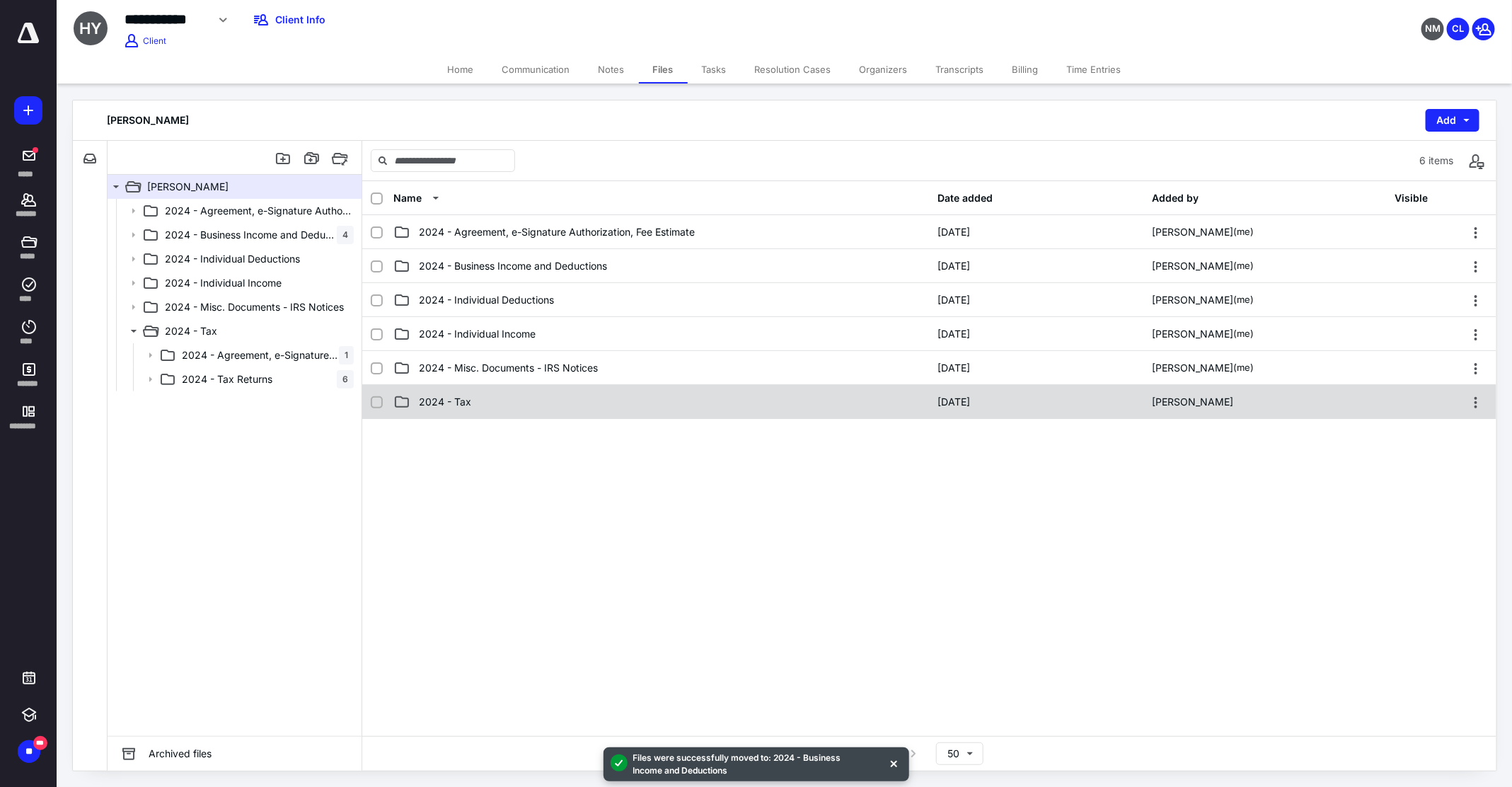 click on "2024 - Tax" at bounding box center (445, 402) 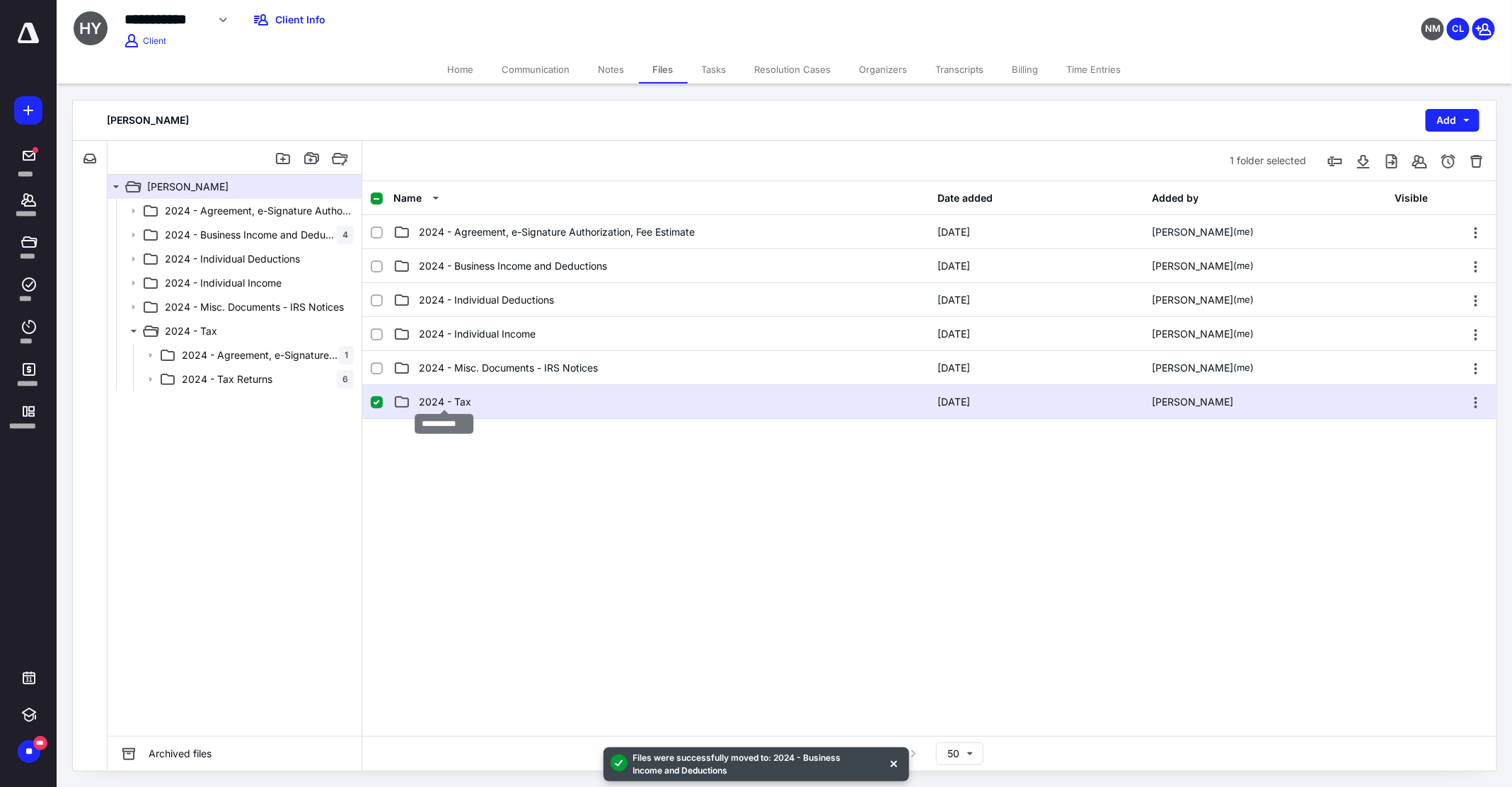 click on "2024 - Tax" at bounding box center (445, 402) 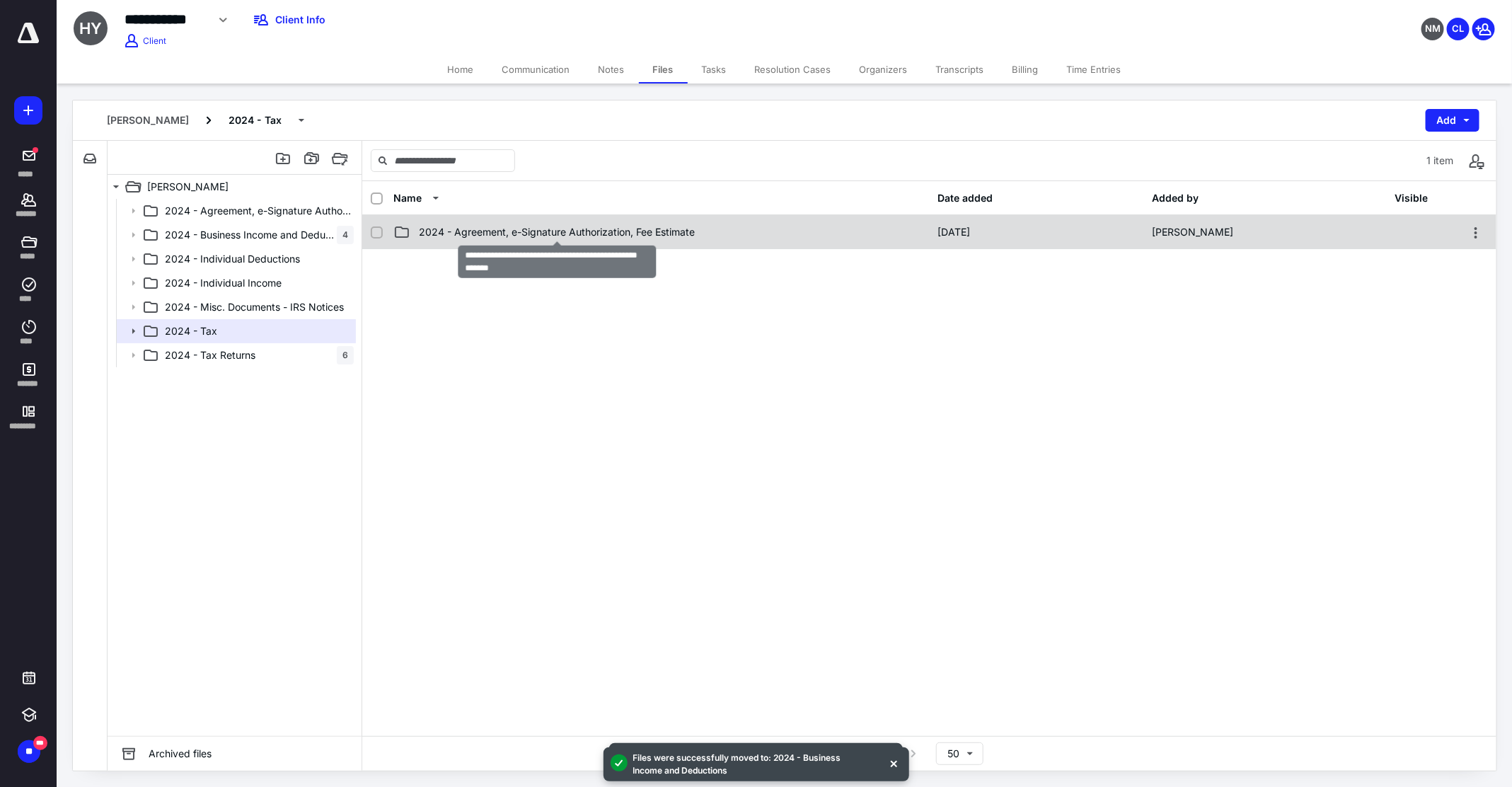 click on "2024 - Agreement, e-Signature Authorization, Fee Estimate" at bounding box center [557, 232] 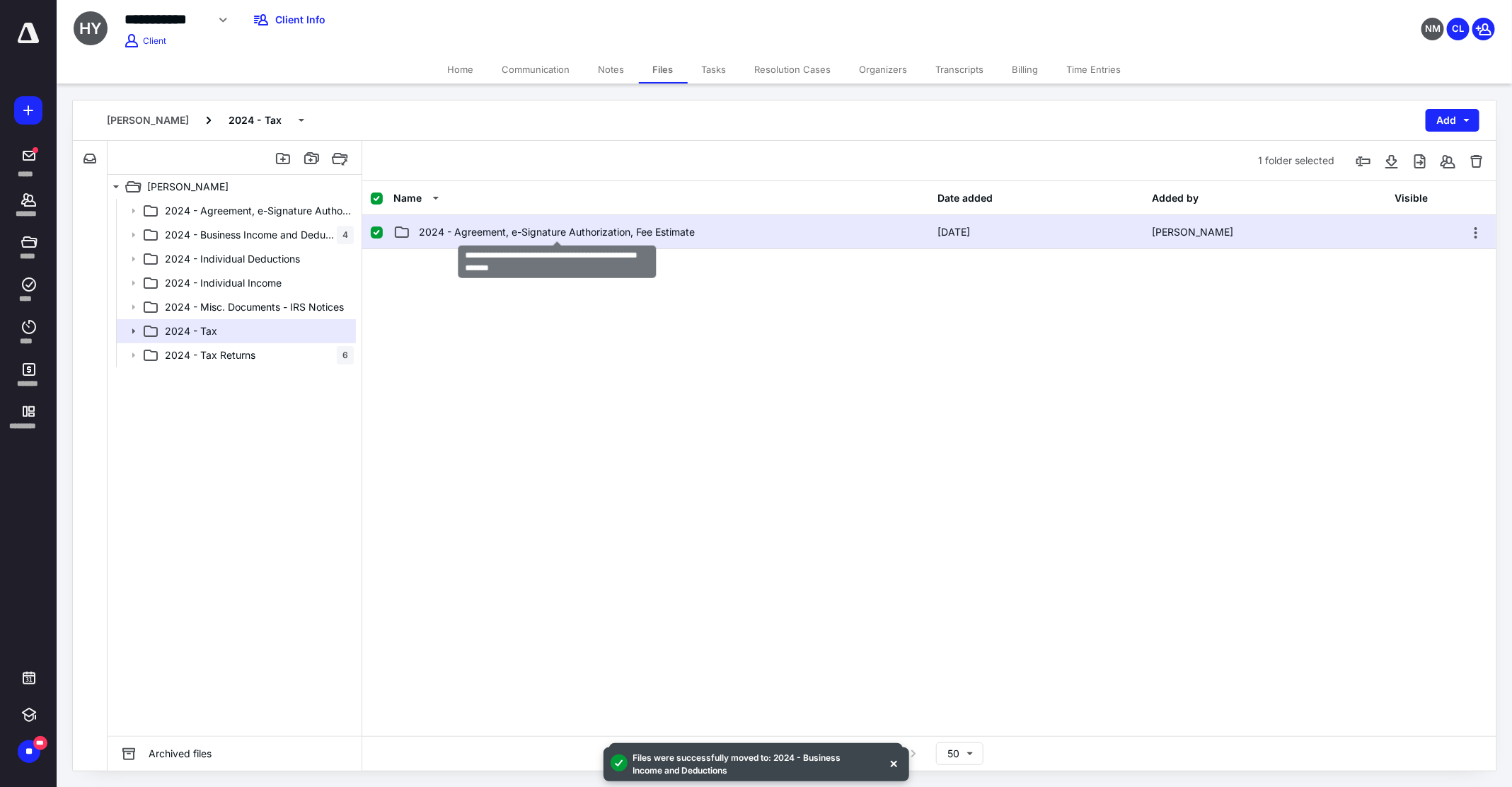 click on "2024 - Agreement, e-Signature Authorization, Fee Estimate" at bounding box center [557, 232] 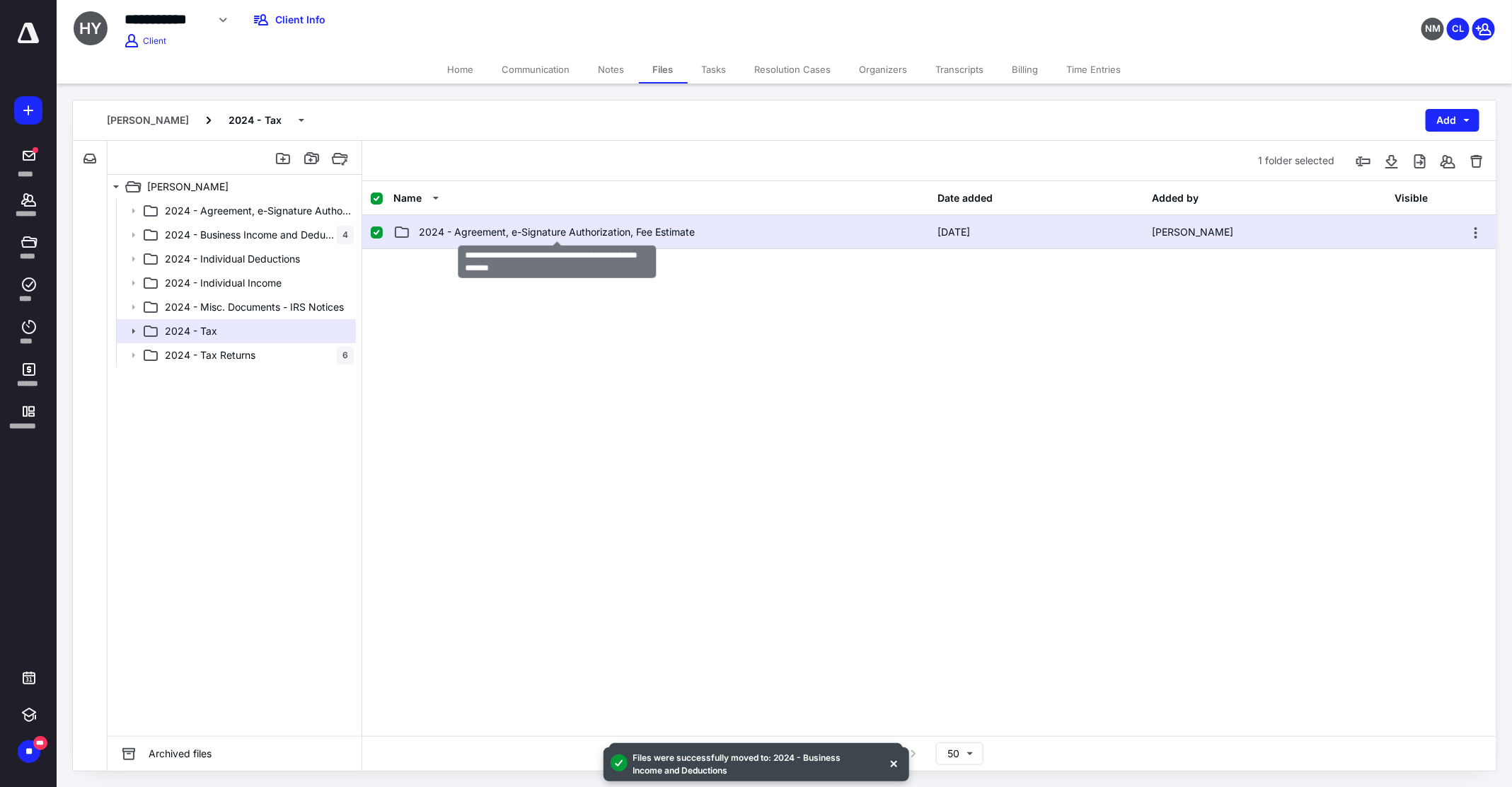 checkbox on "false" 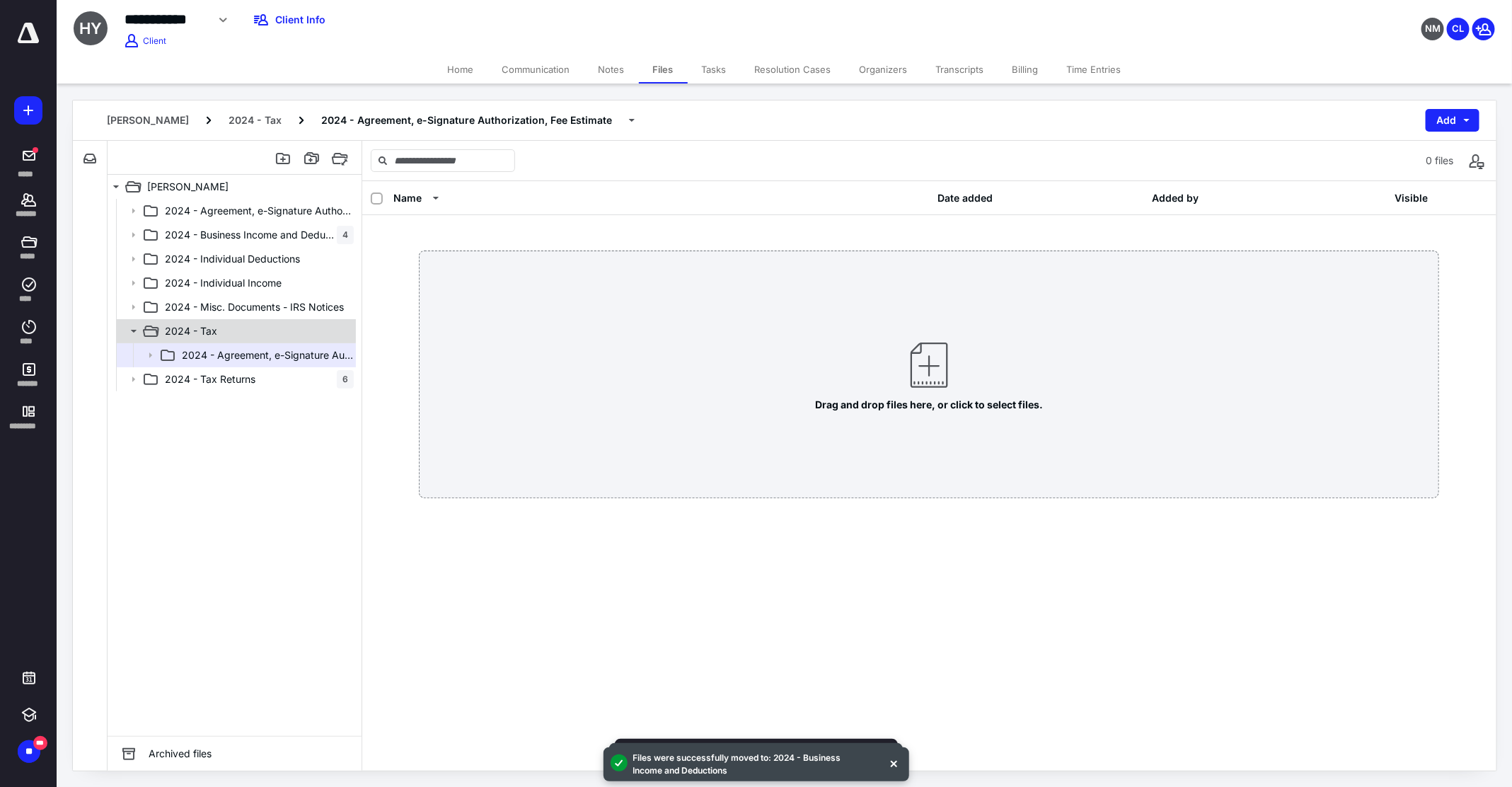 click on "2024 - Tax" at bounding box center (191, 331) 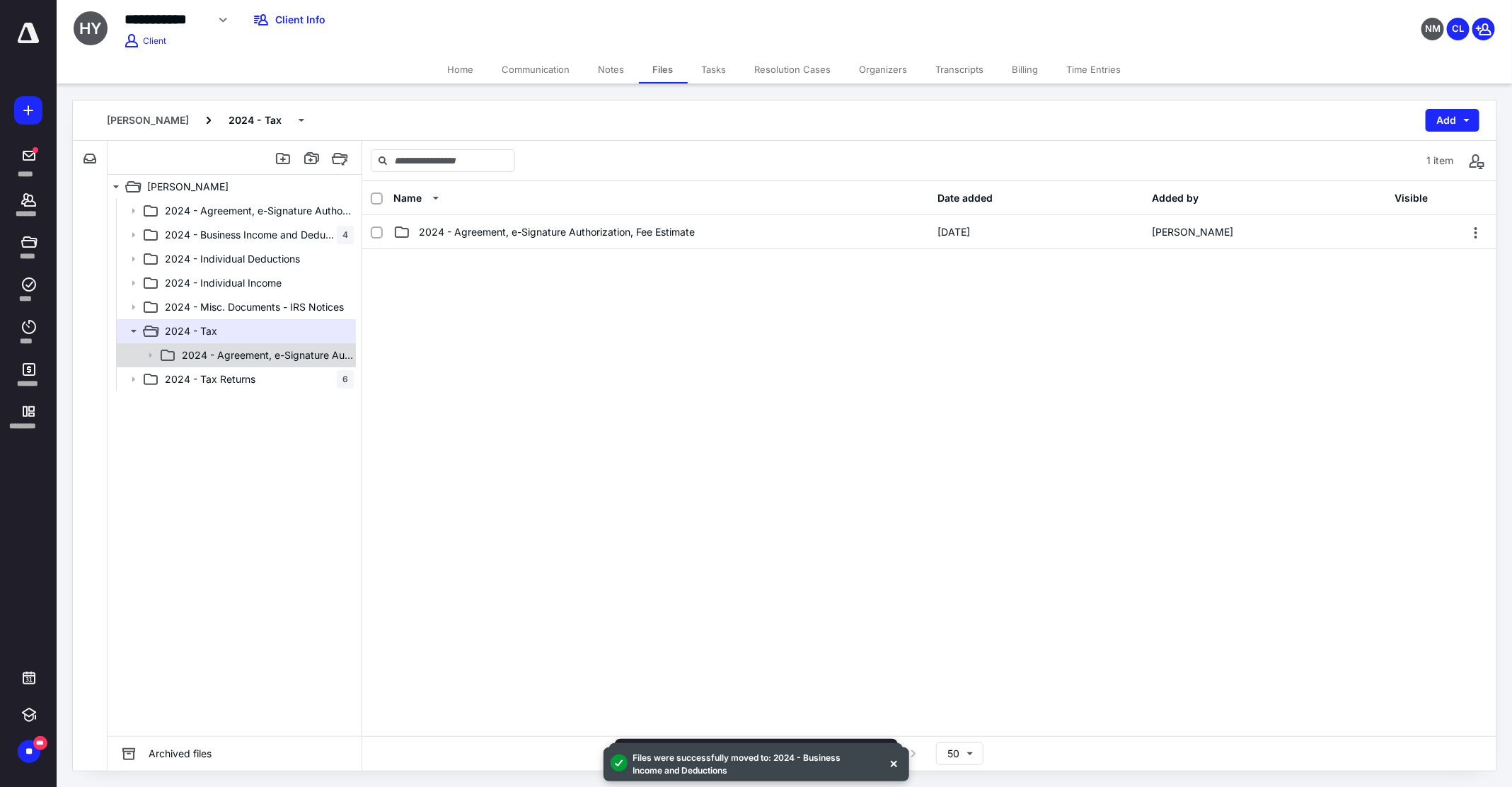 click on "2024 - Agreement, e-Signature Authorization, Fee Estimate" at bounding box center [267, 355] 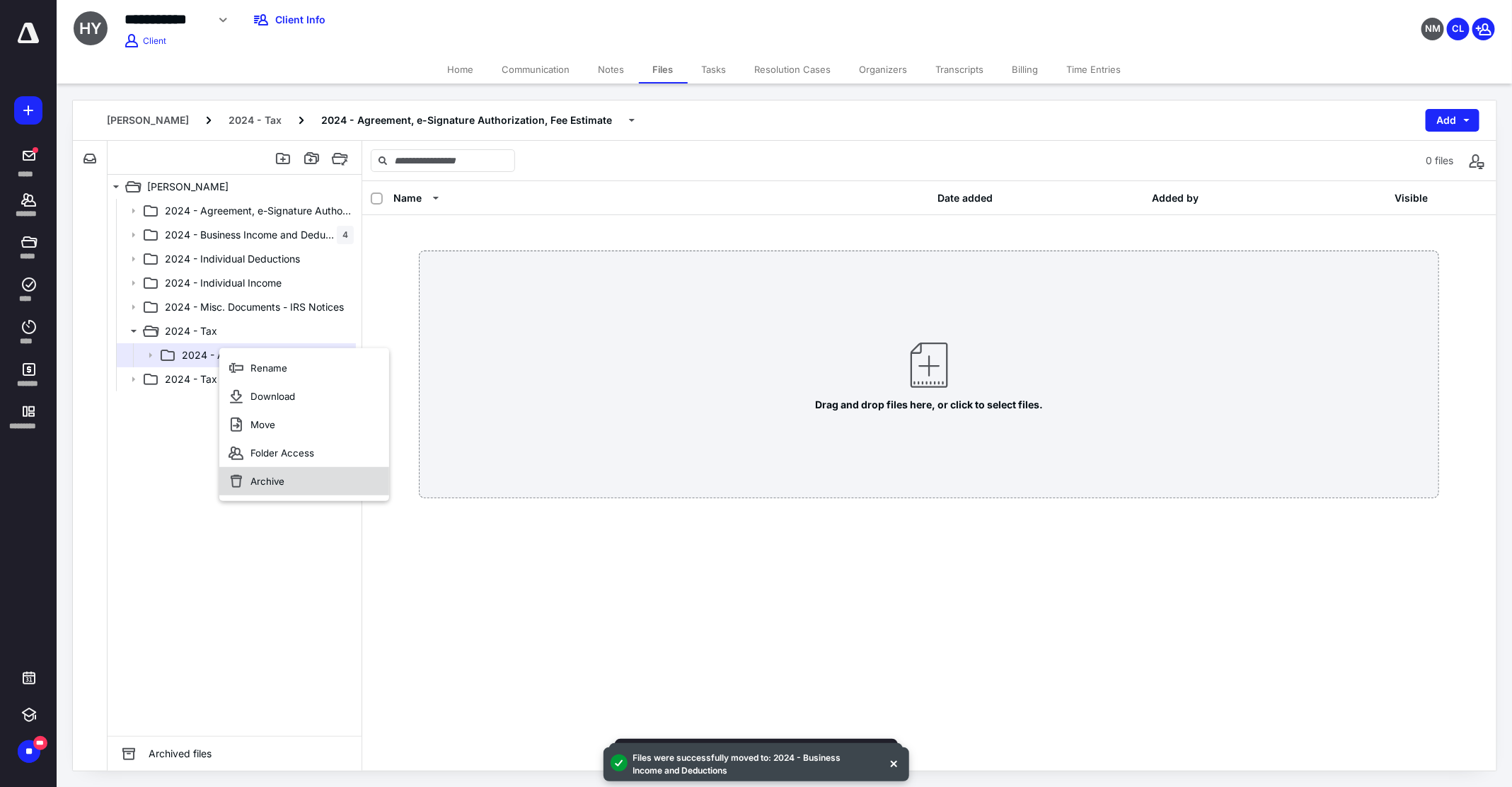 click on "Archive" at bounding box center [304, 481] 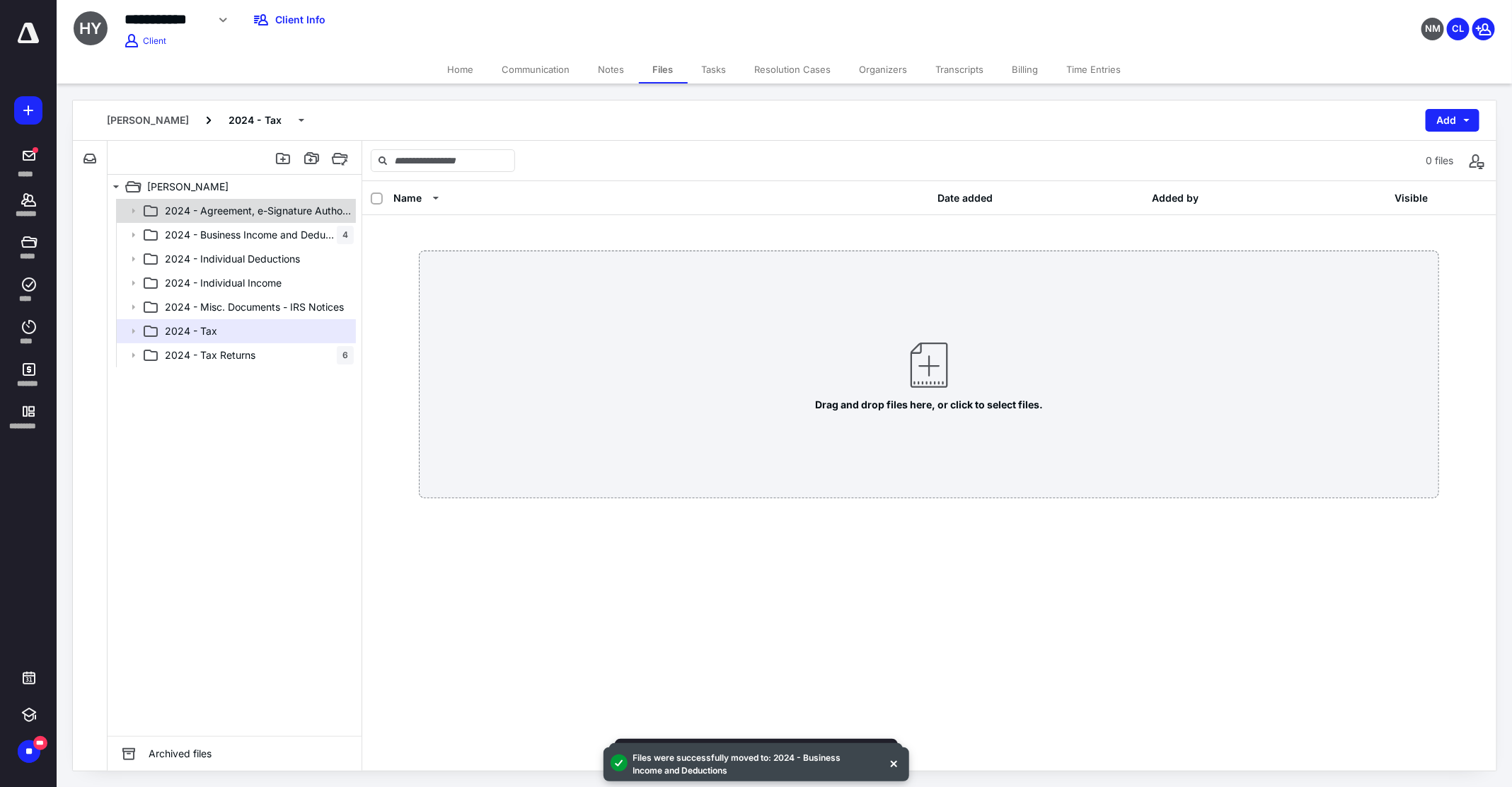 click on "2024 - Agreement, e-Signature Authorization, Fee Estimate" at bounding box center (259, 211) 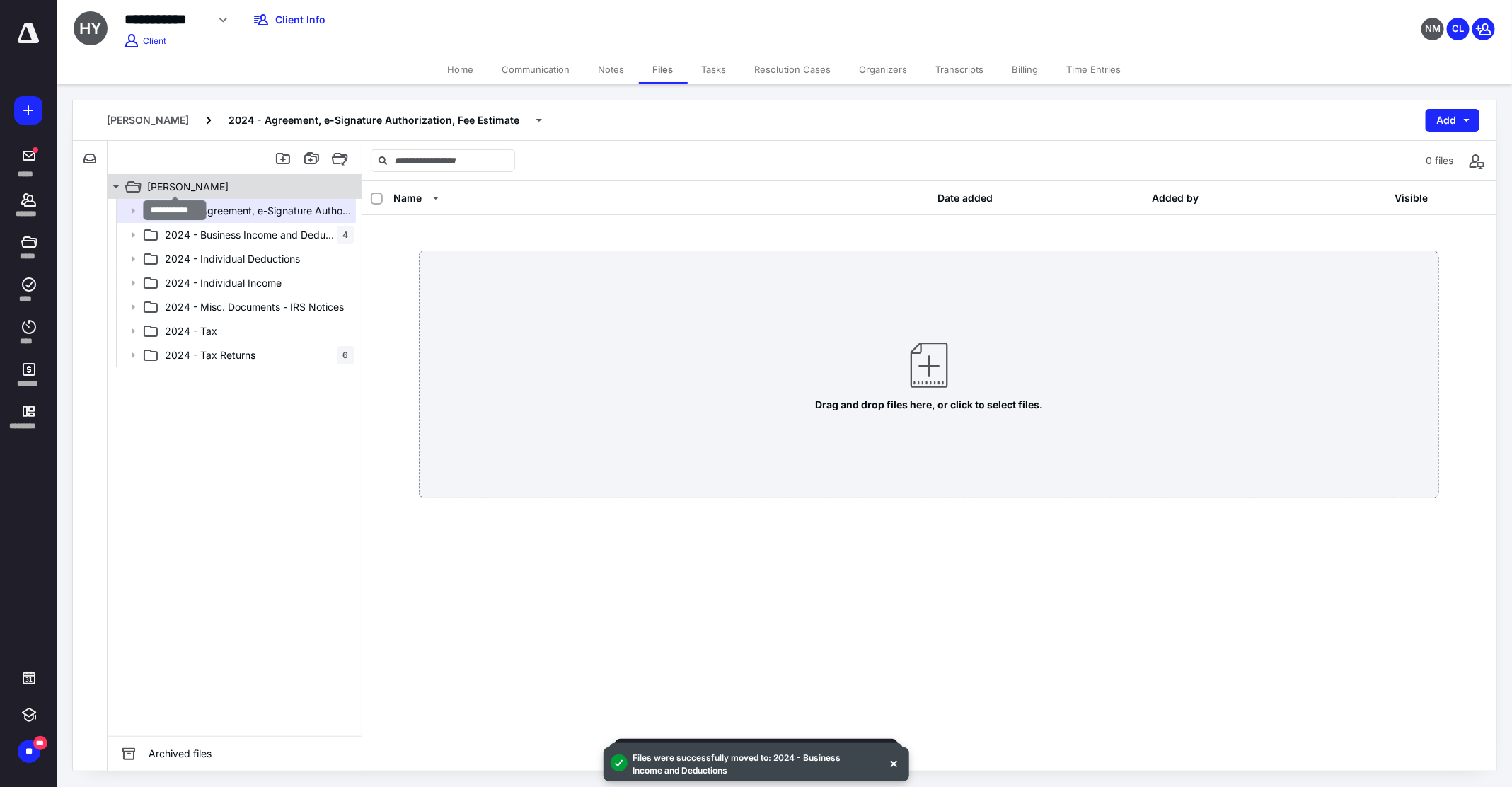 click on "Heidi Young" at bounding box center [187, 187] 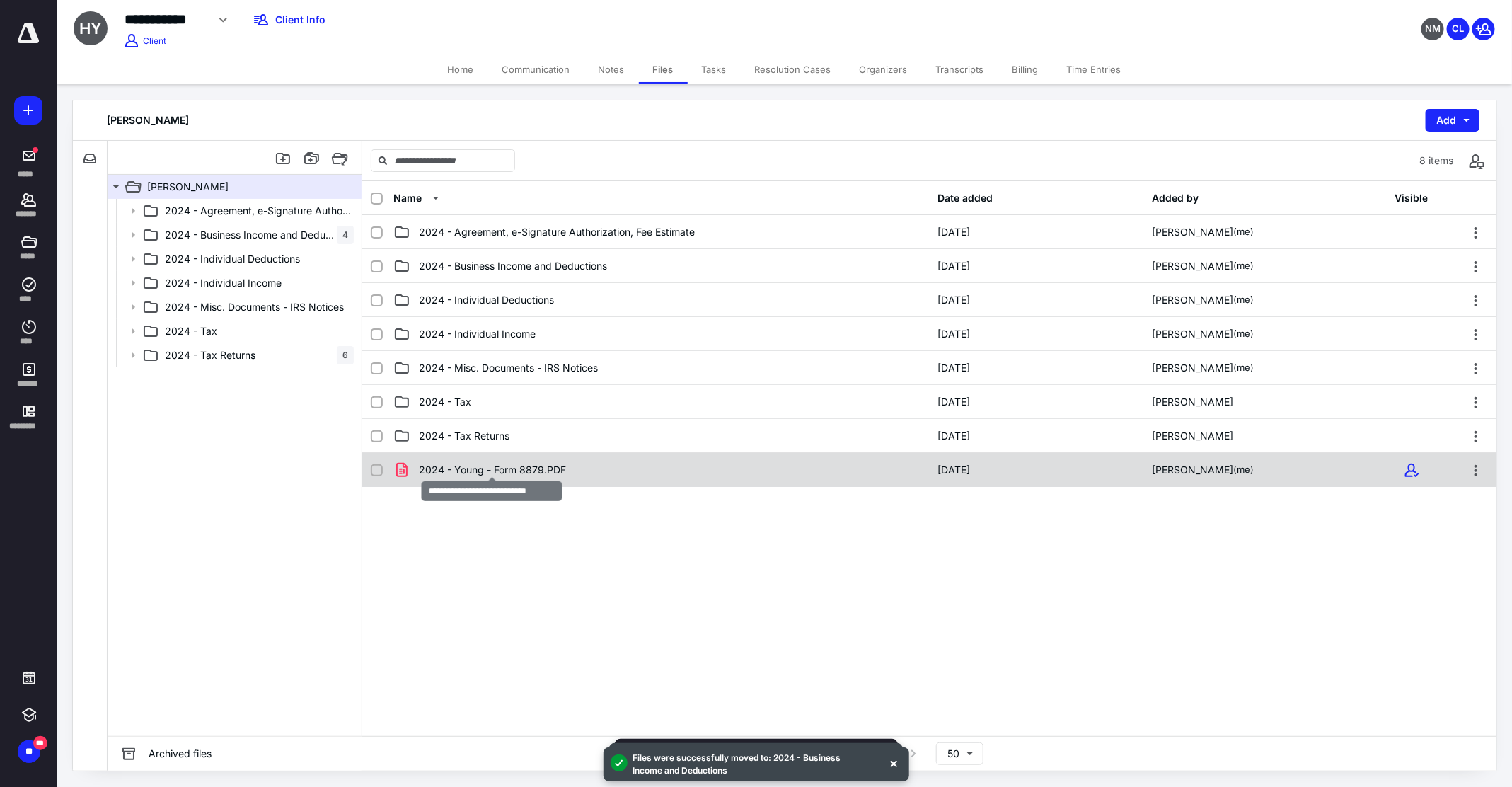 click on "2024 - Young - Form 8879.PDF" at bounding box center [492, 470] 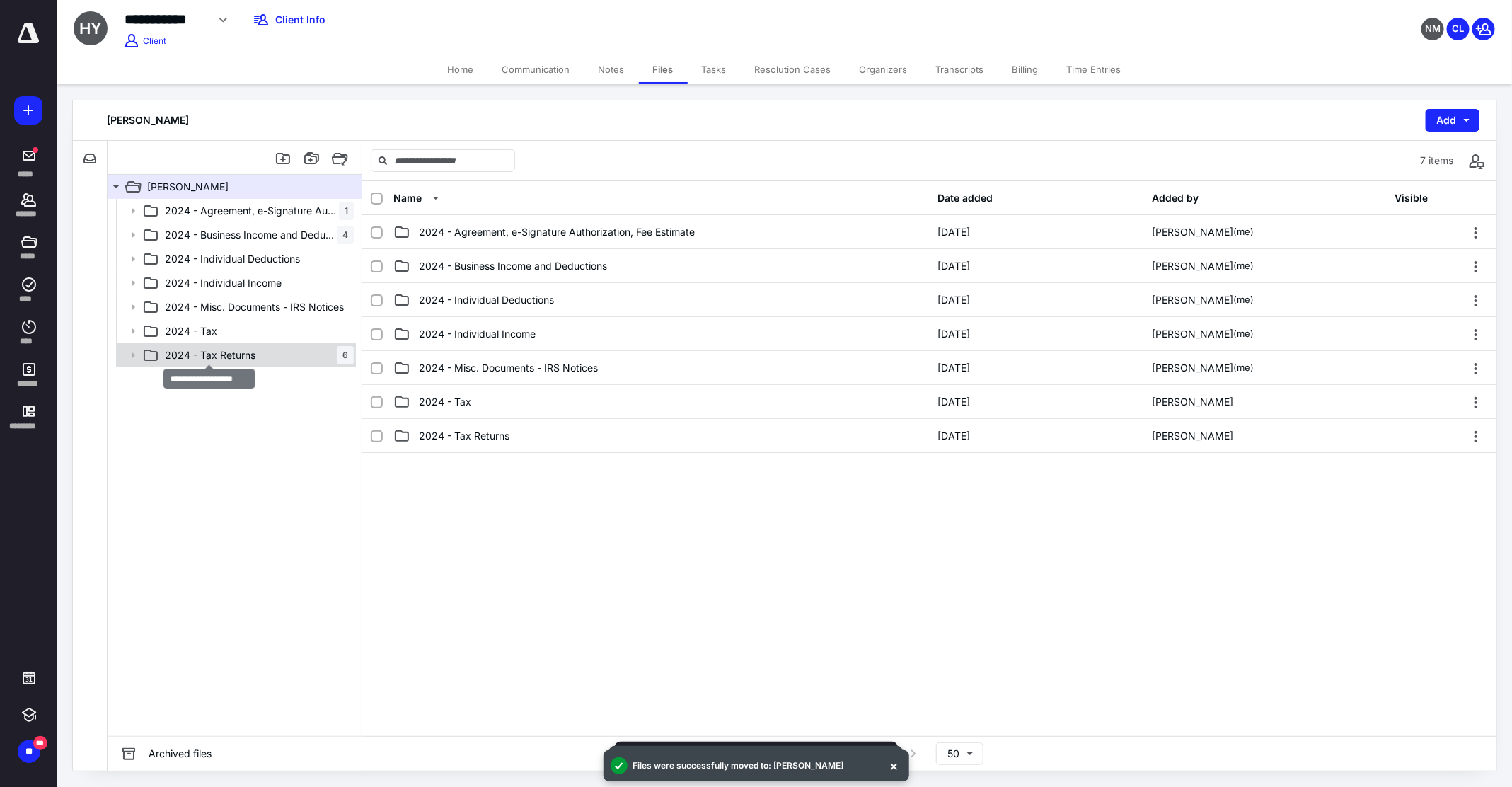 click on "2024 - Tax Returns" at bounding box center (210, 355) 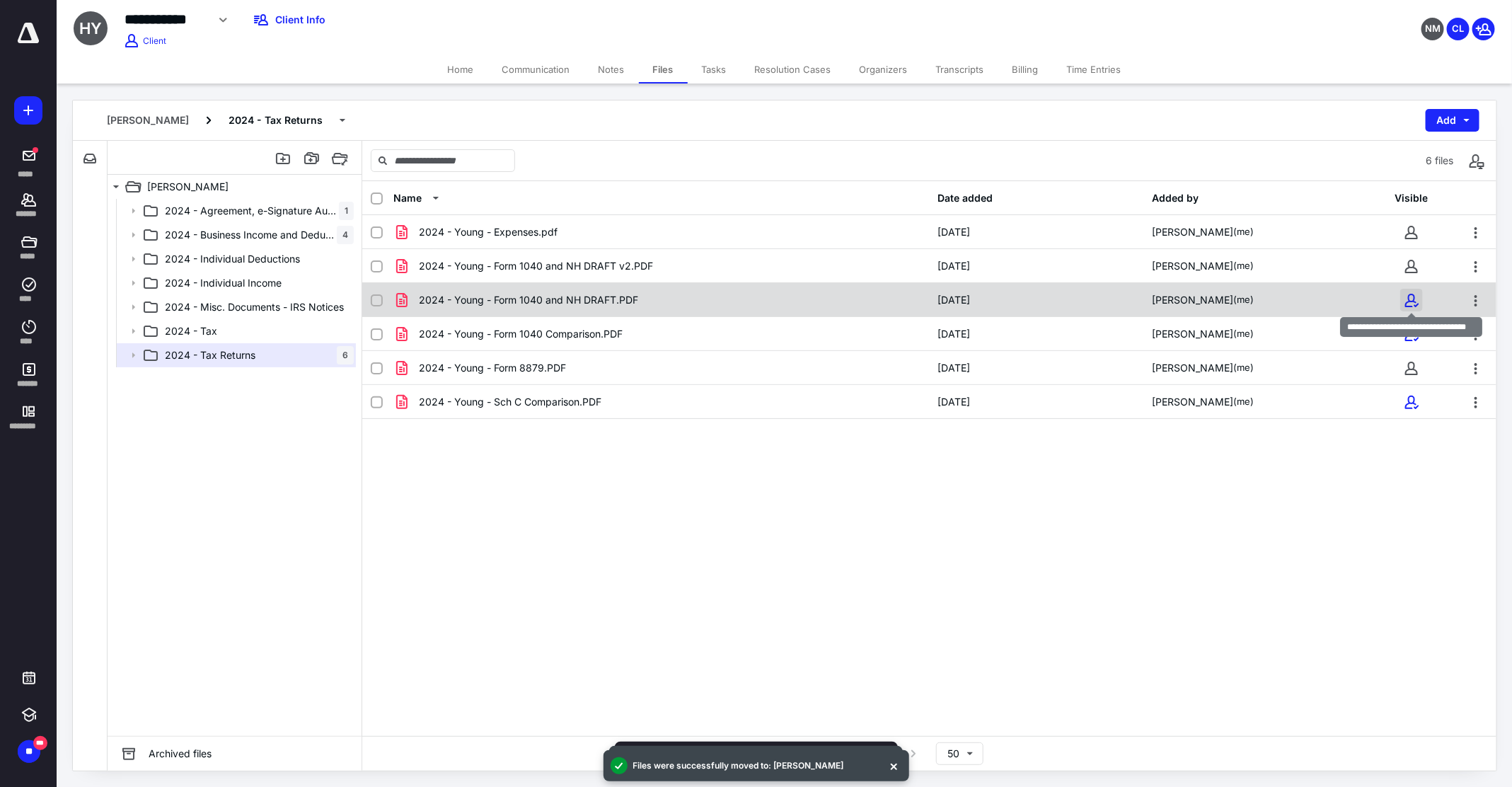 click at bounding box center [1412, 300] 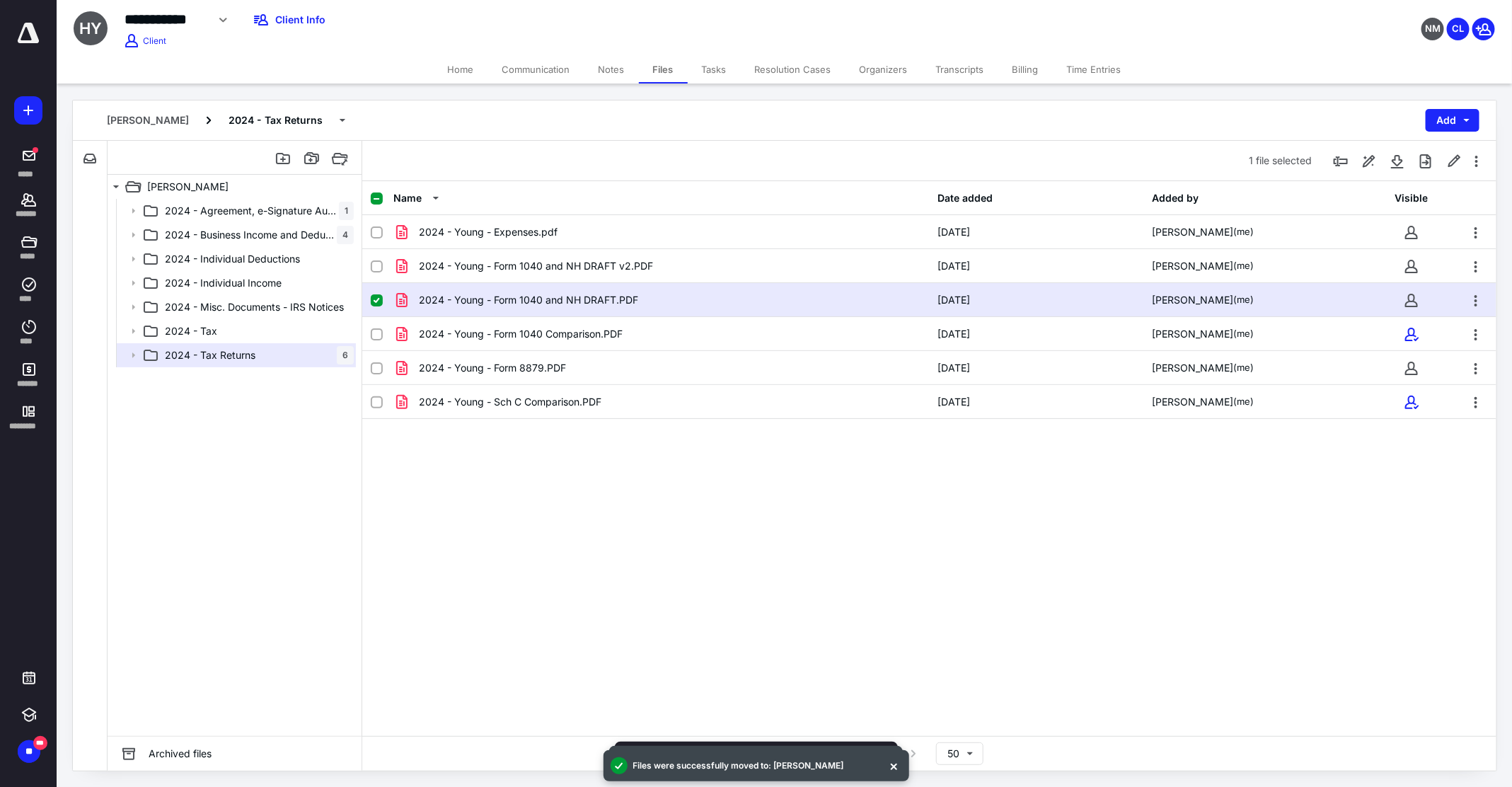 click at bounding box center [376, 301] 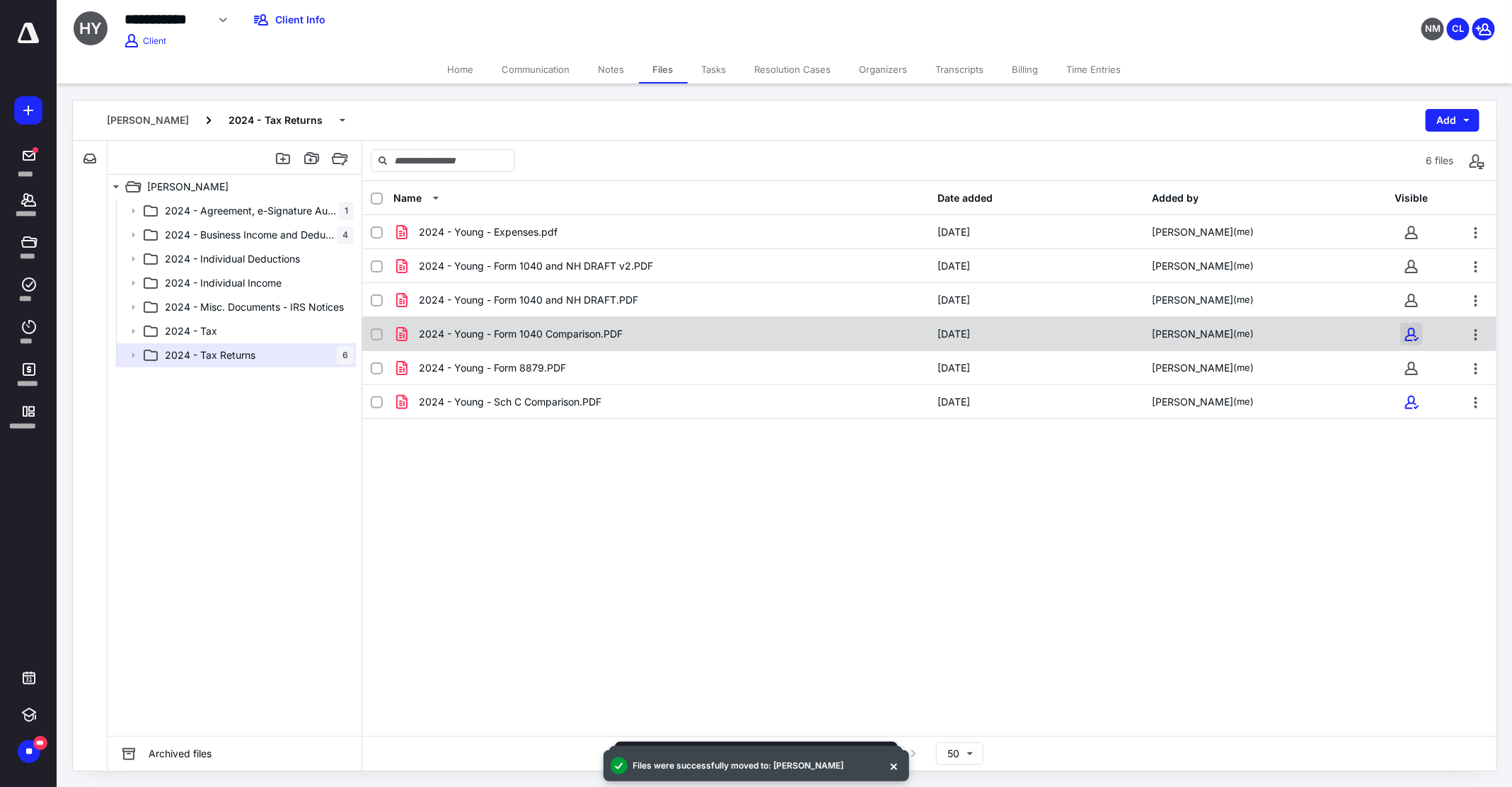 checkbox on "false" 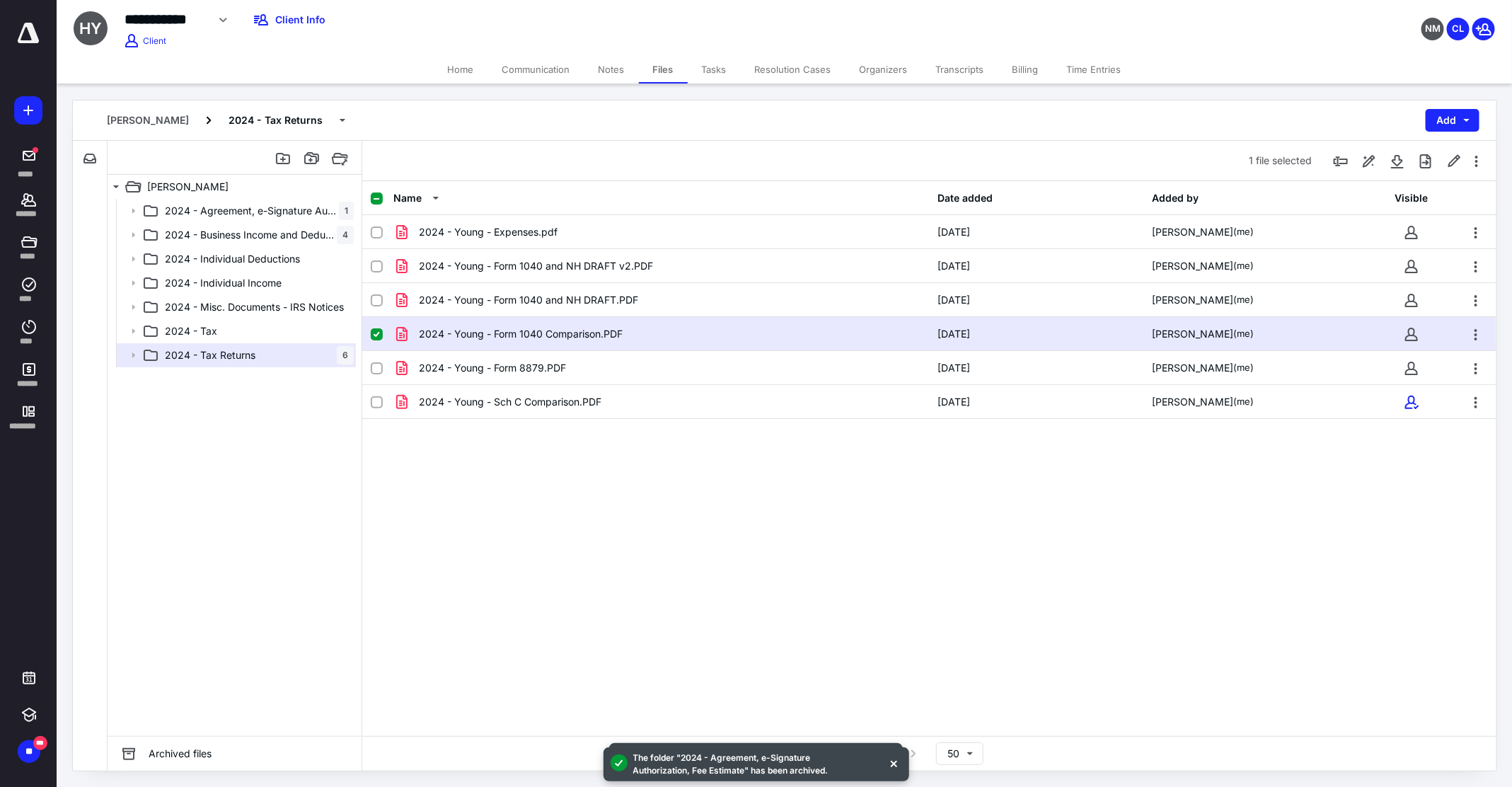 click on "Name Date added Added by Visible 2024 - Young - Expenses.pdf 7/10/2025 Catherine Lane  (me) 2024 - Young - Form 1040 and NH DRAFT v2.PDF 7/9/2025 Catherine Lane  (me) 2024 - Young - Form 1040 and NH DRAFT.PDF 6/12/2025 Catherine Lane  (me) 2024 - Young - Form 1040 Comparison.PDF 6/17/2025 Catherine Lane  (me) 2024 - Young - Form 8879.PDF 7/9/2025 Catherine Lane  (me) 2024 - Young - Sch C Comparison.PDF 6/17/2025 Catherine Lane  (me)" at bounding box center [929, 459] 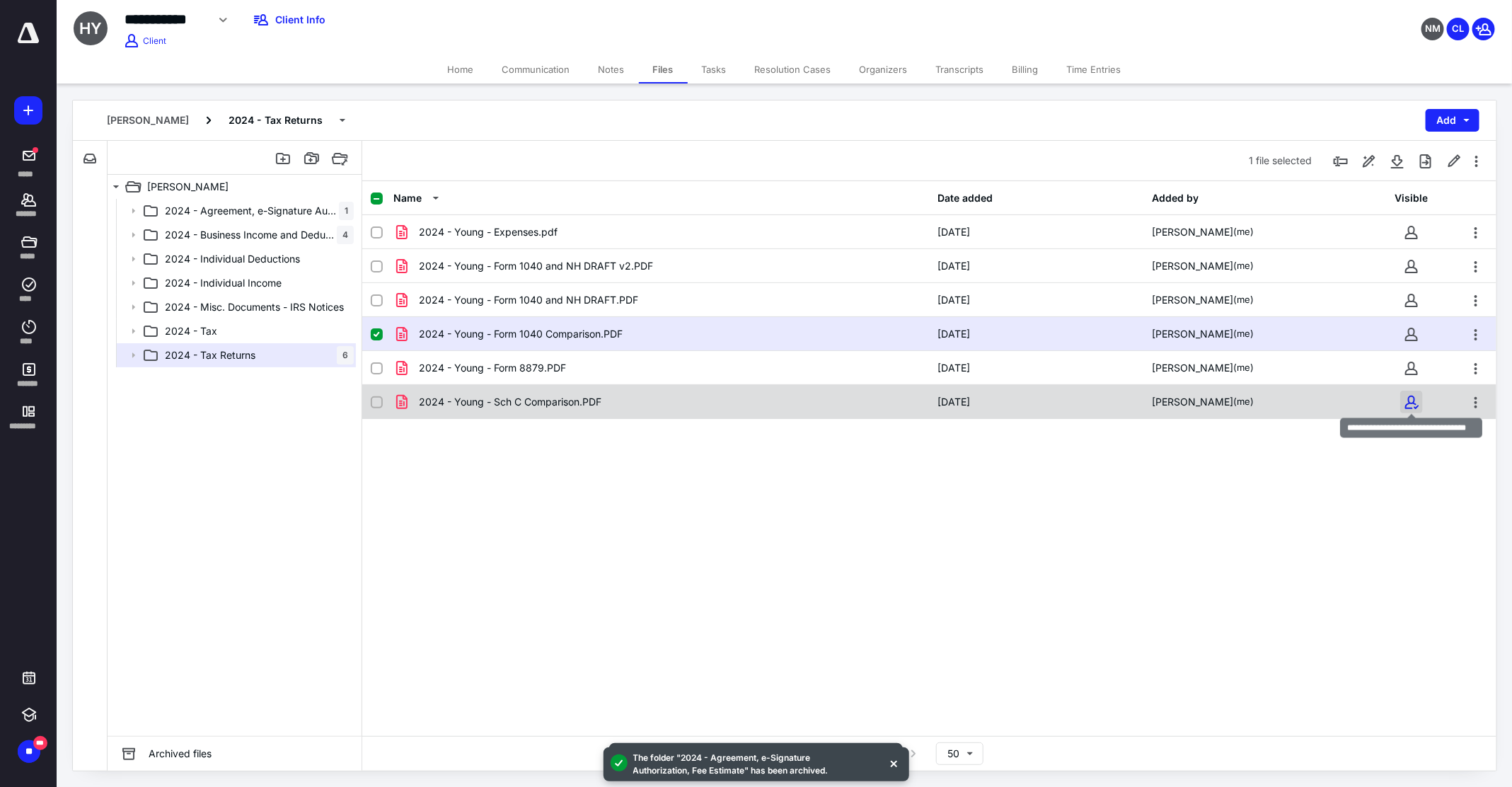 click at bounding box center (1412, 402) 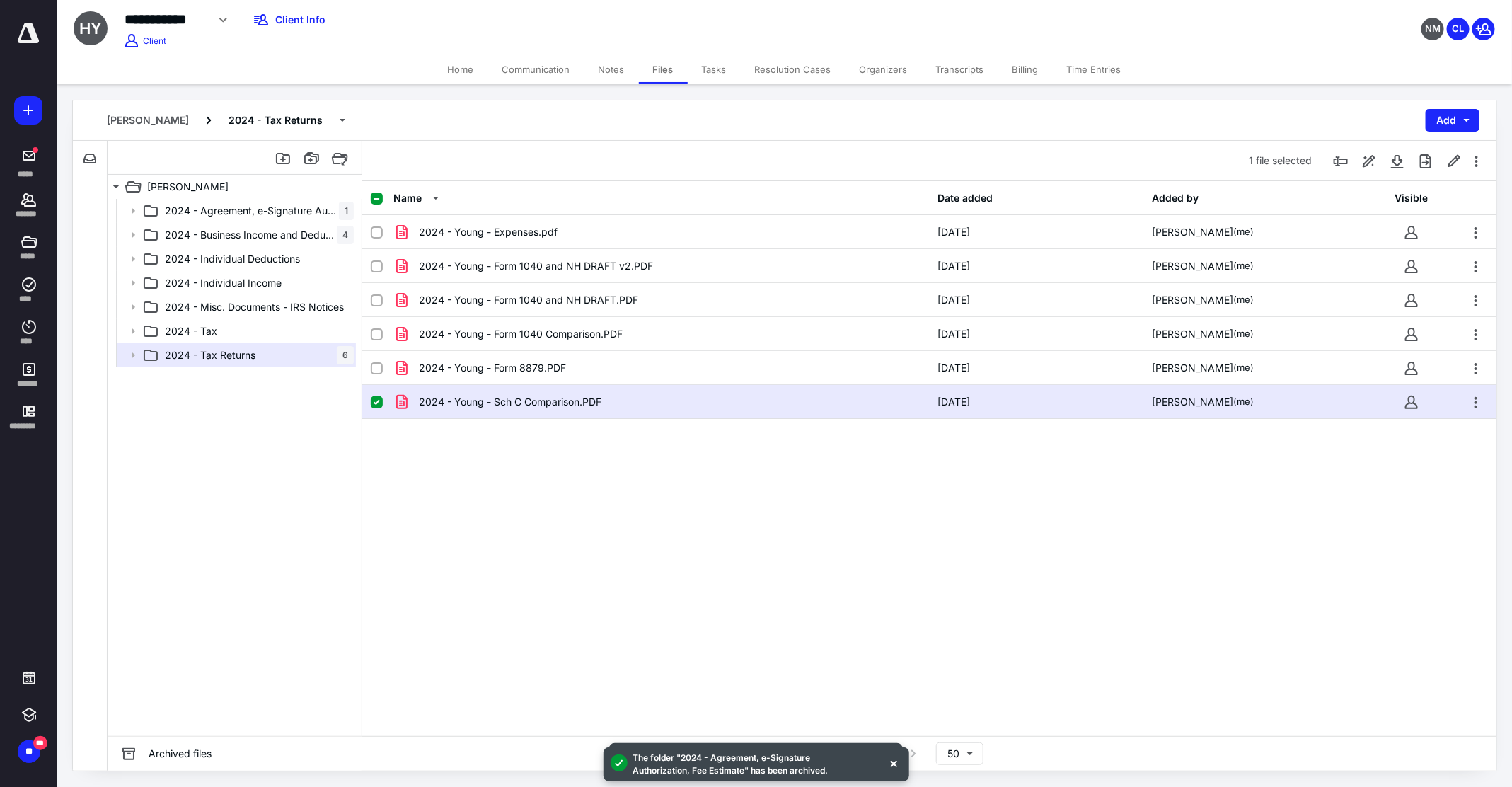 click on "Name Date added Added by Visible 2024 - Young - Expenses.pdf 7/10/2025 Catherine Lane  (me) 2024 - Young - Form 1040 and NH DRAFT v2.PDF 7/9/2025 Catherine Lane  (me) 2024 - Young - Form 1040 and NH DRAFT.PDF 6/12/2025 Catherine Lane  (me) 2024 - Young - Form 1040 Comparison.PDF 6/17/2025 Catherine Lane  (me) 2024 - Young - Form 8879.PDF 7/9/2025 Catherine Lane  (me) 2024 - Young - Sch C Comparison.PDF 6/17/2025 Catherine Lane  (me)" at bounding box center (929, 459) 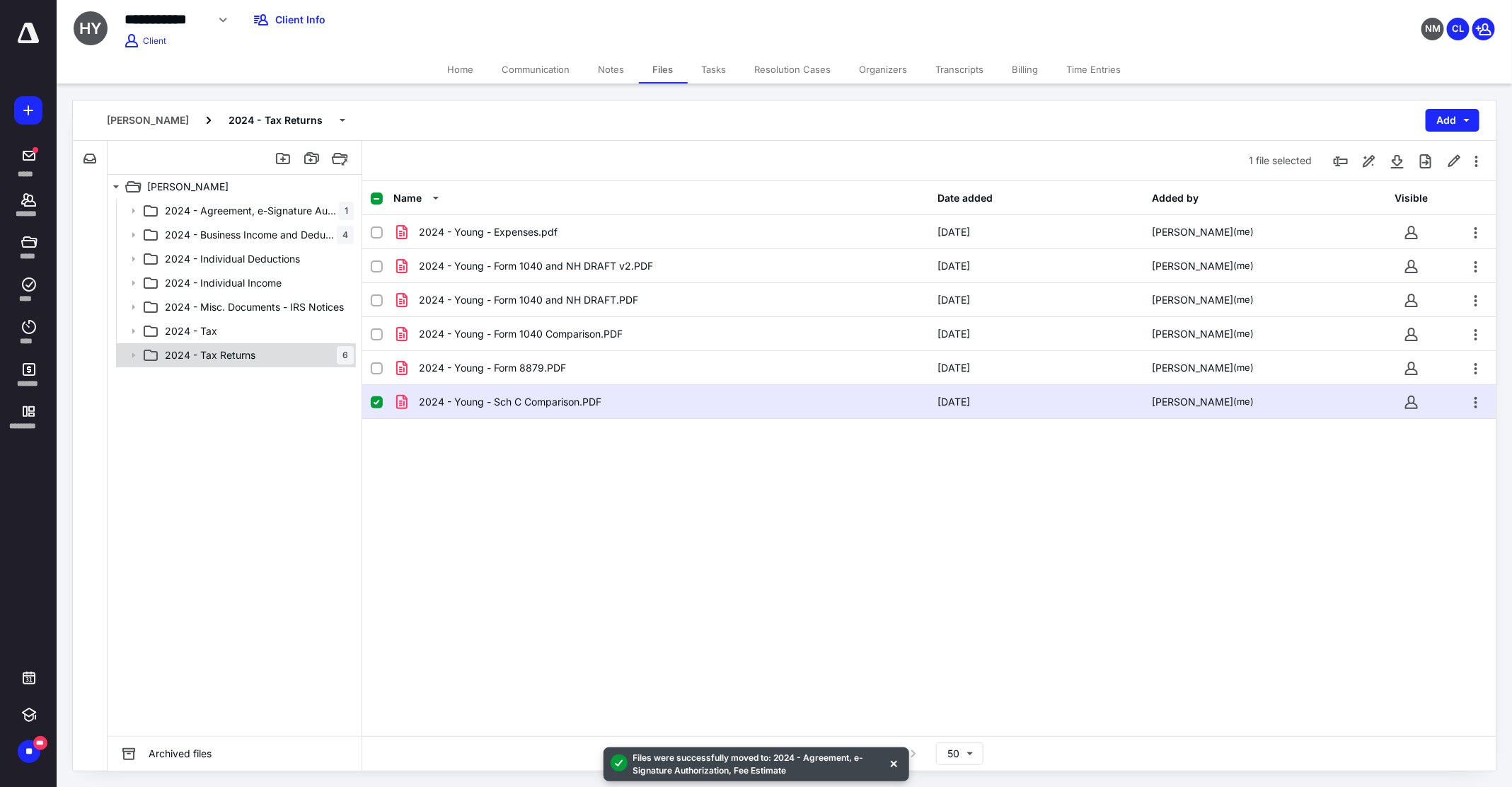 click 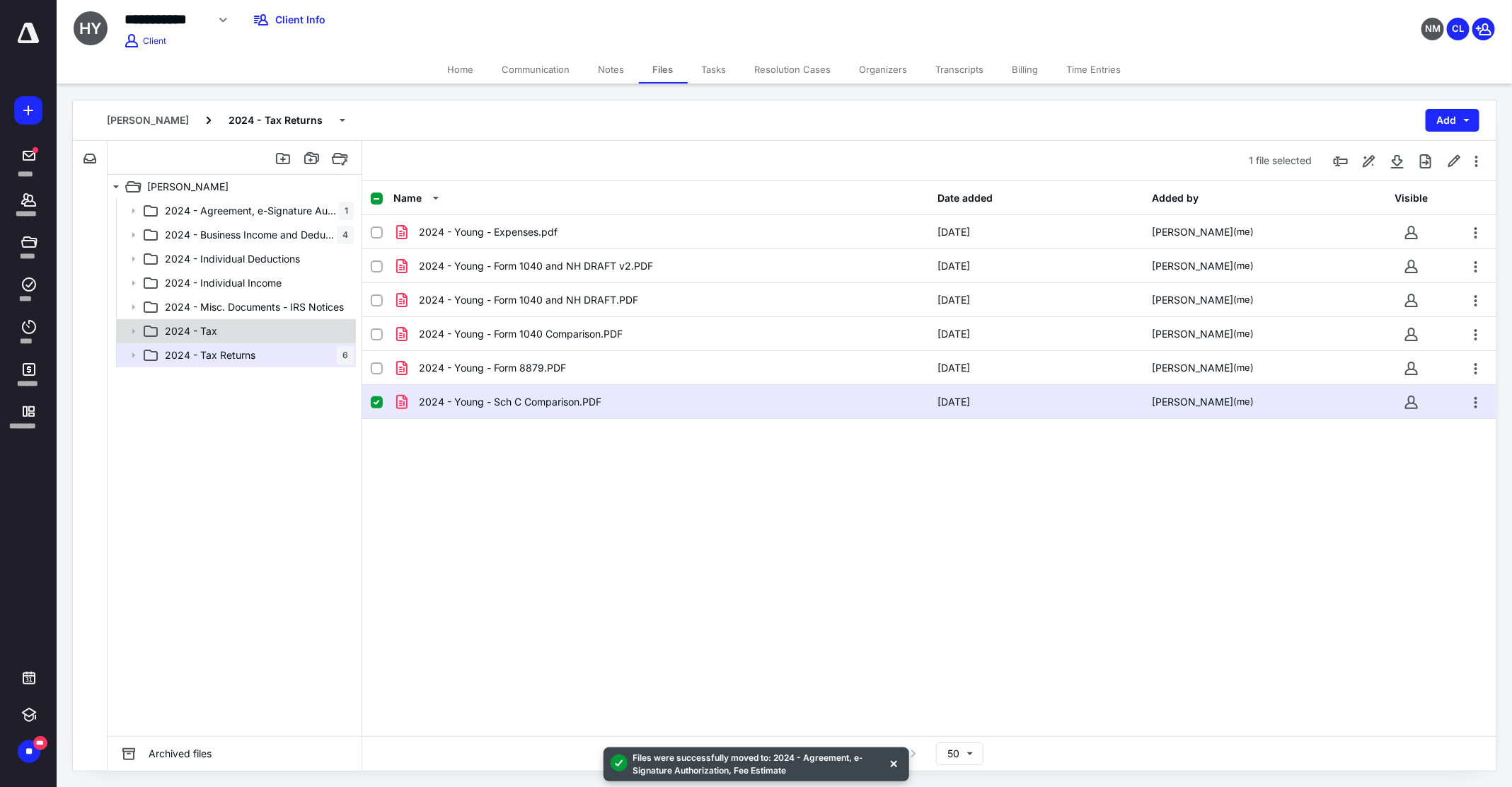 click 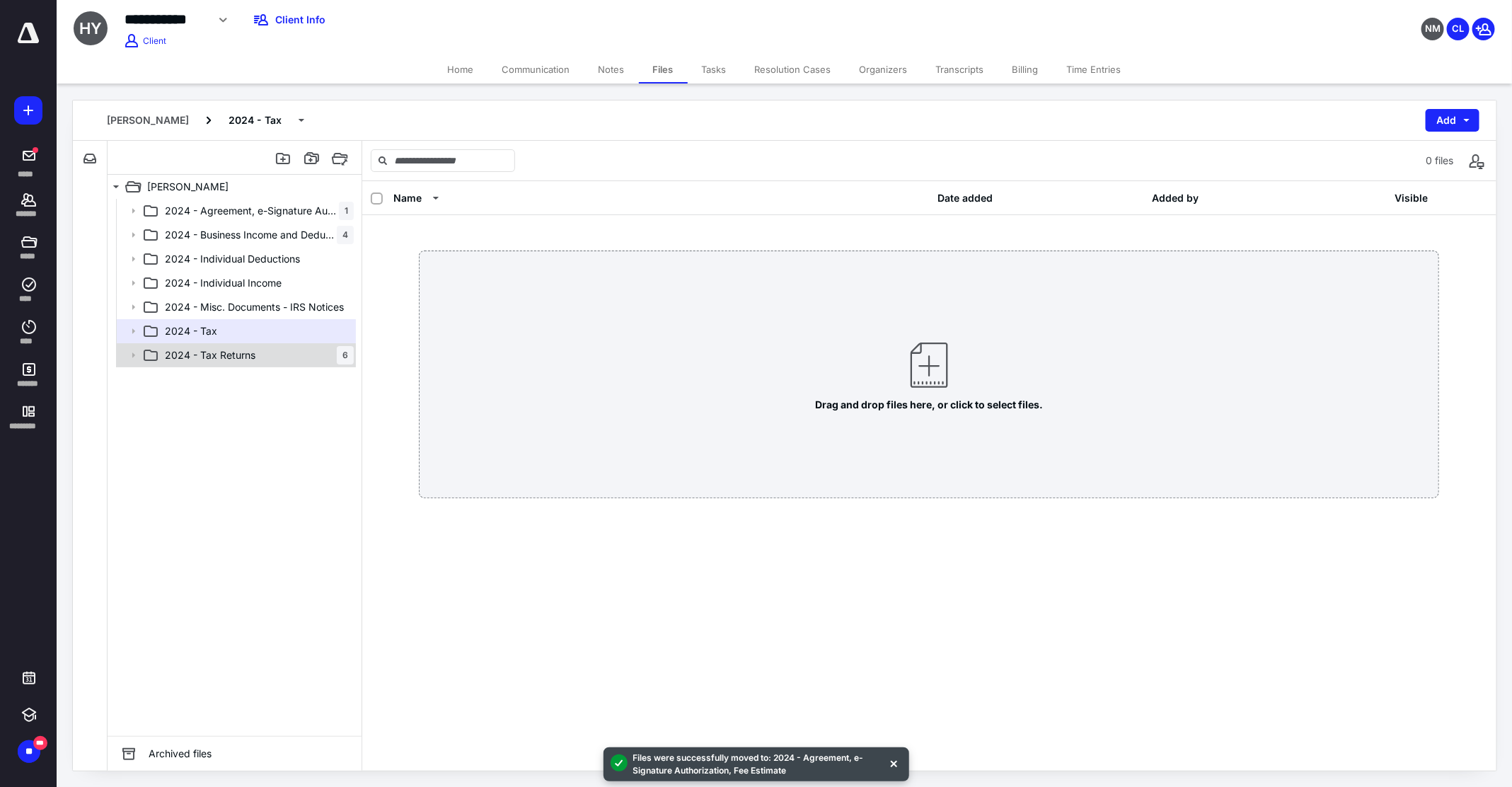click 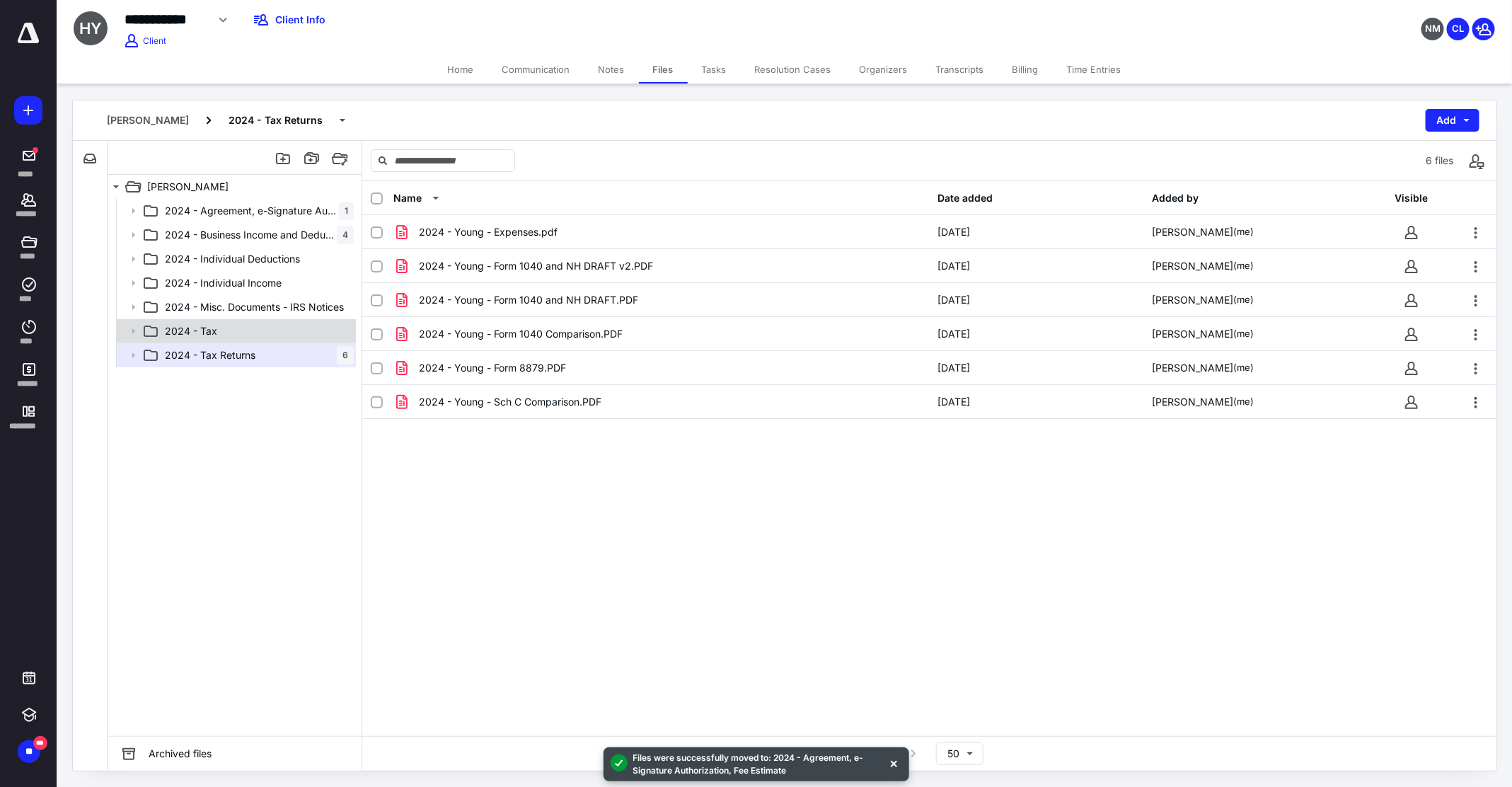 click on "2024 - Tax" at bounding box center [235, 331] 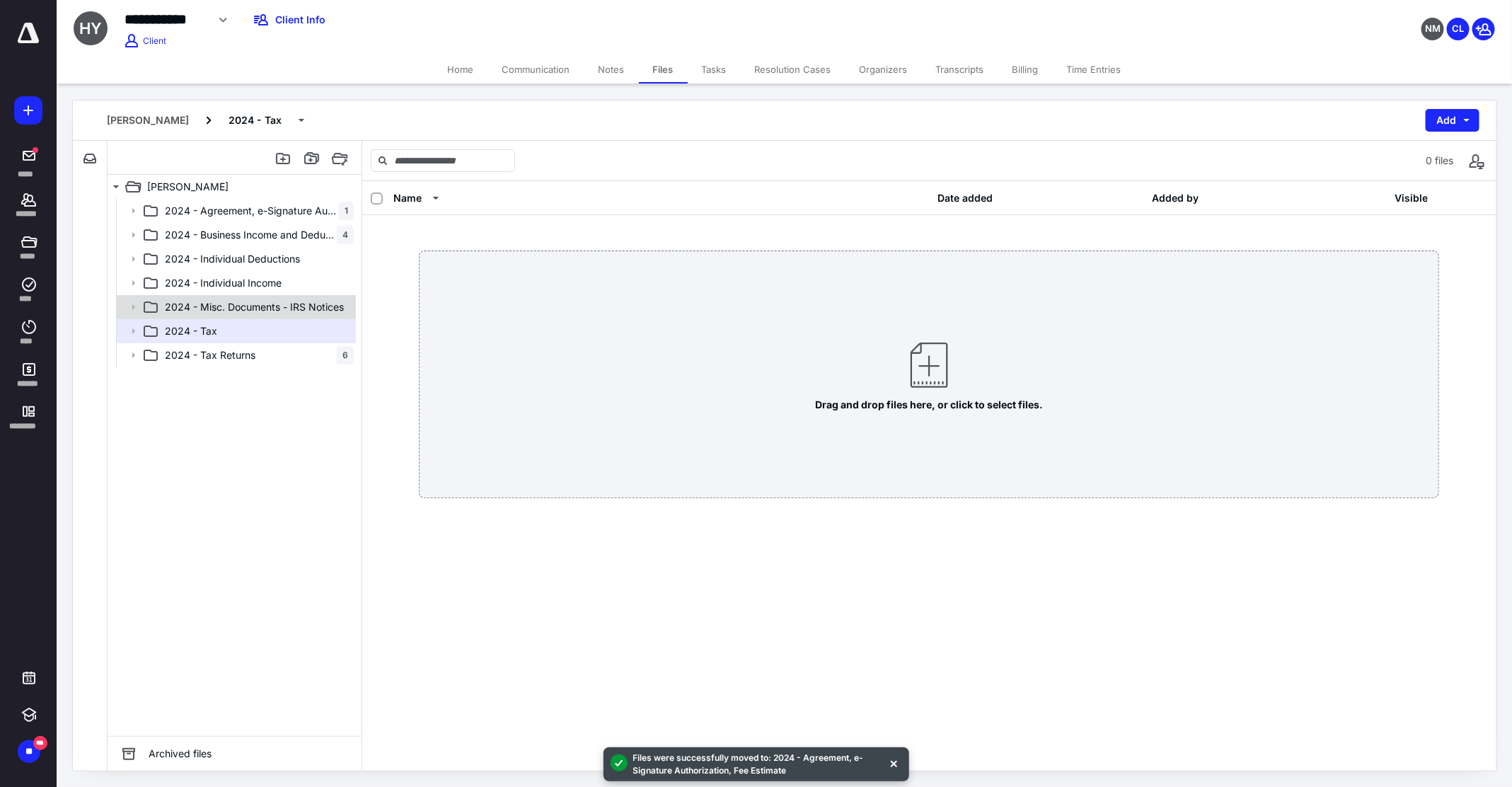 click on "2024 - Misc. Documents - IRS Notices" at bounding box center [254, 307] 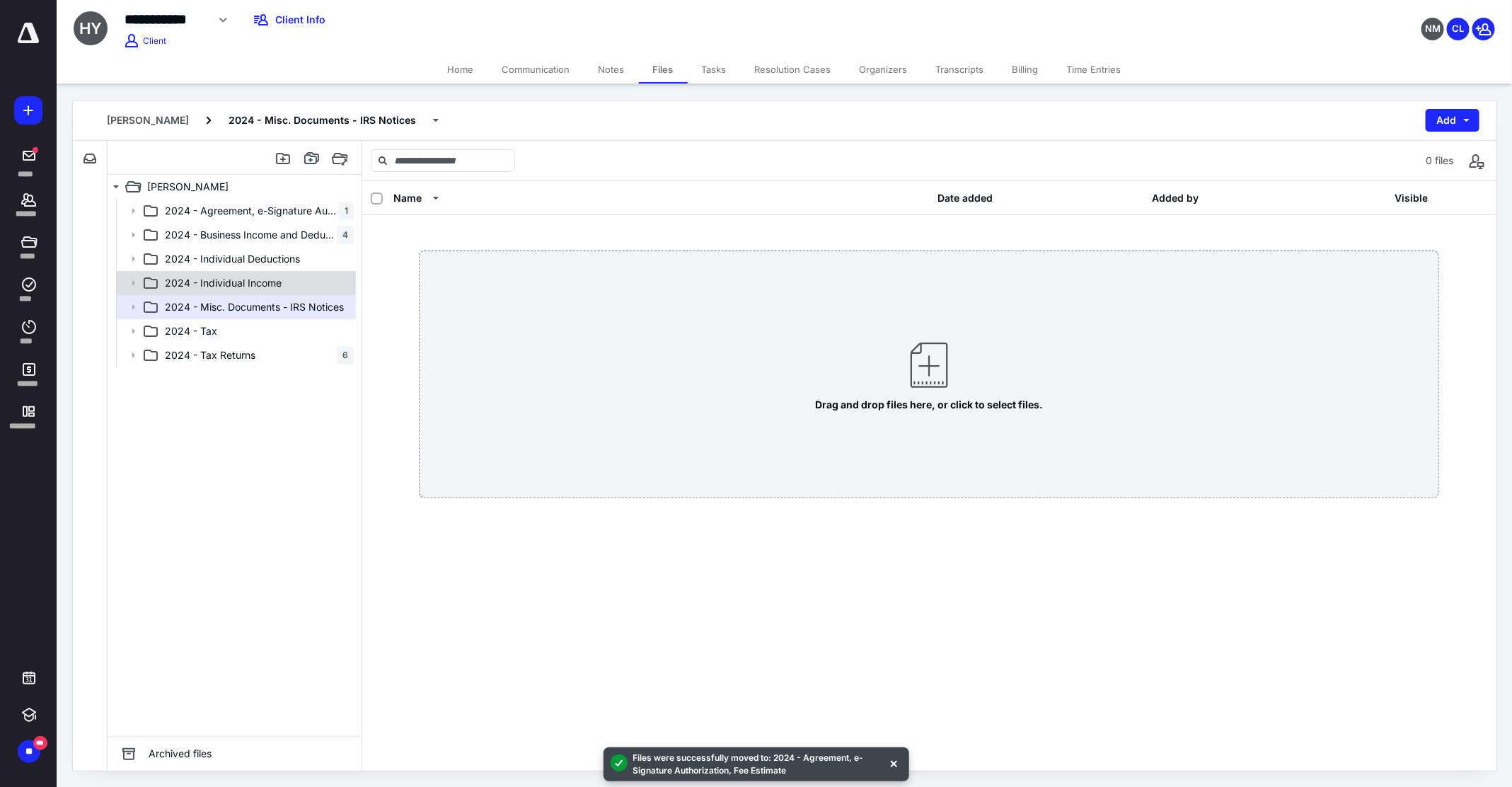 click on "2024 - Individual Income" at bounding box center [235, 283] 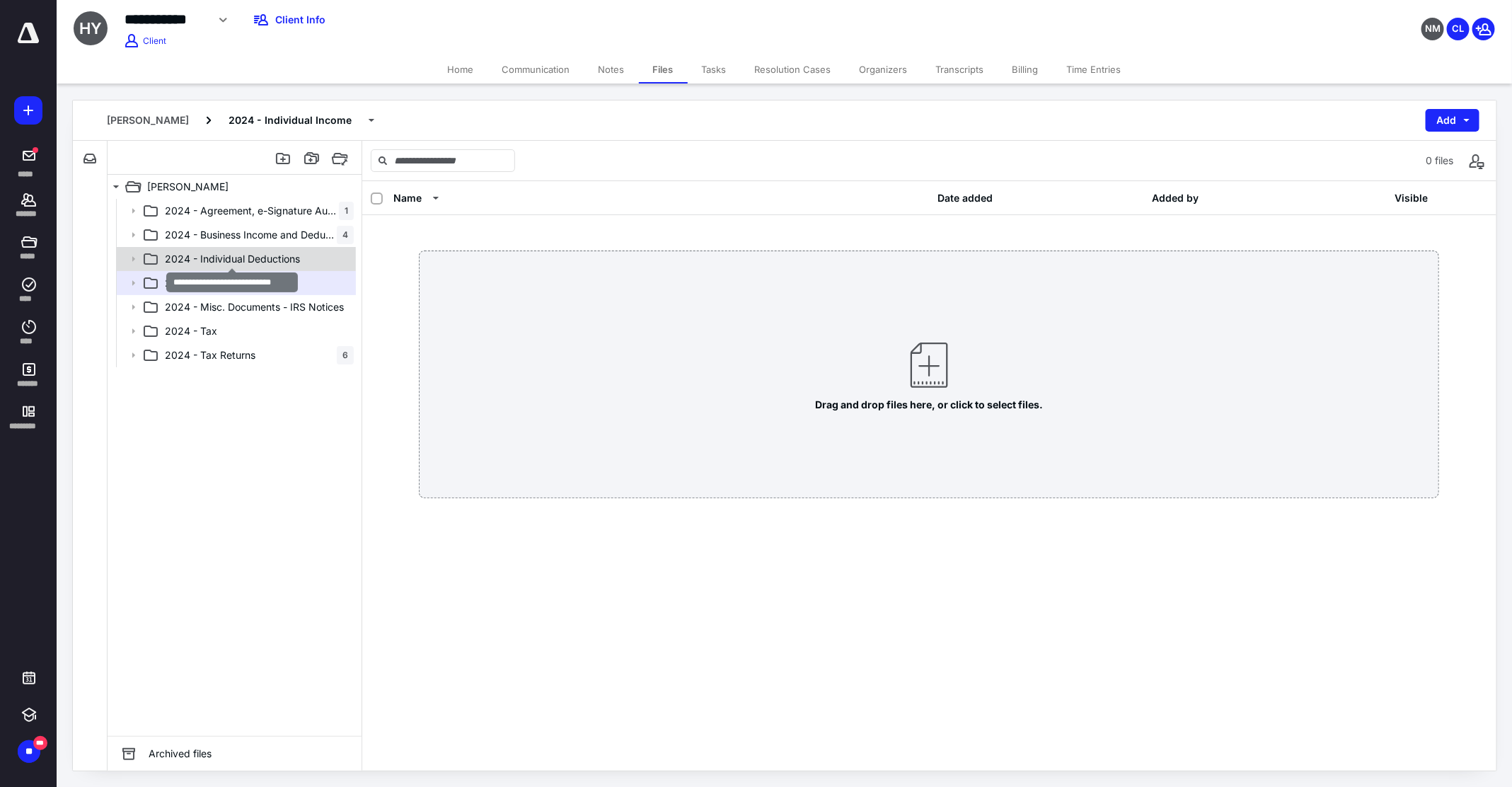 click on "2024 - Individual Deductions" at bounding box center (232, 259) 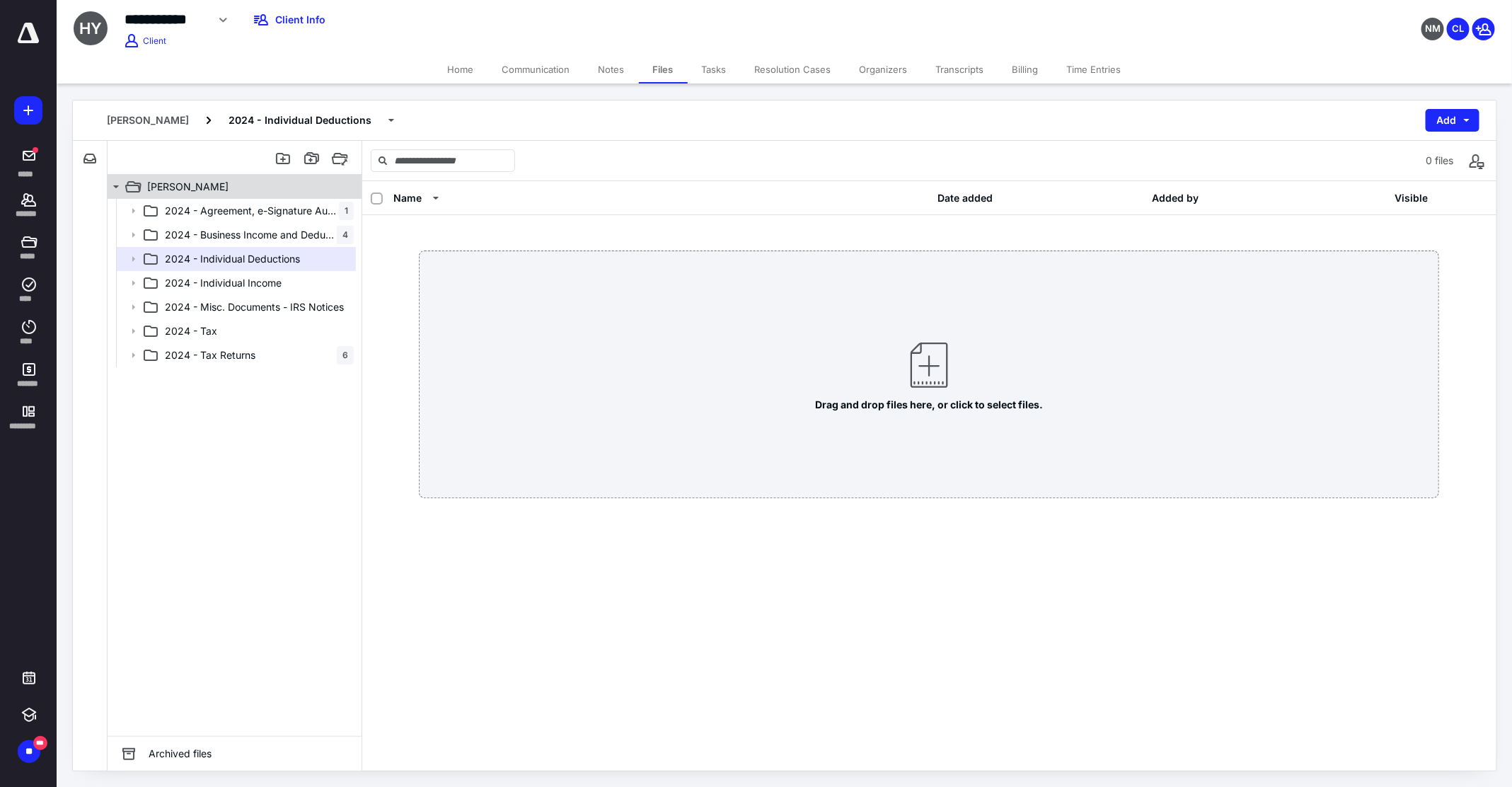 click on "Heidi Young" at bounding box center (187, 187) 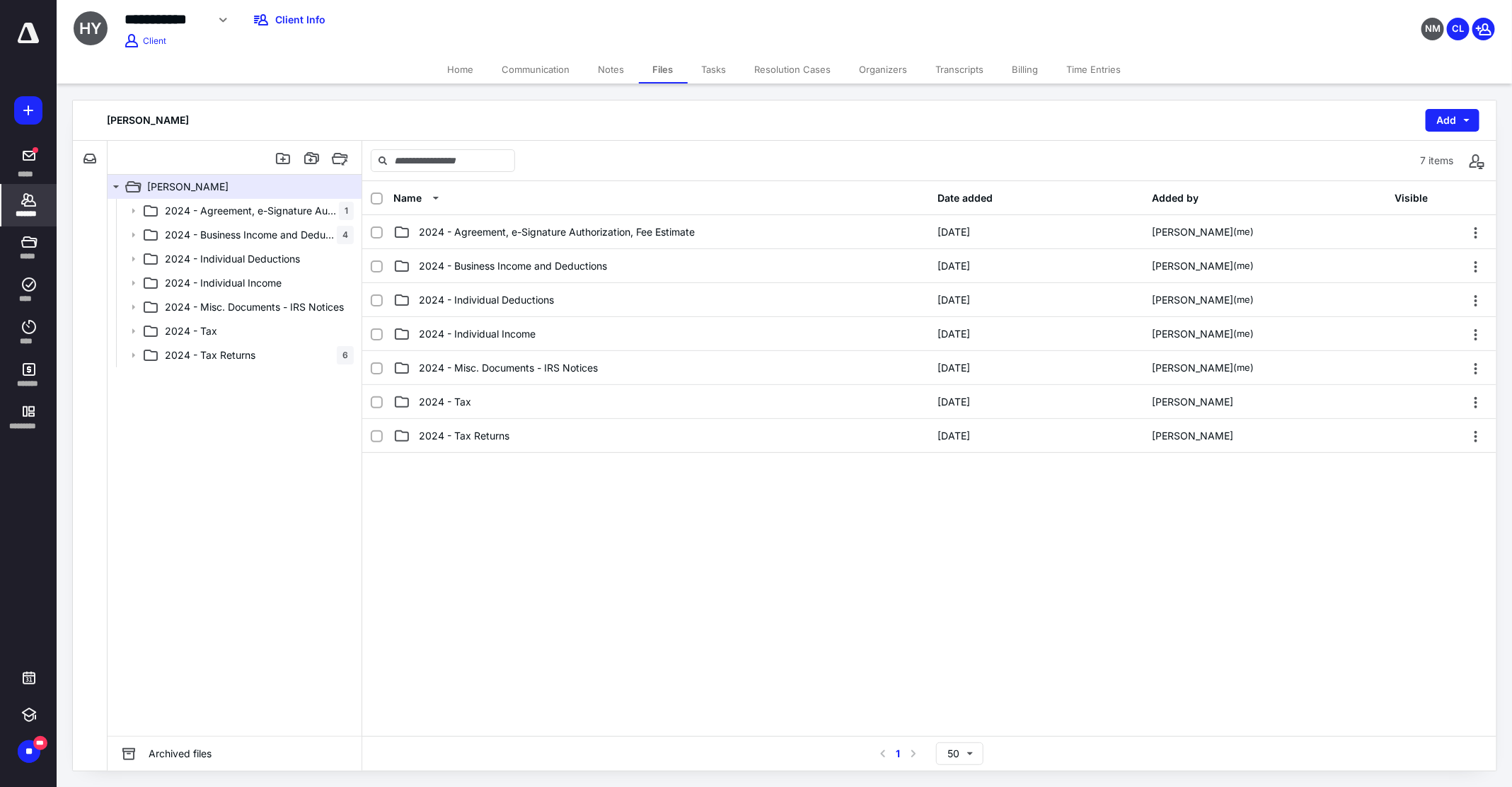click on "*******" at bounding box center (29, 214) 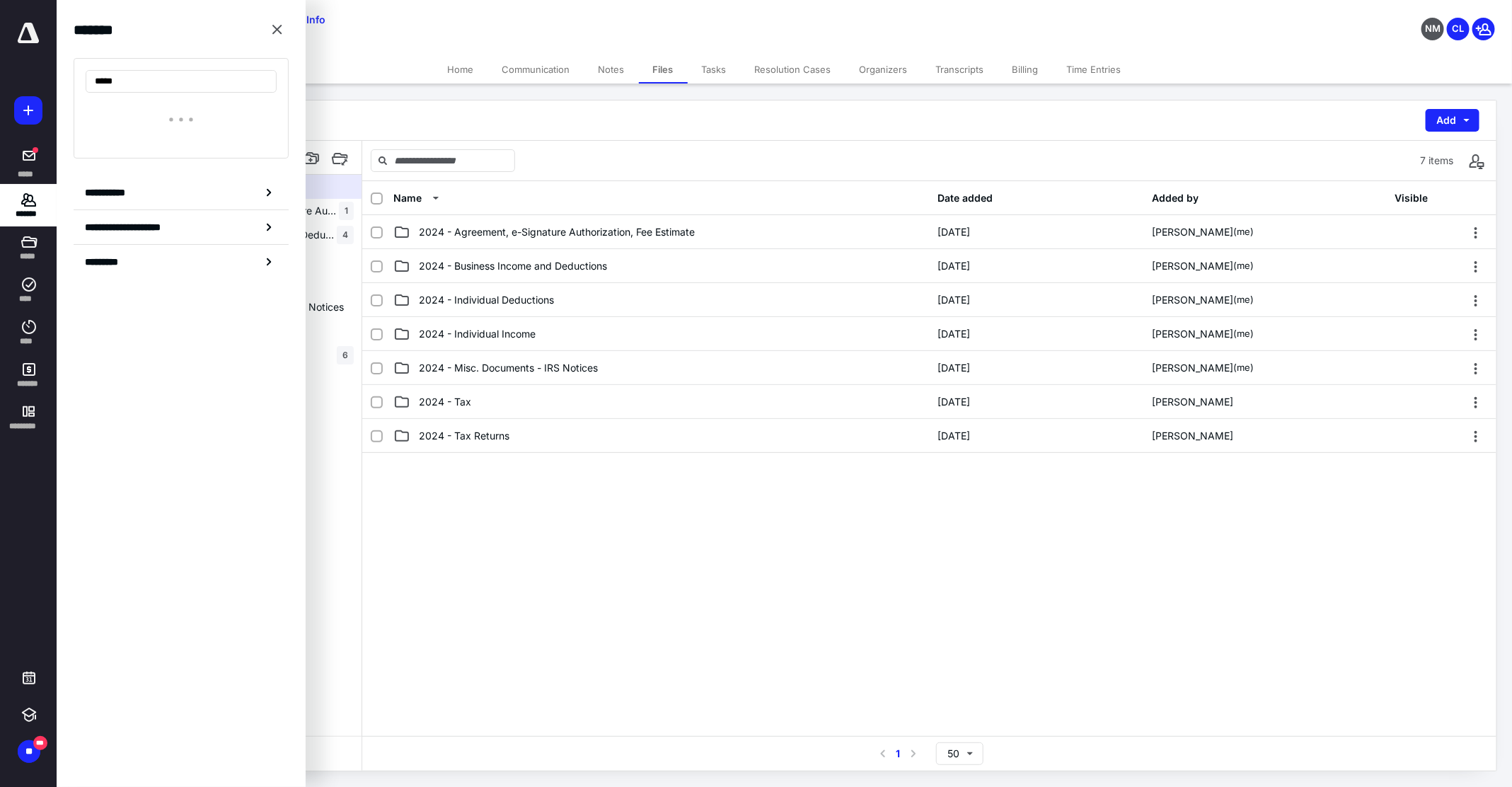 type on "*****" 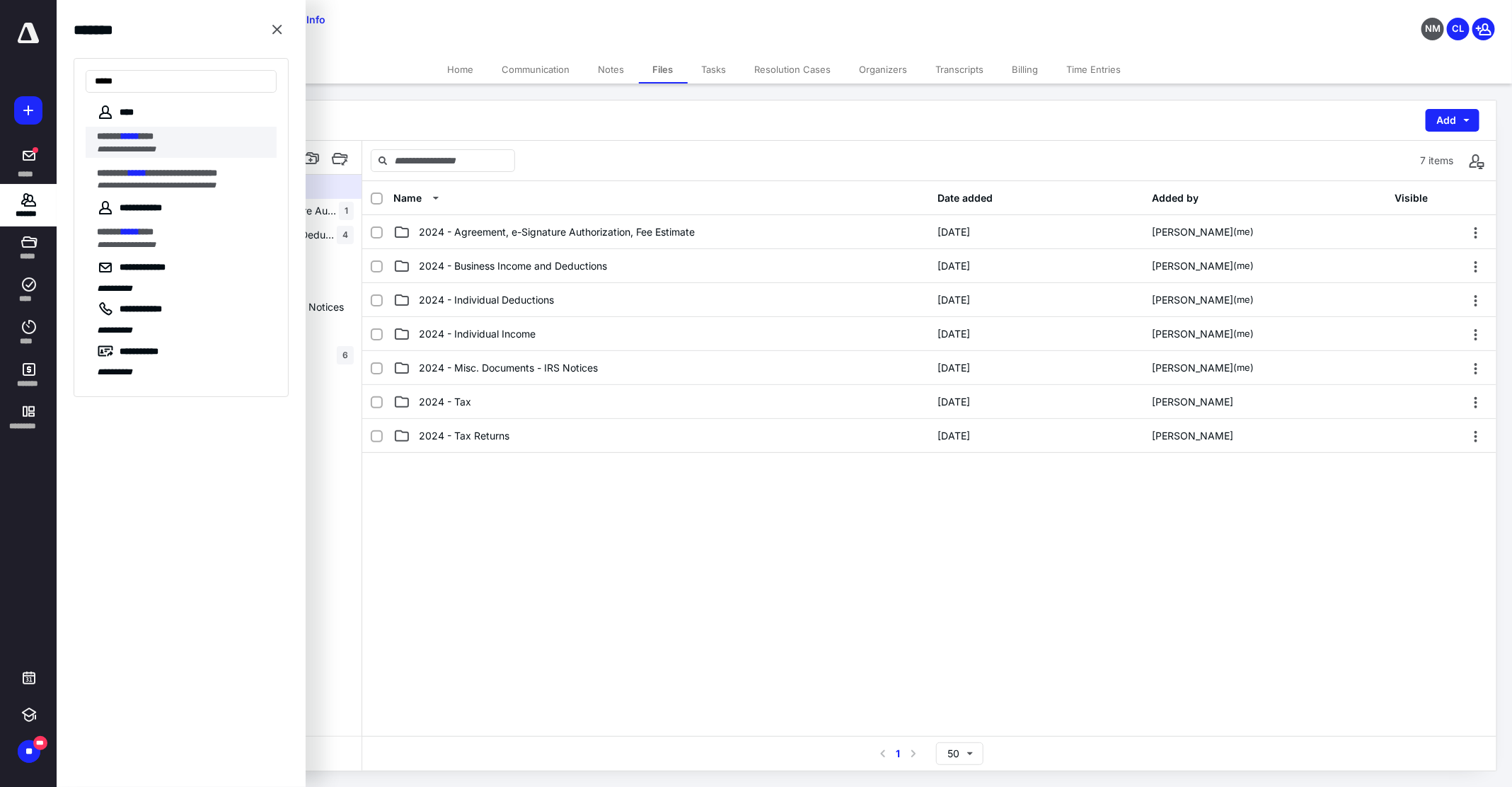 click on "**********" at bounding box center [126, 149] 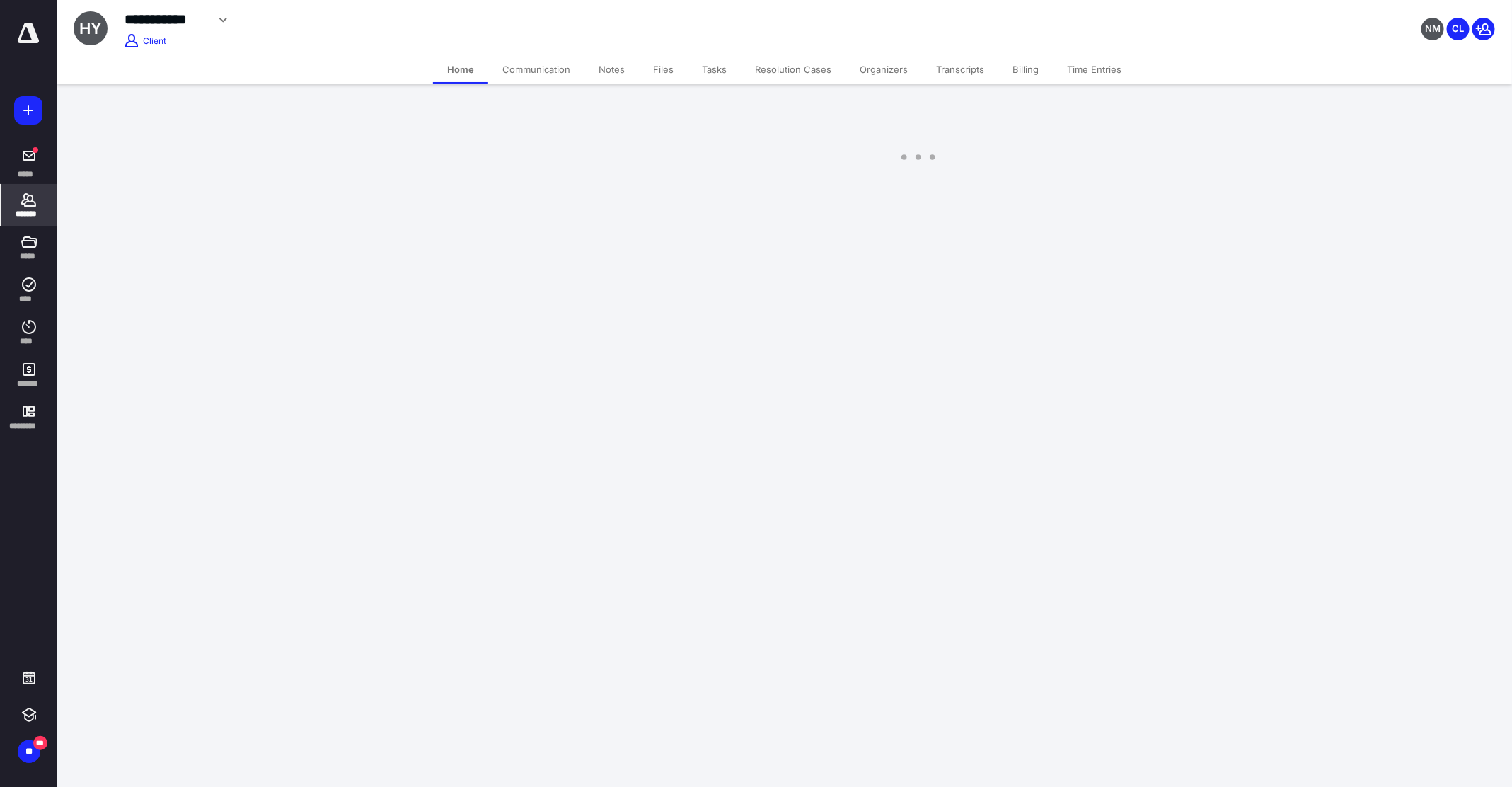 click on "**********" at bounding box center [756, 94] 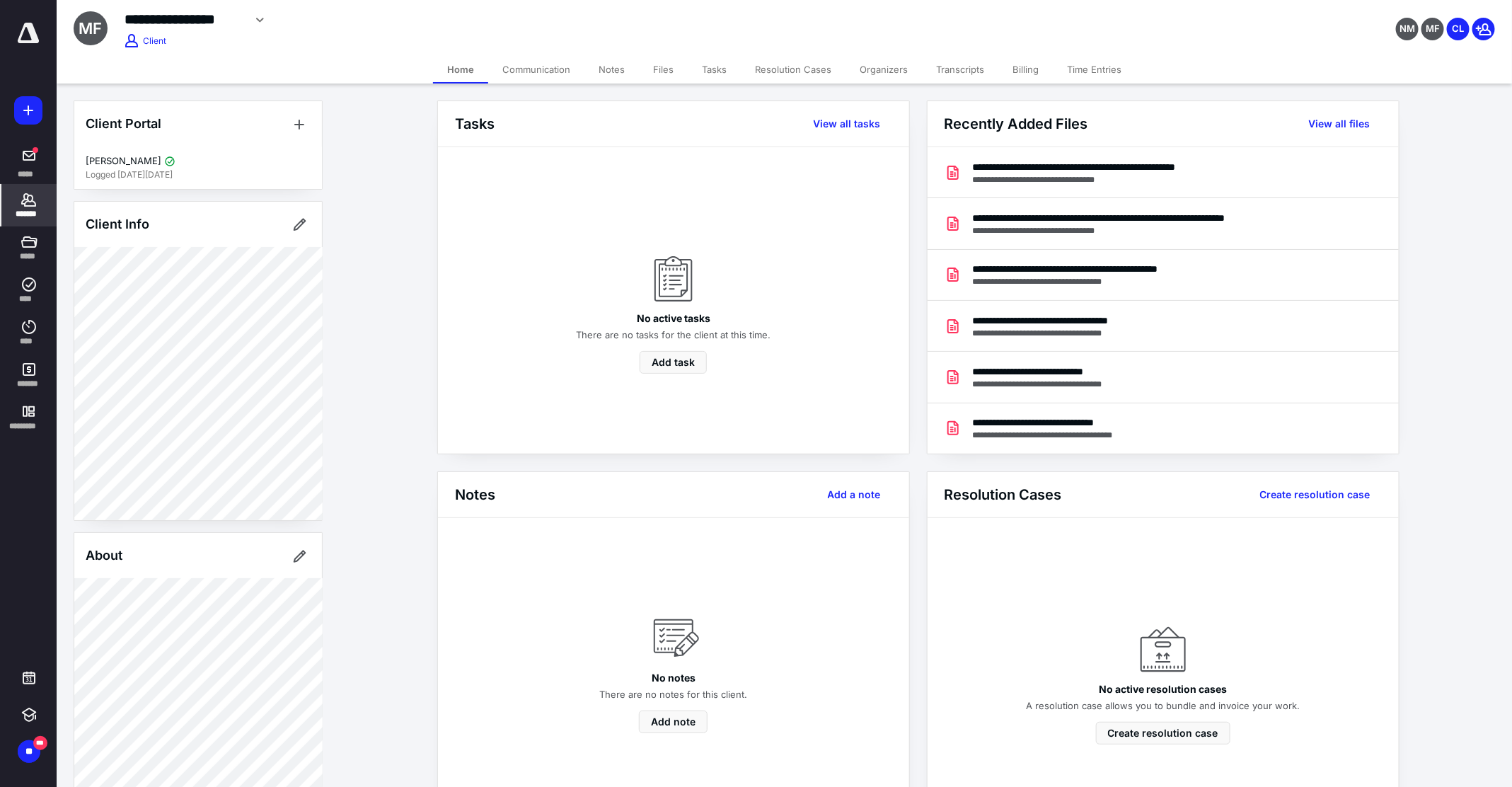 click on "Files" at bounding box center [663, 69] 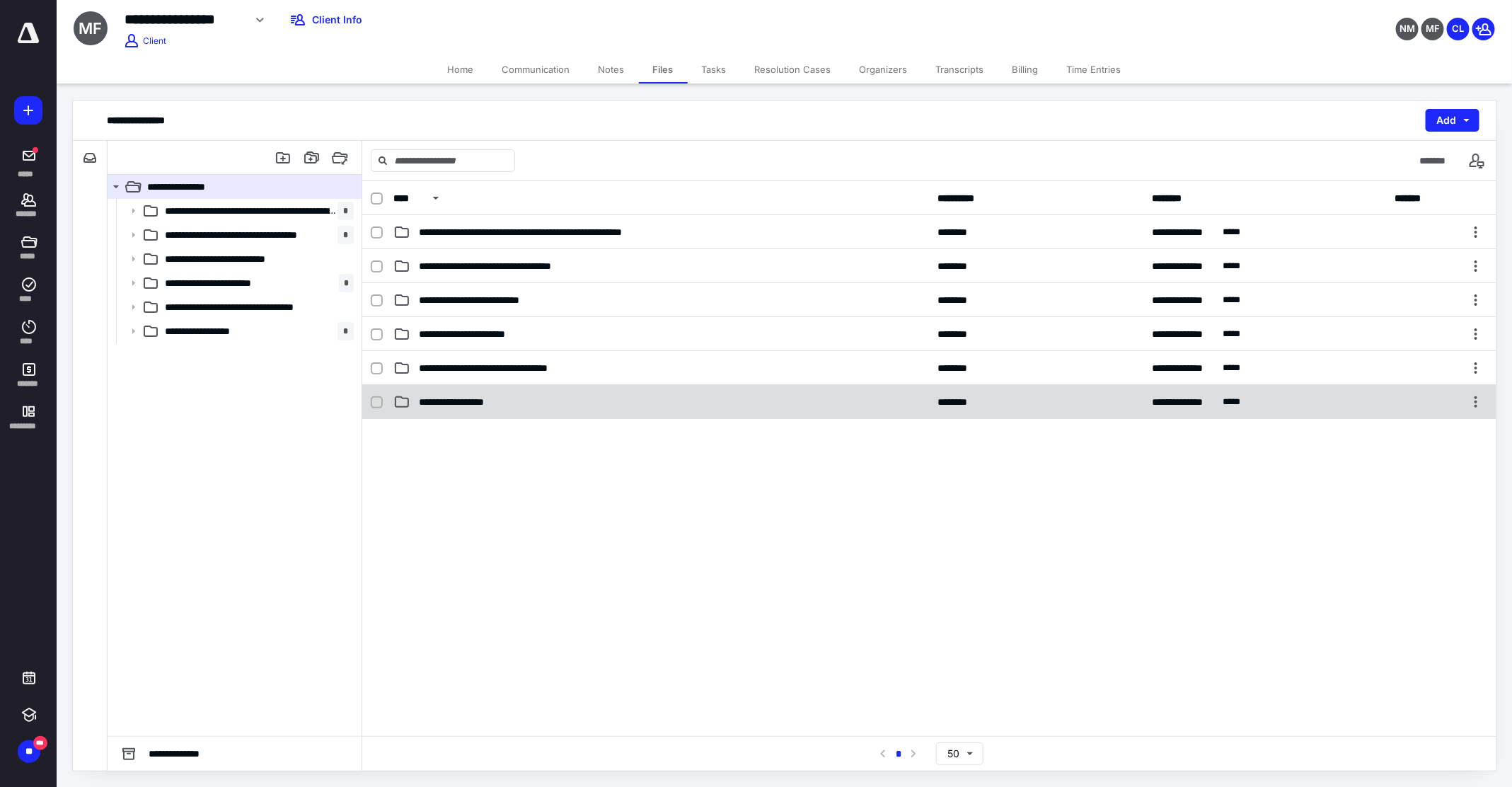 click on "**********" at bounding box center (463, 402) 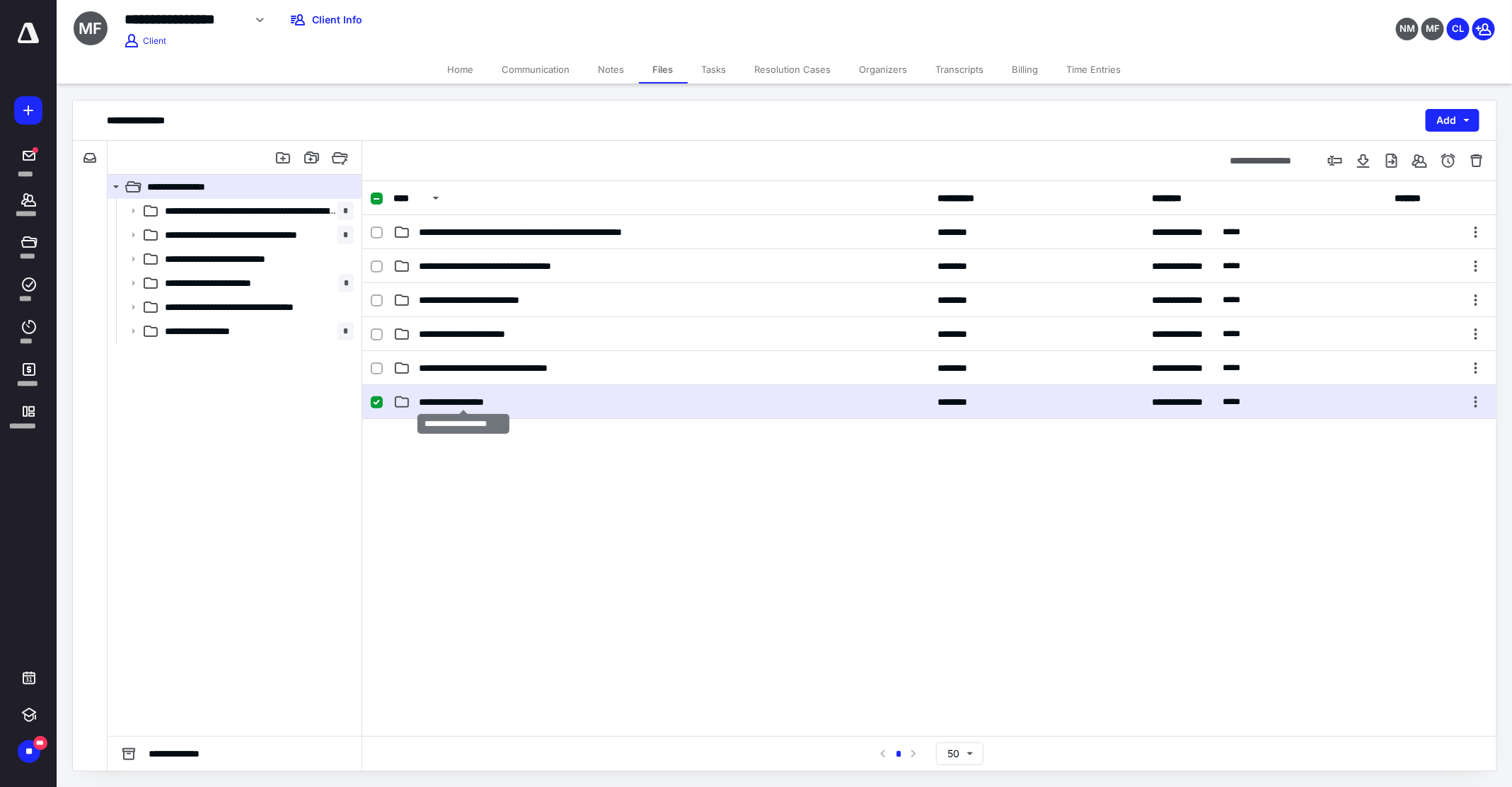 click on "**********" at bounding box center [463, 402] 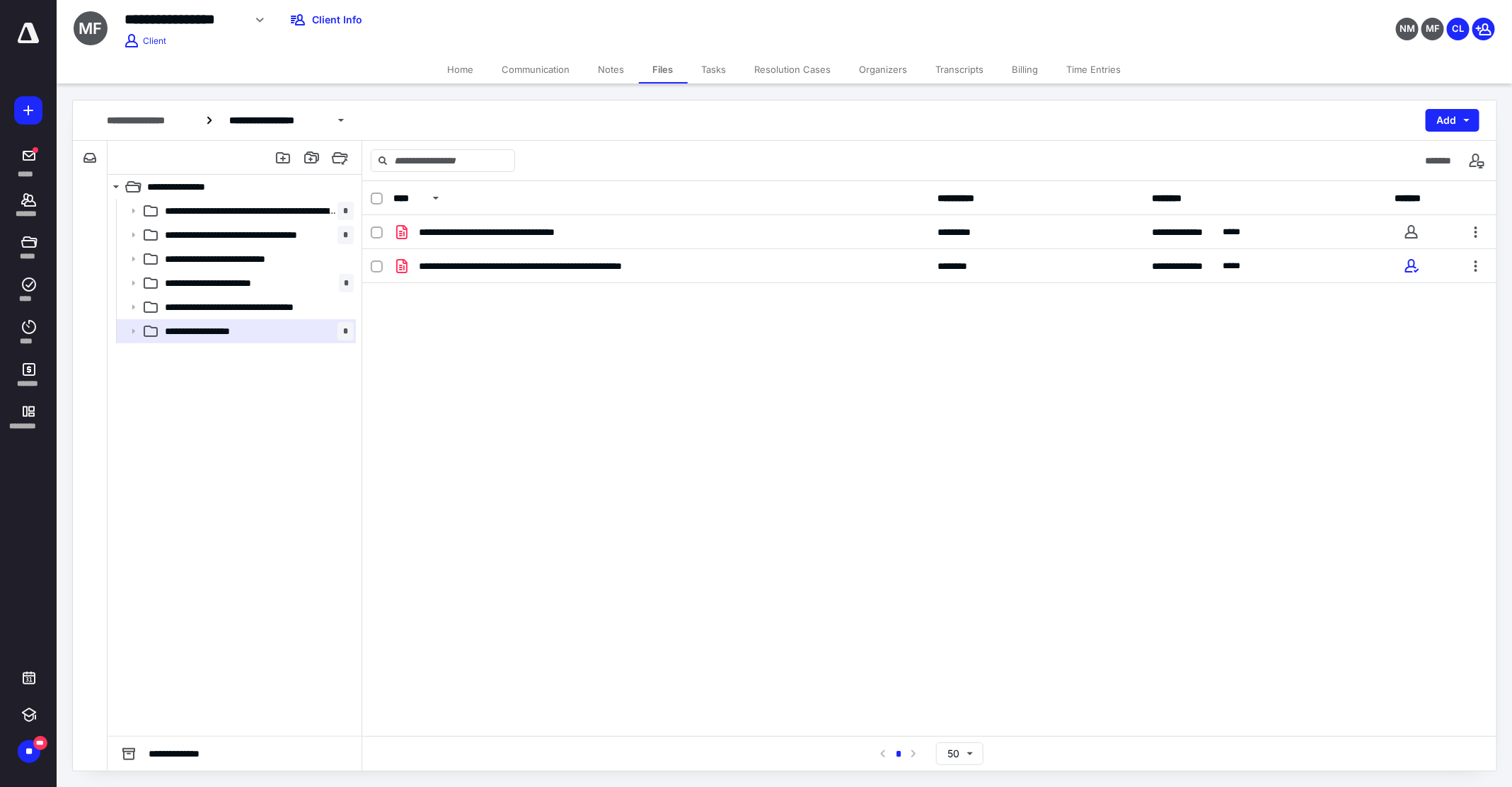 click on "**********" at bounding box center (929, 321) 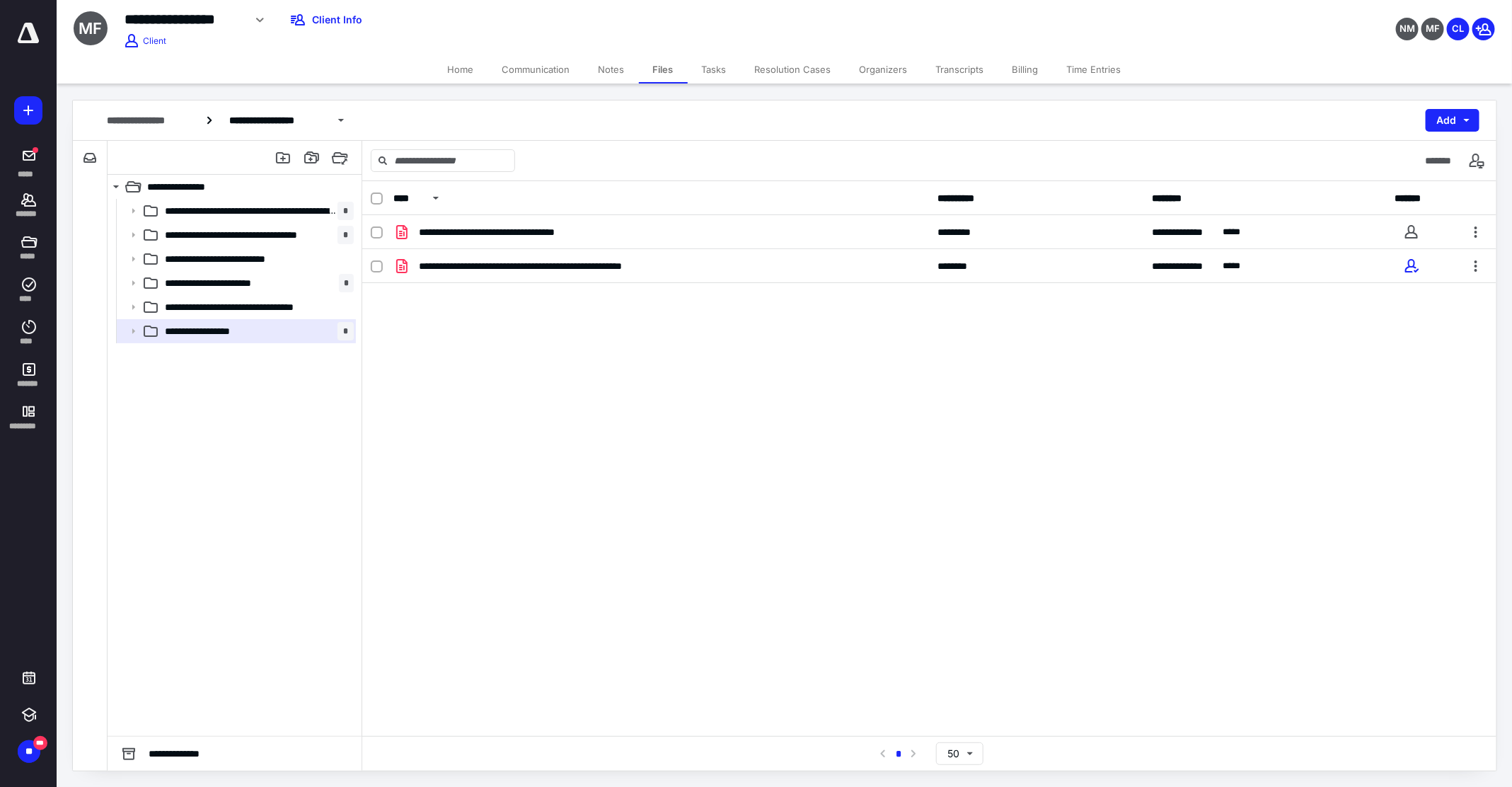 click on "**********" at bounding box center [929, 321] 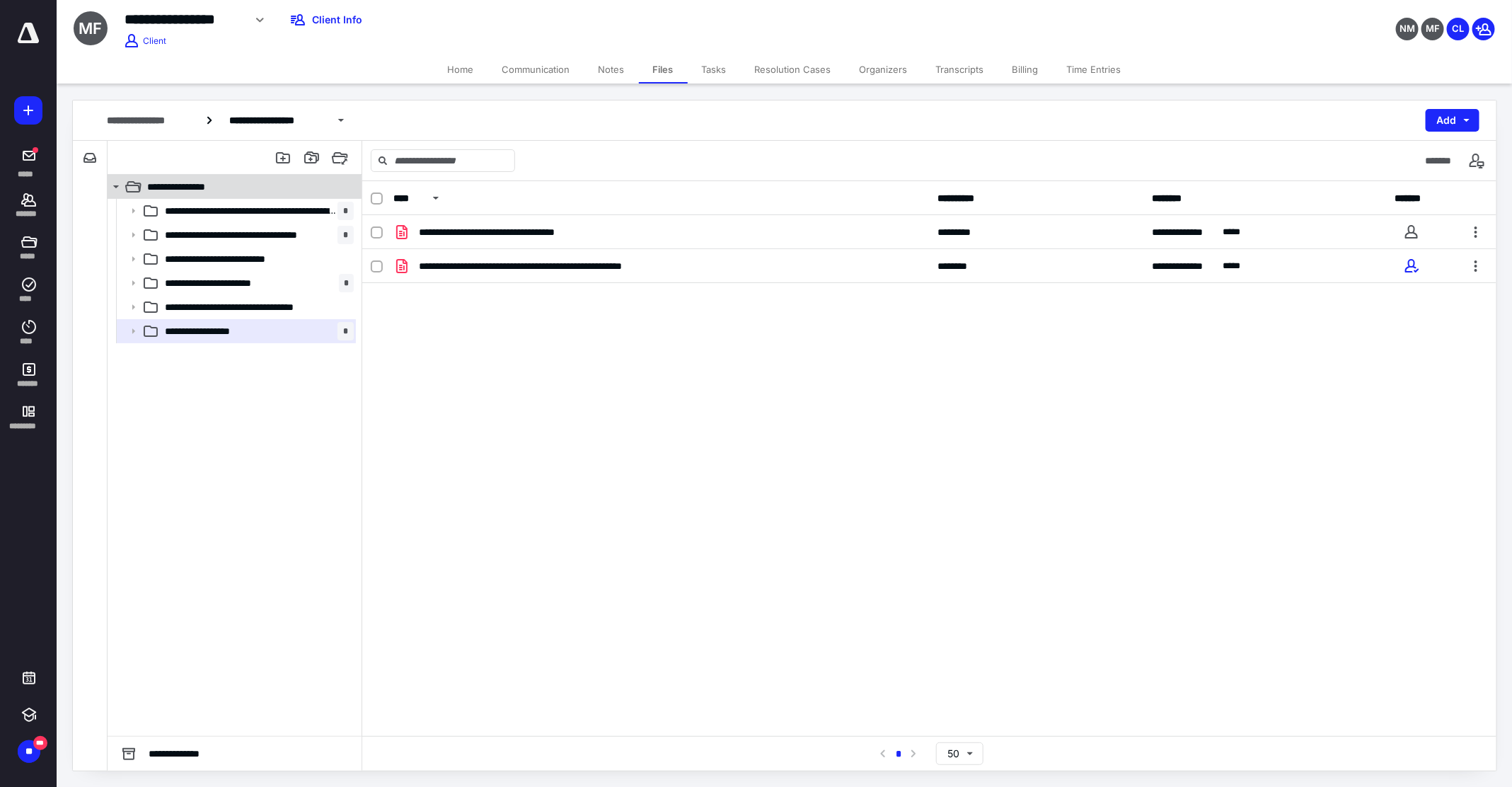 click on "**********" at bounding box center (187, 187) 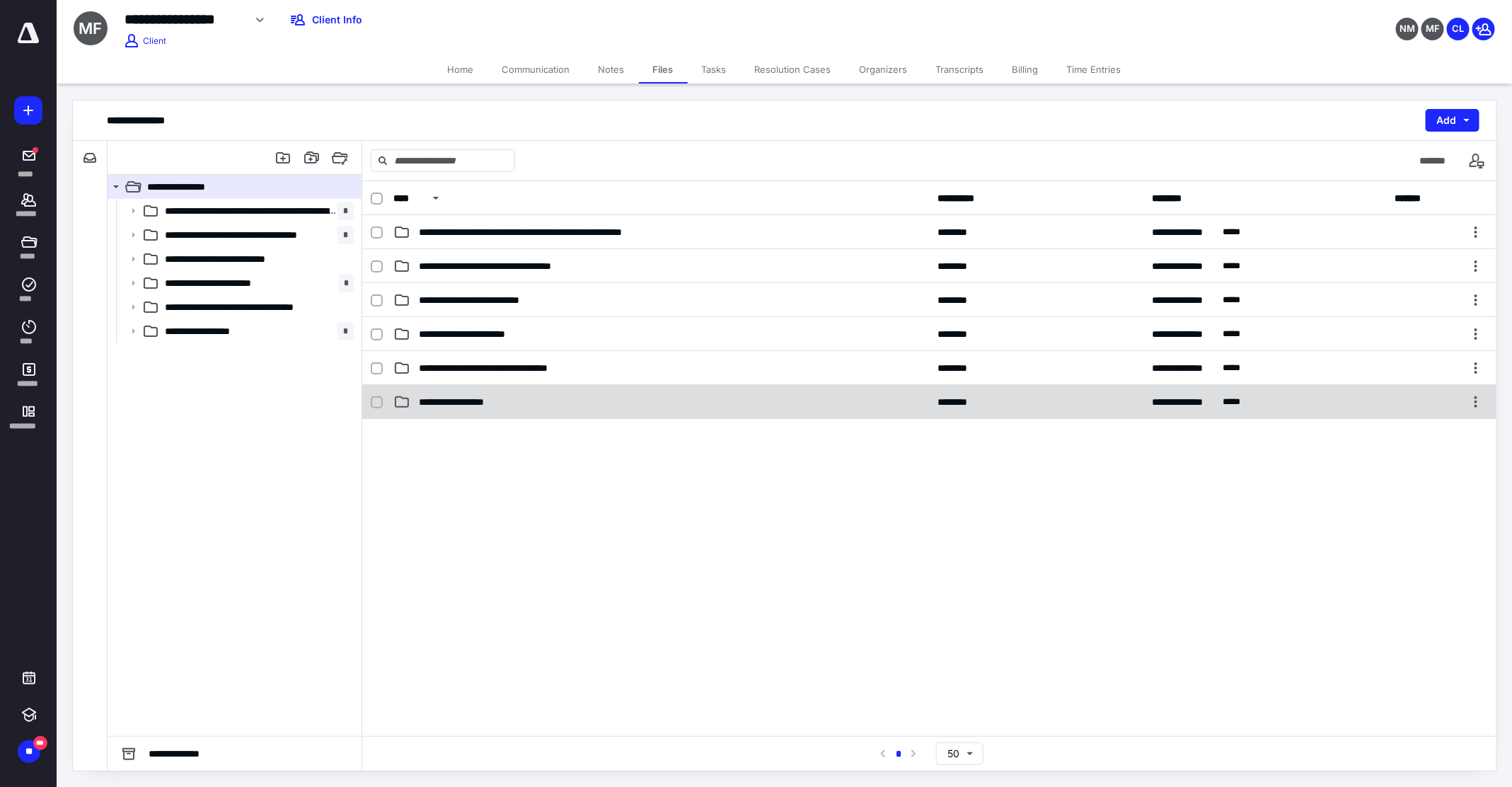click on "**********" at bounding box center (463, 402) 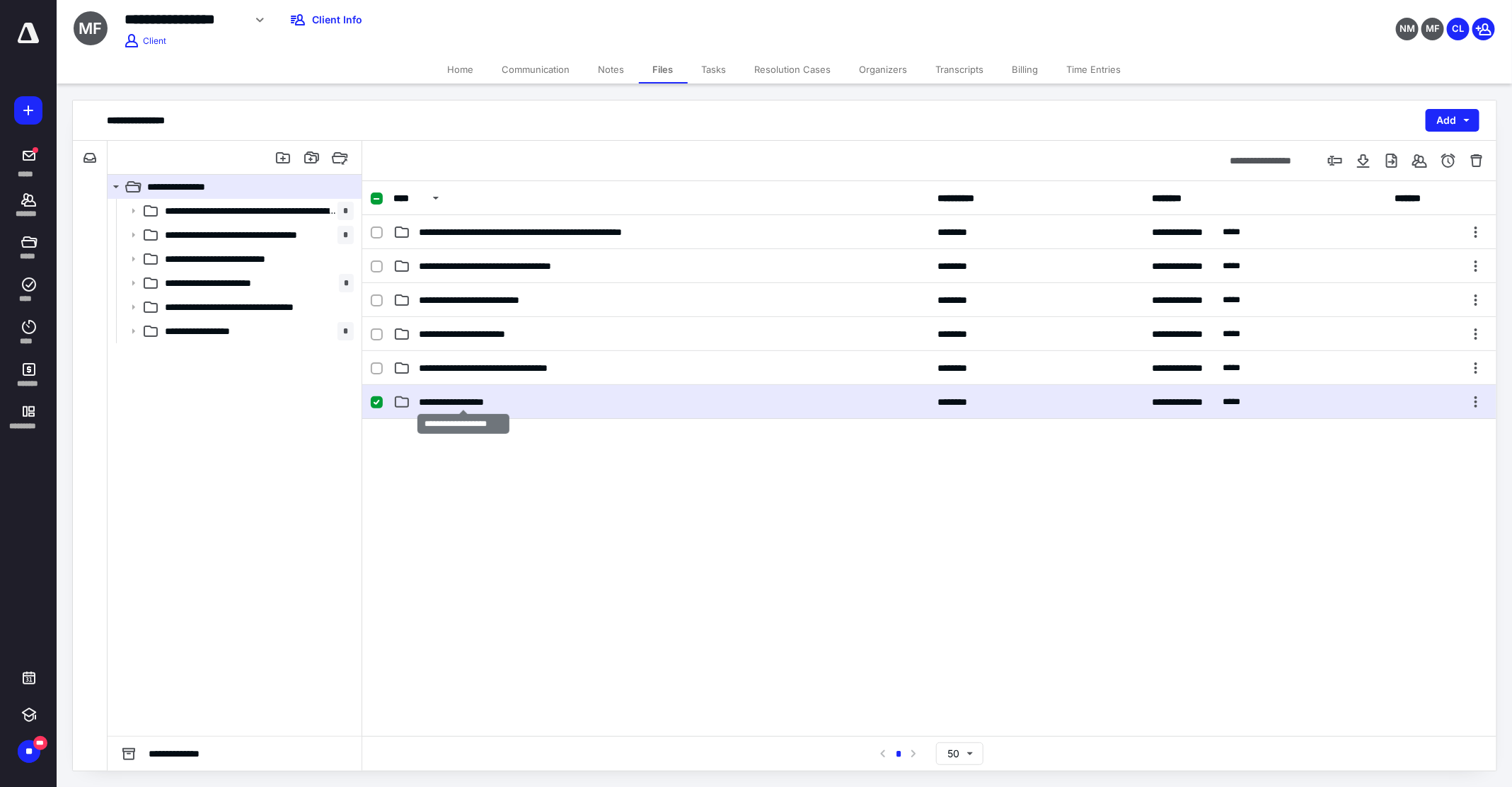 click on "**********" at bounding box center [463, 402] 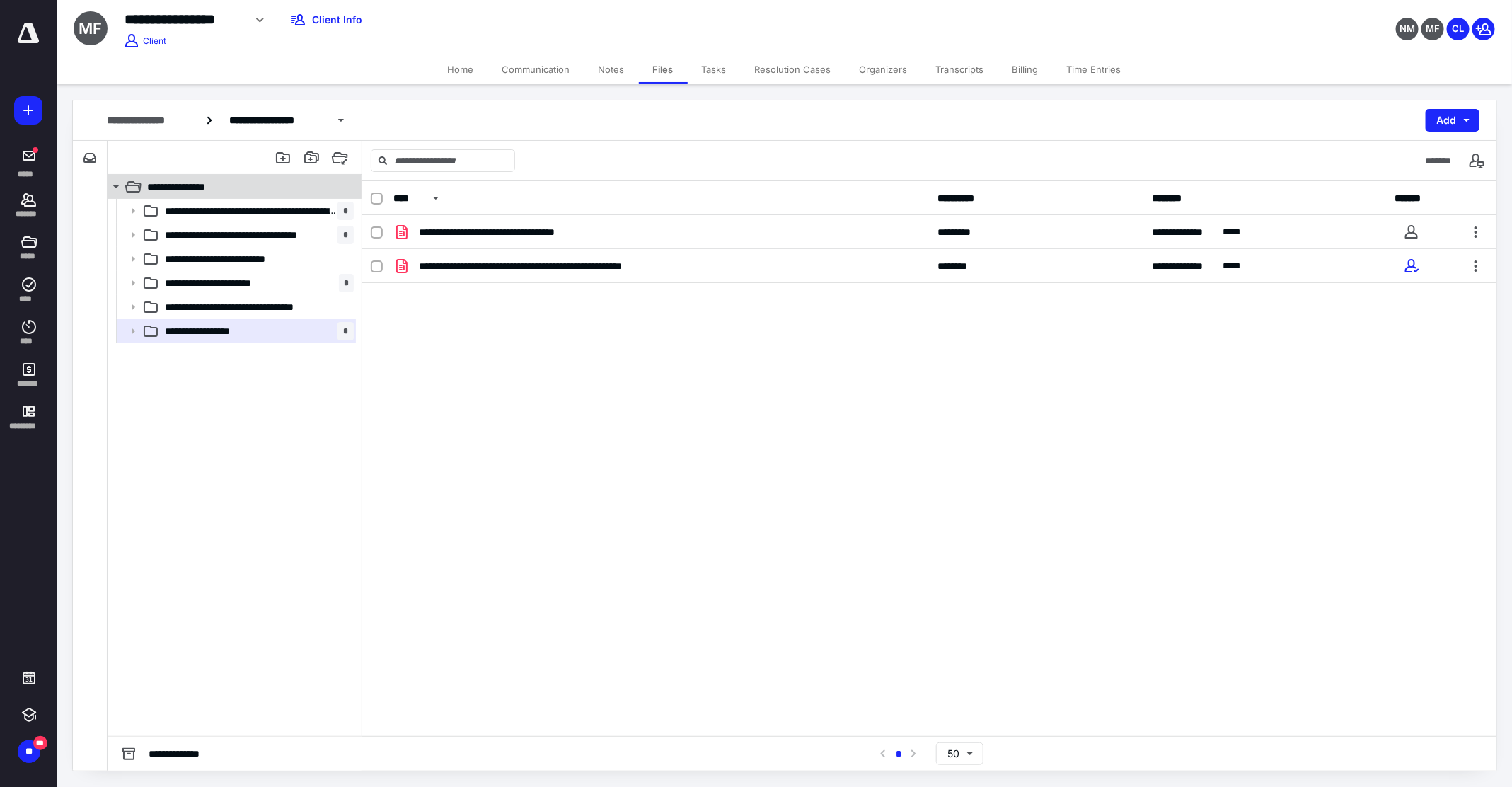 click on "**********" at bounding box center (187, 187) 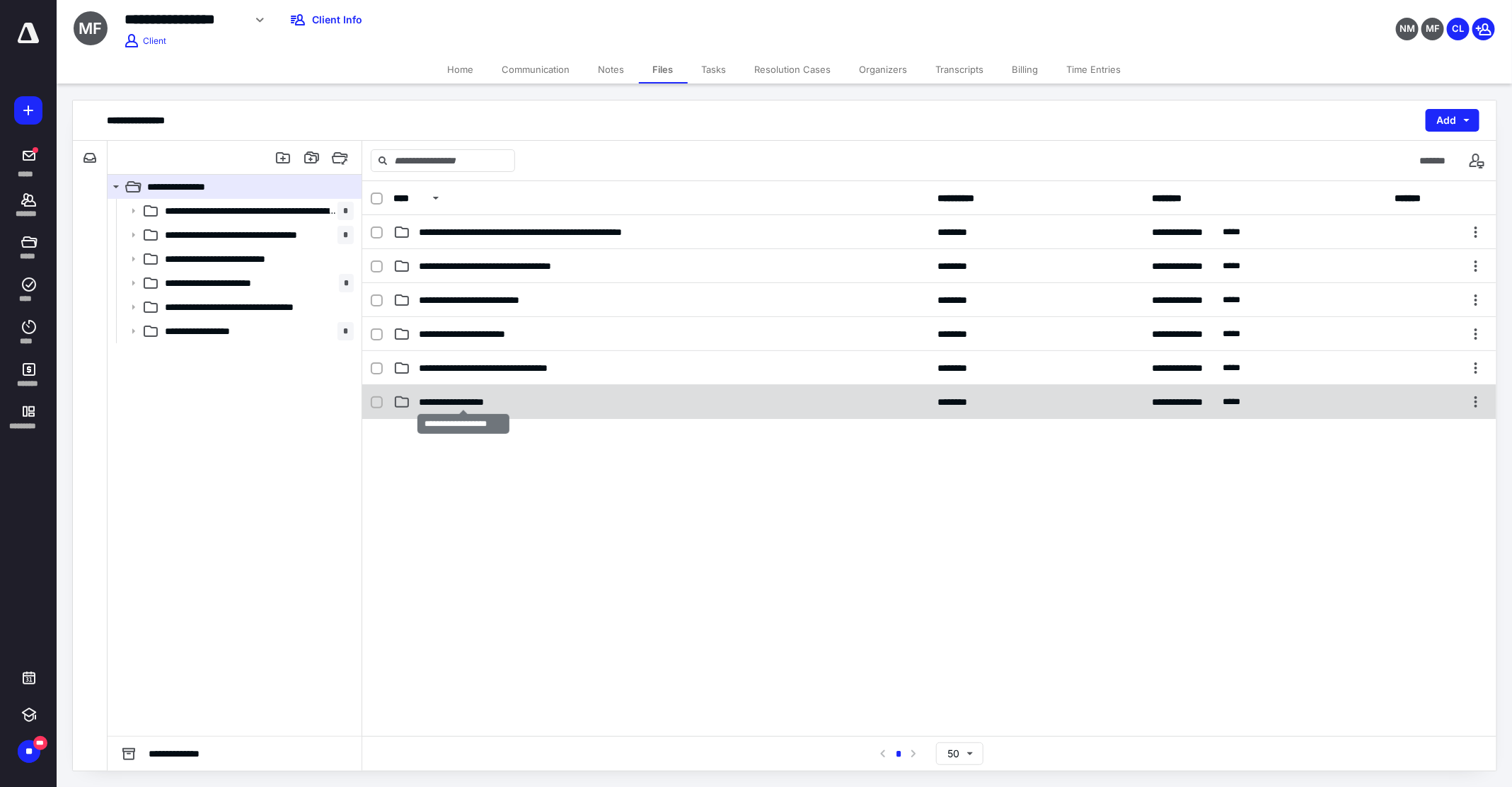 click on "**********" at bounding box center (463, 402) 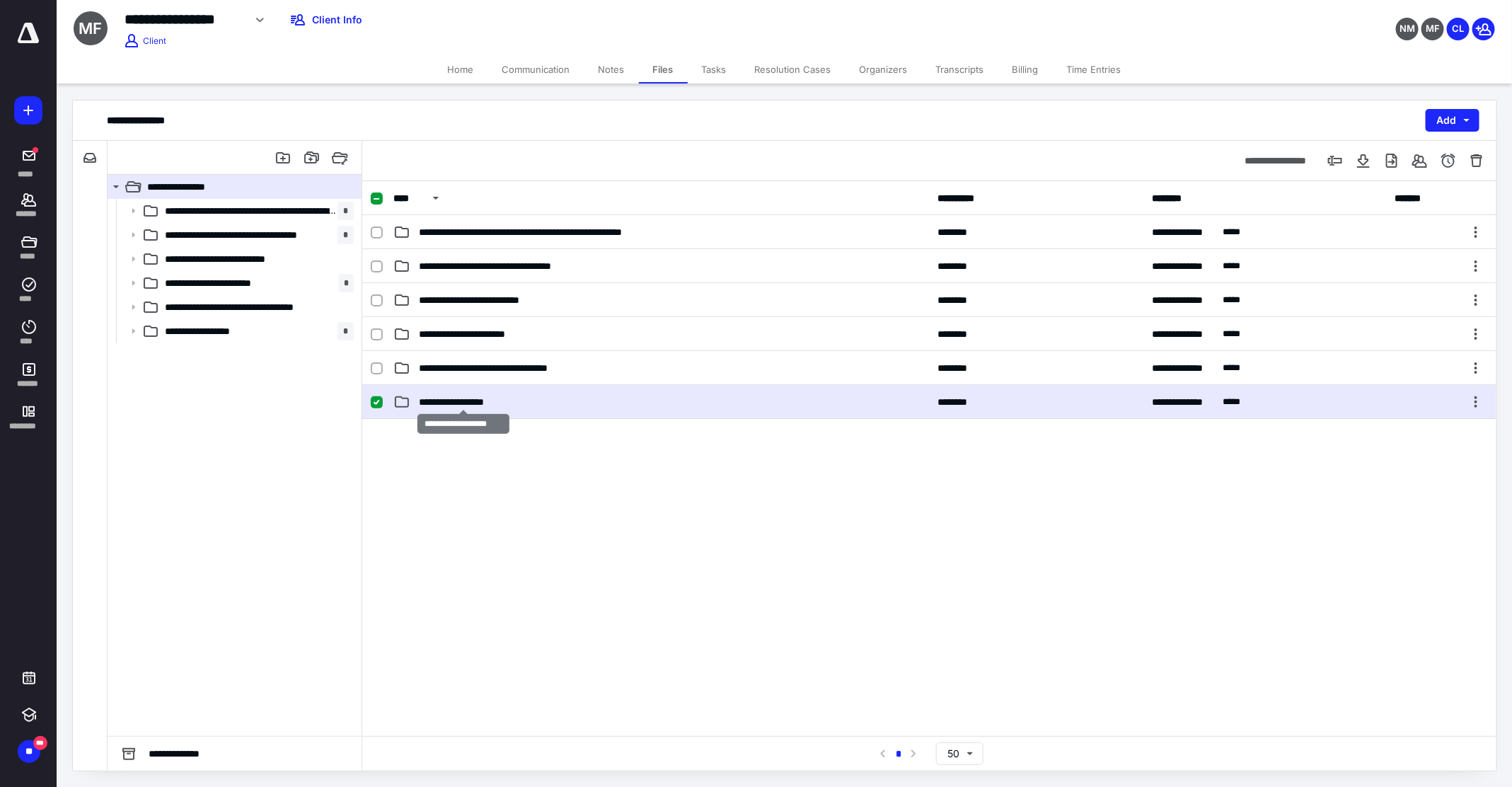 click on "**********" at bounding box center [463, 402] 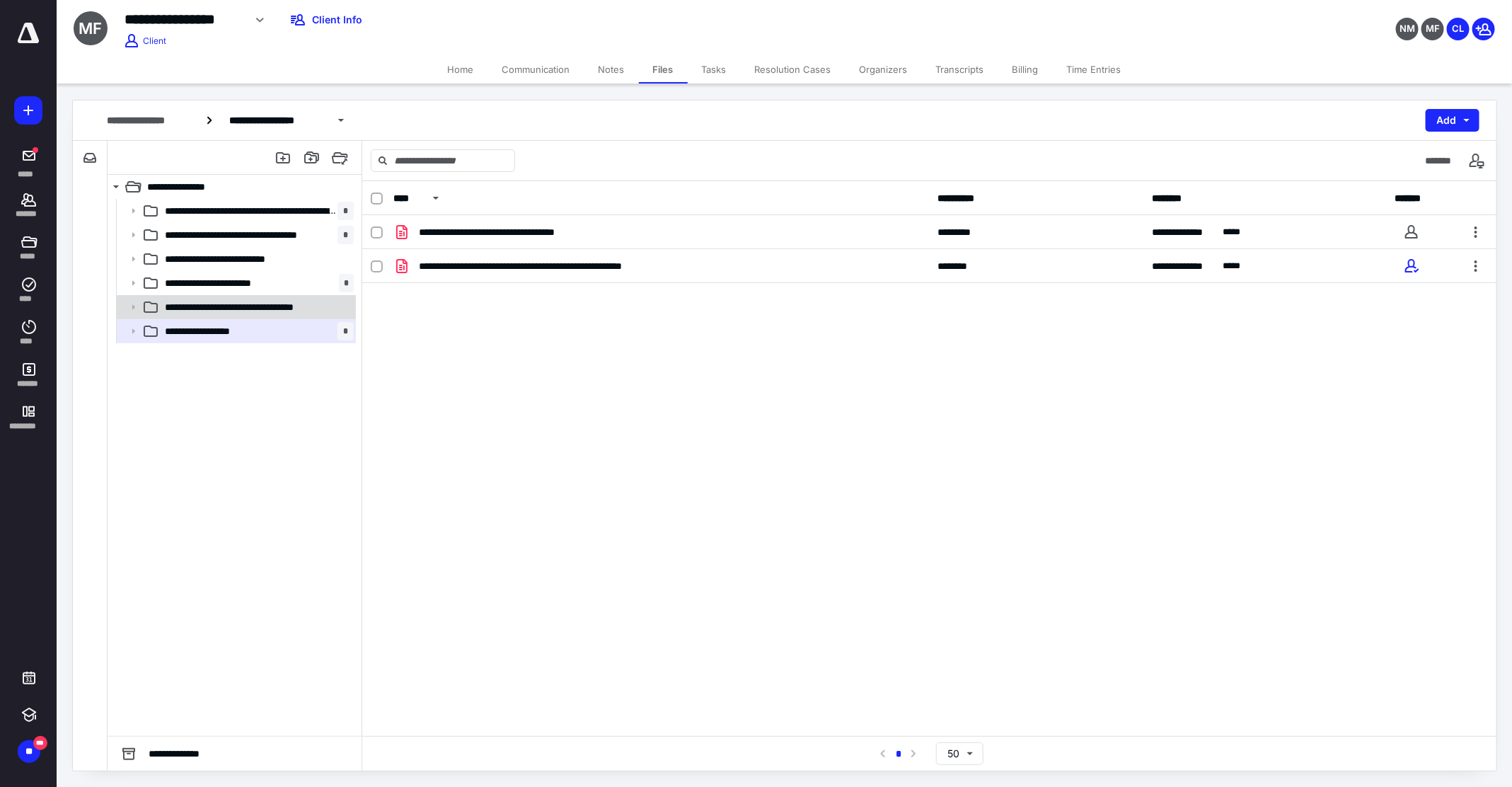 click on "**********" at bounding box center (255, 307) 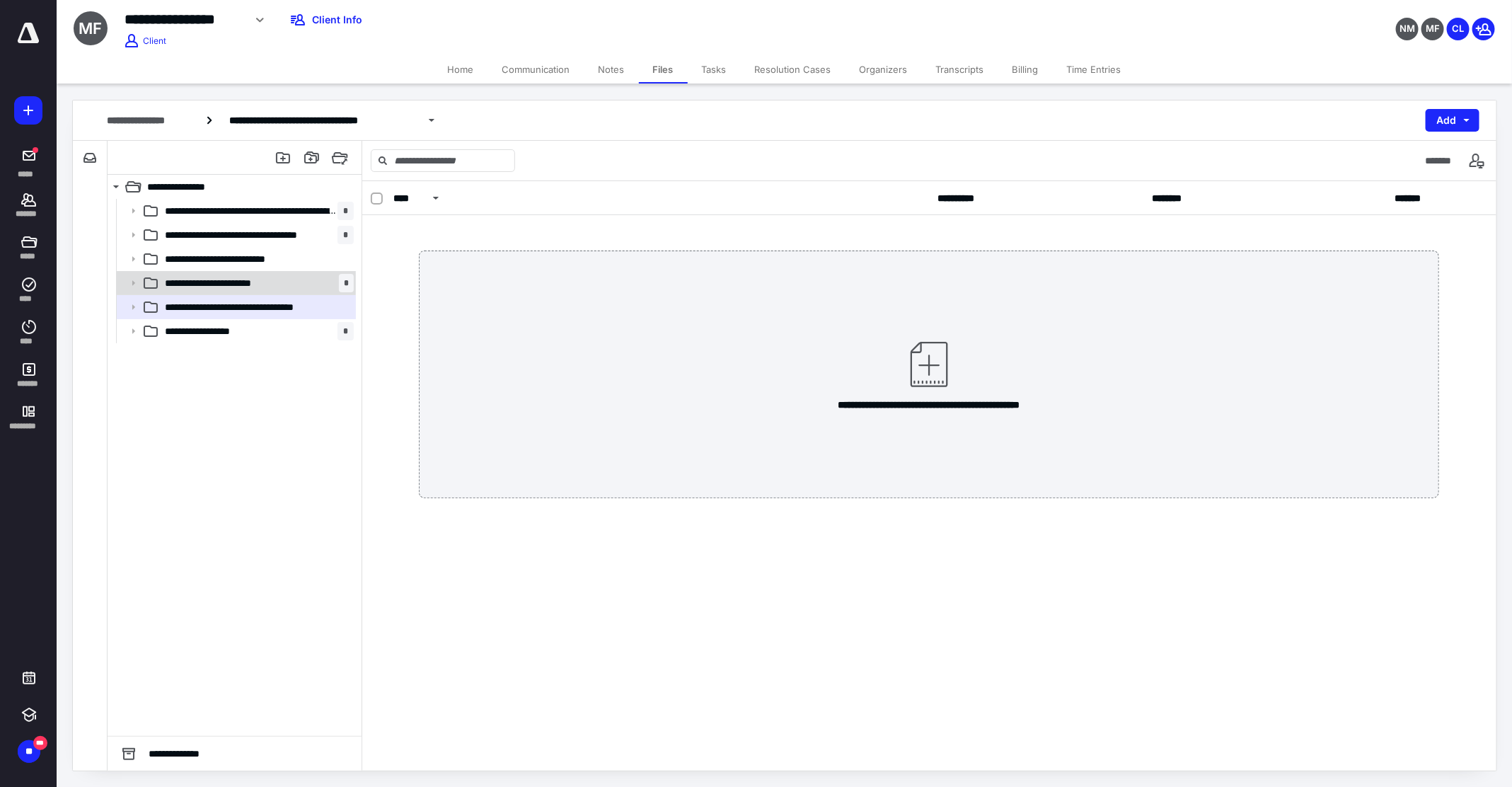click on "**********" at bounding box center (235, 283) 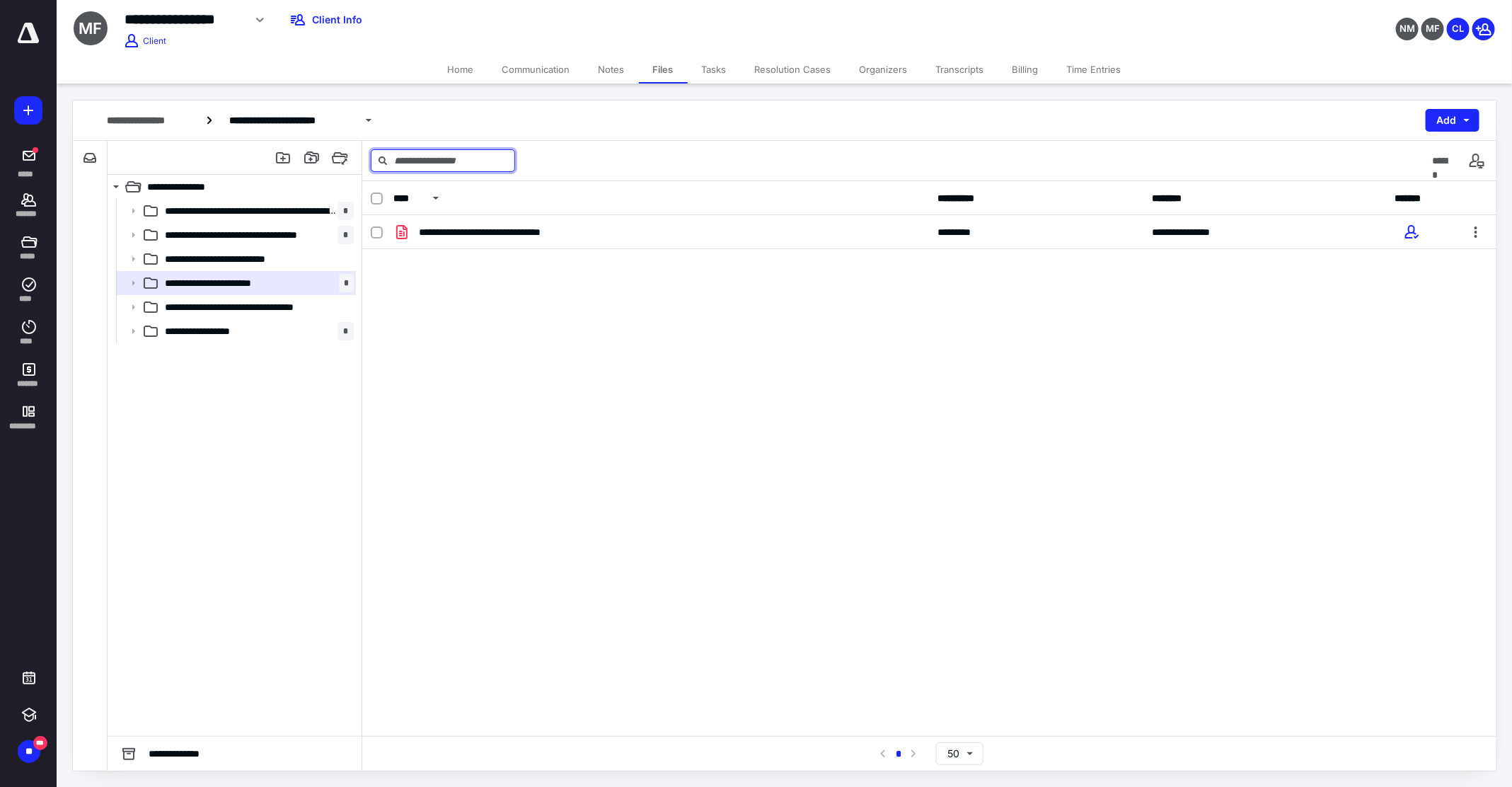 click at bounding box center [443, 161] 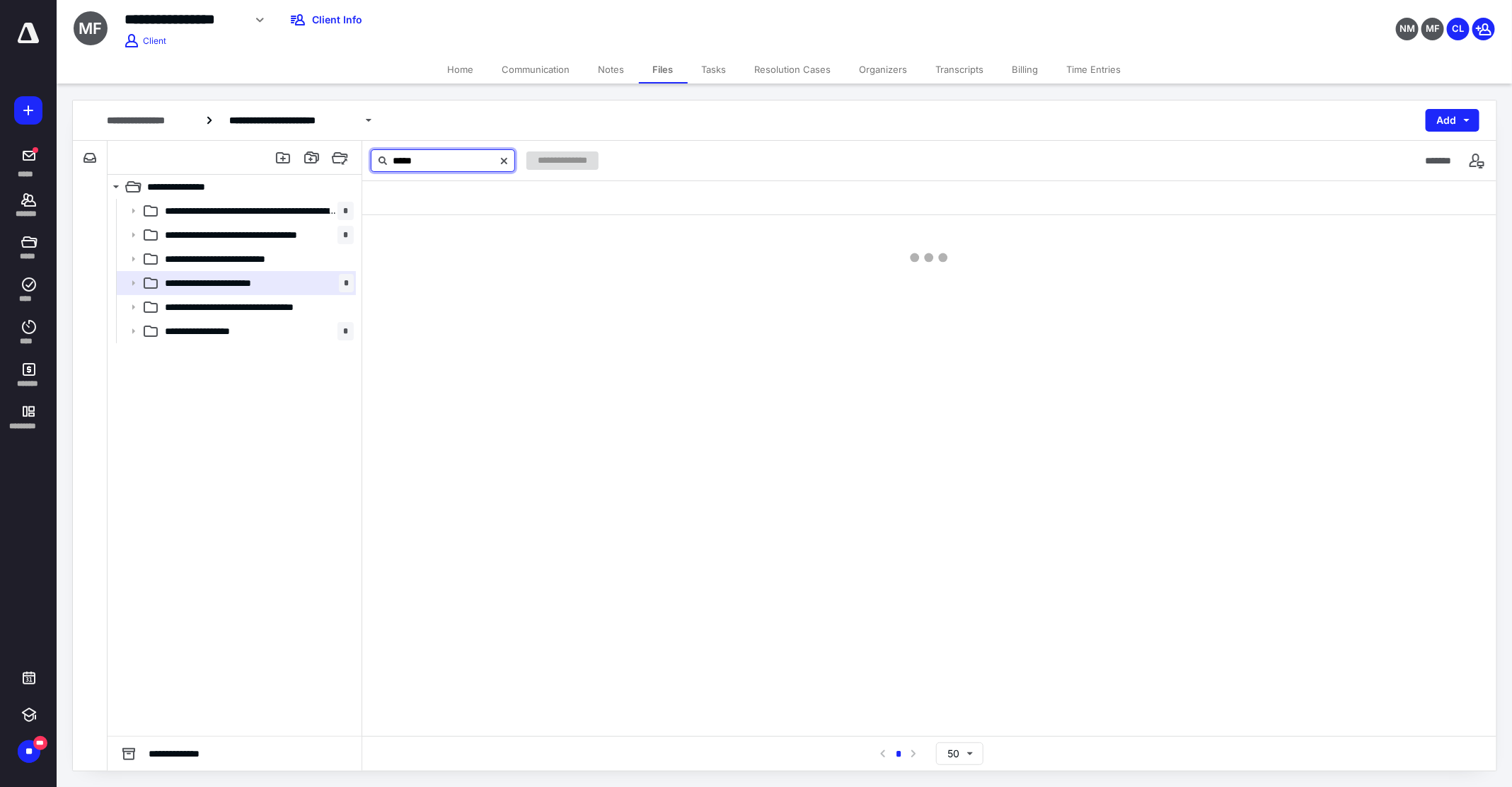 type on "*****" 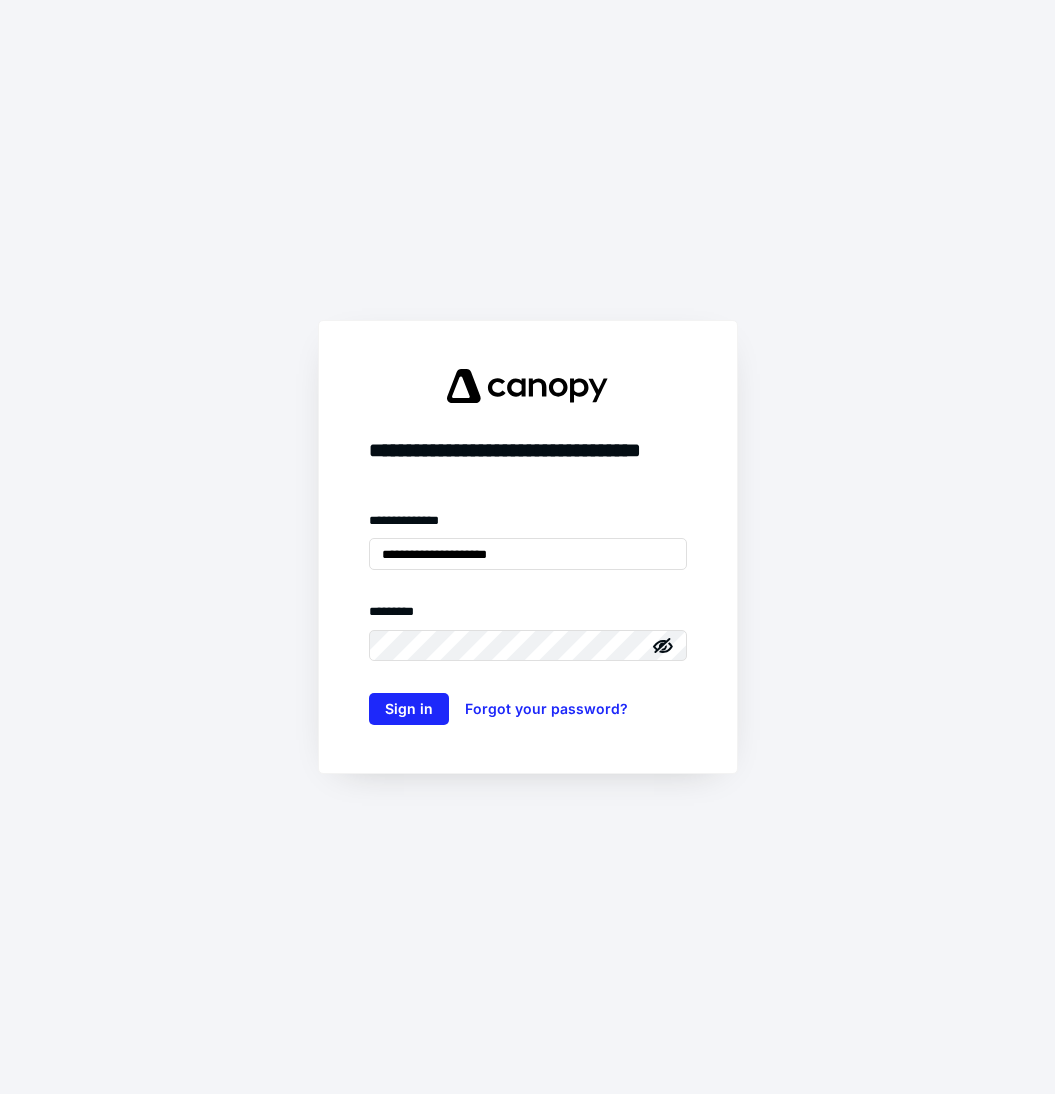 scroll, scrollTop: 0, scrollLeft: 0, axis: both 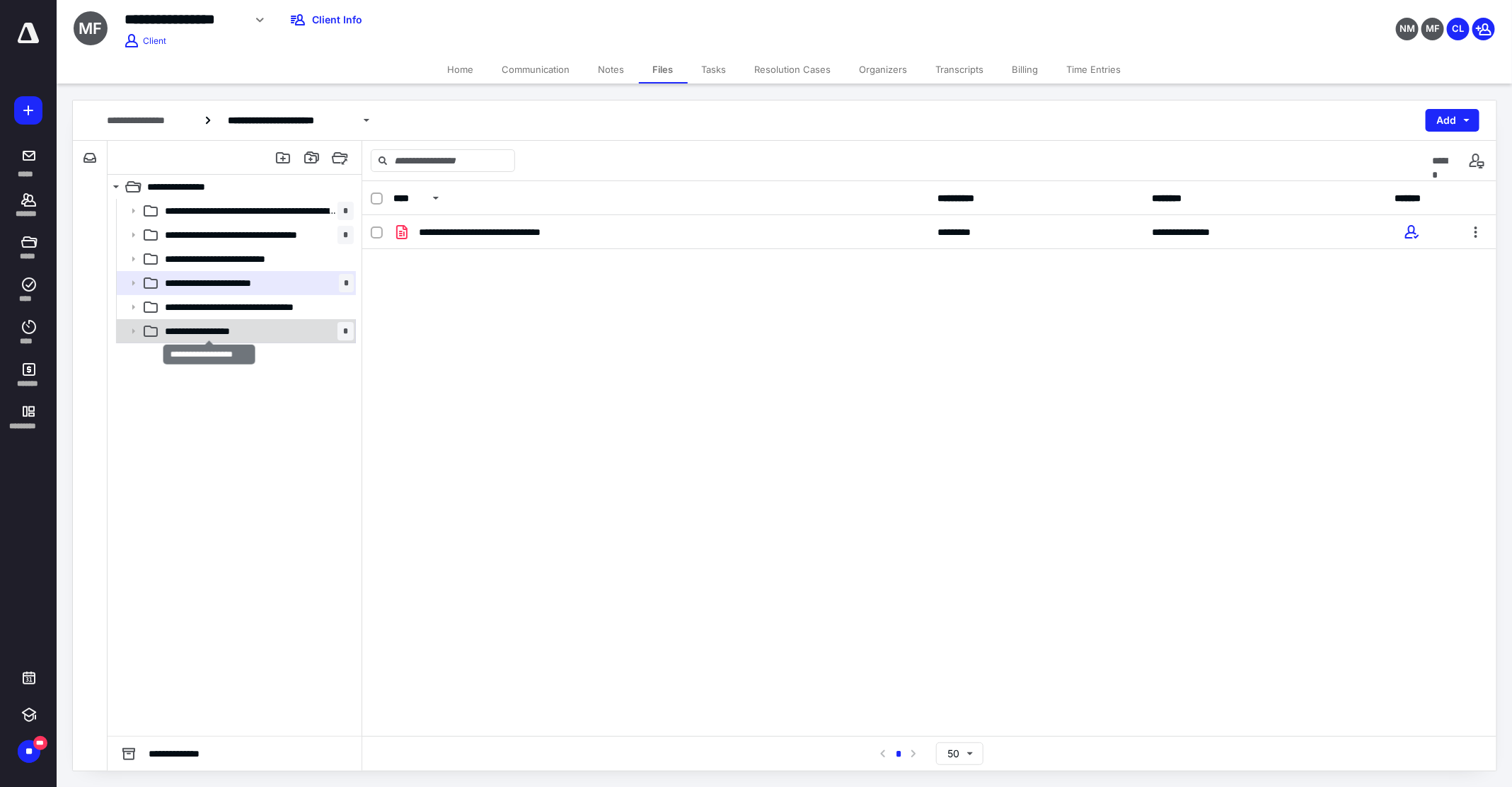 click on "**********" at bounding box center (209, 331) 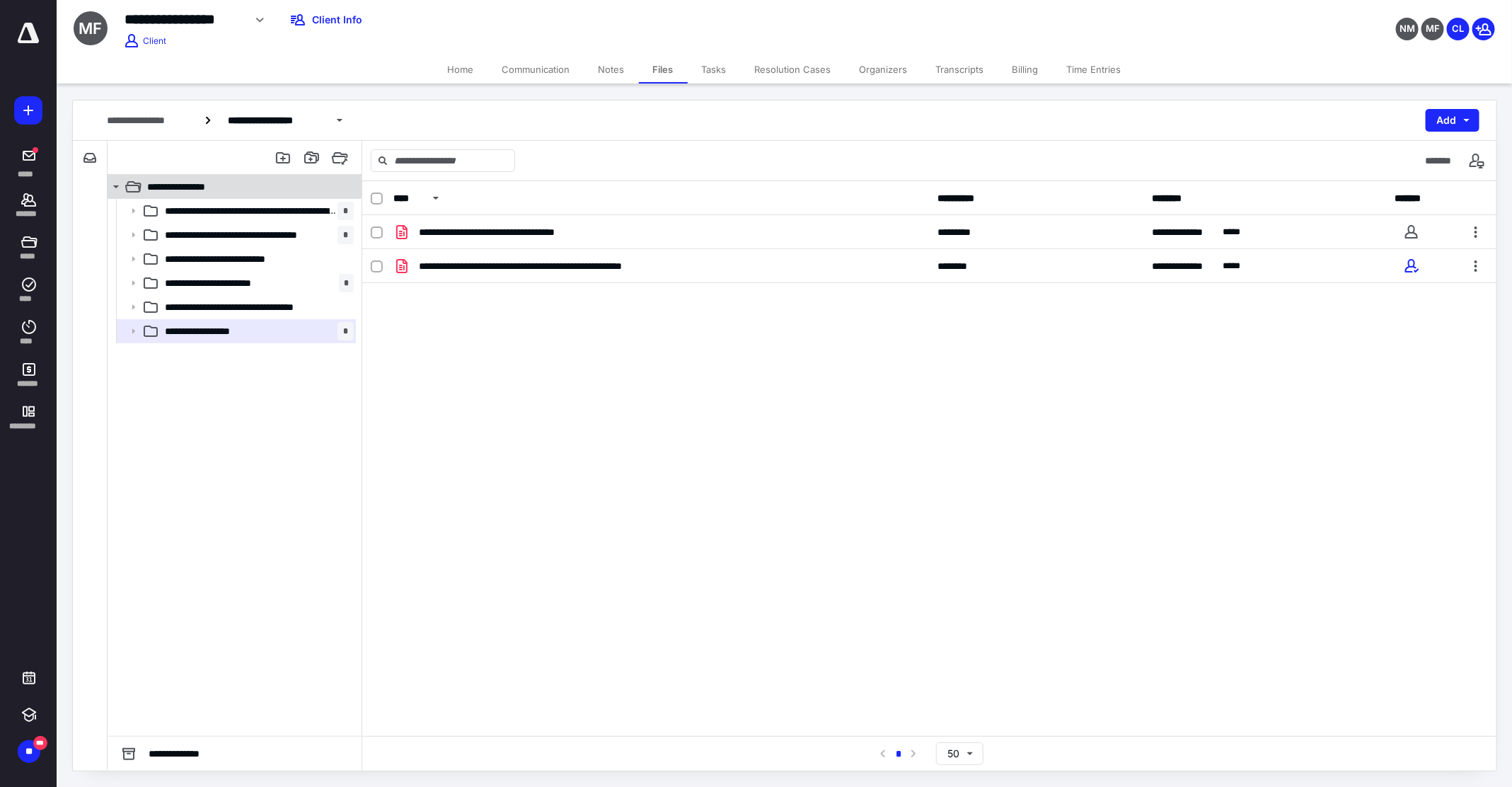 click on "**********" at bounding box center (187, 187) 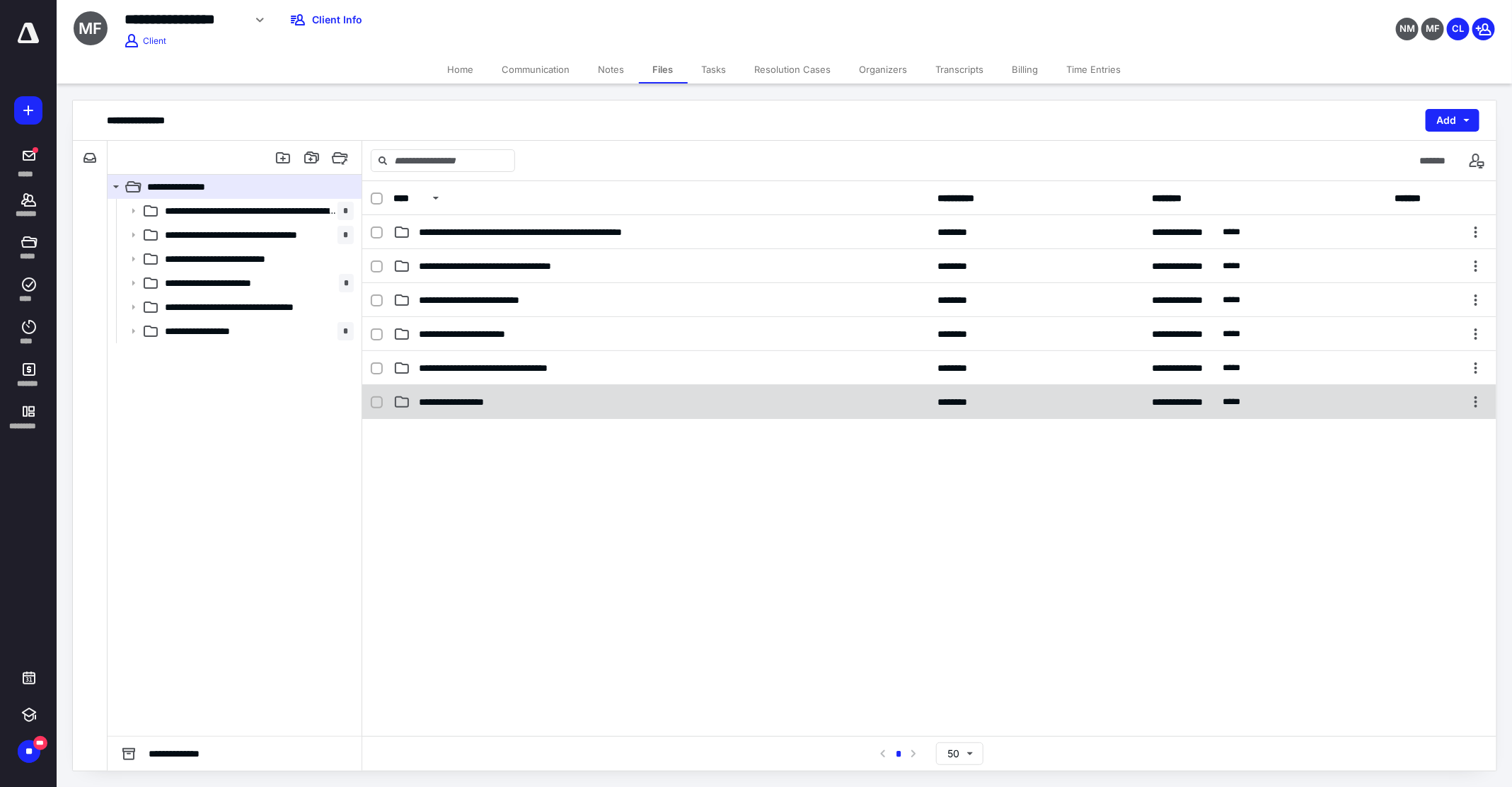 click on "**********" at bounding box center [463, 402] 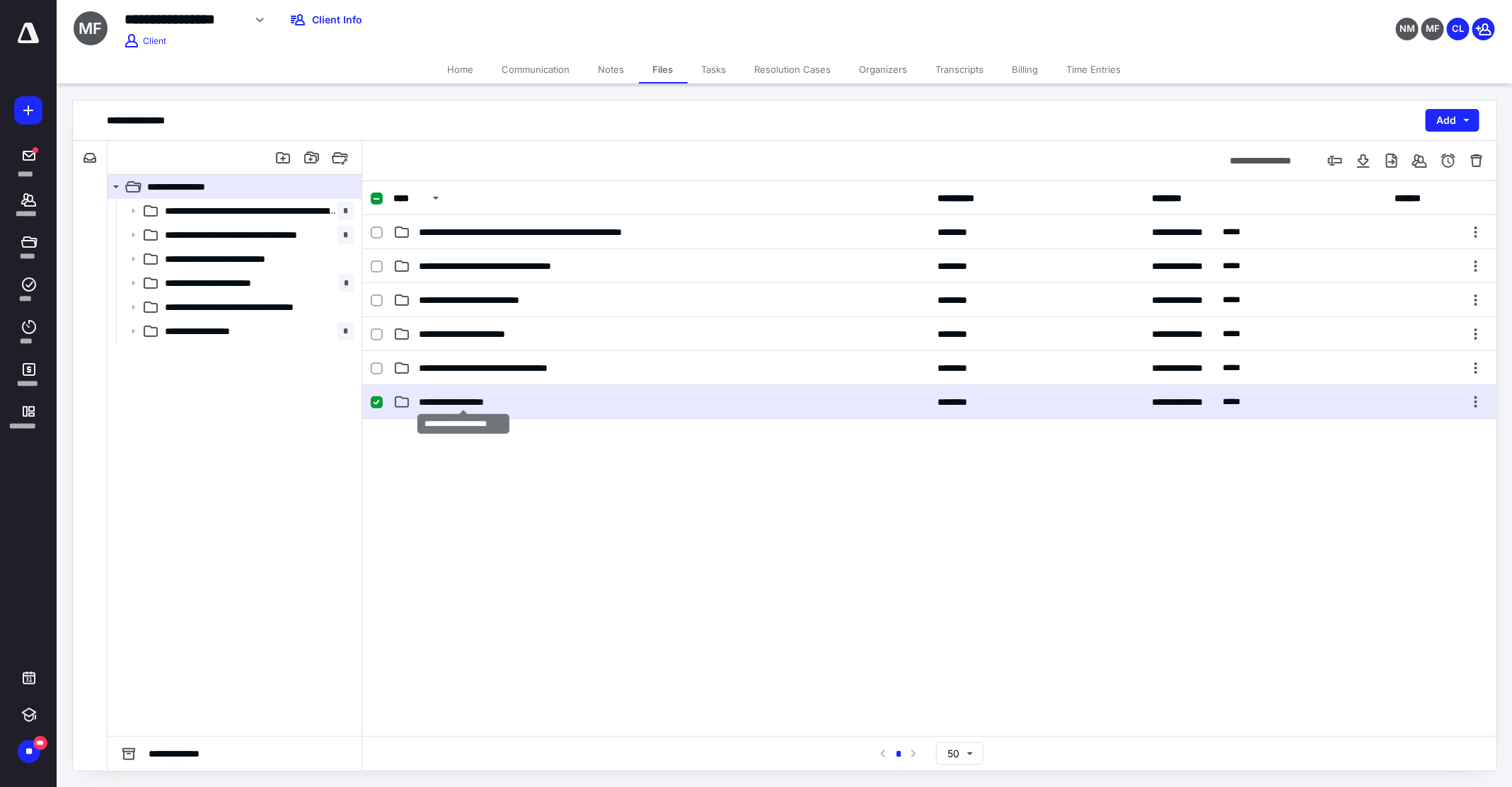 click on "**********" 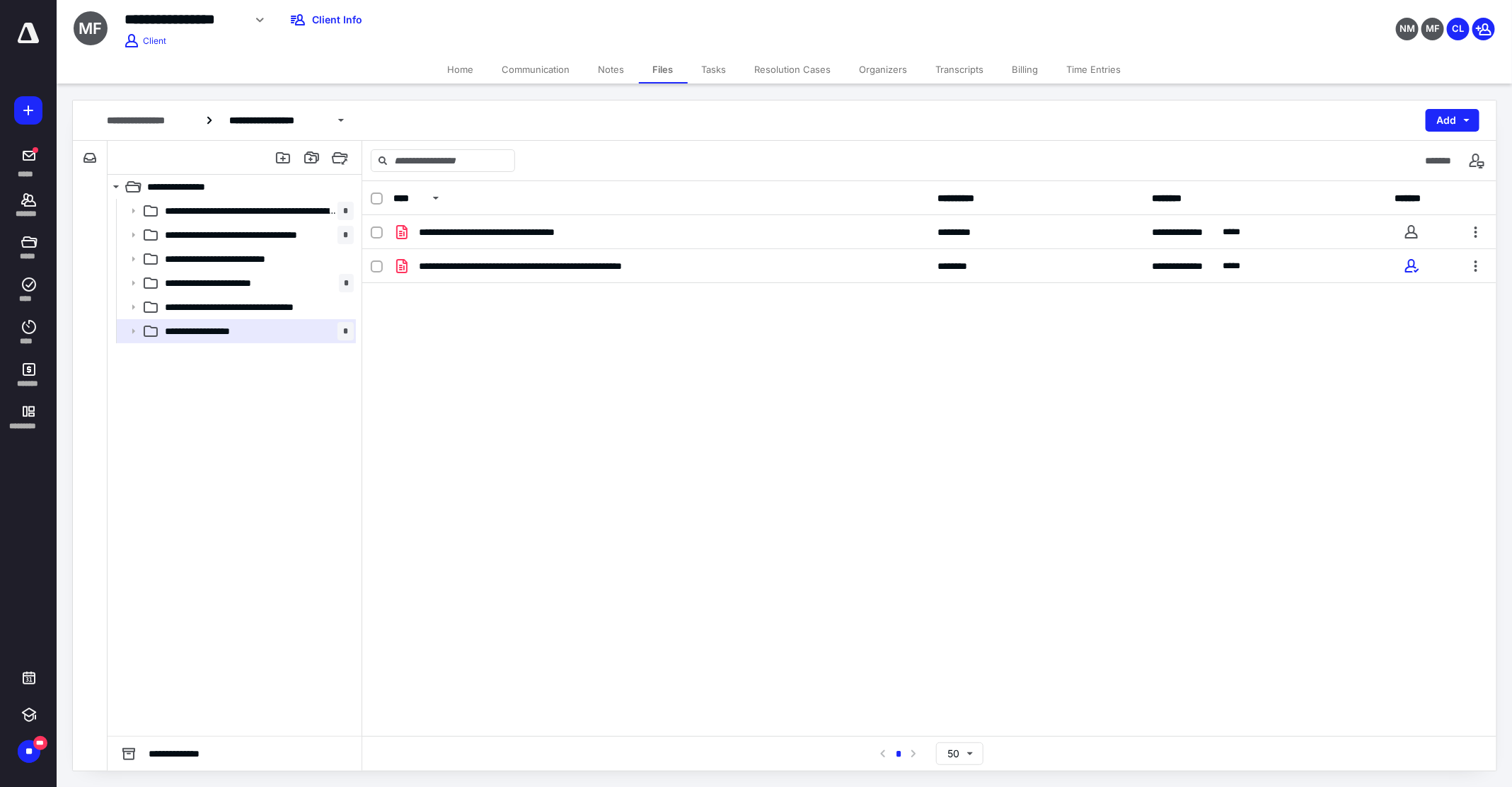 click on "**********" 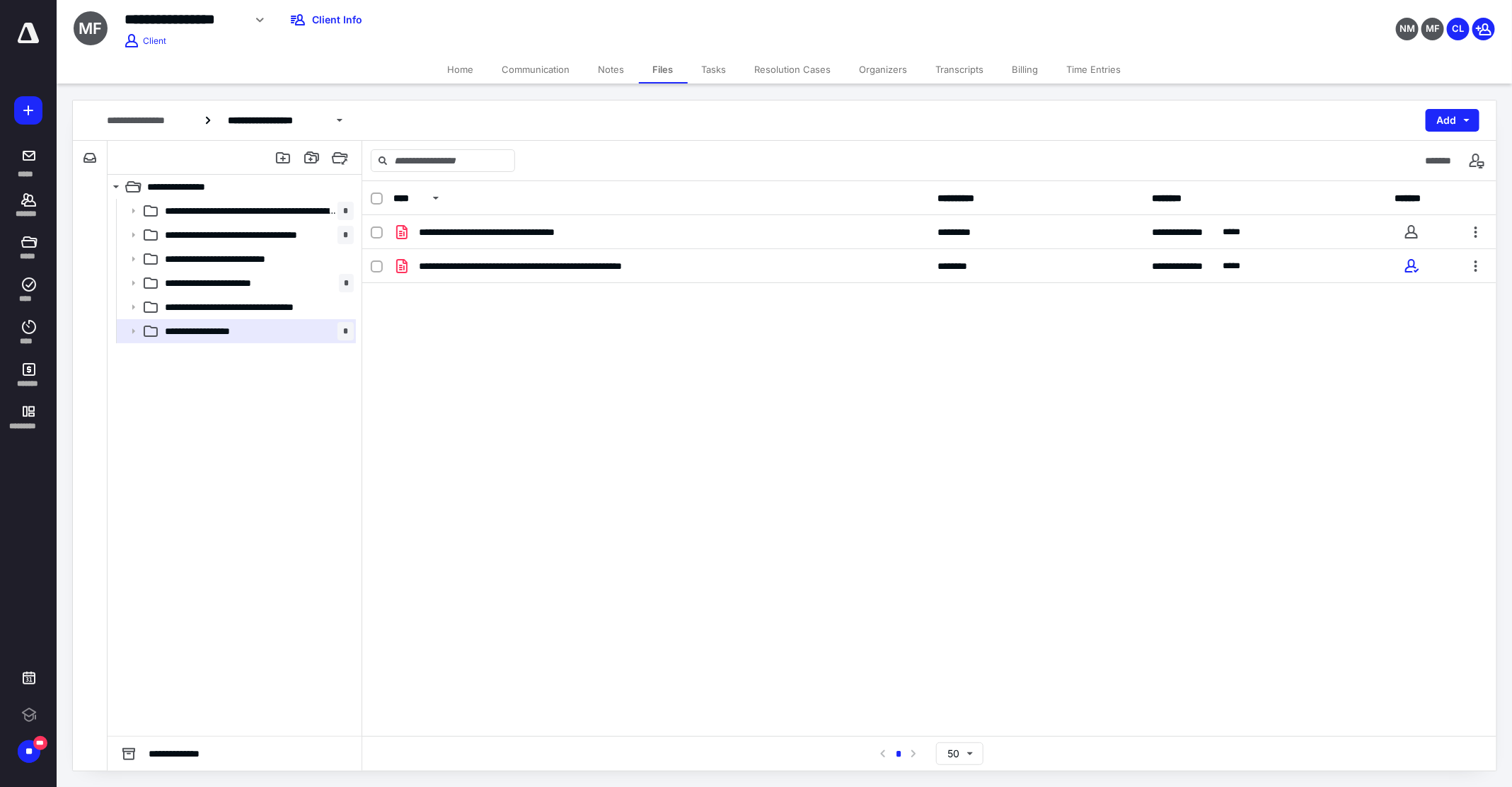 scroll, scrollTop: 0, scrollLeft: 0, axis: both 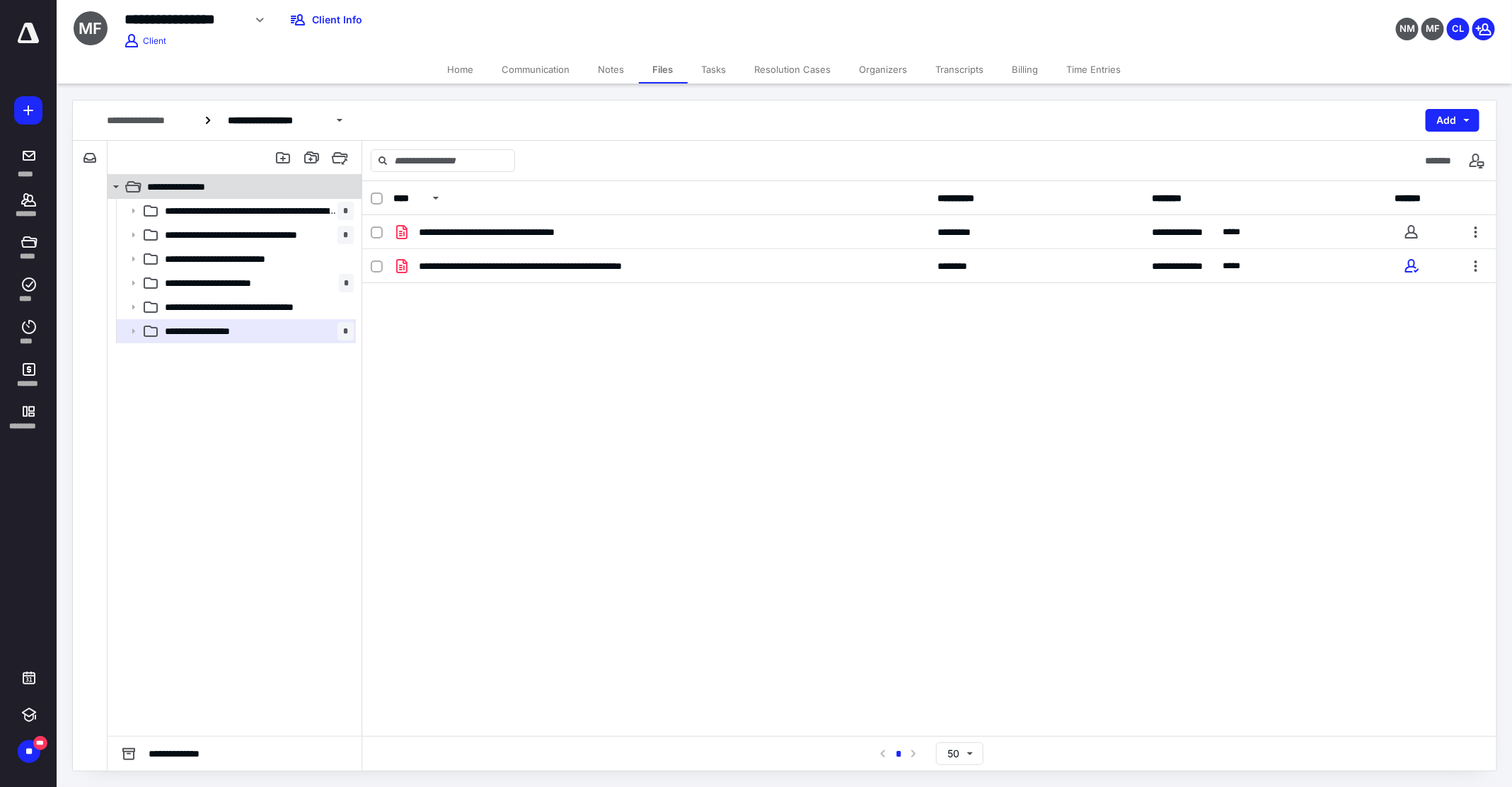 click on "**********" at bounding box center (187, 187) 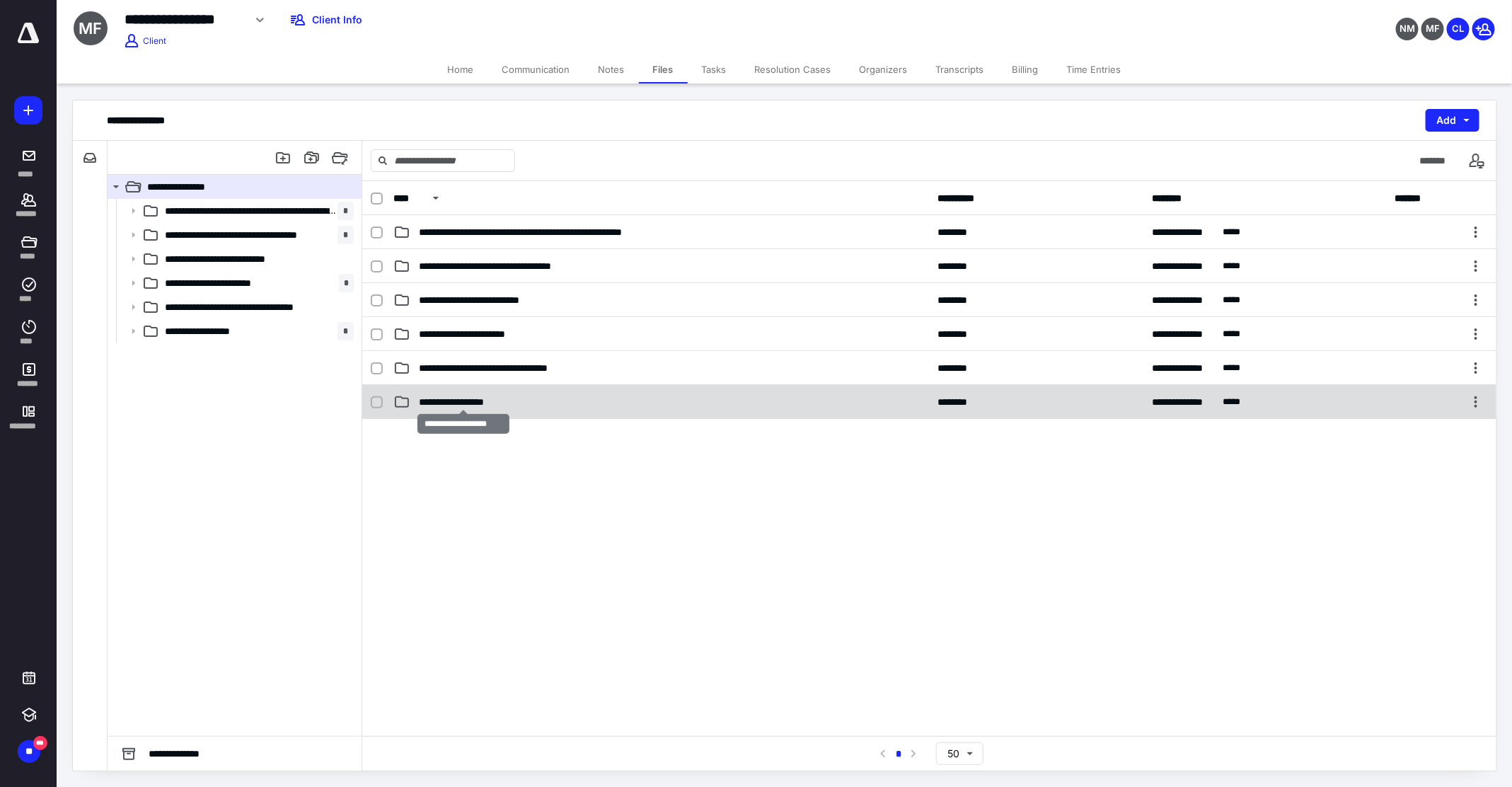 click on "**********" at bounding box center (463, 402) 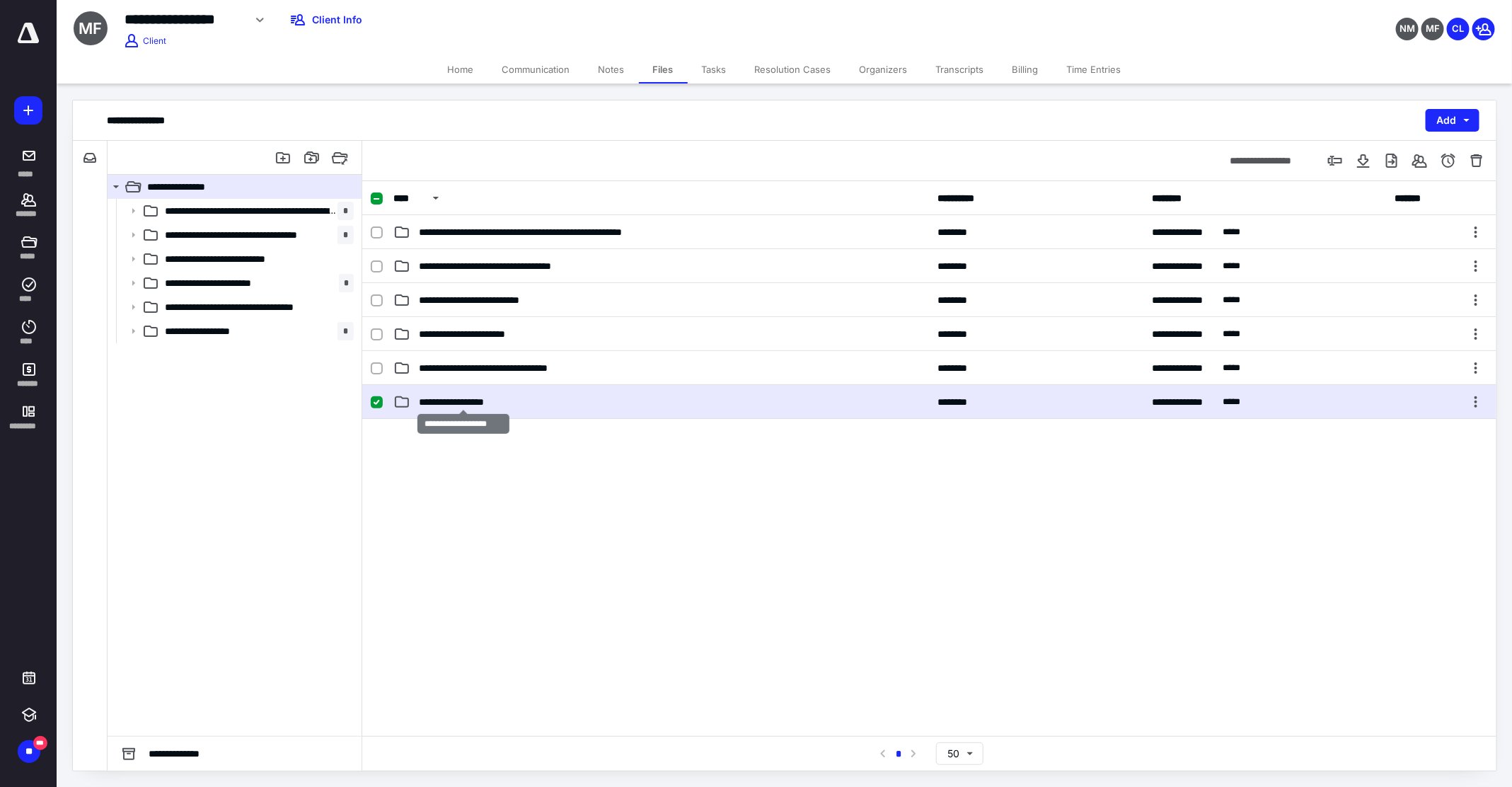 click on "**********" at bounding box center [463, 402] 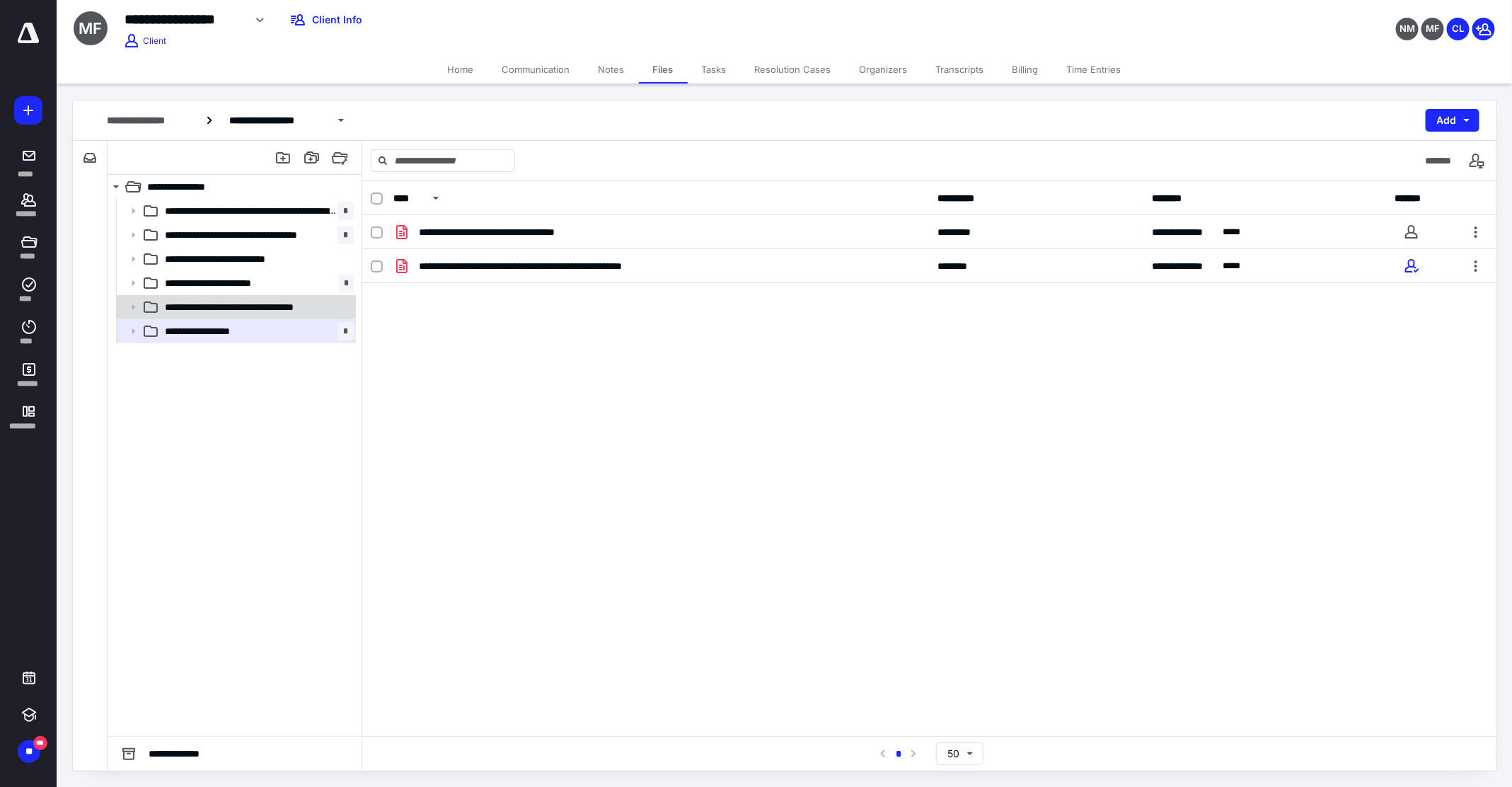 click on "**********" at bounding box center (235, 307) 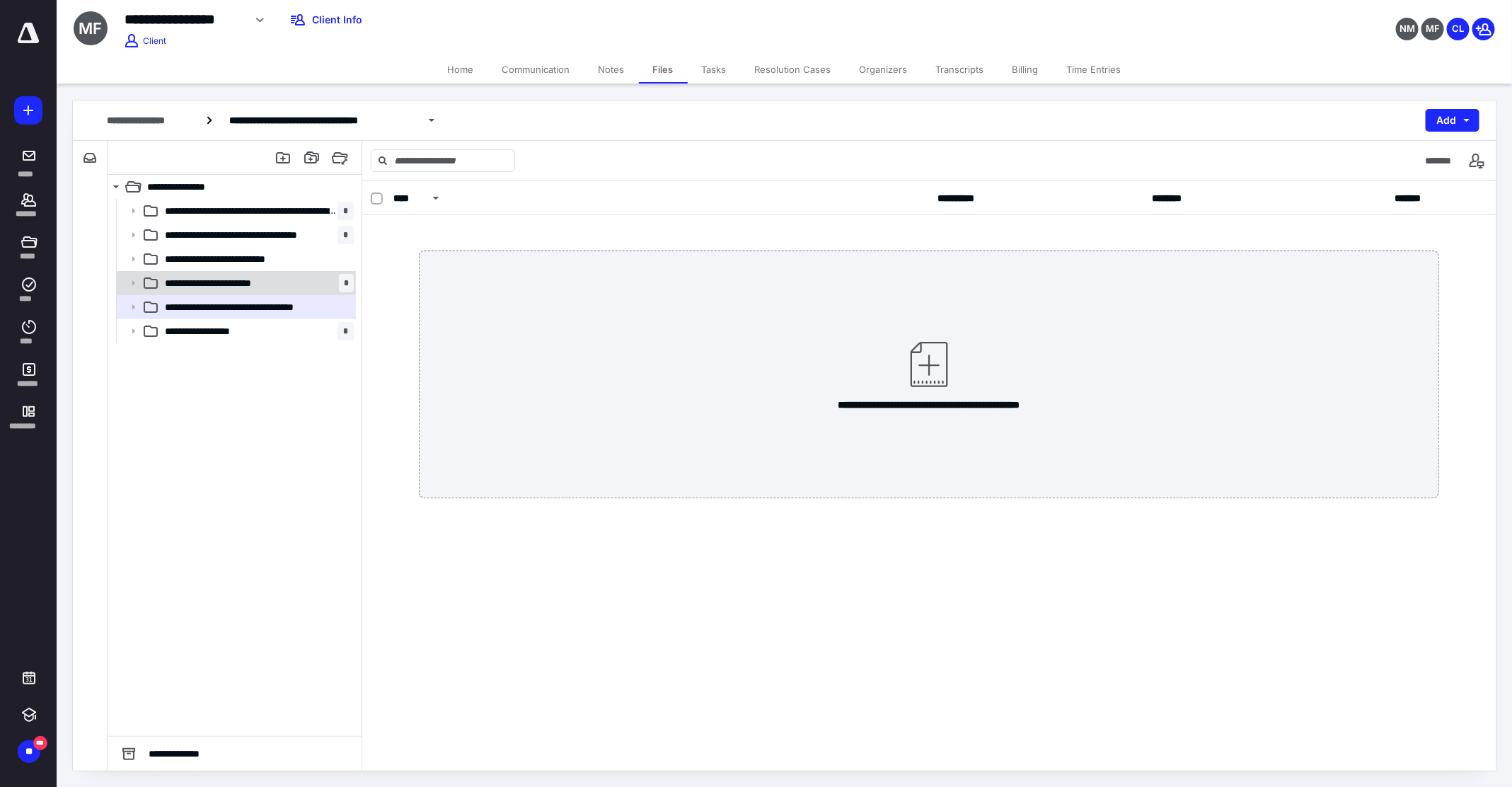 click on "**********" at bounding box center [256, 283] 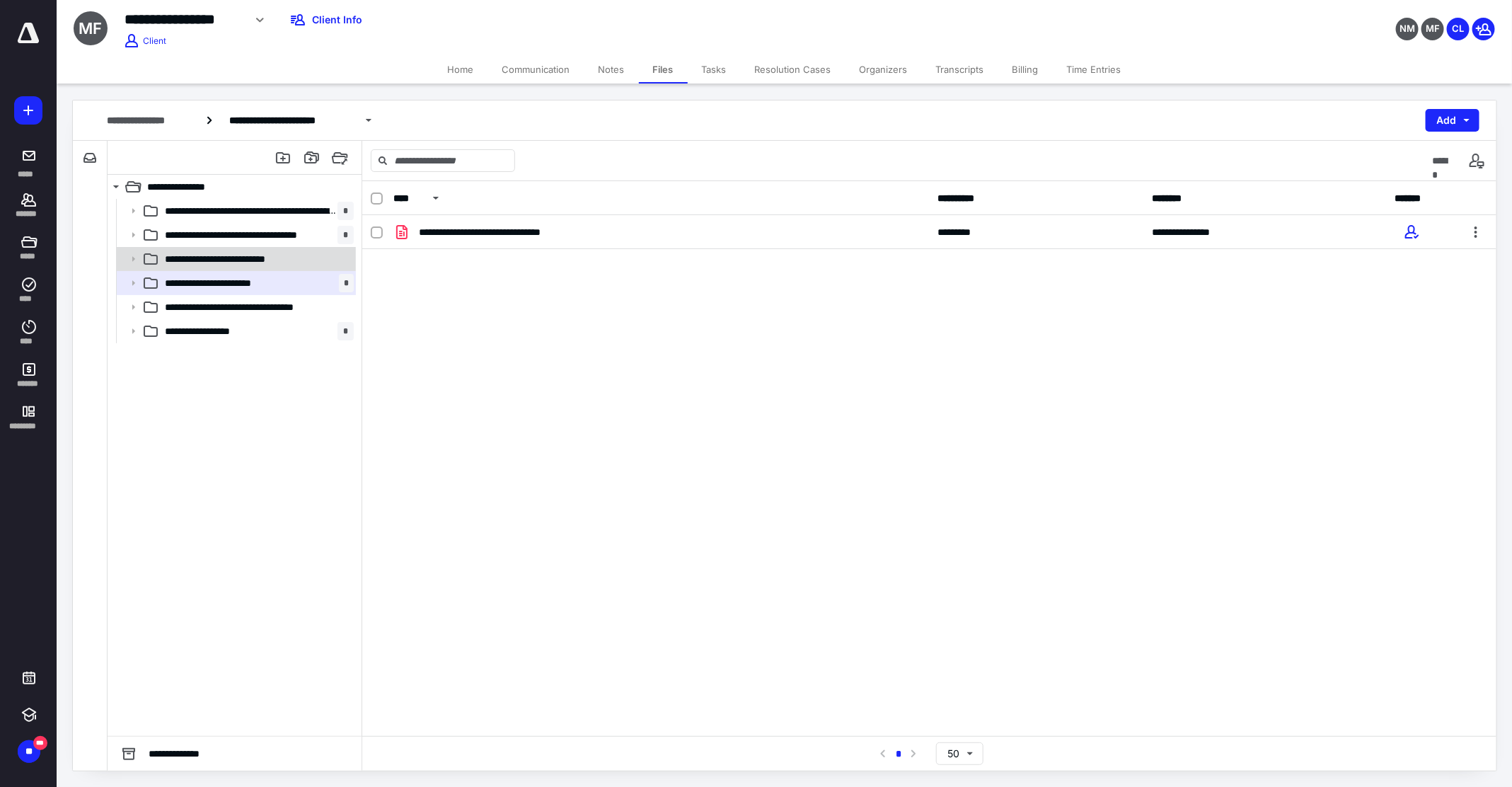 click on "**********" at bounding box center (232, 259) 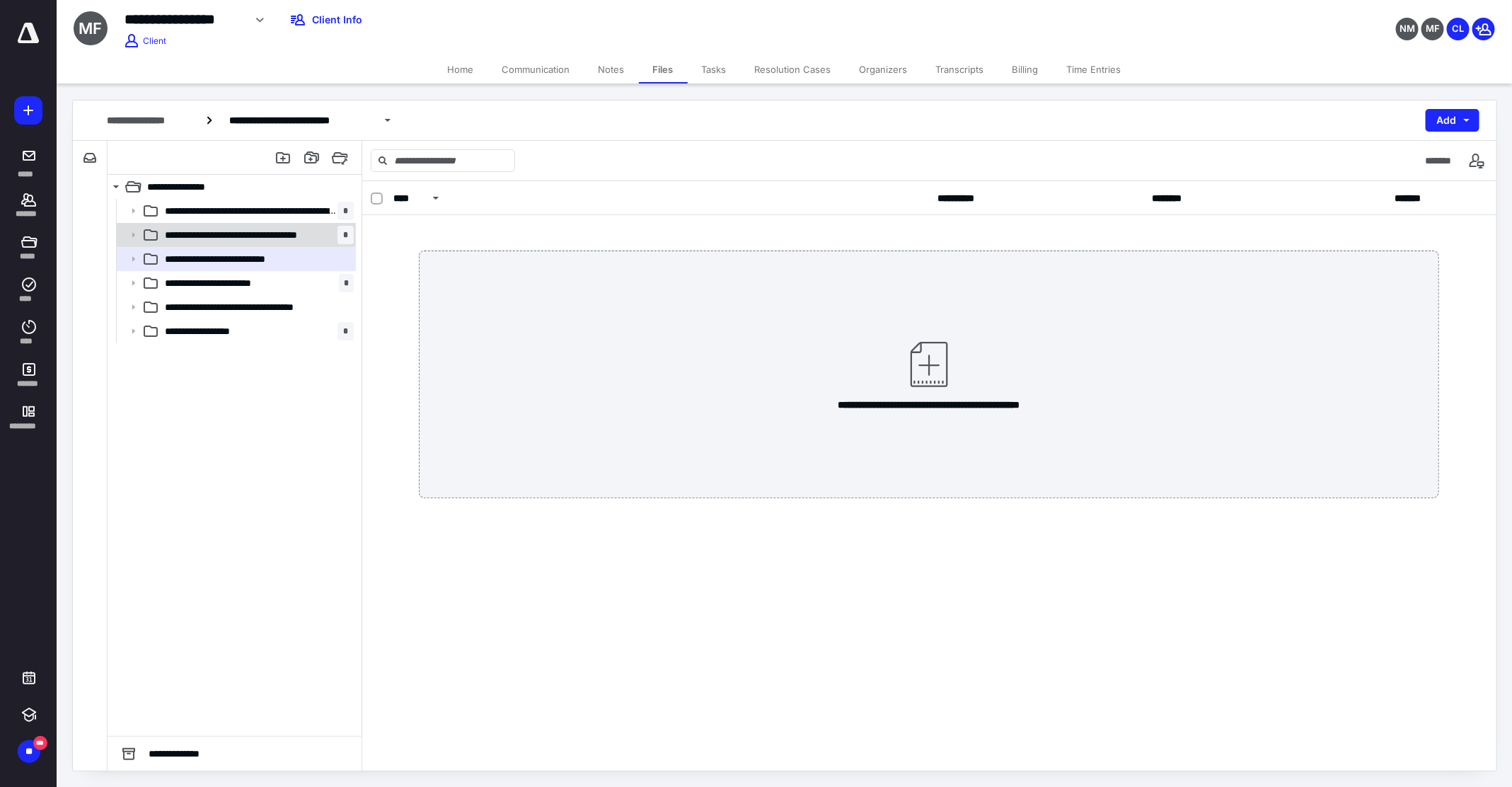 click on "**********" at bounding box center (251, 235) 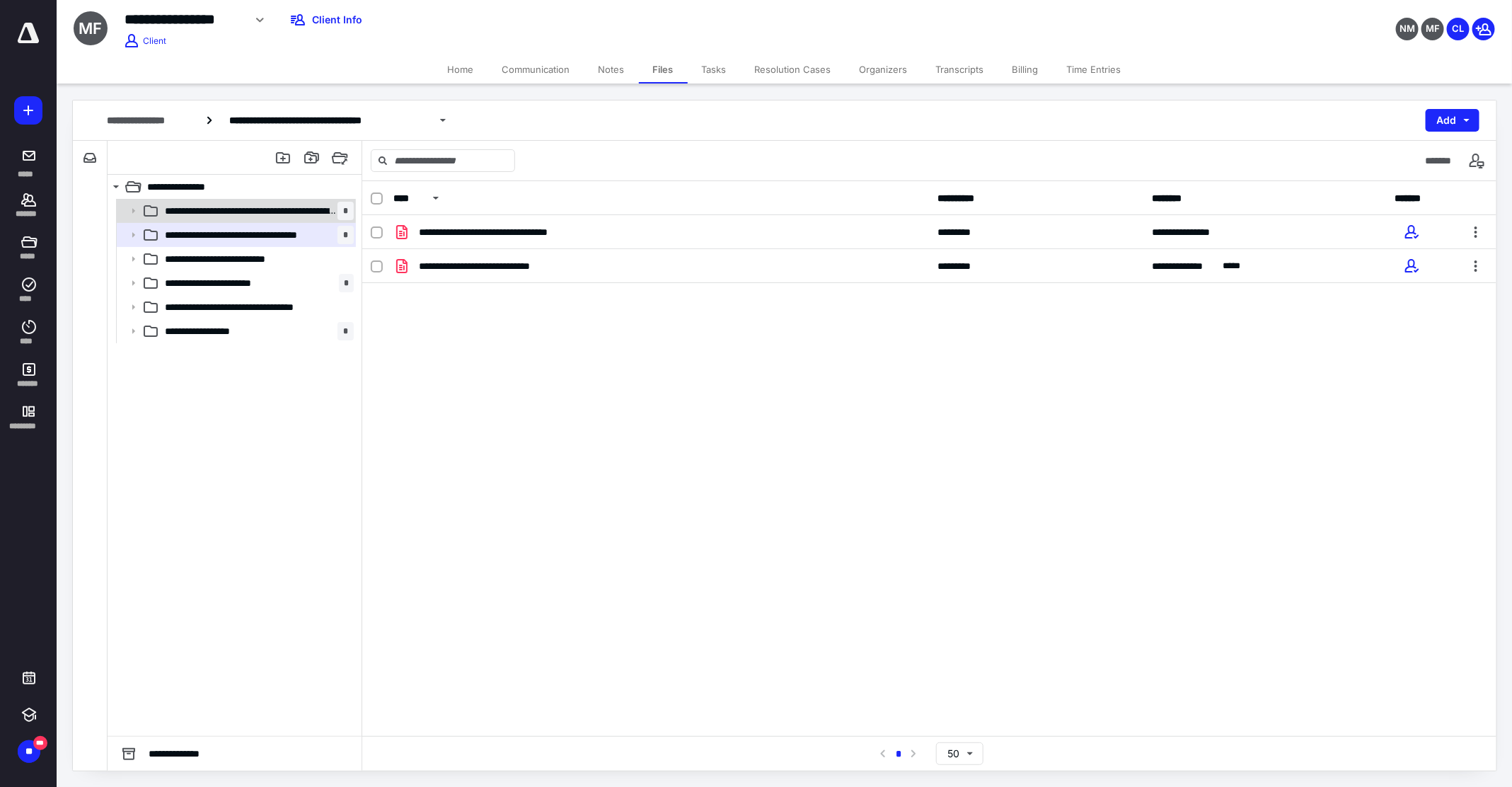 click on "**********" at bounding box center (256, 211) 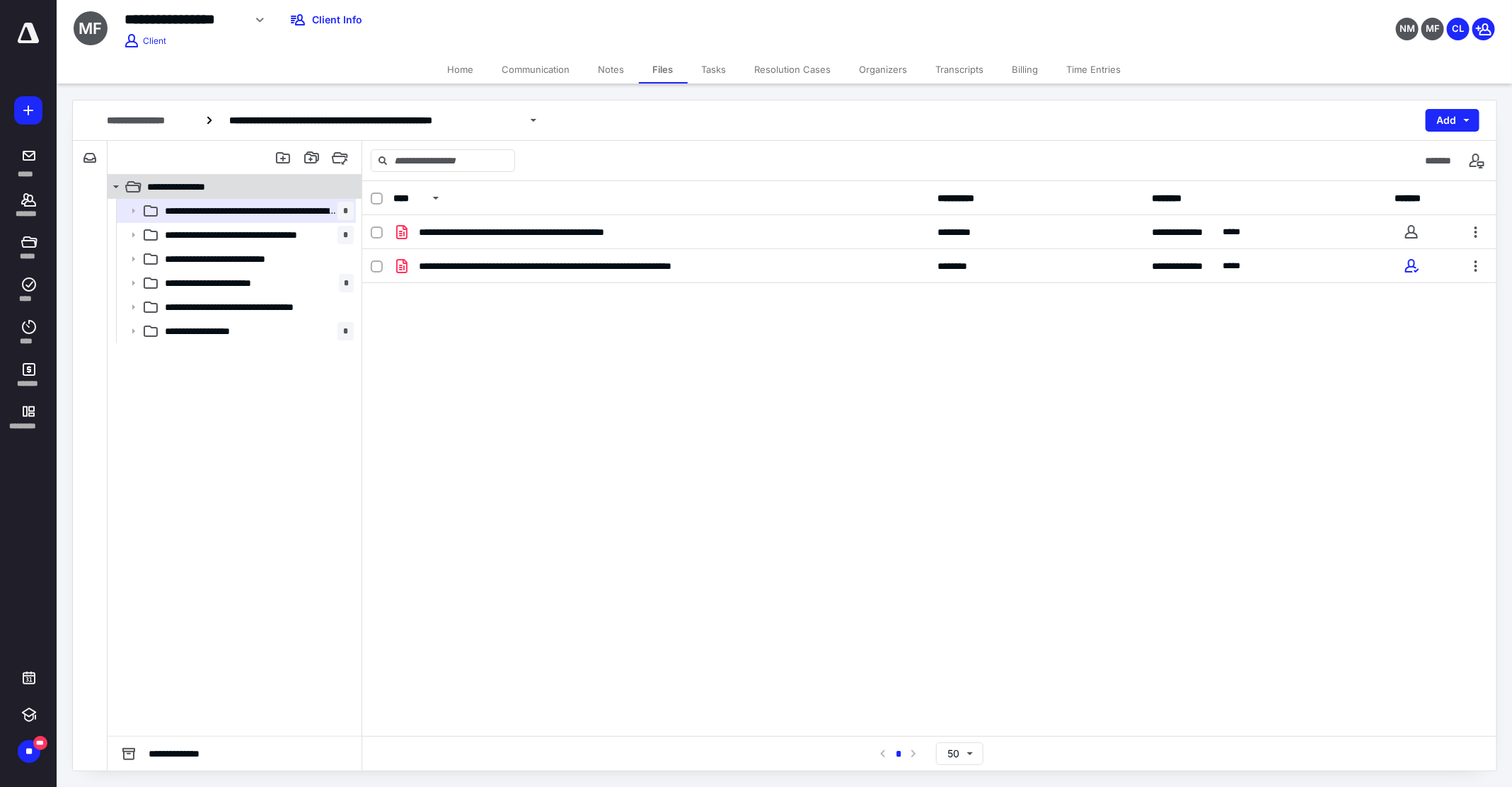 click on "**********" at bounding box center (226, 187) 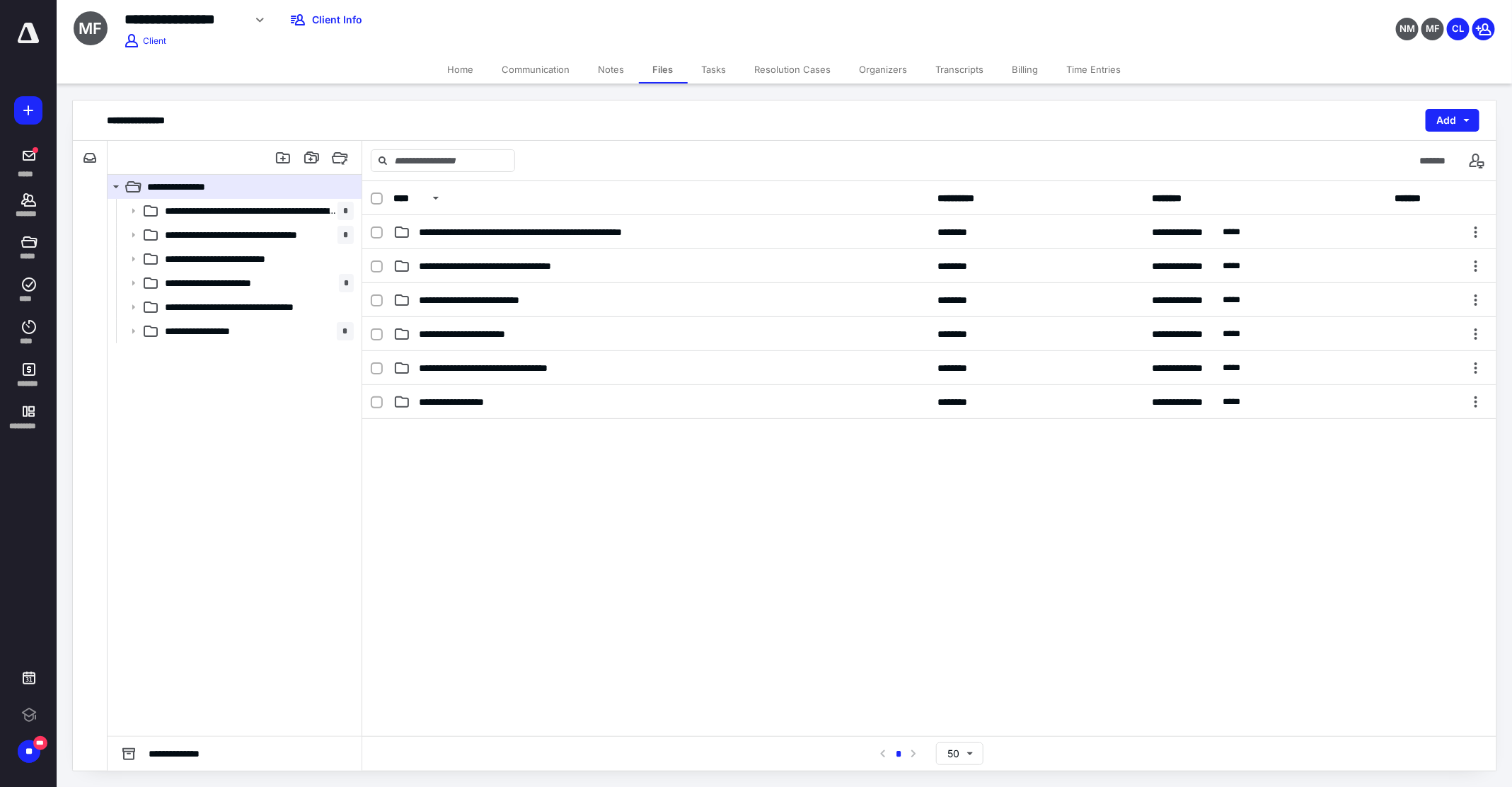 scroll, scrollTop: 0, scrollLeft: 0, axis: both 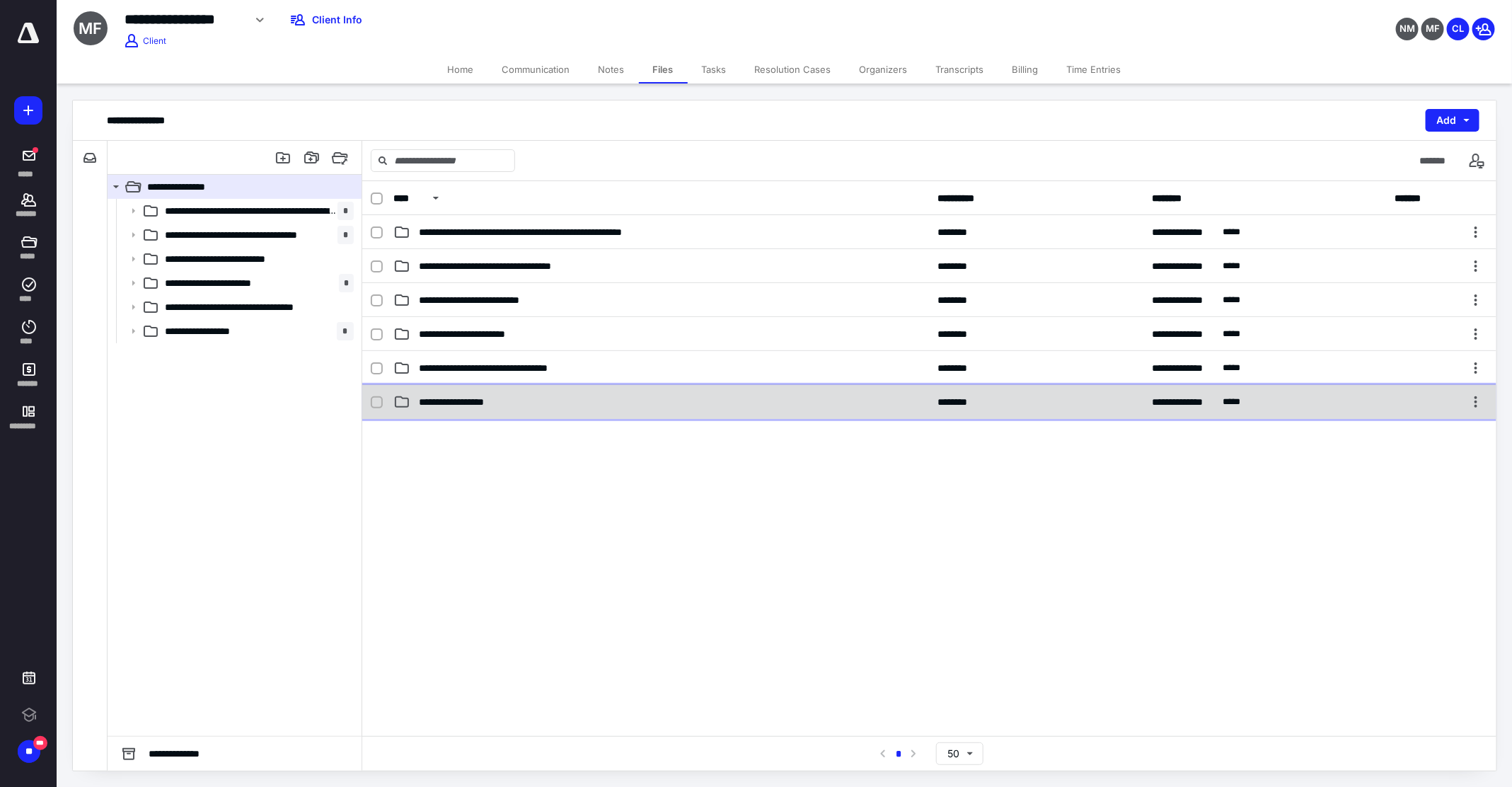 click on "**********" at bounding box center (463, 402) 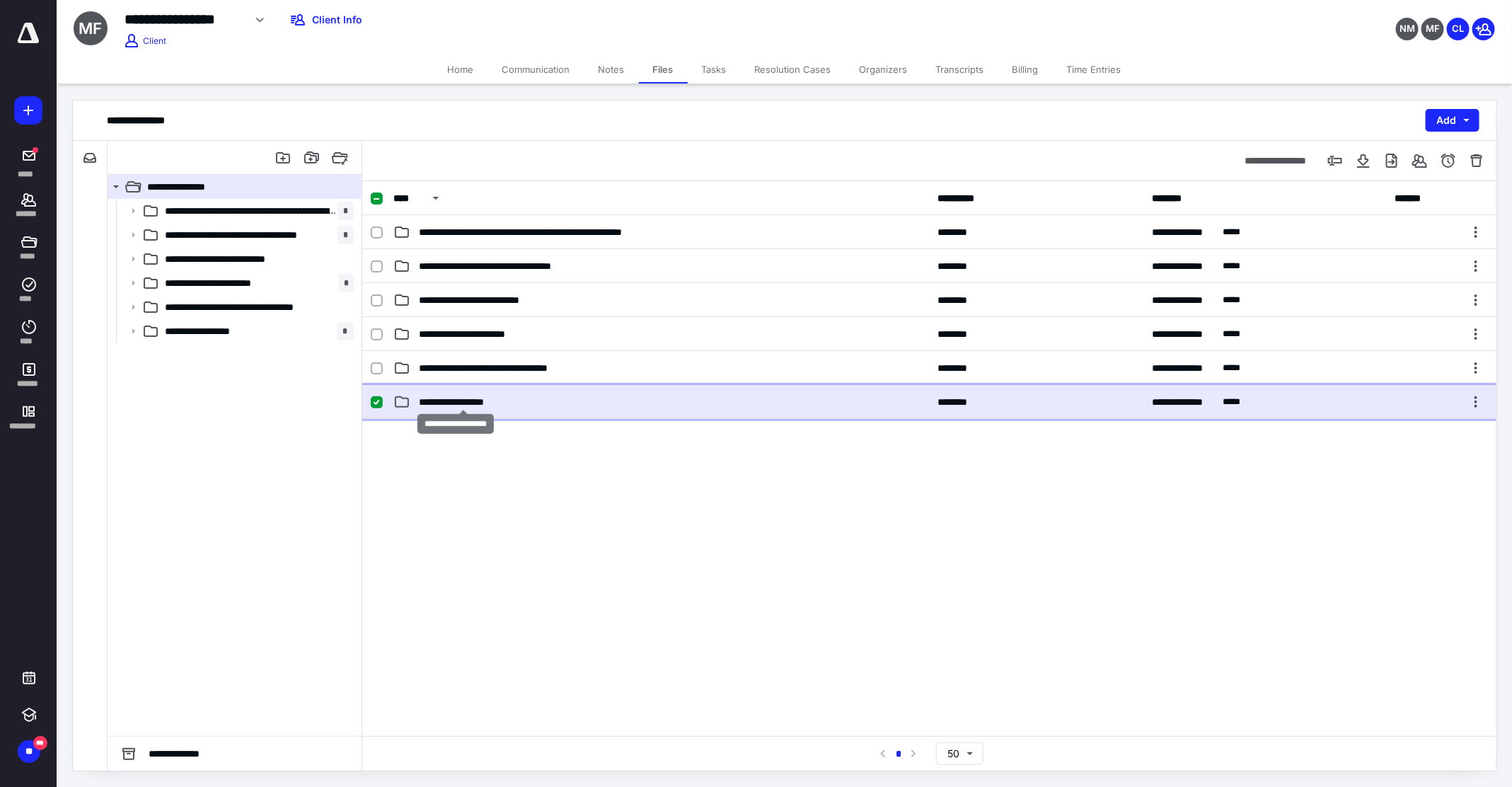 click on "**********" at bounding box center [463, 402] 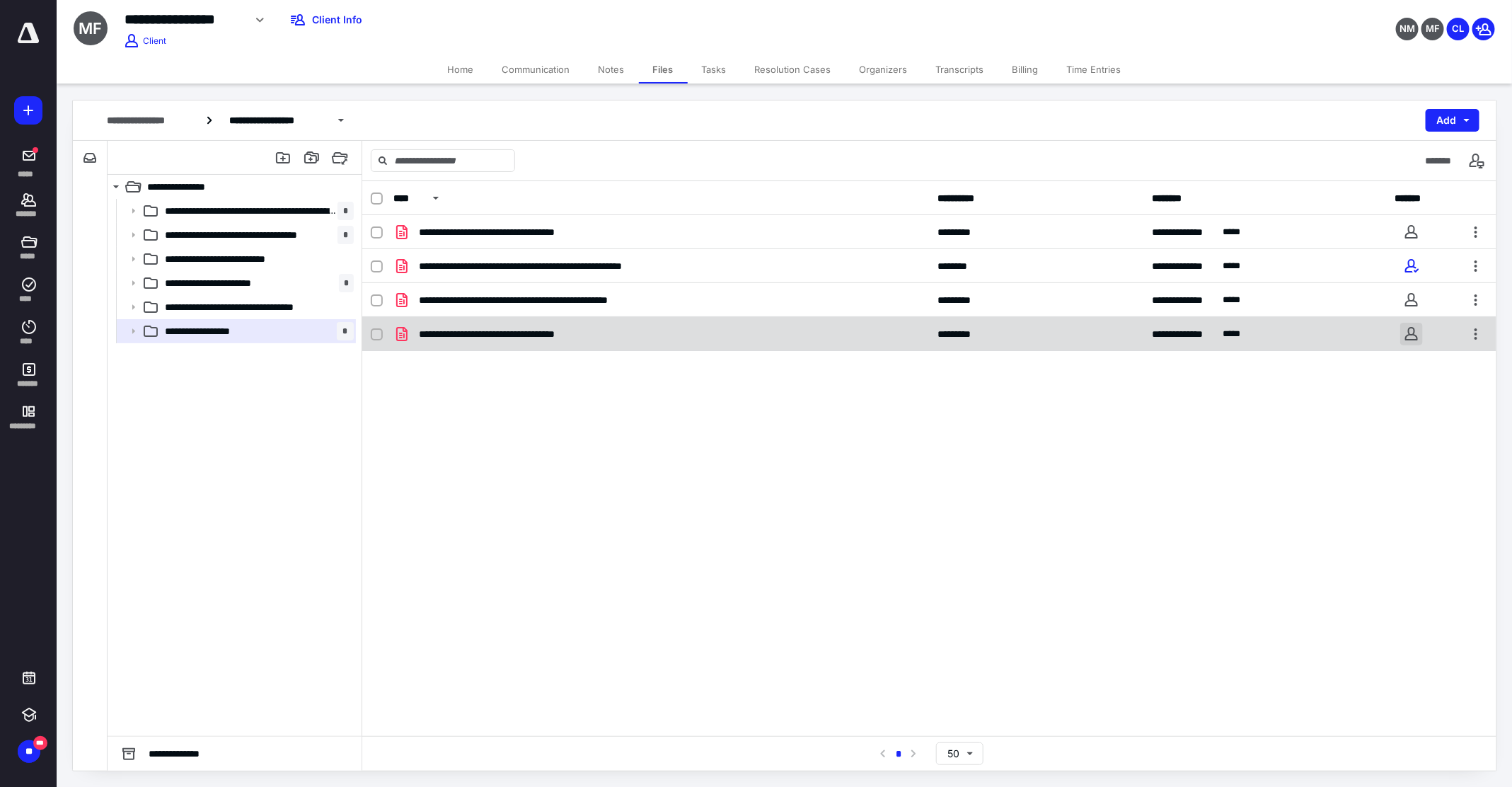 click at bounding box center (1412, 334) 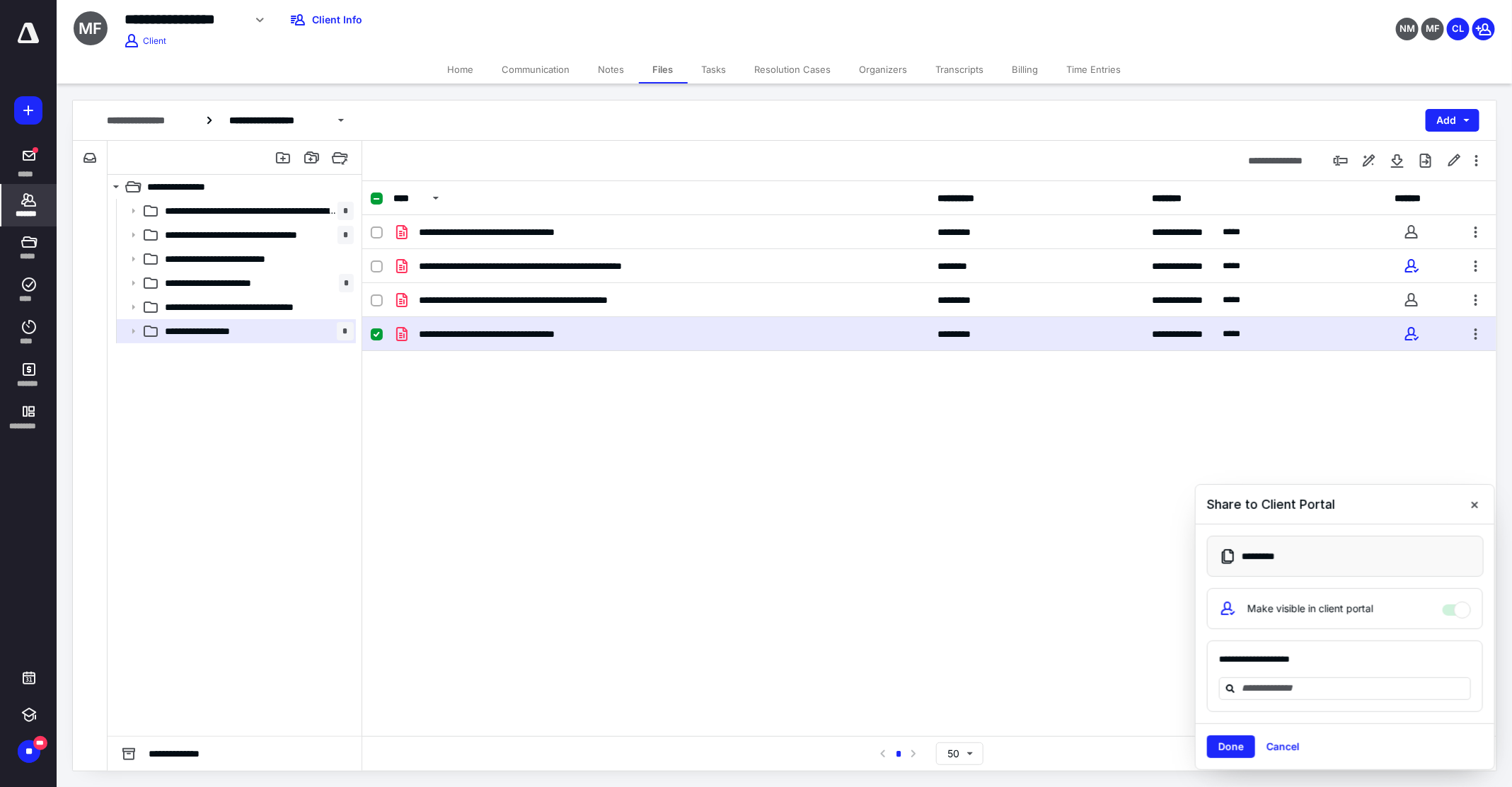 click on "*******" at bounding box center (29, 214) 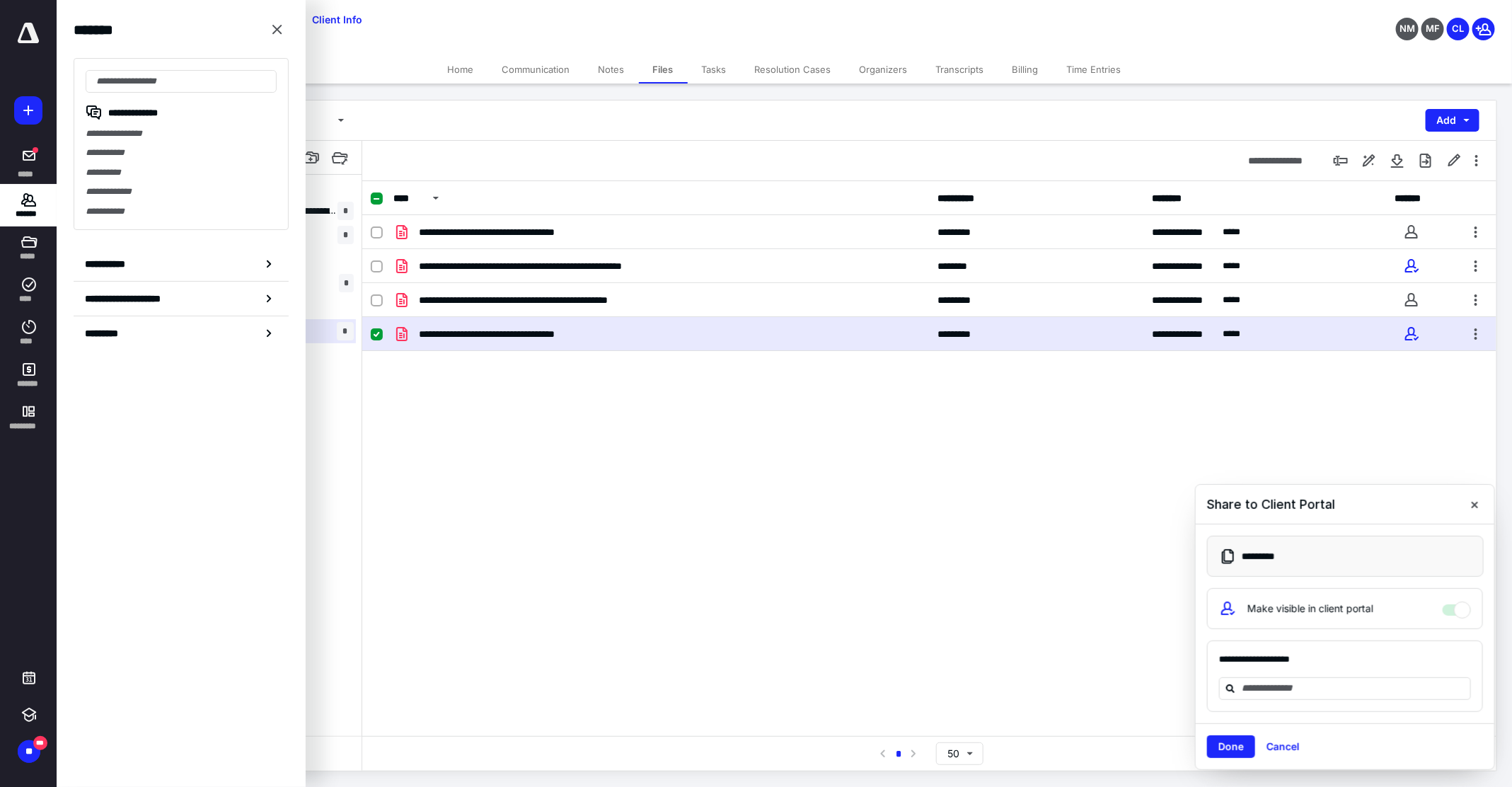 click on "**********" at bounding box center [929, 459] 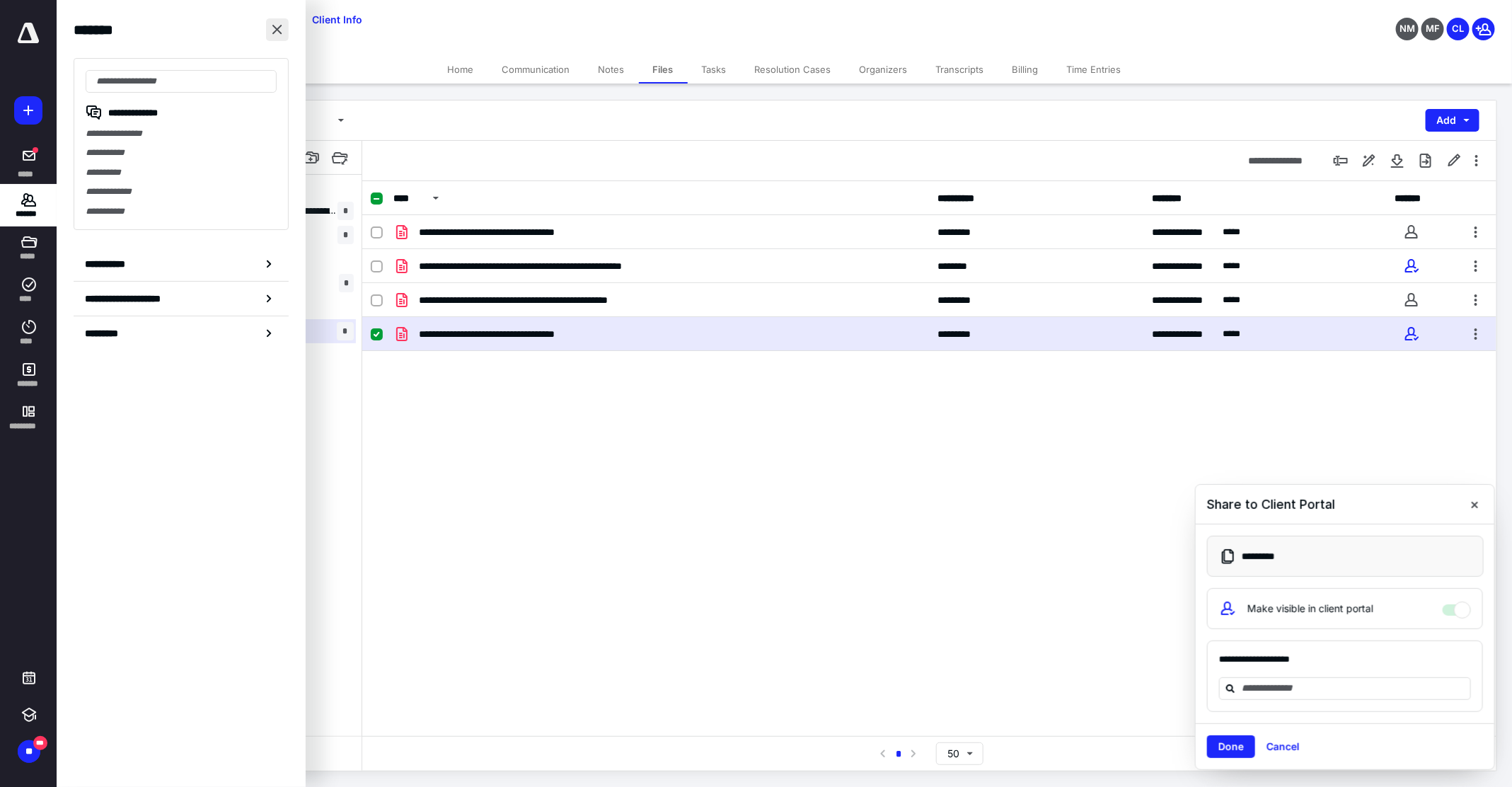 click at bounding box center (277, 30) 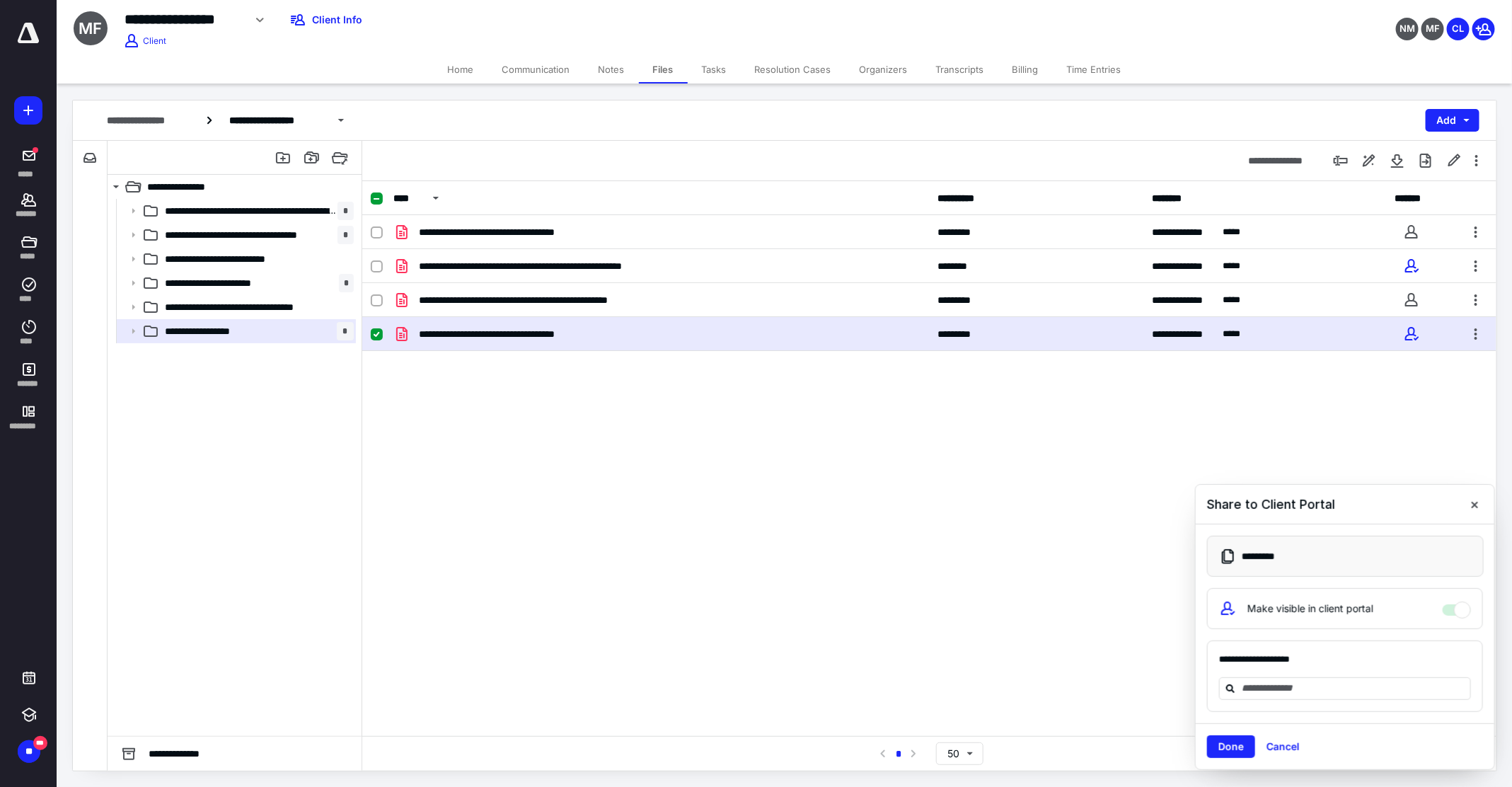click on "**********" at bounding box center [929, 321] 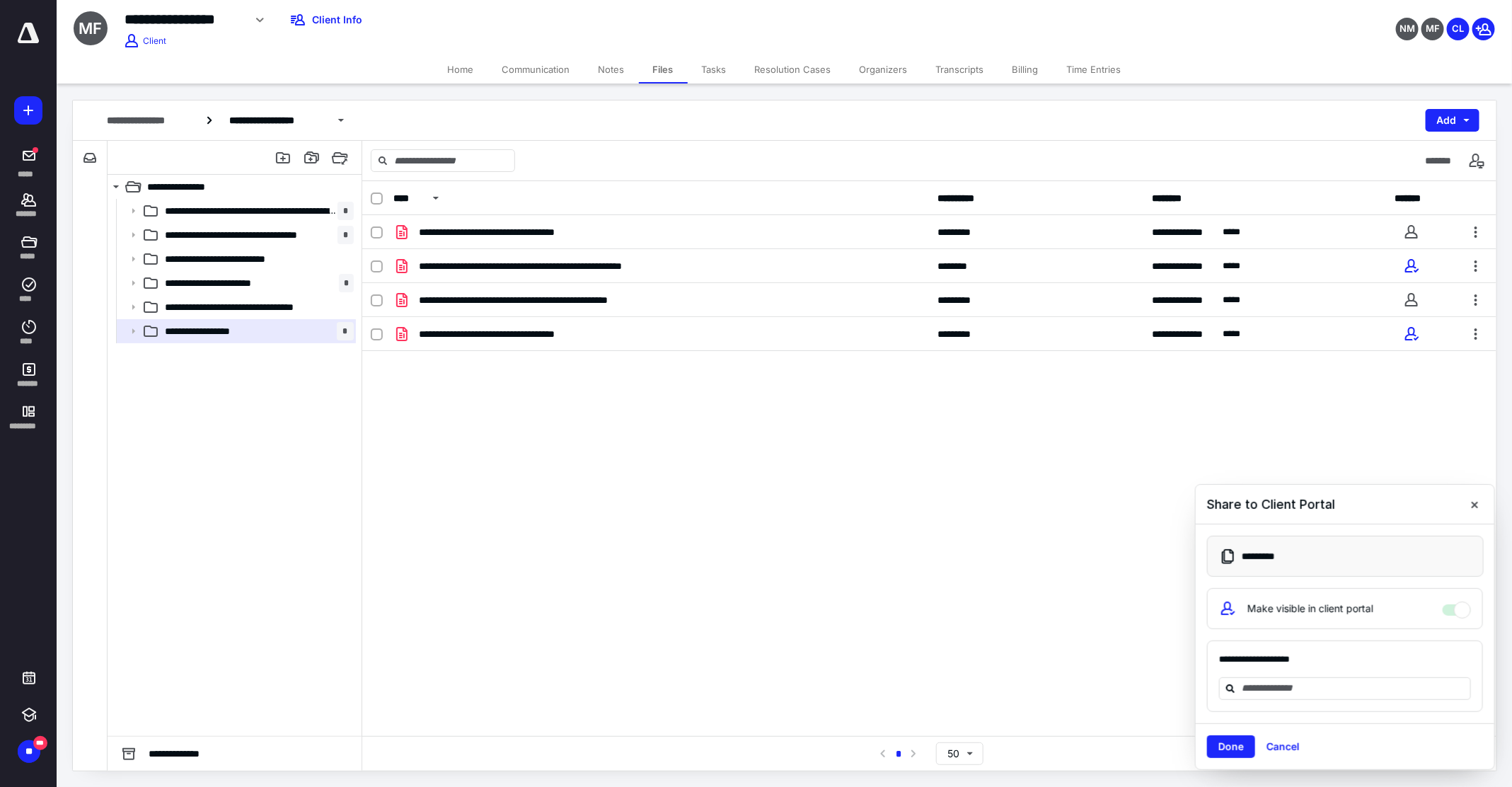 click on "**********" at bounding box center (929, 321) 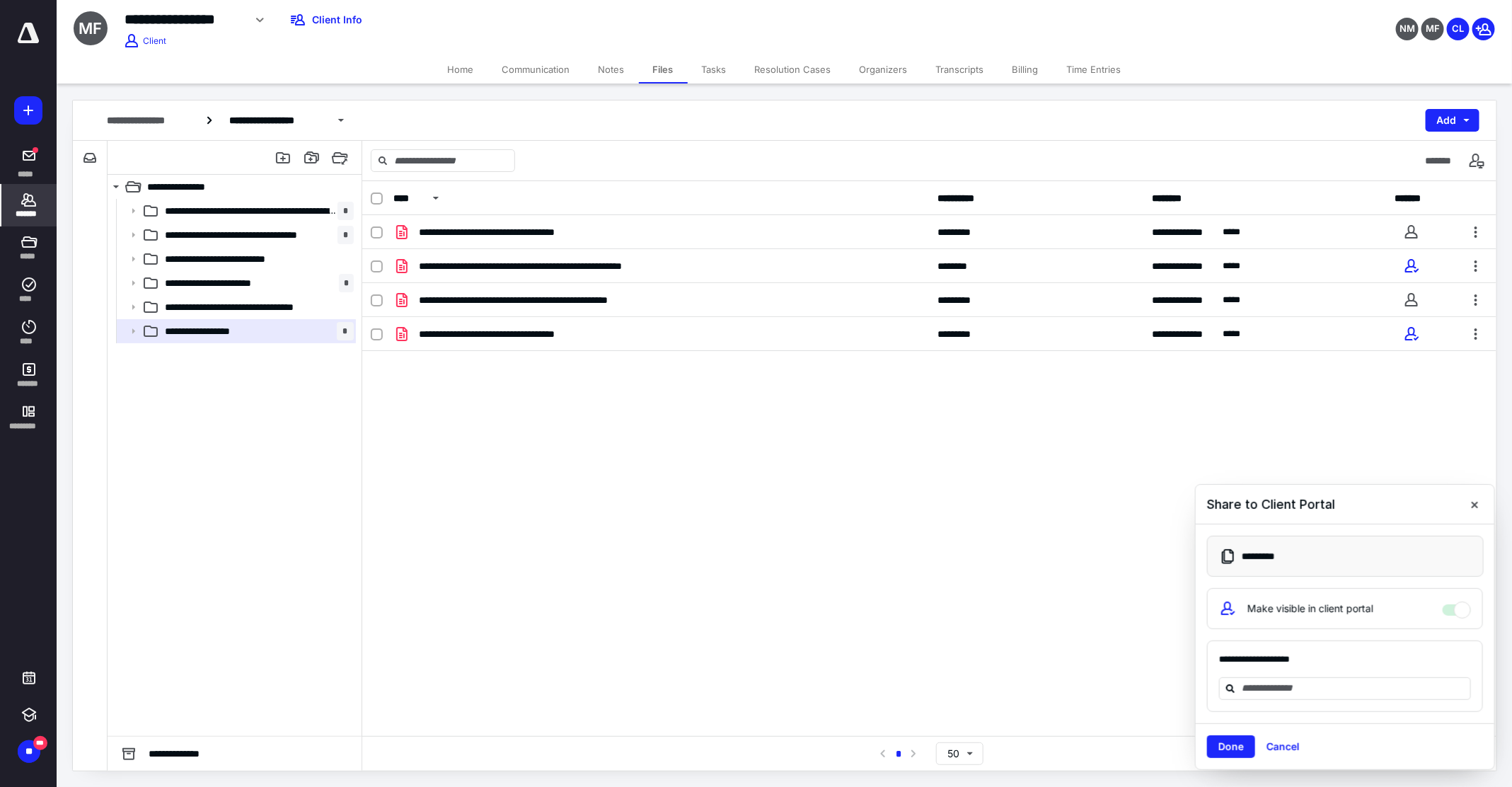 click 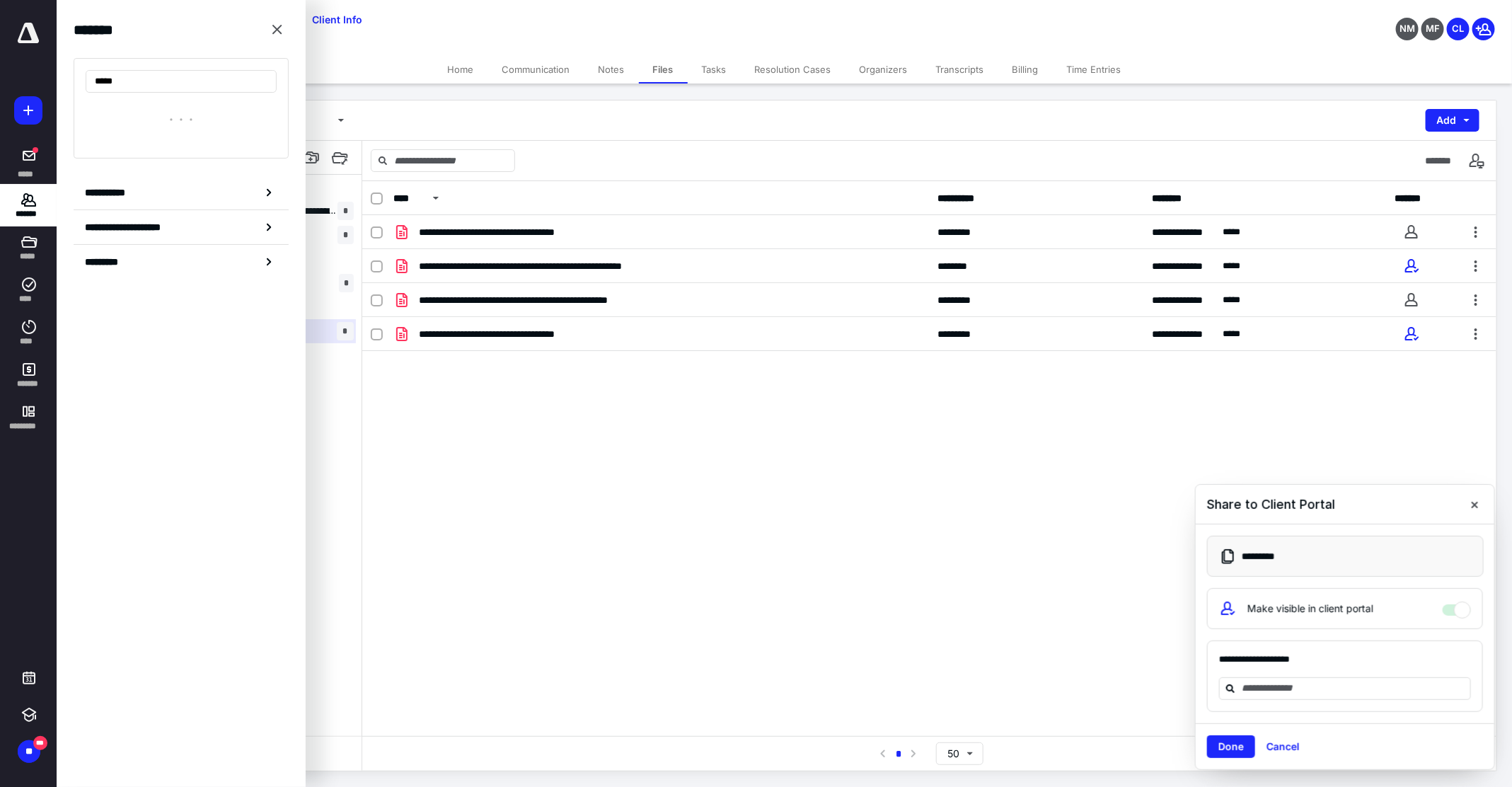 type on "*****" 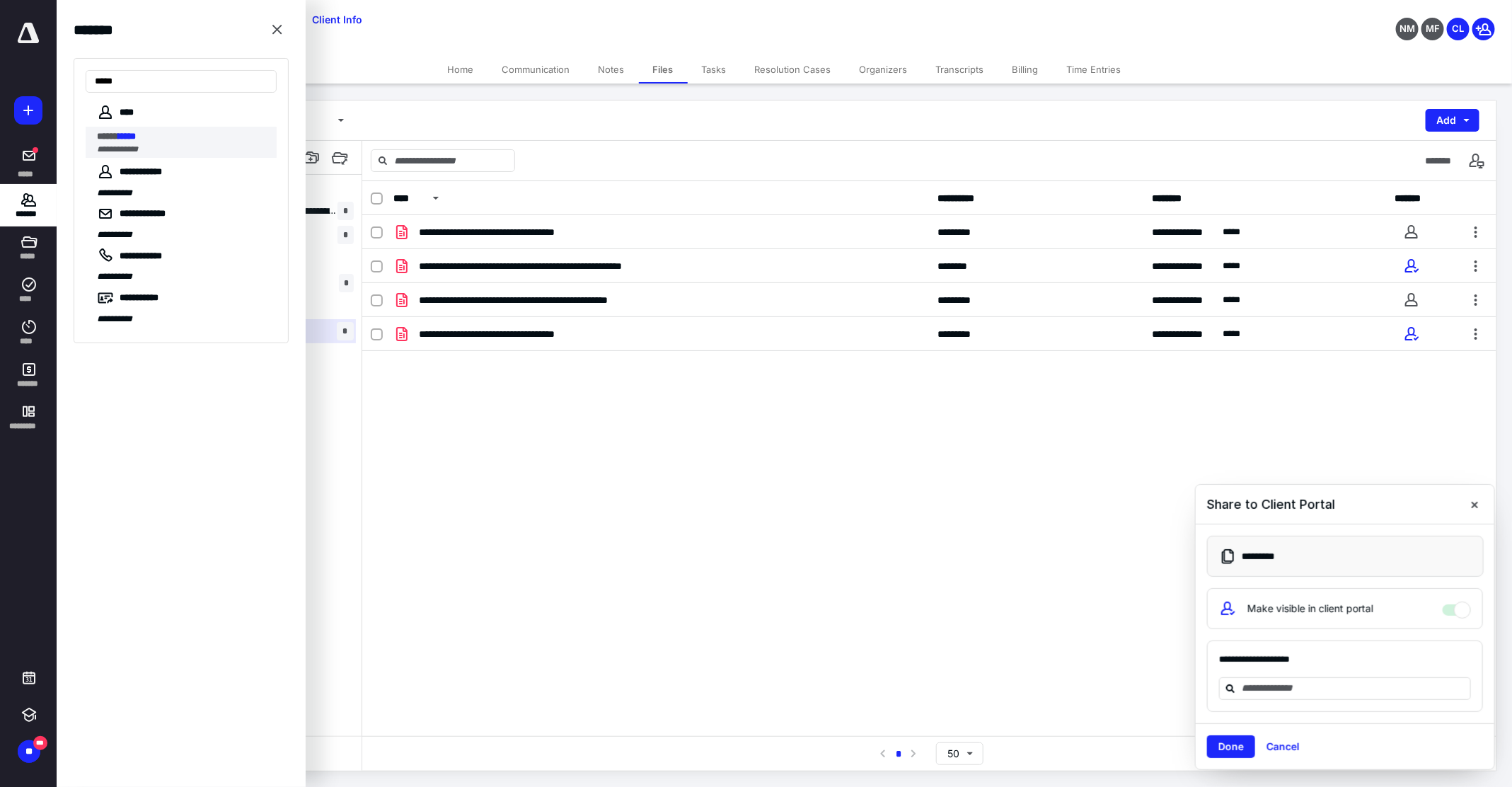 click on "***** *****" at bounding box center [183, 137] 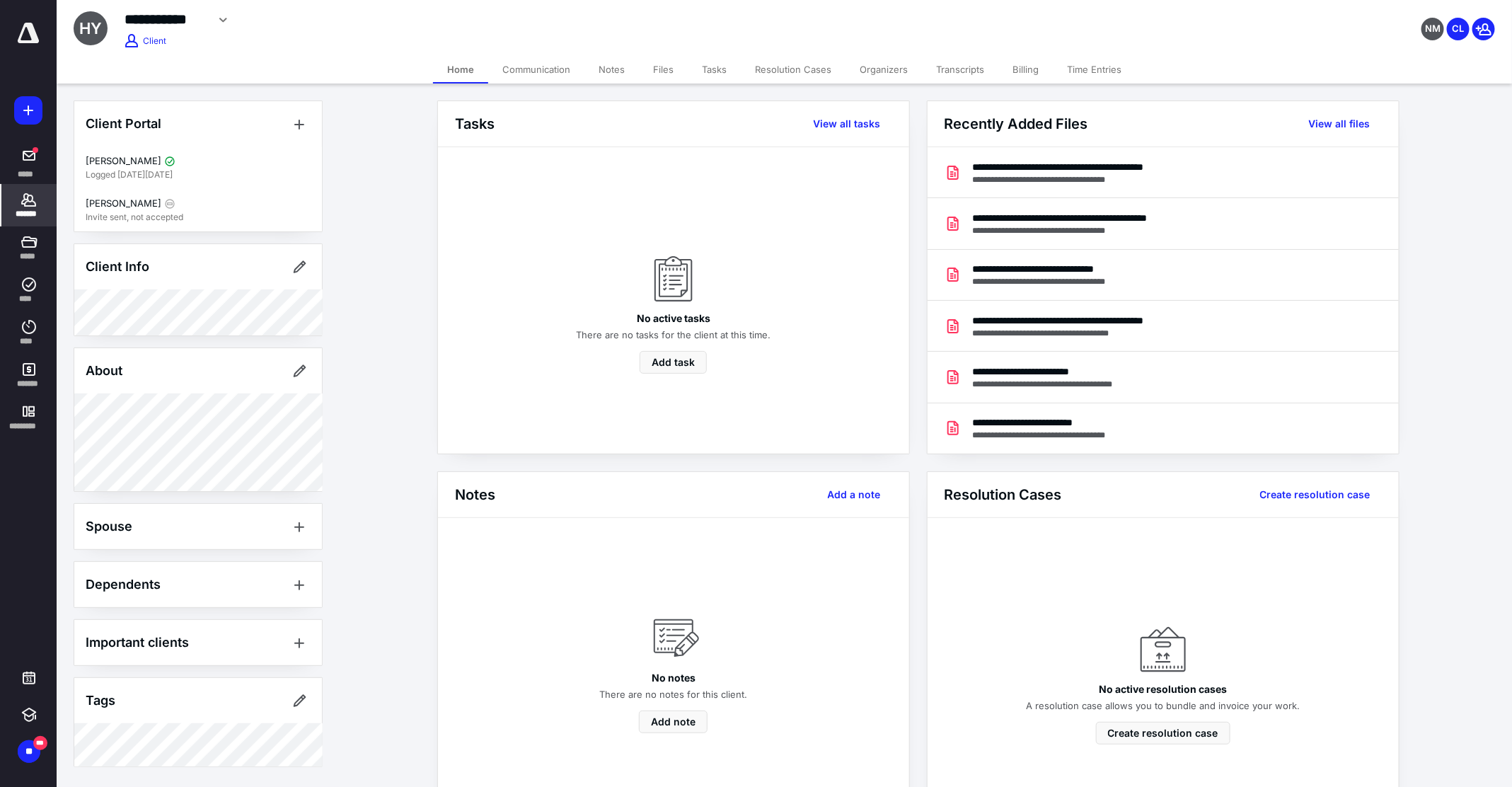 click on "Files" at bounding box center (663, 69) 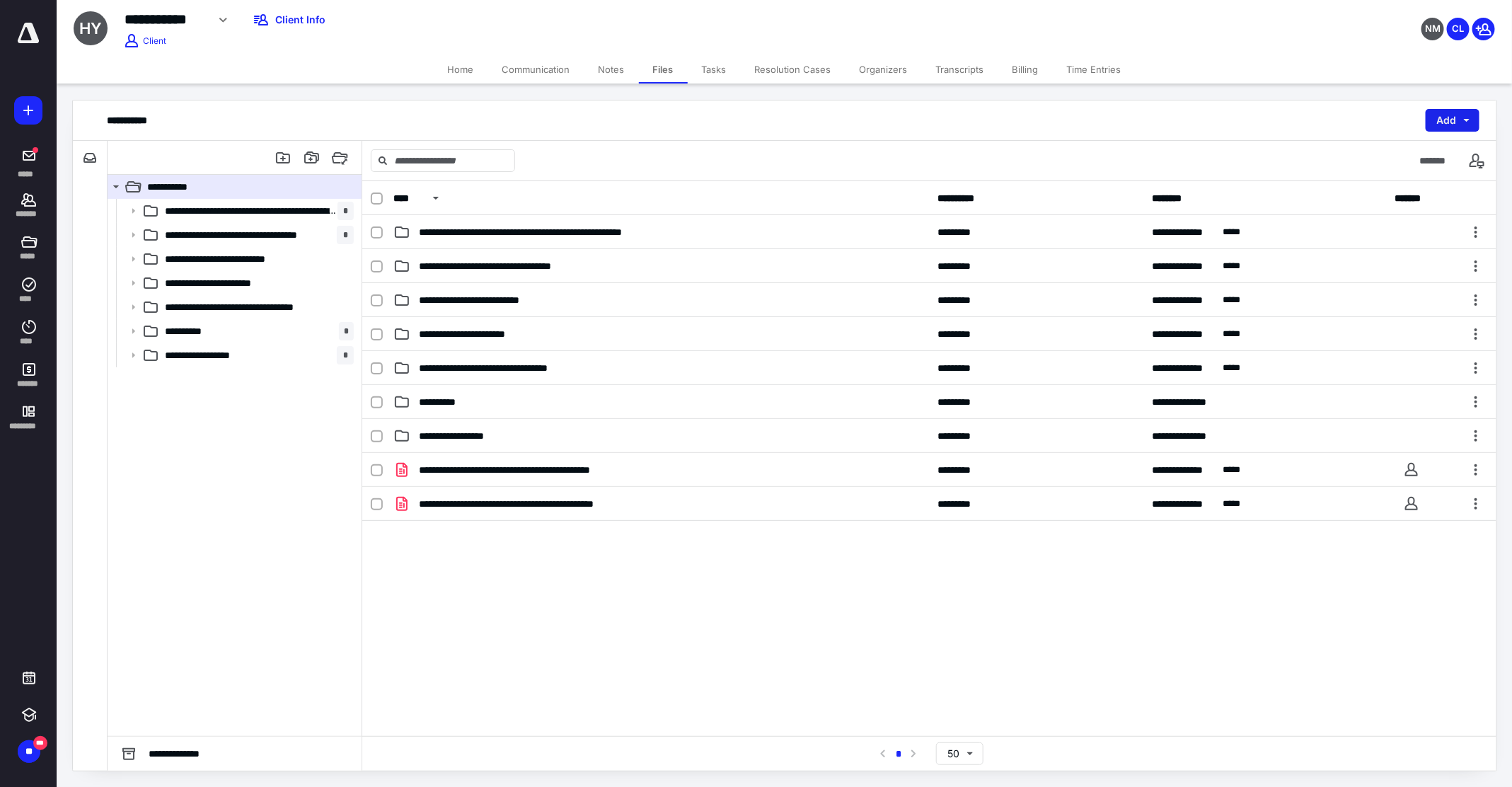click on "Add" at bounding box center [1453, 120] 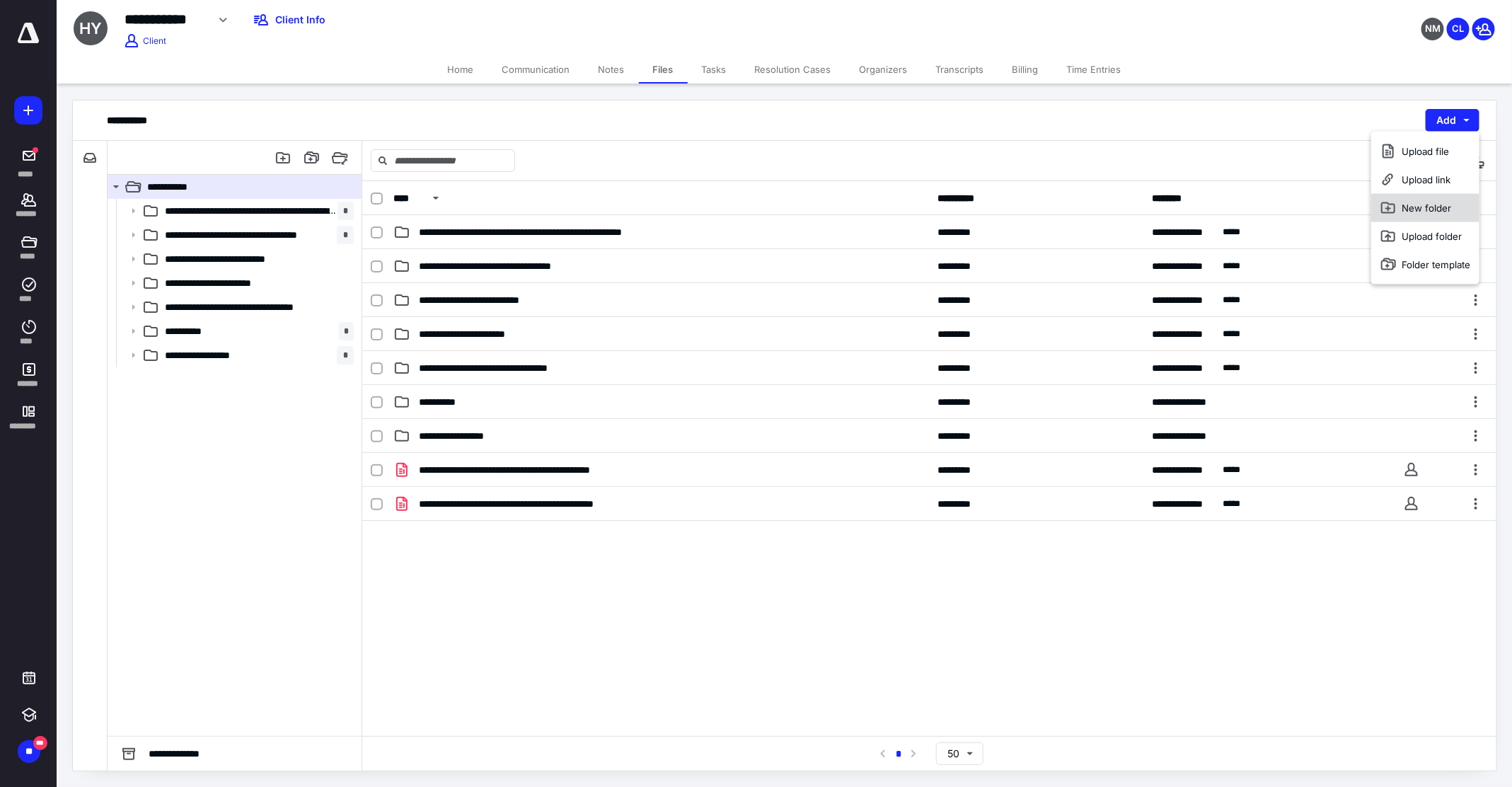 click on "New folder" at bounding box center (1425, 208) 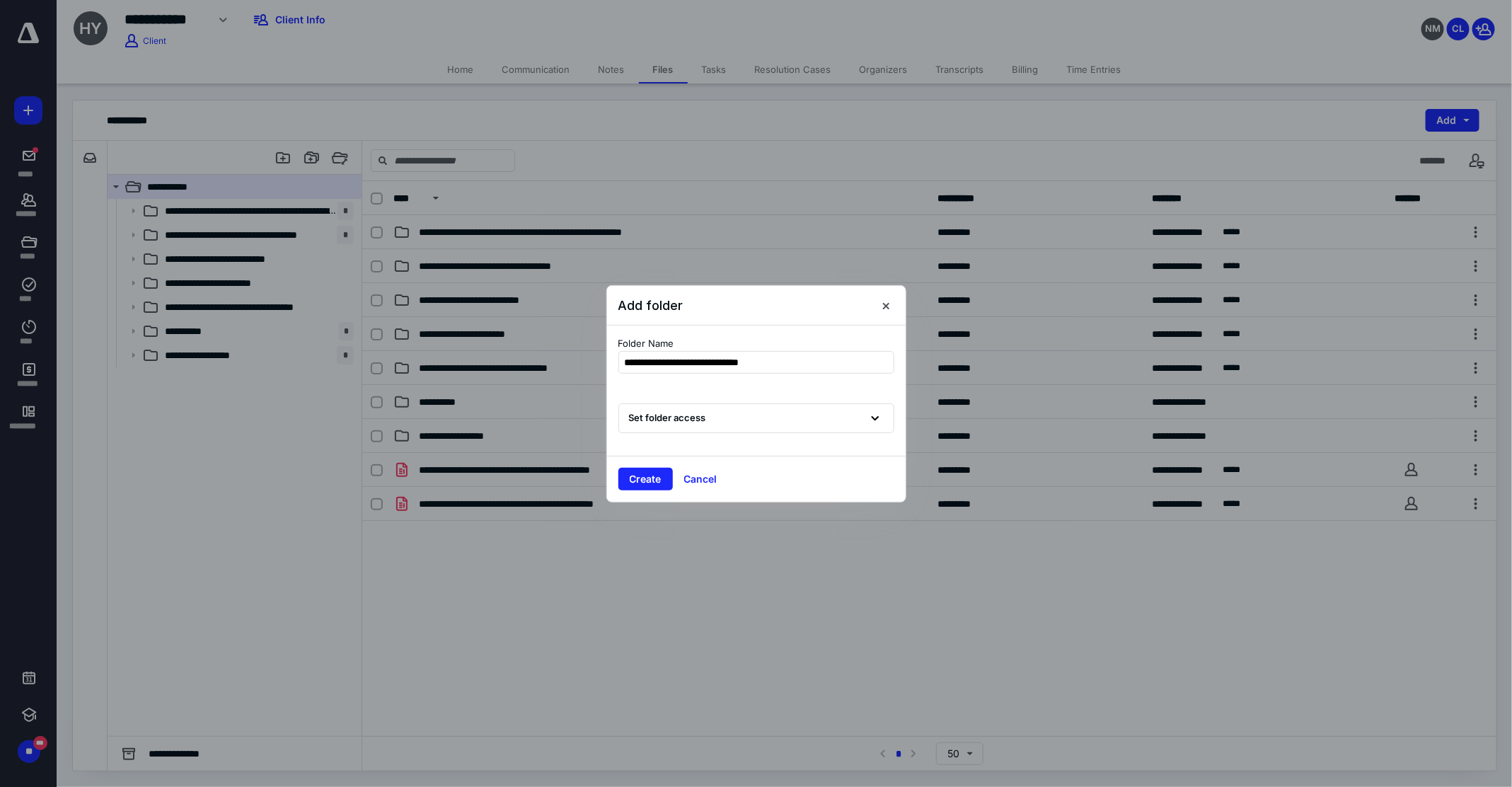 type on "**********" 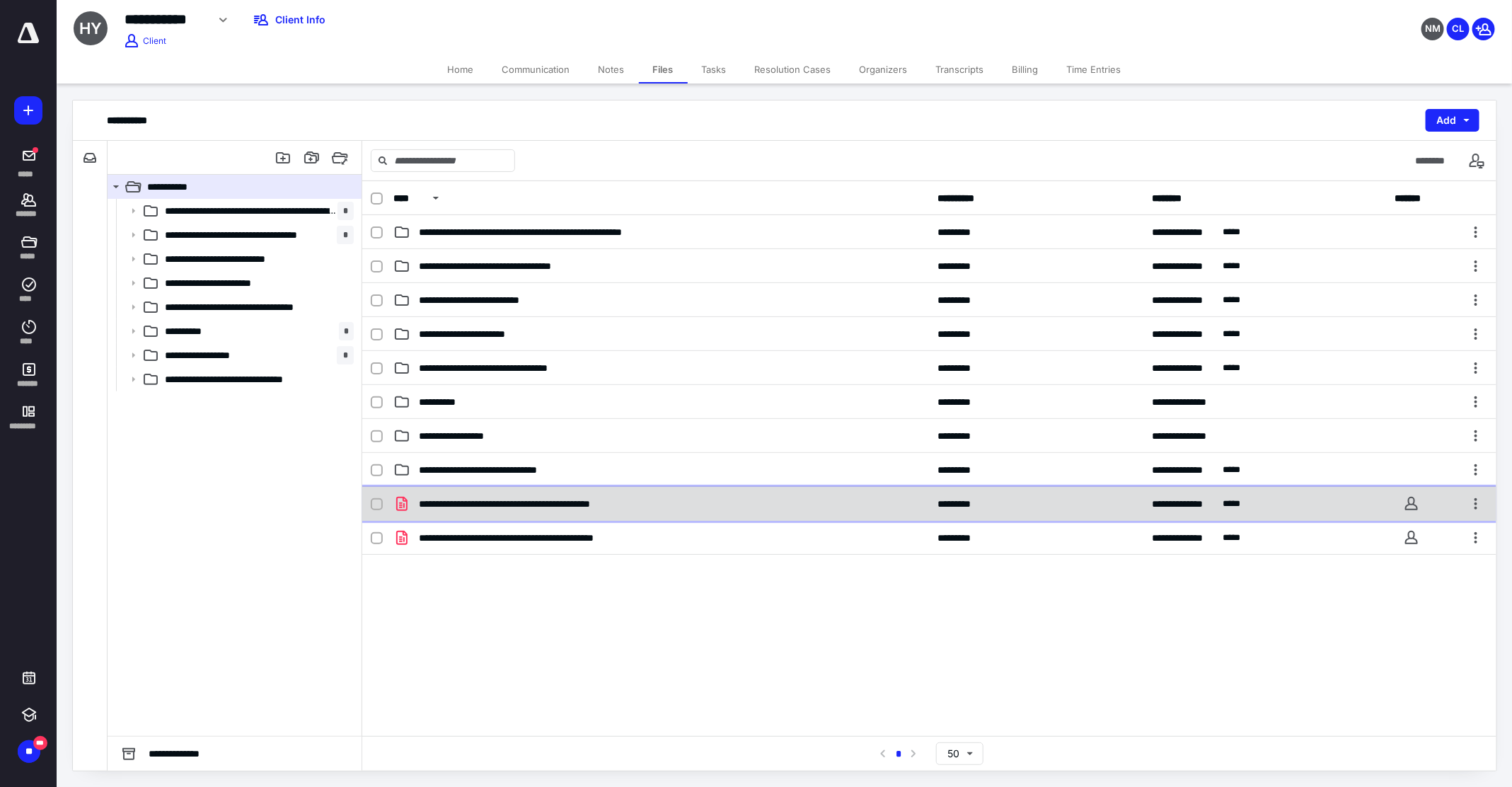 click 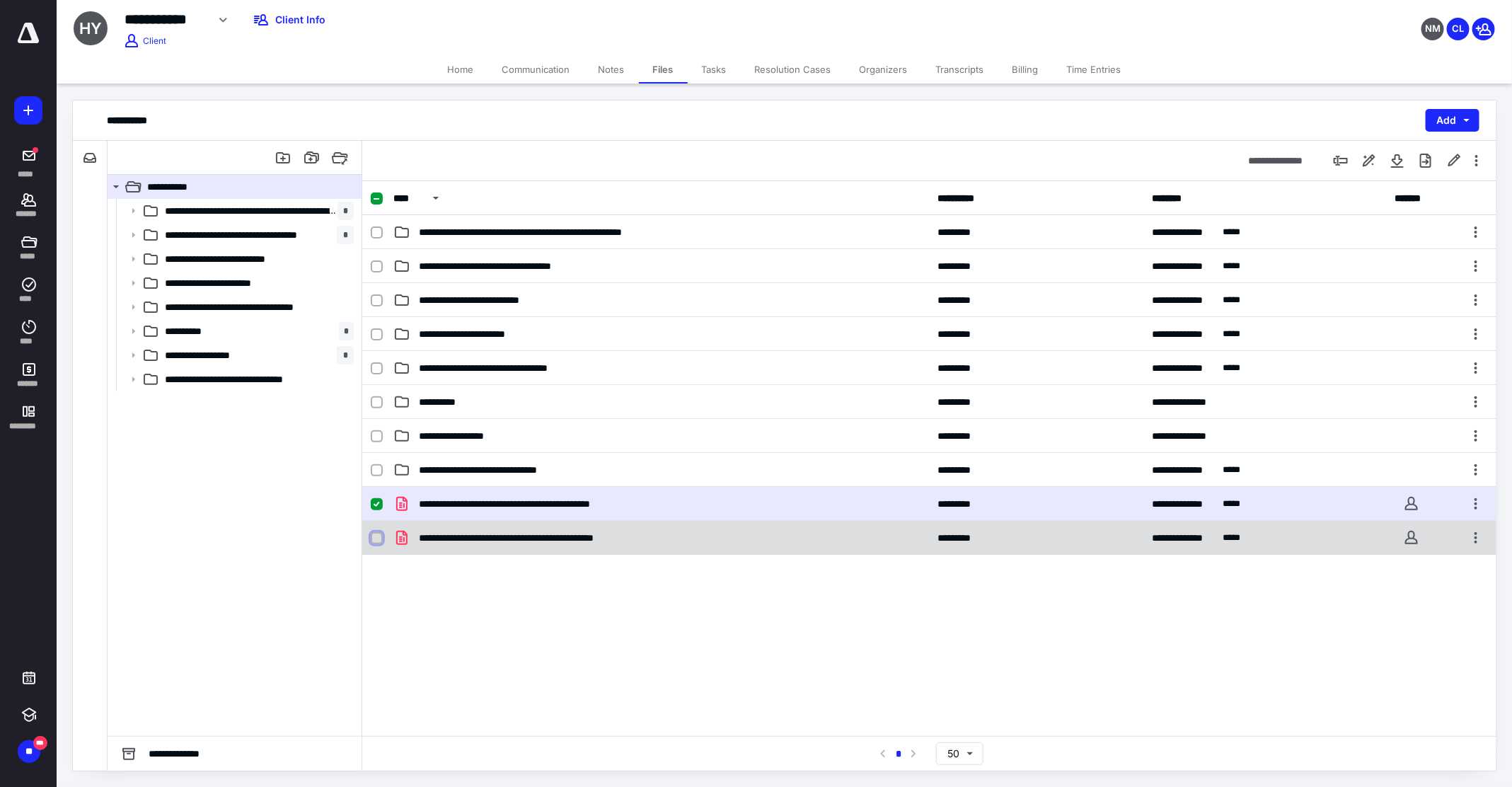 click at bounding box center (376, 539) 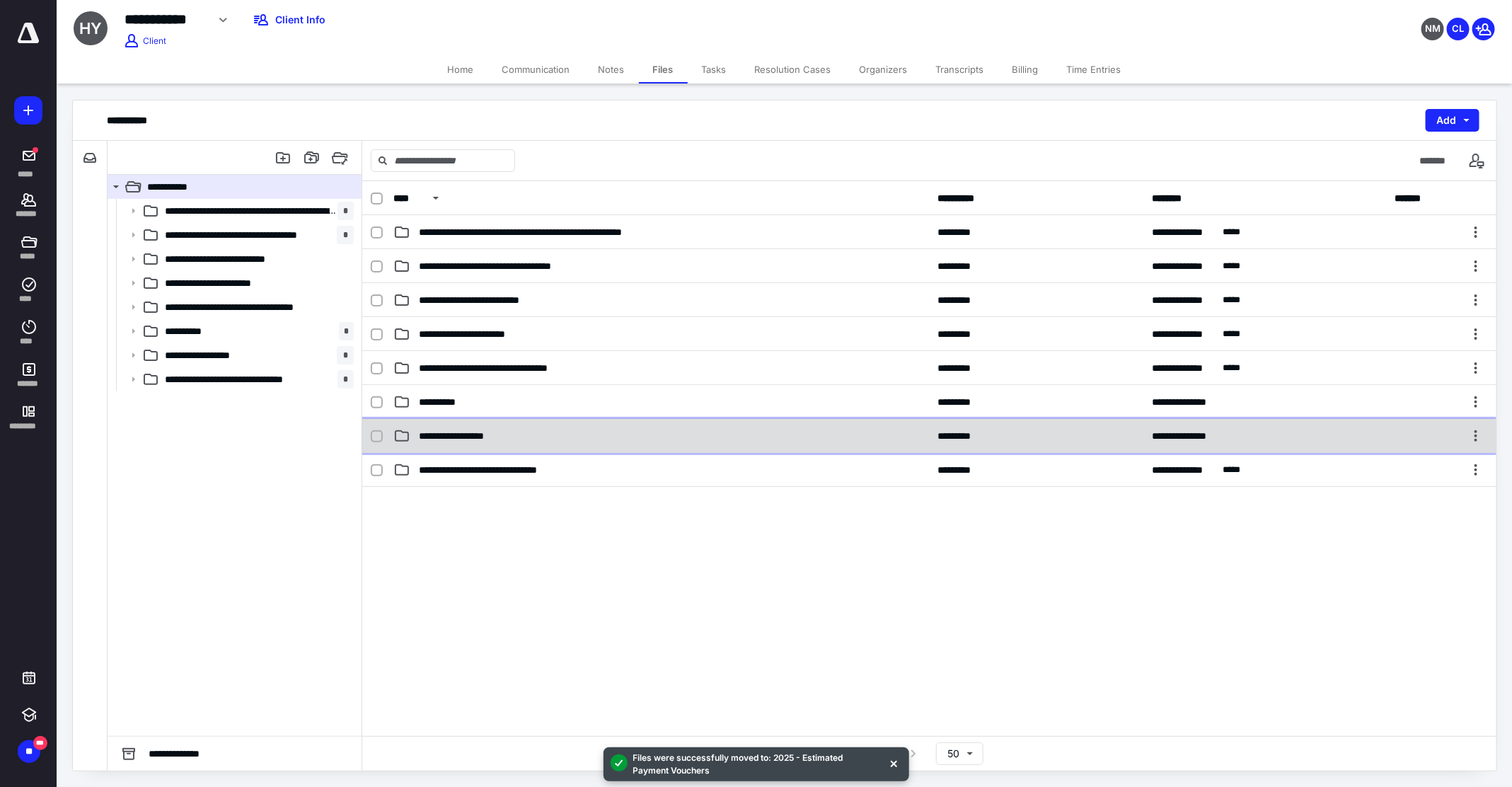 click on "**********" at bounding box center [929, 436] 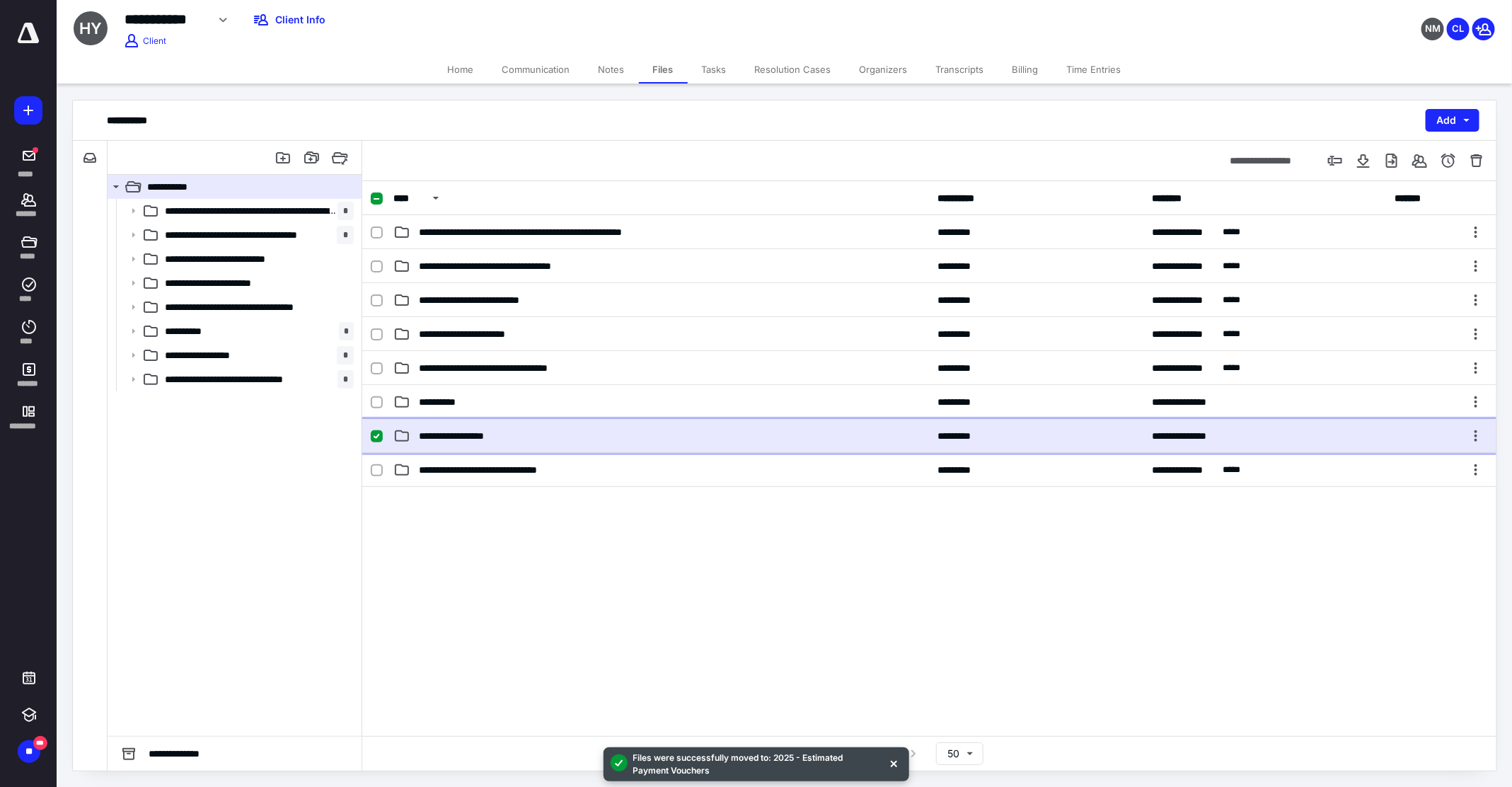 click on "**********" at bounding box center [661, 436] 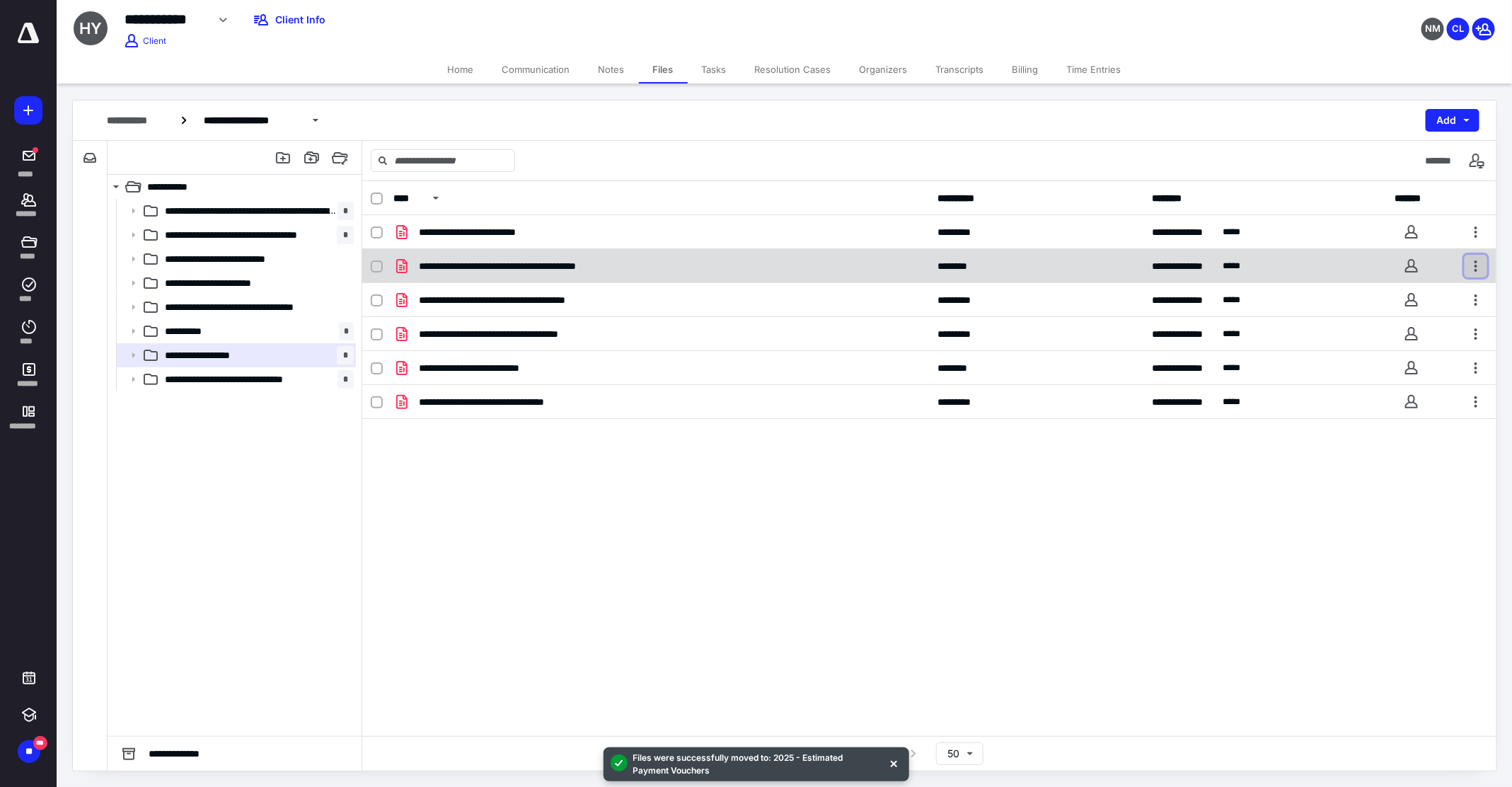 click at bounding box center [1476, 266] 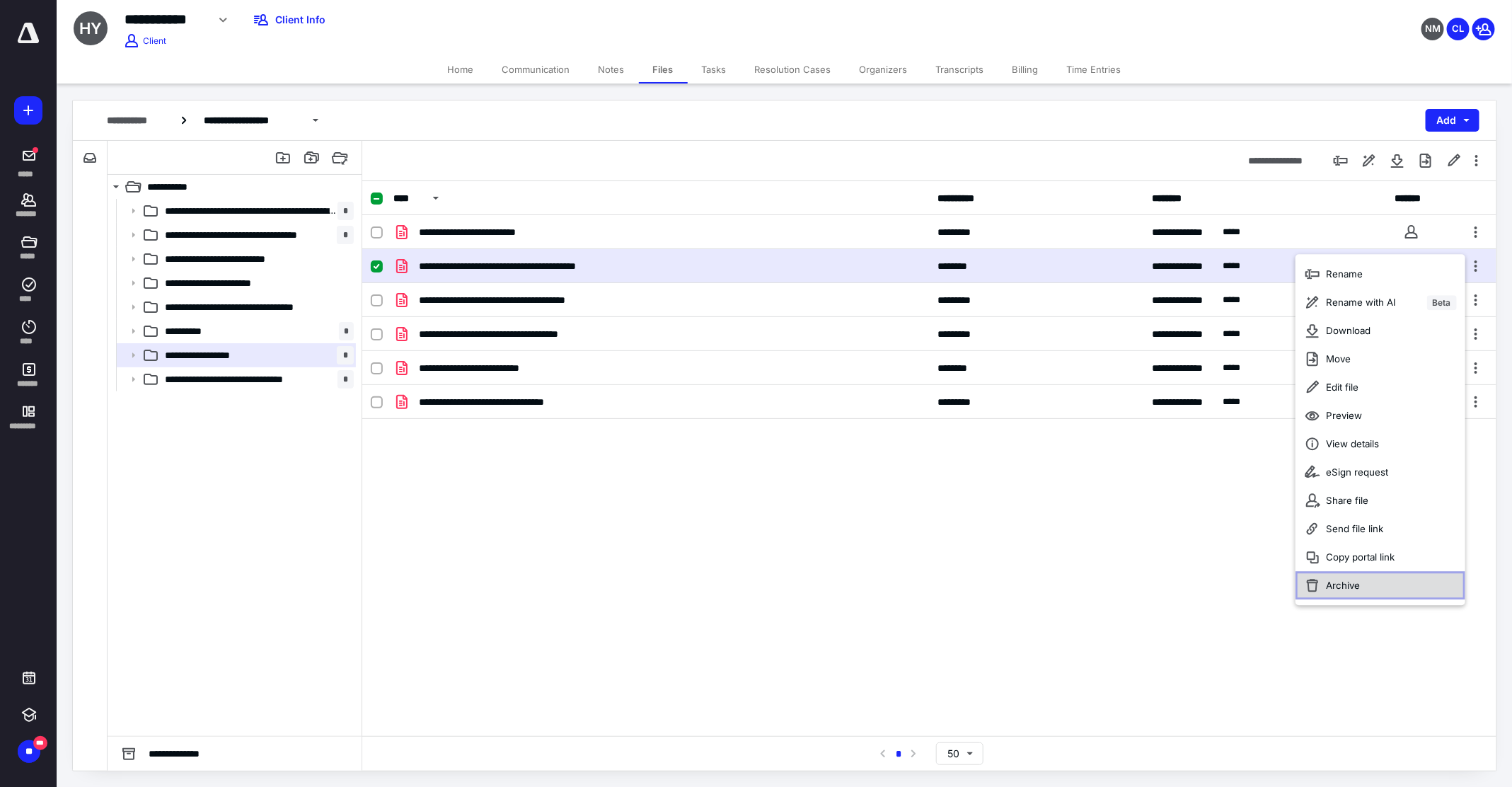 click on "Archive" at bounding box center [1380, 585] 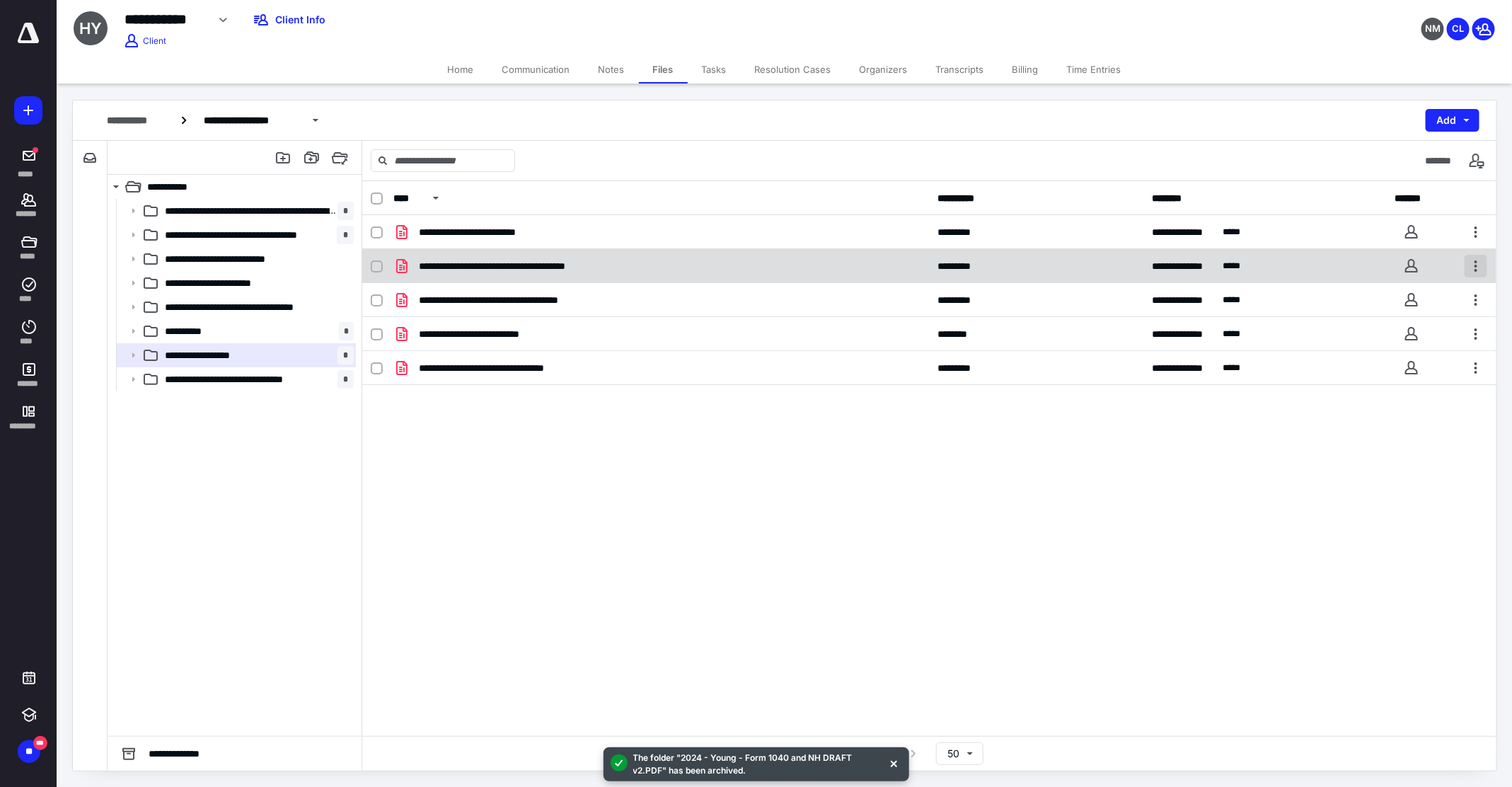 click at bounding box center [1476, 266] 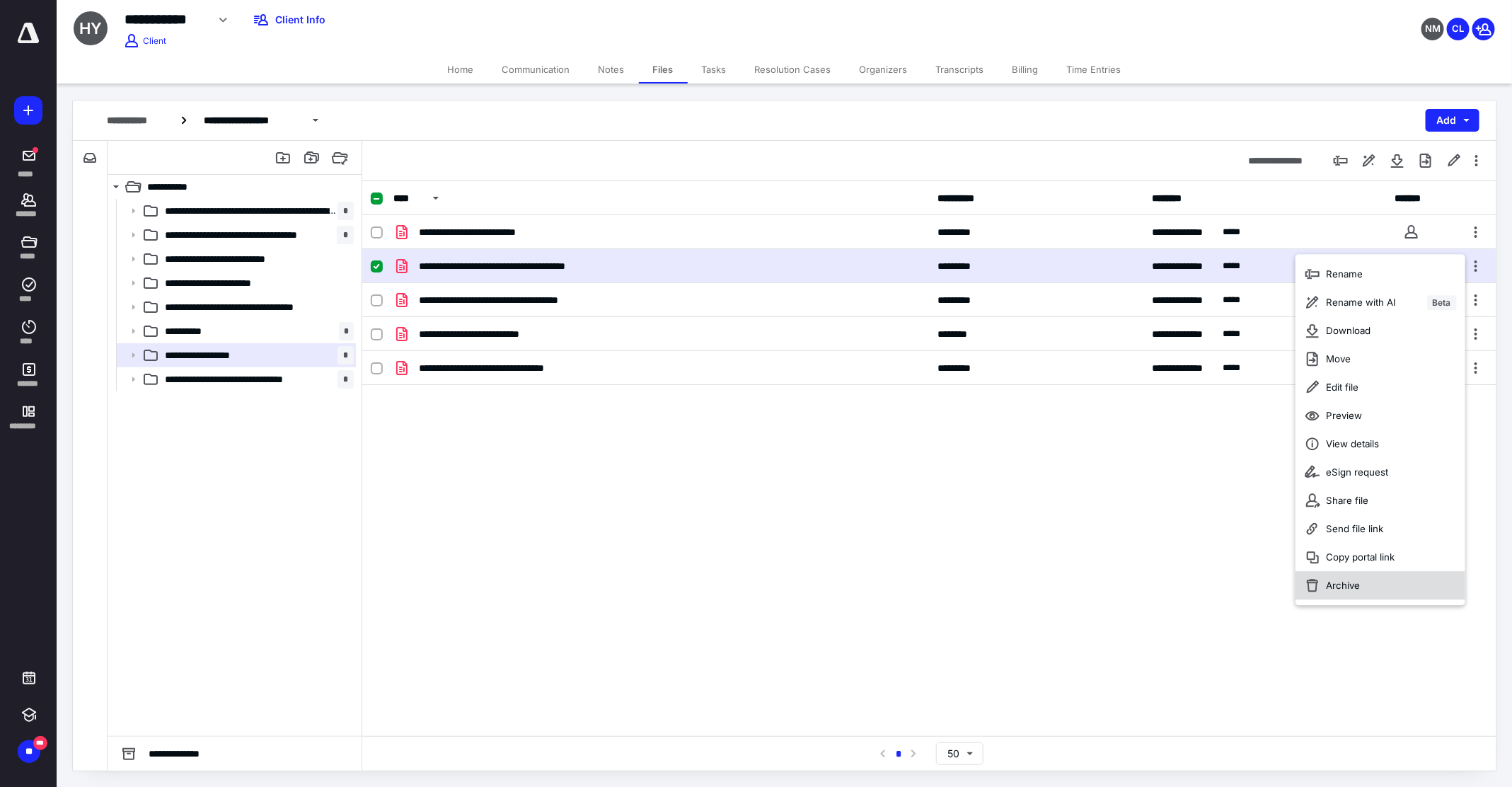 click on "Archive" at bounding box center [1344, 585] 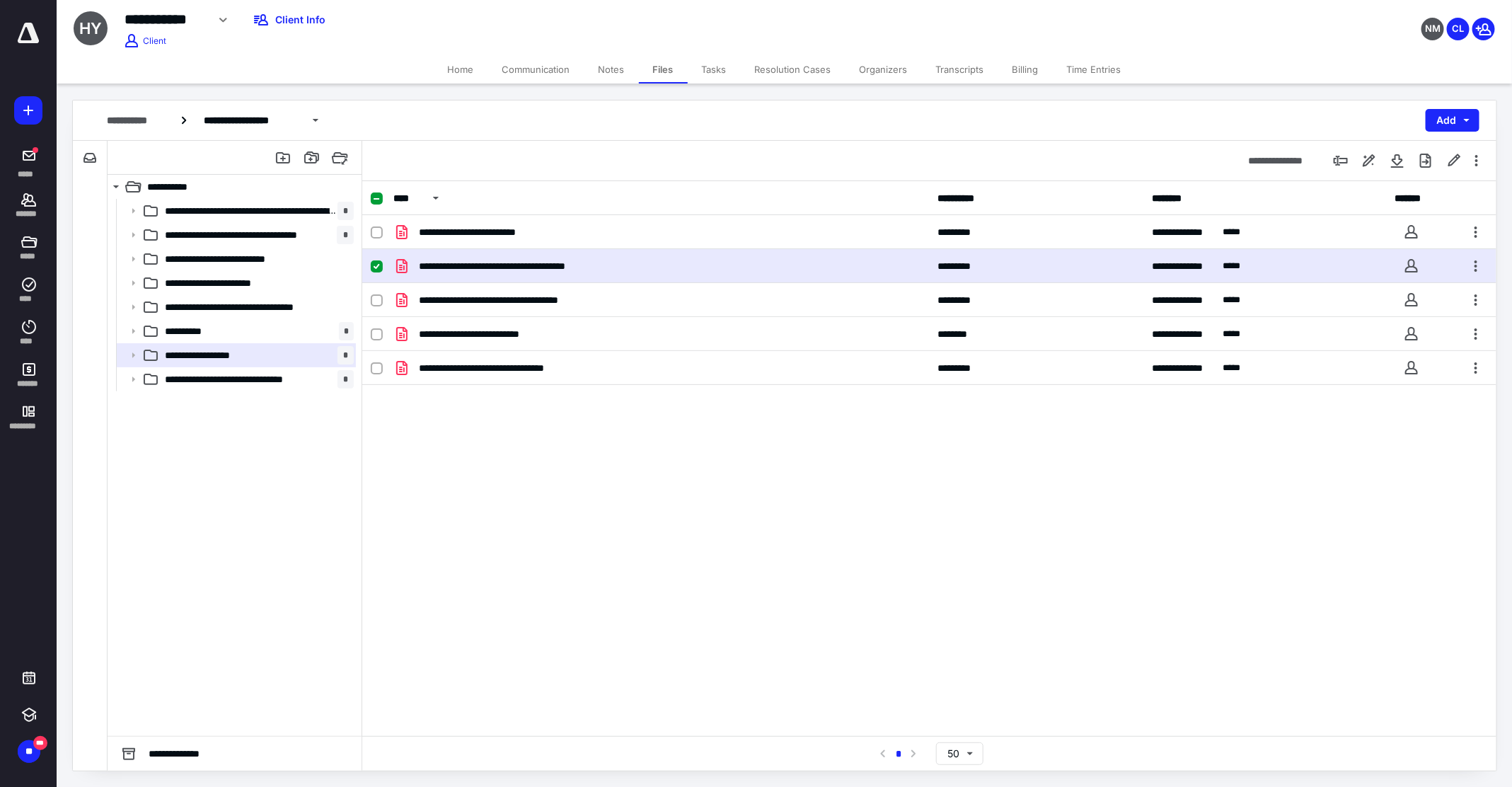 checkbox on "false" 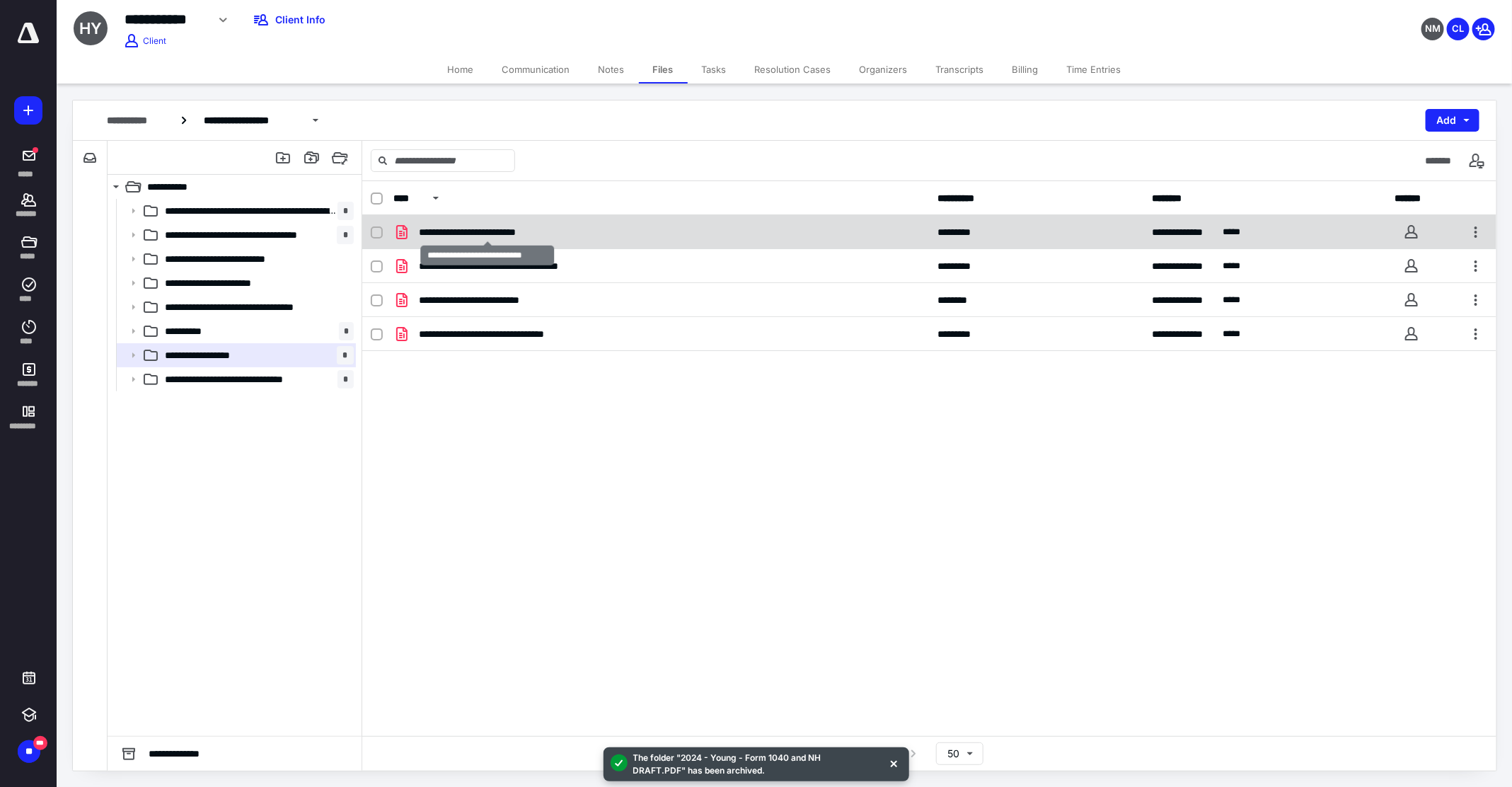 click on "**********" at bounding box center (488, 232) 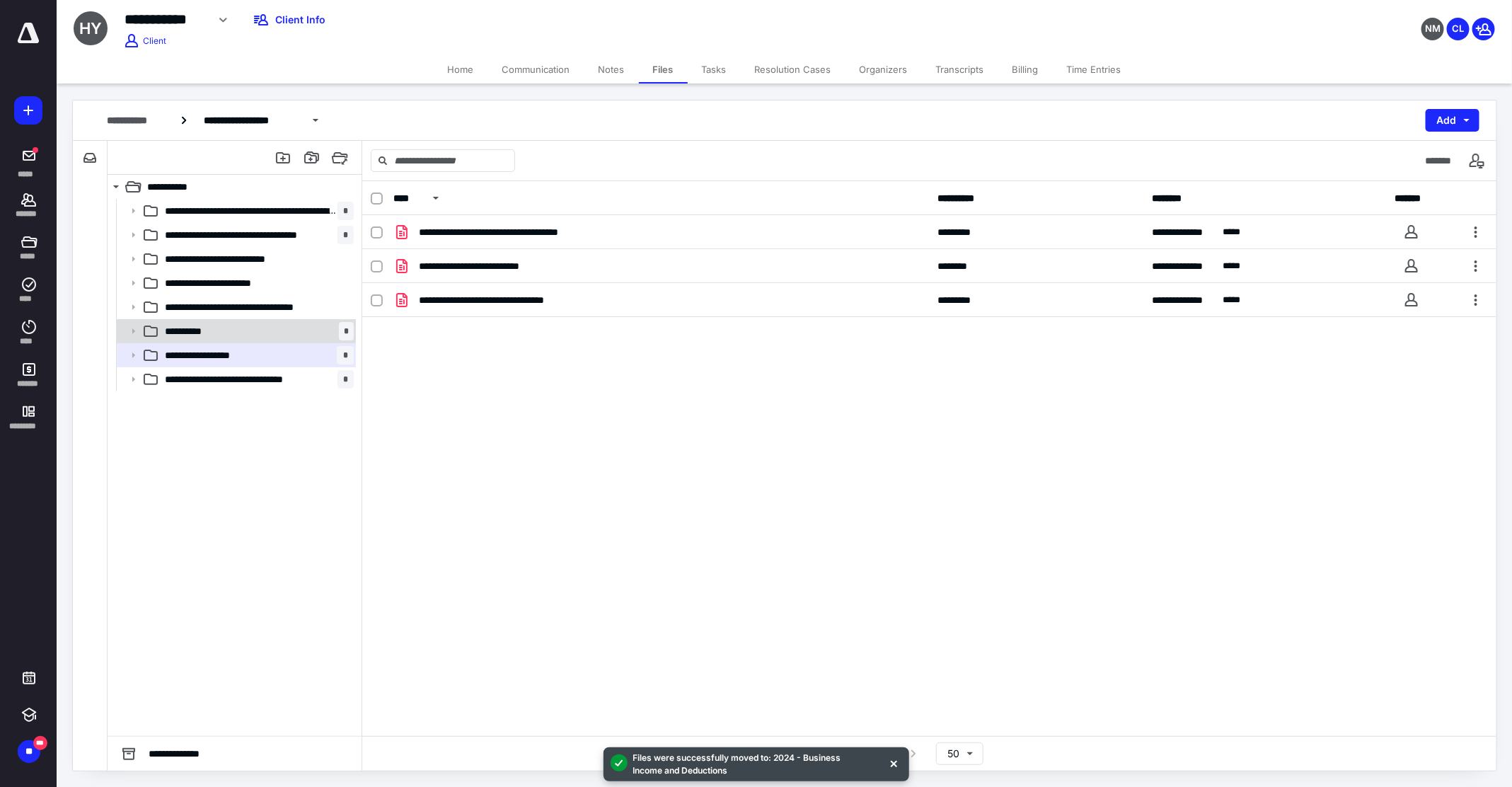 click on "**********" at bounding box center [235, 331] 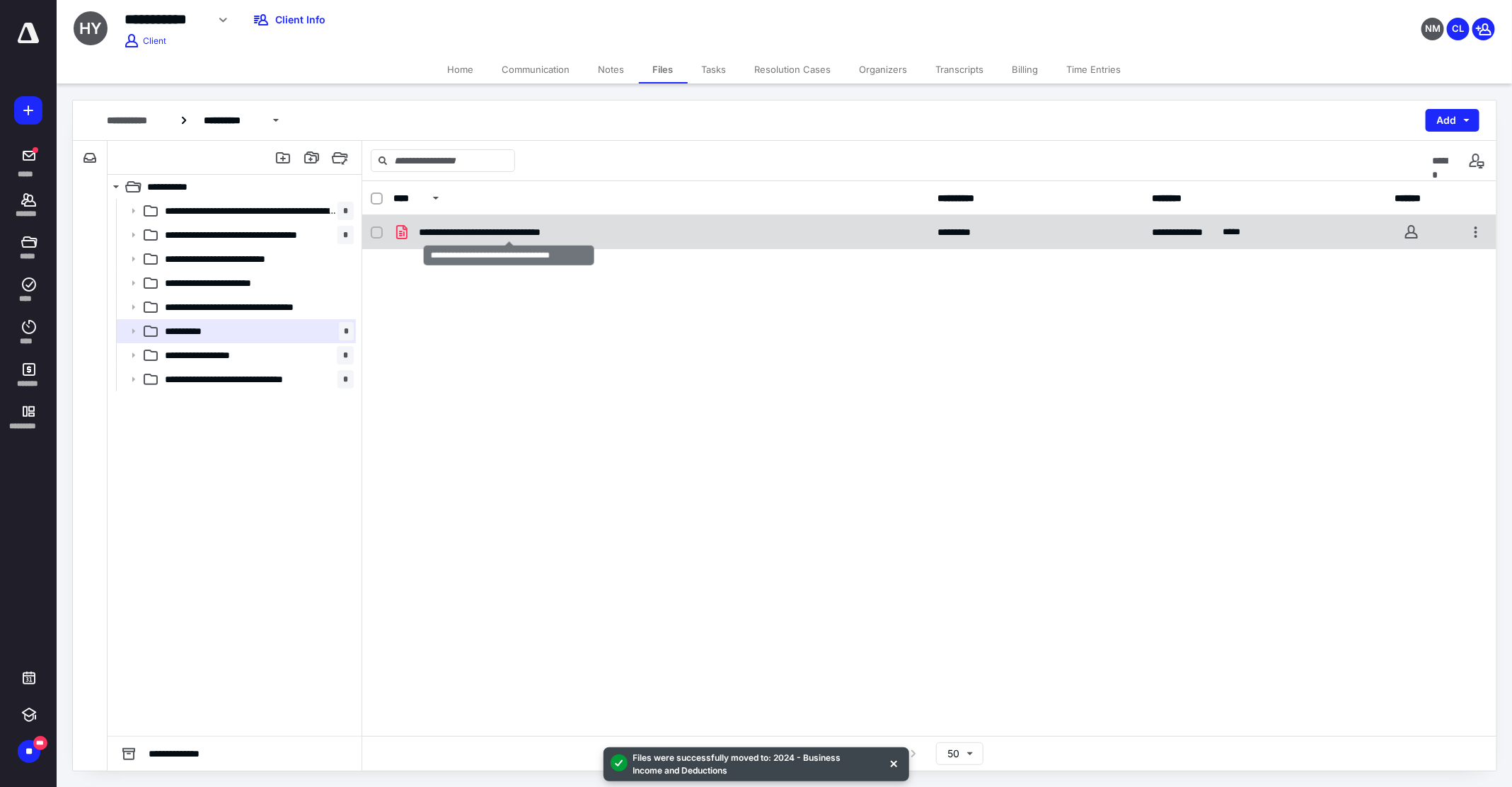 click on "**********" at bounding box center [509, 232] 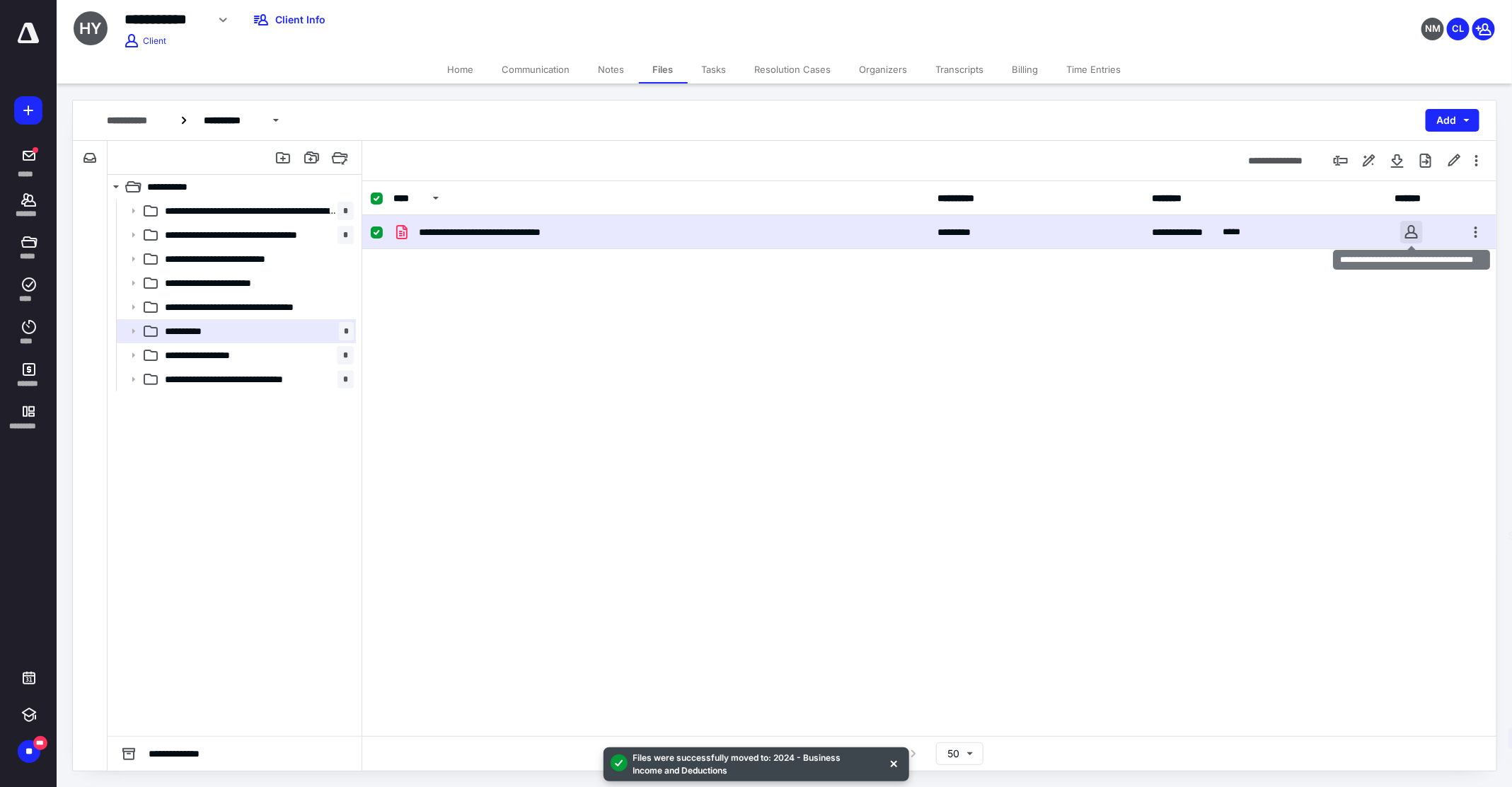 click at bounding box center (1412, 232) 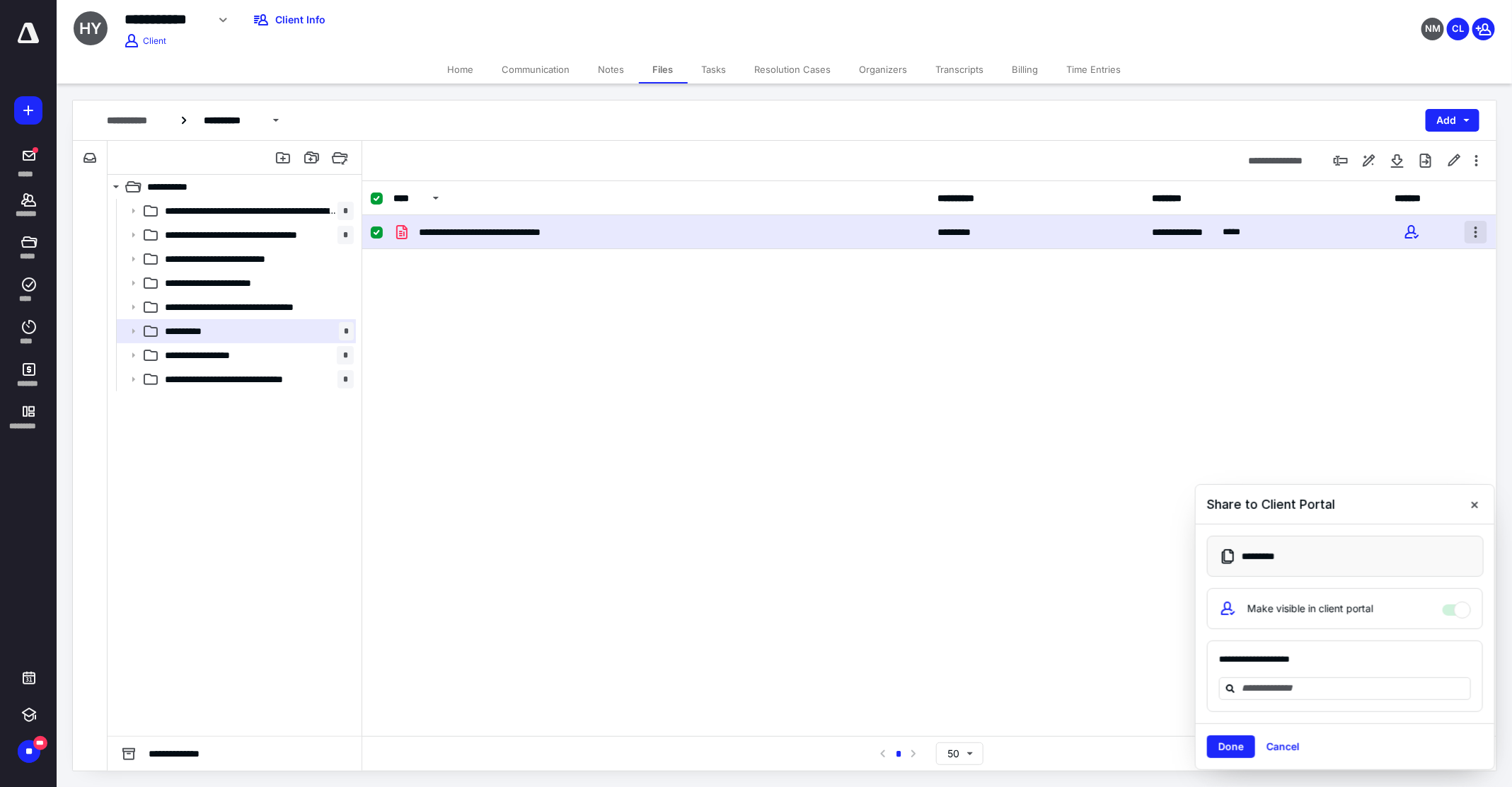 click at bounding box center [1476, 232] 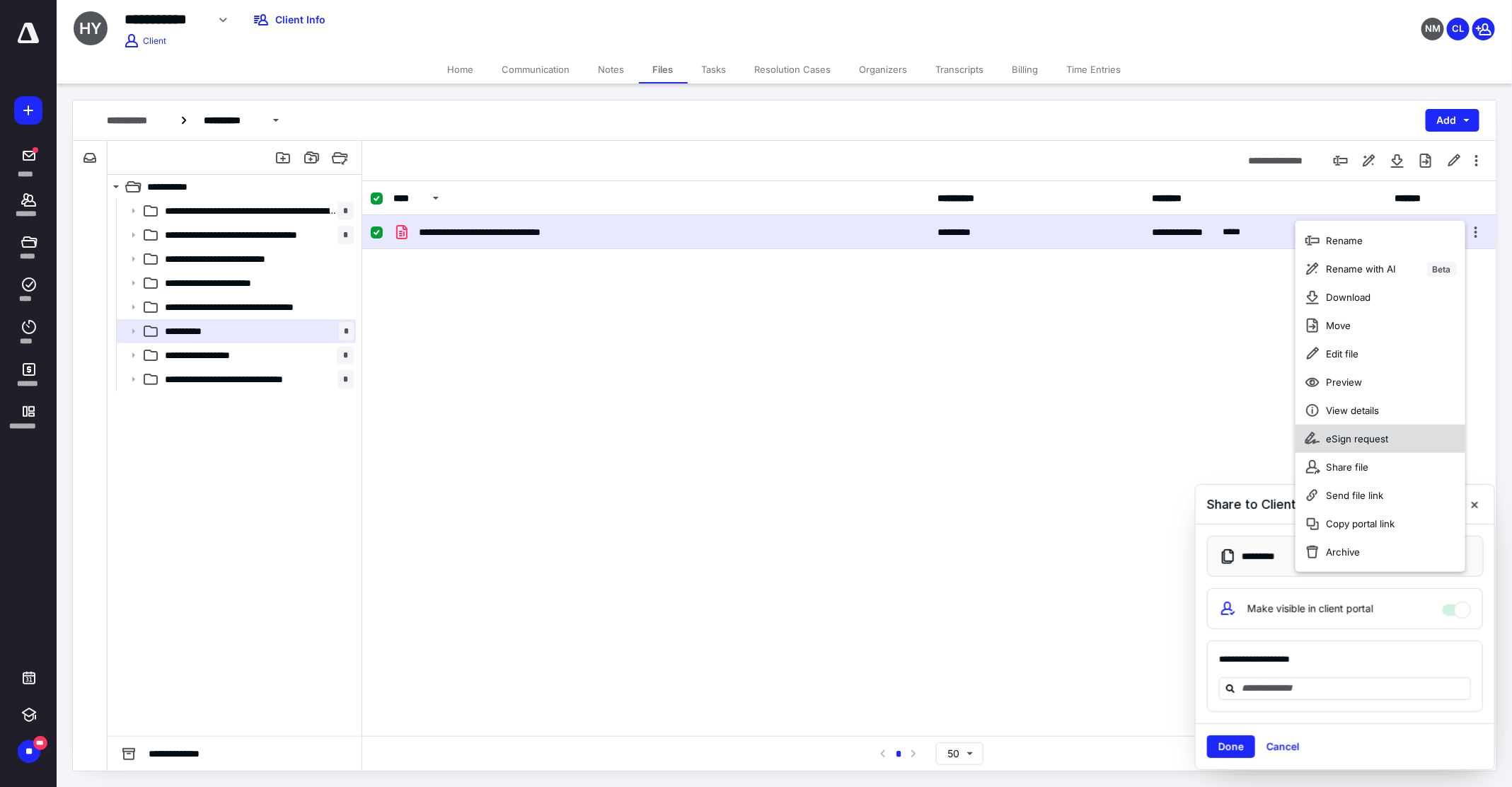 click on "eSign request" at bounding box center [1358, 439] 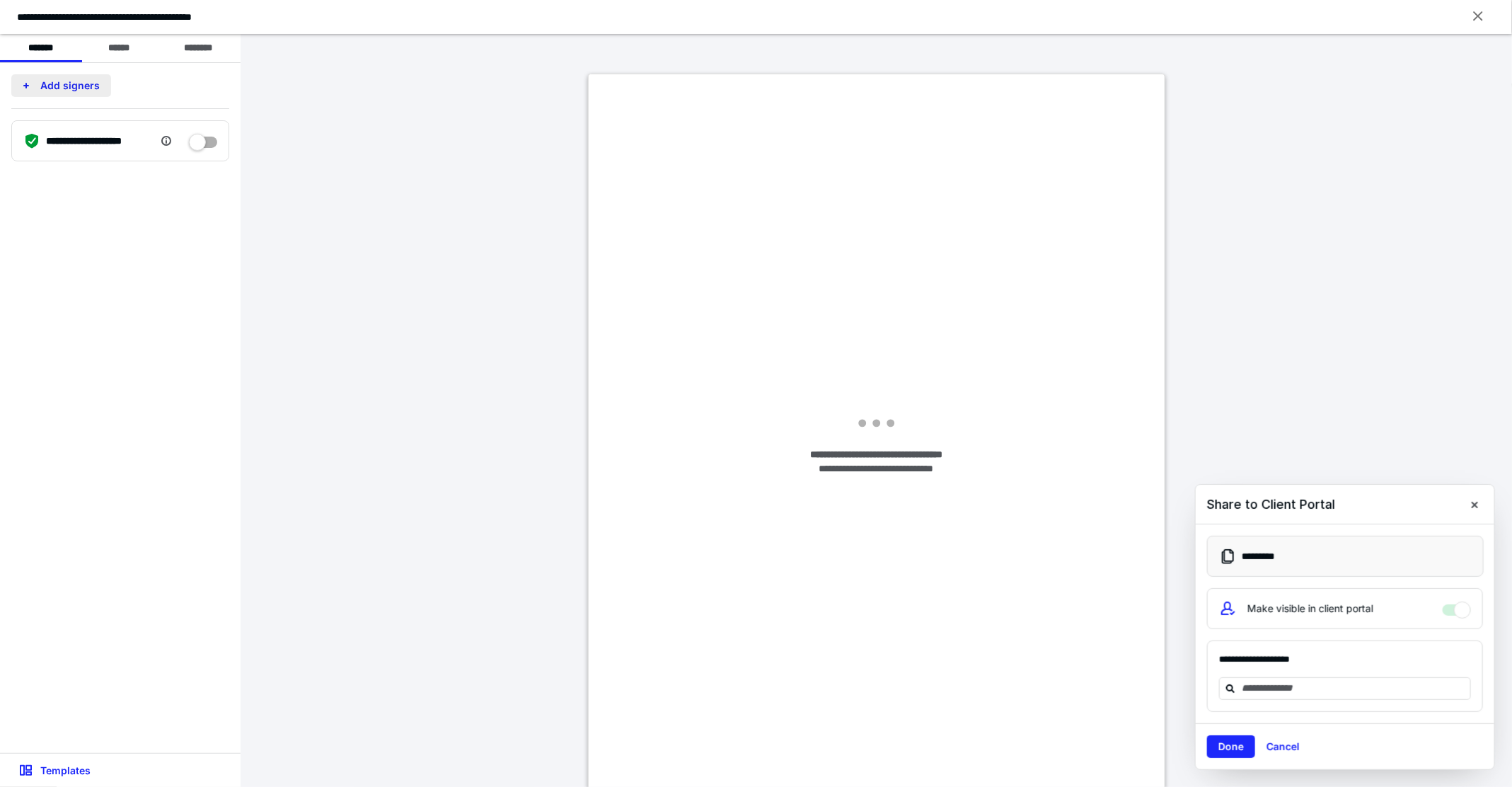 click on "Add signers" at bounding box center (61, 86) 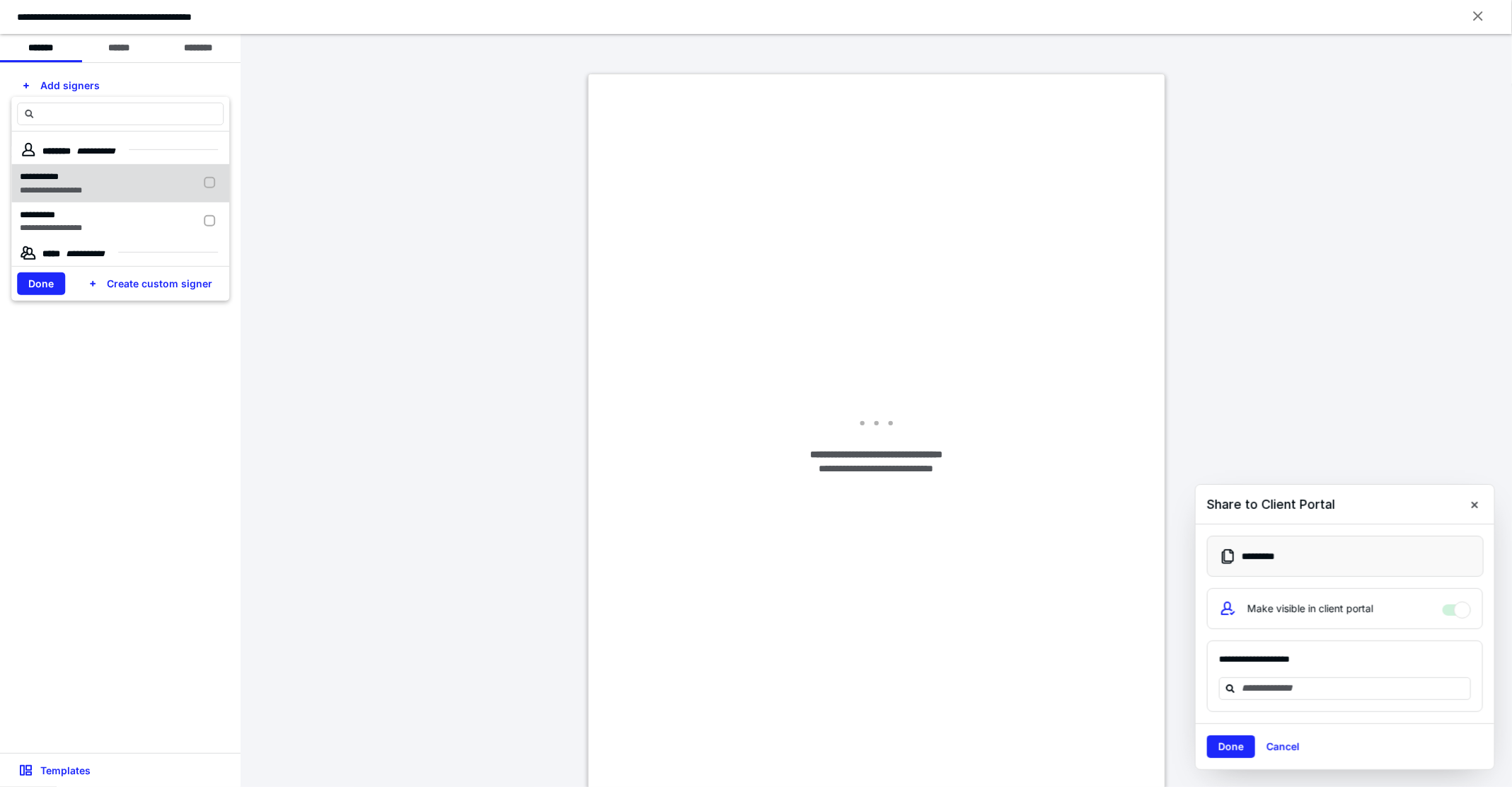 click on "**********" at bounding box center [51, 177] 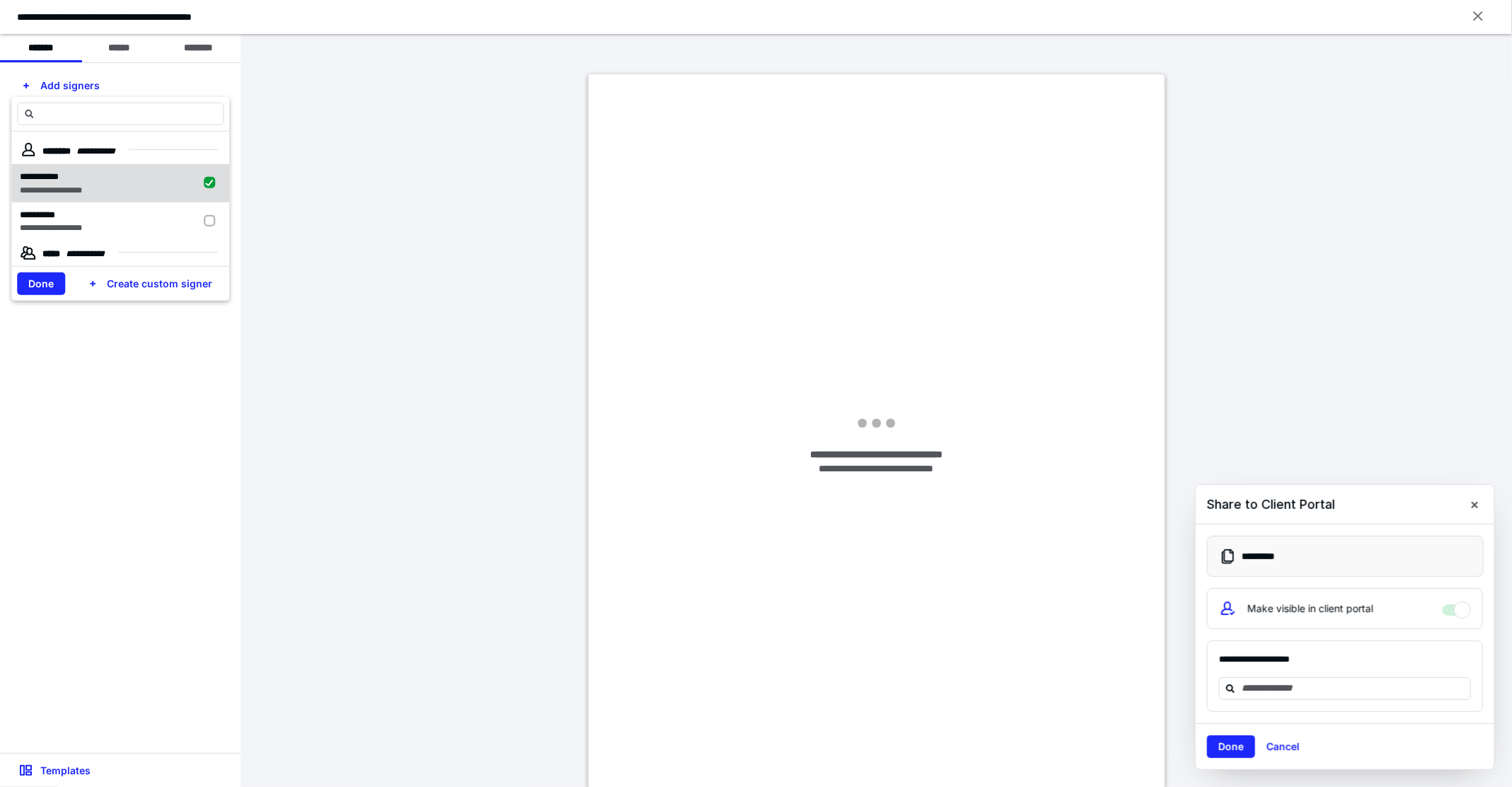 checkbox on "true" 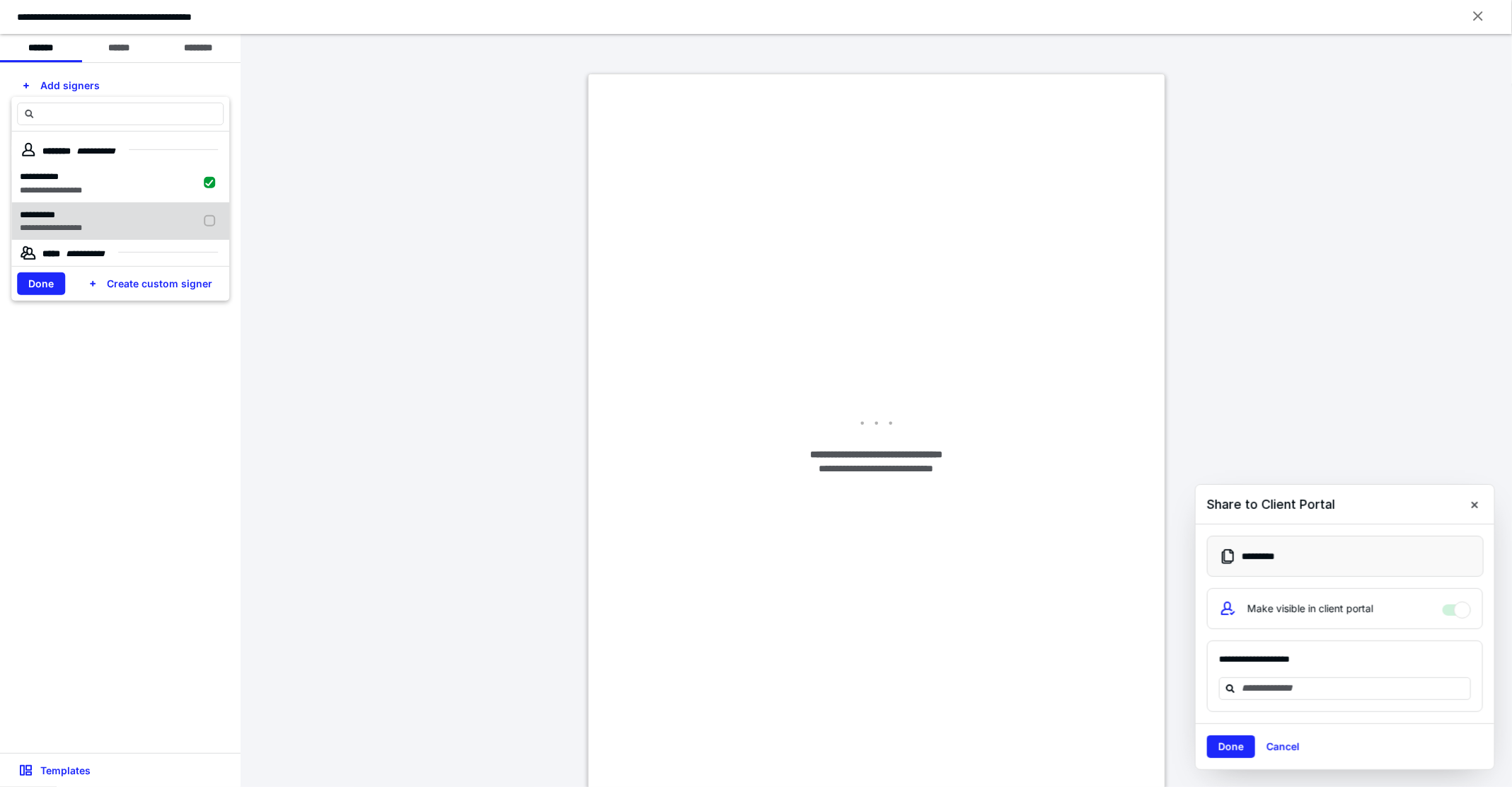 click on "**********" at bounding box center (51, 214) 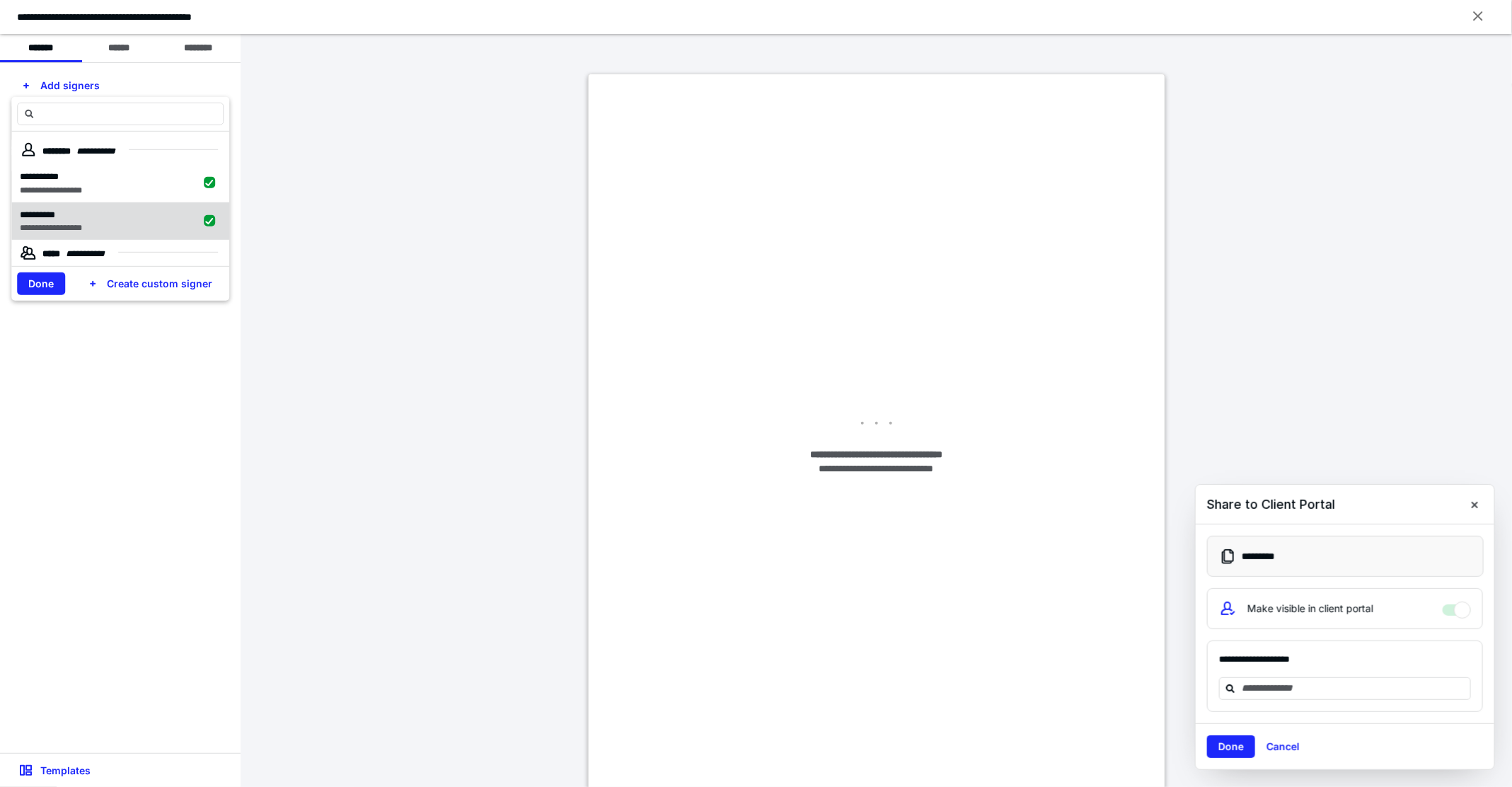 checkbox on "true" 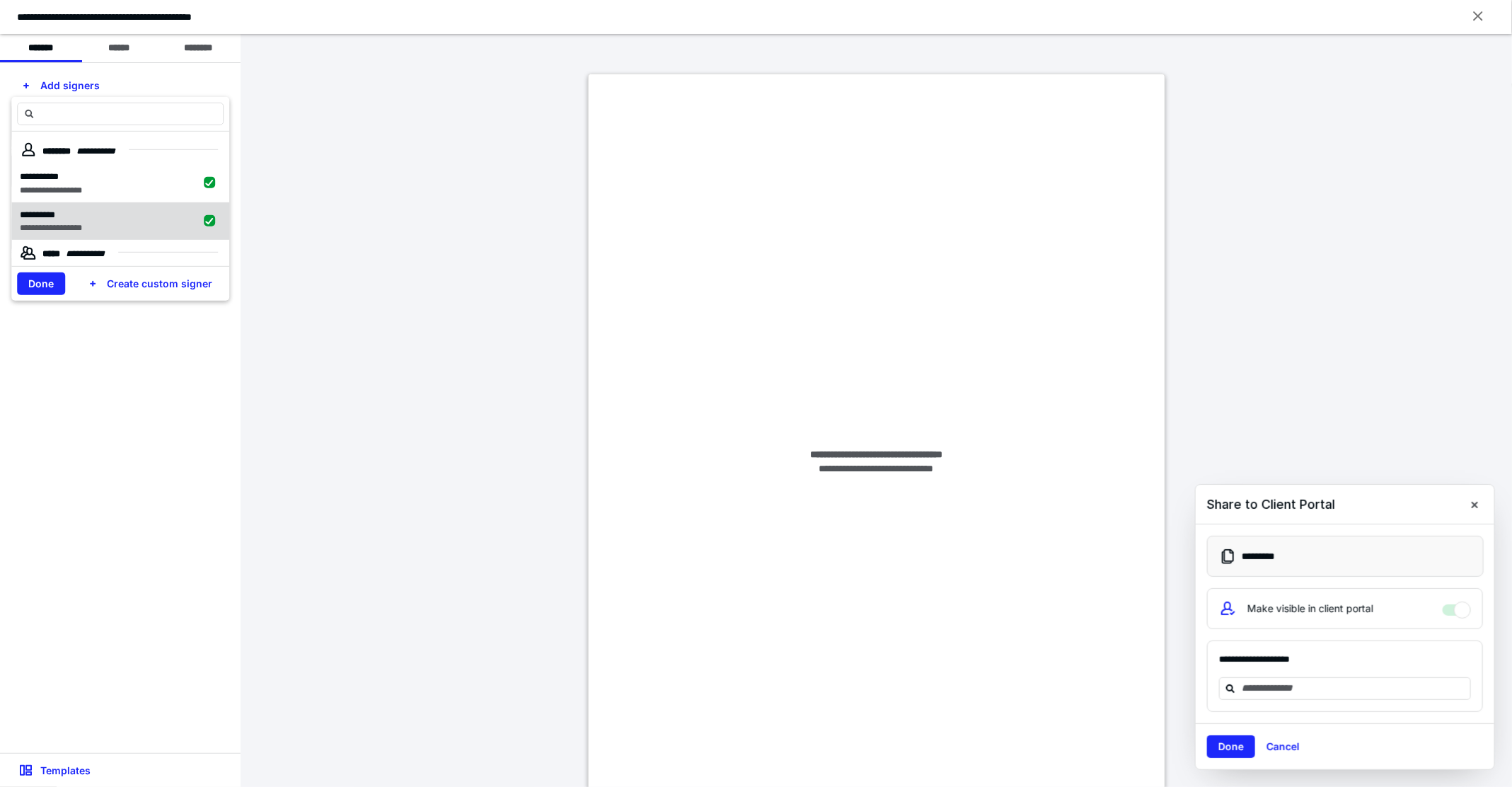 scroll, scrollTop: 81, scrollLeft: 0, axis: vertical 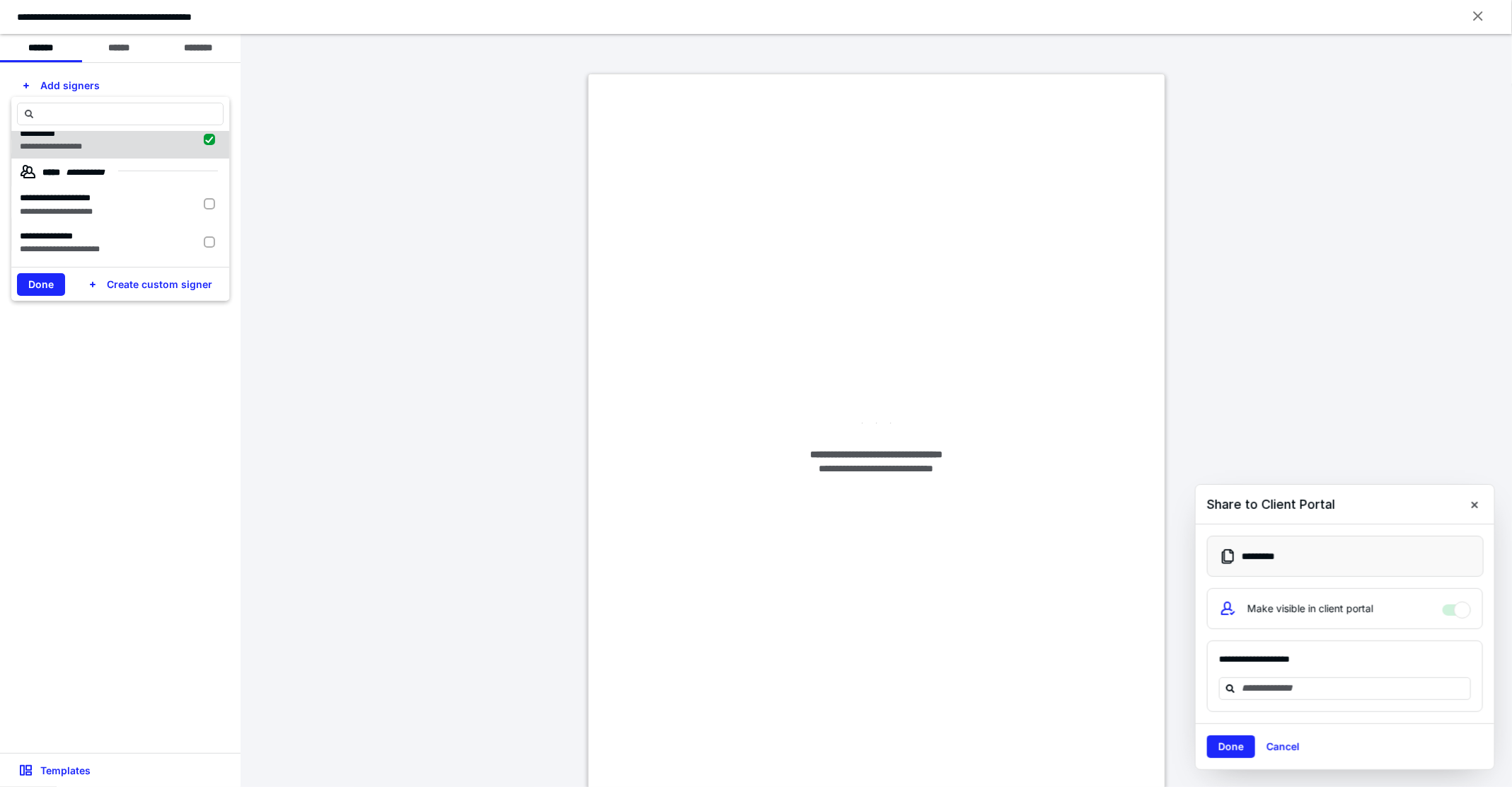 click on "**********" at bounding box center (56, 211) 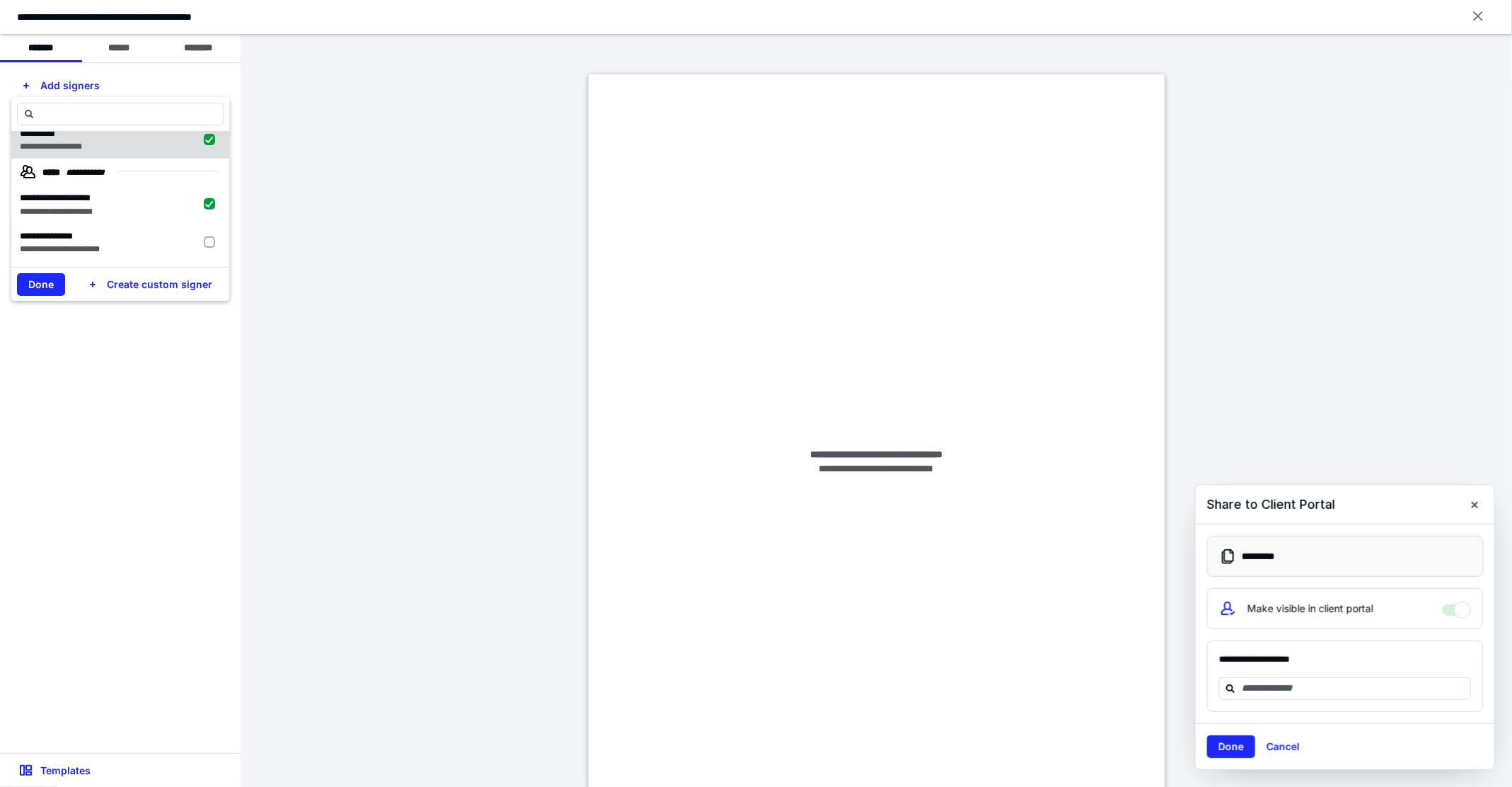 checkbox on "true" 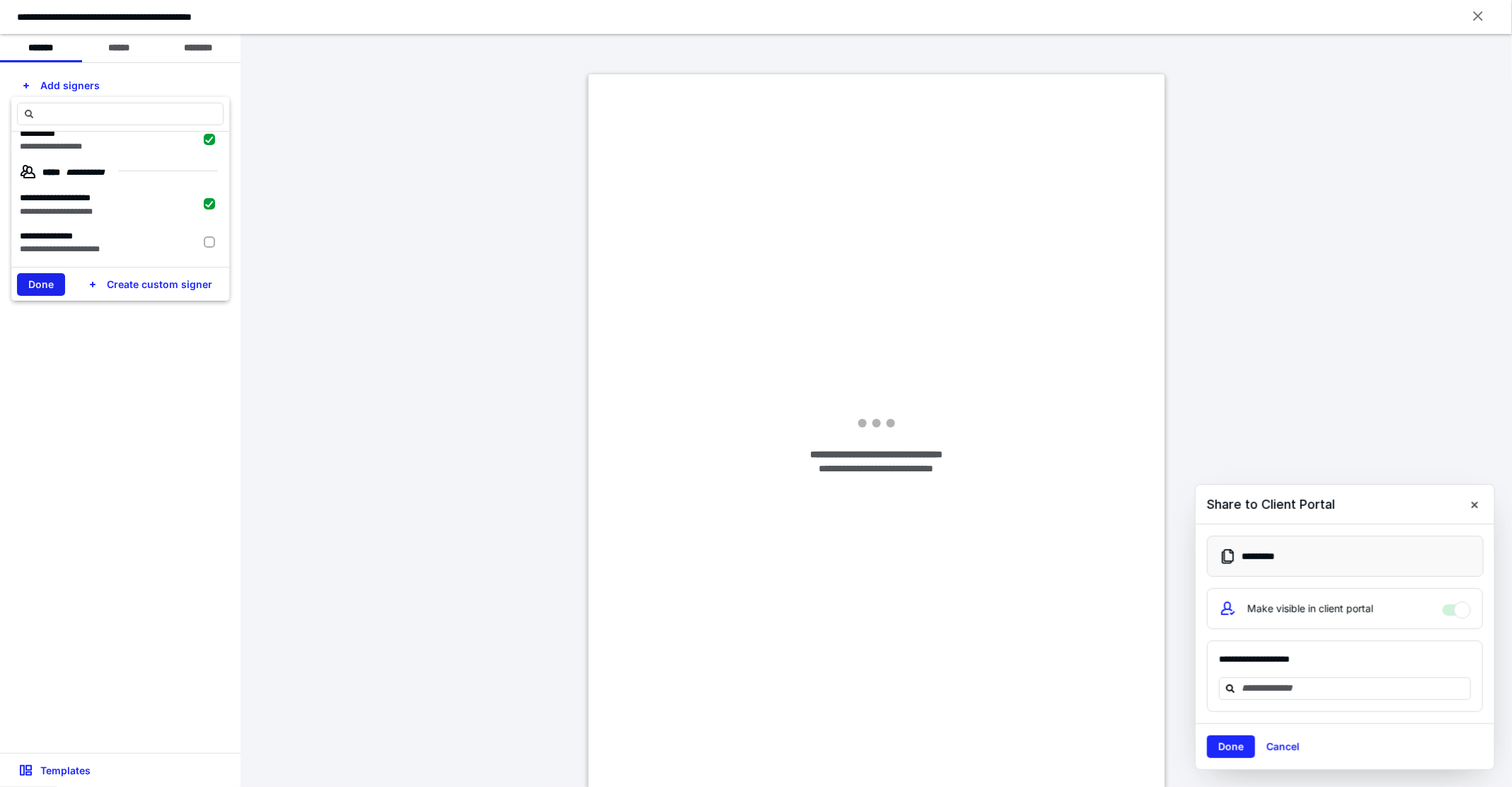 click on "Done" at bounding box center [41, 285] 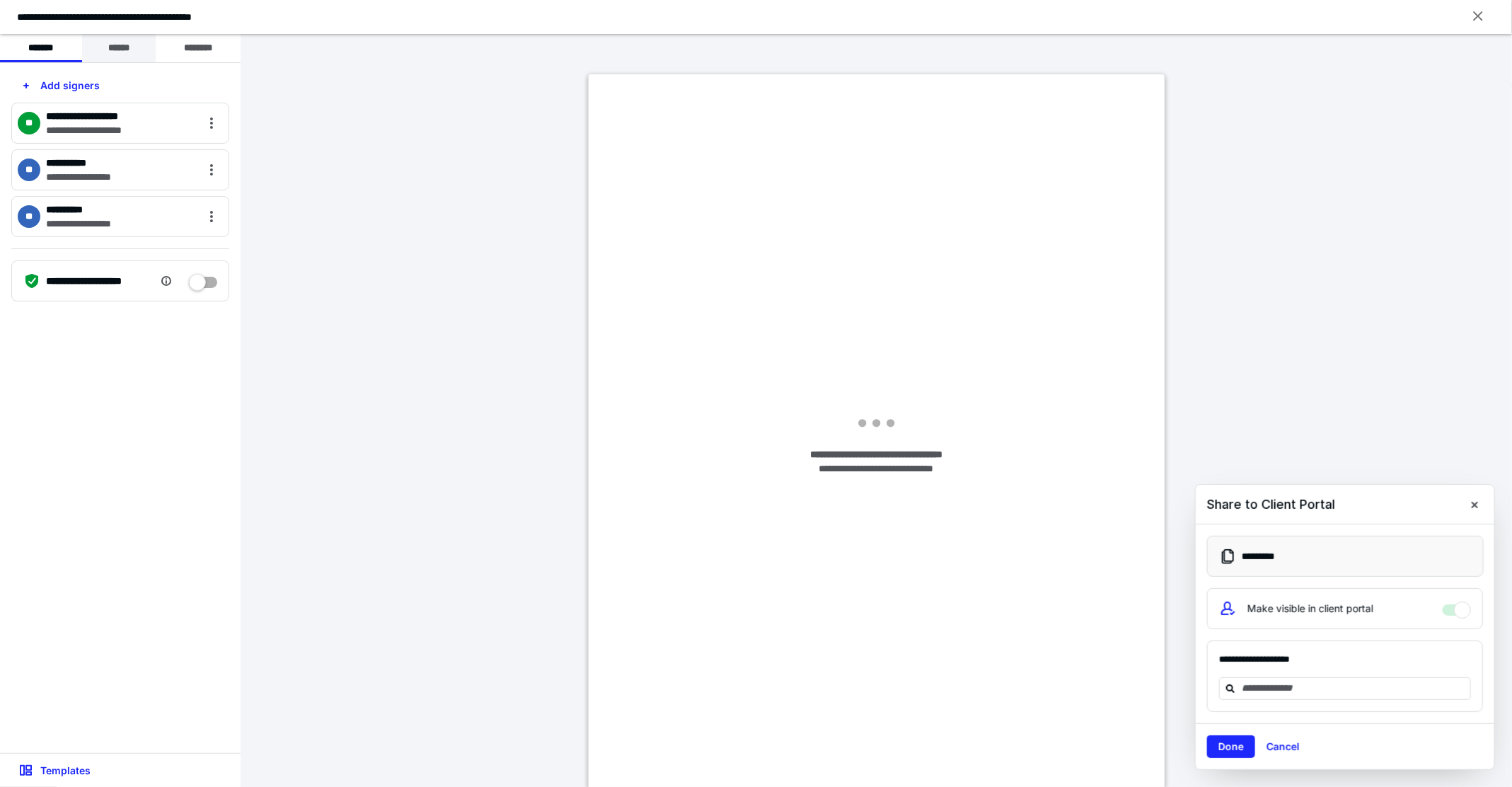 click on "******" at bounding box center [119, 48] 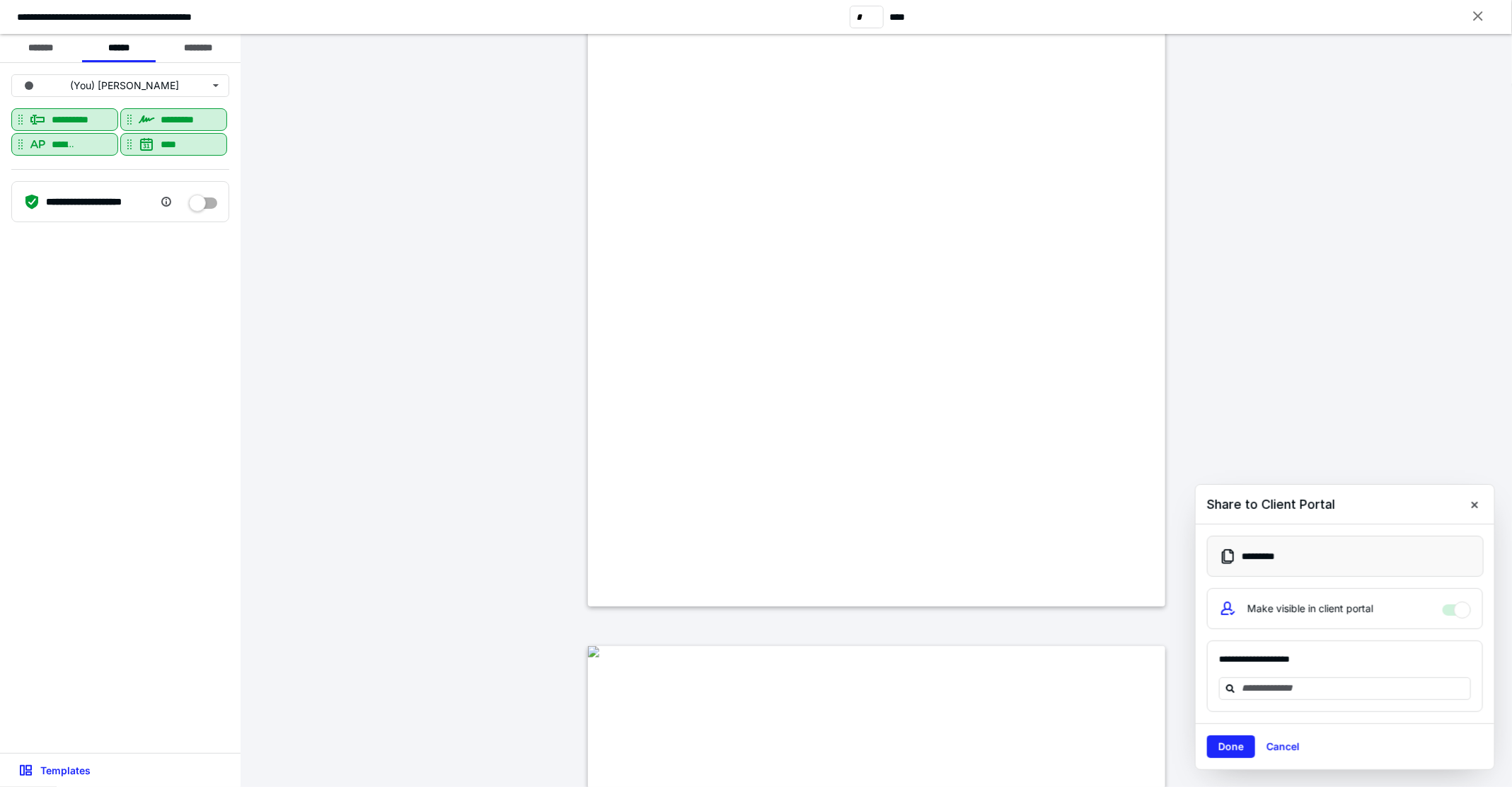 scroll, scrollTop: 326, scrollLeft: 0, axis: vertical 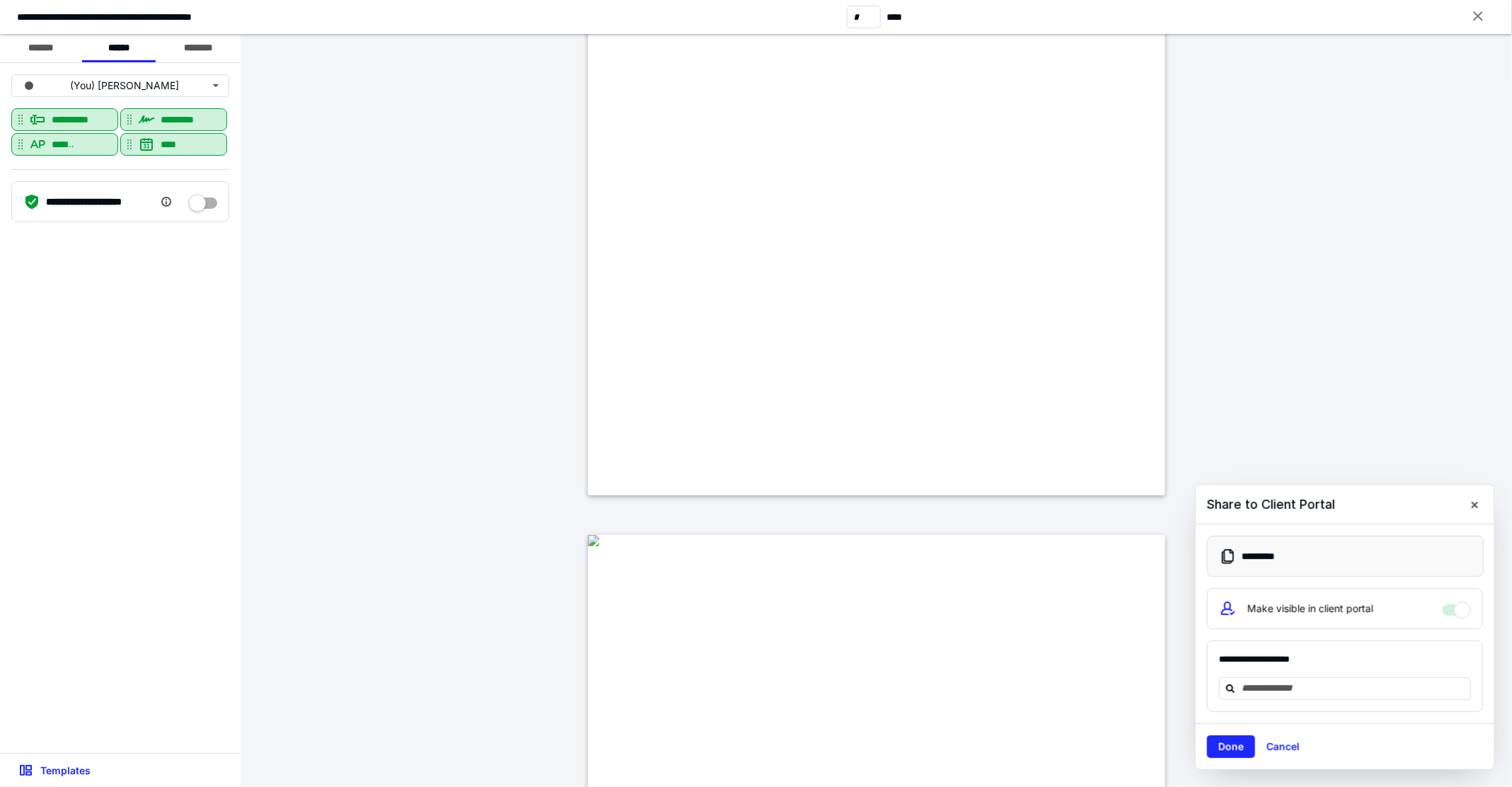 click at bounding box center (1475, 505) 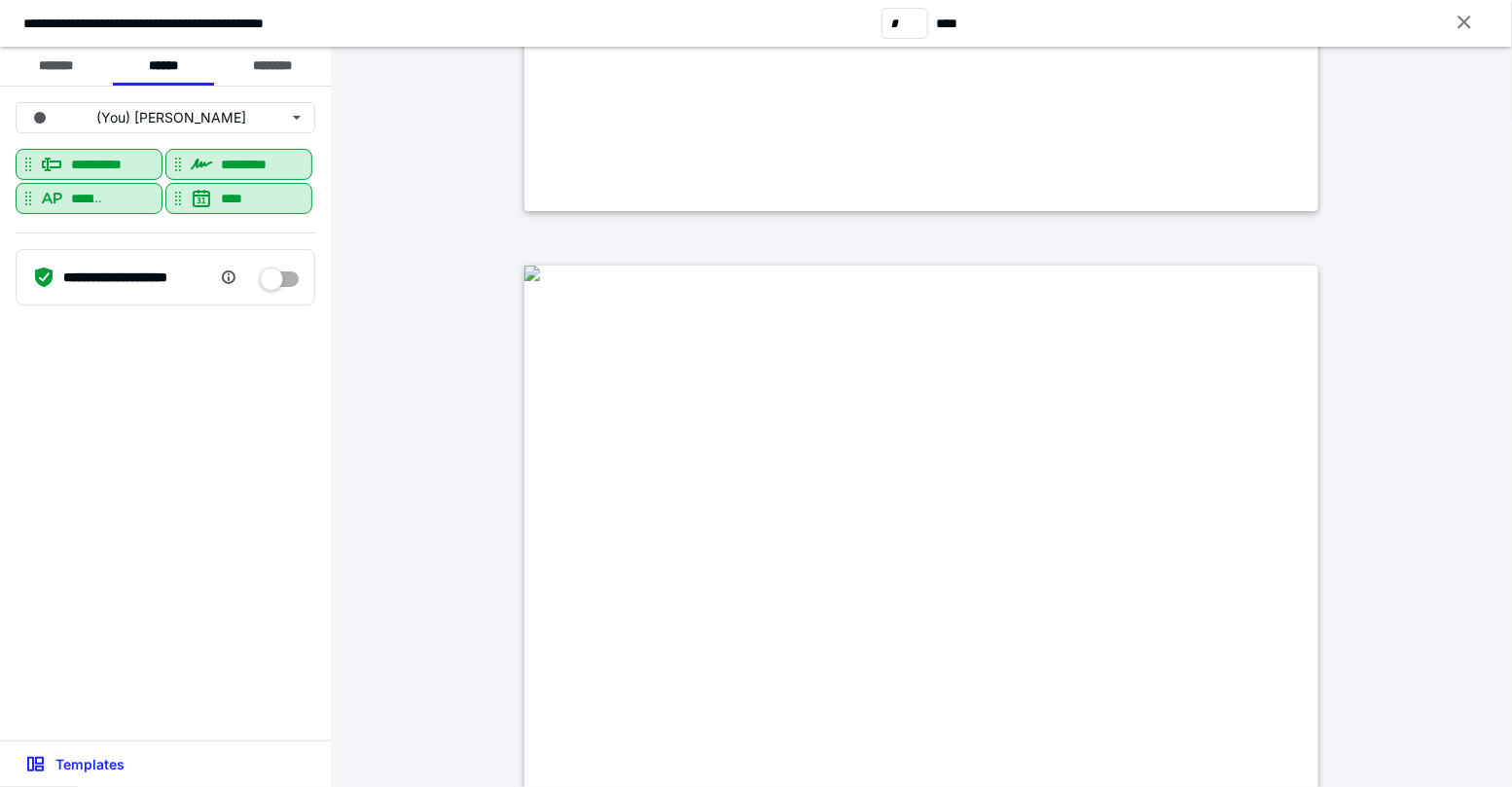 scroll, scrollTop: 2099, scrollLeft: 0, axis: vertical 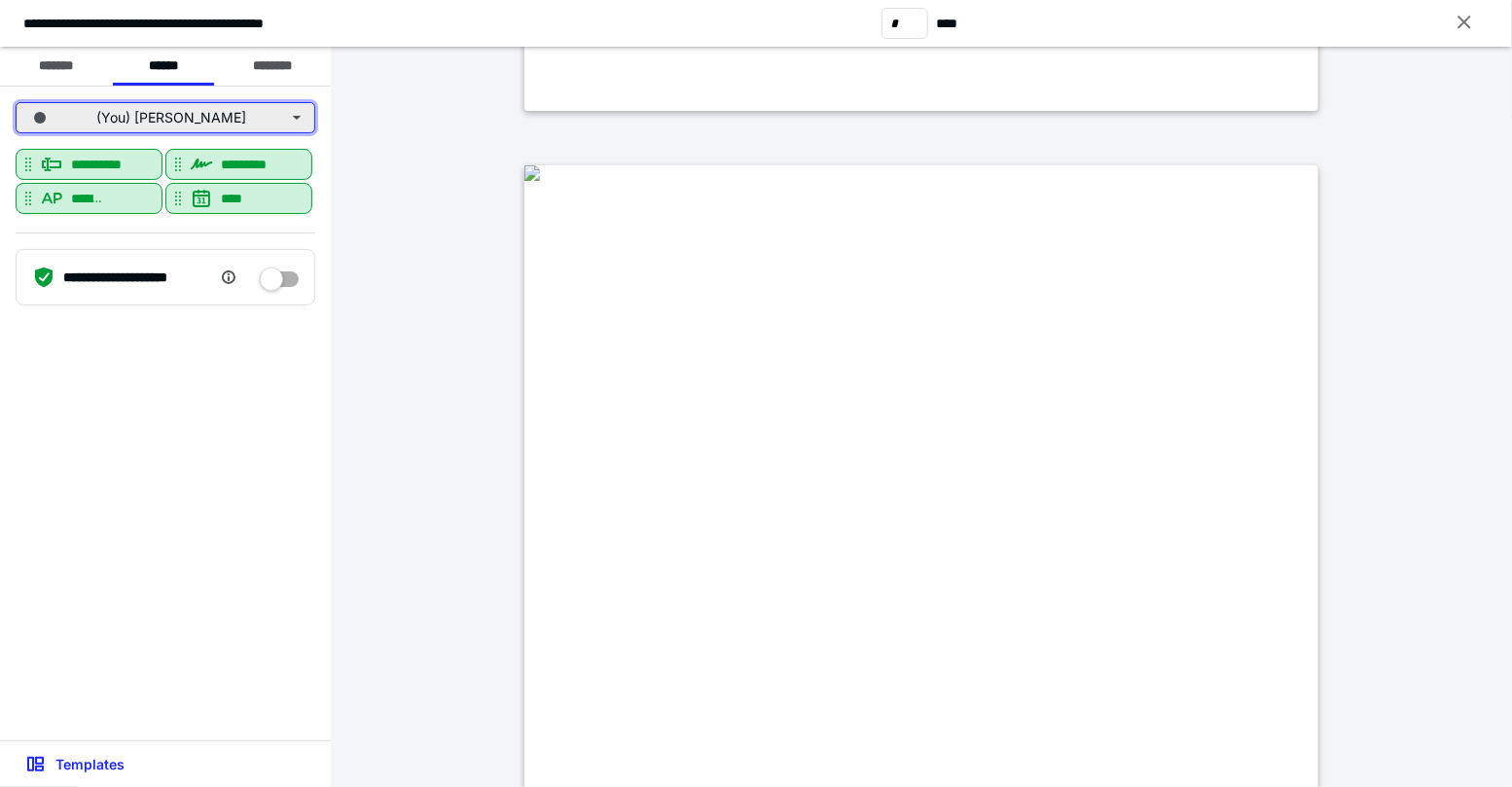 click on "(You) Catherine Lane" at bounding box center [165, 118] 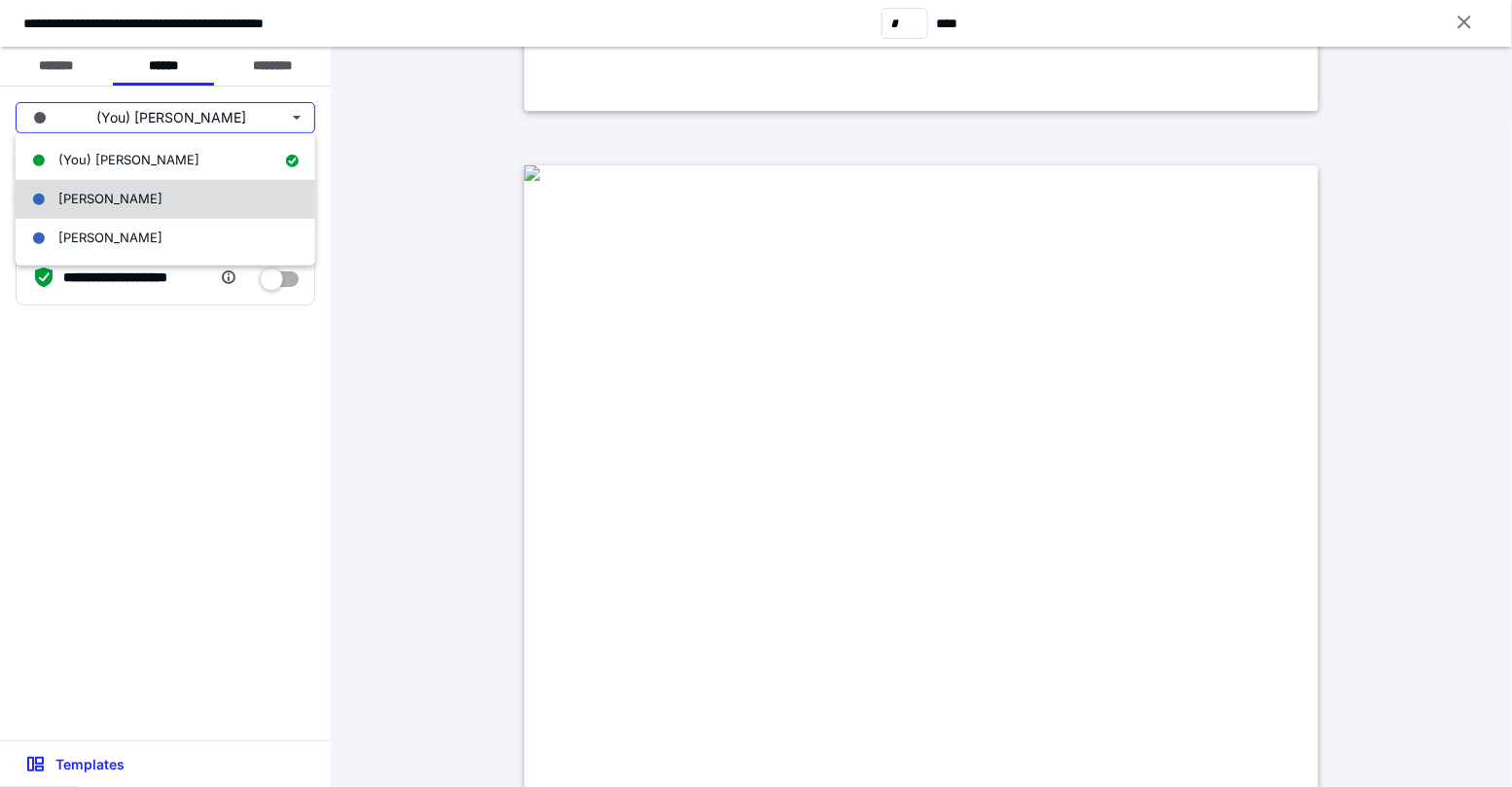 click on "Heidi Young" at bounding box center (165, 199) 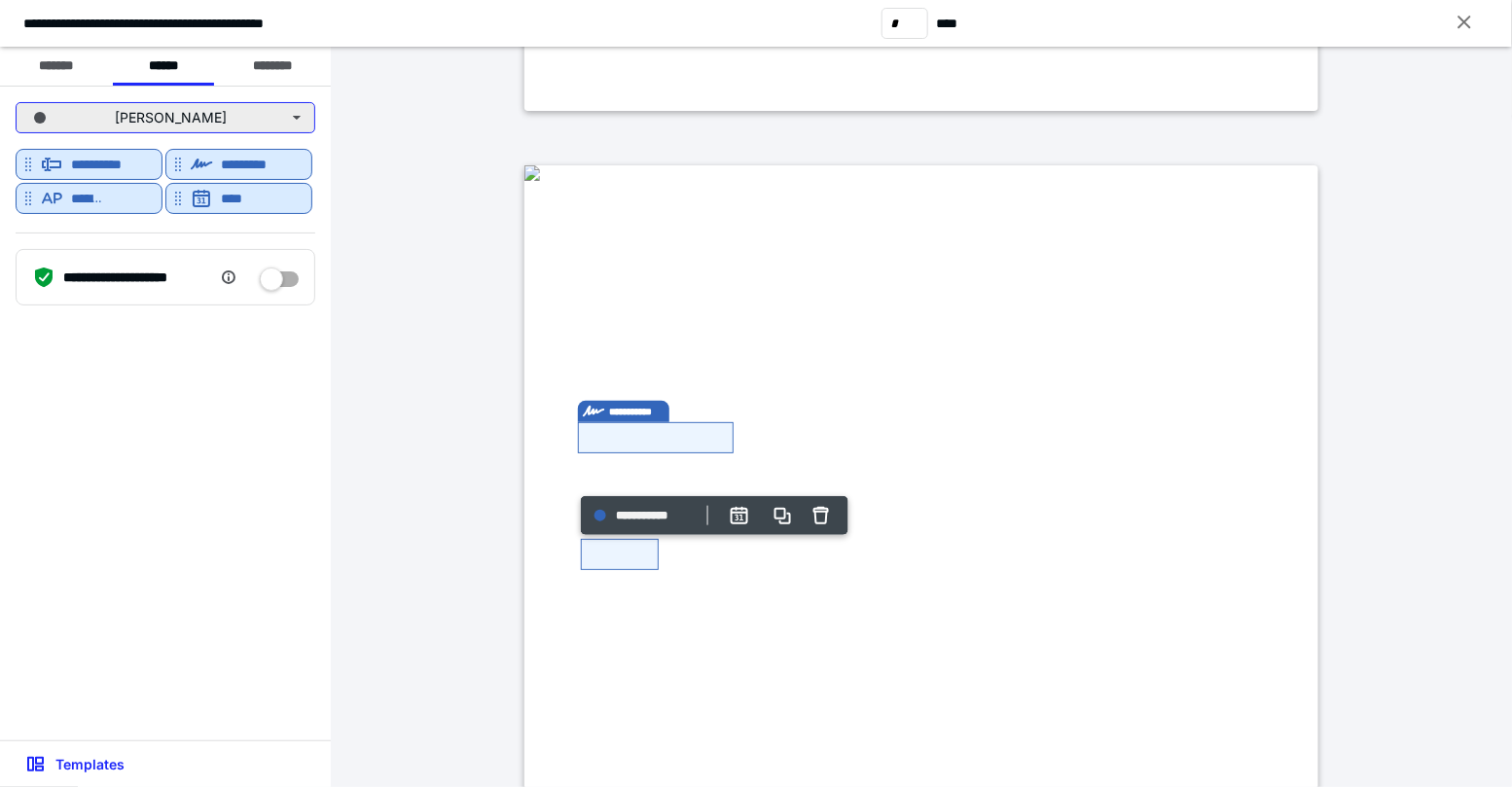 click on "Heidi Young" at bounding box center [165, 118] 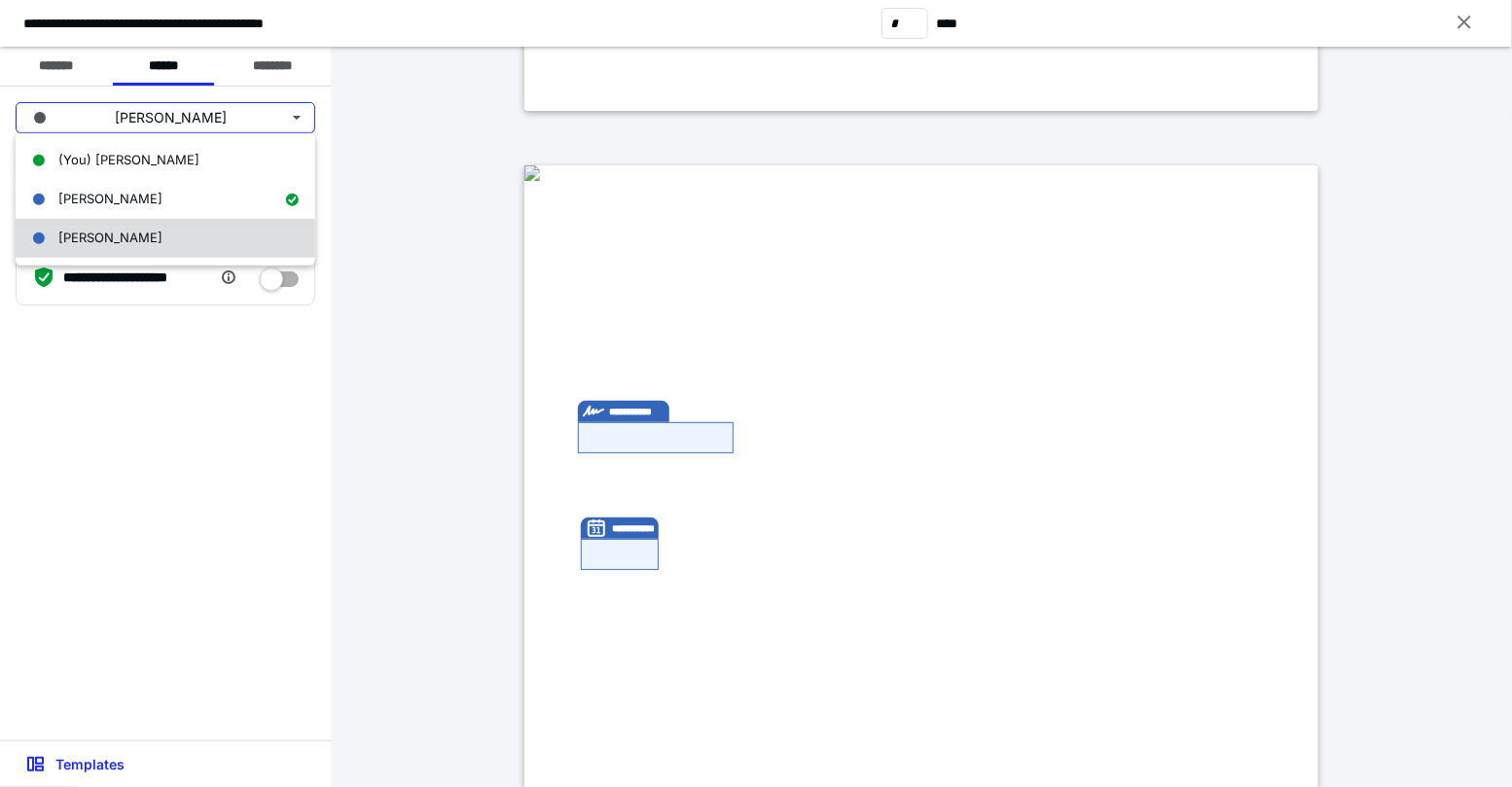 click on "Neil Young" at bounding box center (165, 238) 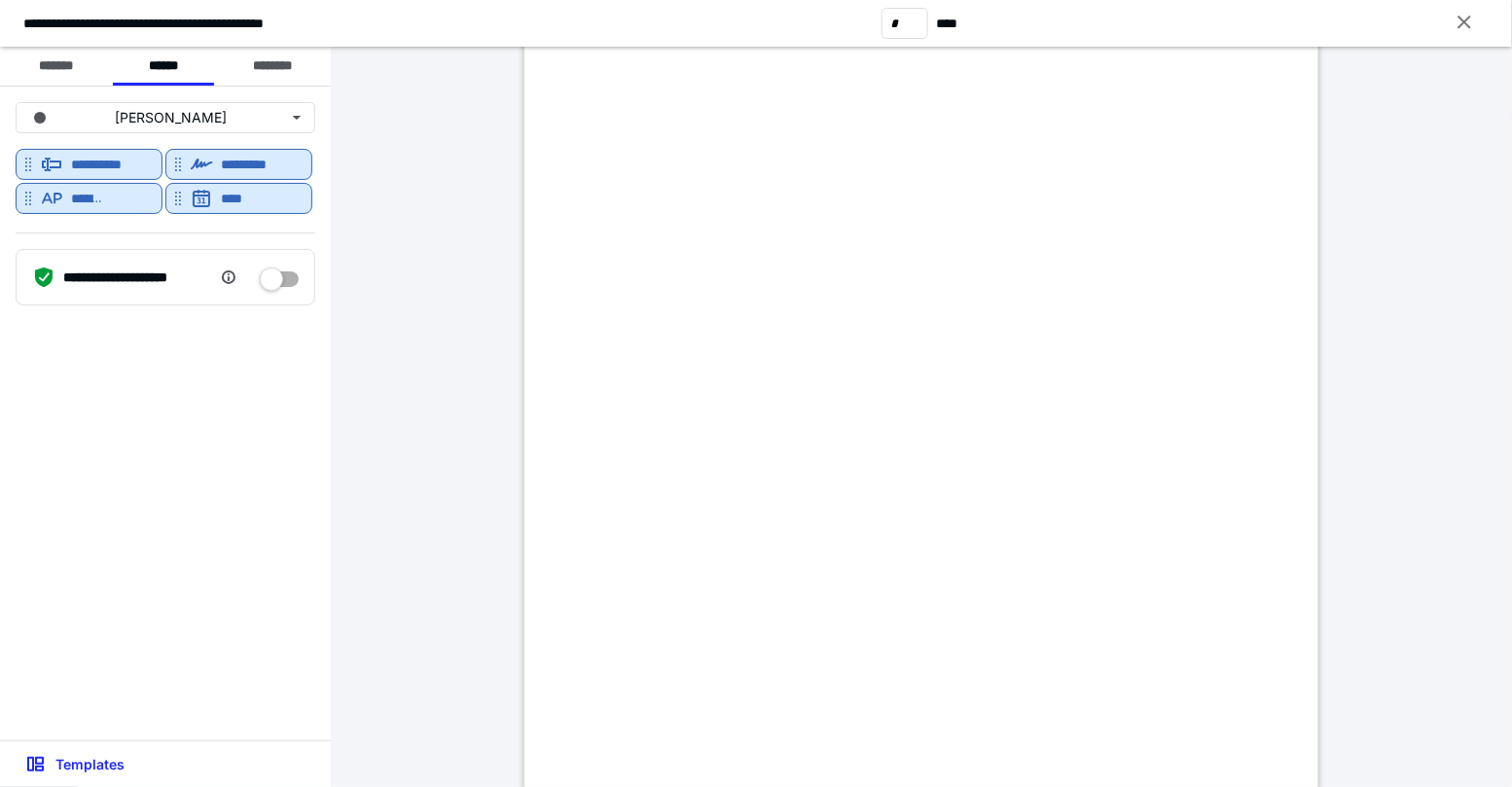 scroll, scrollTop: 3367, scrollLeft: 0, axis: vertical 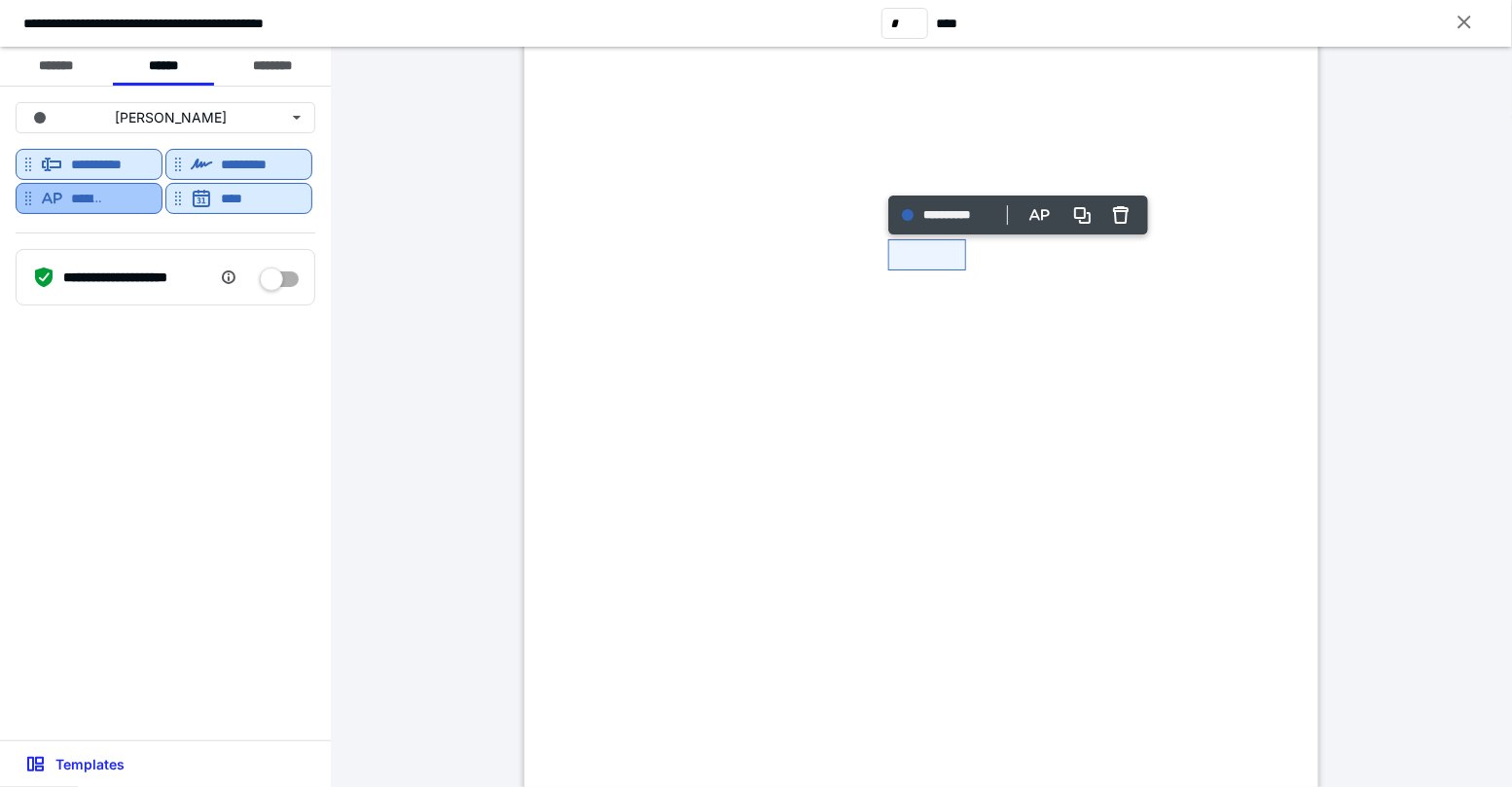 click on "*******" at bounding box center [89, 198] 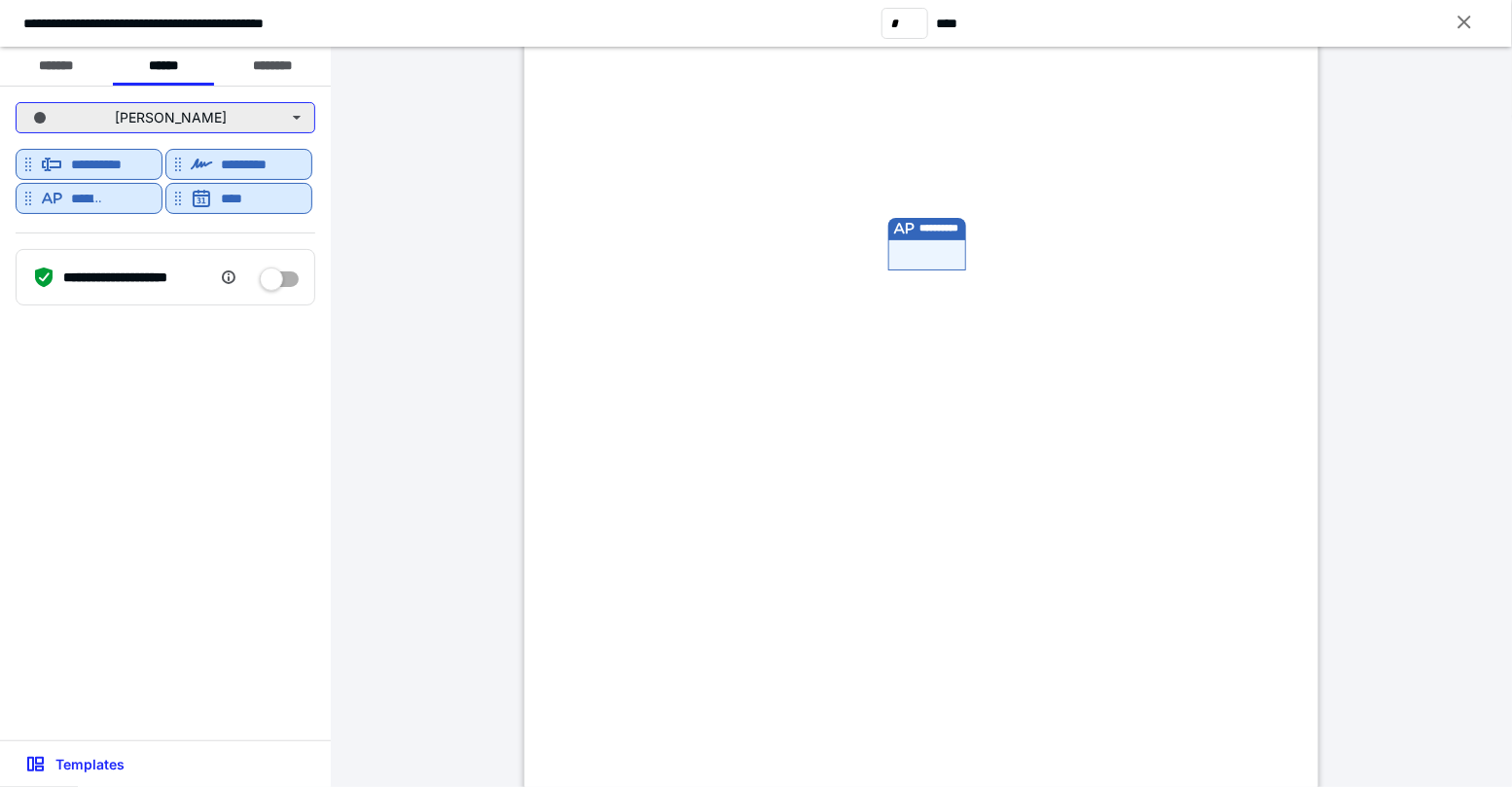 click on "Neil Young" at bounding box center [165, 118] 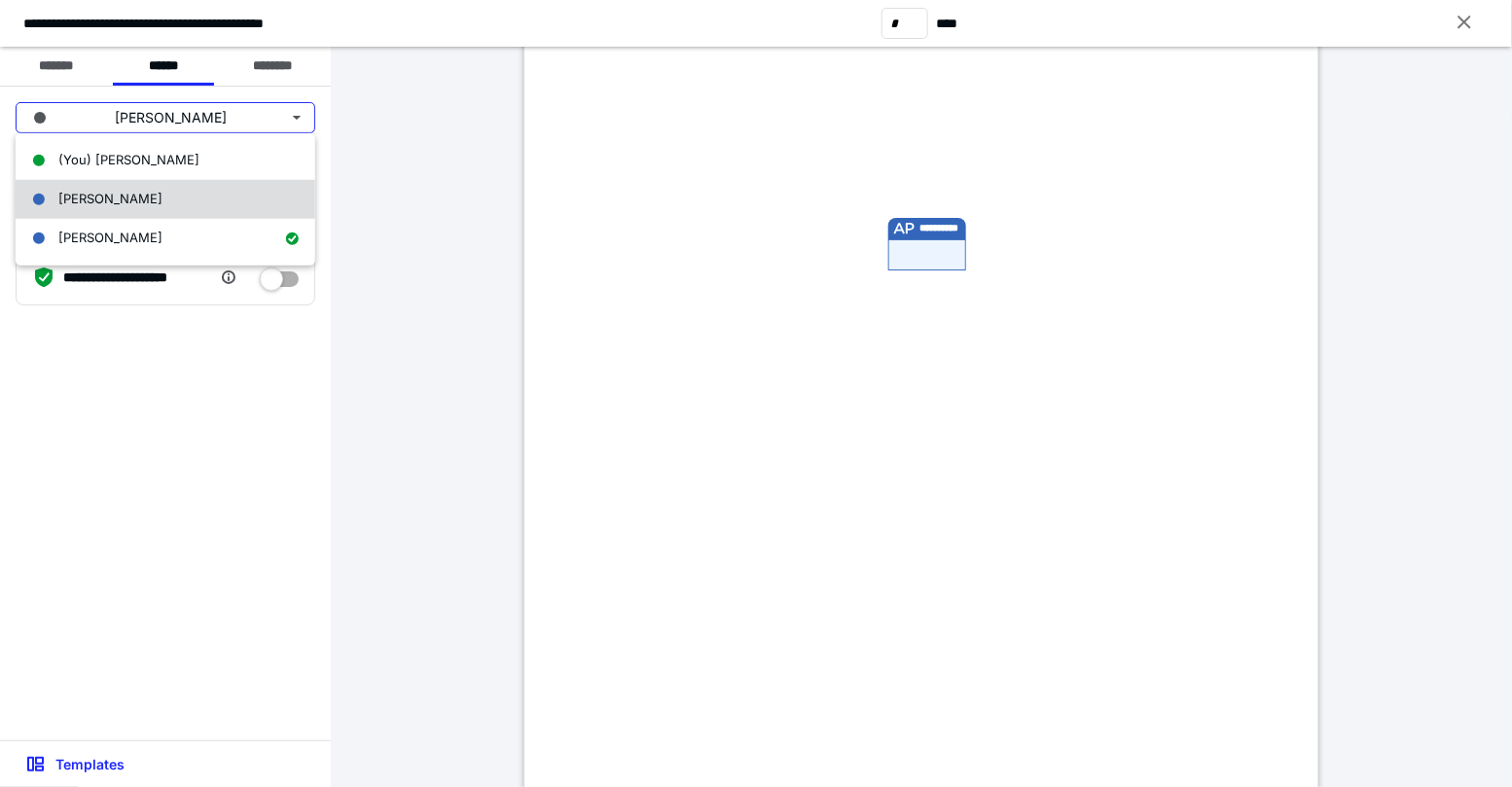 click on "Heidi Young" at bounding box center [165, 199] 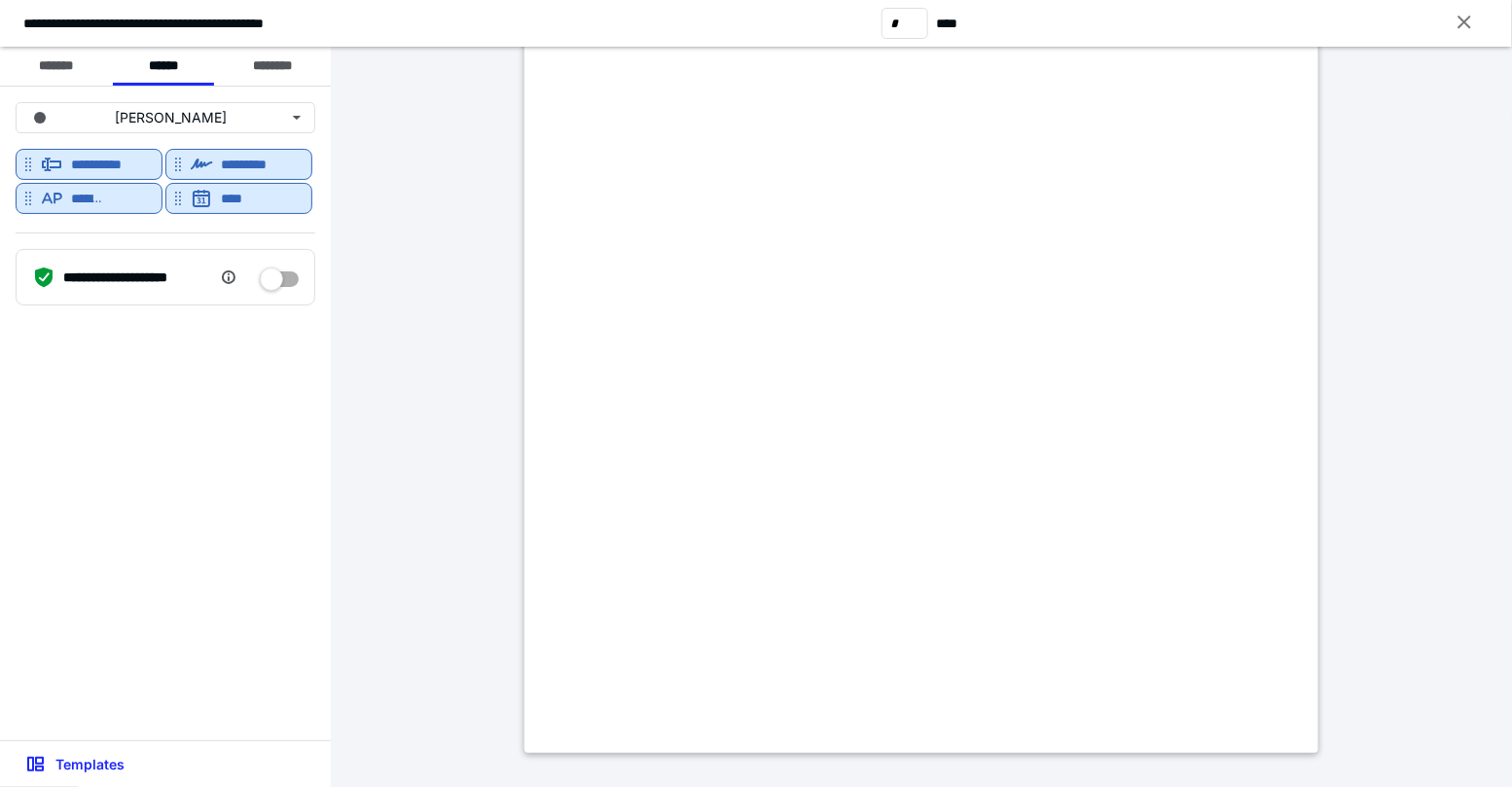 scroll, scrollTop: 5785, scrollLeft: 0, axis: vertical 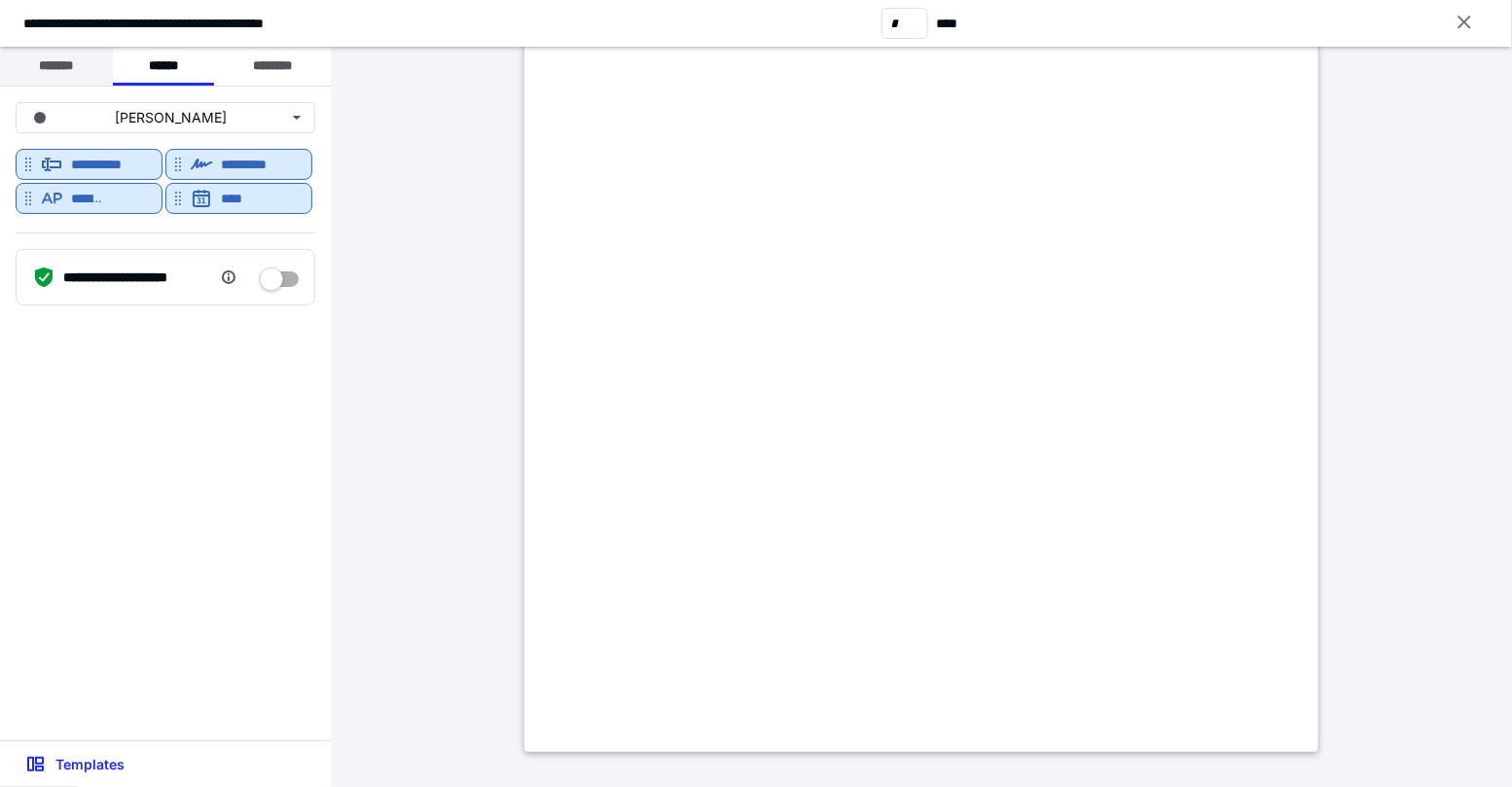 click on "*******" at bounding box center [56, 66] 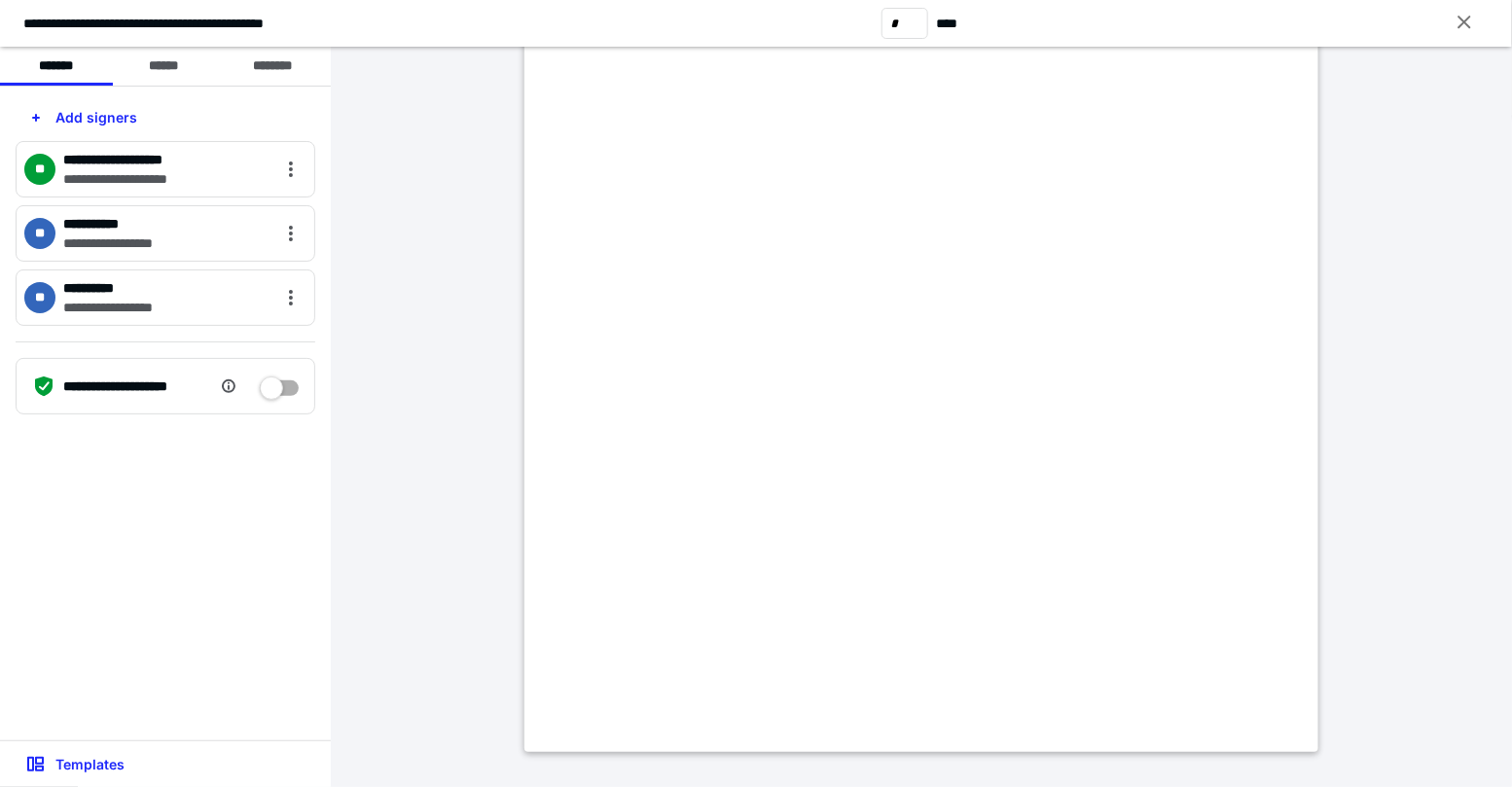 click on "**********" at bounding box center [165, 179] 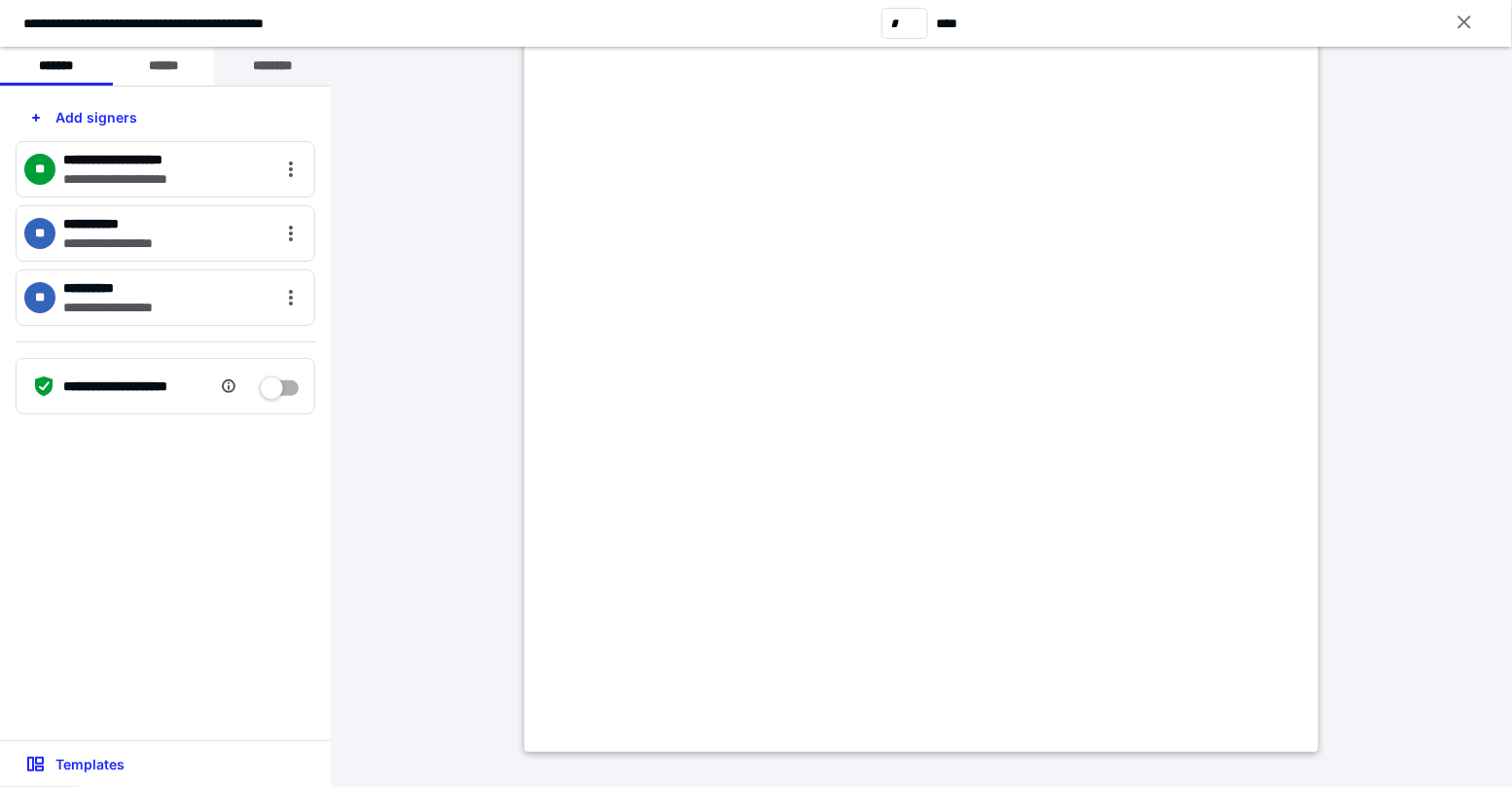 click on "********" at bounding box center [272, 66] 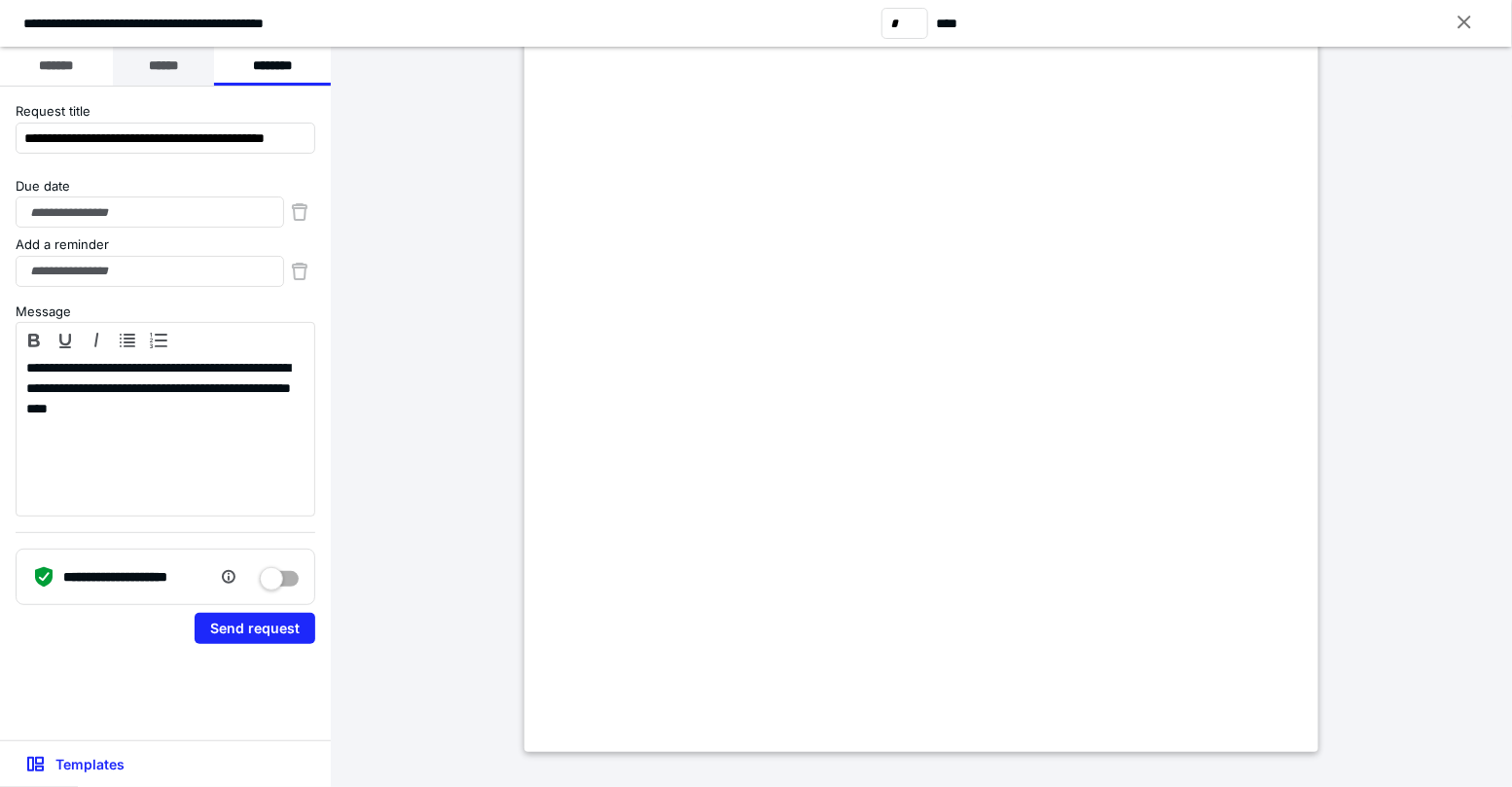 click on "******" at bounding box center [163, 66] 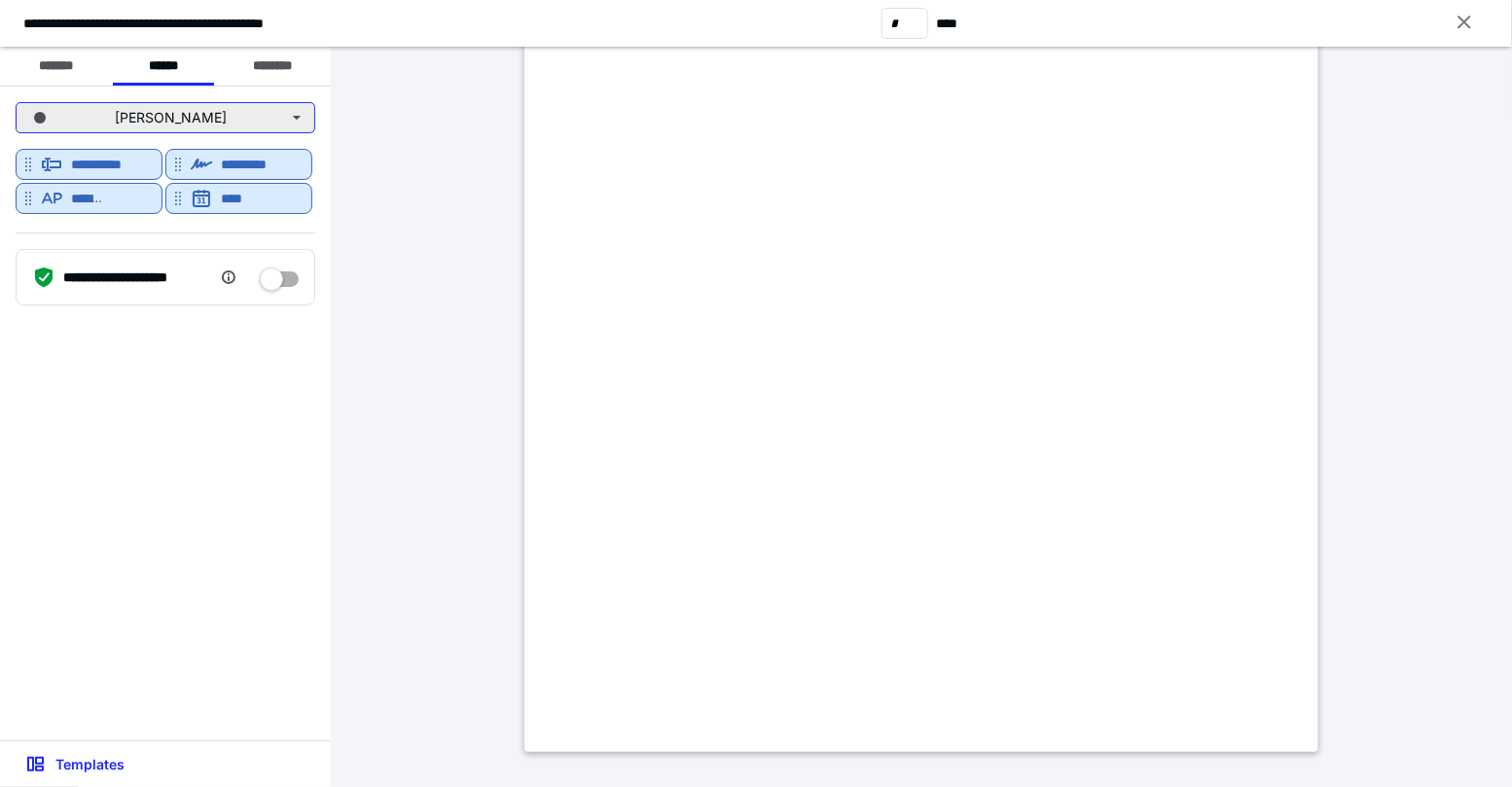 click on "Heidi Young" at bounding box center [165, 118] 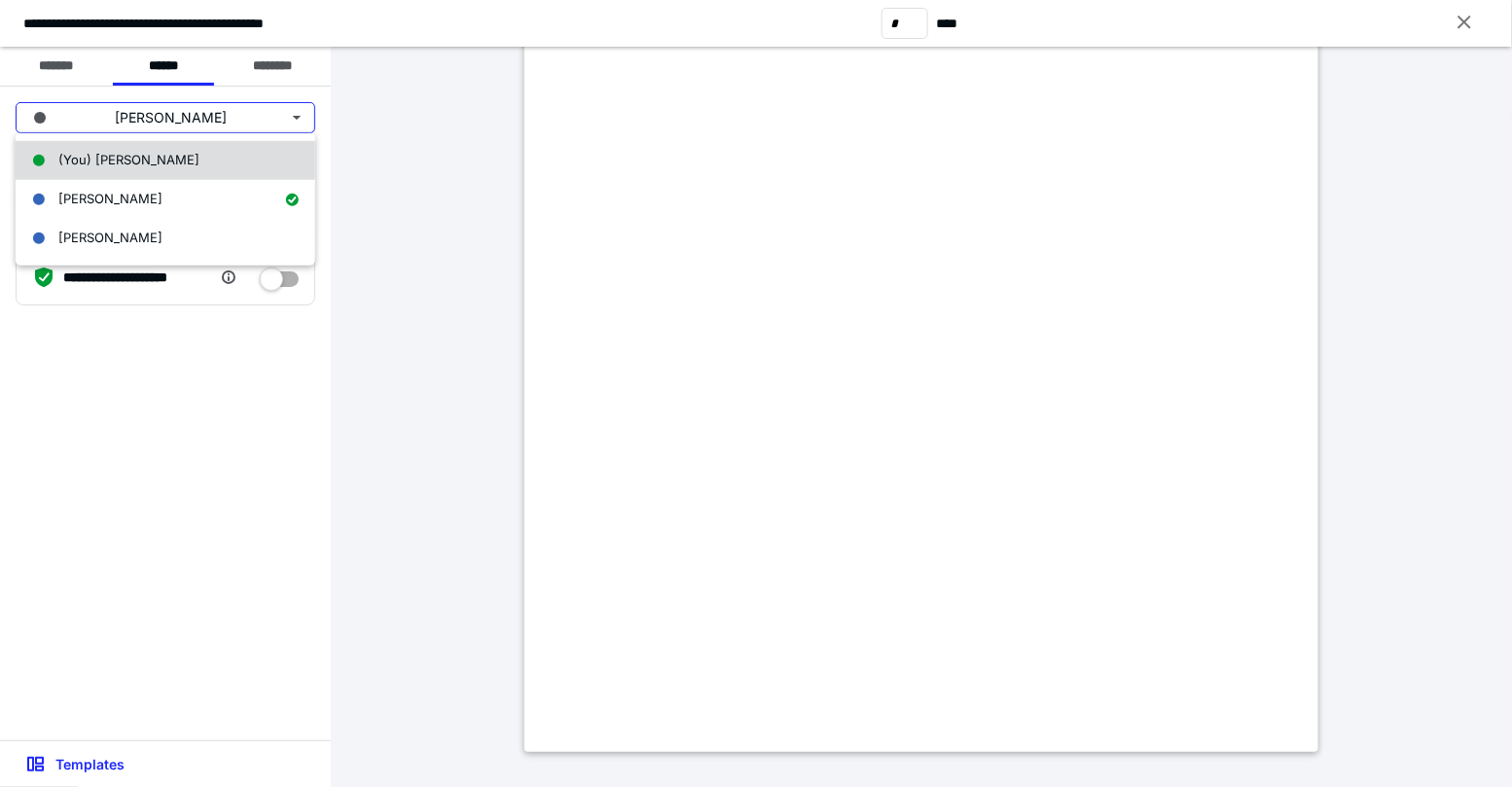 click on "(You) Catherine Lane" at bounding box center (128, 160) 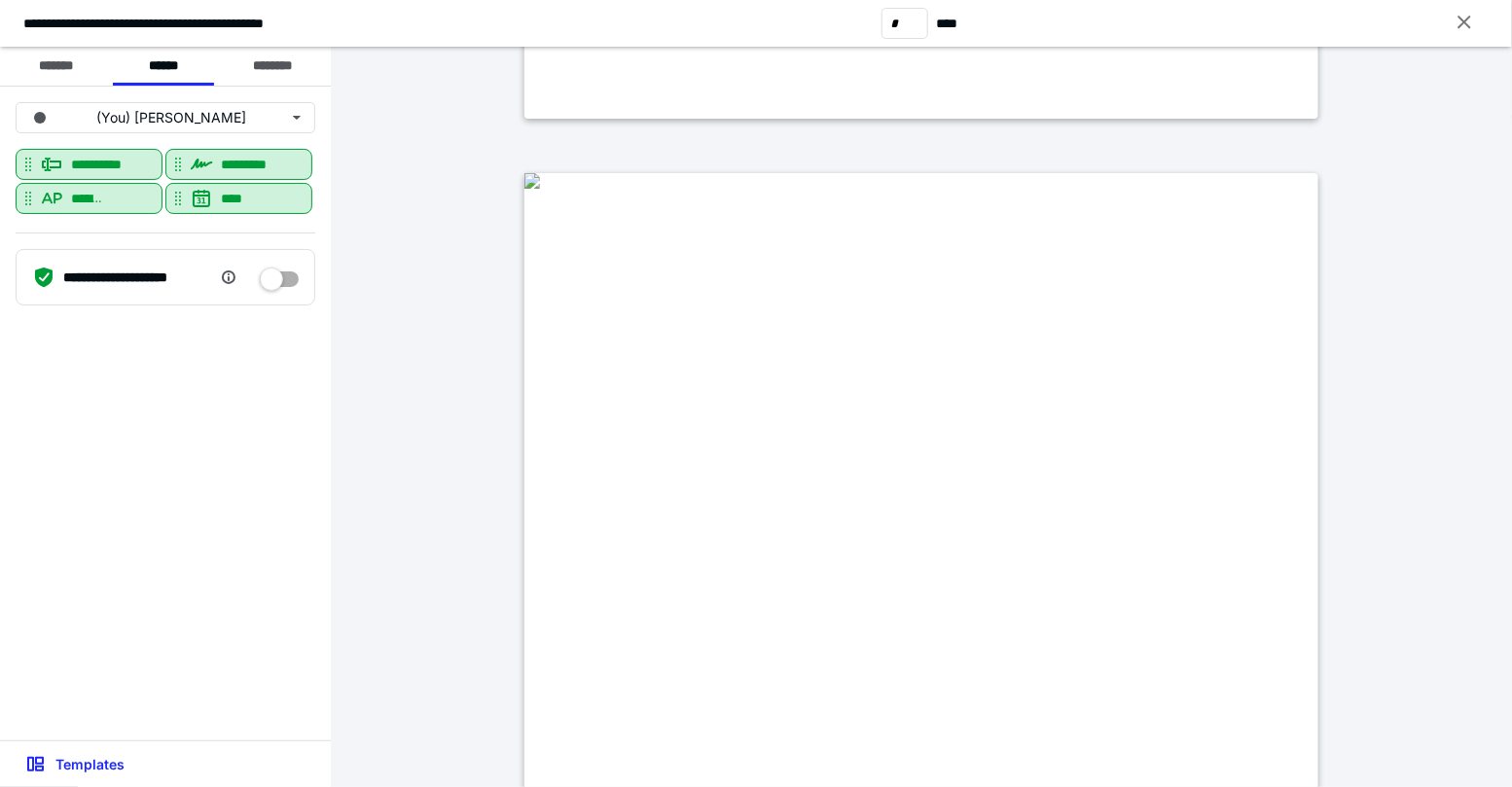 scroll, scrollTop: 8583, scrollLeft: 0, axis: vertical 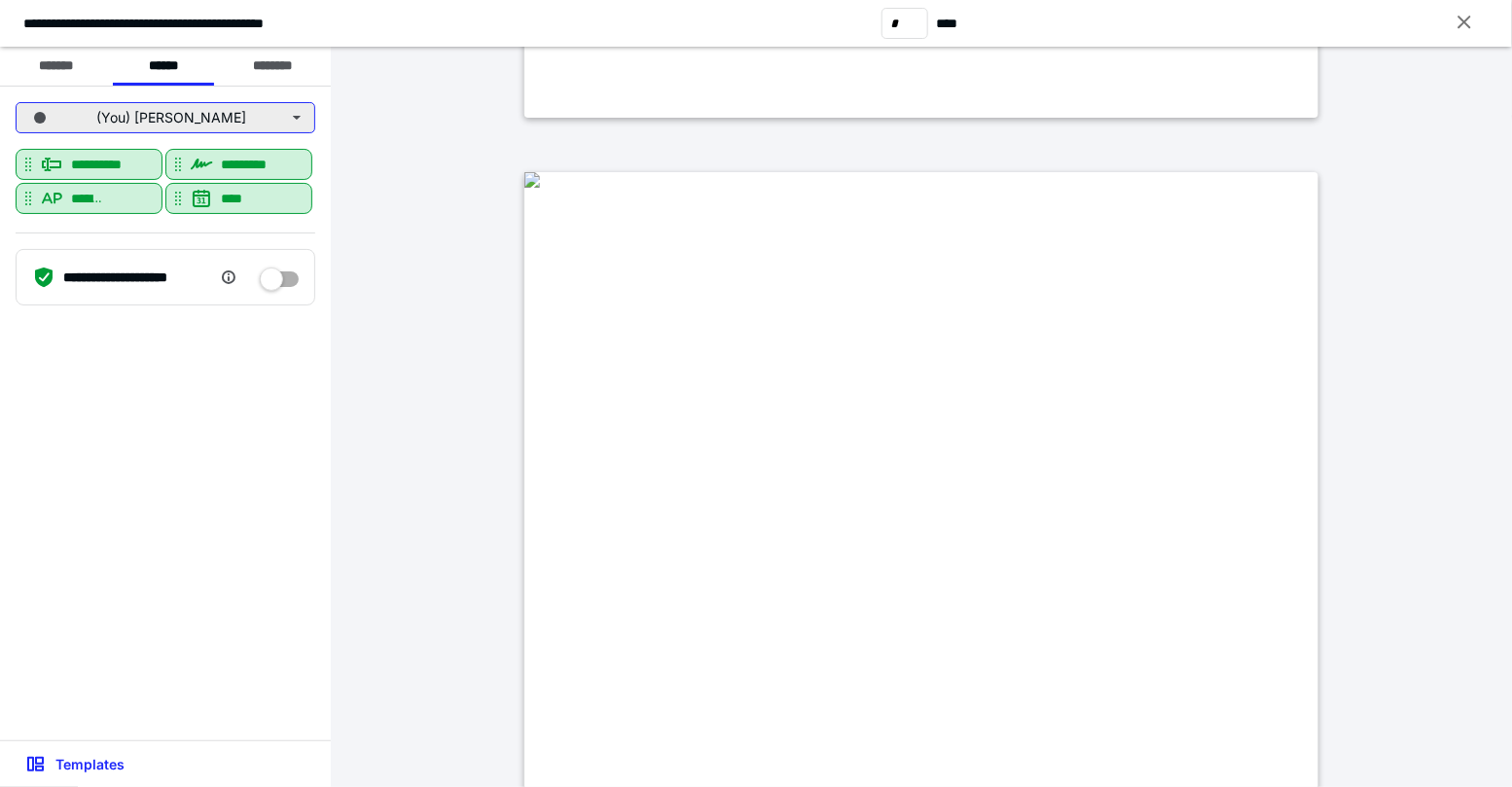 click on "(You) Catherine Lane" at bounding box center (165, 118) 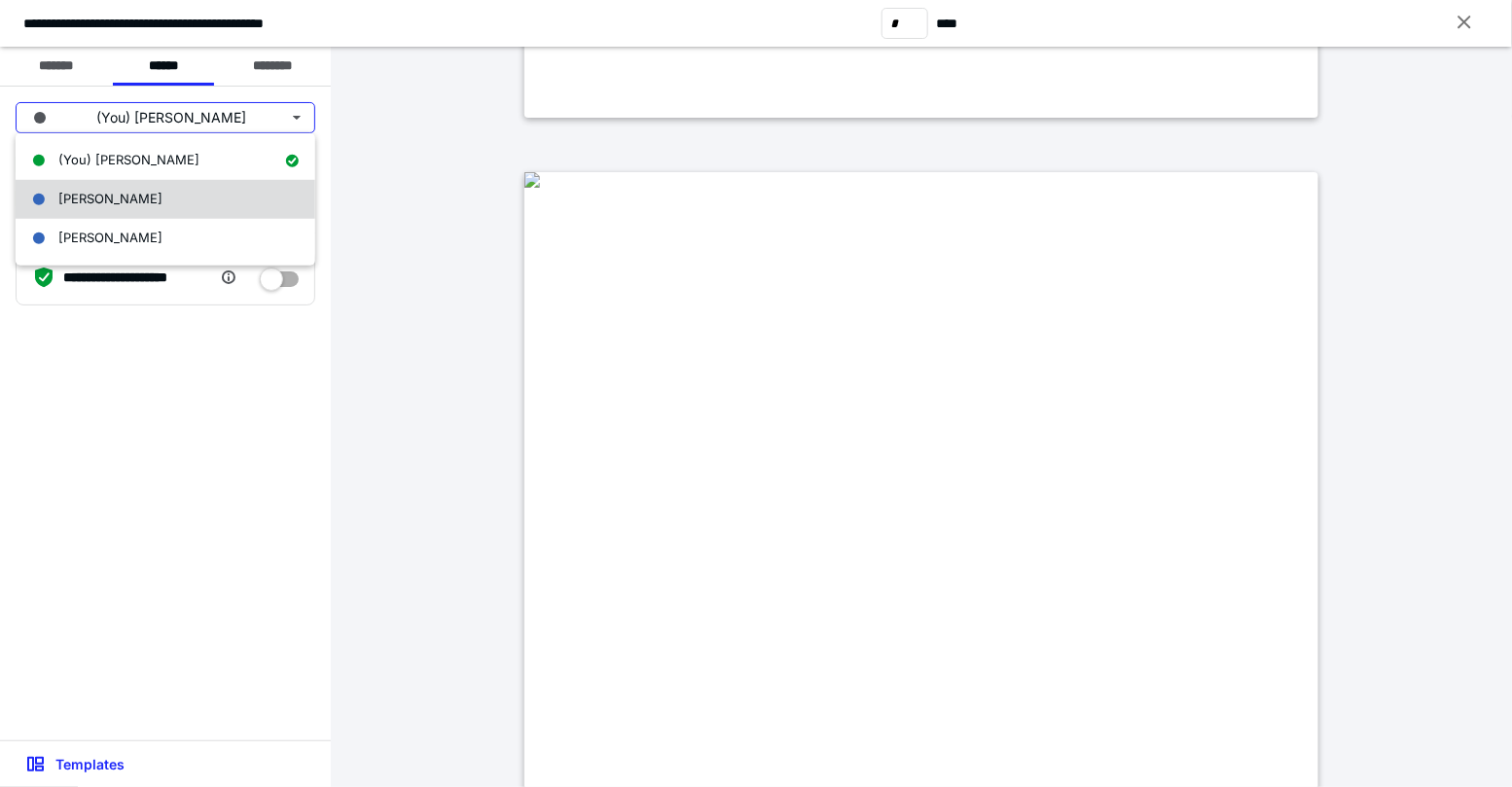 click on "Heidi Young" at bounding box center [165, 199] 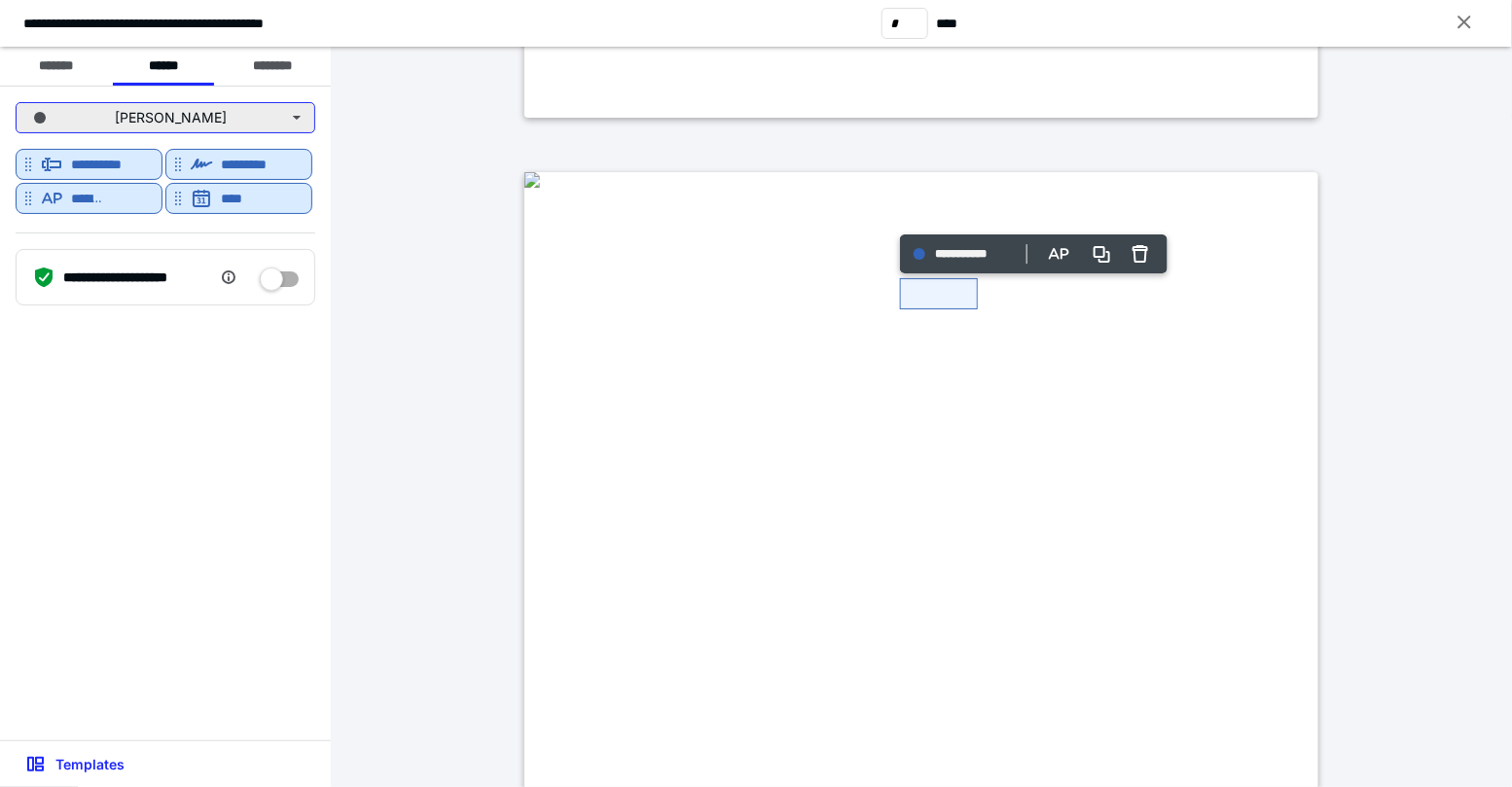 click on "Heidi Young" at bounding box center (165, 118) 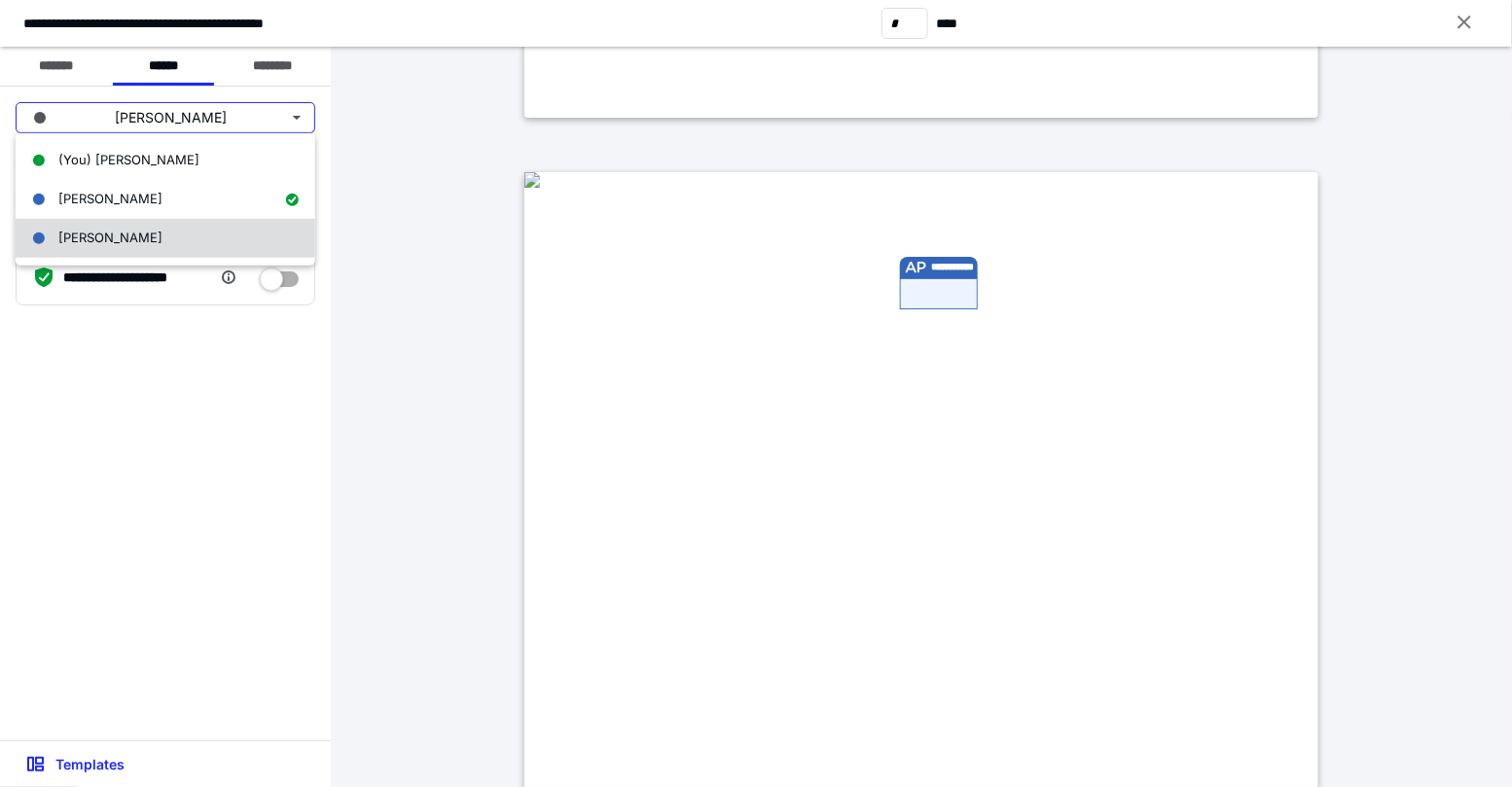 click on "Neil Young" at bounding box center [165, 238] 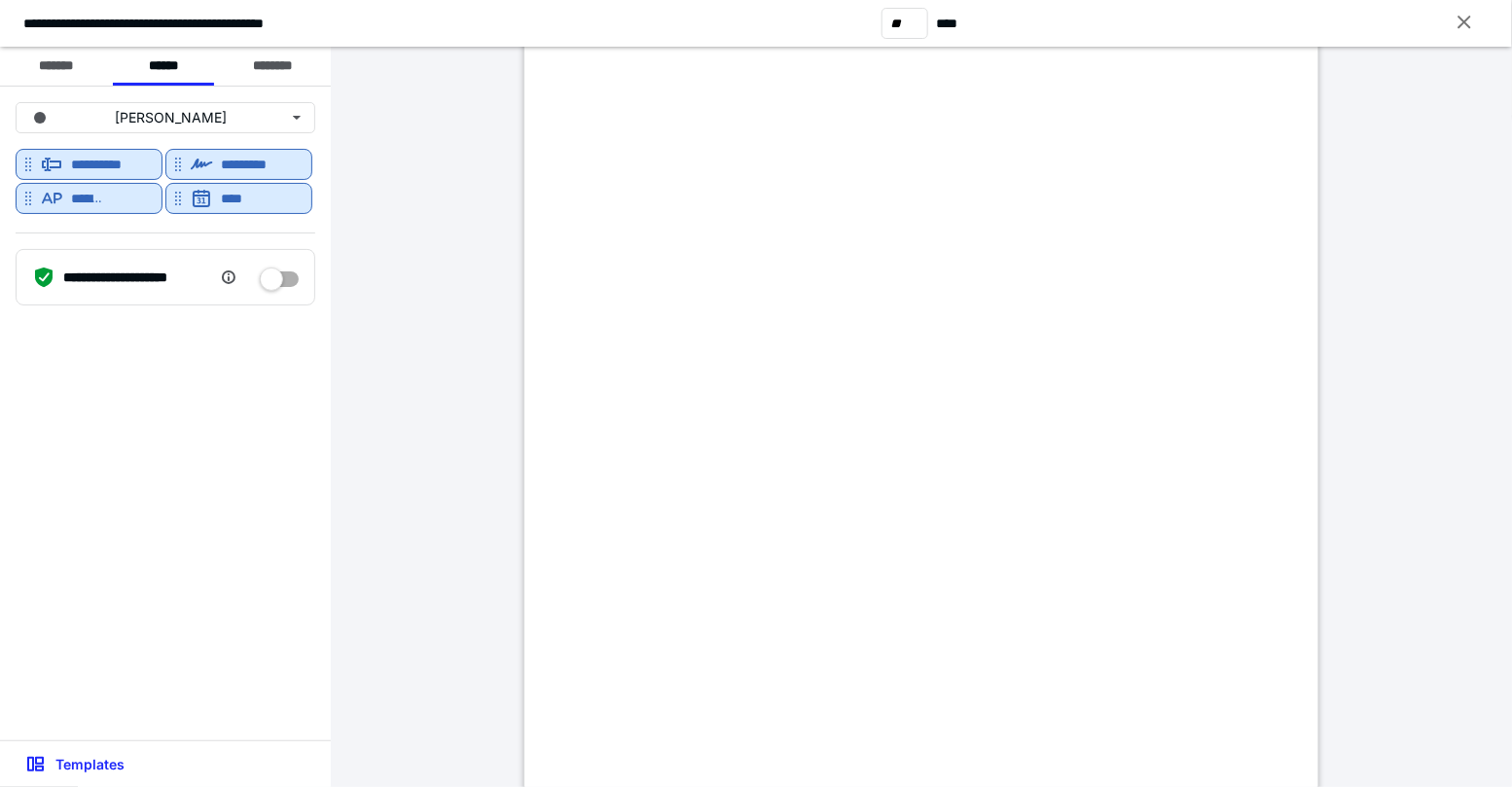 scroll, scrollTop: 10020, scrollLeft: 0, axis: vertical 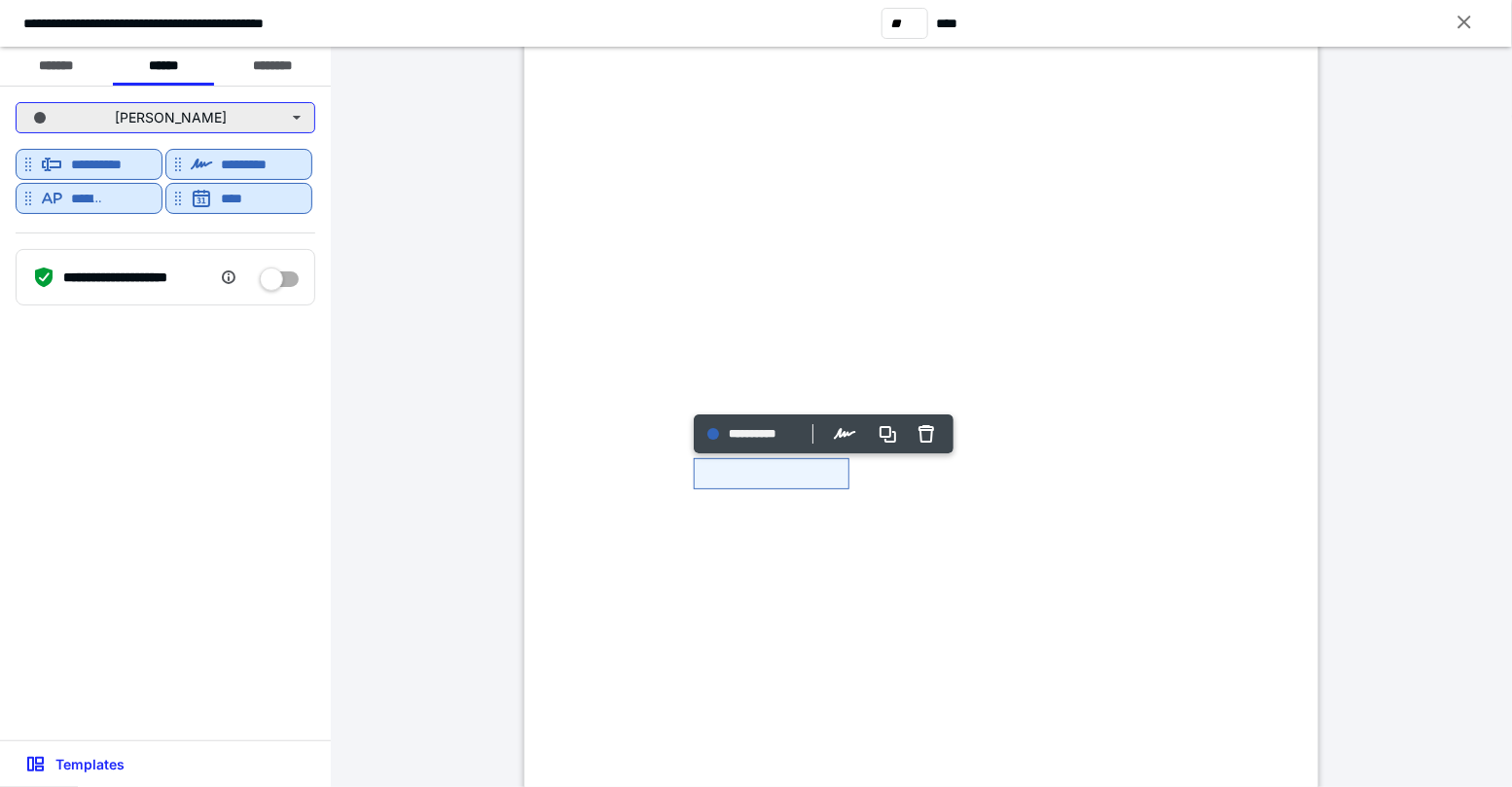 click on "Neil Young" at bounding box center [165, 118] 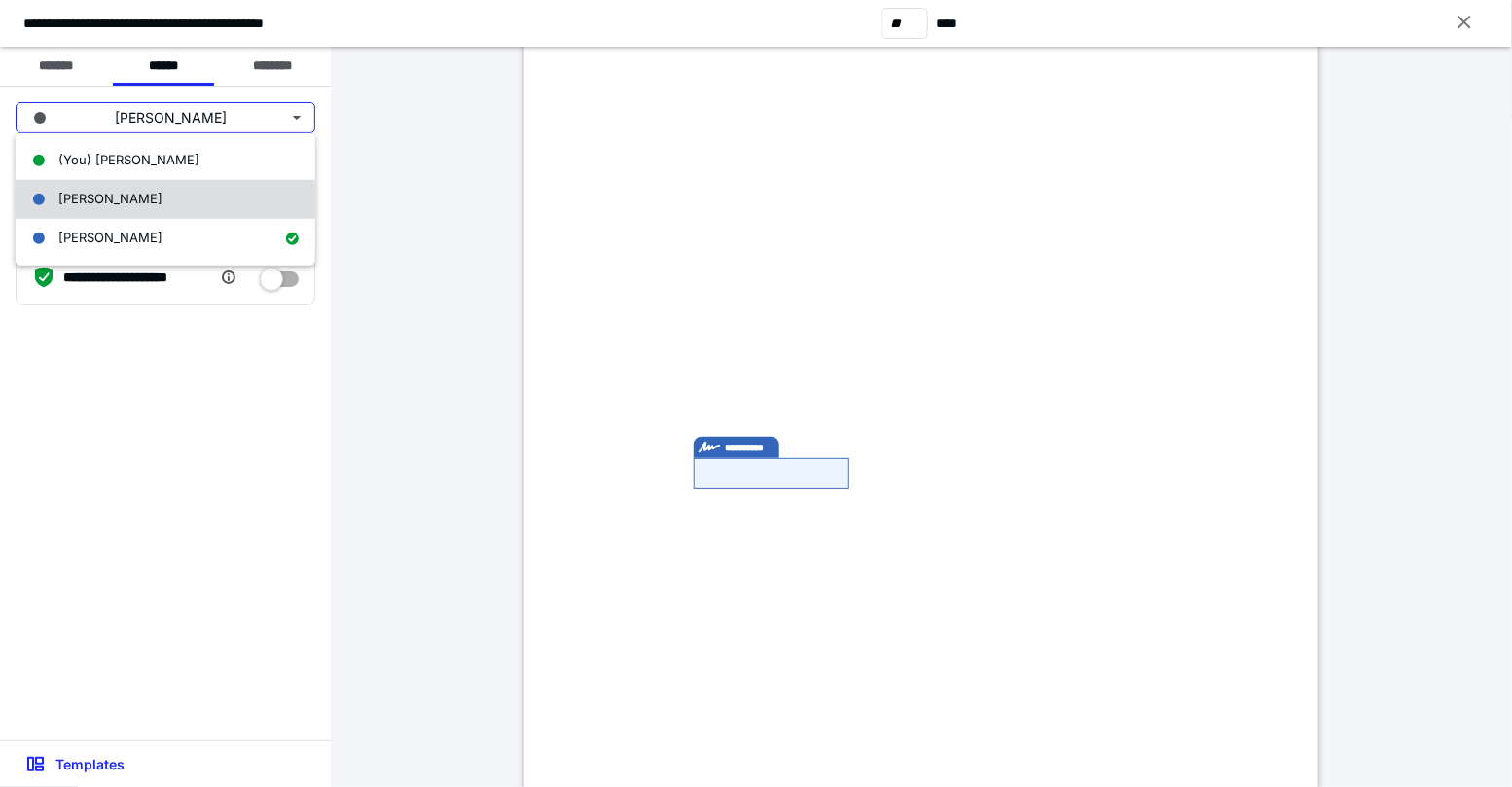 click on "Heidi Young" at bounding box center (165, 199) 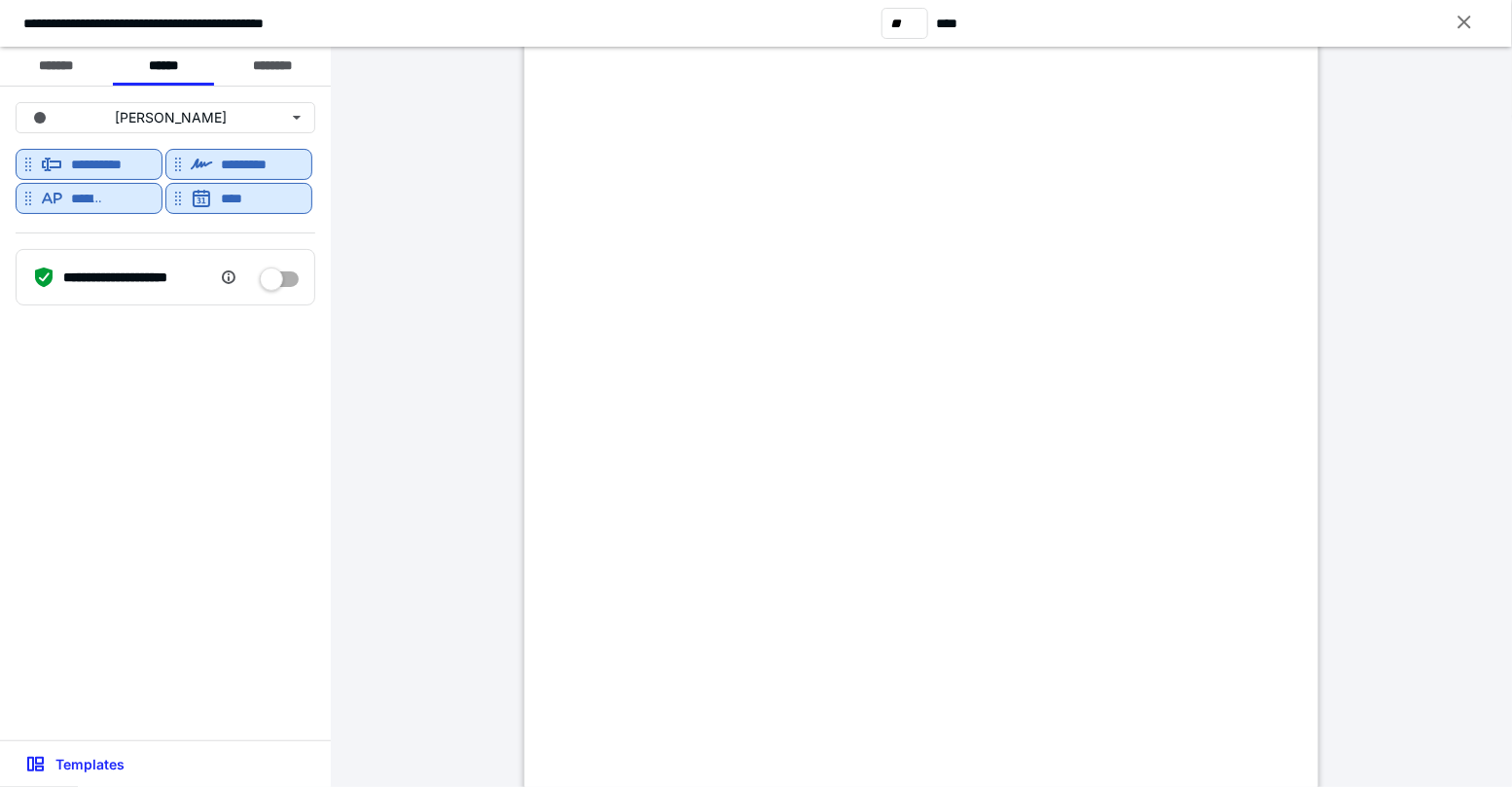 scroll, scrollTop: 11145, scrollLeft: 0, axis: vertical 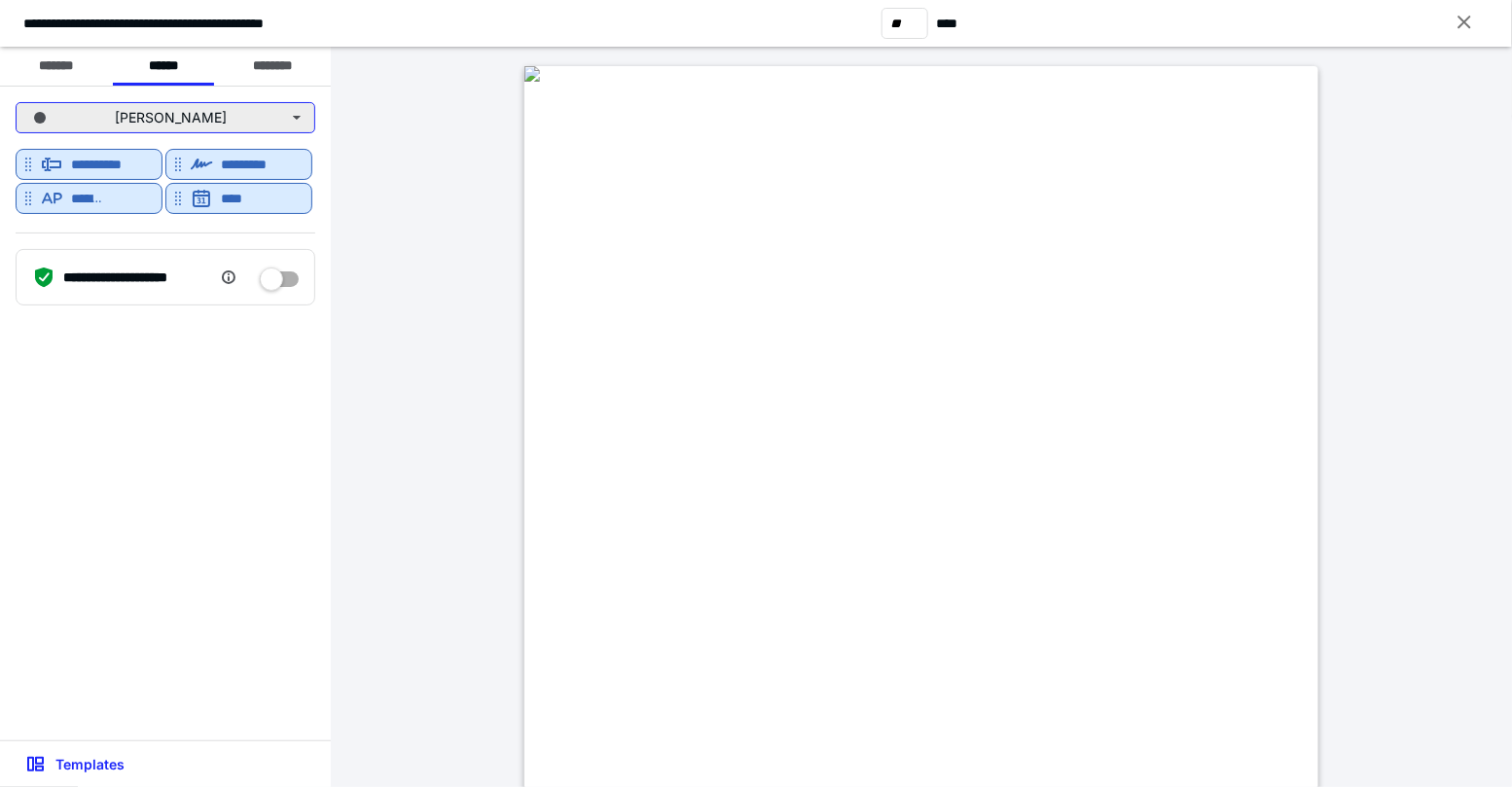 click on "Heidi Young" at bounding box center [165, 118] 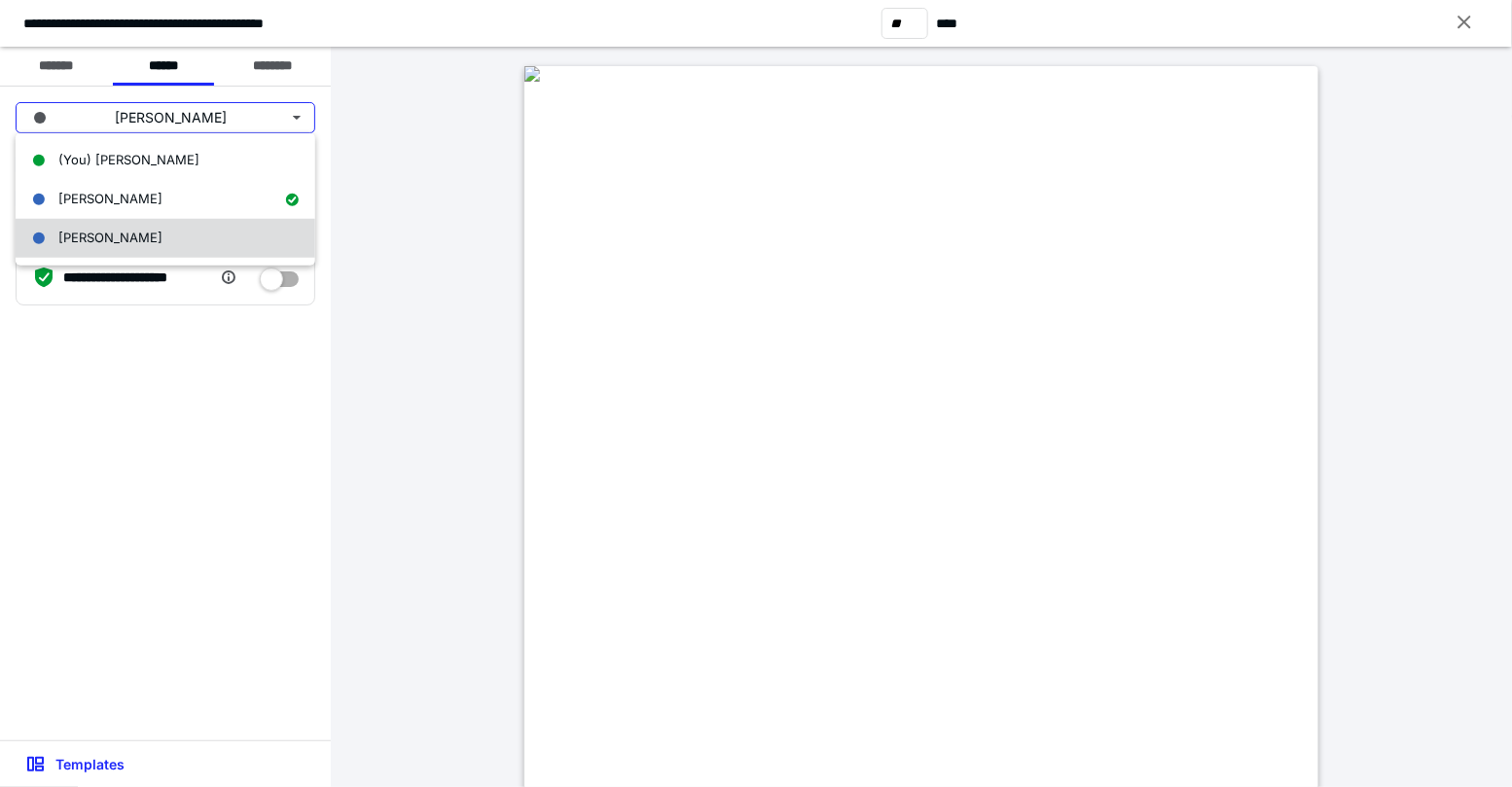click on "Neil Young" at bounding box center (165, 238) 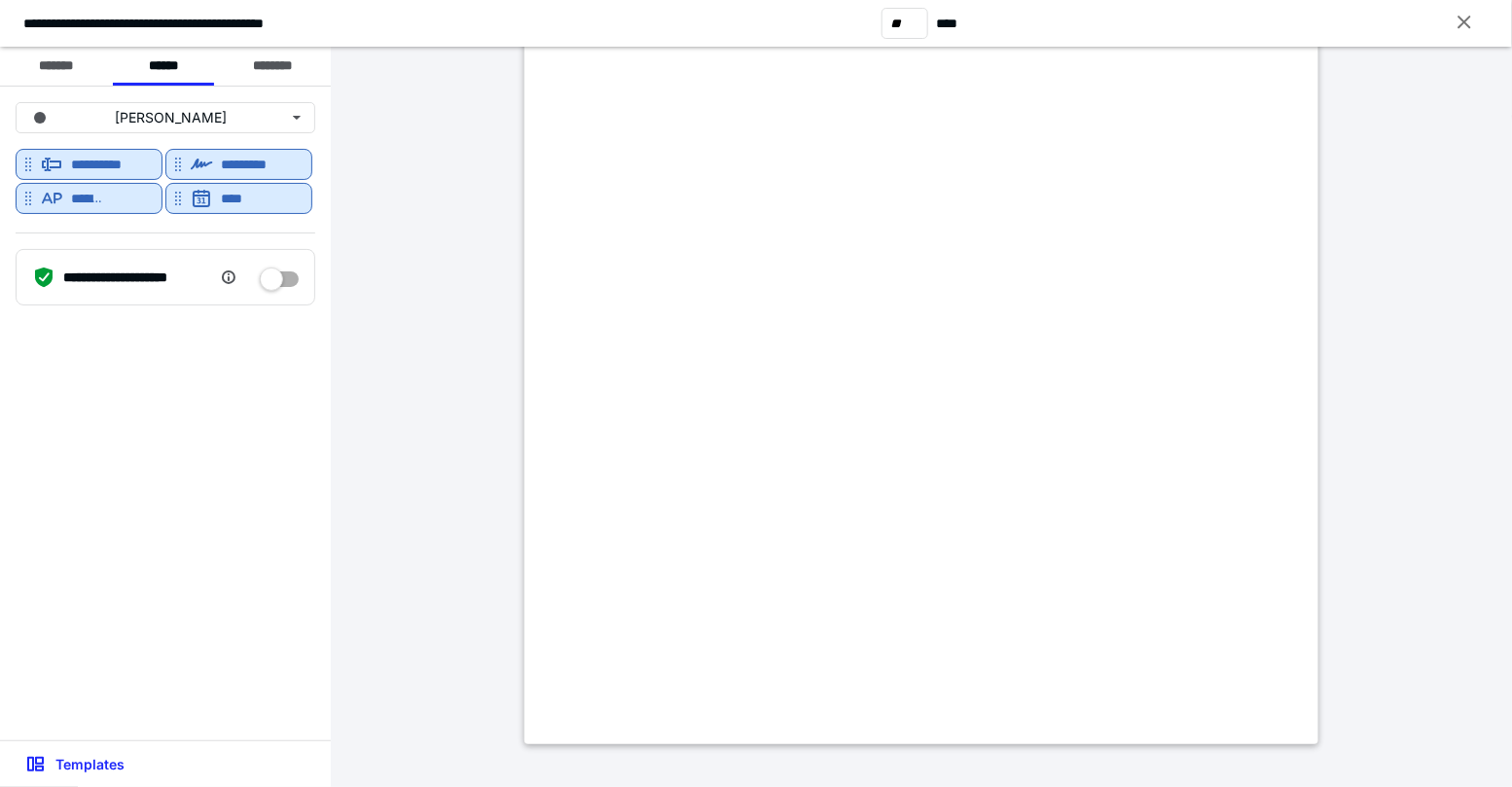 scroll, scrollTop: 25208, scrollLeft: 0, axis: vertical 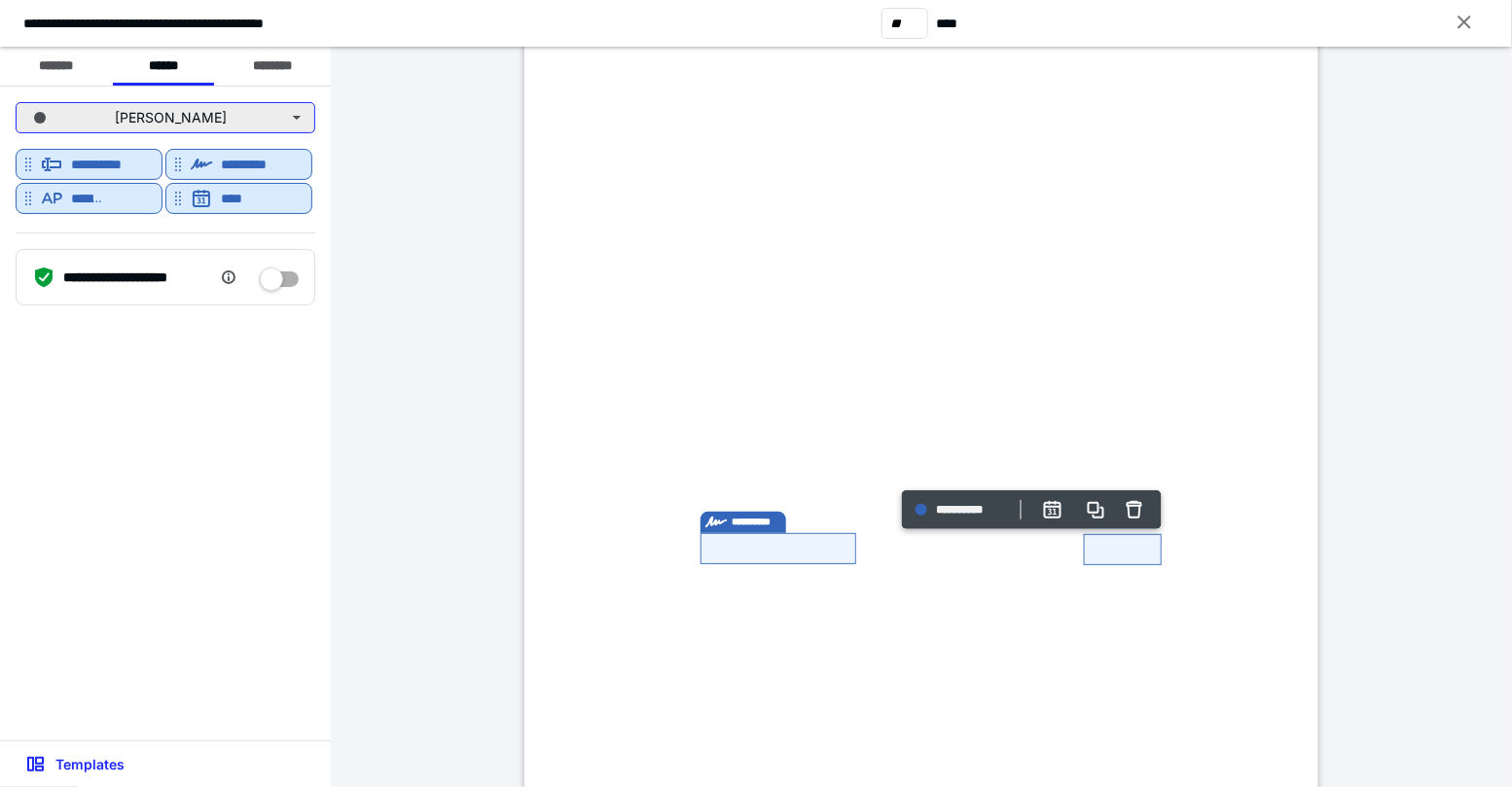 click on "Neil Young" at bounding box center (165, 118) 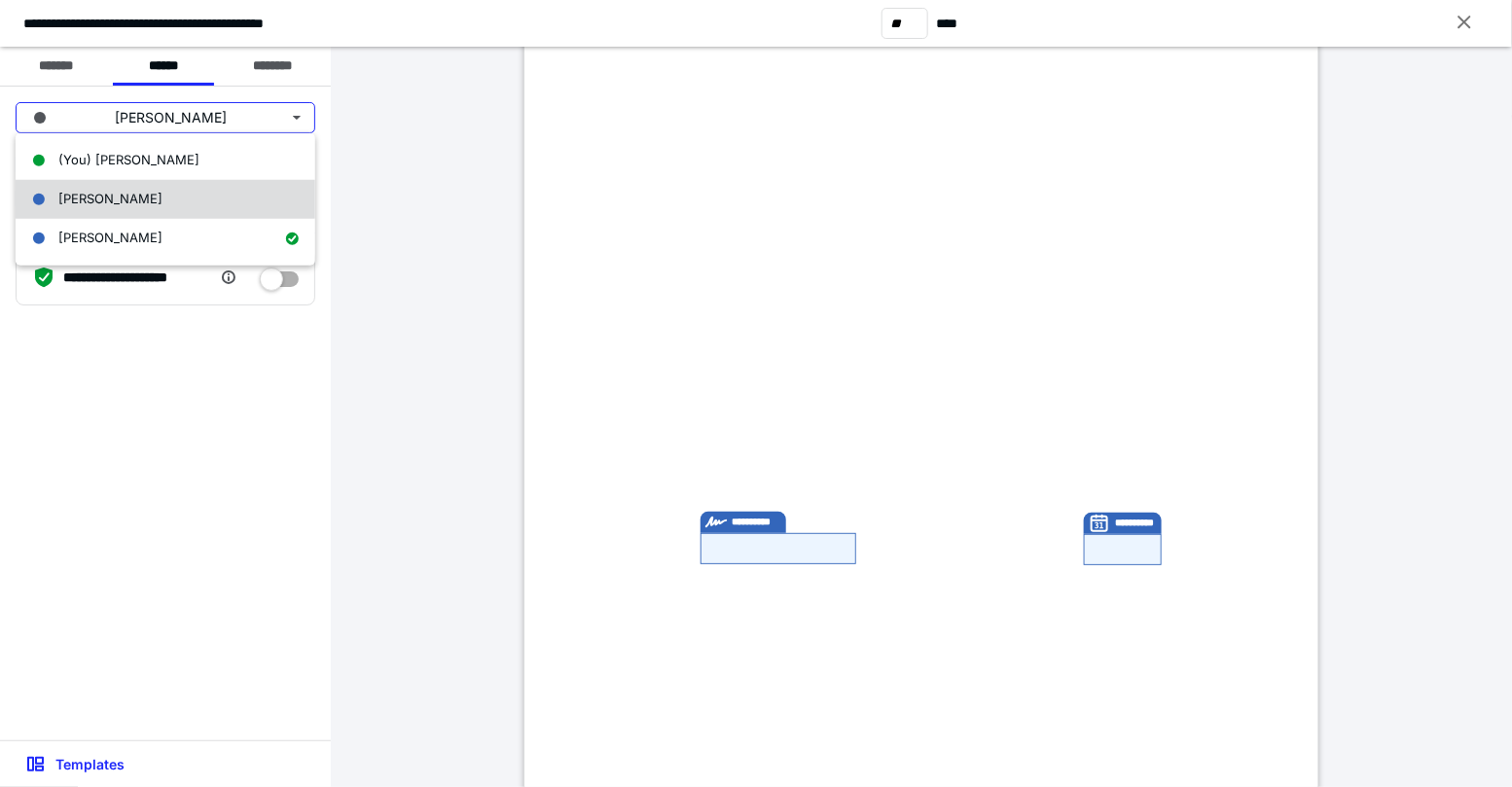 click on "Heidi Young" at bounding box center (110, 198) 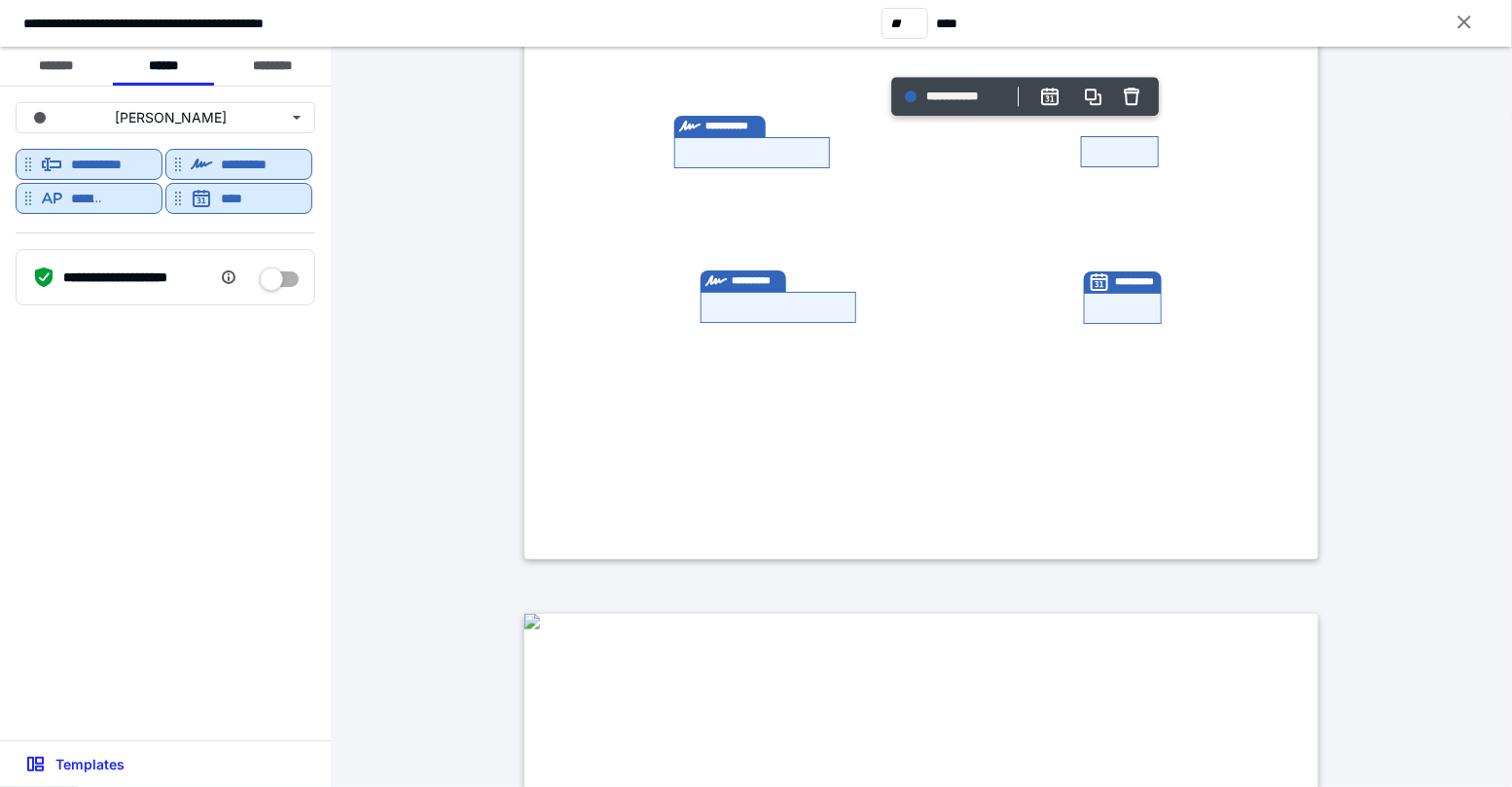 scroll, scrollTop: 25473, scrollLeft: 0, axis: vertical 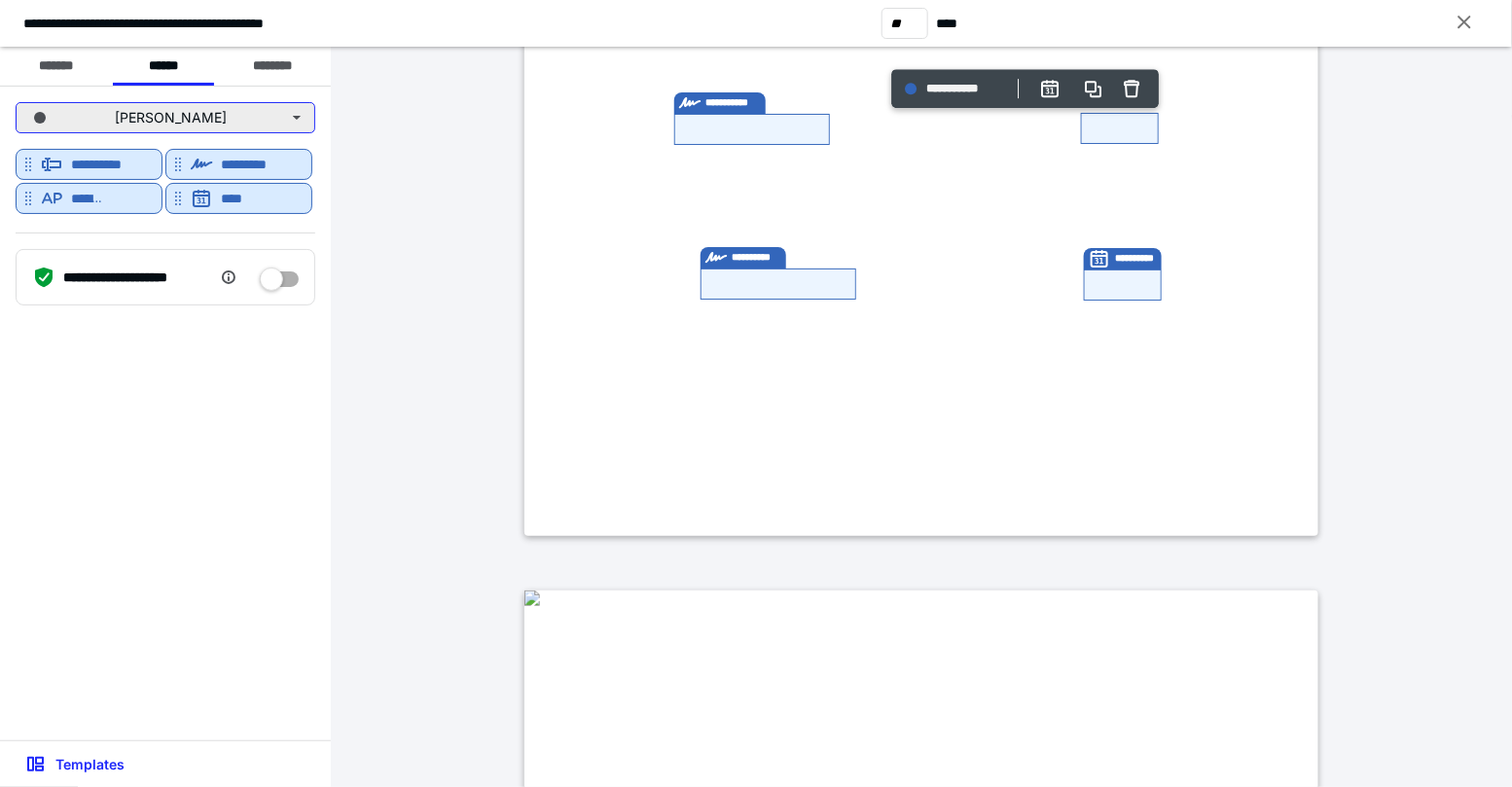 click on "Heidi Young" at bounding box center (165, 118) 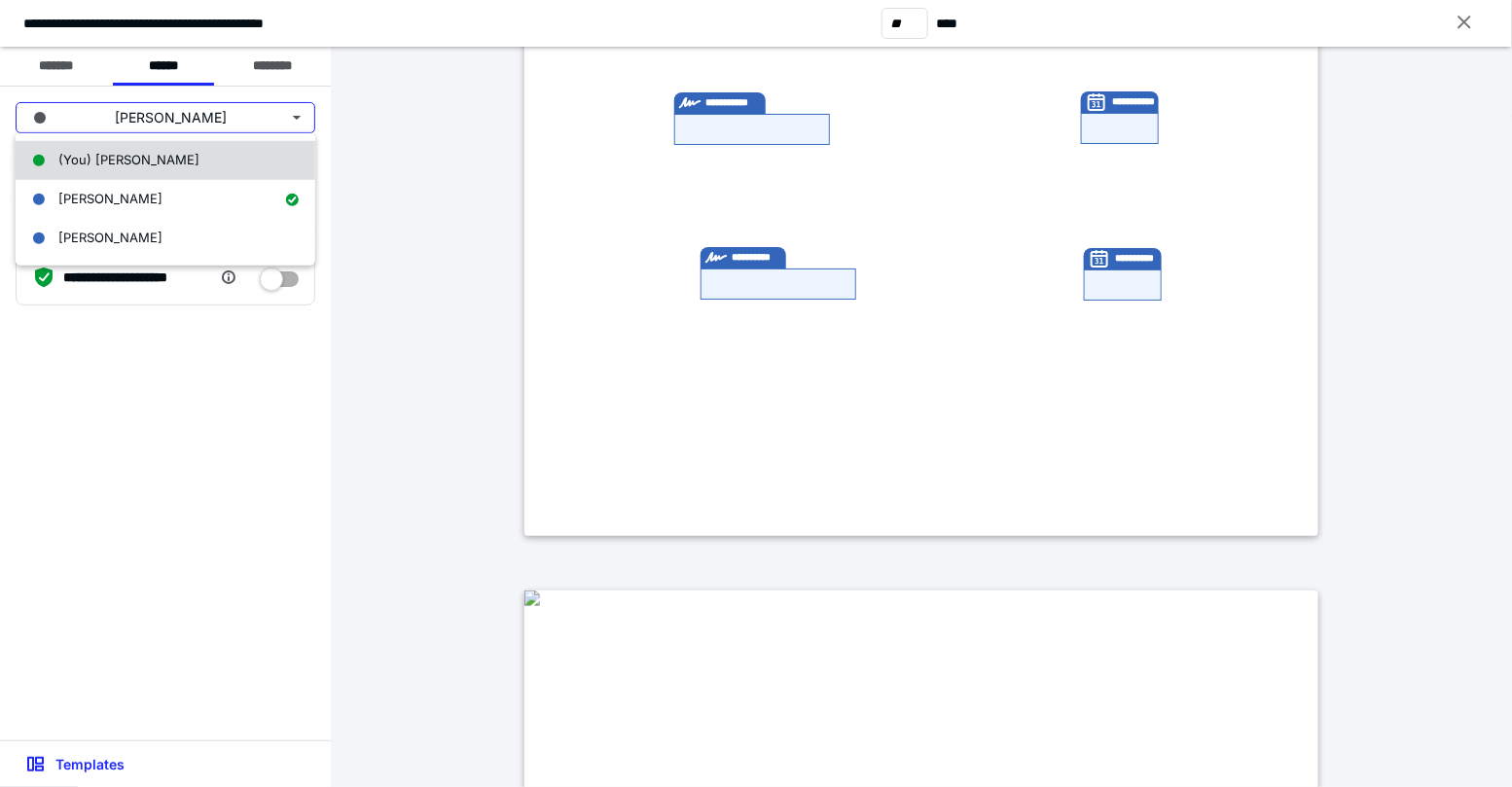 click on "(You) Catherine Lane" at bounding box center (165, 161) 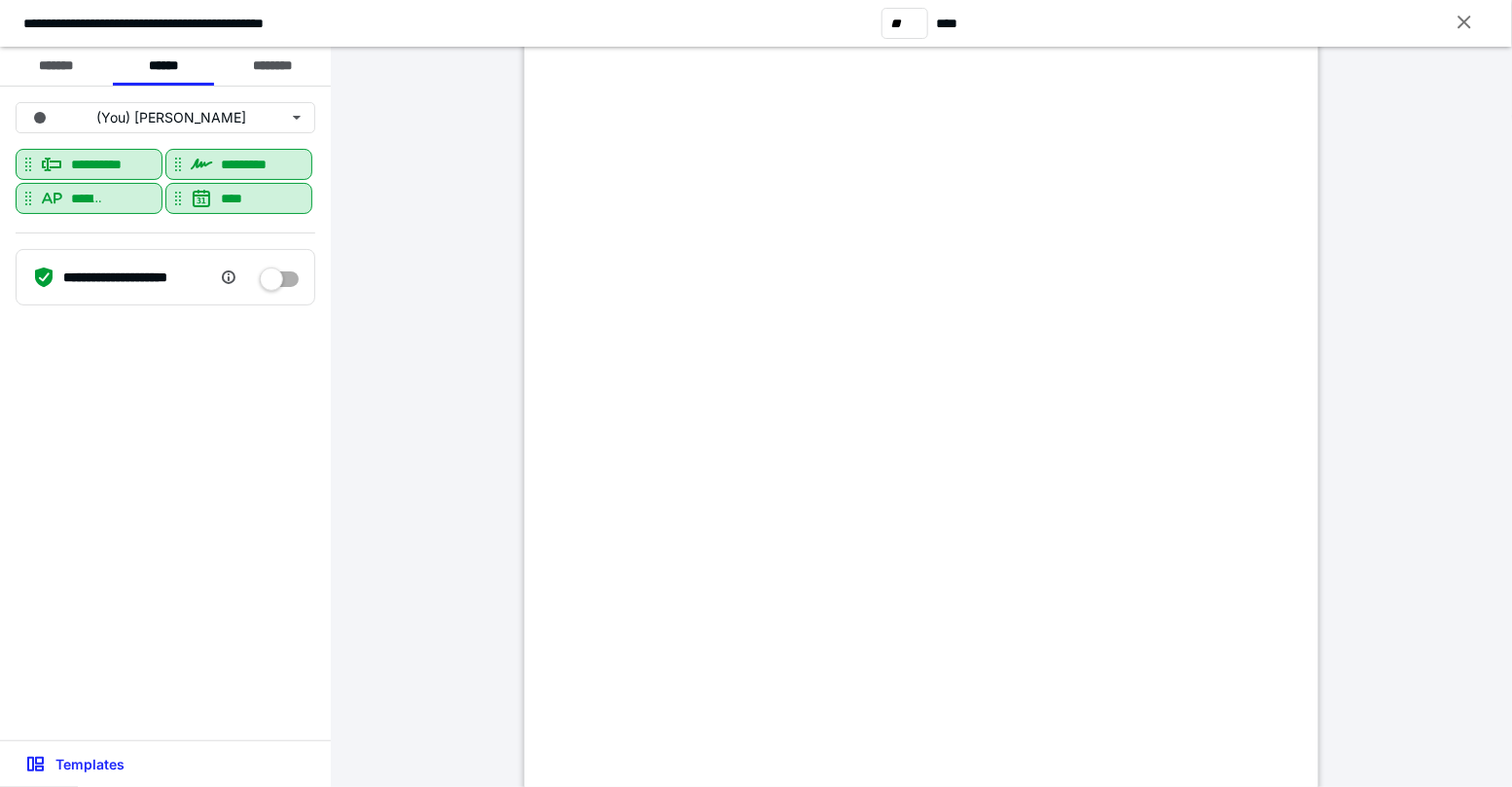 scroll, scrollTop: 43355, scrollLeft: 0, axis: vertical 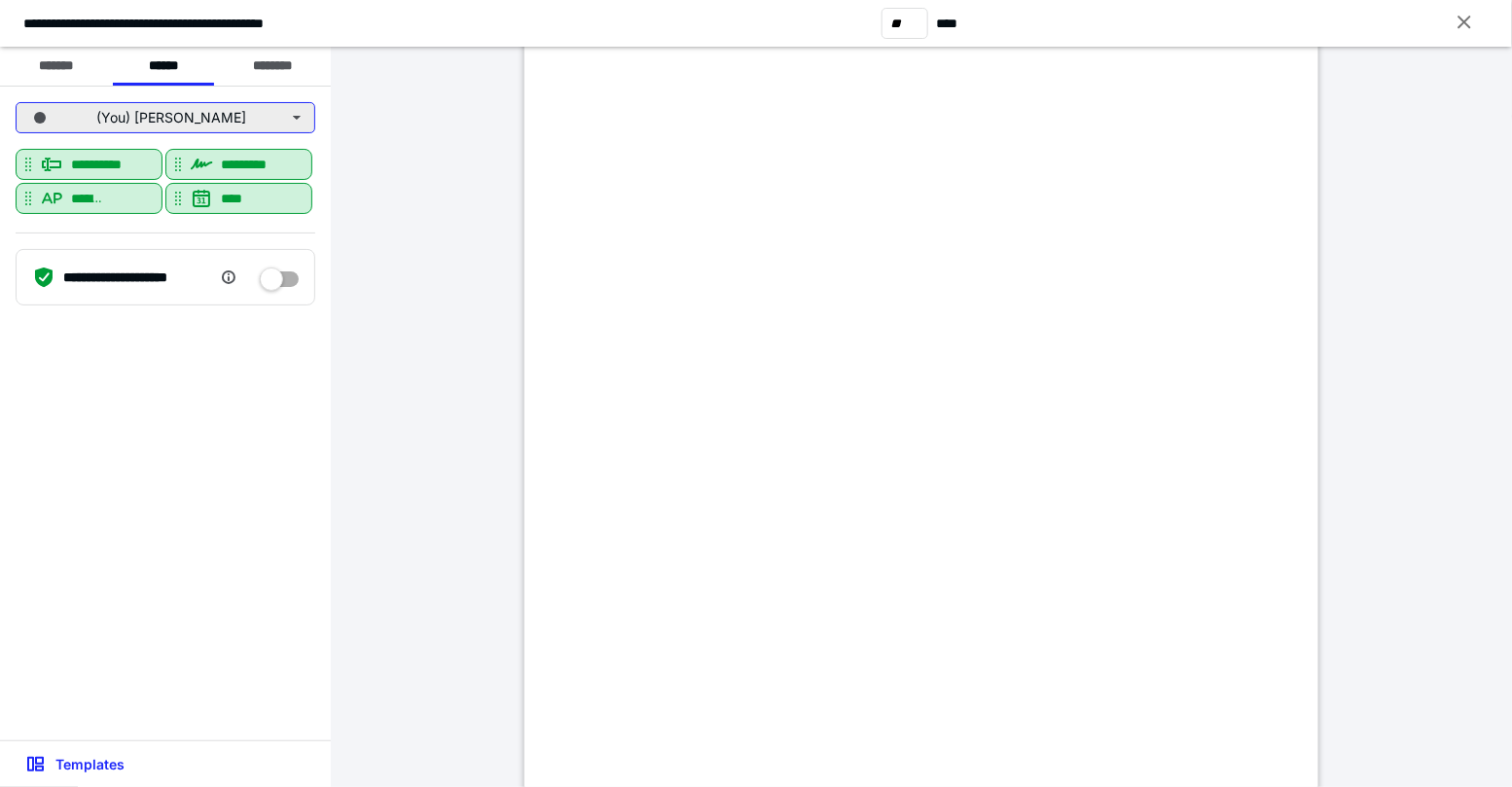 click on "(You) Catherine Lane" at bounding box center (165, 118) 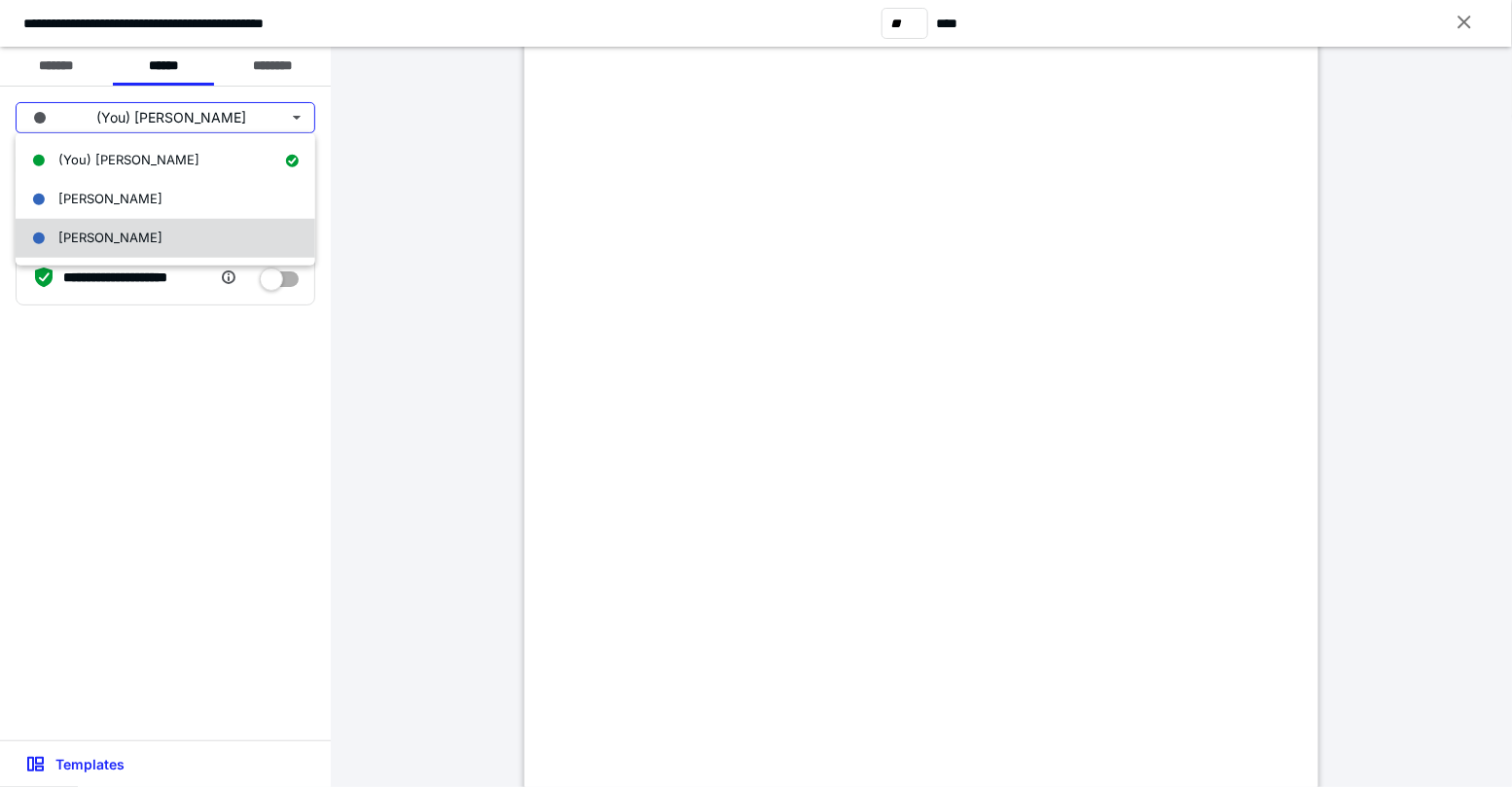 click on "Neil Young" at bounding box center (165, 238) 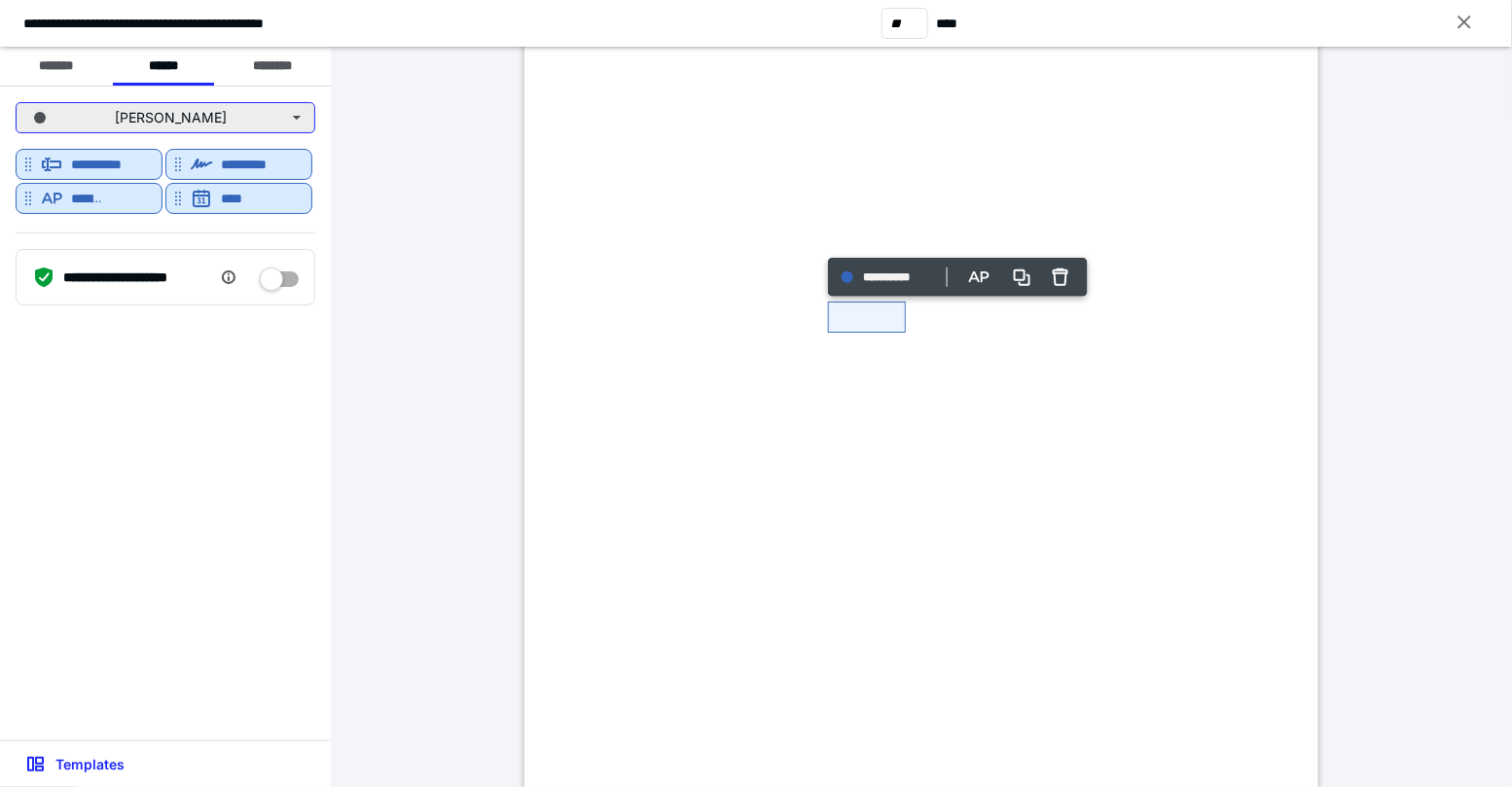 click on "Neil Young" at bounding box center [165, 118] 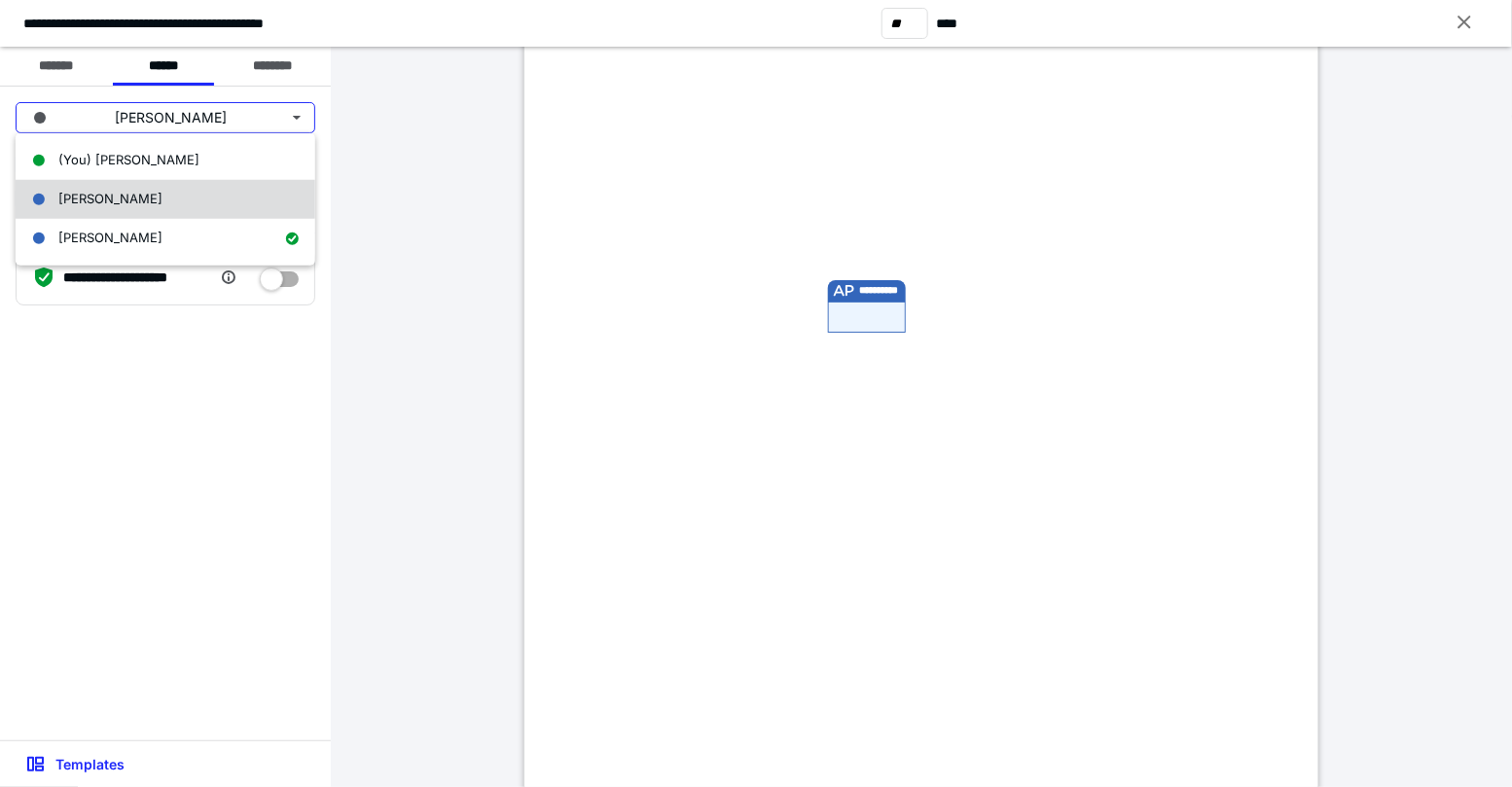 click on "Heidi Young" at bounding box center [165, 199] 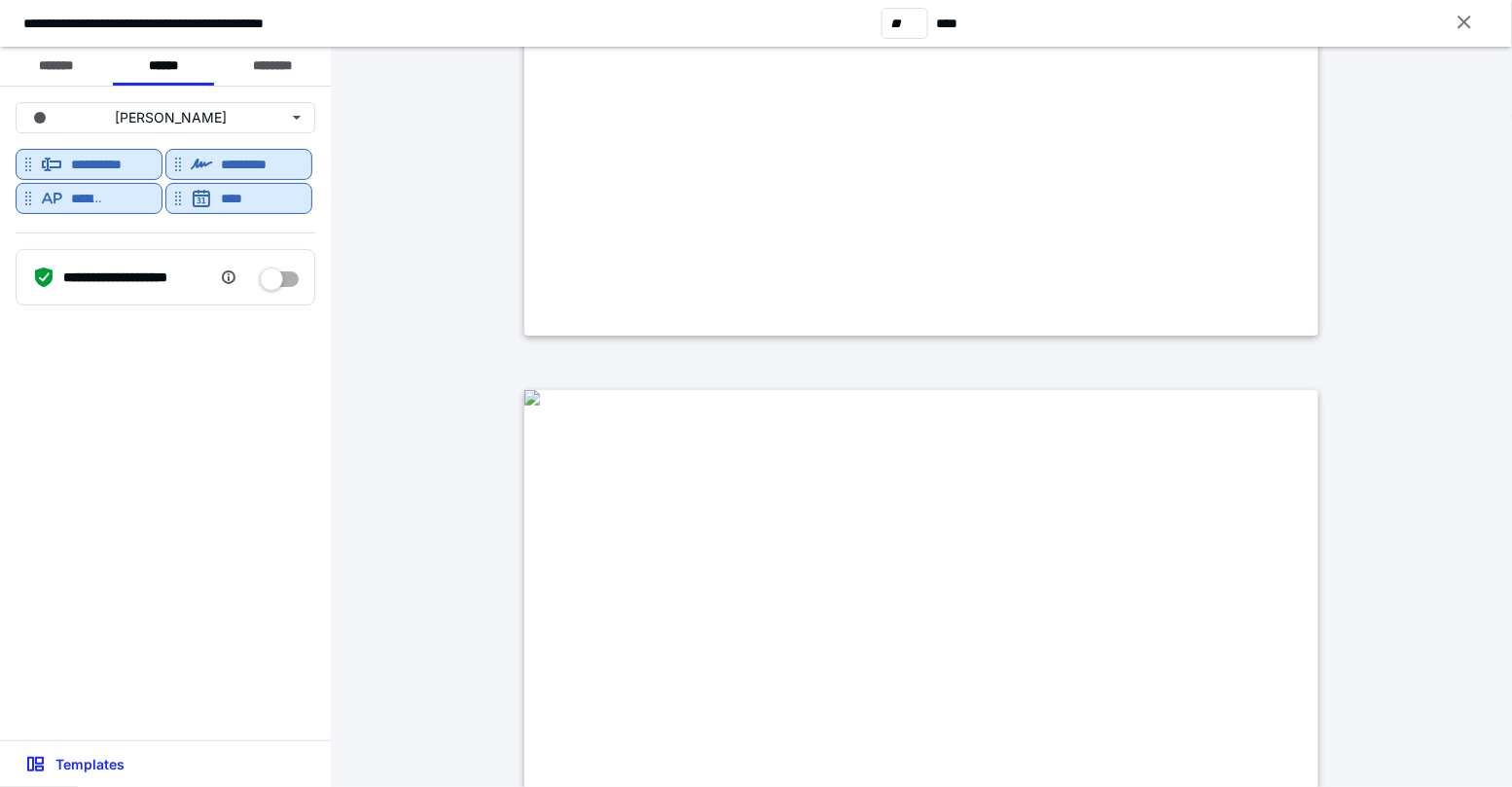 type on "**" 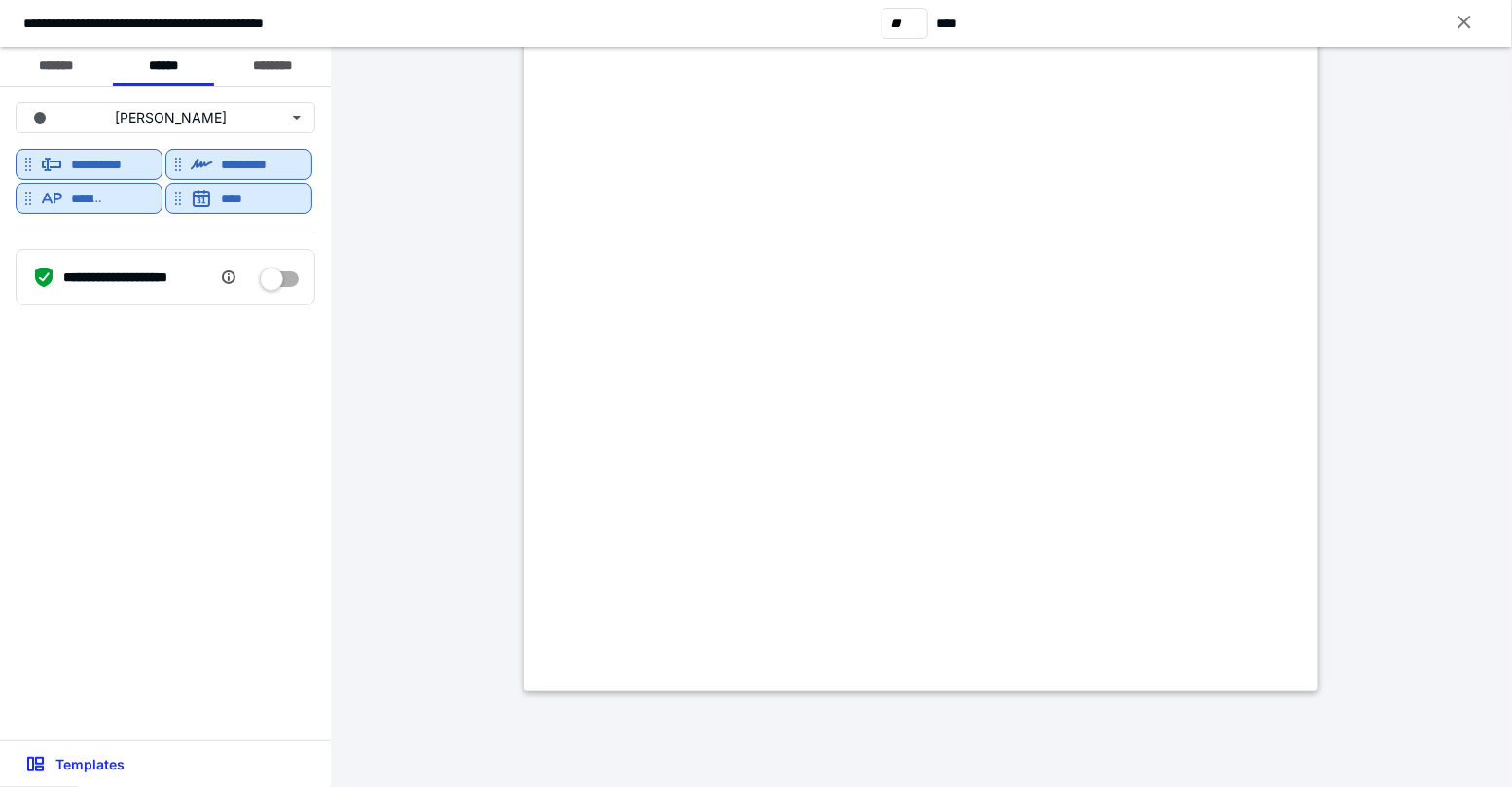 scroll, scrollTop: 59005, scrollLeft: 0, axis: vertical 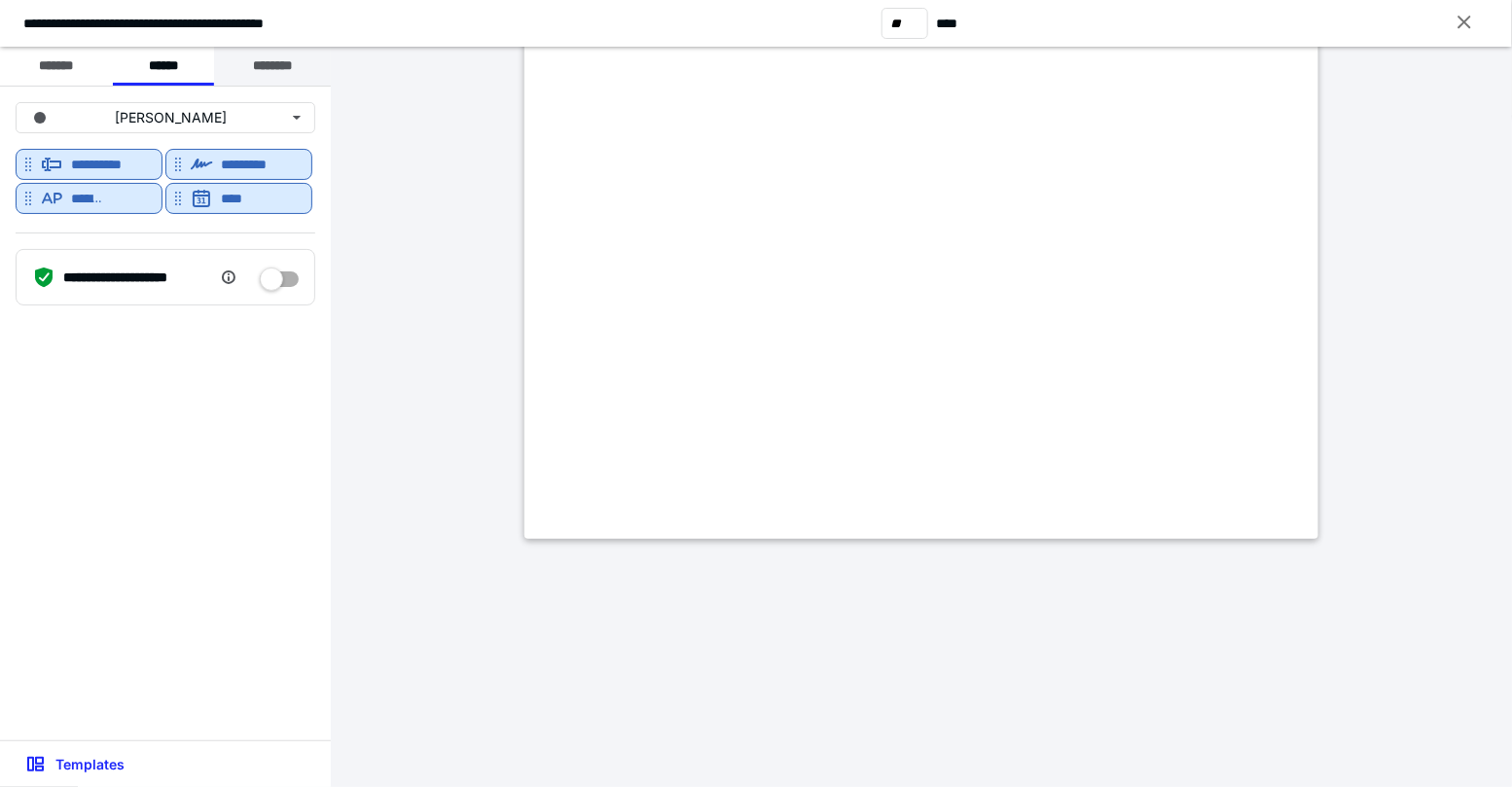 click on "********" at bounding box center [272, 66] 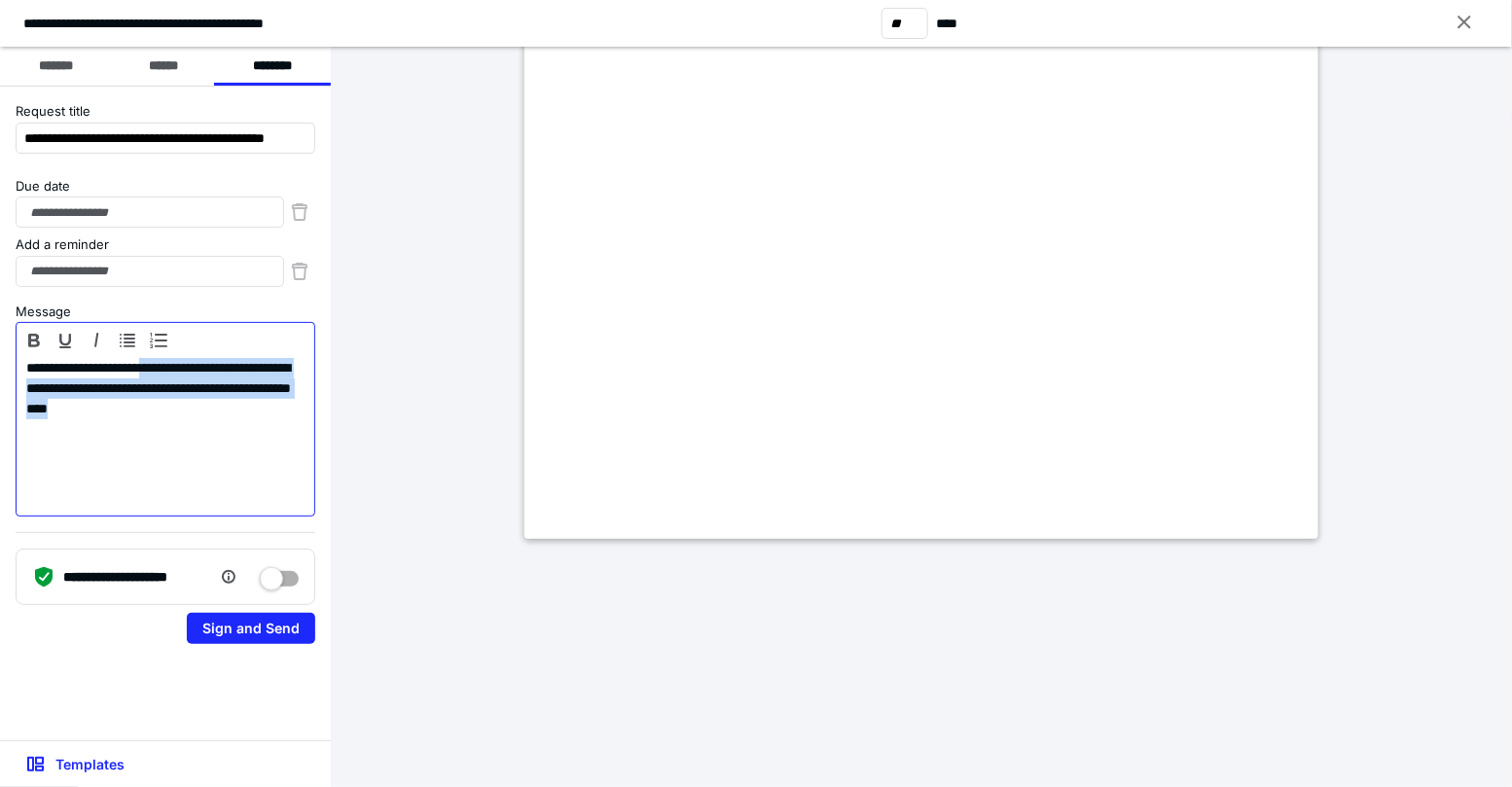 drag, startPoint x: 268, startPoint y: 415, endPoint x: 177, endPoint y: 369, distance: 101.96568 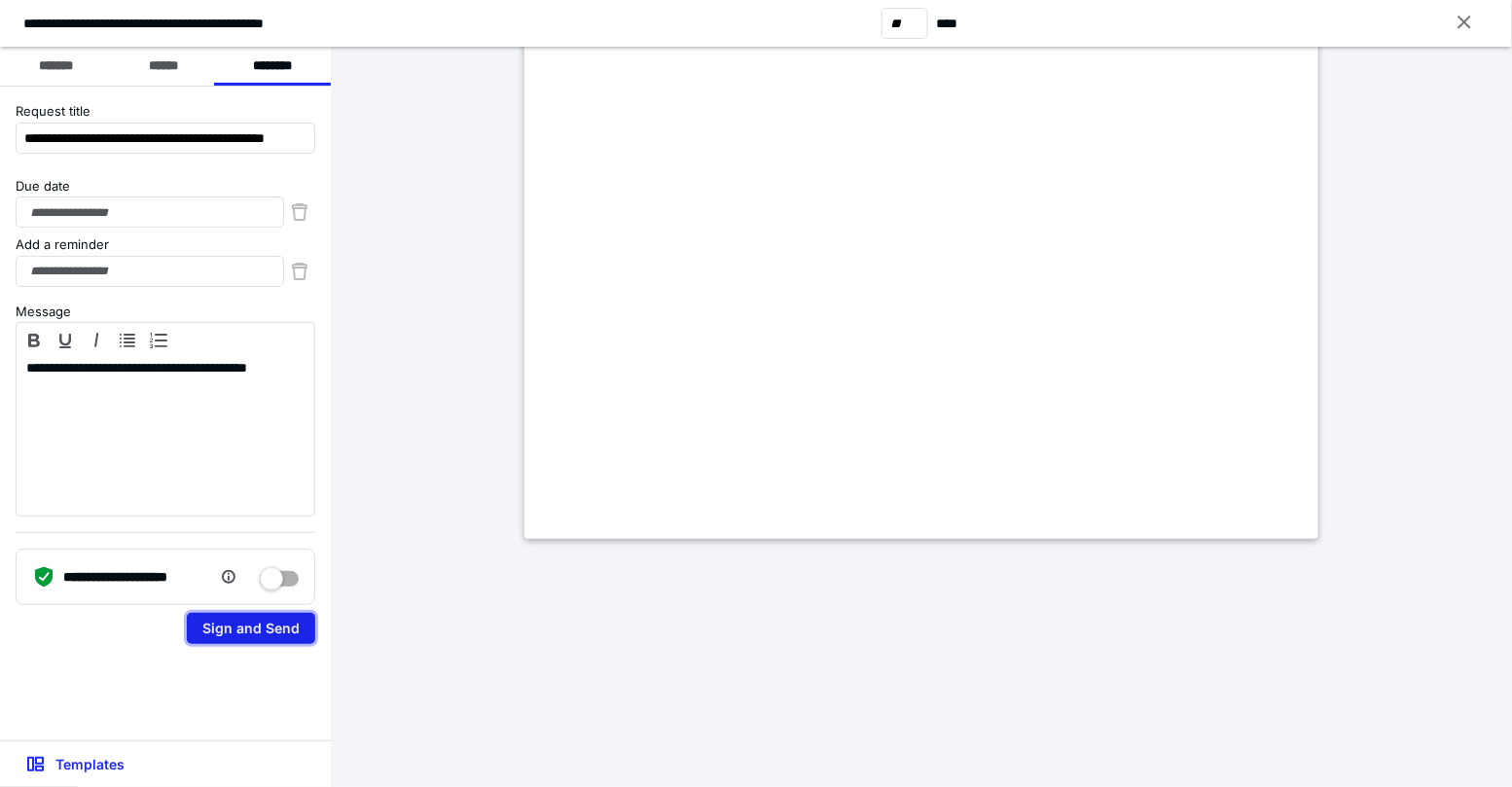 click on "Sign and Send" at bounding box center [251, 628] 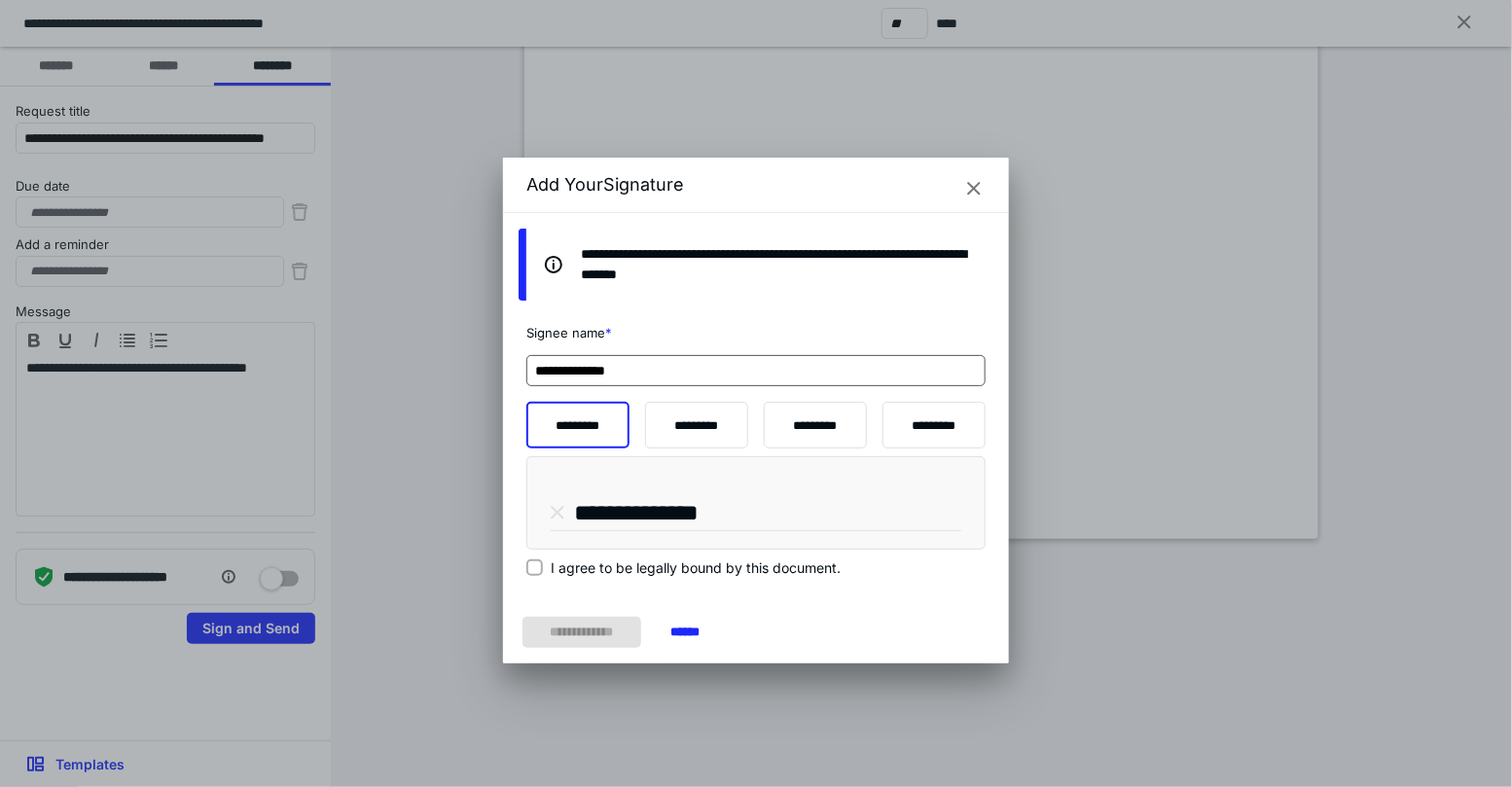click on "**********" at bounding box center [756, 371] 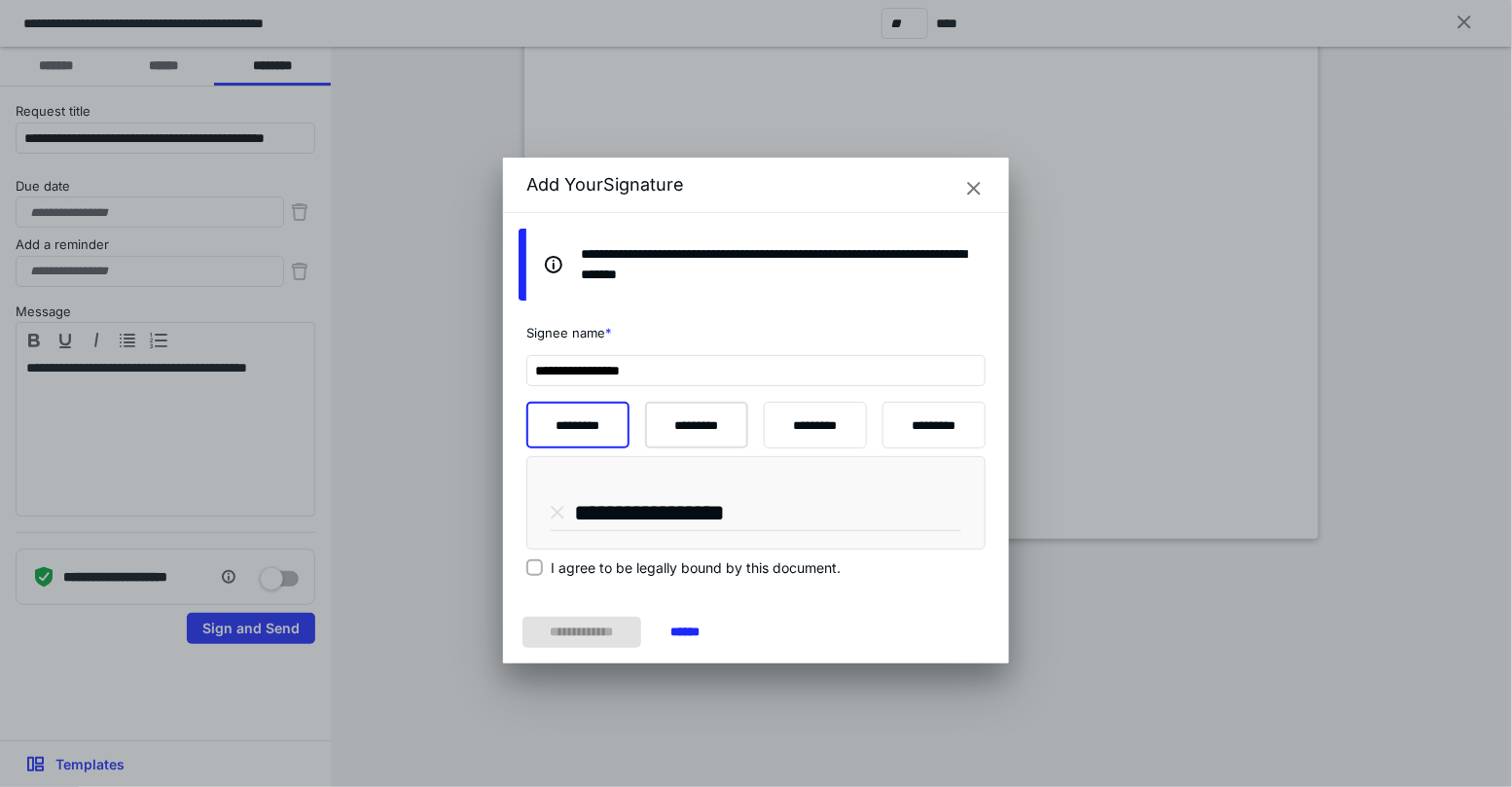 type on "**********" 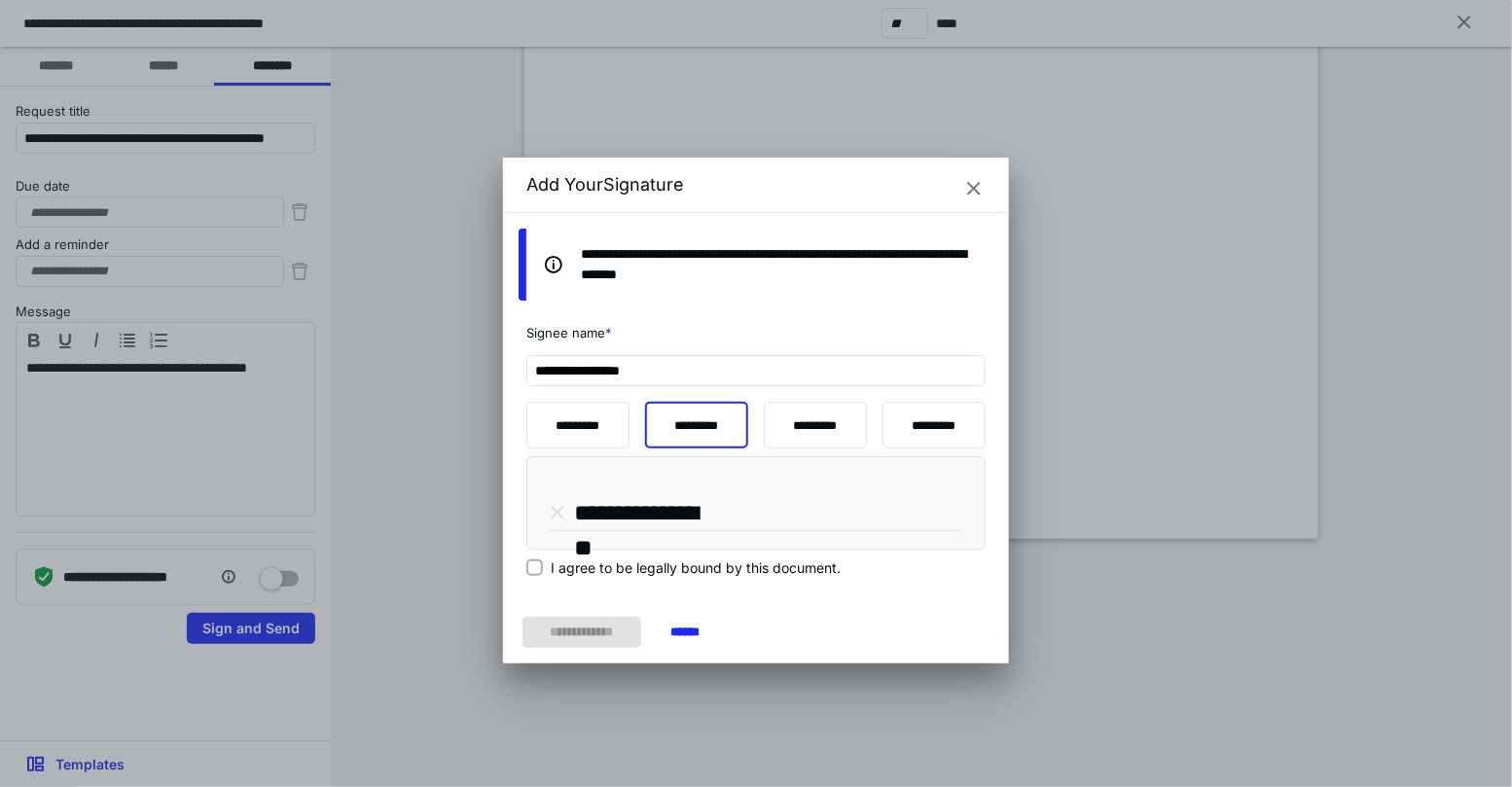 click on "I agree to be legally bound by this document." at bounding box center [696, 567] 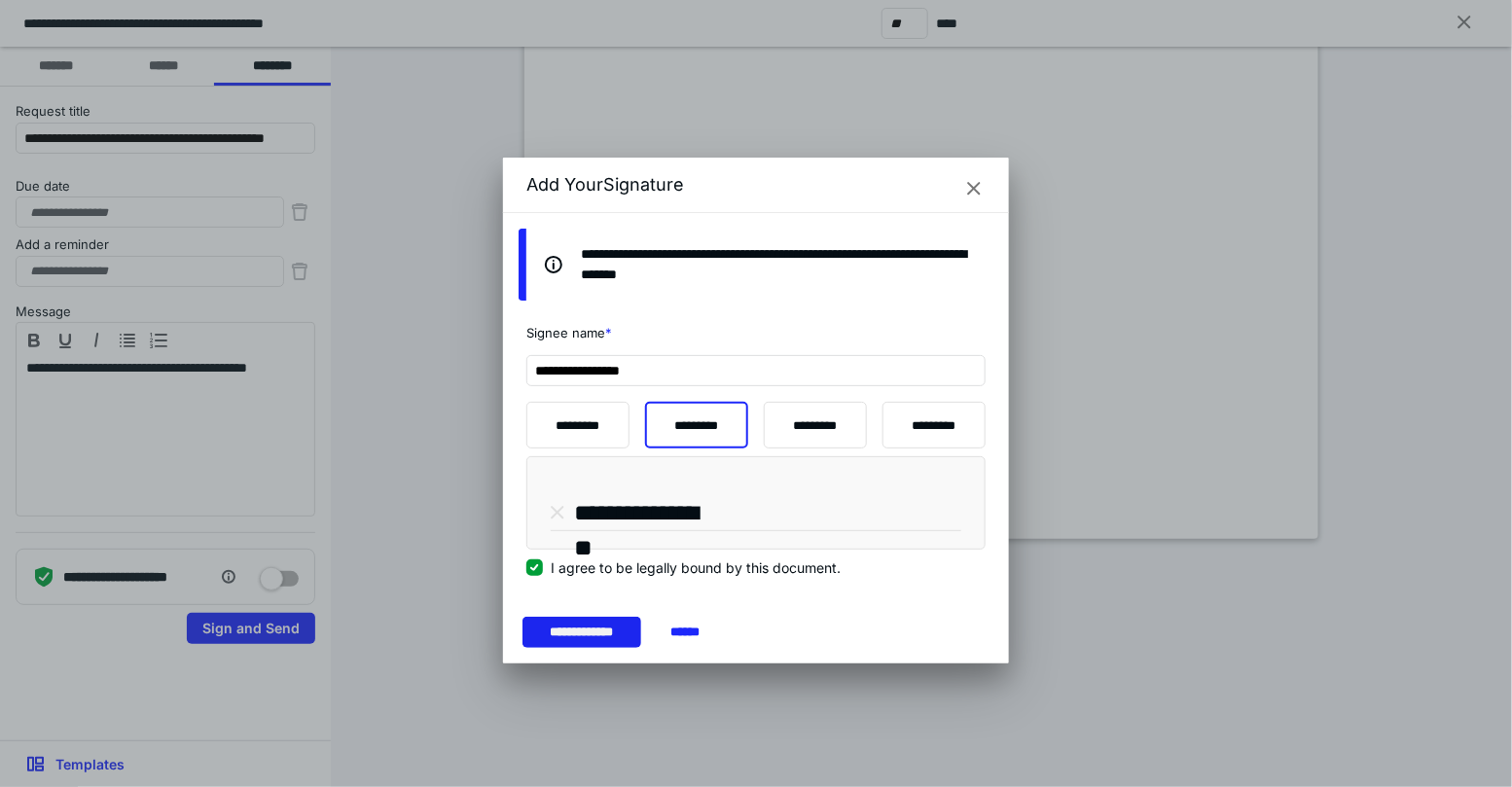 click on "**********" at bounding box center (582, 632) 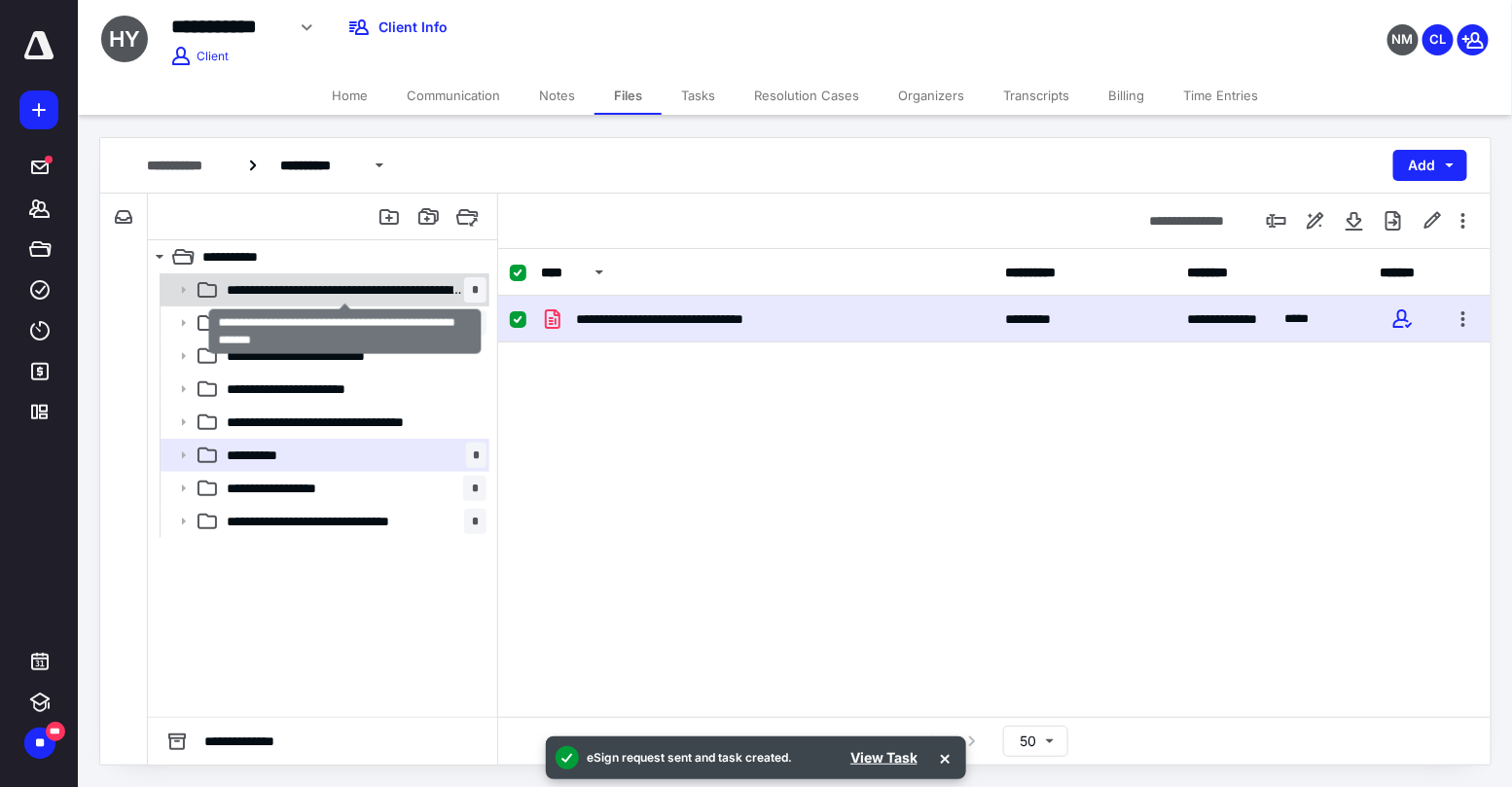 click on "**********" at bounding box center [345, 290] 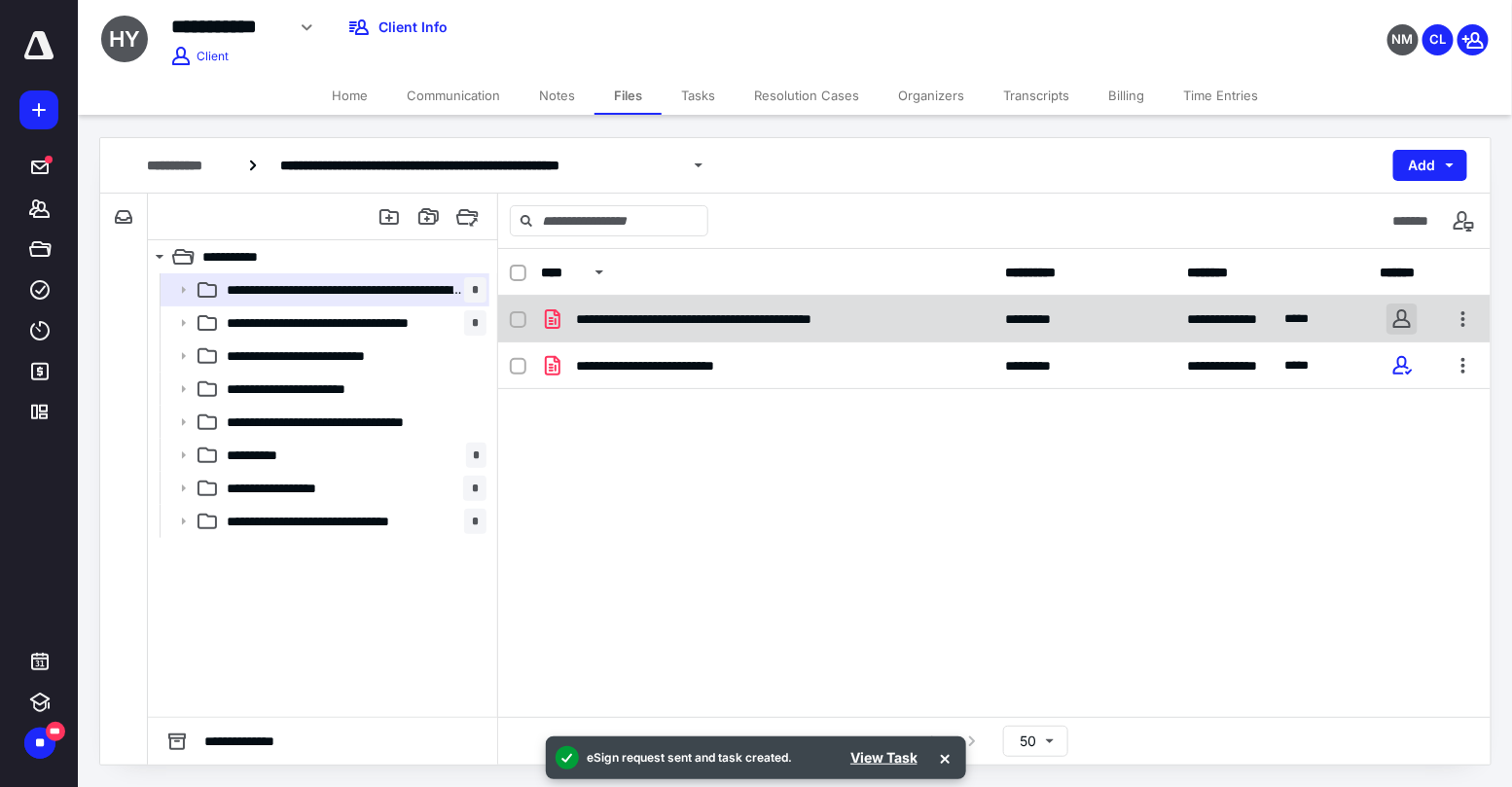click at bounding box center [1402, 319] 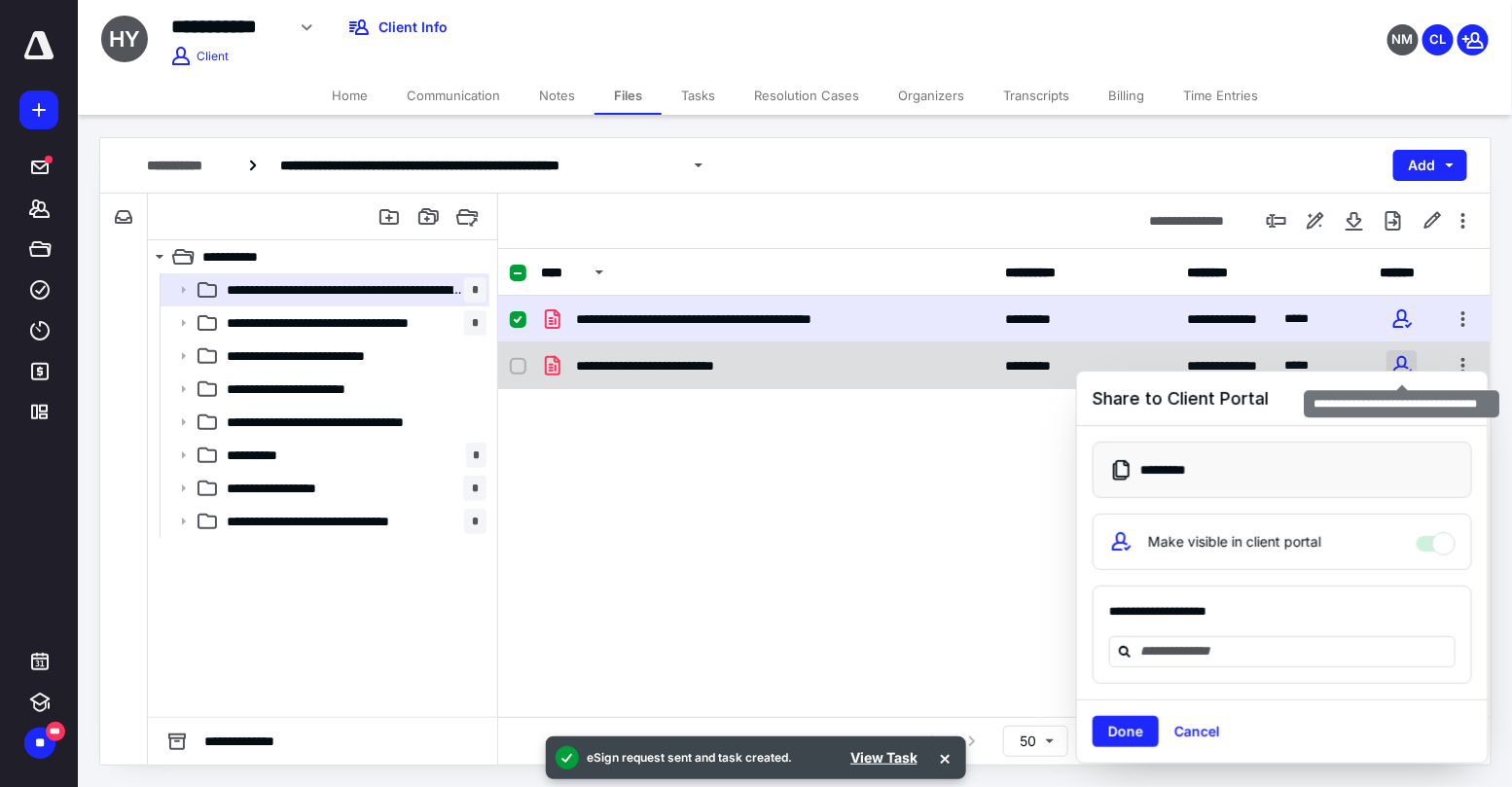 click at bounding box center (1402, 366) 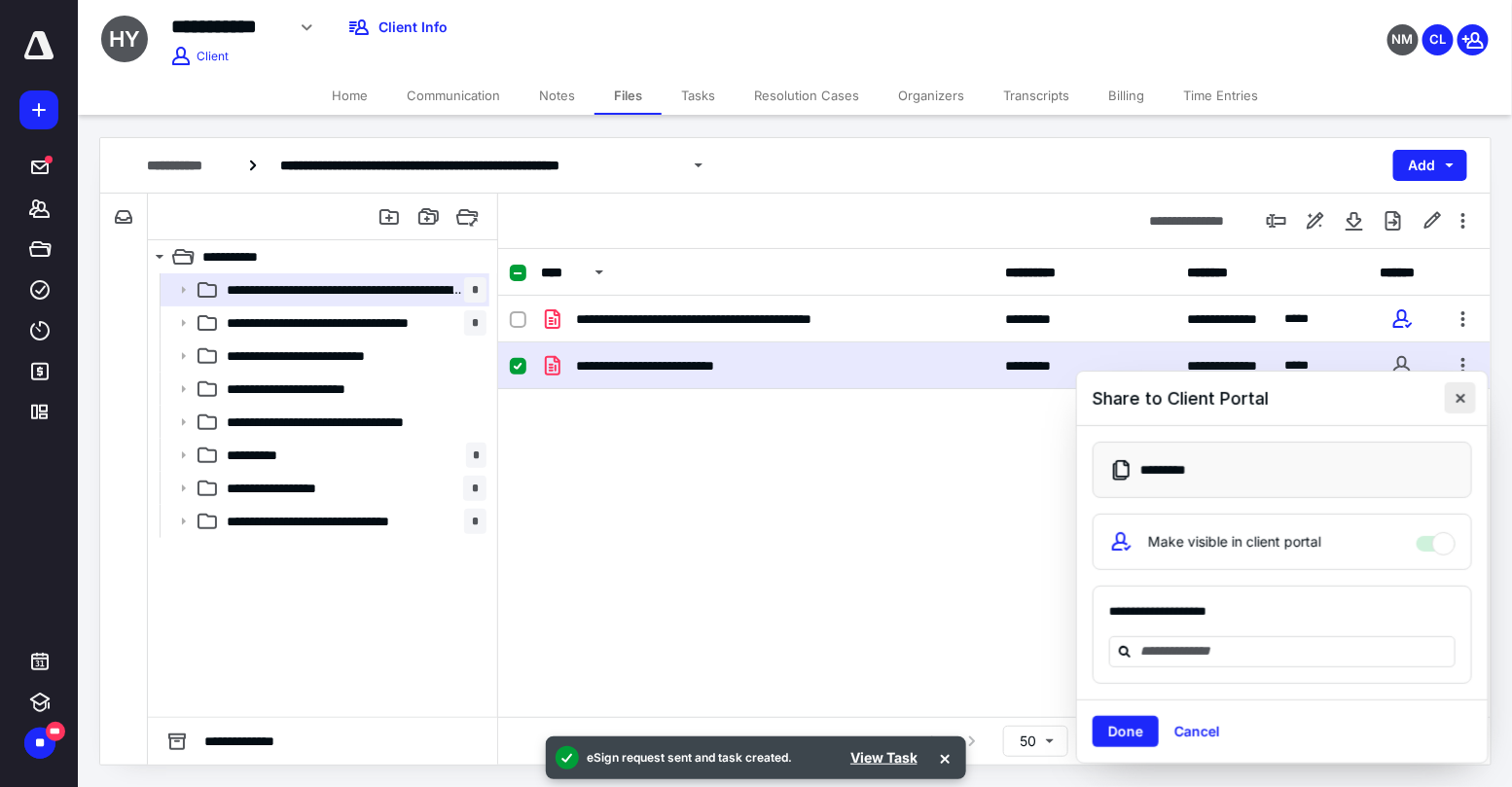 click at bounding box center [1460, 398] 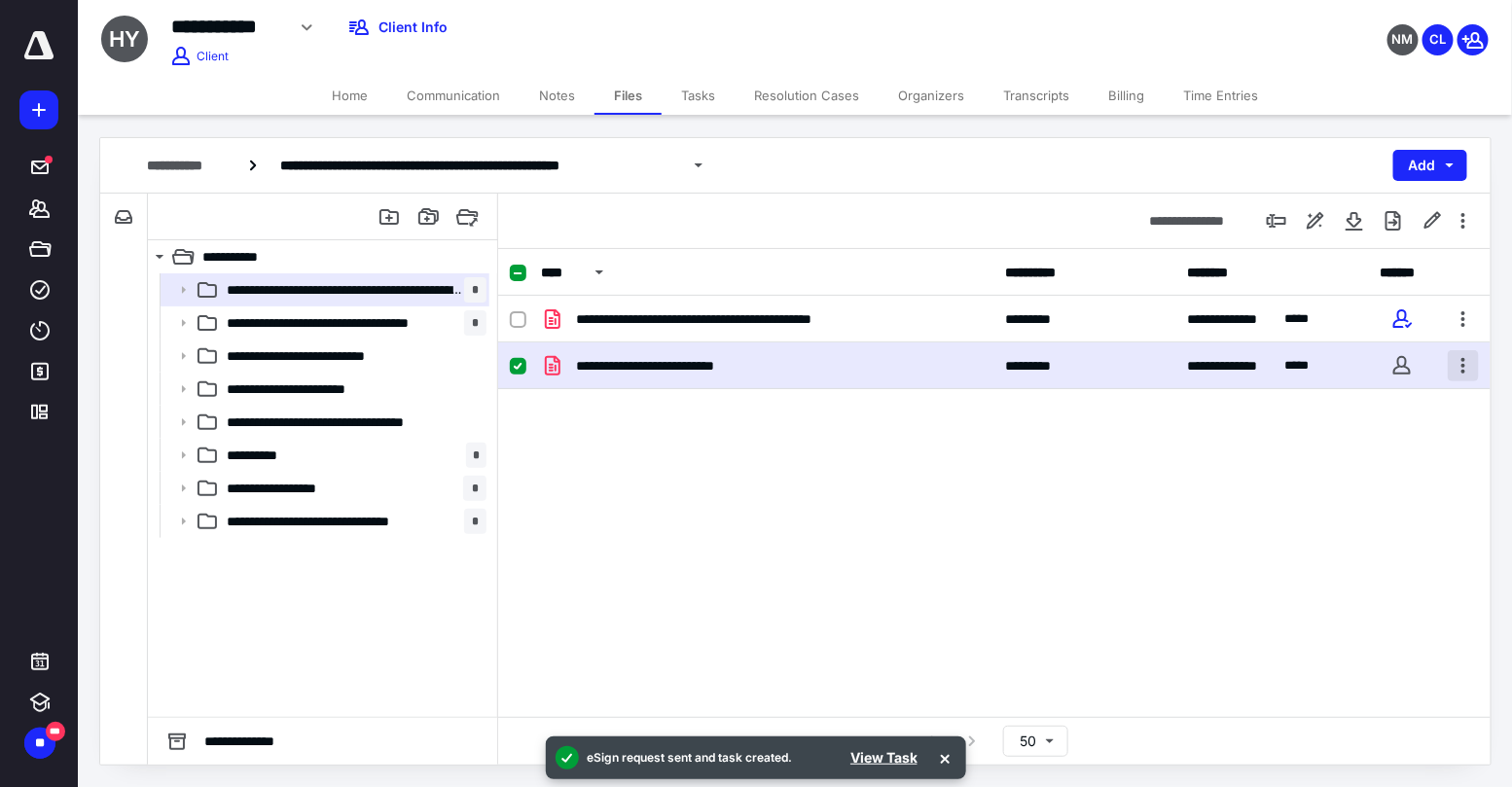 click at bounding box center (1463, 366) 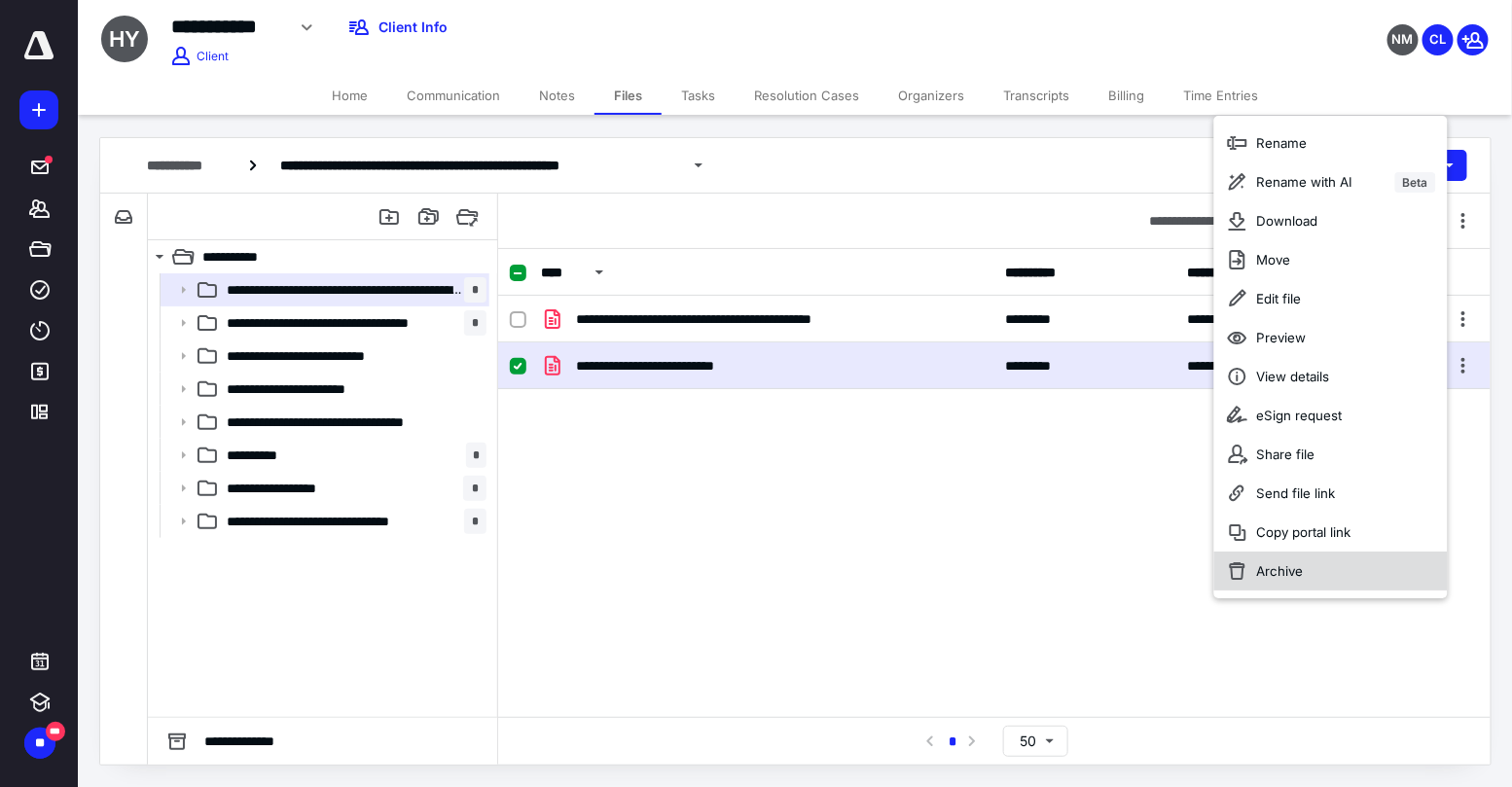 click on "Archive" at bounding box center (1330, 571) 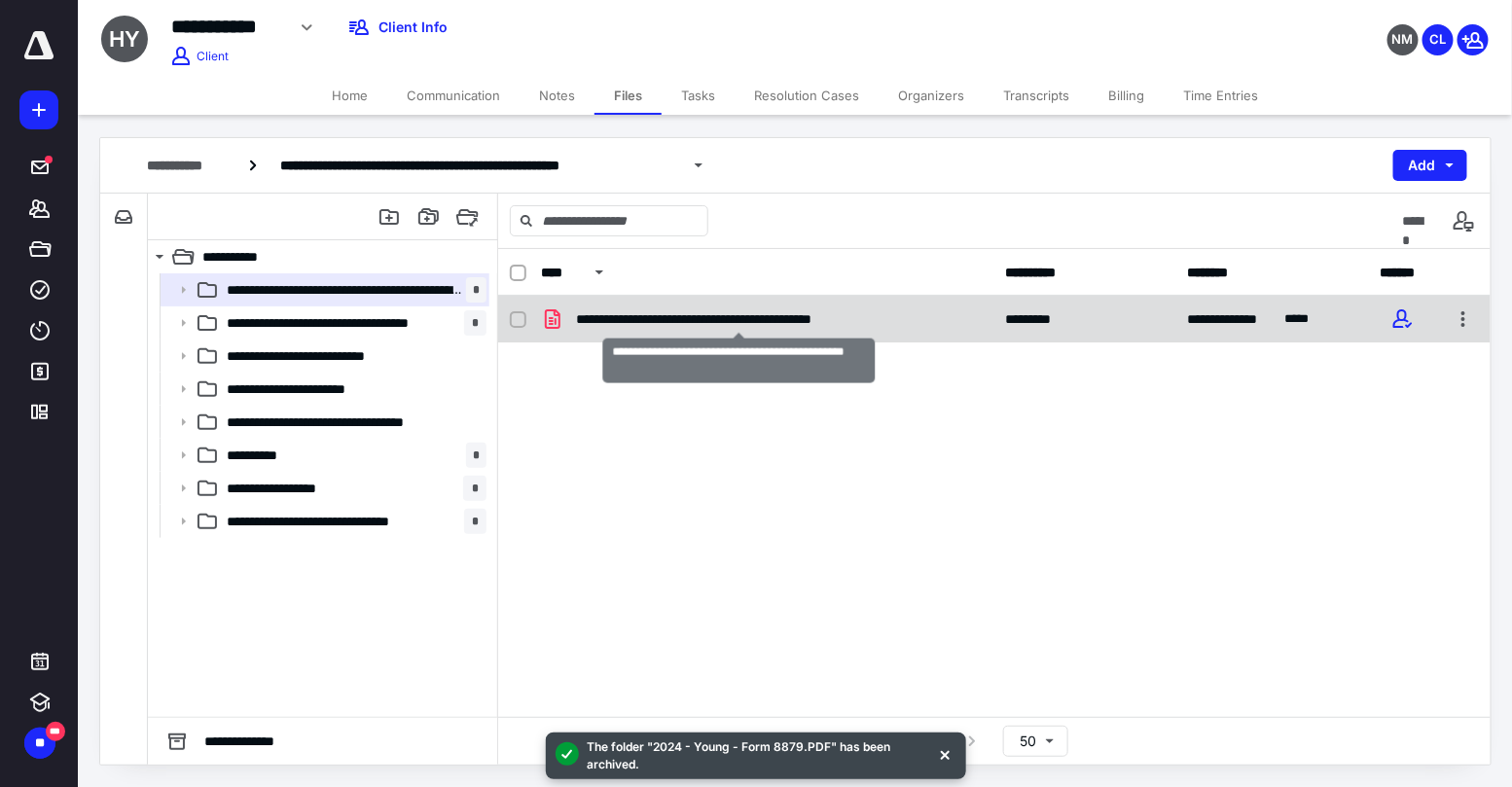 click on "**********" at bounding box center (739, 319) 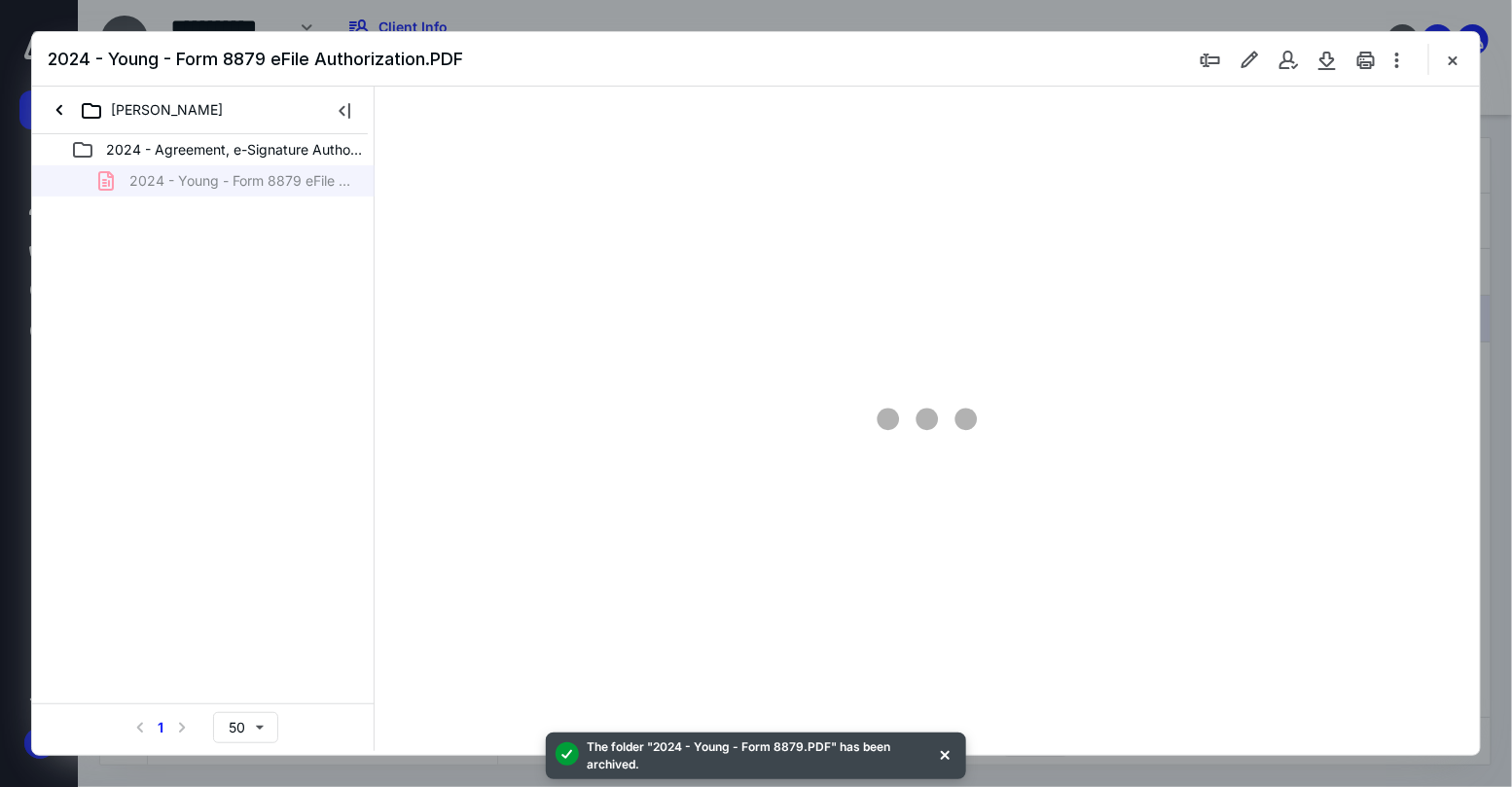 scroll, scrollTop: 0, scrollLeft: 0, axis: both 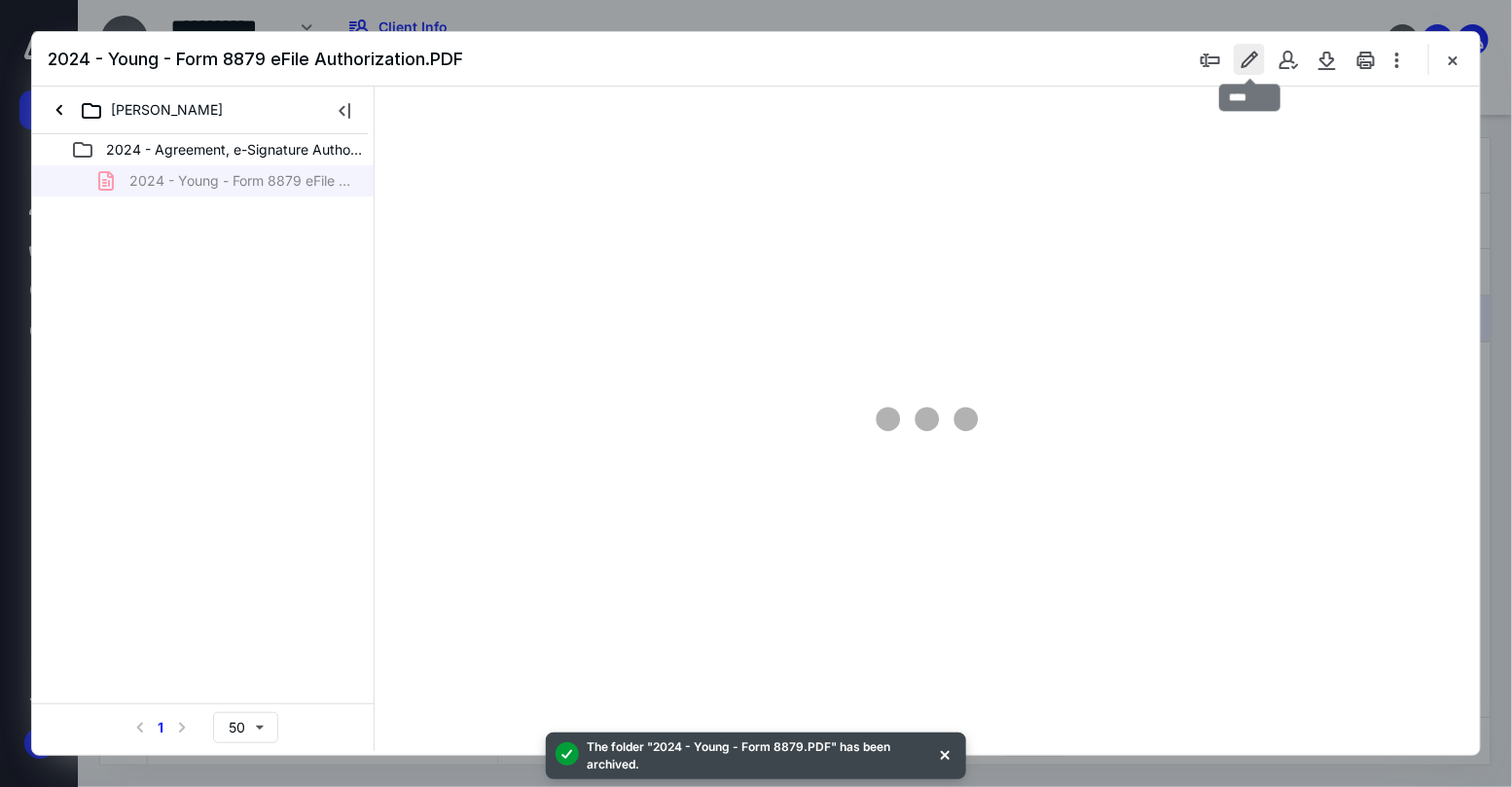 type on "76" 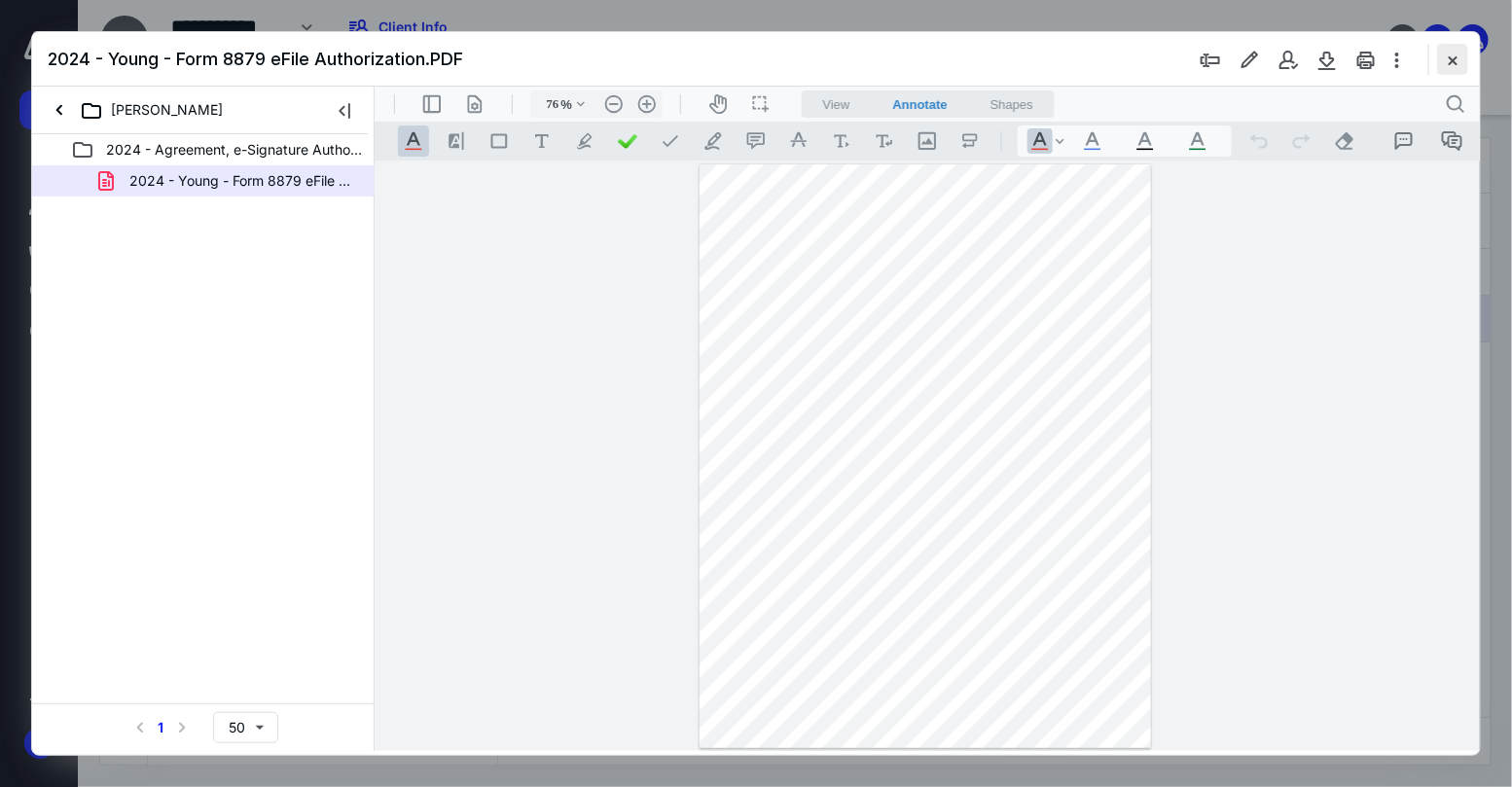 click at bounding box center [1453, 59] 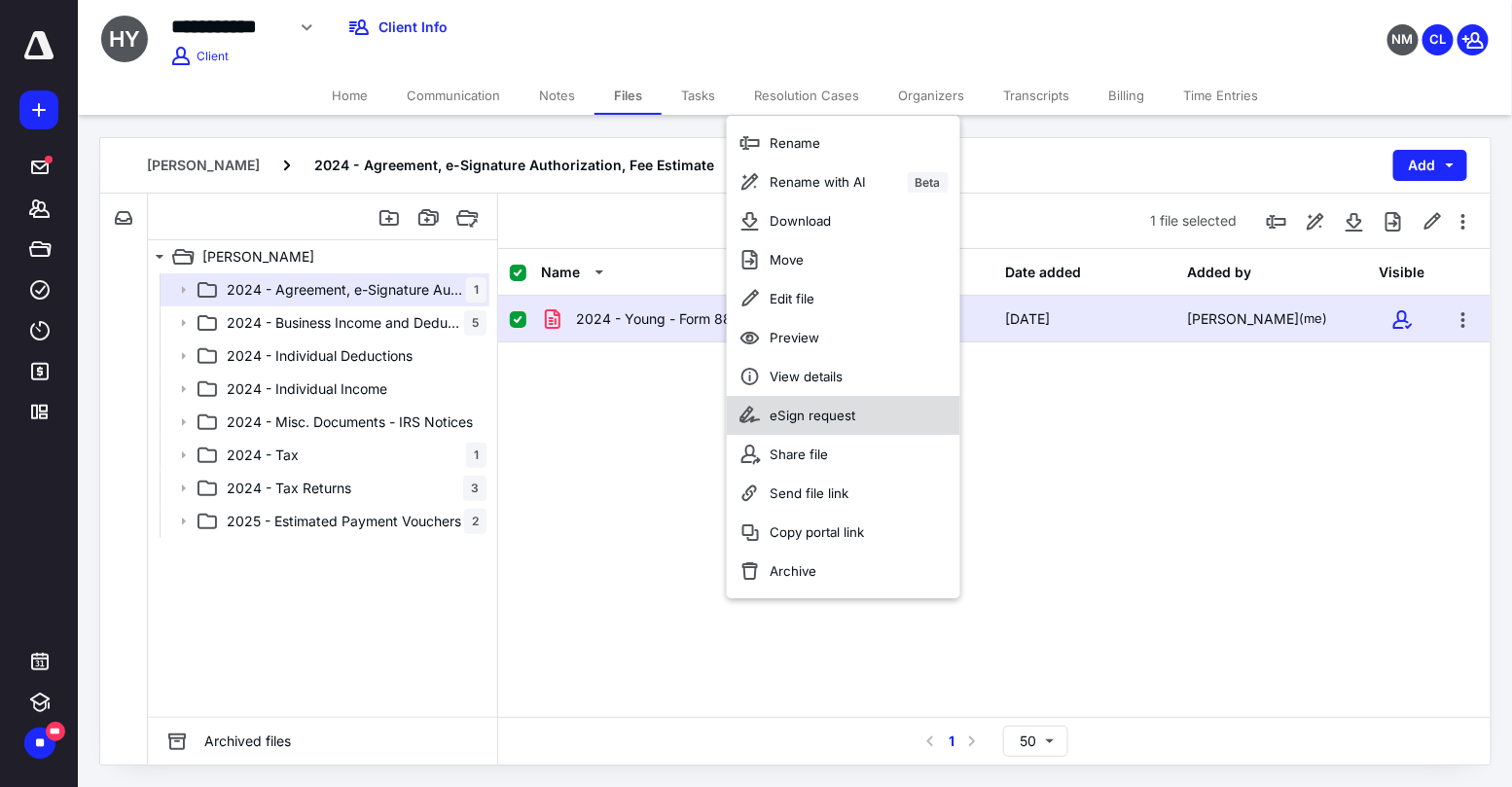 click on "eSign request" at bounding box center (812, 415) 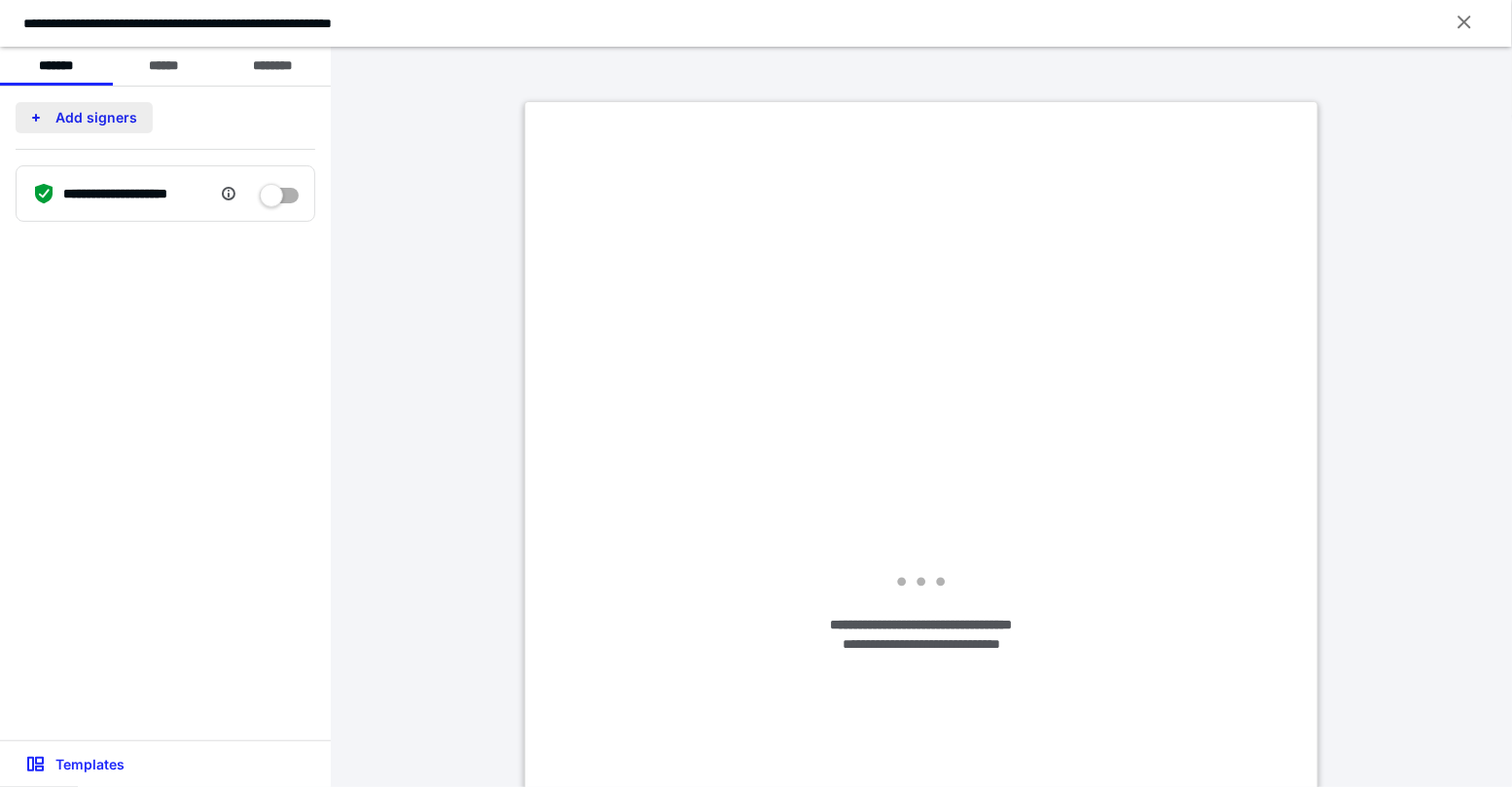 click on "Add signers" at bounding box center (84, 118) 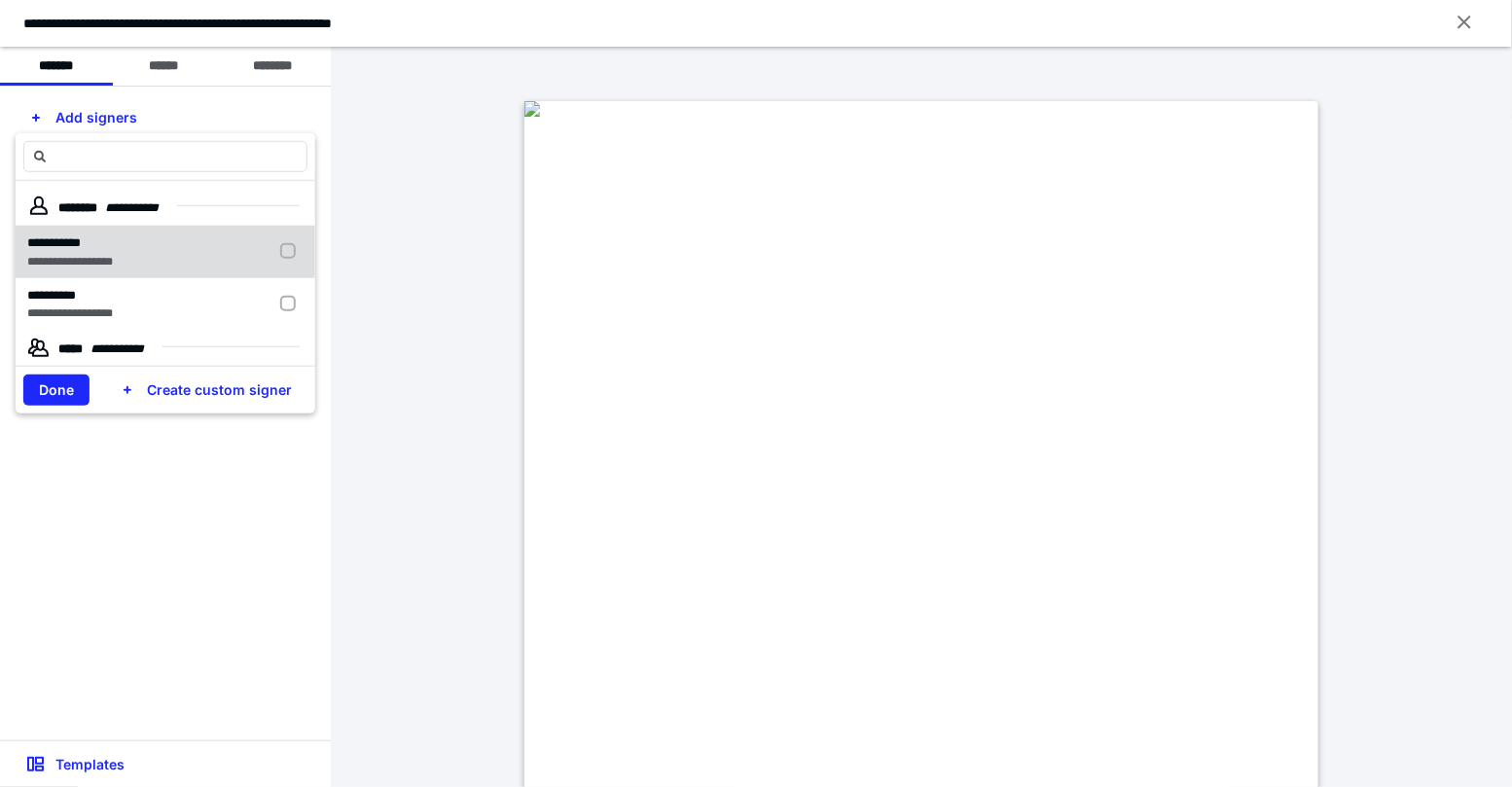 click on "**********" at bounding box center [70, 261] 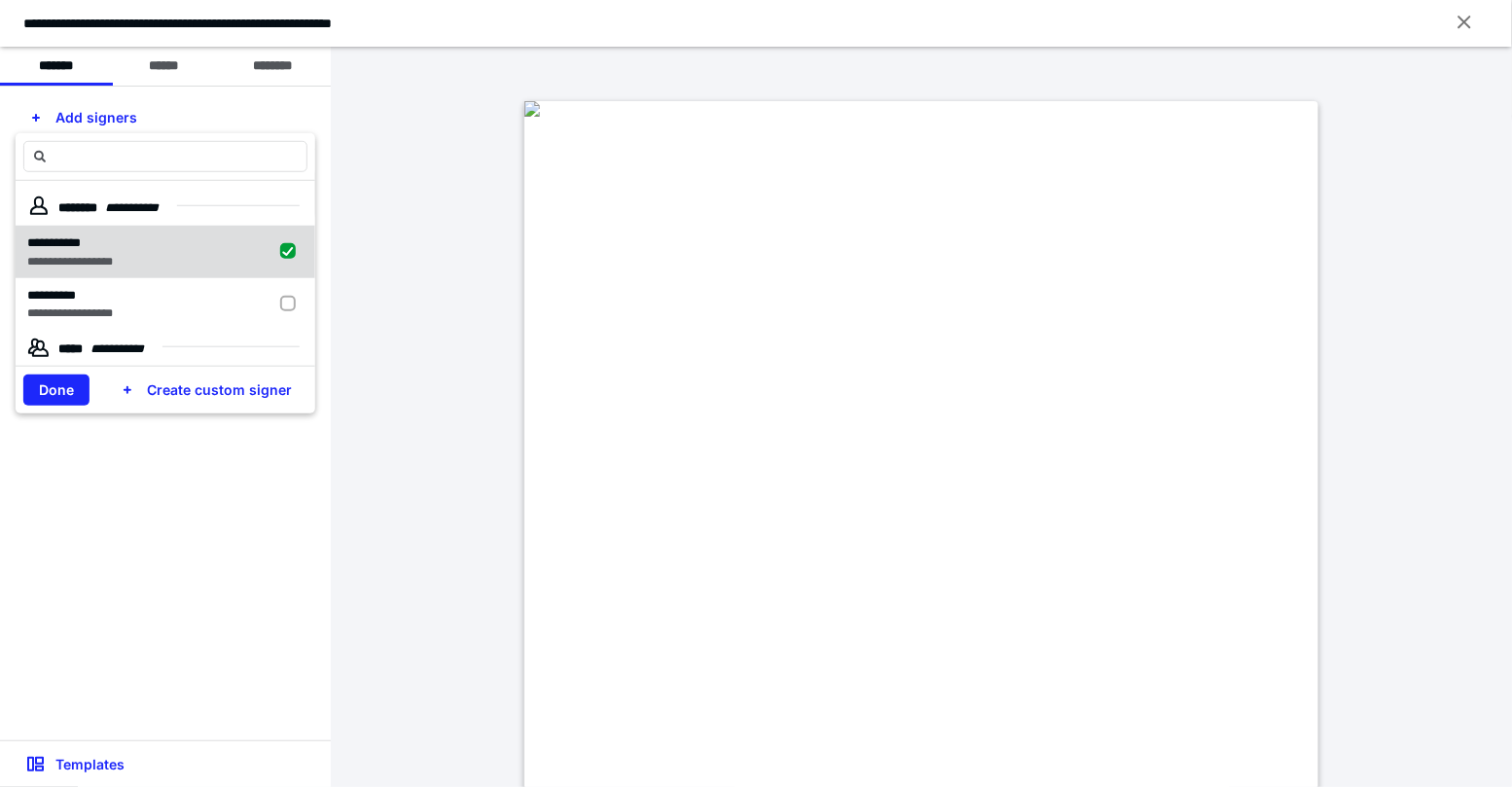 checkbox on "true" 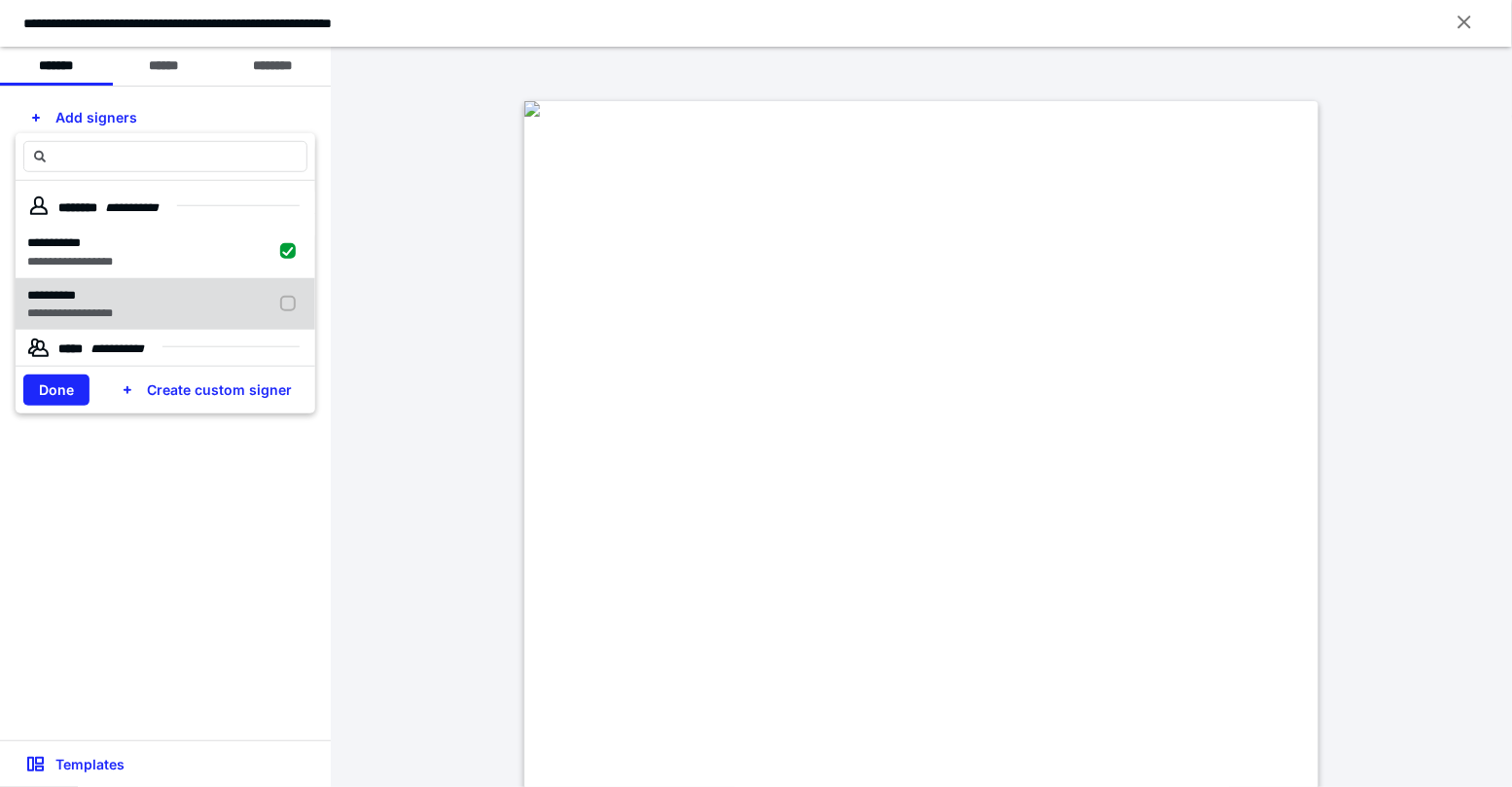 click on "**********" at bounding box center (70, 313) 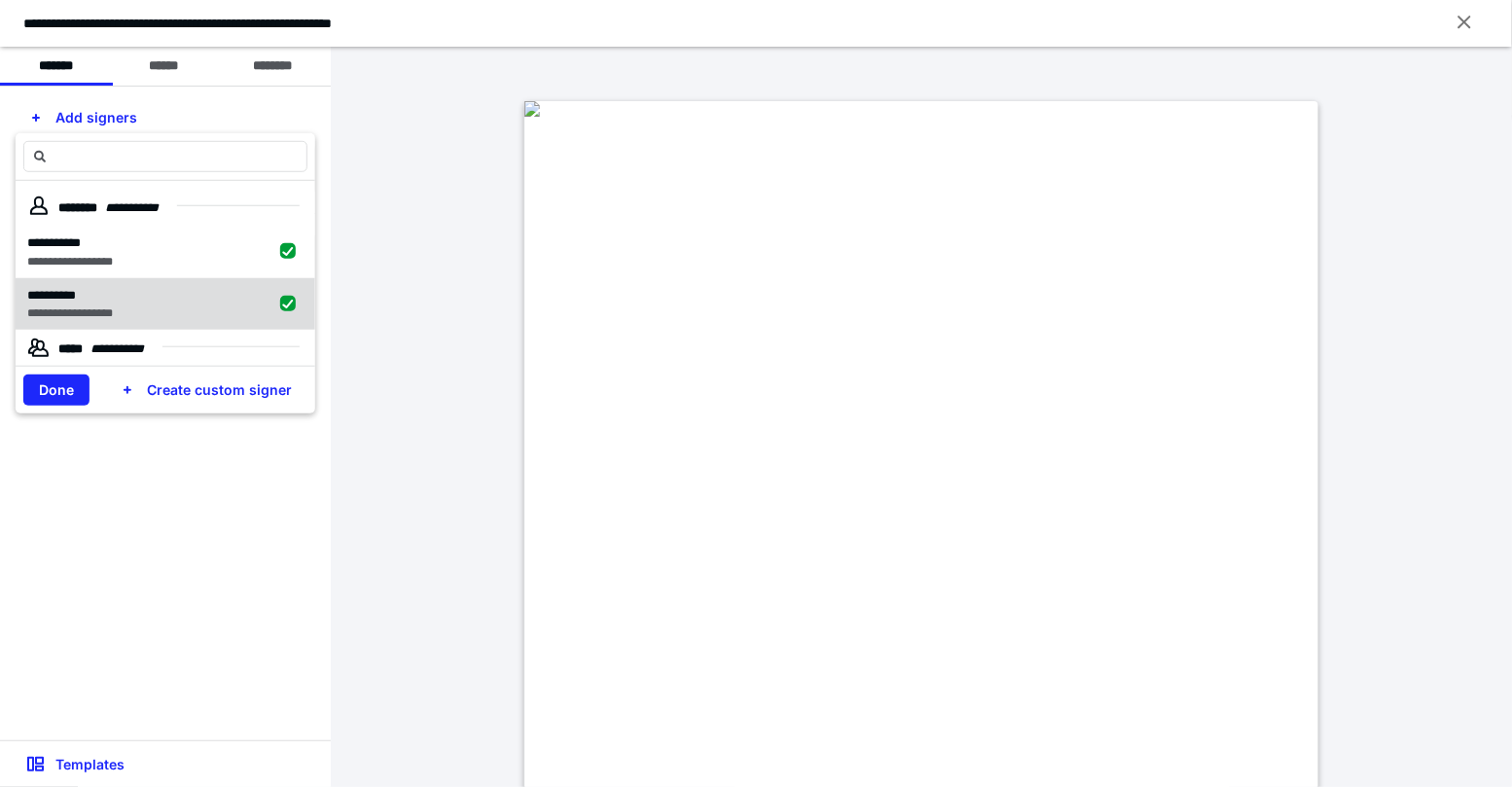 checkbox on "true" 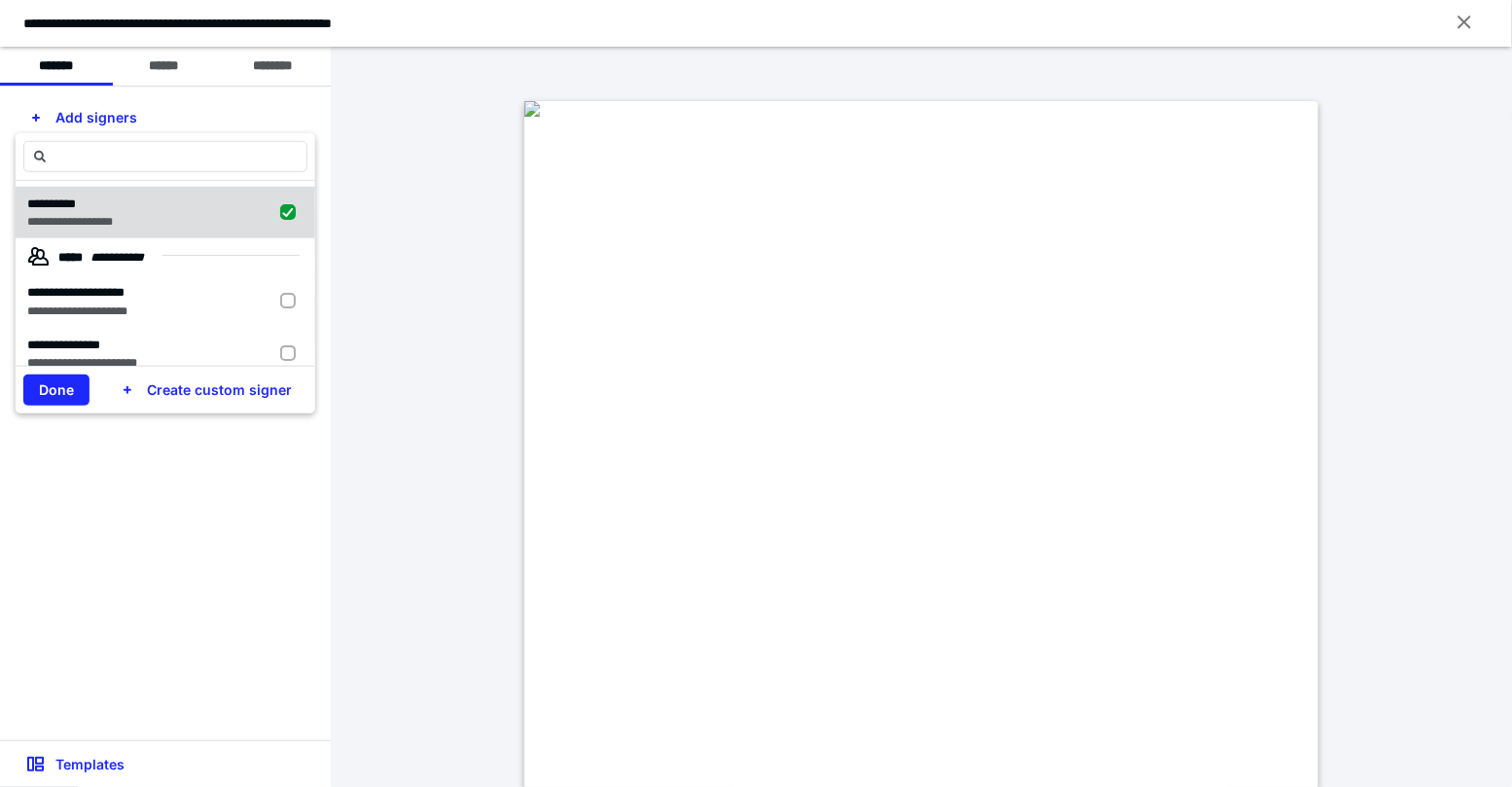 scroll, scrollTop: 94, scrollLeft: 0, axis: vertical 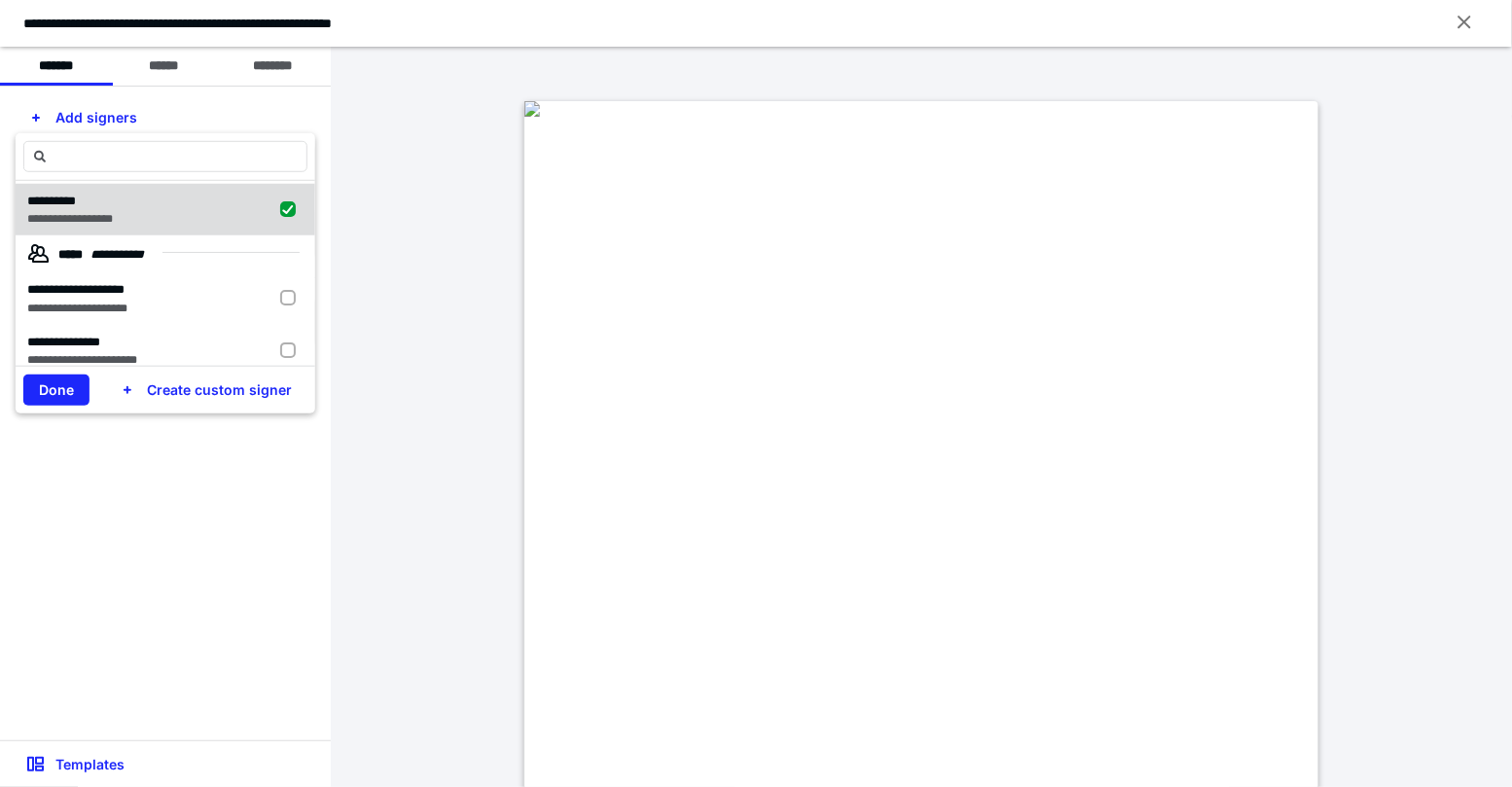 click on "**********" at bounding box center (77, 307) 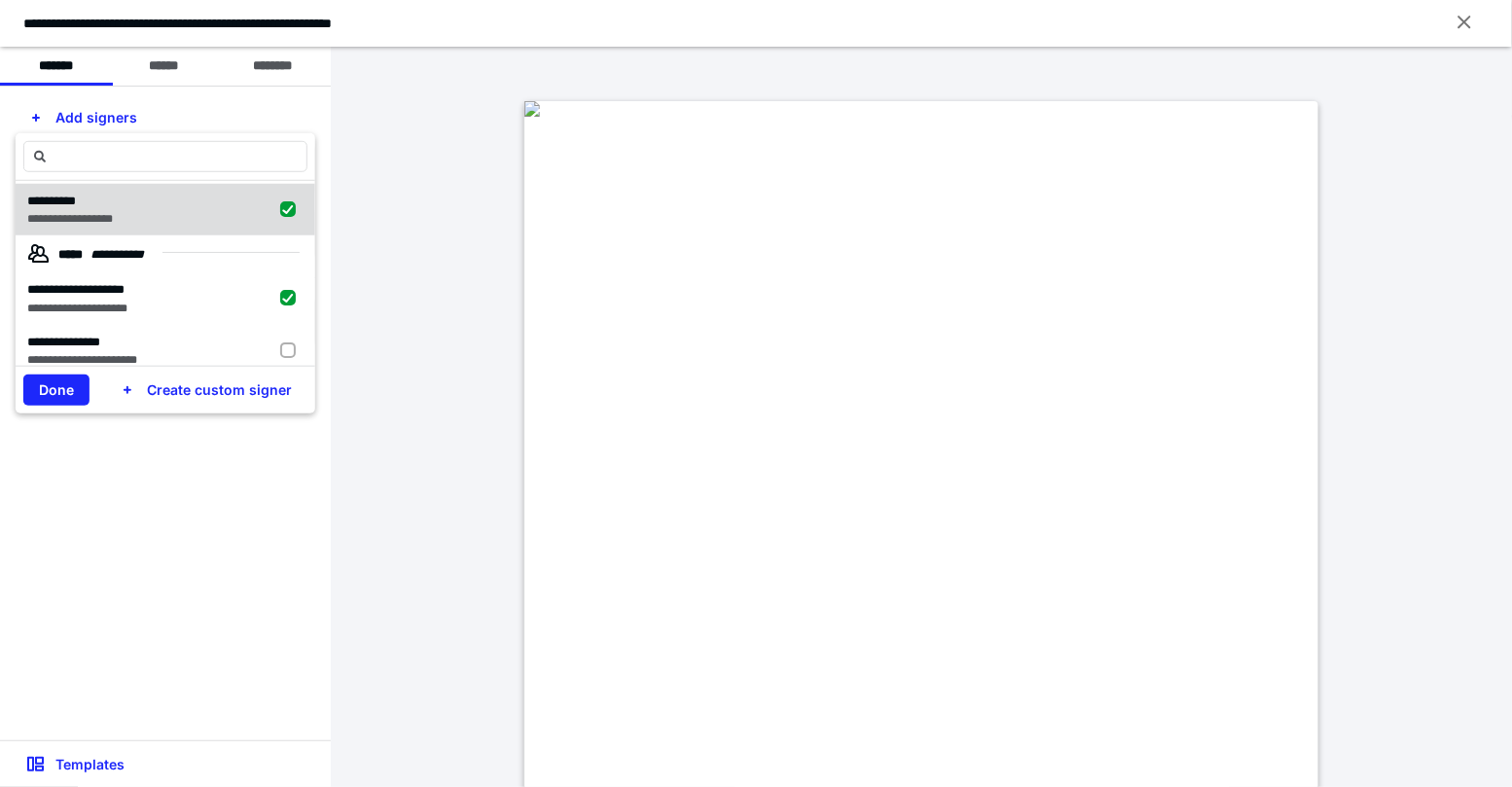 checkbox on "true" 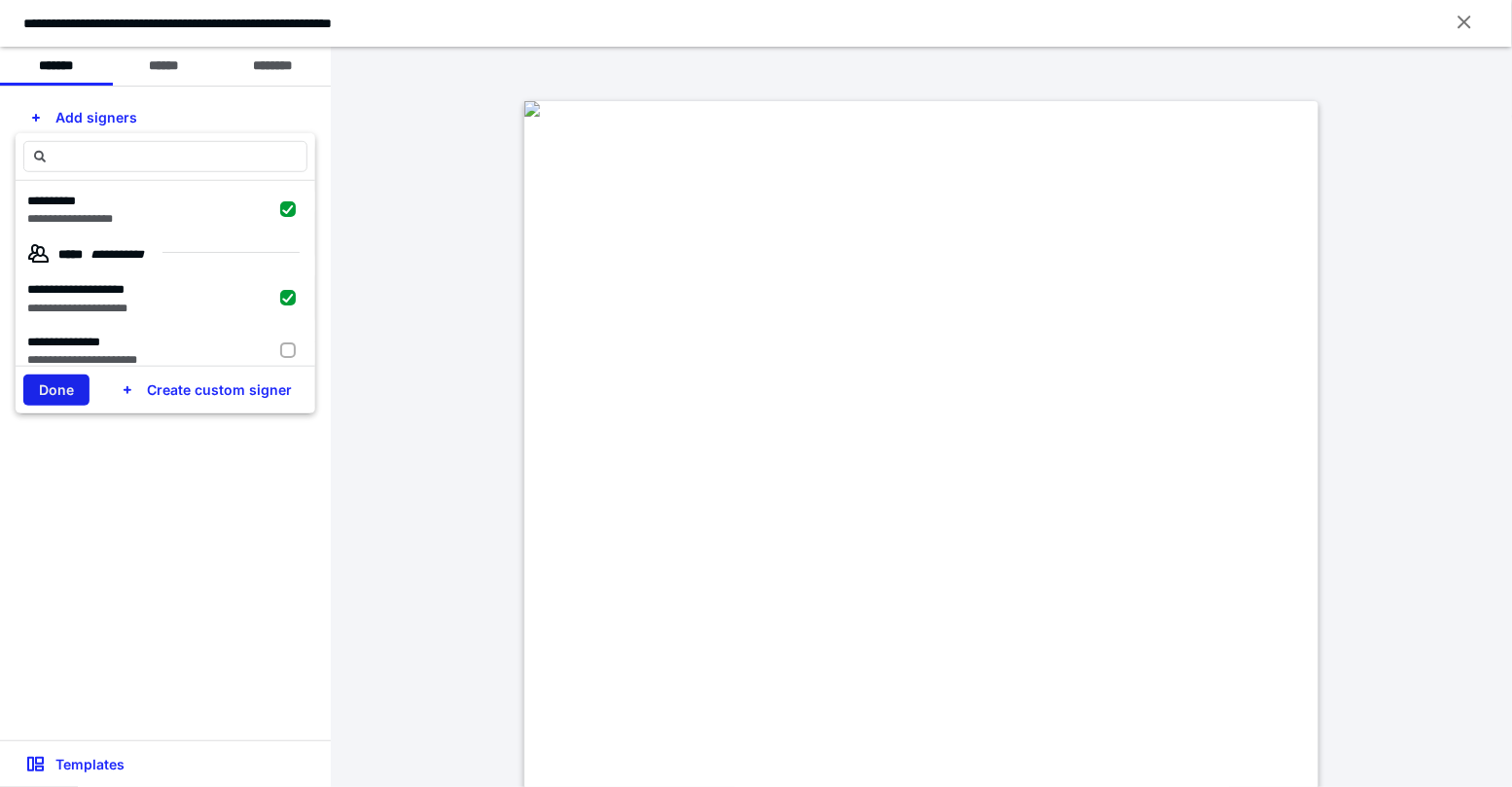 click on "Done" at bounding box center [56, 390] 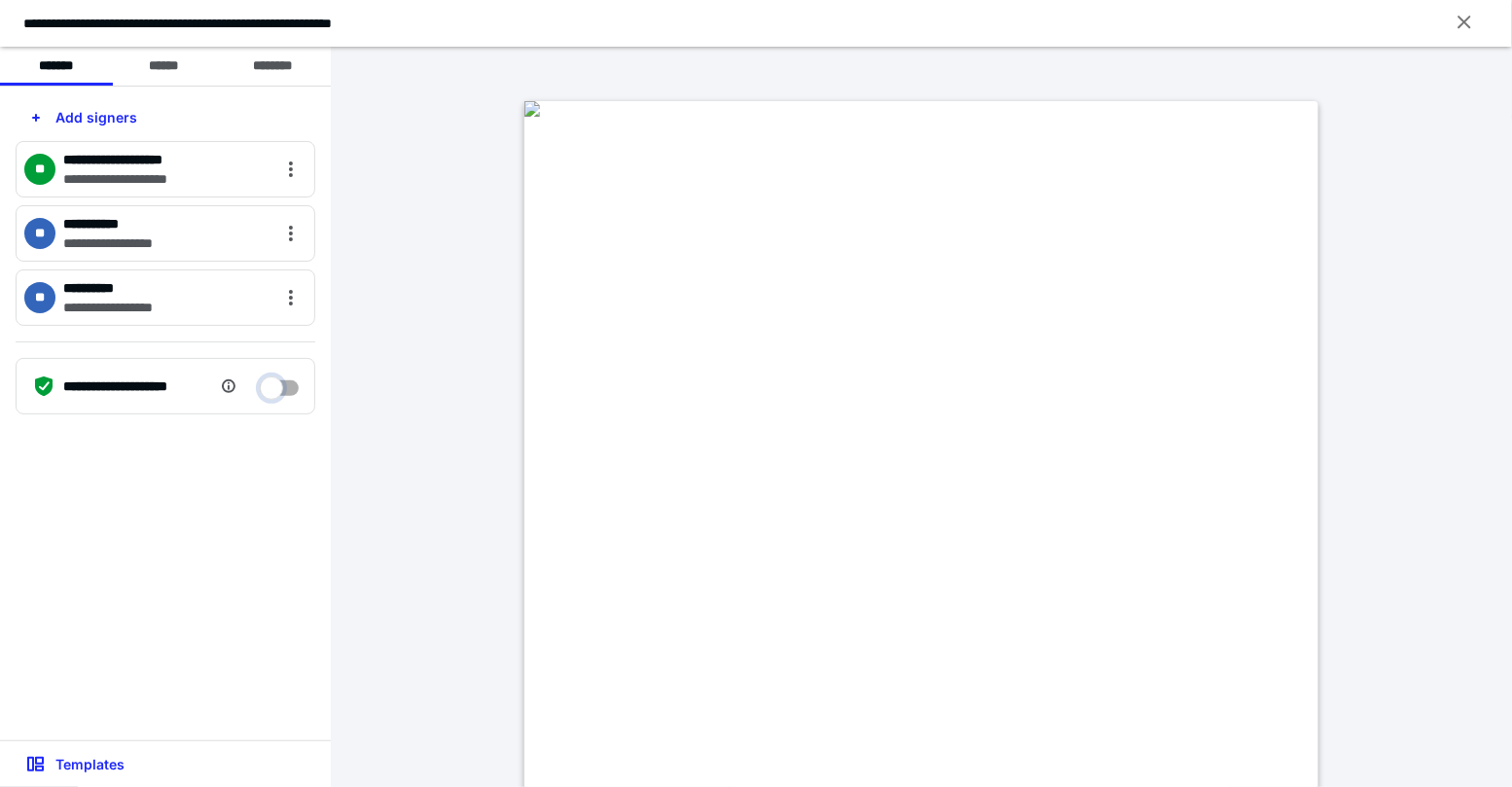 click at bounding box center (279, 383) 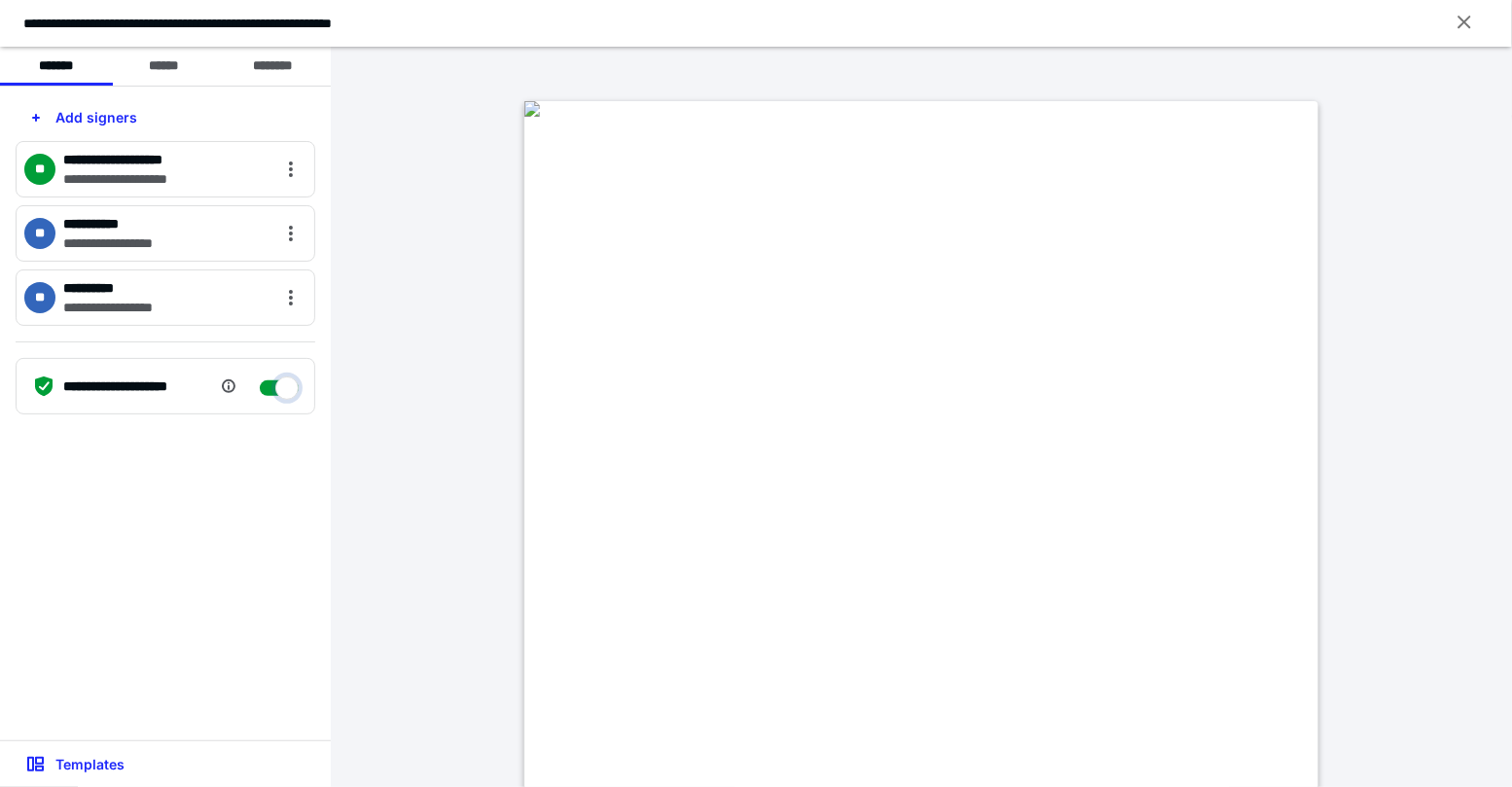 checkbox on "****" 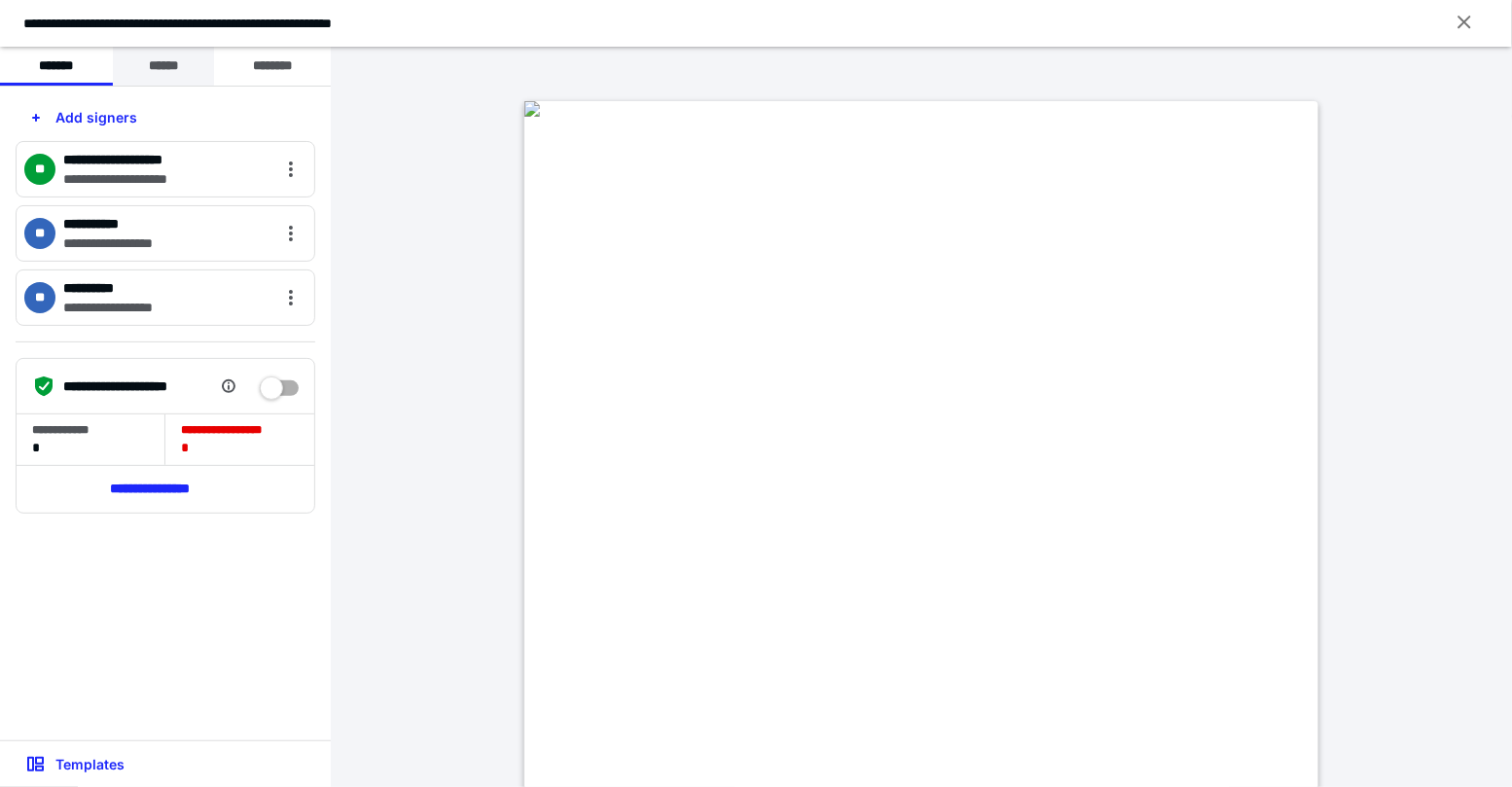 click on "******" at bounding box center (163, 66) 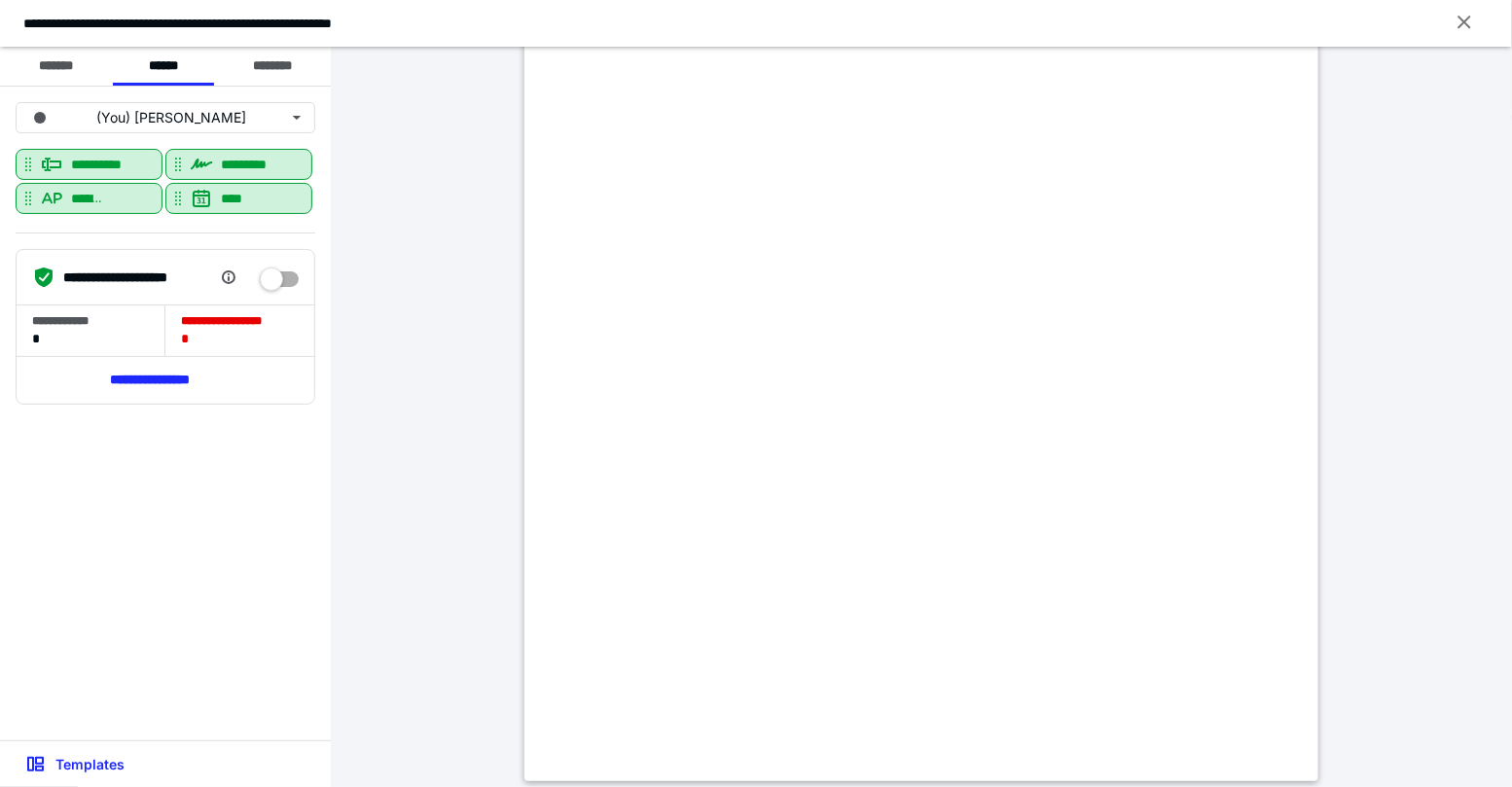 scroll, scrollTop: 367, scrollLeft: 0, axis: vertical 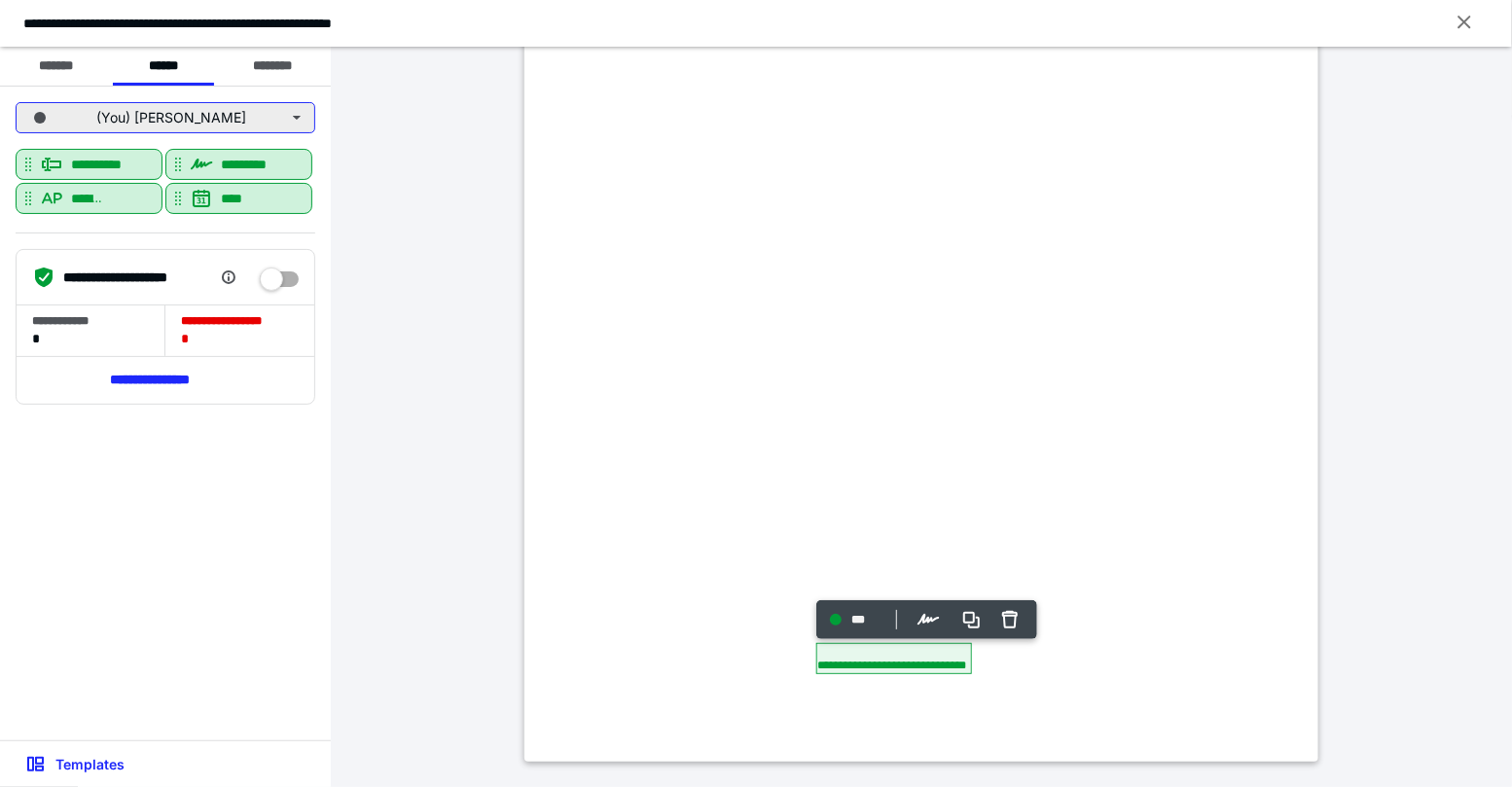 click on "(You) Catherine Lane" at bounding box center [165, 118] 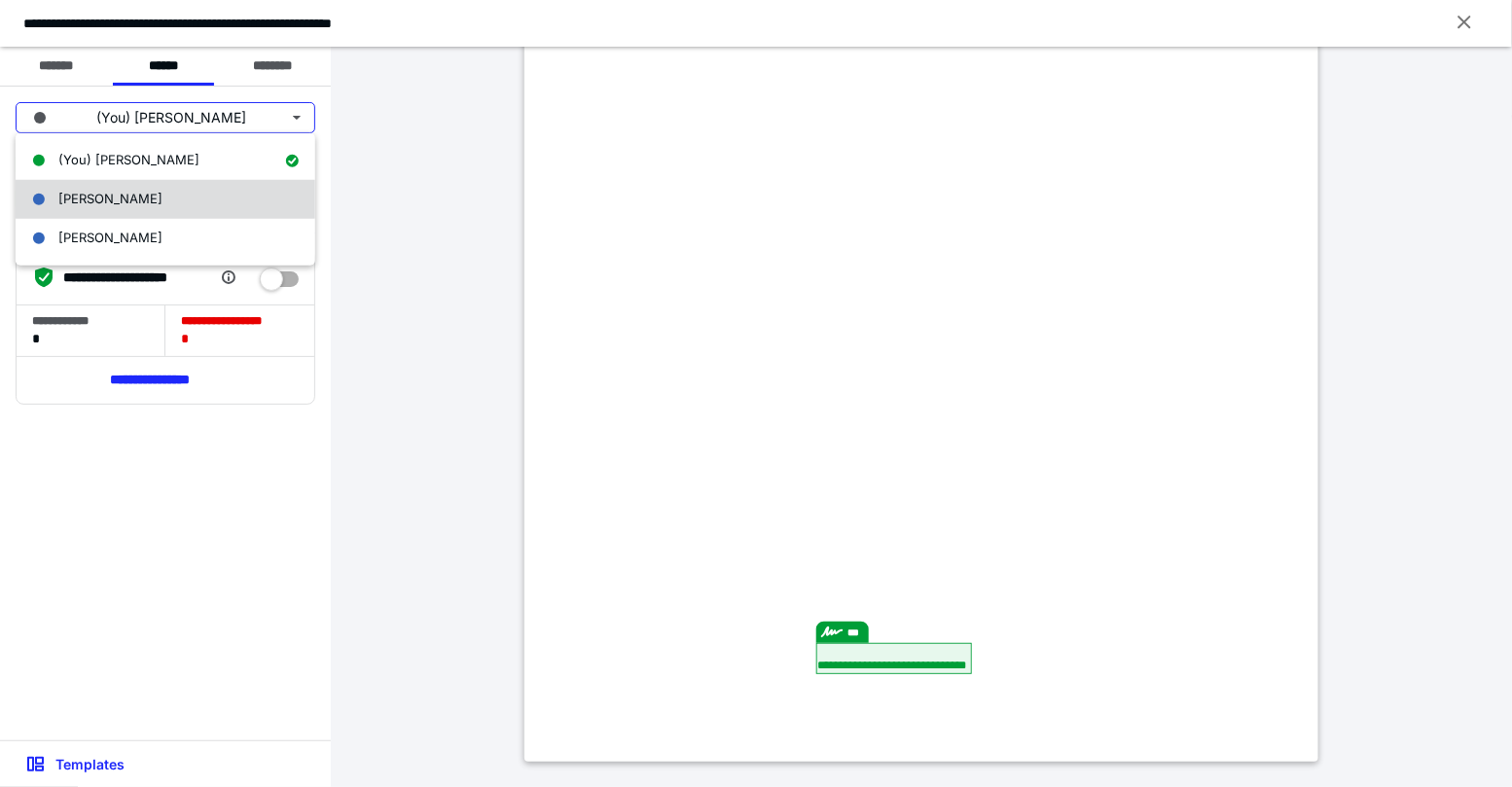 click on "Heidi Young" at bounding box center (165, 199) 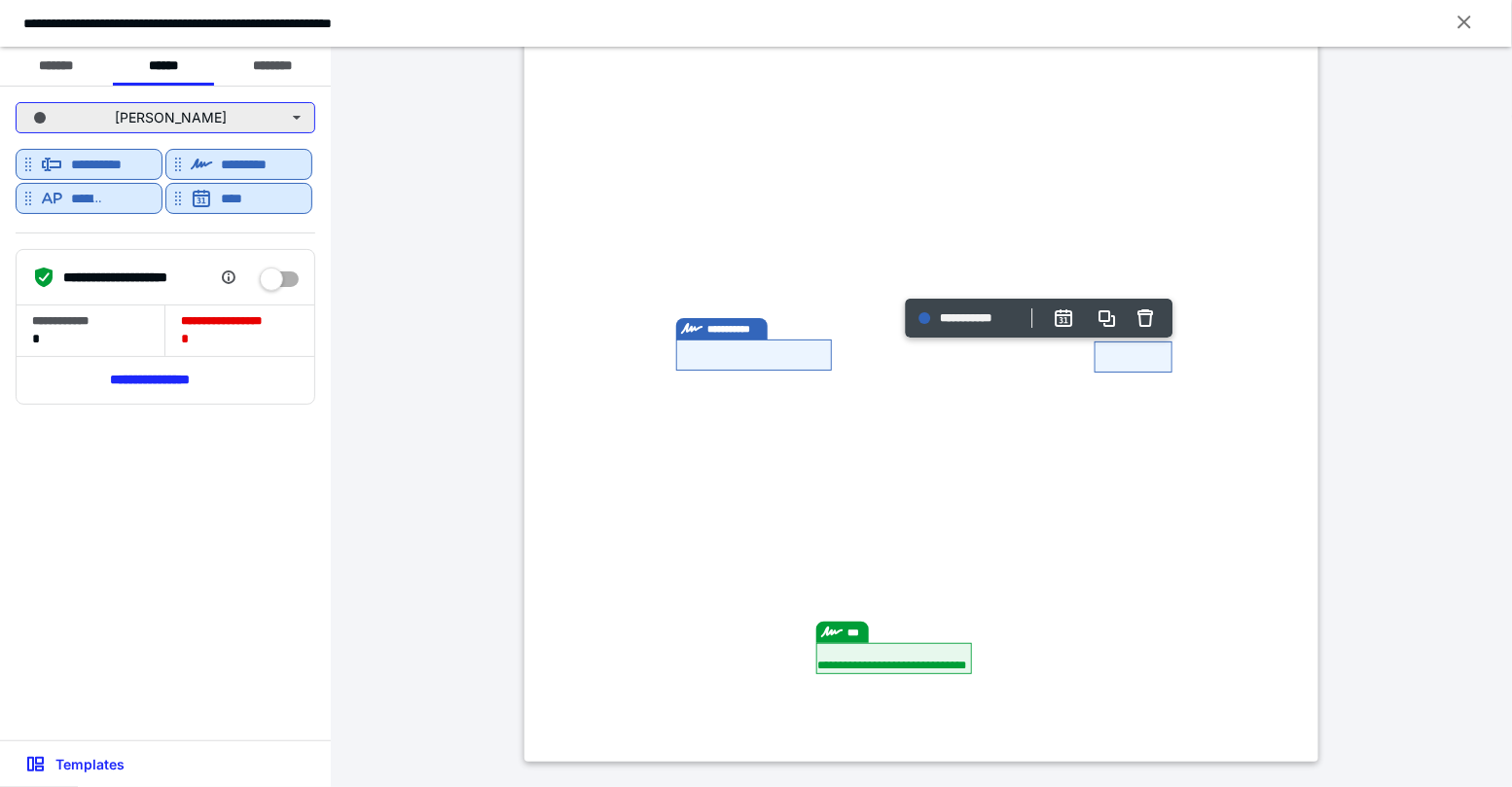 click on "Heidi Young" at bounding box center (165, 118) 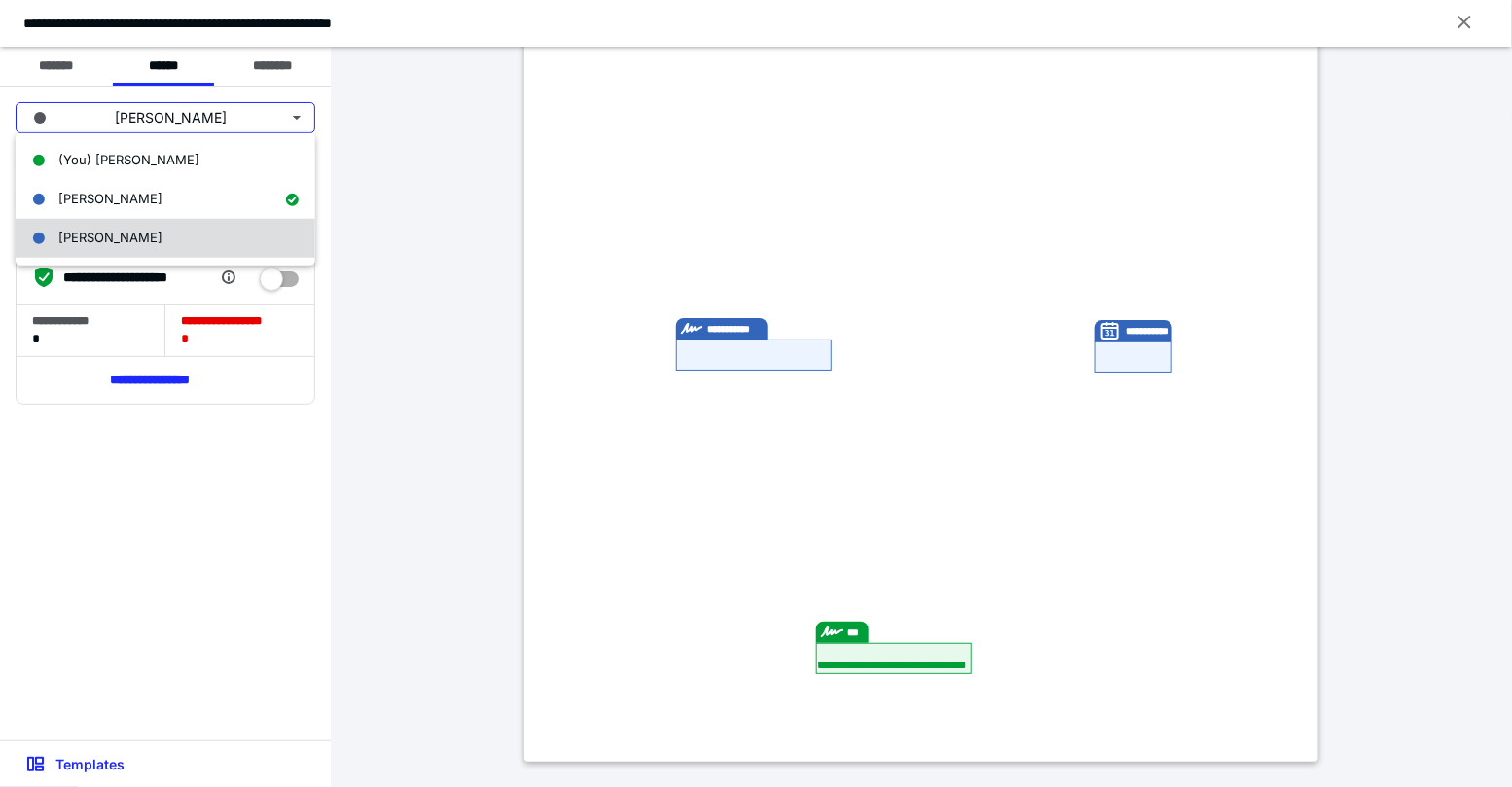click on "Neil Young" at bounding box center (165, 238) 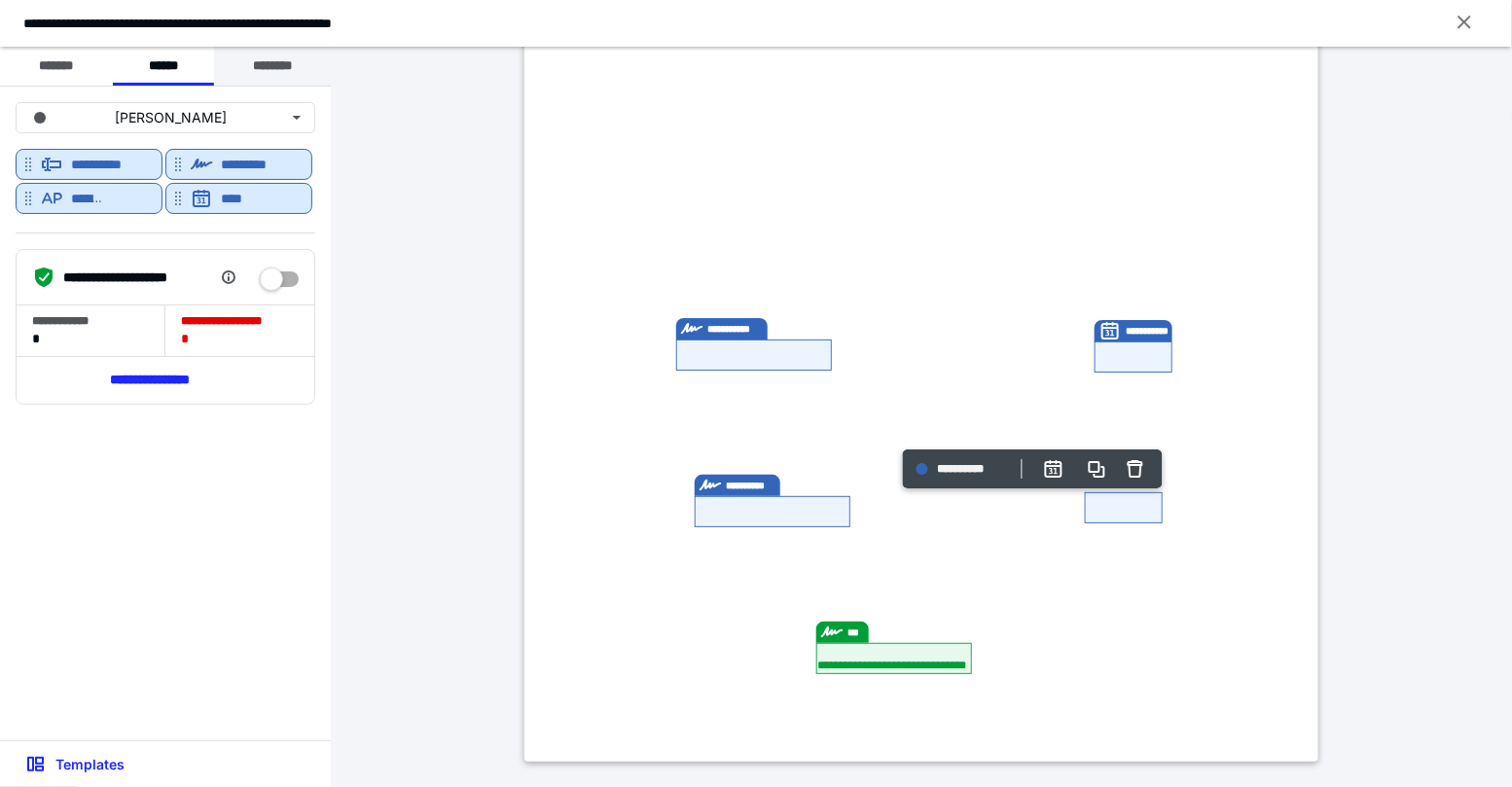 click on "********" at bounding box center (272, 66) 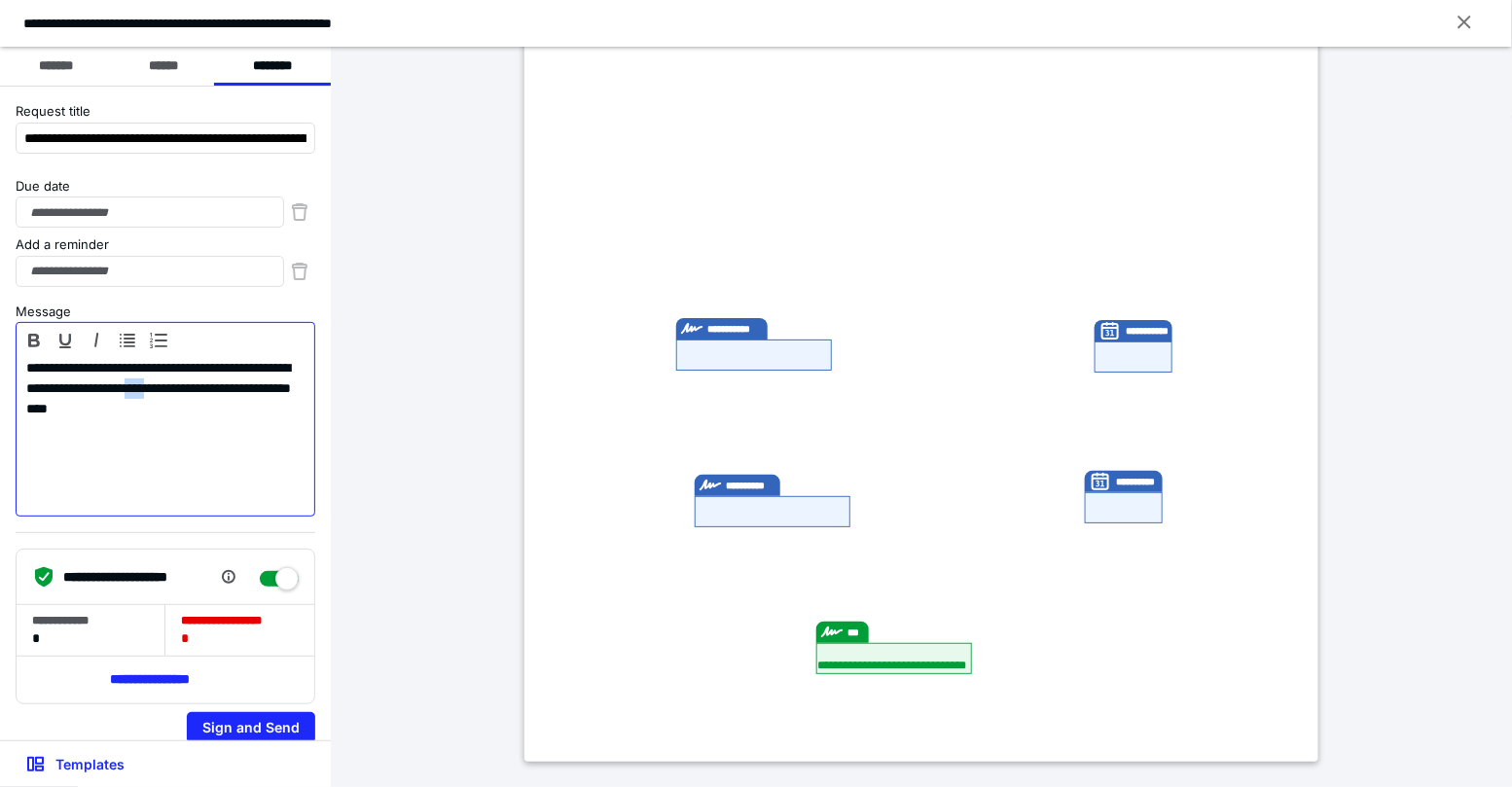 drag, startPoint x: 250, startPoint y: 397, endPoint x: 219, endPoint y: 381, distance: 34.88553 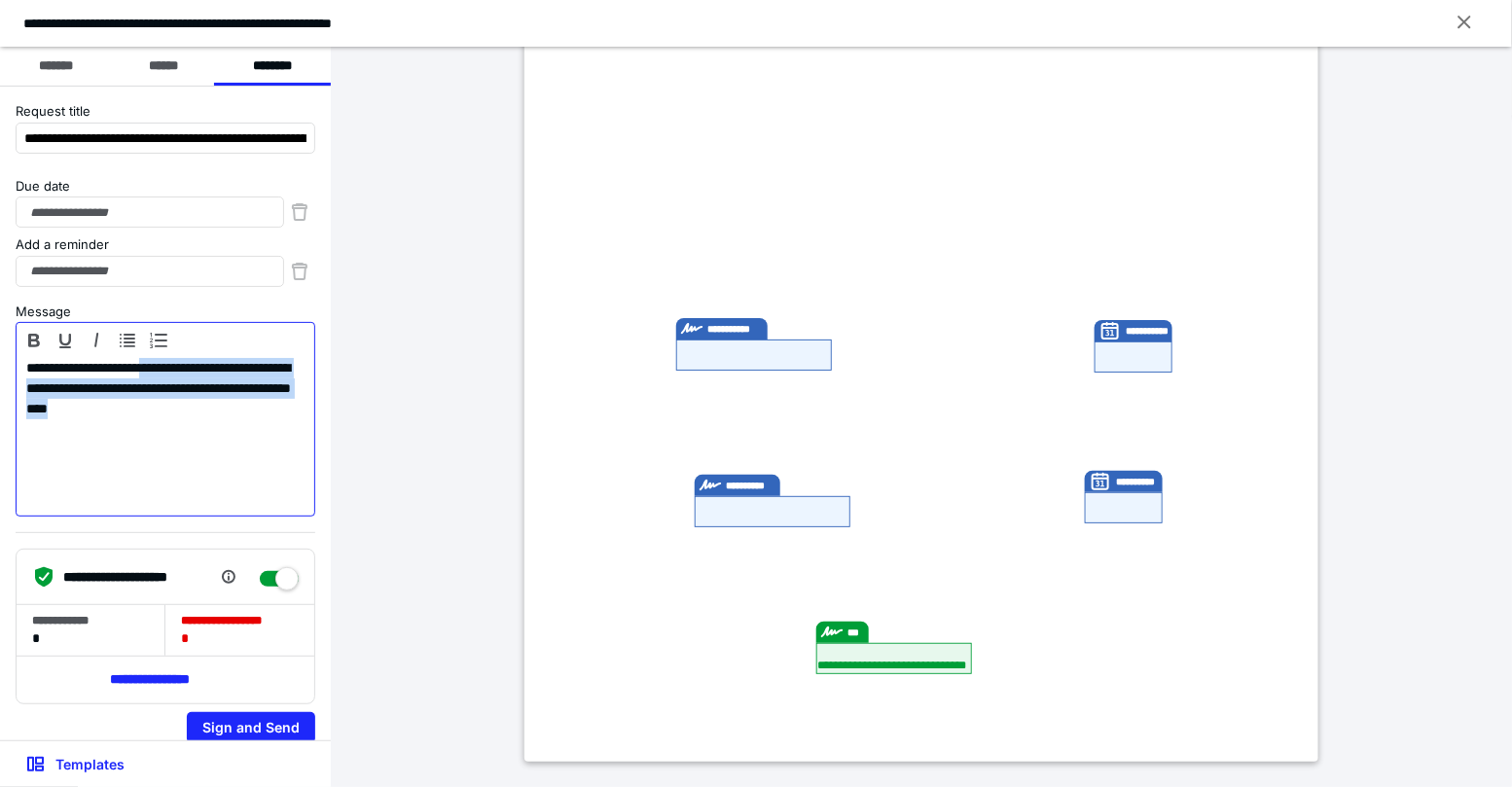 drag, startPoint x: 241, startPoint y: 411, endPoint x: 178, endPoint y: 373, distance: 73.573093 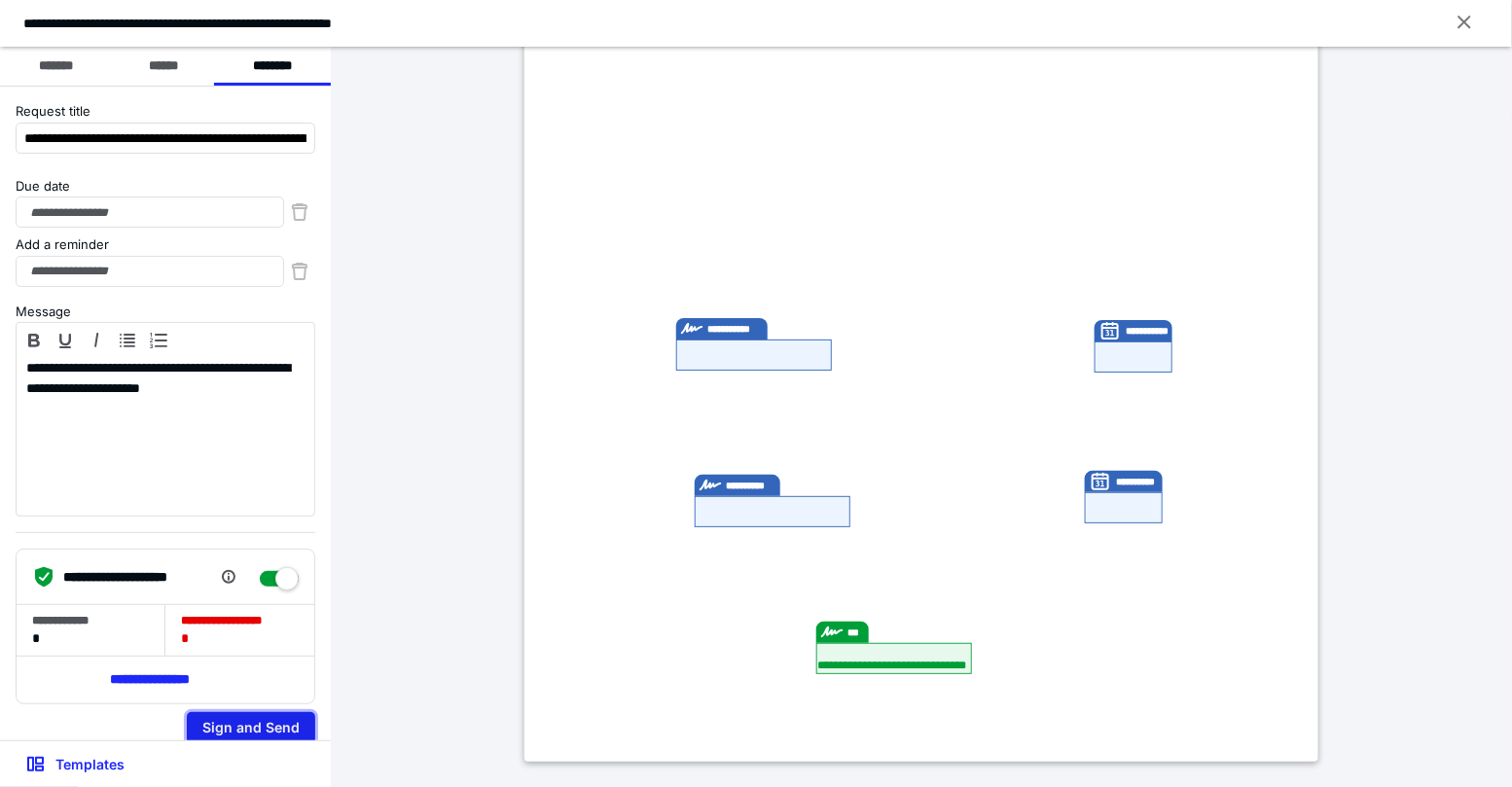 click on "Sign and Send" at bounding box center (251, 728) 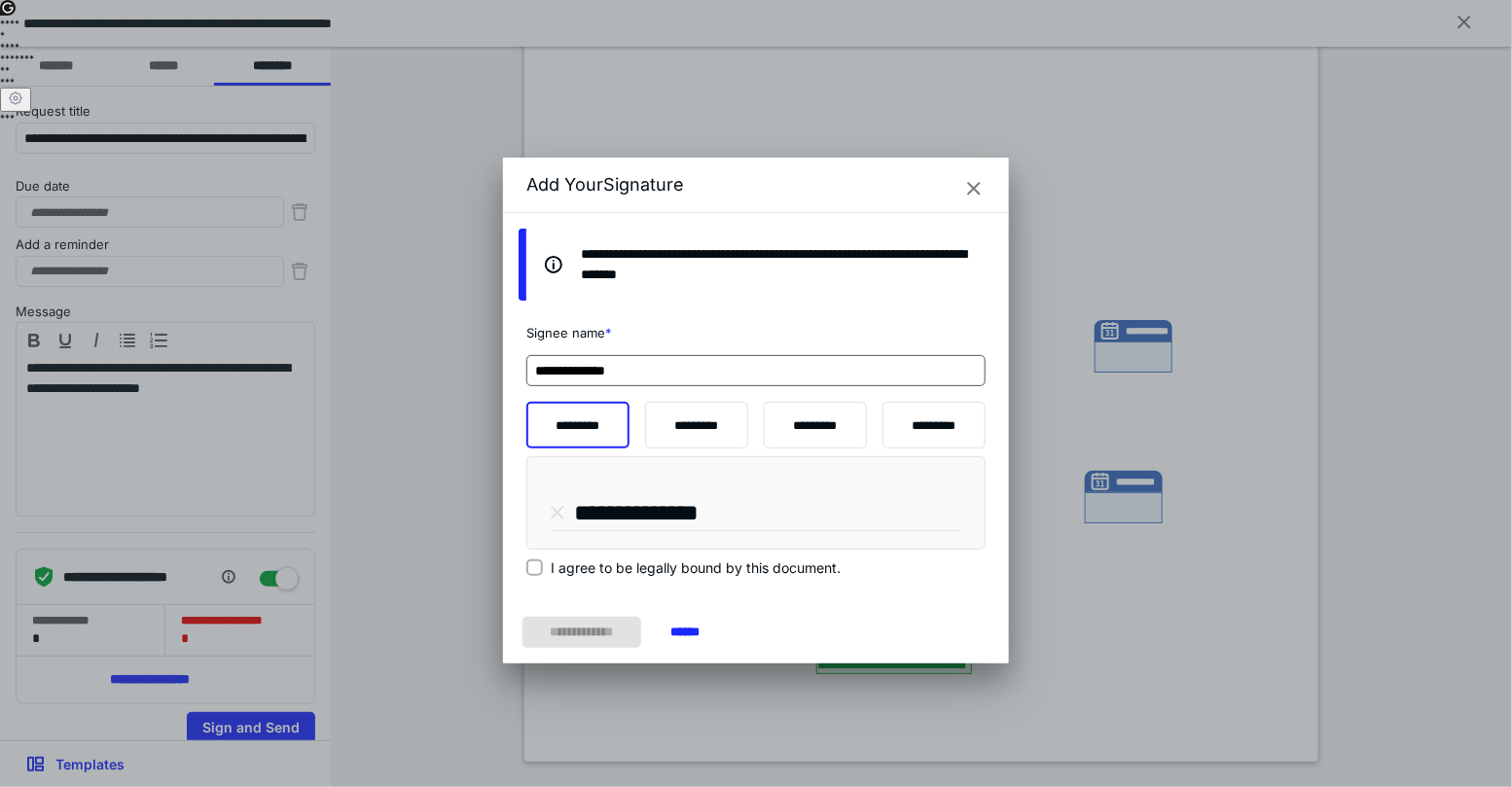 click on "**********" at bounding box center (756, 371) 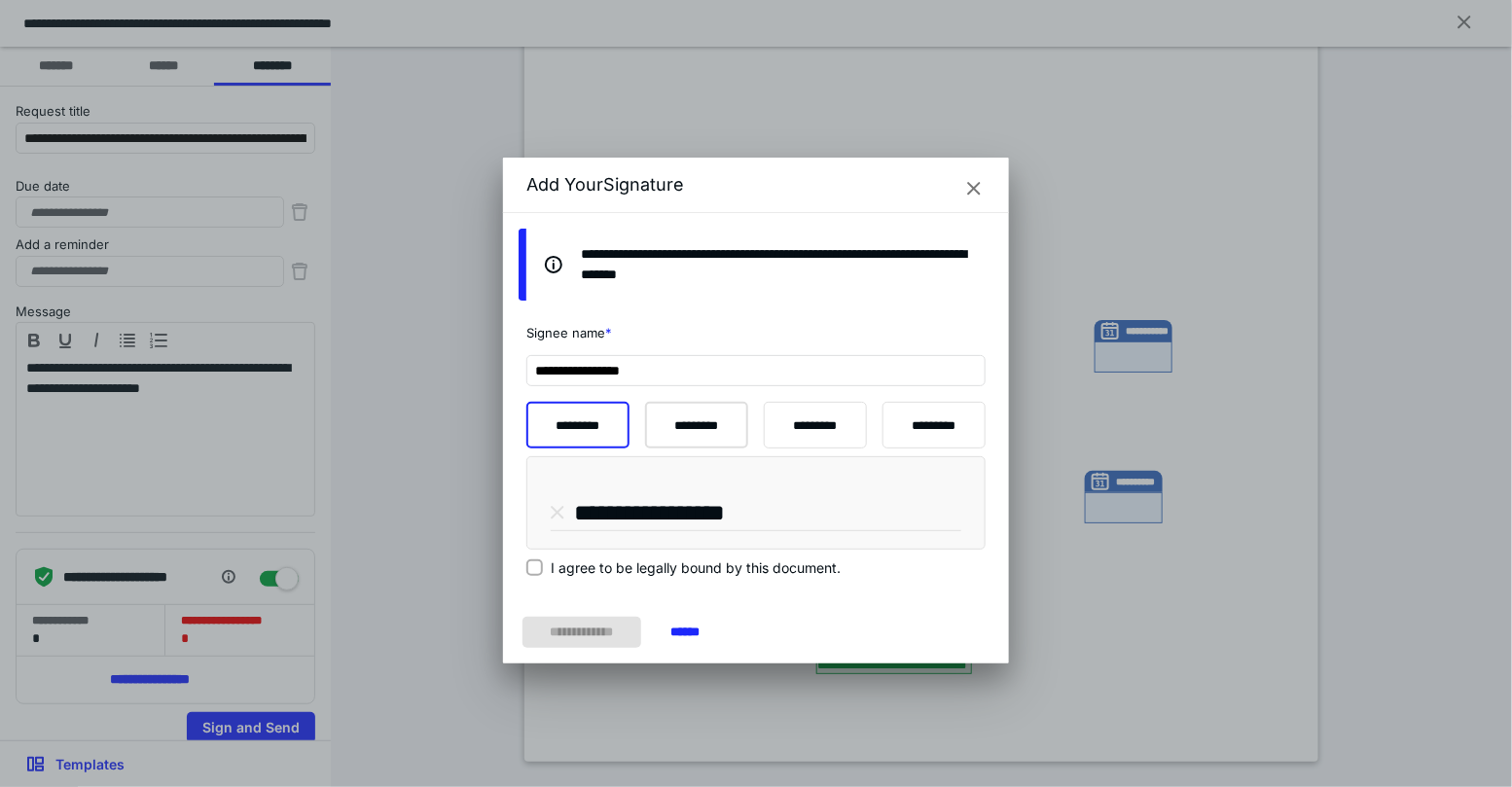 type on "**********" 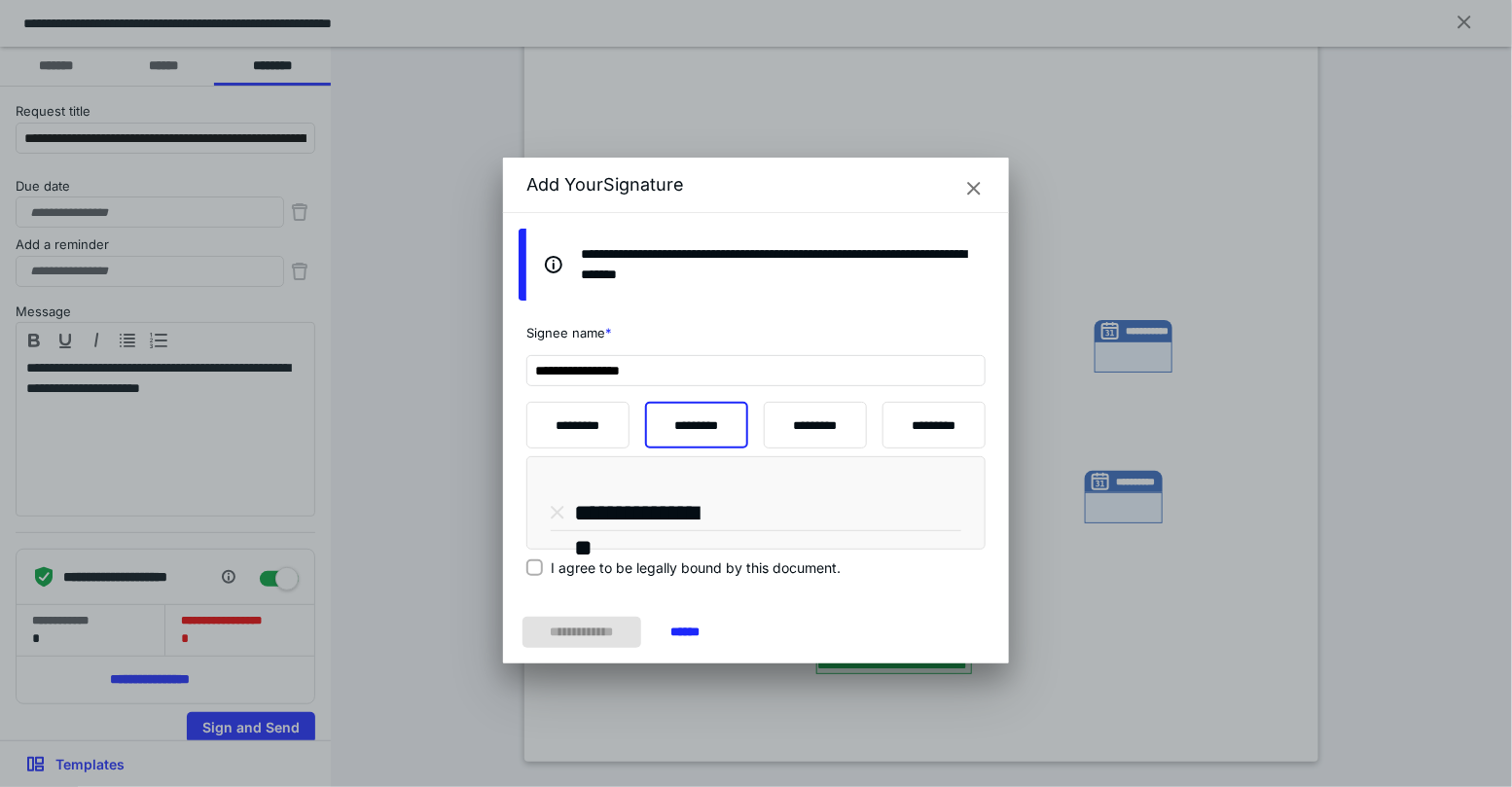 click on "I agree to be legally bound by this document." at bounding box center (696, 567) 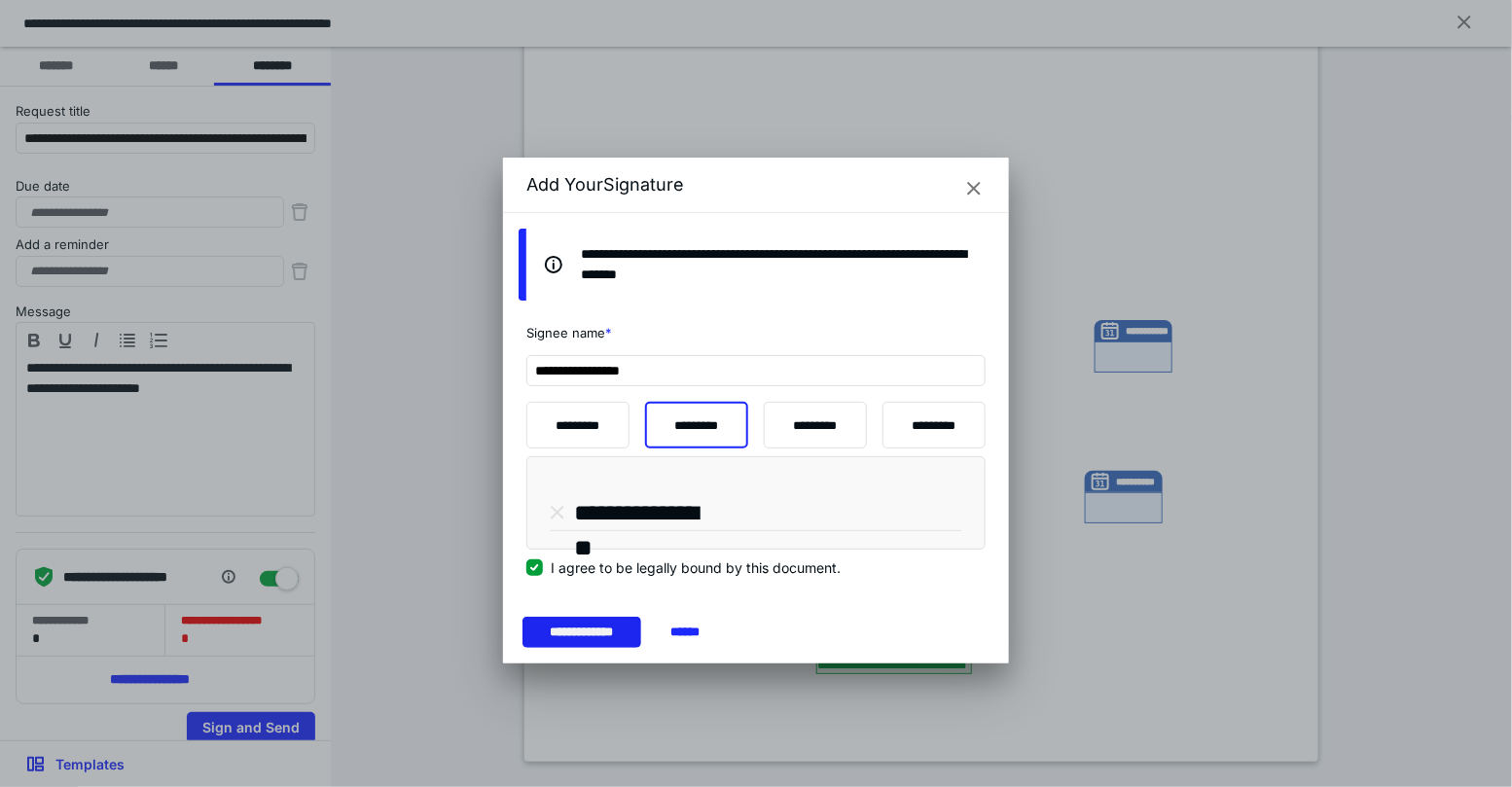 click on "**********" at bounding box center [582, 632] 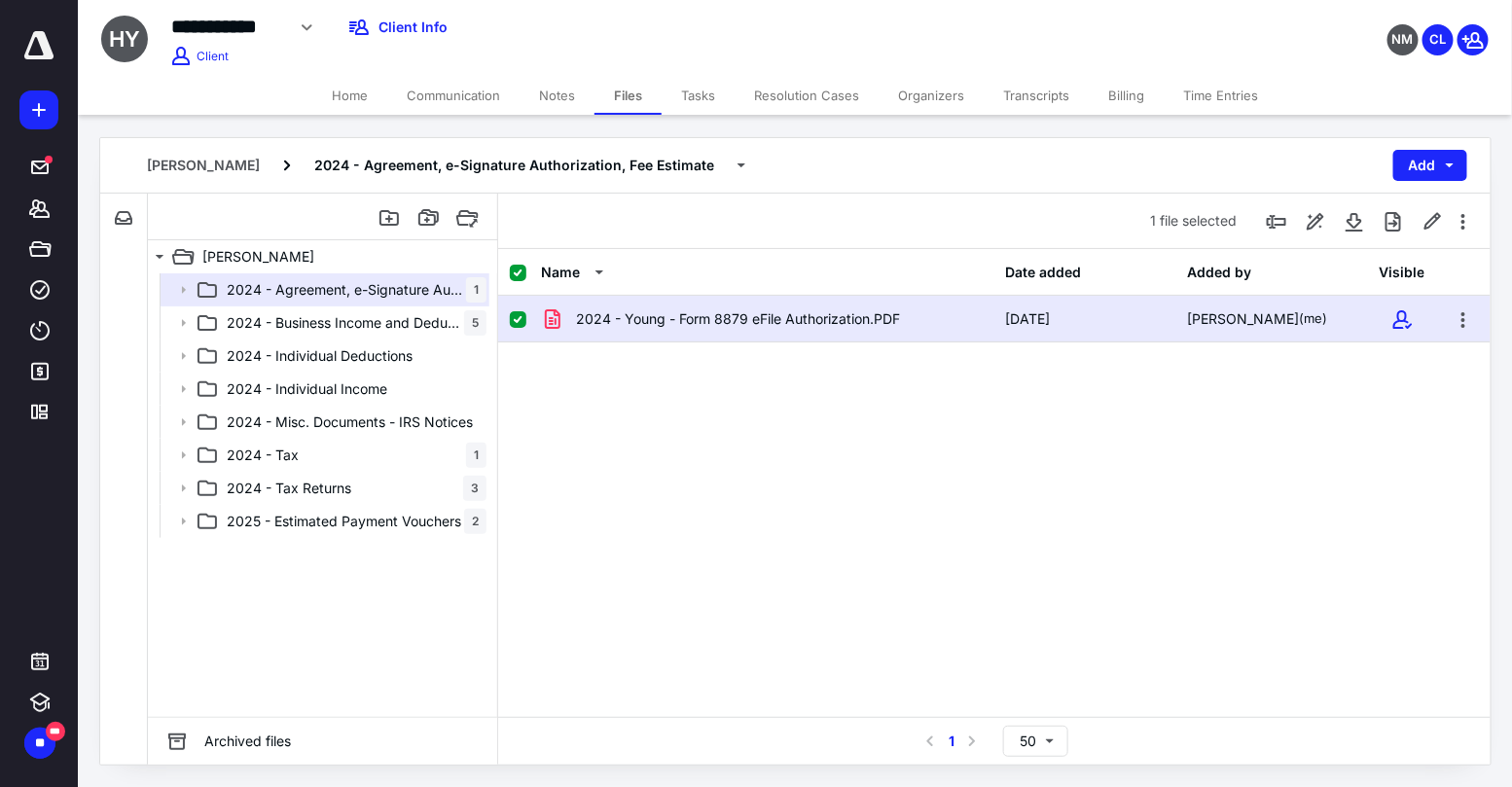 click on "2024 - Young - Form 8879 eFile Authorization.PDF 7/10/2025 Catherine Lane  (me)" at bounding box center (994, 442) 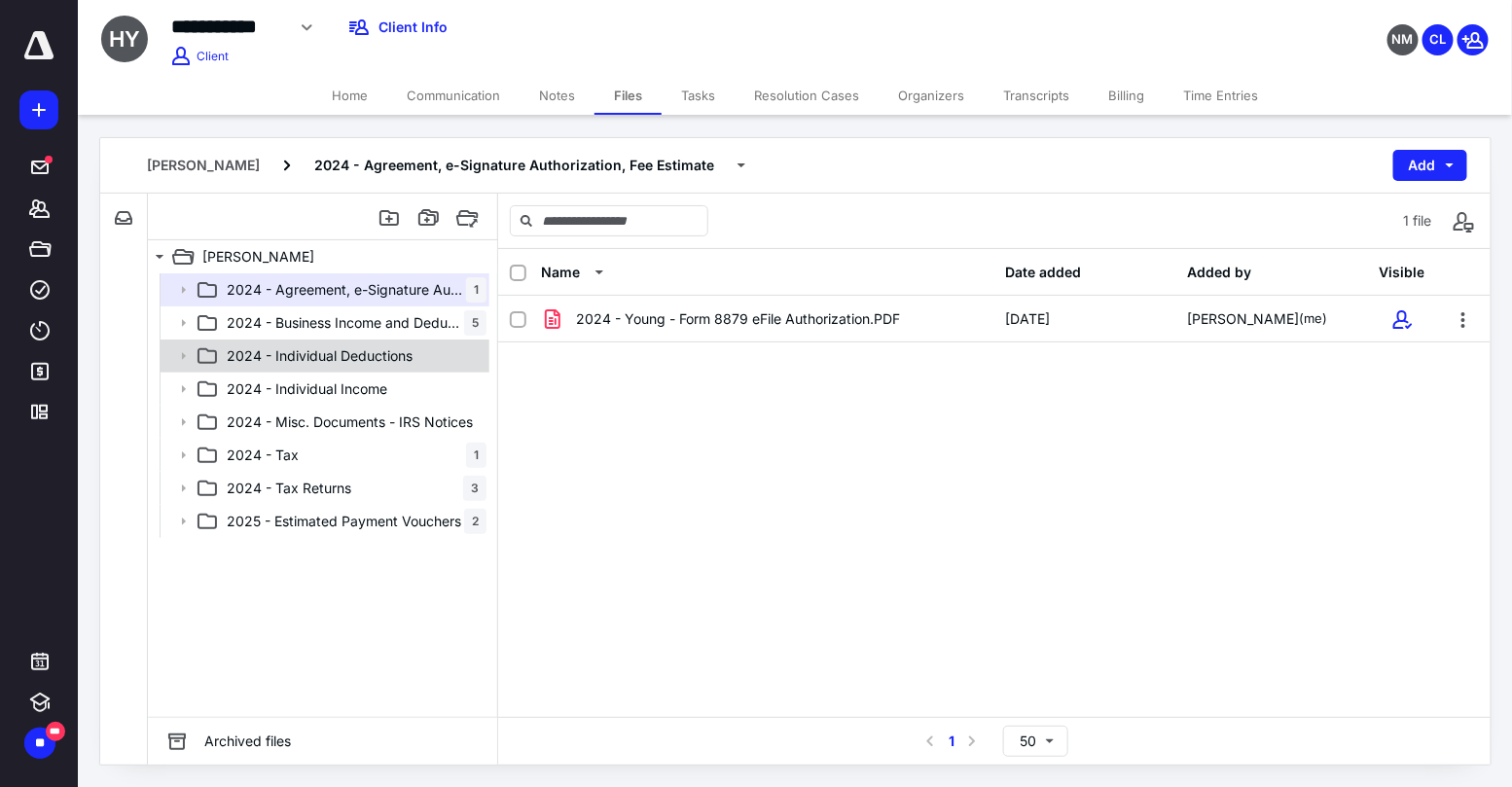 click on "2024 - Individual Deductions" at bounding box center (319, 356) 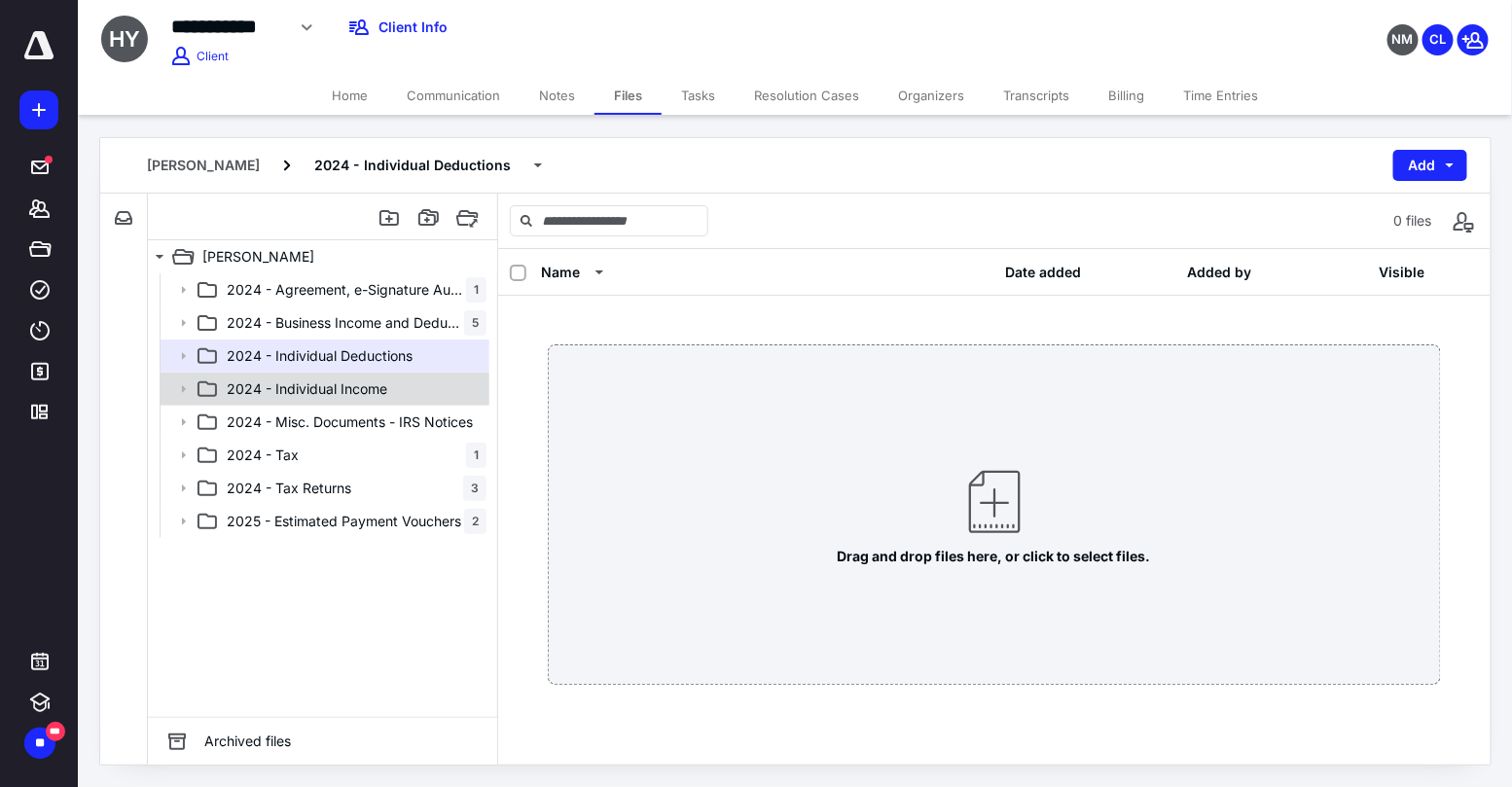 click on "2024 - Individual Income" at bounding box center [323, 389] 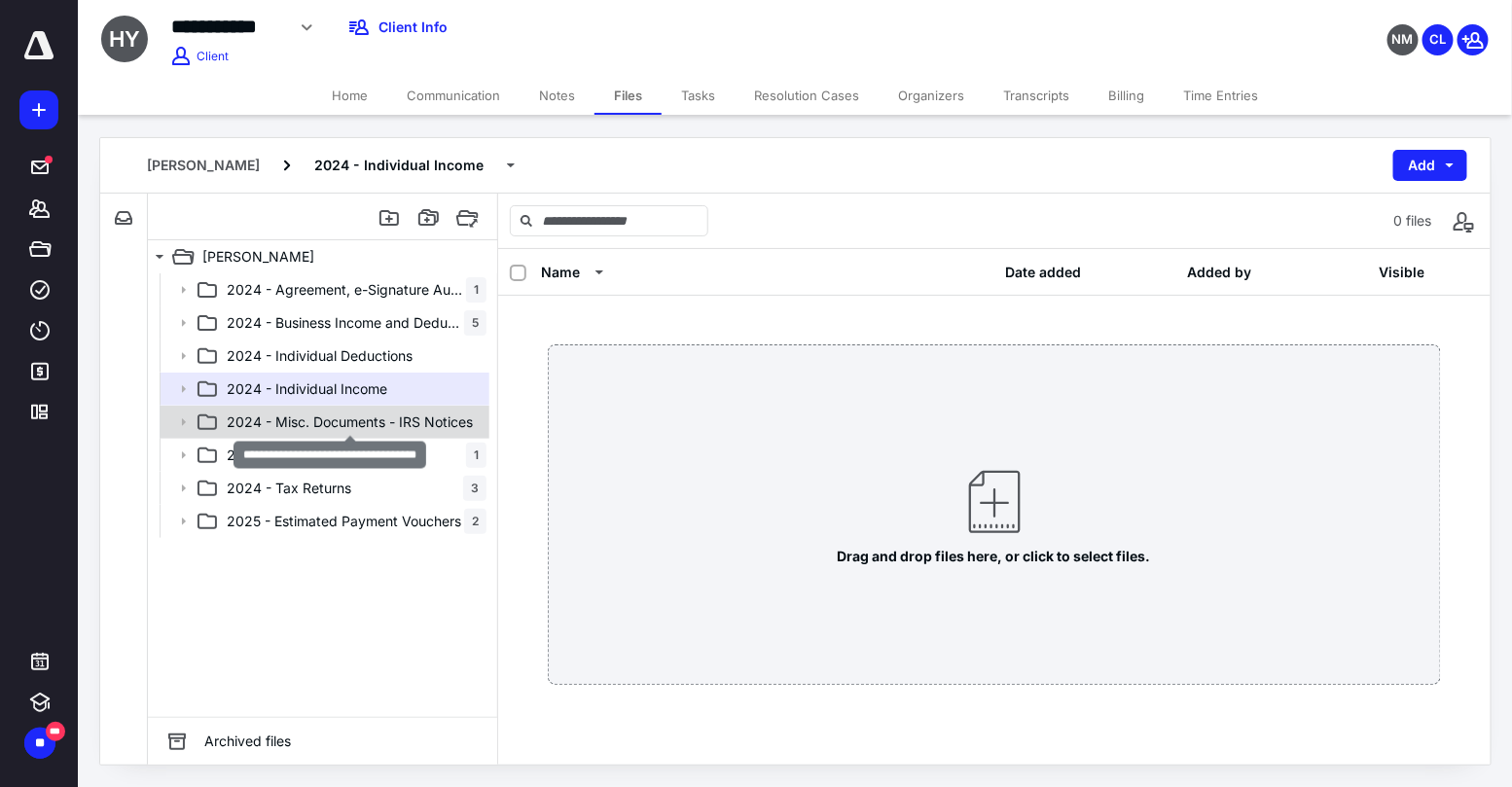 click on "2024 - Misc. Documents - IRS Notices" at bounding box center [349, 422] 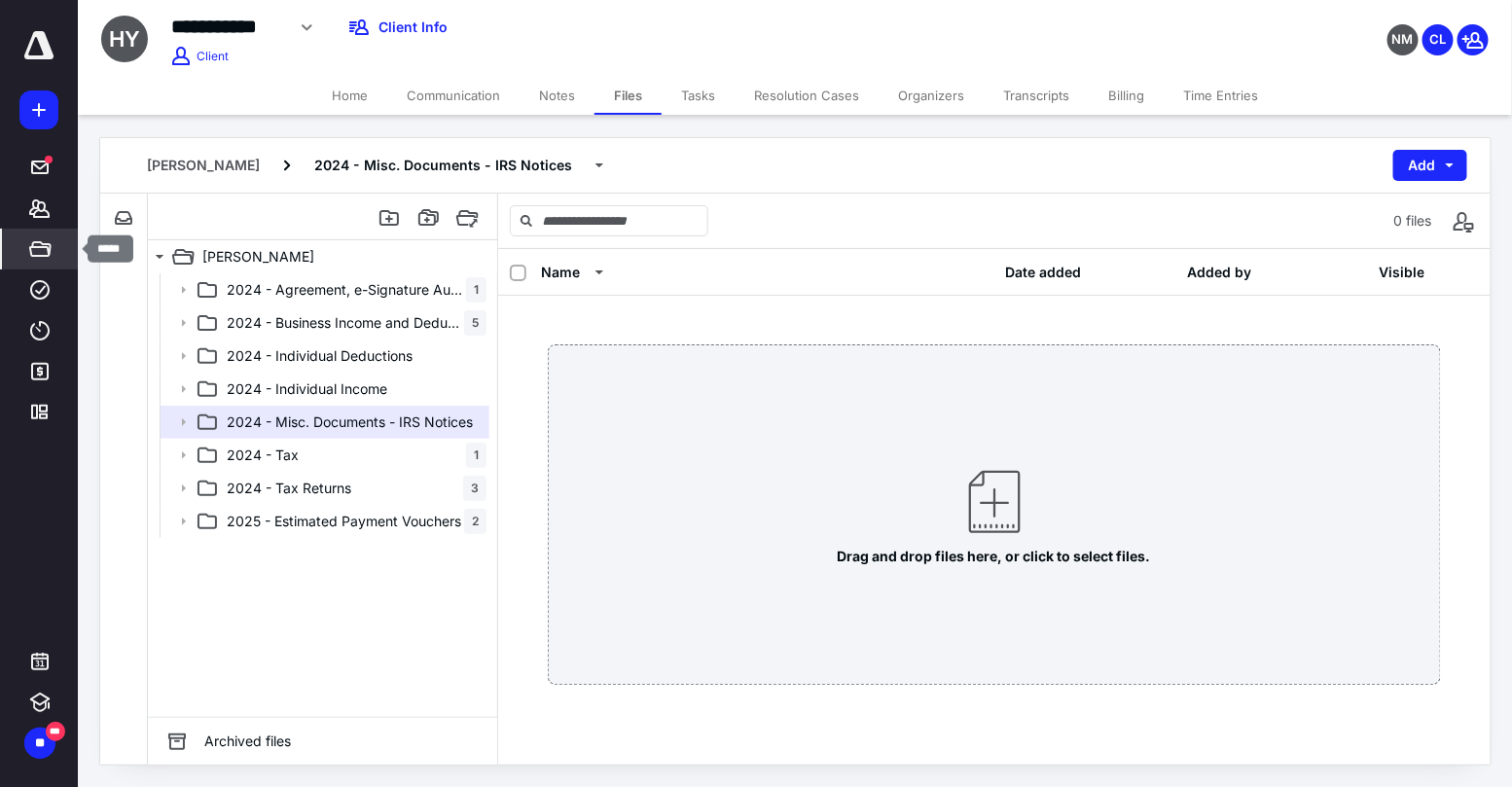click 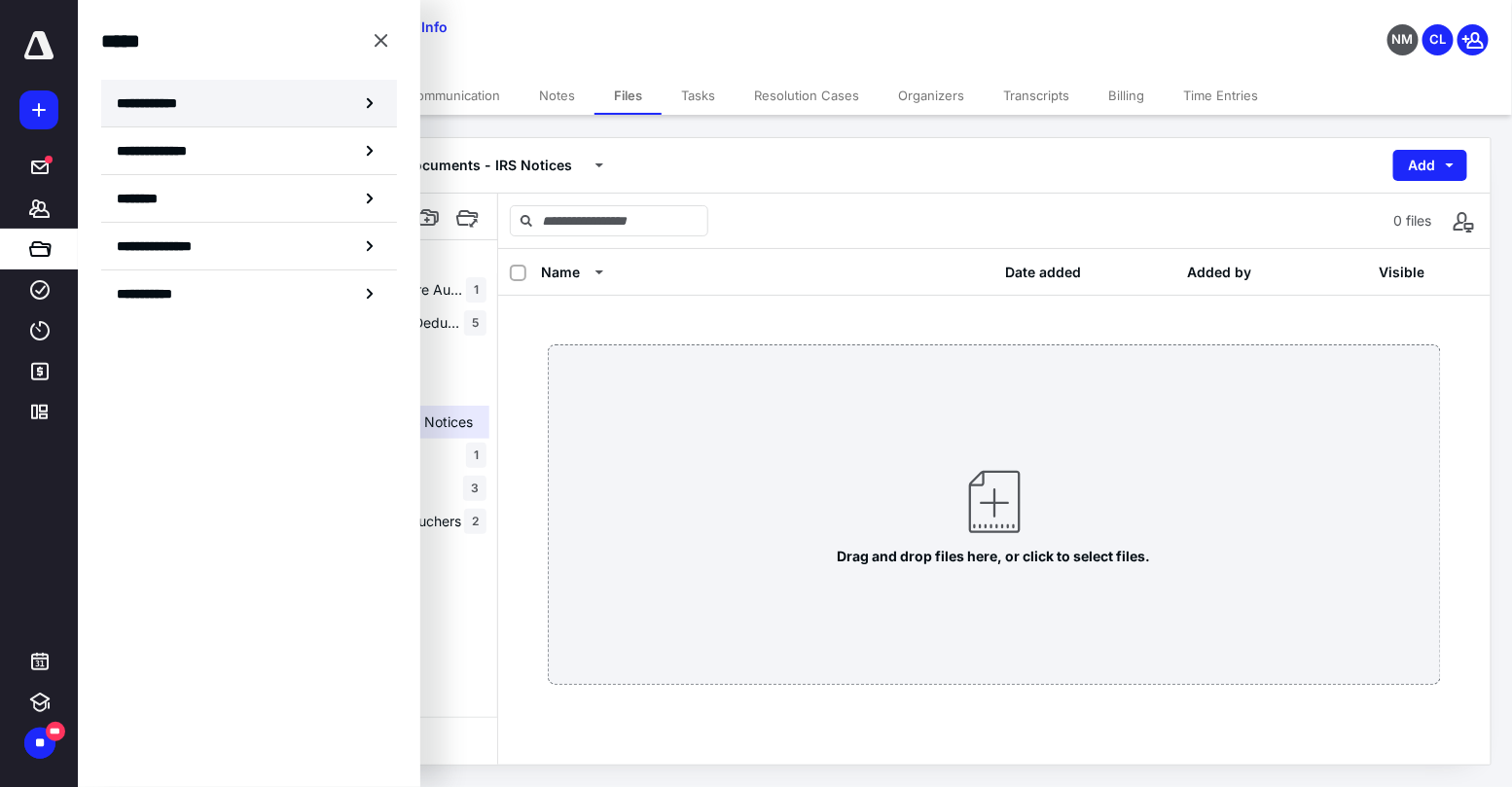 click on "**********" at bounding box center [153, 103] 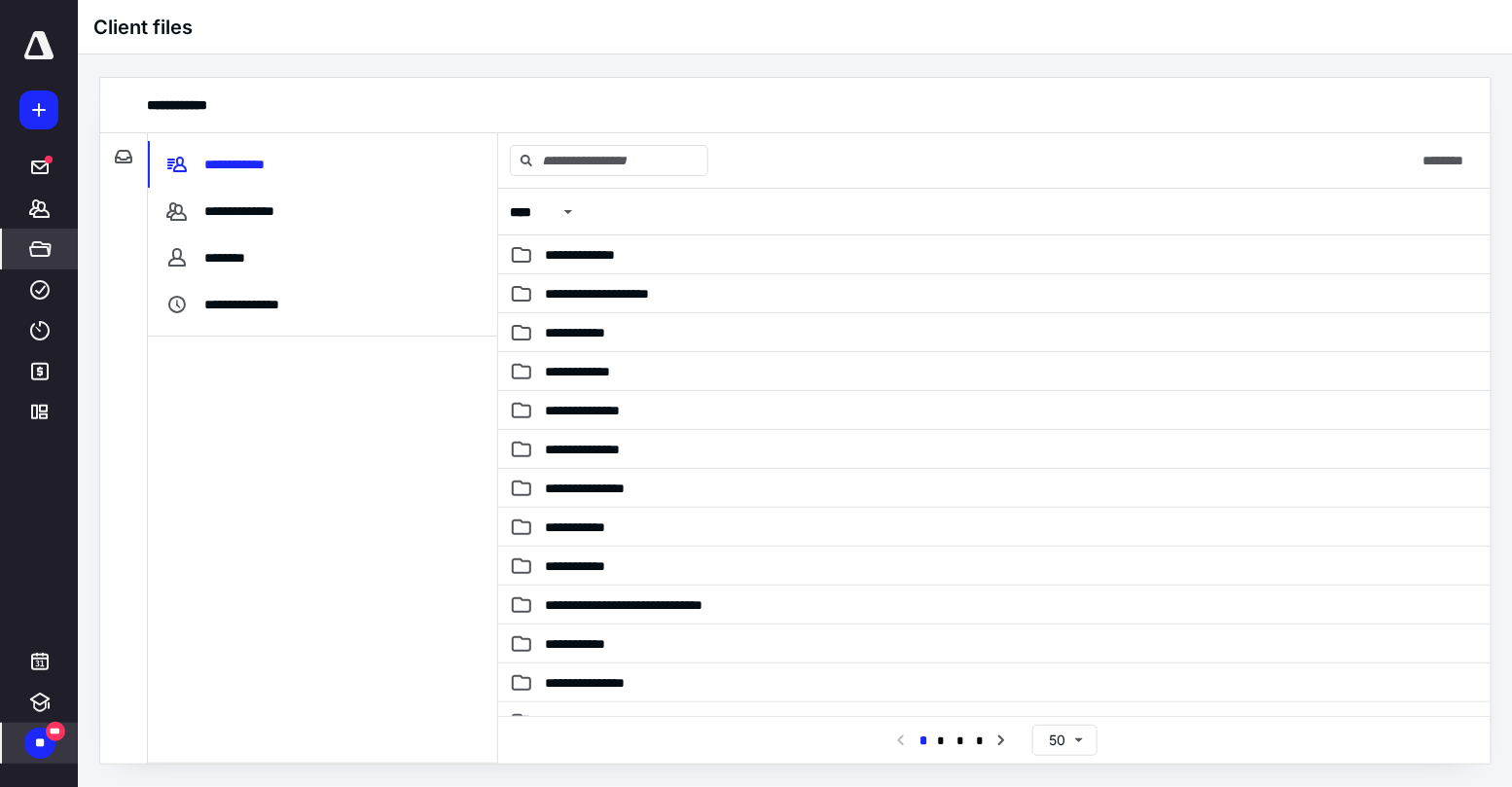 click on "**" at bounding box center (40, 743) 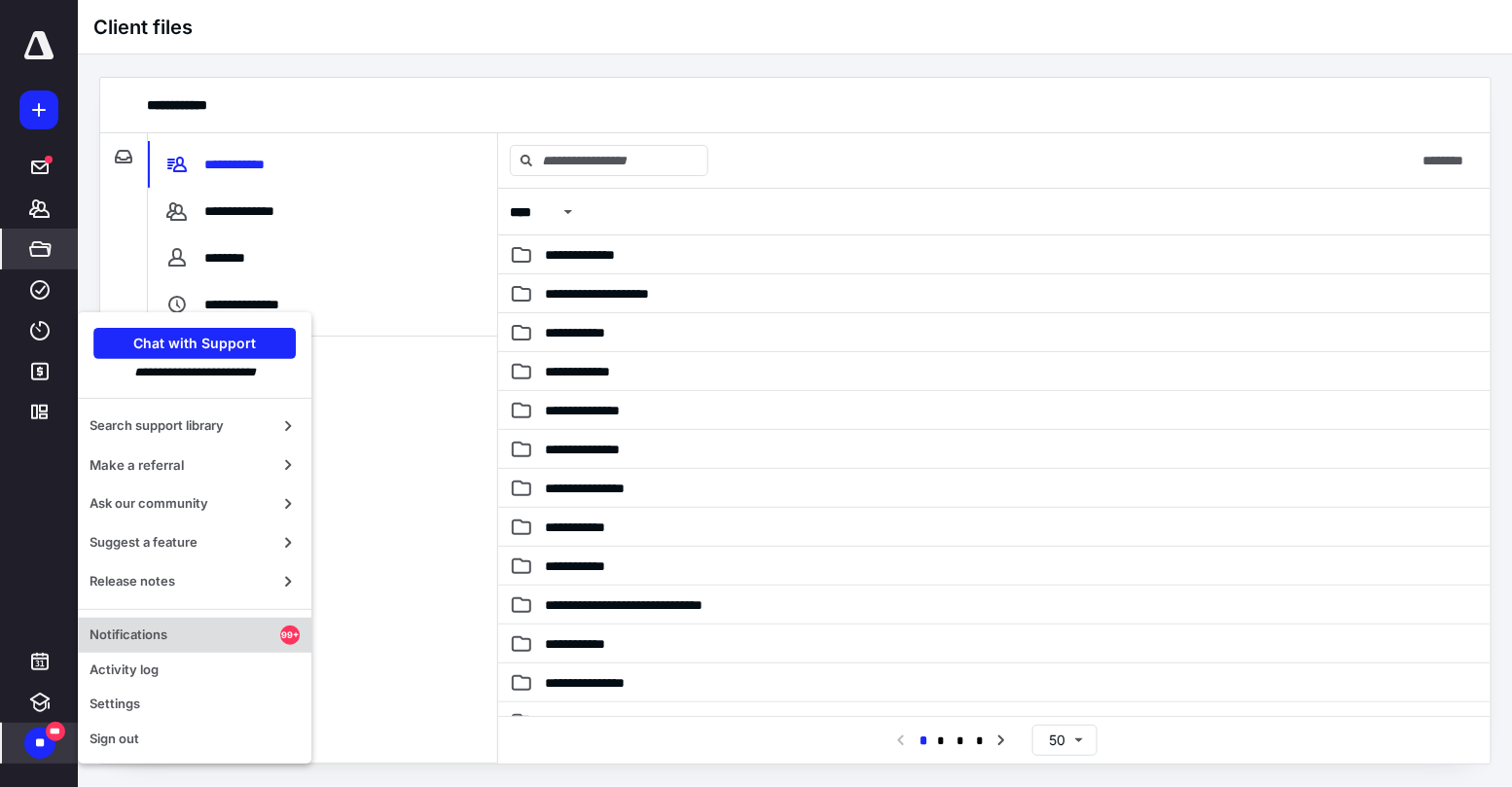 click on "Notifications" at bounding box center [185, 635] 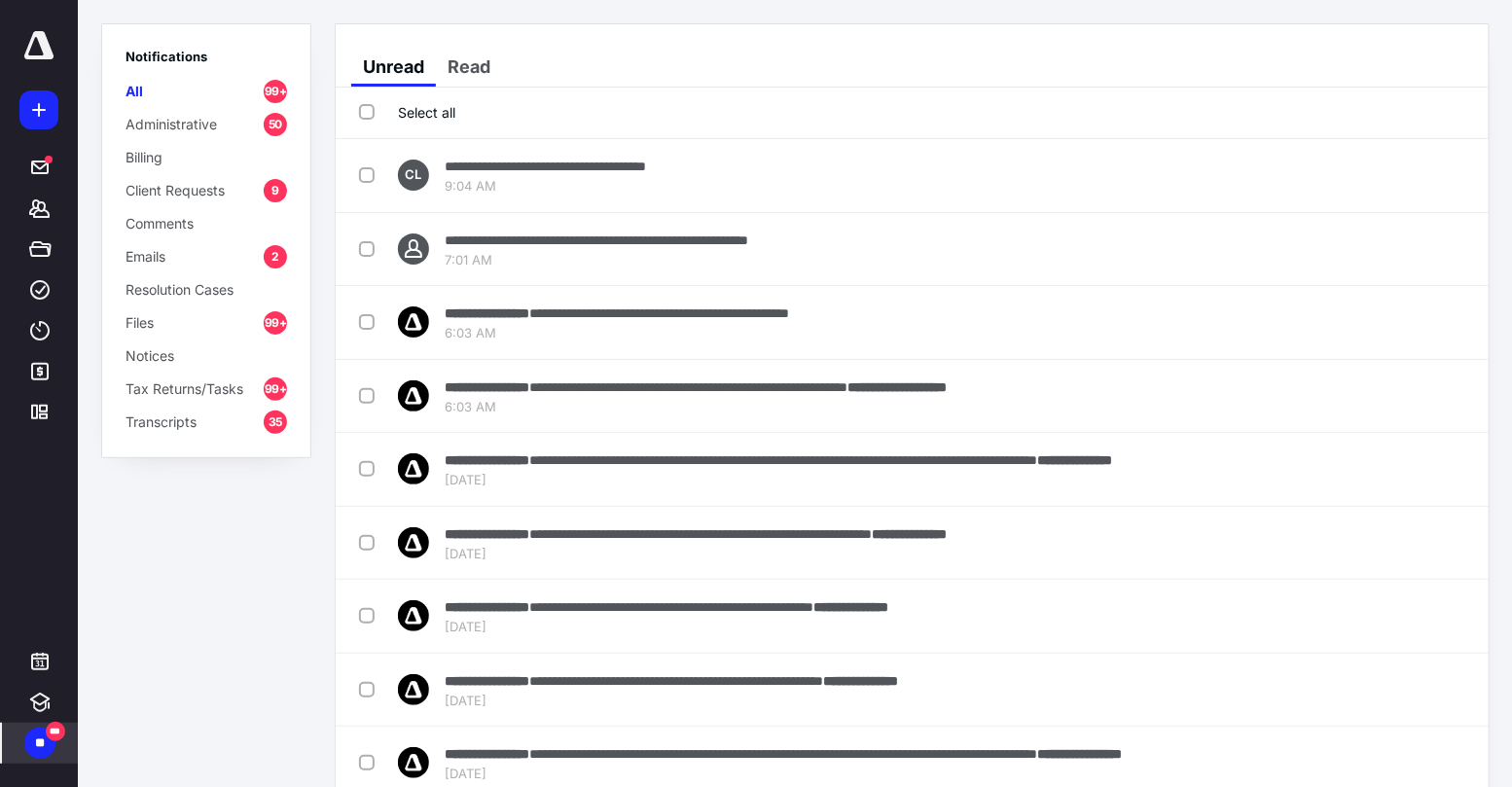 click on "Select all" at bounding box center (407, 112) 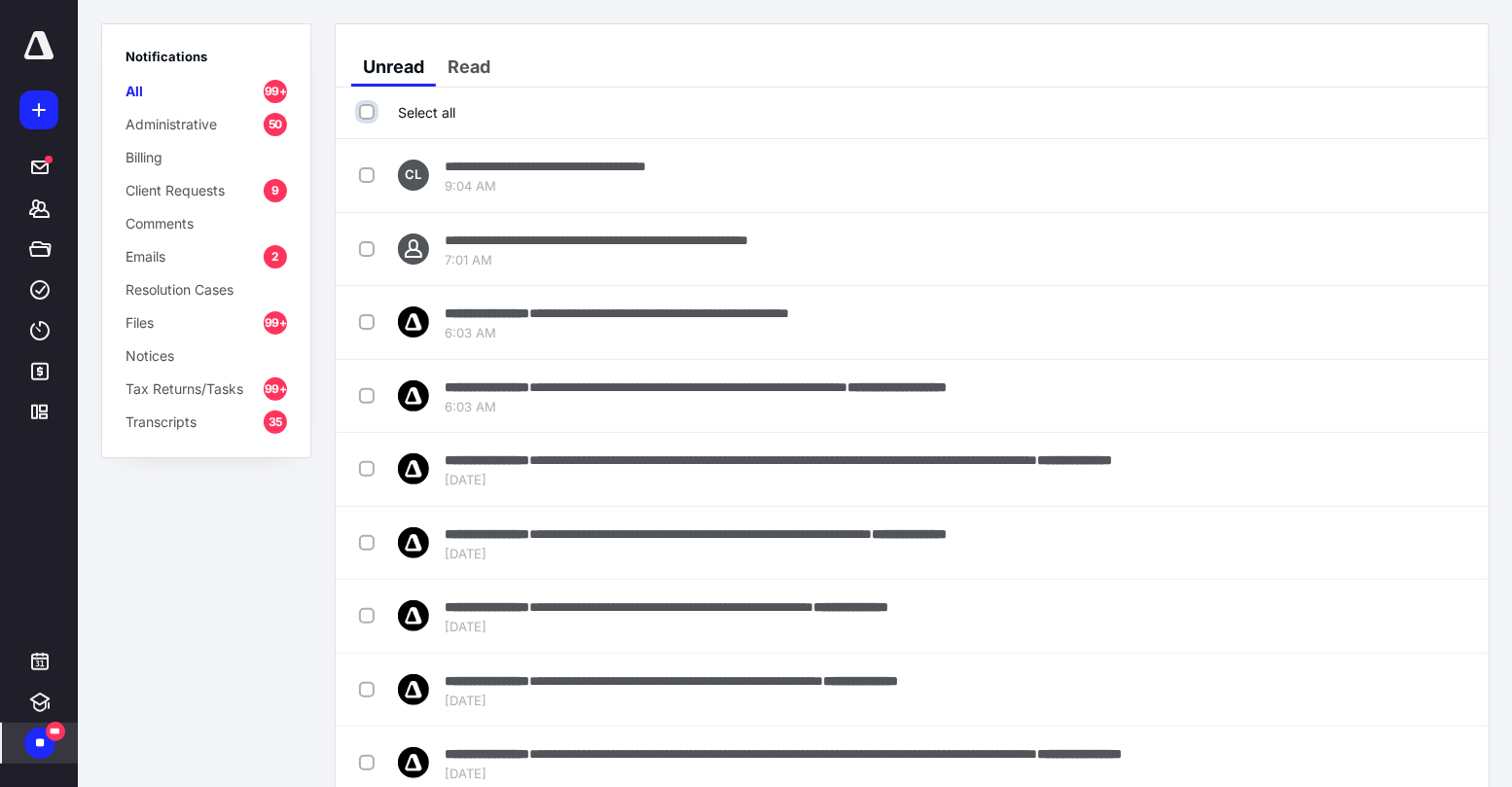 click on "Select all" at bounding box center (369, 112) 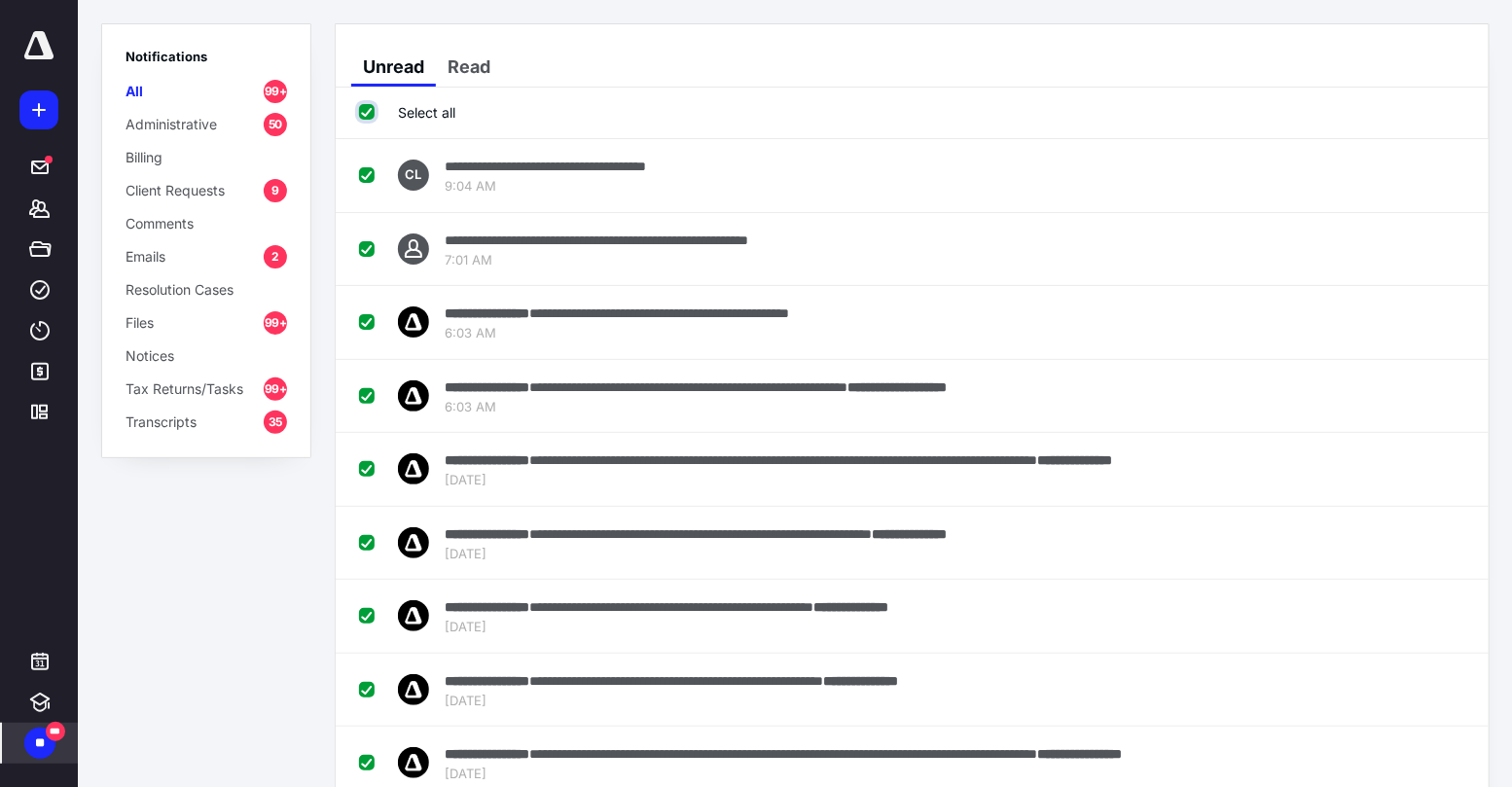 checkbox on "true" 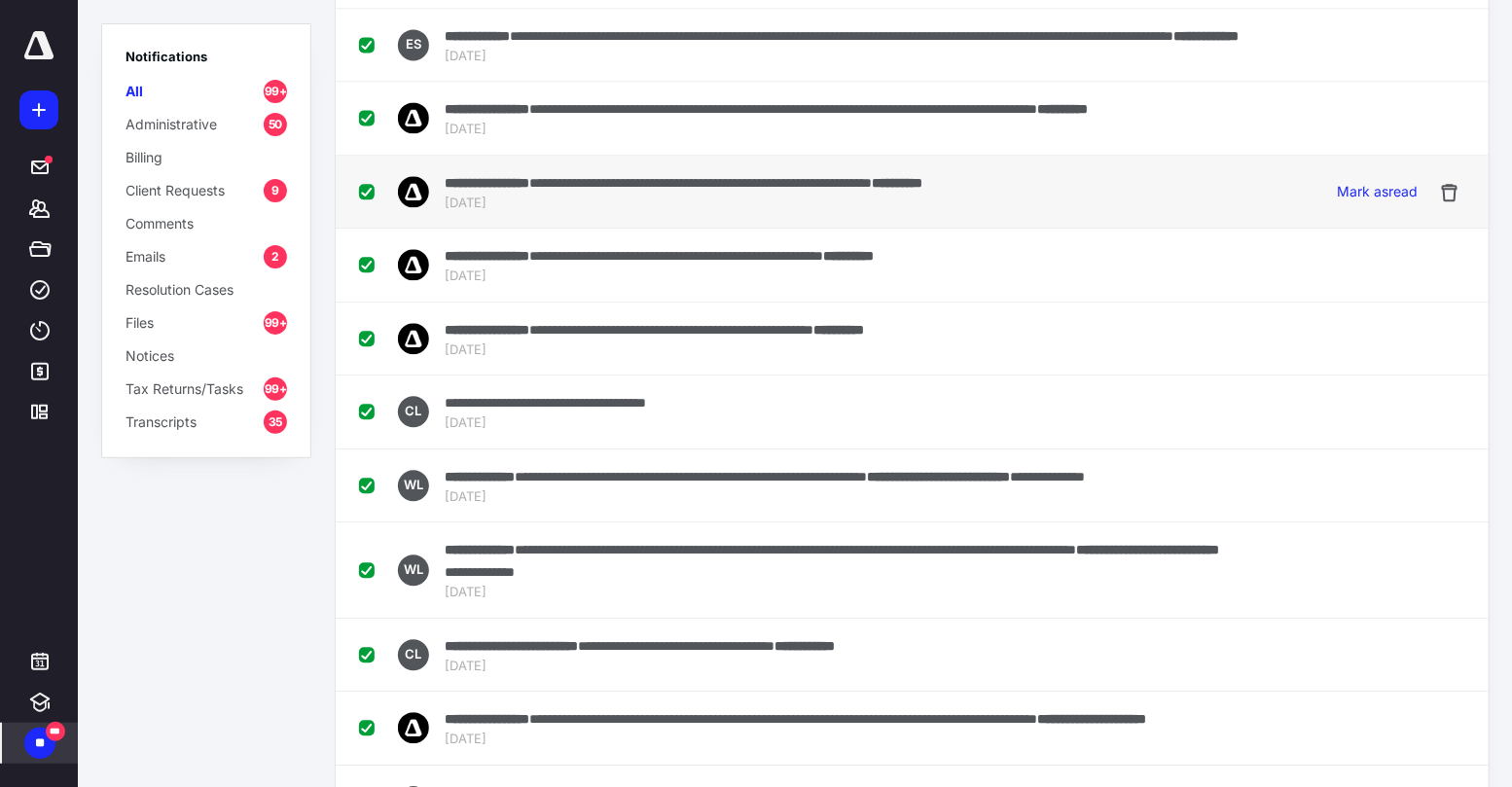 scroll, scrollTop: 1606, scrollLeft: 0, axis: vertical 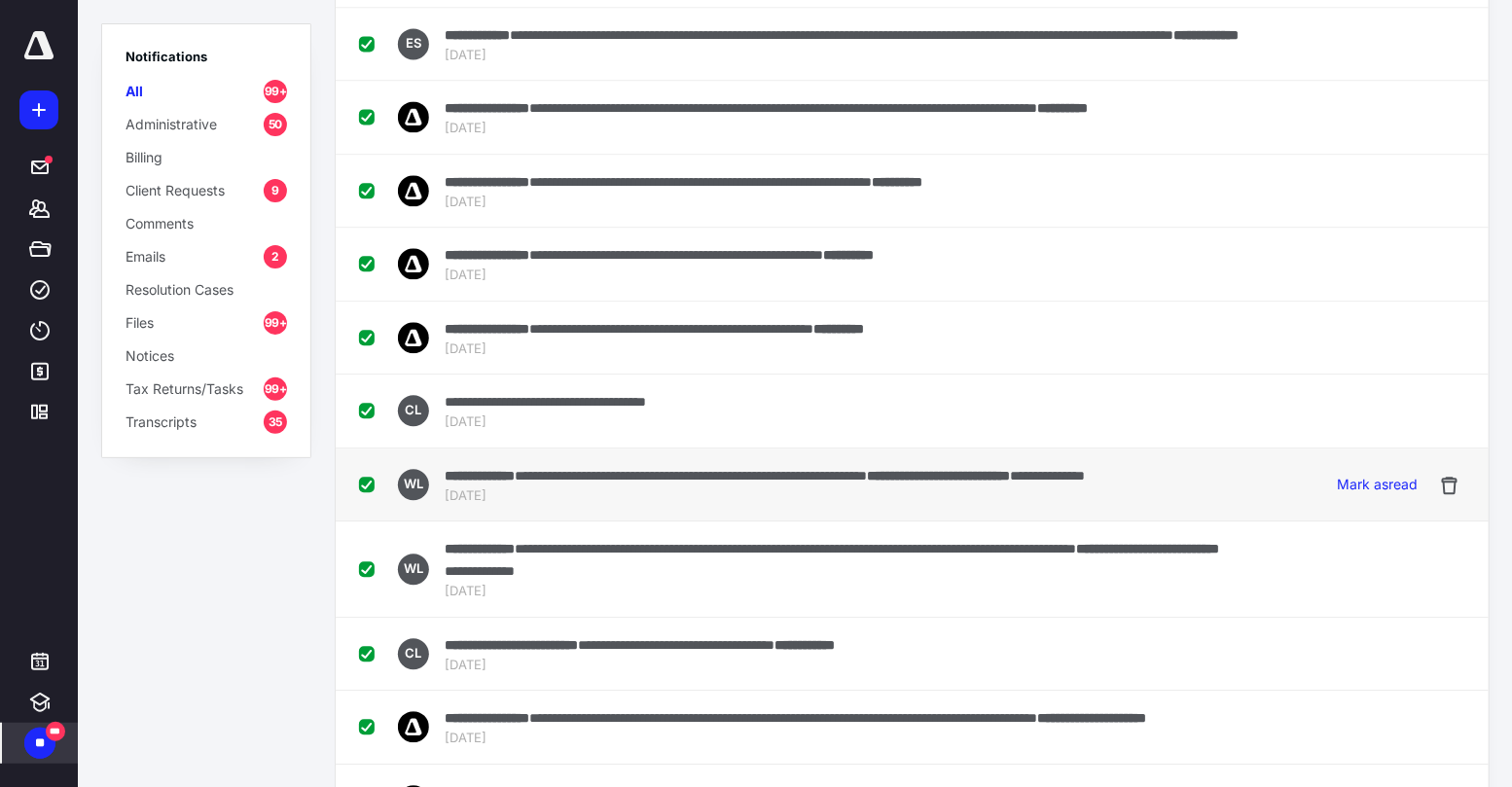 click at bounding box center (371, 483) 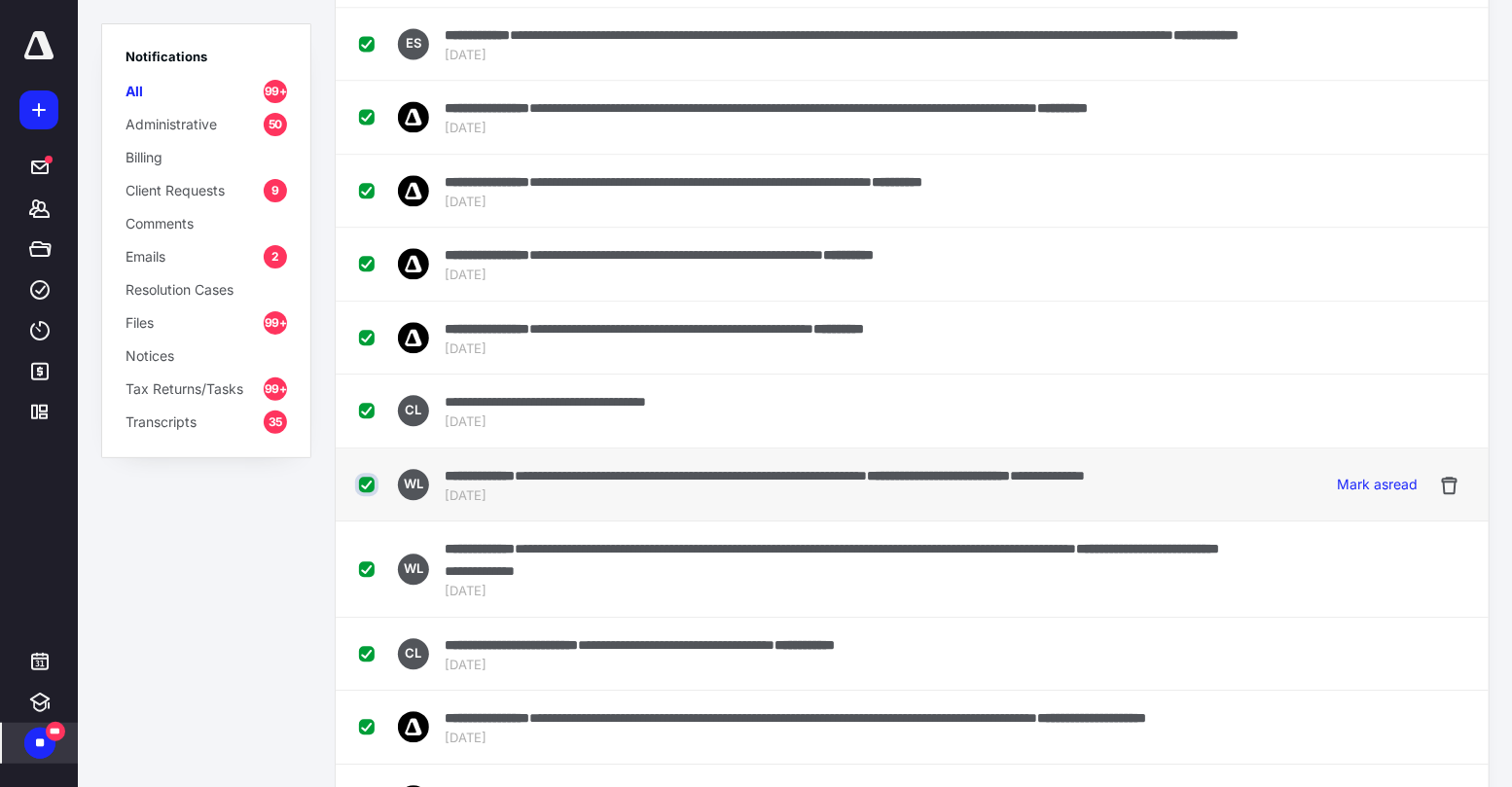 click at bounding box center [369, 484] 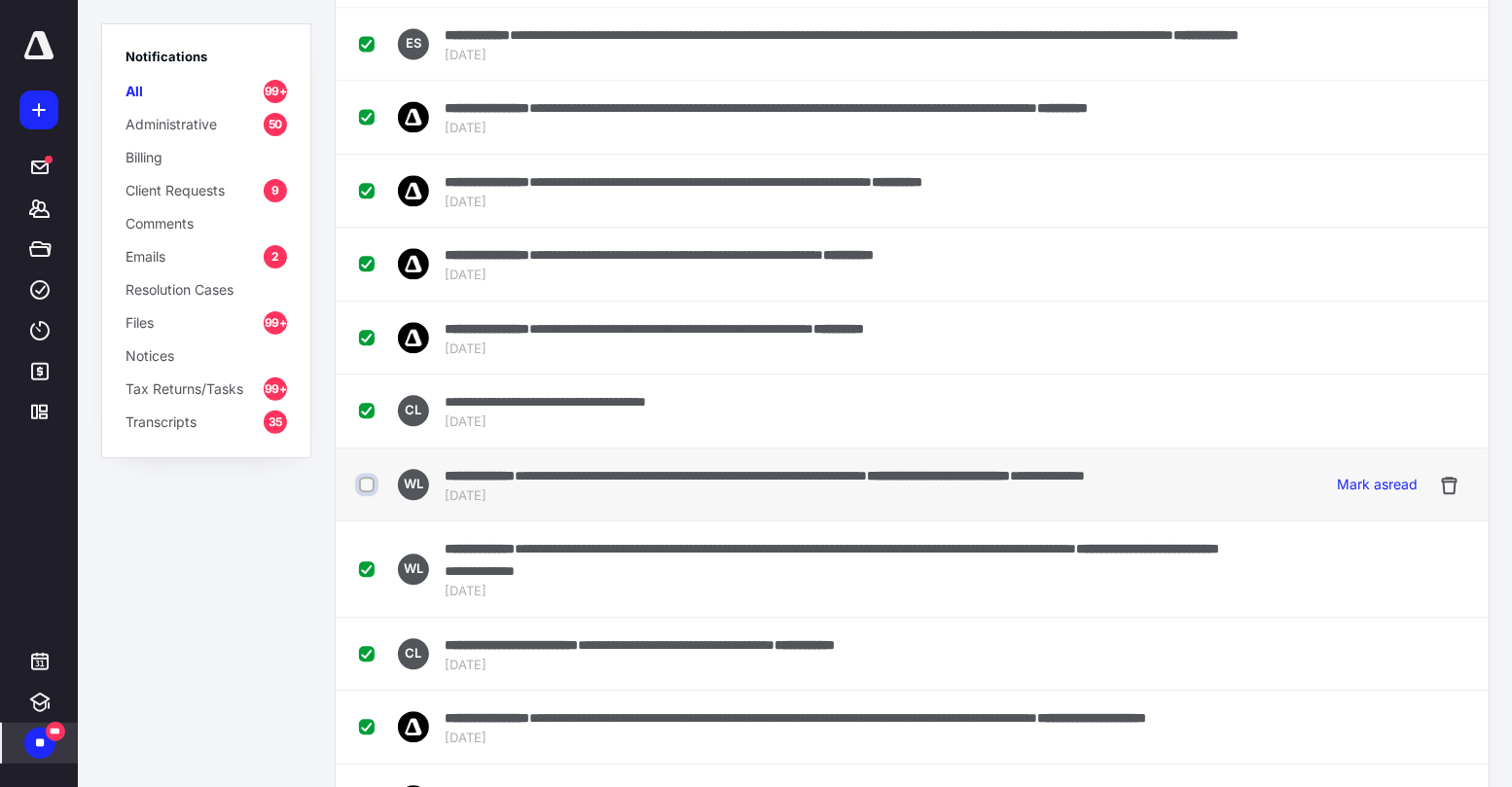 checkbox on "false" 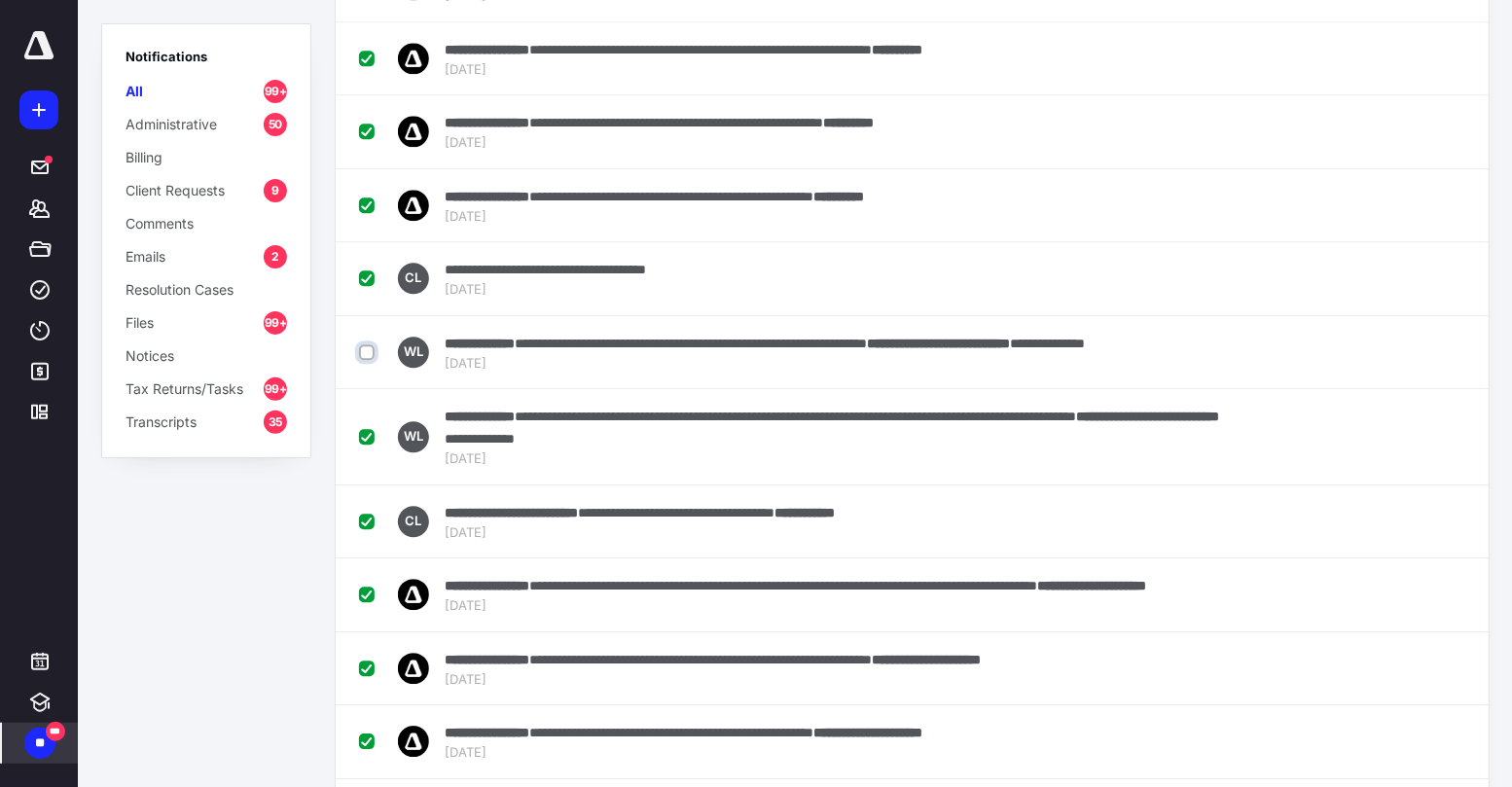 scroll, scrollTop: 1739, scrollLeft: 0, axis: vertical 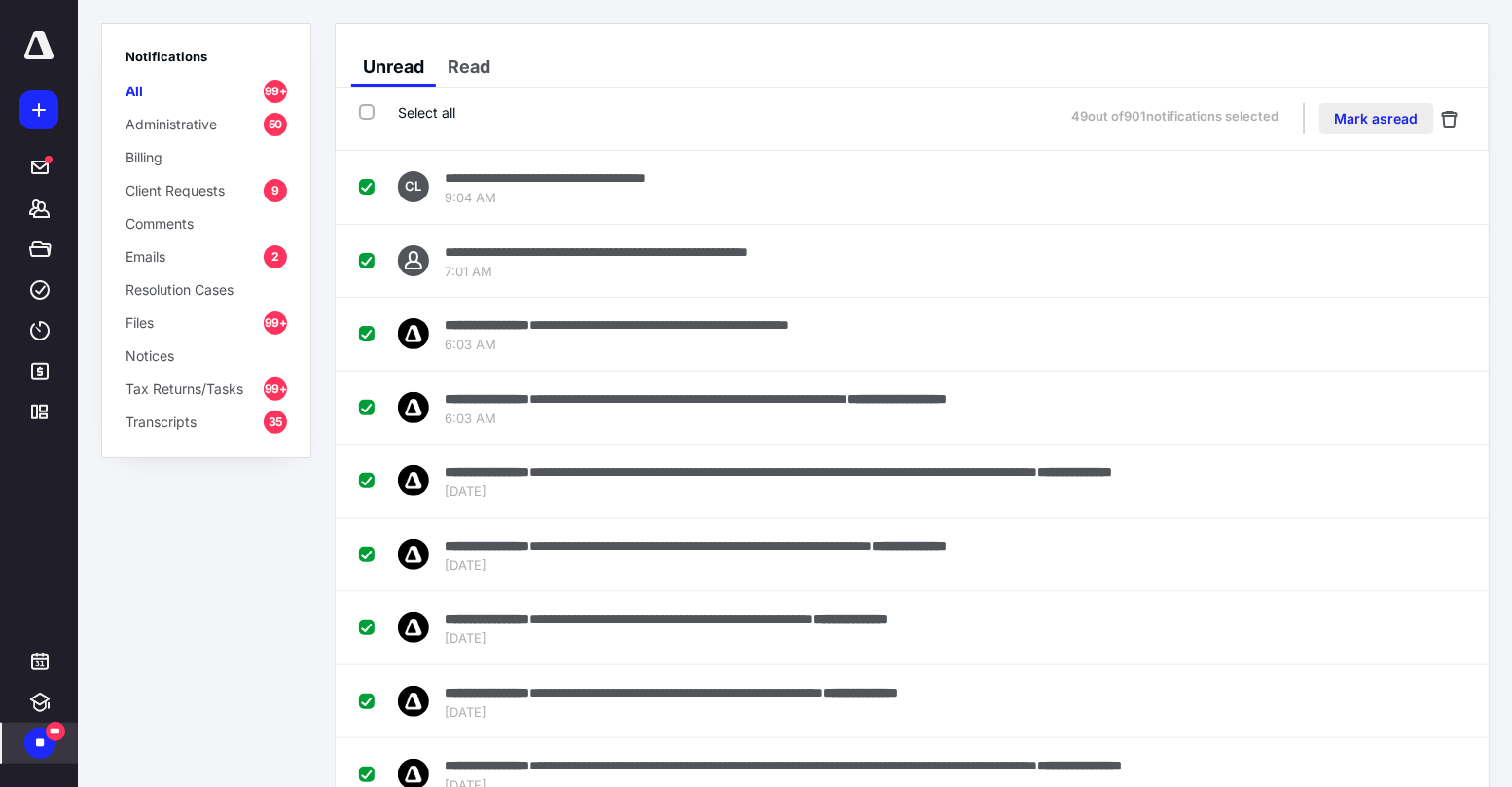 click on "Mark as  read" at bounding box center [1377, 119] 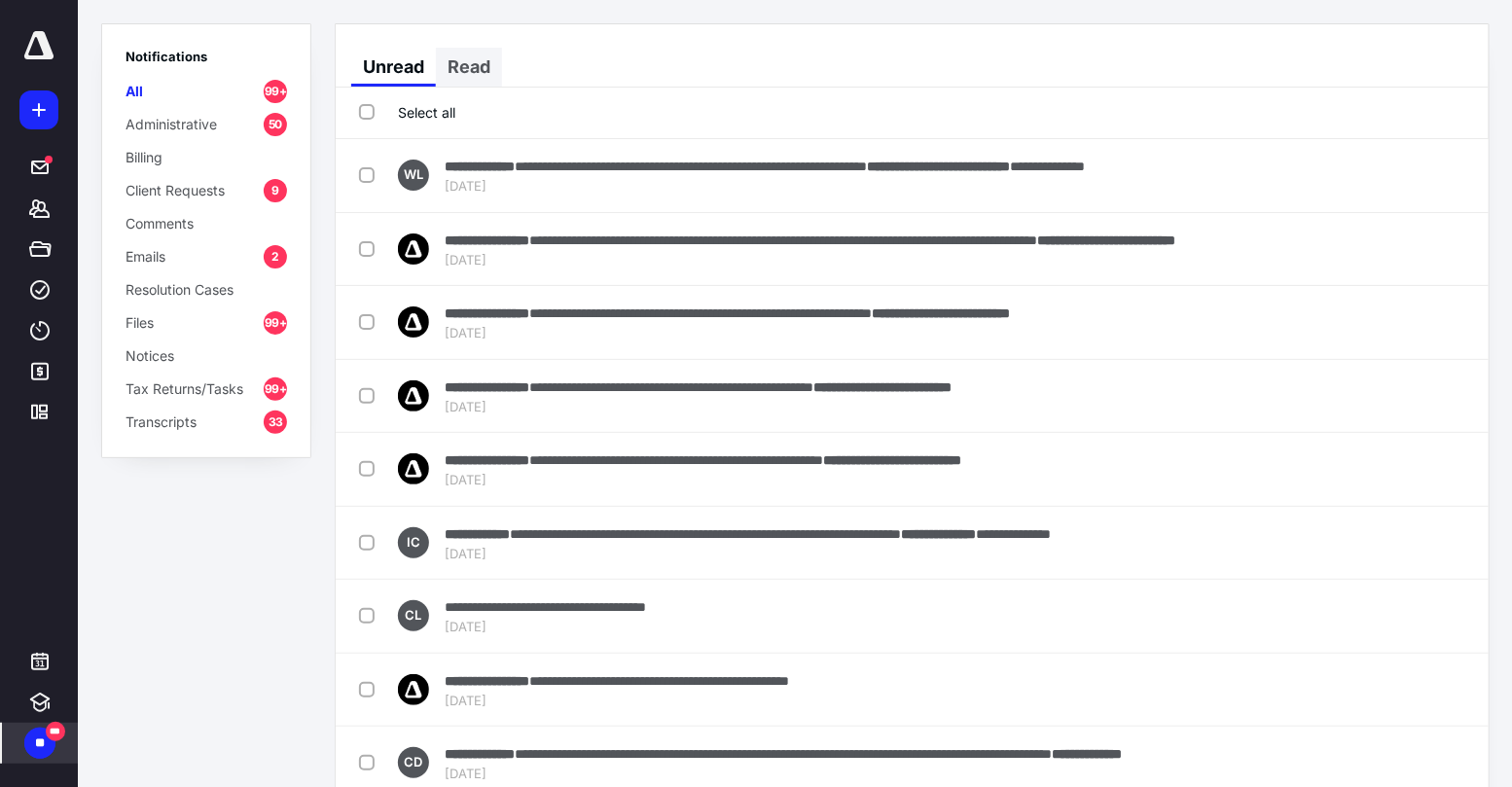 click on "Read" at bounding box center (469, 67) 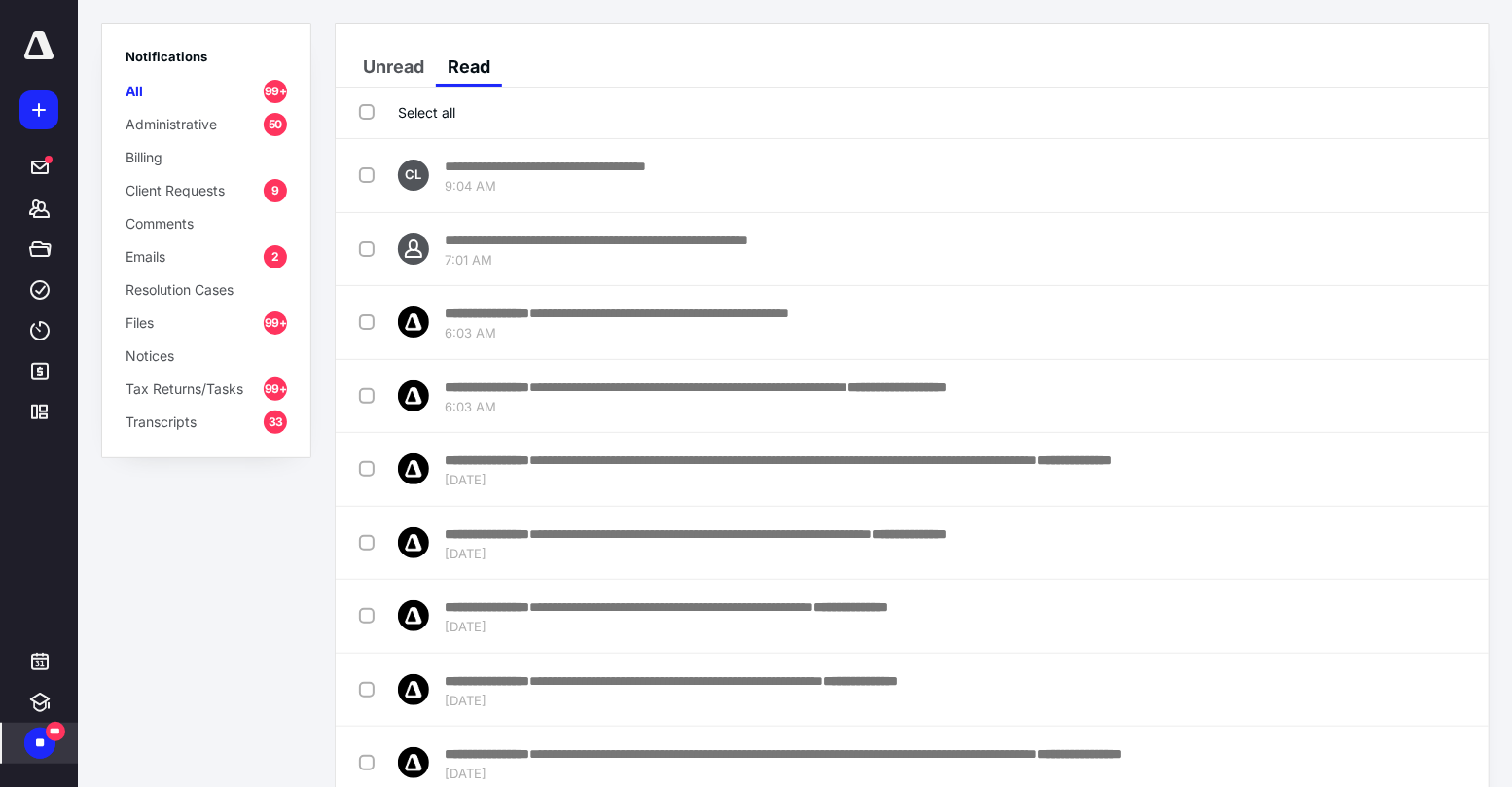 click on "Select all" at bounding box center [407, 112] 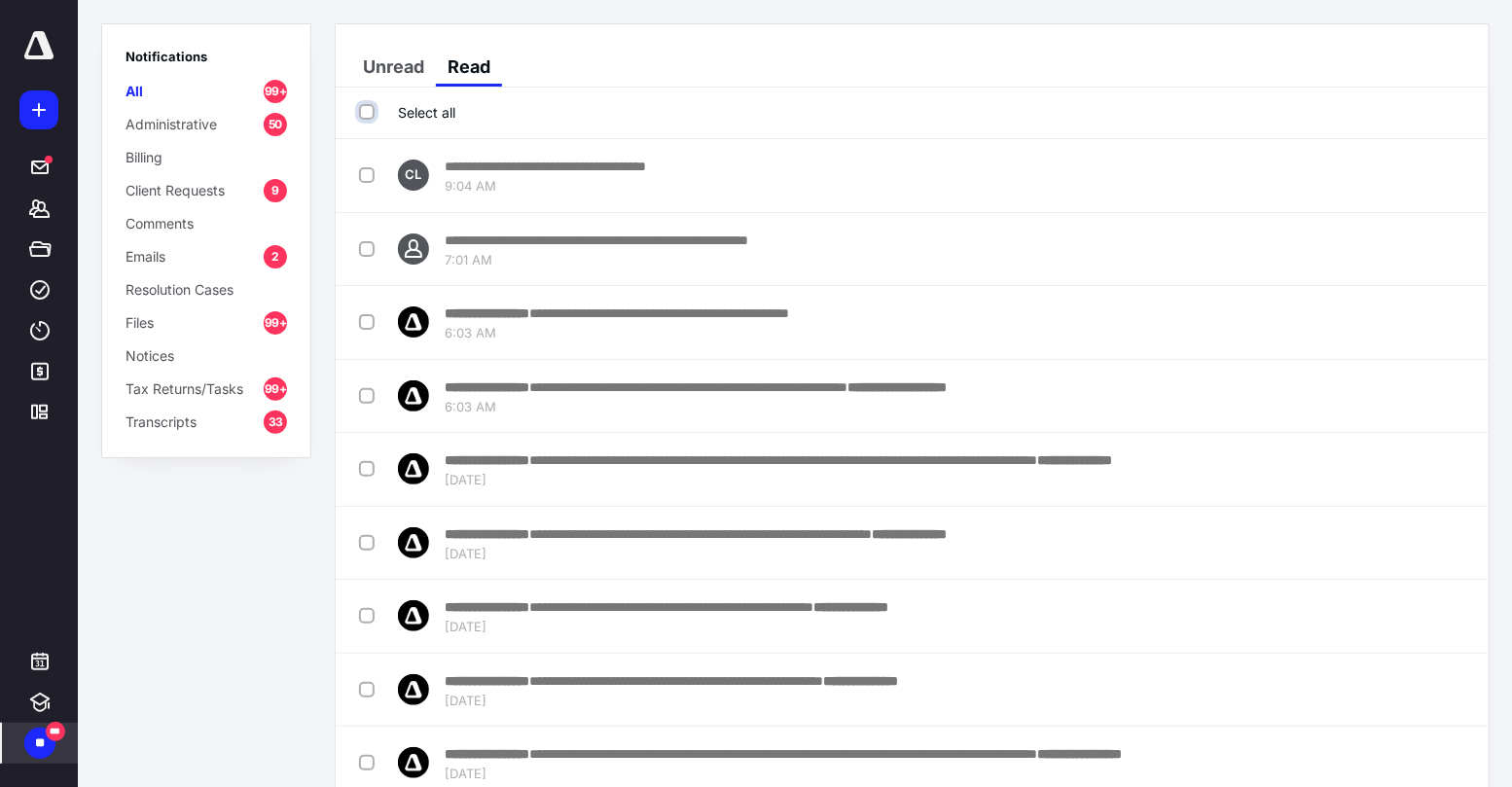 click on "Select all" at bounding box center [369, 112] 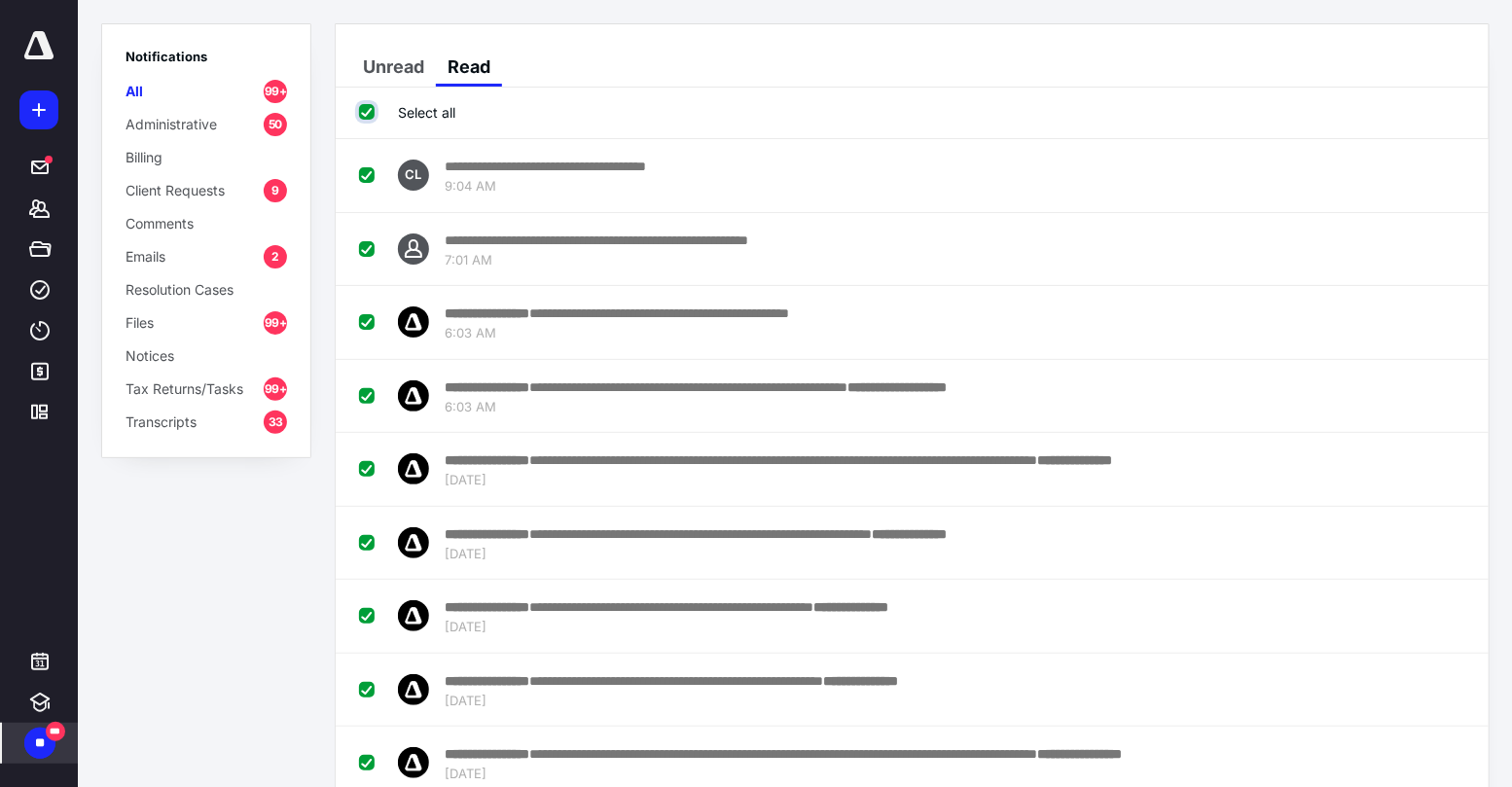 checkbox on "true" 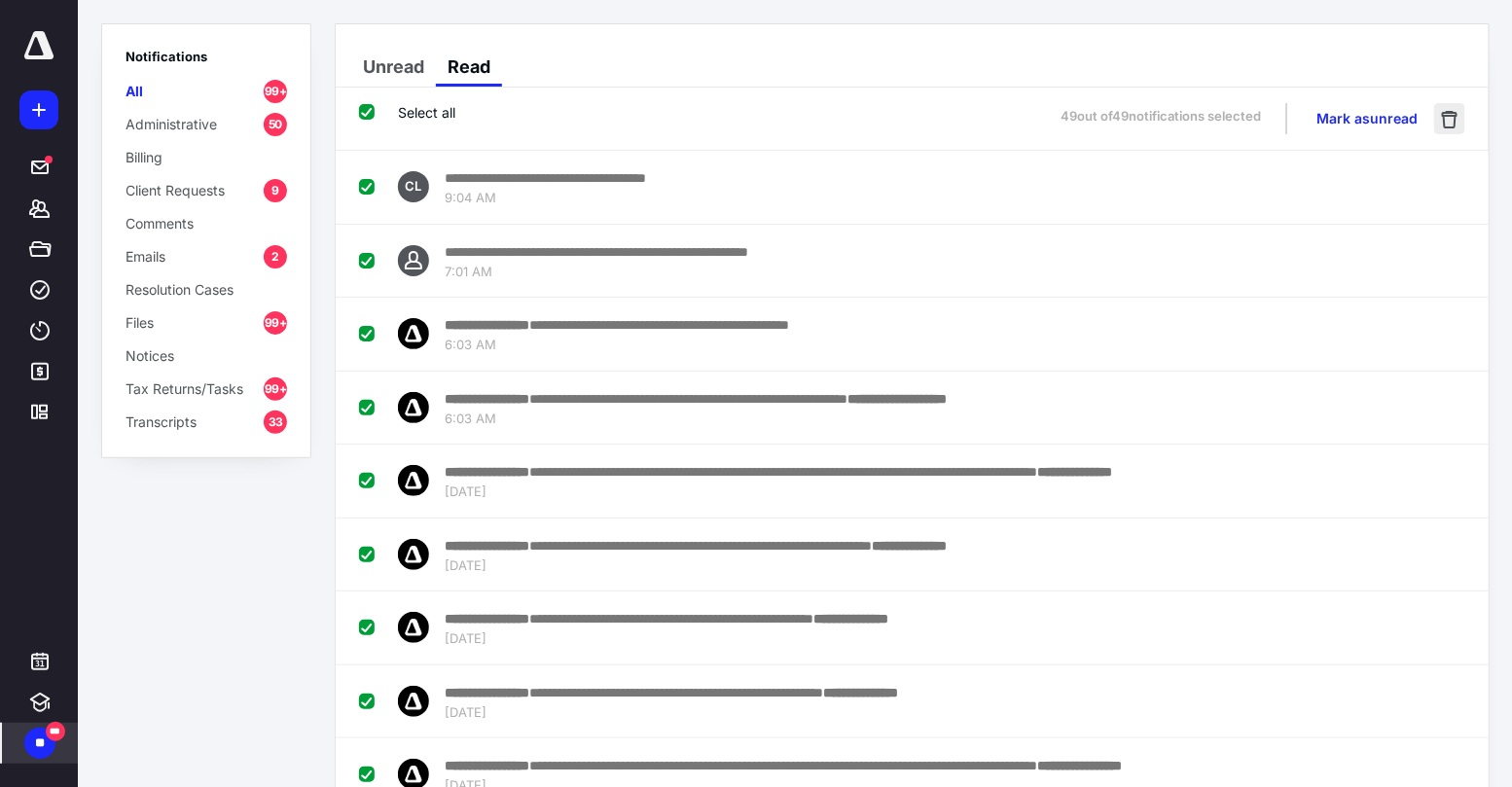click at bounding box center [1450, 119] 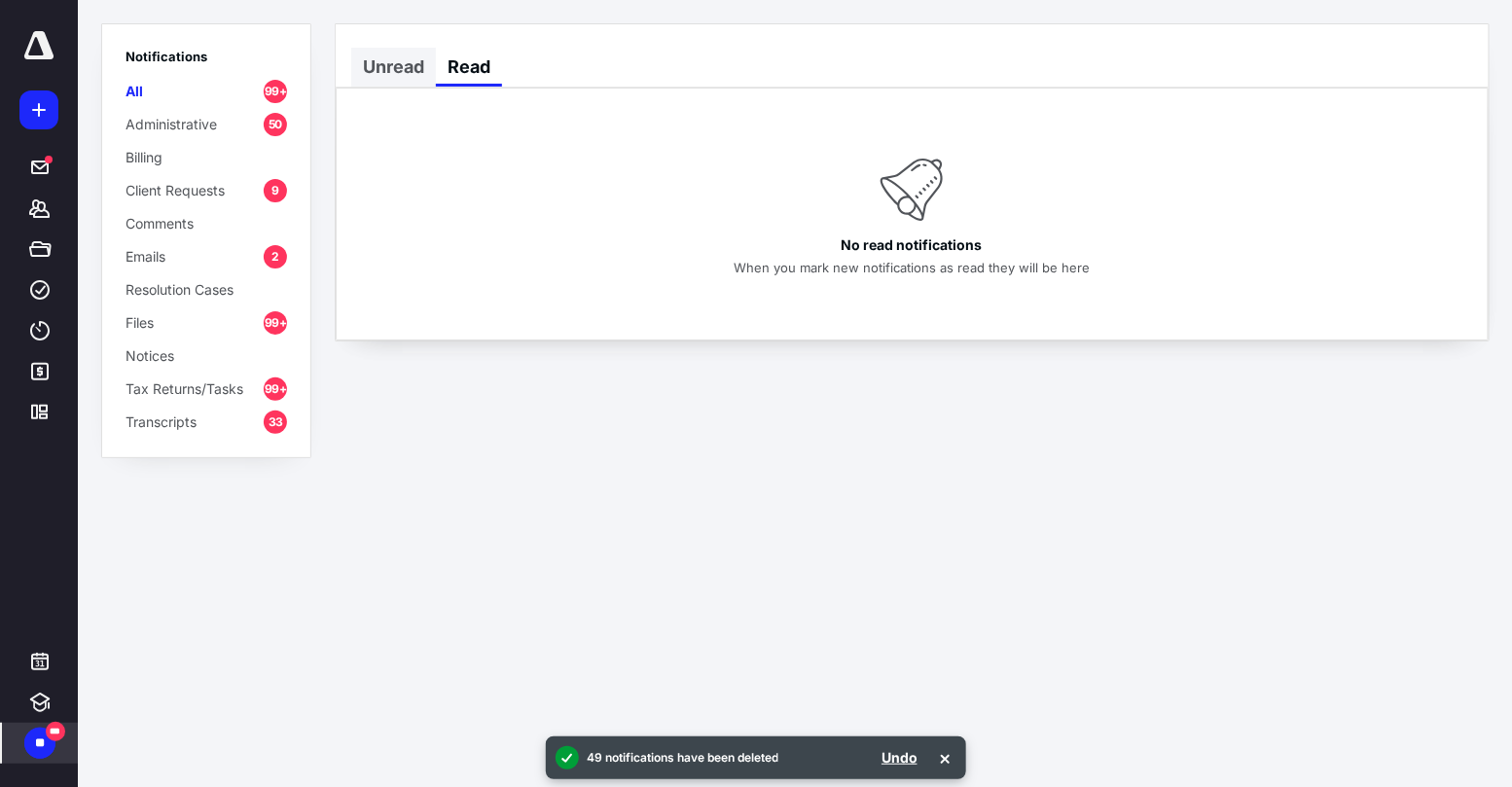 click on "Unread" at bounding box center [393, 67] 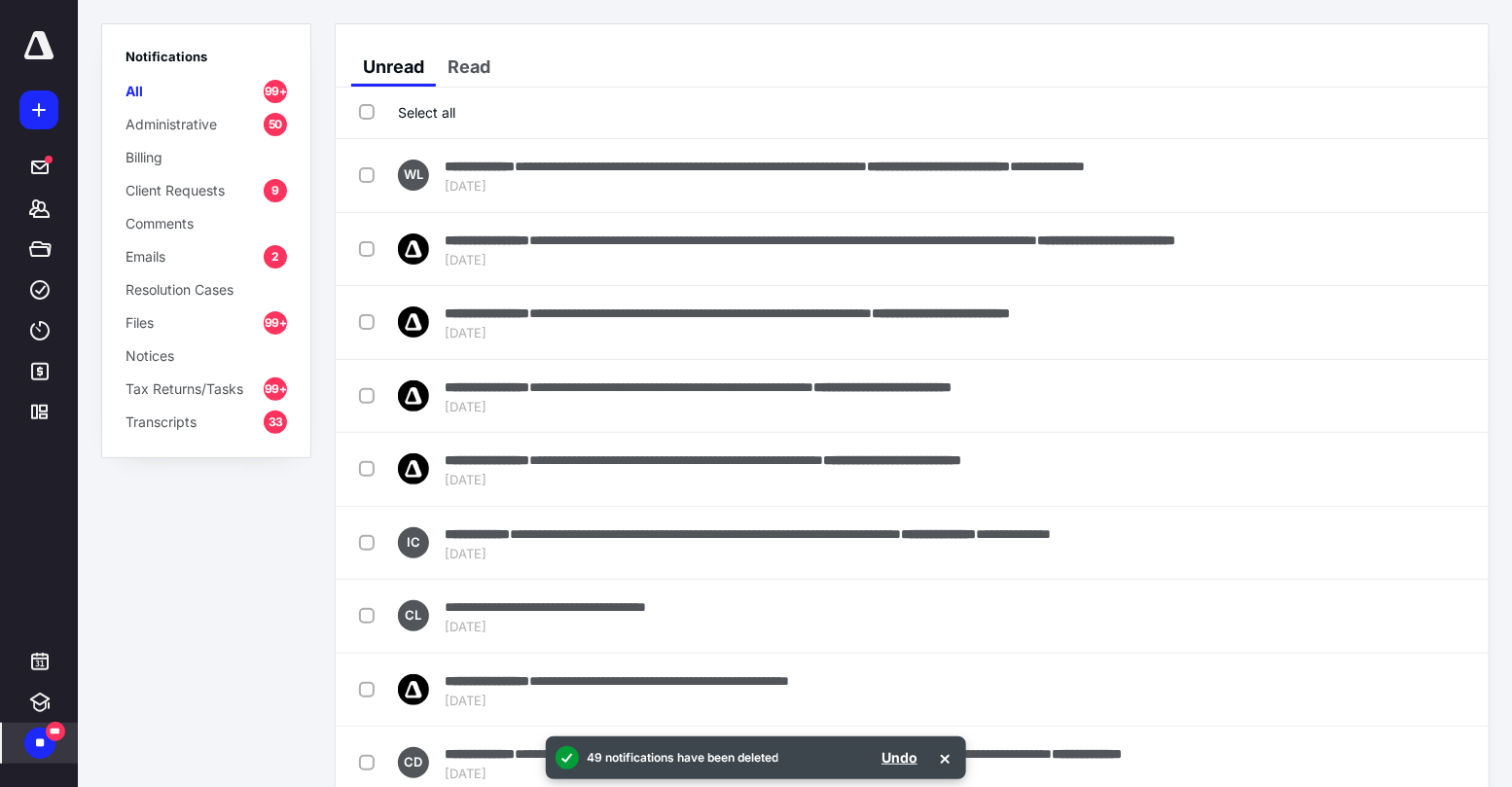 click on "Select all" at bounding box center [407, 112] 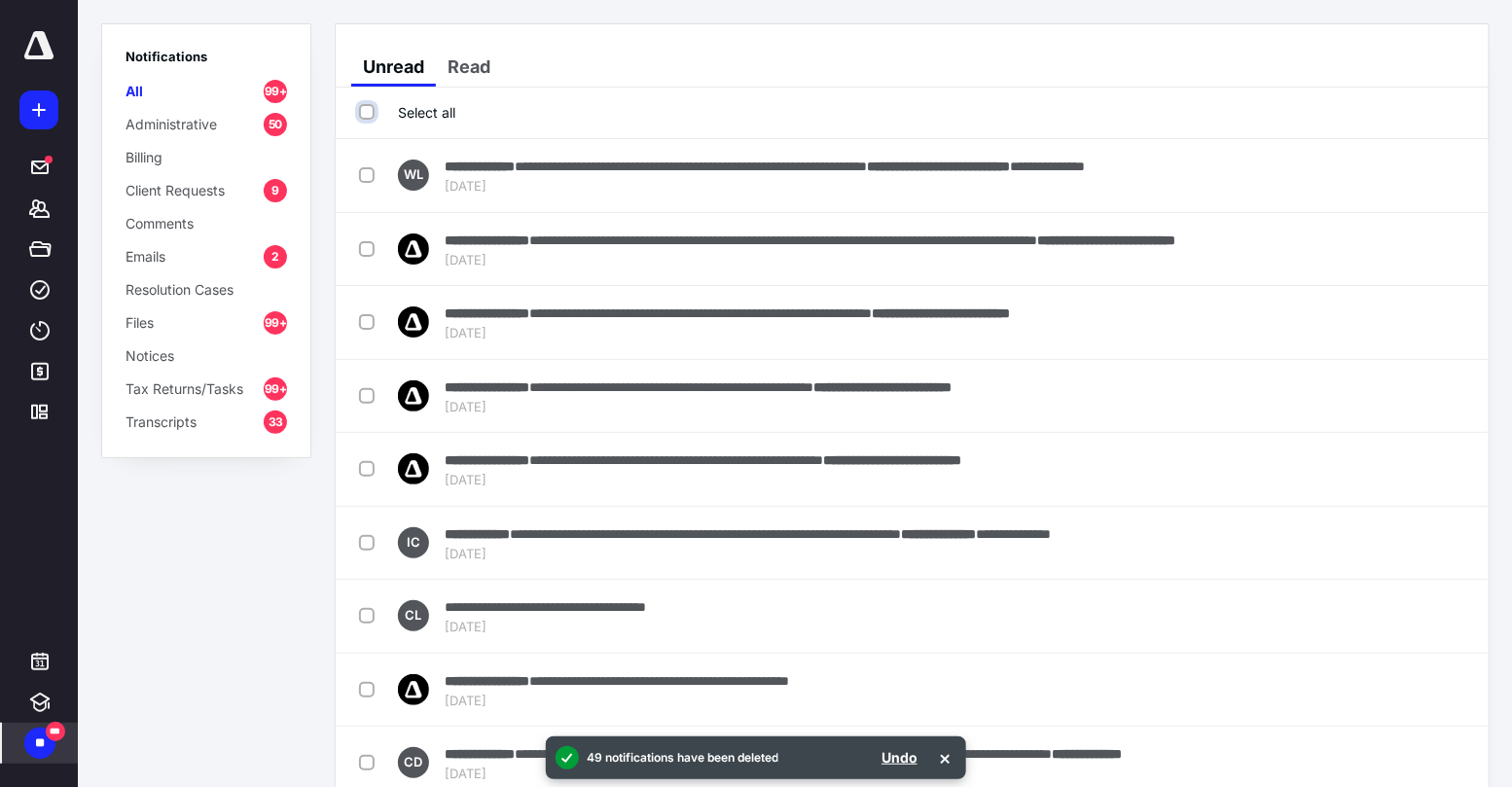 click on "Select all" at bounding box center [369, 112] 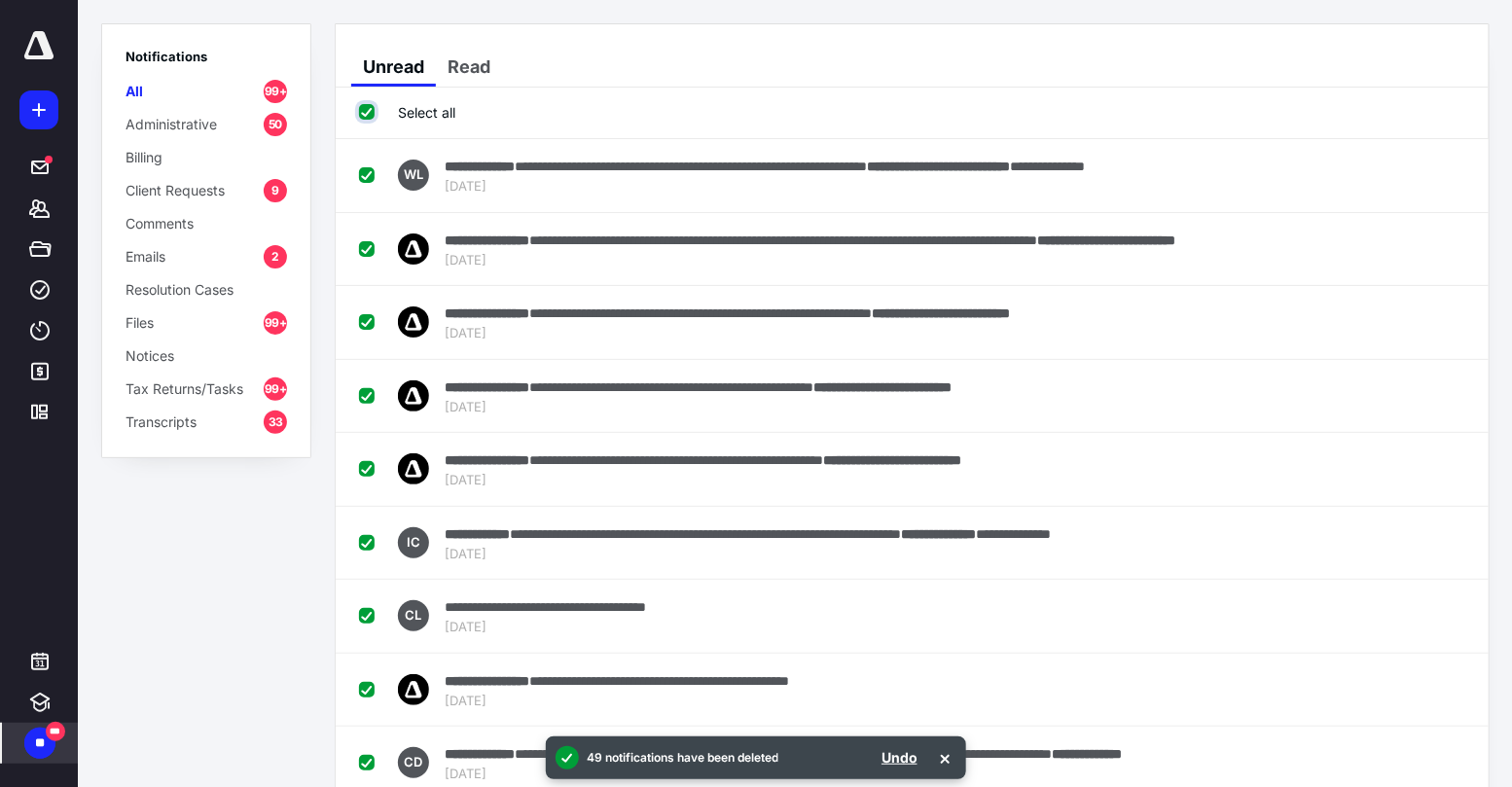 checkbox on "true" 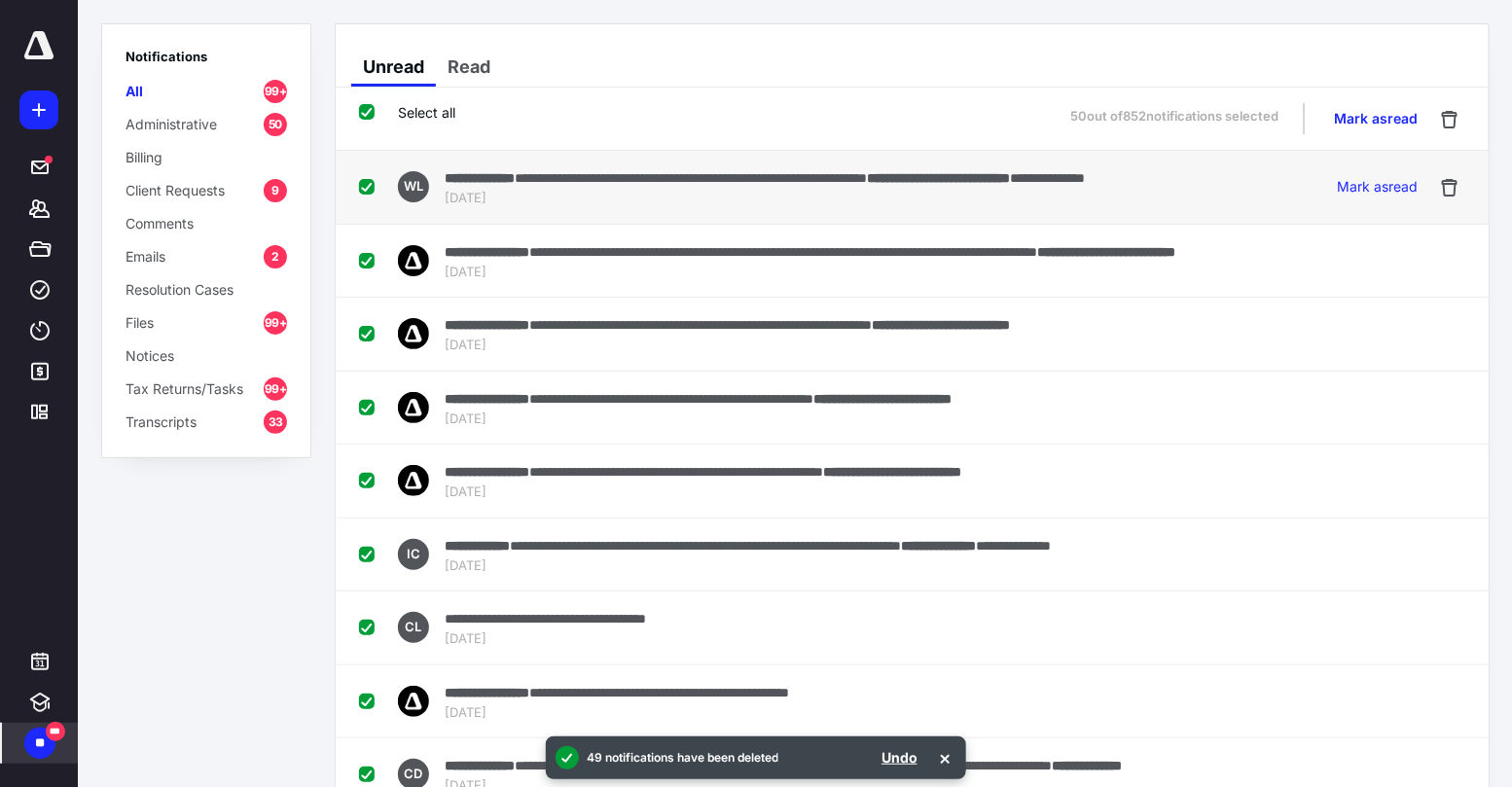 click at bounding box center (371, 186) 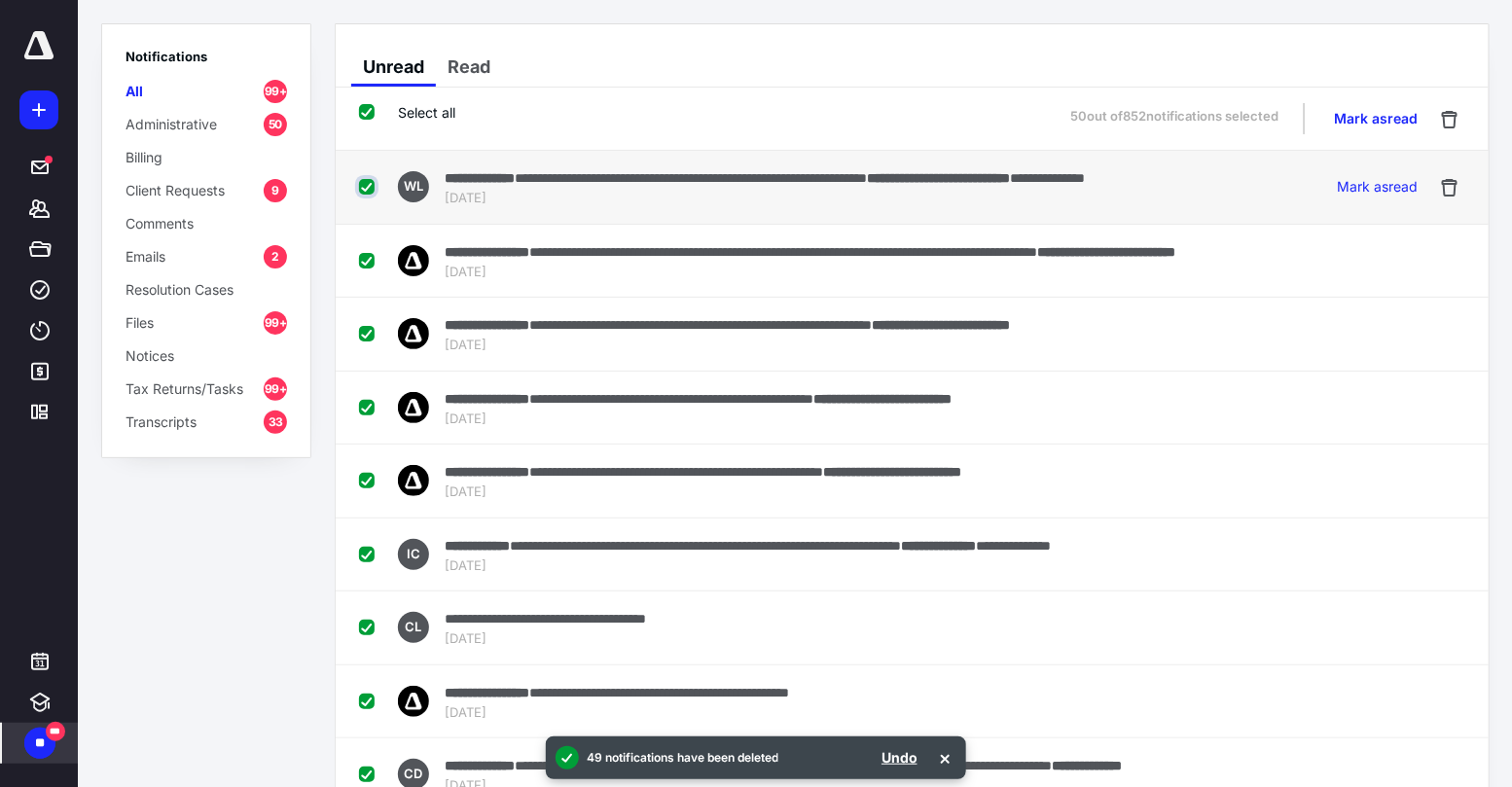 click at bounding box center [369, 187] 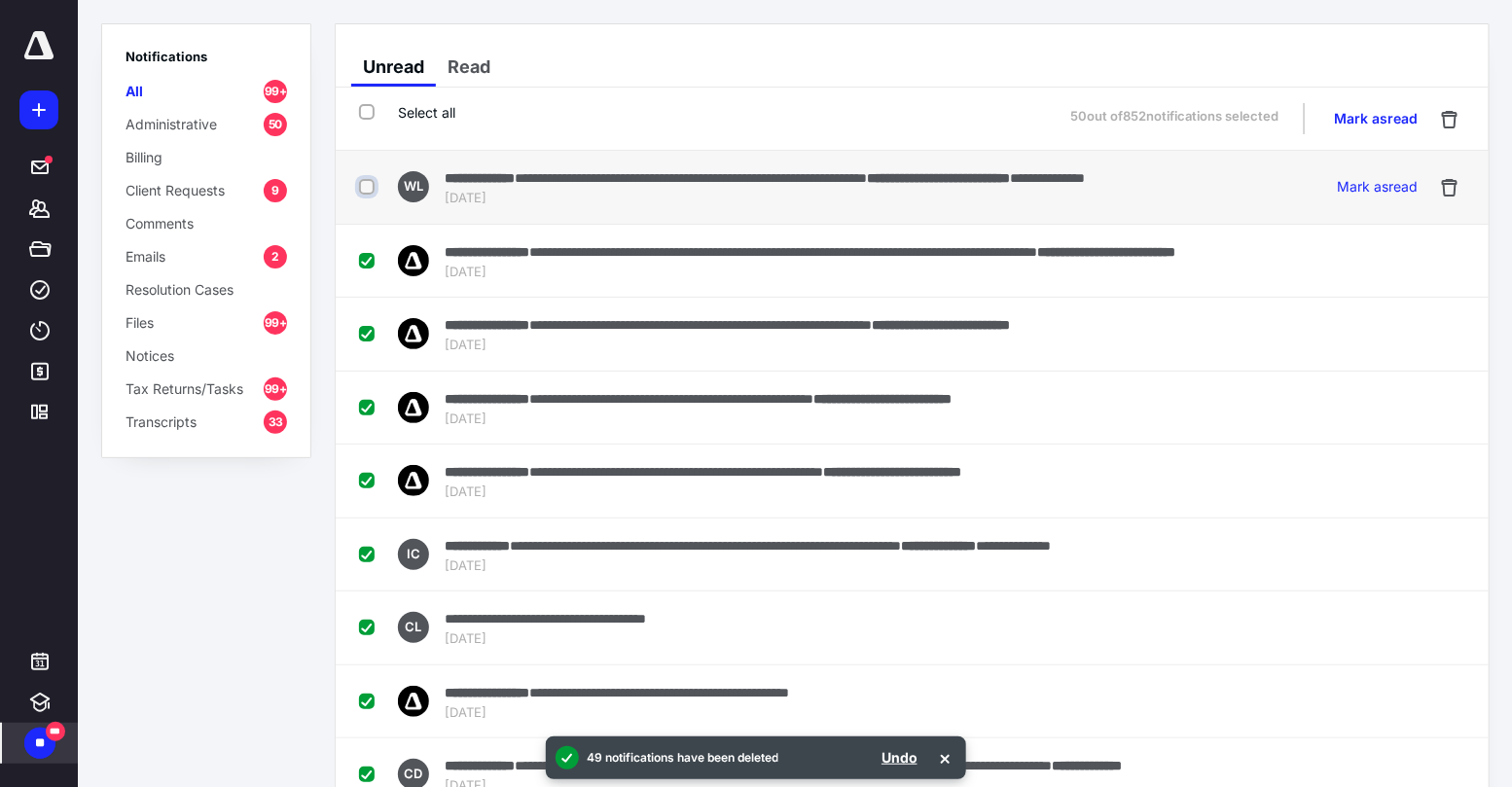 checkbox on "false" 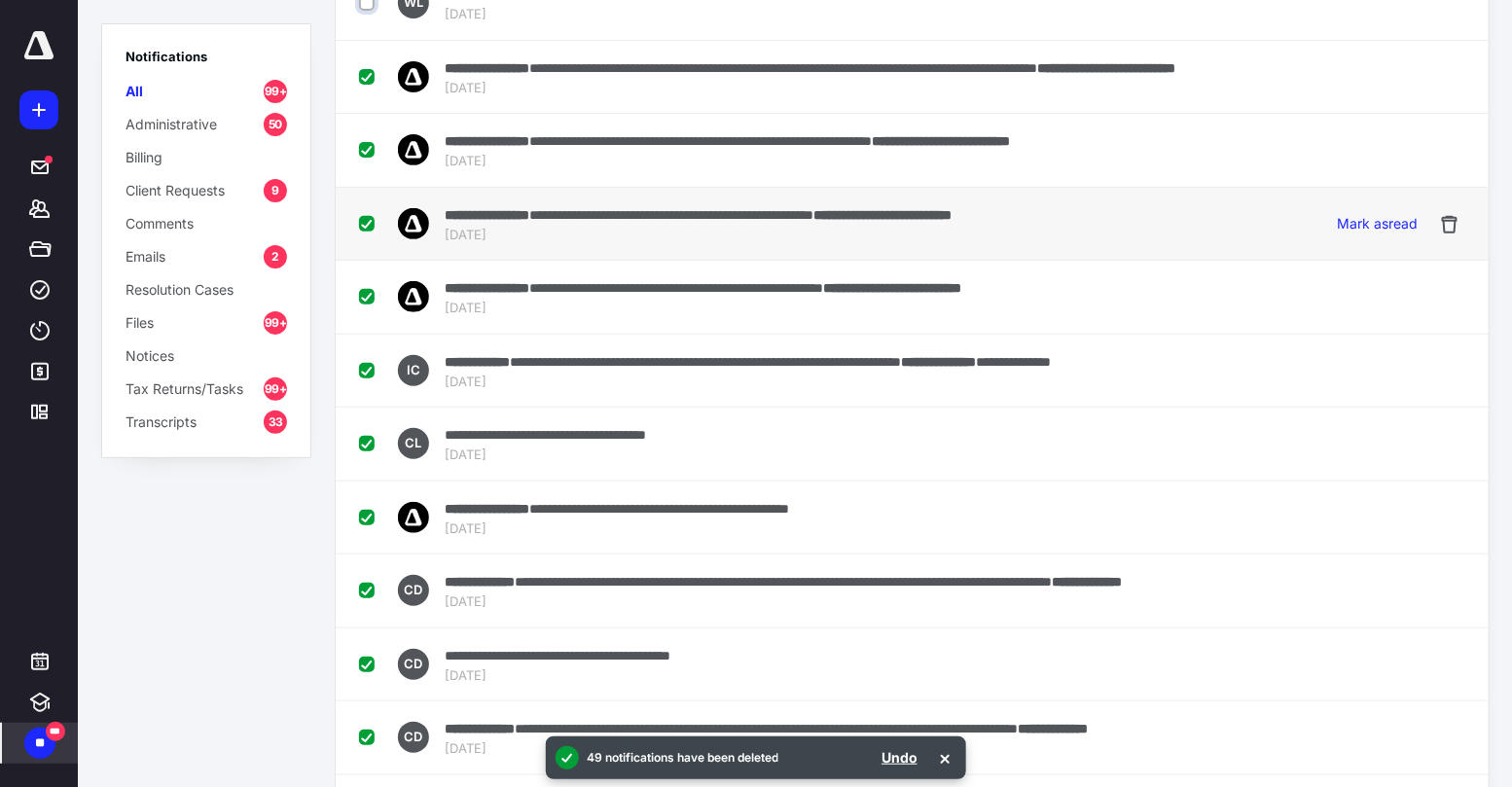 scroll, scrollTop: 195, scrollLeft: 0, axis: vertical 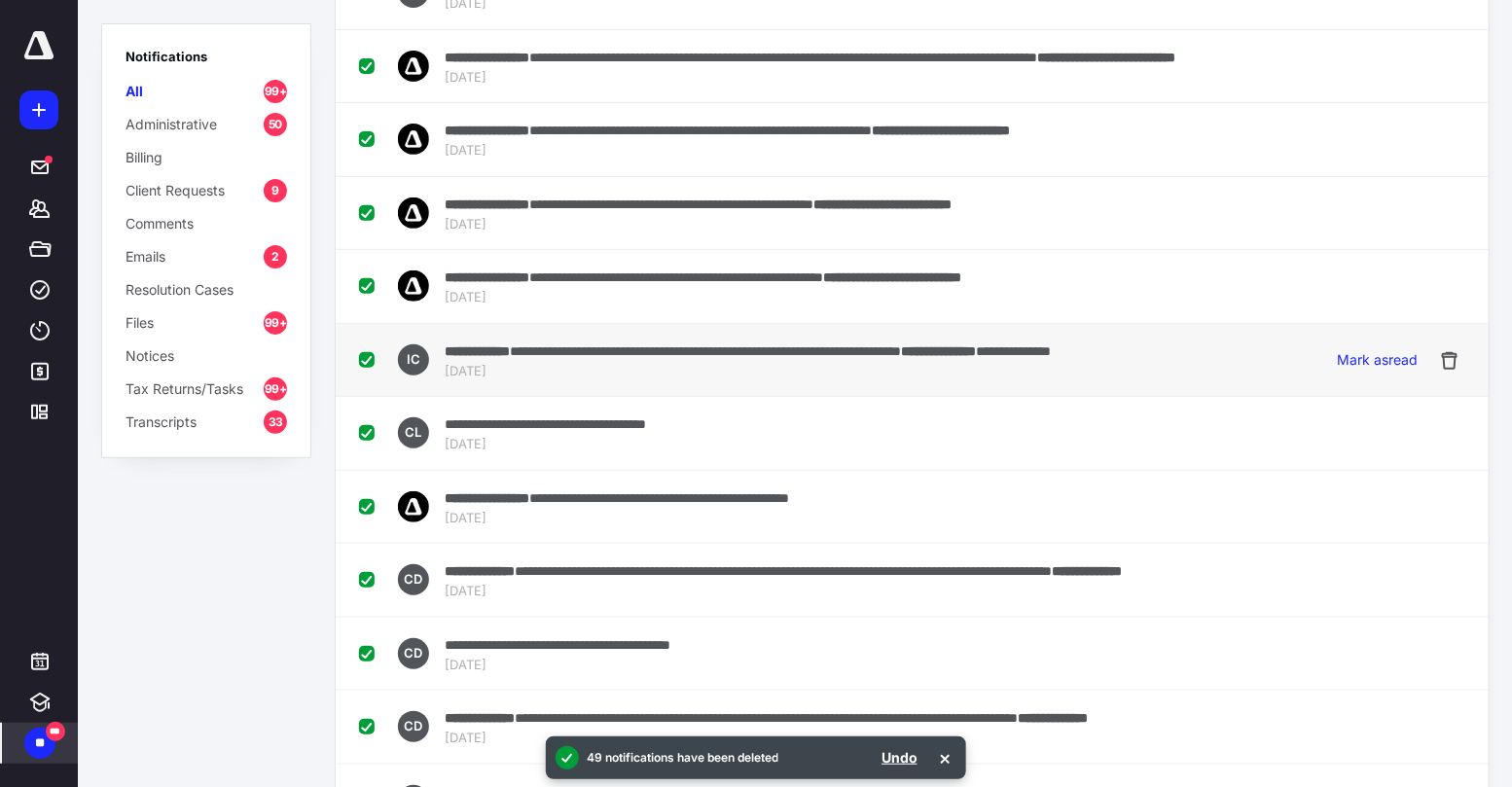click at bounding box center [371, 359] 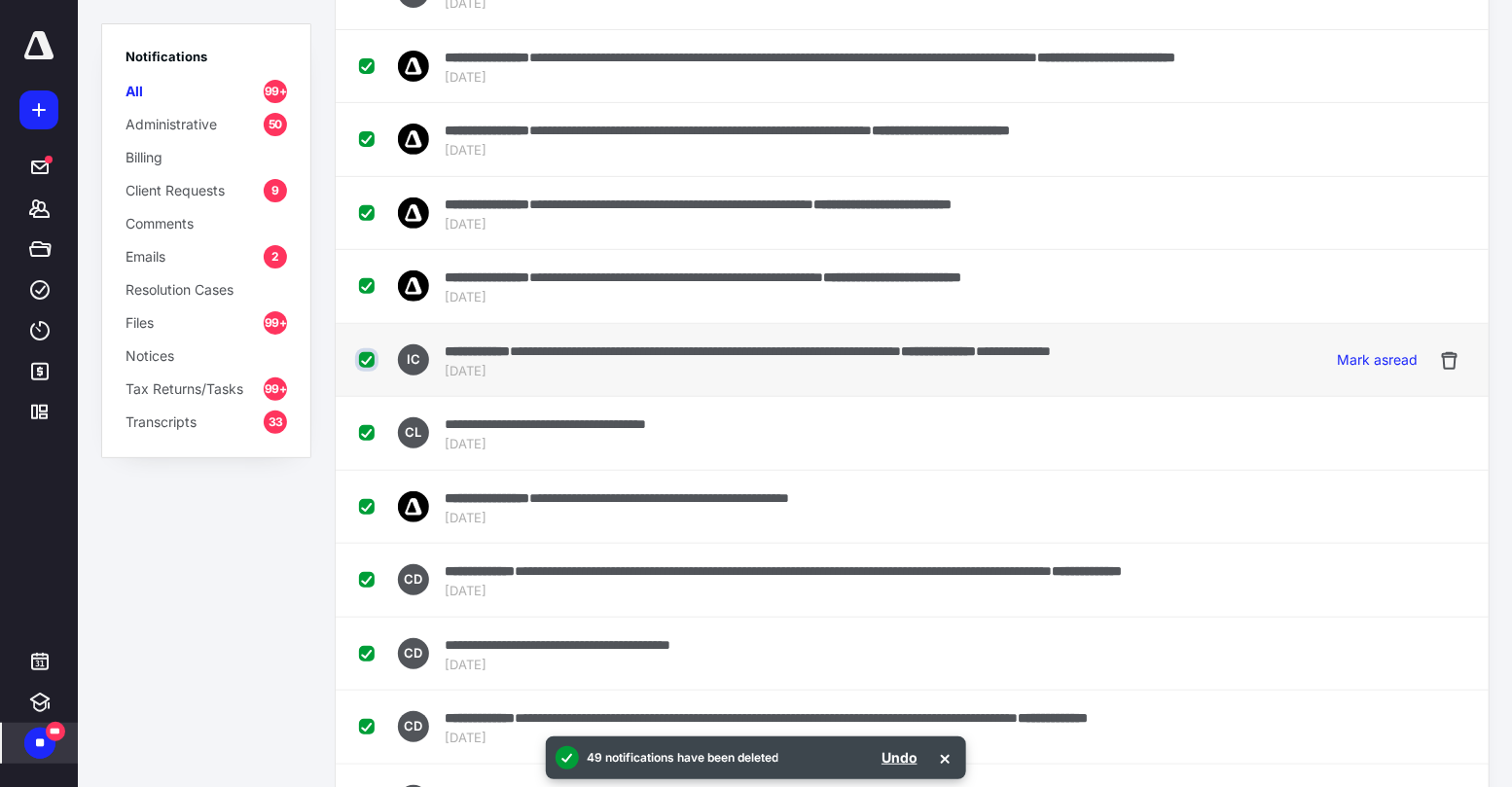 click at bounding box center [369, 360] 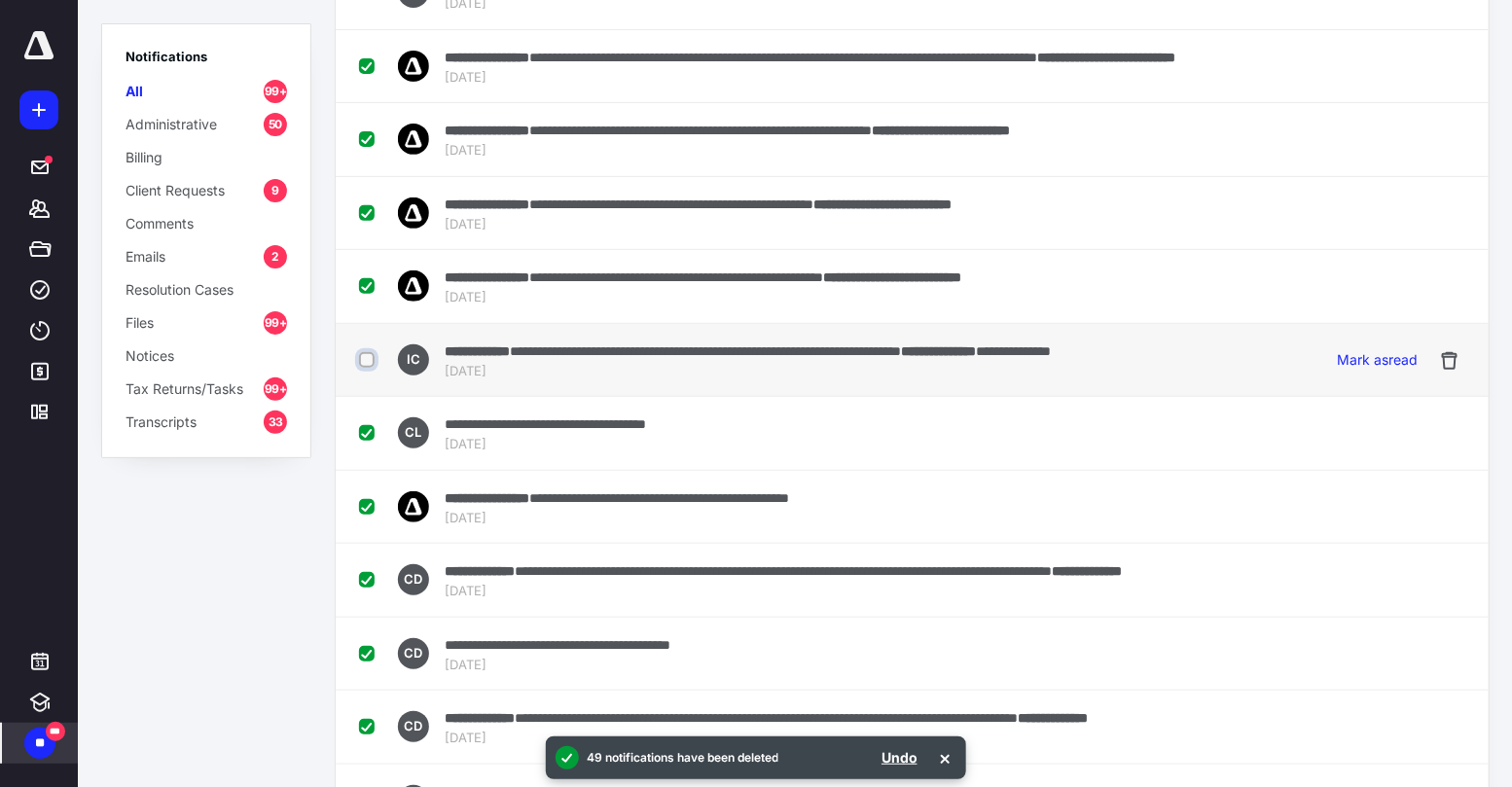 checkbox on "false" 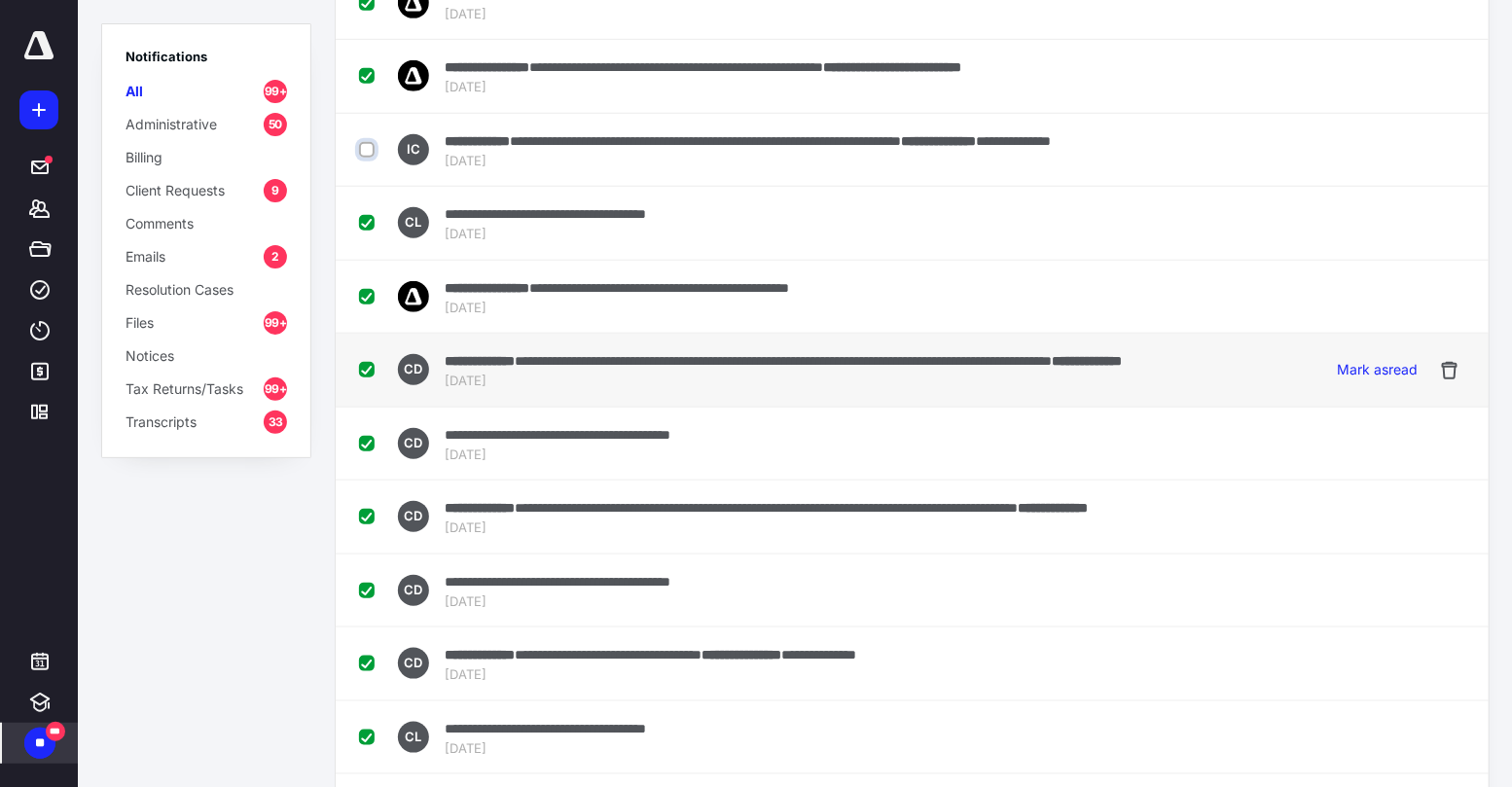 scroll, scrollTop: 420, scrollLeft: 0, axis: vertical 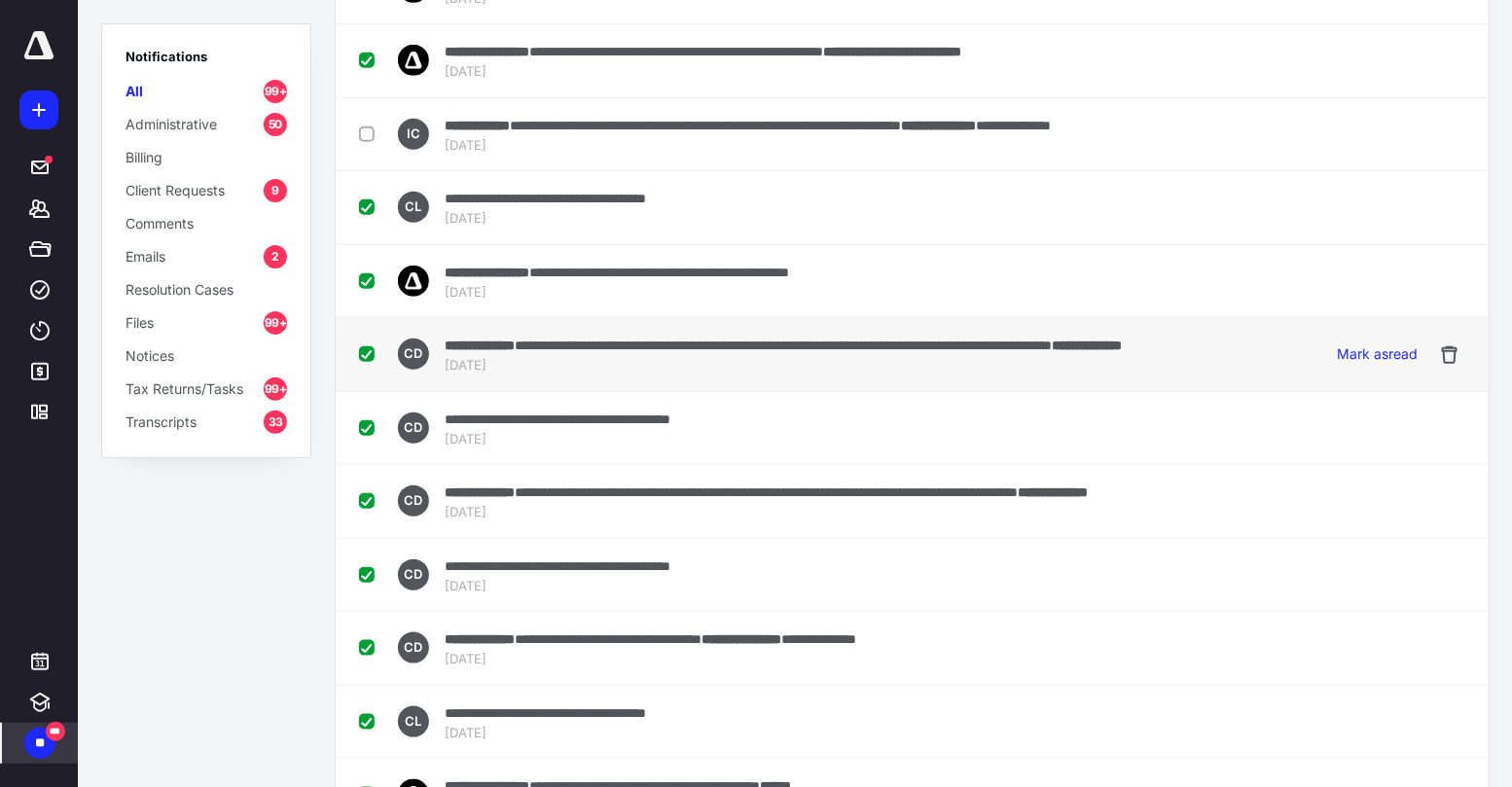 click at bounding box center [371, 353] 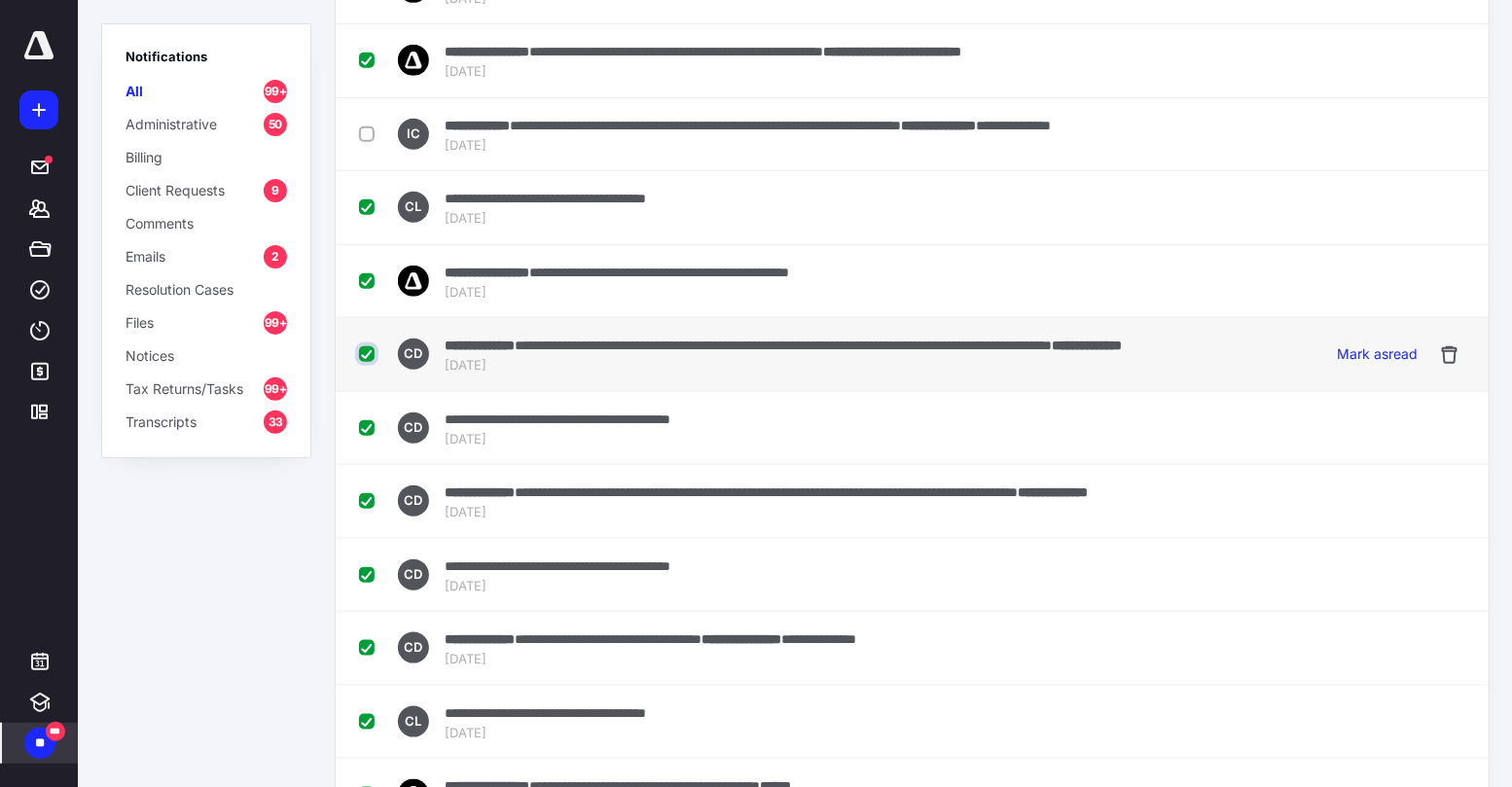 click at bounding box center (369, 354) 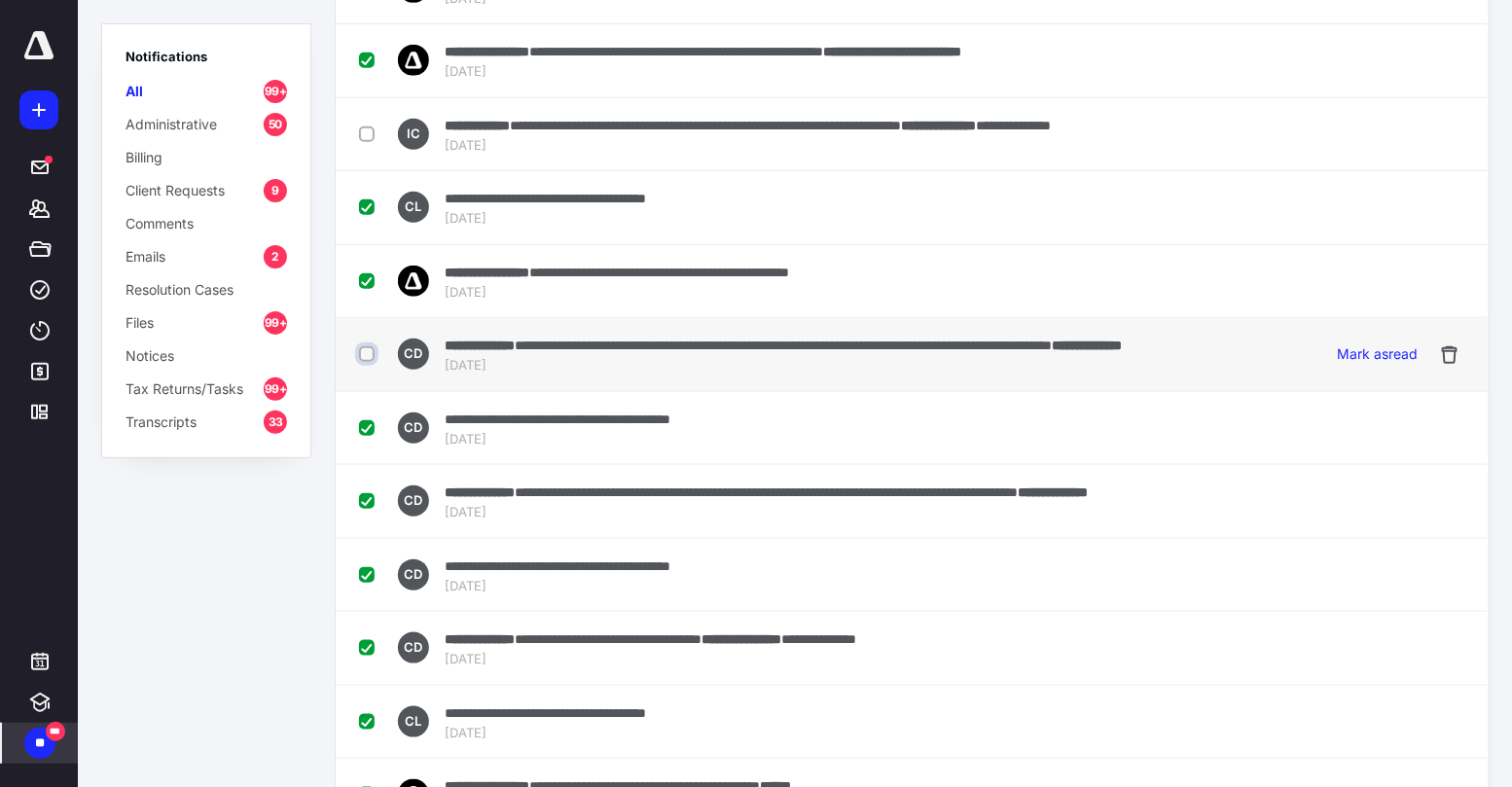 checkbox on "false" 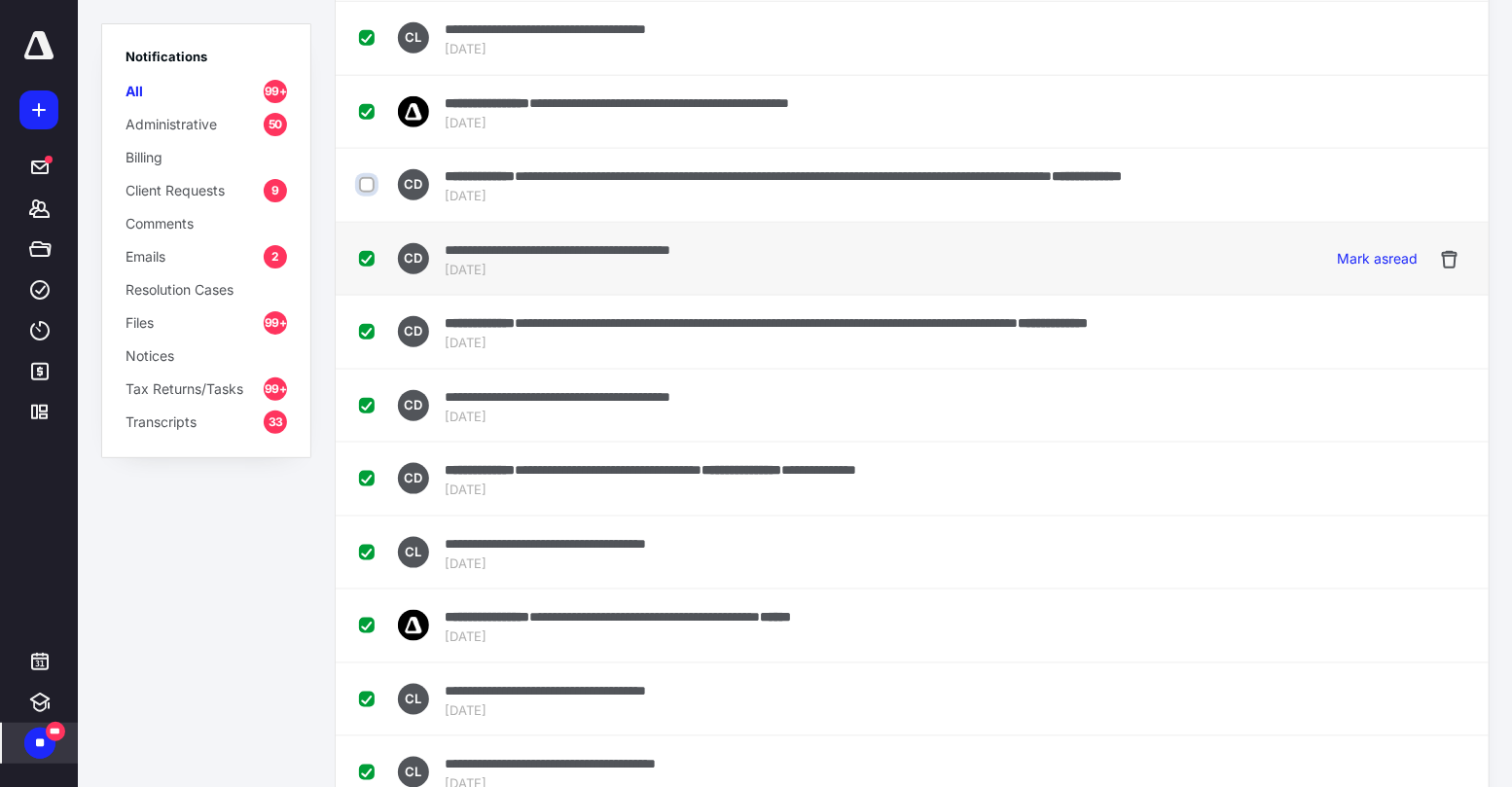 scroll, scrollTop: 591, scrollLeft: 0, axis: vertical 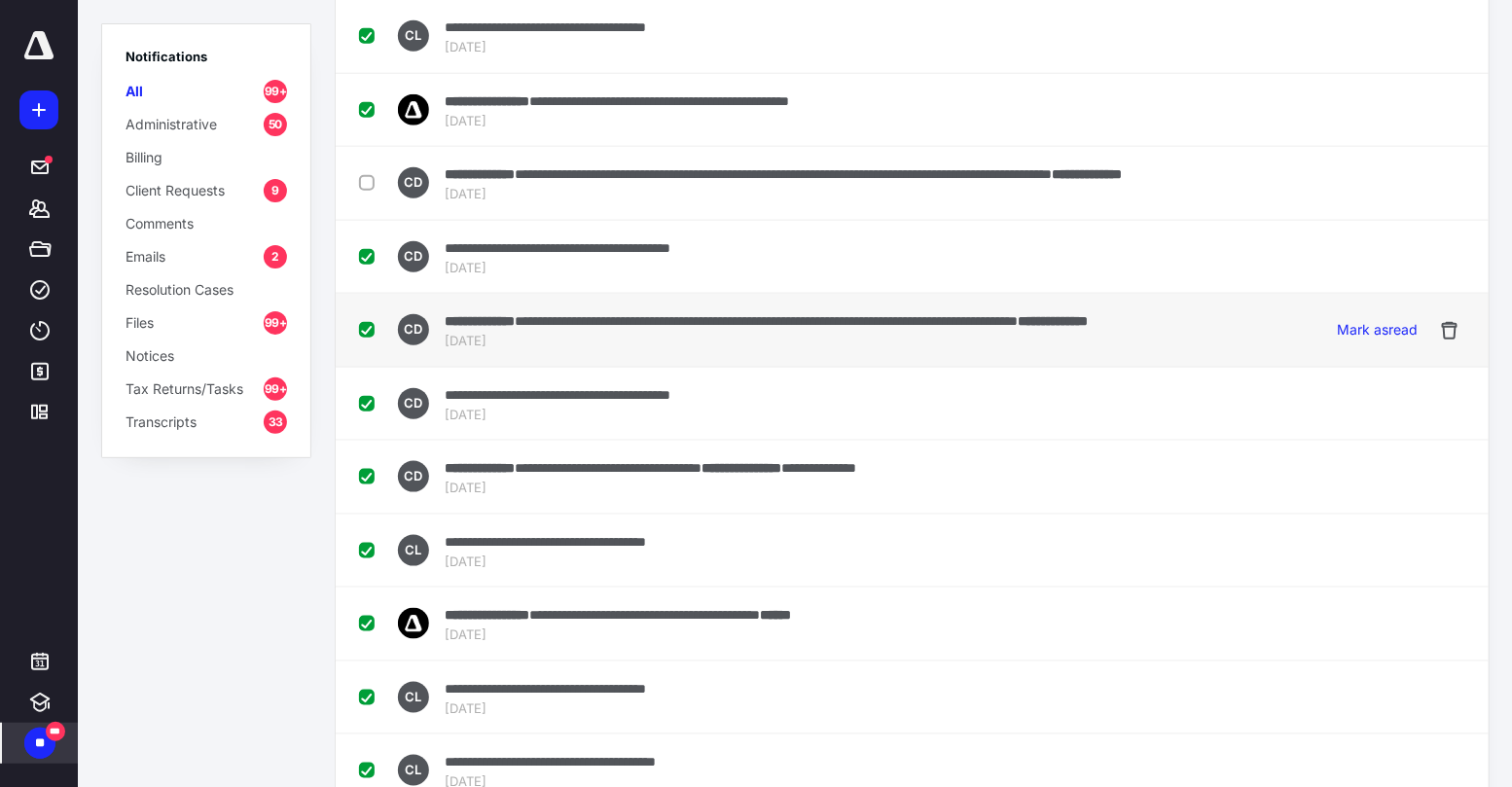 click at bounding box center [371, 329] 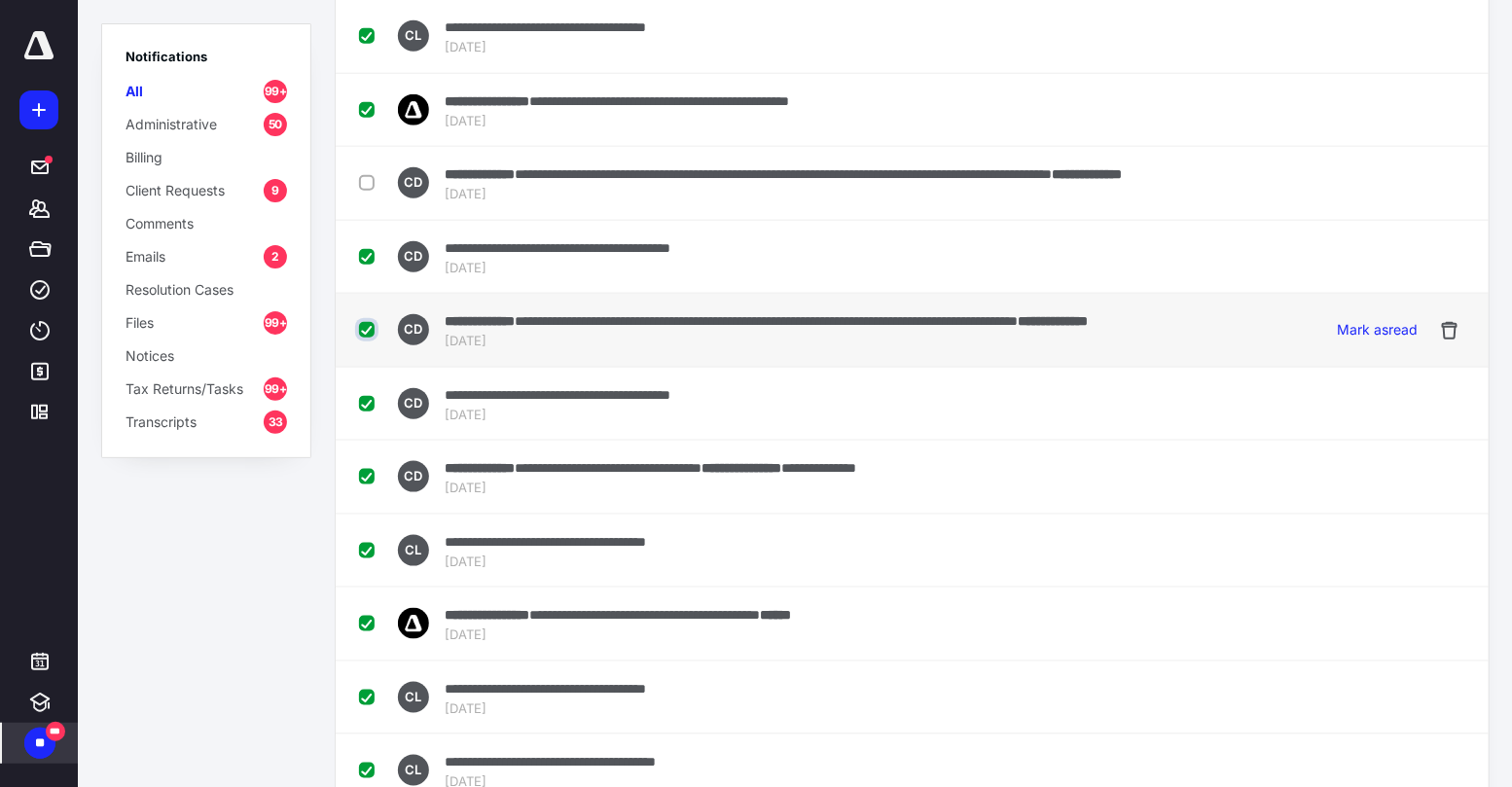 click at bounding box center (369, 330) 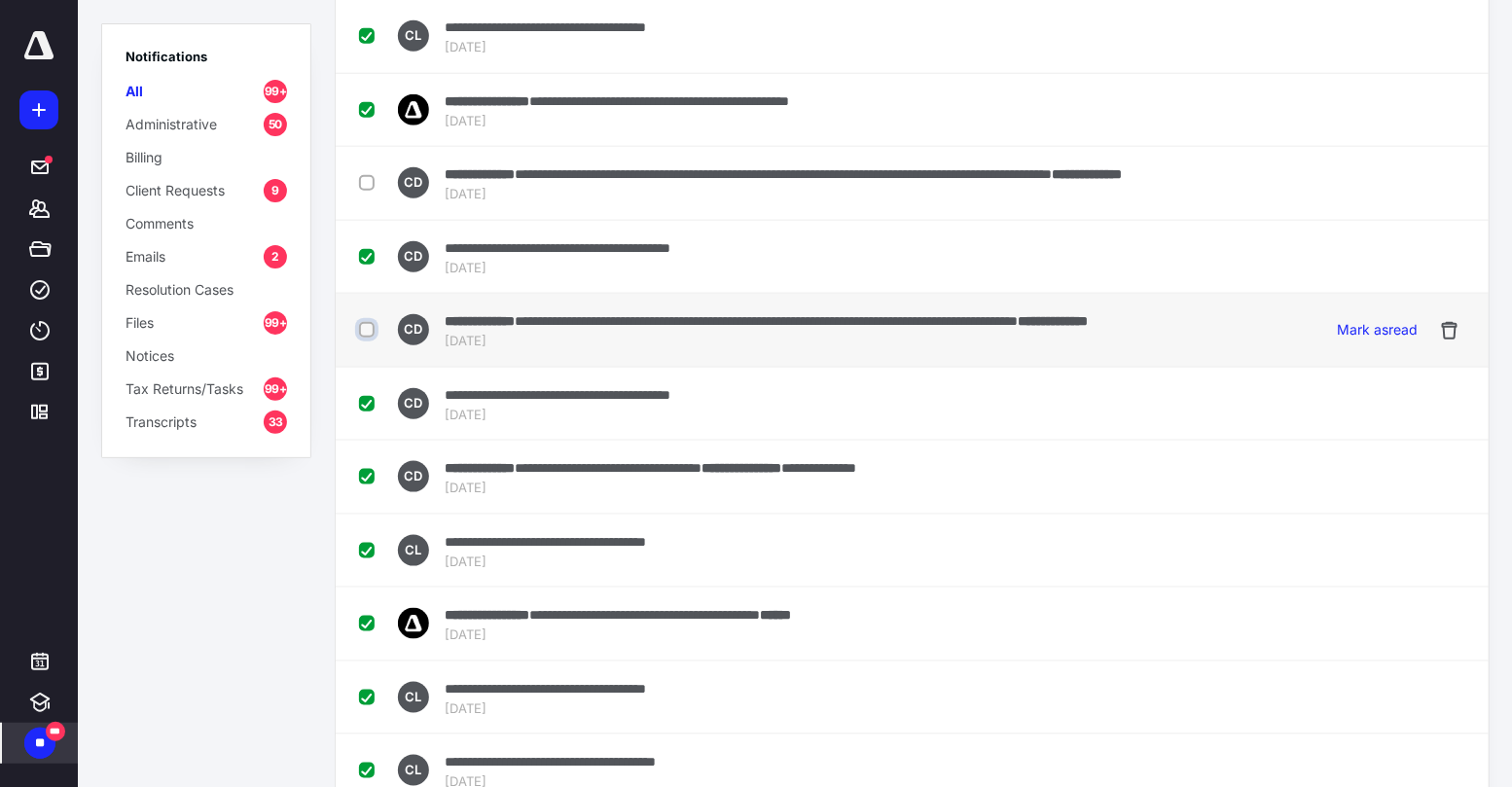 checkbox on "false" 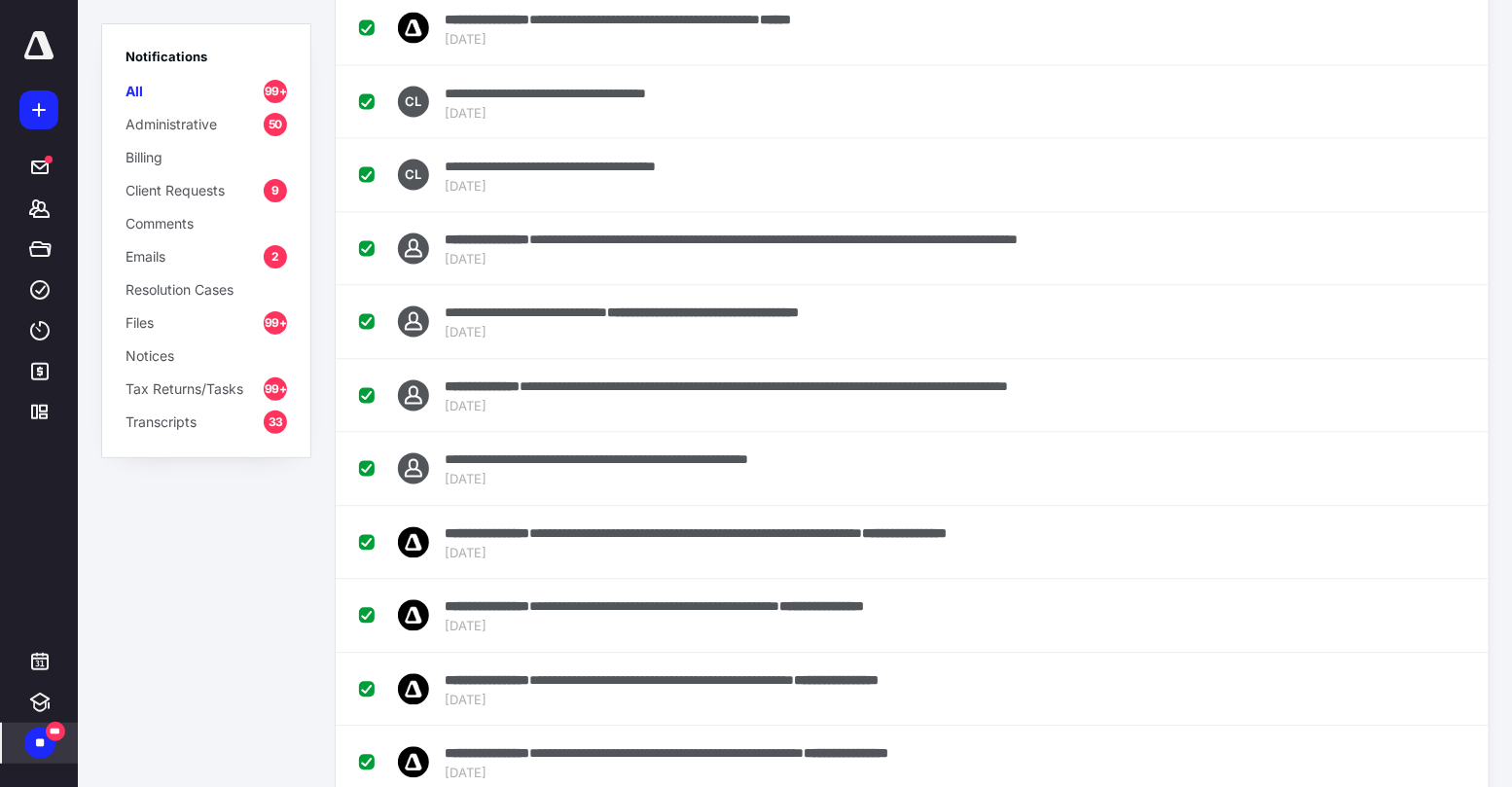 scroll, scrollTop: 0, scrollLeft: 0, axis: both 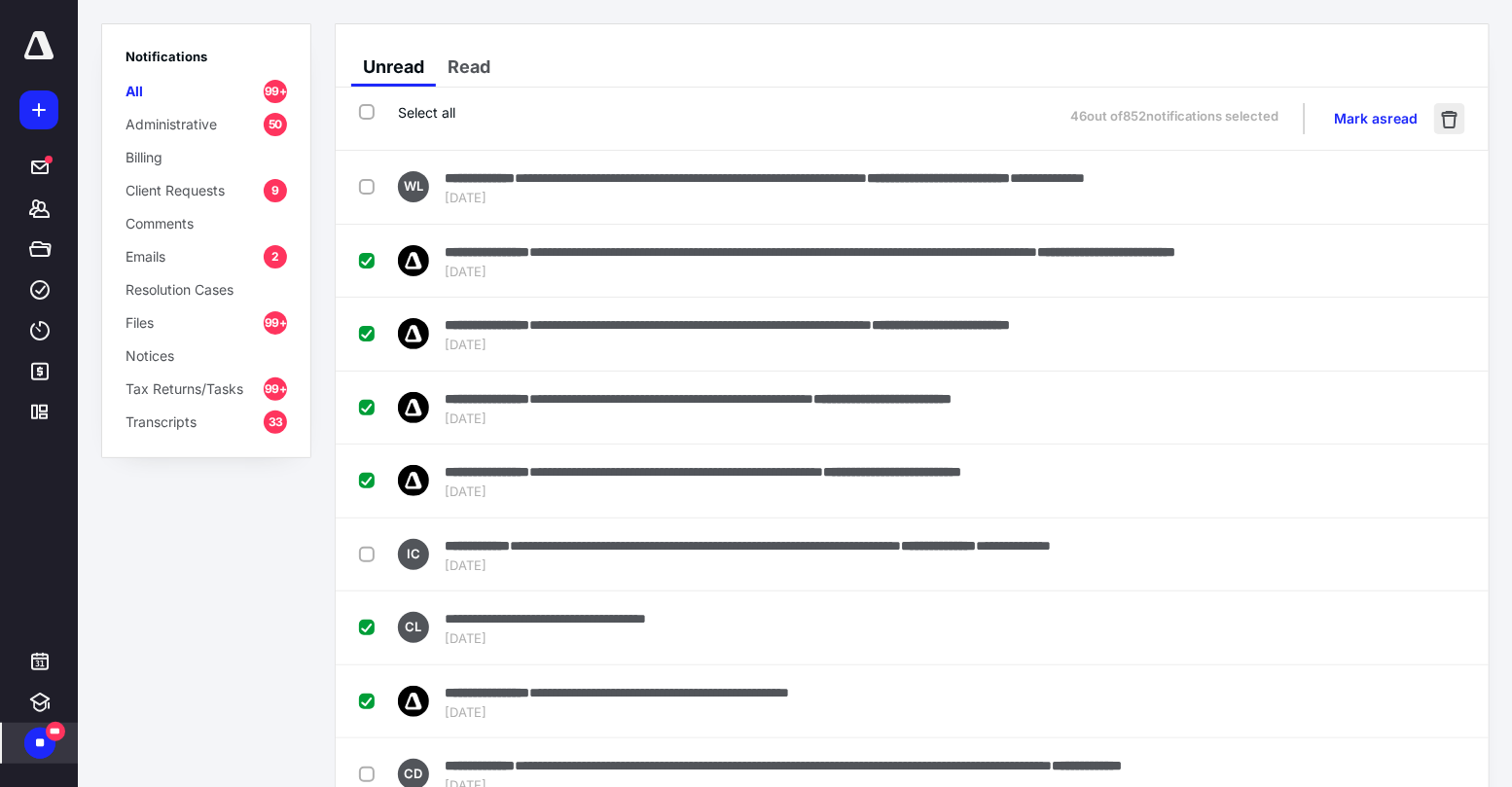 click at bounding box center (1450, 119) 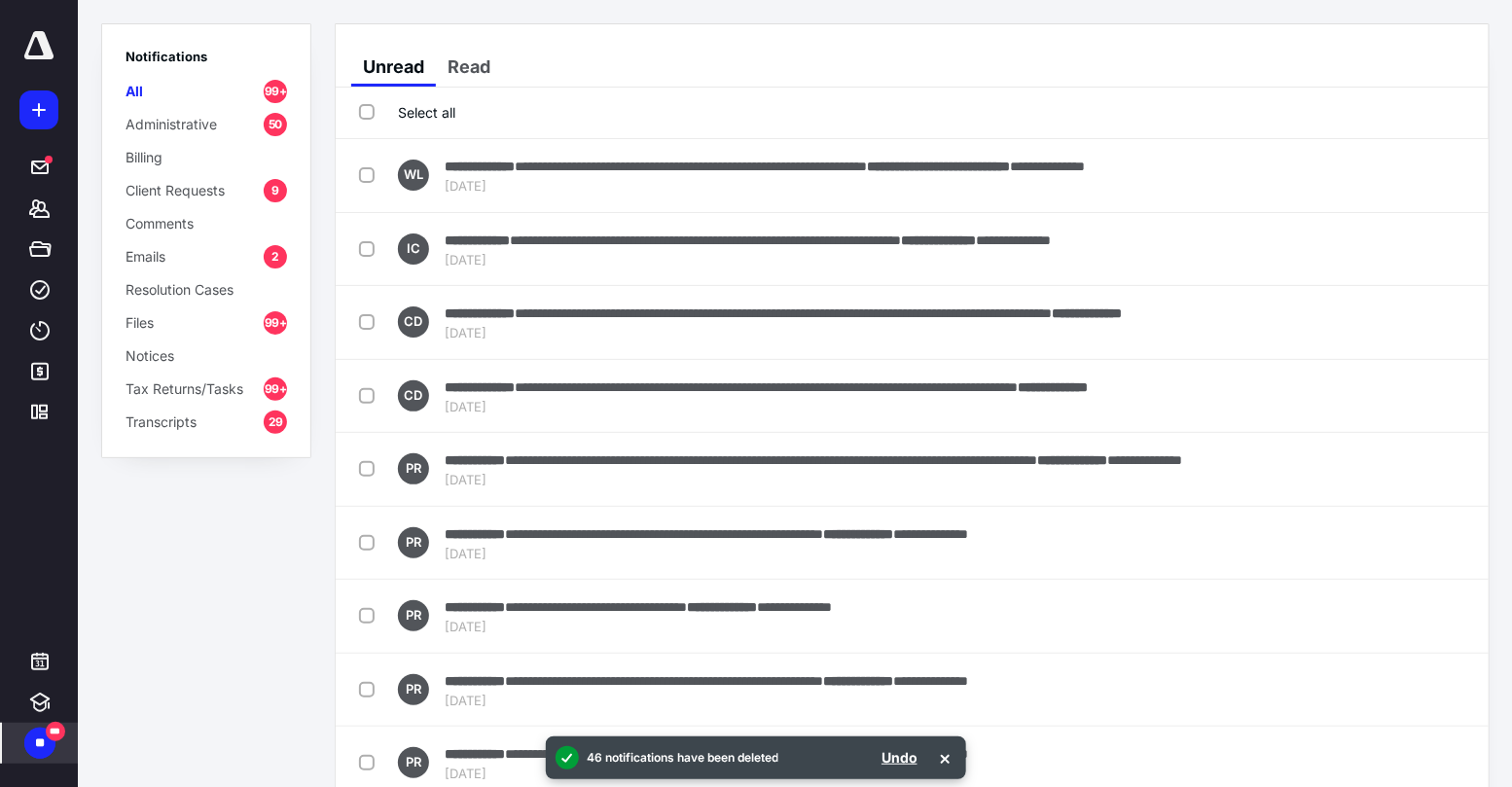 click on "Select all" at bounding box center (407, 112) 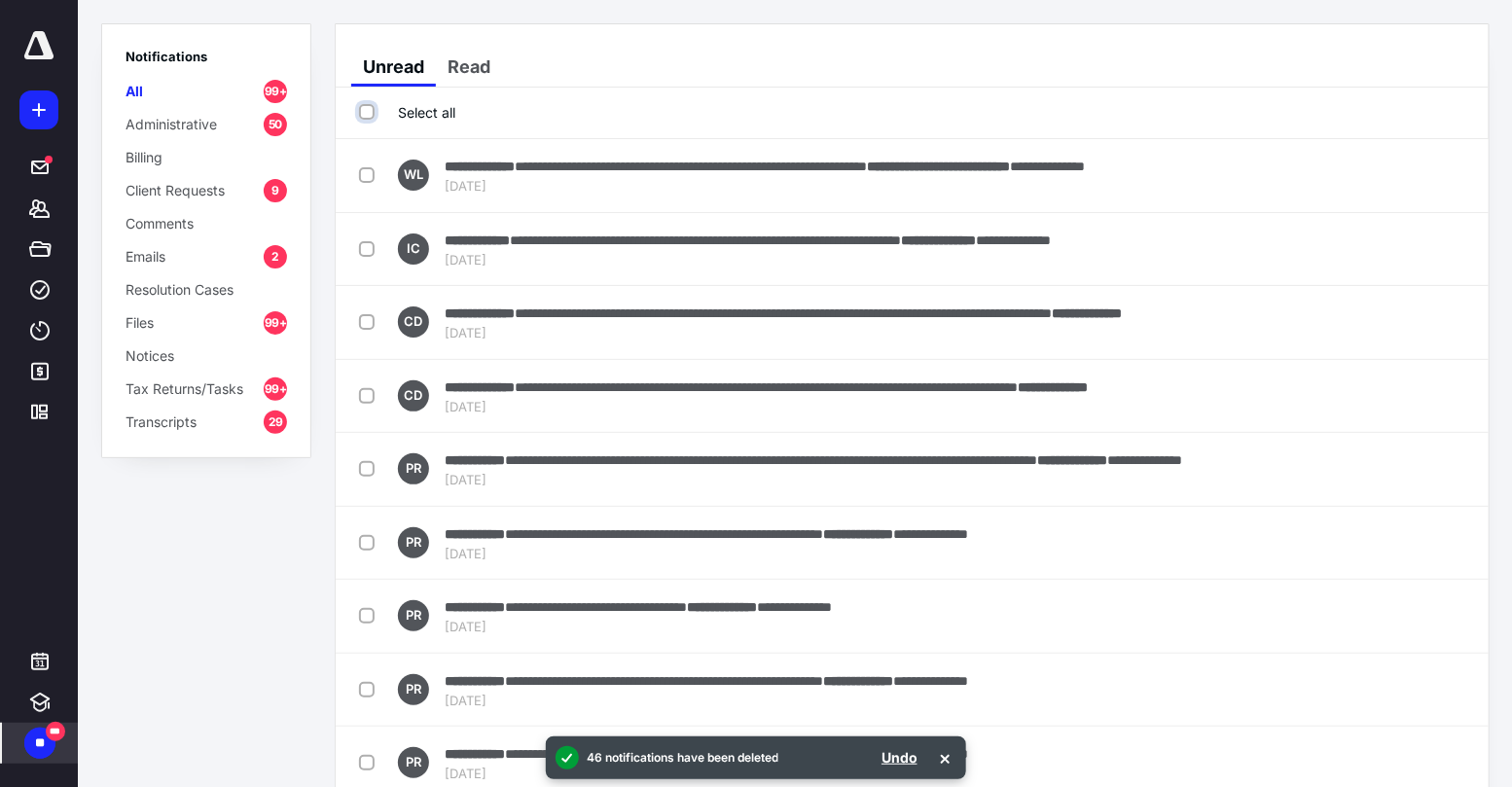 click on "Select all" at bounding box center (369, 112) 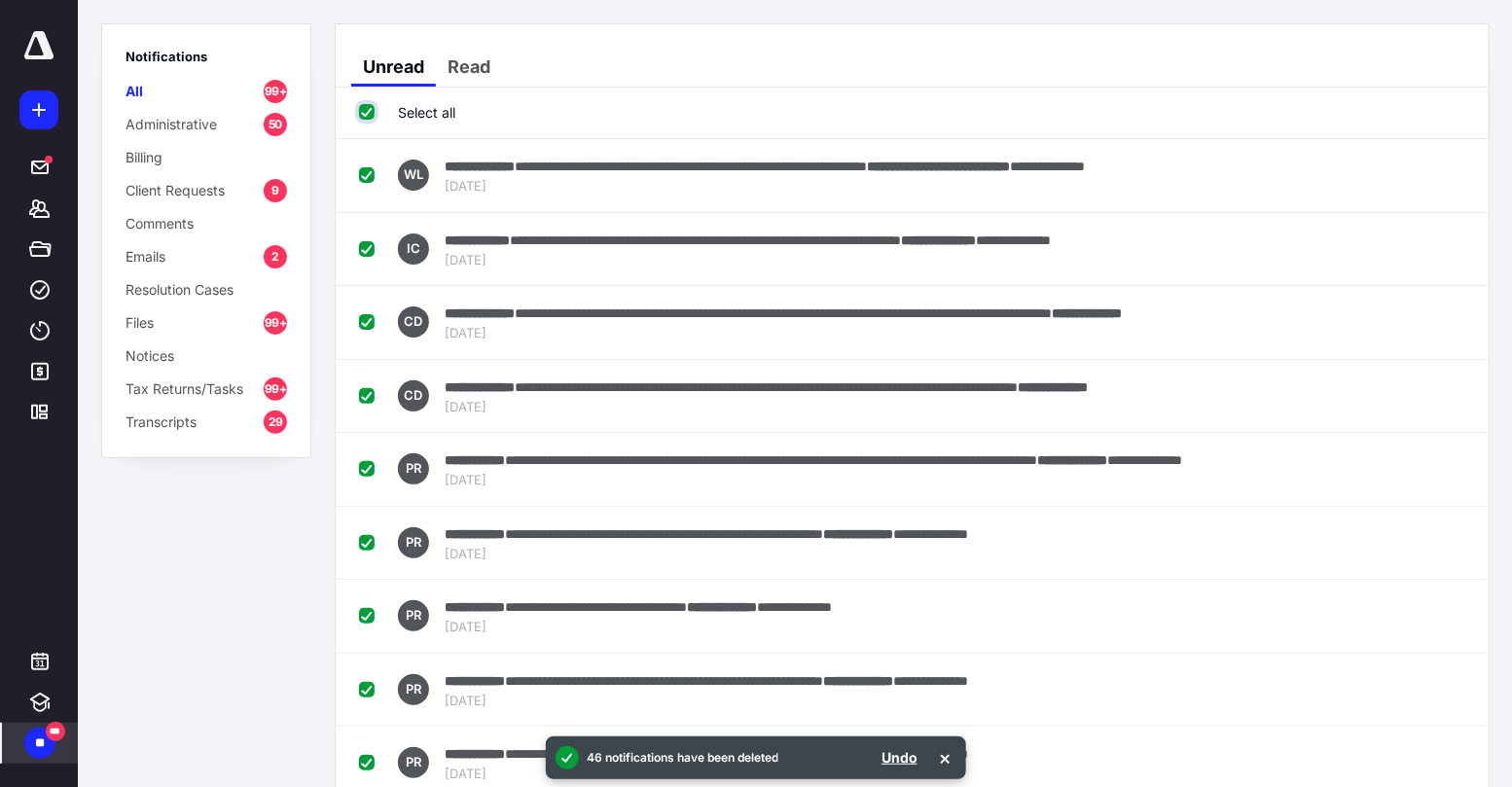 checkbox on "true" 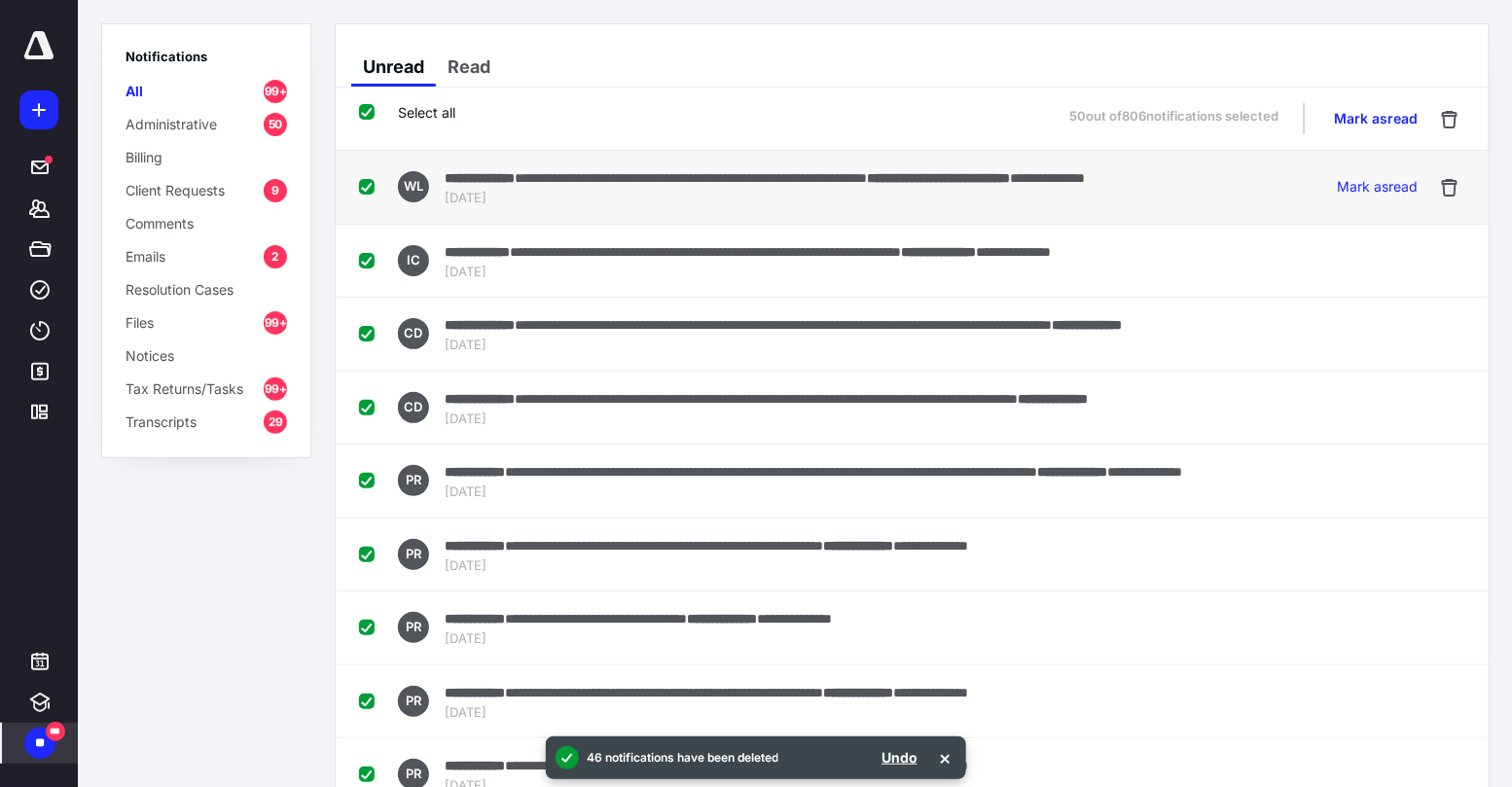 click at bounding box center (371, 186) 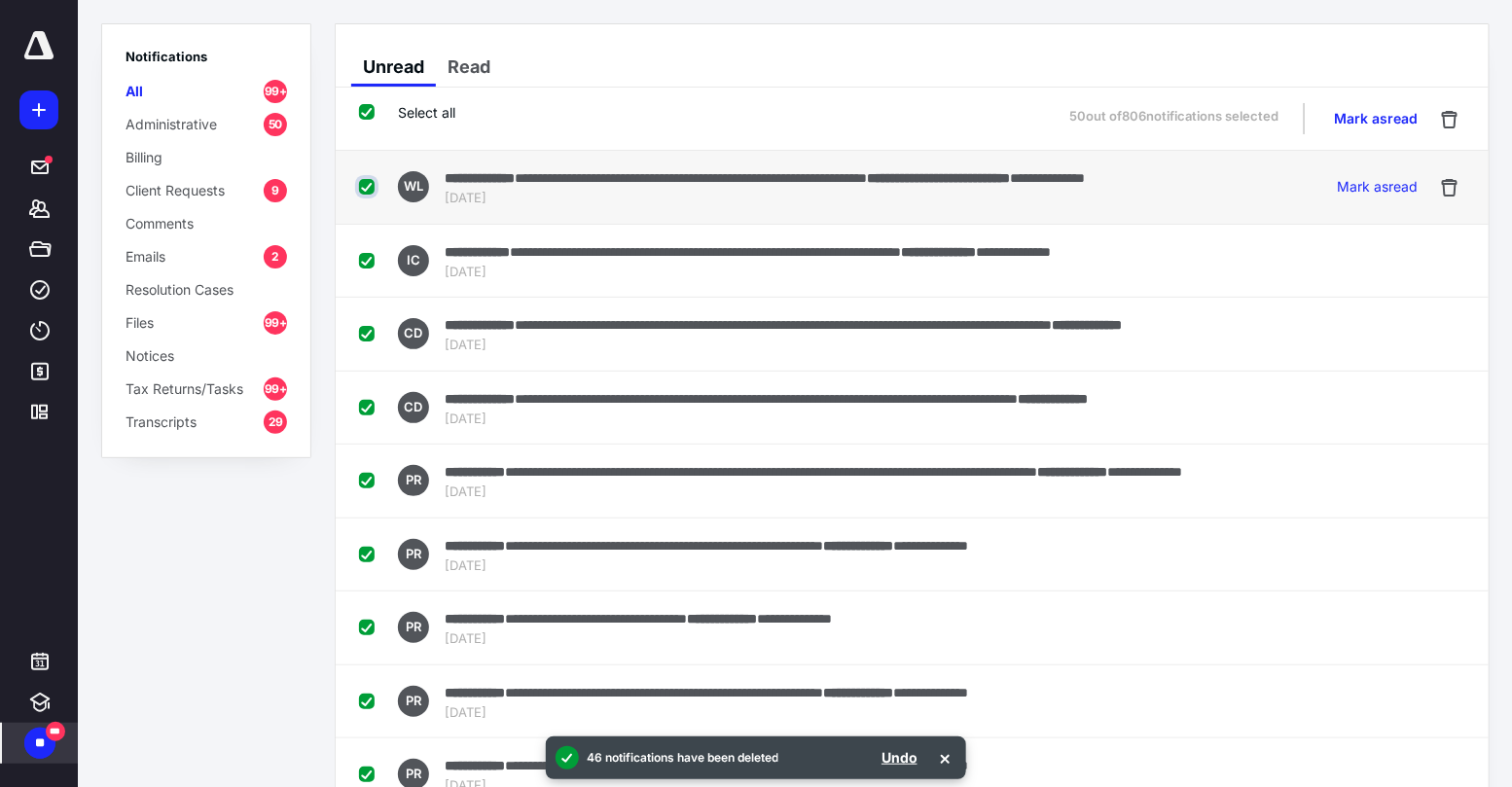click at bounding box center (369, 187) 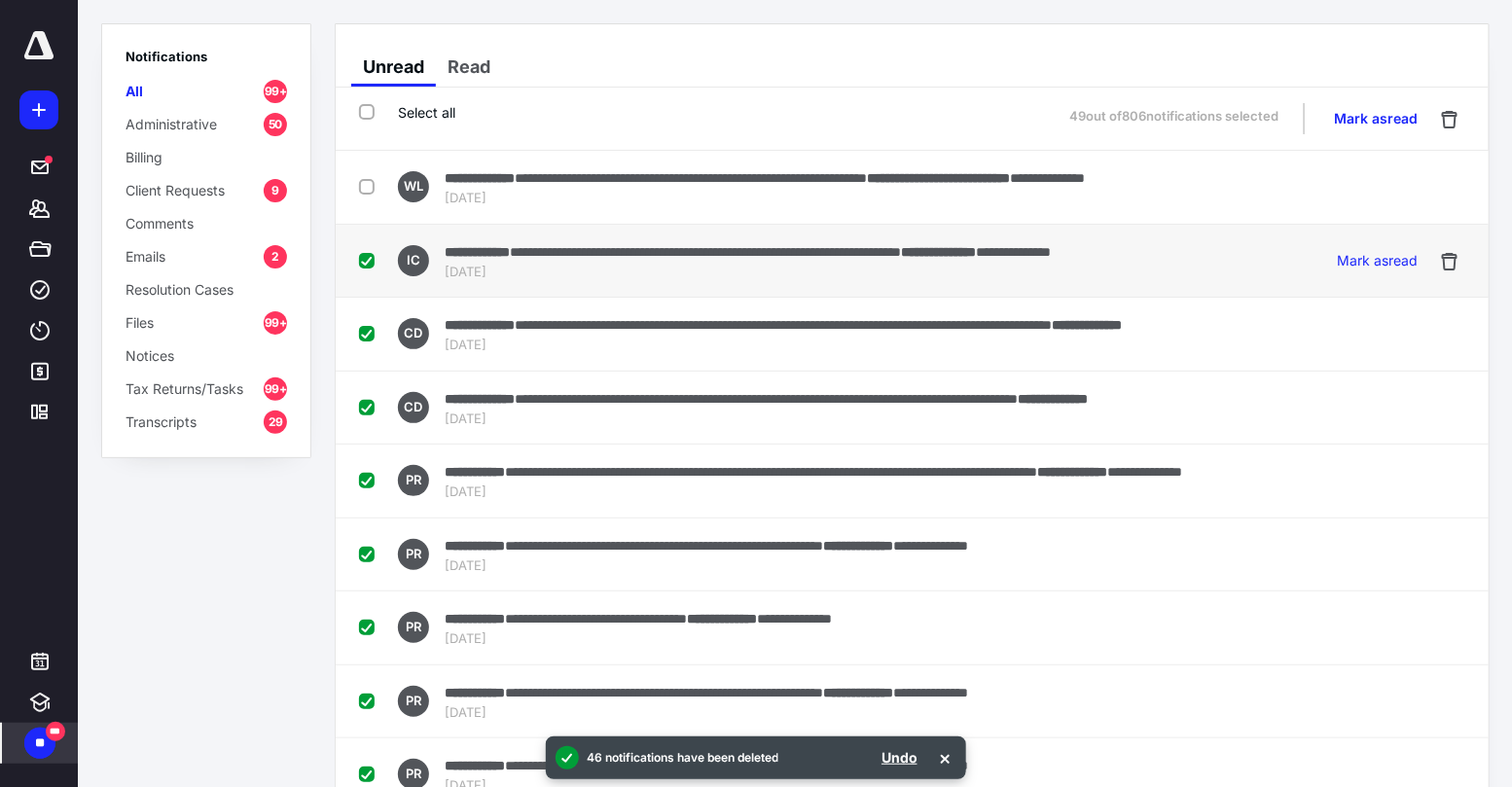 click at bounding box center [371, 260] 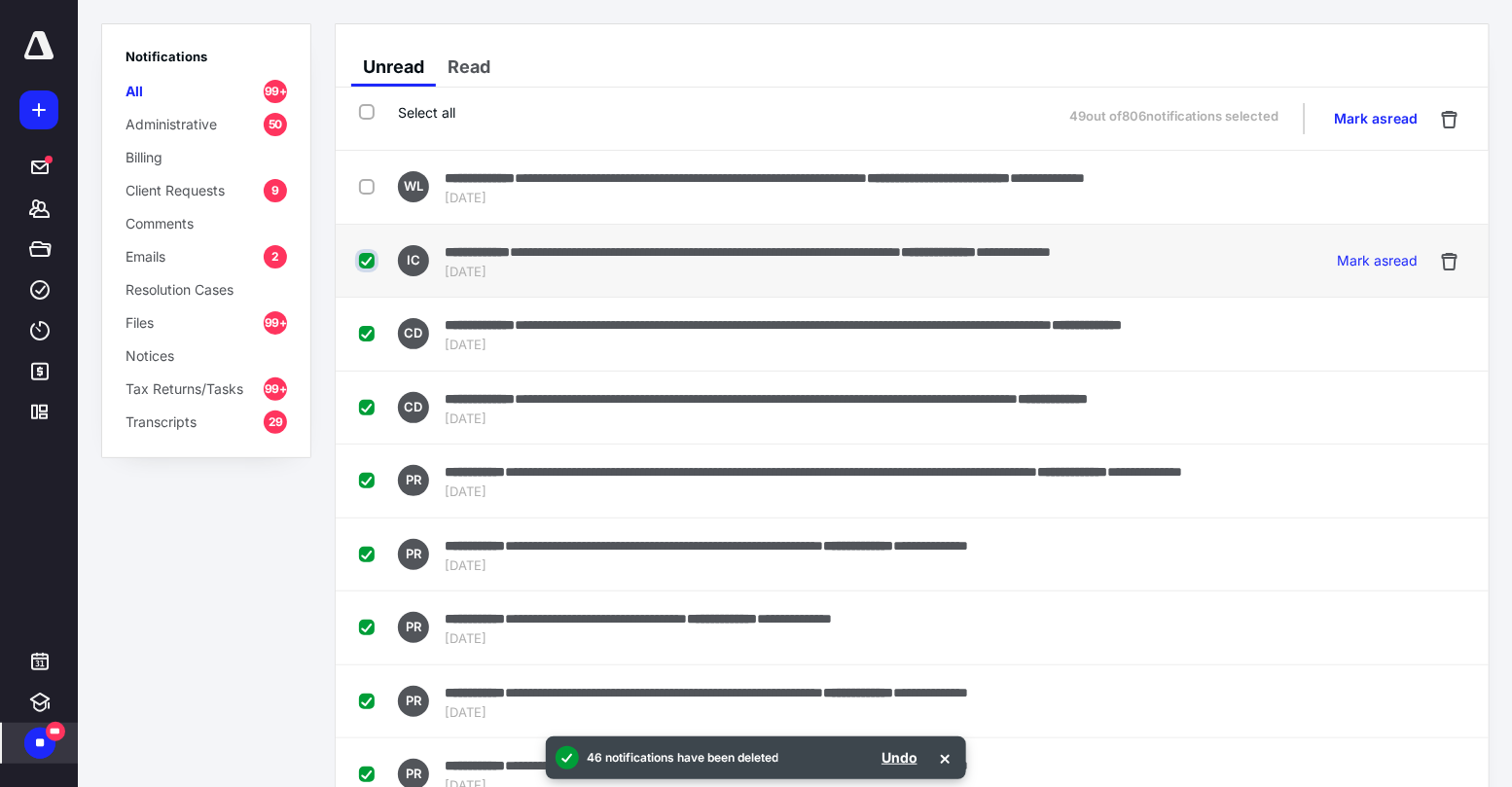click at bounding box center (369, 261) 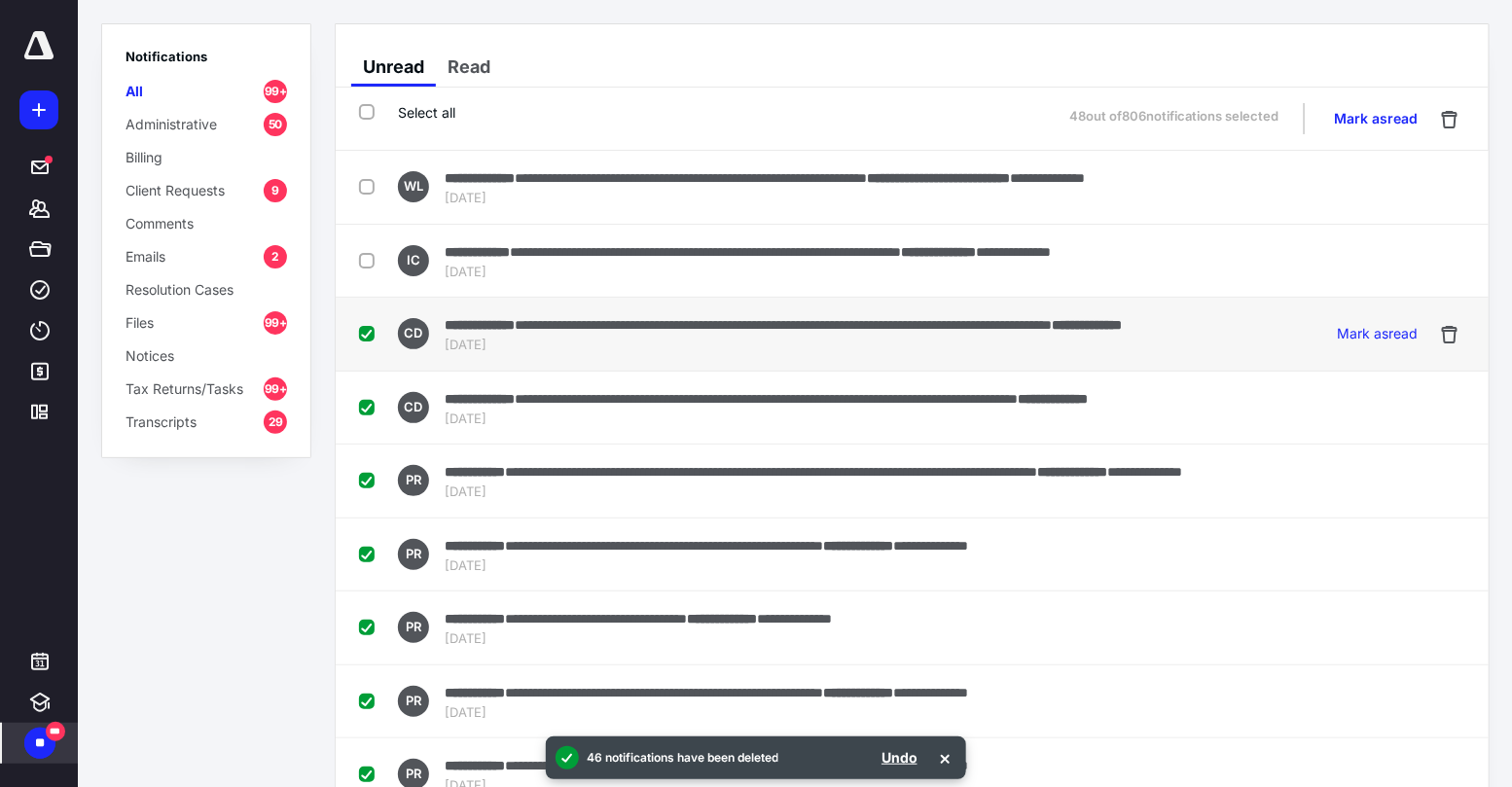 click at bounding box center [371, 333] 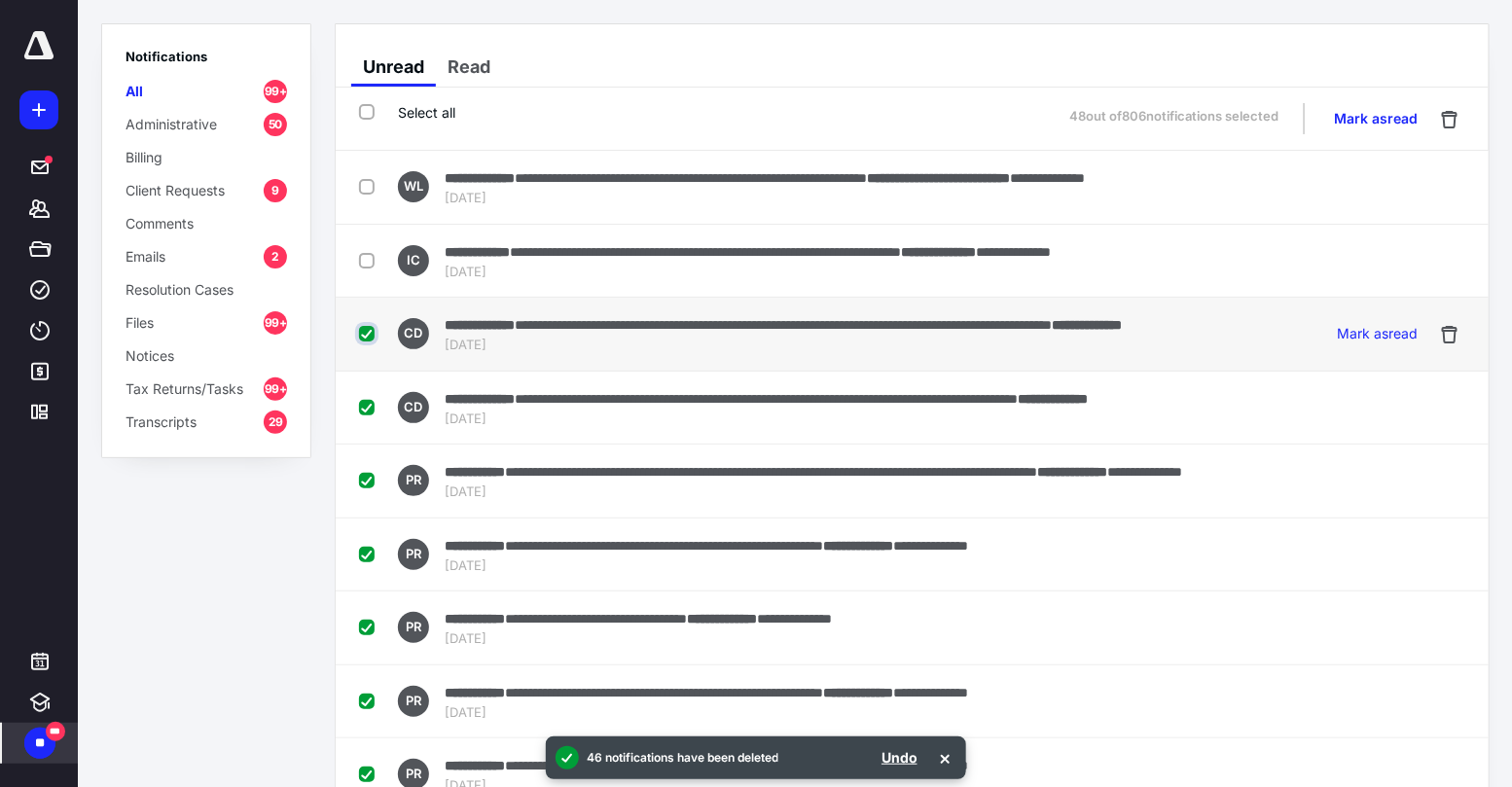 click at bounding box center [369, 334] 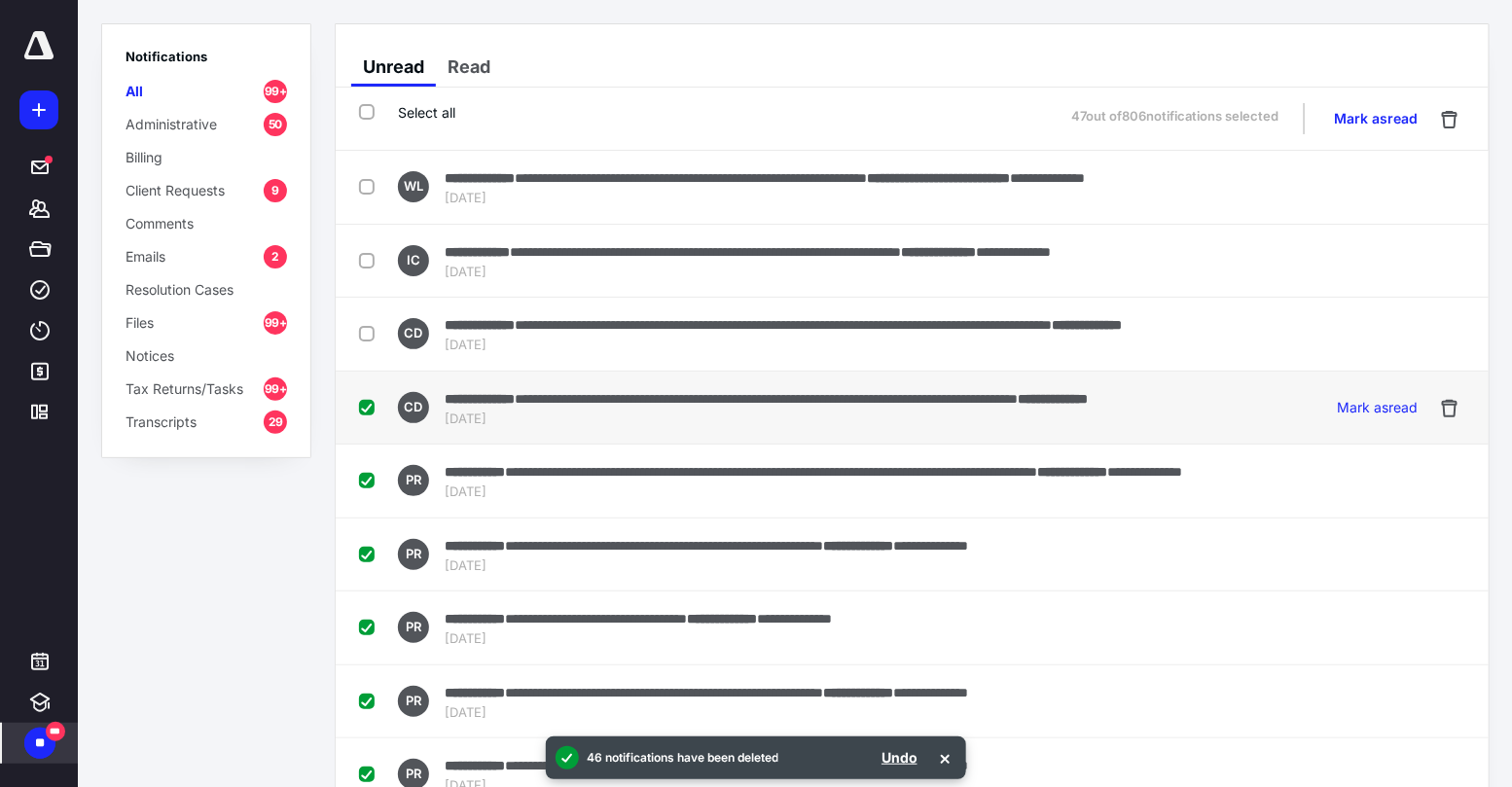 click at bounding box center [371, 407] 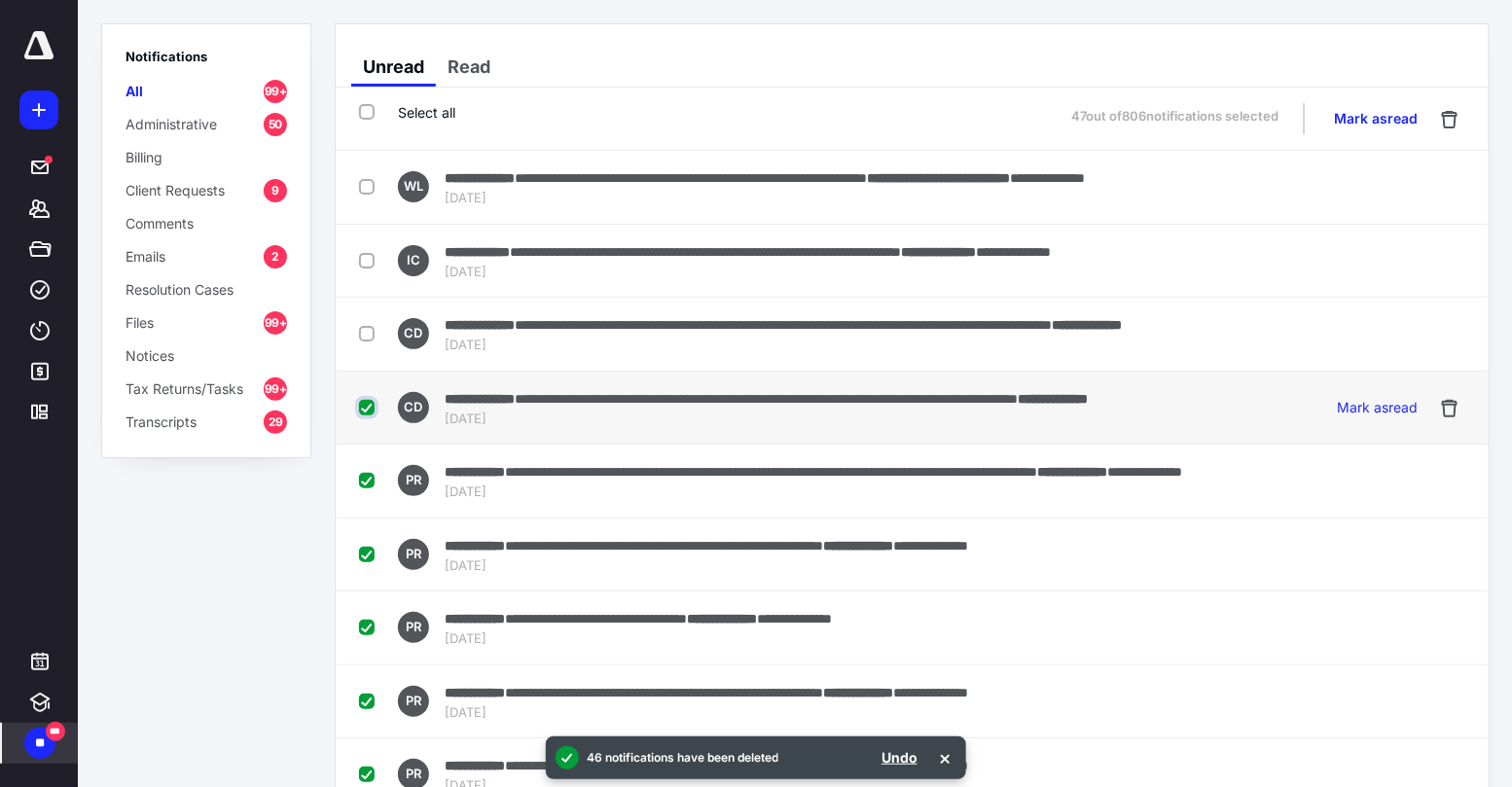 click at bounding box center (369, 408) 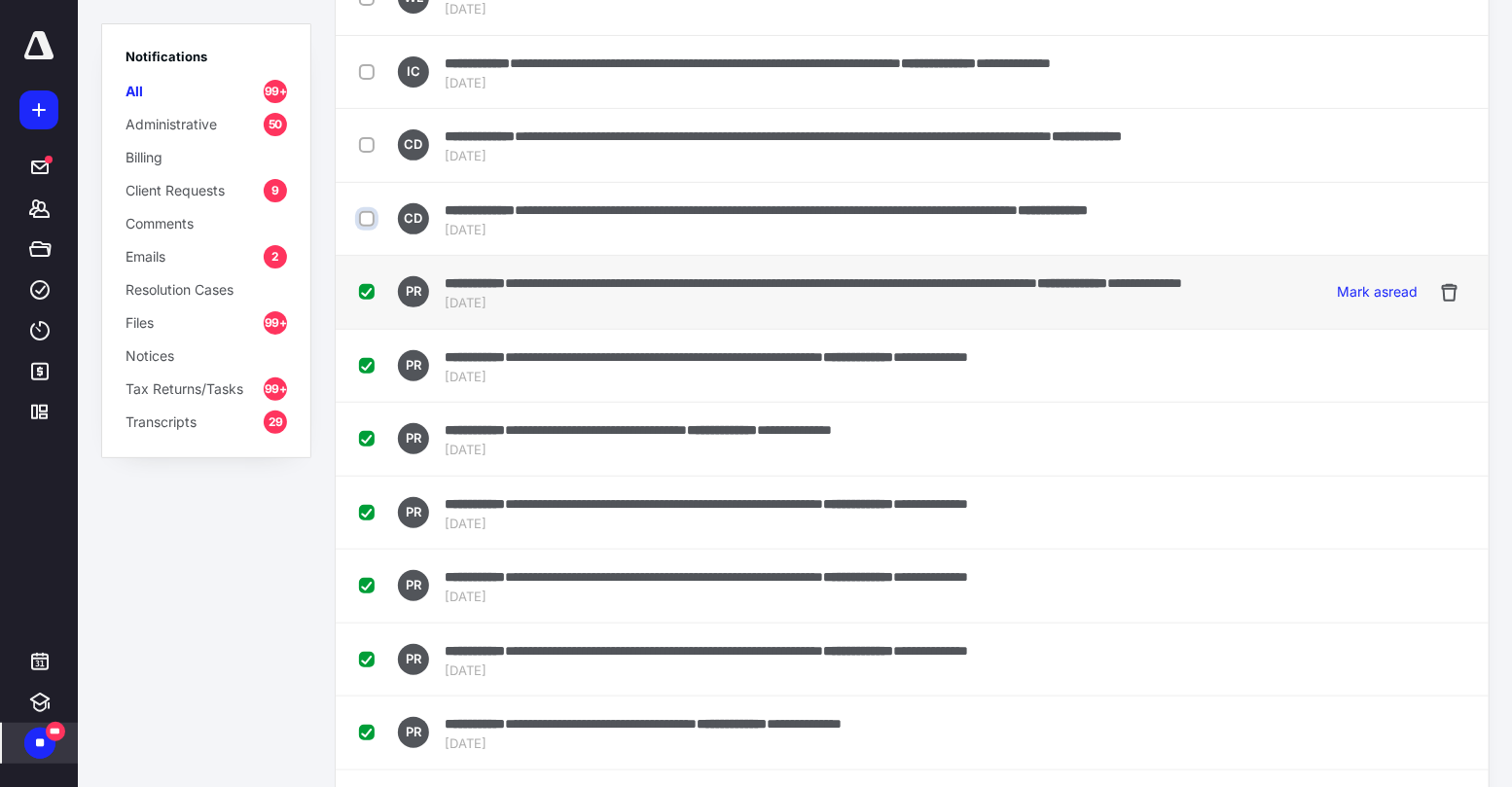 scroll, scrollTop: 188, scrollLeft: 0, axis: vertical 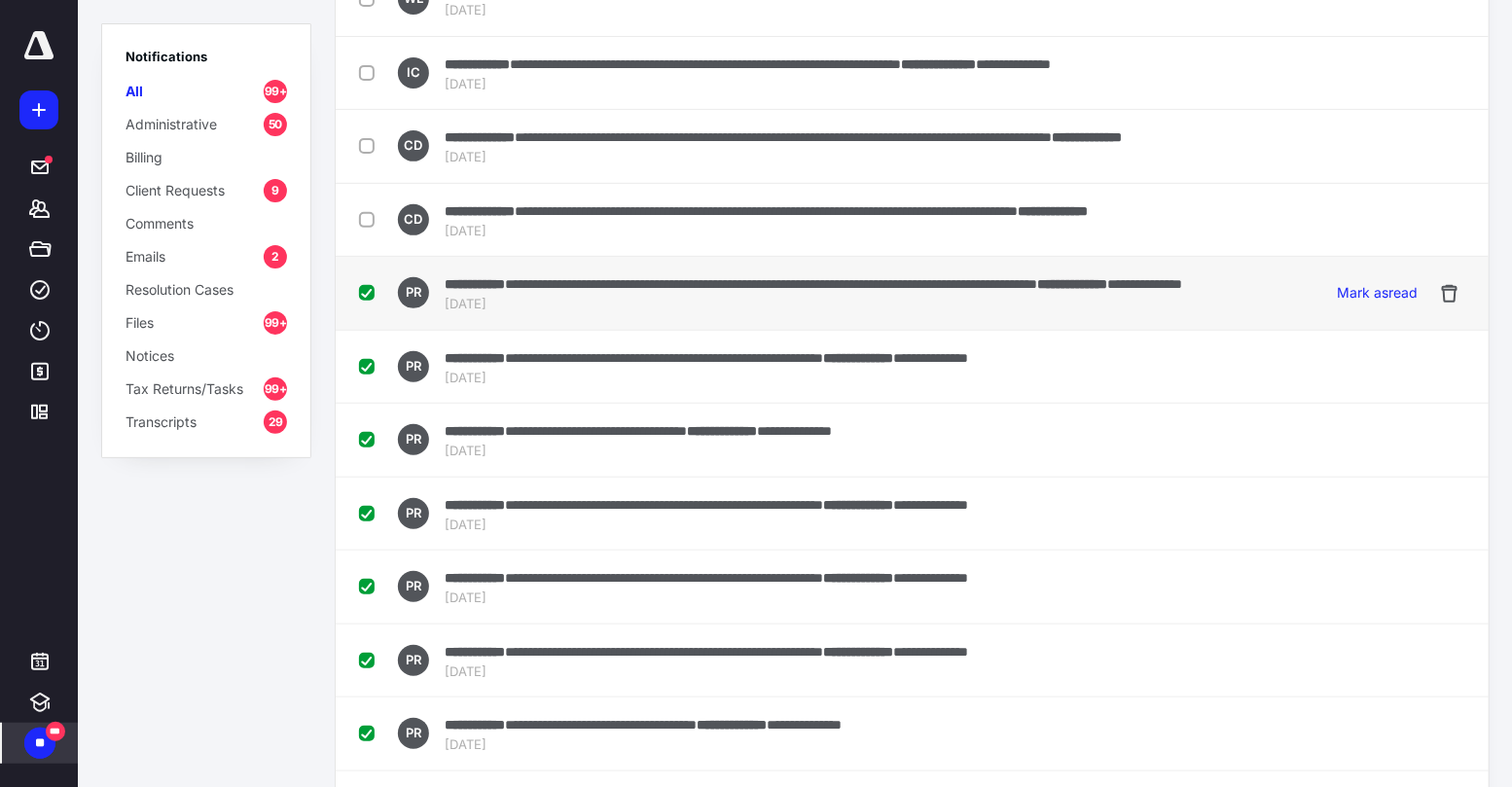 click at bounding box center (371, 292) 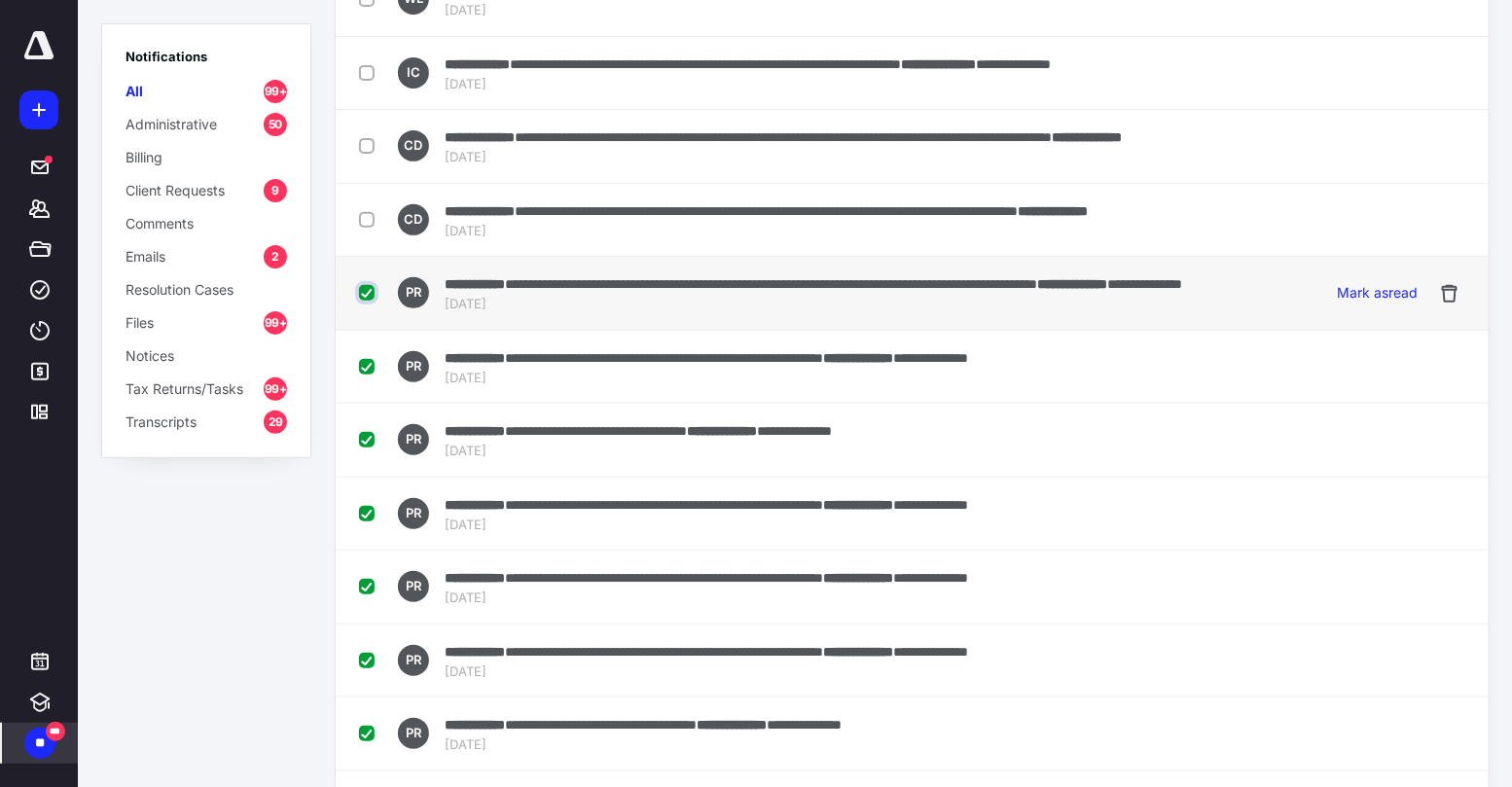 click at bounding box center [369, 293] 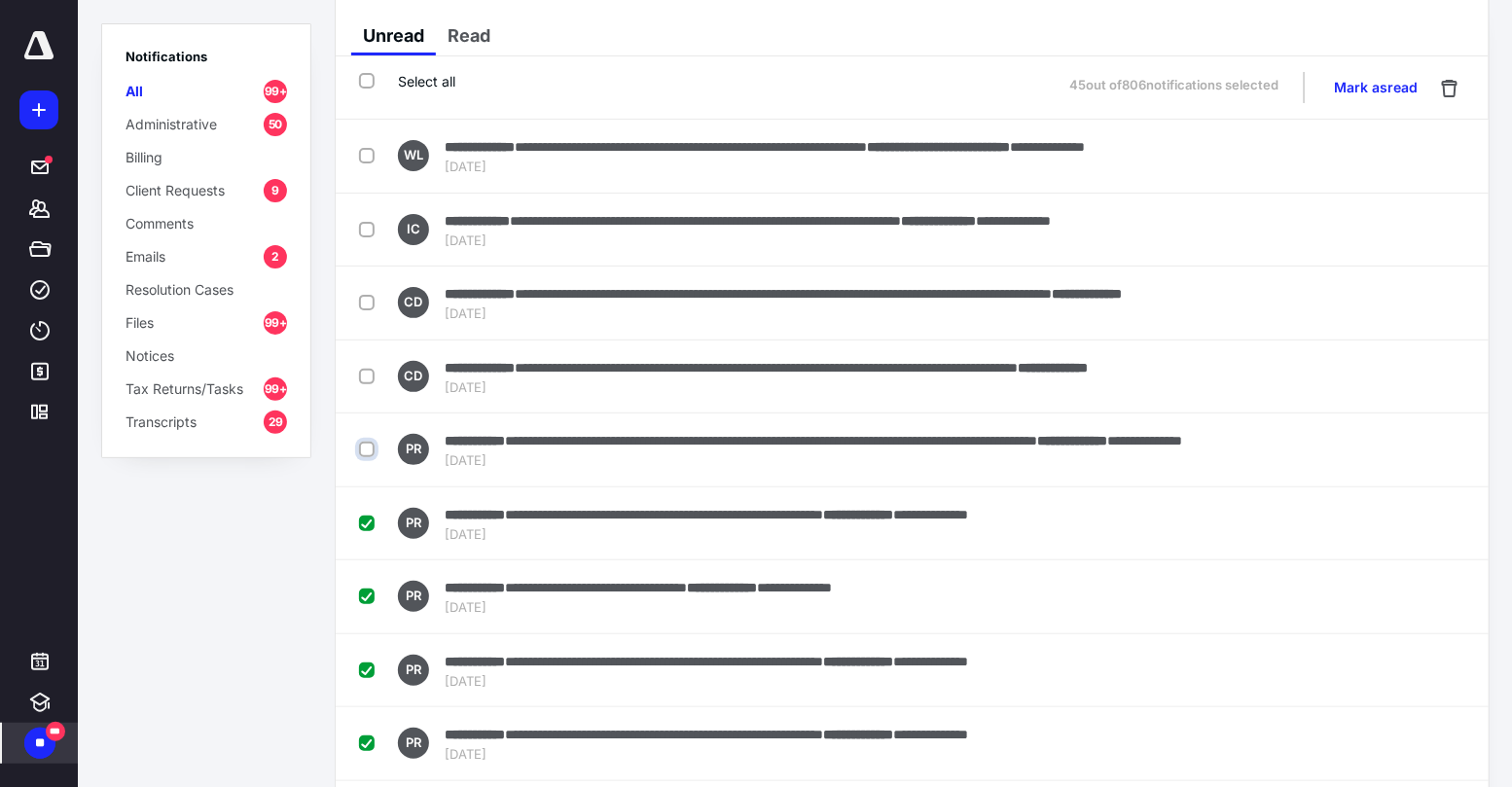 scroll, scrollTop: 0, scrollLeft: 0, axis: both 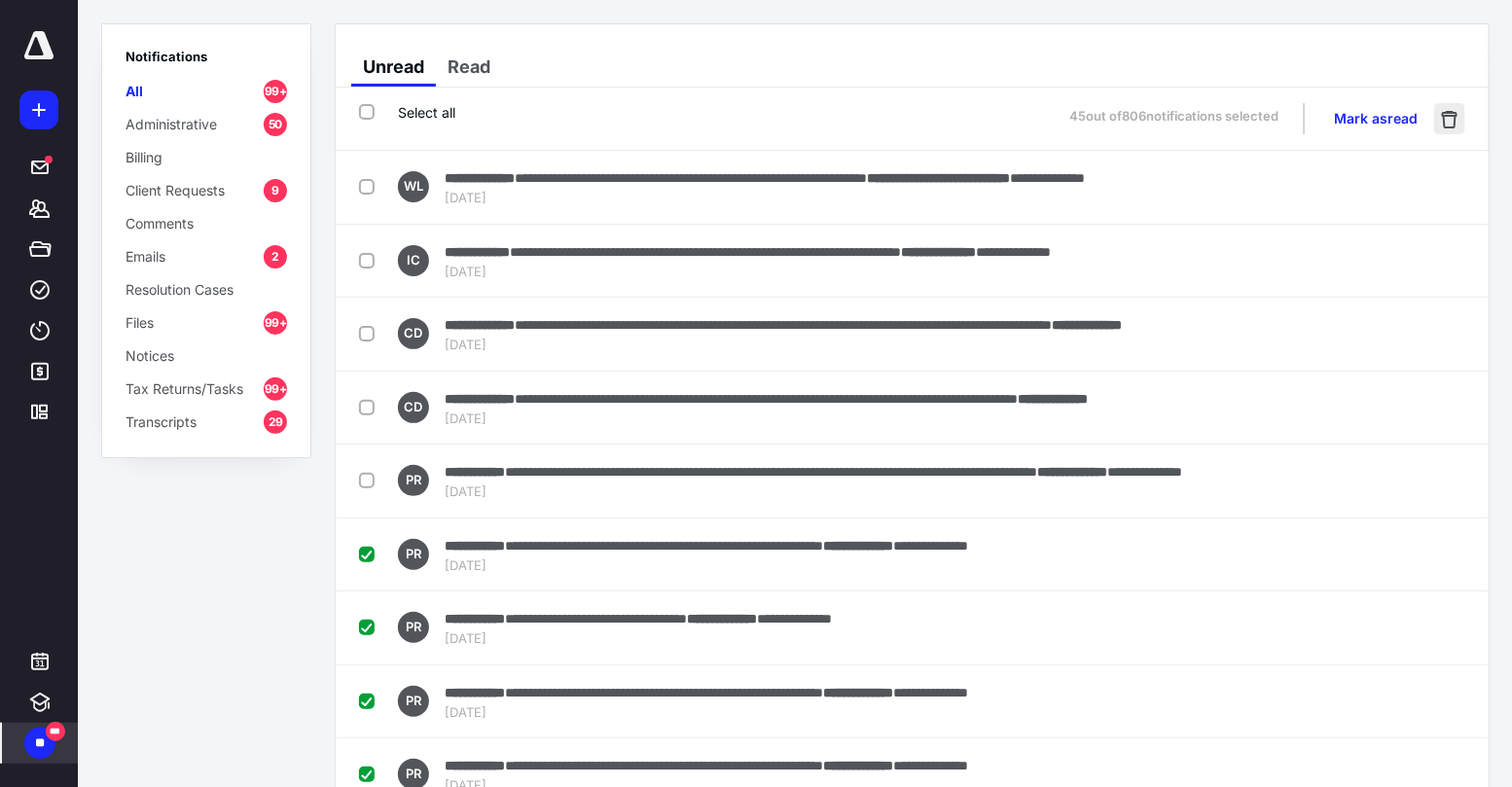 click at bounding box center (1450, 119) 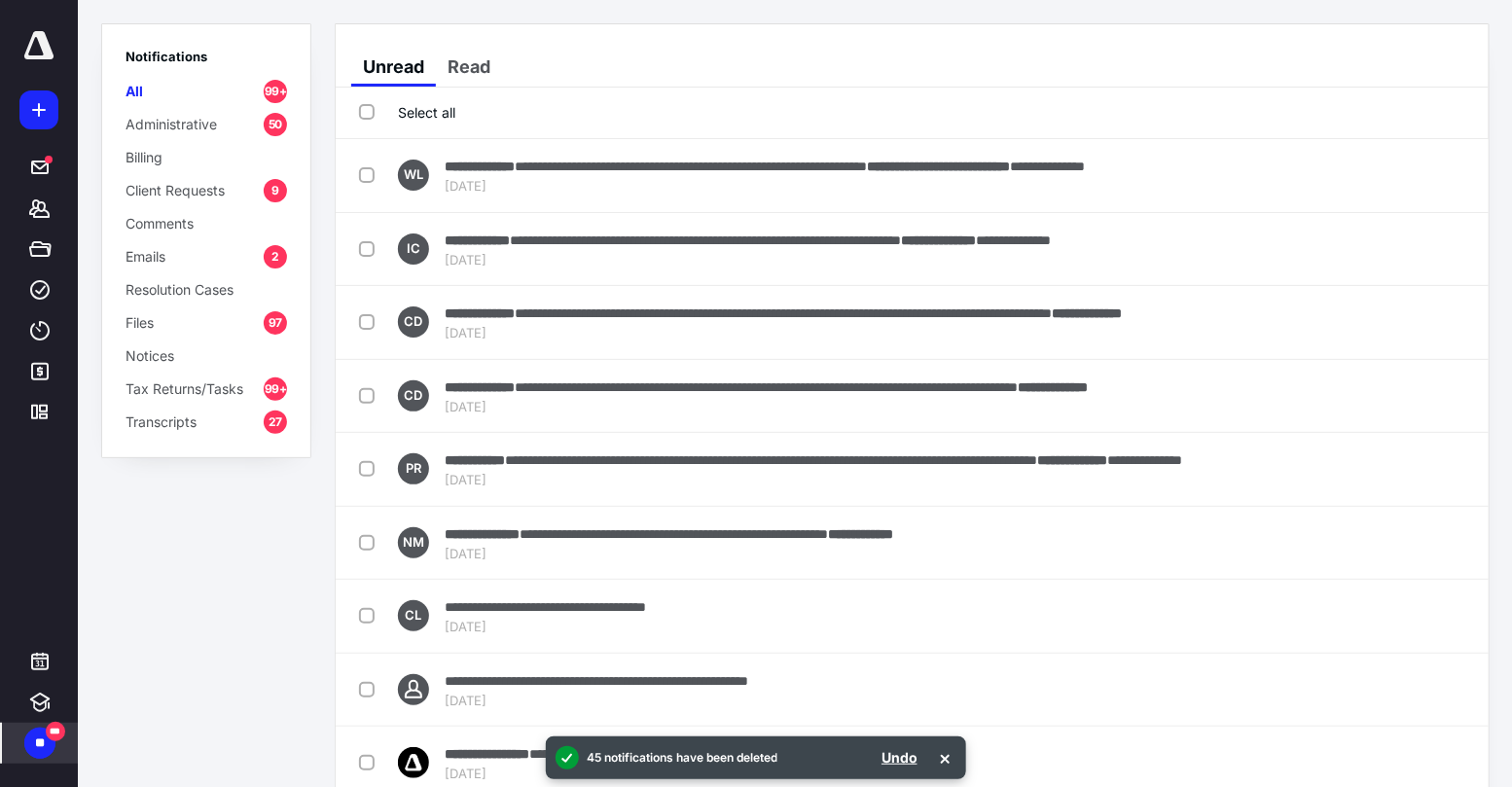 click on "Select all" at bounding box center [407, 112] 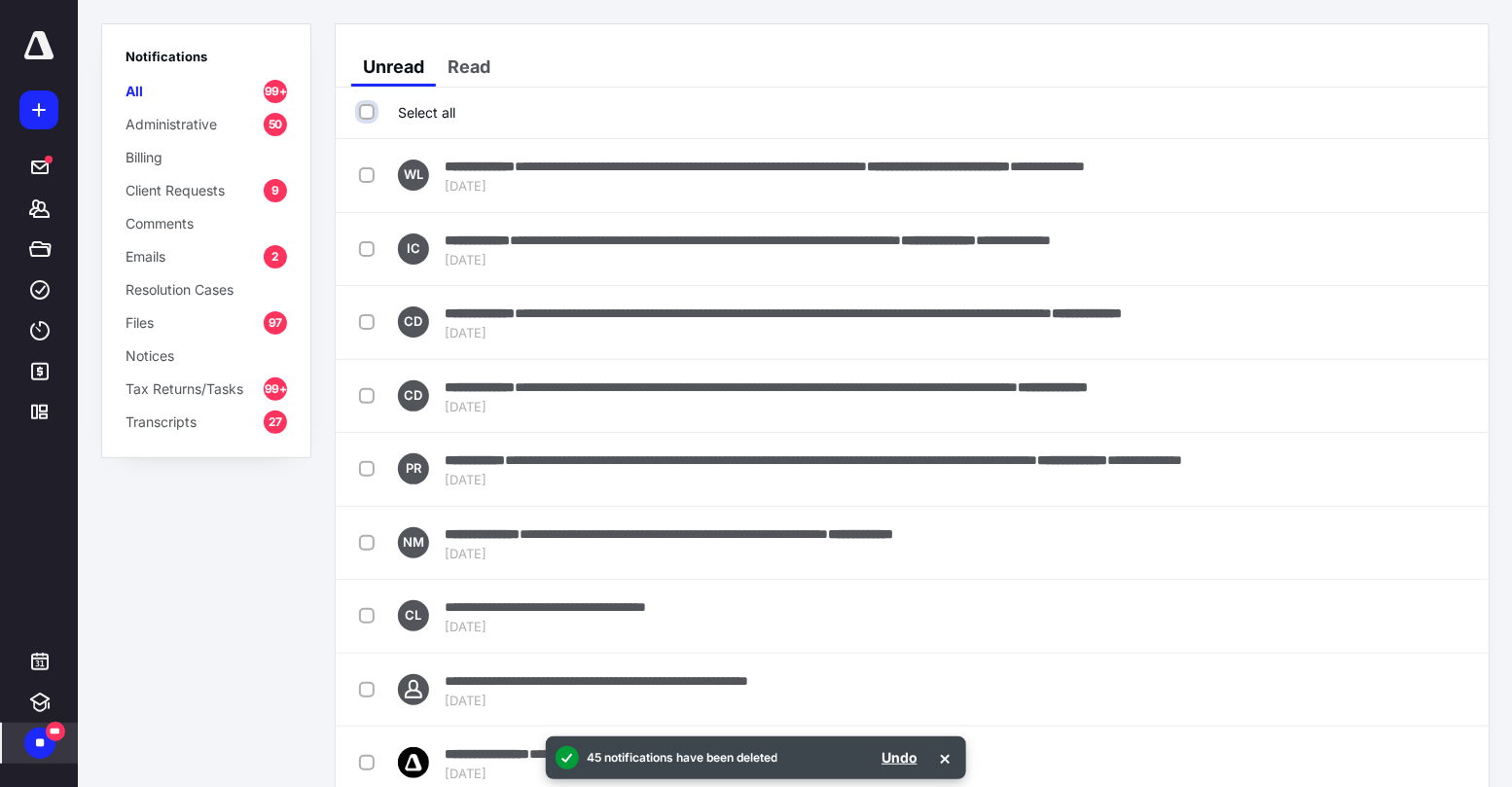 click on "Select all" at bounding box center (369, 112) 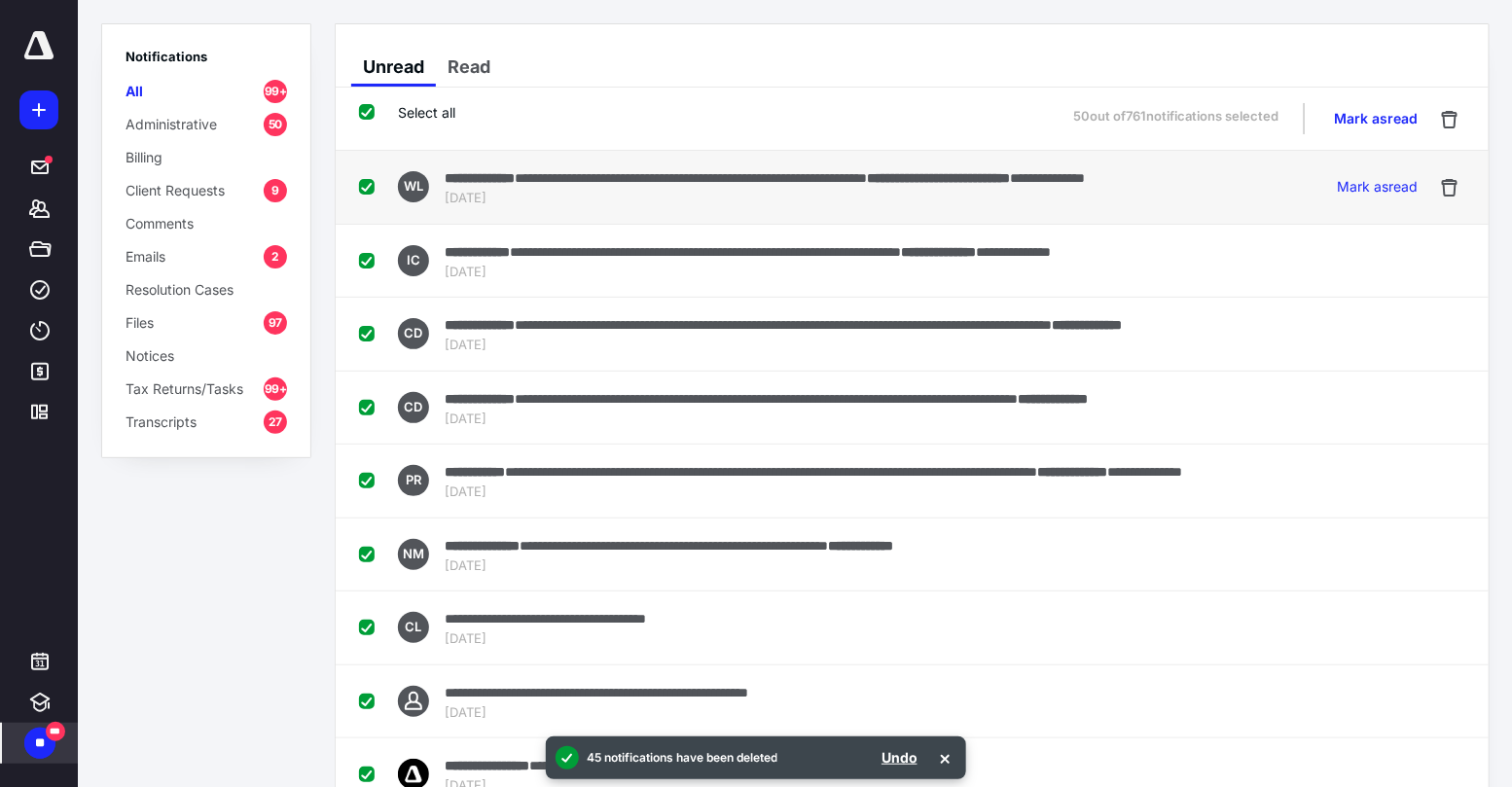 click at bounding box center [371, 186] 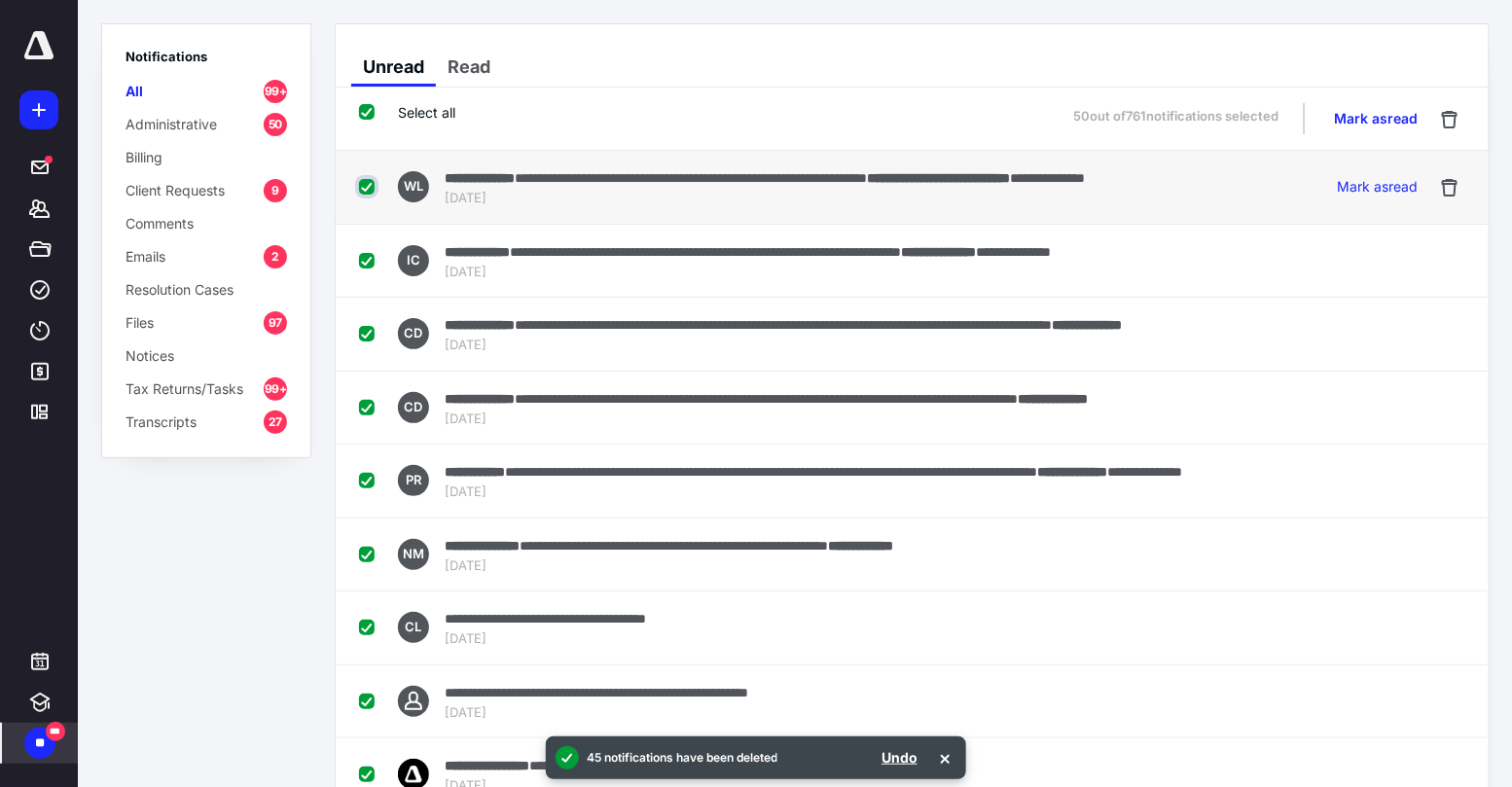 click at bounding box center [369, 187] 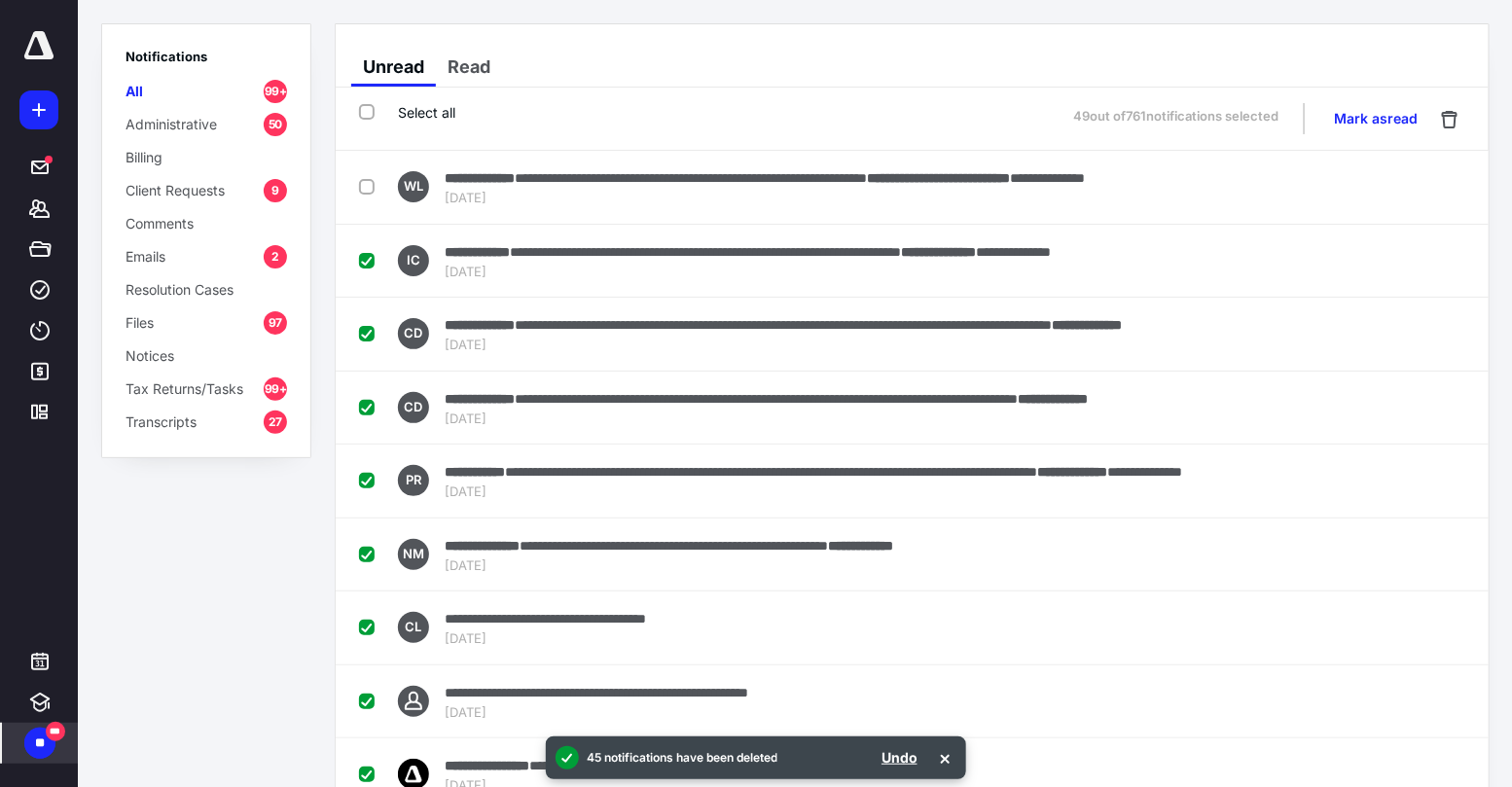 click on "Administrative" at bounding box center (171, 124) 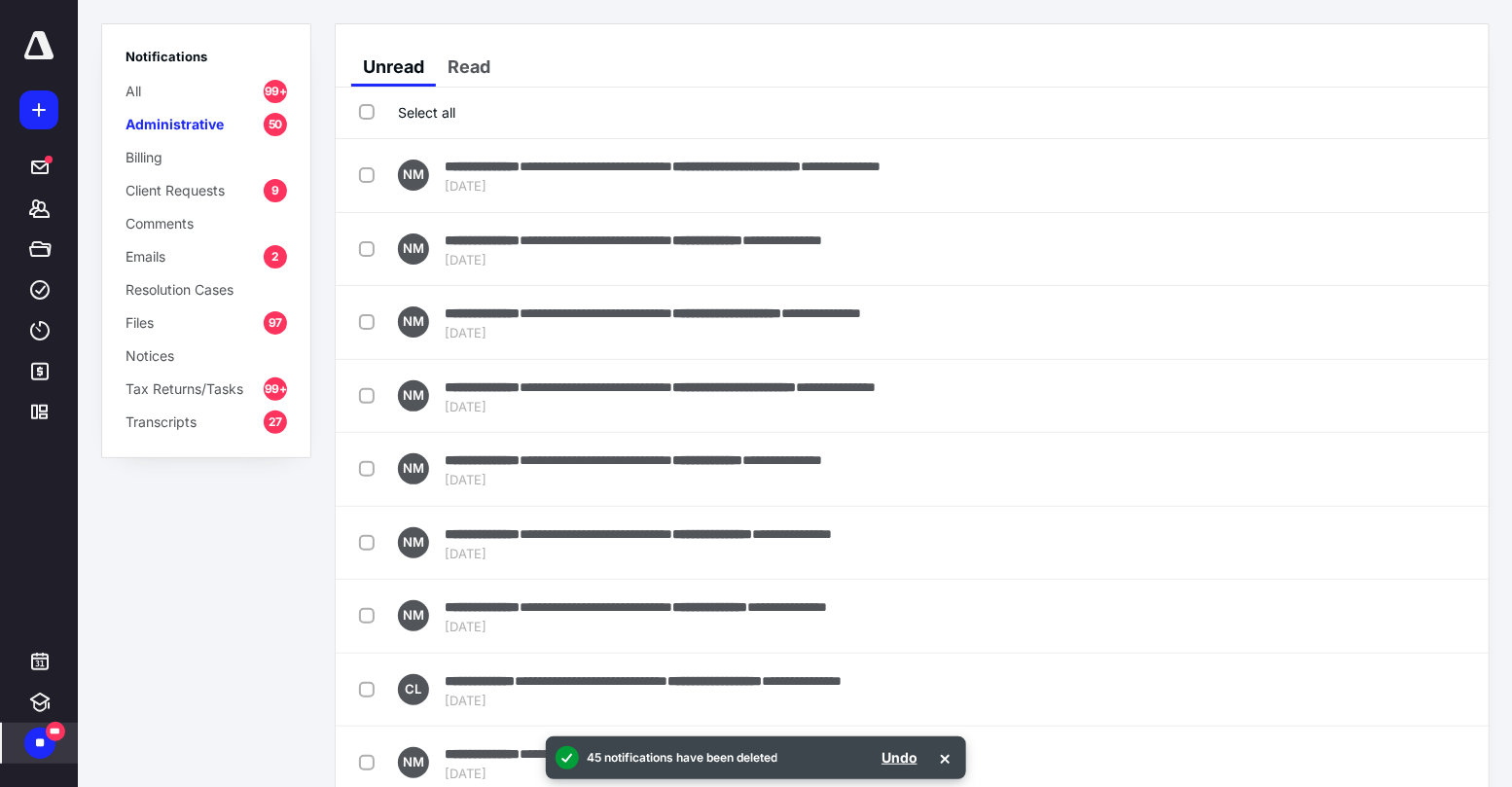 click on "Select all" at bounding box center (407, 112) 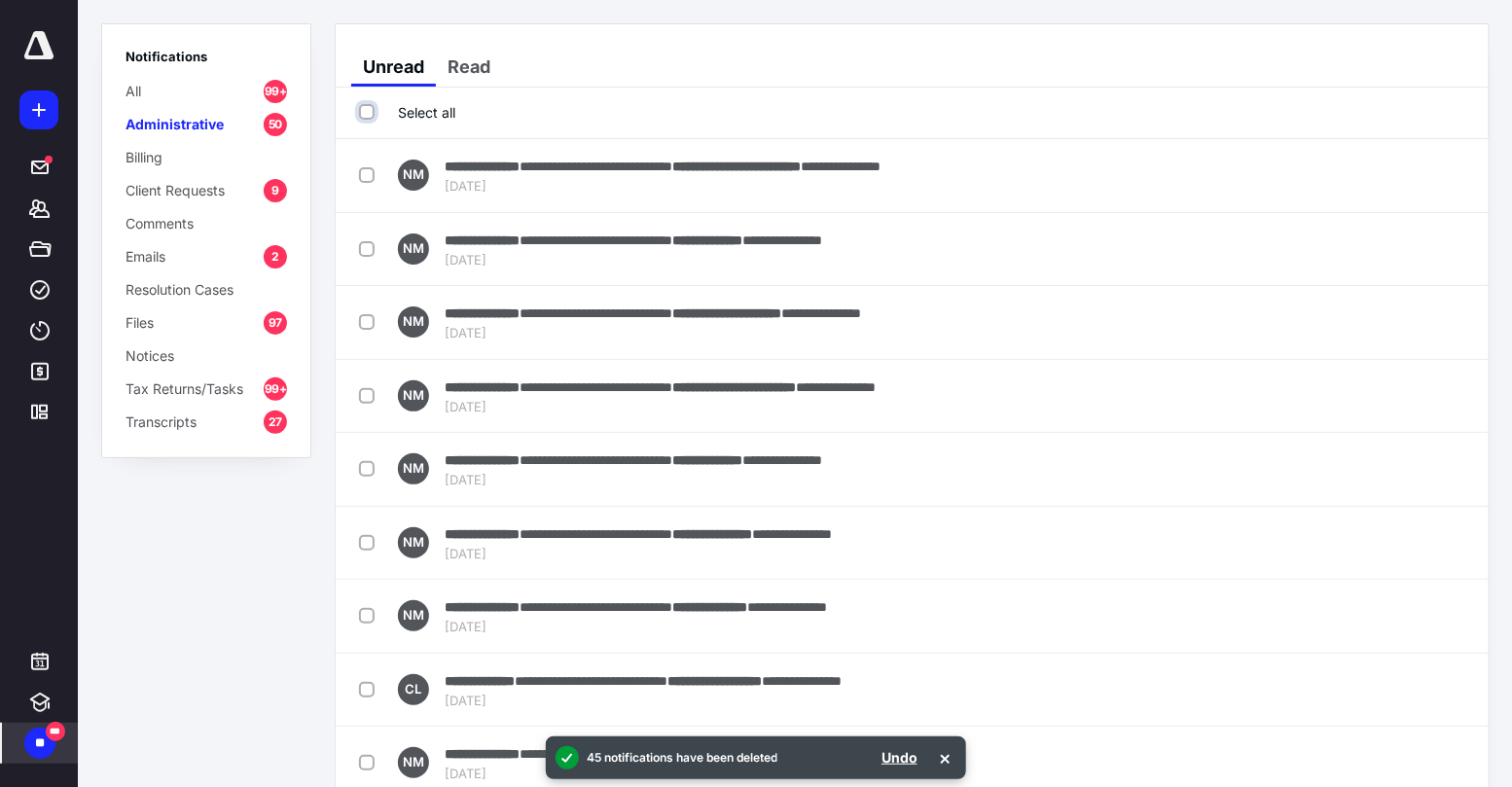 click on "Select all" at bounding box center [369, 112] 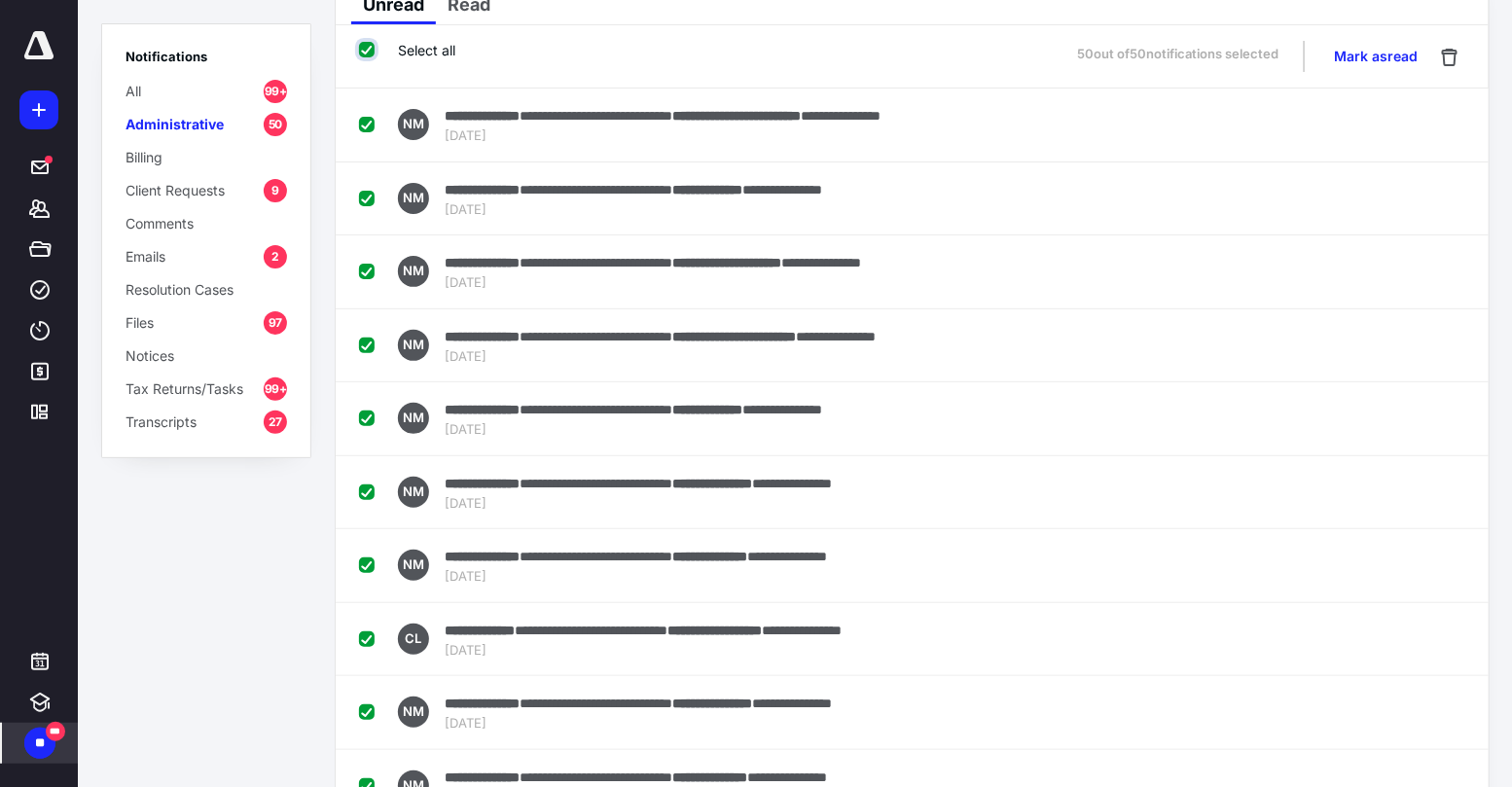 scroll, scrollTop: 0, scrollLeft: 0, axis: both 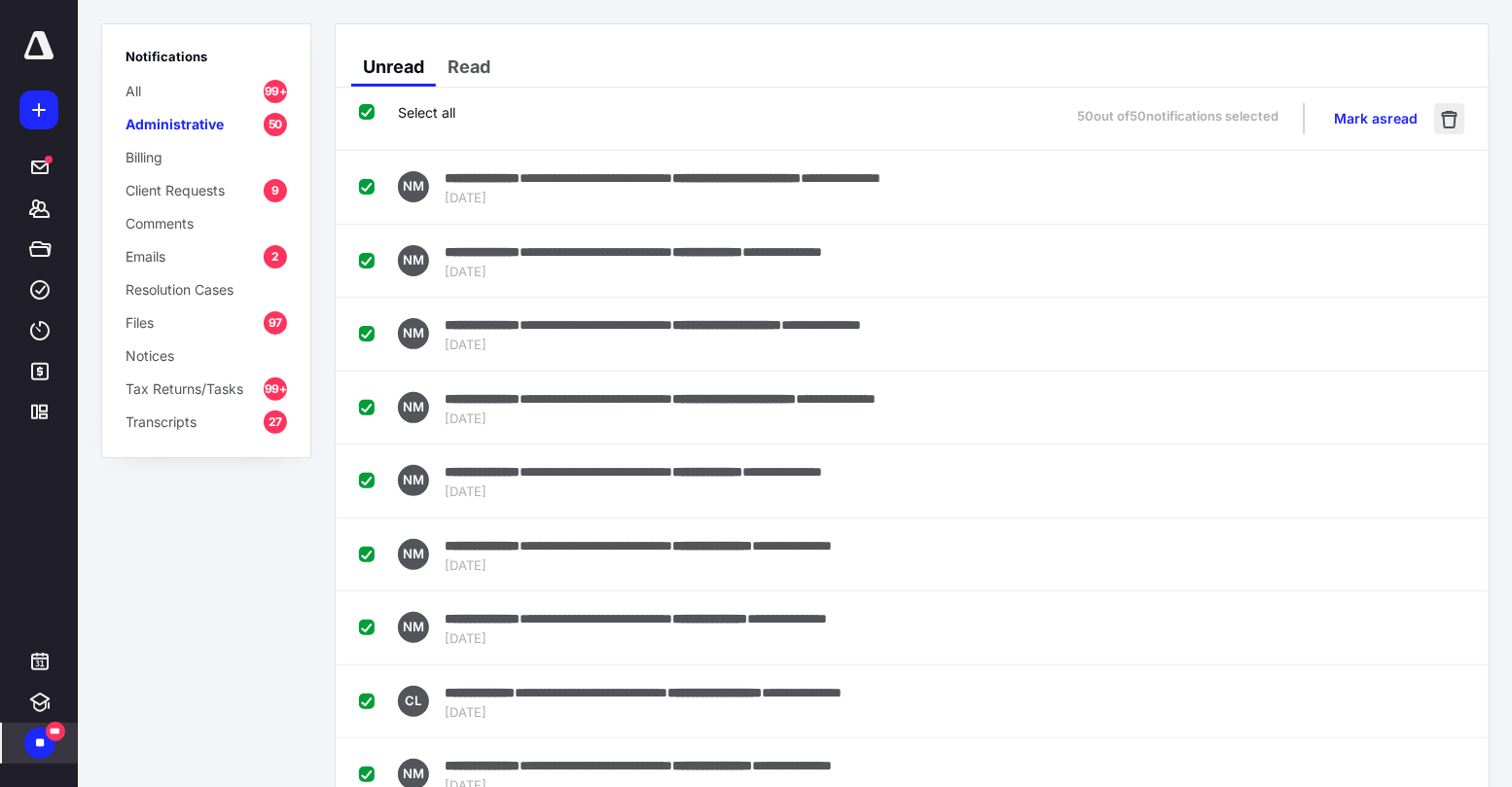 click at bounding box center [1450, 119] 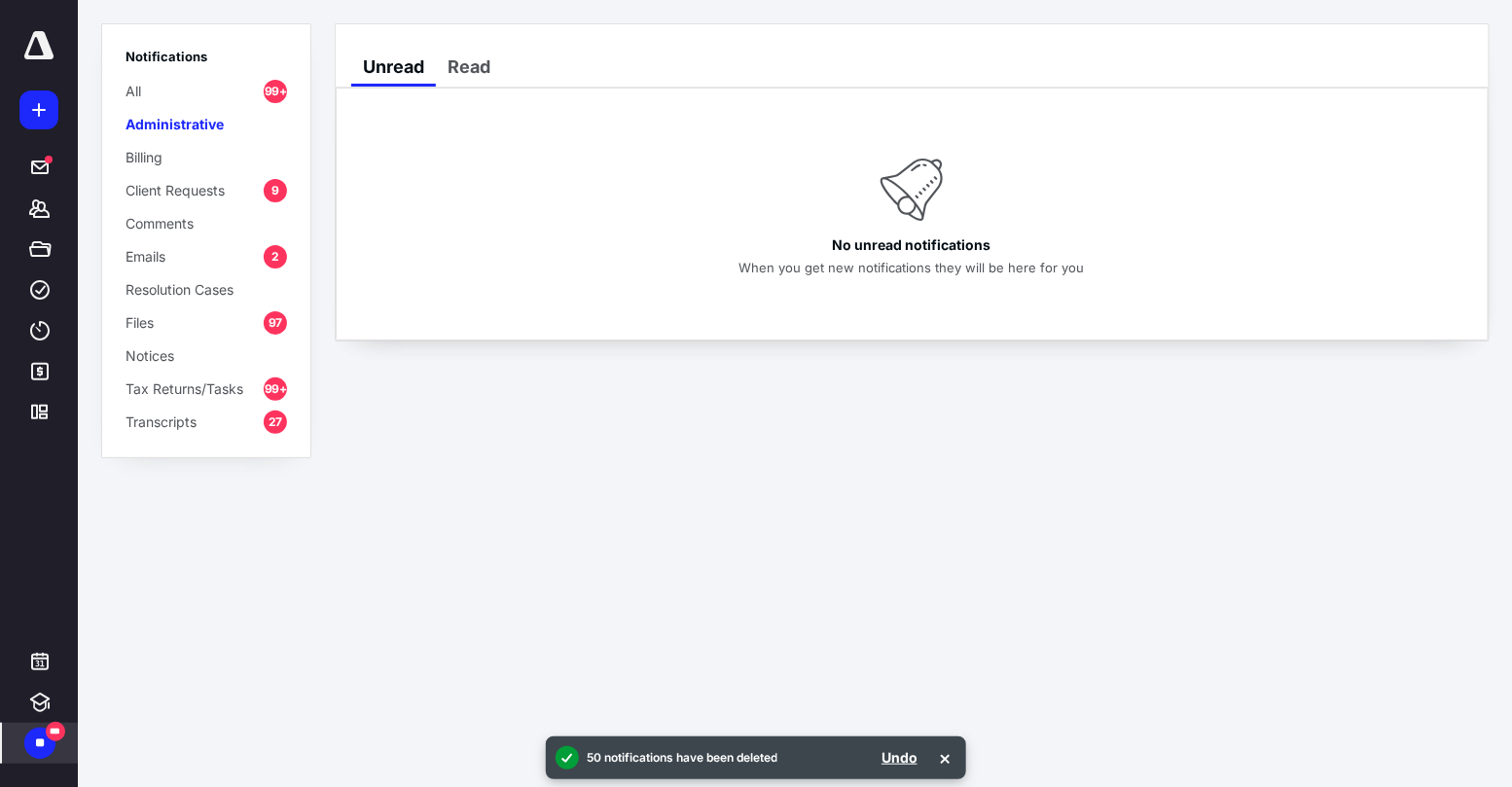 click on "Client Requests" at bounding box center (175, 190) 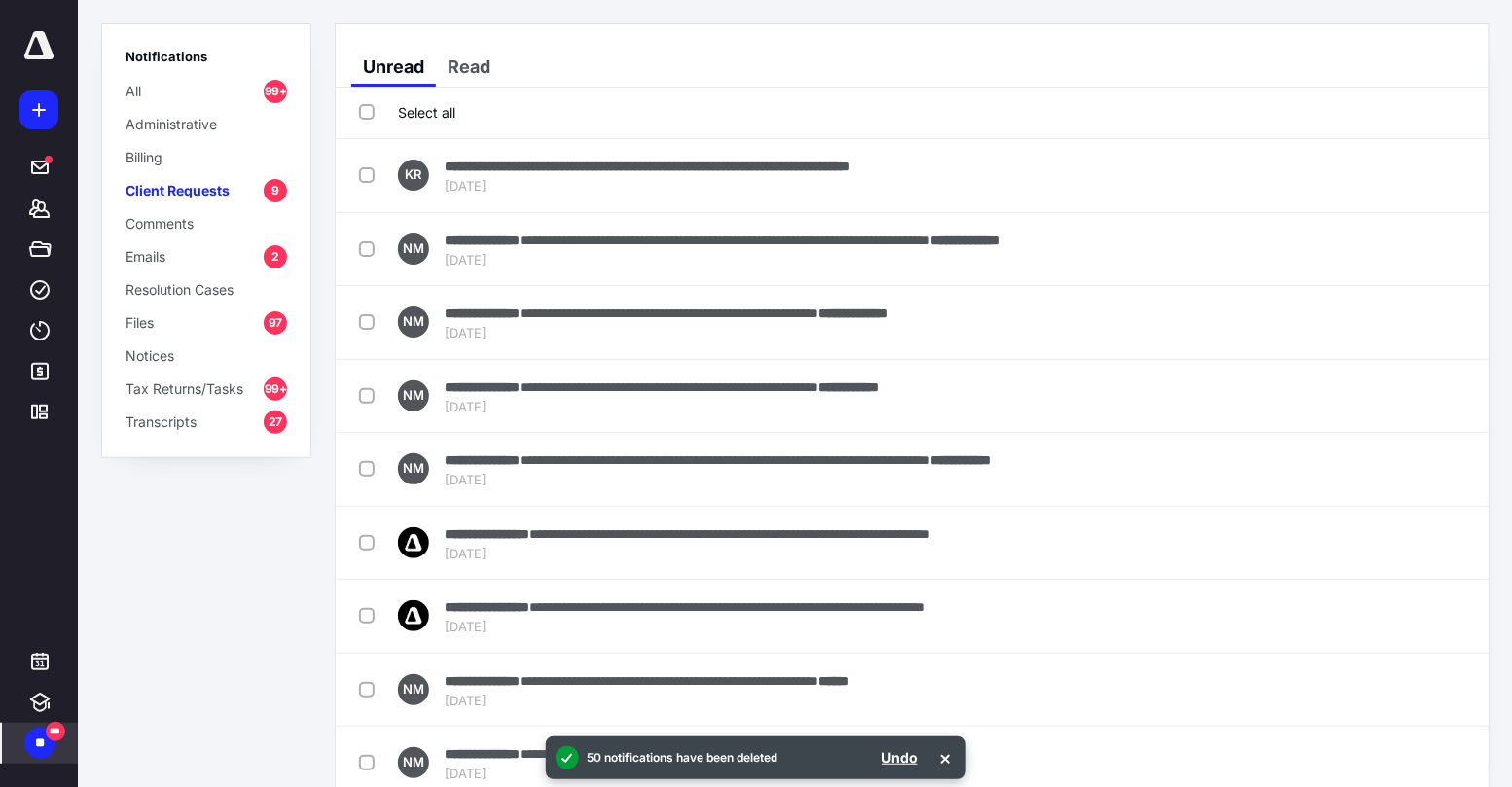 click on "Select all" at bounding box center [407, 112] 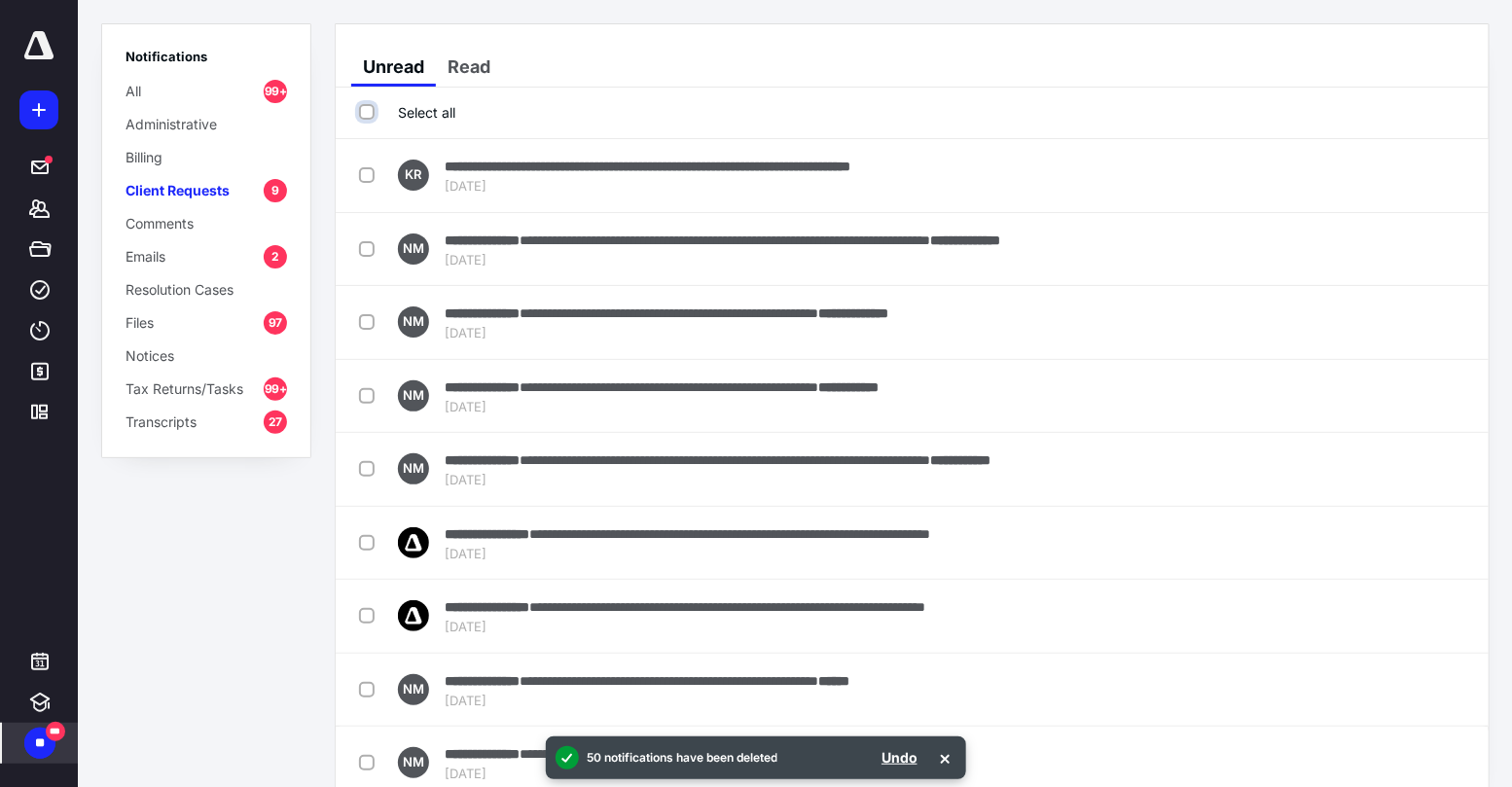 click on "Select all" at bounding box center [369, 112] 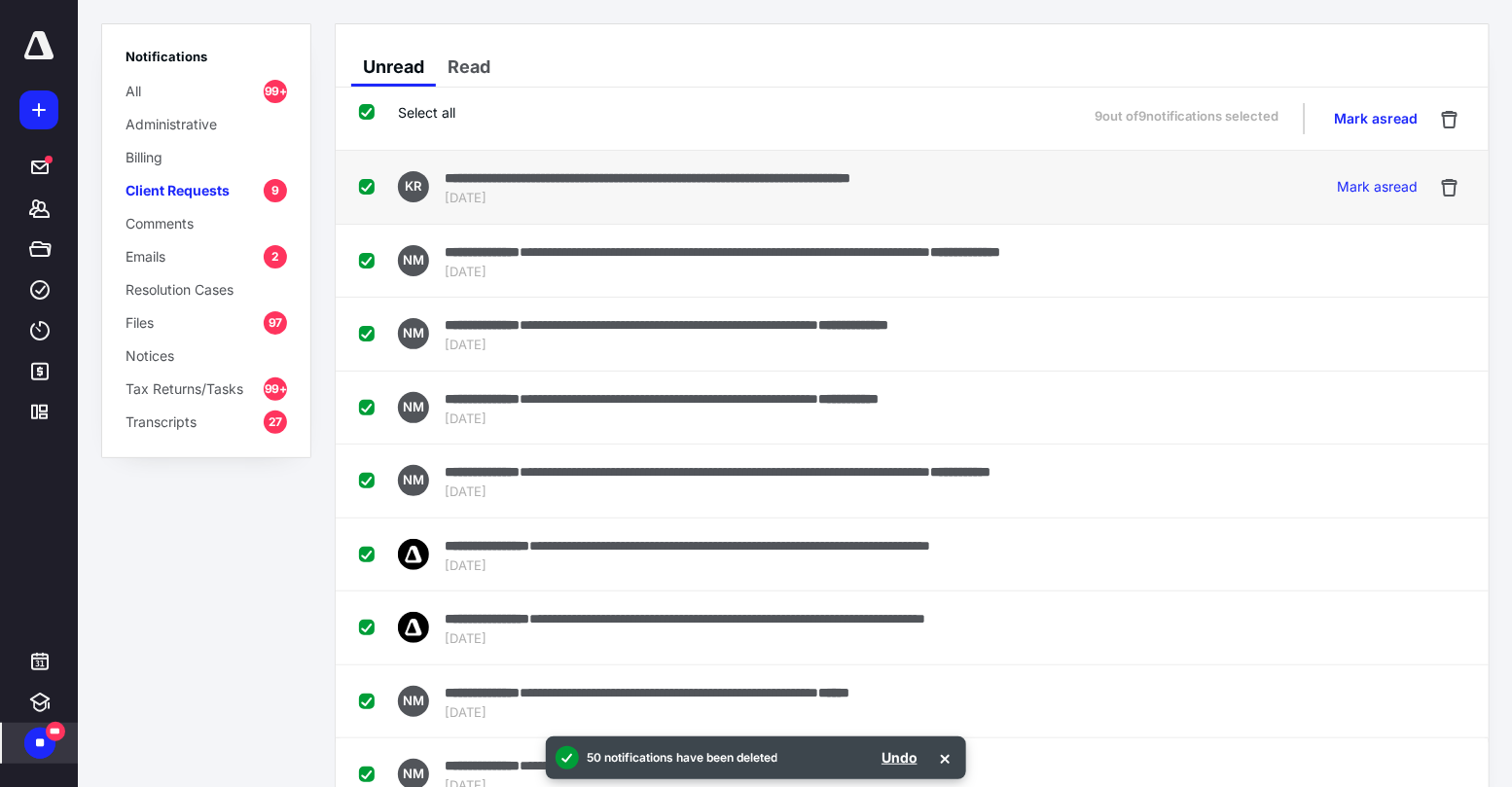 click at bounding box center (371, 186) 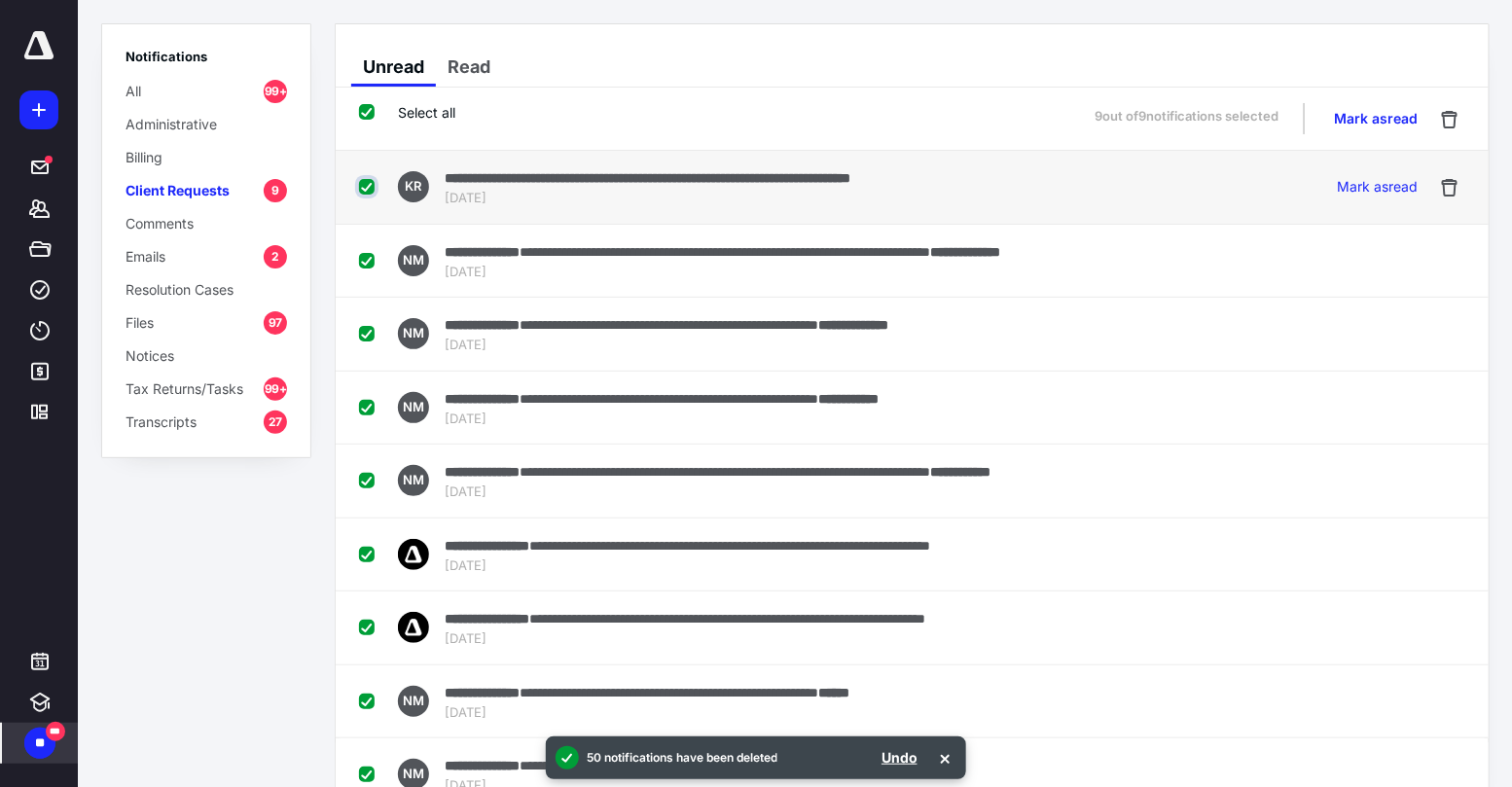 click at bounding box center (369, 187) 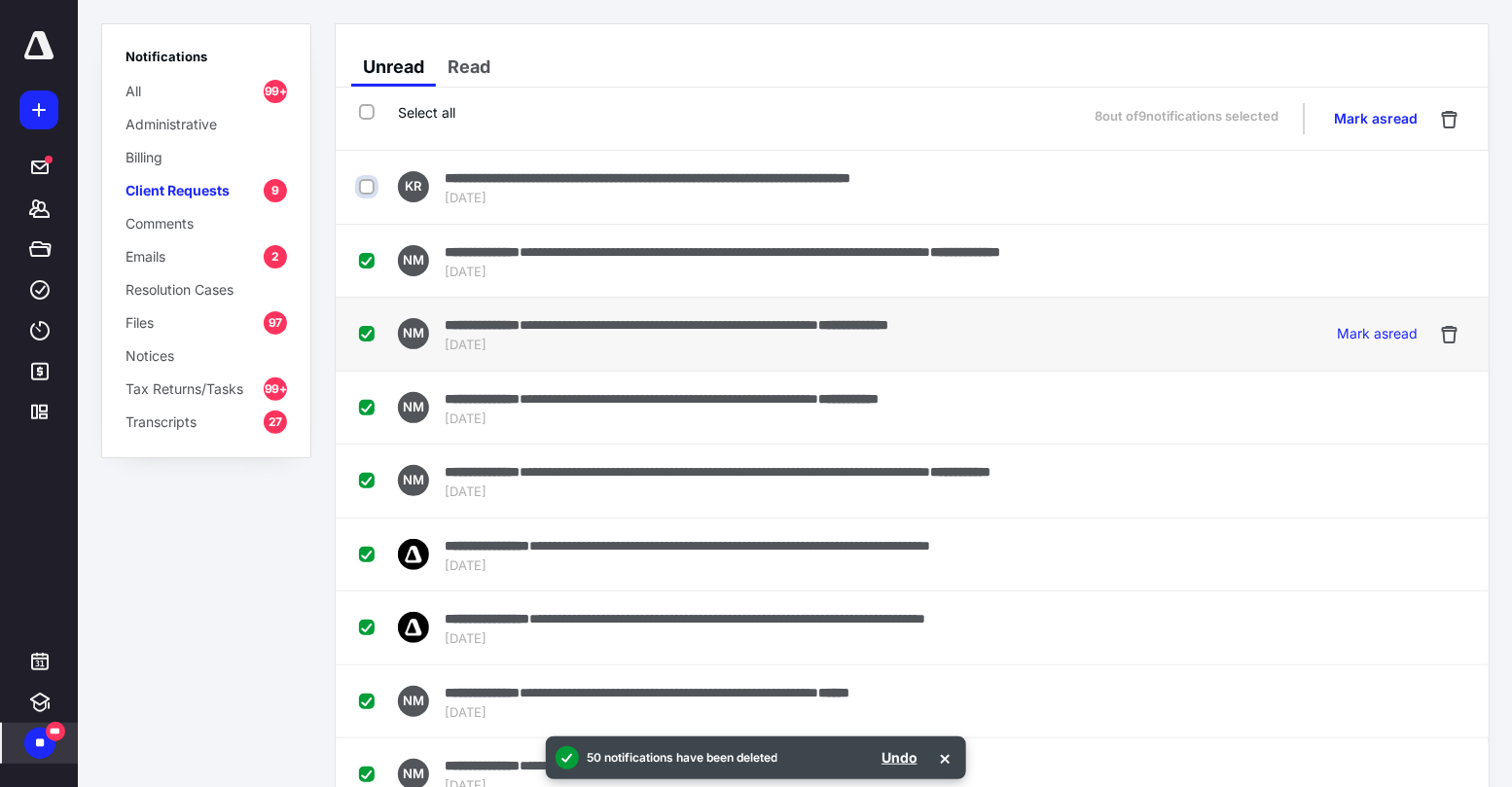 scroll, scrollTop: 29, scrollLeft: 0, axis: vertical 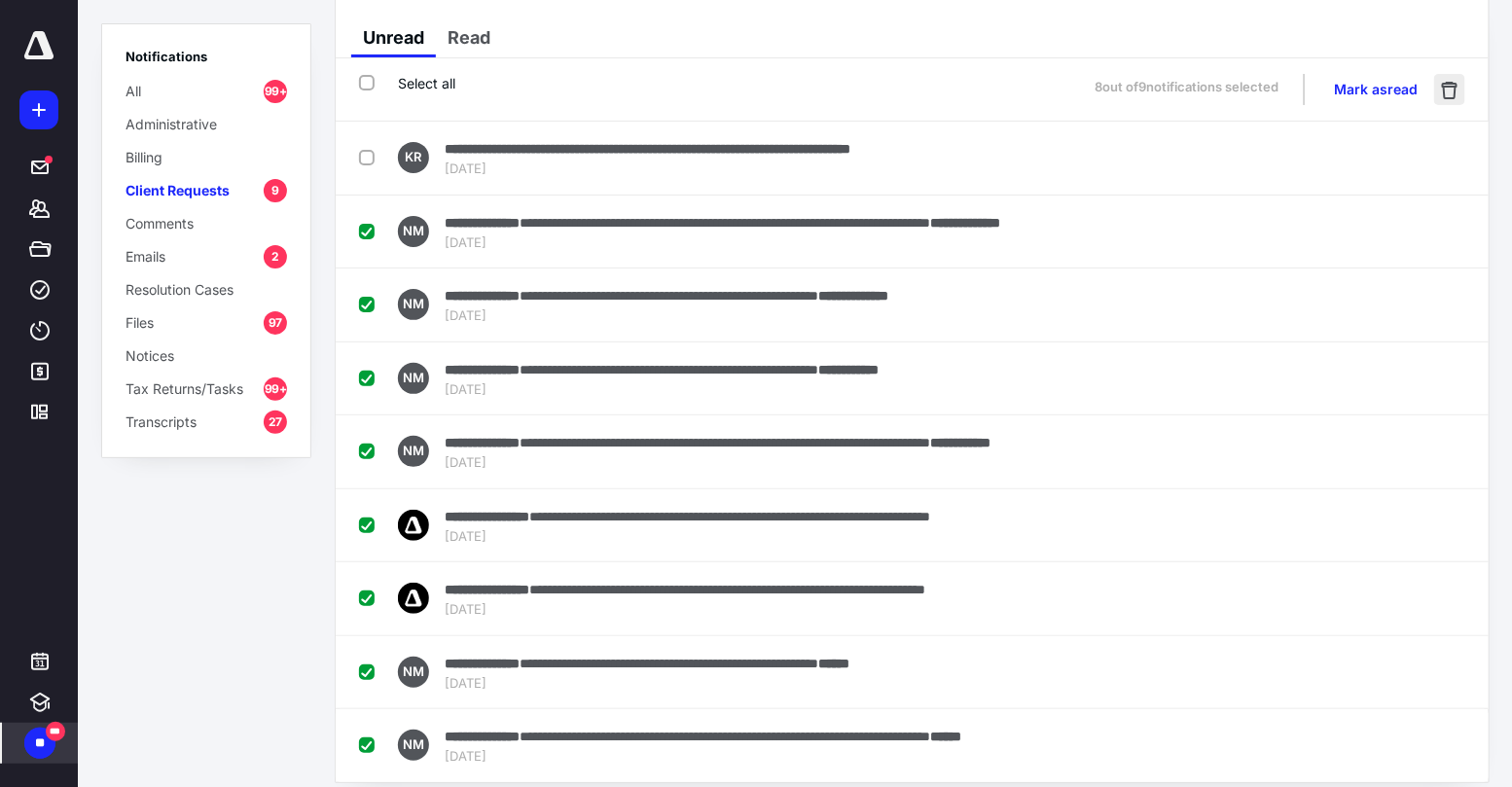 click at bounding box center (1450, 89) 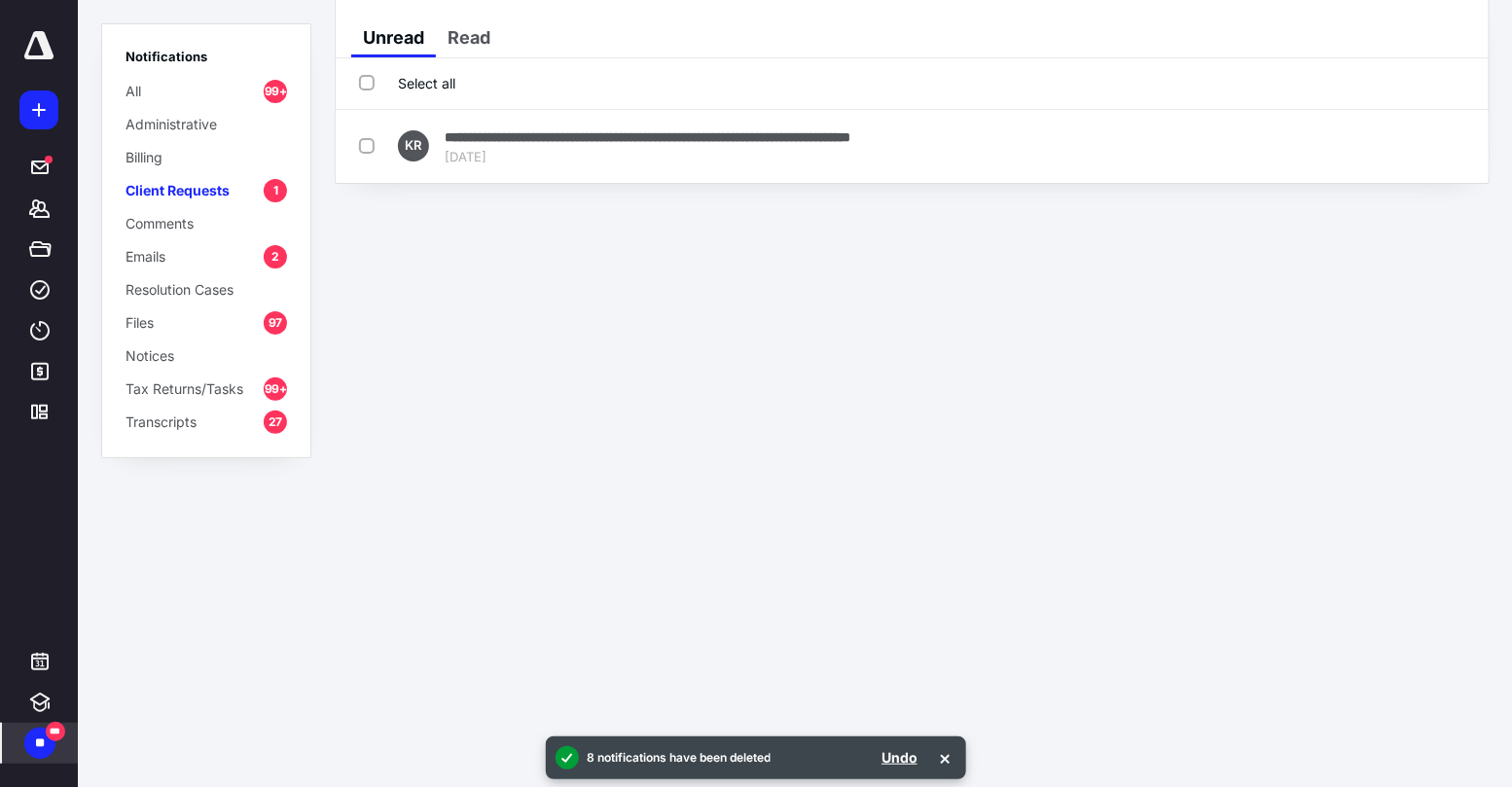 scroll, scrollTop: 0, scrollLeft: 0, axis: both 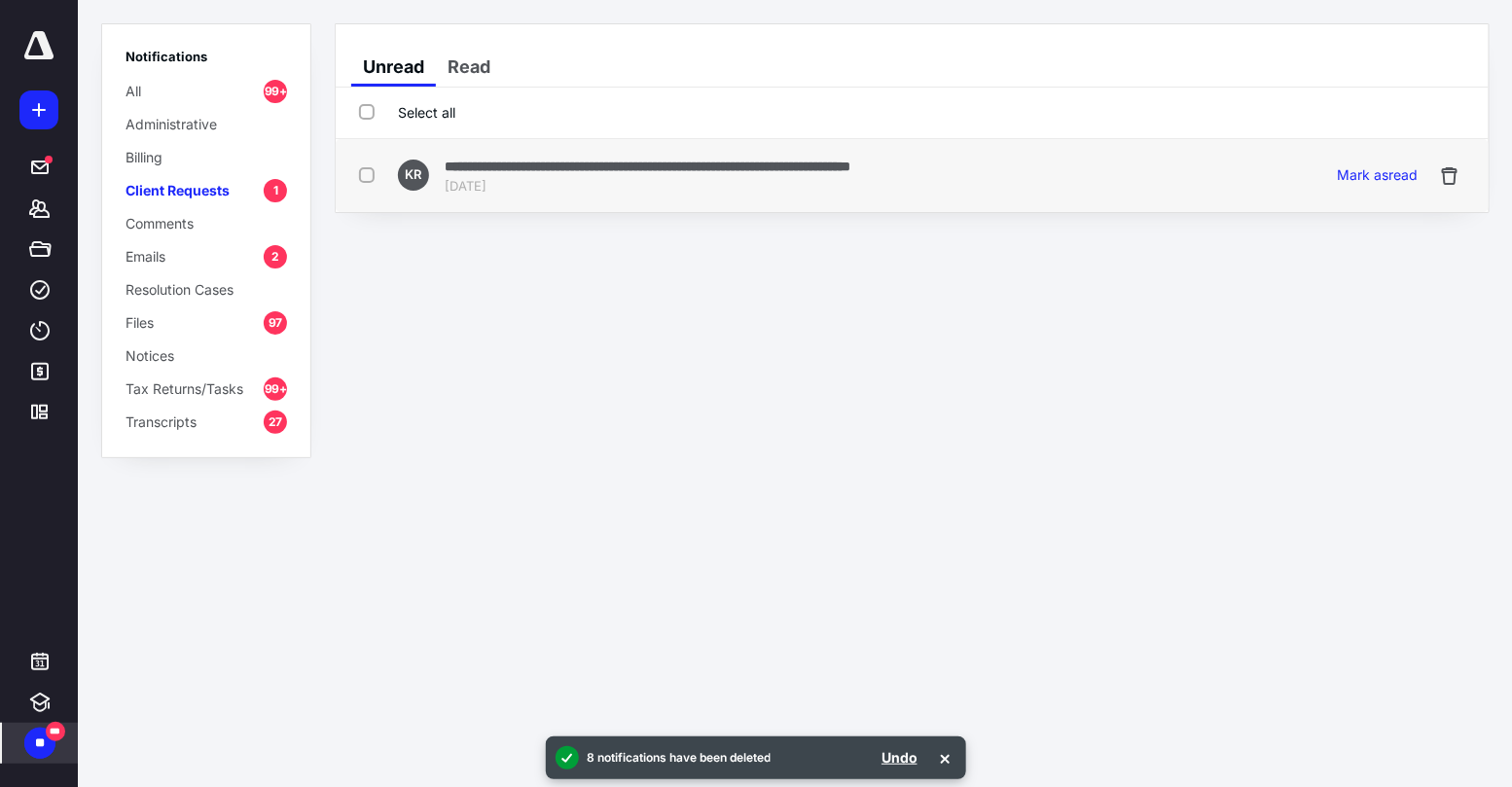 click on "**********" at bounding box center [647, 166] 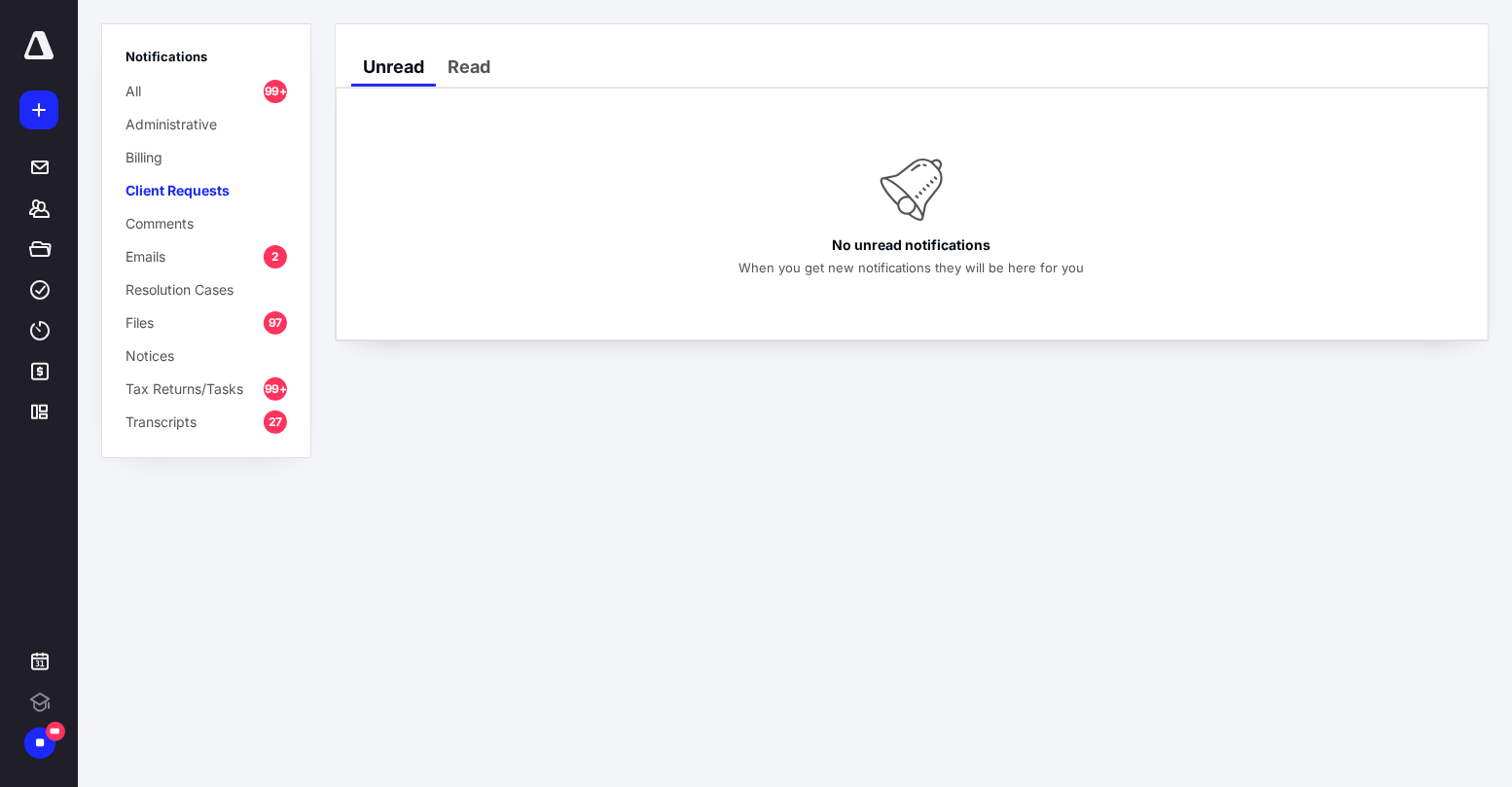 scroll, scrollTop: 0, scrollLeft: 0, axis: both 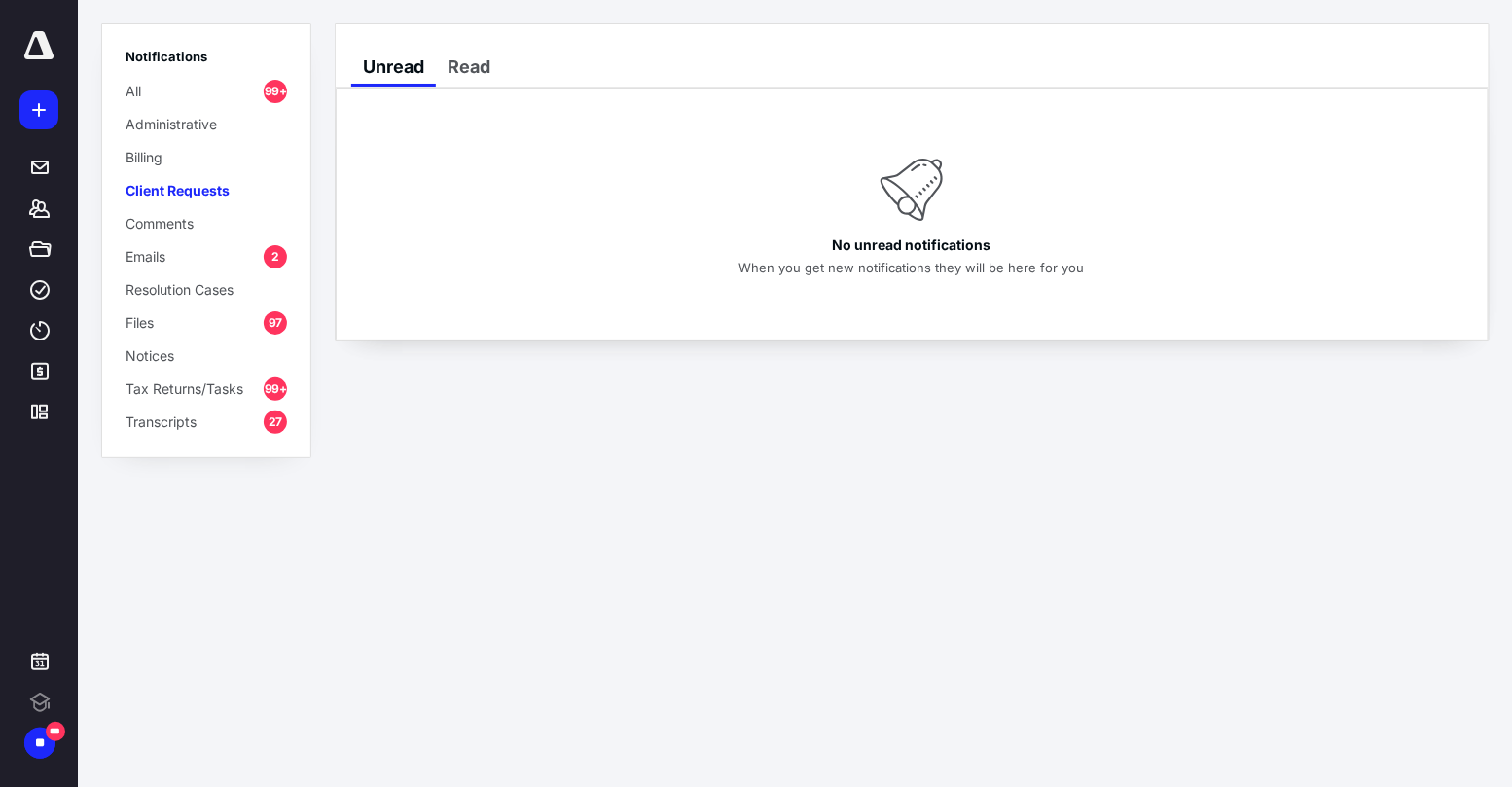click on "Client Requests" at bounding box center (177, 190) 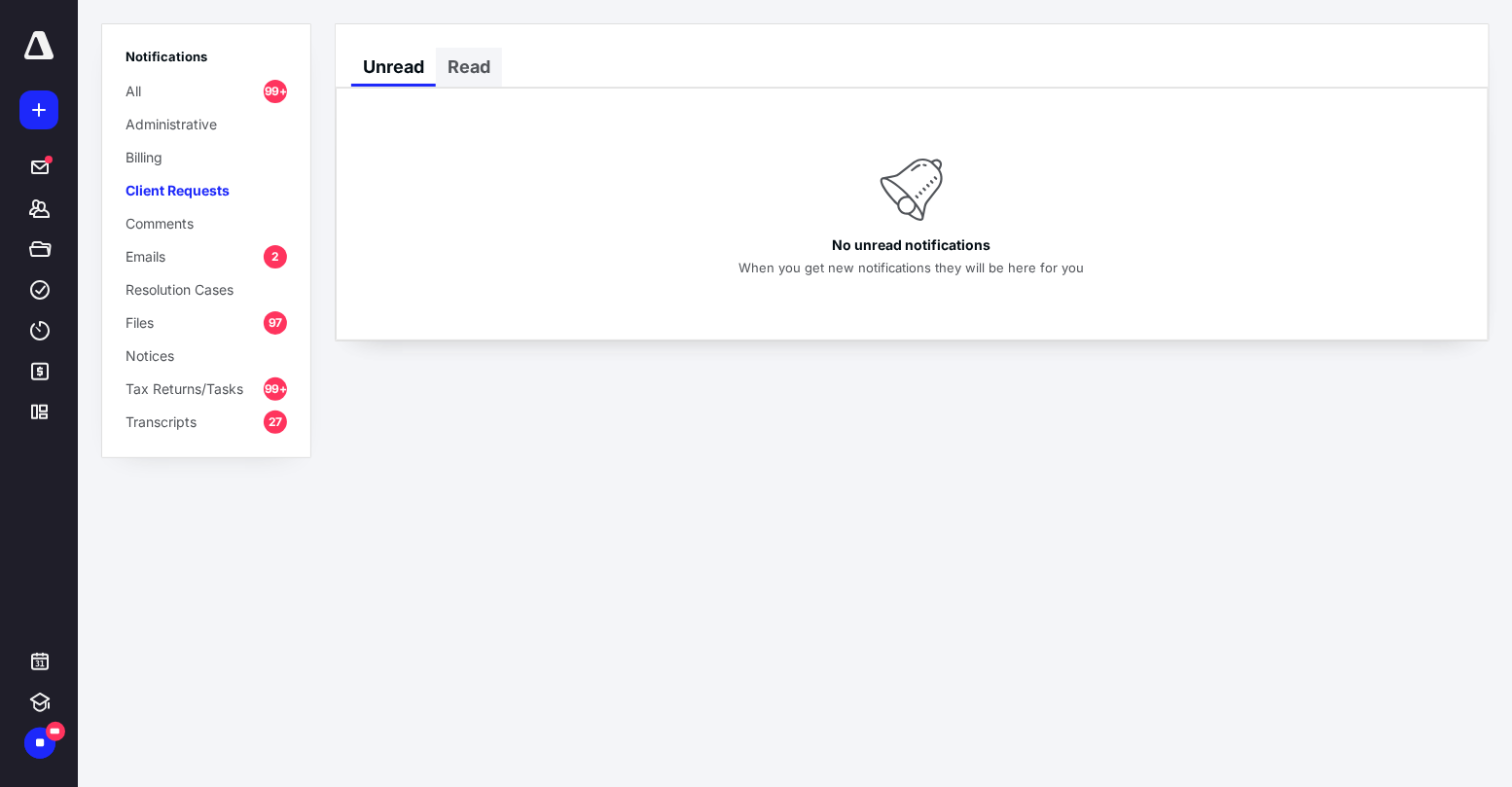 click on "Read" at bounding box center [469, 67] 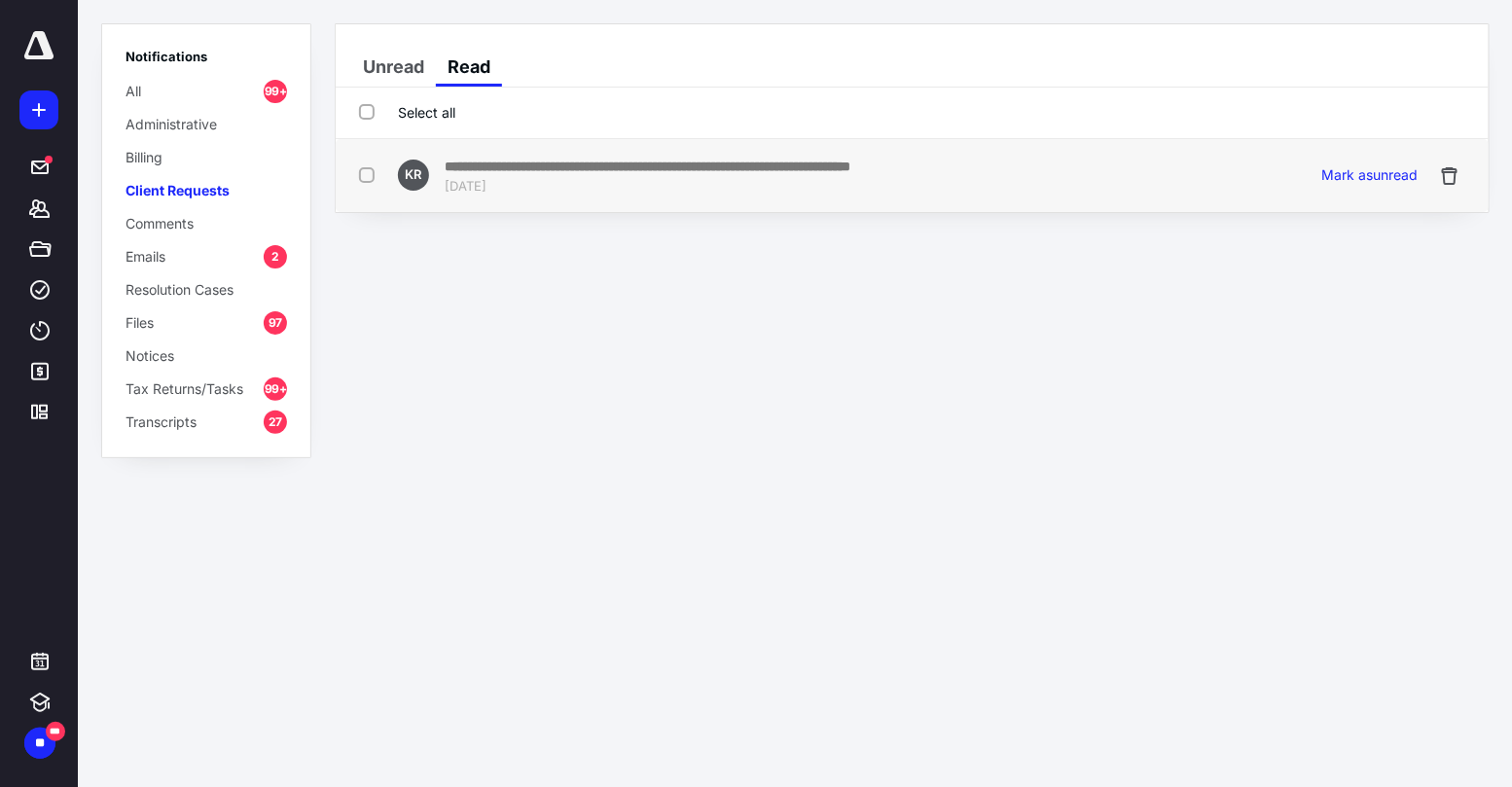 click at bounding box center (371, 174) 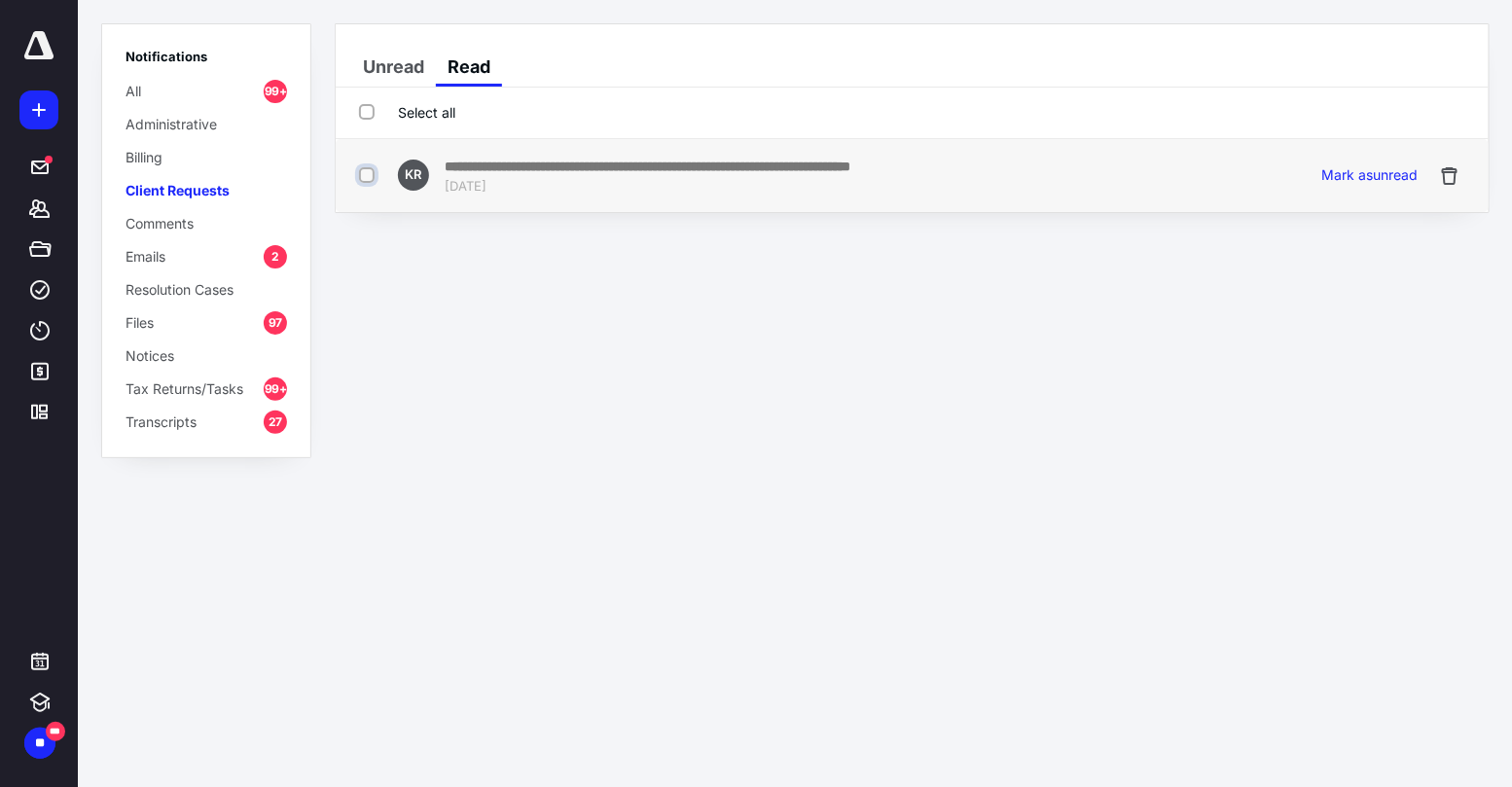 checkbox on "true" 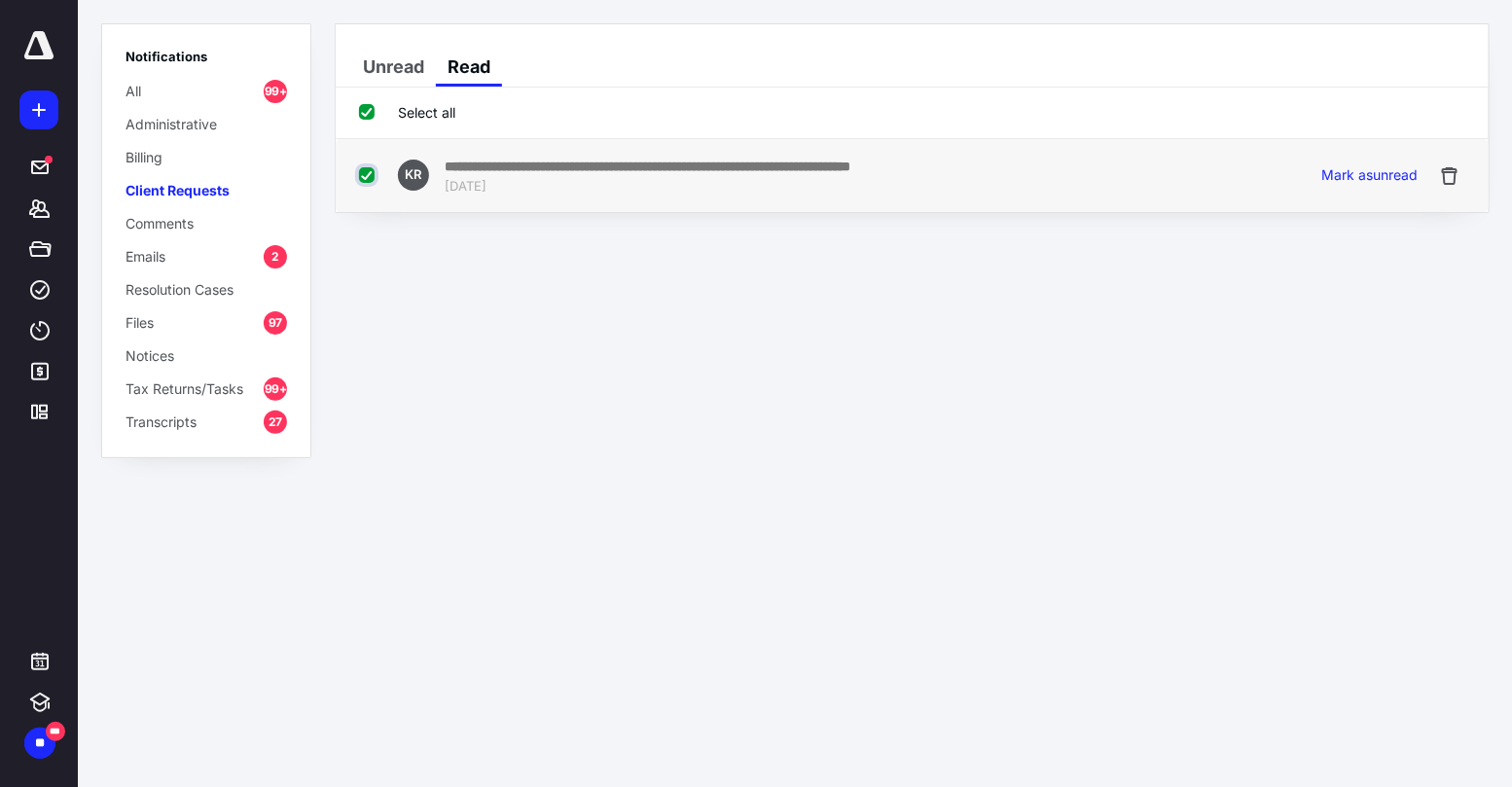 checkbox on "true" 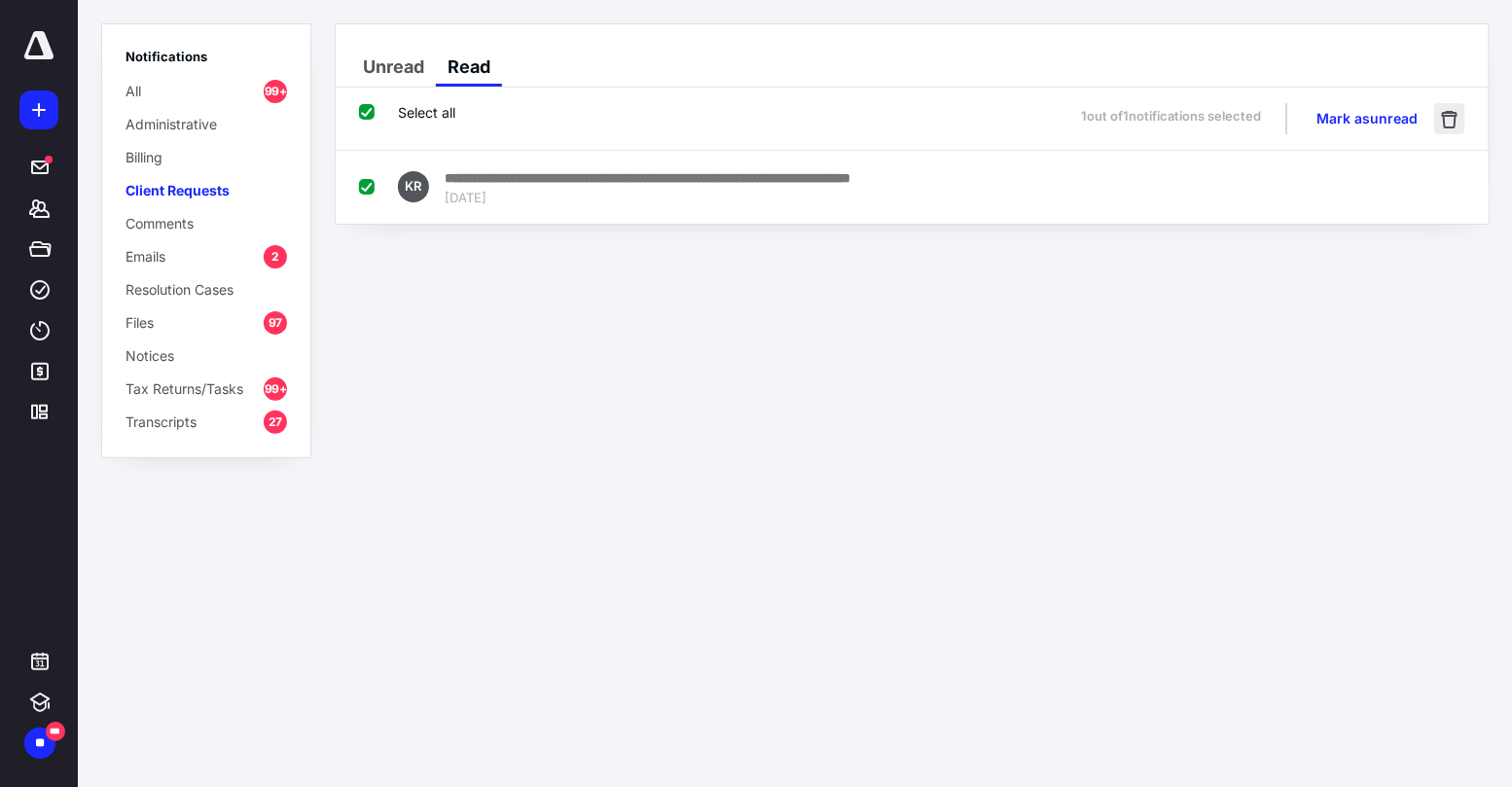 click at bounding box center [1450, 119] 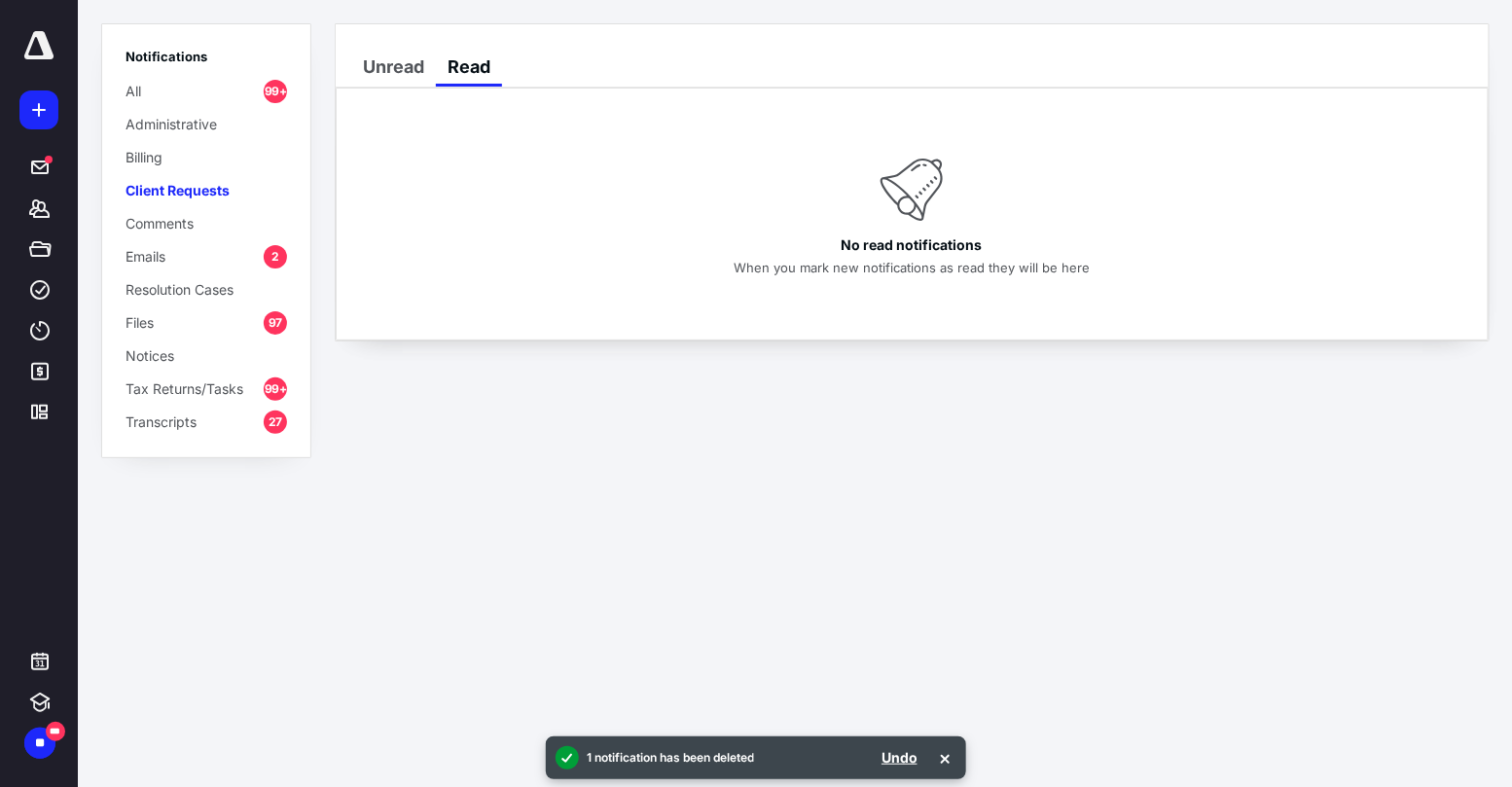 click on "Emails 2" at bounding box center [206, 256] 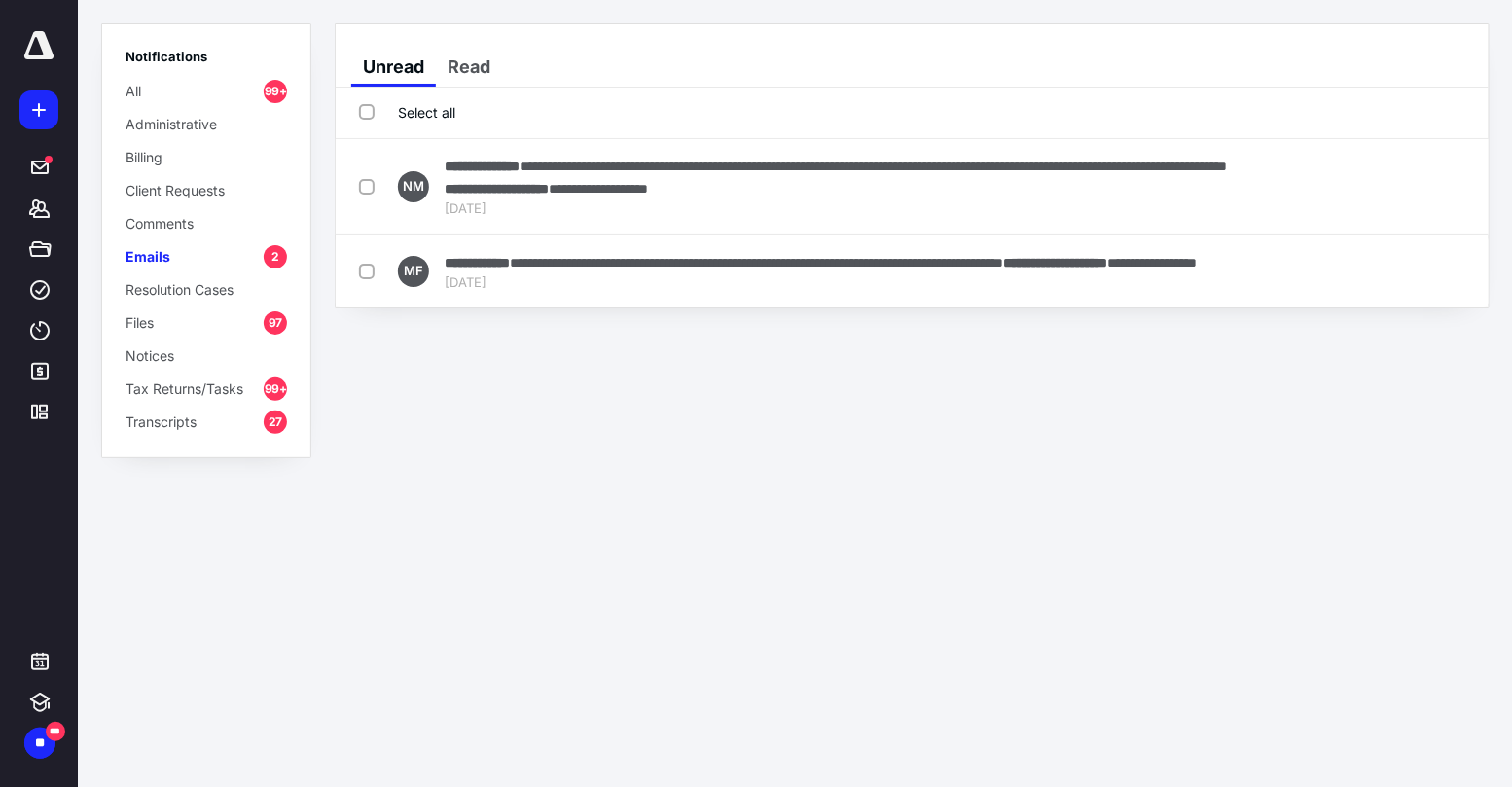 click on "Select all" at bounding box center (407, 112) 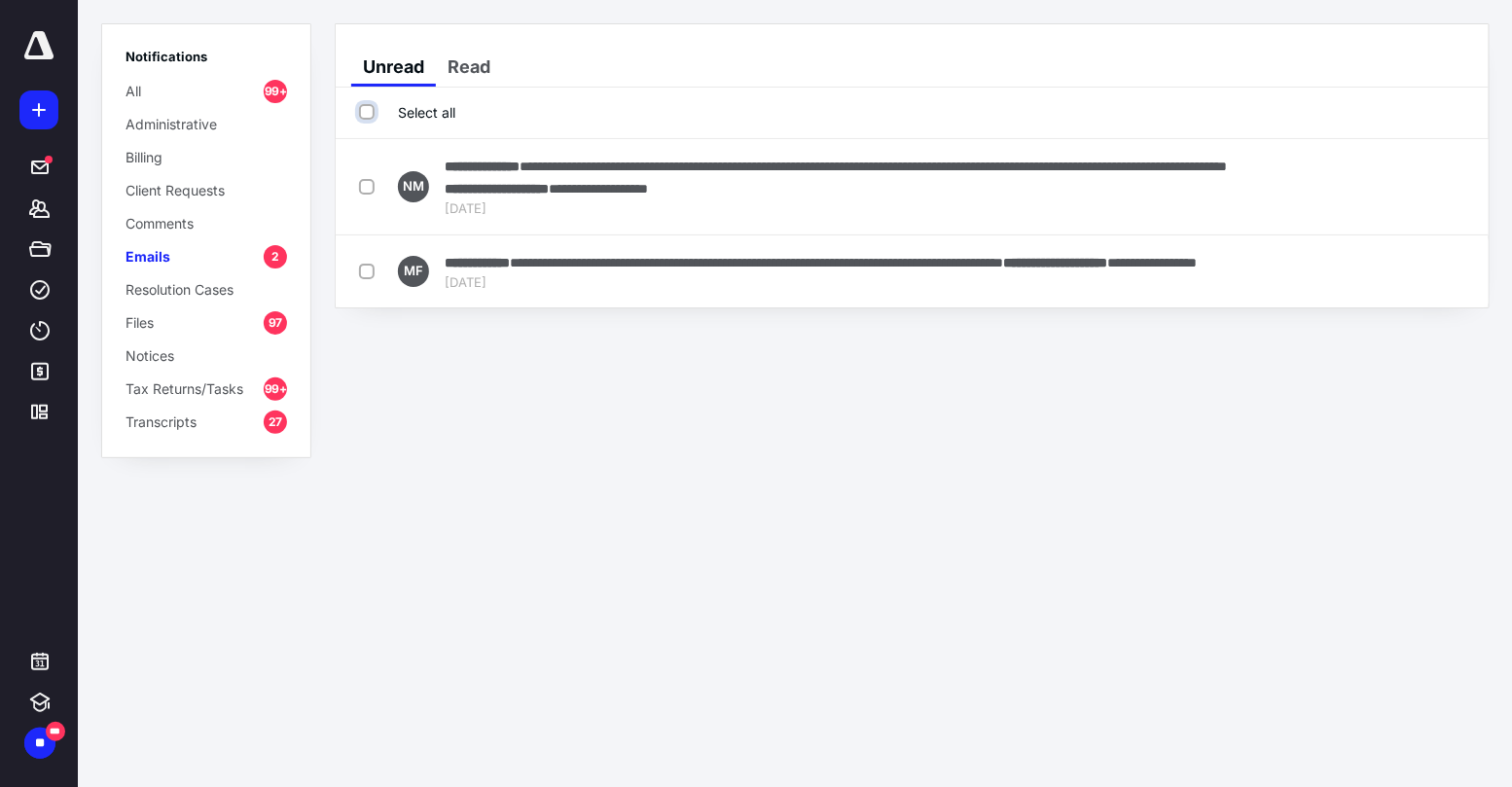 click on "Select all" at bounding box center [369, 112] 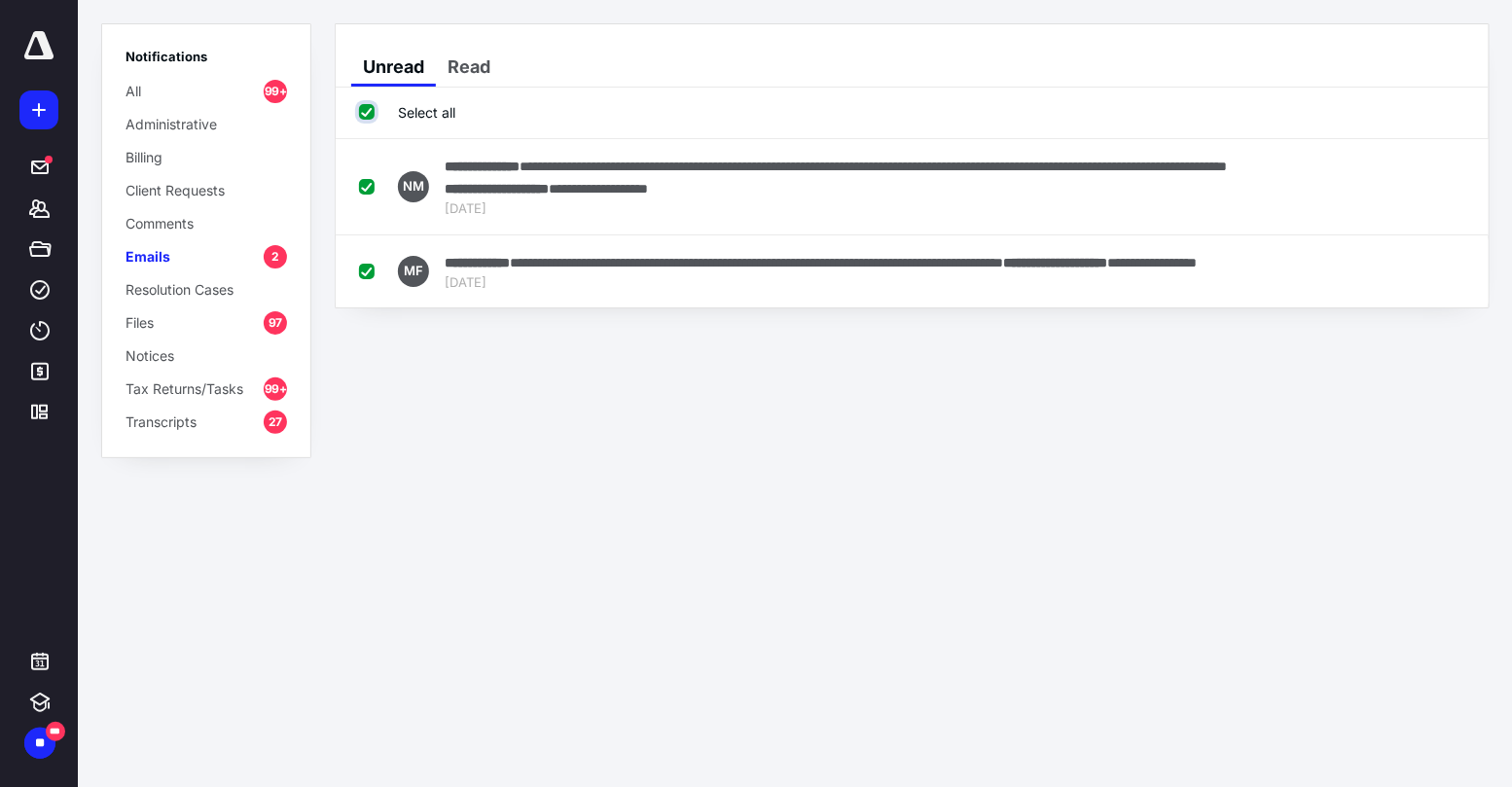 checkbox on "true" 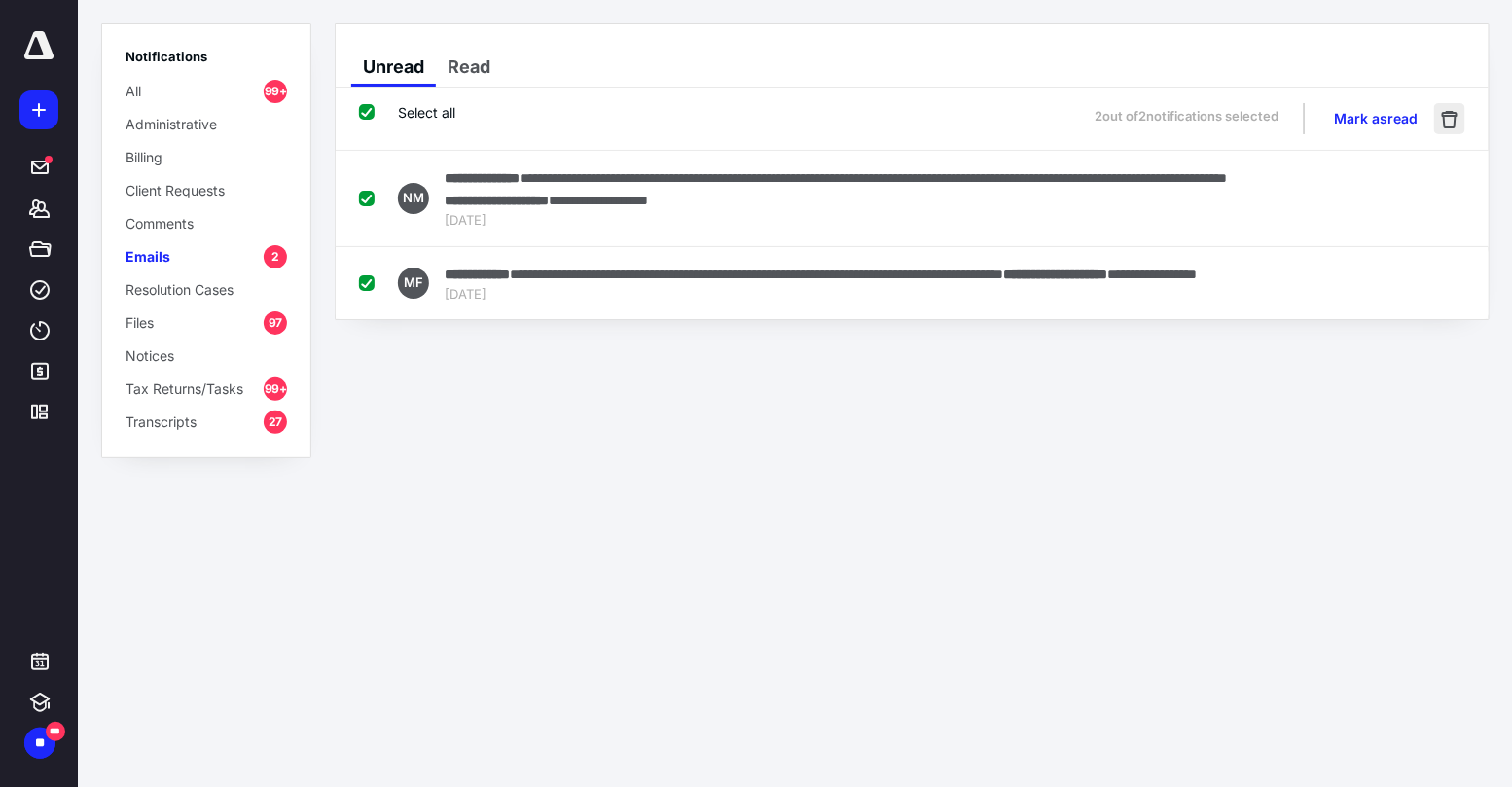 click at bounding box center [1450, 119] 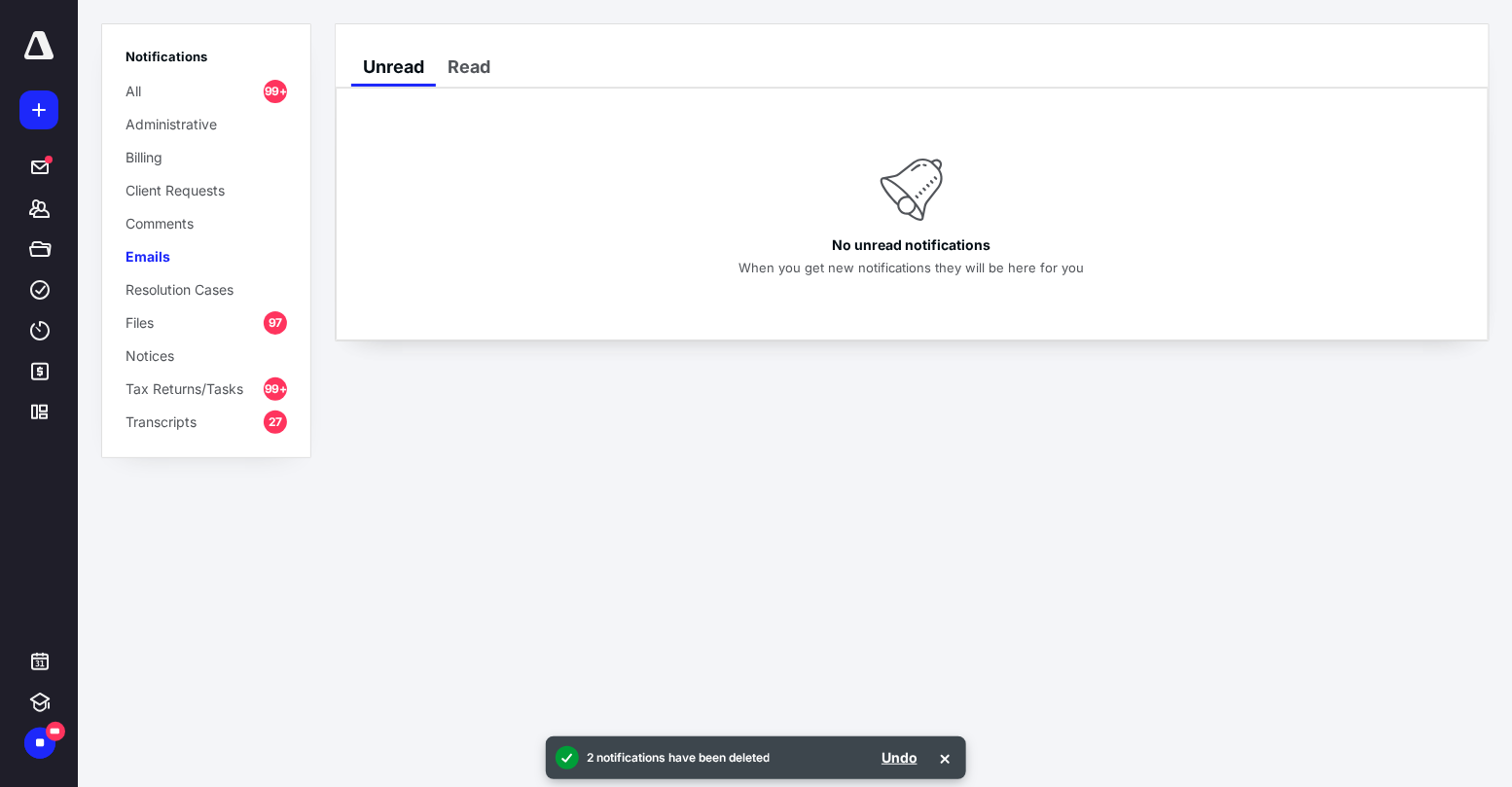 click on "Files 97" at bounding box center [206, 322] 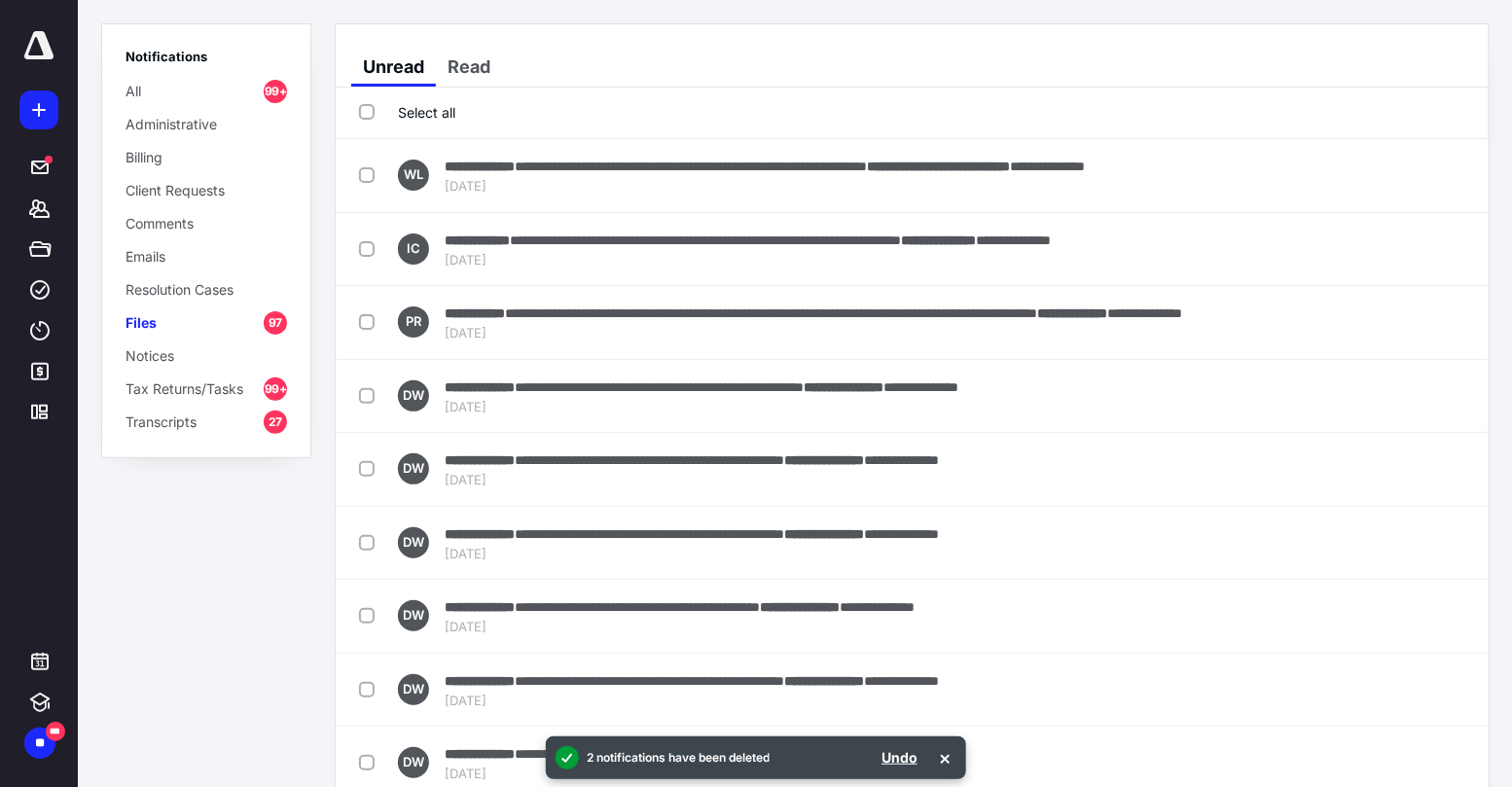 click on "Tax Returns/Tasks" at bounding box center [184, 388] 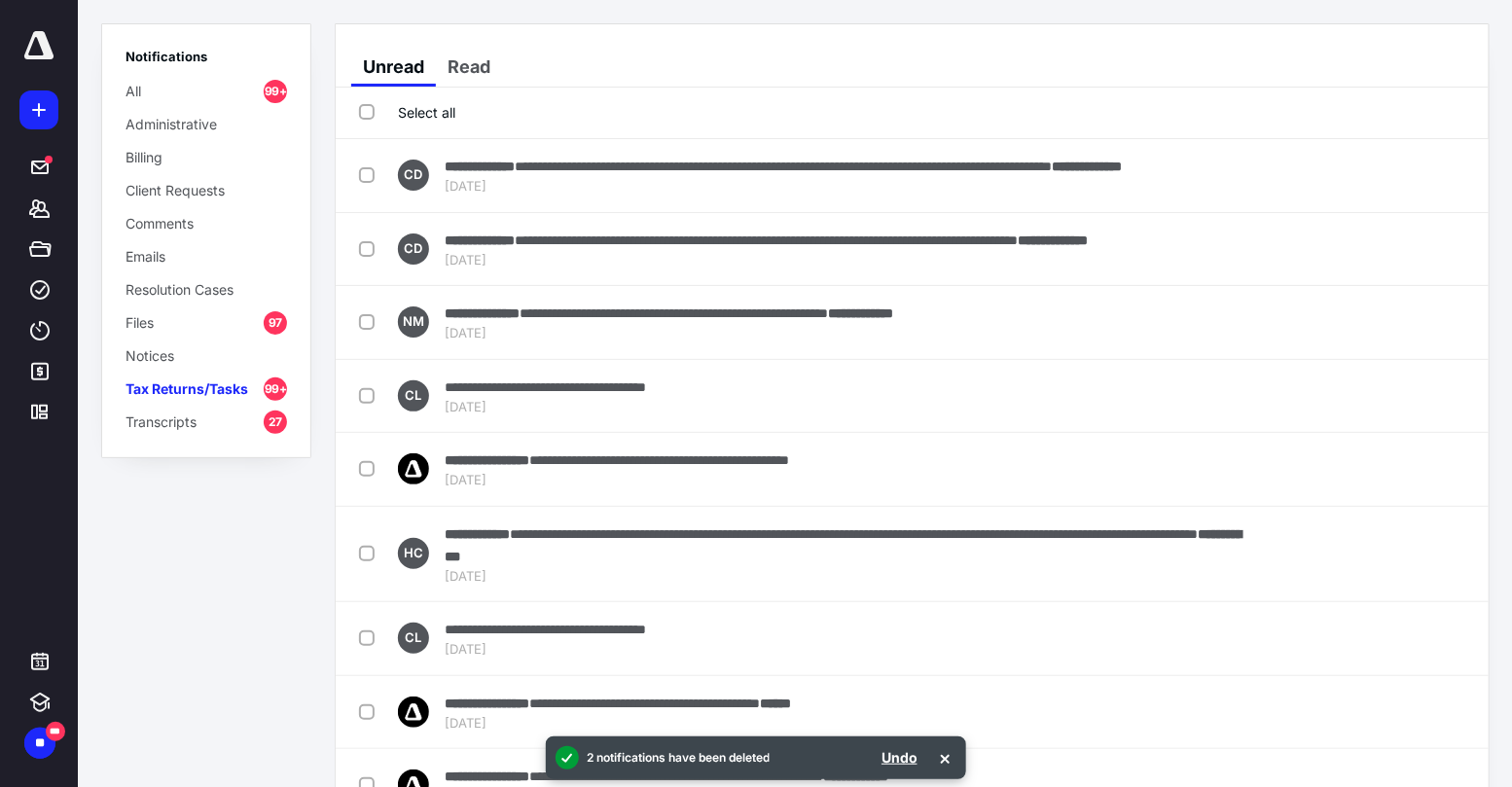 click on "Transcripts 27" at bounding box center (206, 421) 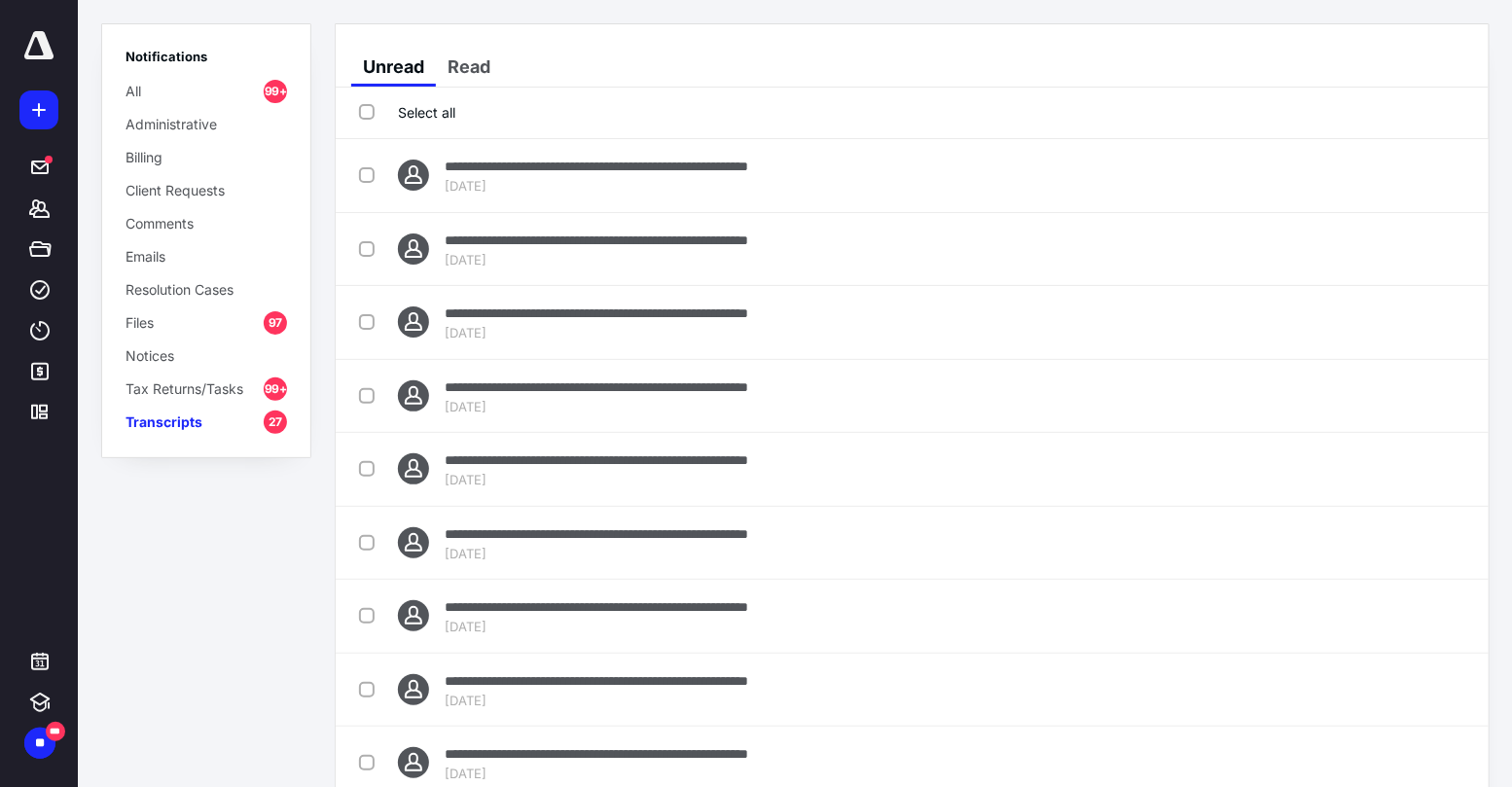 click on "Select all" at bounding box center [407, 112] 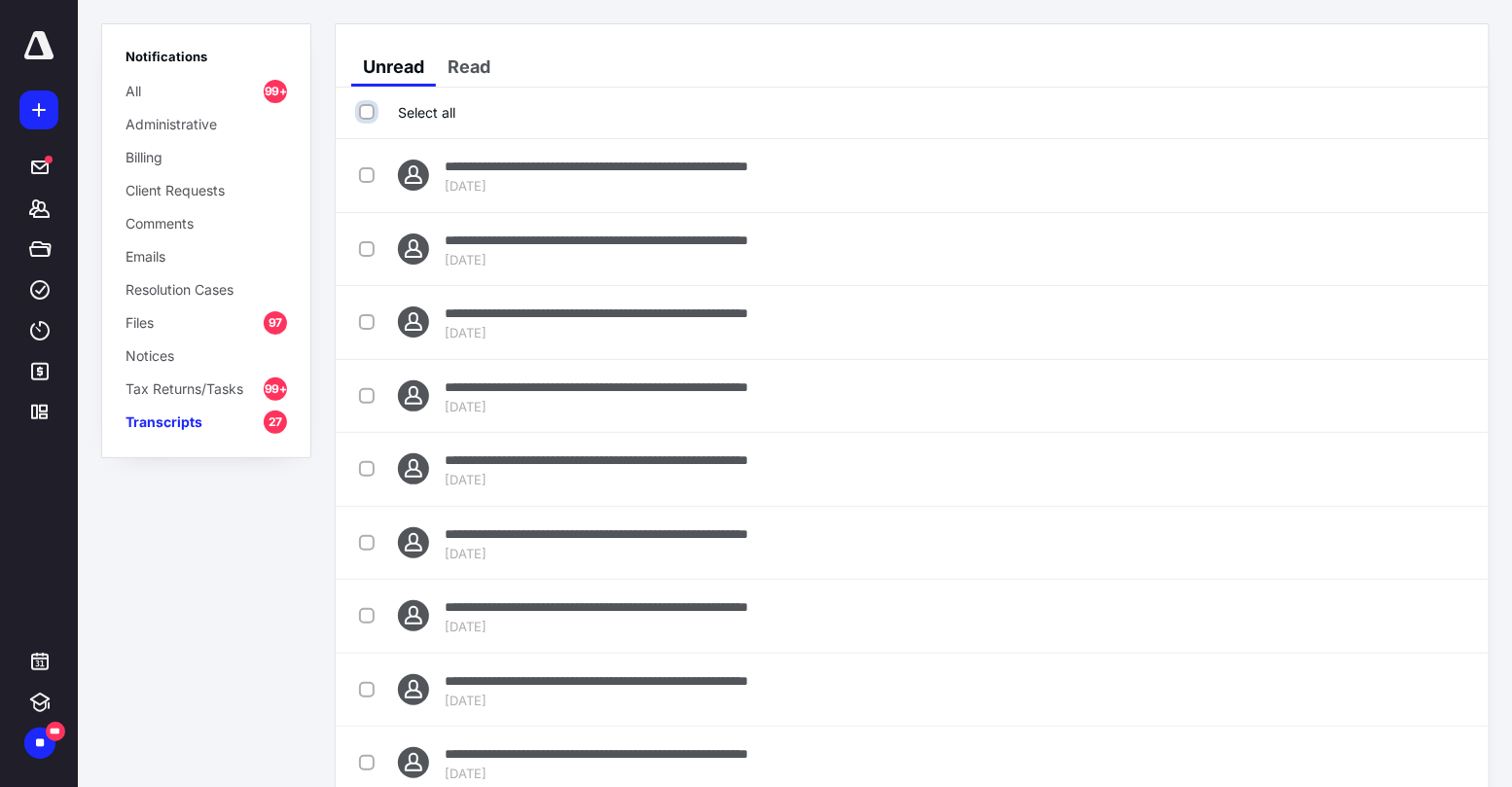 click on "Select all" at bounding box center (369, 112) 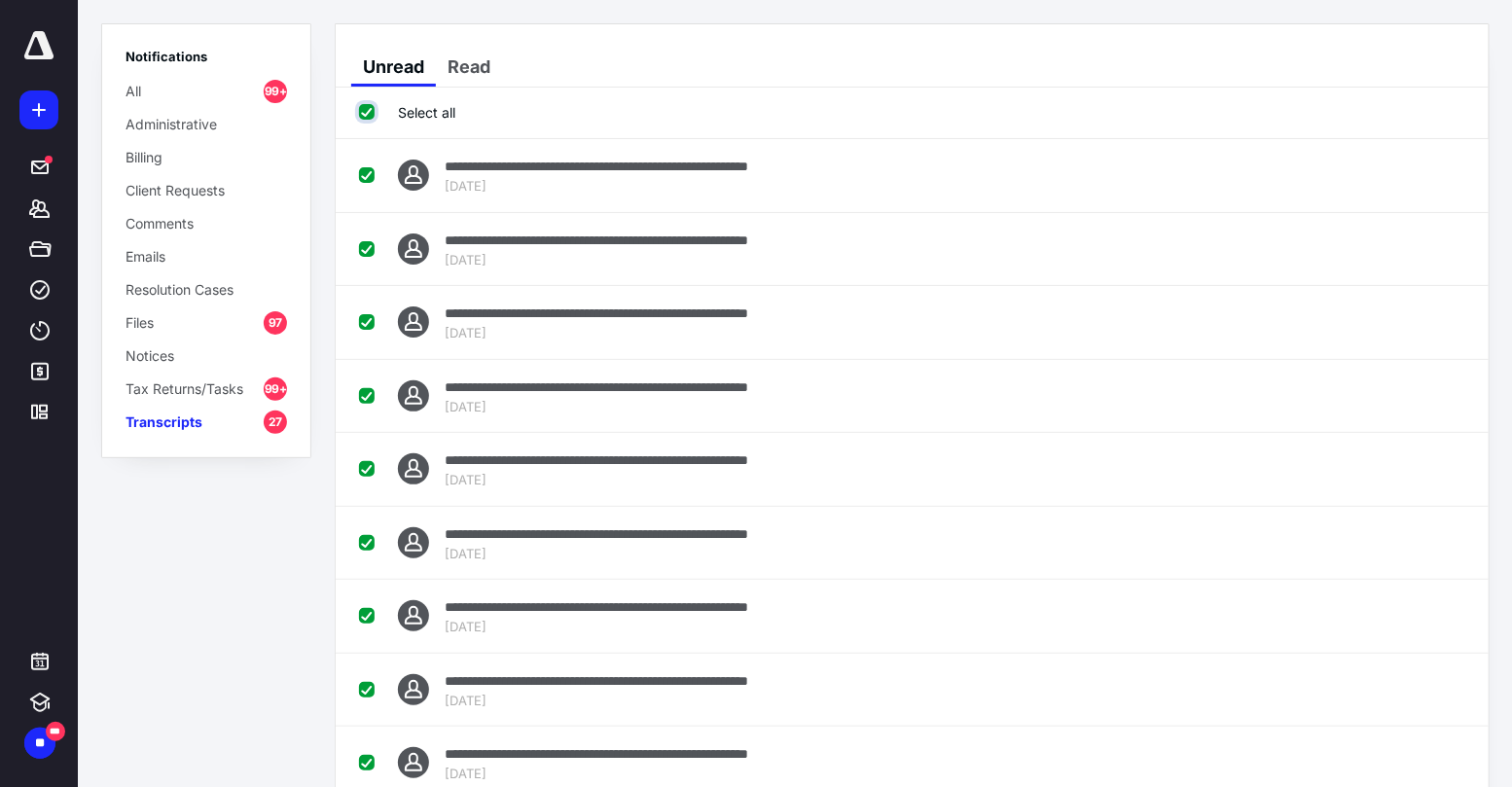checkbox on "true" 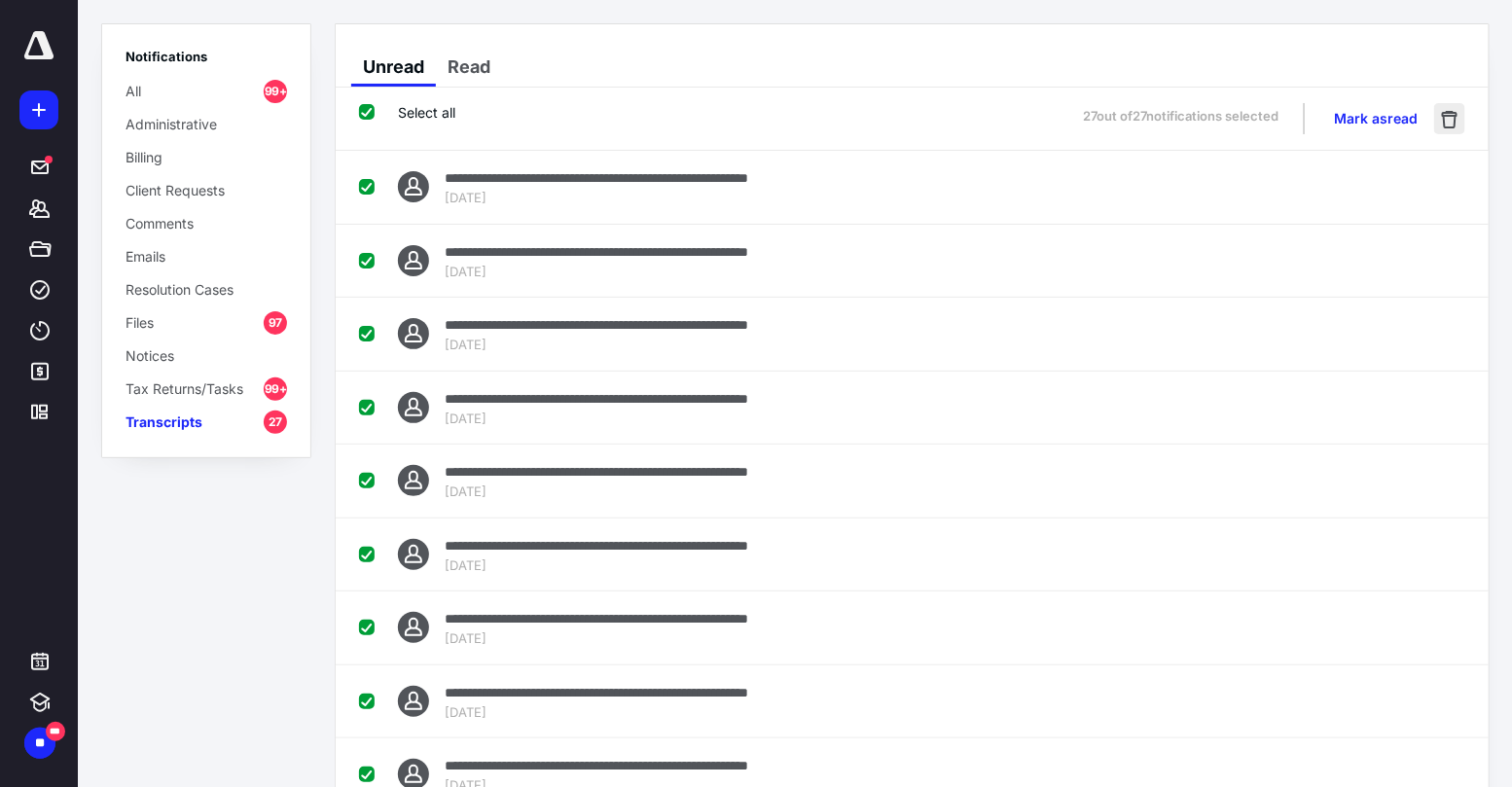 click at bounding box center [1450, 119] 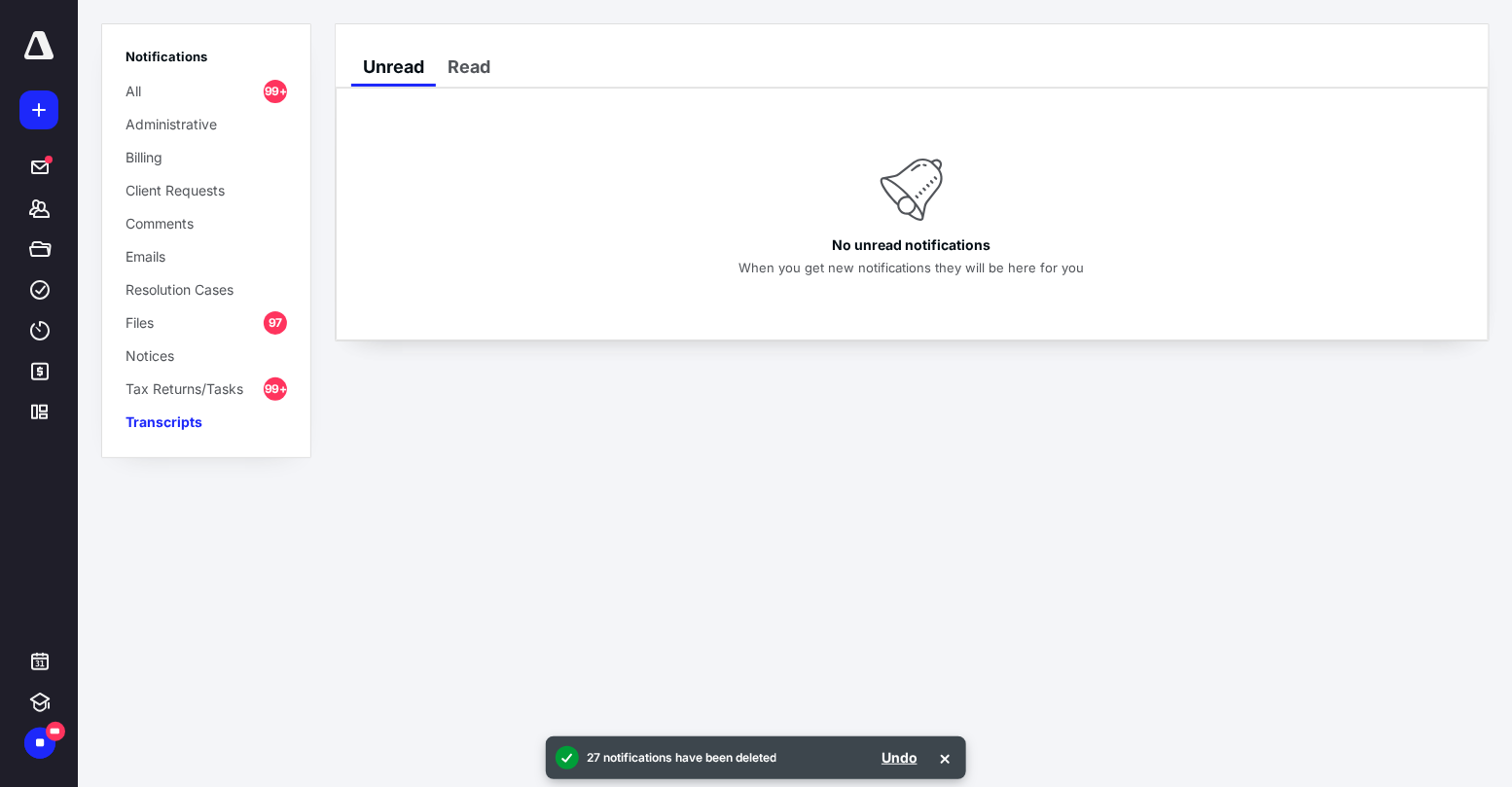 click on "Tax Returns/Tasks" at bounding box center (184, 388) 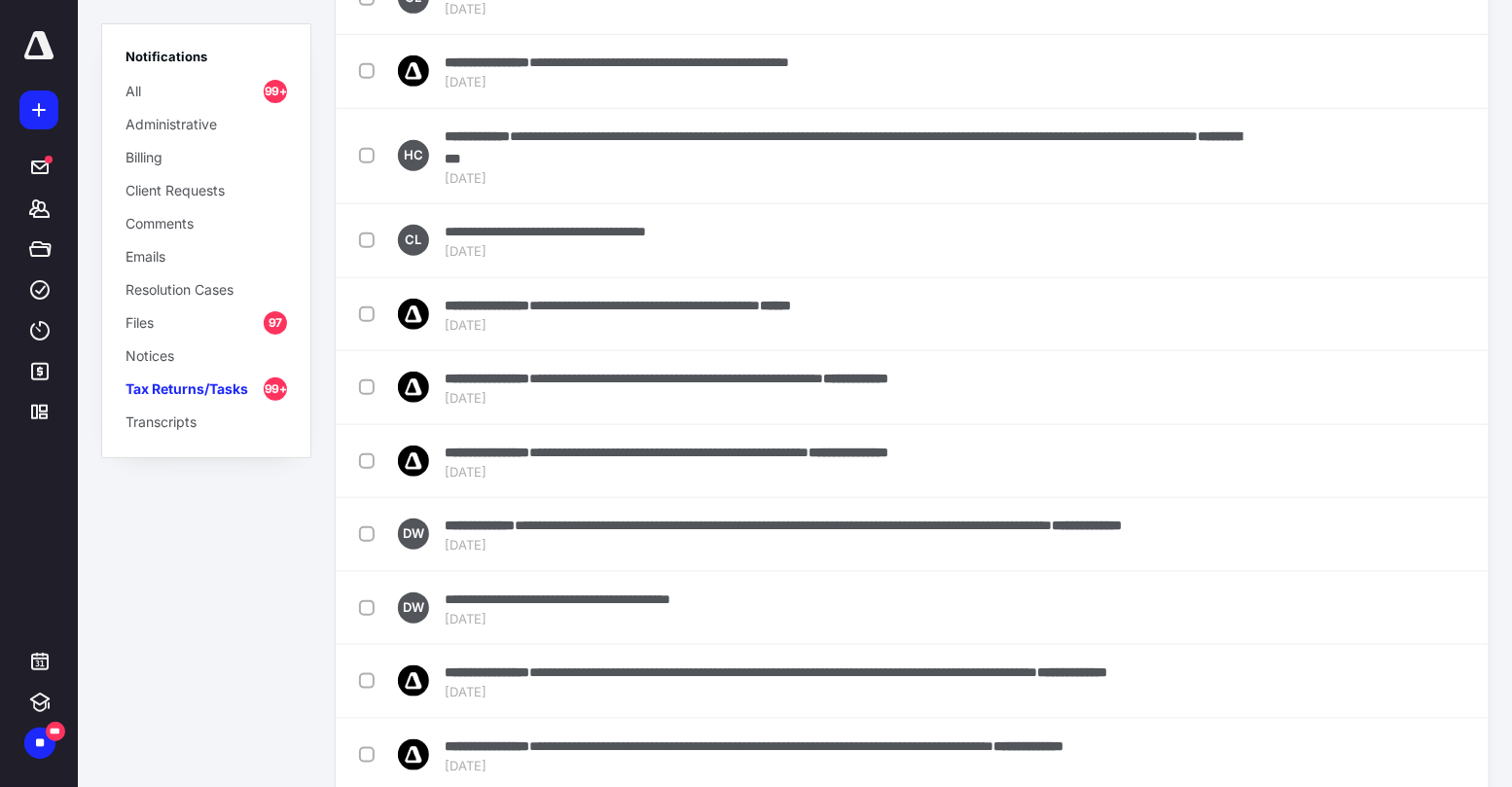 scroll, scrollTop: 0, scrollLeft: 0, axis: both 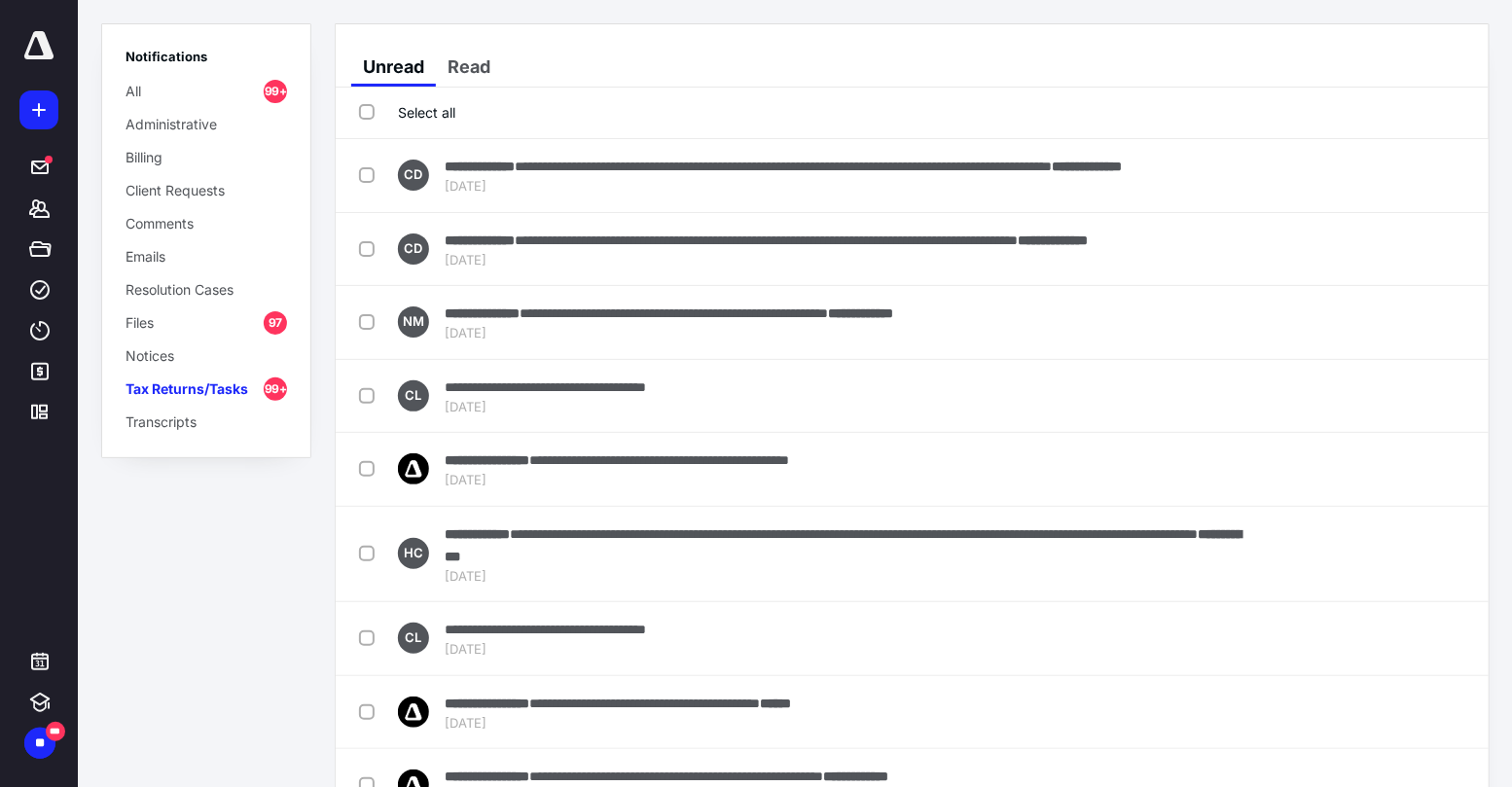 click on "Select all" at bounding box center [407, 112] 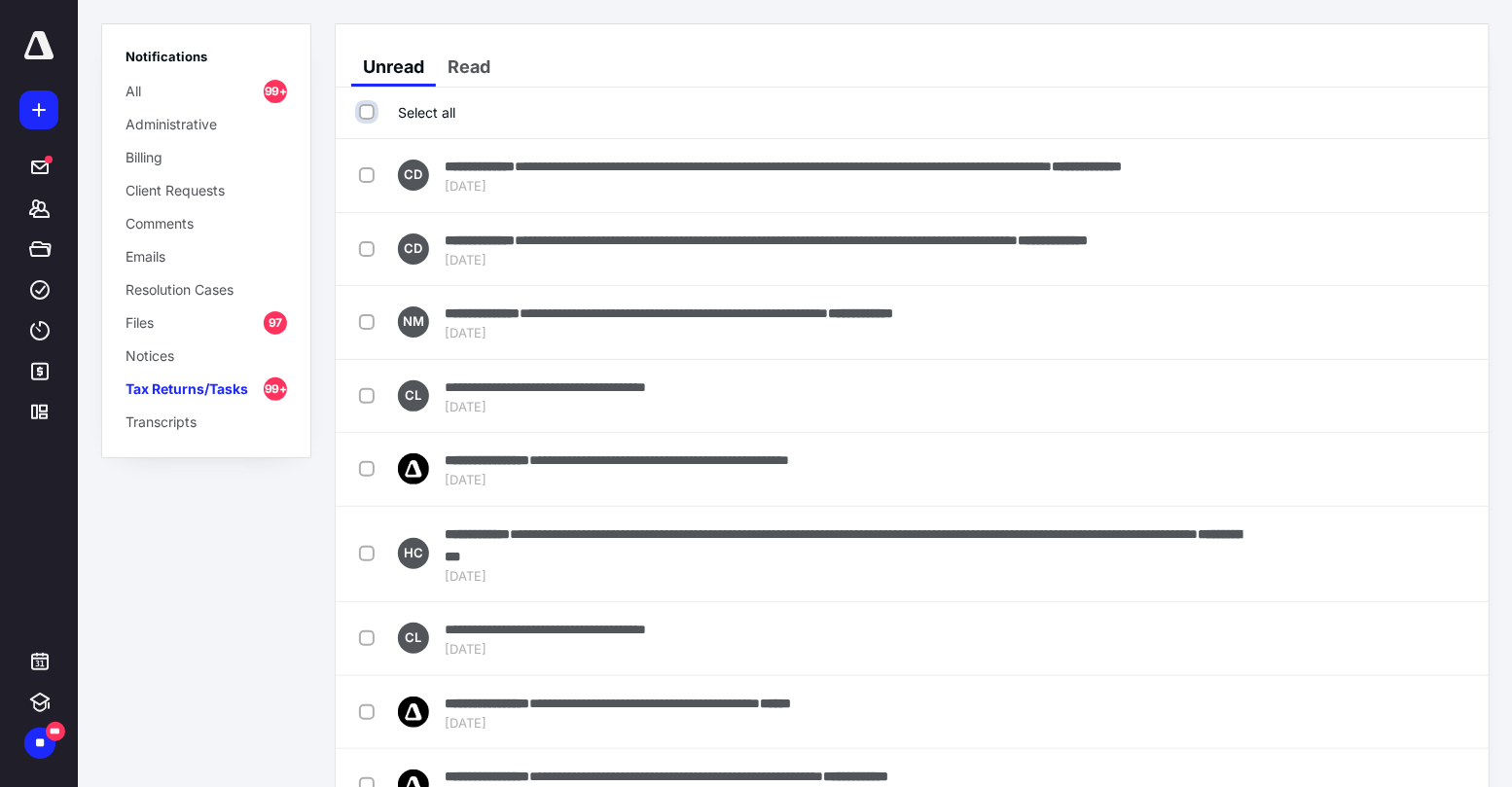 click on "Select all" at bounding box center (369, 112) 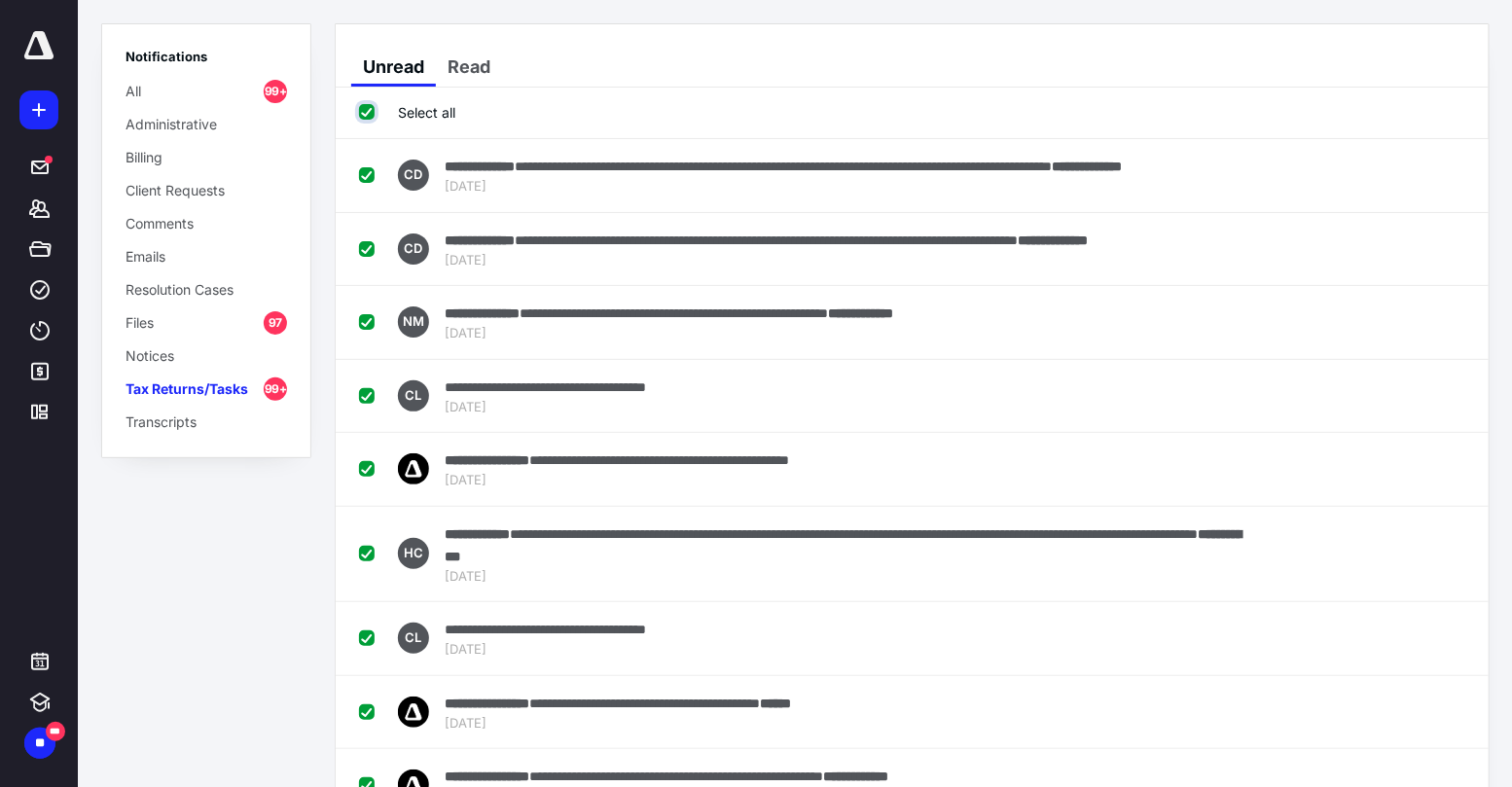 checkbox on "true" 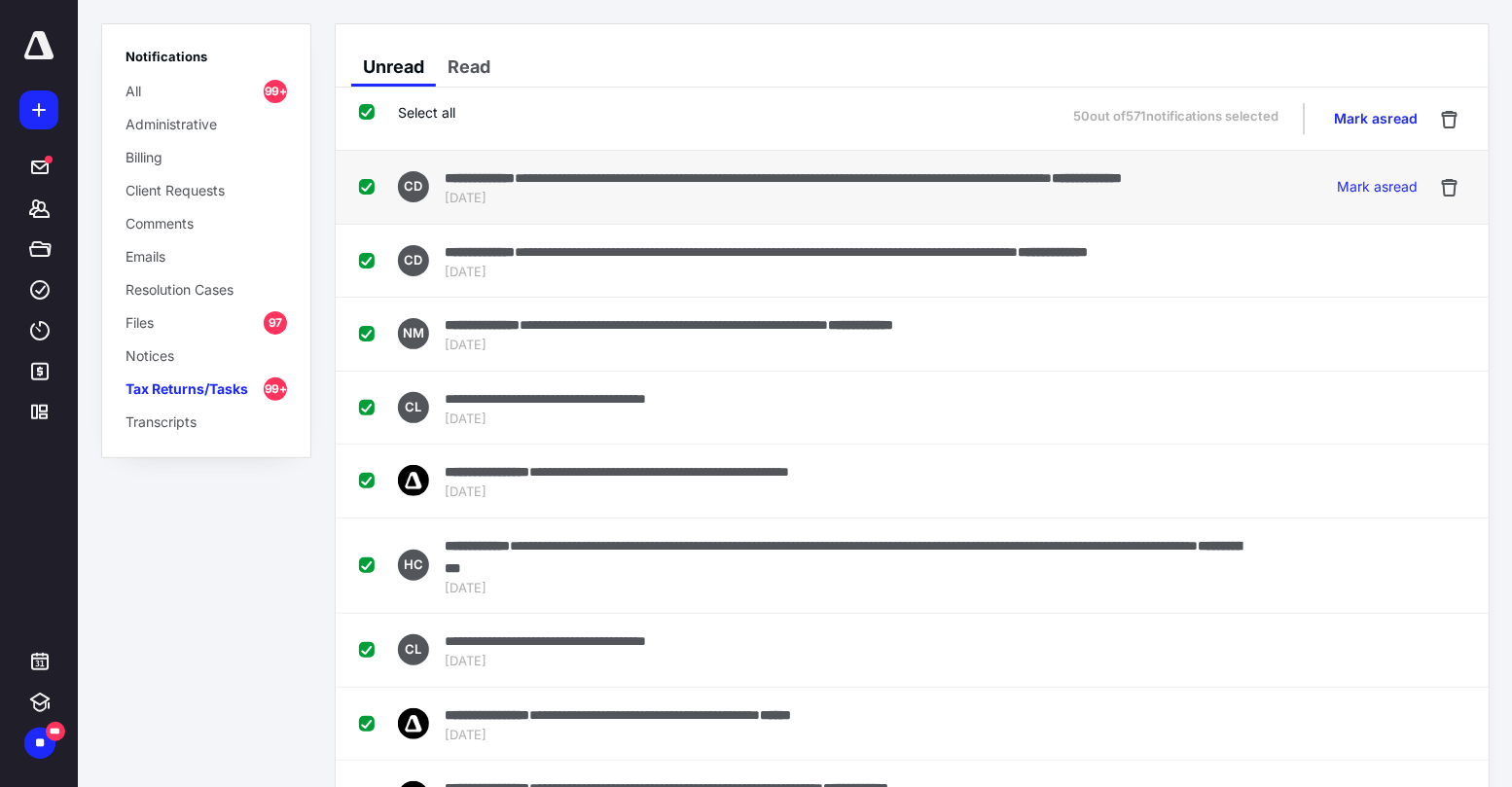 click at bounding box center (371, 186) 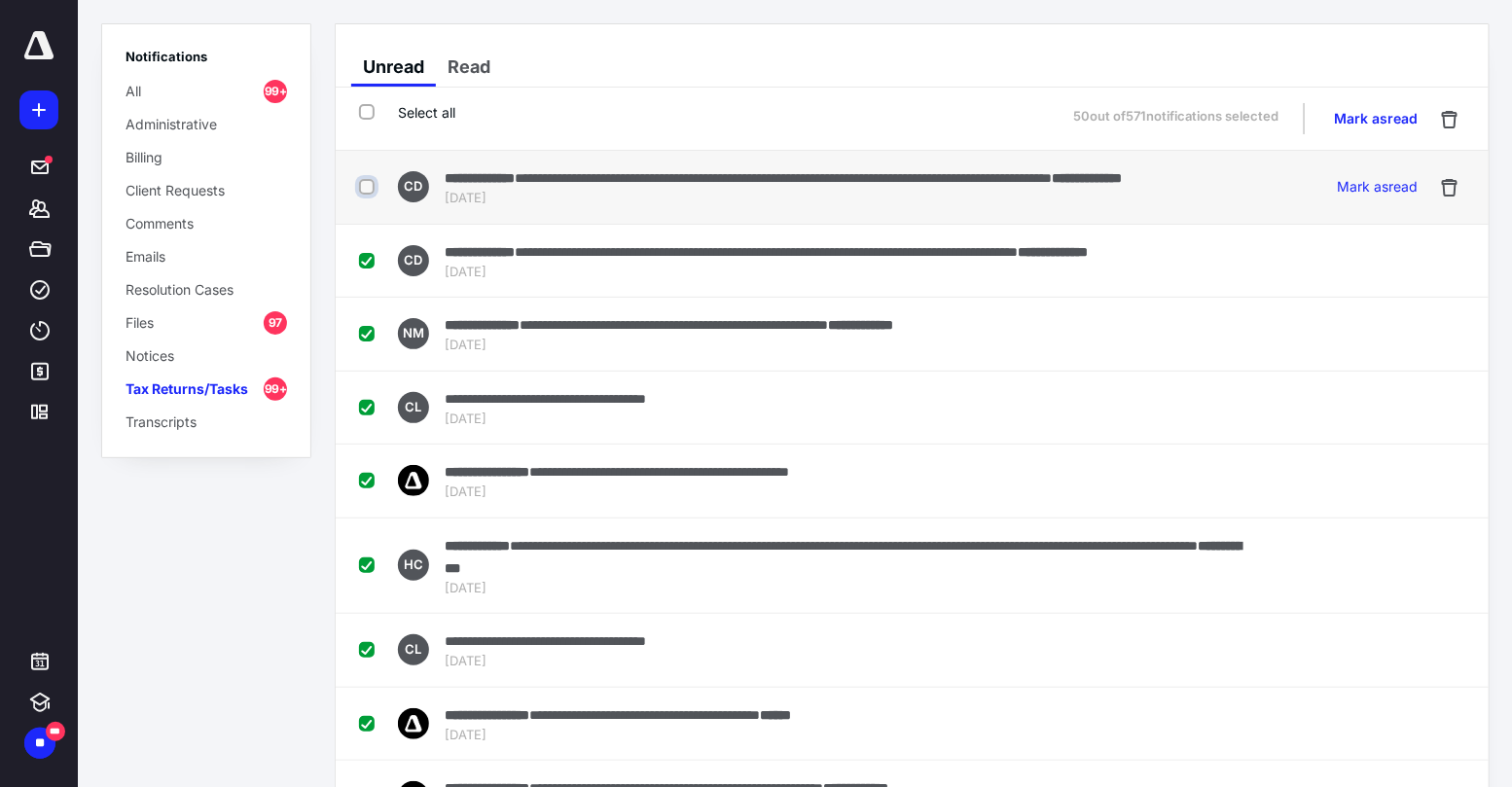 checkbox on "false" 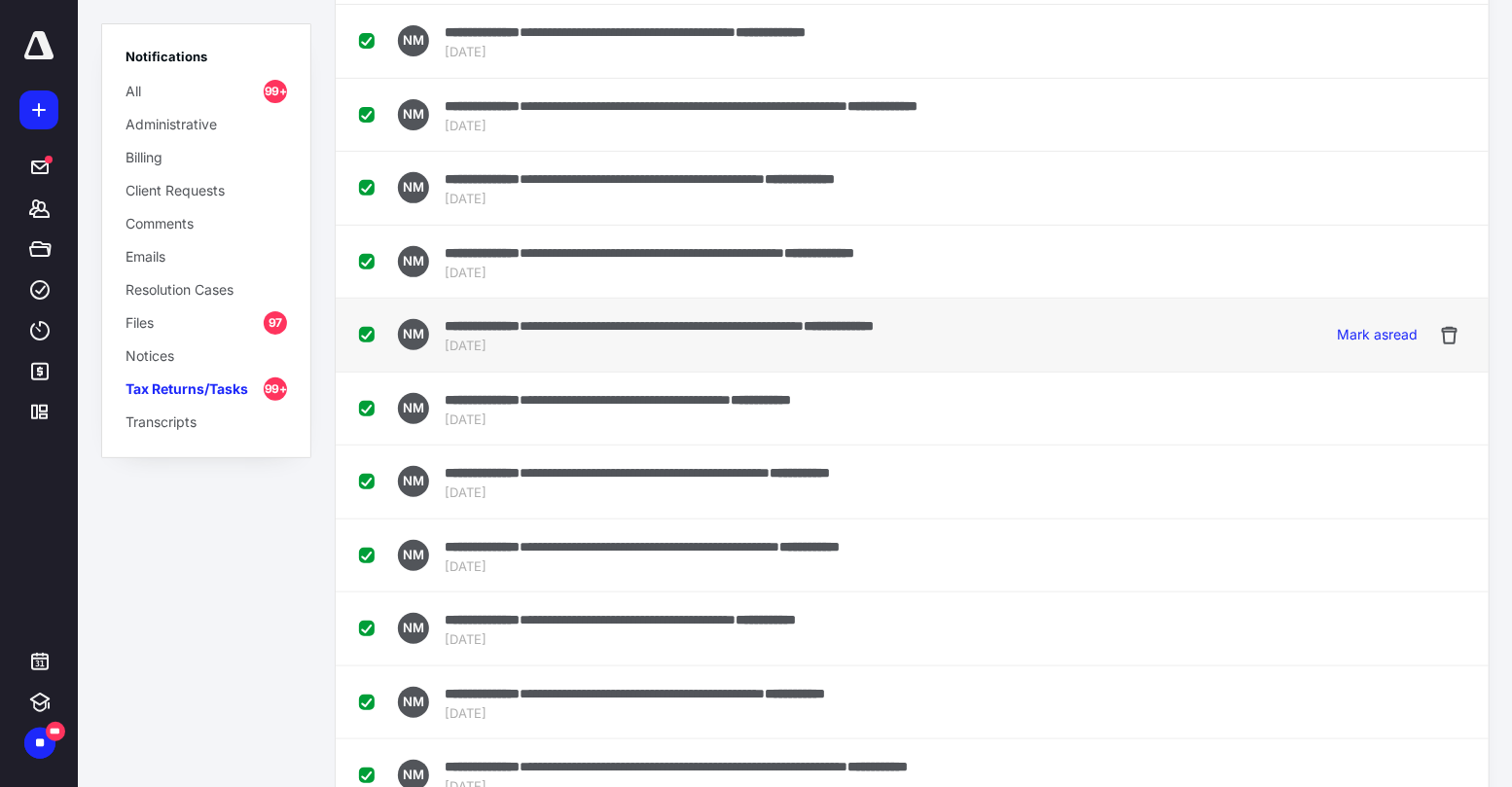scroll, scrollTop: 3147, scrollLeft: 0, axis: vertical 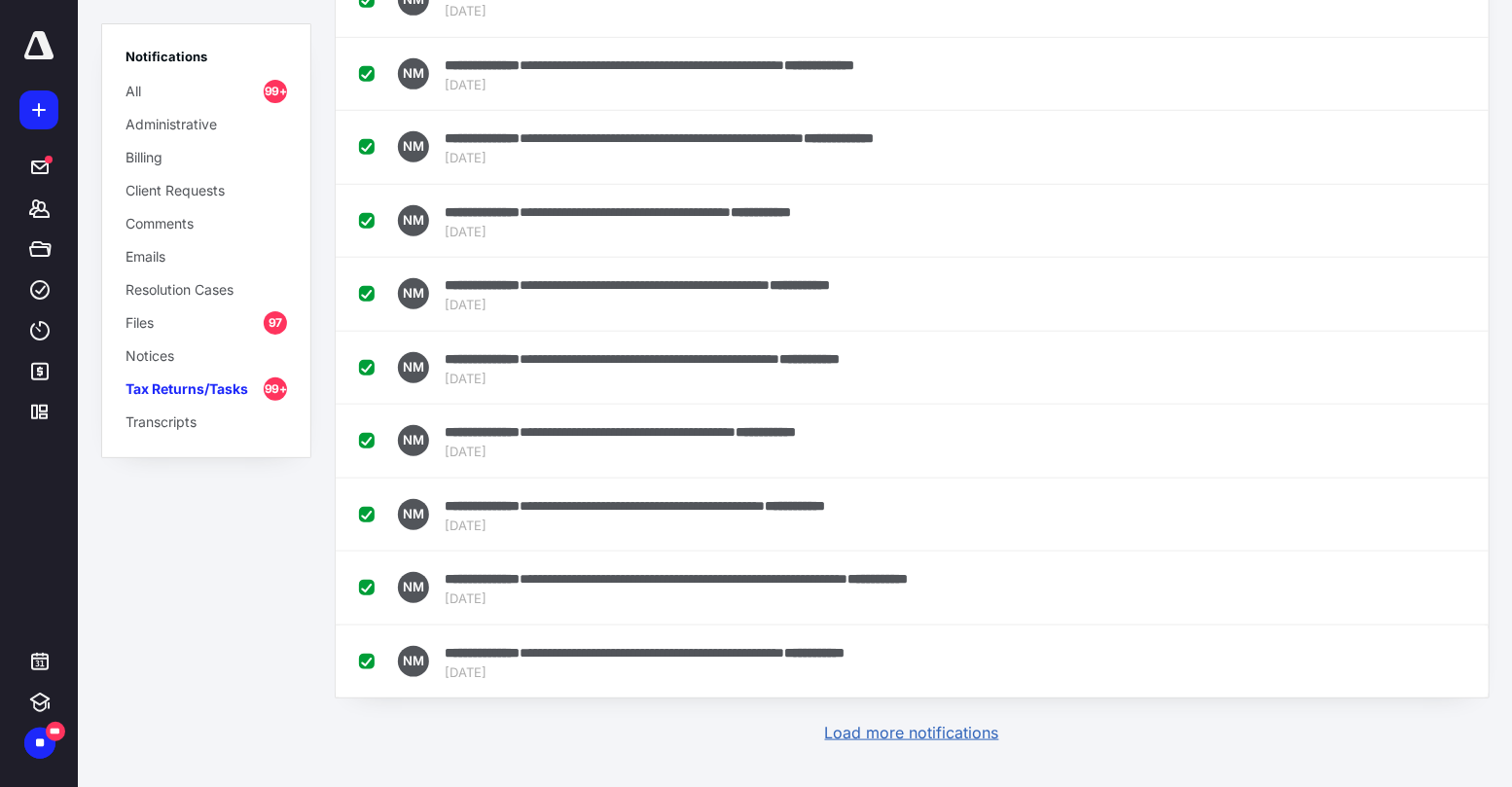 click on "Load more notifications" at bounding box center (912, 733) 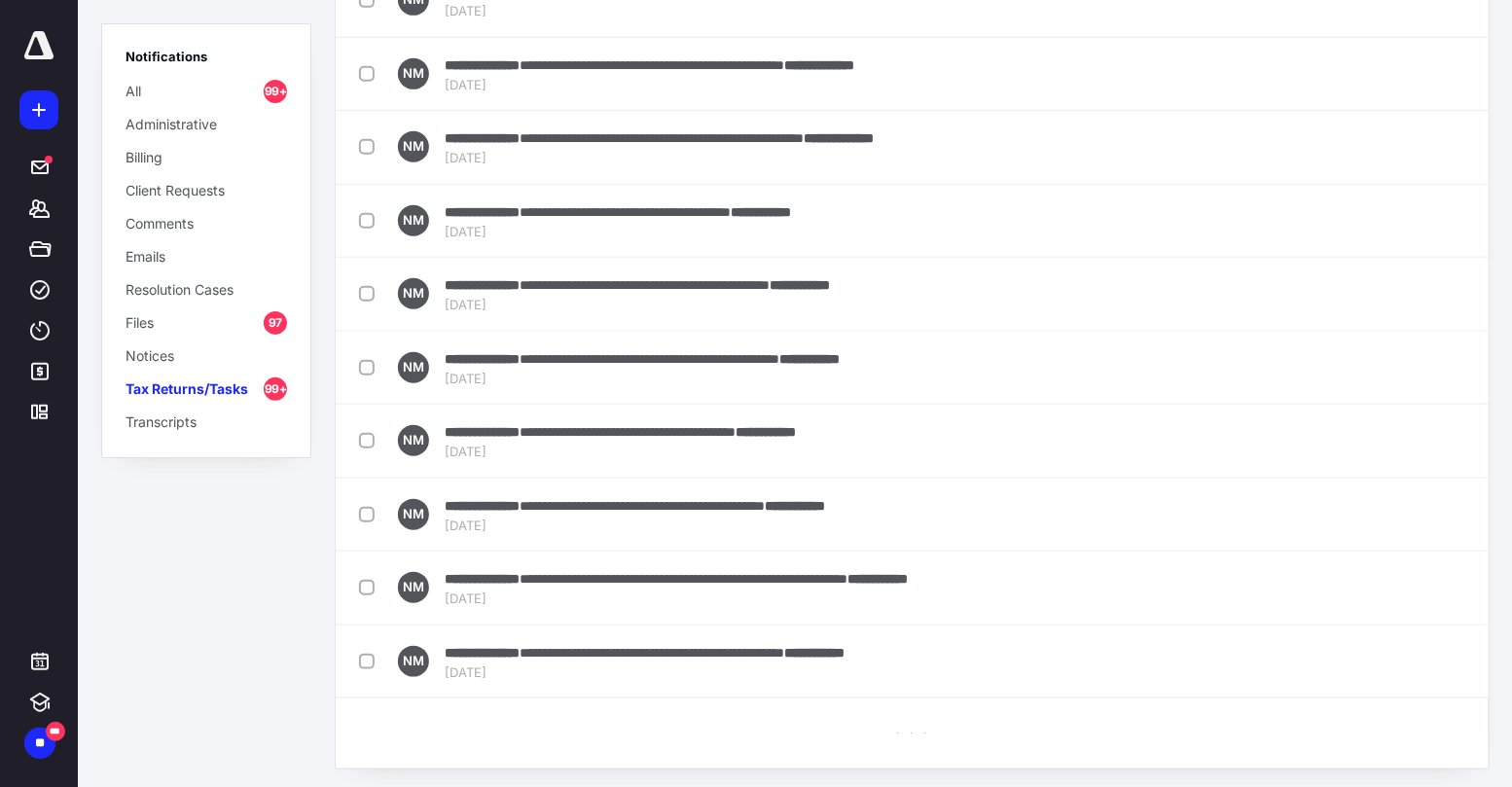 checkbox on "false" 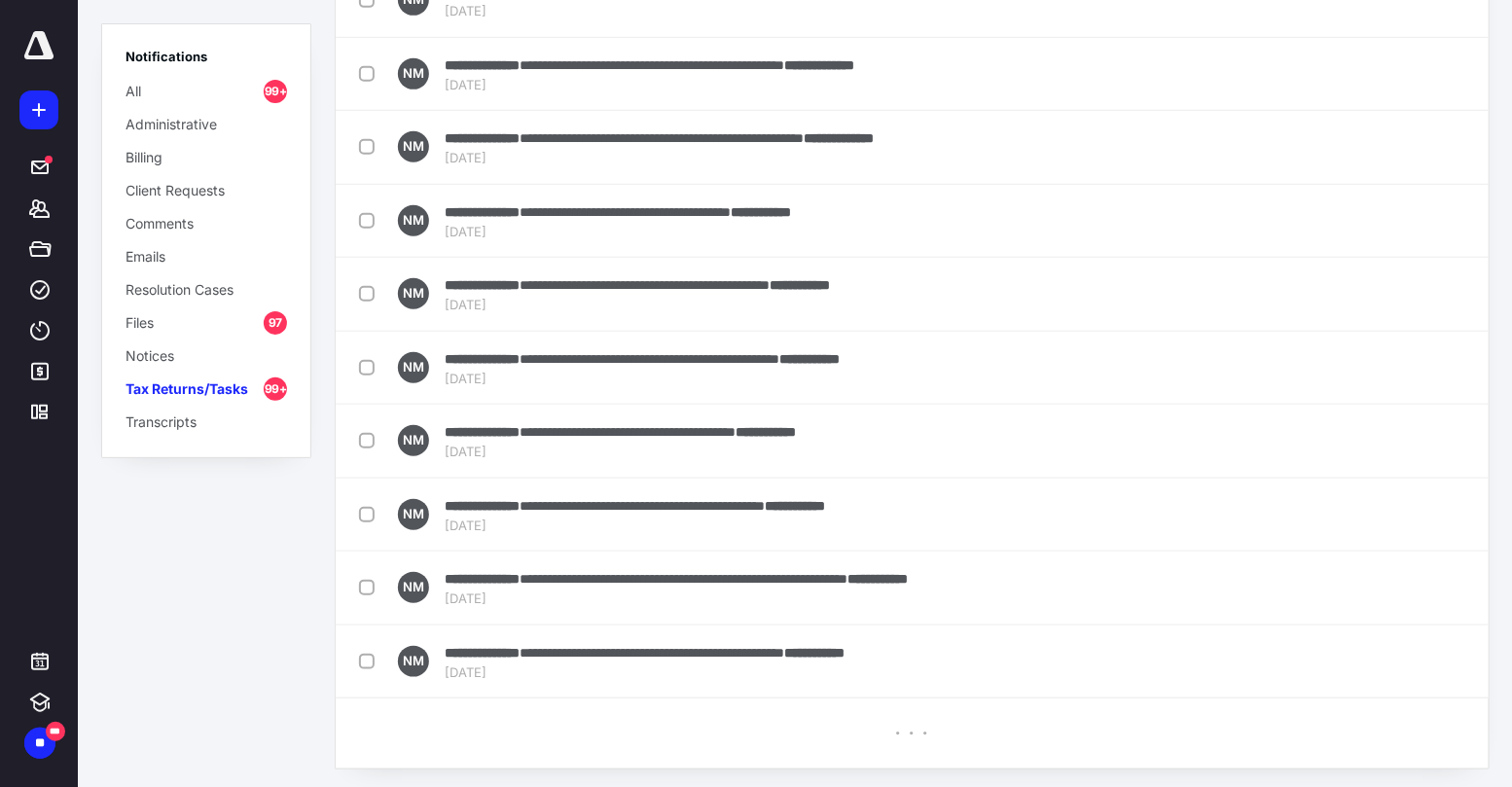 checkbox on "false" 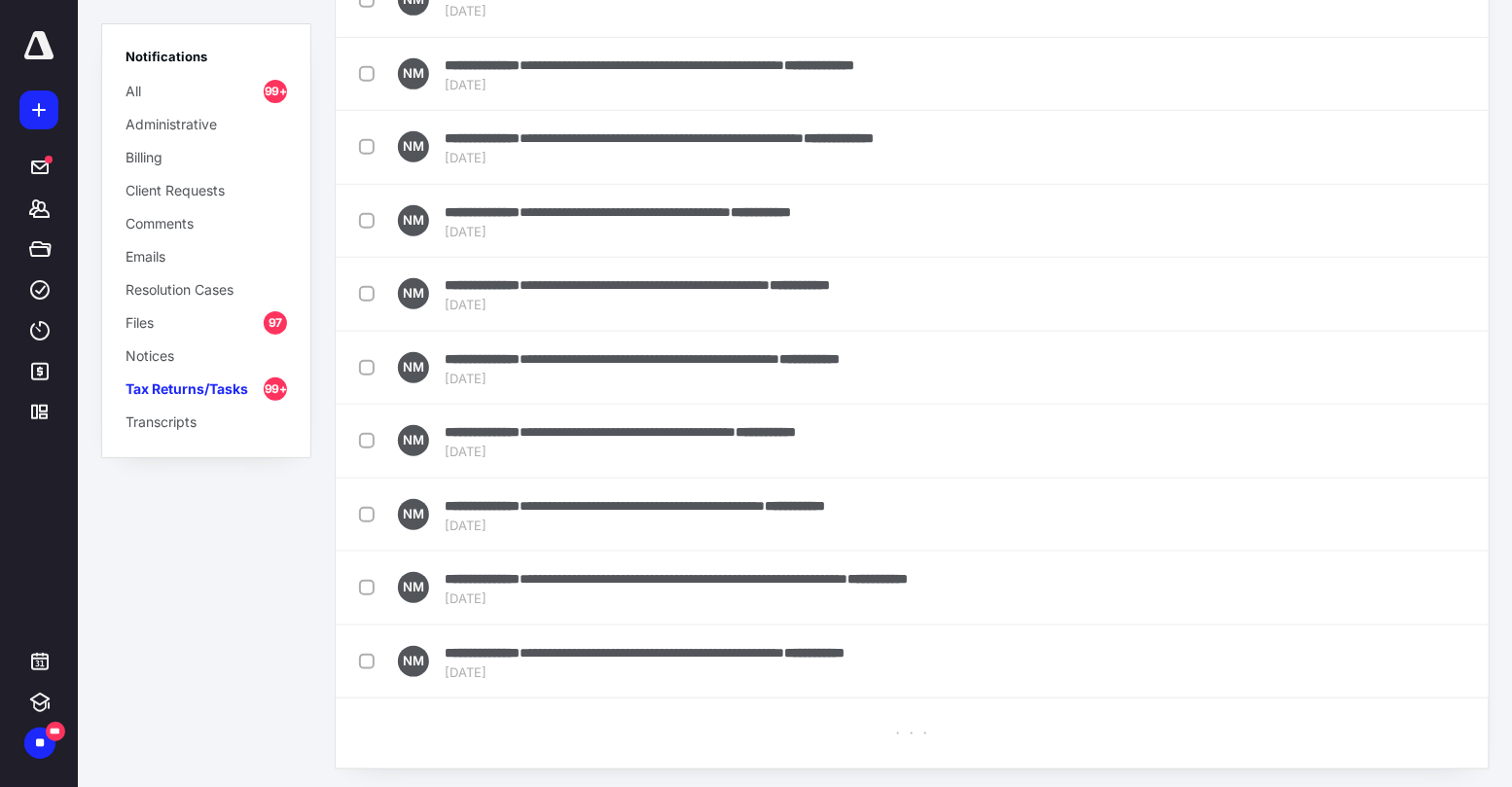 checkbox on "false" 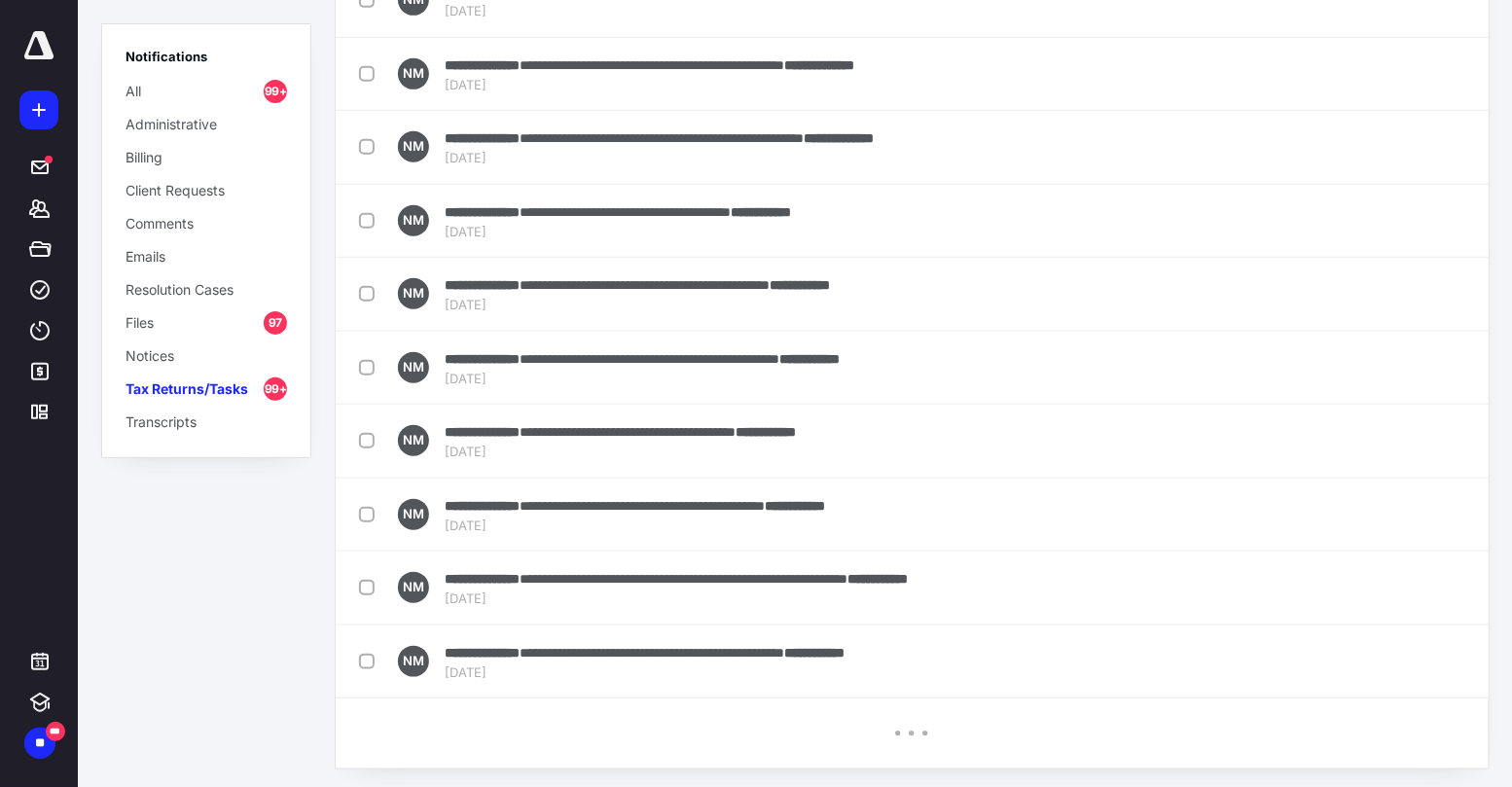 checkbox on "false" 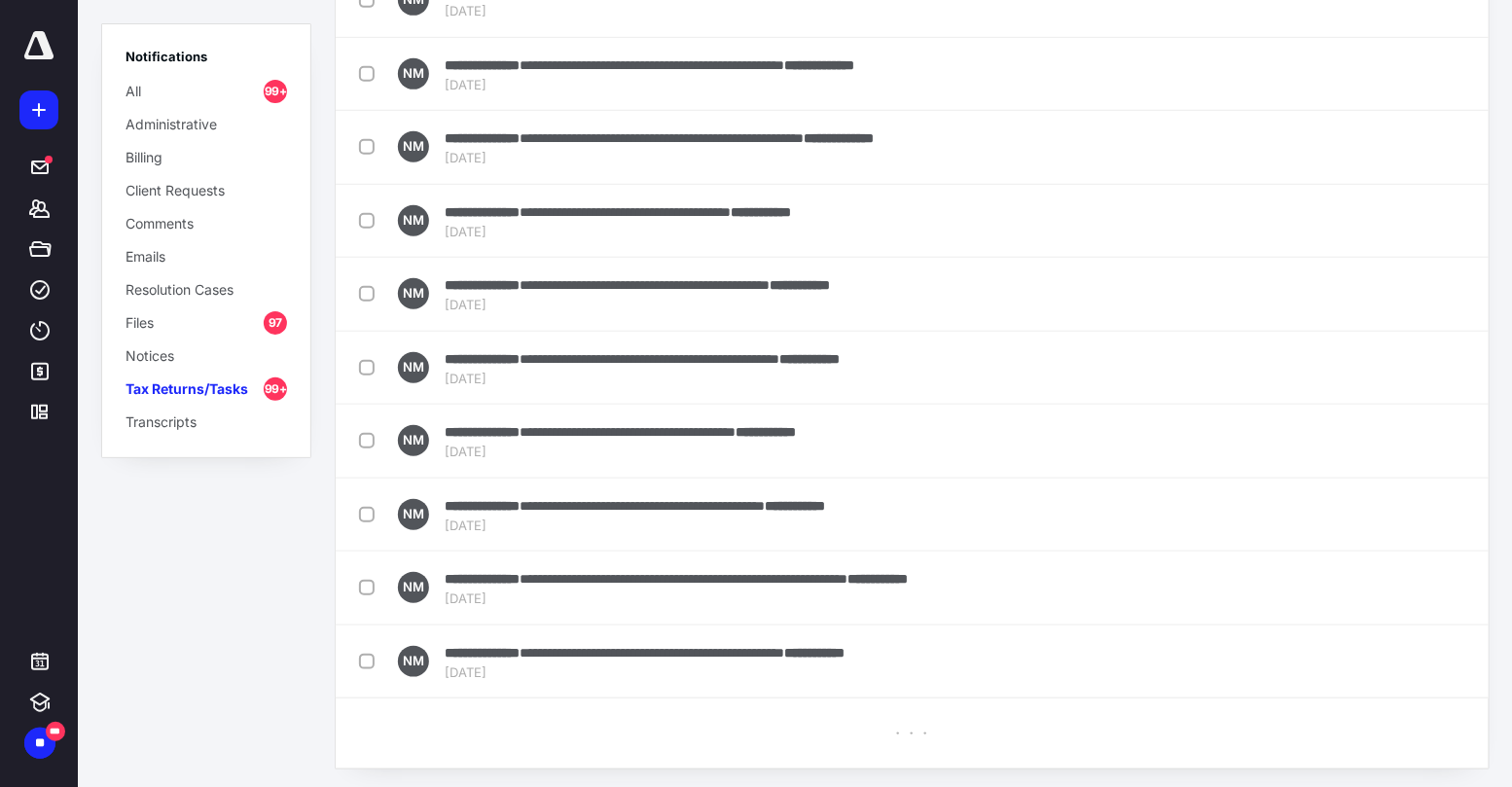 checkbox on "false" 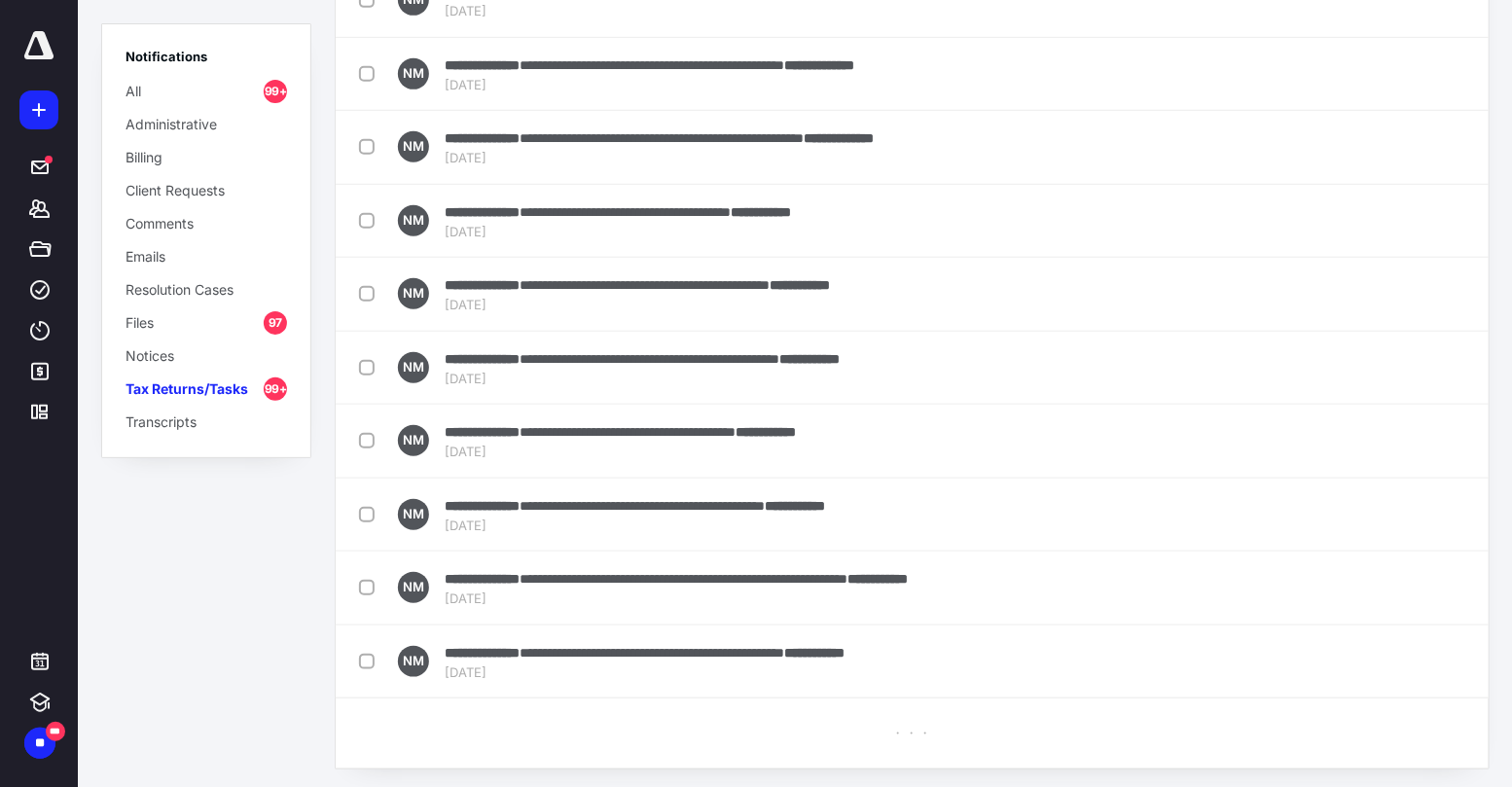 checkbox on "false" 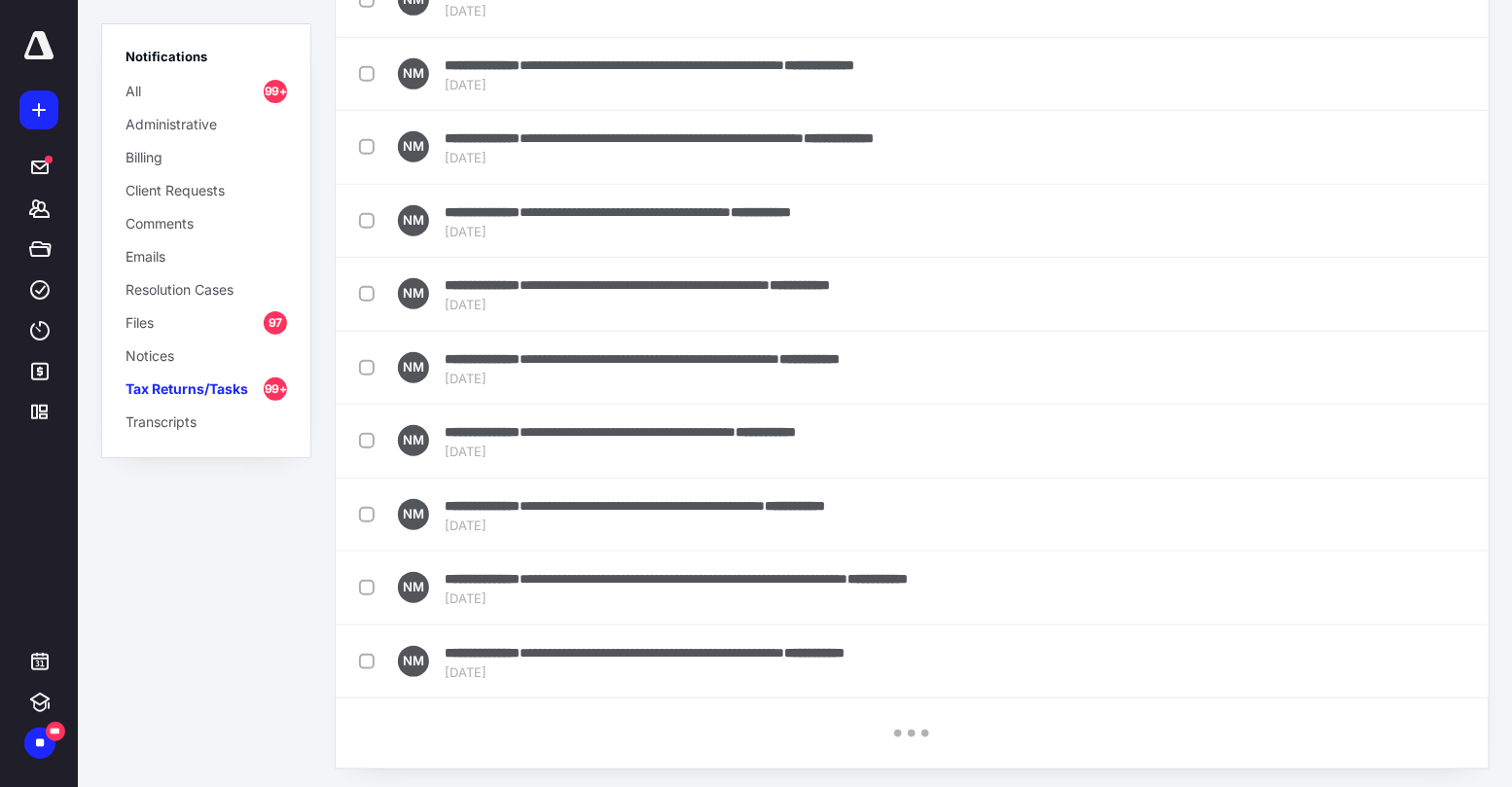 checkbox on "false" 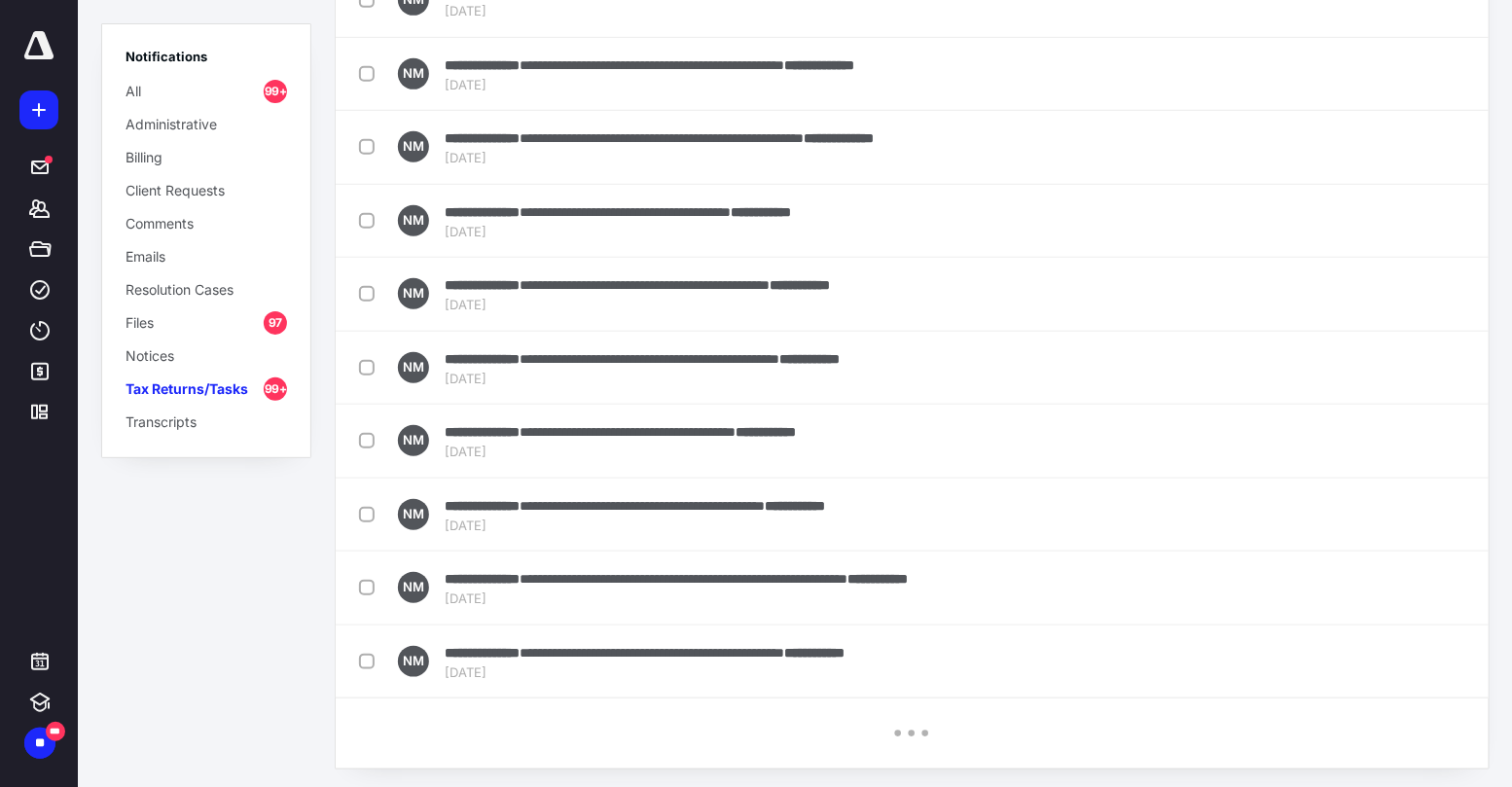 checkbox on "false" 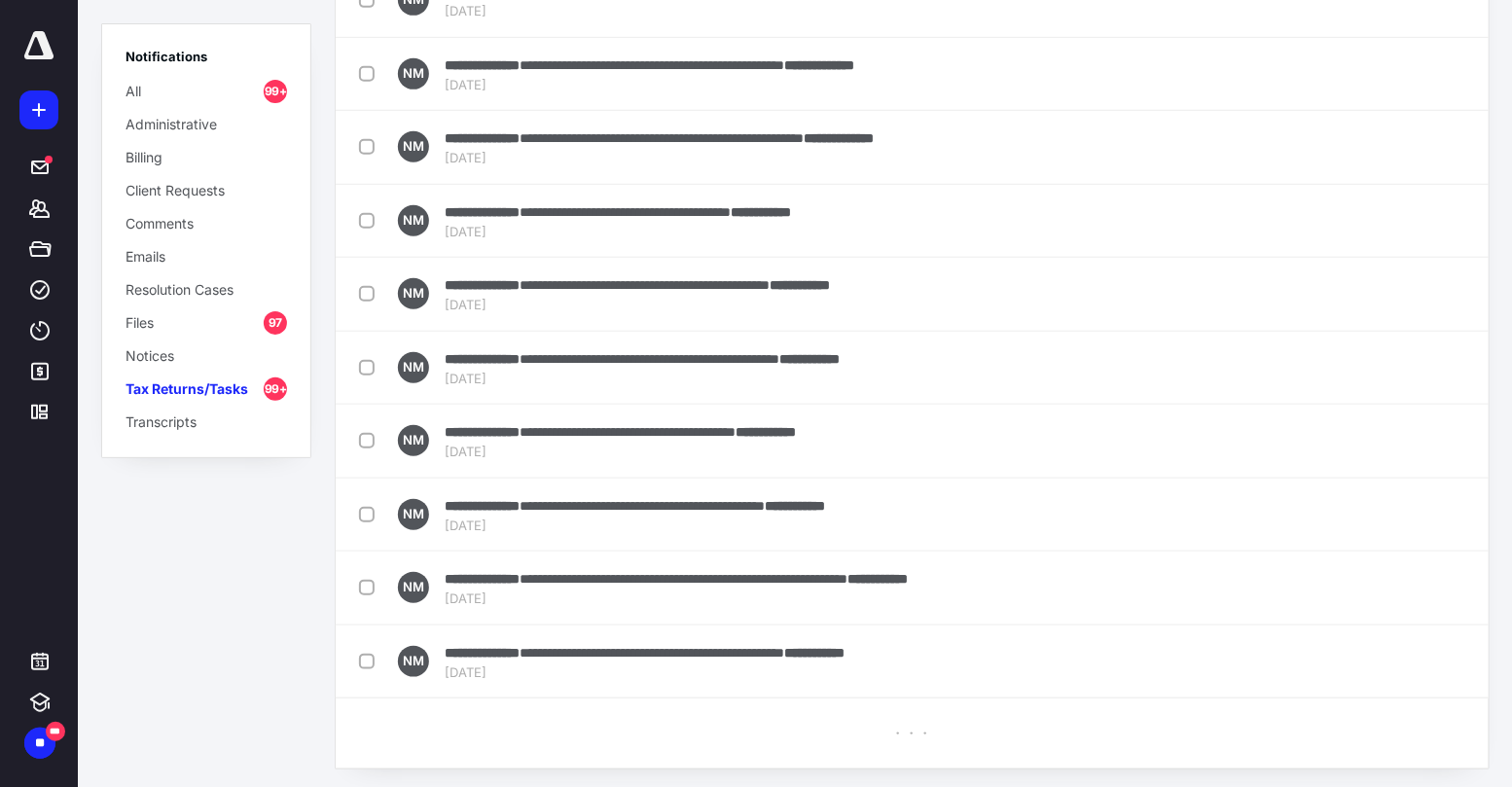 checkbox on "false" 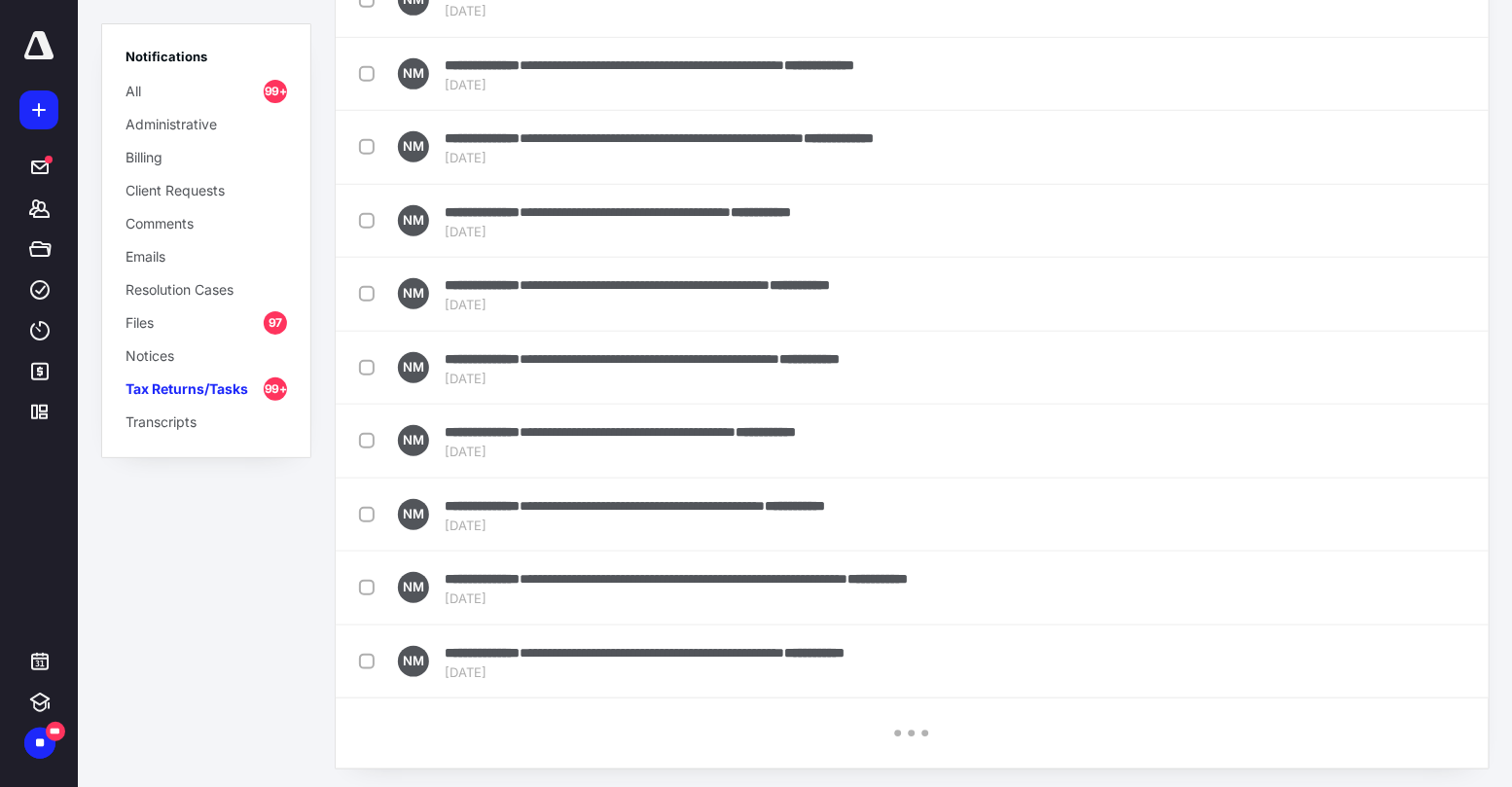 checkbox on "false" 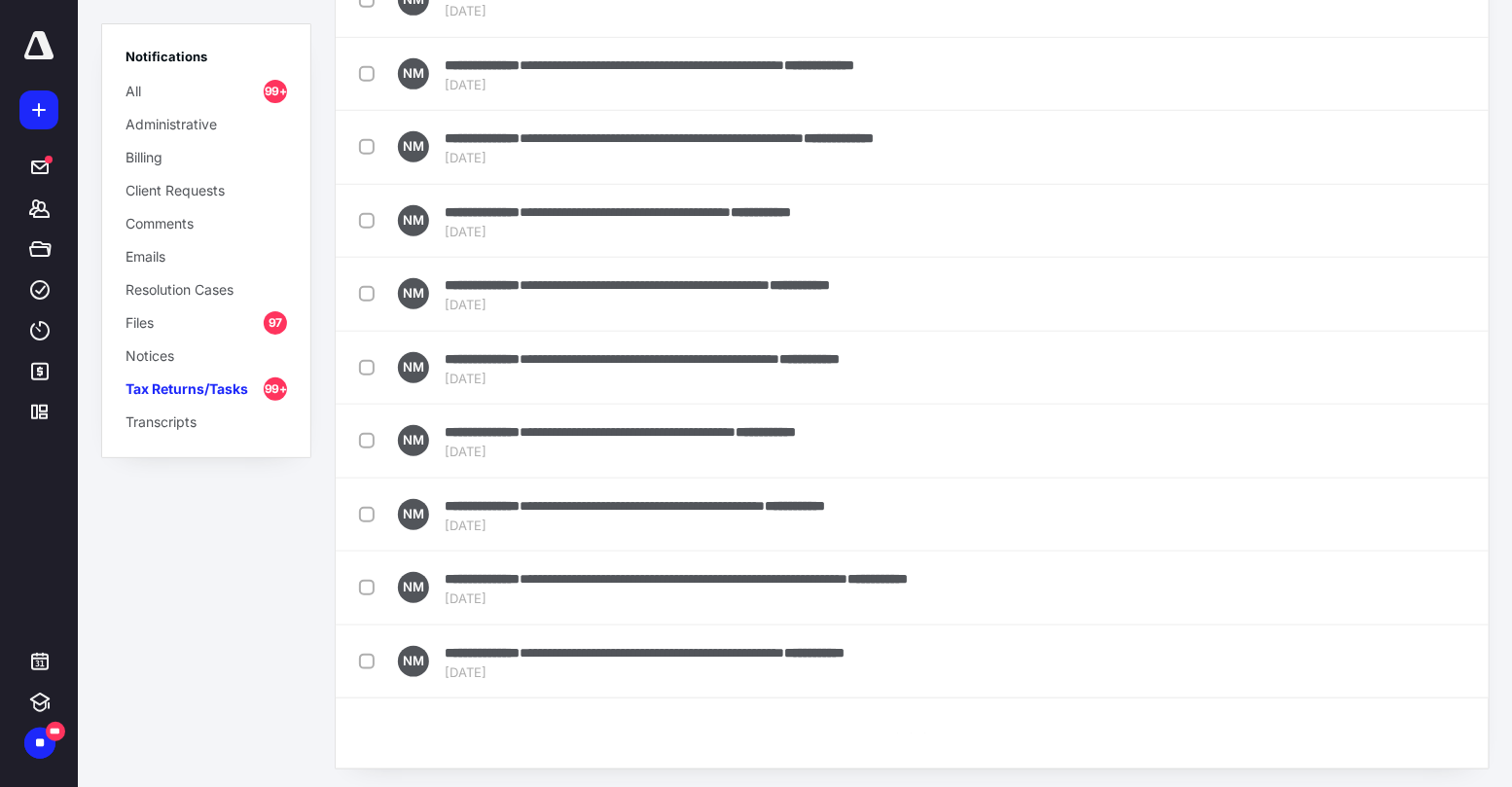 checkbox on "false" 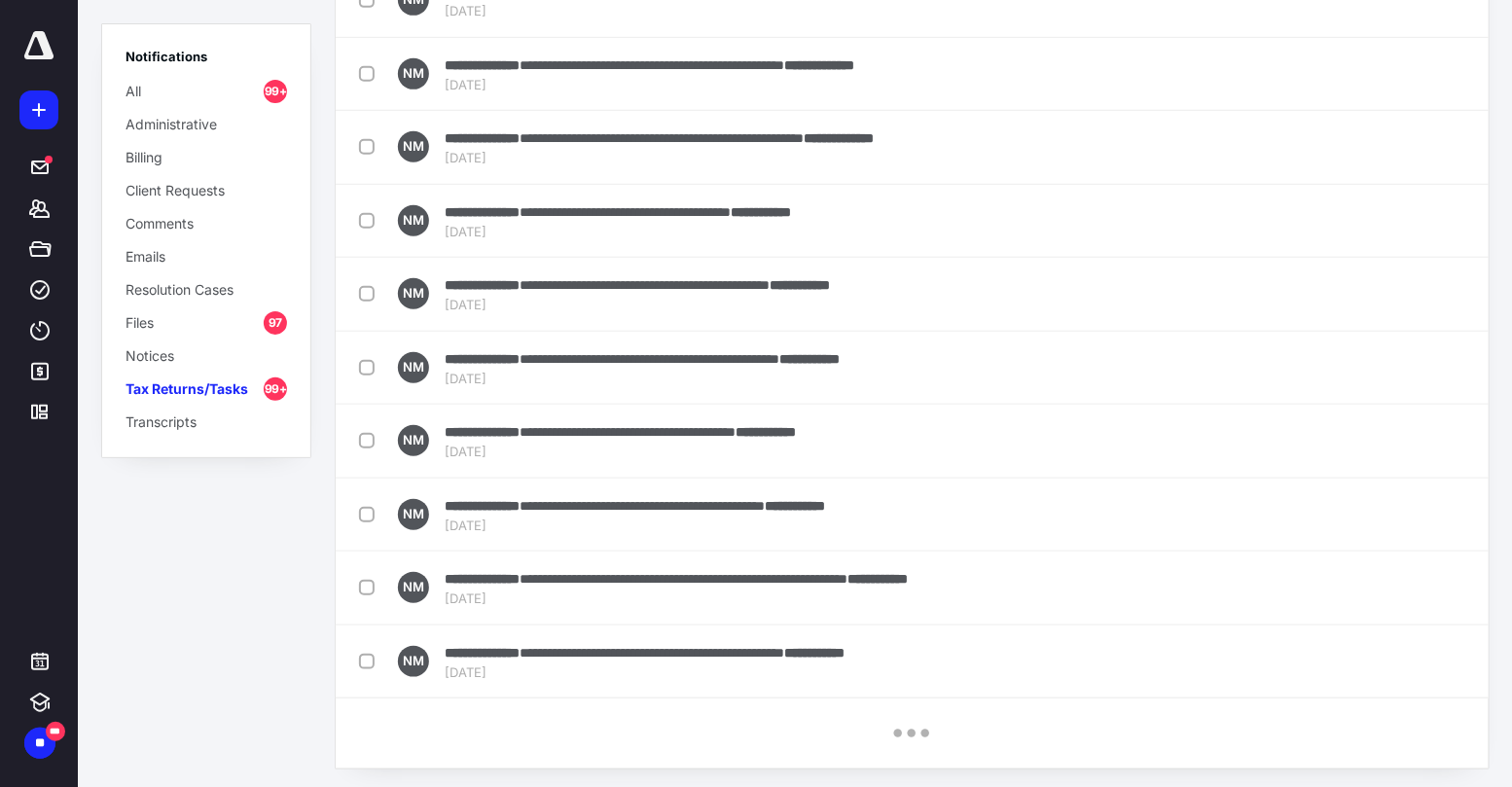 checkbox on "false" 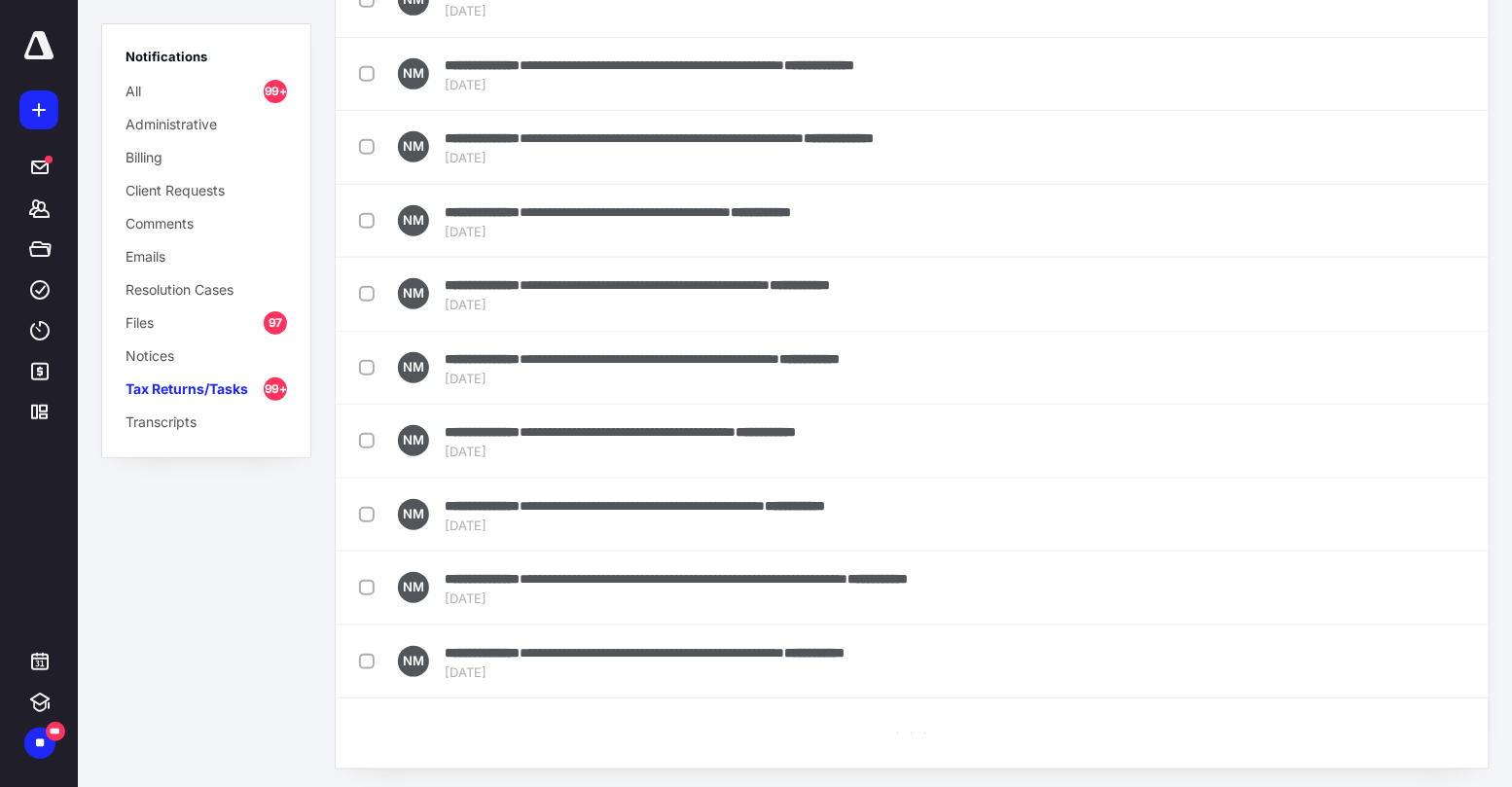 checkbox on "false" 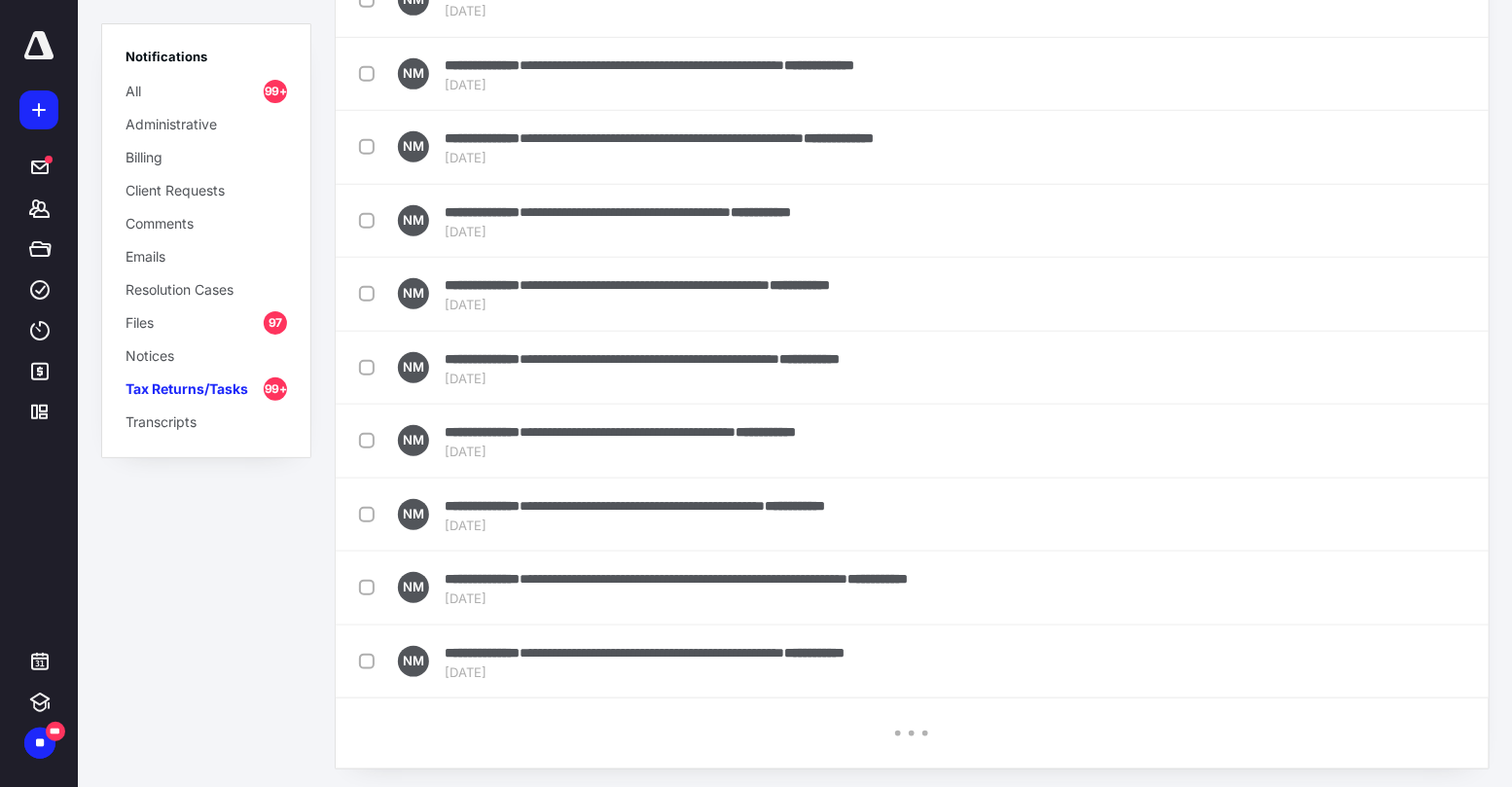 checkbox on "false" 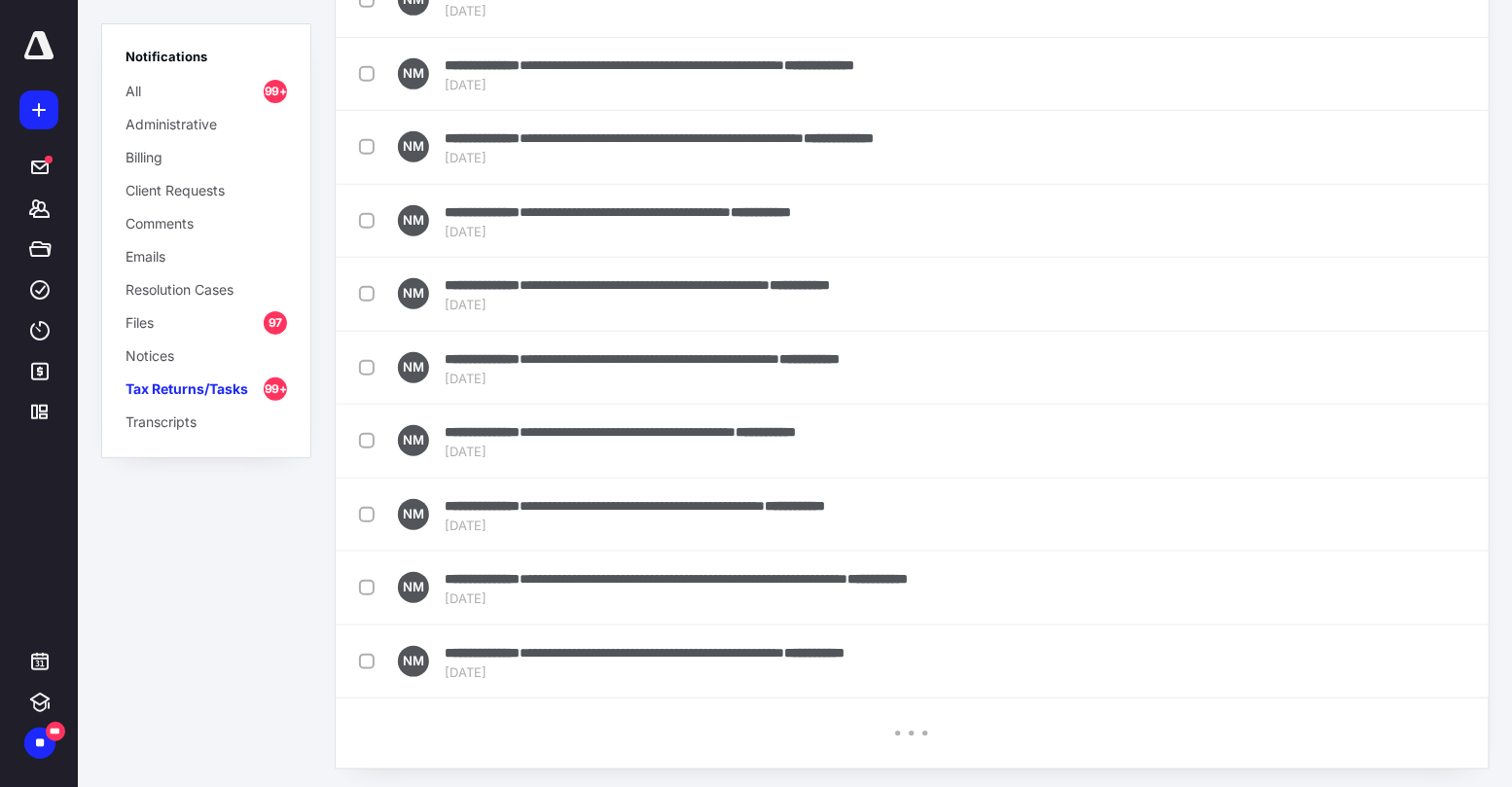 checkbox on "false" 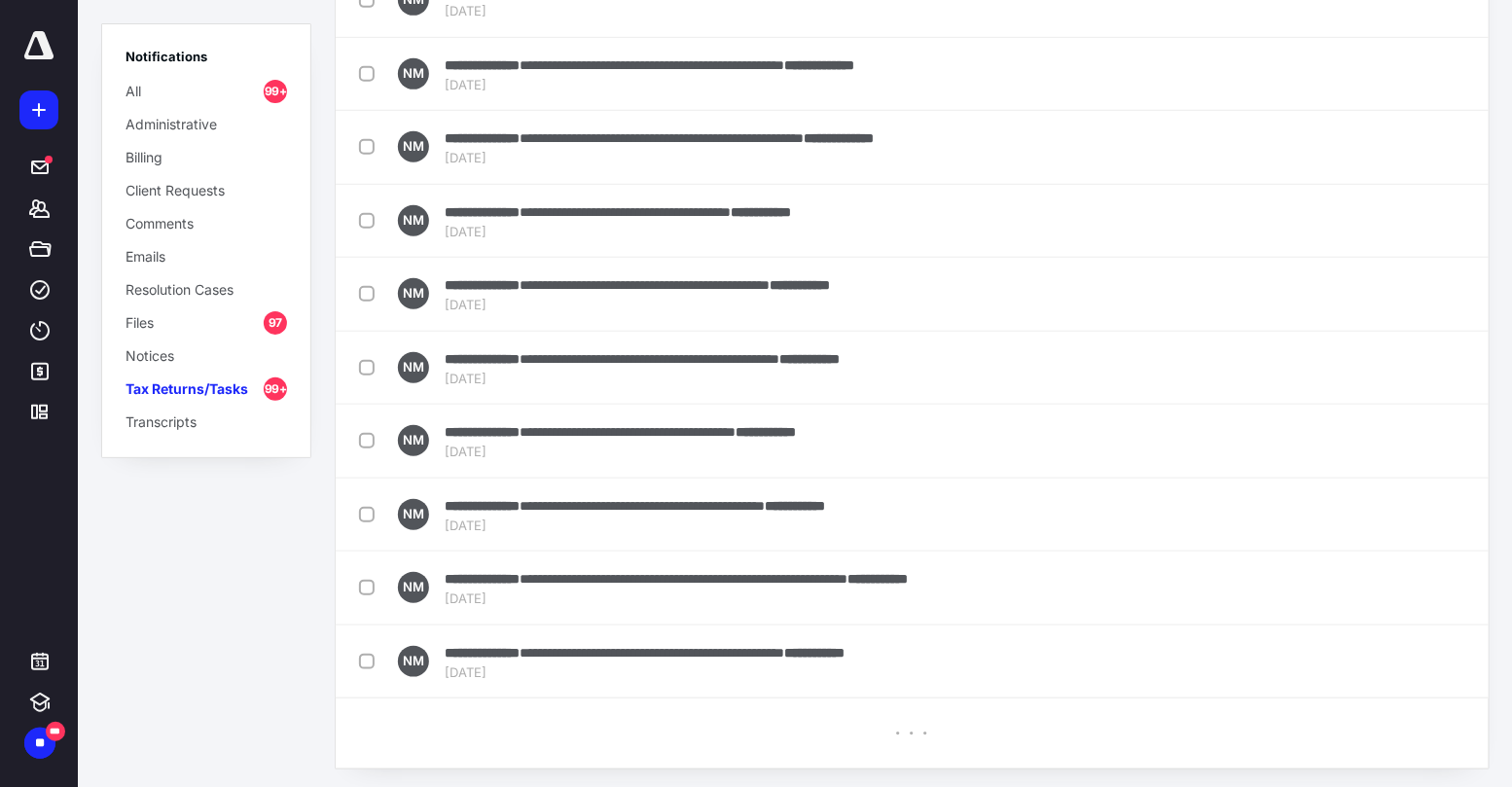 checkbox on "false" 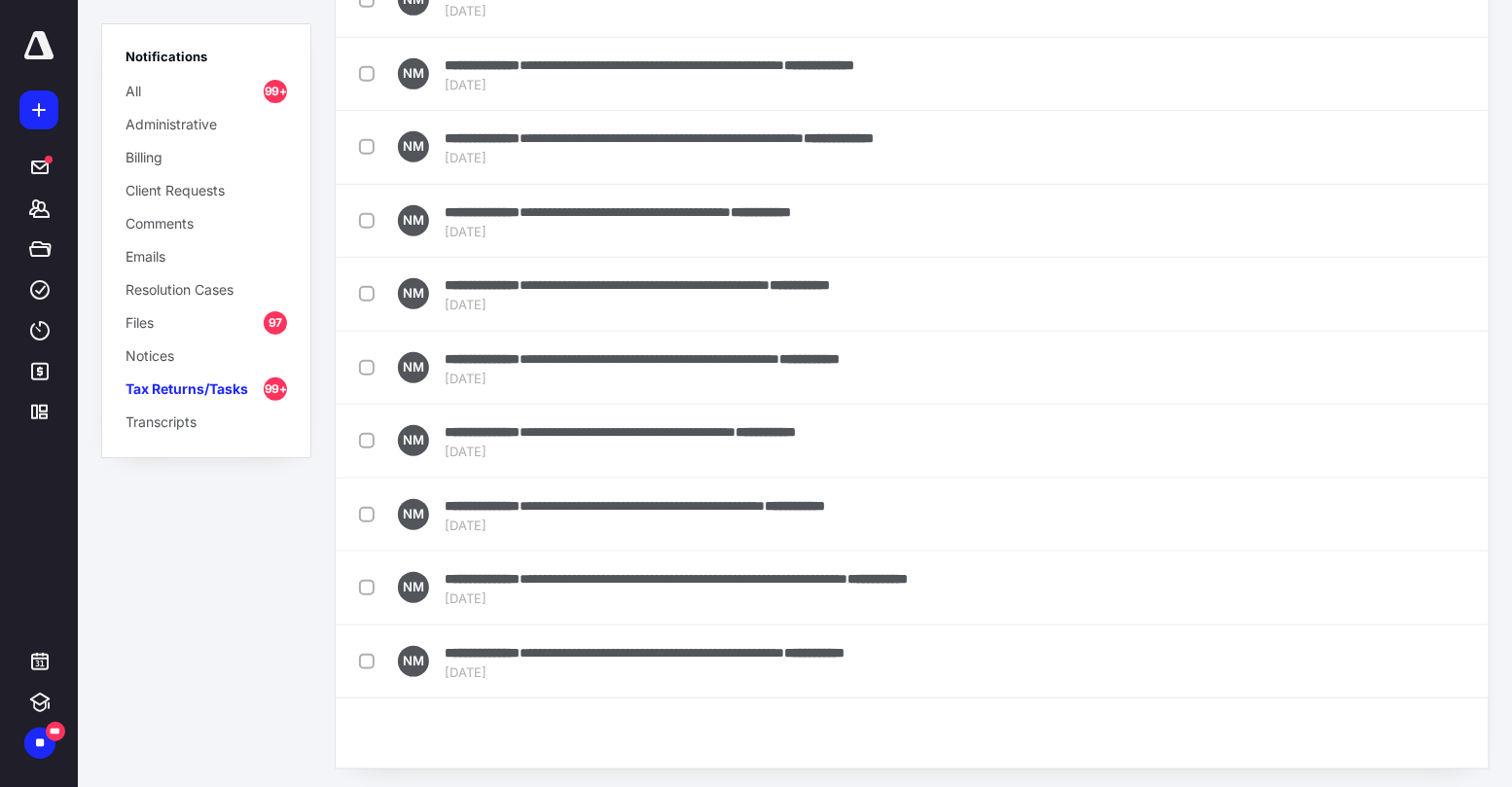 checkbox on "false" 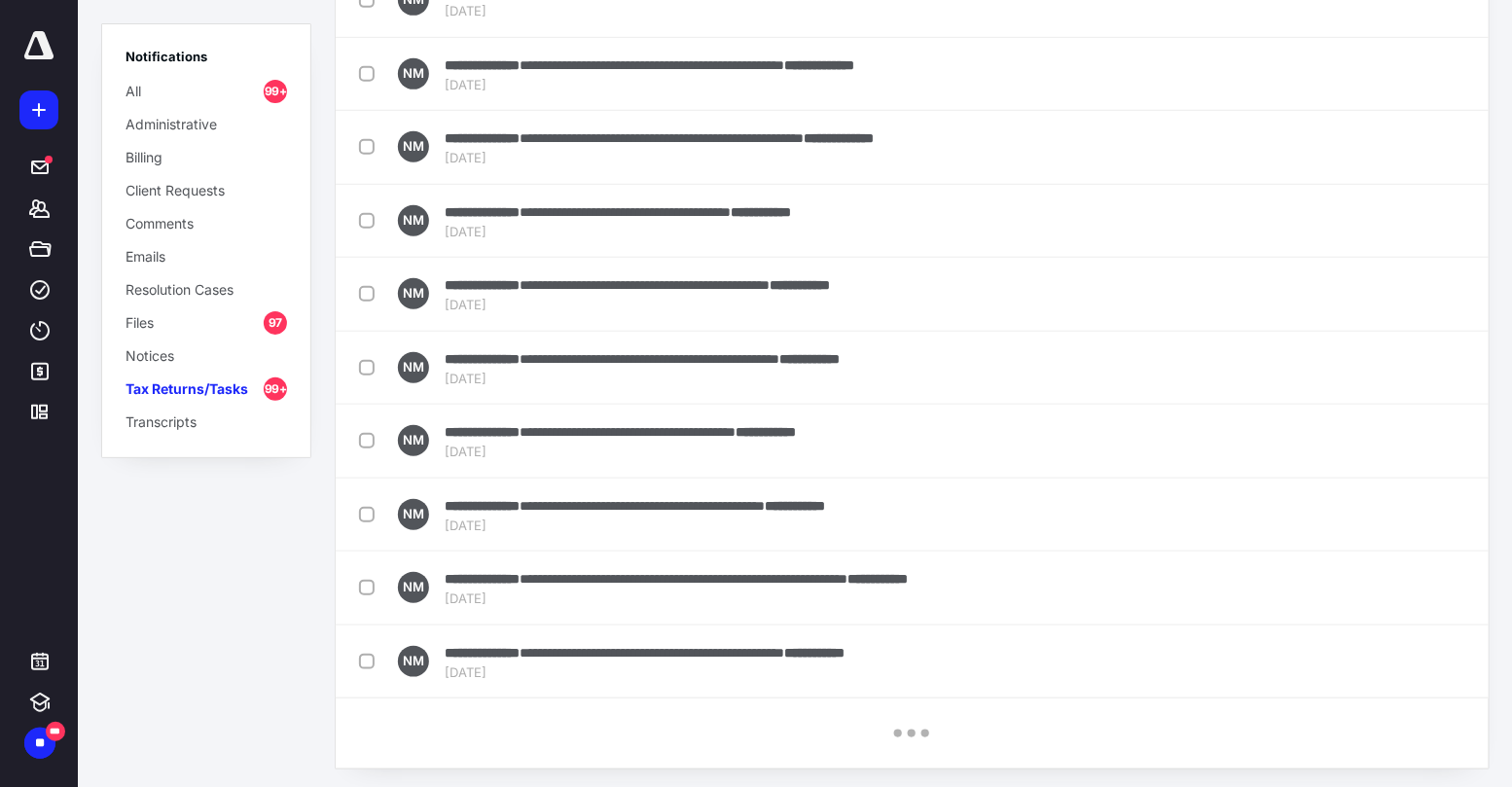 checkbox on "false" 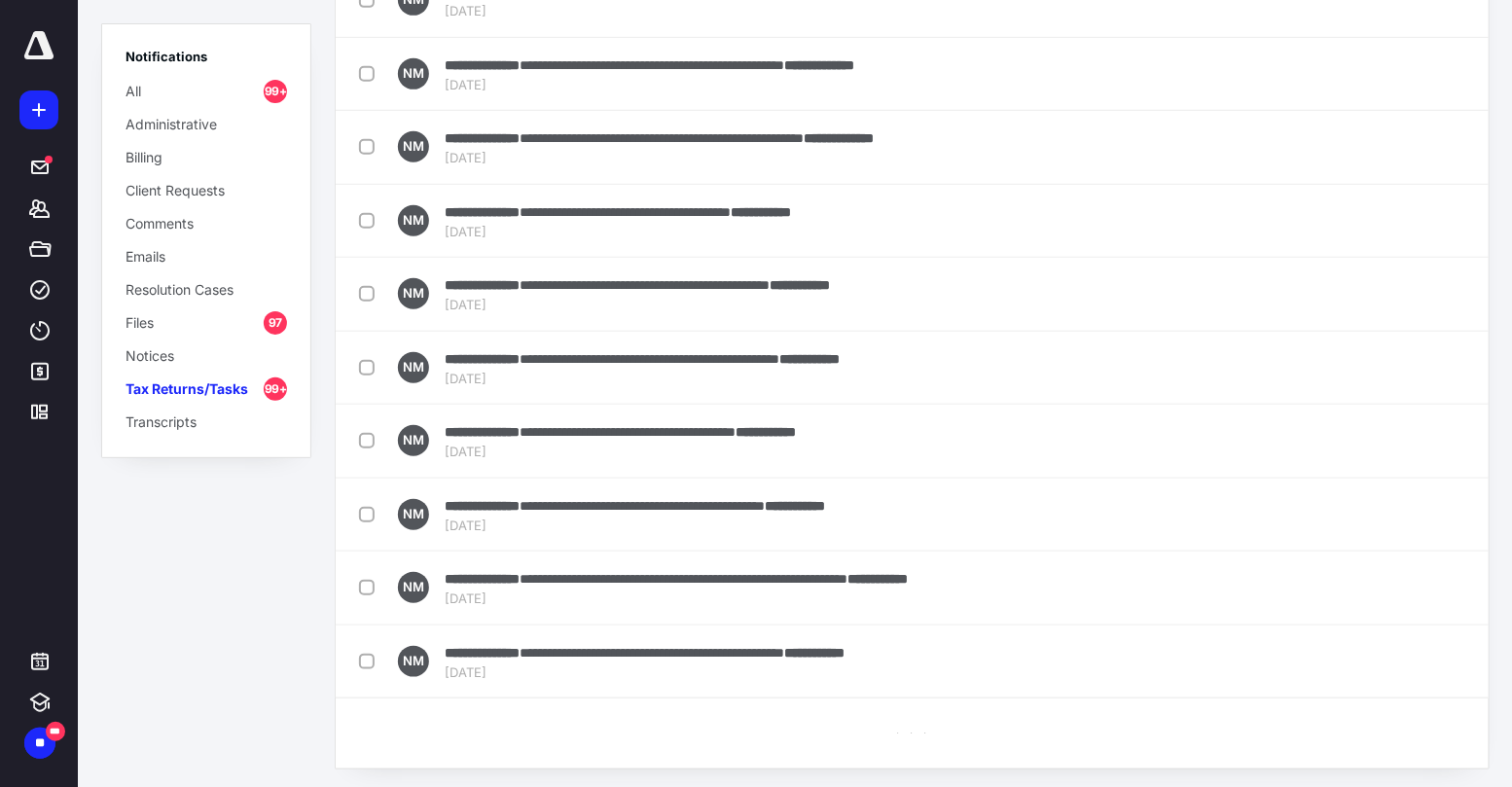 checkbox on "false" 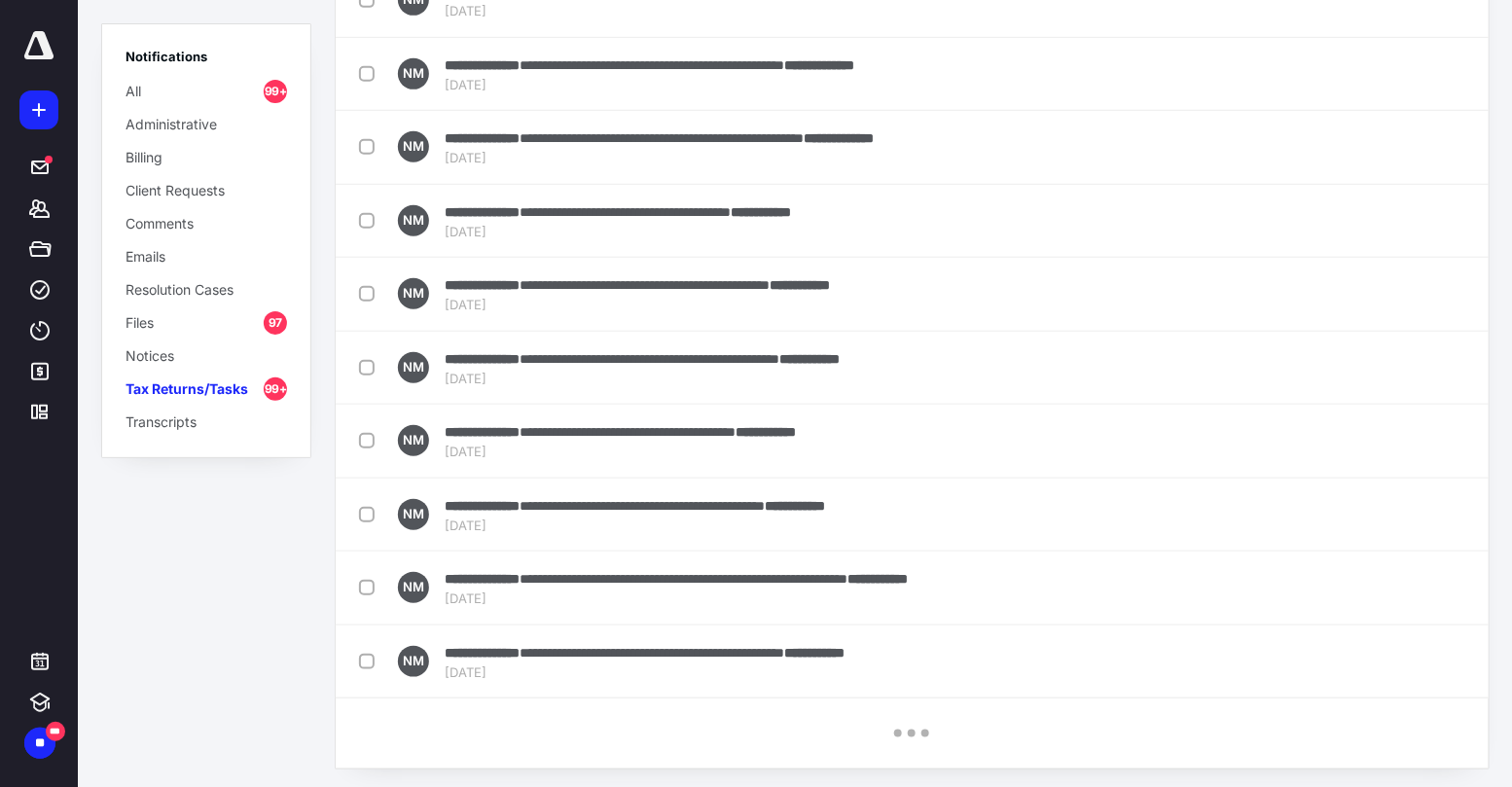 checkbox on "false" 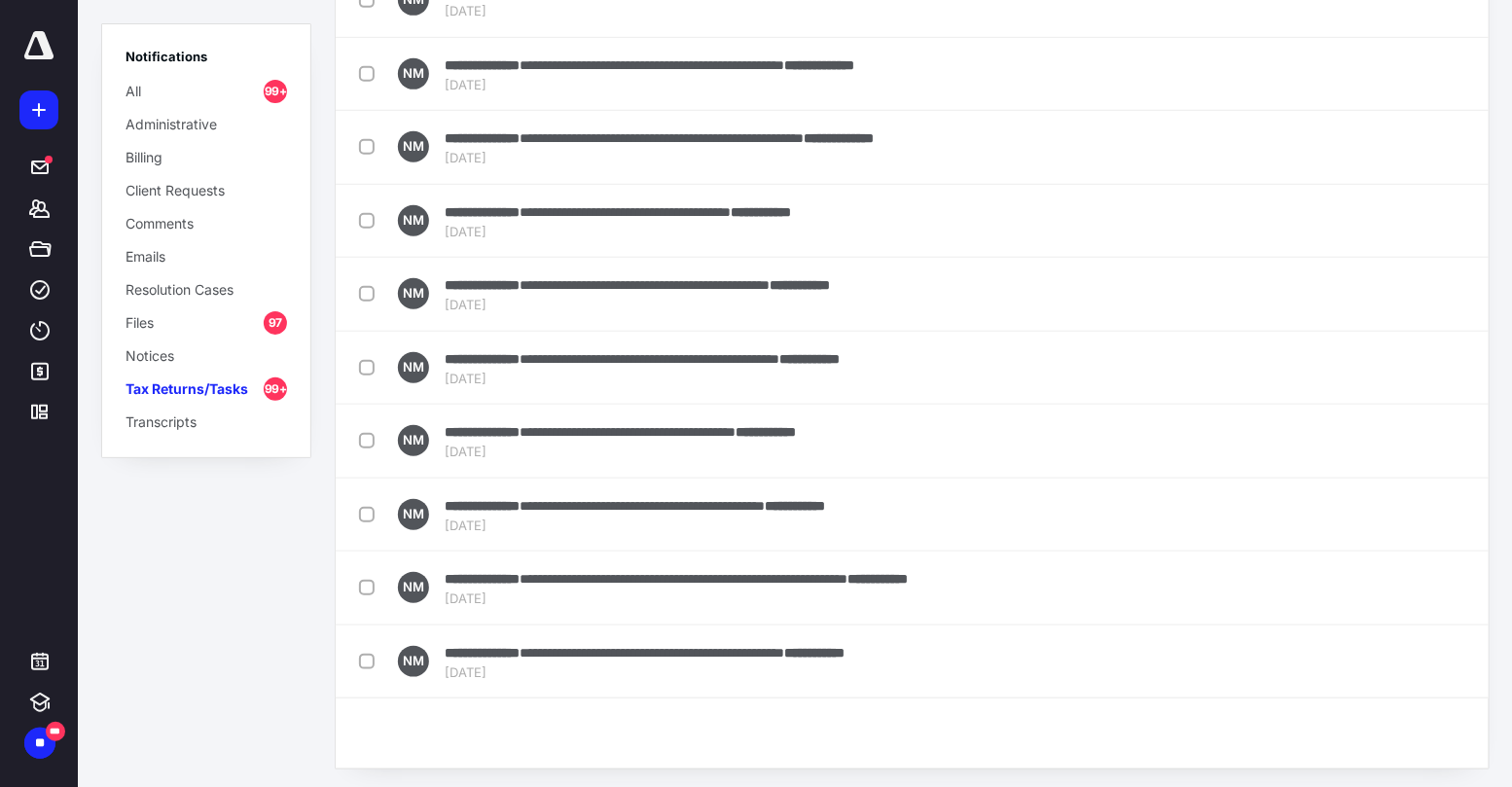 checkbox on "false" 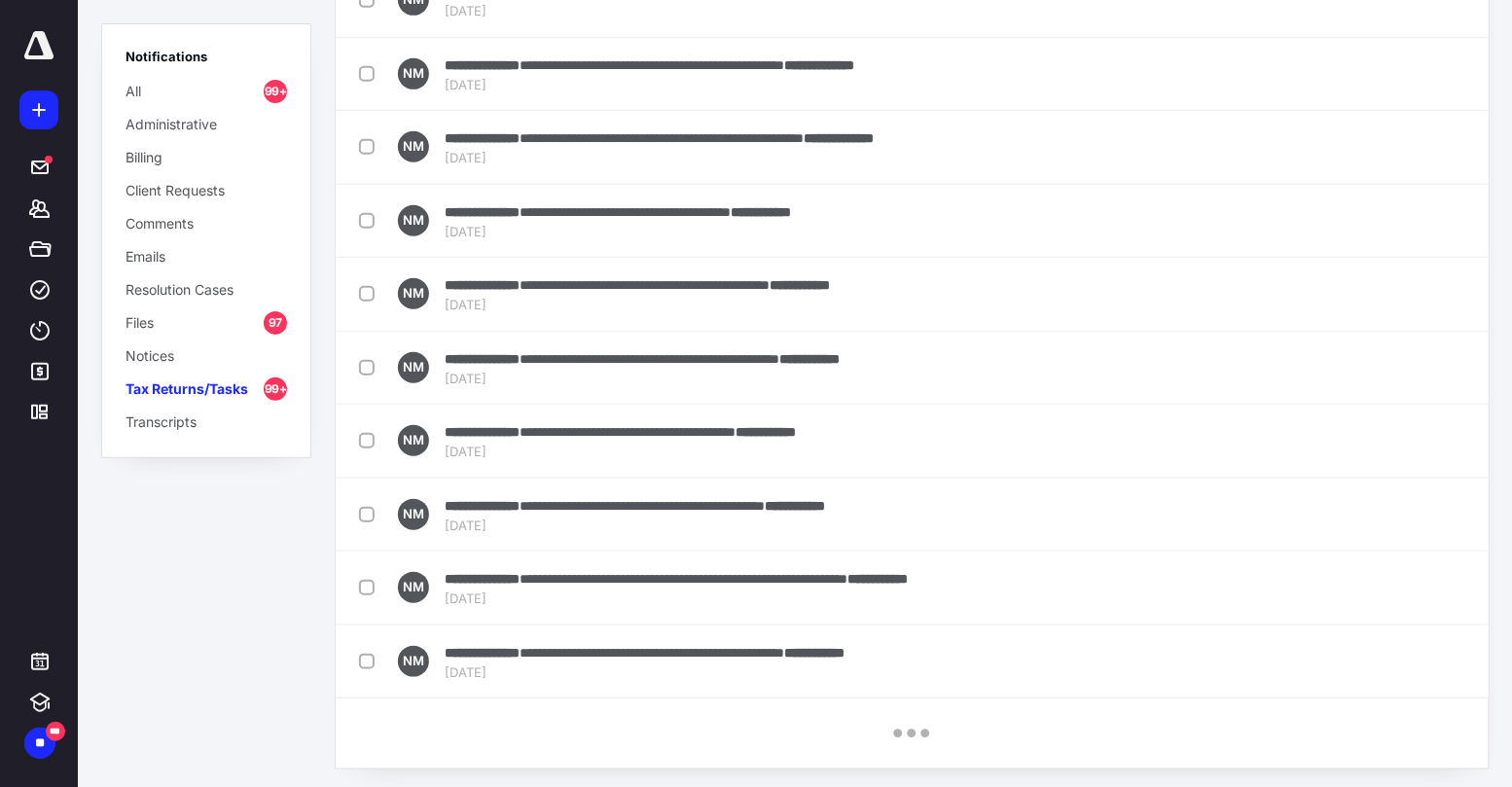 checkbox on "false" 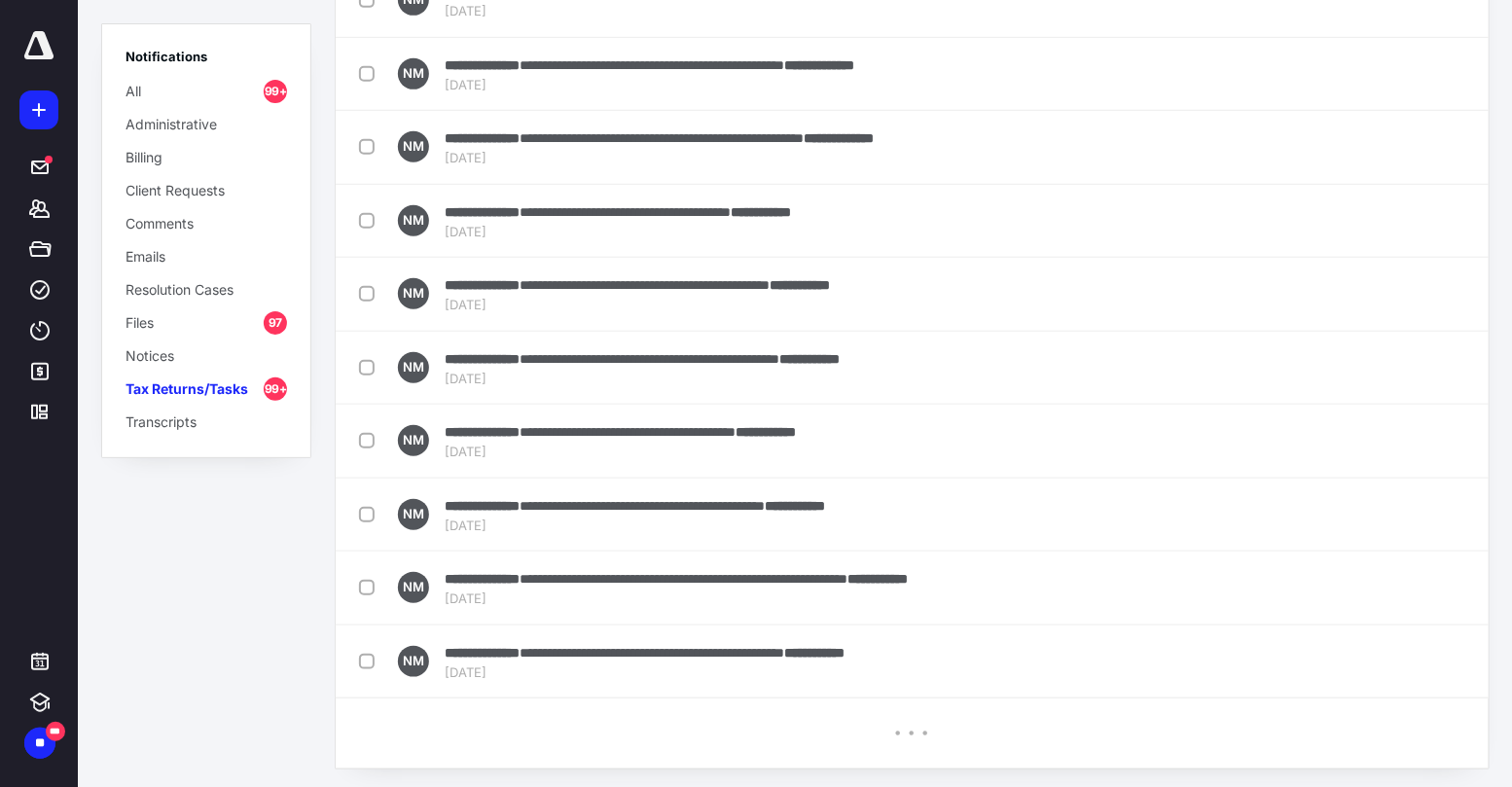 checkbox on "false" 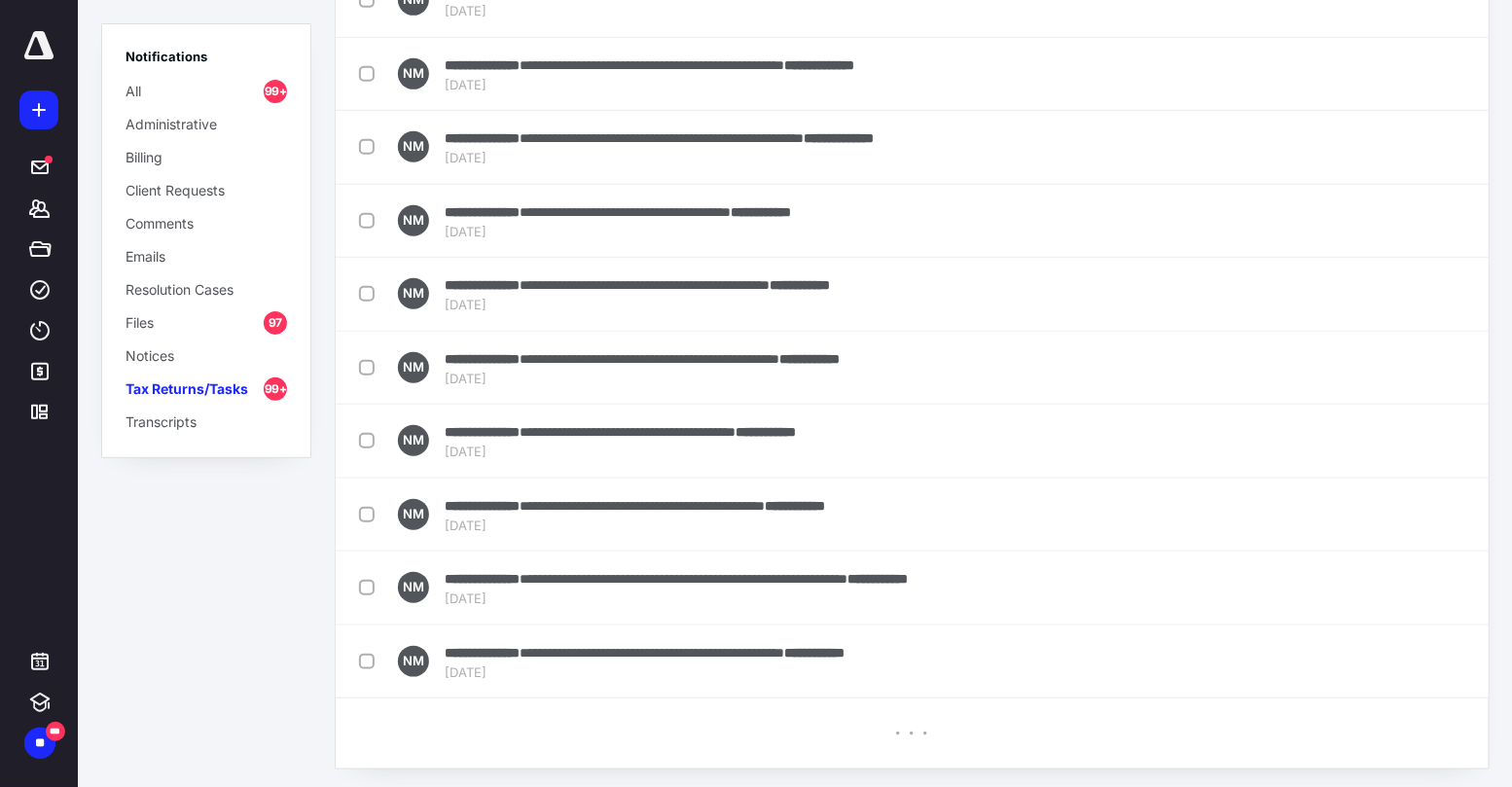 checkbox on "false" 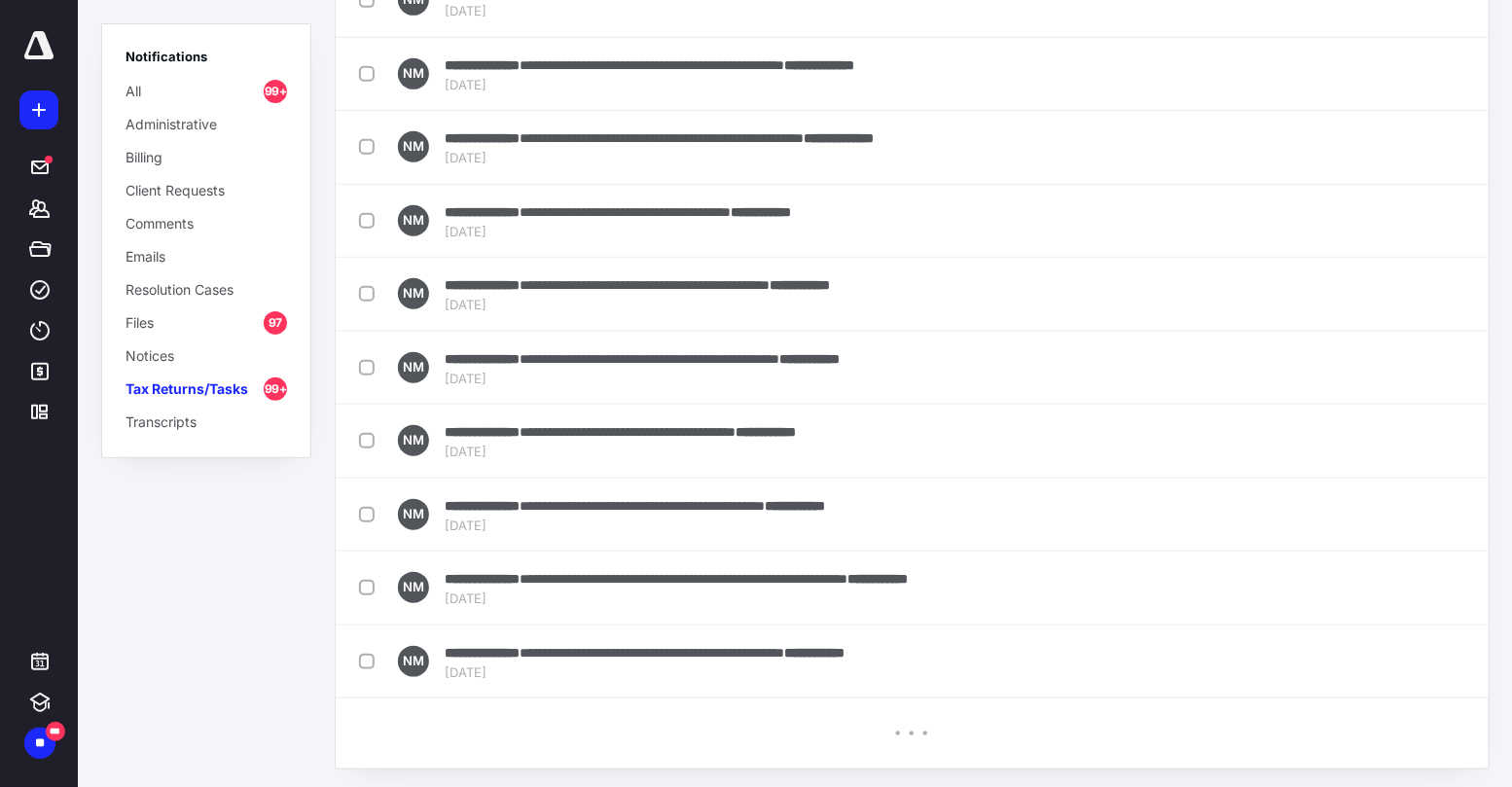 checkbox on "false" 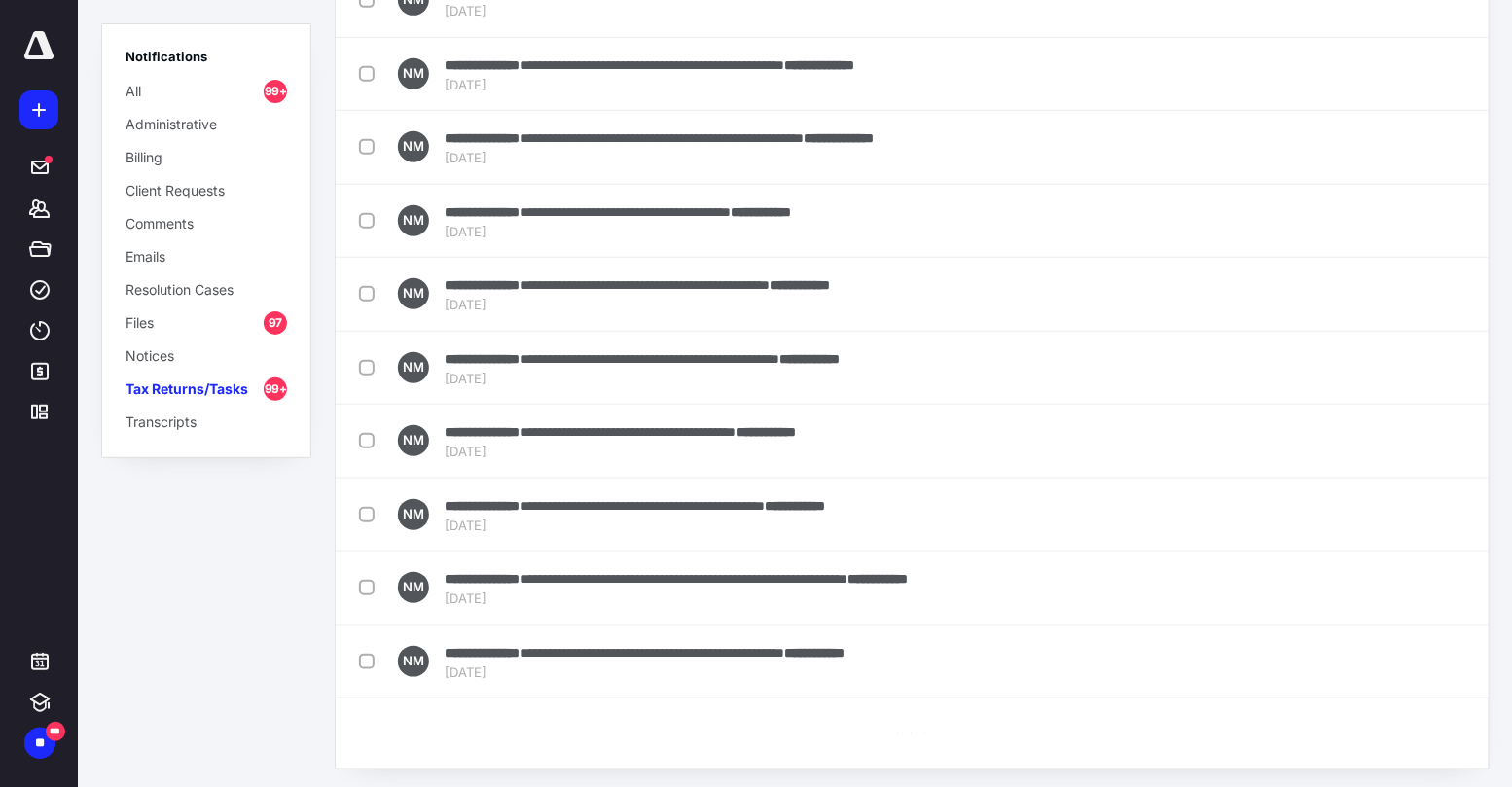 checkbox on "false" 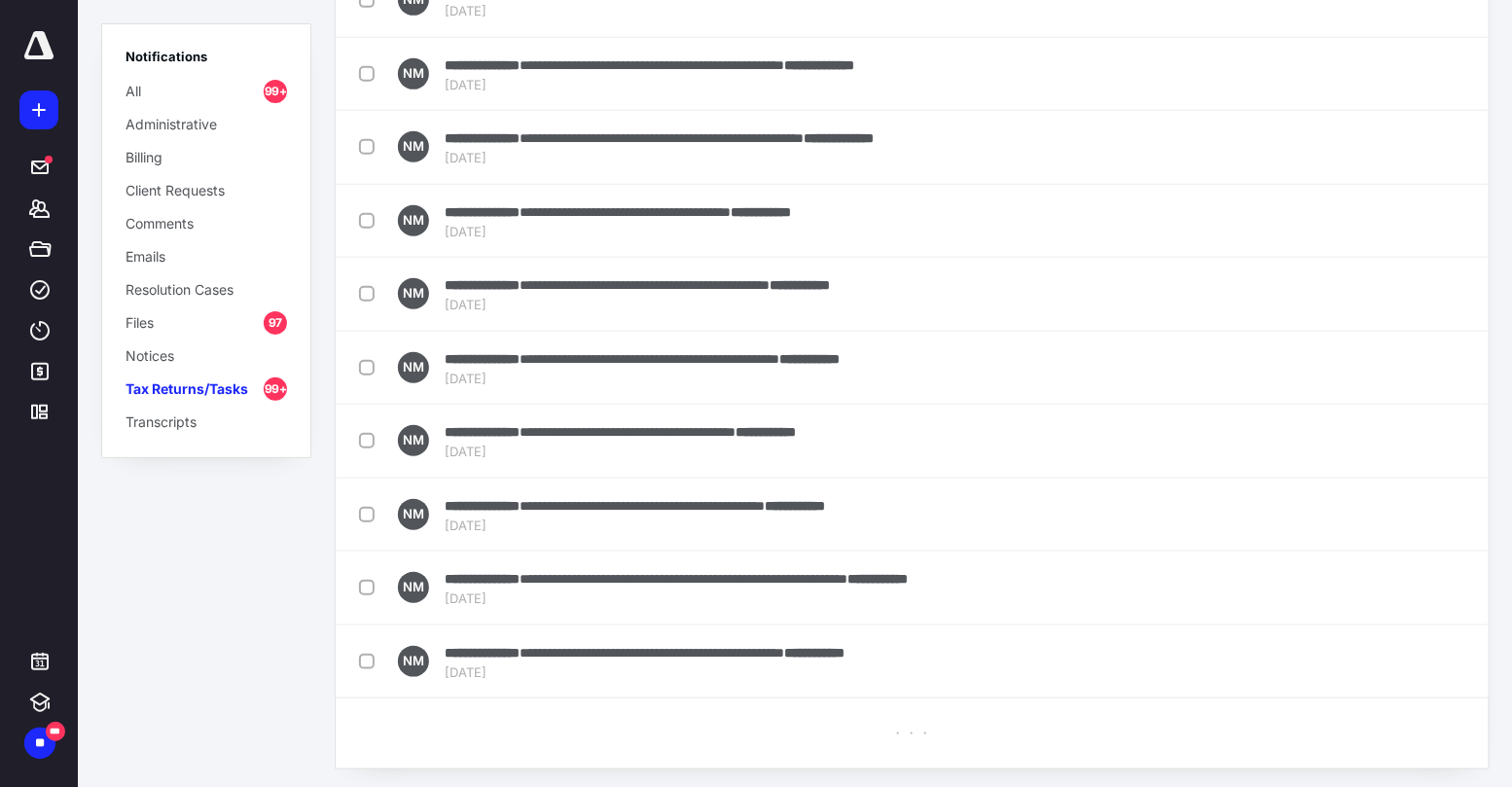 checkbox on "false" 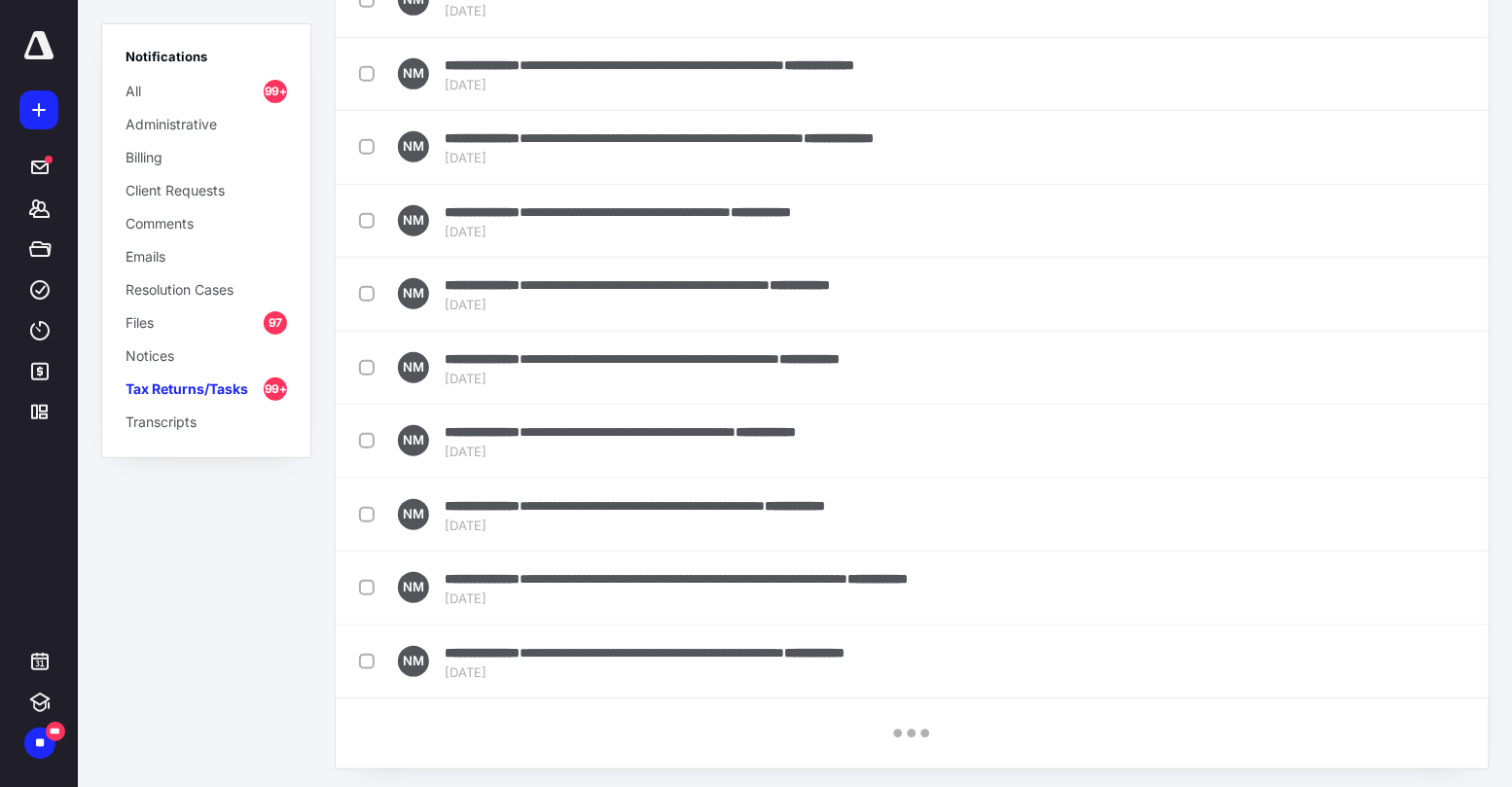 checkbox on "false" 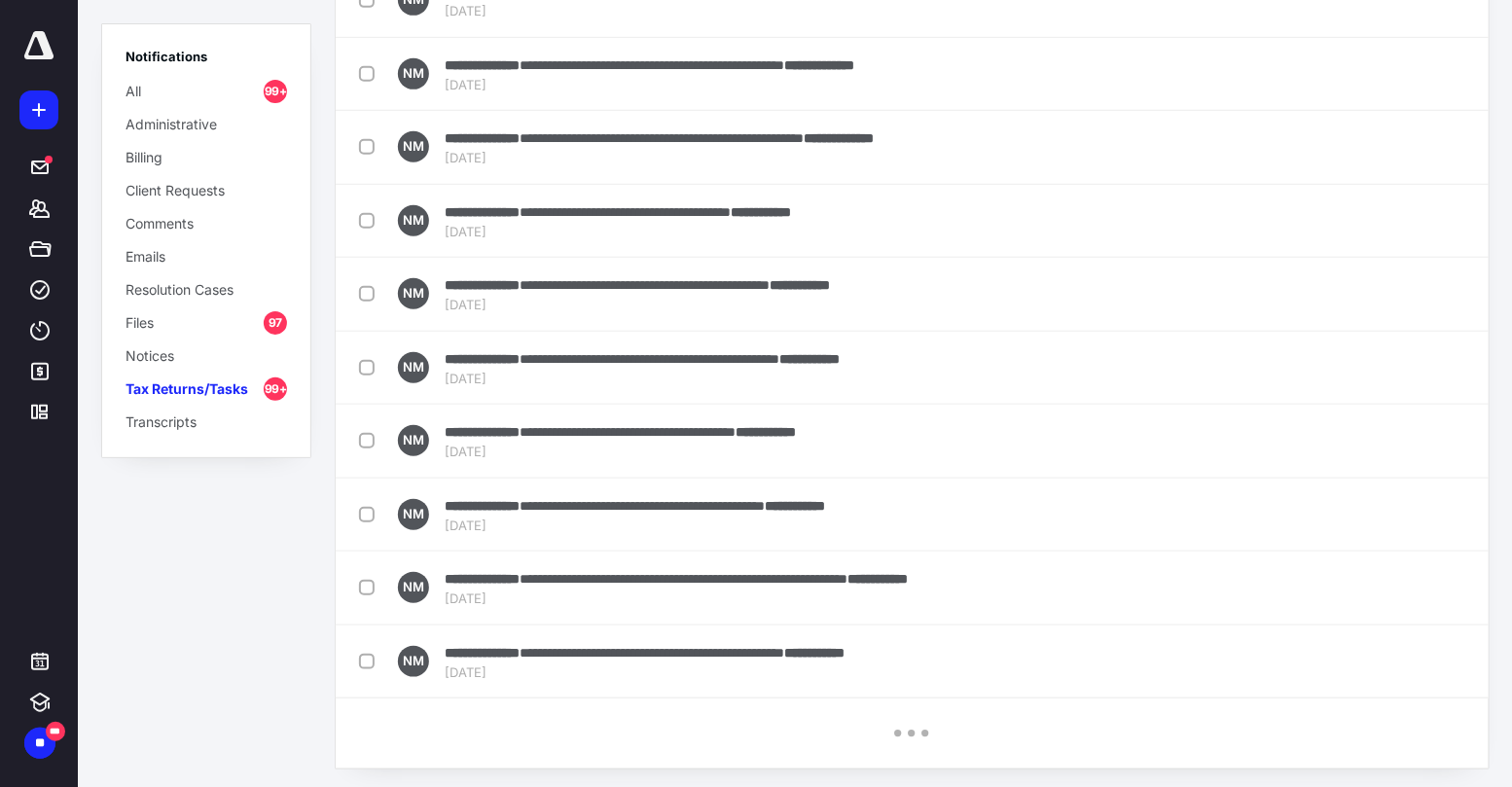 checkbox on "false" 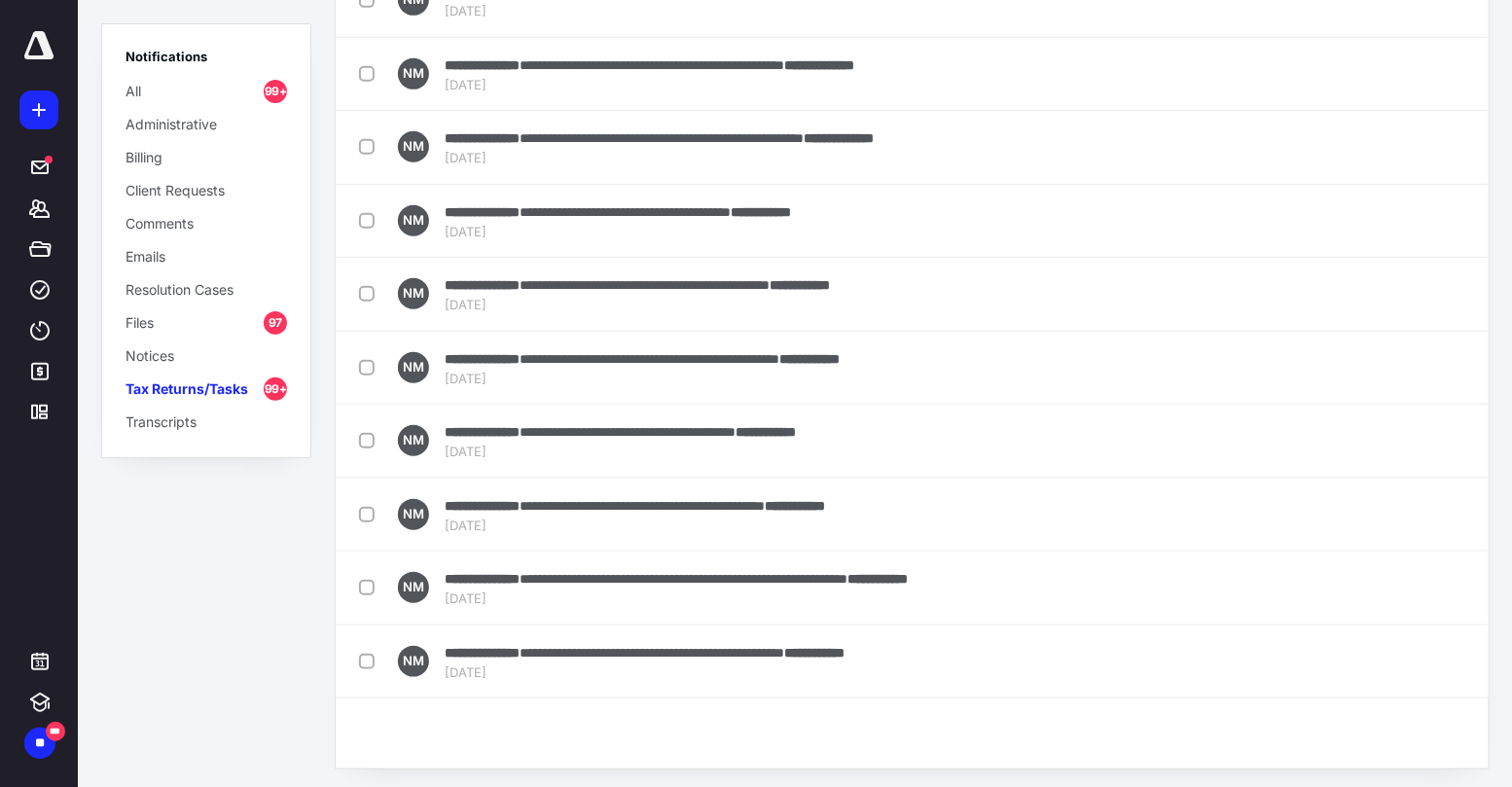 checkbox on "false" 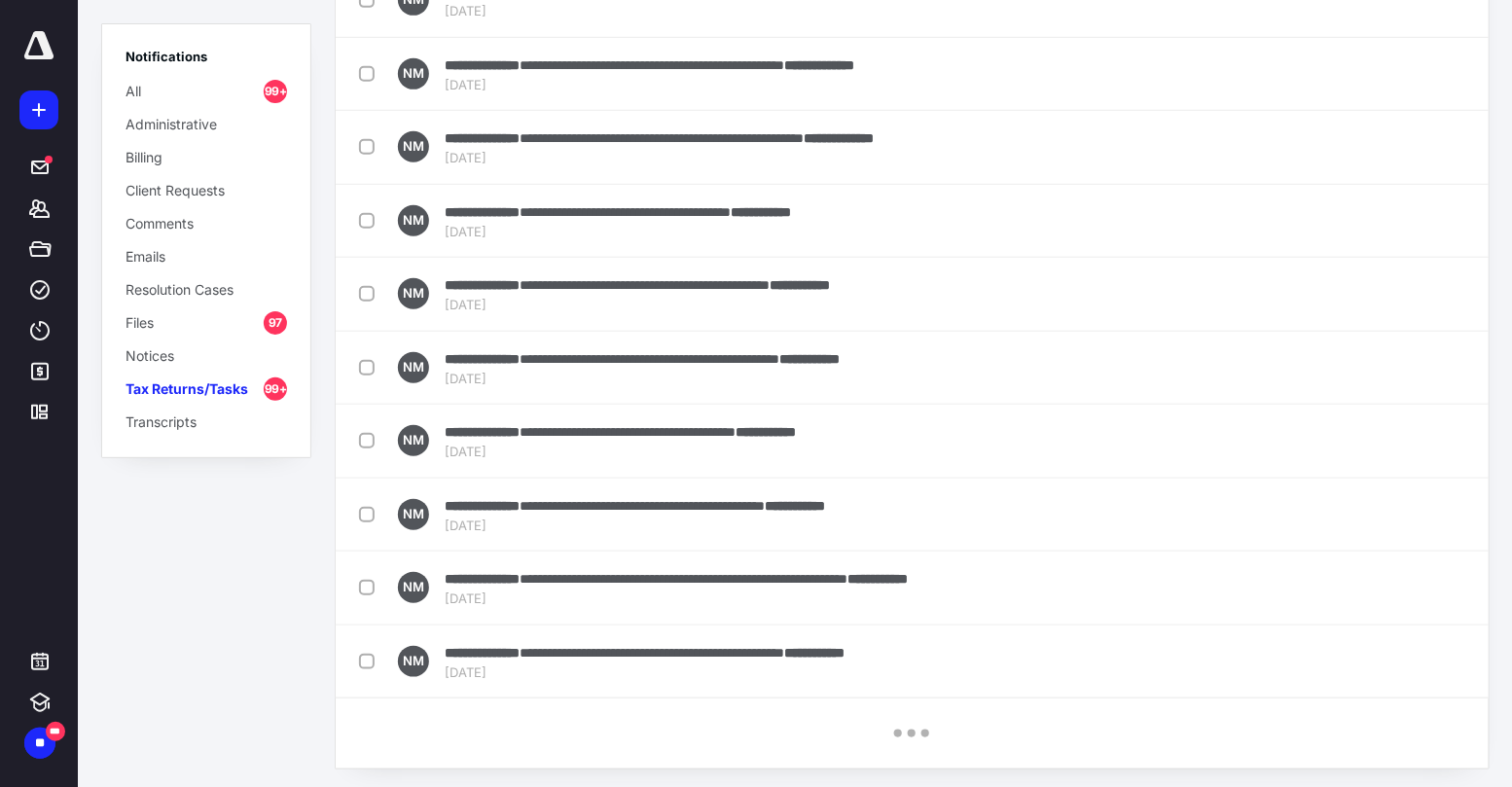 checkbox on "false" 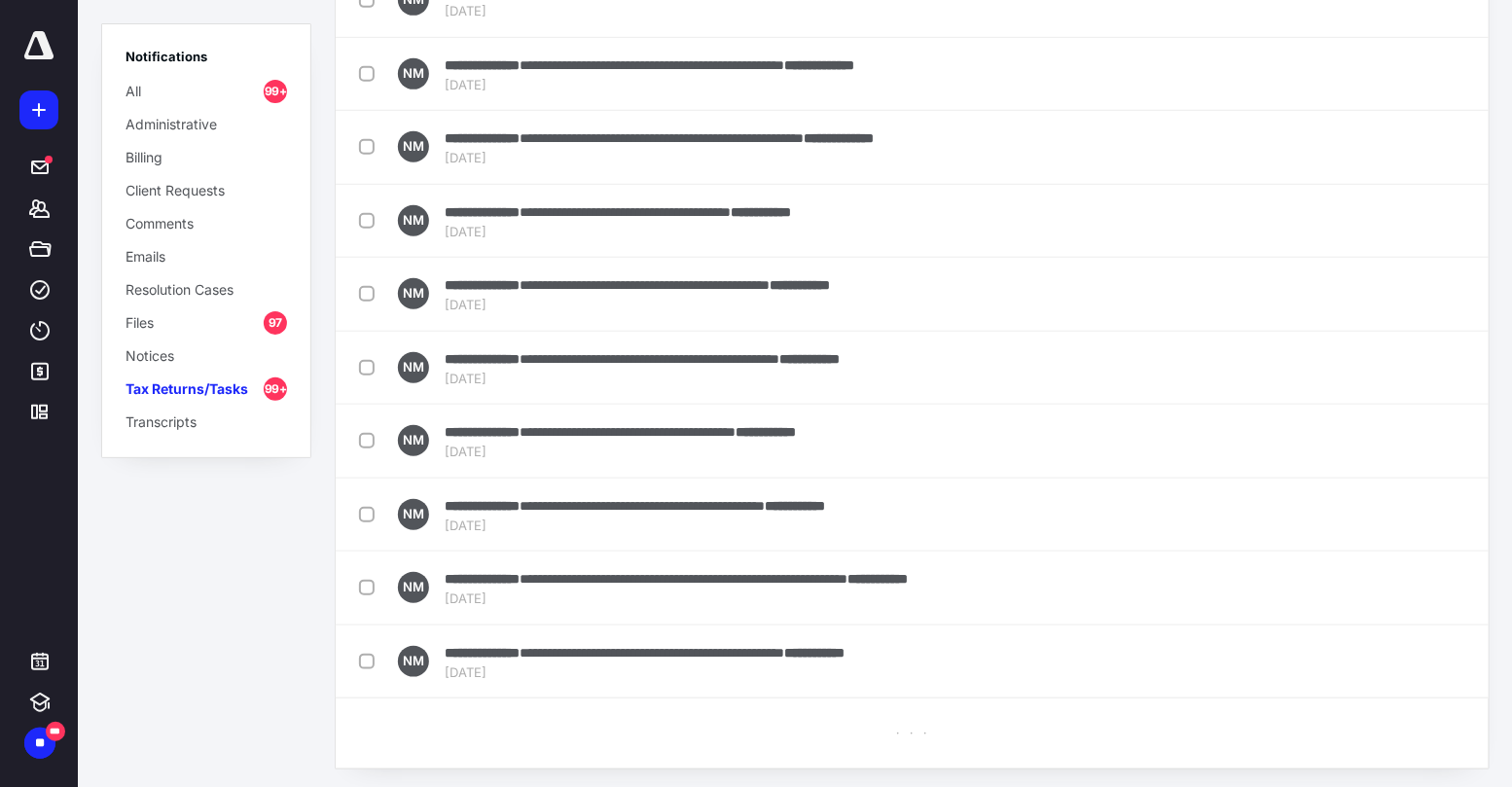 checkbox on "false" 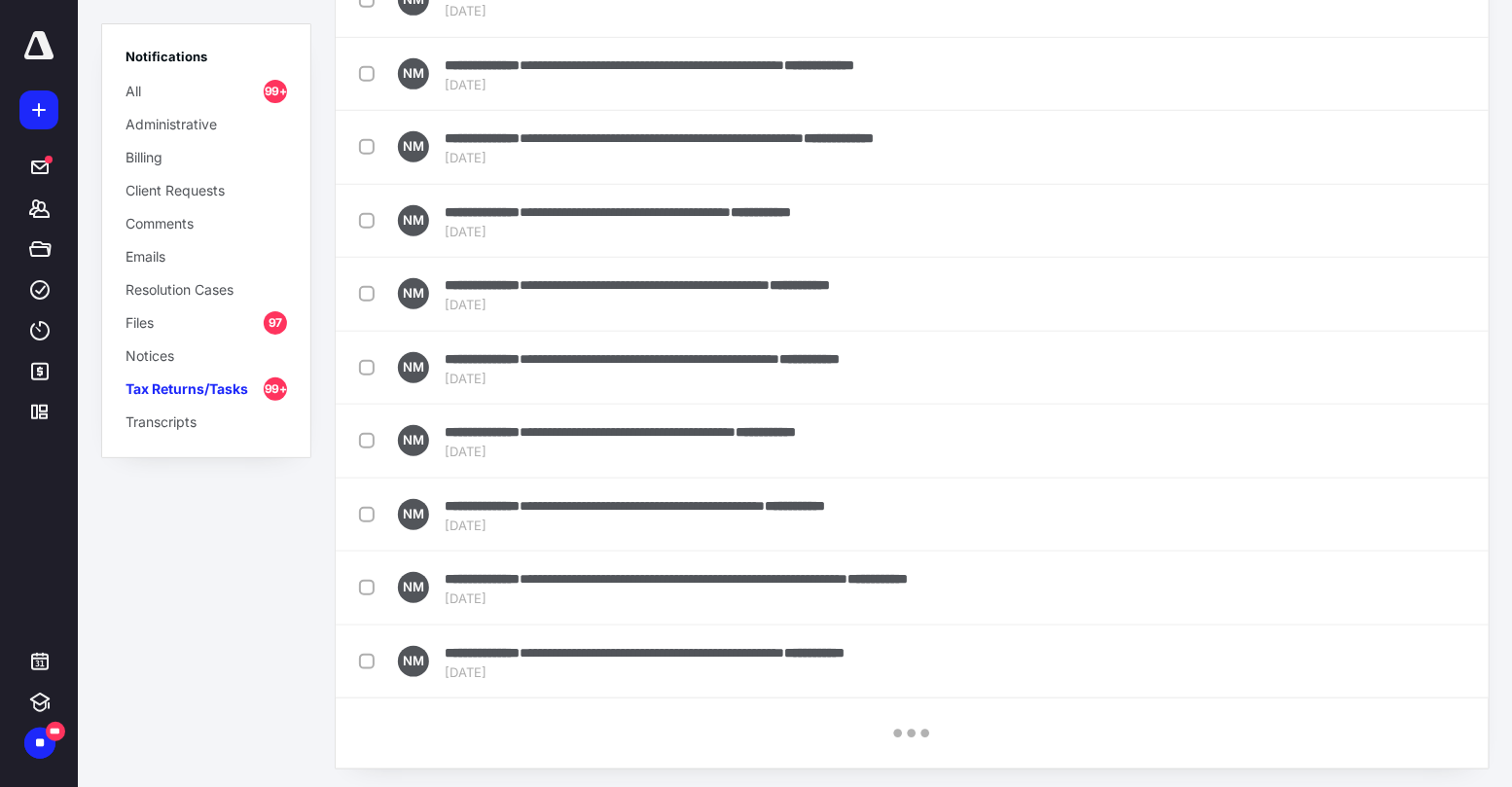checkbox on "false" 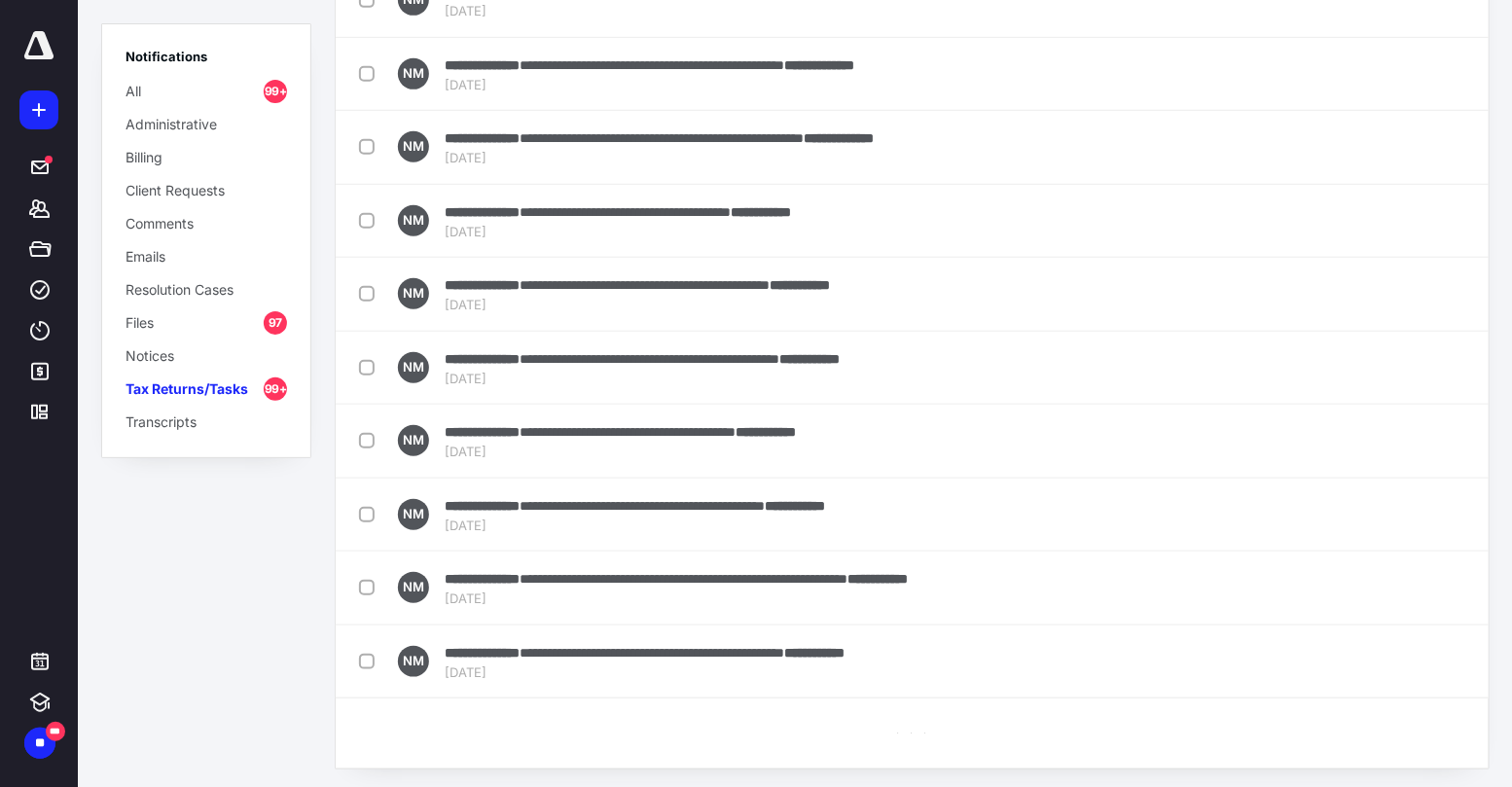 checkbox on "false" 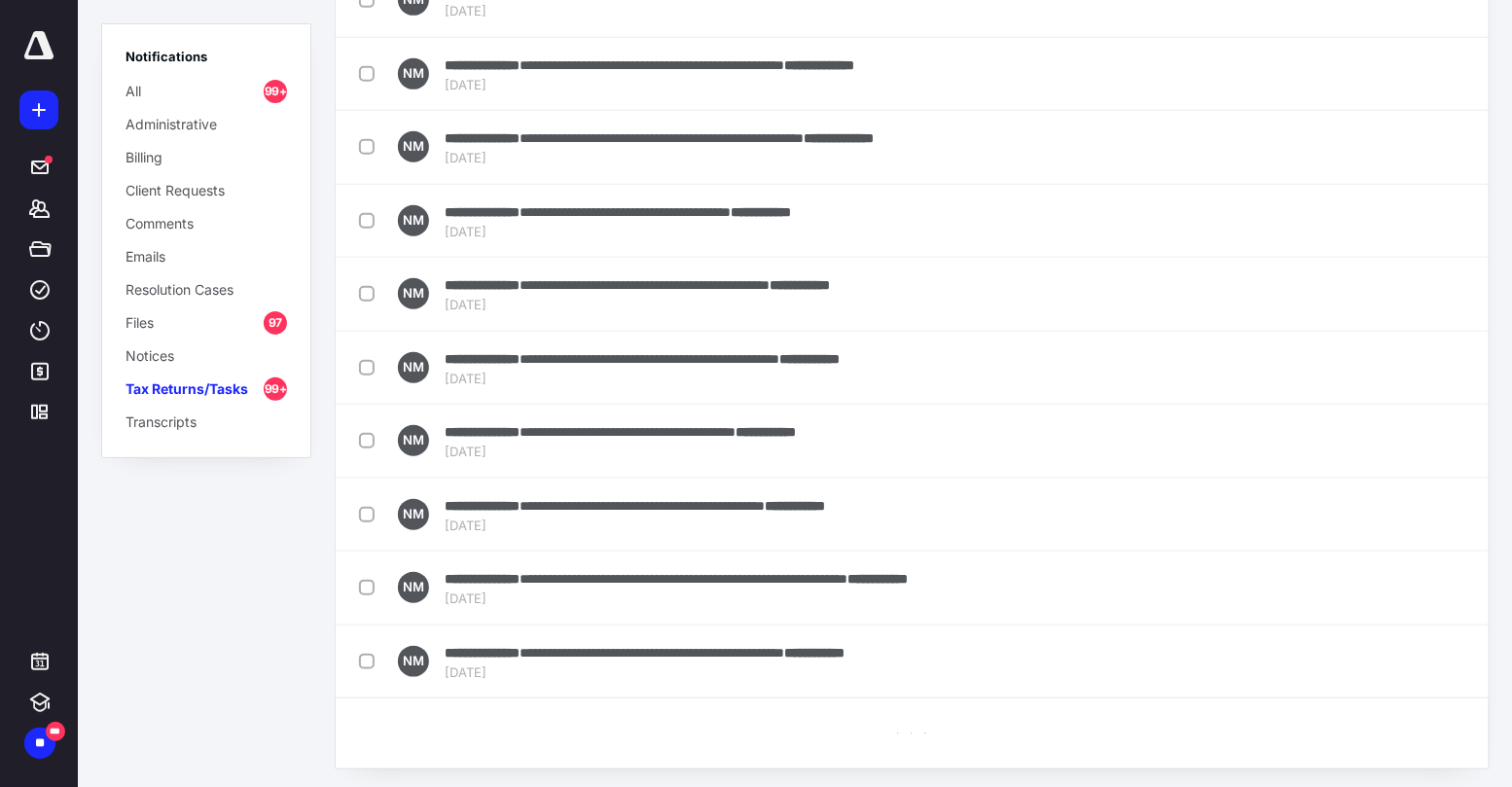 checkbox on "false" 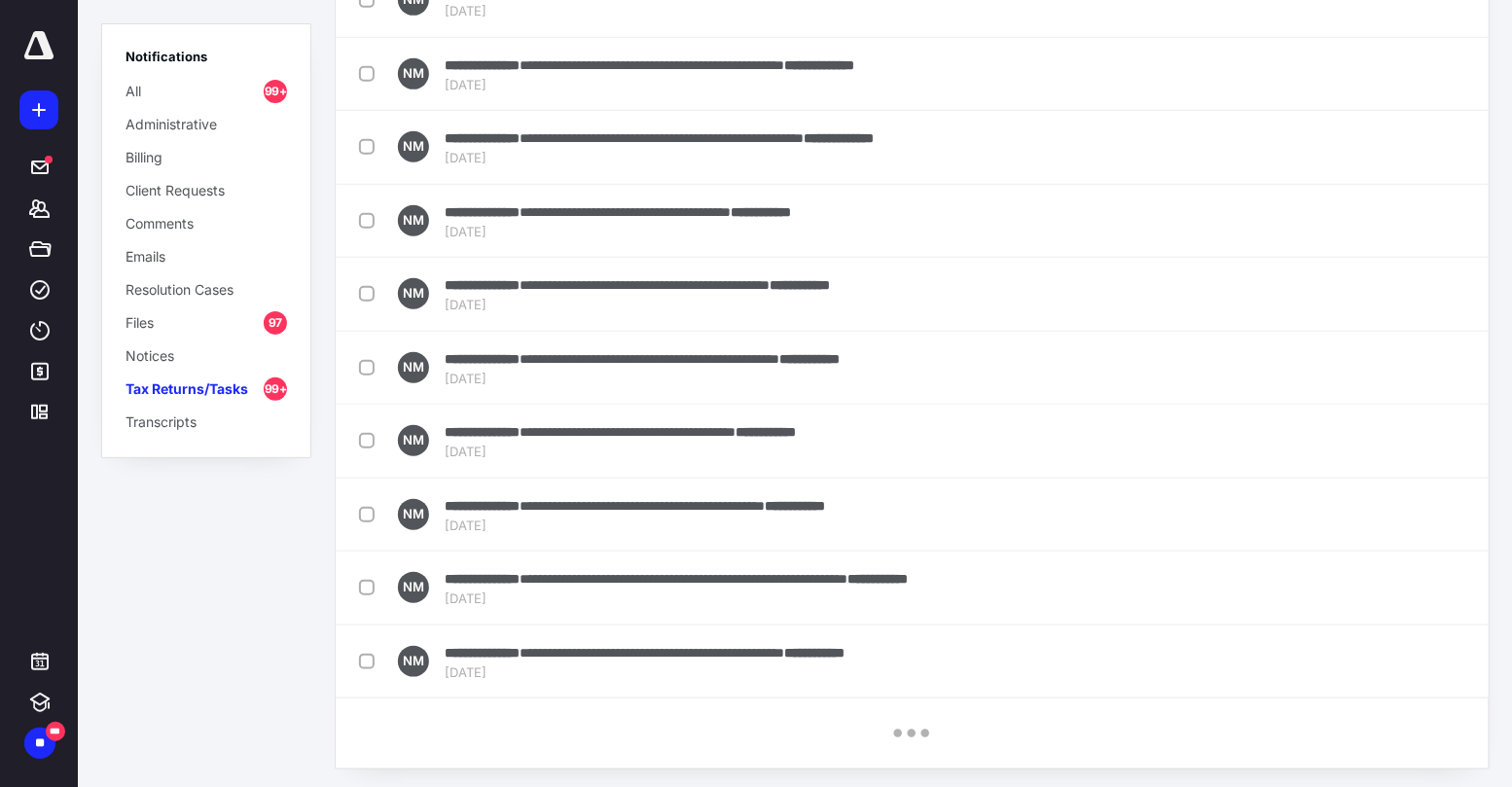 checkbox on "false" 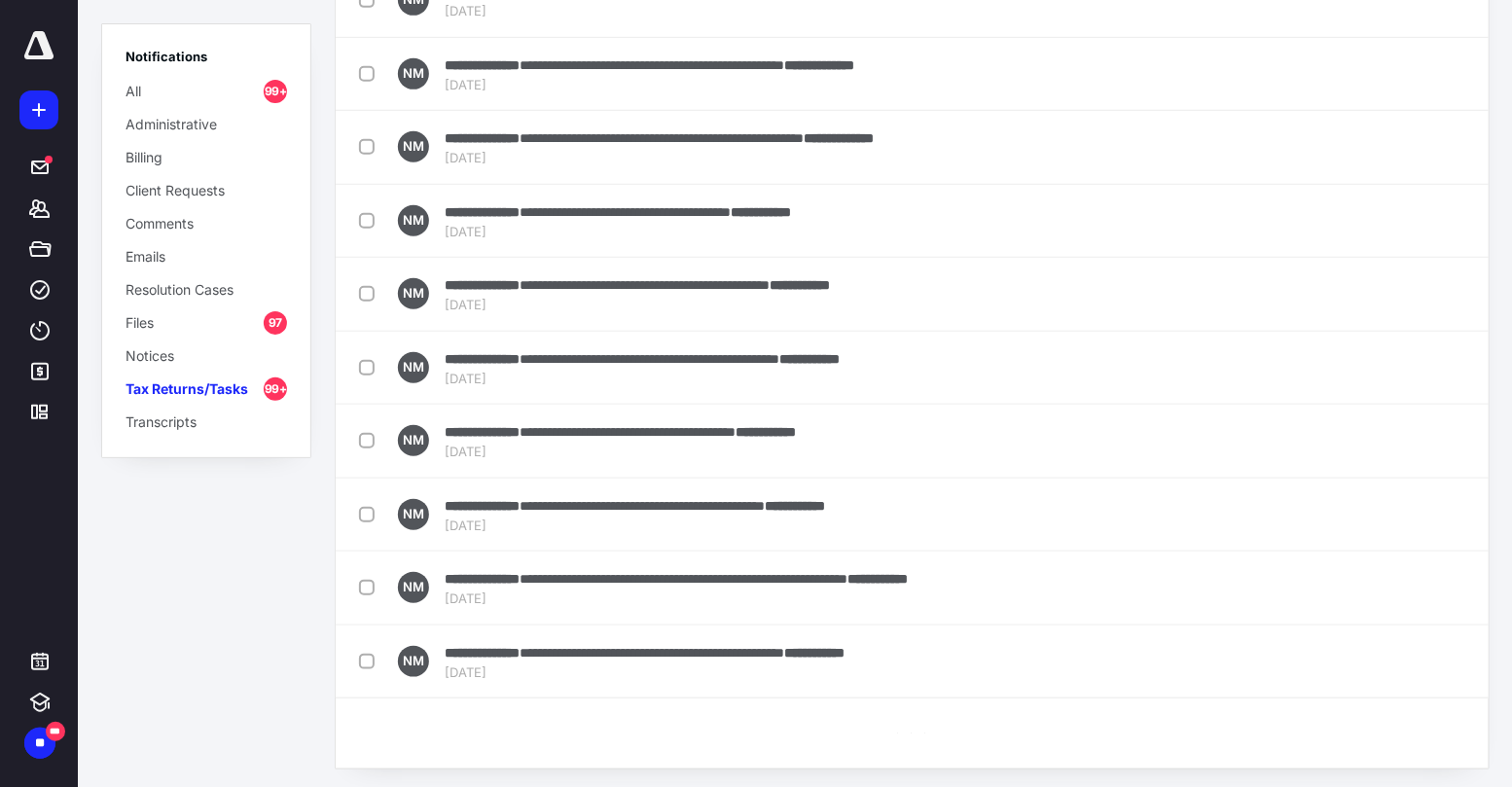 checkbox on "false" 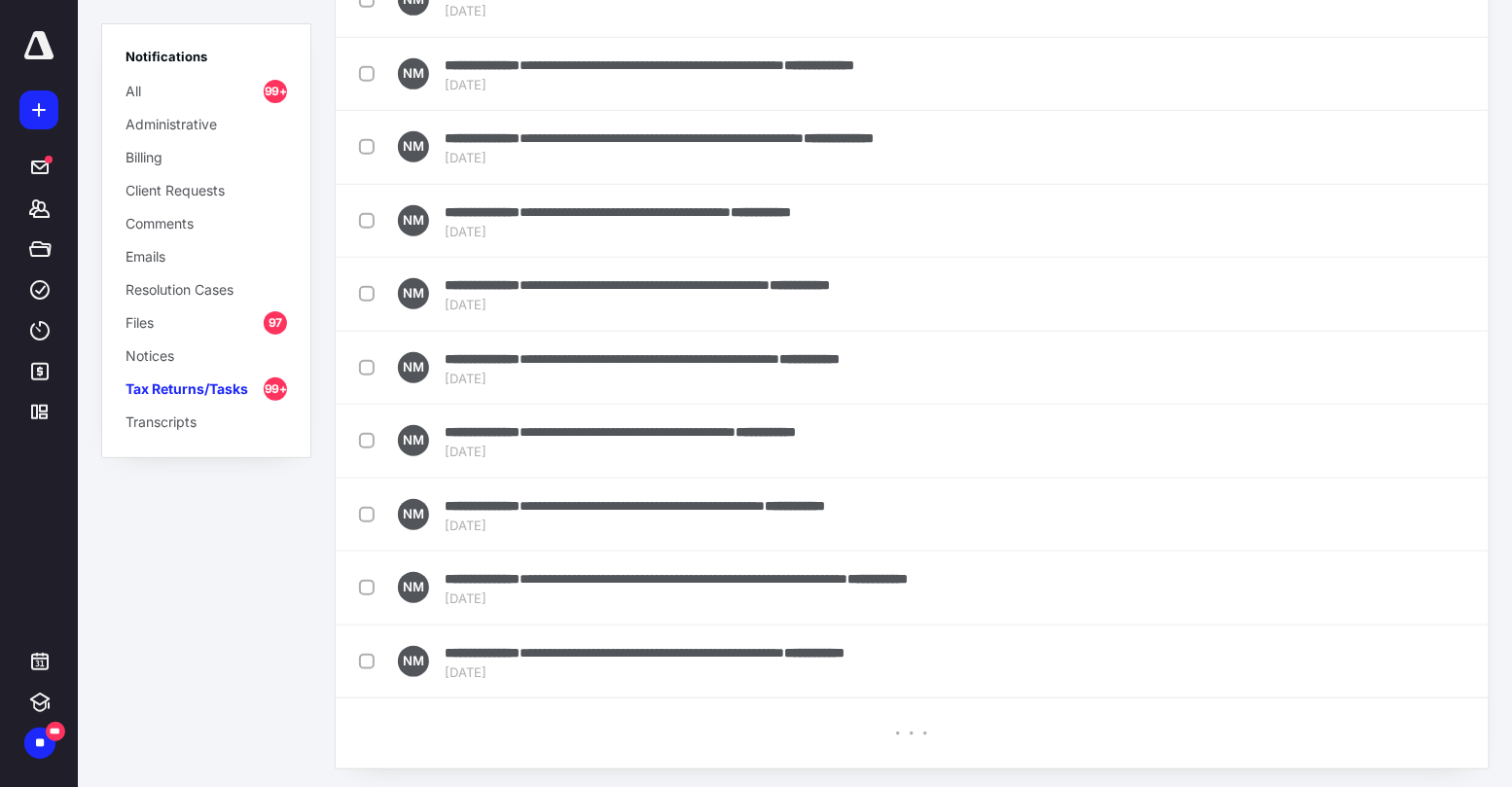 checkbox on "false" 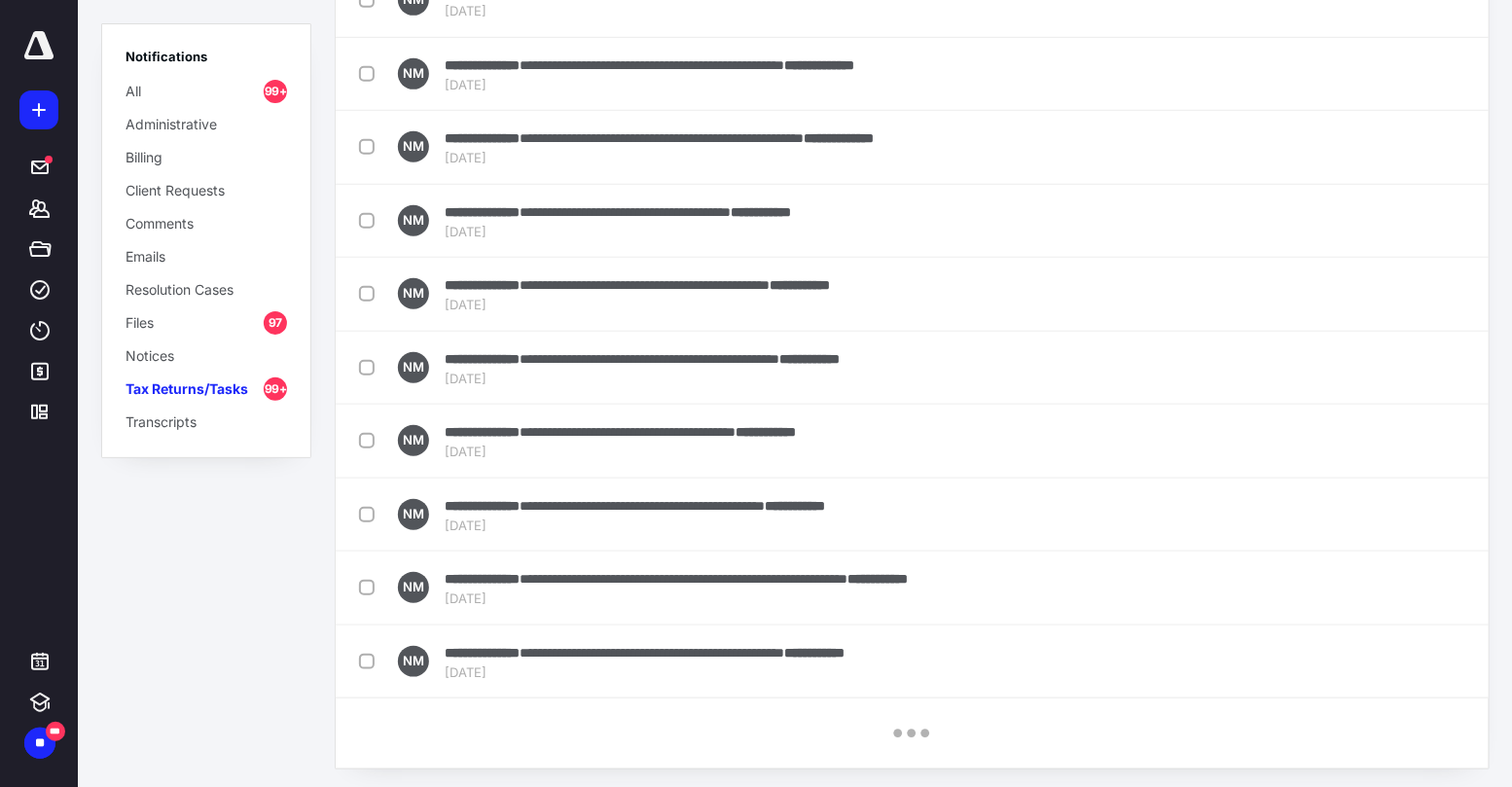 checkbox on "false" 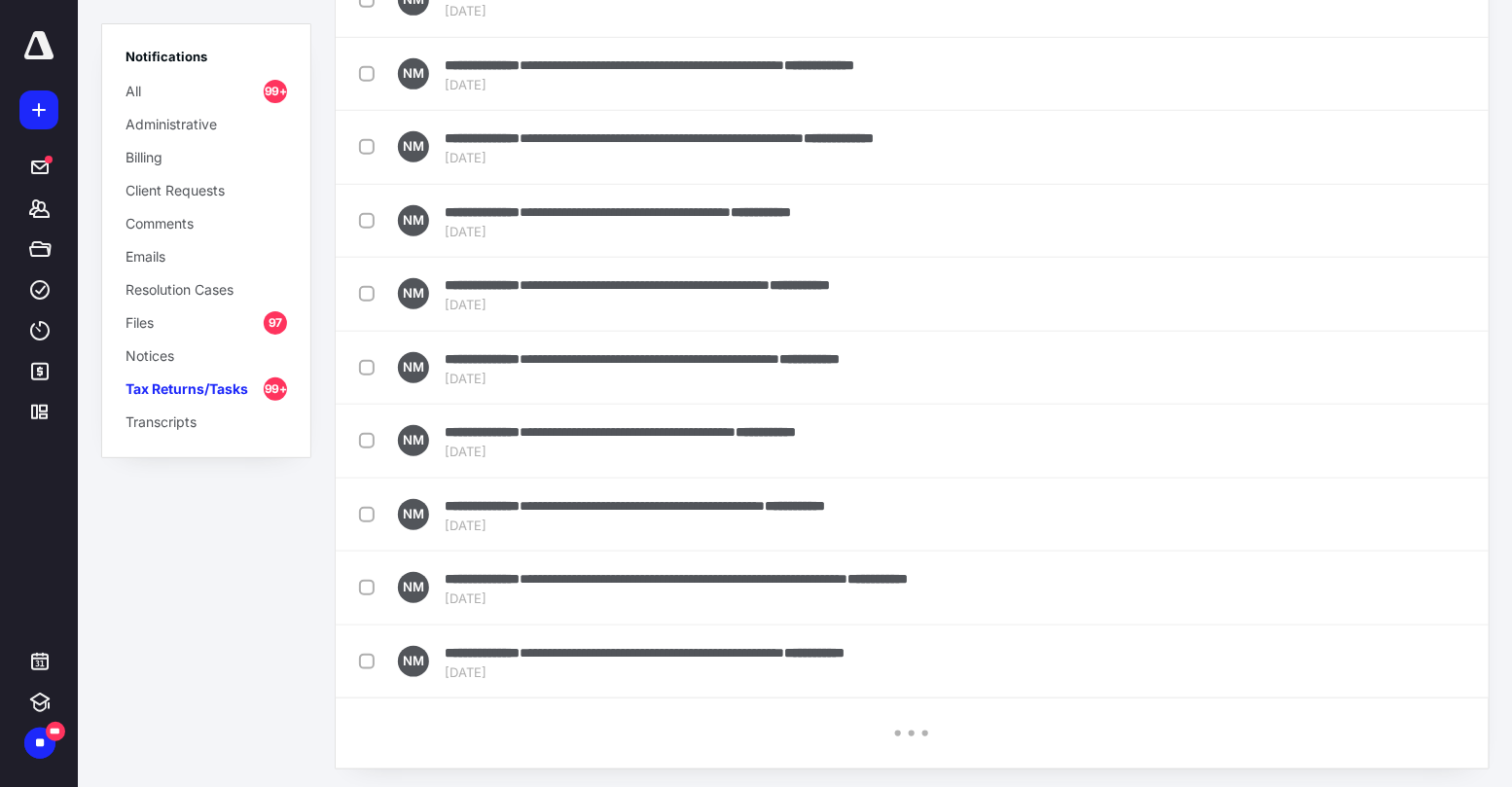 checkbox on "false" 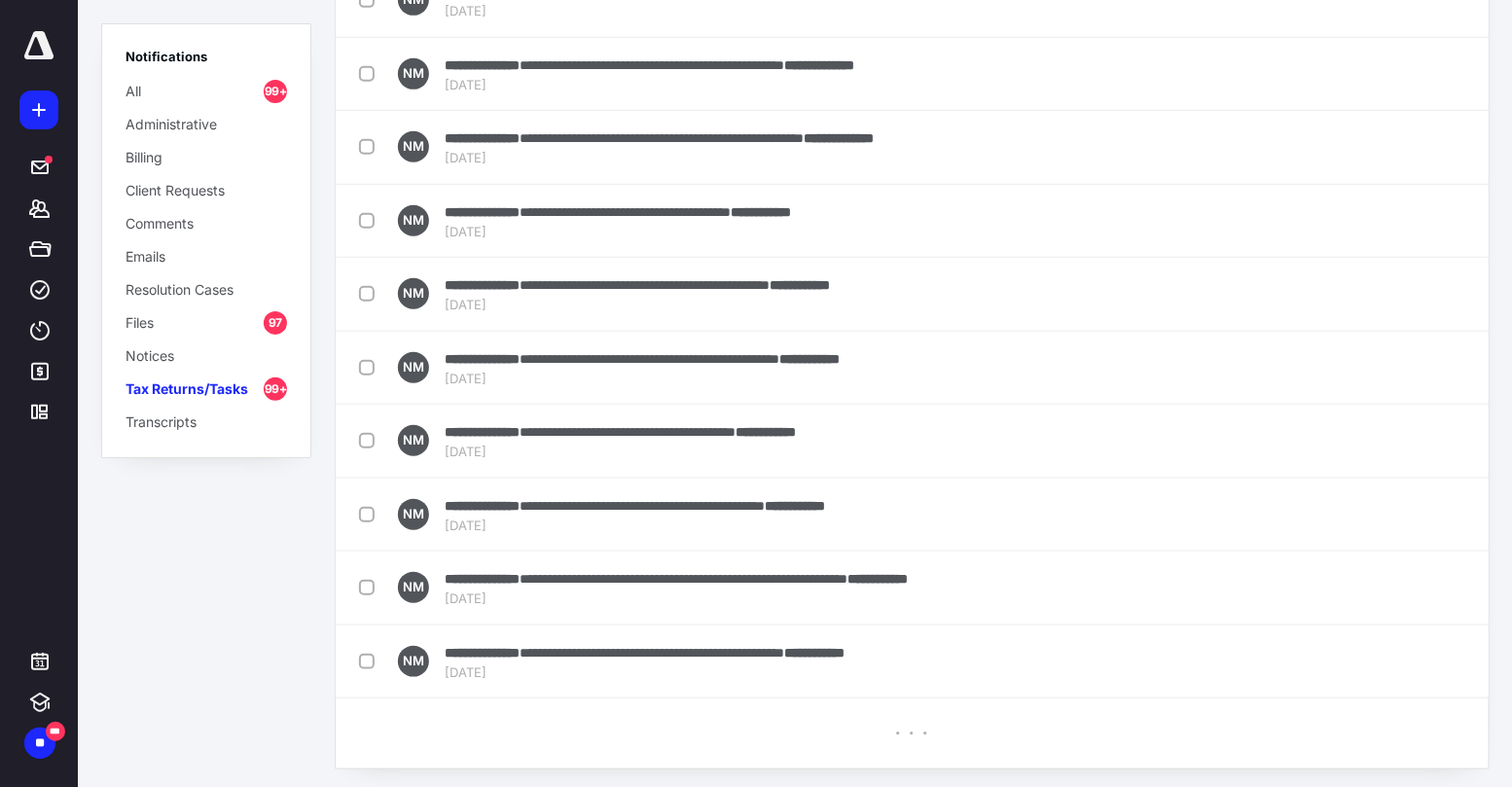 checkbox on "false" 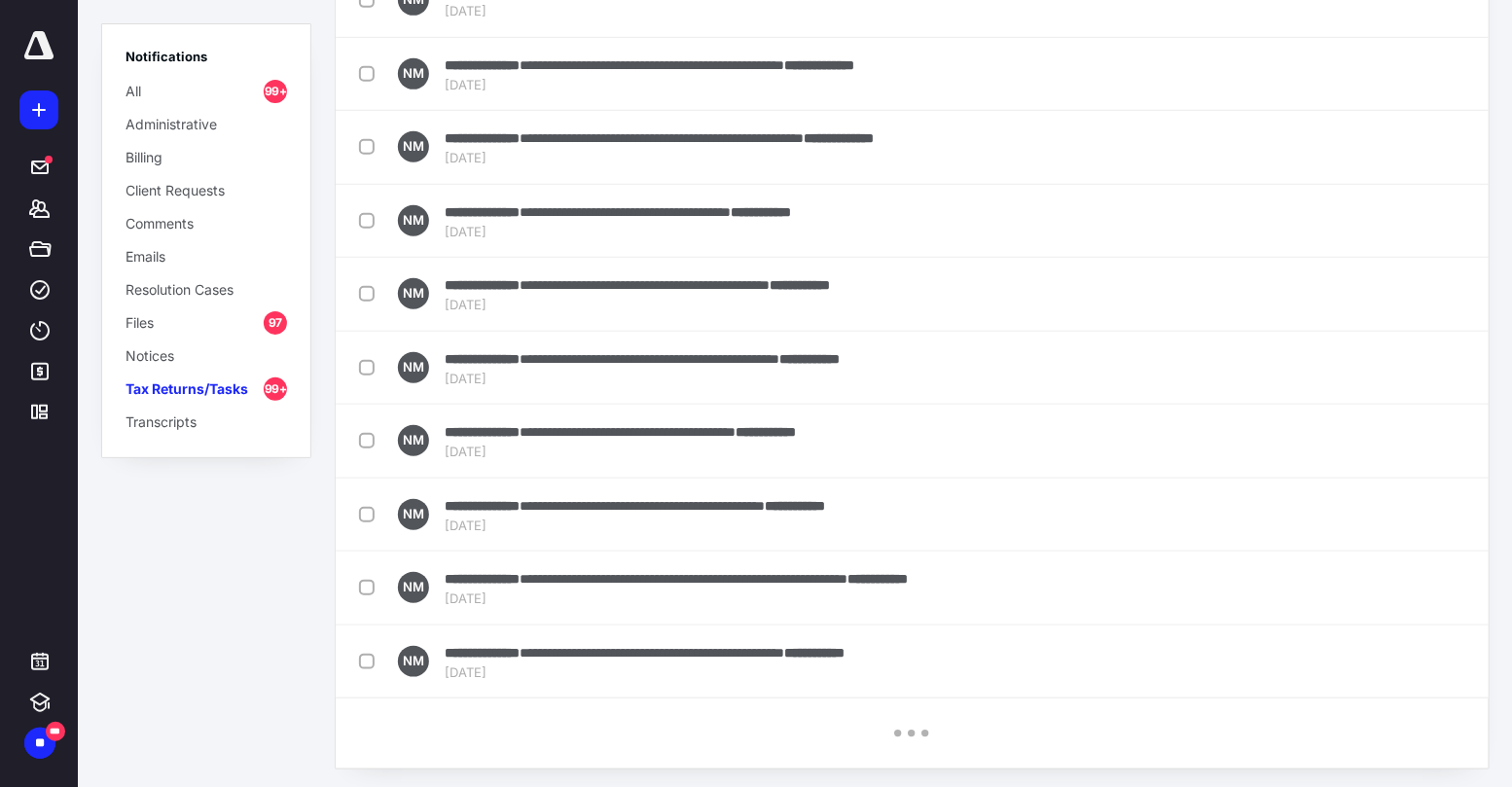 checkbox on "false" 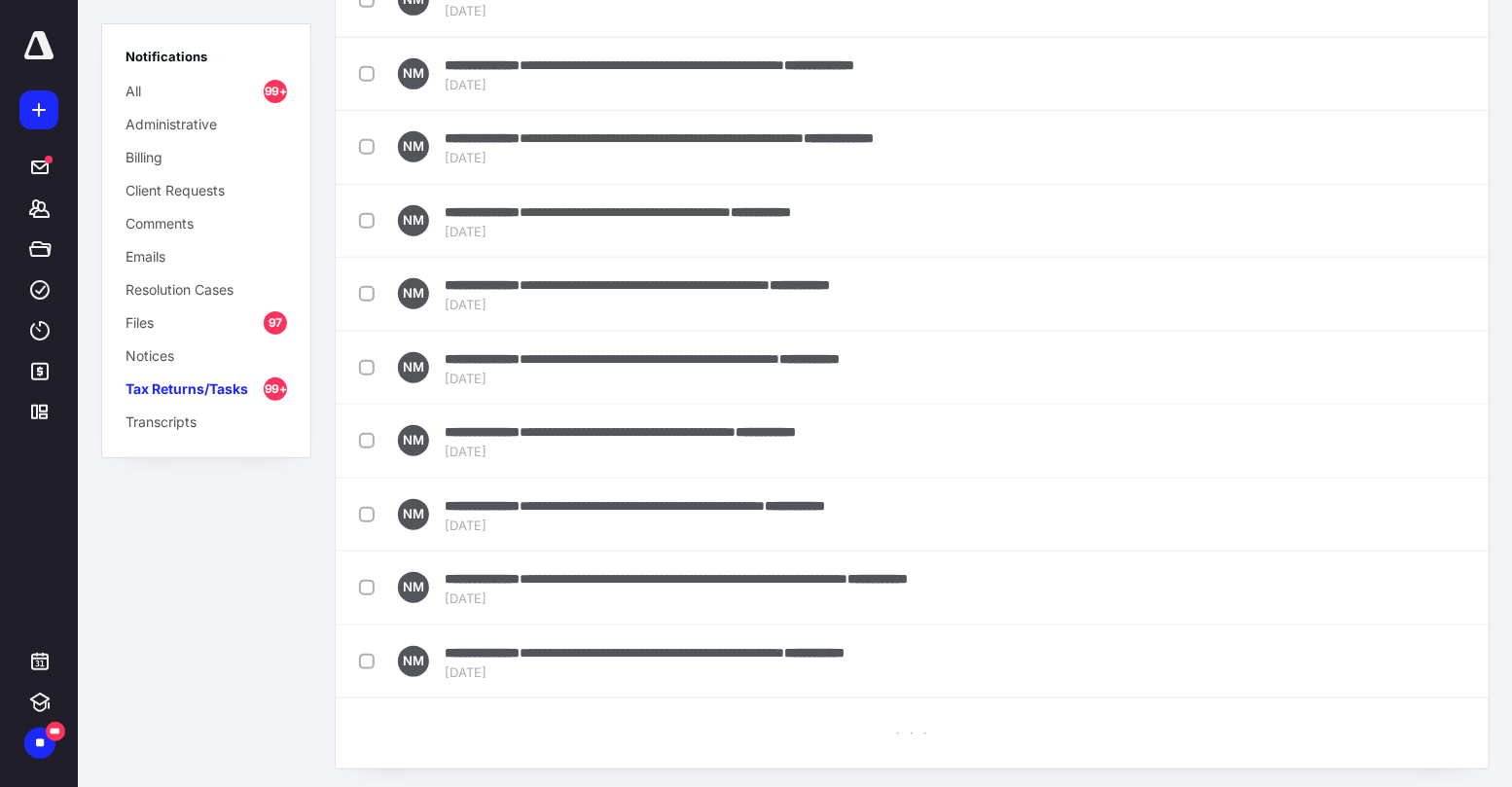 checkbox on "false" 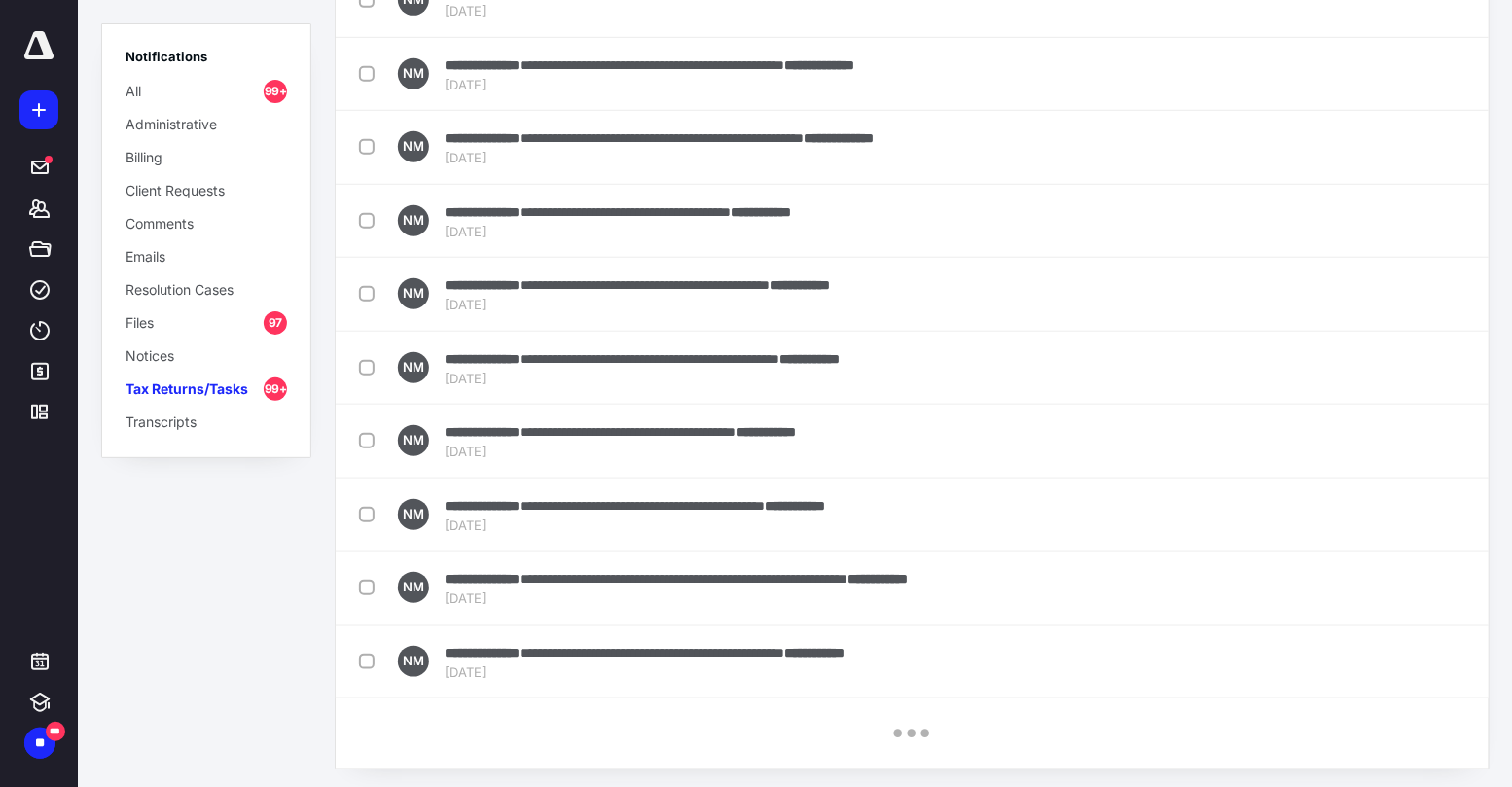 checkbox on "false" 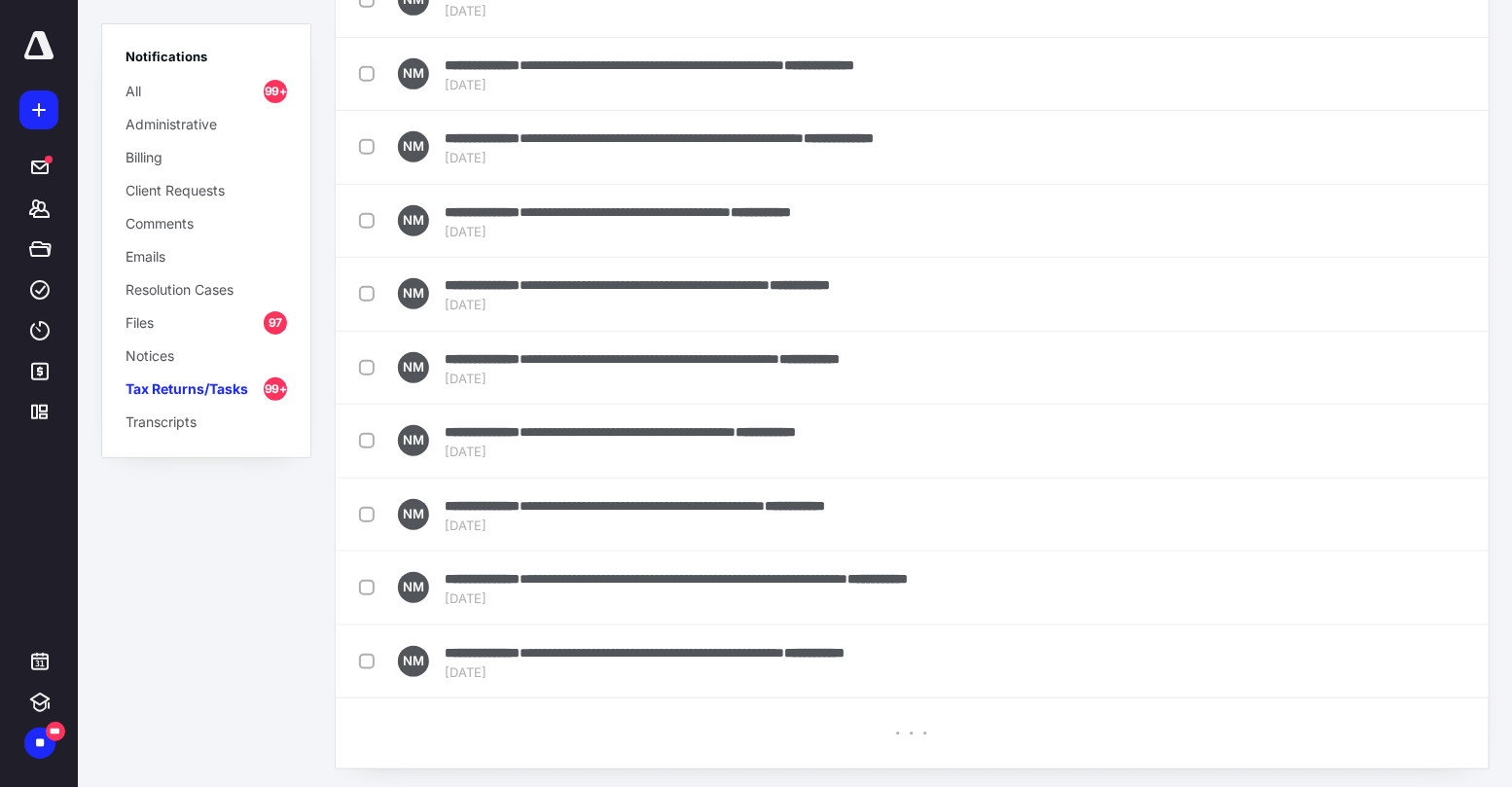 checkbox on "false" 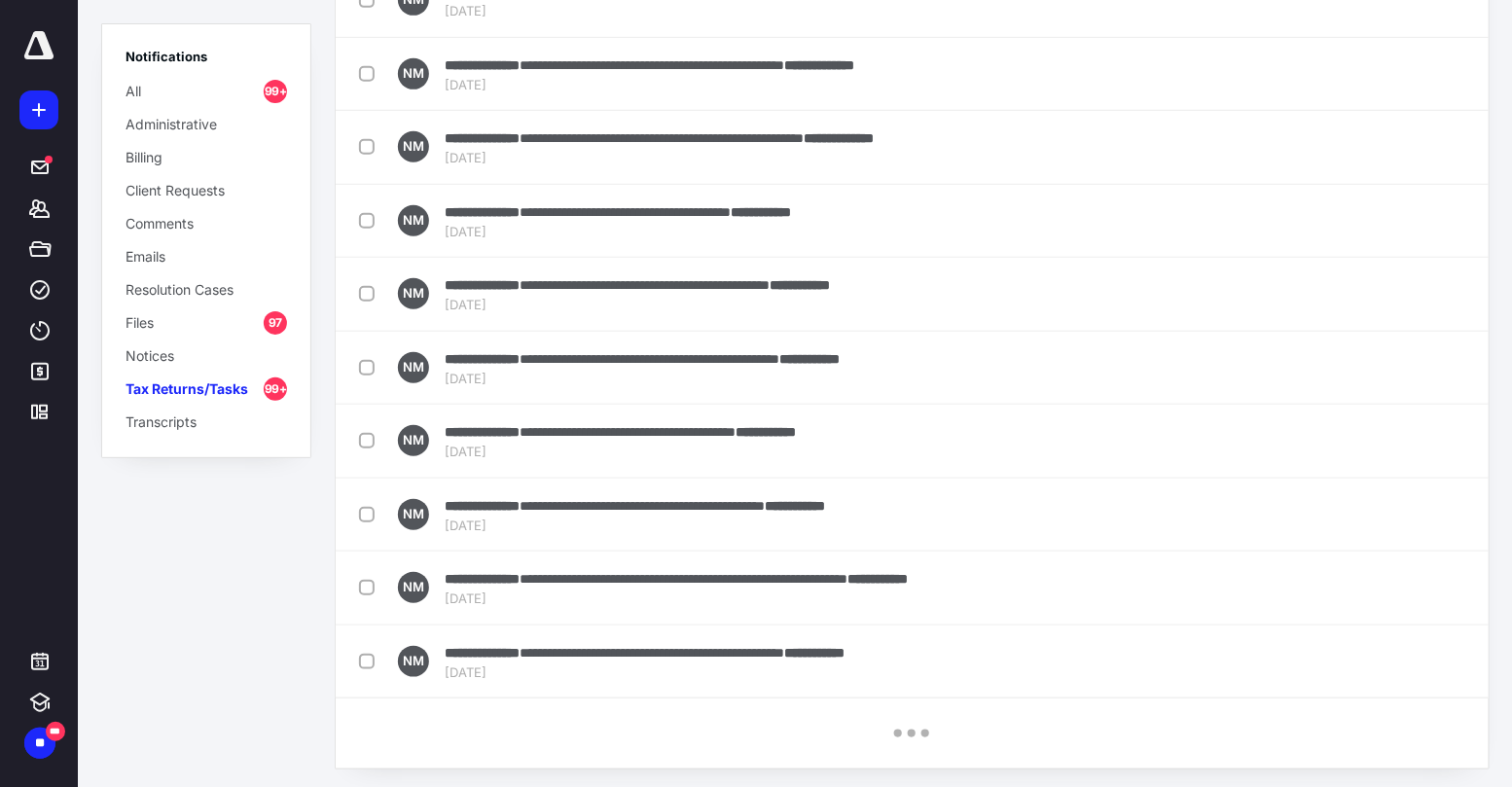 checkbox on "false" 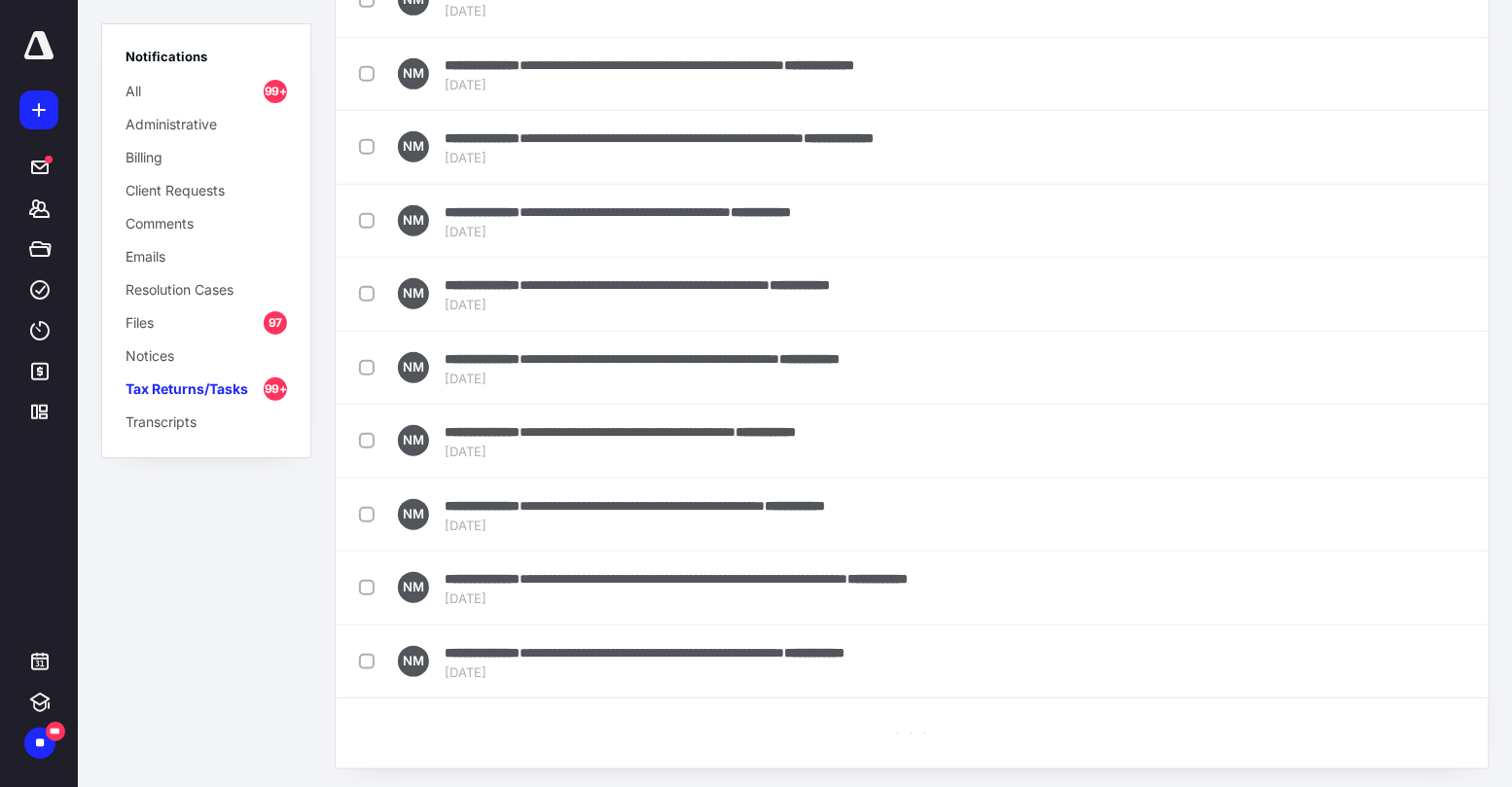 checkbox on "false" 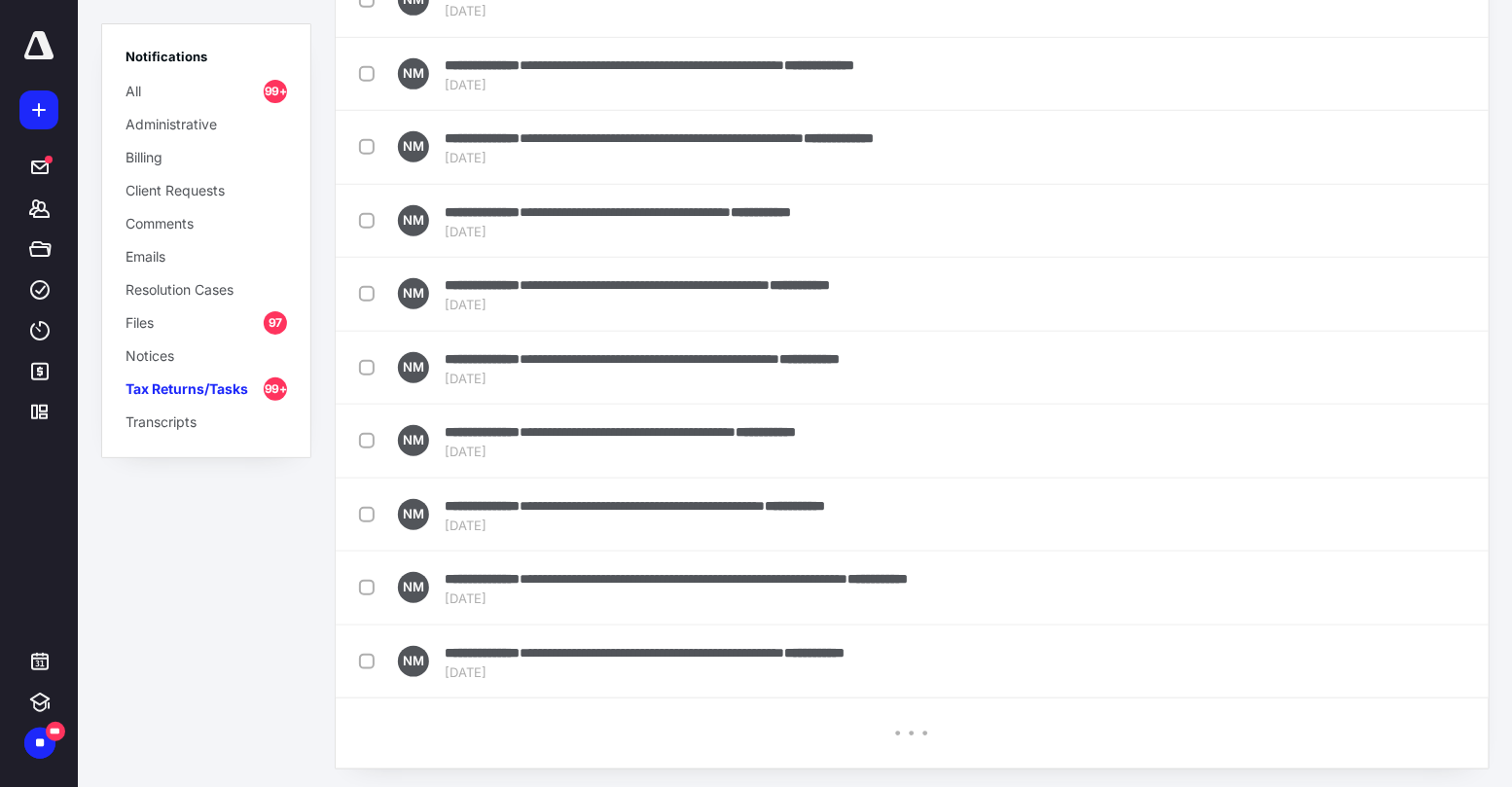checkbox on "false" 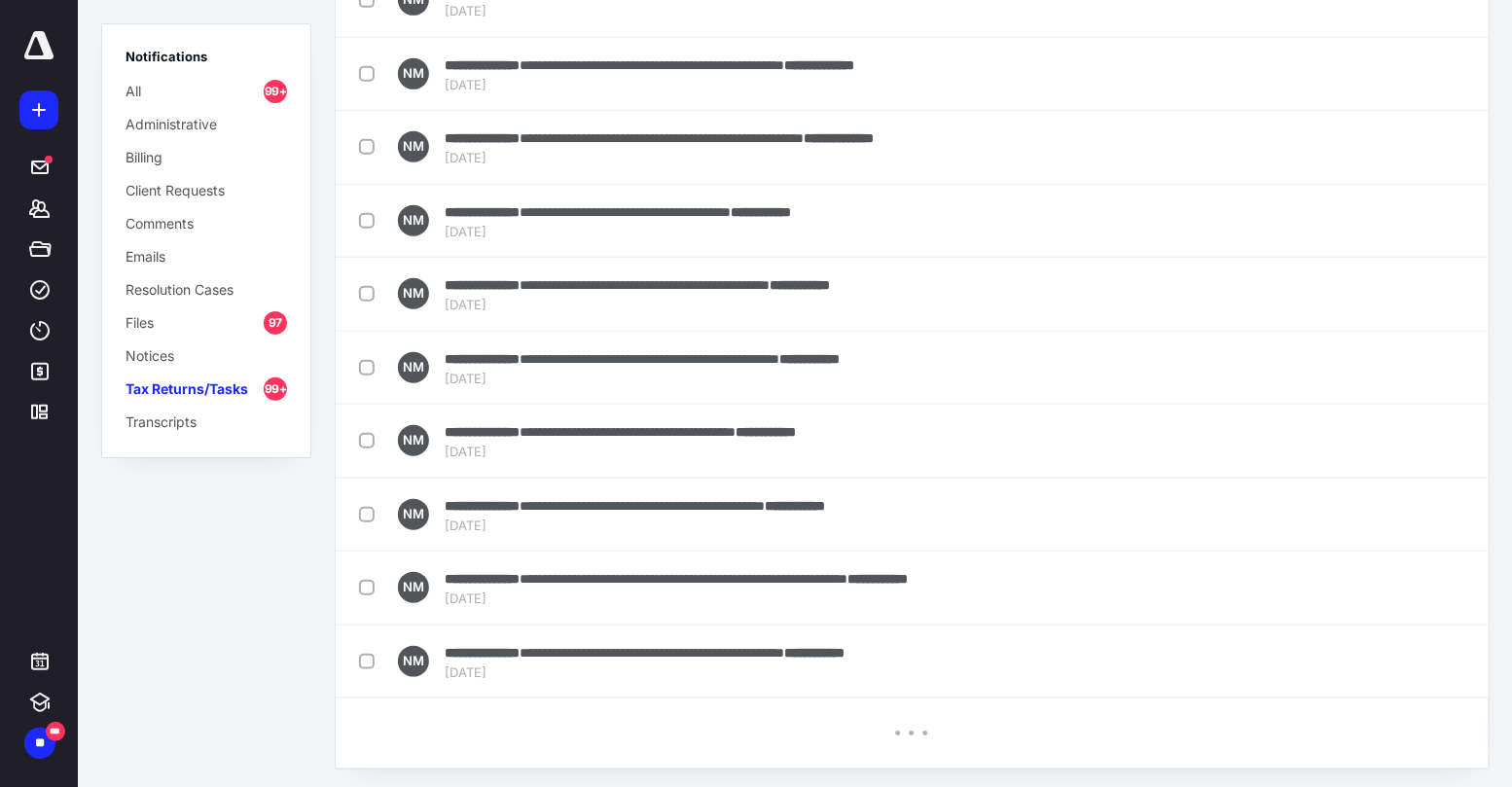 checkbox on "false" 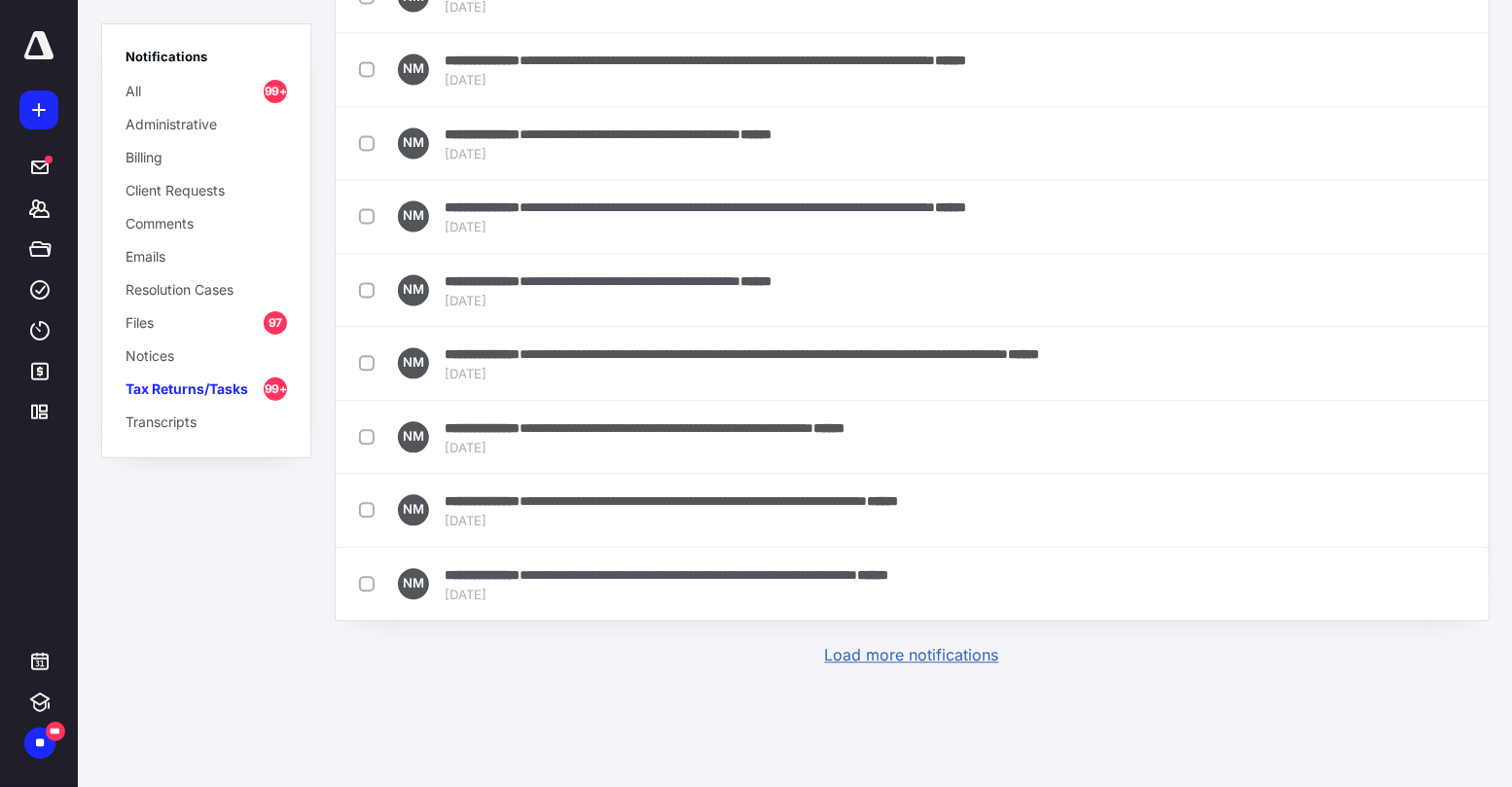 click on "Load more notifications" at bounding box center (912, 656) 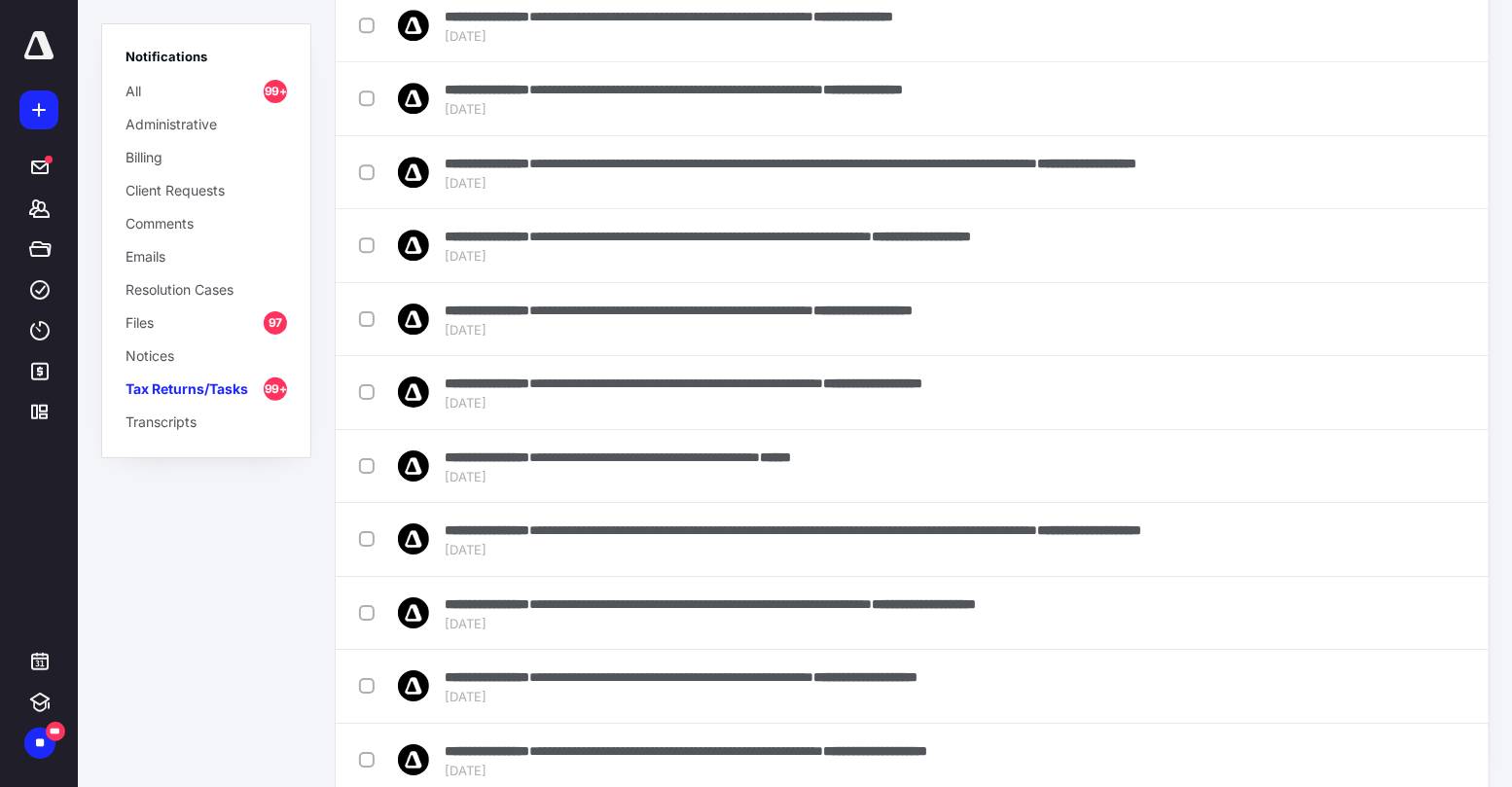 scroll, scrollTop: 10744, scrollLeft: 0, axis: vertical 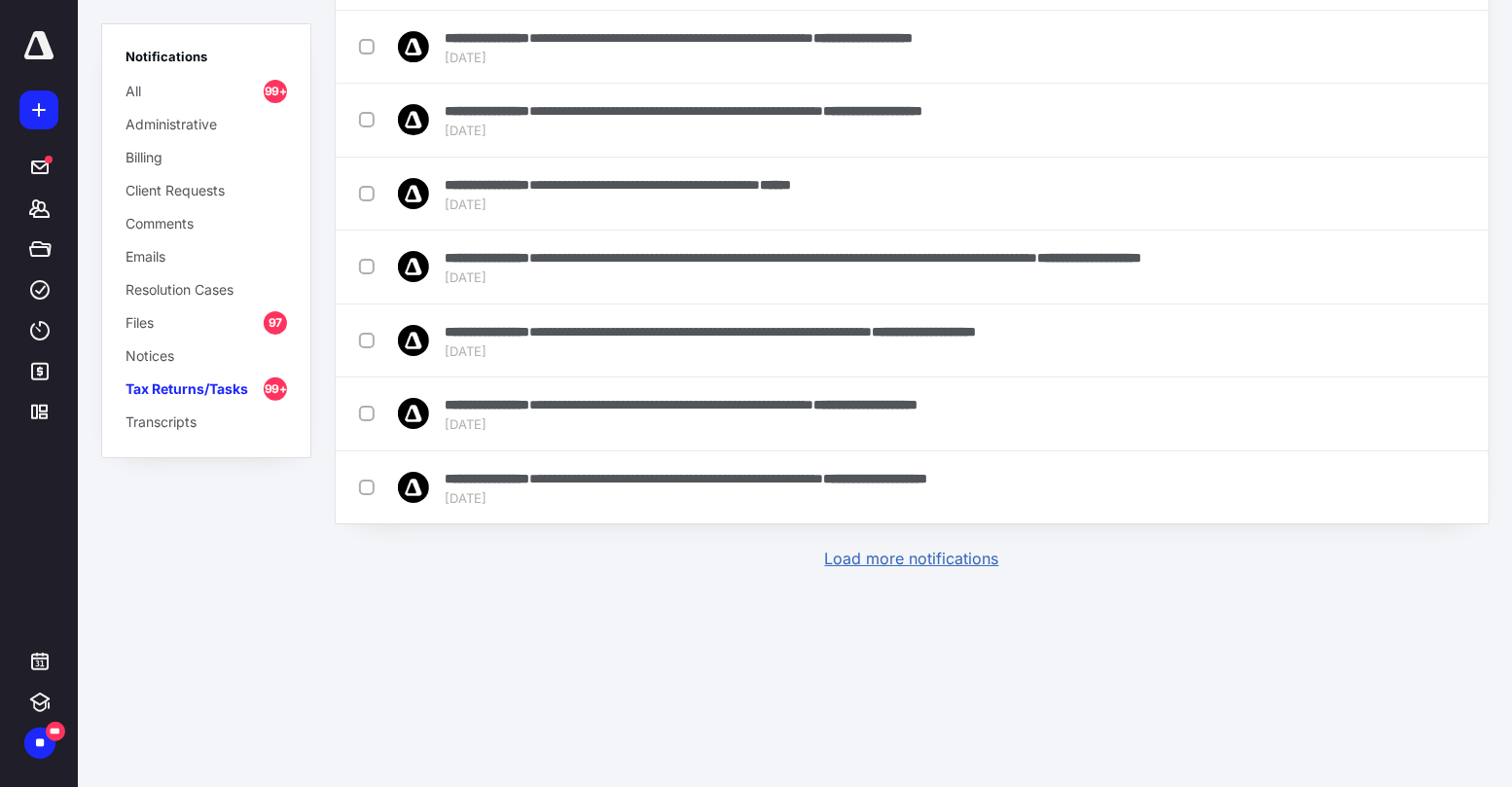 click on "Load more notifications" at bounding box center (912, 558) 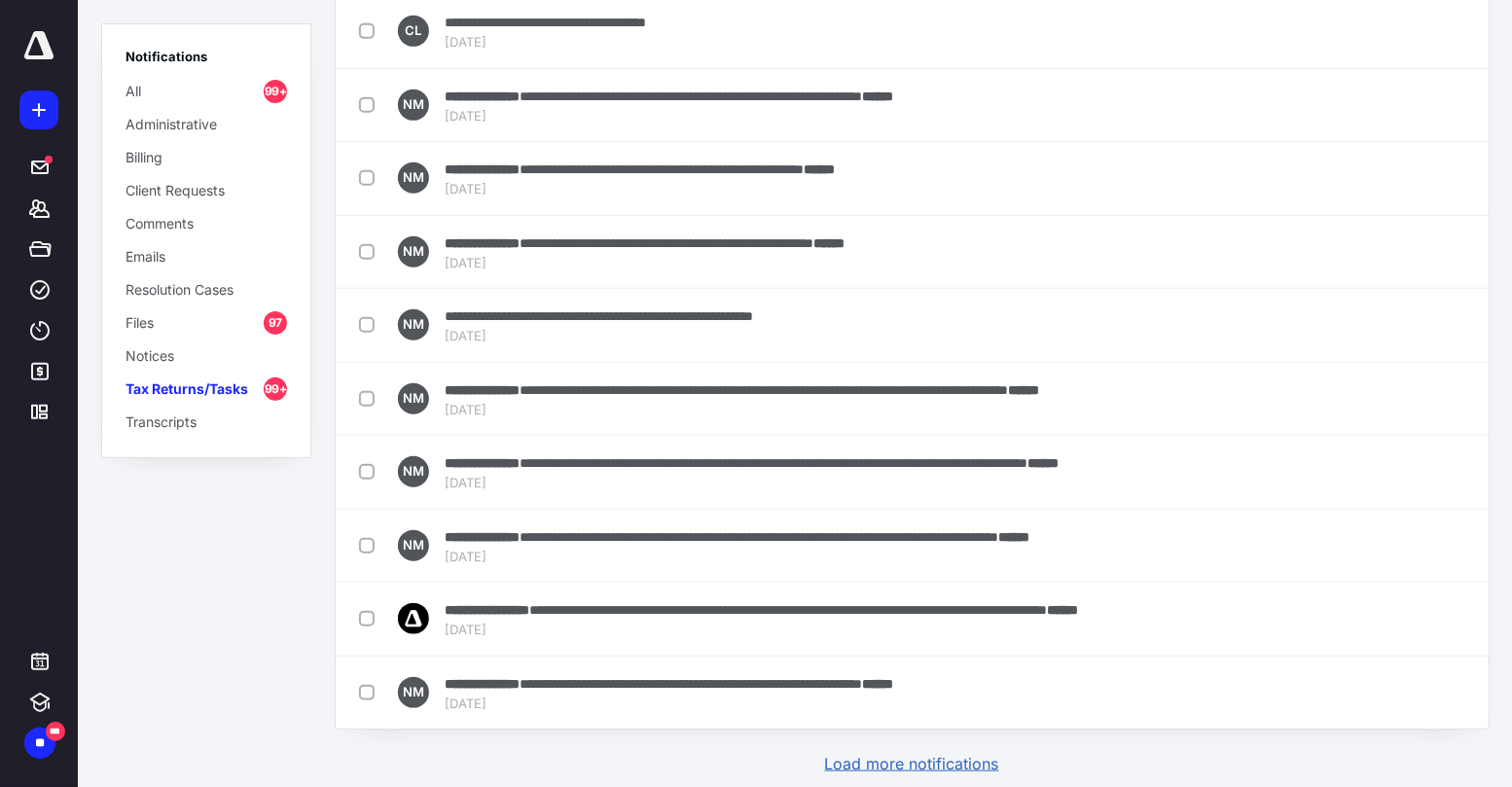 scroll, scrollTop: 14558, scrollLeft: 0, axis: vertical 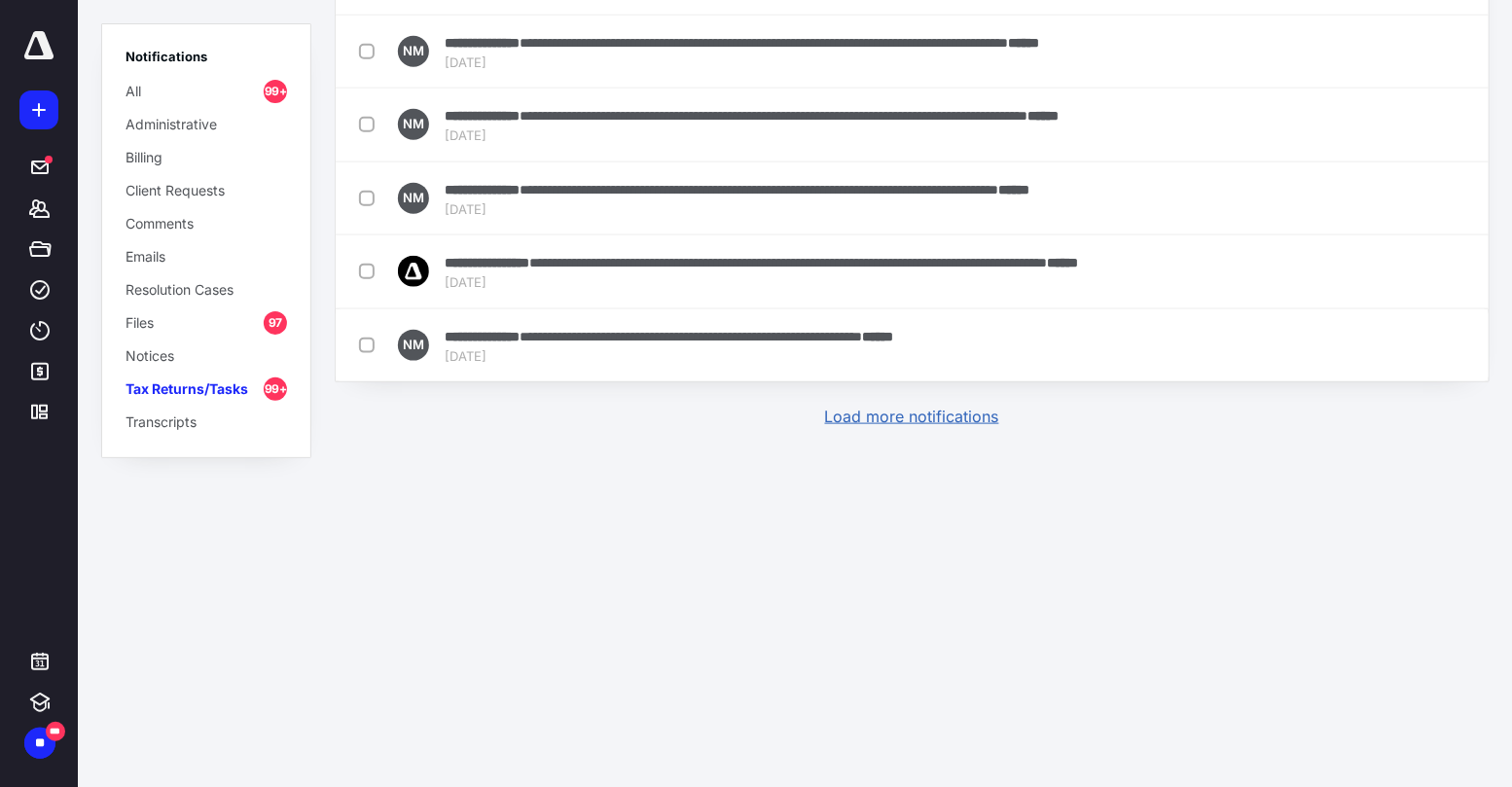 click on "Load more notifications" at bounding box center [912, 416] 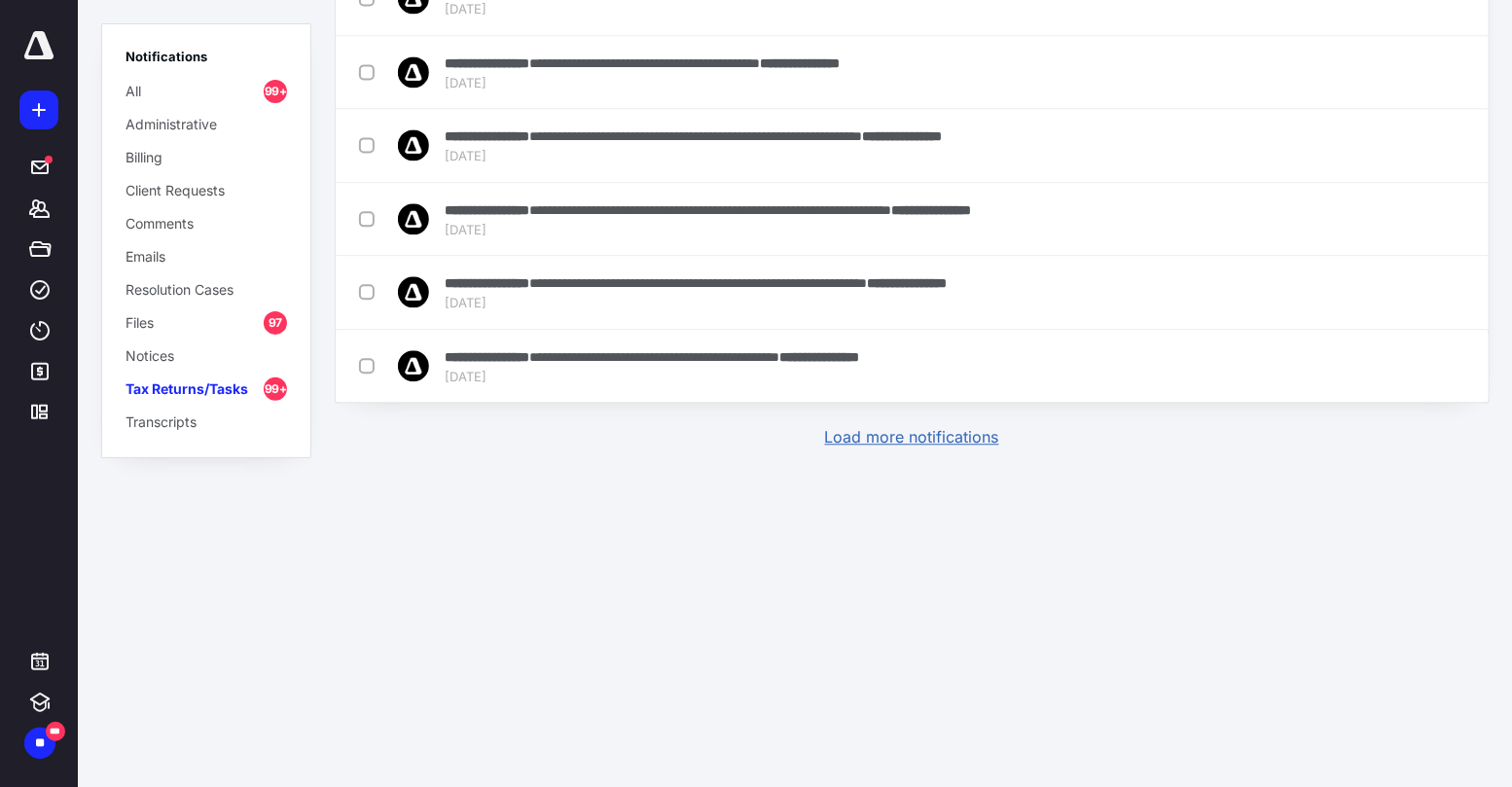 click on "Load more notifications" at bounding box center (912, 437) 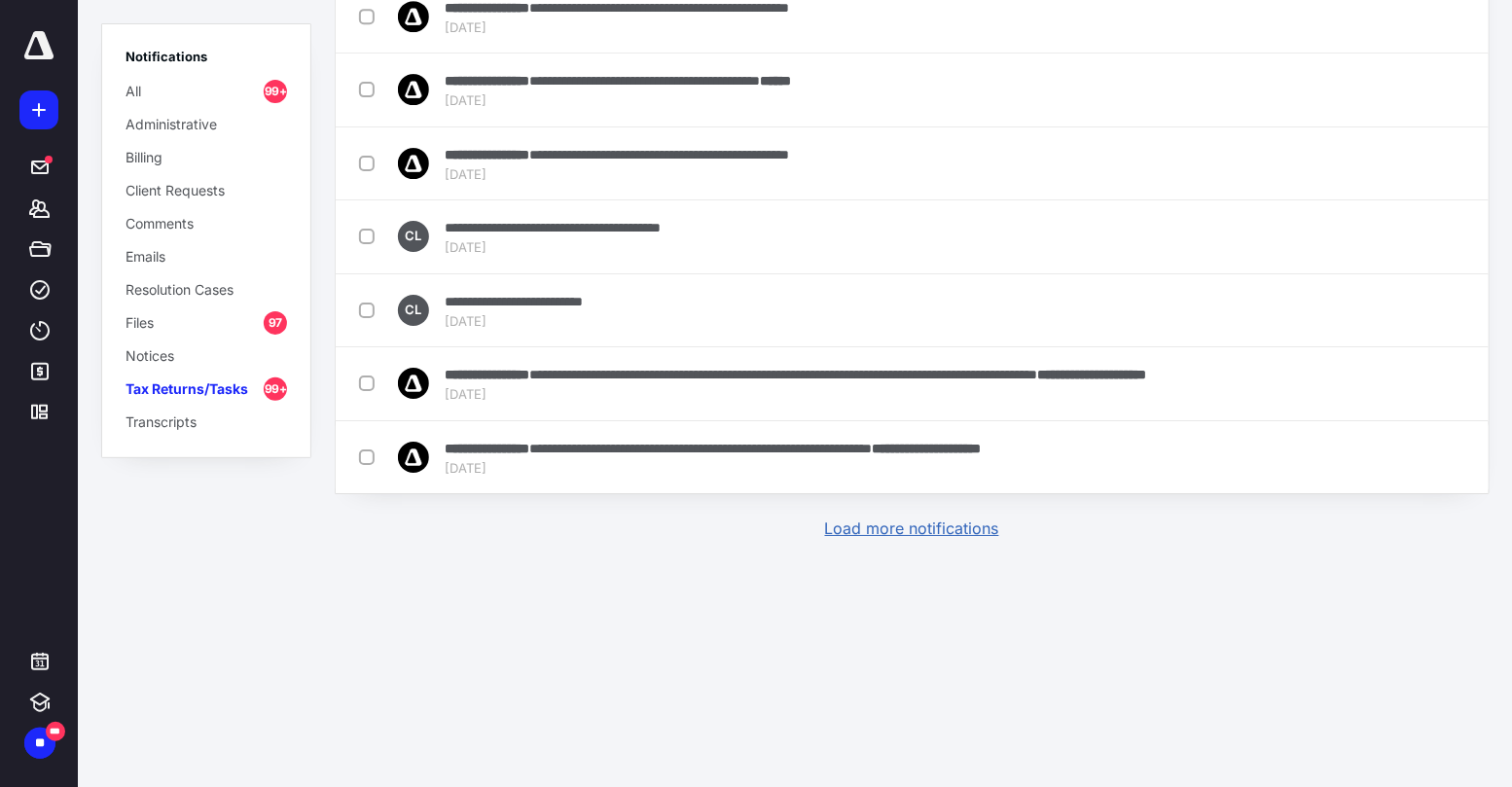 scroll, scrollTop: 21840, scrollLeft: 0, axis: vertical 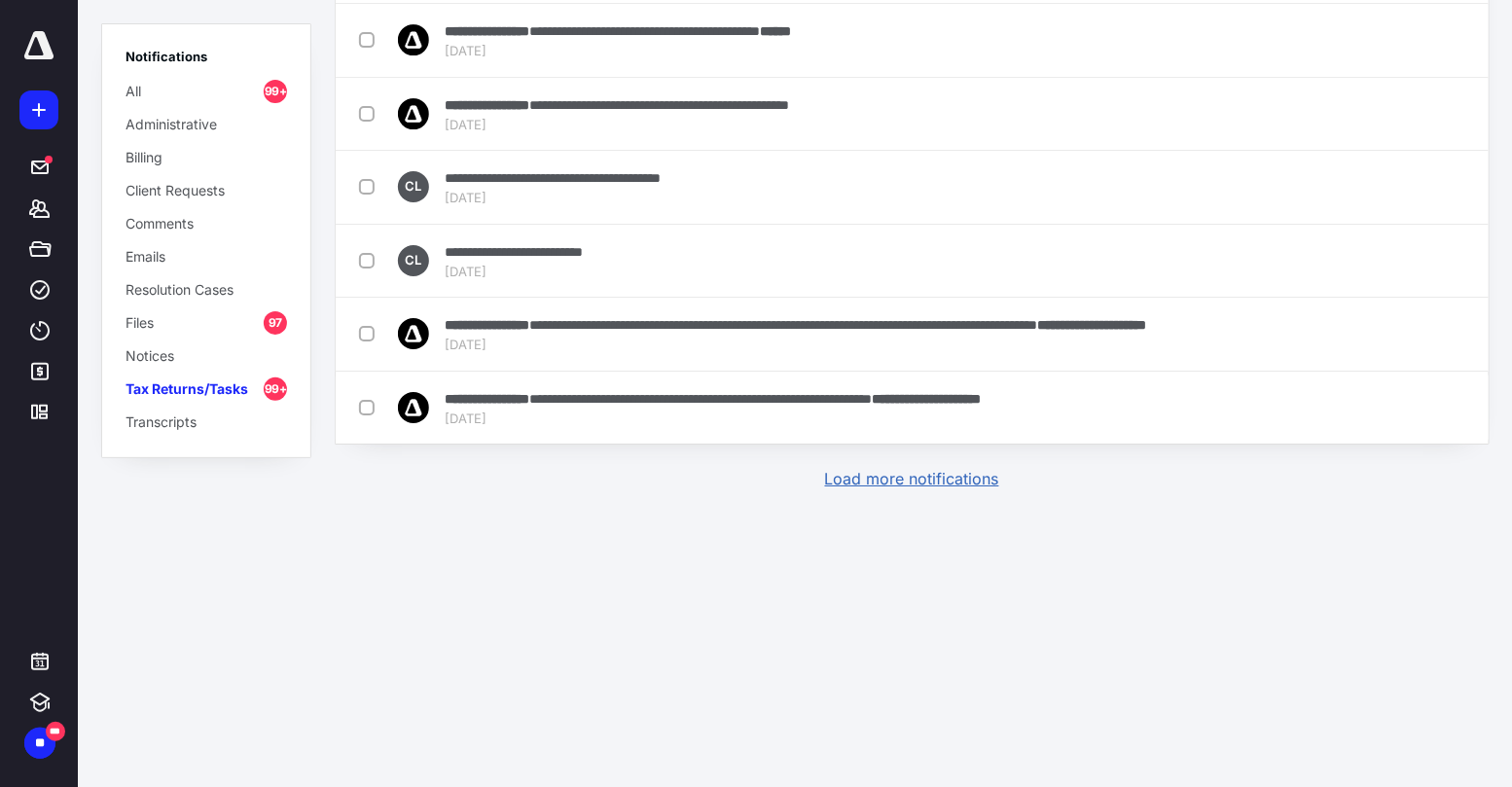 click on "Load more notifications" at bounding box center (912, 479) 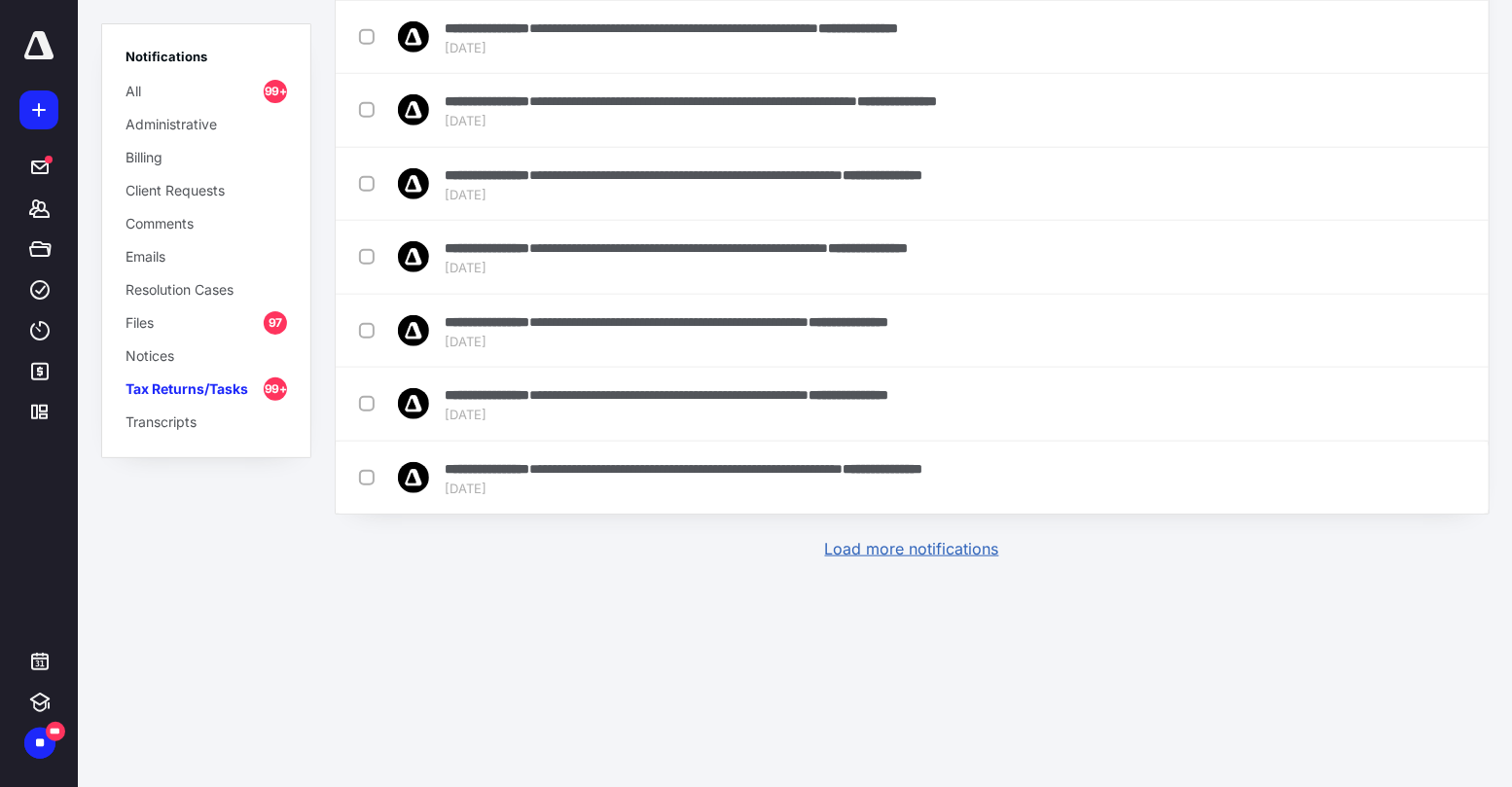 scroll, scrollTop: 25614, scrollLeft: 0, axis: vertical 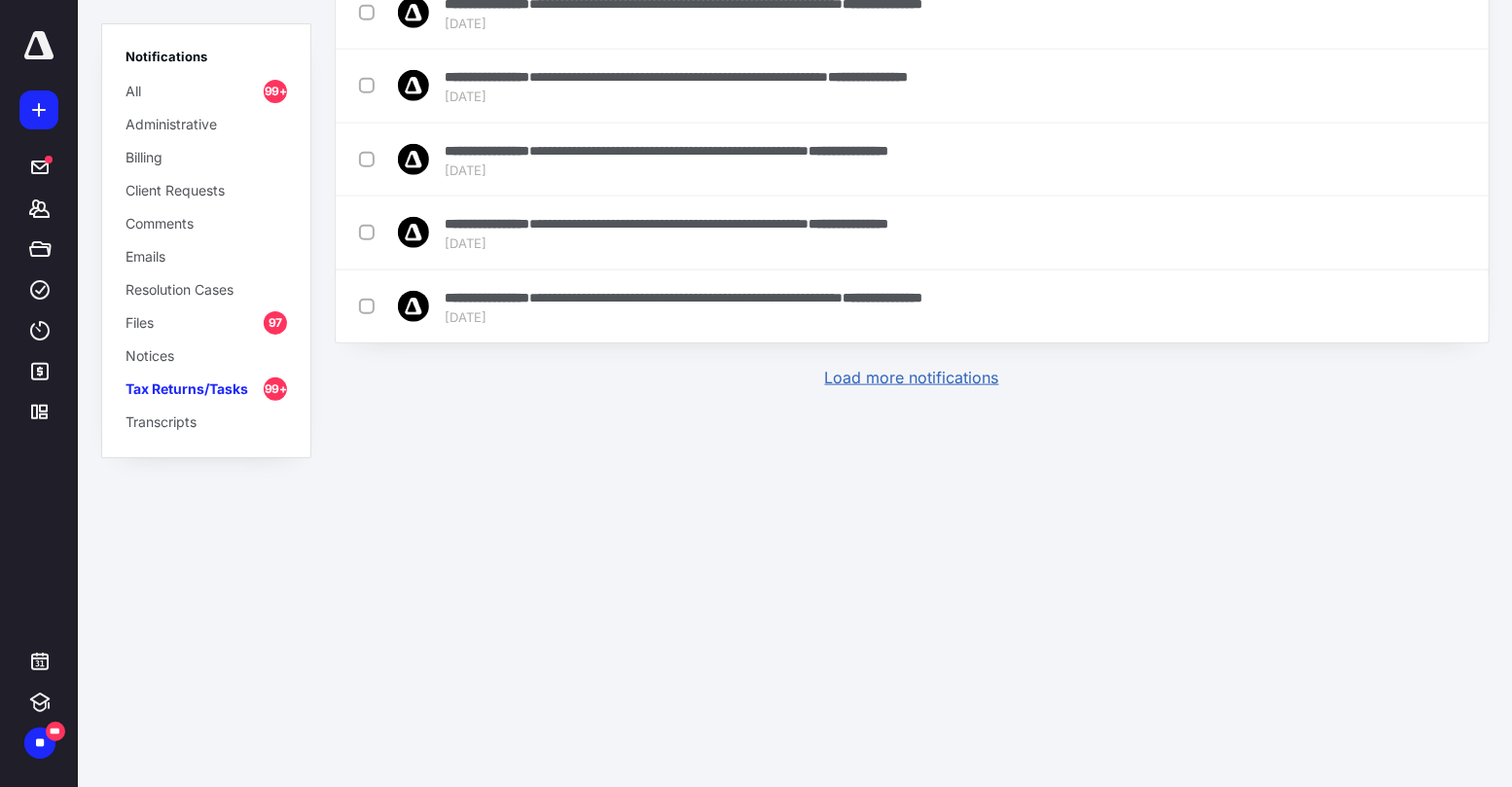 click on "Load more notifications" at bounding box center [912, 377] 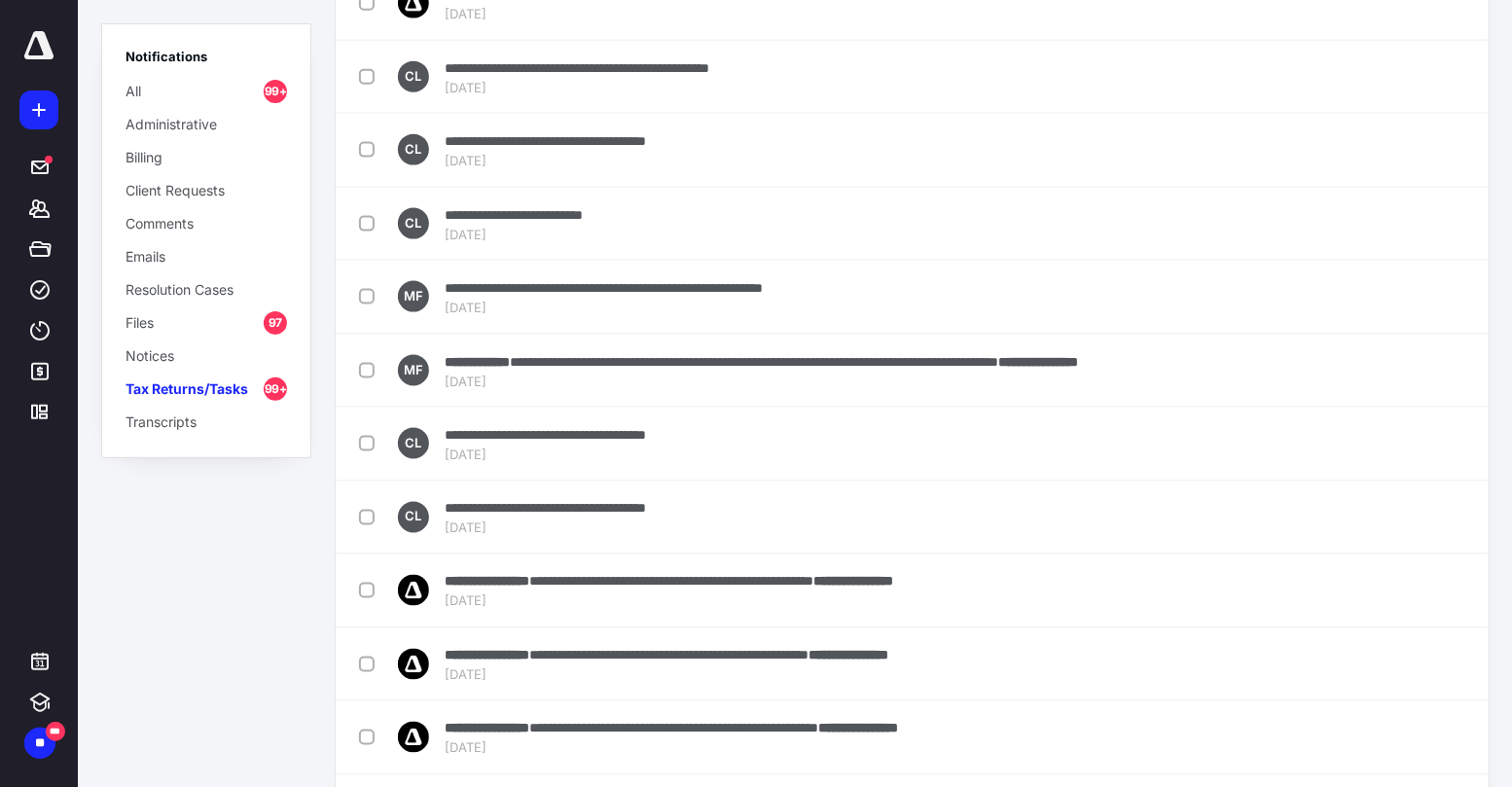 scroll, scrollTop: 29225, scrollLeft: 0, axis: vertical 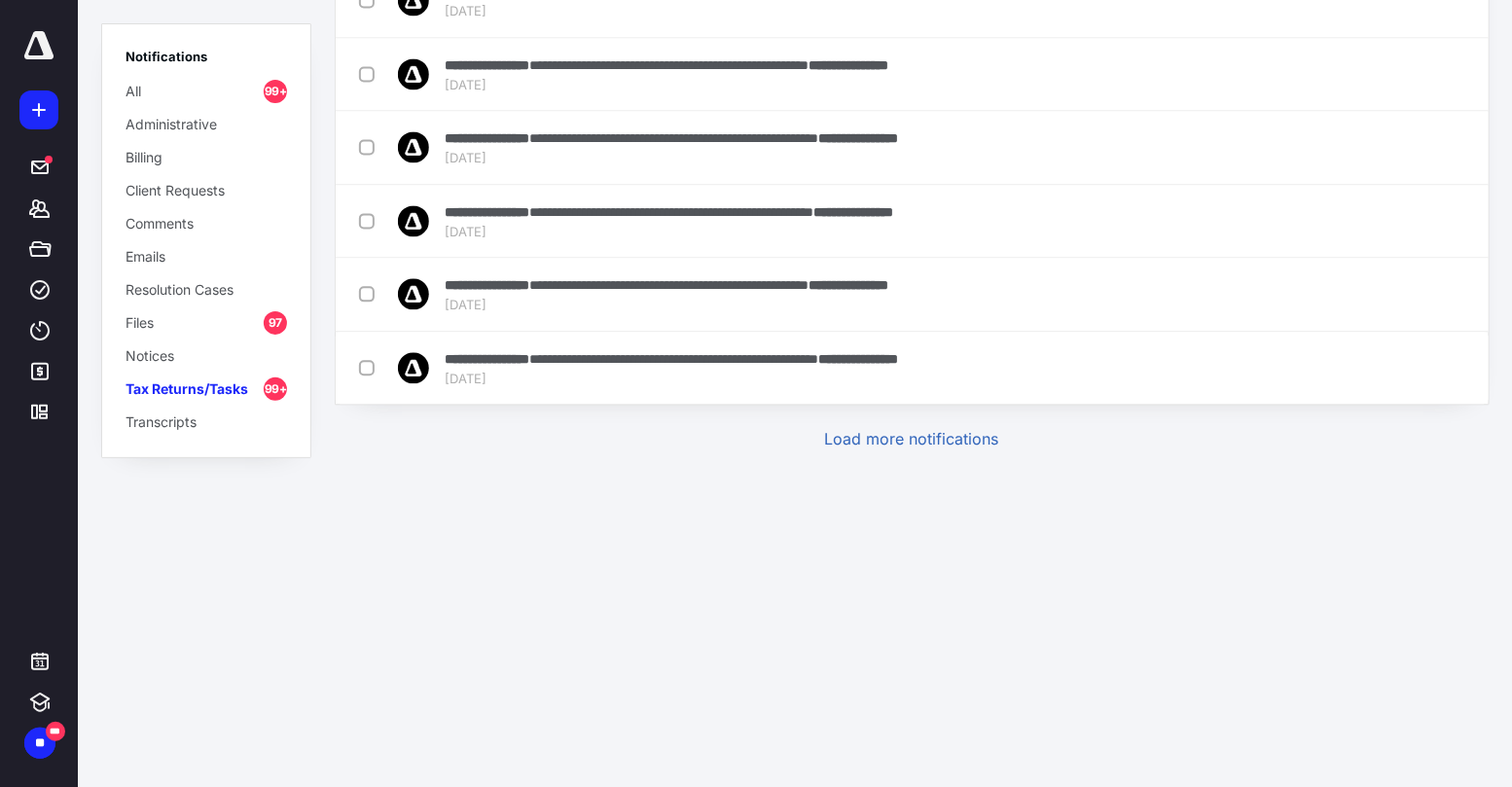 click on "**********" at bounding box center [912, -14364] 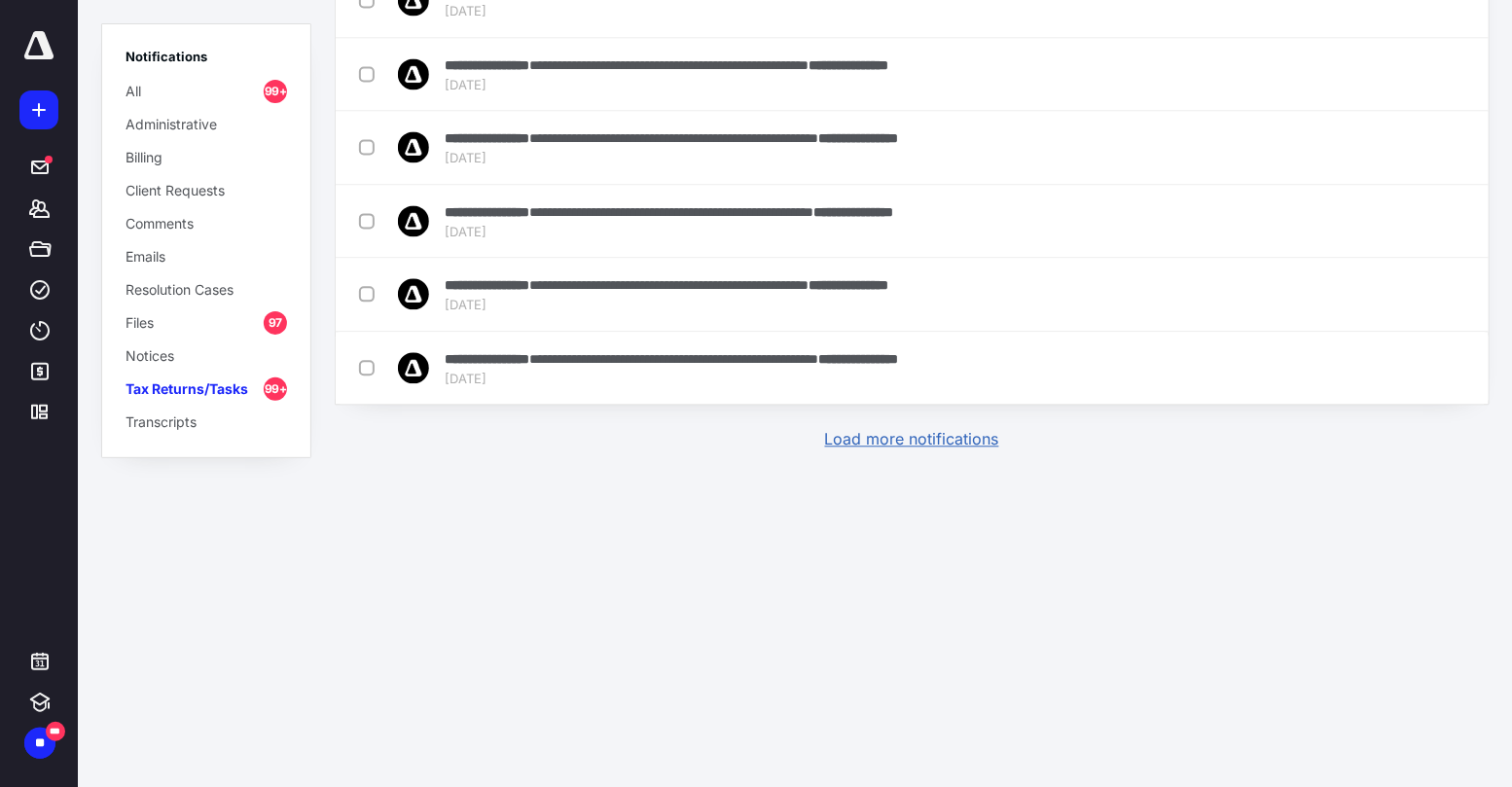 click on "Load more notifications" at bounding box center (912, 439) 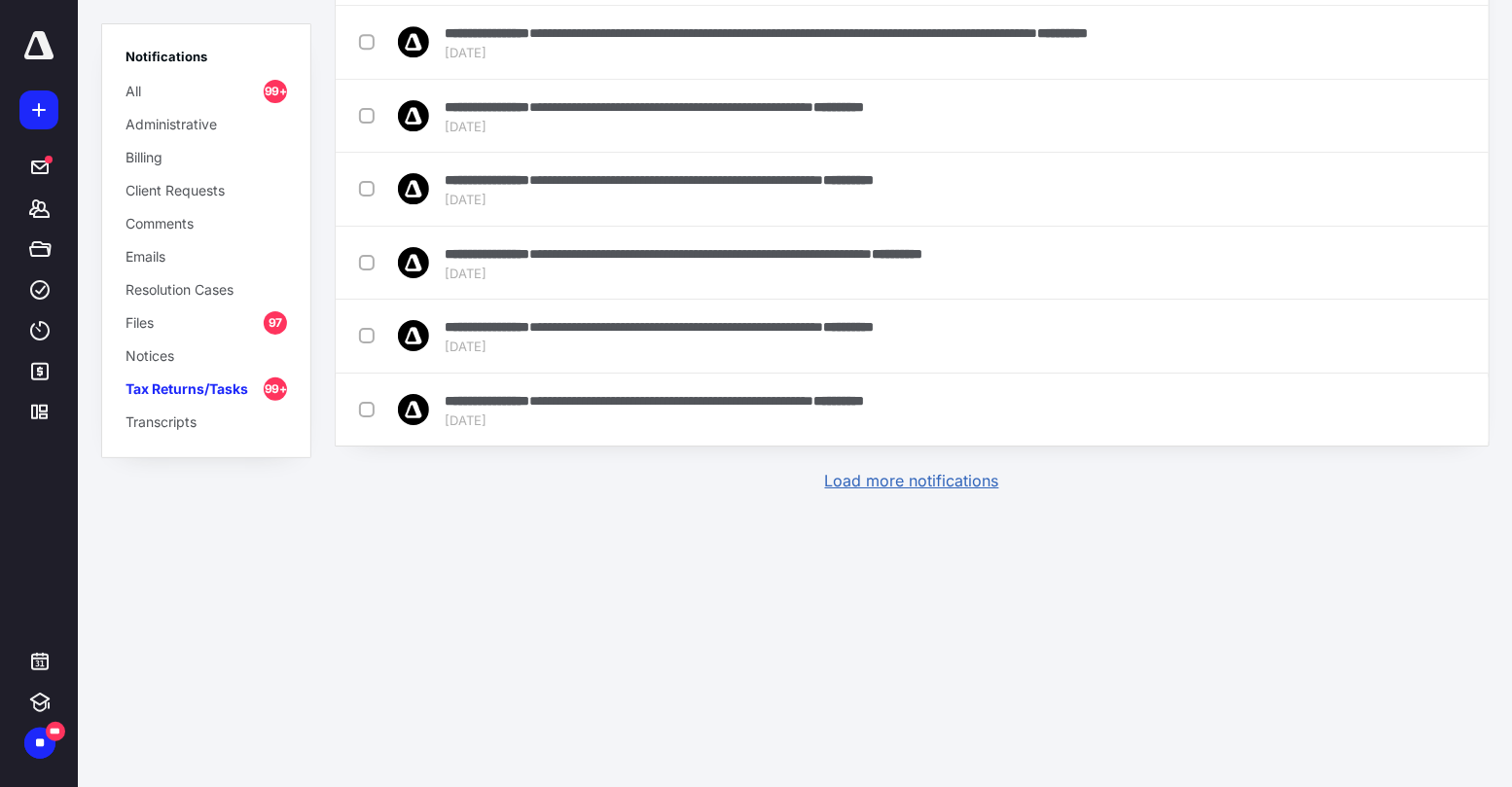 click on "Load more notifications" at bounding box center [912, 481] 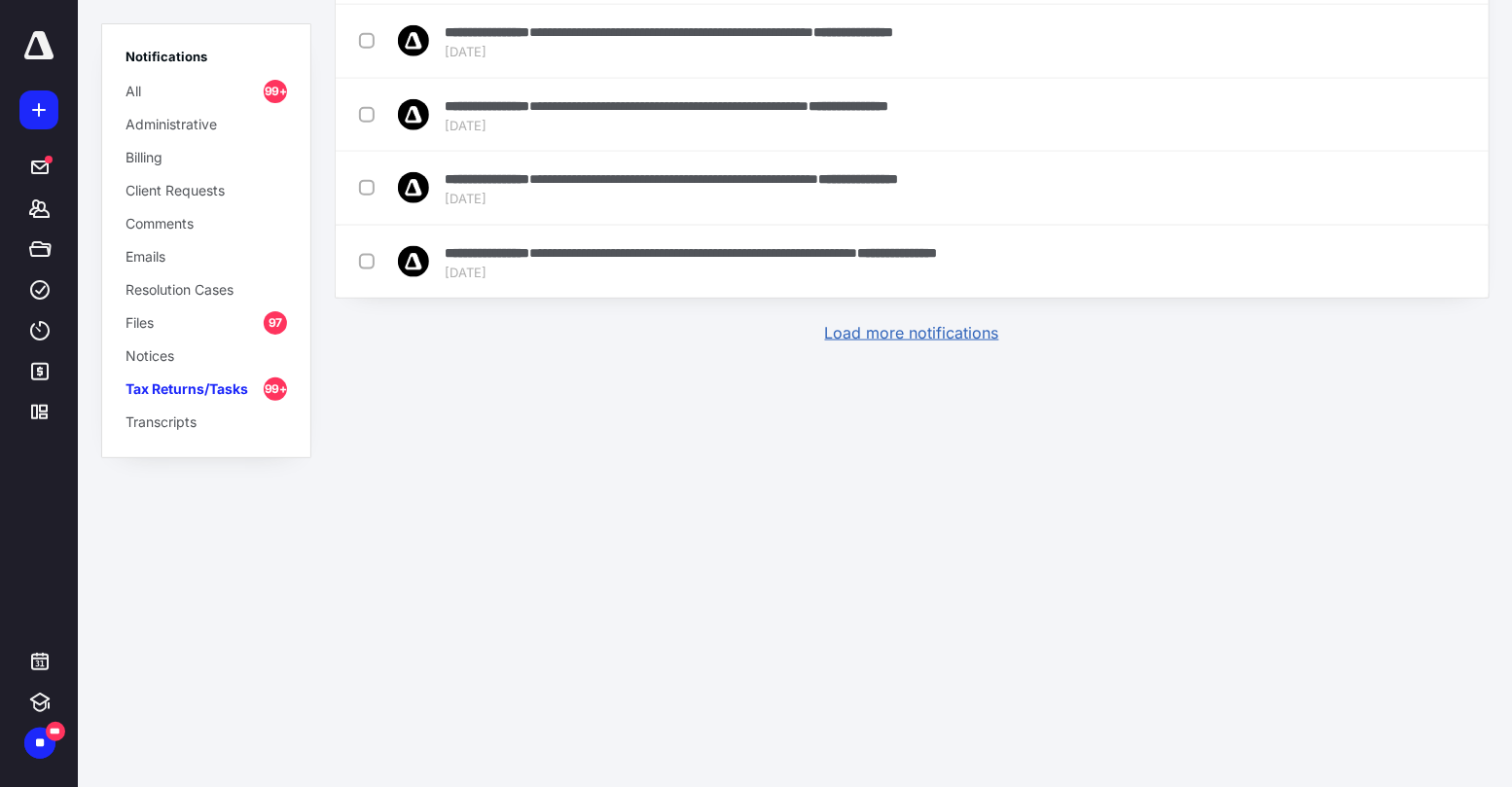 click on "Load more notifications" at bounding box center (912, 333) 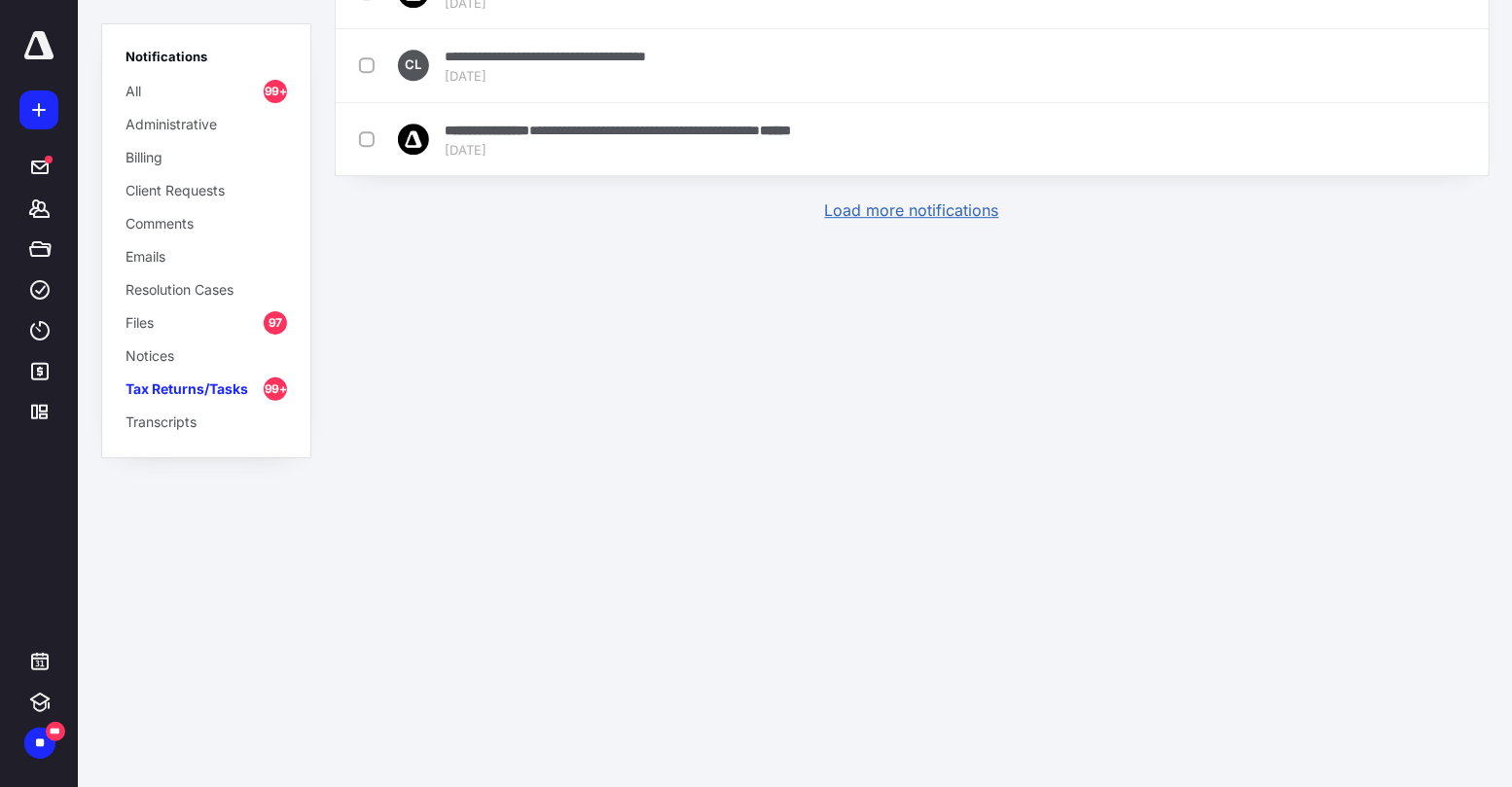 click on "Load more notifications" at bounding box center [912, 210] 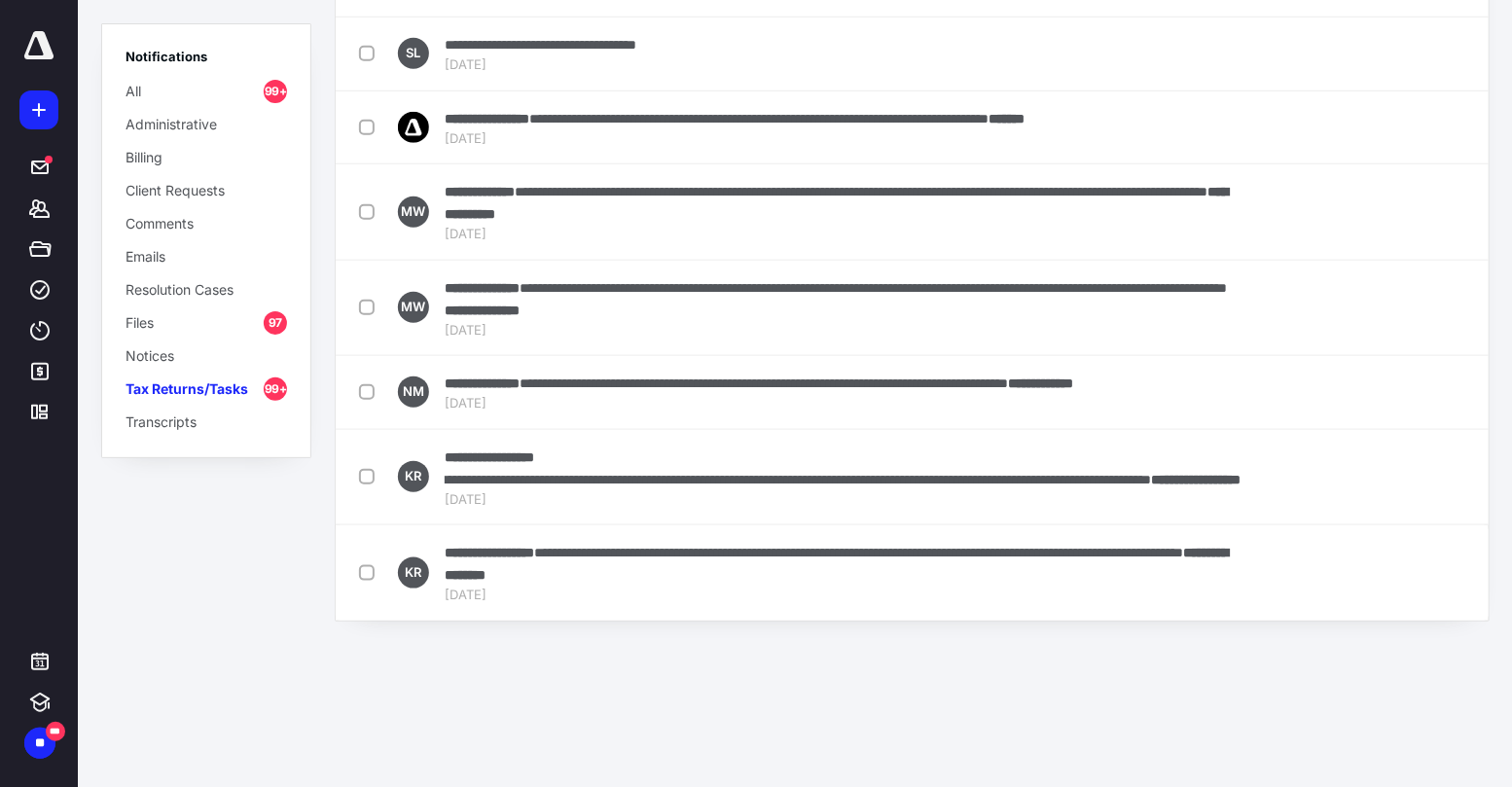 scroll, scrollTop: 42529, scrollLeft: 0, axis: vertical 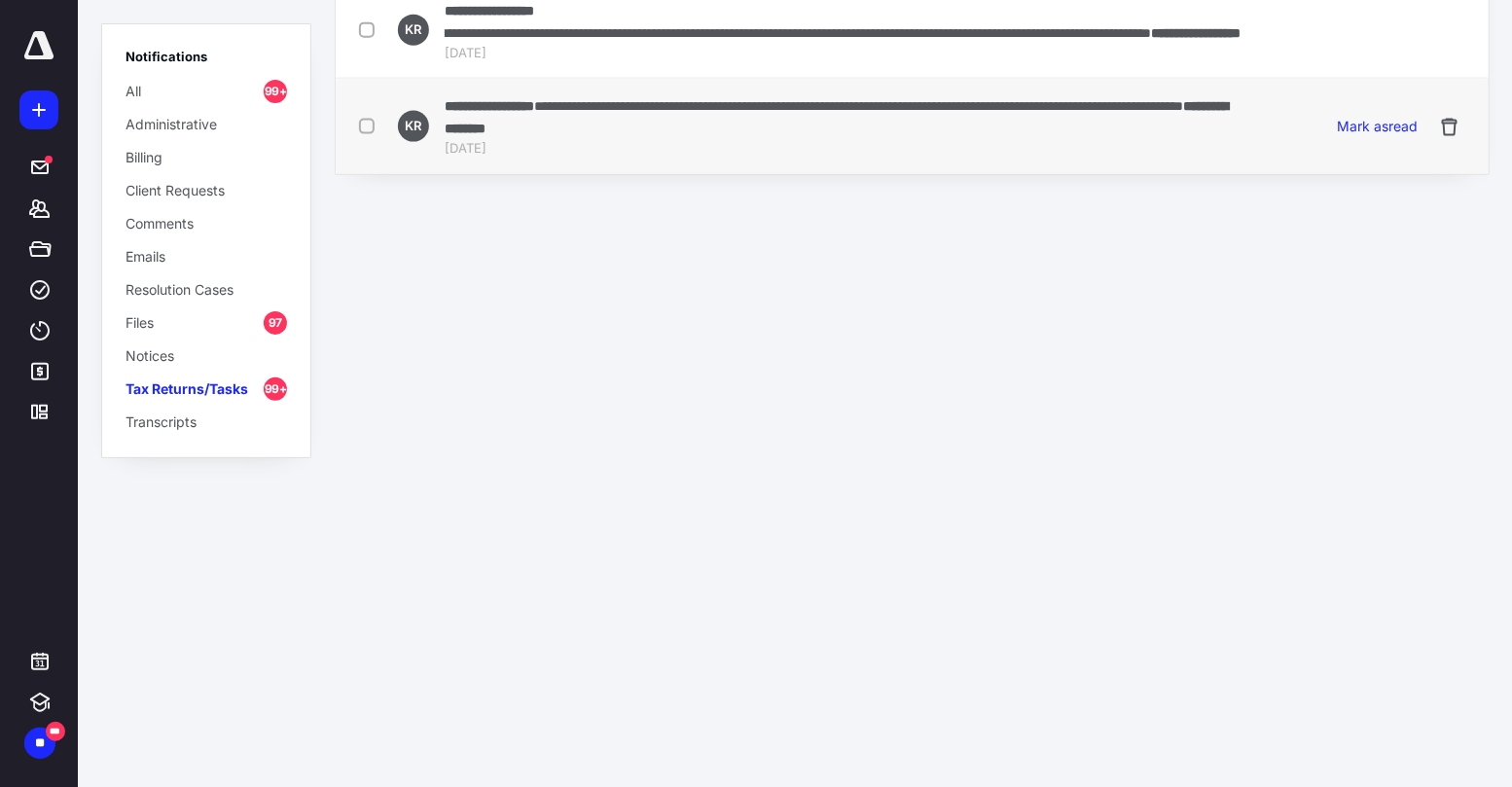 click at bounding box center (371, 125) 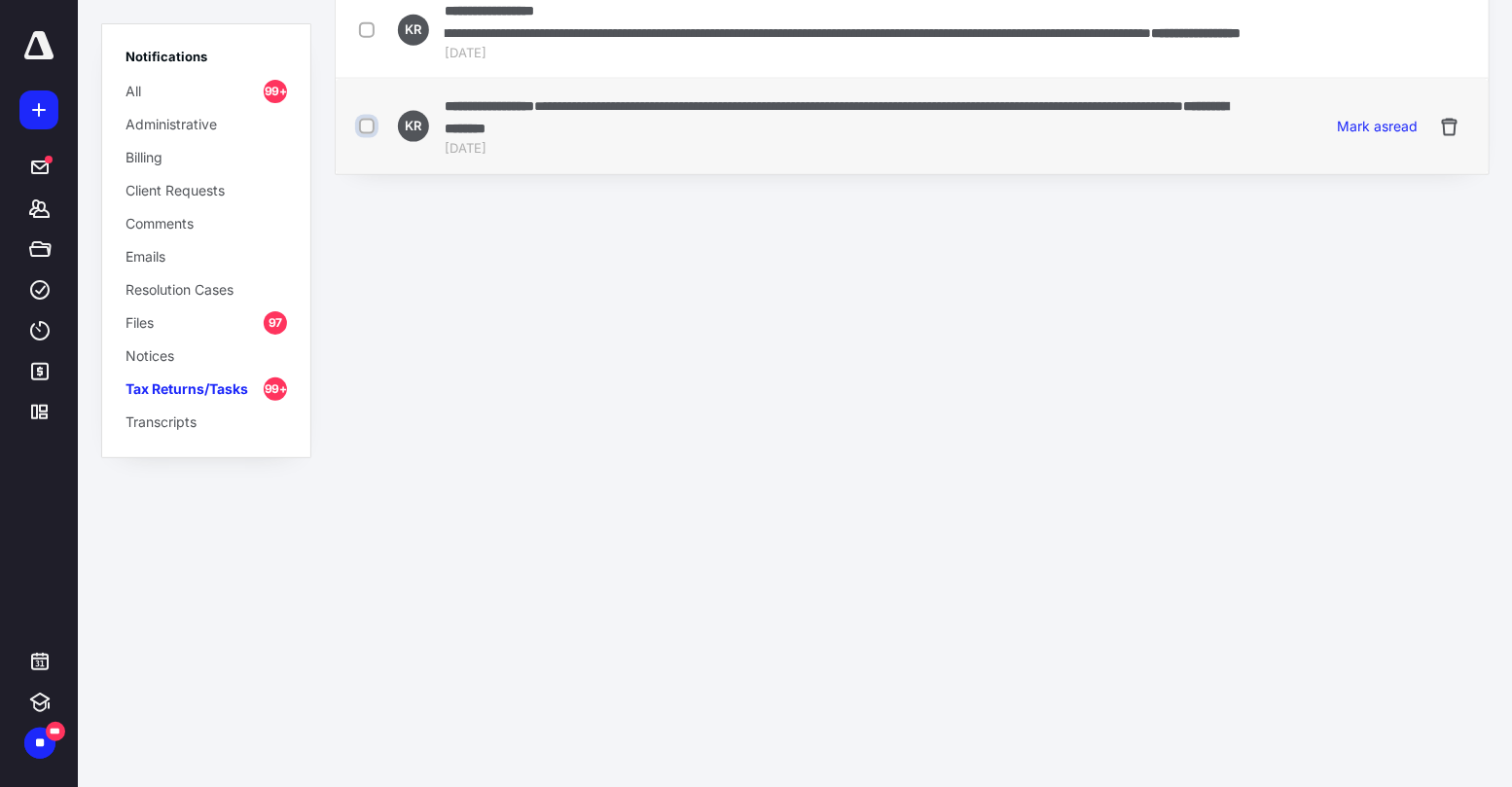 click at bounding box center [369, 126] 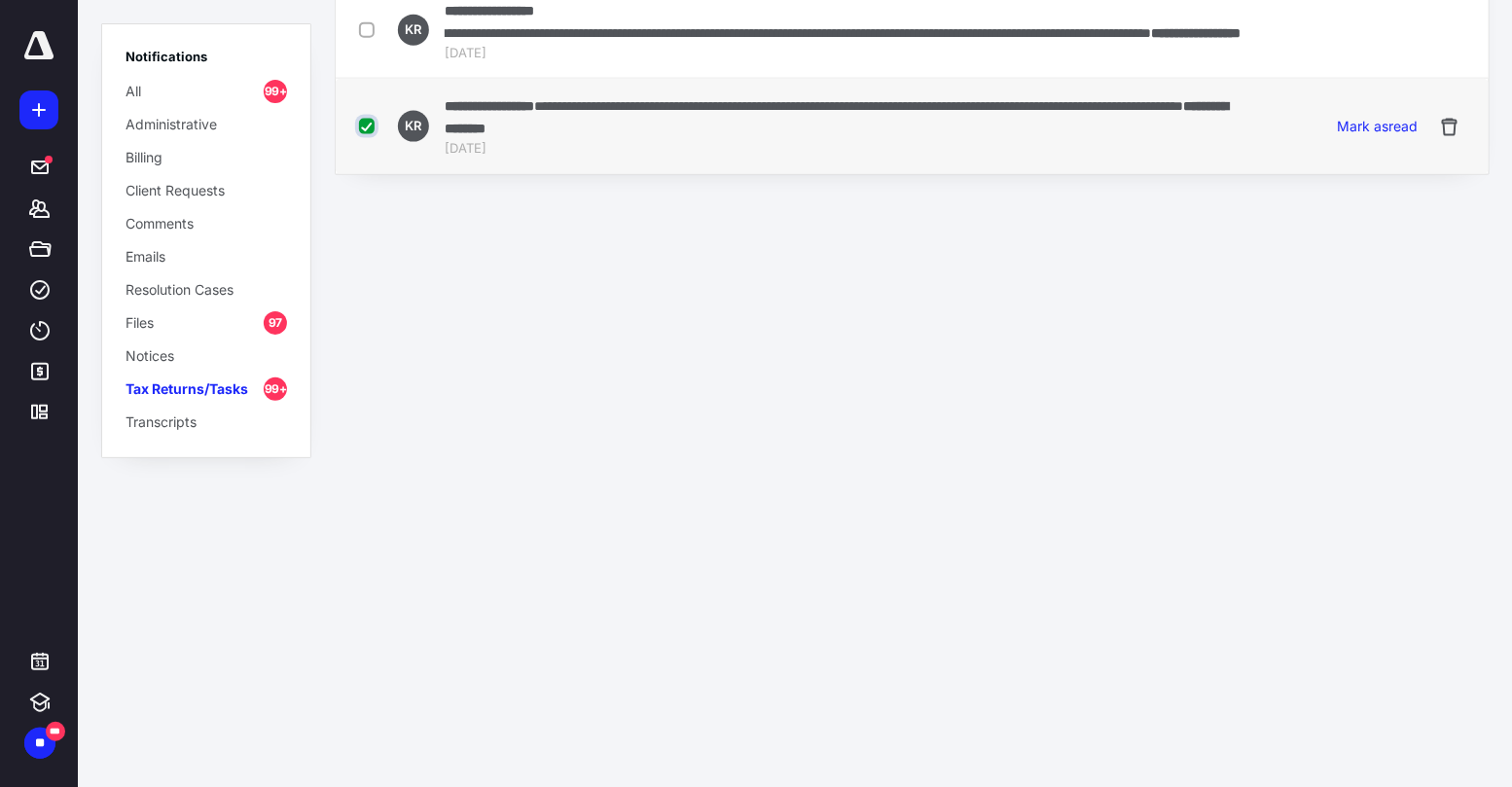 checkbox on "true" 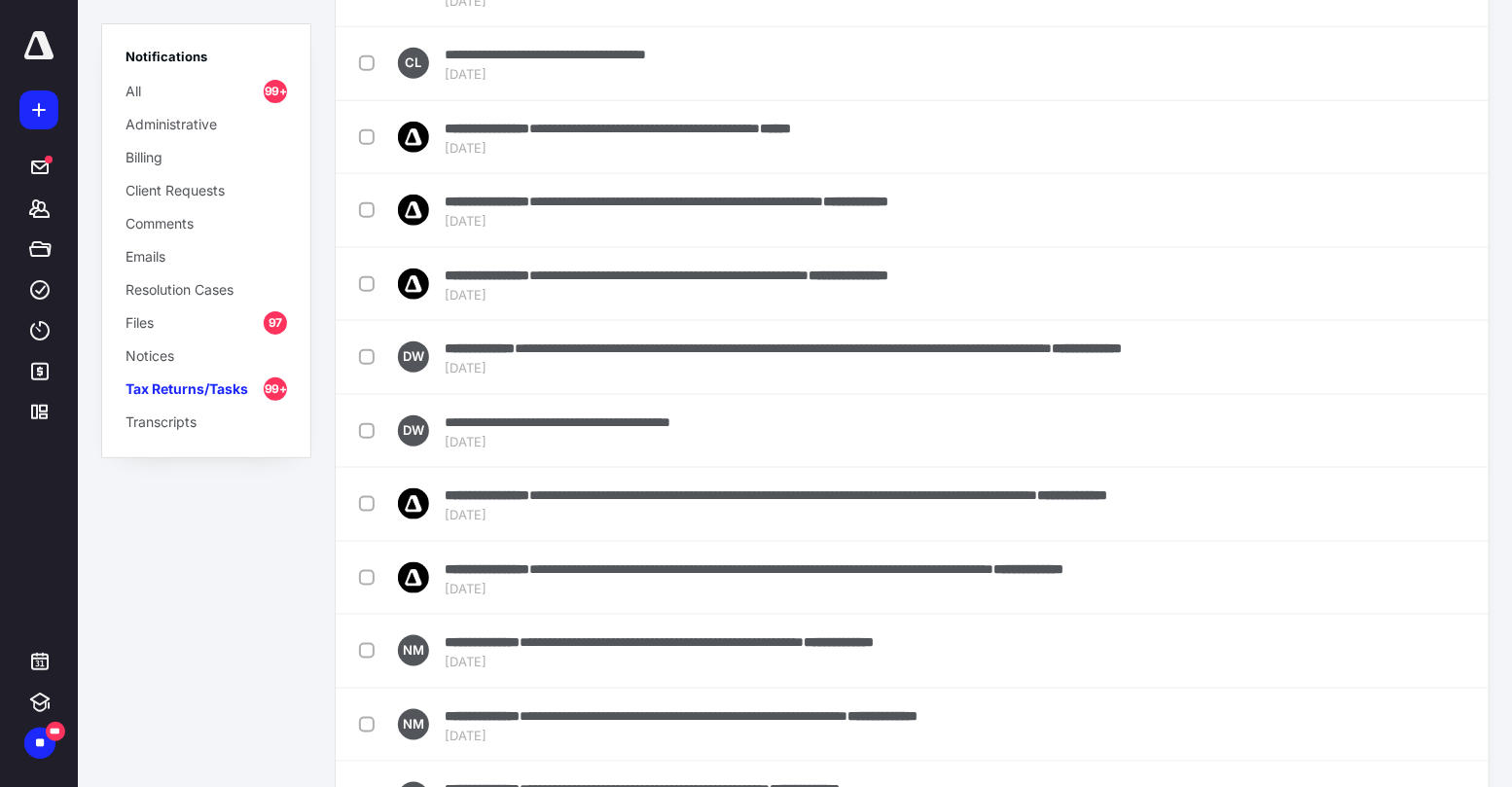 scroll, scrollTop: 0, scrollLeft: 0, axis: both 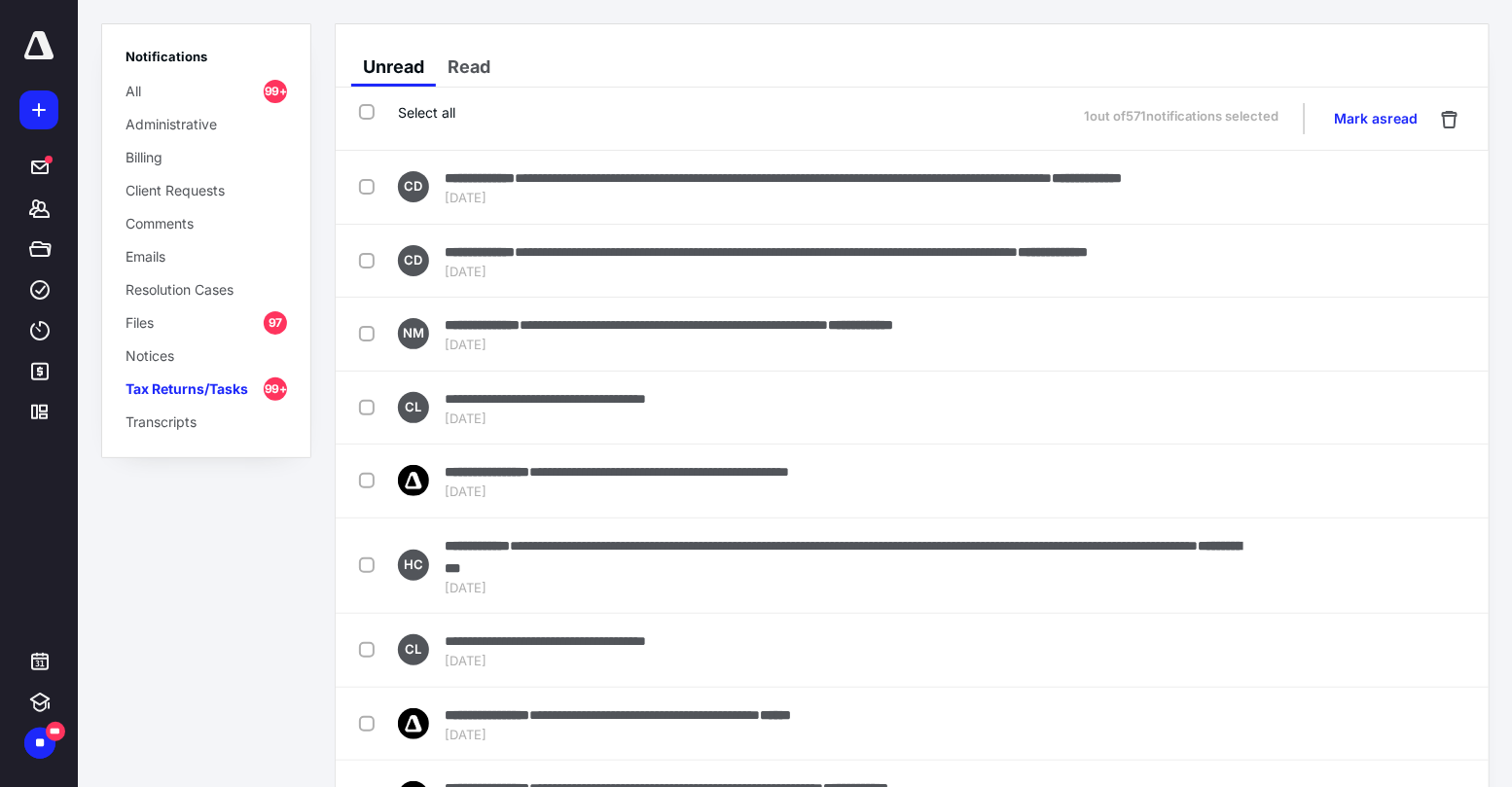 click on "Select all" at bounding box center [407, 112] 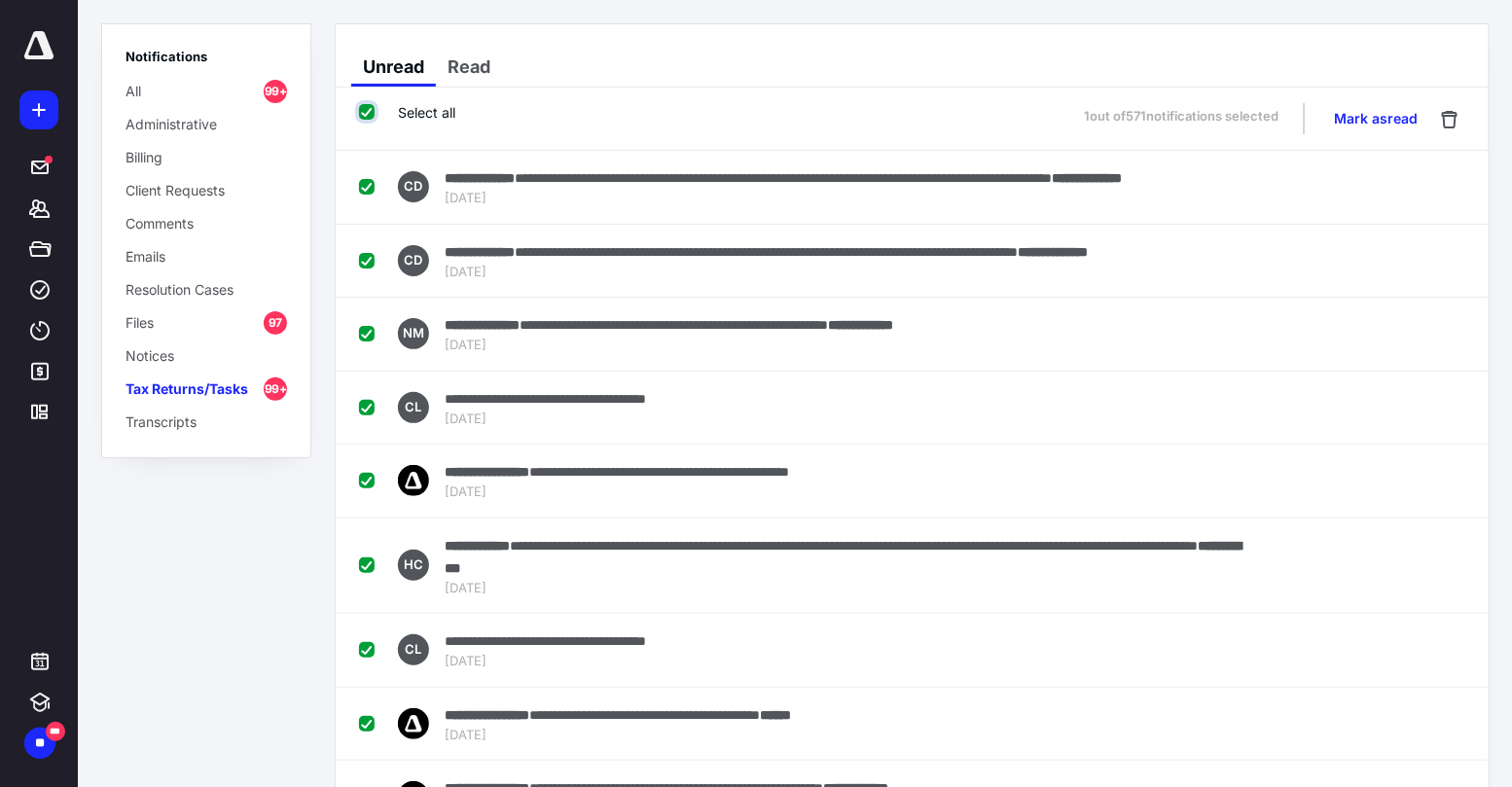 checkbox on "true" 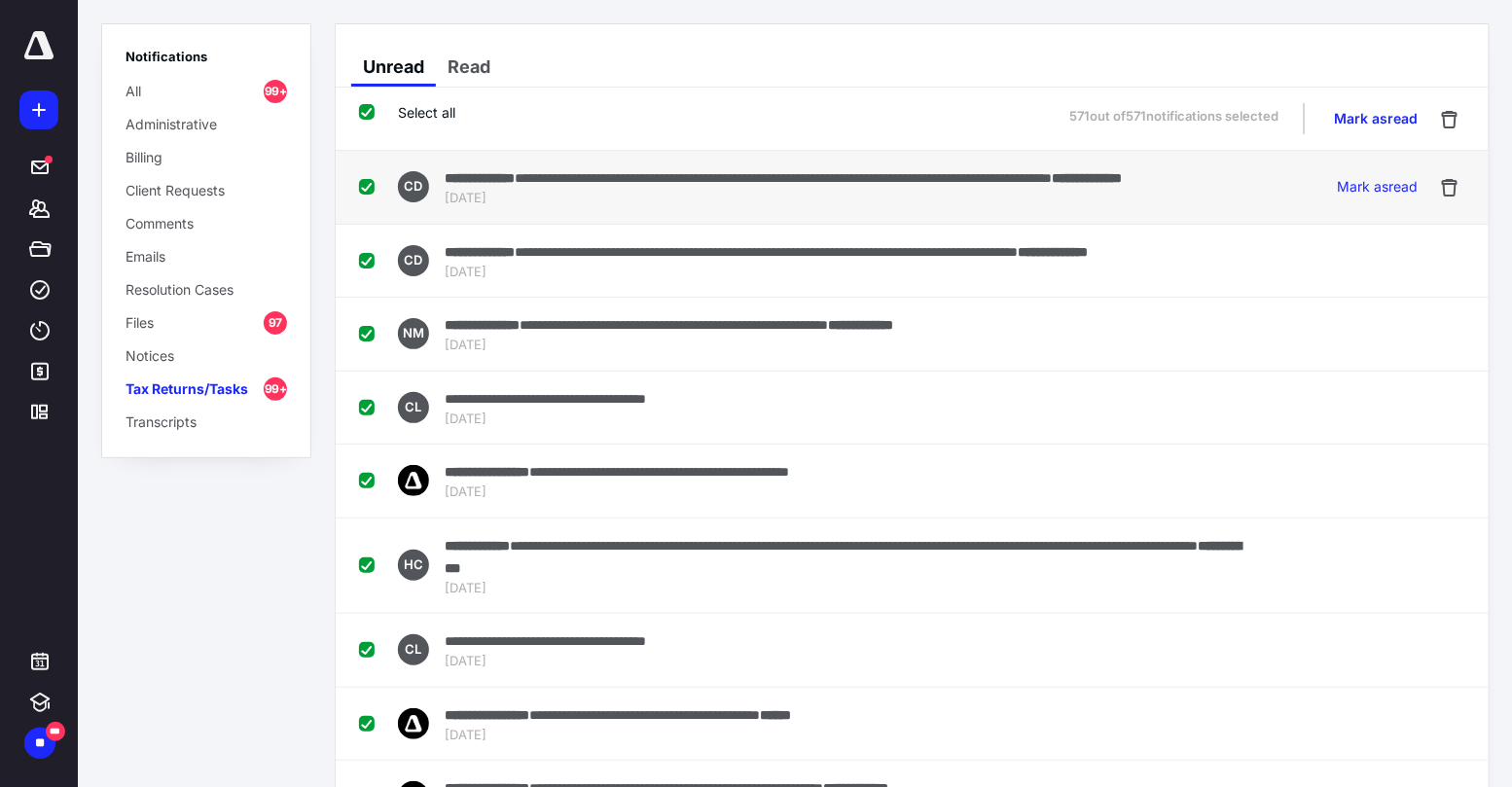 click at bounding box center [371, 186] 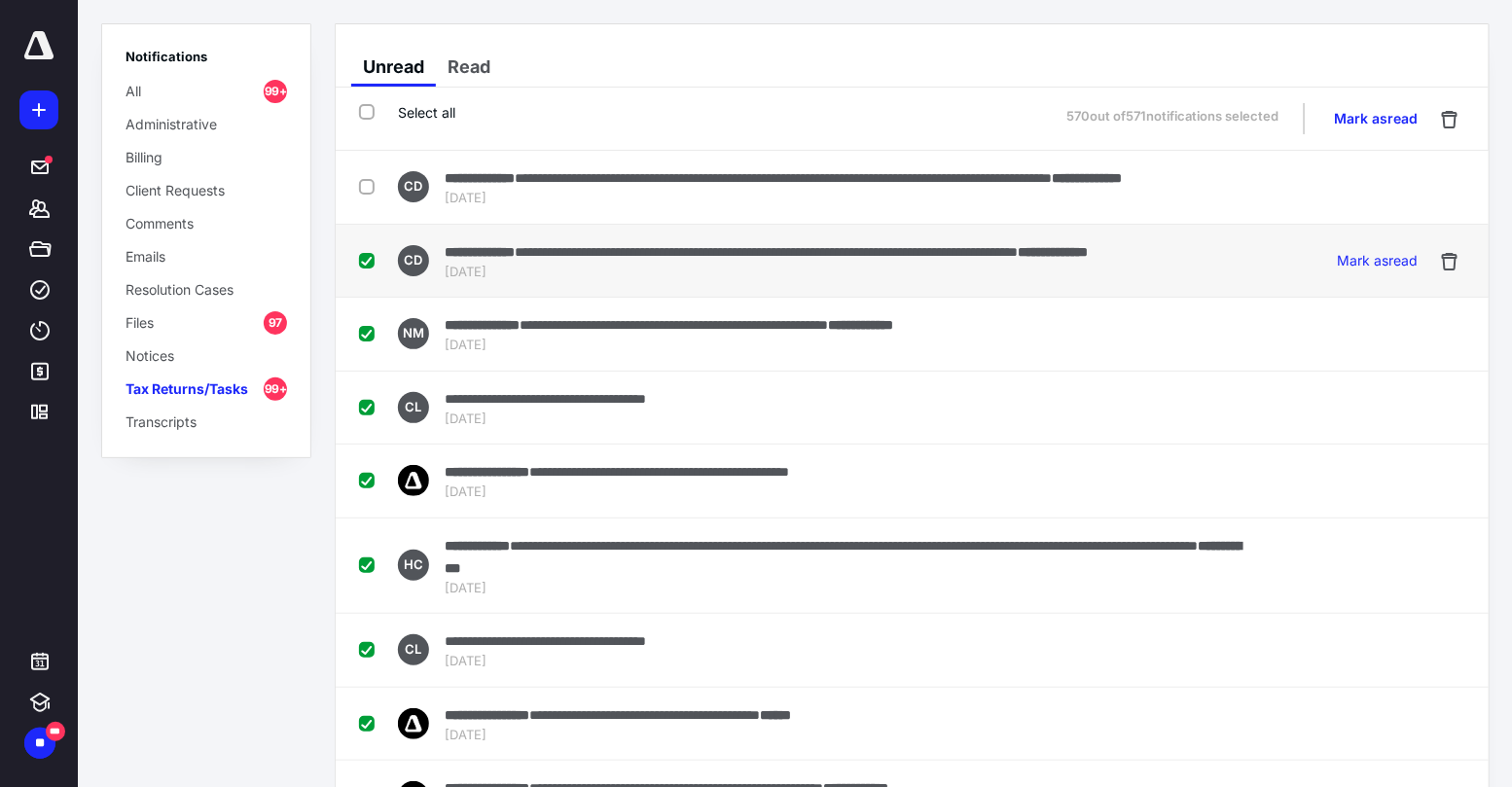 click on "**********" at bounding box center (801, 261) 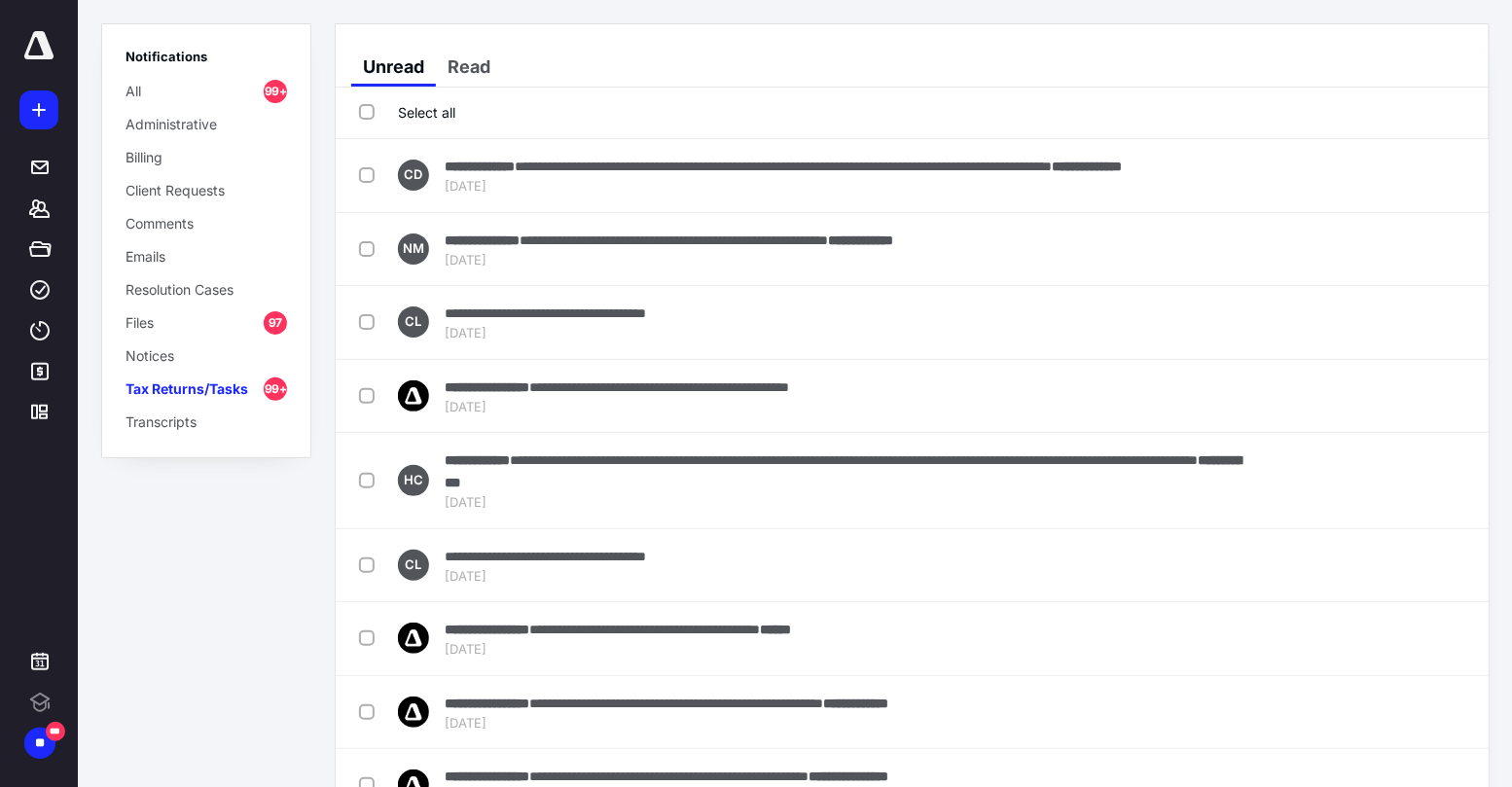 scroll, scrollTop: 0, scrollLeft: 0, axis: both 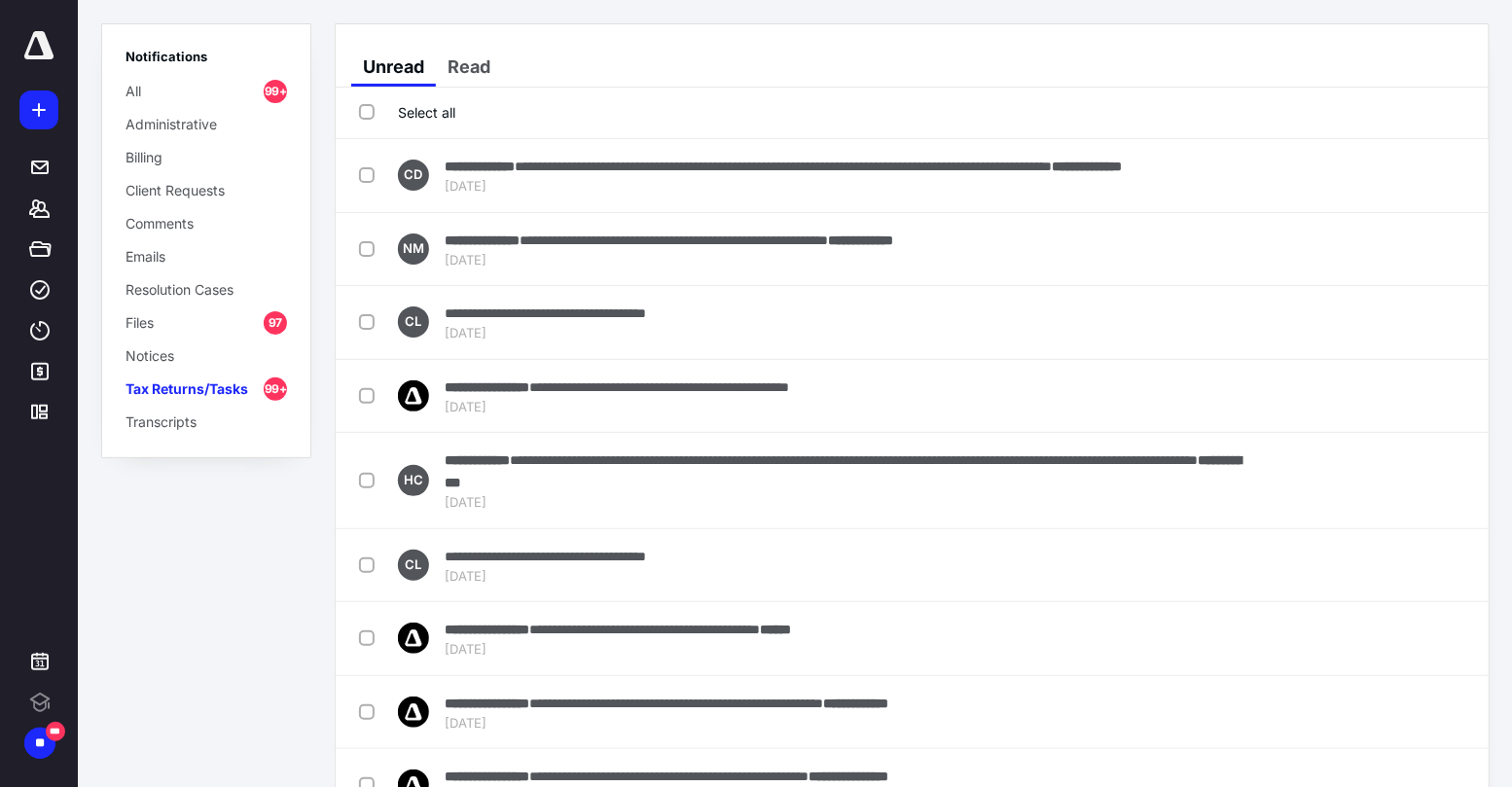 click on "Select all" at bounding box center [407, 112] 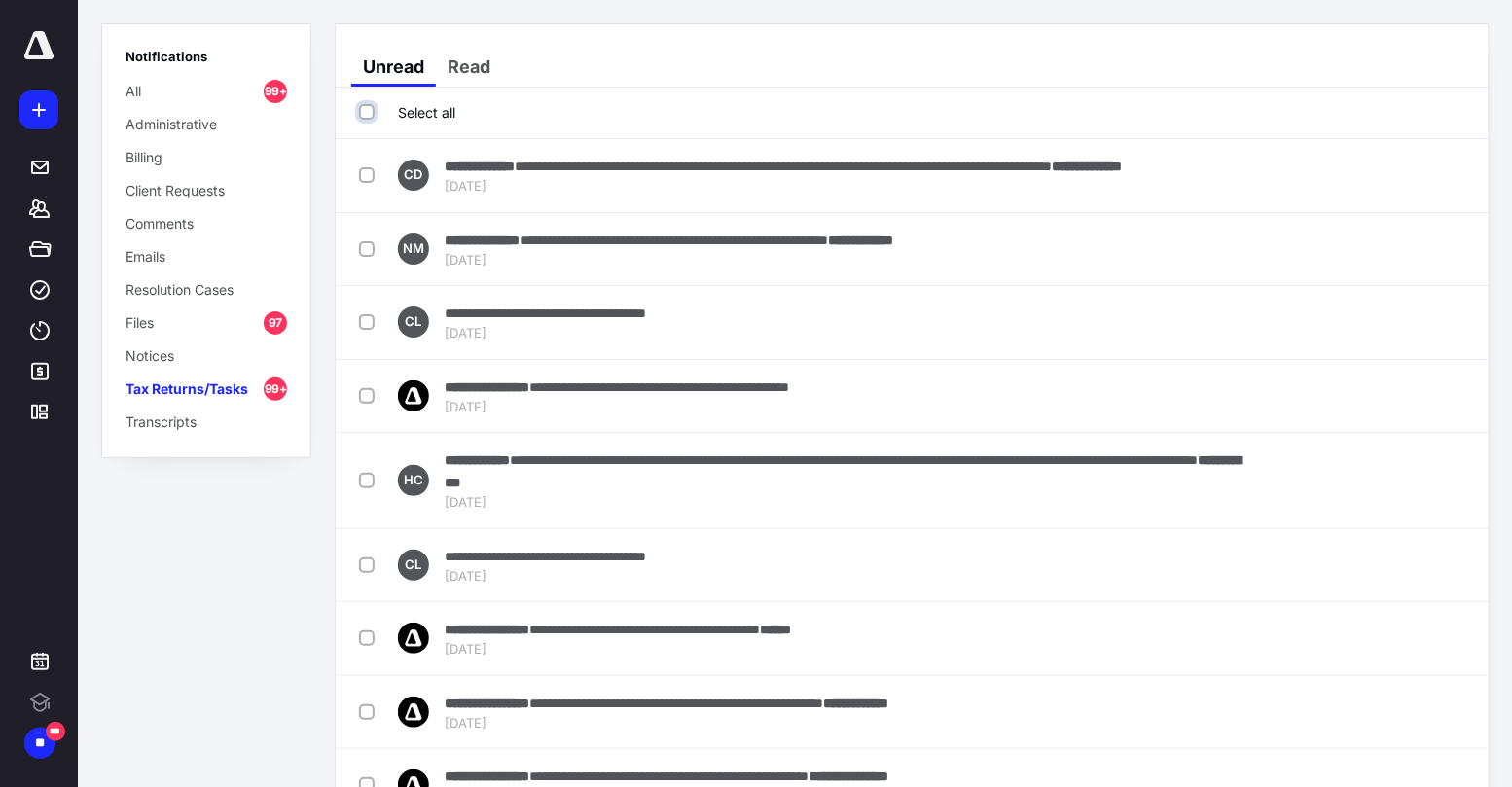 click on "Select all" at bounding box center [369, 112] 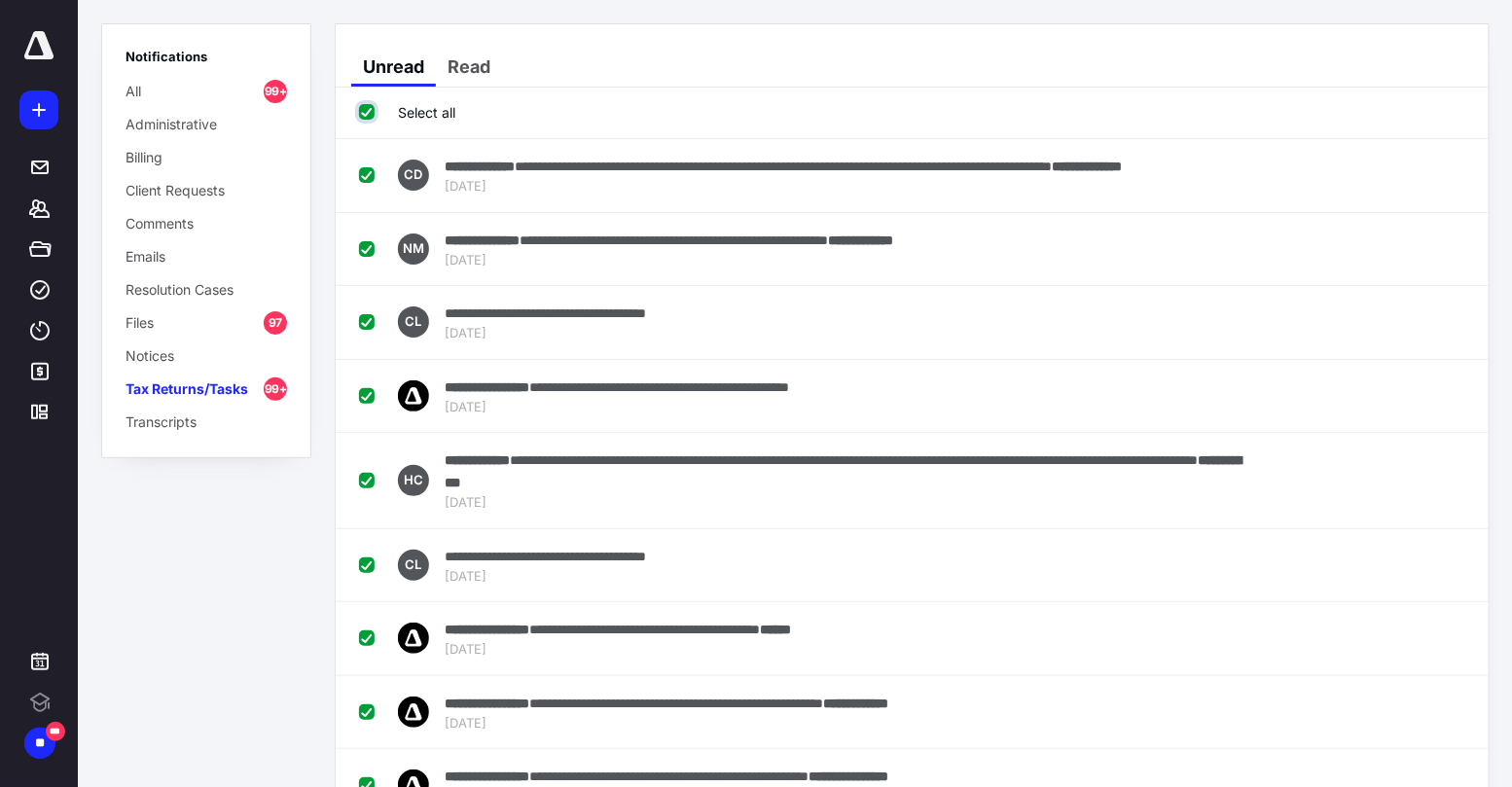 checkbox on "true" 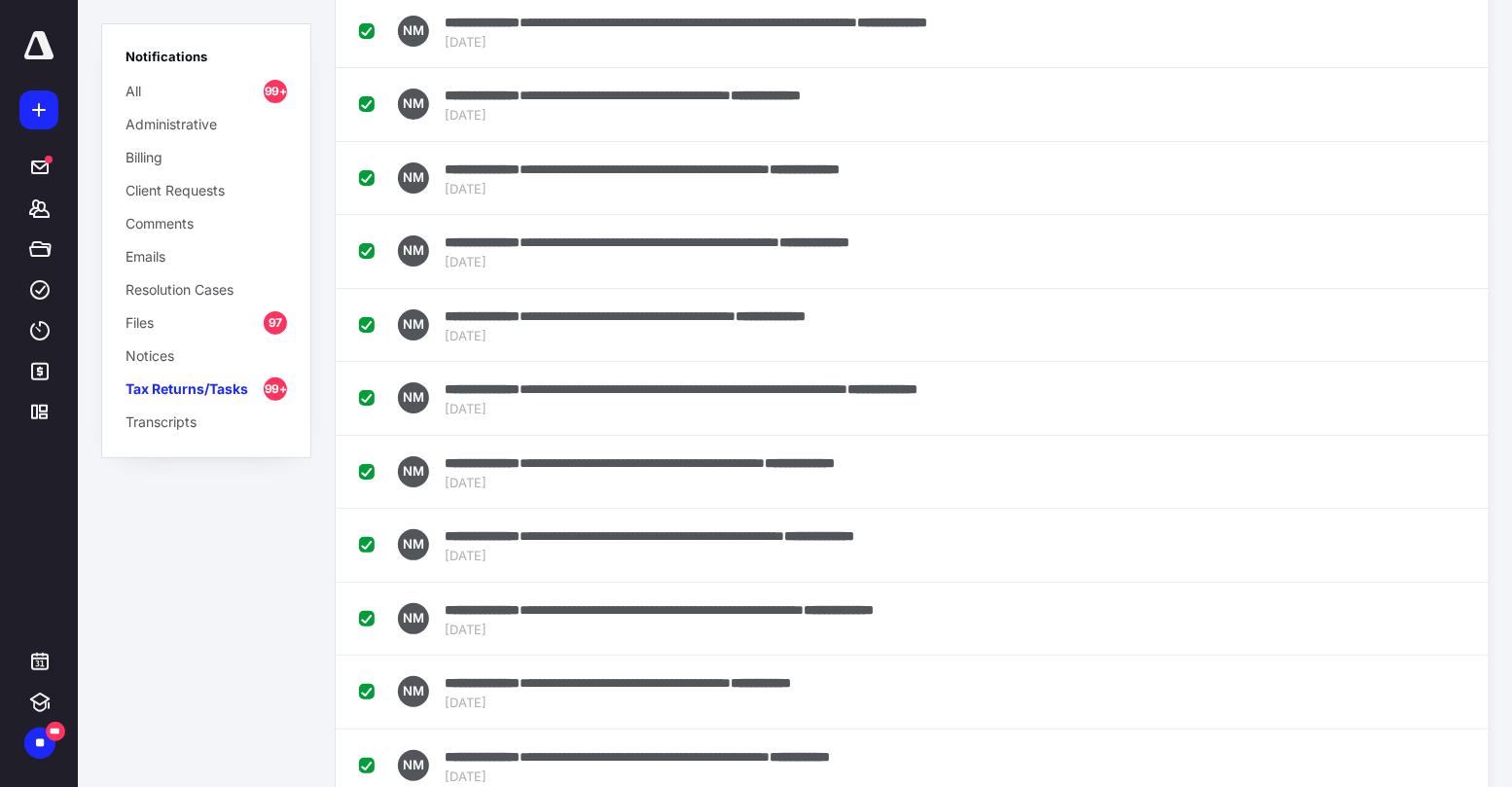 scroll, scrollTop: 3126, scrollLeft: 0, axis: vertical 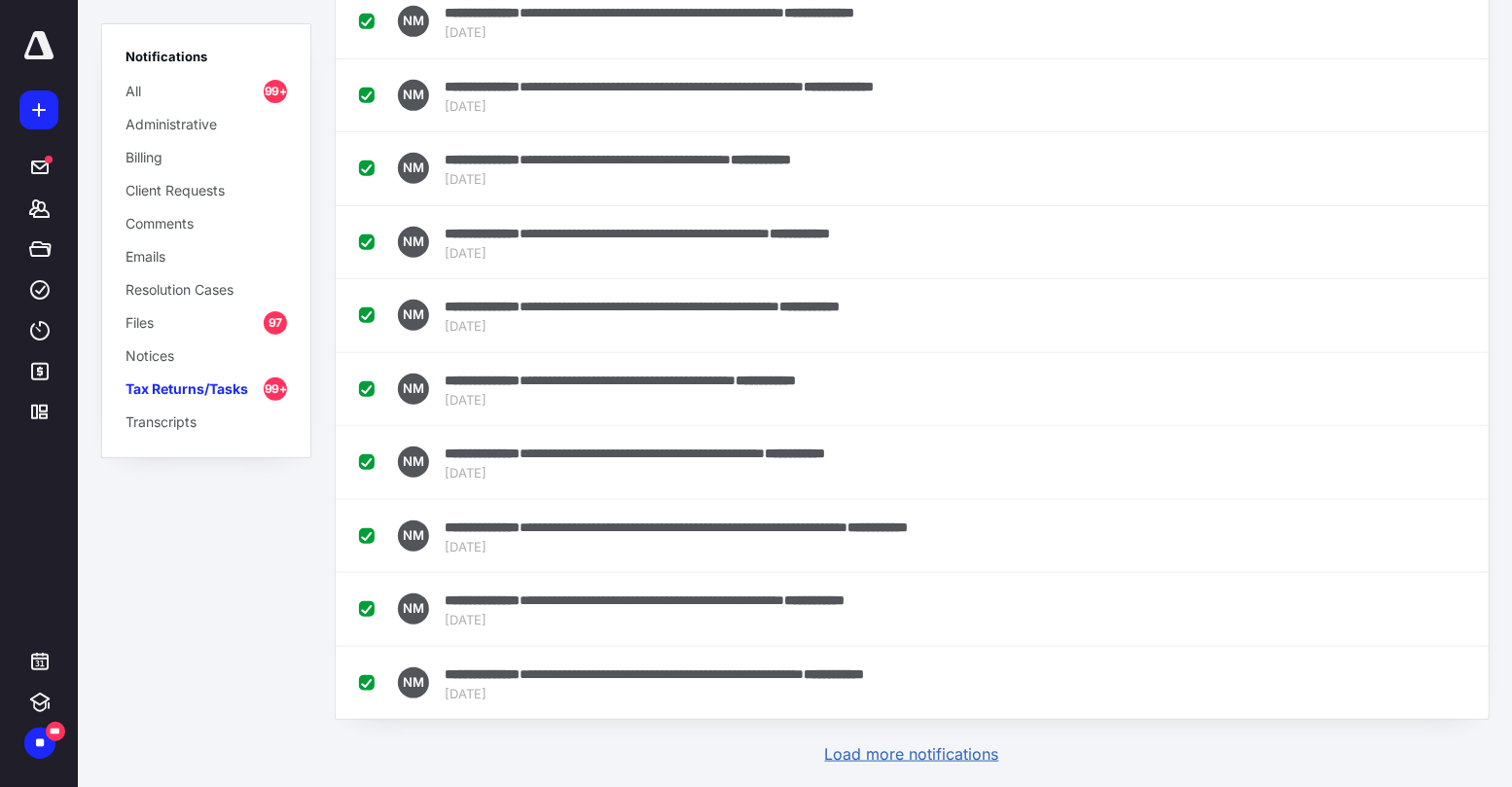 click on "Load more notifications" at bounding box center [912, 754] 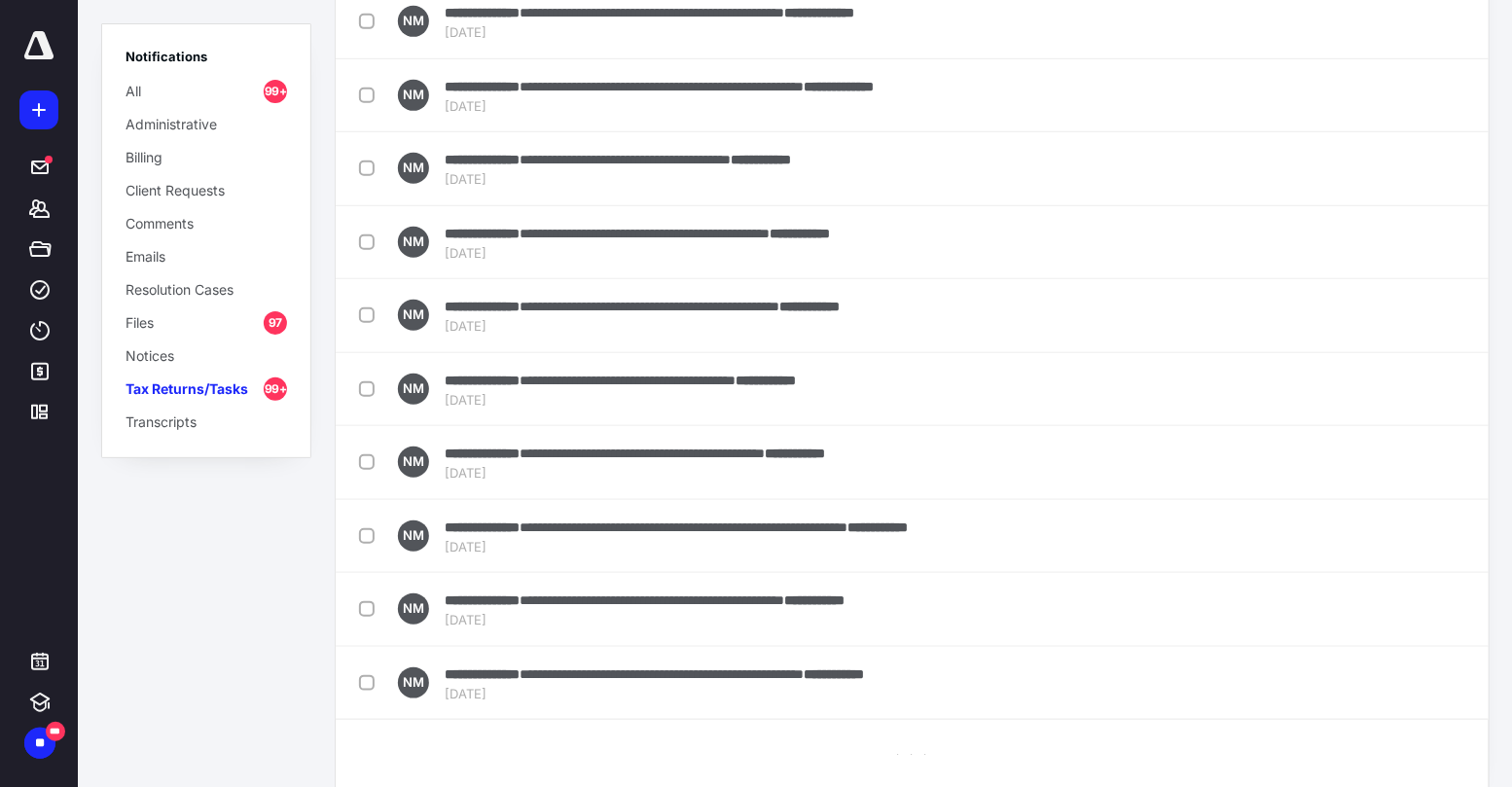 checkbox on "false" 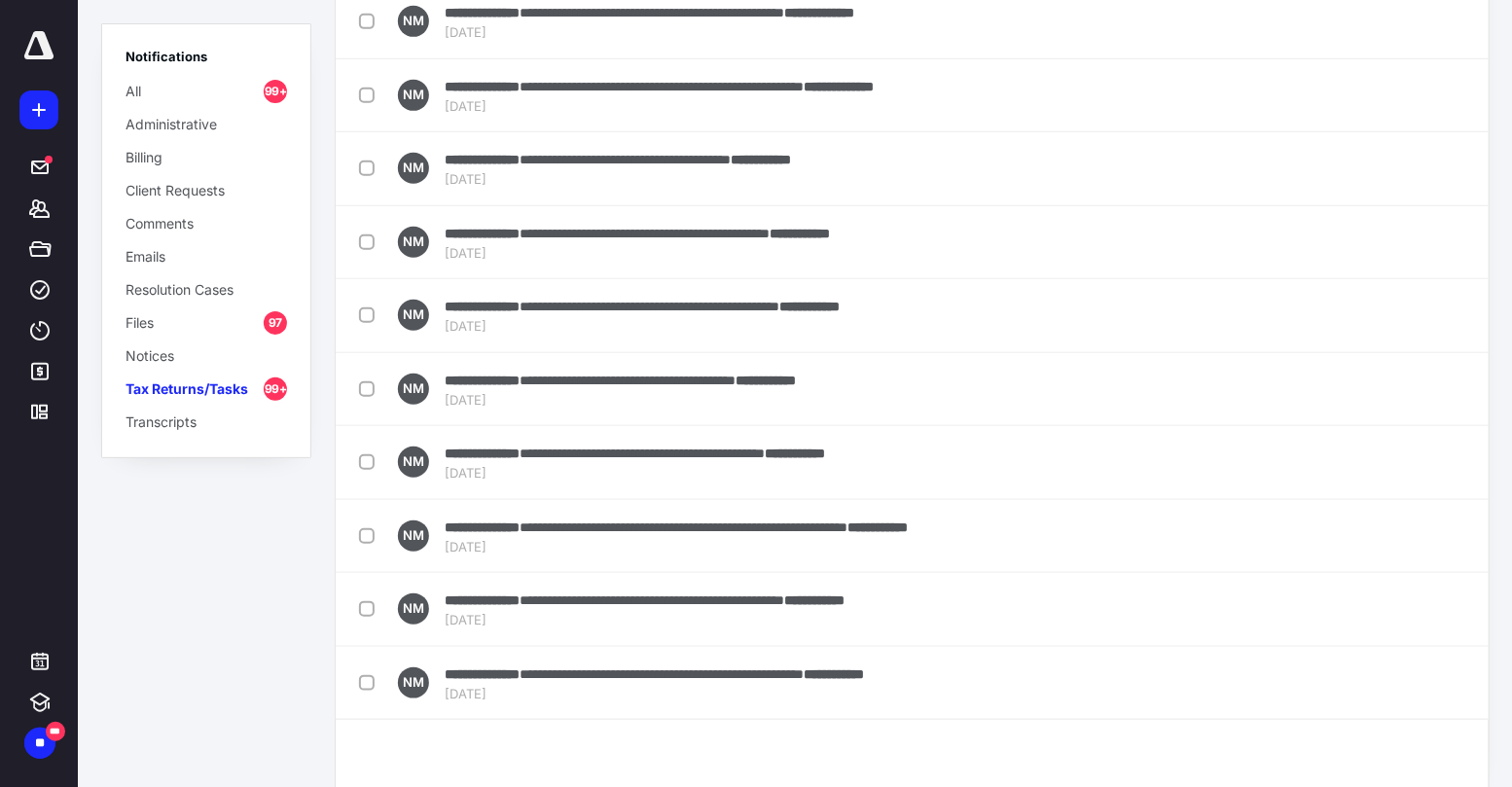 checkbox on "false" 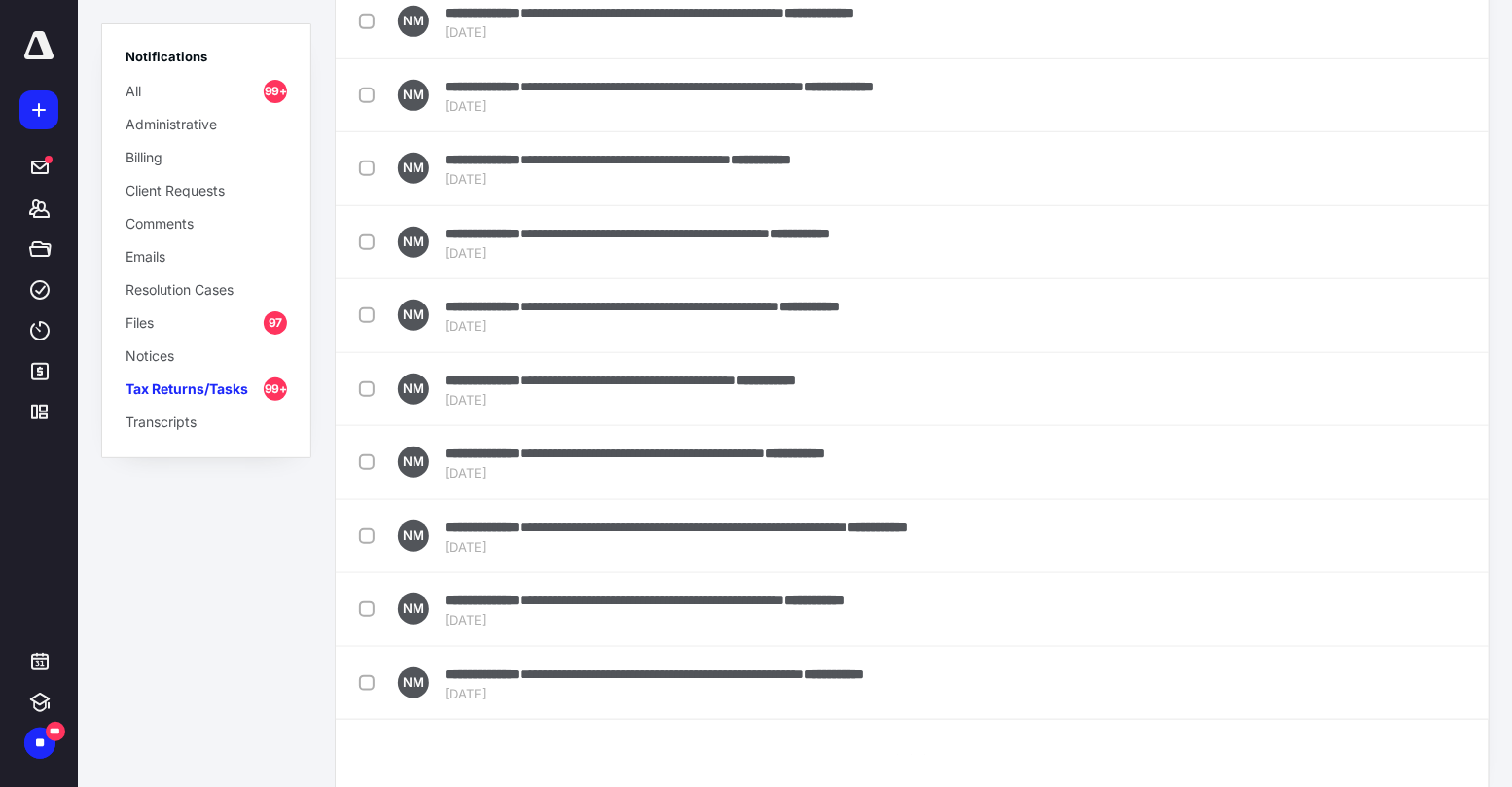 checkbox on "false" 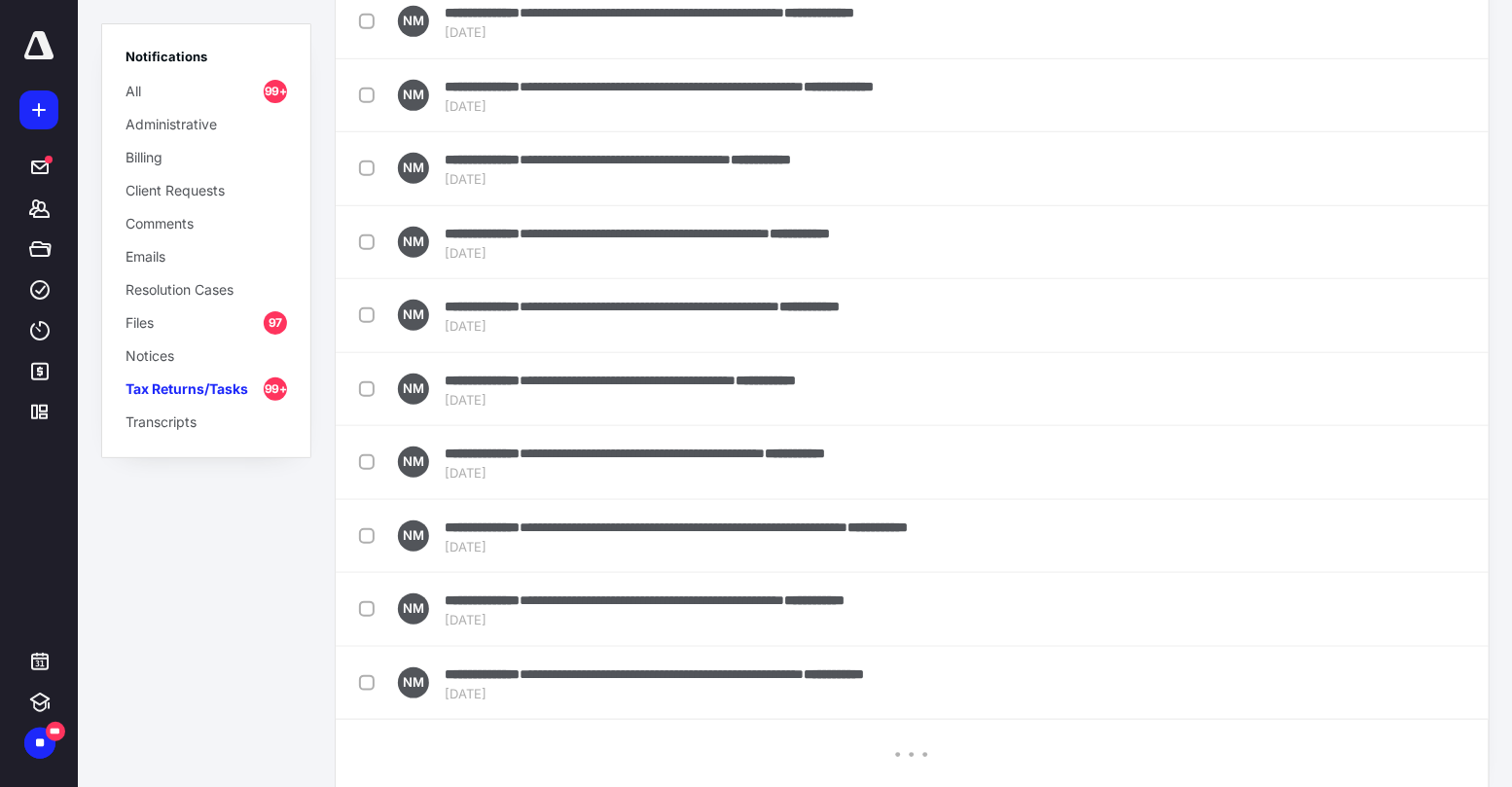 checkbox on "false" 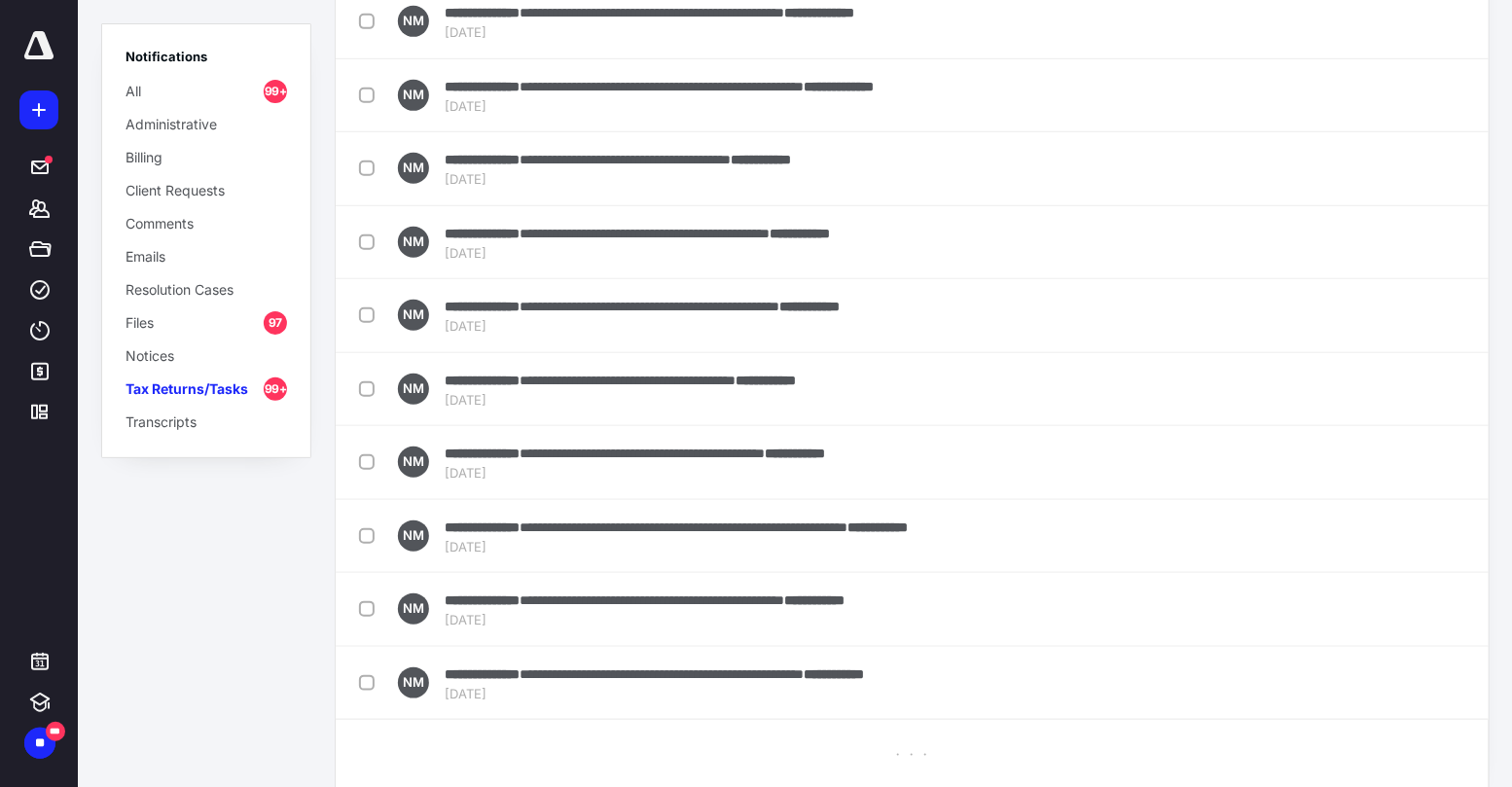 checkbox on "false" 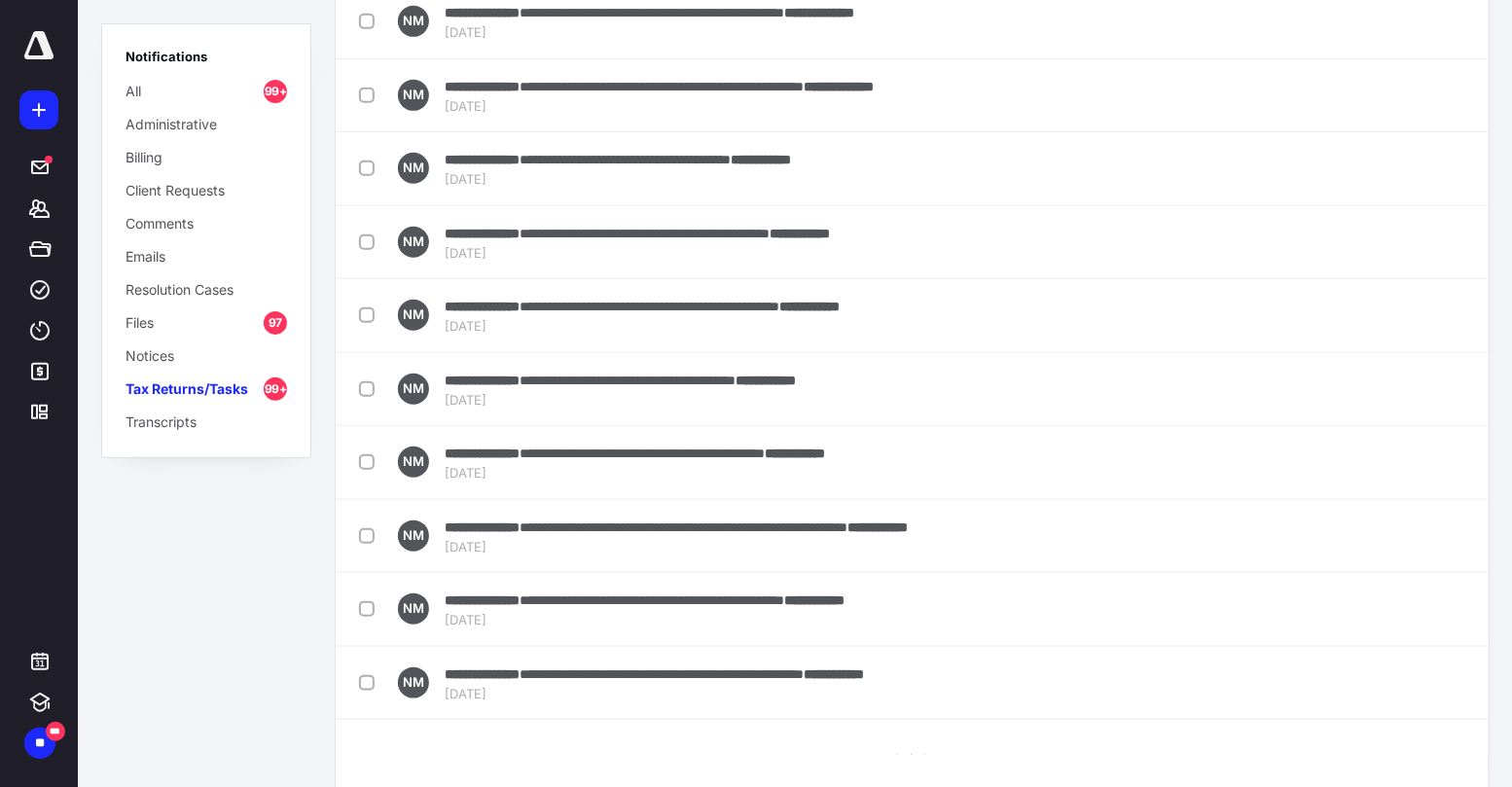 checkbox on "false" 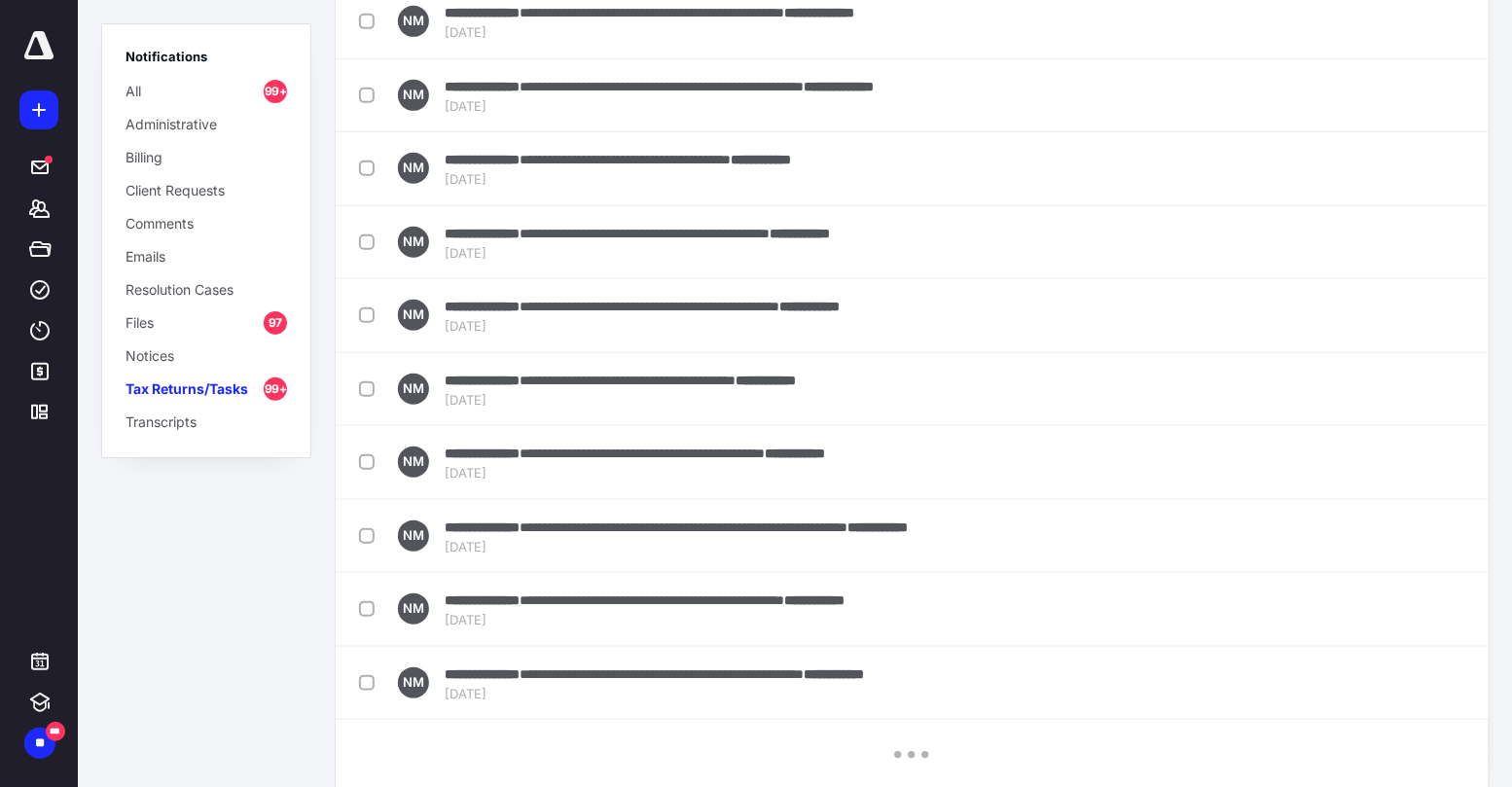 checkbox on "false" 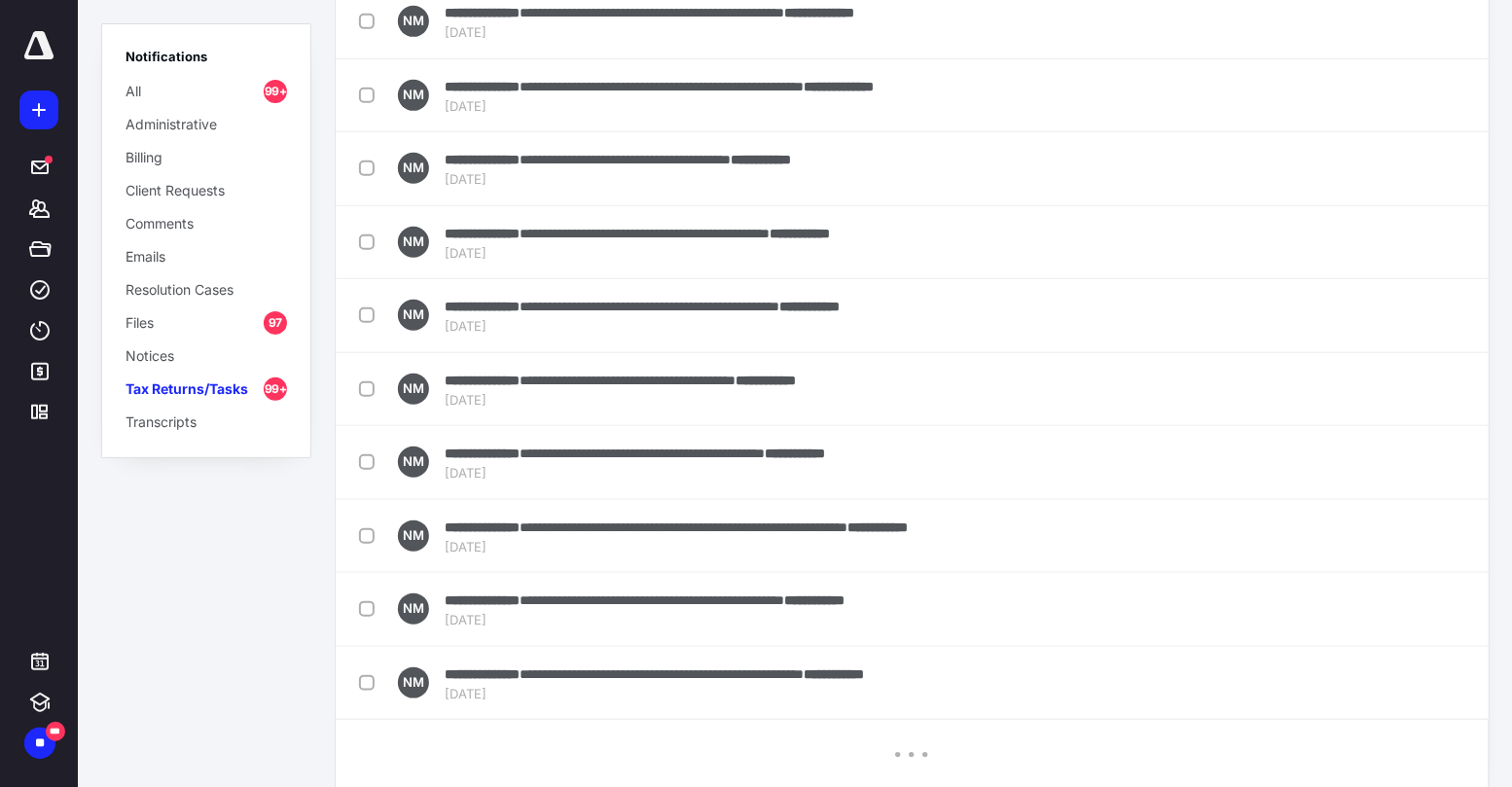 checkbox on "false" 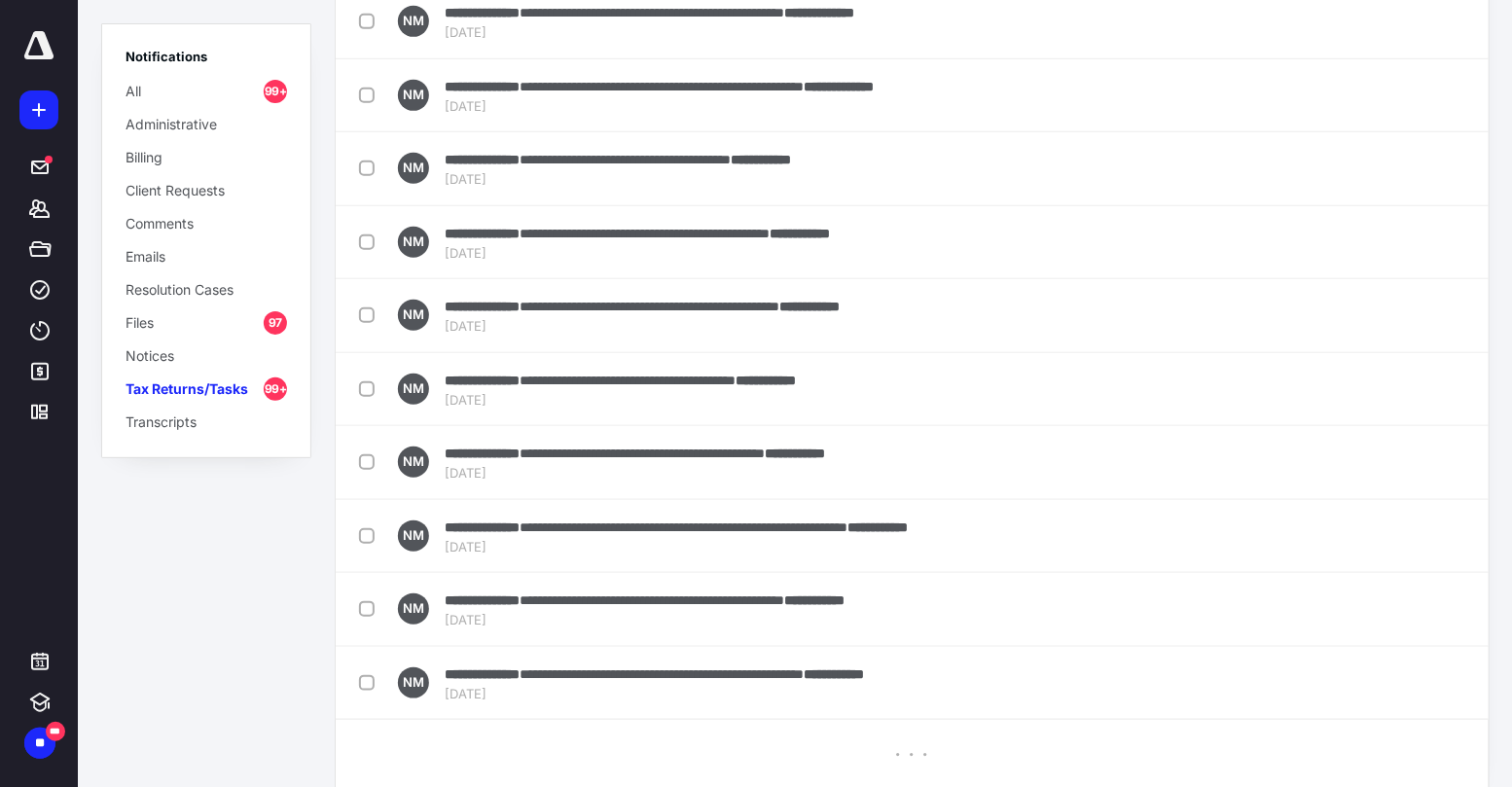 checkbox on "false" 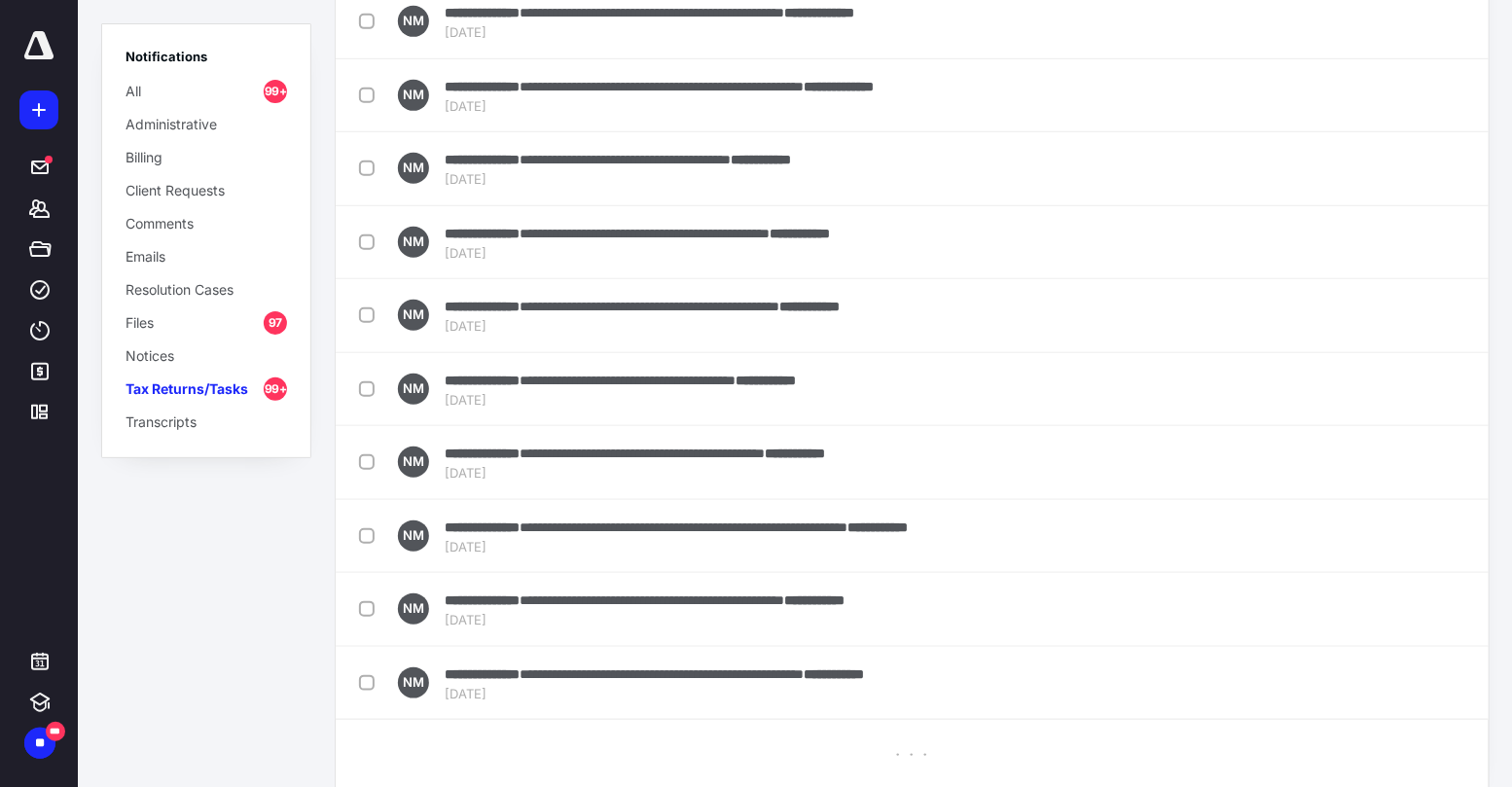 checkbox on "false" 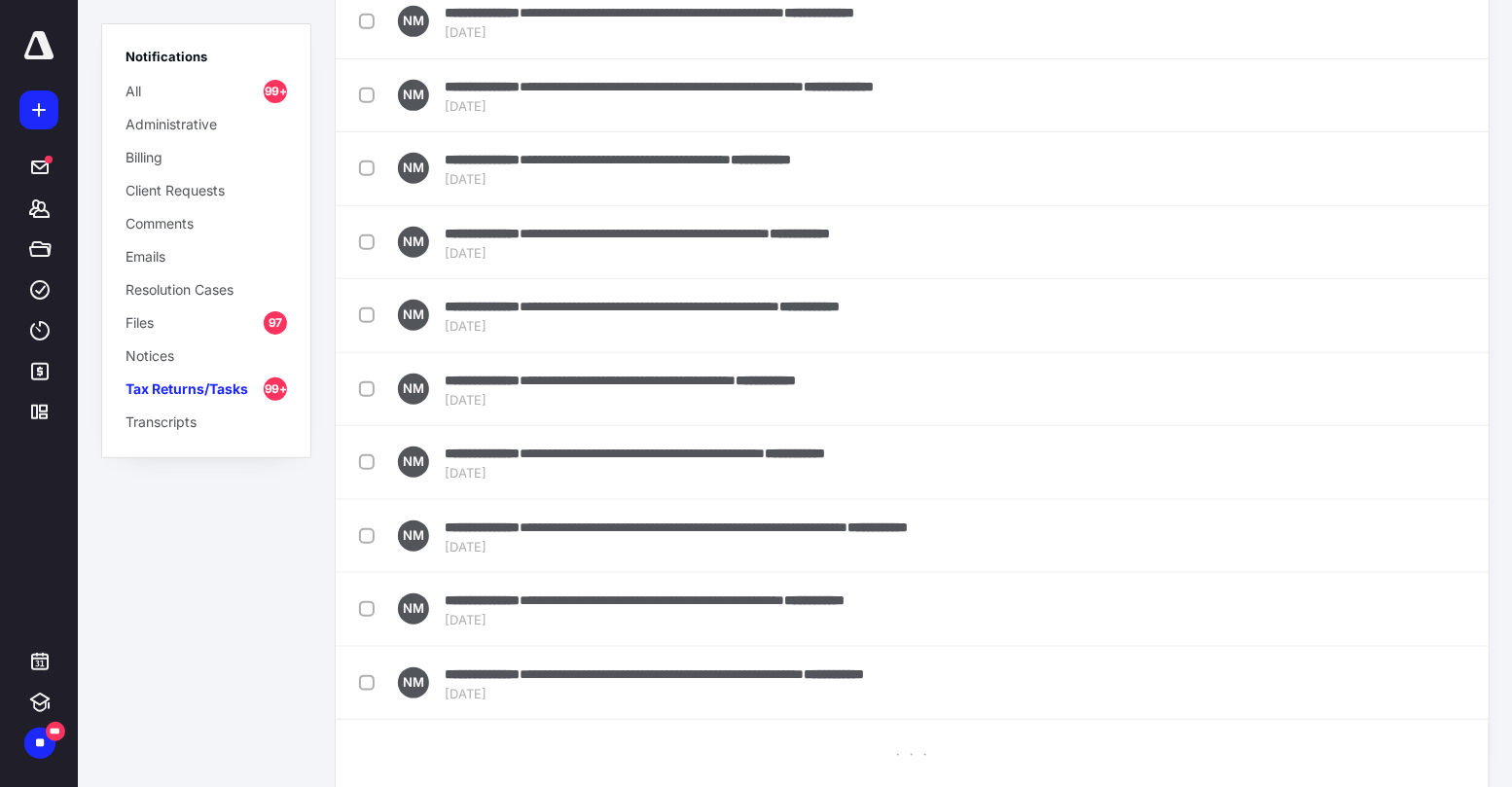 checkbox on "false" 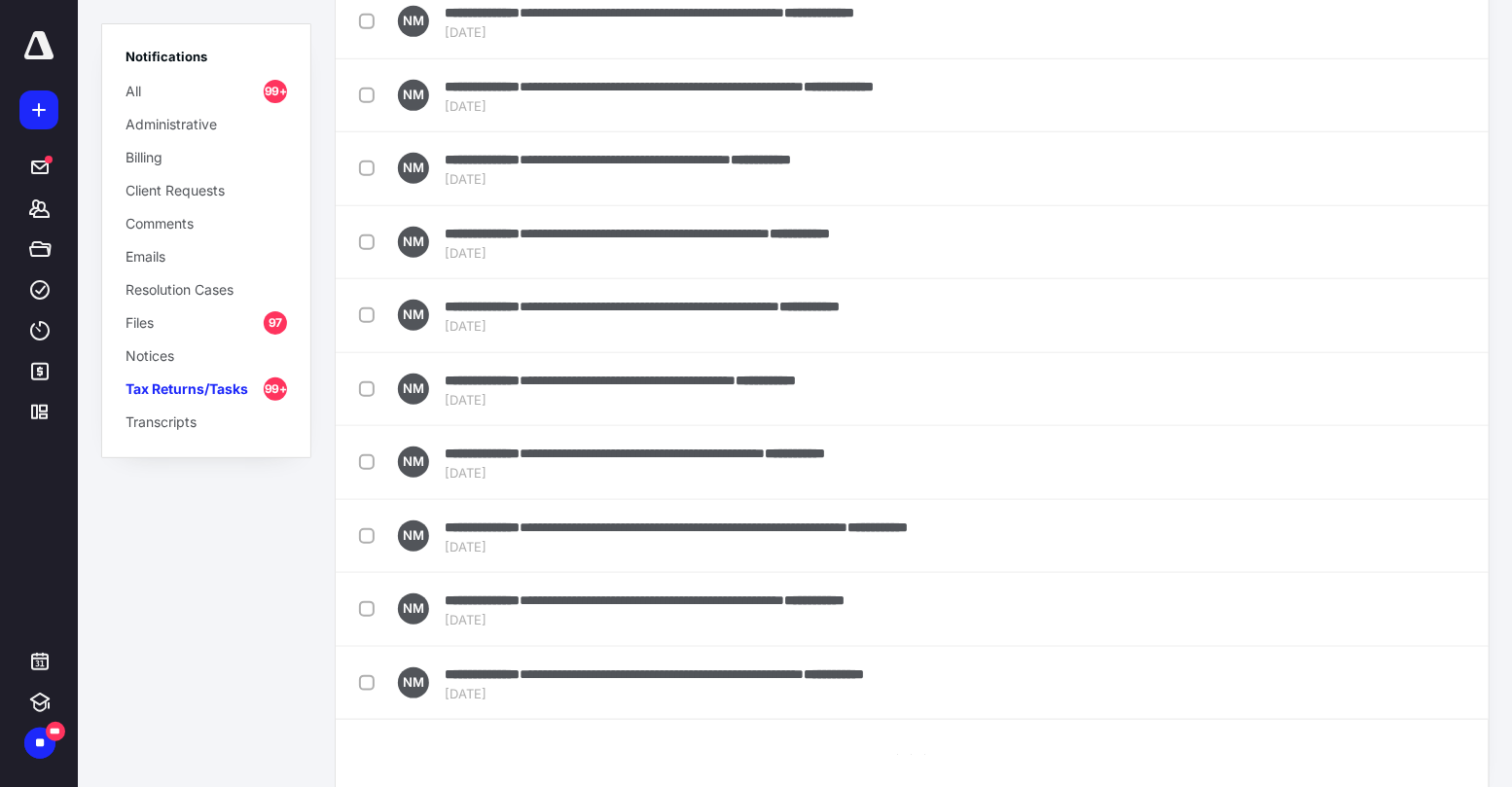 checkbox on "false" 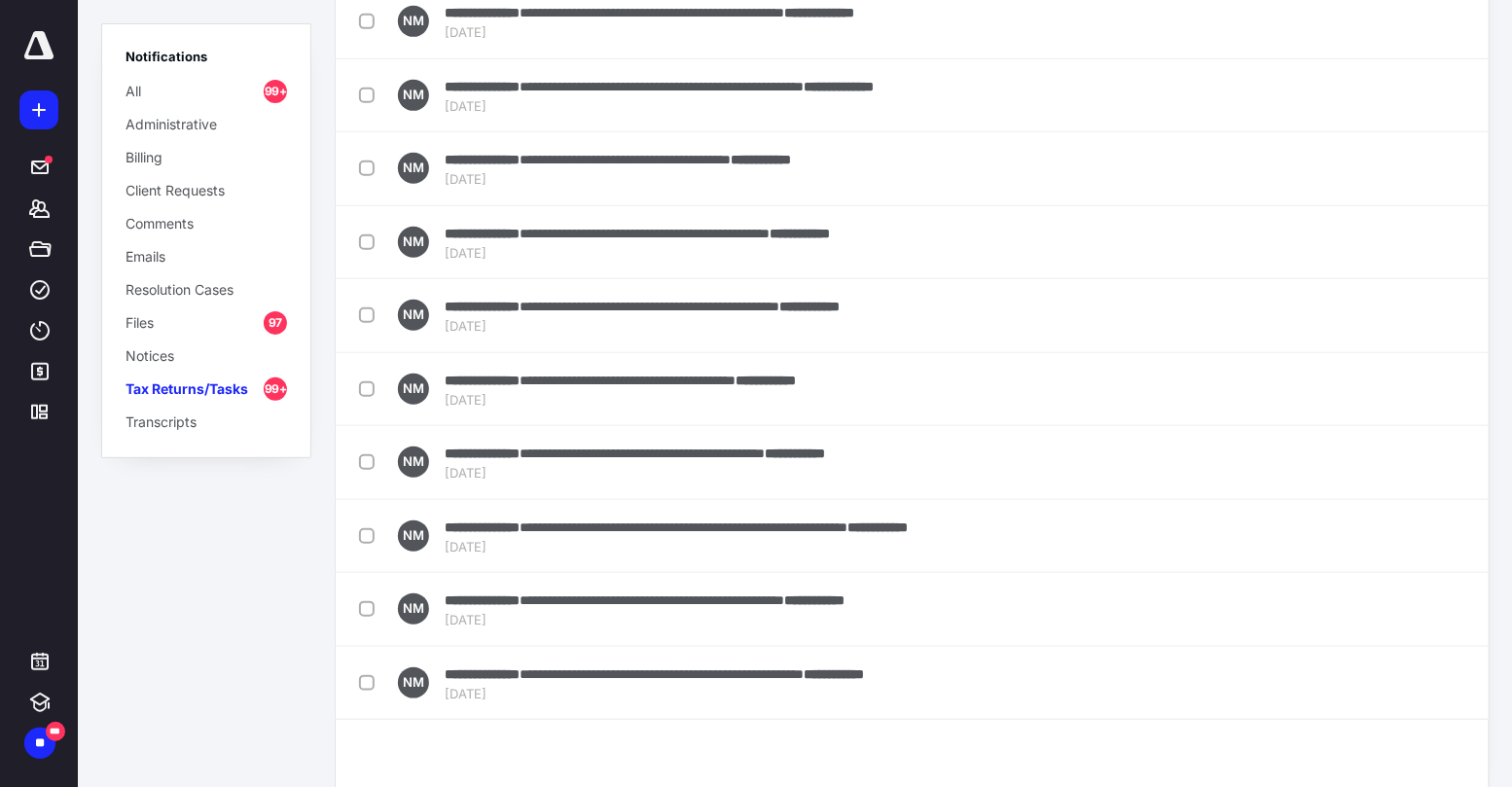 checkbox on "false" 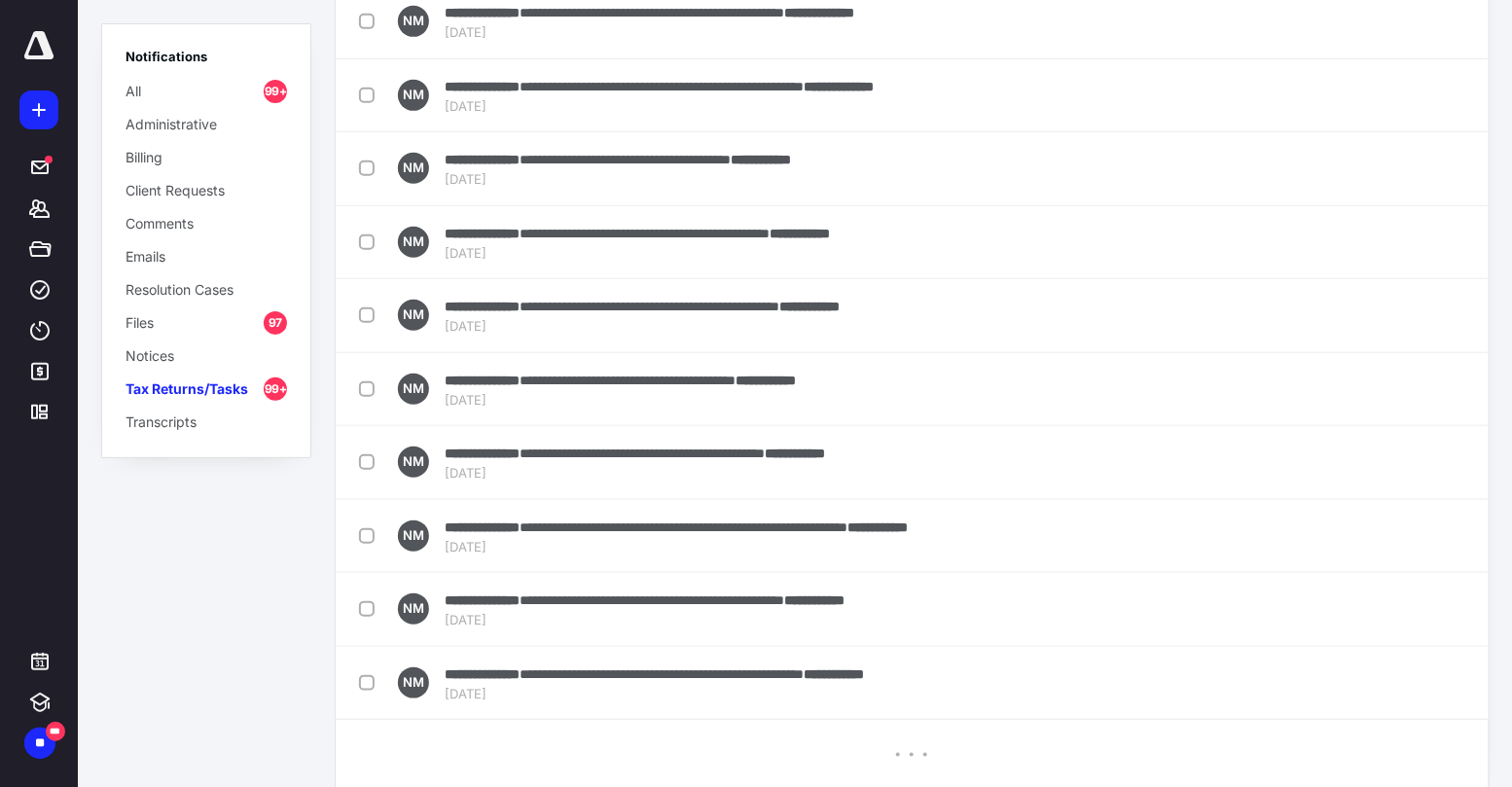 checkbox on "false" 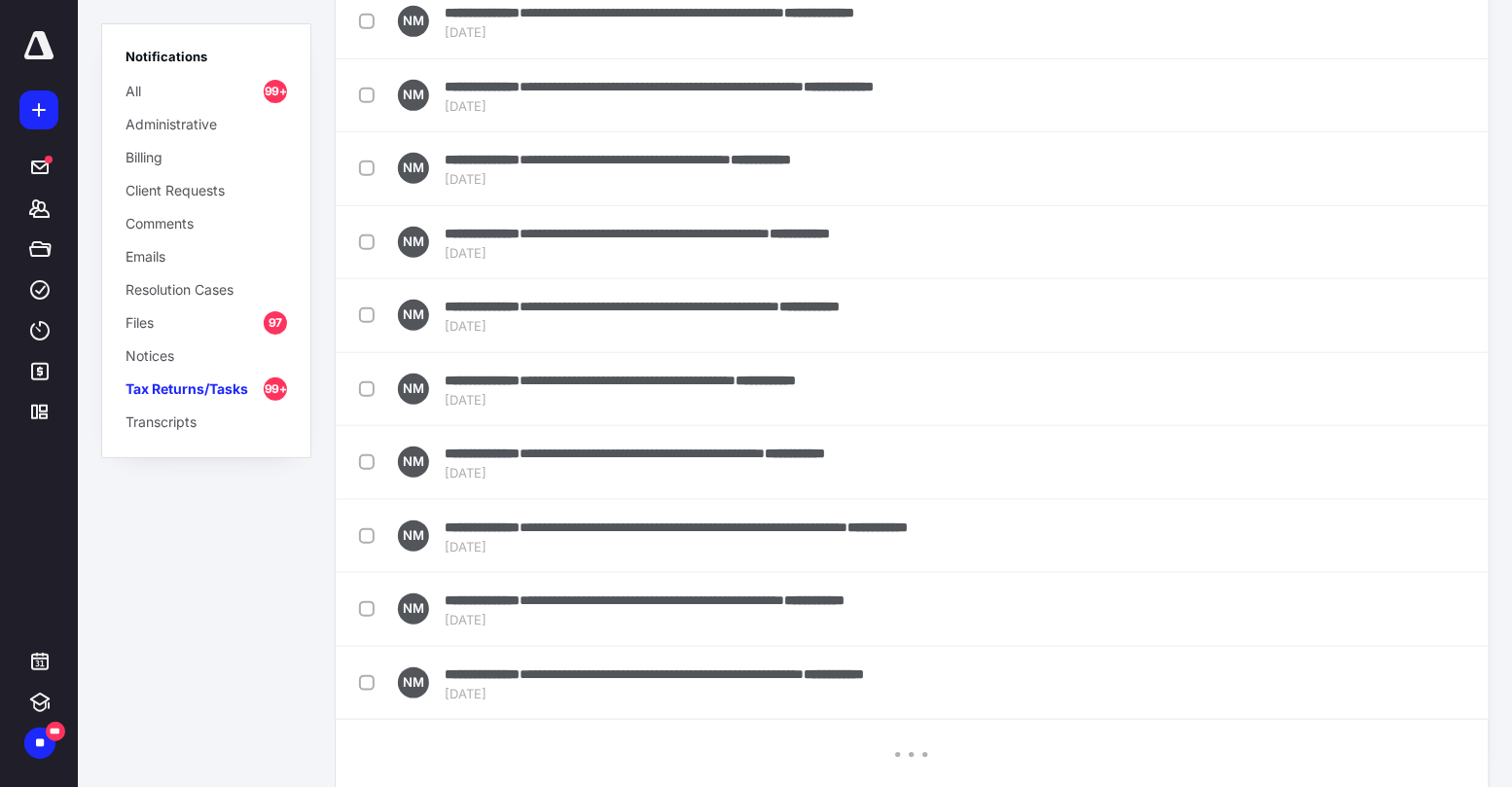 checkbox on "false" 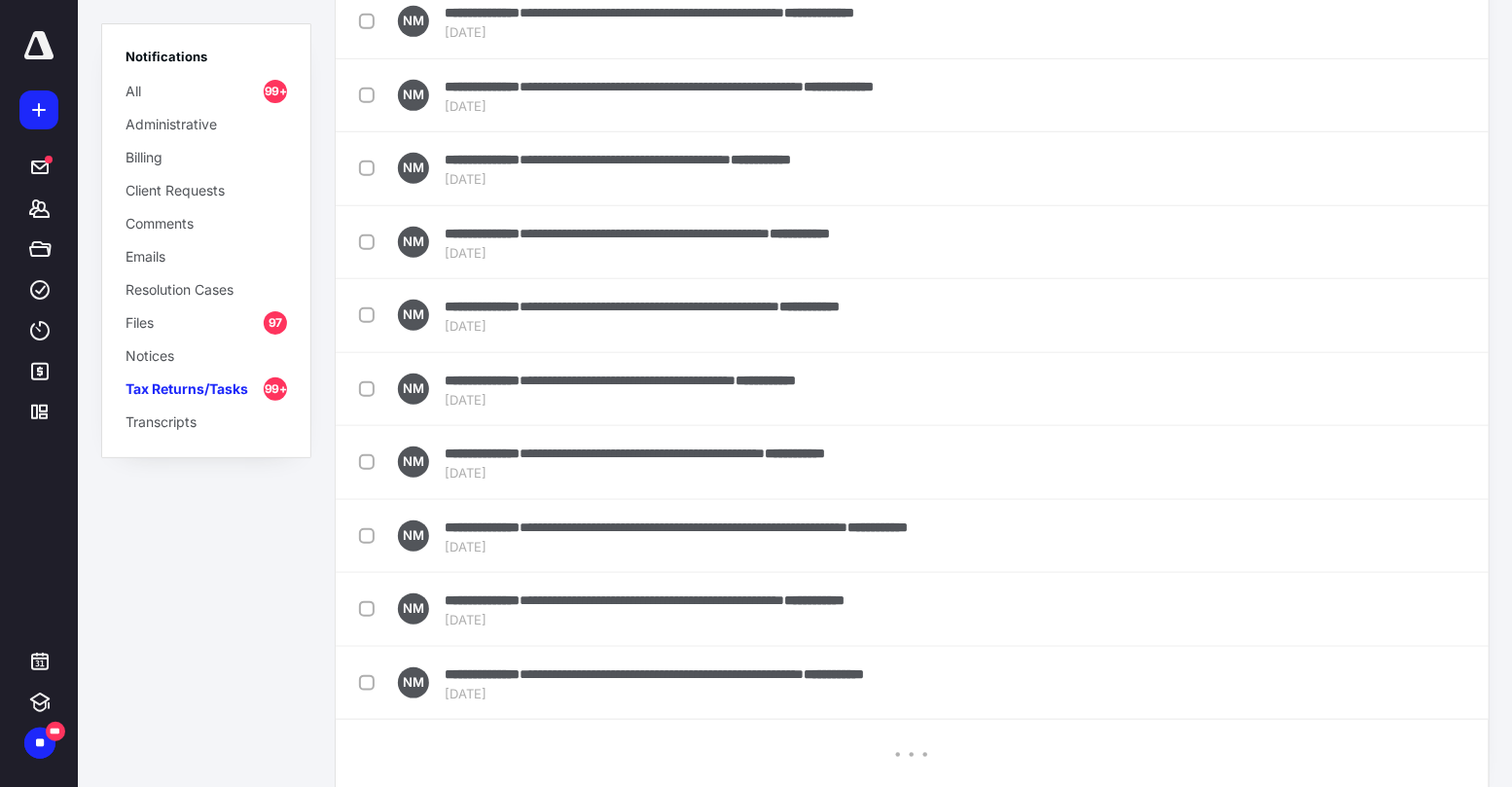 checkbox on "false" 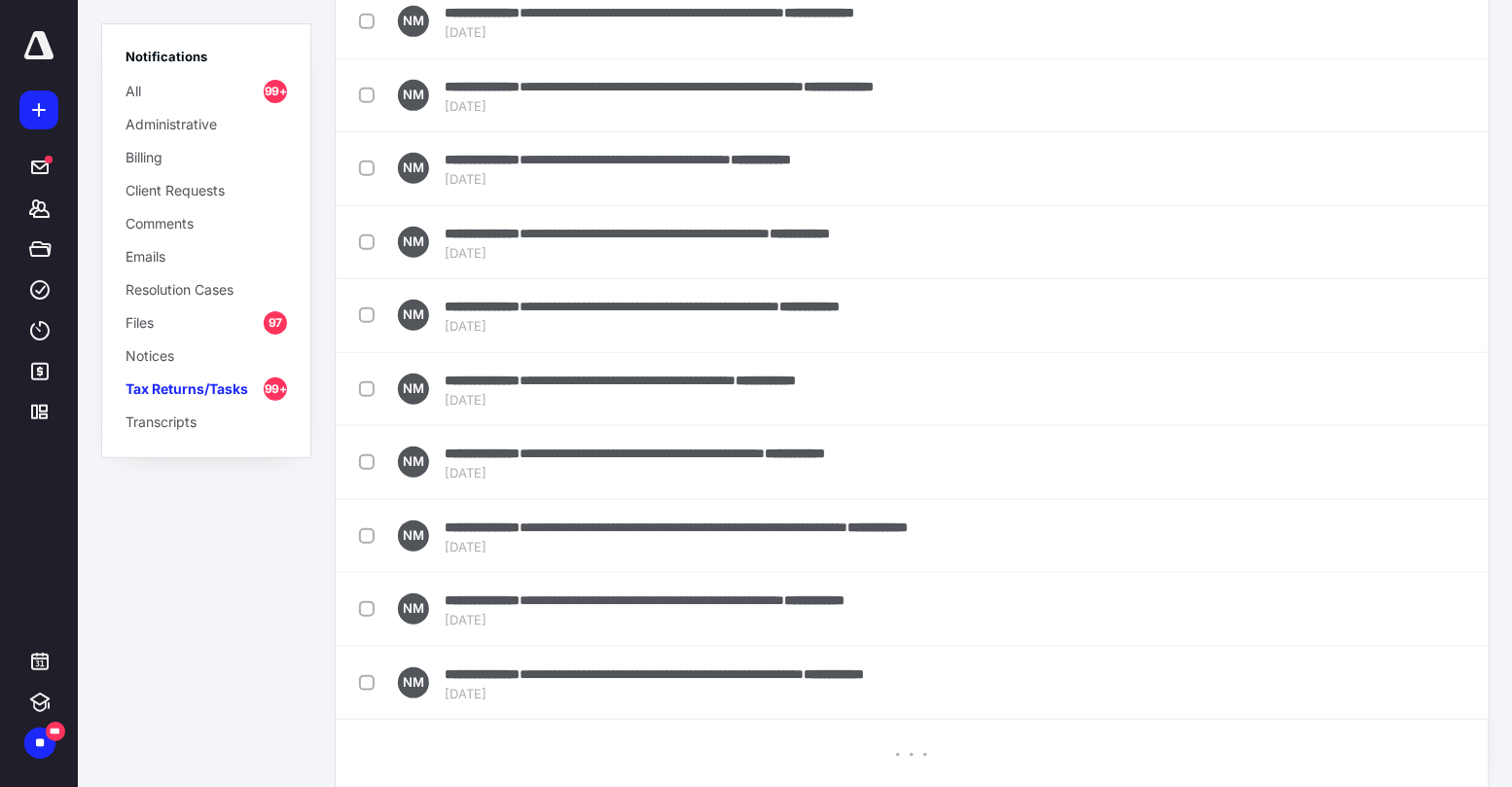 checkbox on "false" 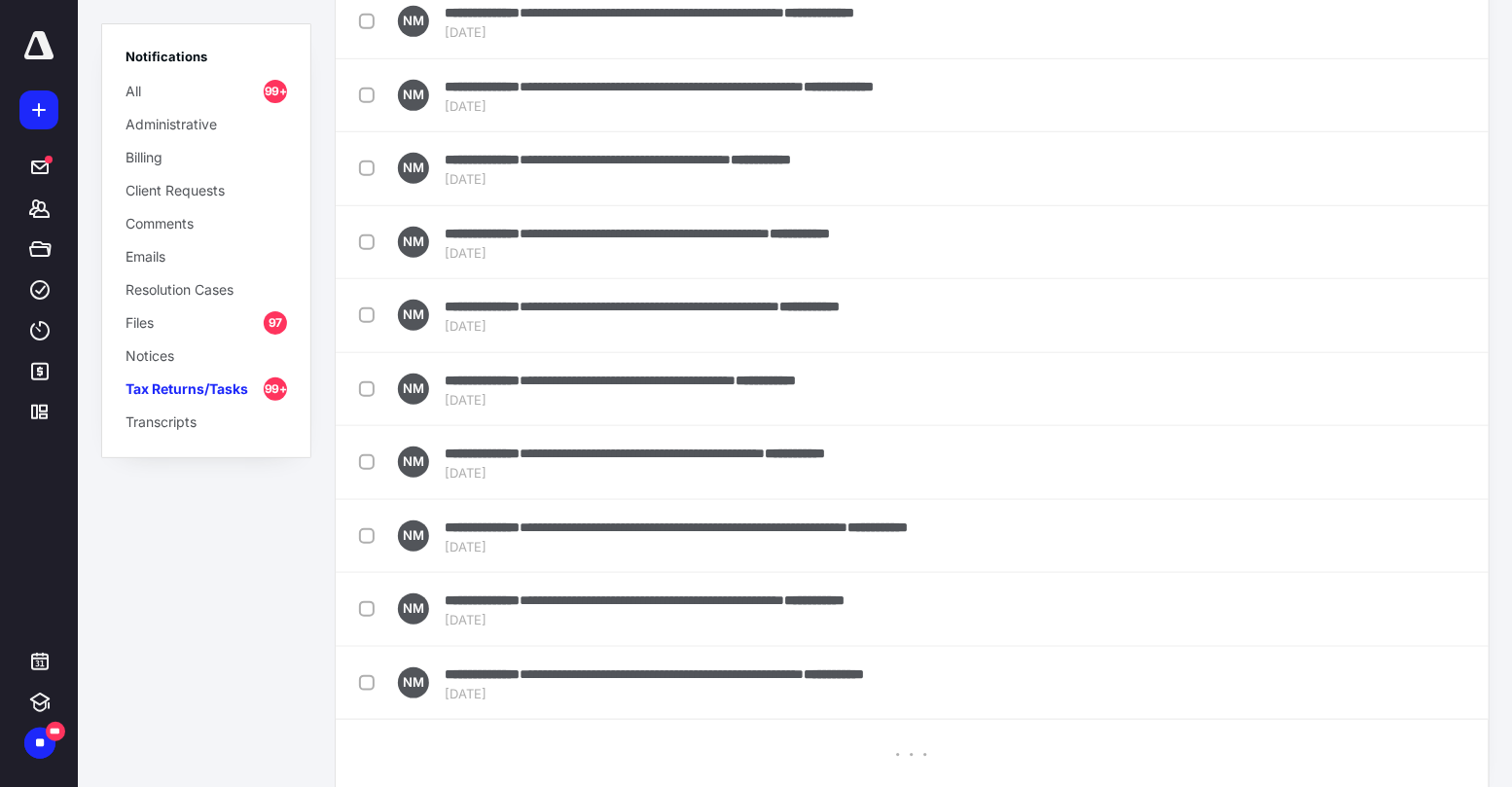 checkbox on "false" 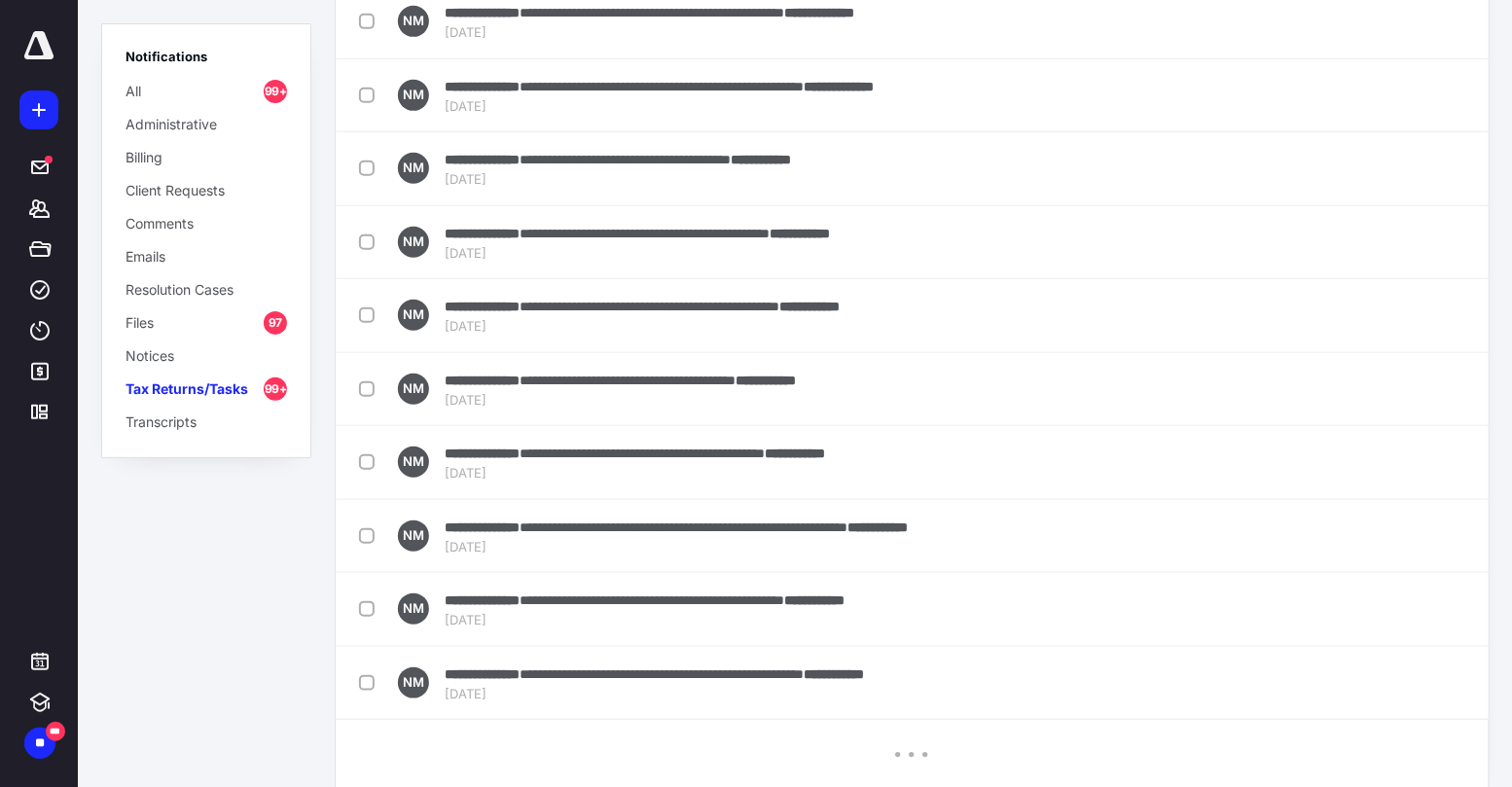 checkbox on "false" 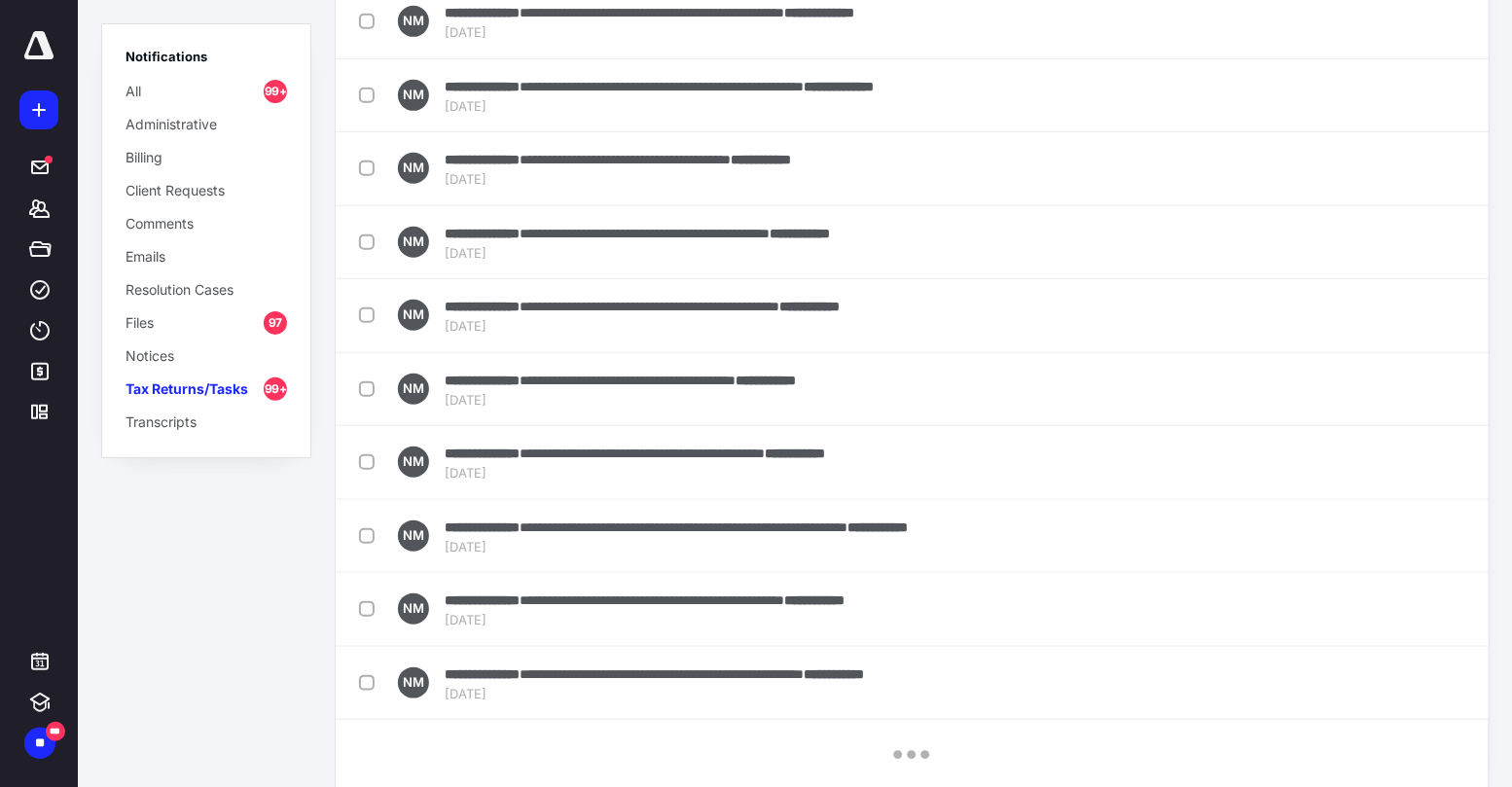 checkbox on "false" 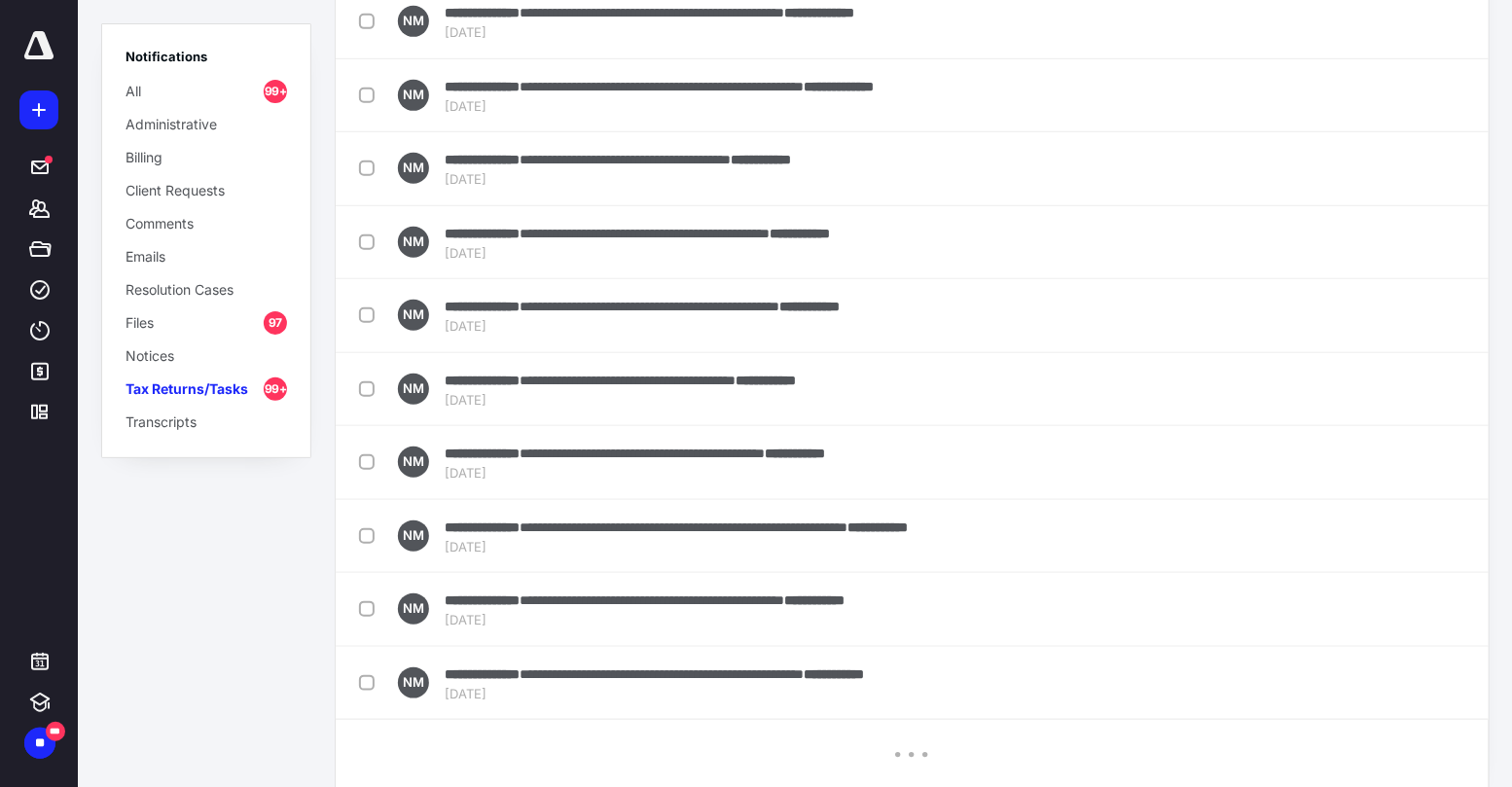 checkbox on "false" 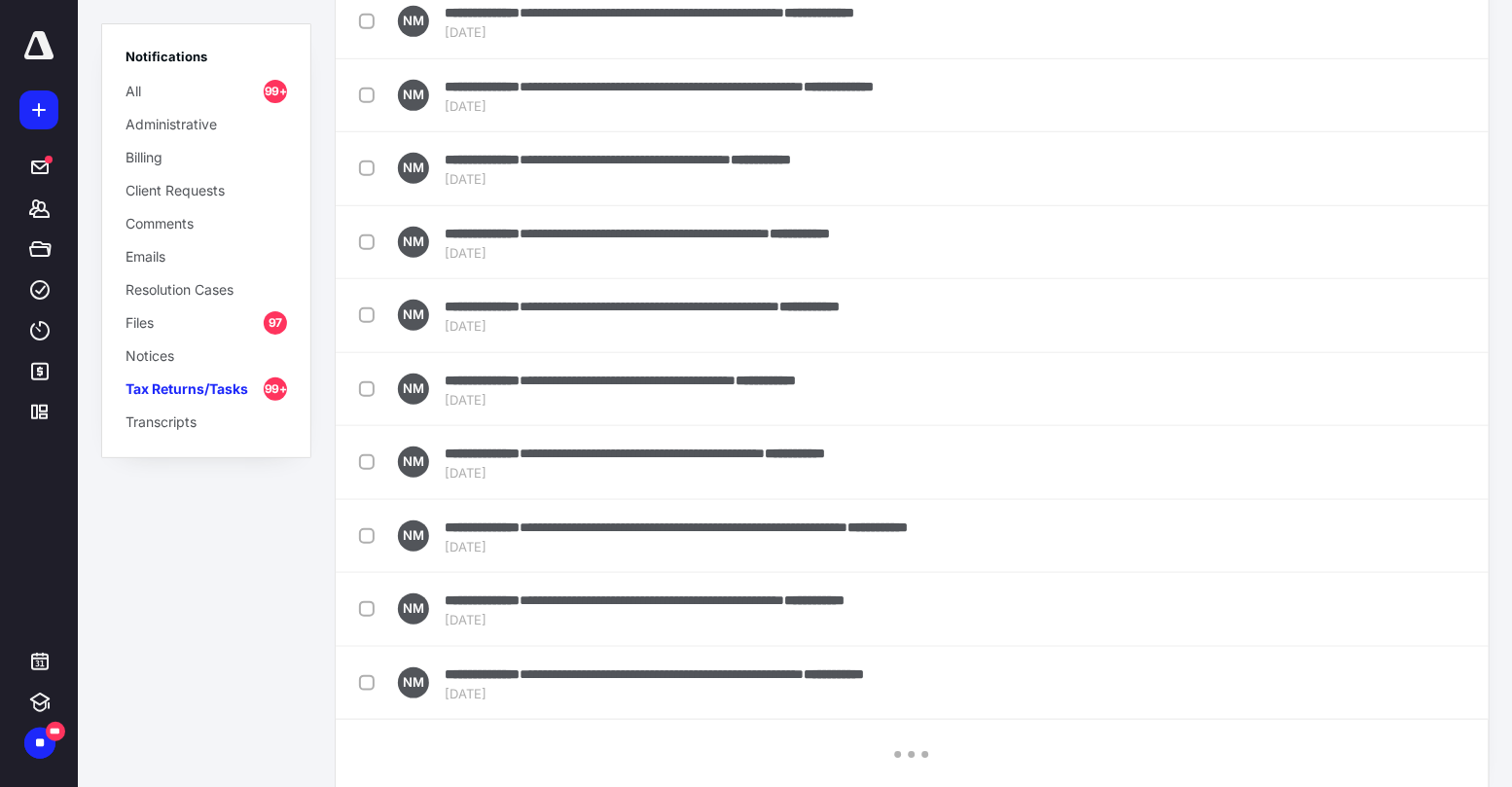 checkbox on "false" 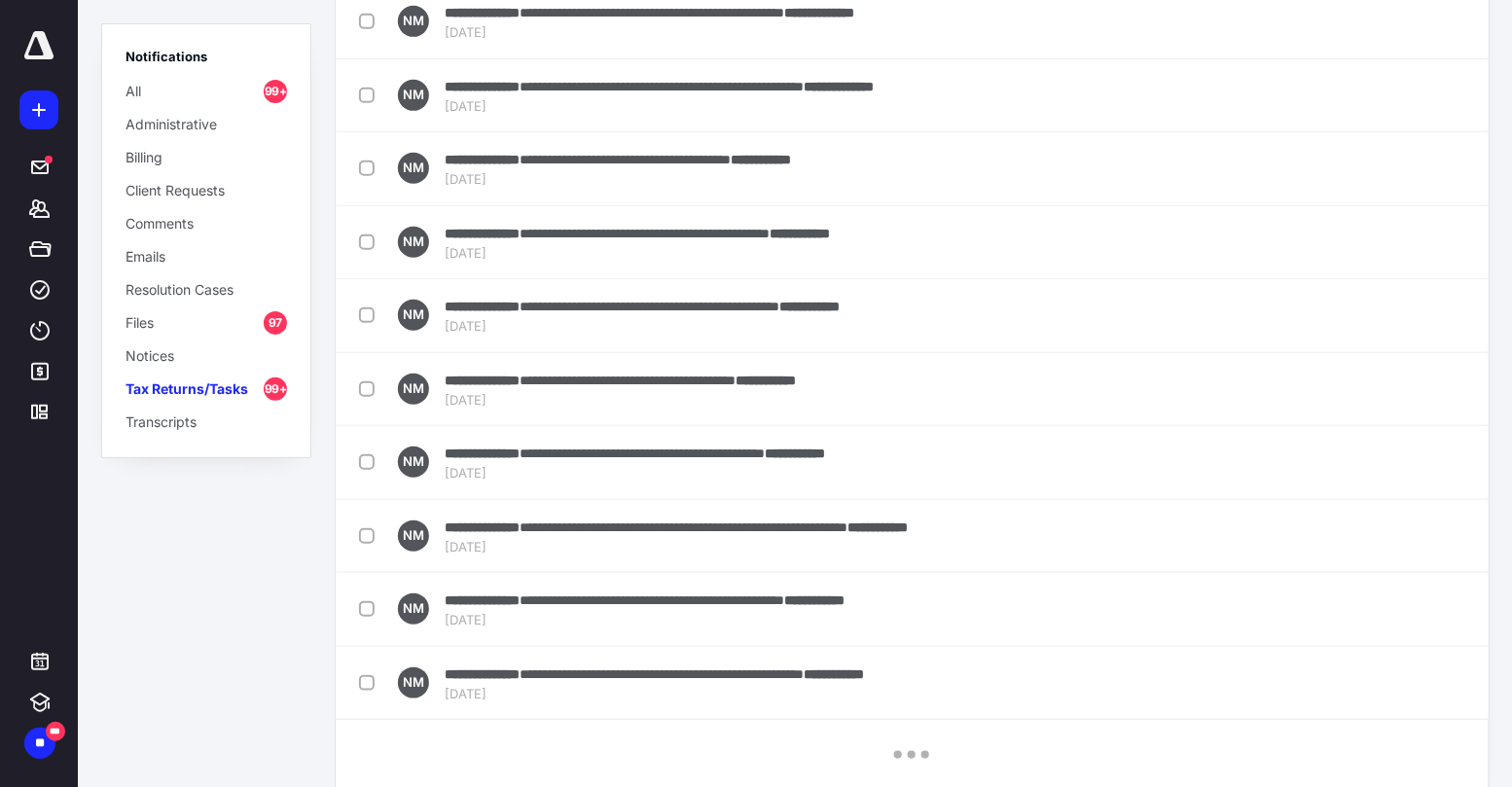 checkbox on "false" 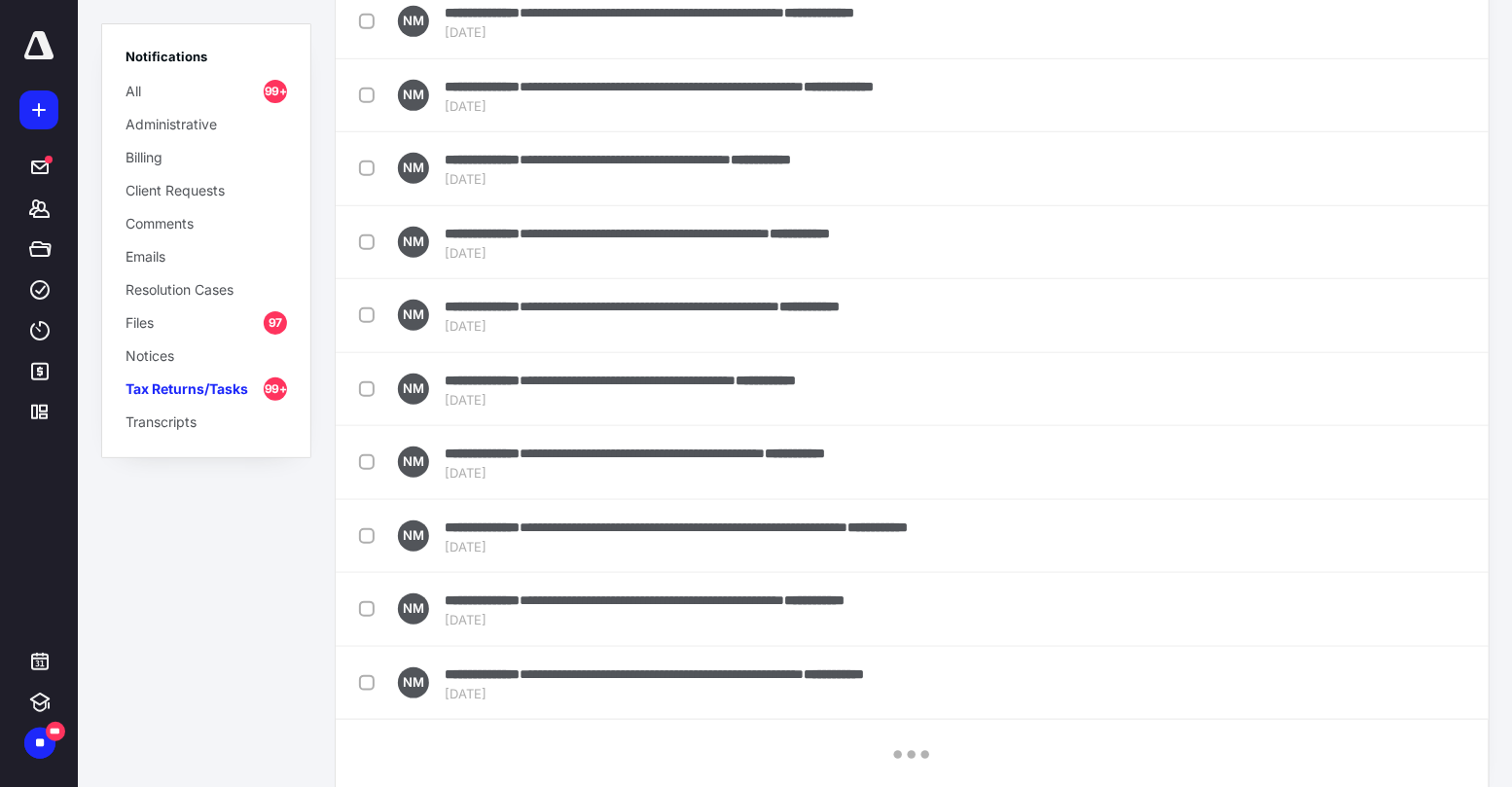 checkbox on "false" 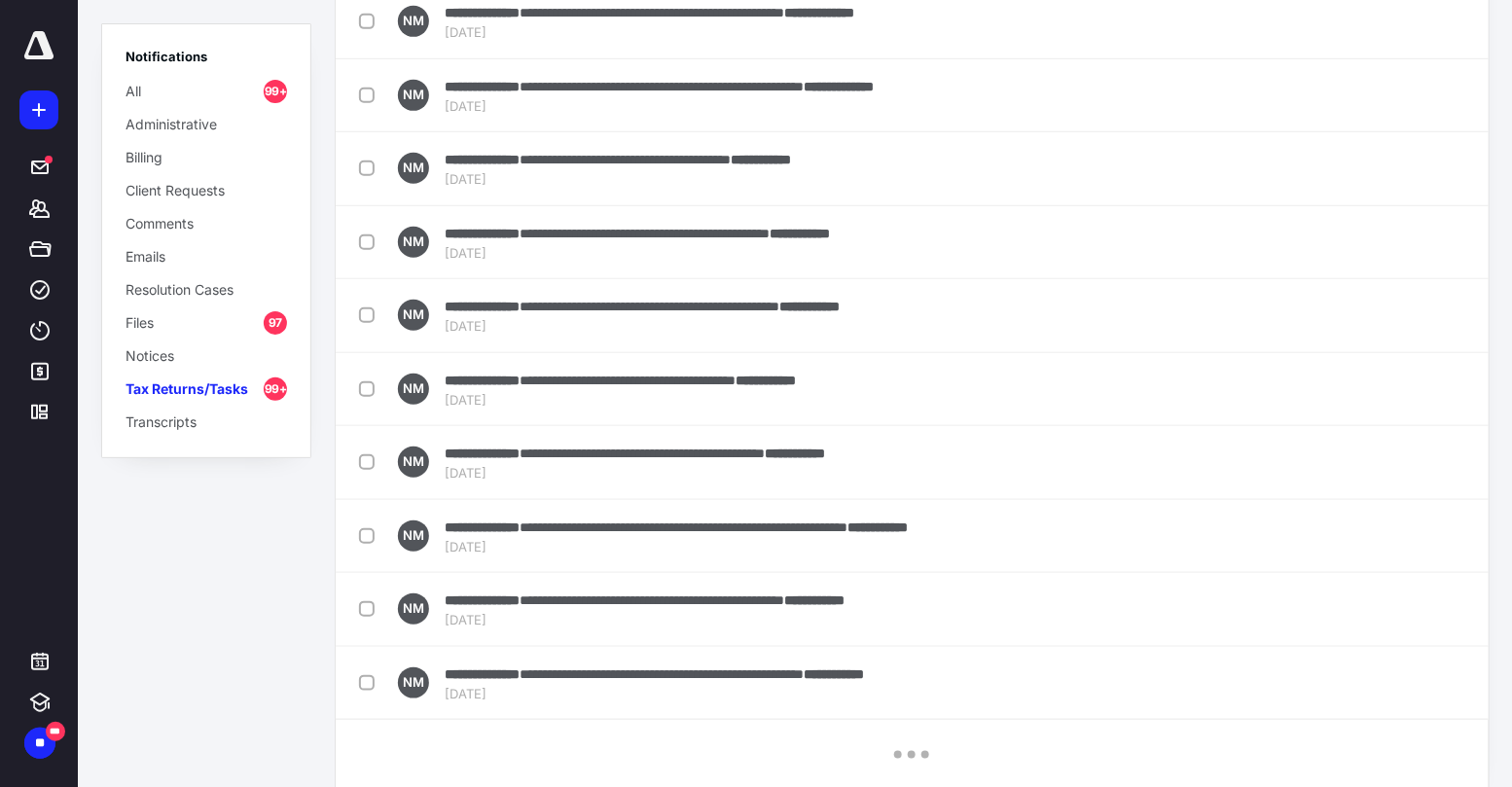 checkbox on "false" 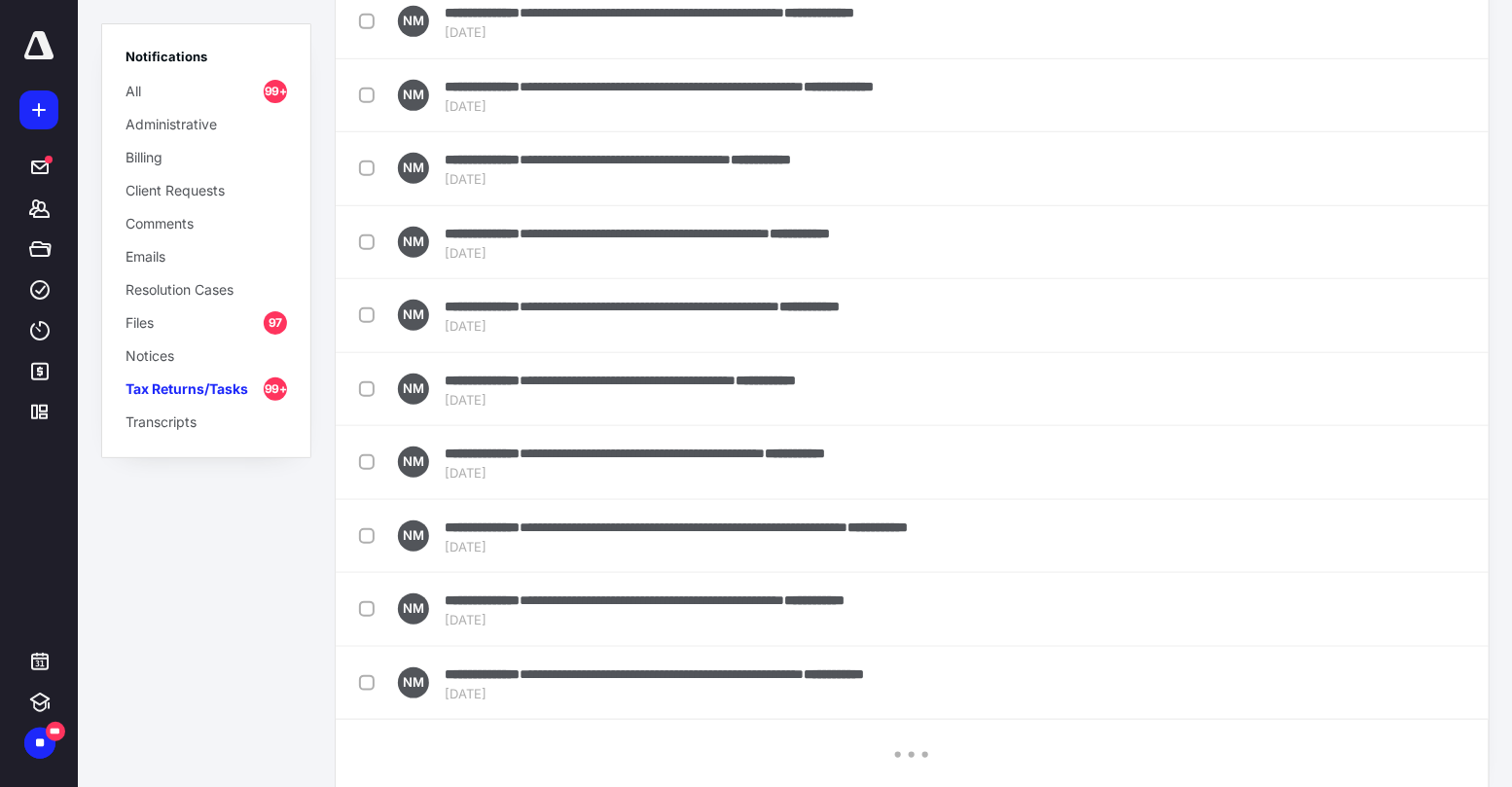 checkbox on "false" 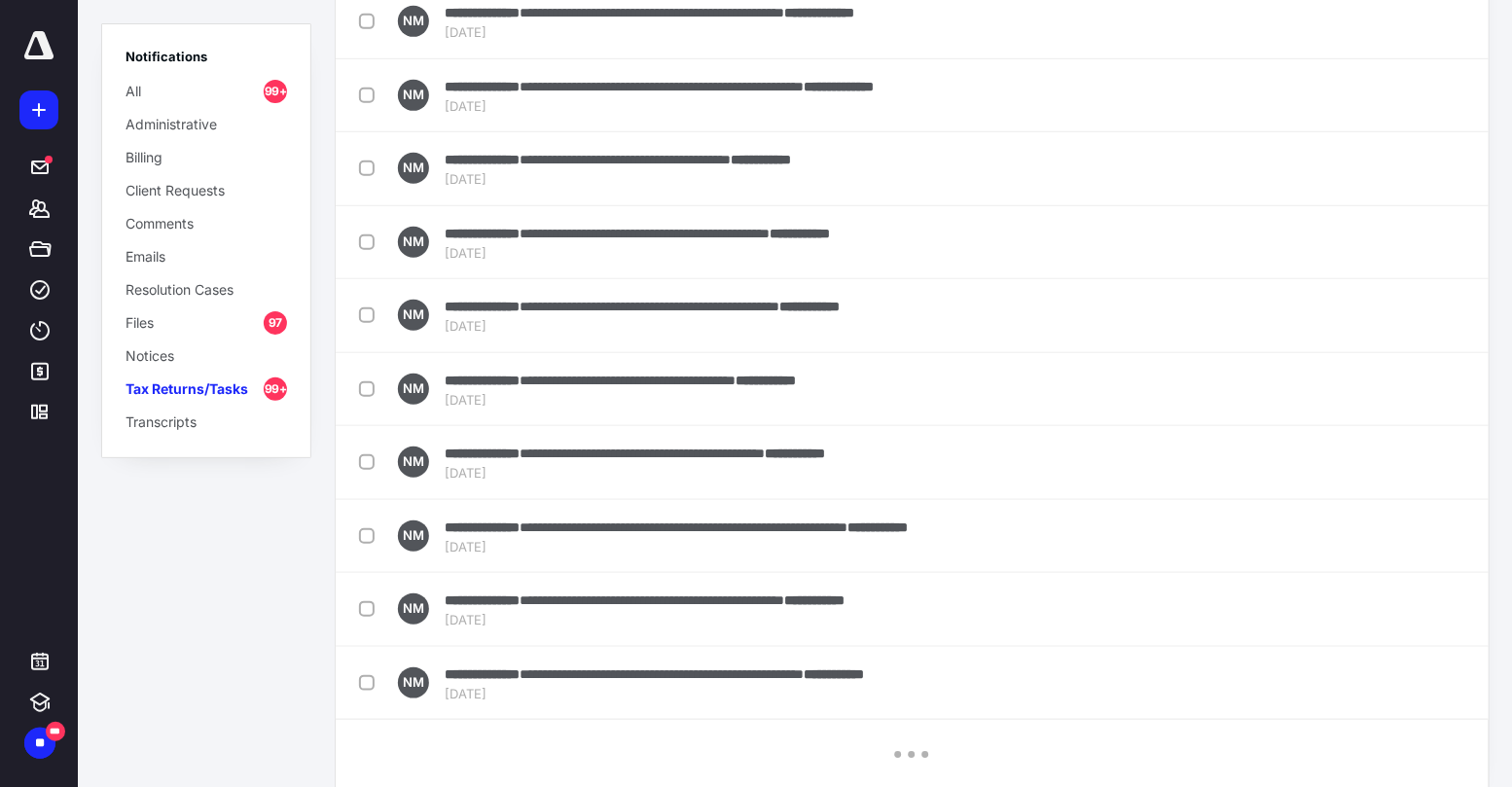 checkbox on "false" 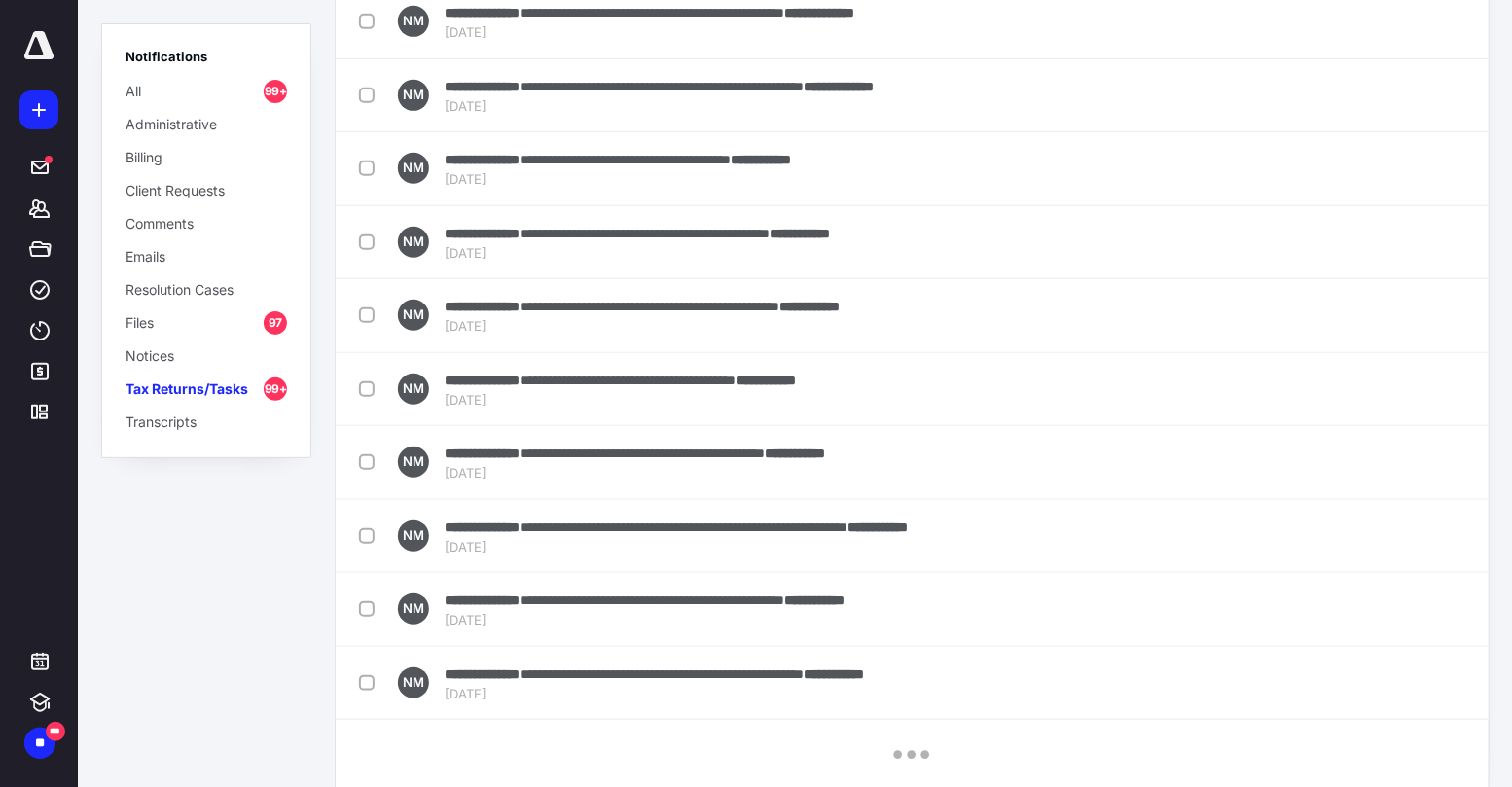 checkbox on "false" 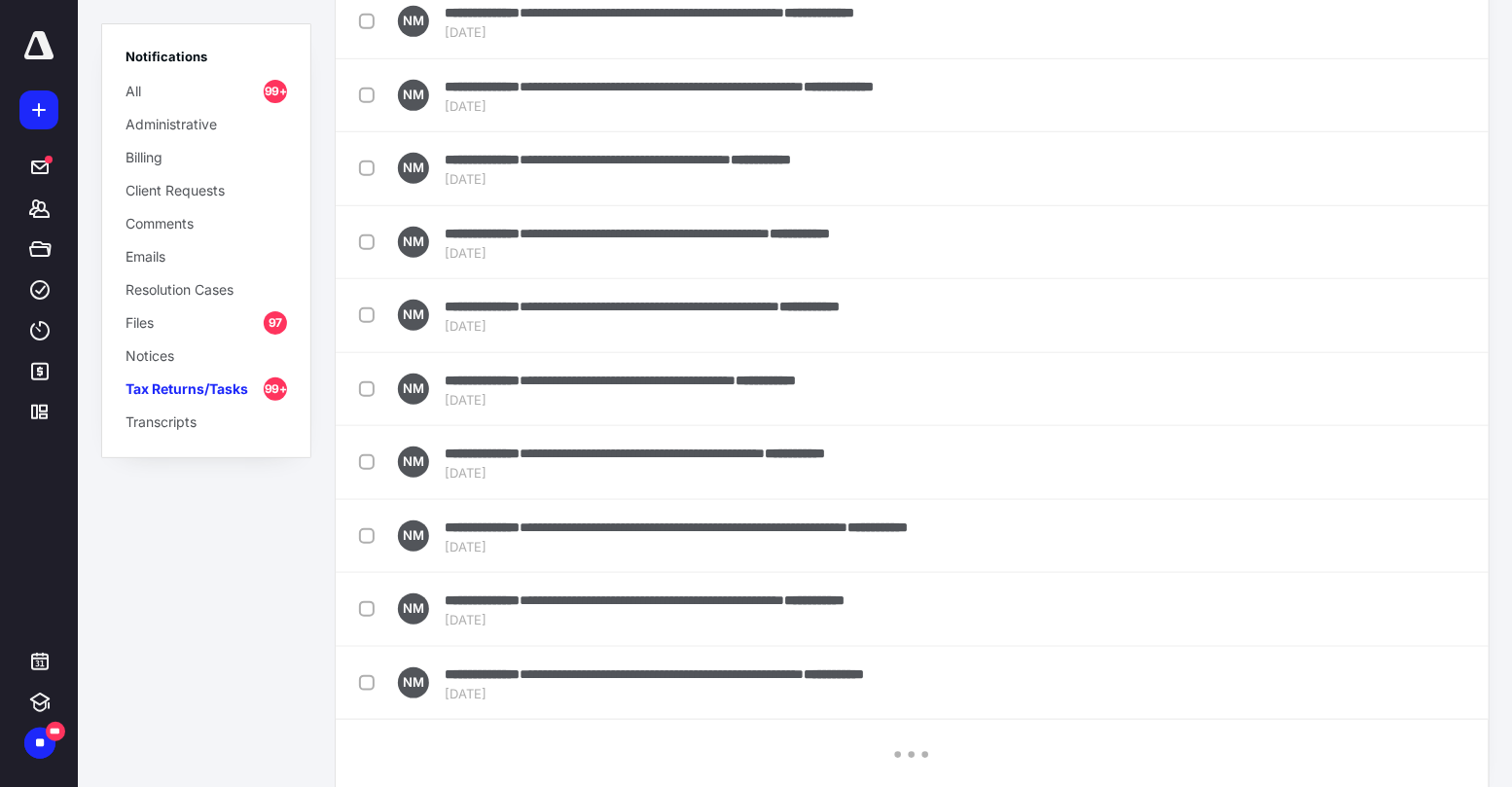 checkbox on "false" 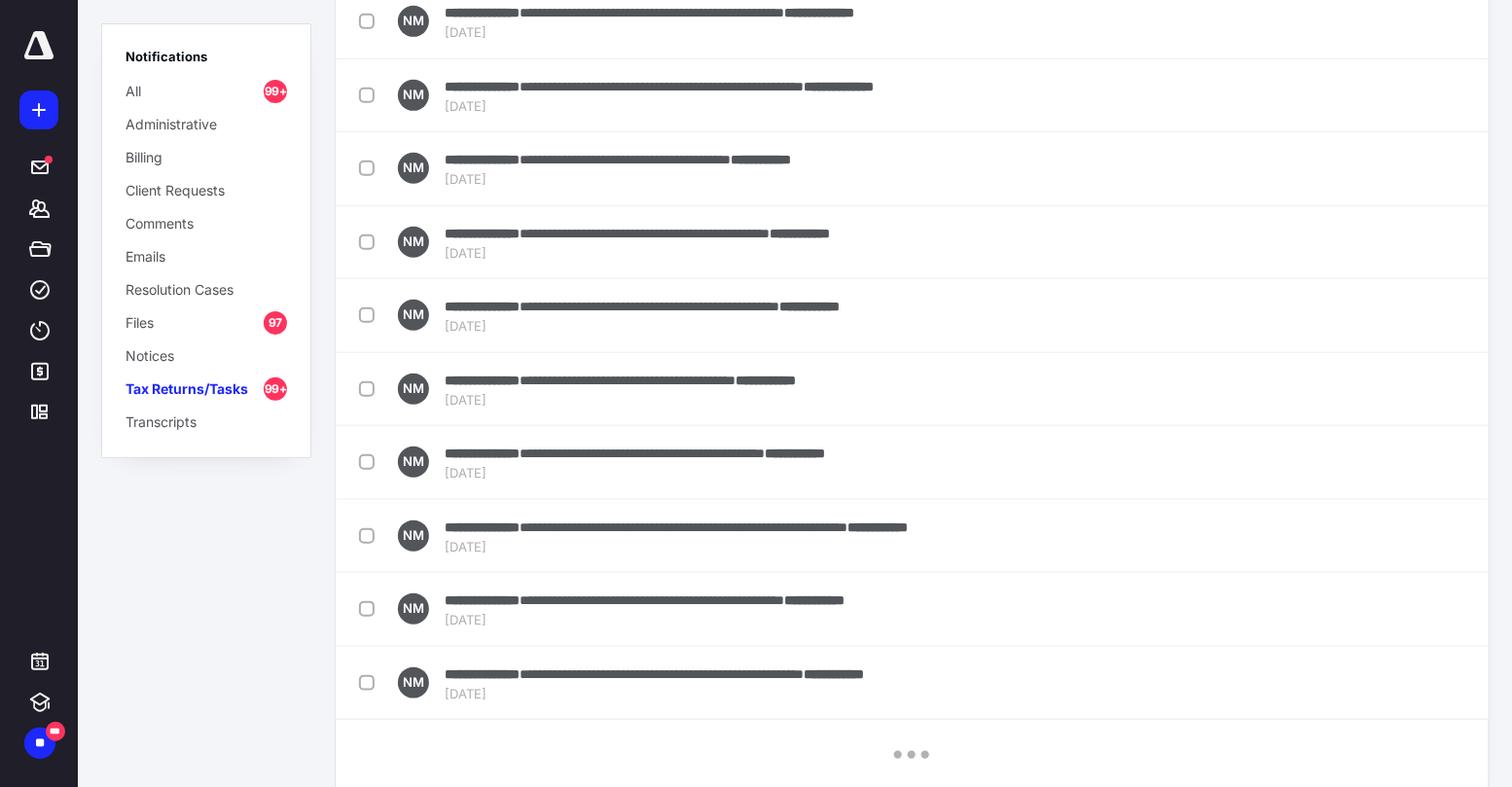 checkbox on "false" 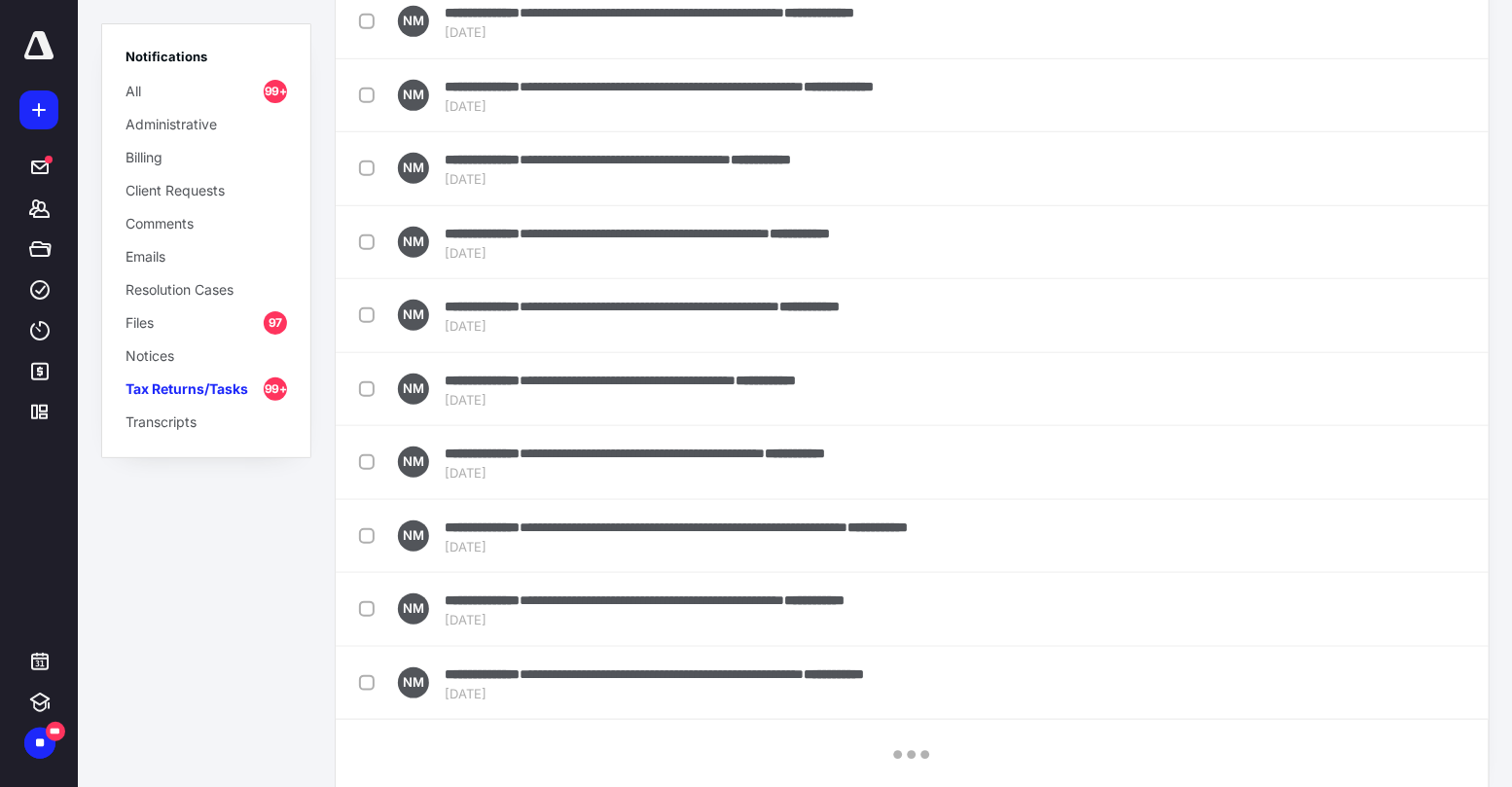 checkbox on "false" 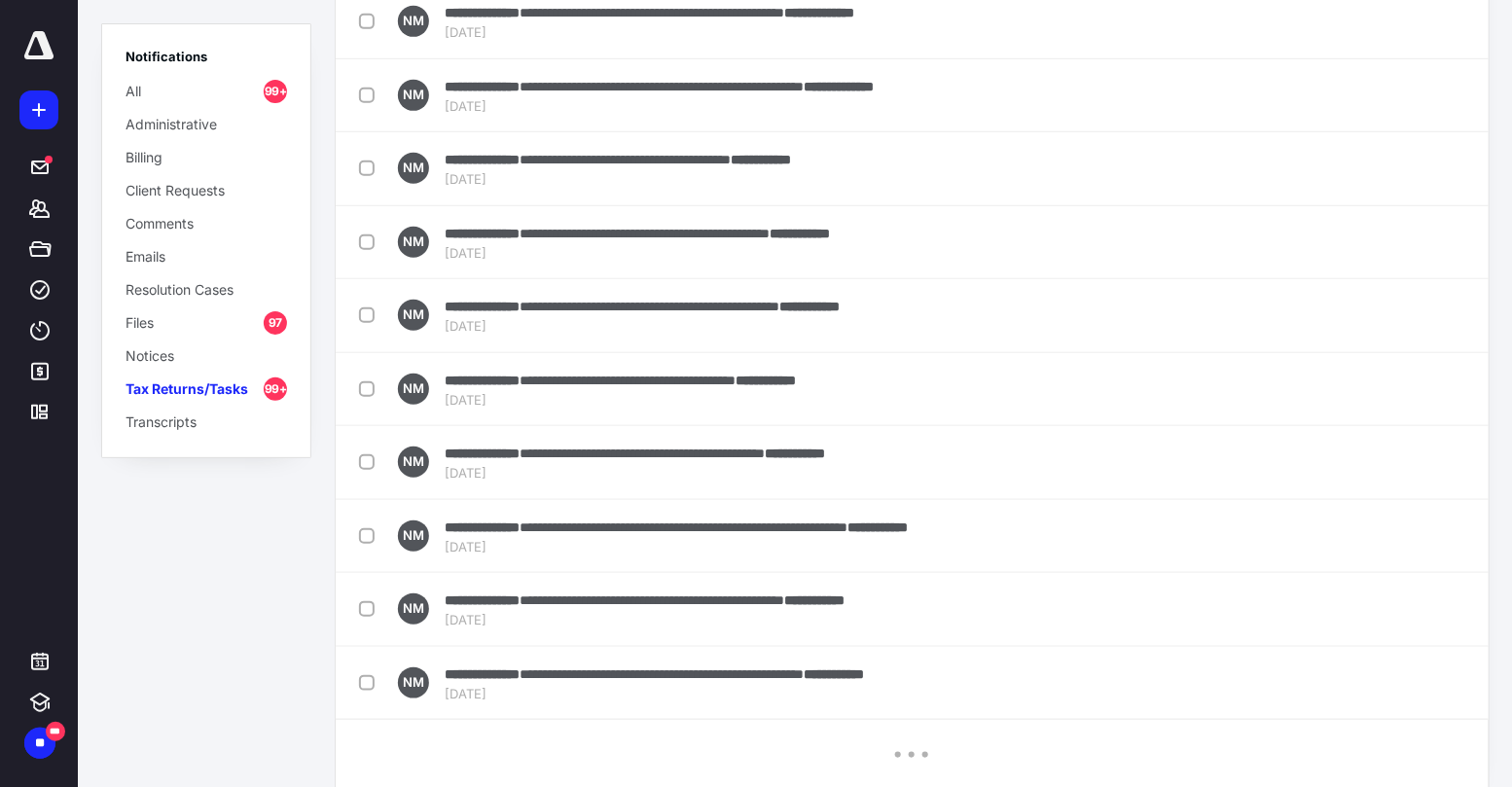 checkbox on "false" 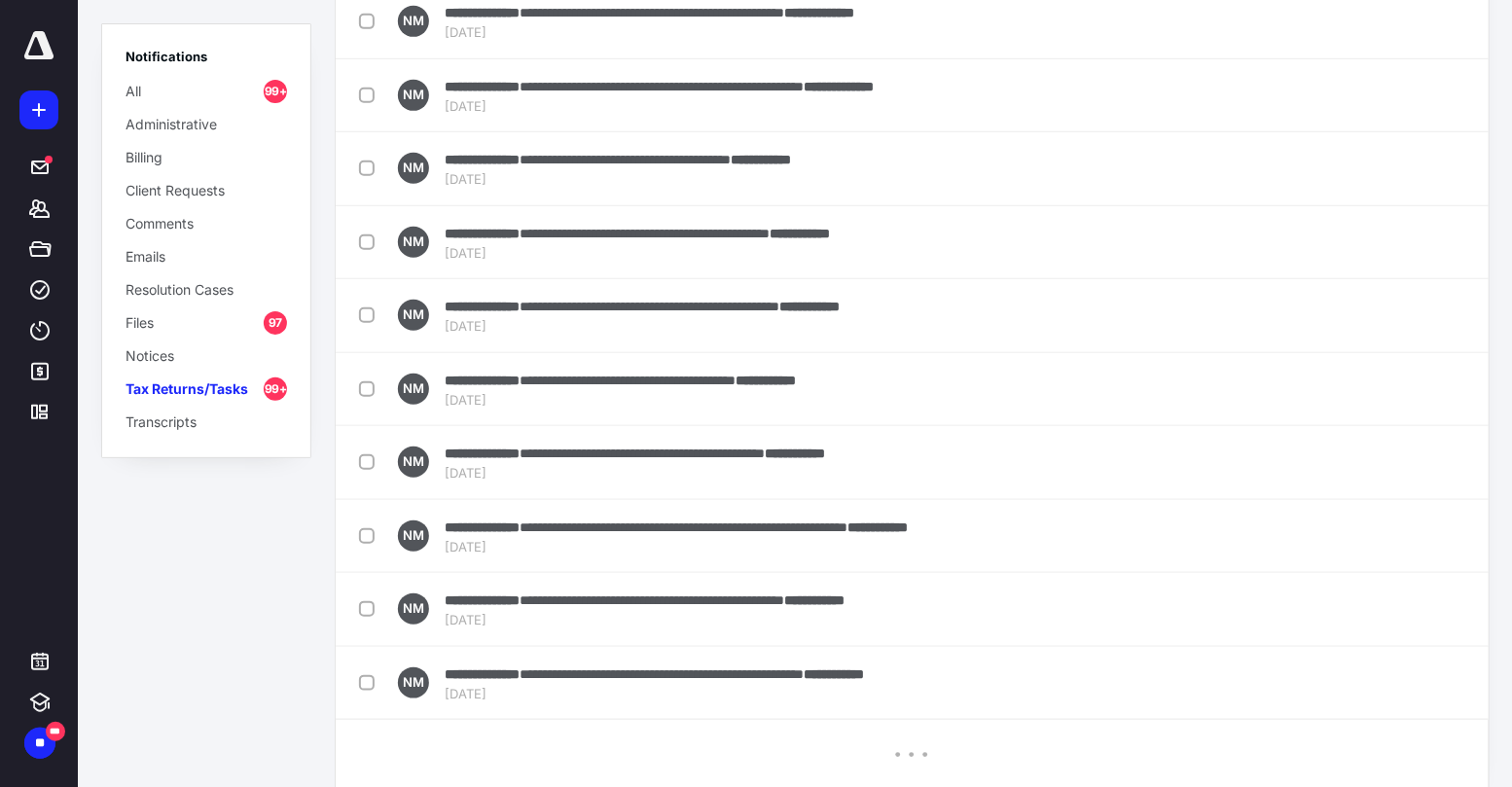 checkbox on "false" 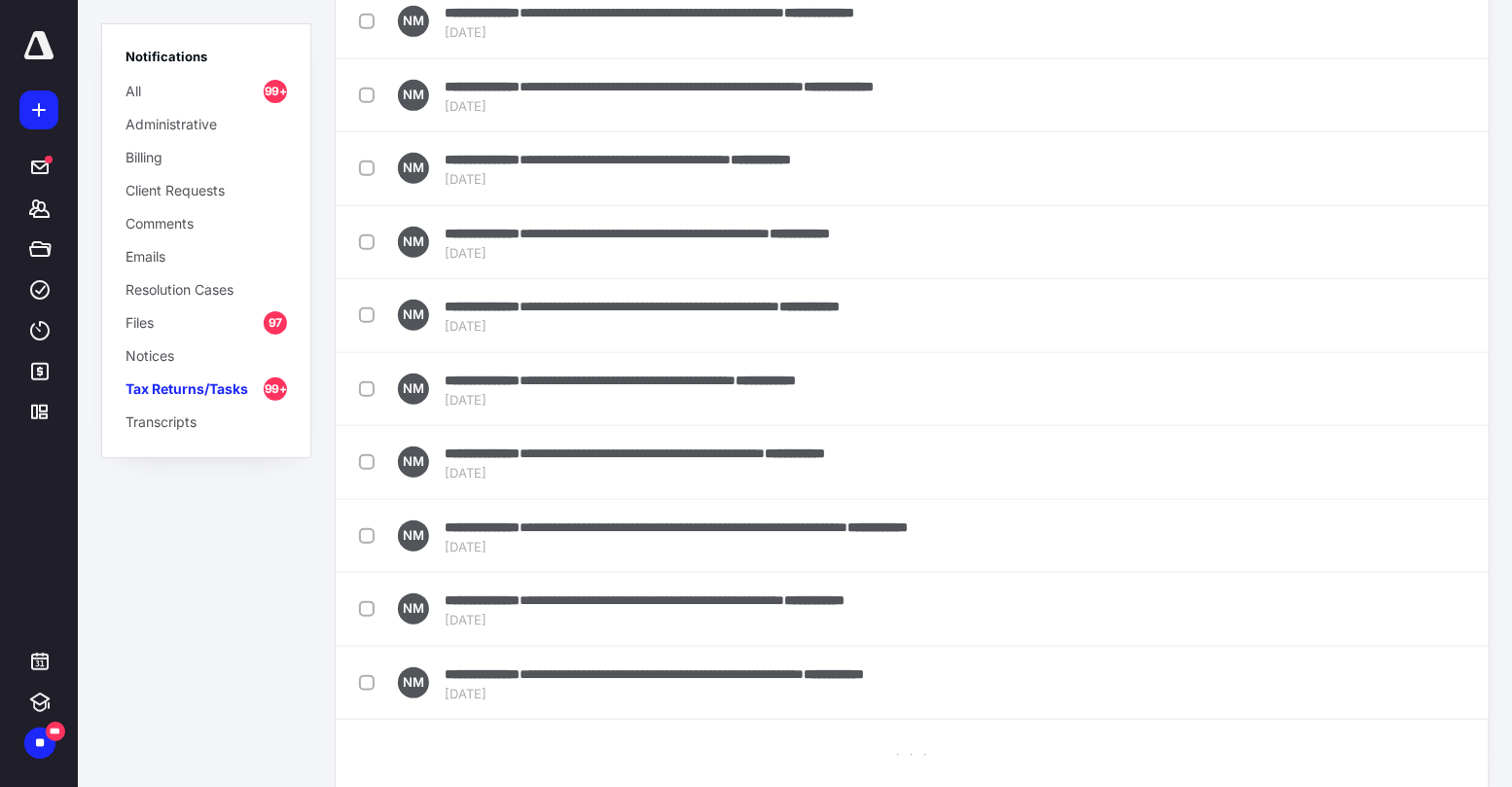 checkbox on "false" 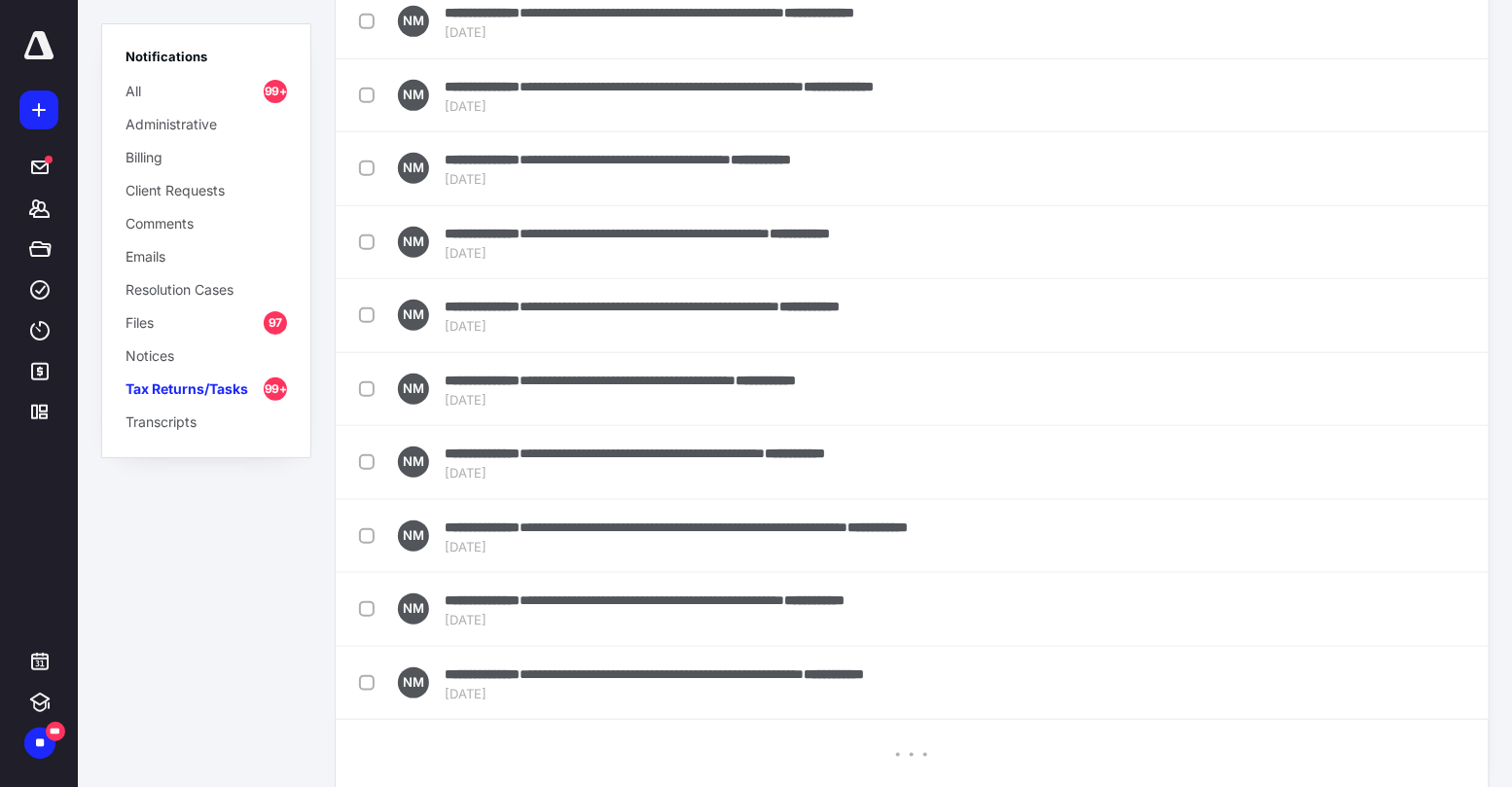 checkbox on "false" 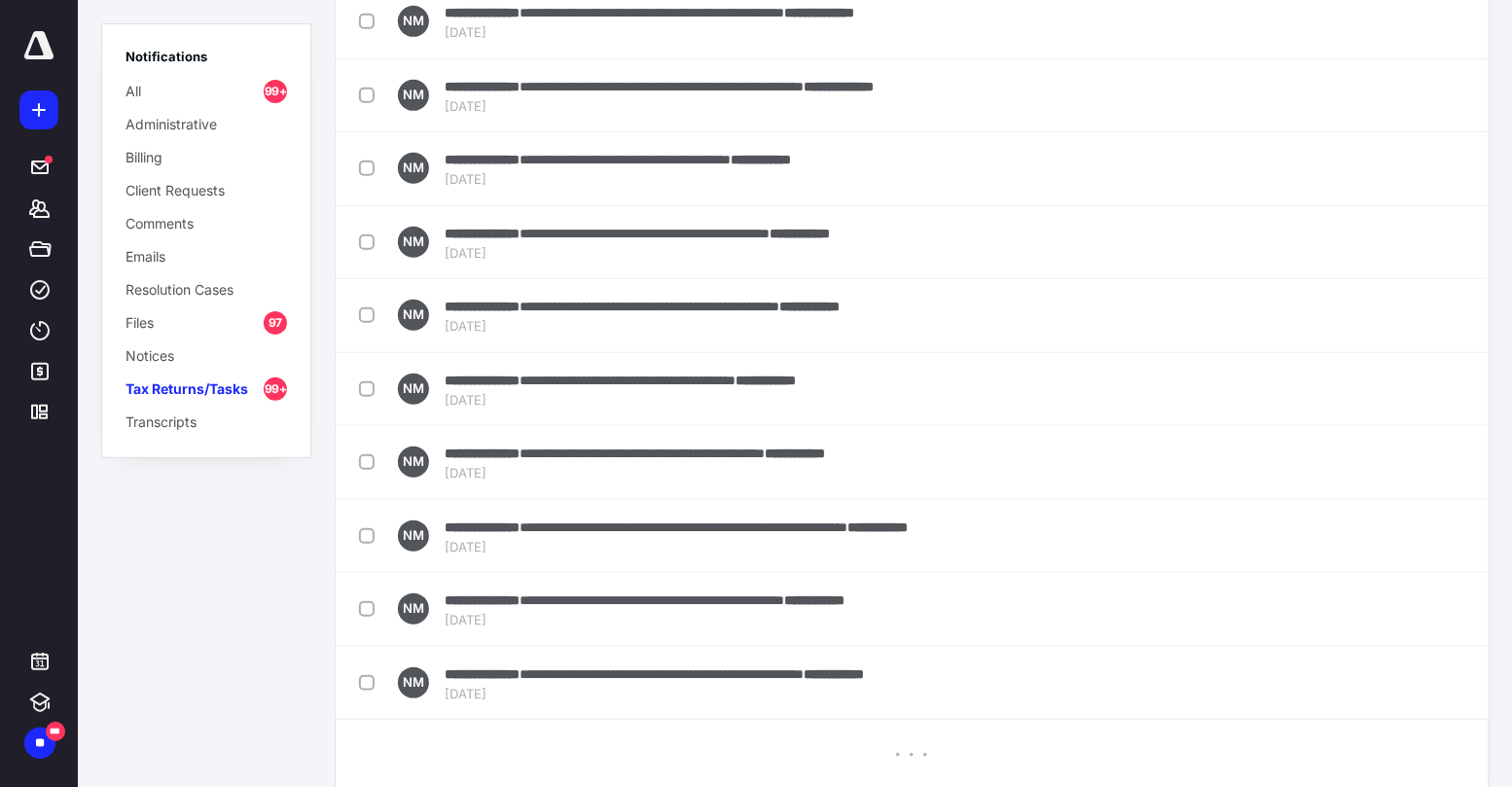 checkbox on "false" 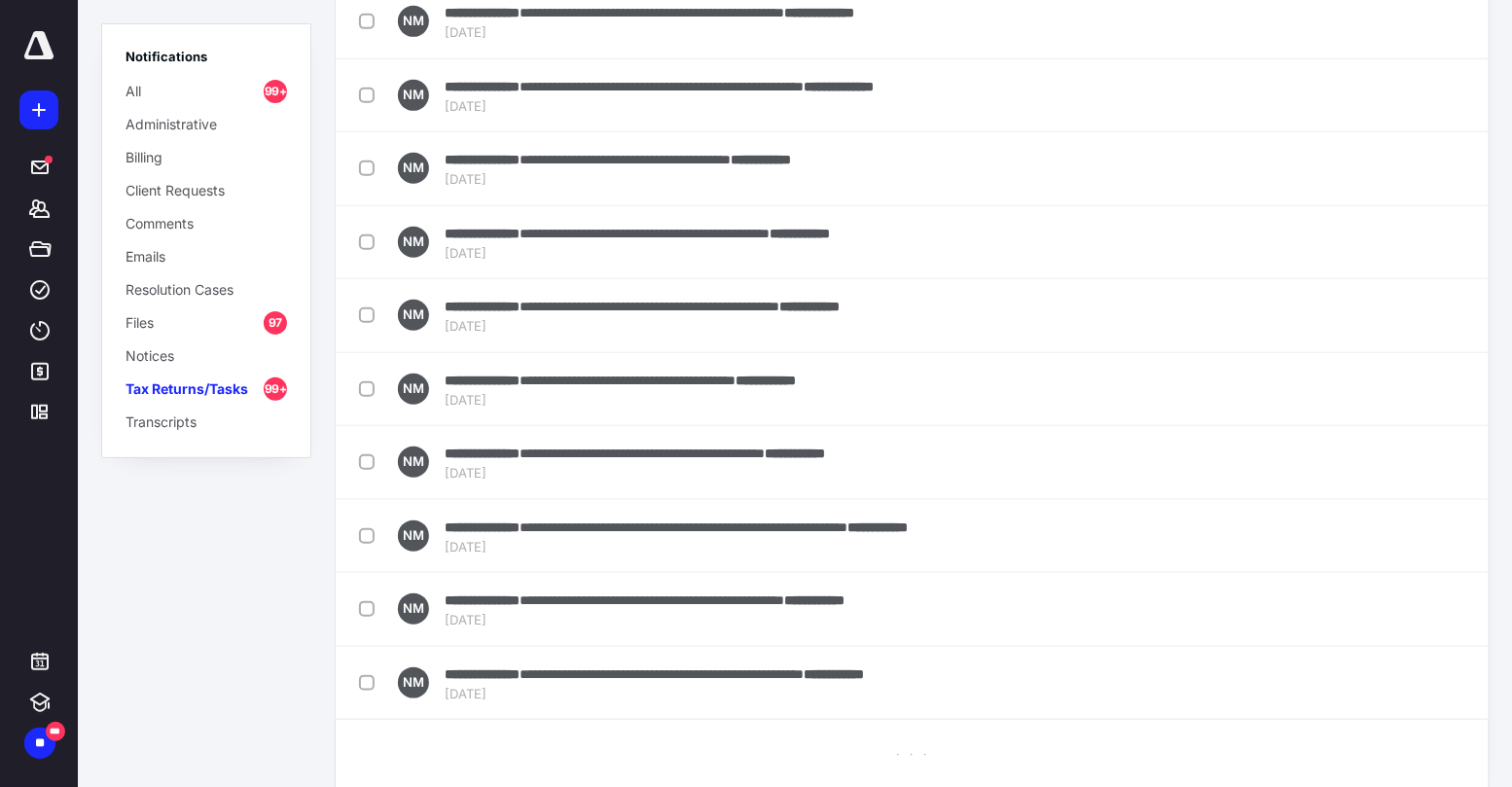 checkbox on "false" 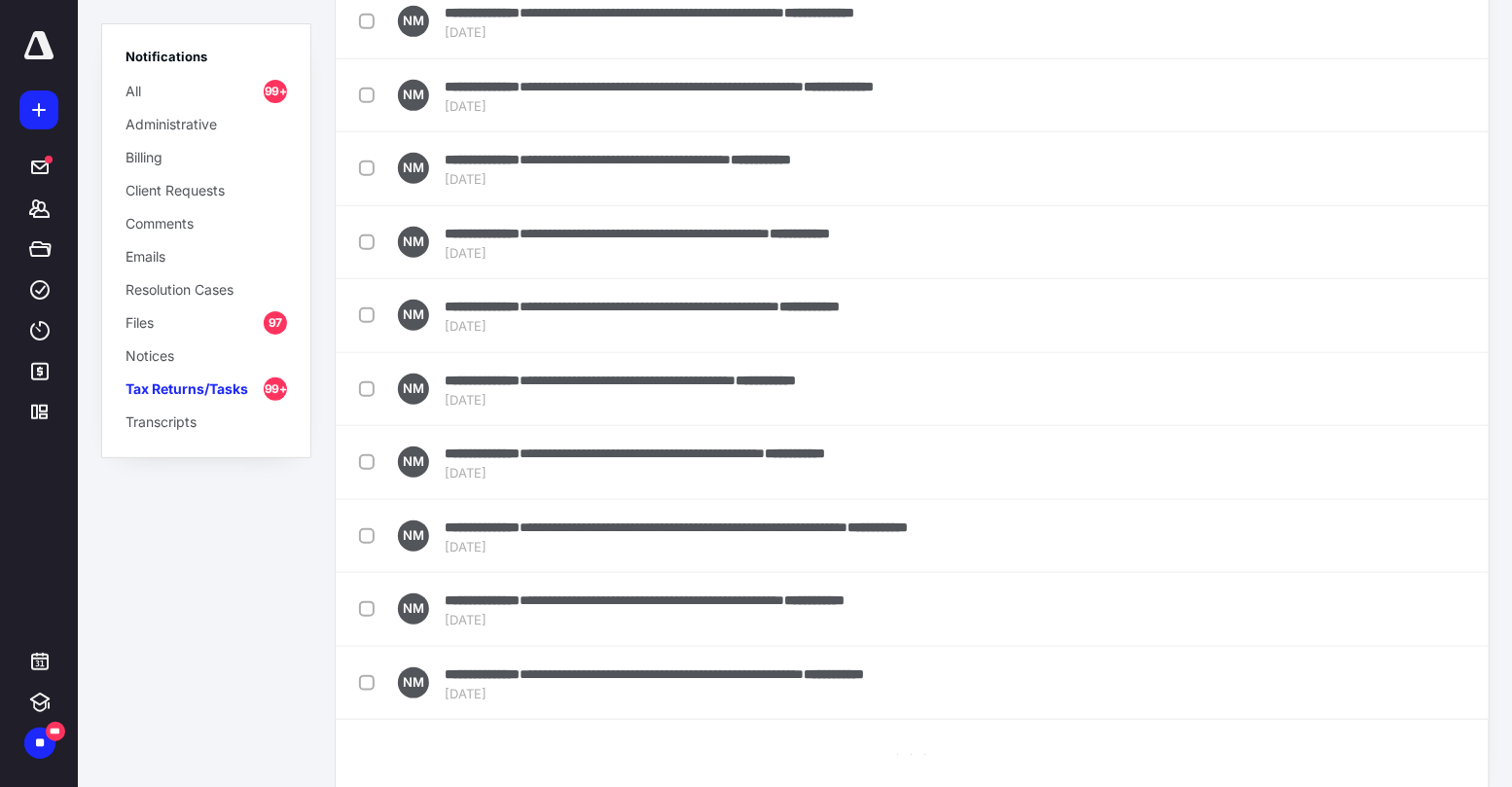 checkbox on "false" 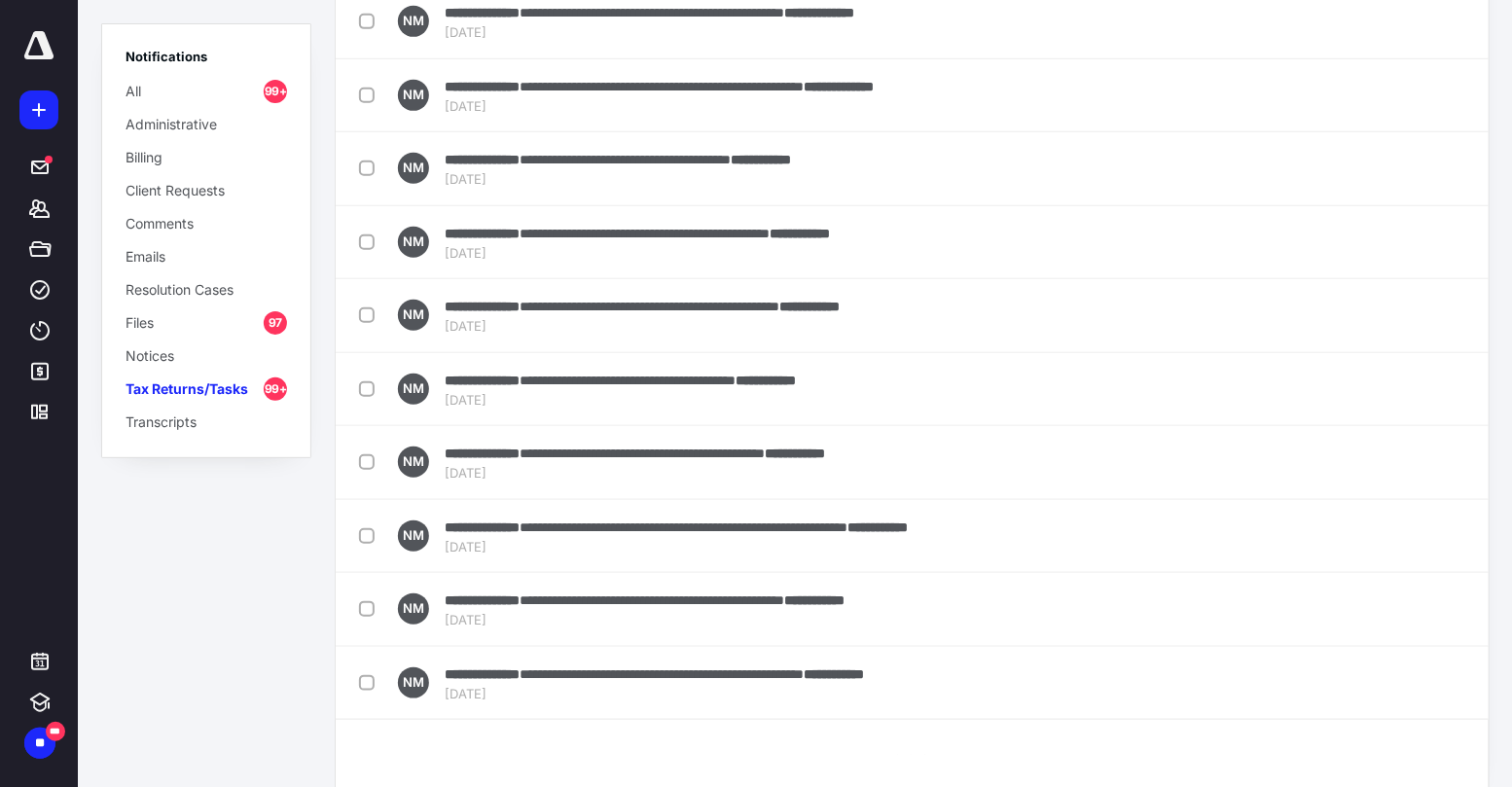 checkbox on "false" 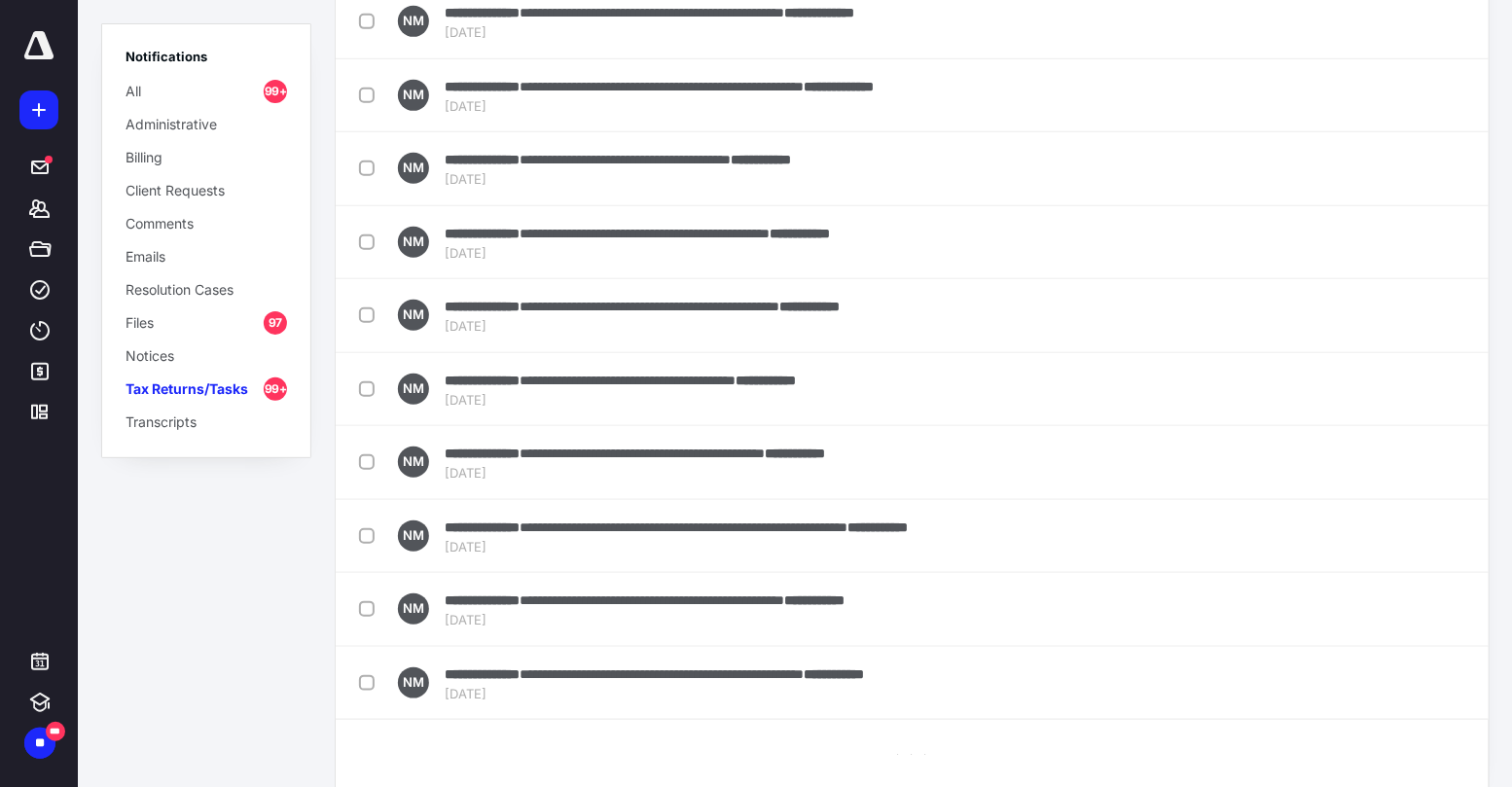 checkbox on "false" 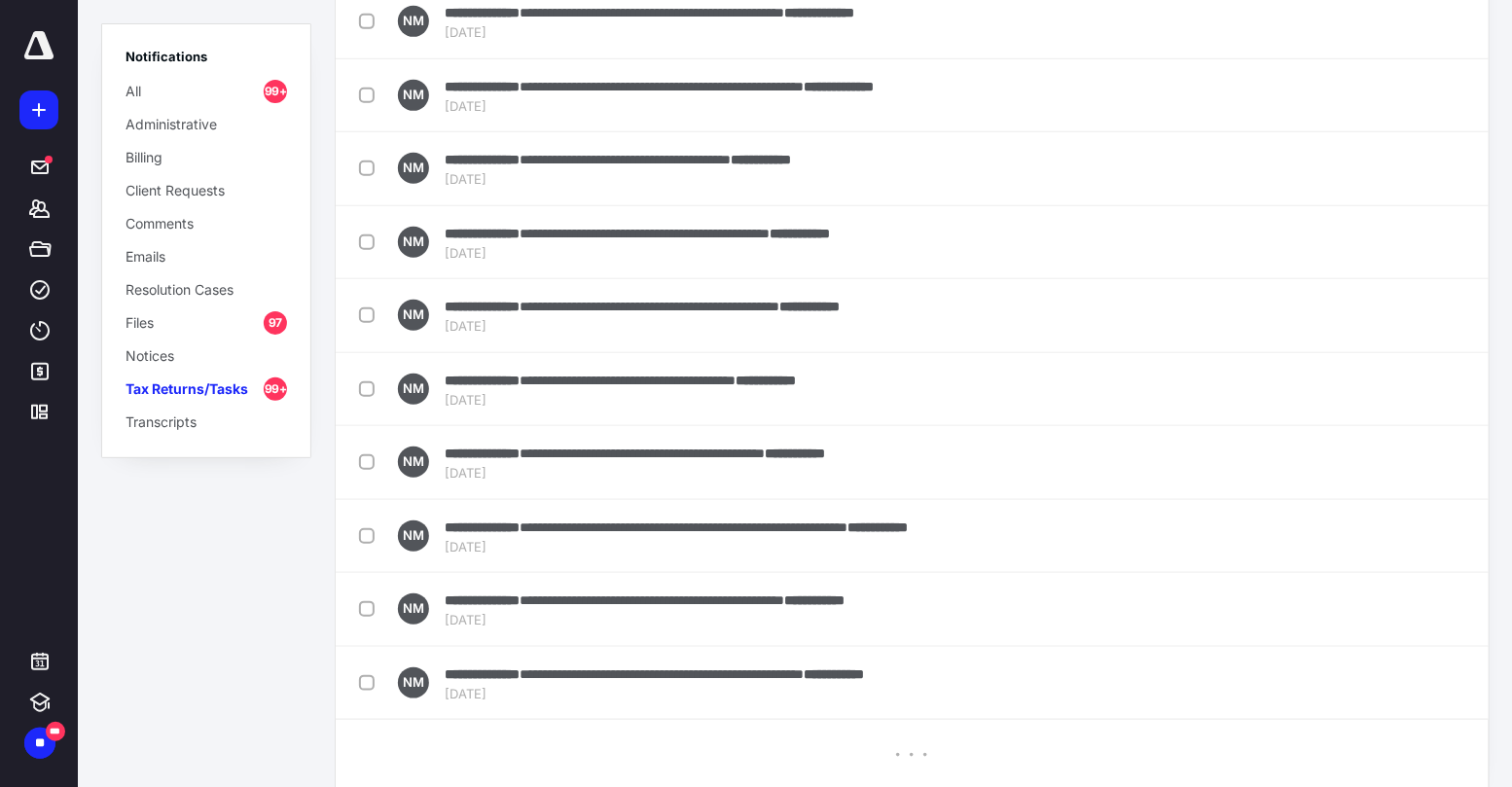 checkbox on "false" 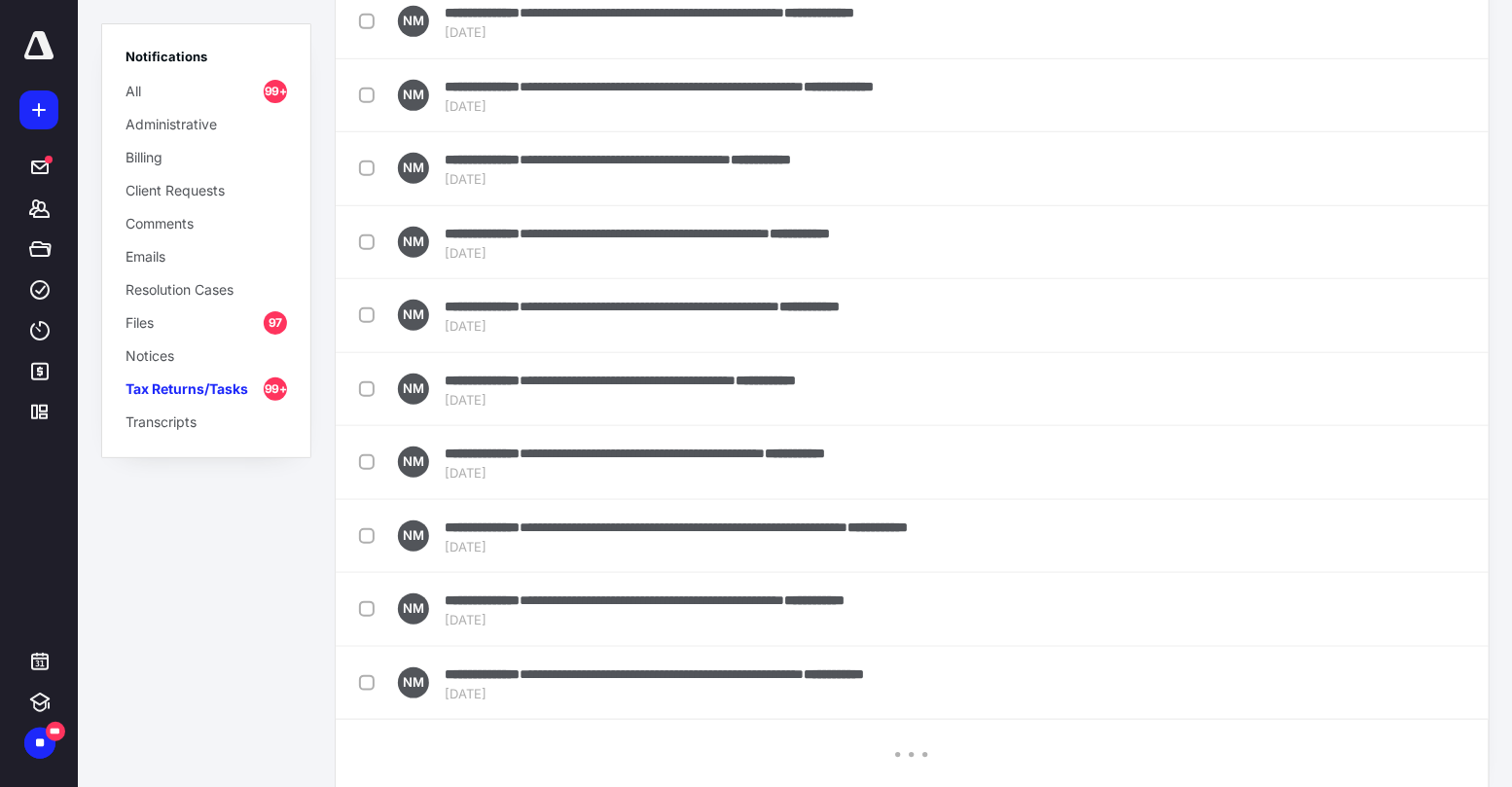 checkbox on "false" 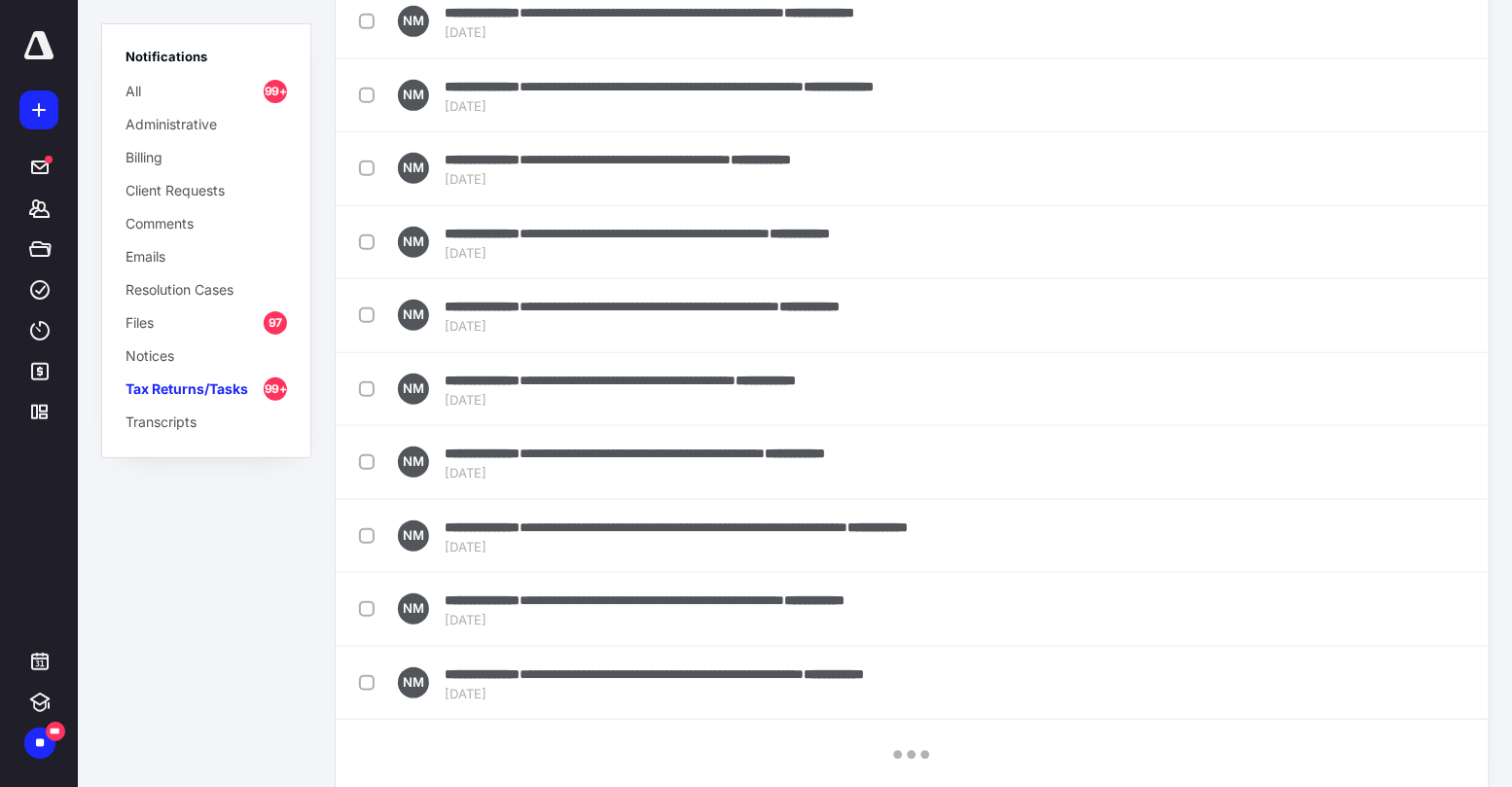 checkbox on "false" 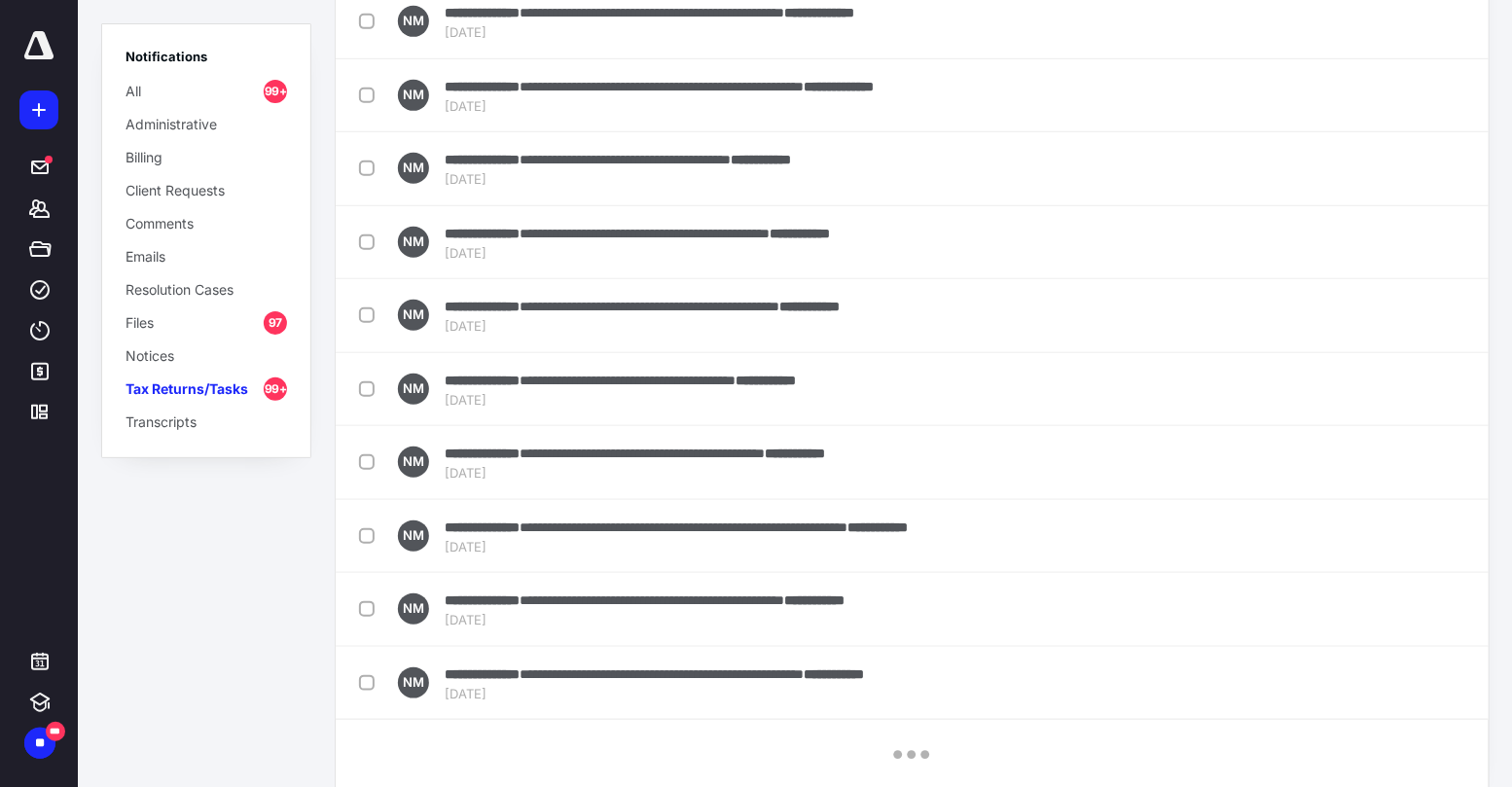 checkbox on "false" 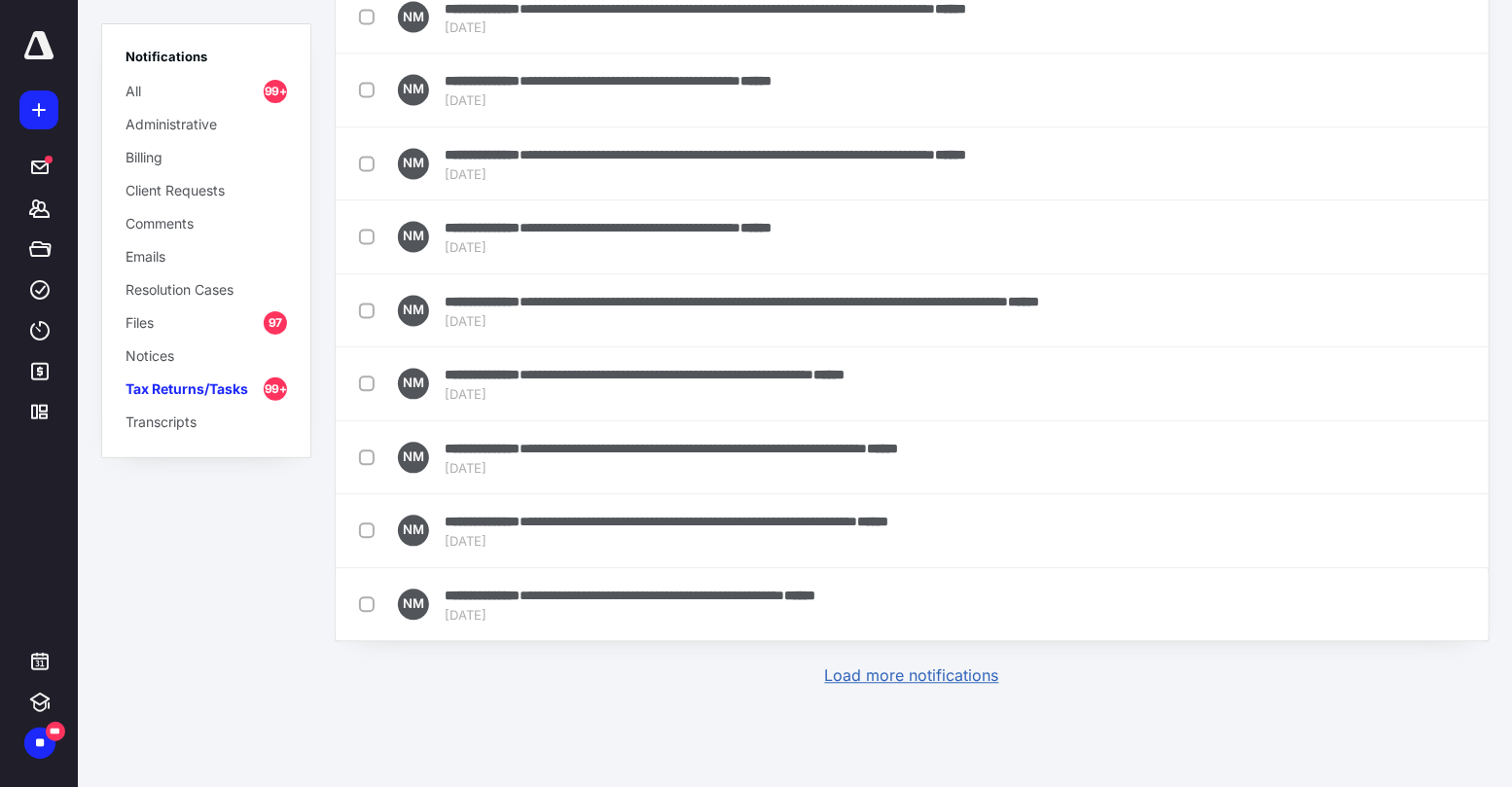 click on "Load more notifications" at bounding box center (912, 676) 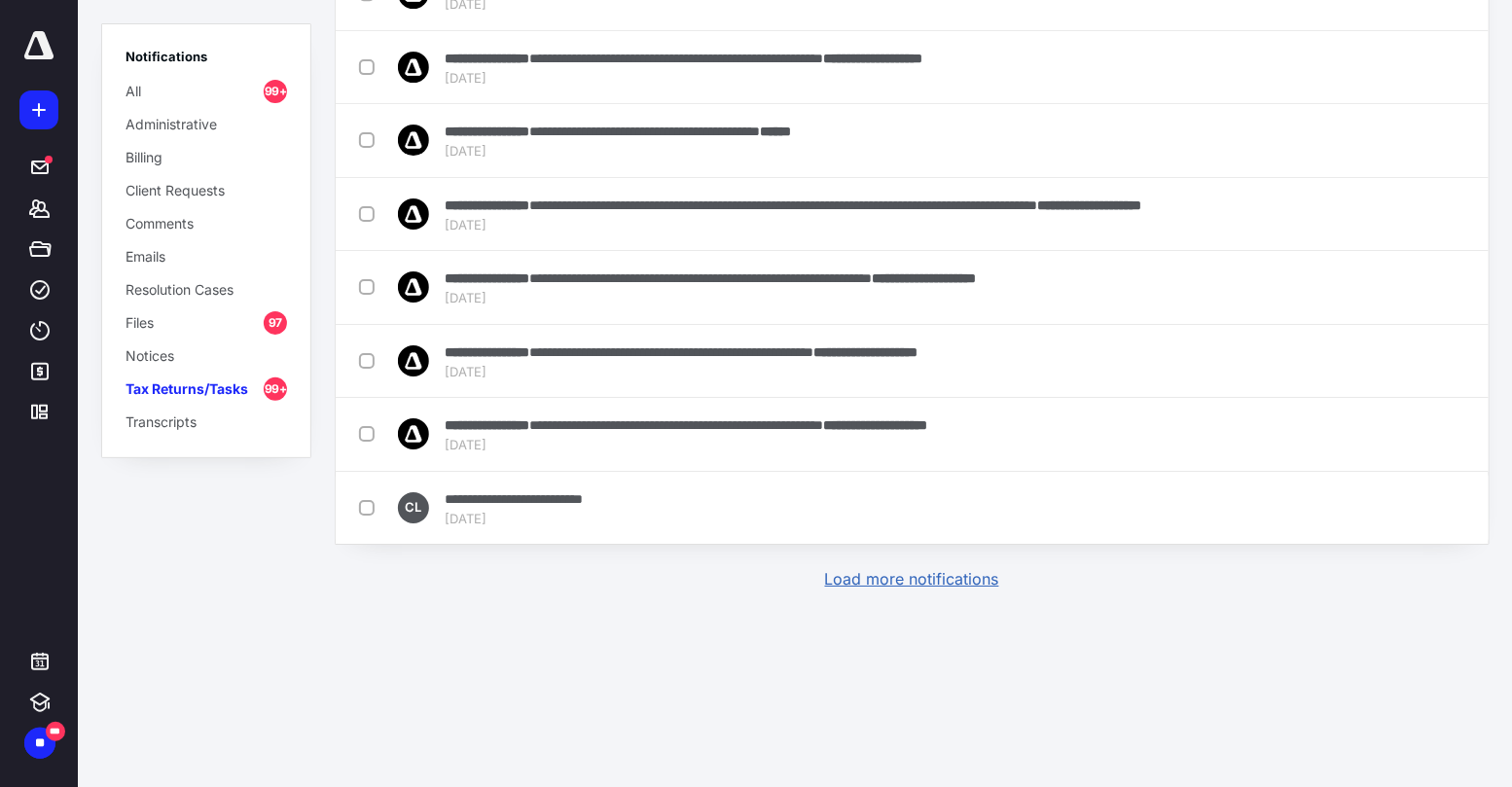 click on "Load more notifications" at bounding box center (912, 579) 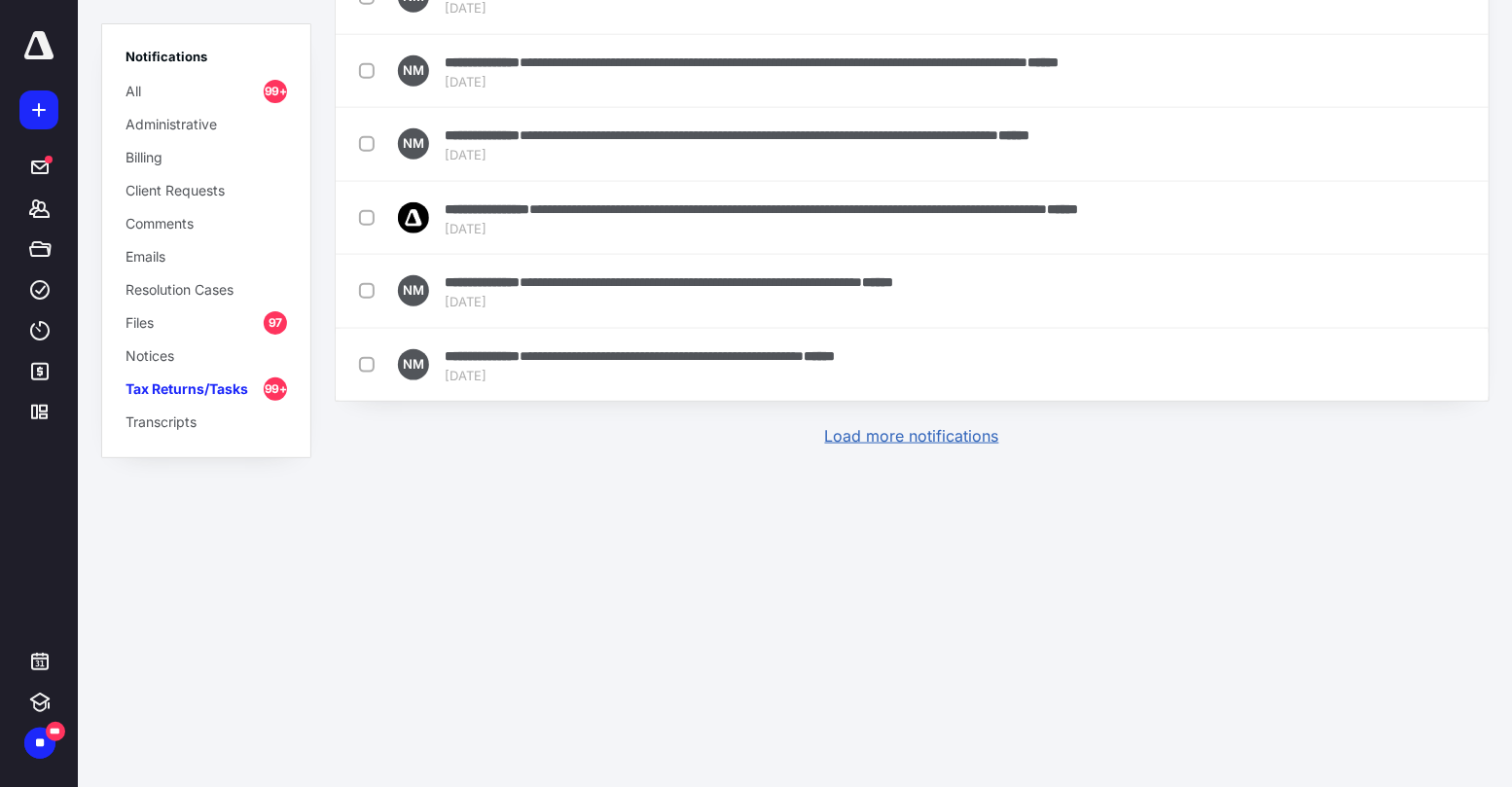 click on "Load more notifications" at bounding box center (912, 436) 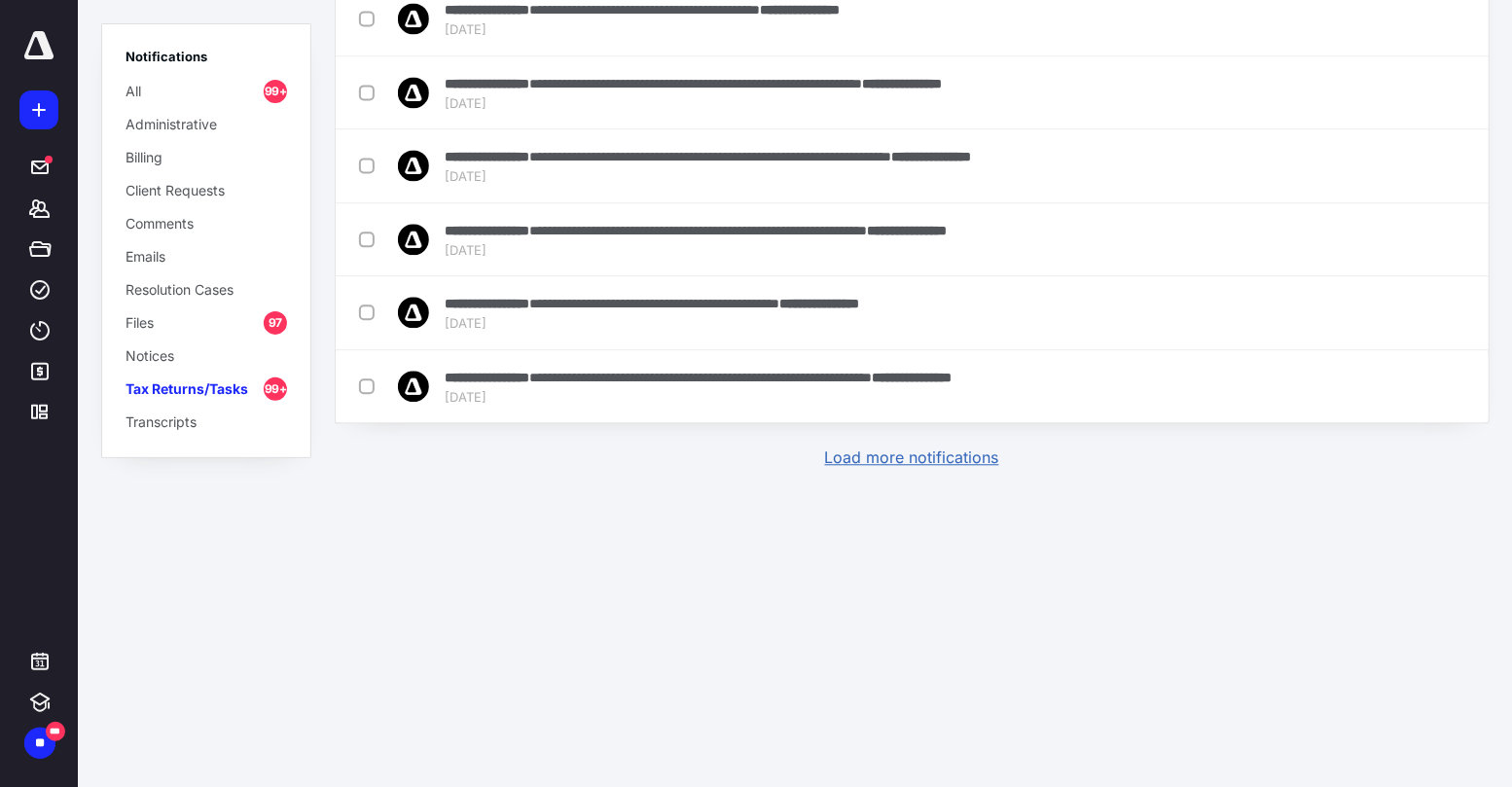 click on "Load more notifications" at bounding box center (912, 457) 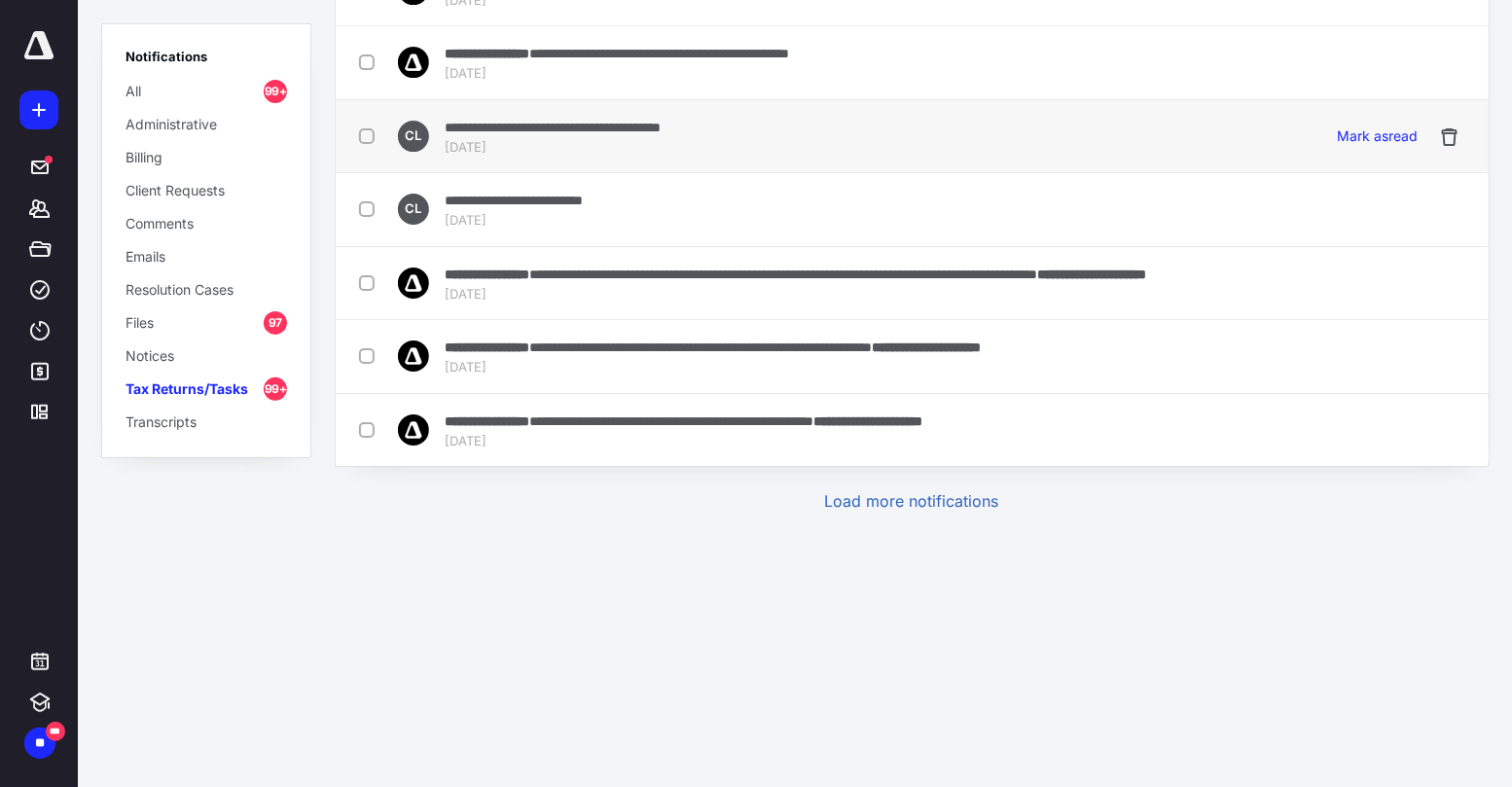 scroll, scrollTop: 21820, scrollLeft: 0, axis: vertical 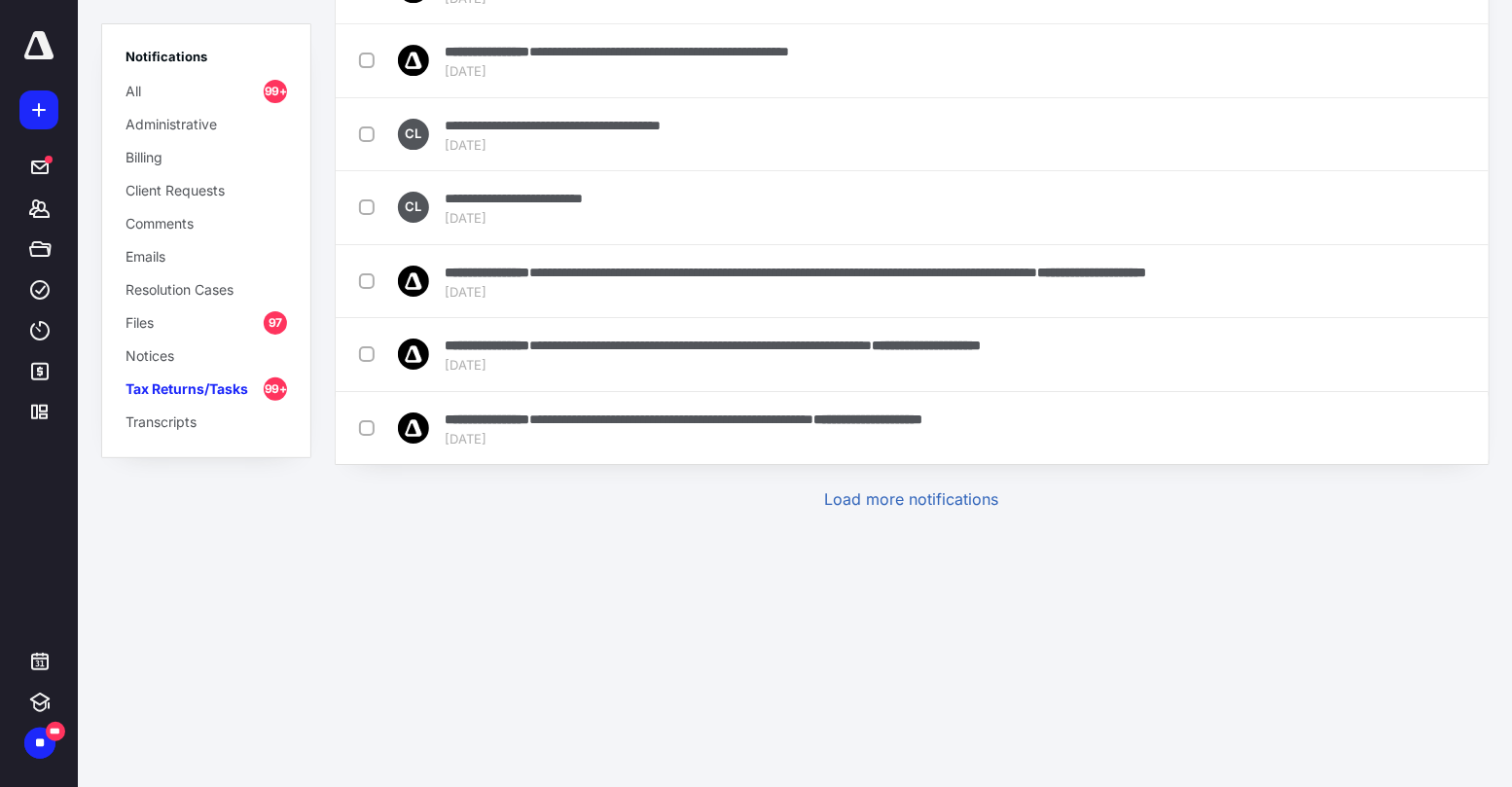 click on "Load more notifications" at bounding box center (912, 499) 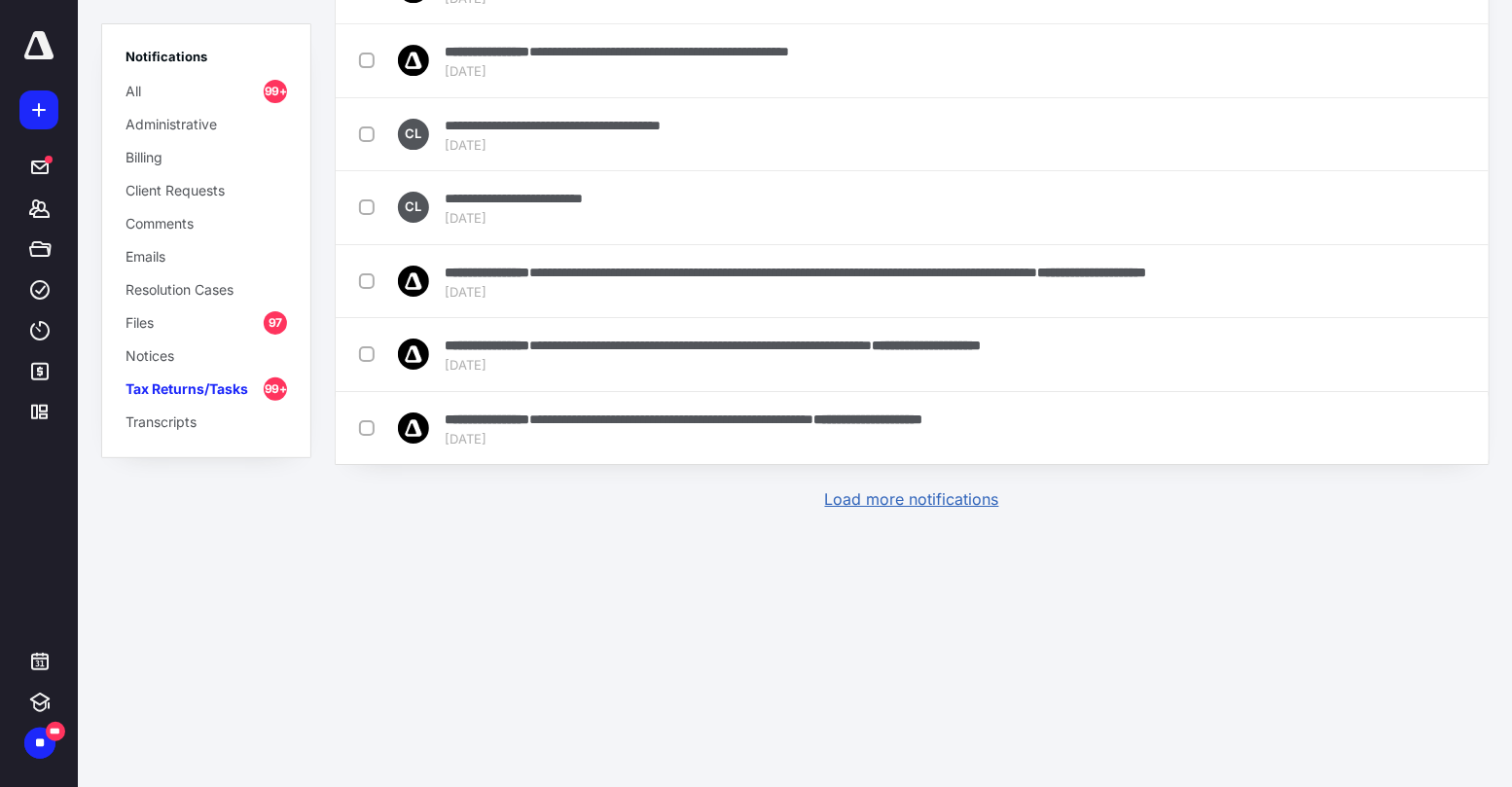 click on "Load more notifications" at bounding box center [912, 499] 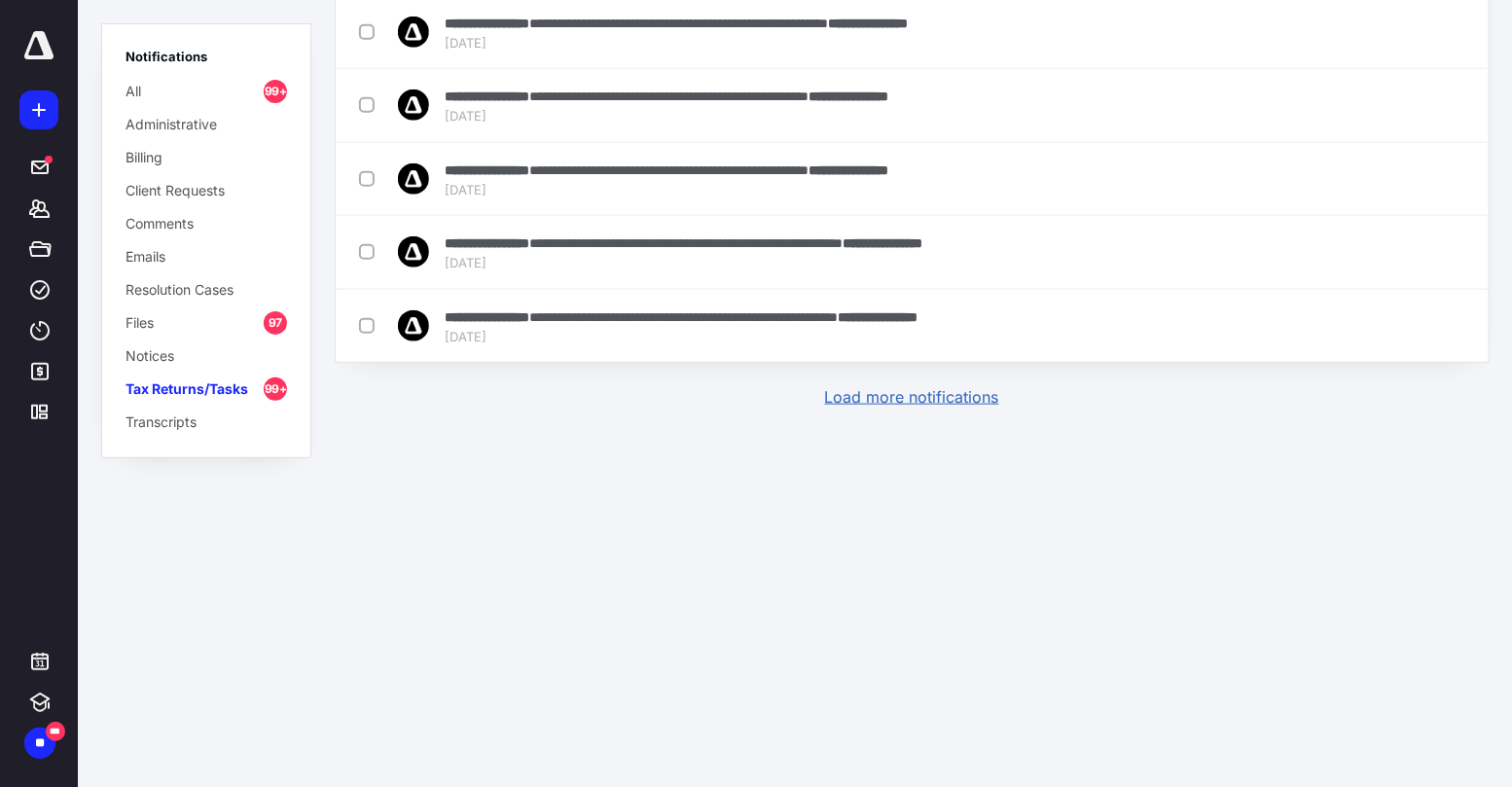 click on "Load more notifications" at bounding box center (912, 397) 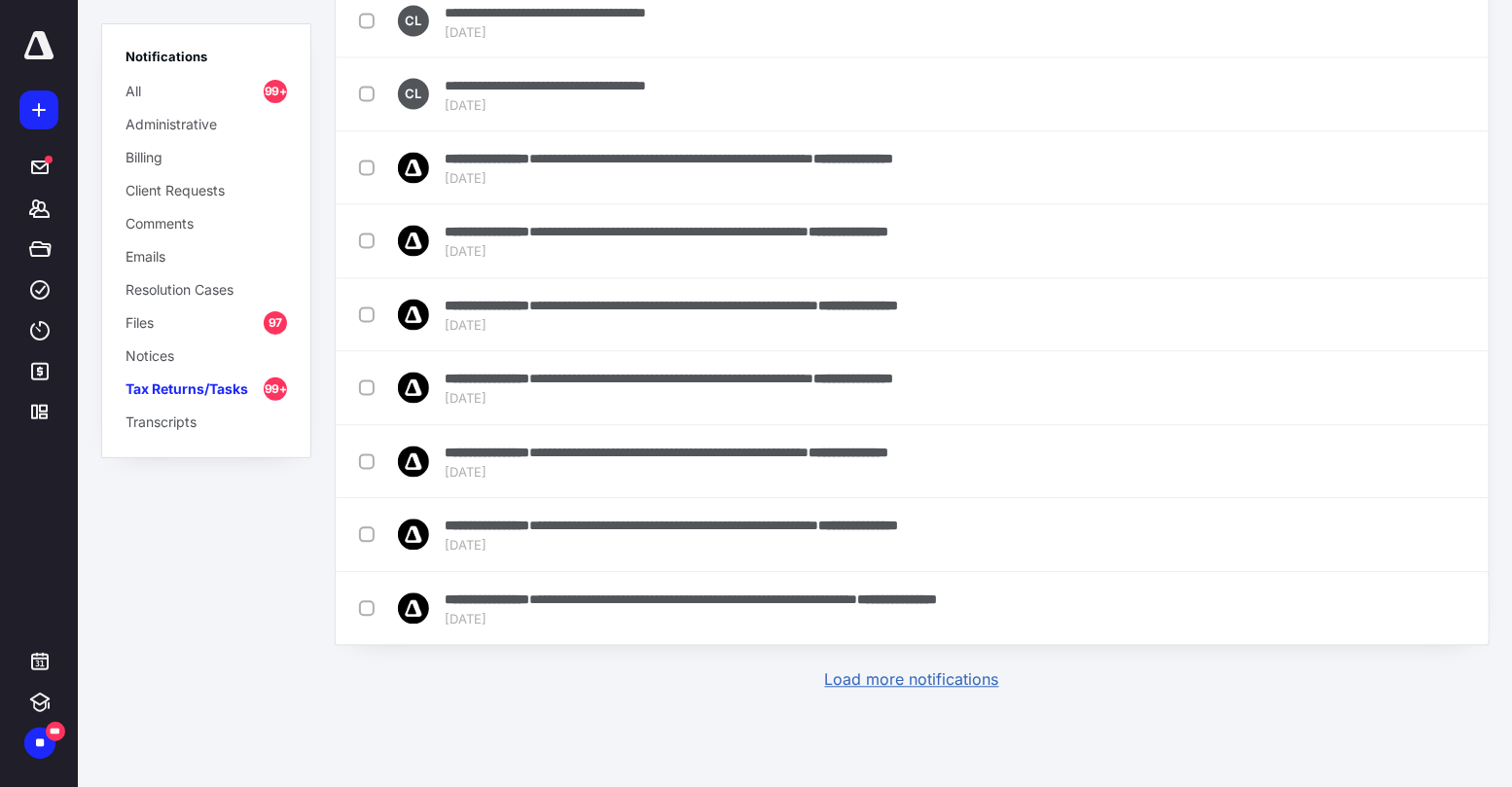 scroll, scrollTop: 29205, scrollLeft: 0, axis: vertical 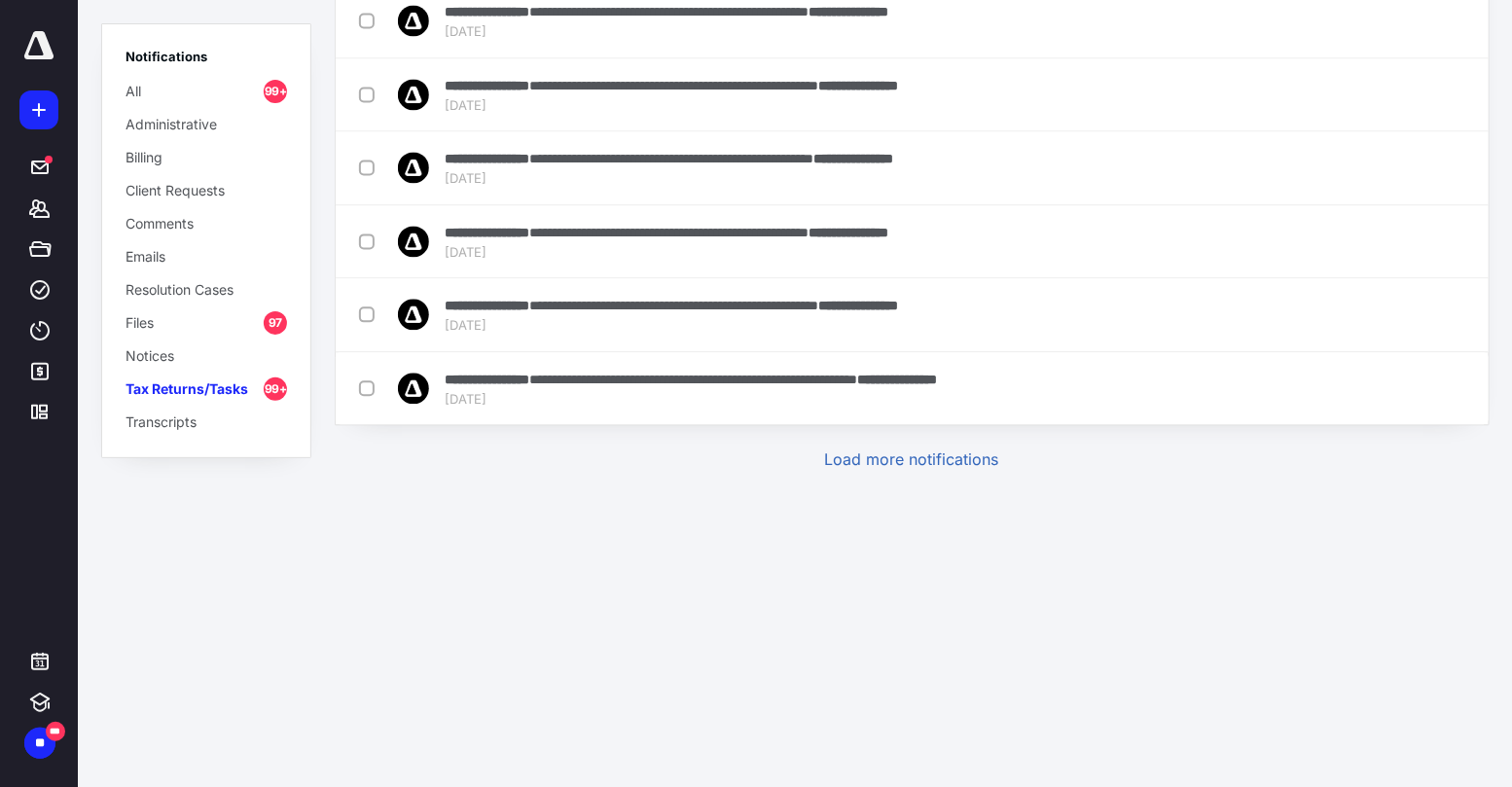 click on "**********" at bounding box center (912, -14344) 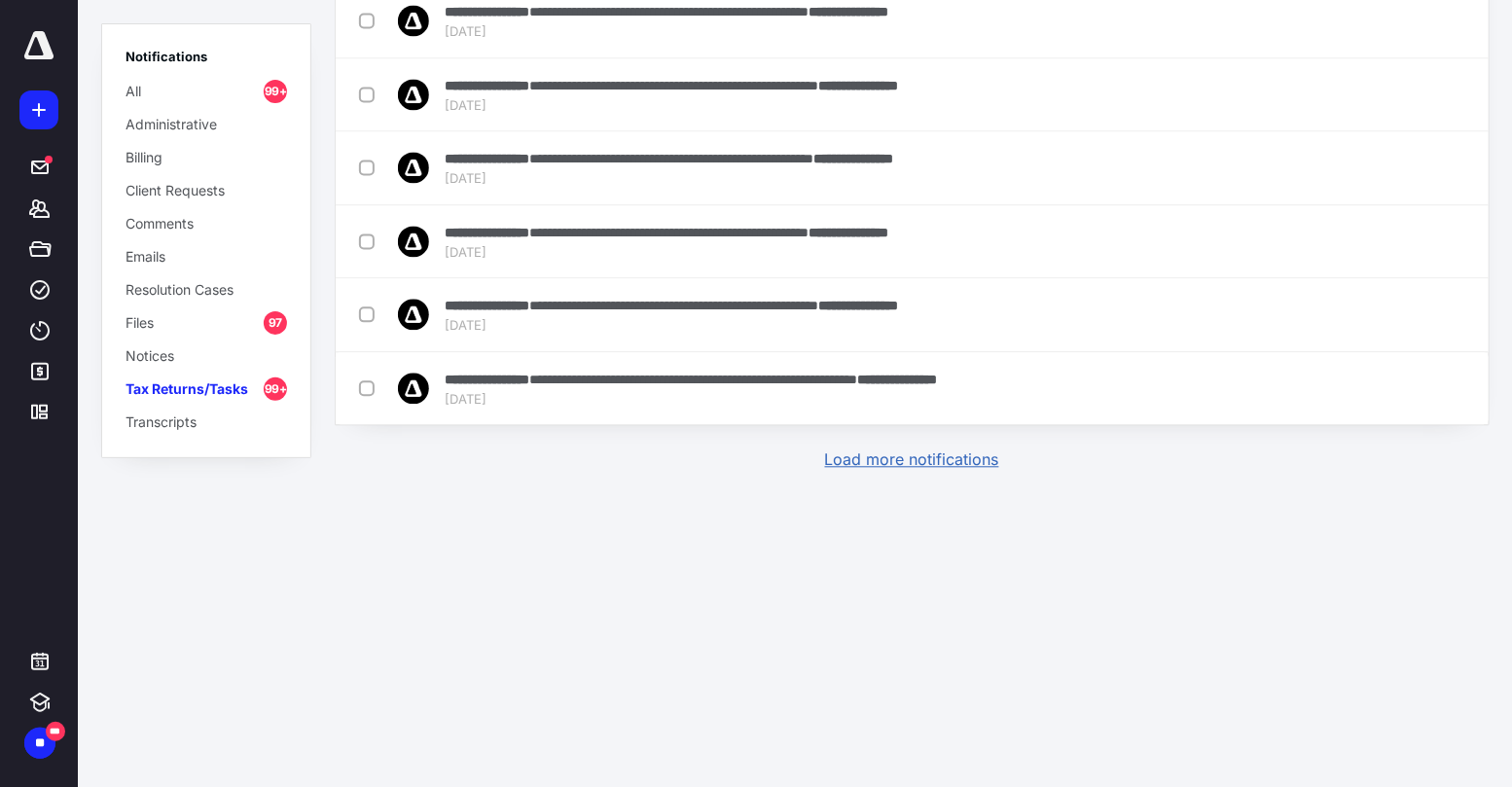 click on "Load more notifications" at bounding box center [912, 459] 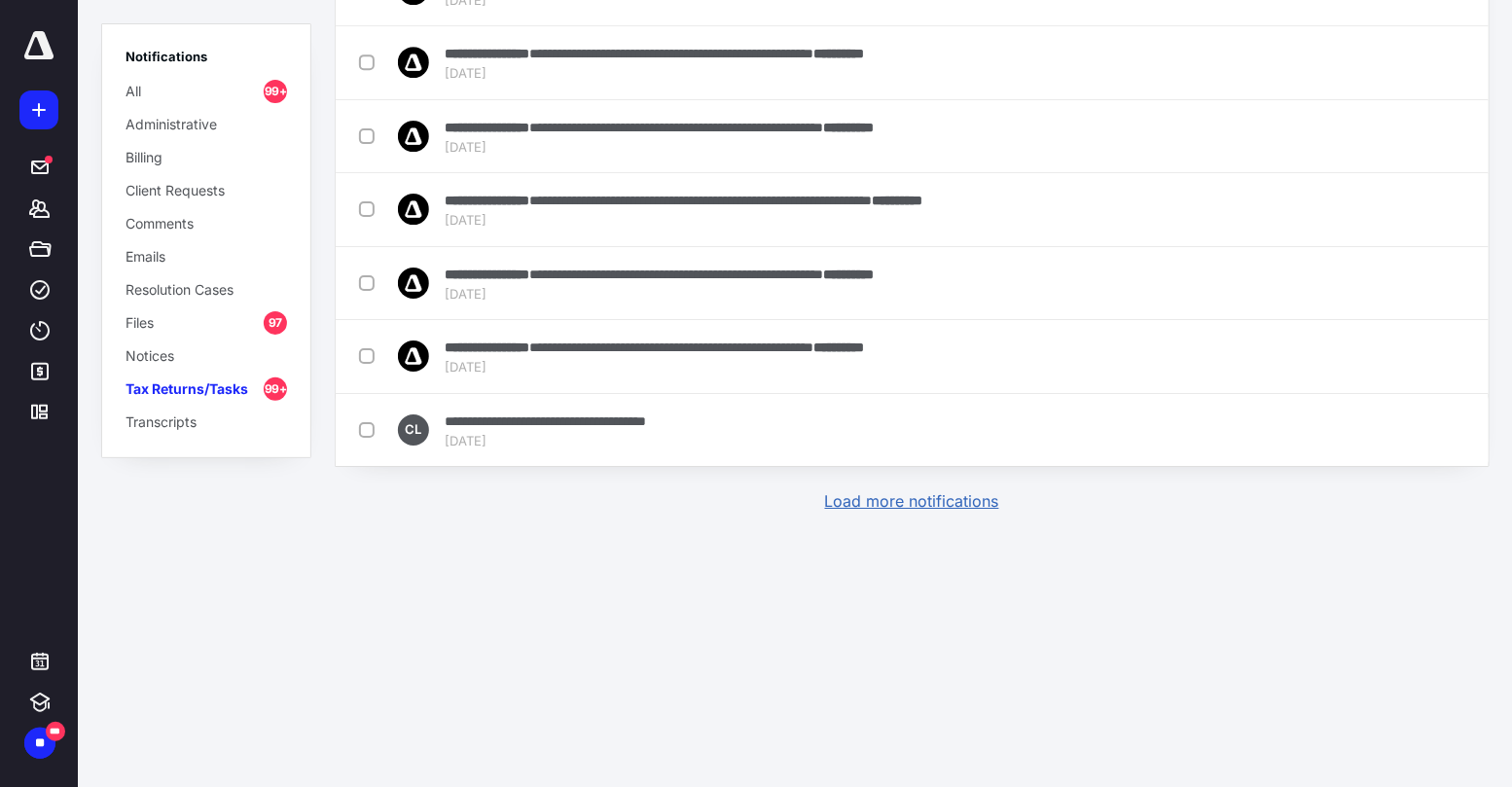click on "Load more notifications" at bounding box center [912, 501] 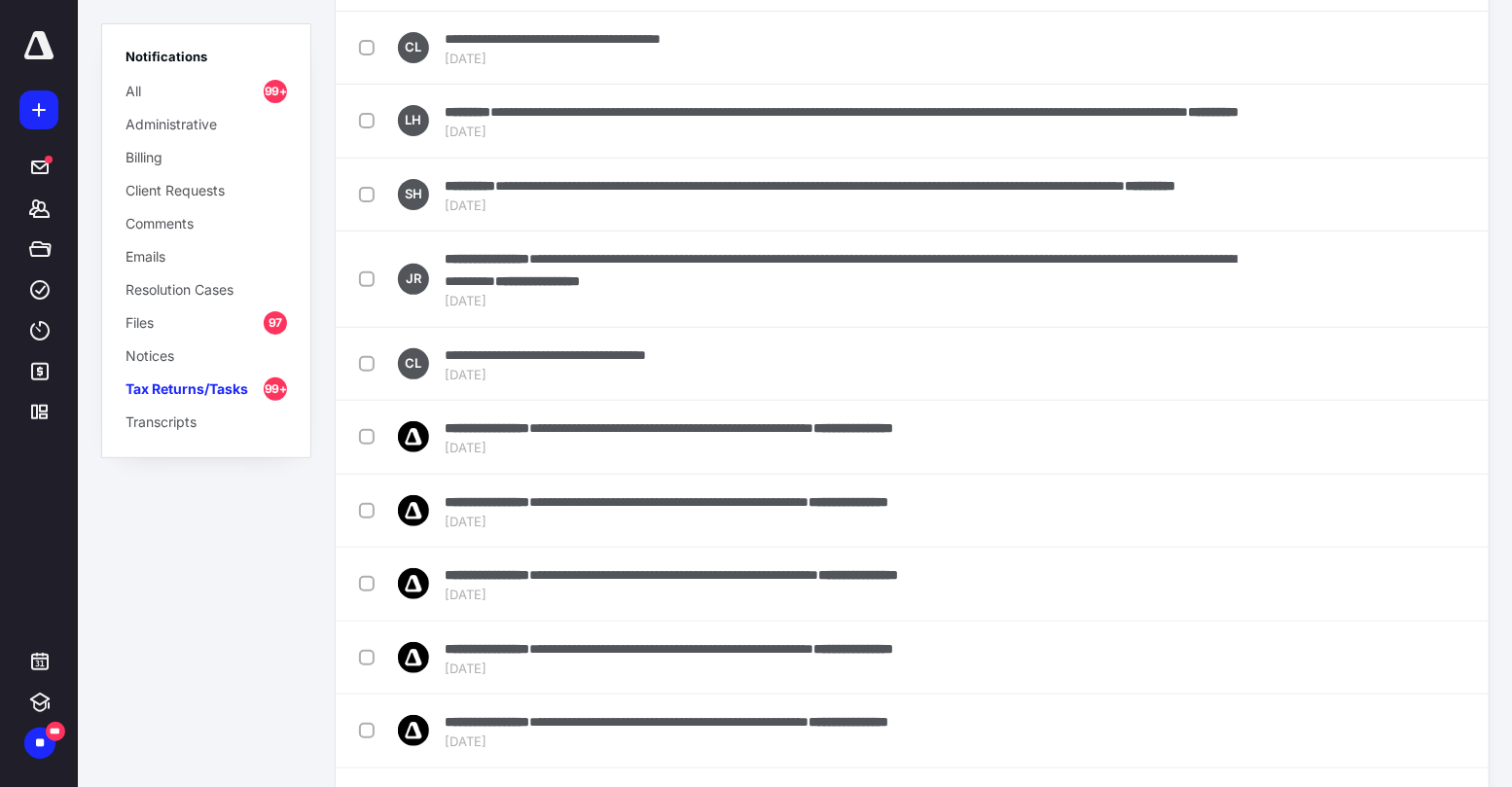 scroll, scrollTop: 36834, scrollLeft: 0, axis: vertical 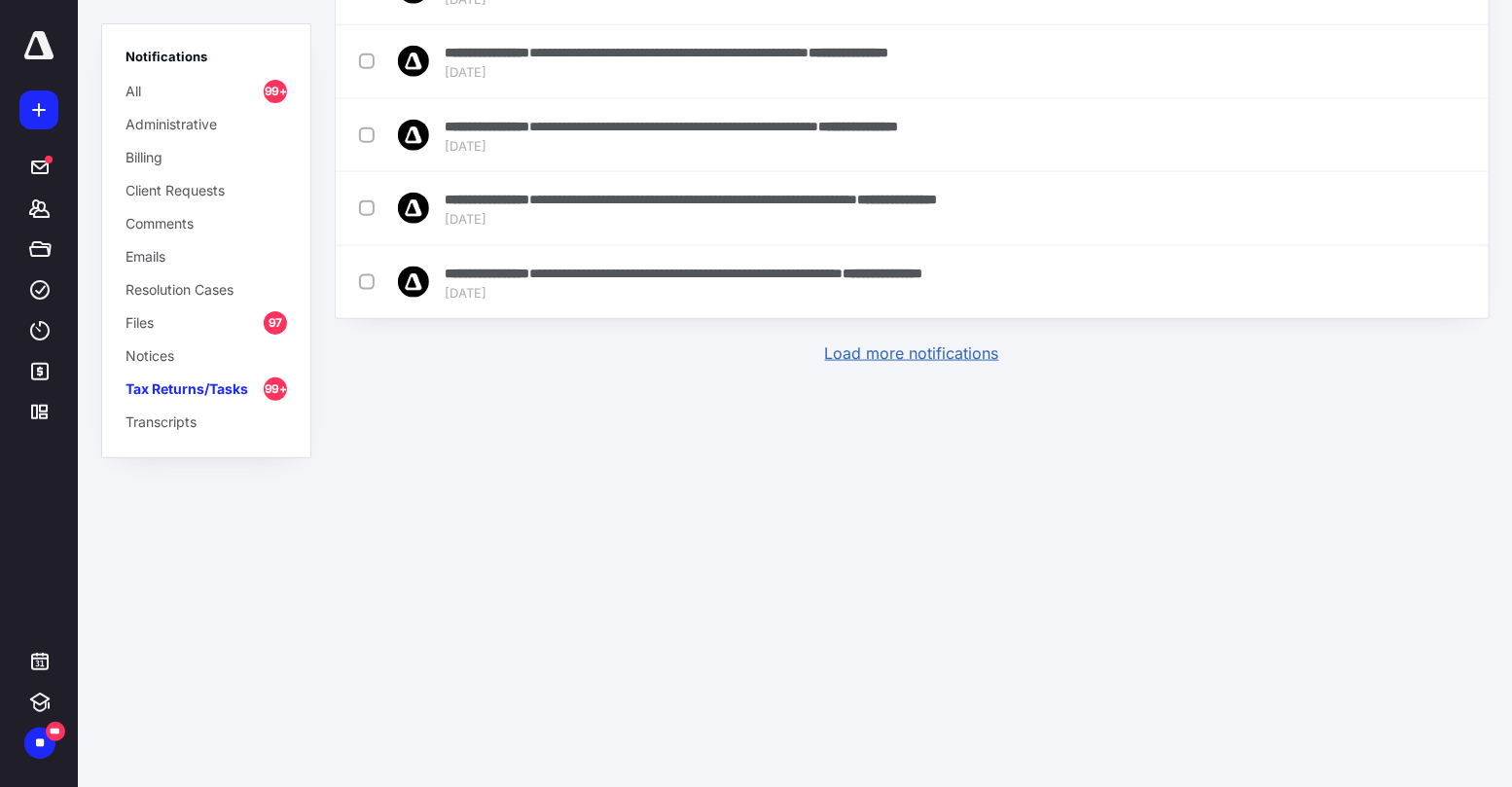 click on "Load more notifications" at bounding box center (912, 353) 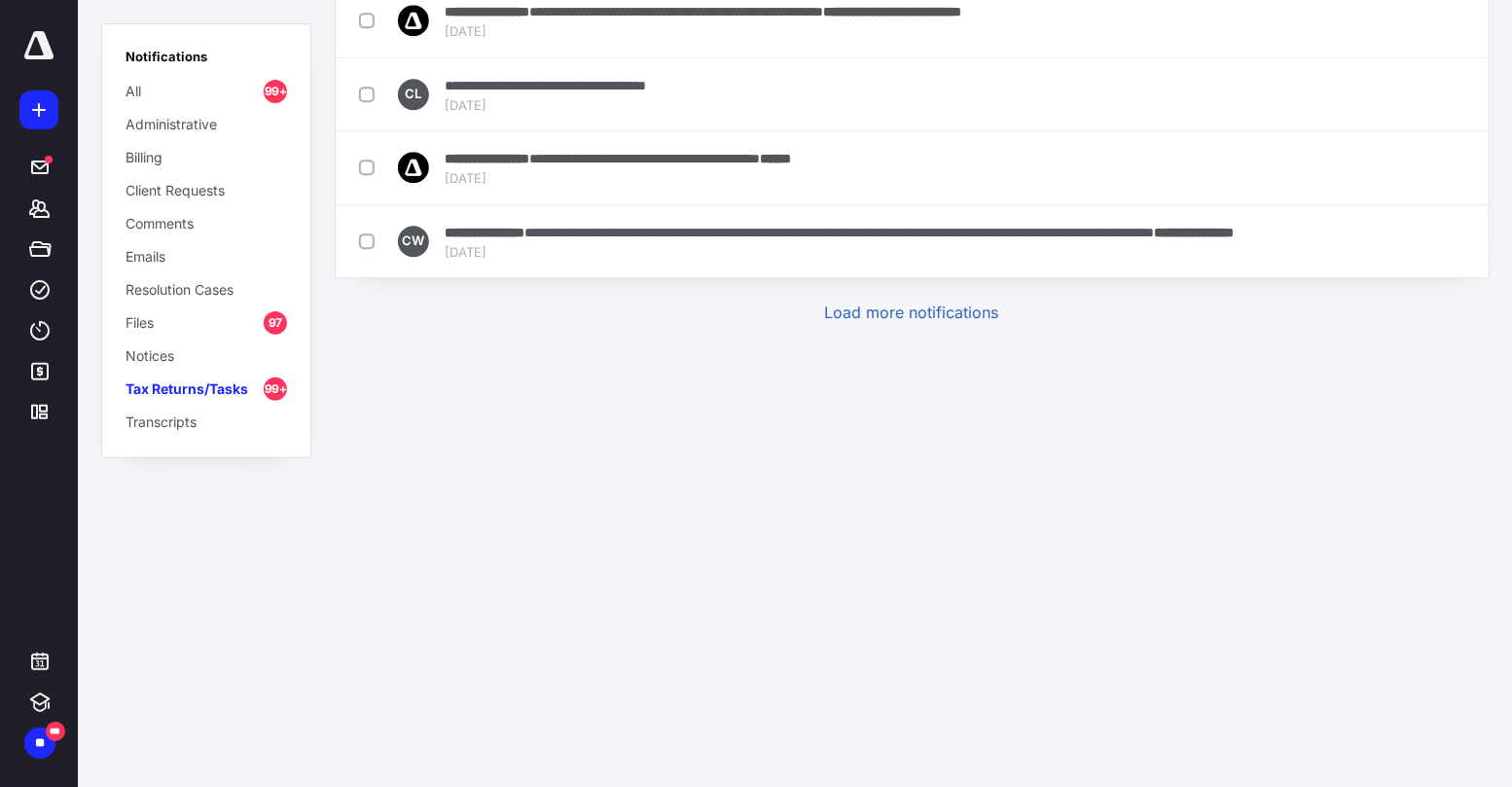 scroll, scrollTop: 40873, scrollLeft: 0, axis: vertical 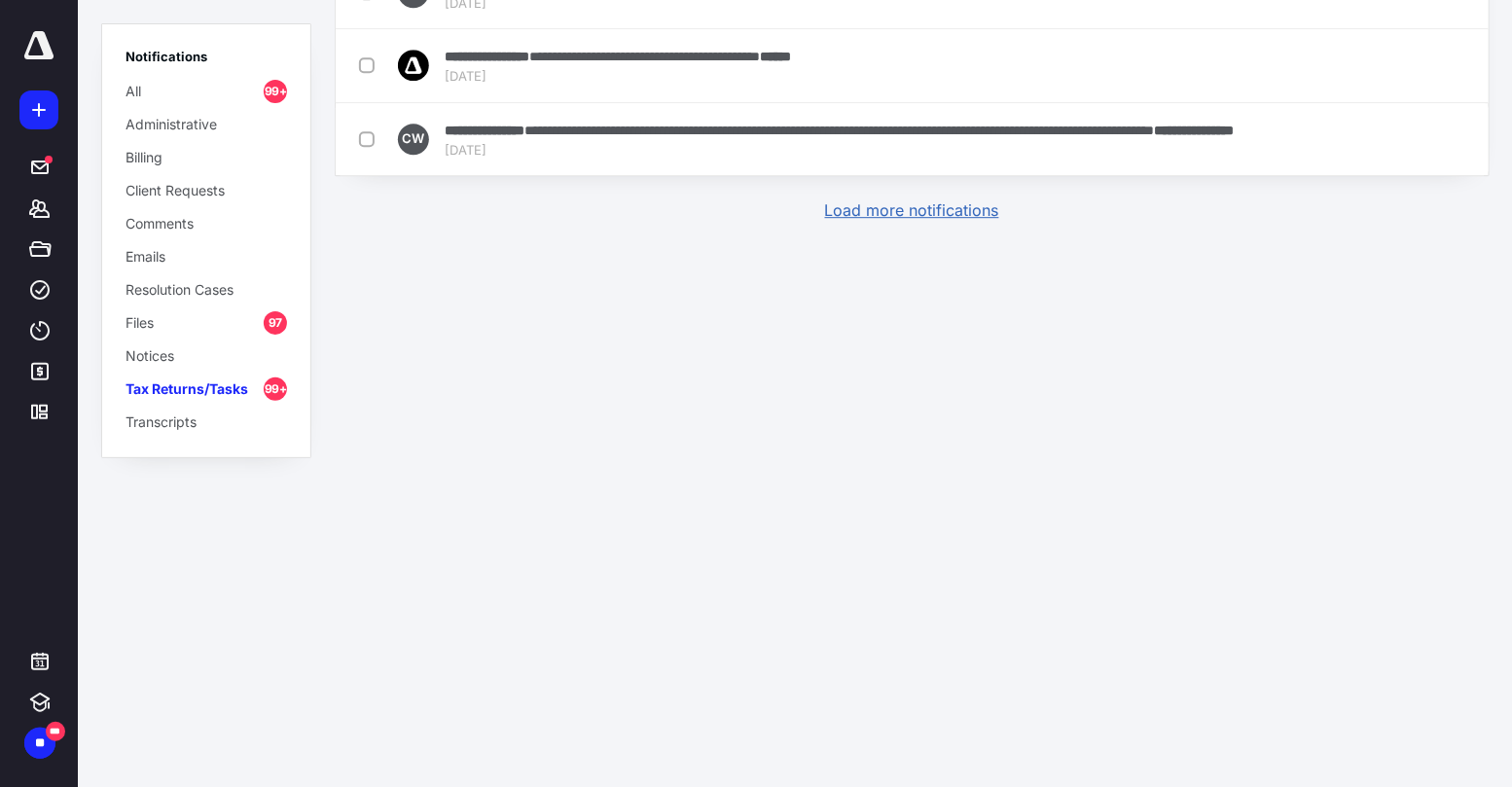 click on "Load more notifications" at bounding box center [912, 210] 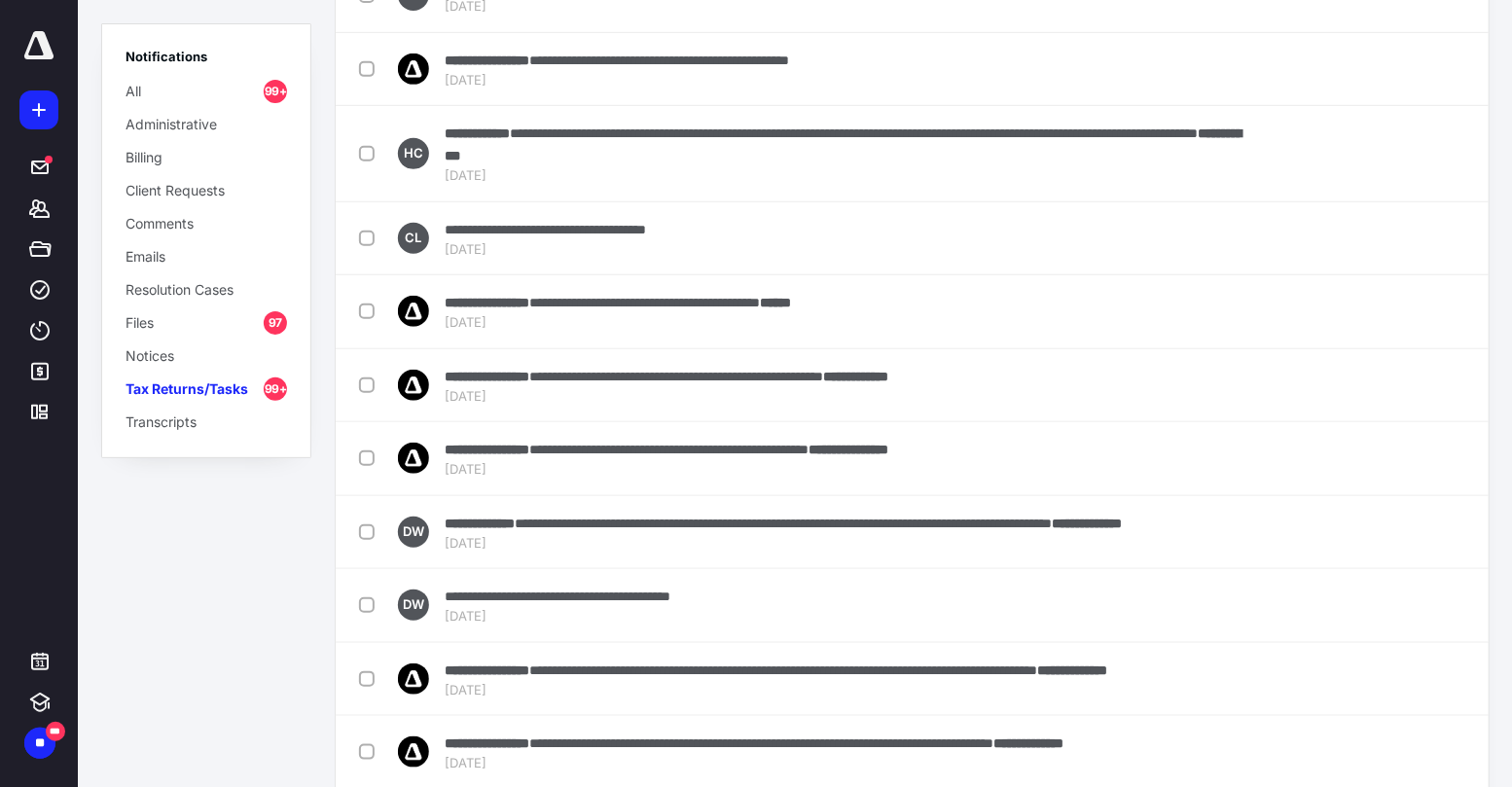 scroll, scrollTop: 0, scrollLeft: 0, axis: both 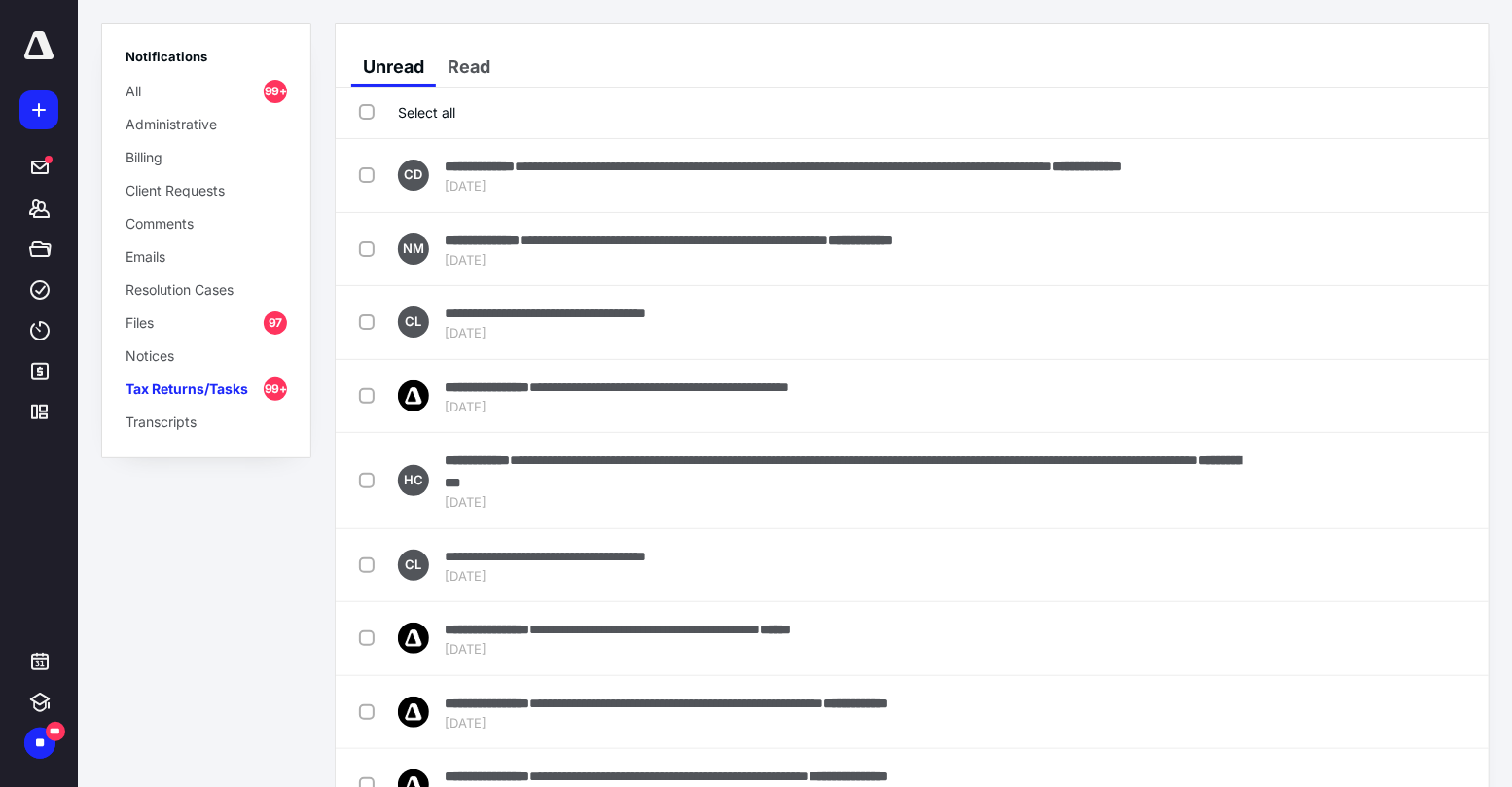 click on "Select all" at bounding box center (407, 112) 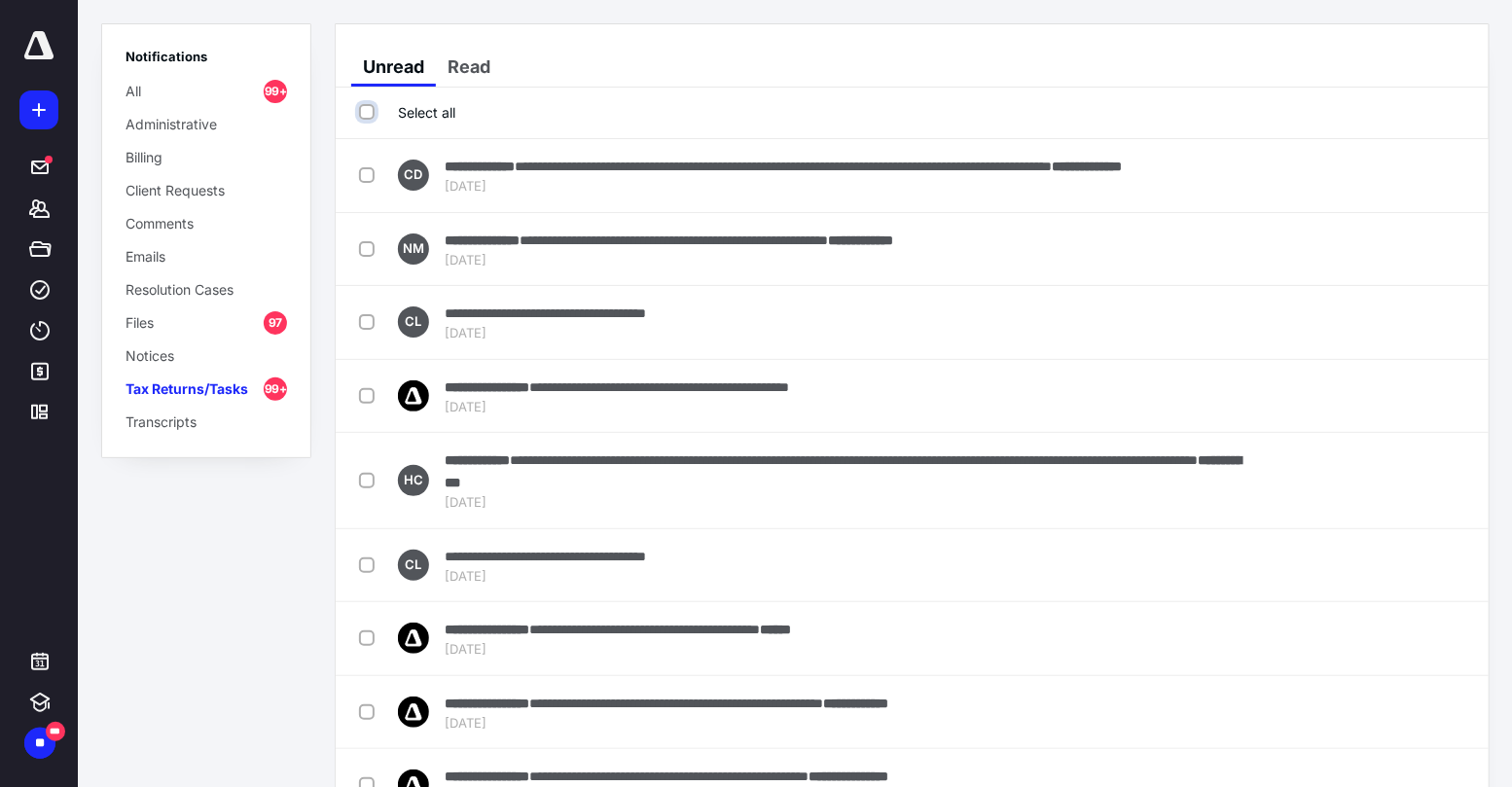 click on "Select all" at bounding box center [369, 112] 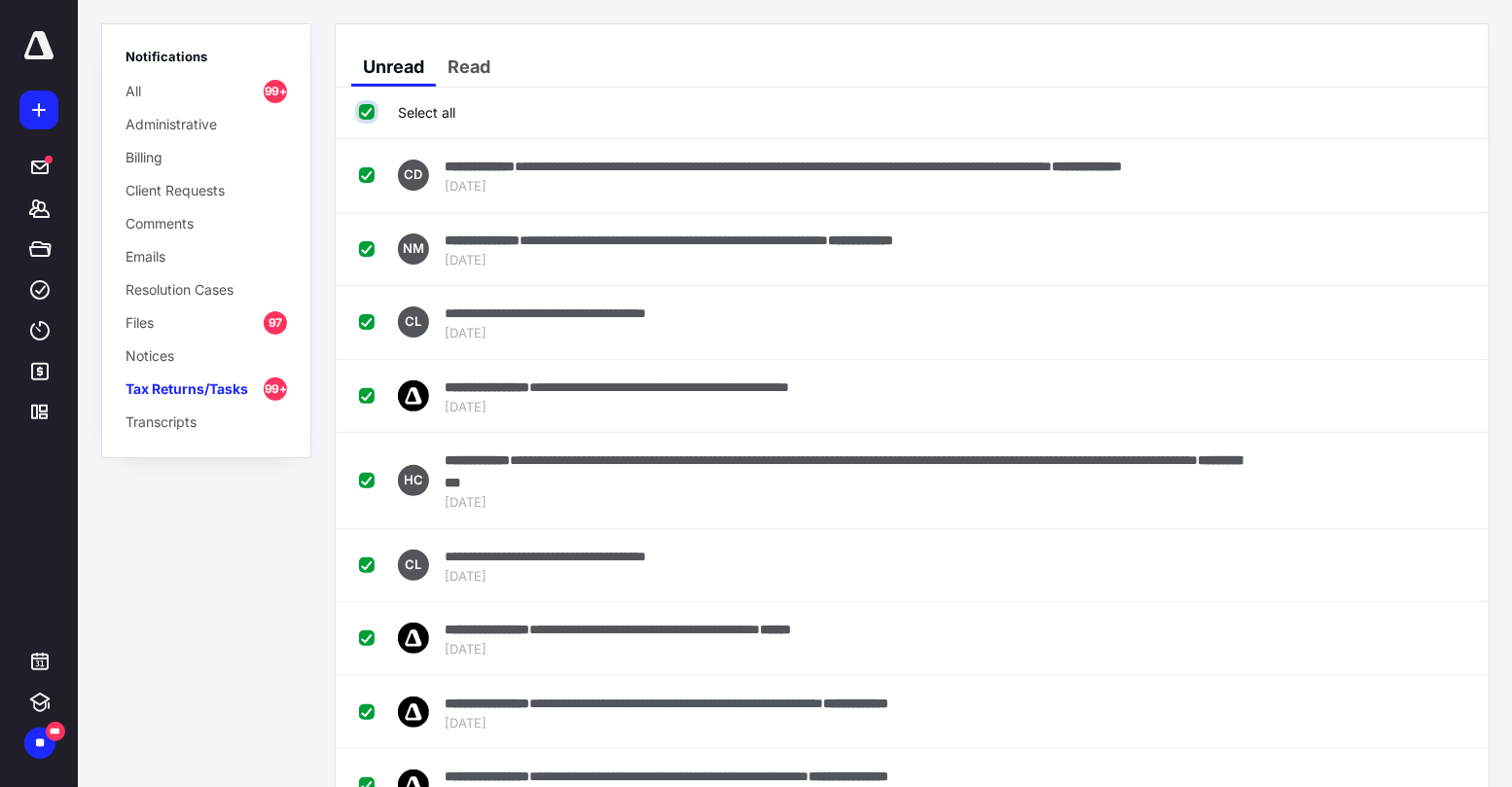checkbox on "true" 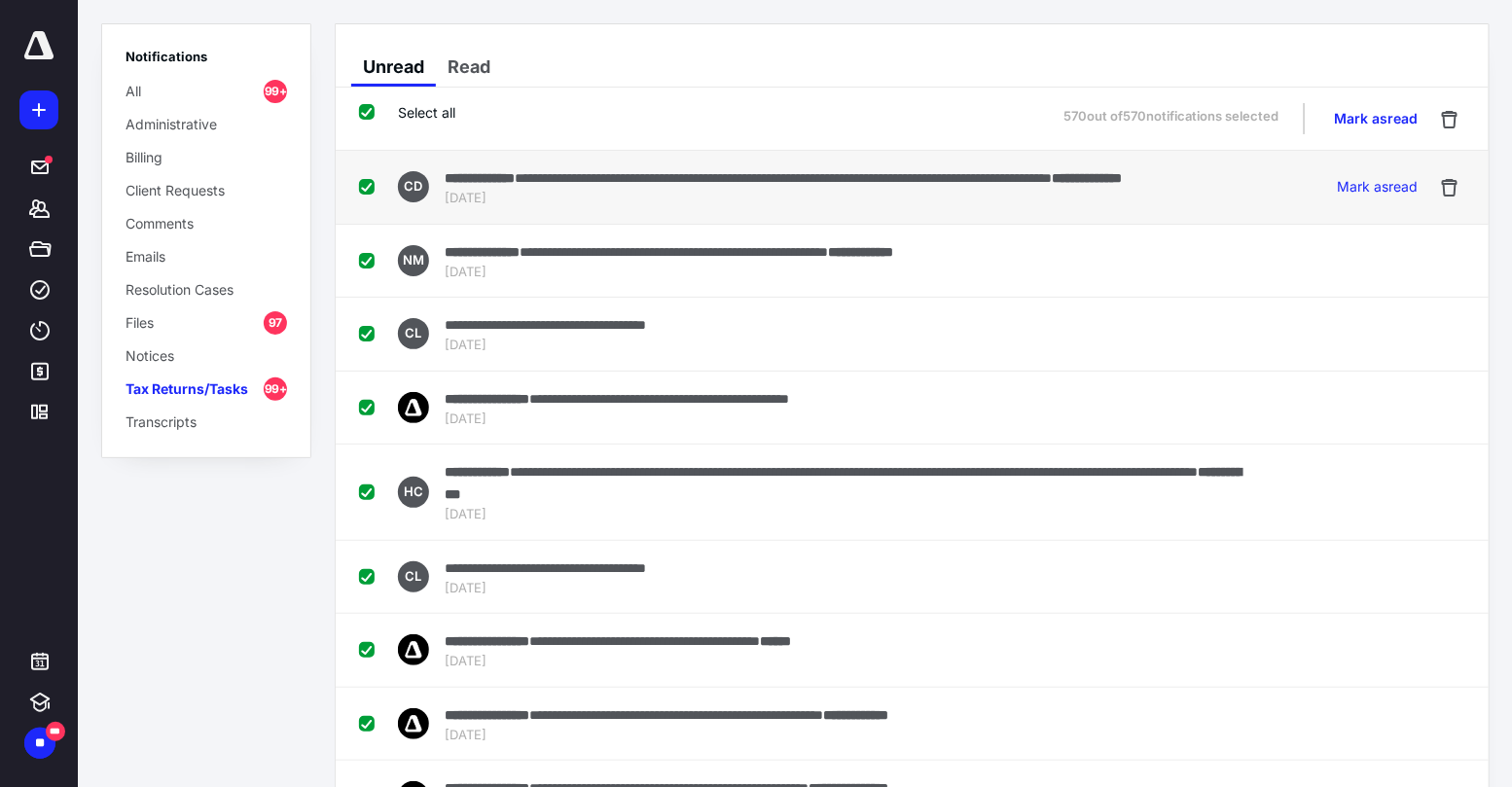 click at bounding box center [371, 186] 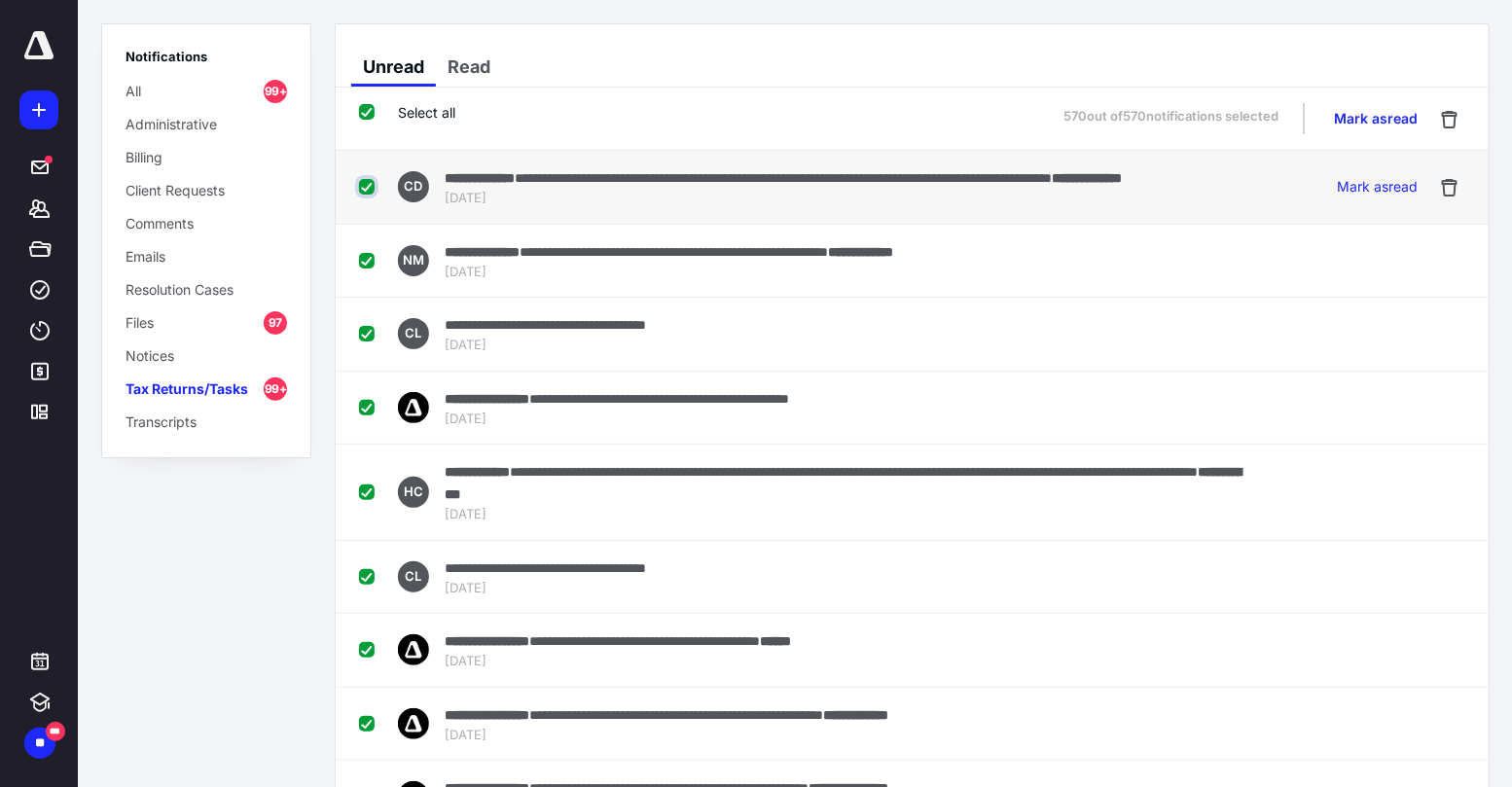 click at bounding box center [369, 187] 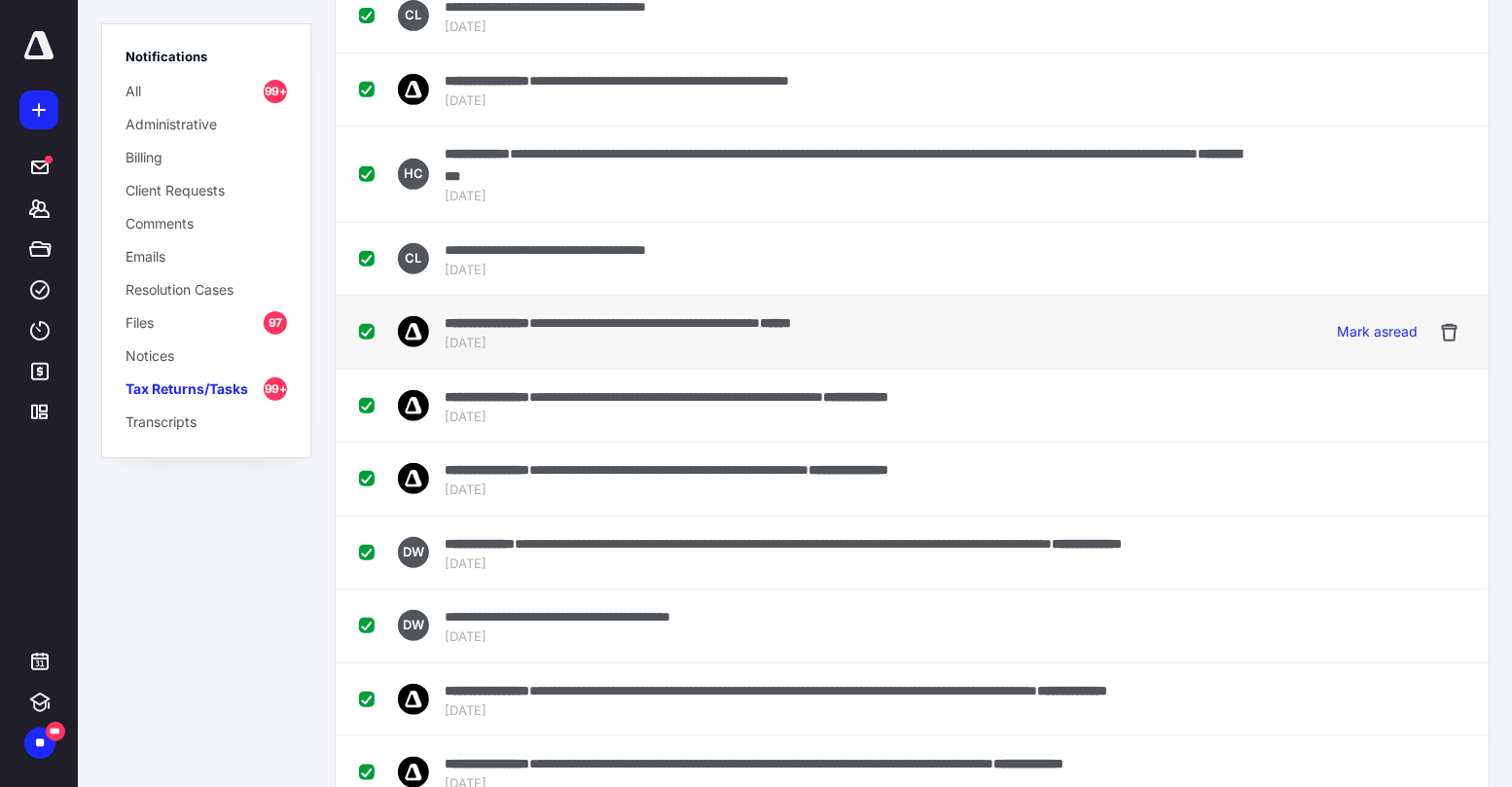 scroll, scrollTop: 321, scrollLeft: 0, axis: vertical 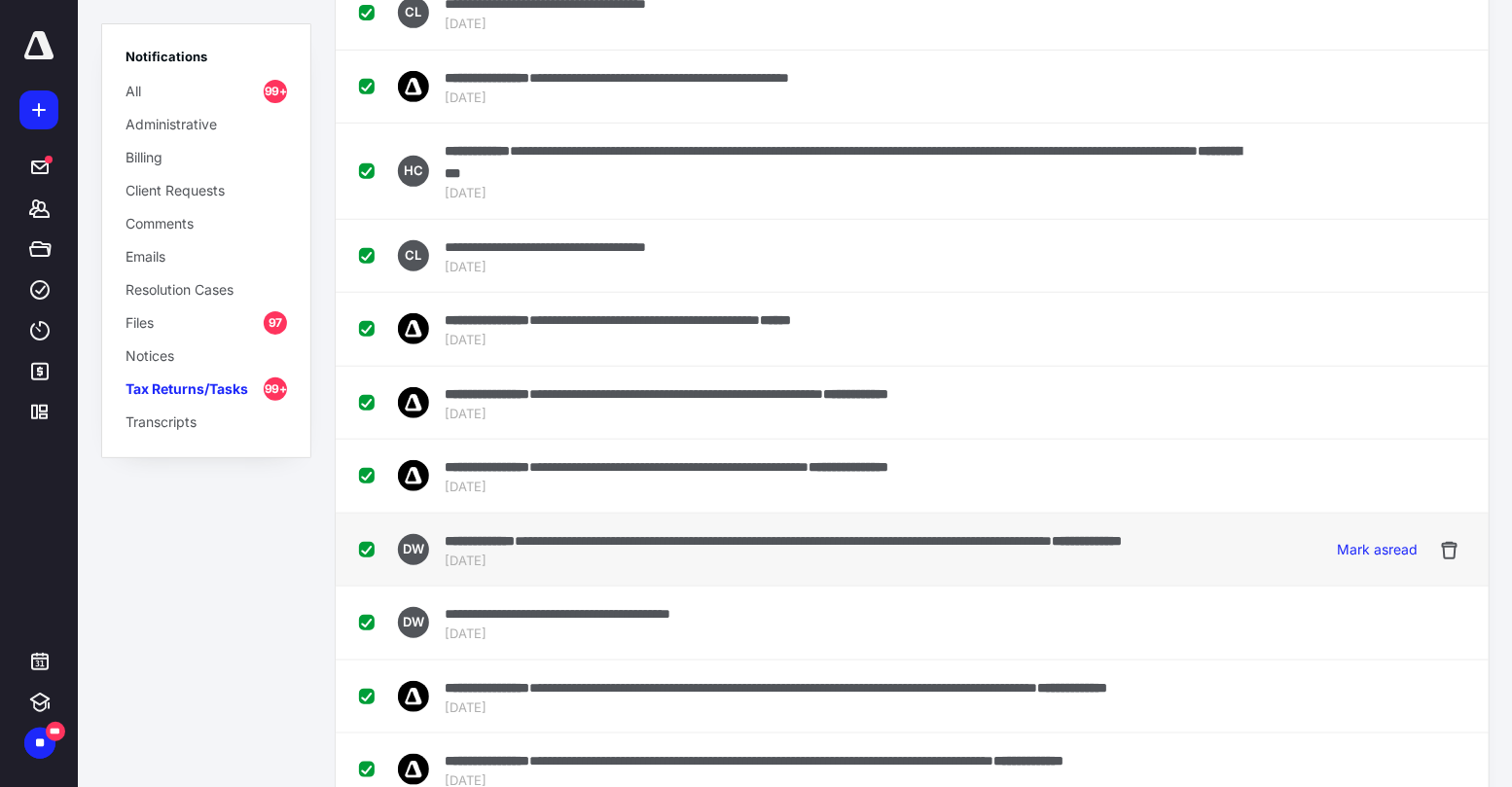 click at bounding box center (371, 549) 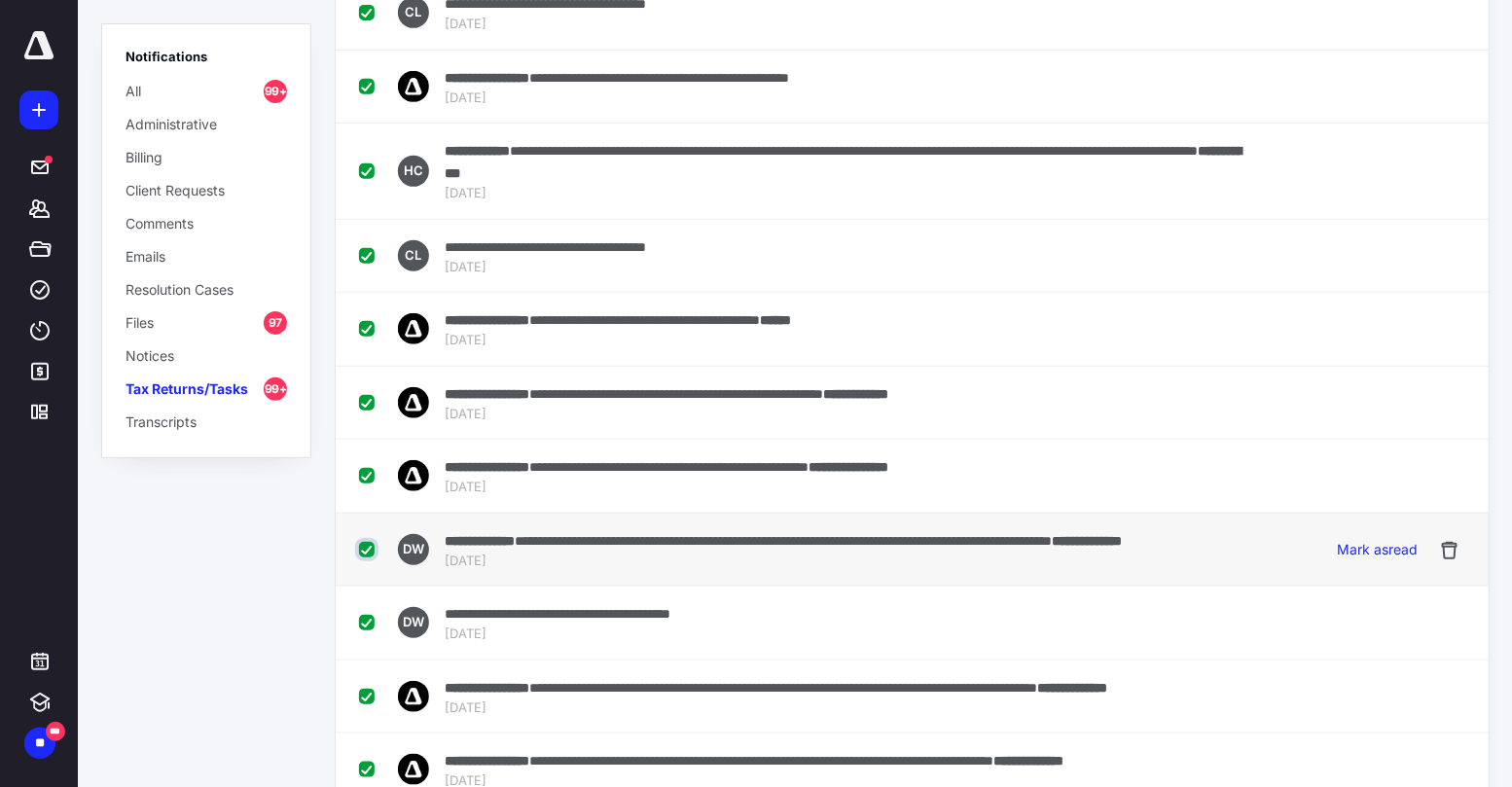 click at bounding box center [369, 550] 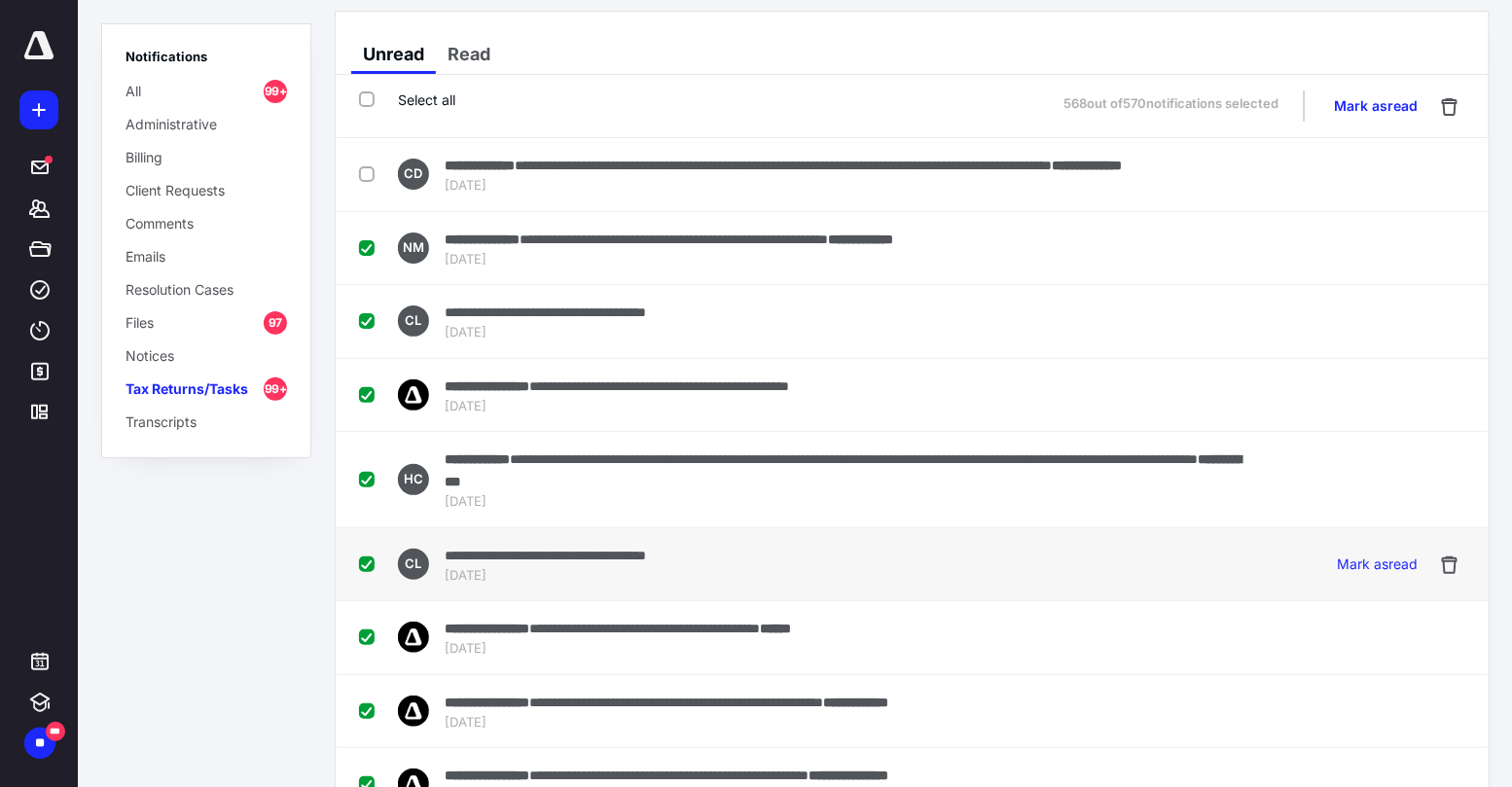 scroll, scrollTop: 0, scrollLeft: 0, axis: both 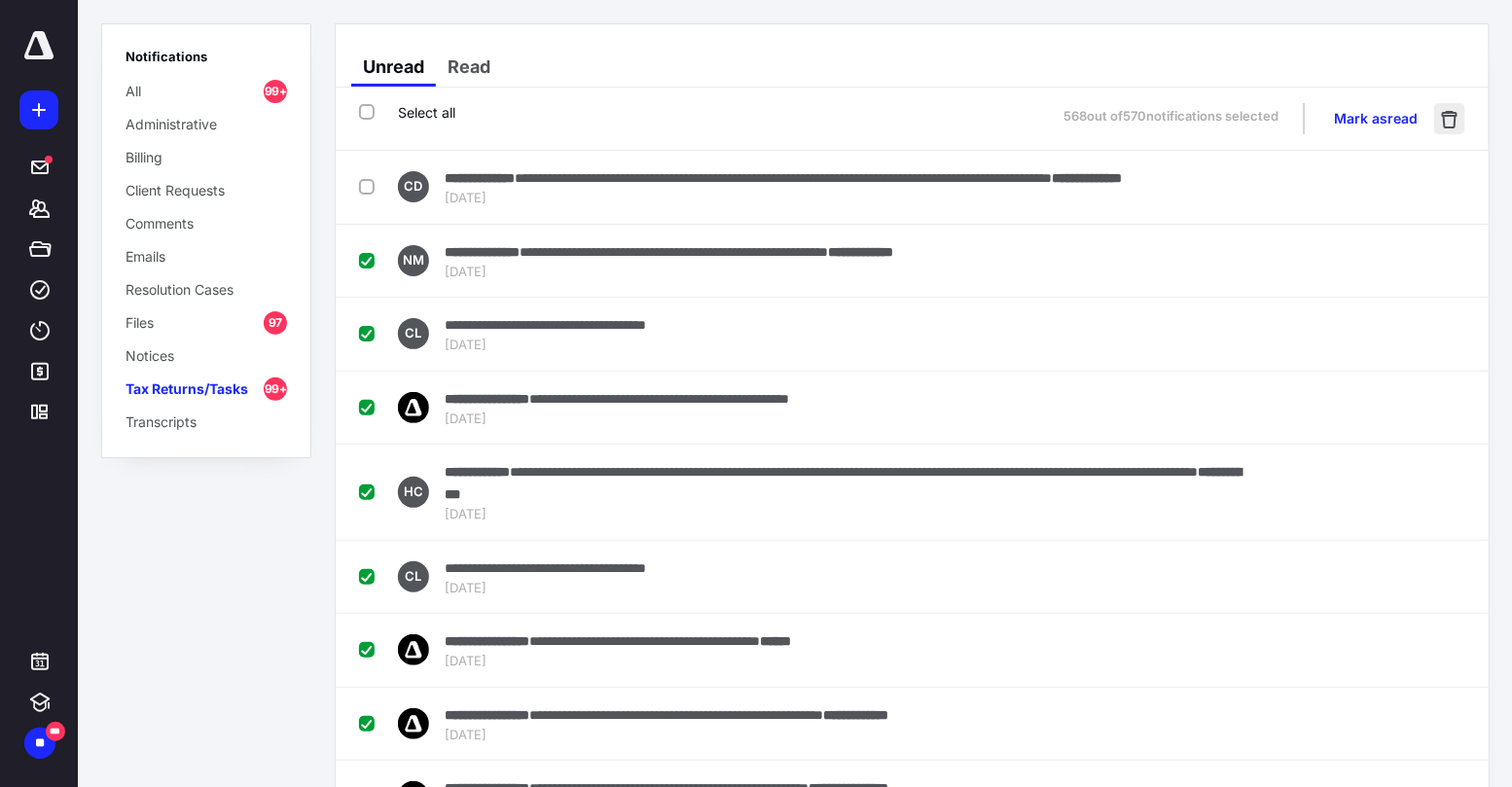 click at bounding box center [1450, 119] 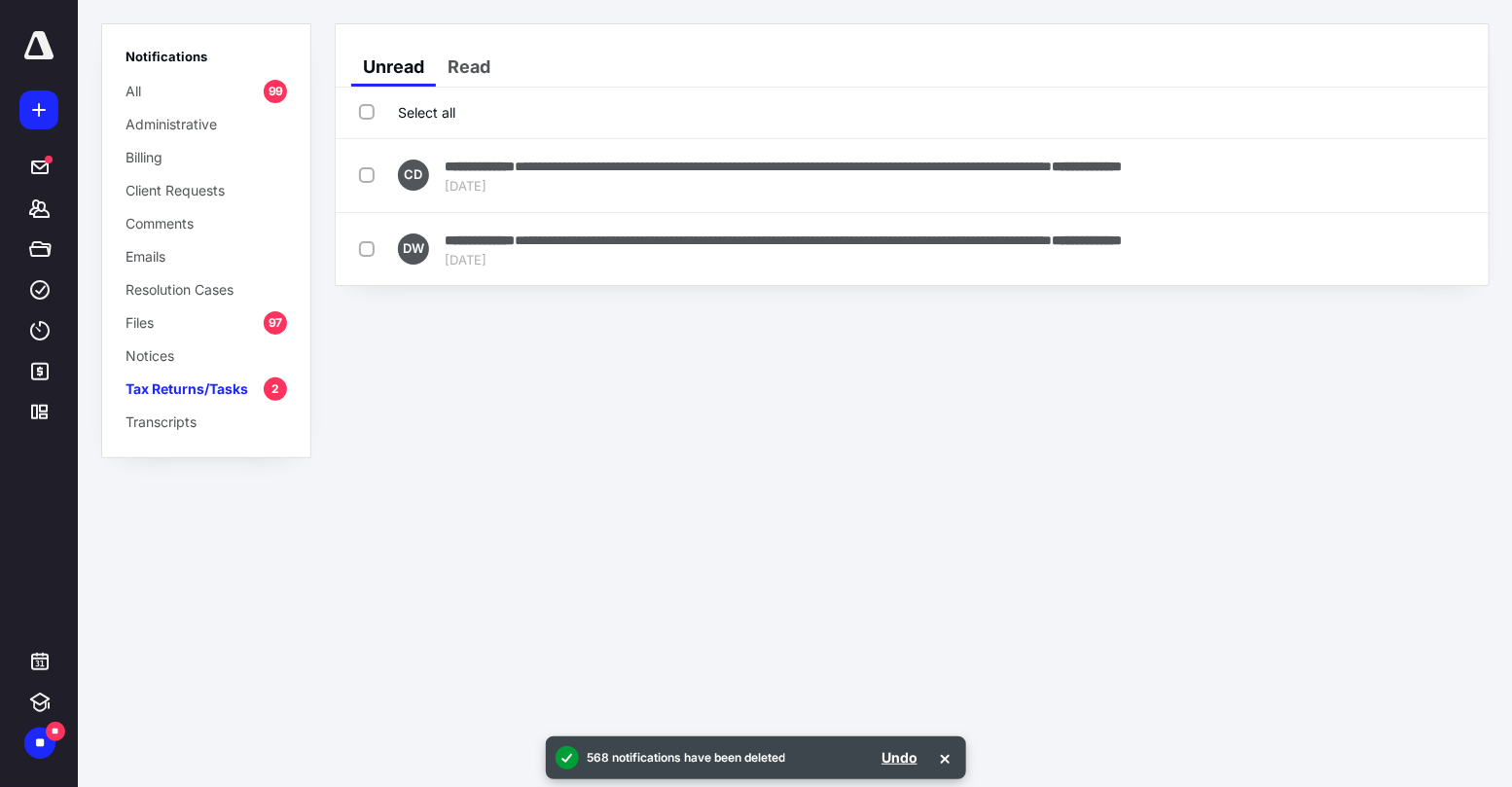 click on "Files 97" at bounding box center [206, 322] 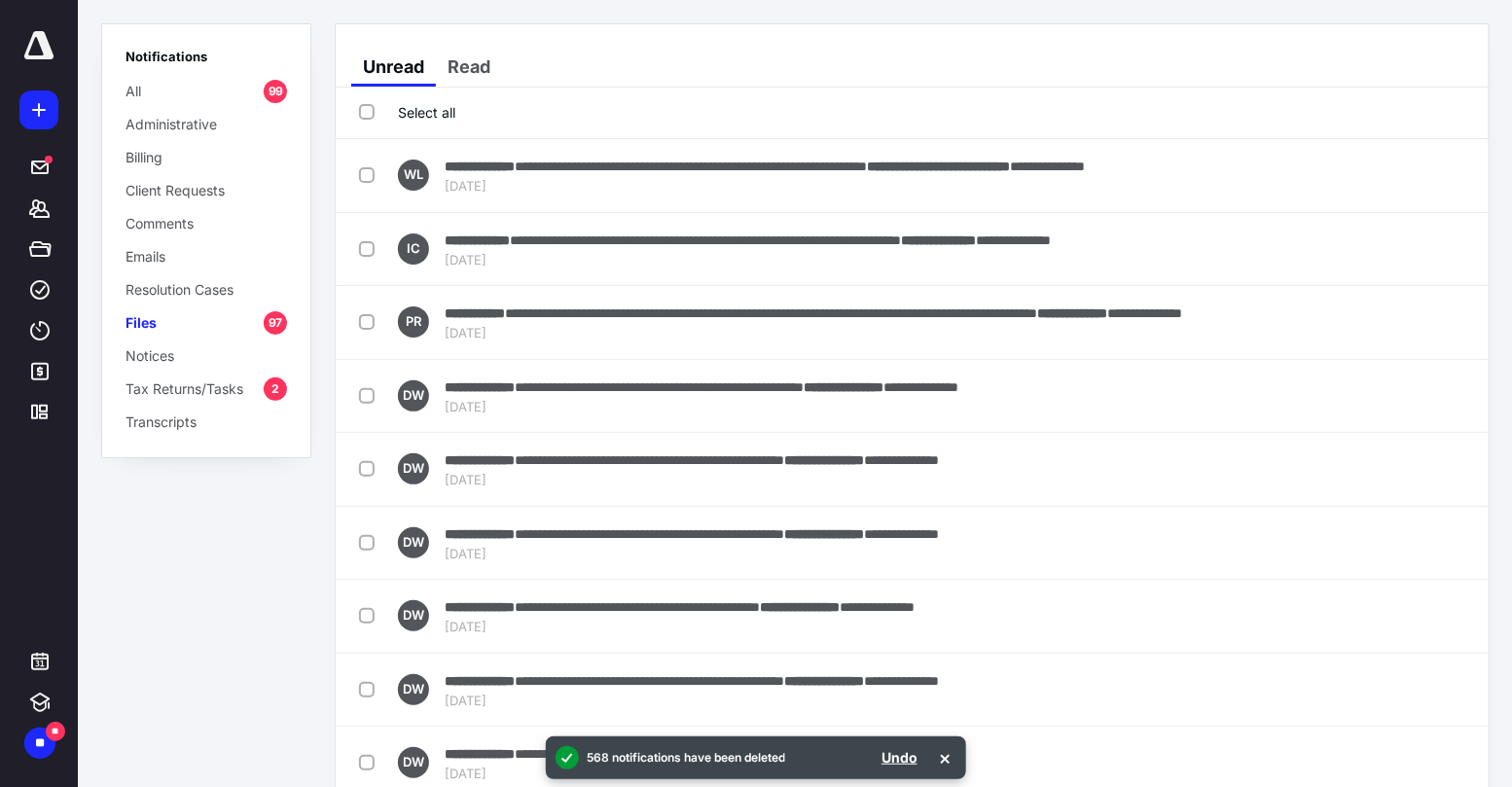 click on "Select all" at bounding box center (407, 112) 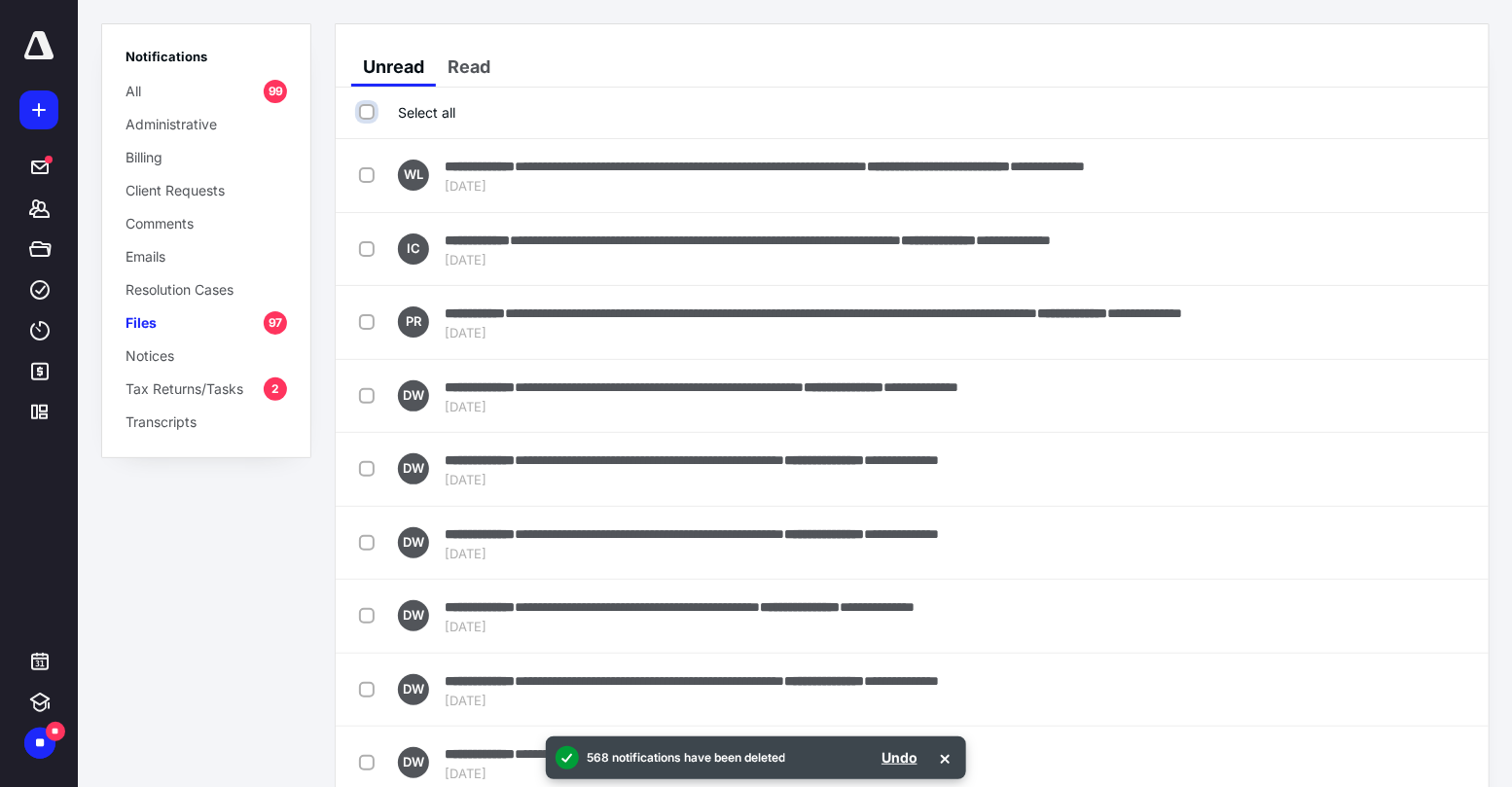click on "Select all" at bounding box center [369, 112] 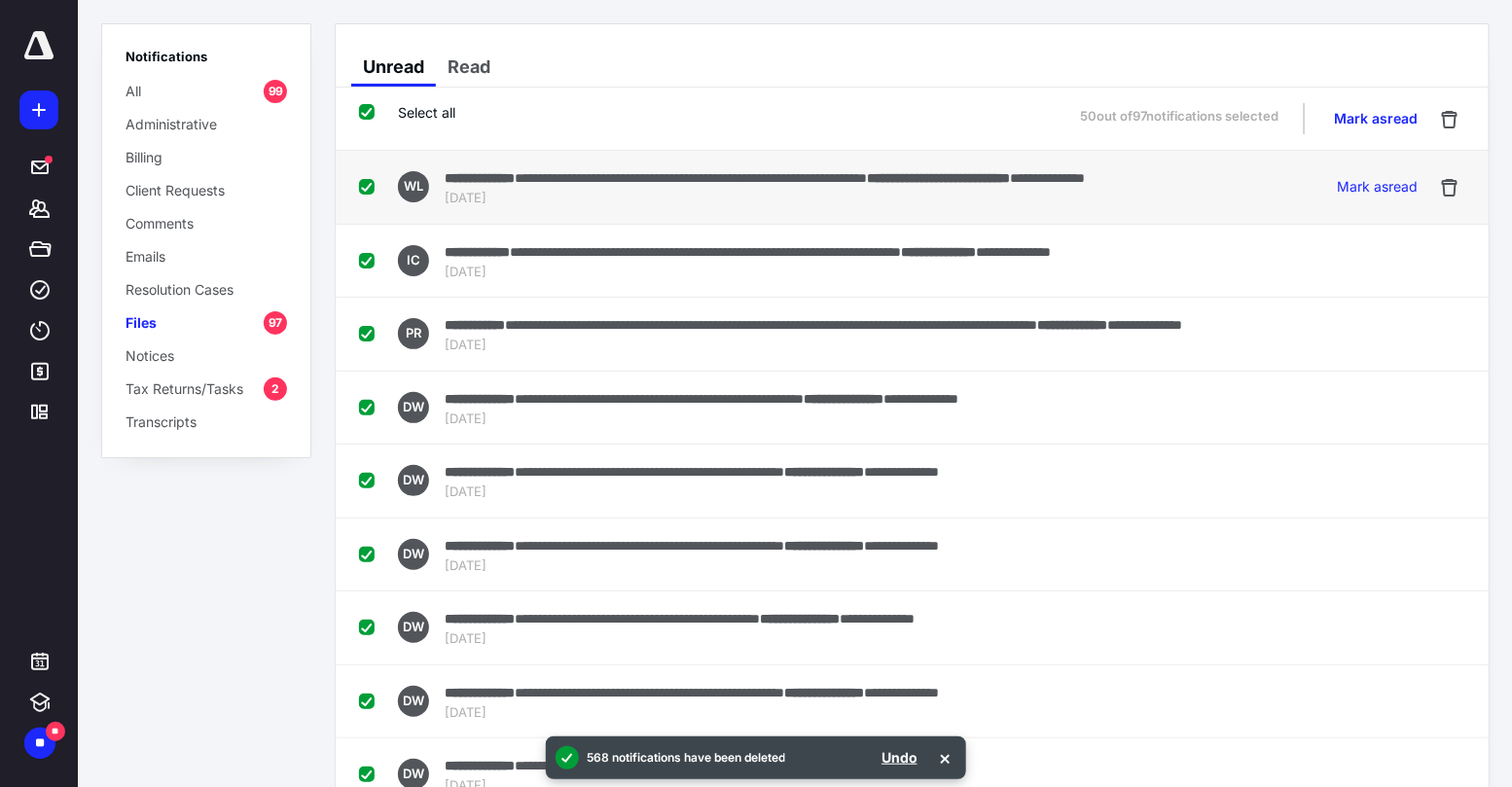 click at bounding box center (371, 186) 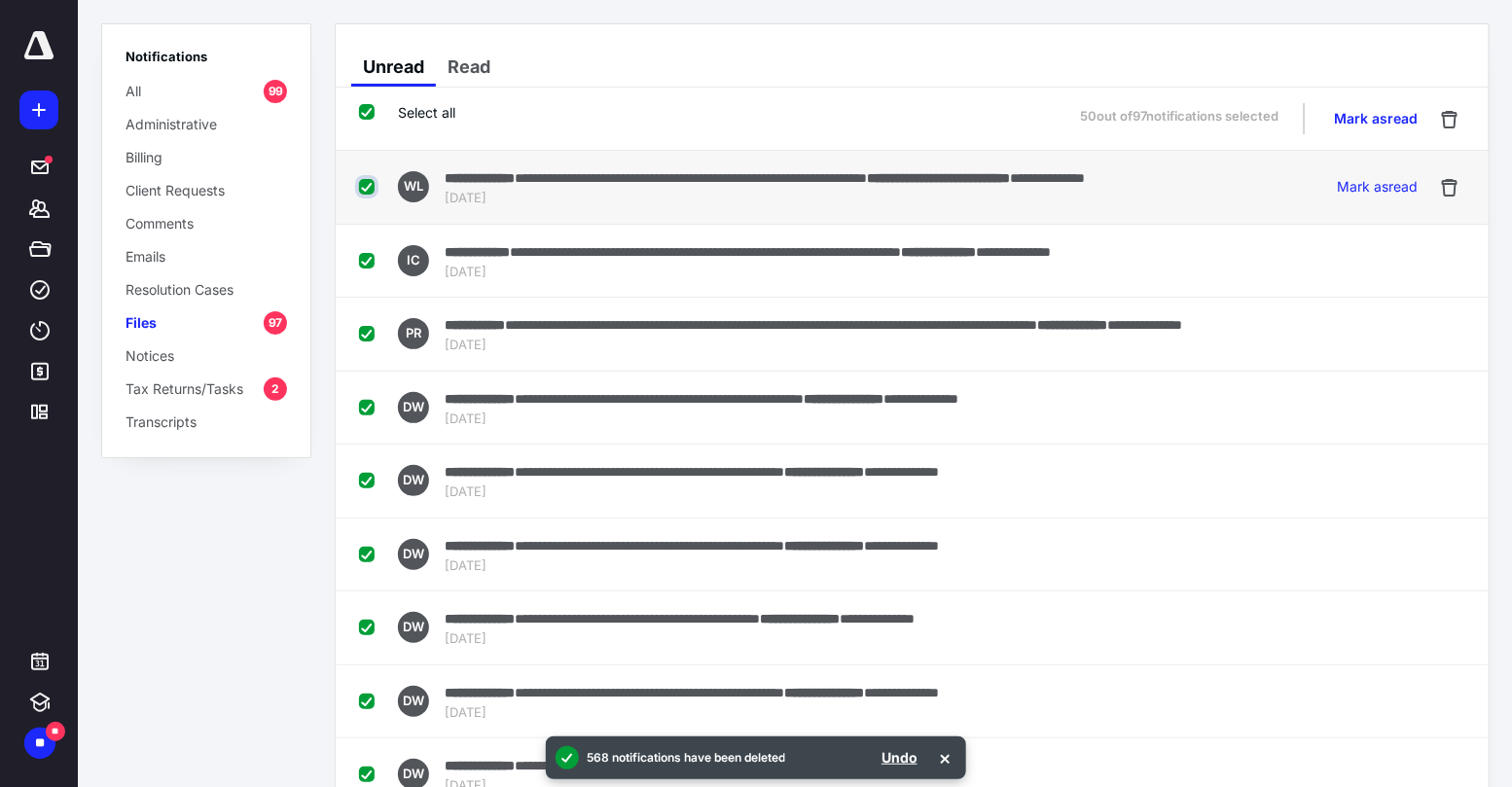 click at bounding box center [369, 187] 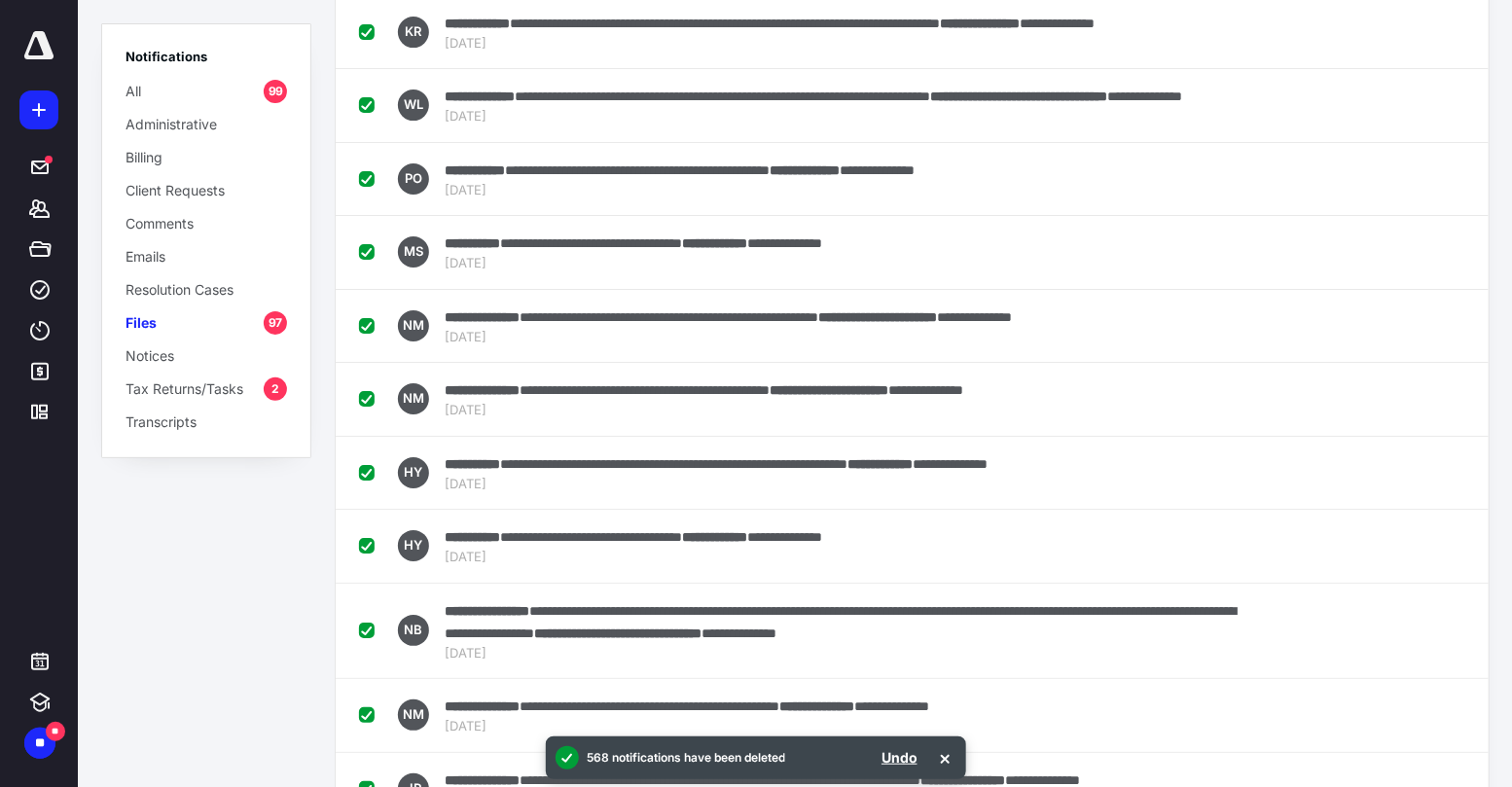 scroll, scrollTop: 3432, scrollLeft: 0, axis: vertical 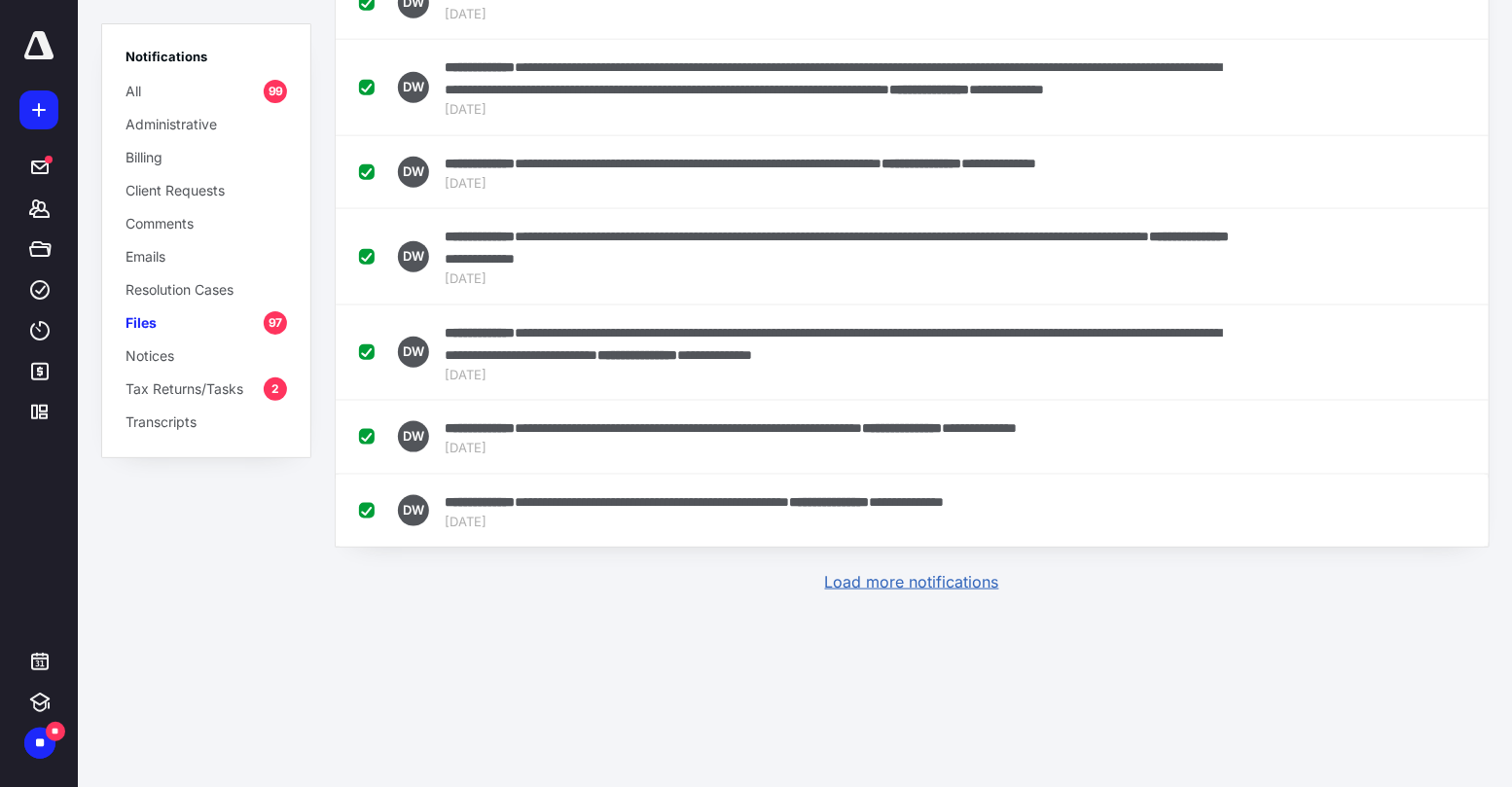 click on "Load more notifications" at bounding box center (912, 582) 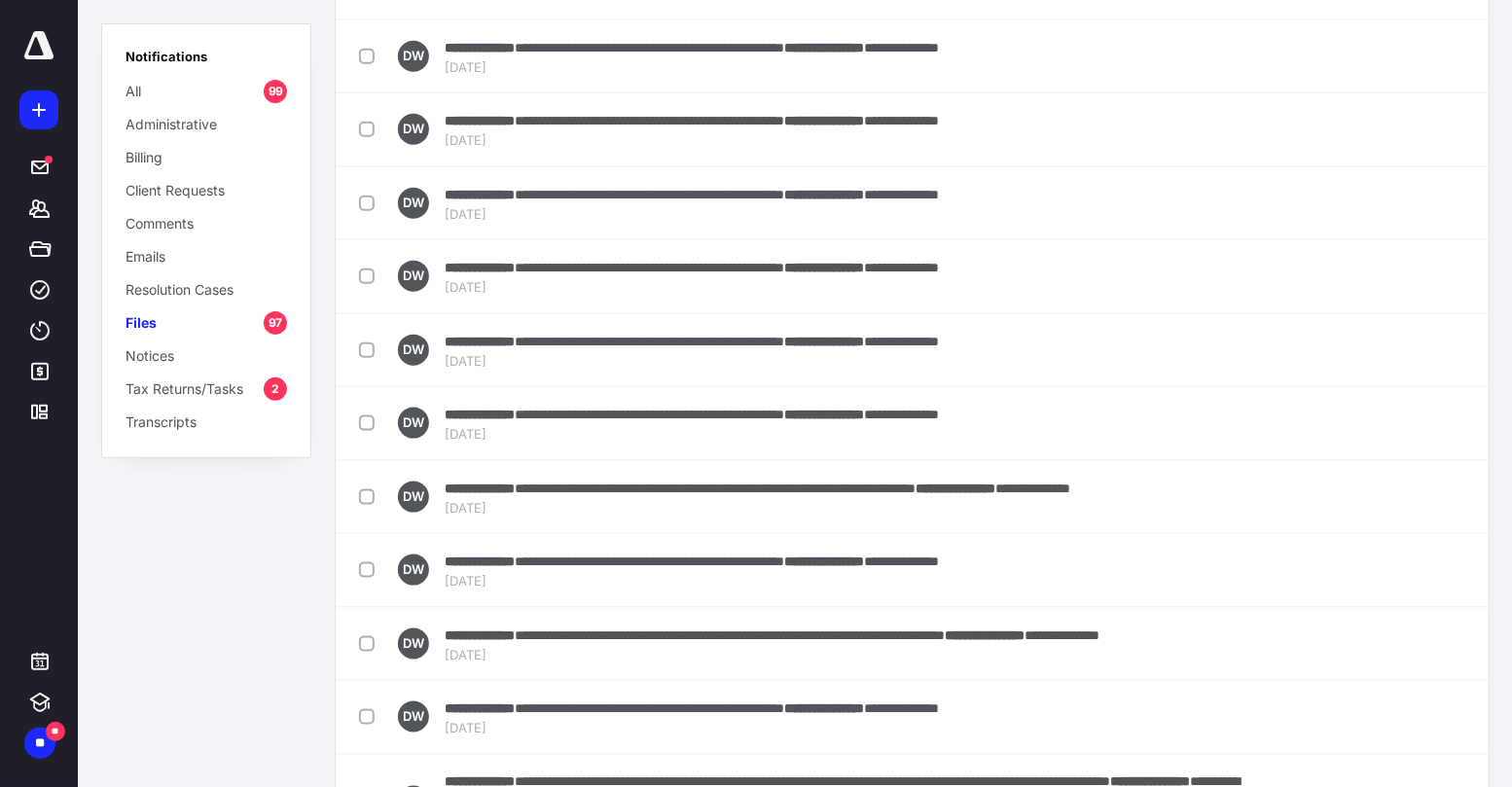 scroll, scrollTop: 0, scrollLeft: 0, axis: both 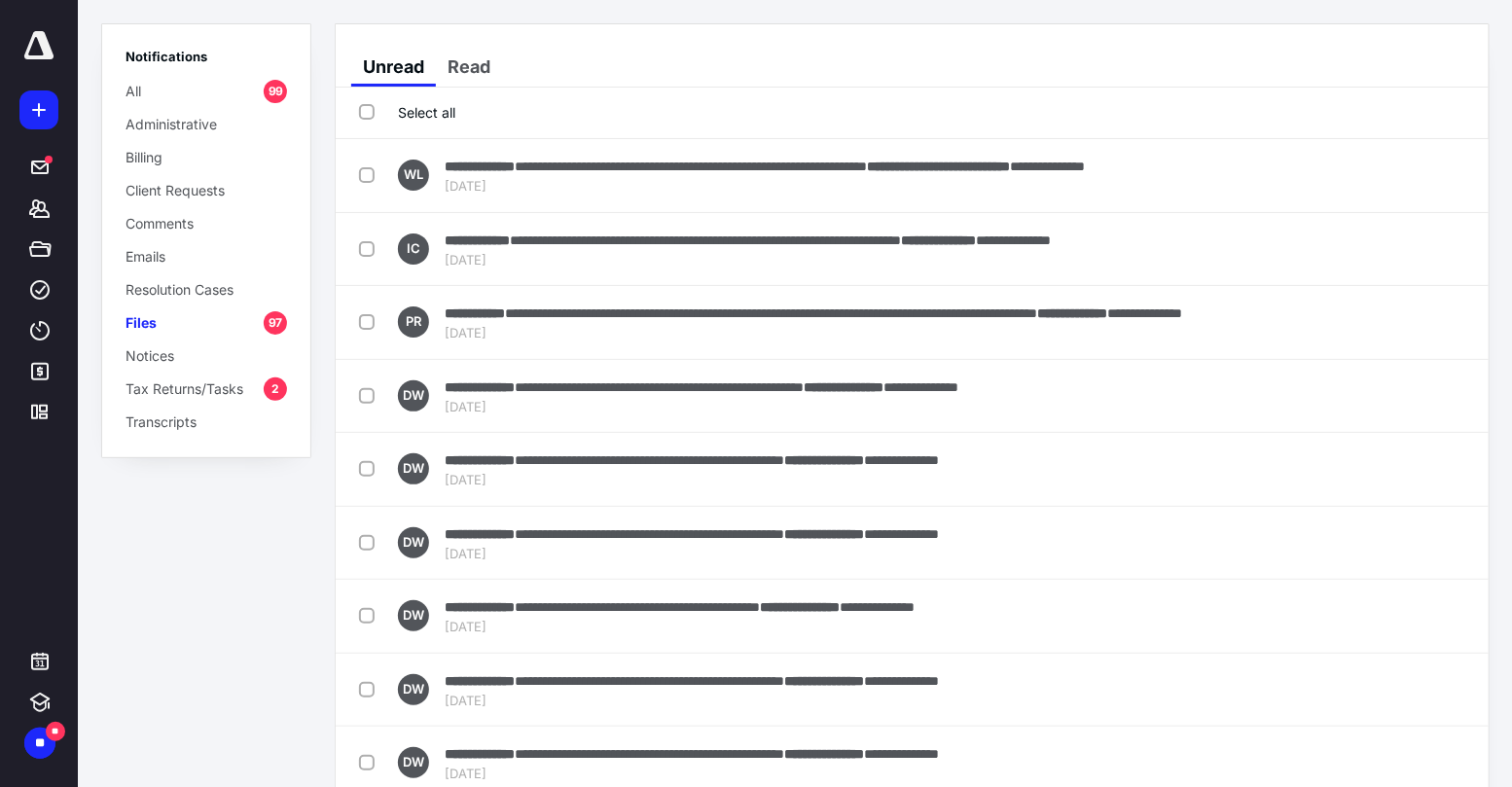 click on "Select all" at bounding box center [407, 112] 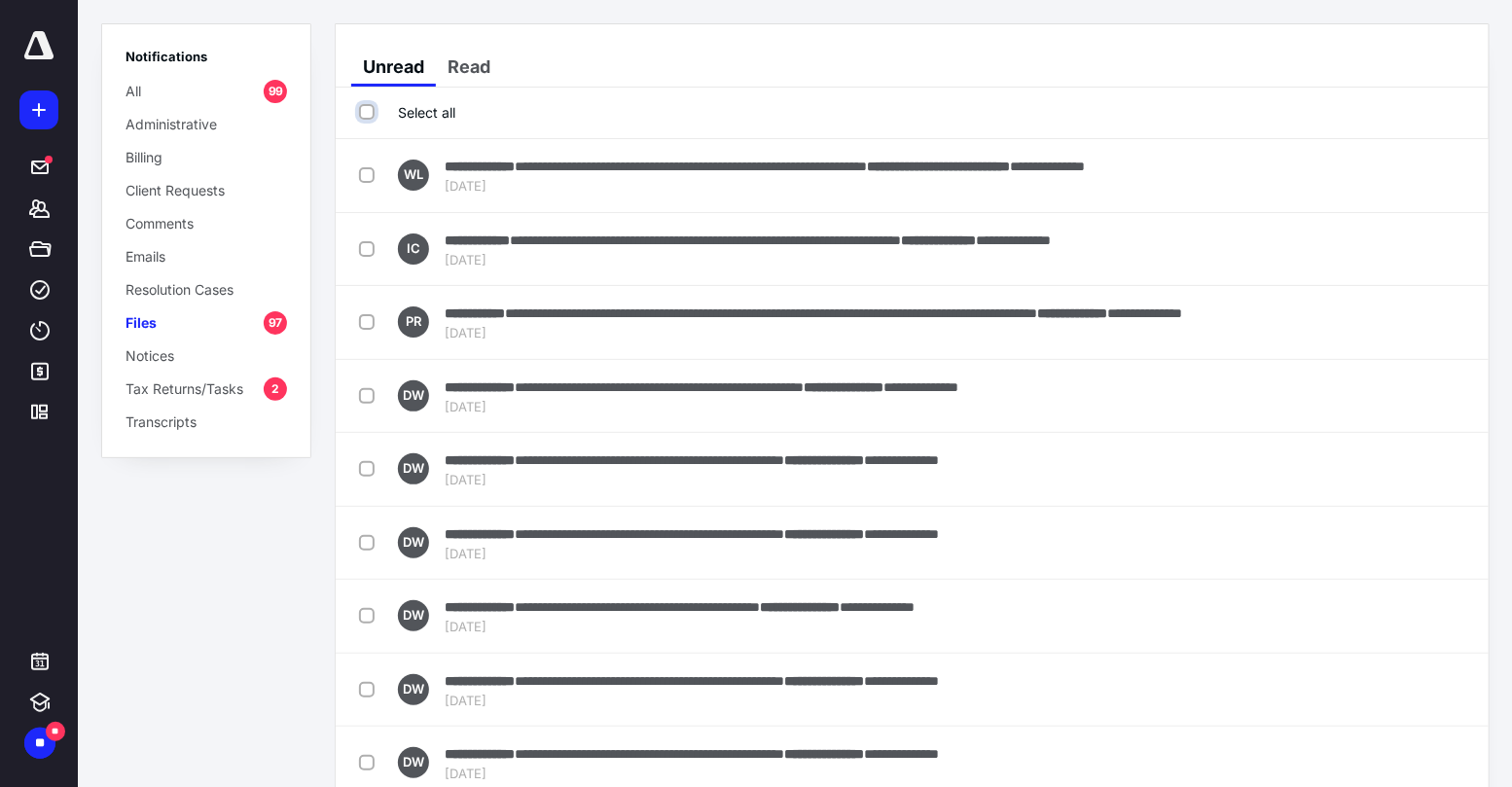 click on "Select all" at bounding box center (369, 112) 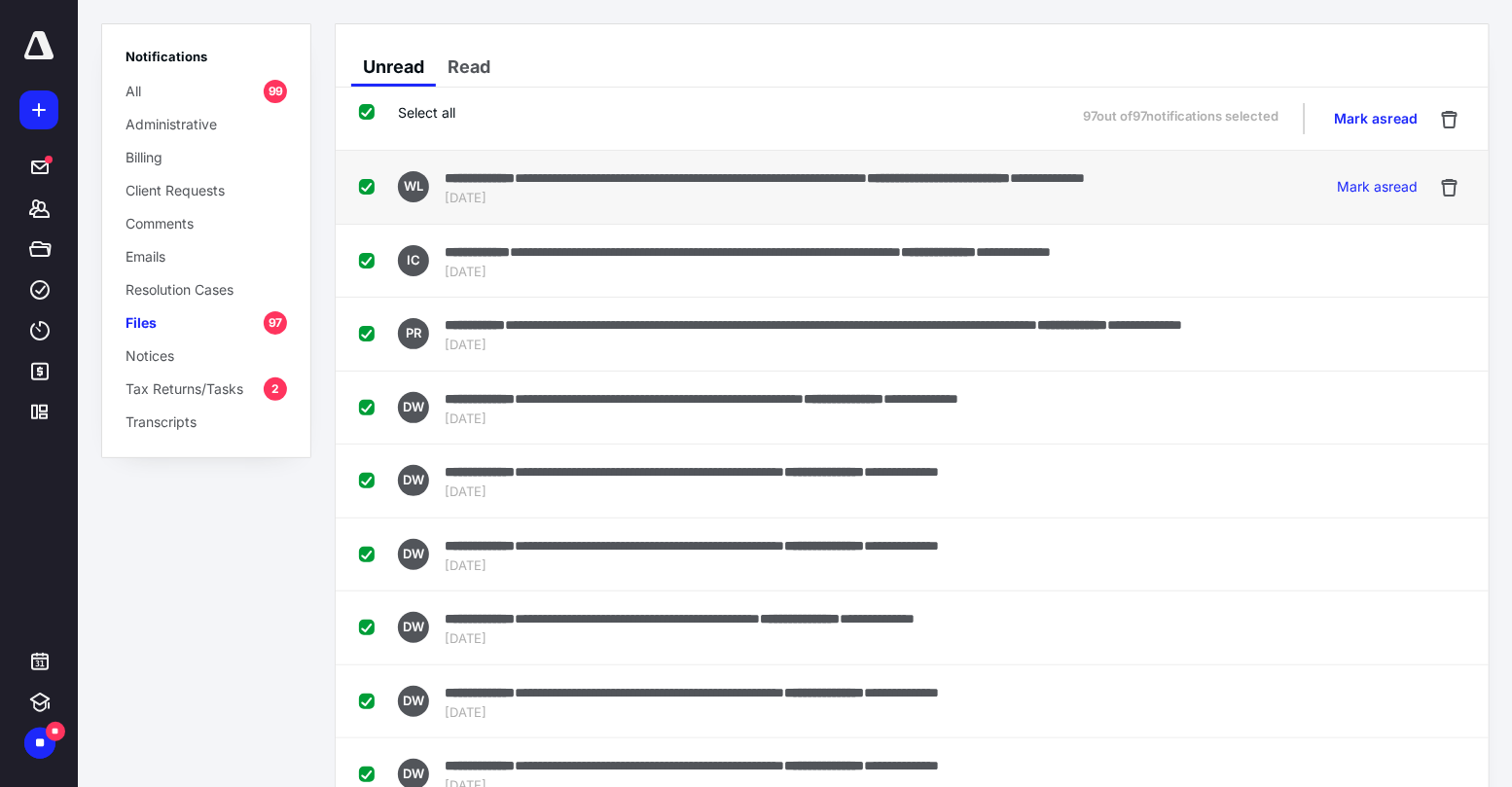 click at bounding box center (371, 186) 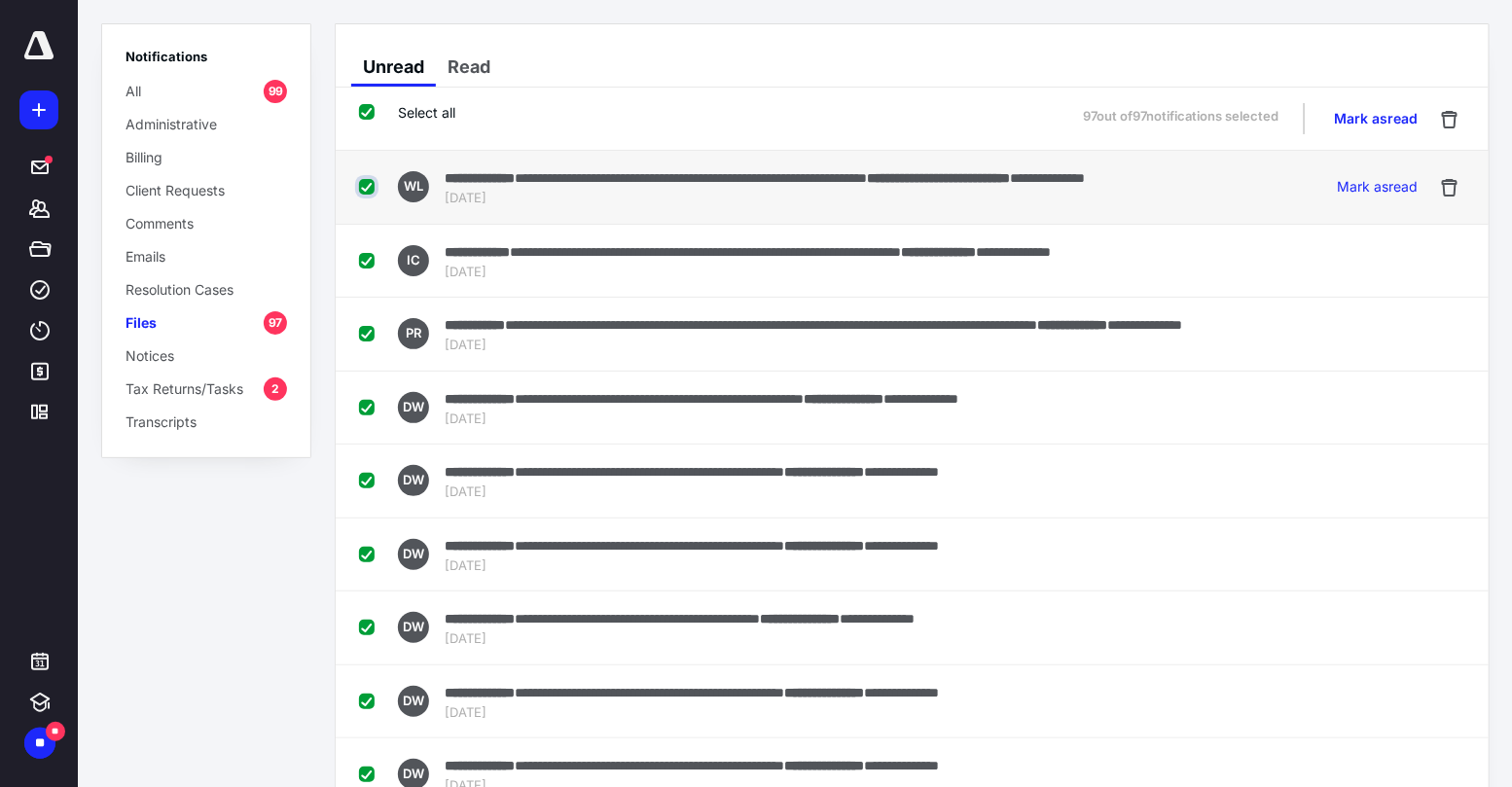 click at bounding box center (369, 187) 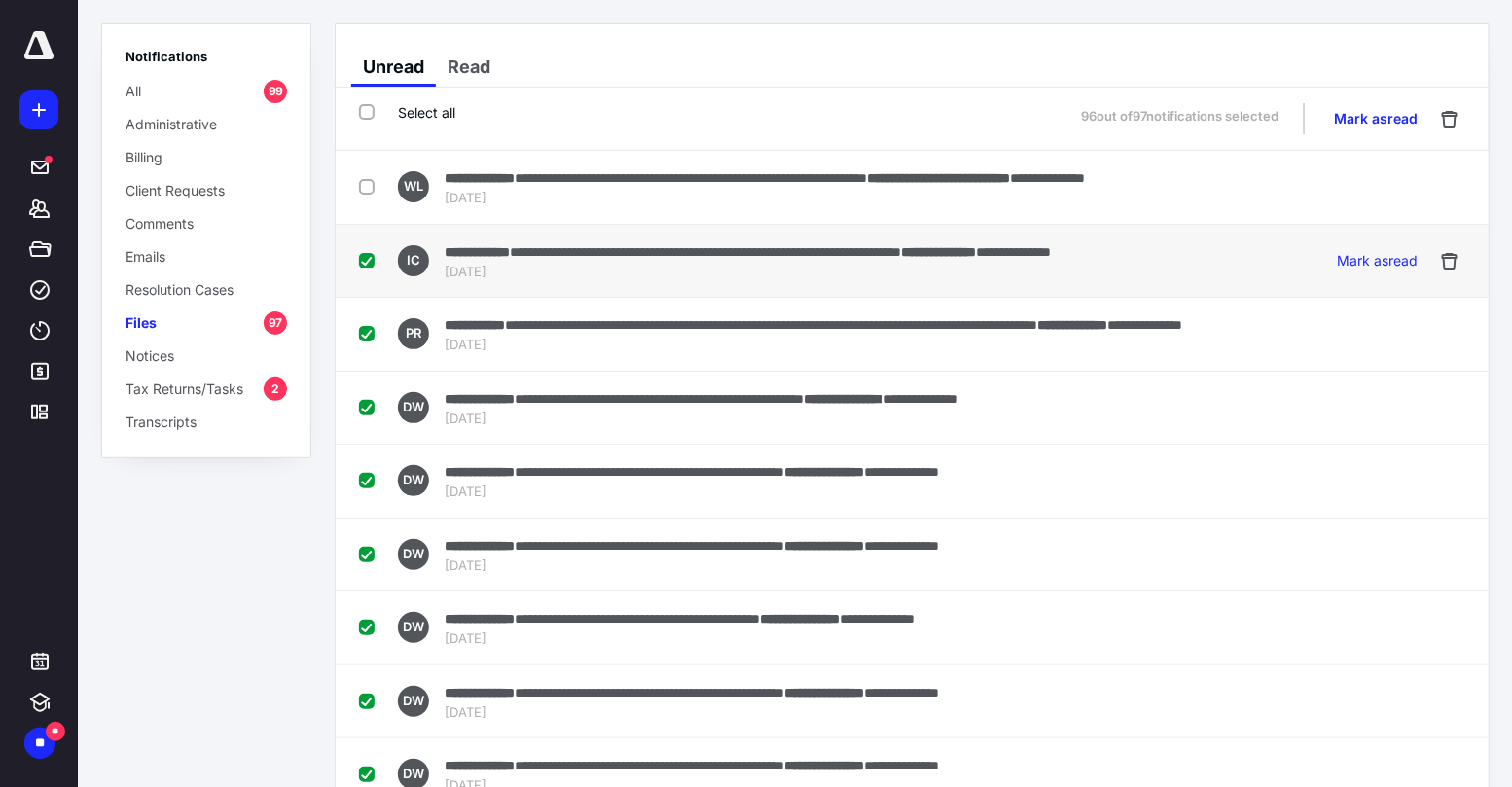 click at bounding box center (371, 260) 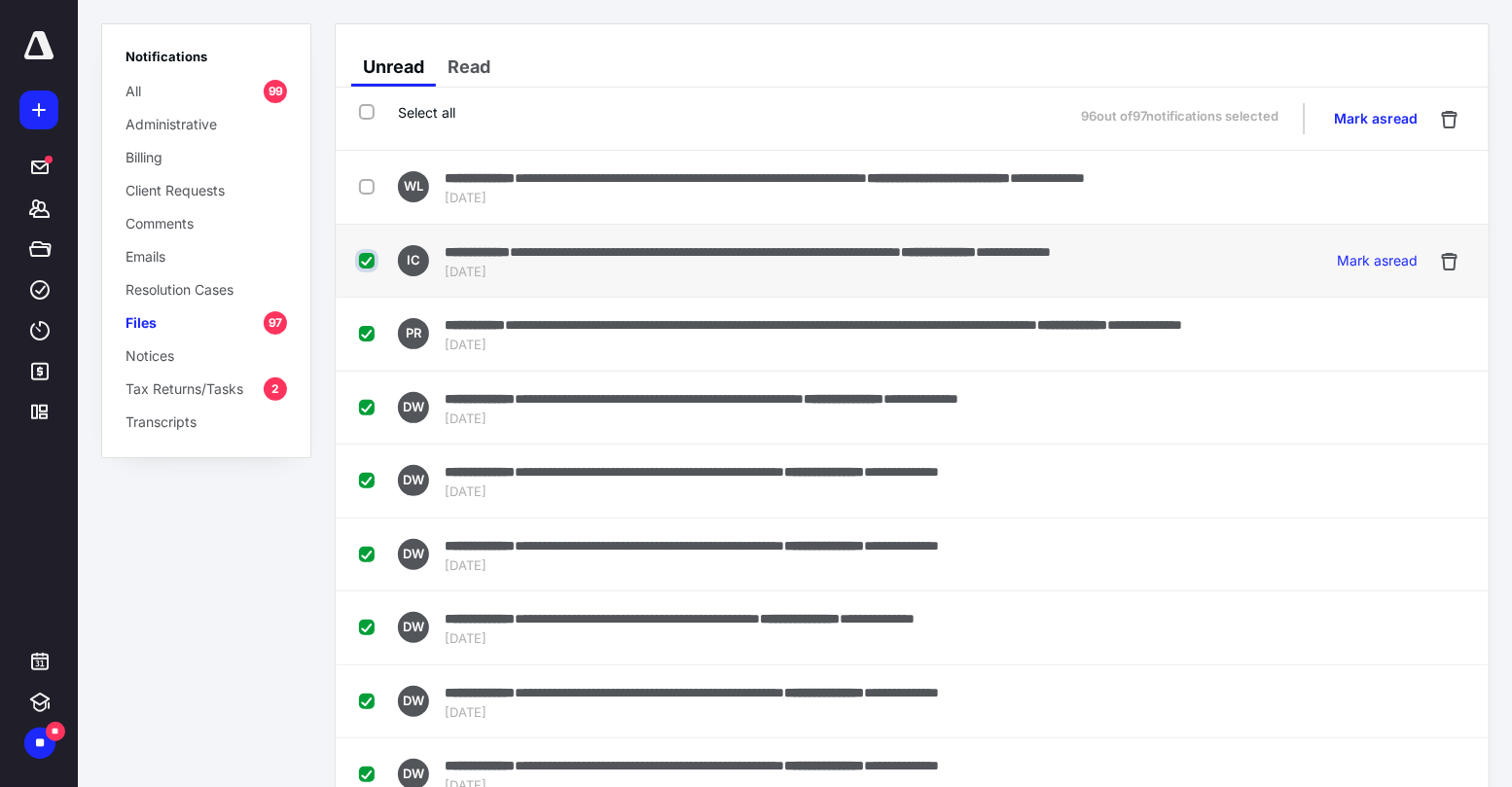 click at bounding box center (369, 261) 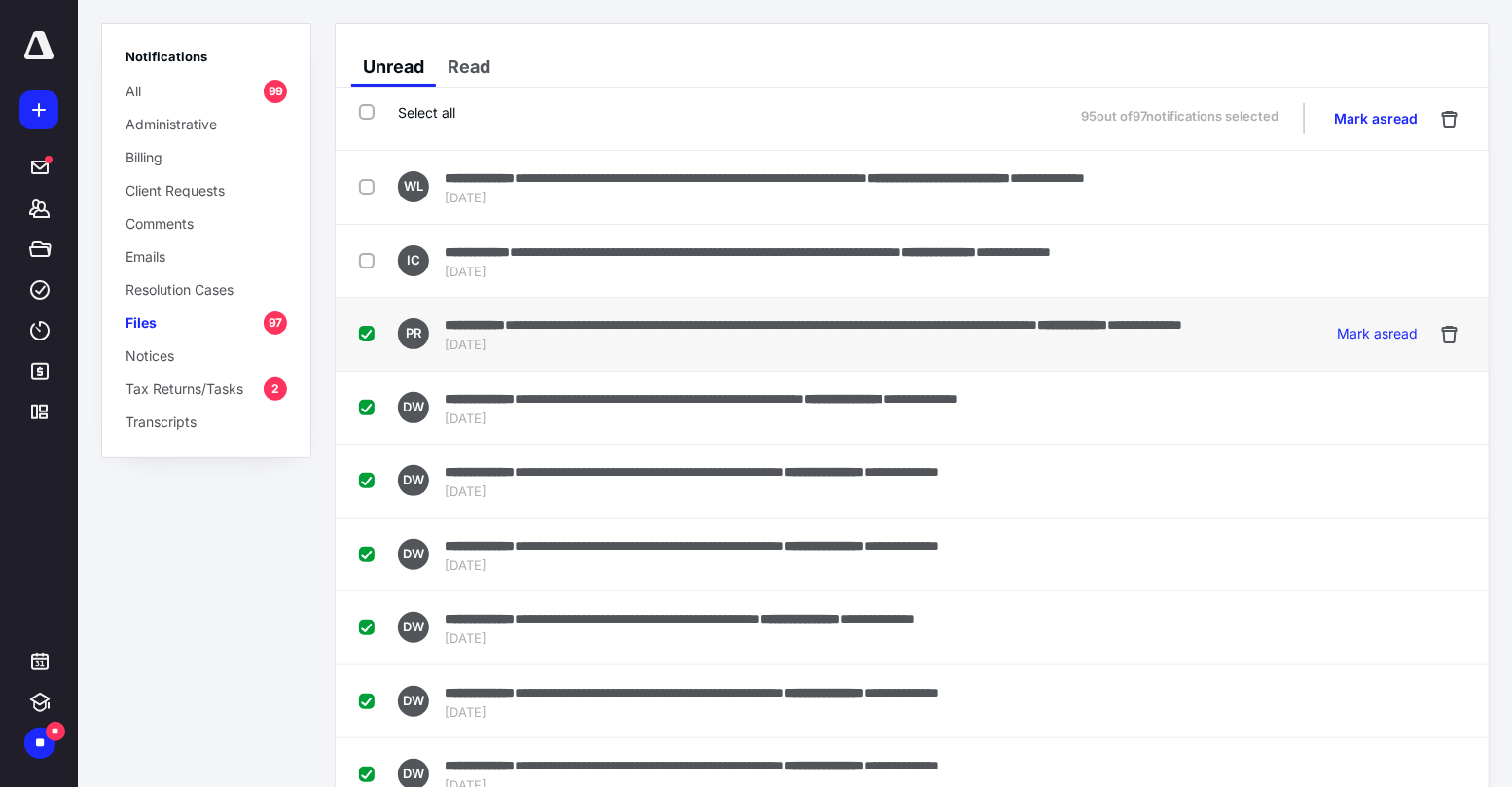 click at bounding box center [371, 333] 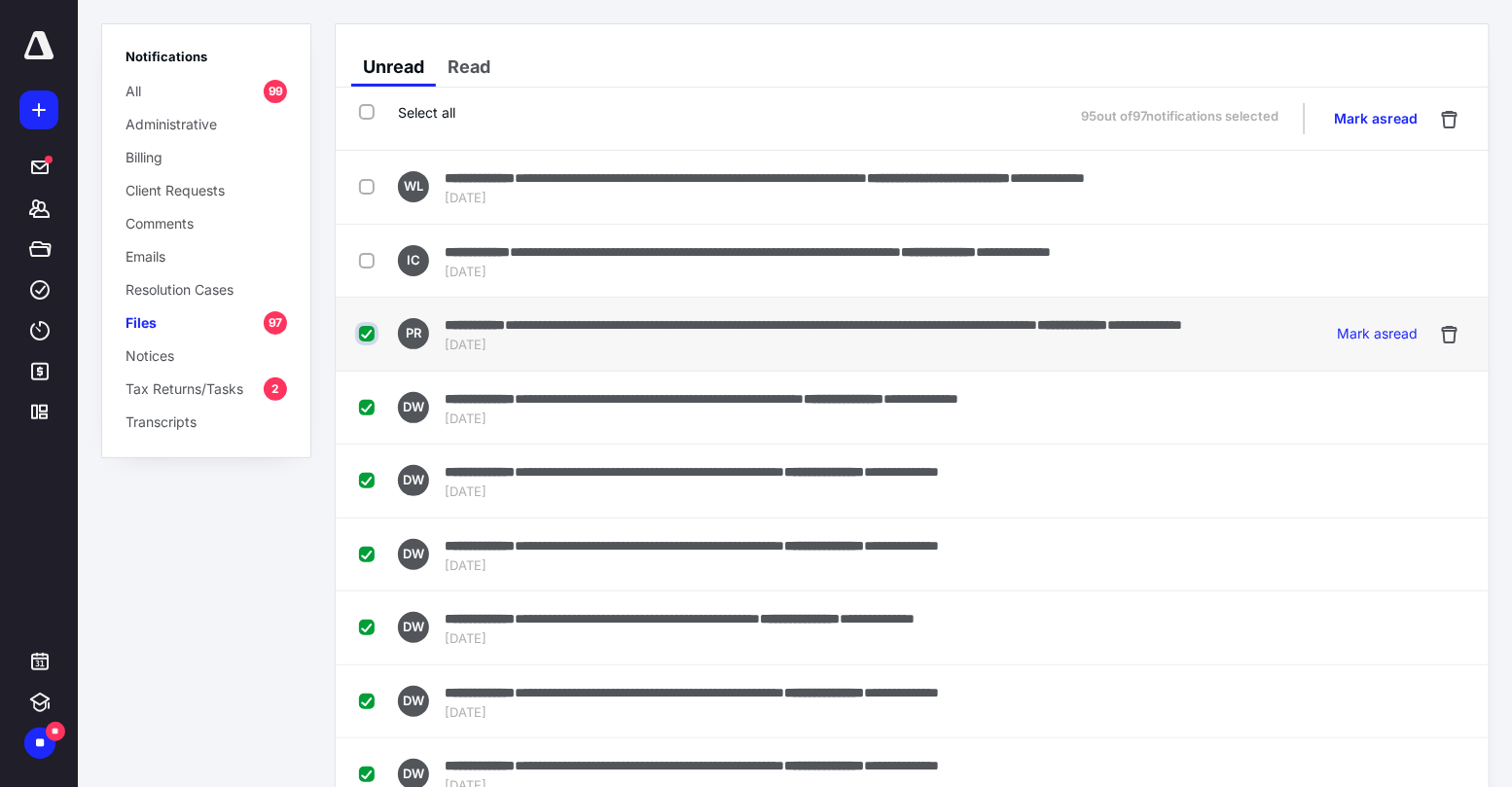 click at bounding box center [369, 334] 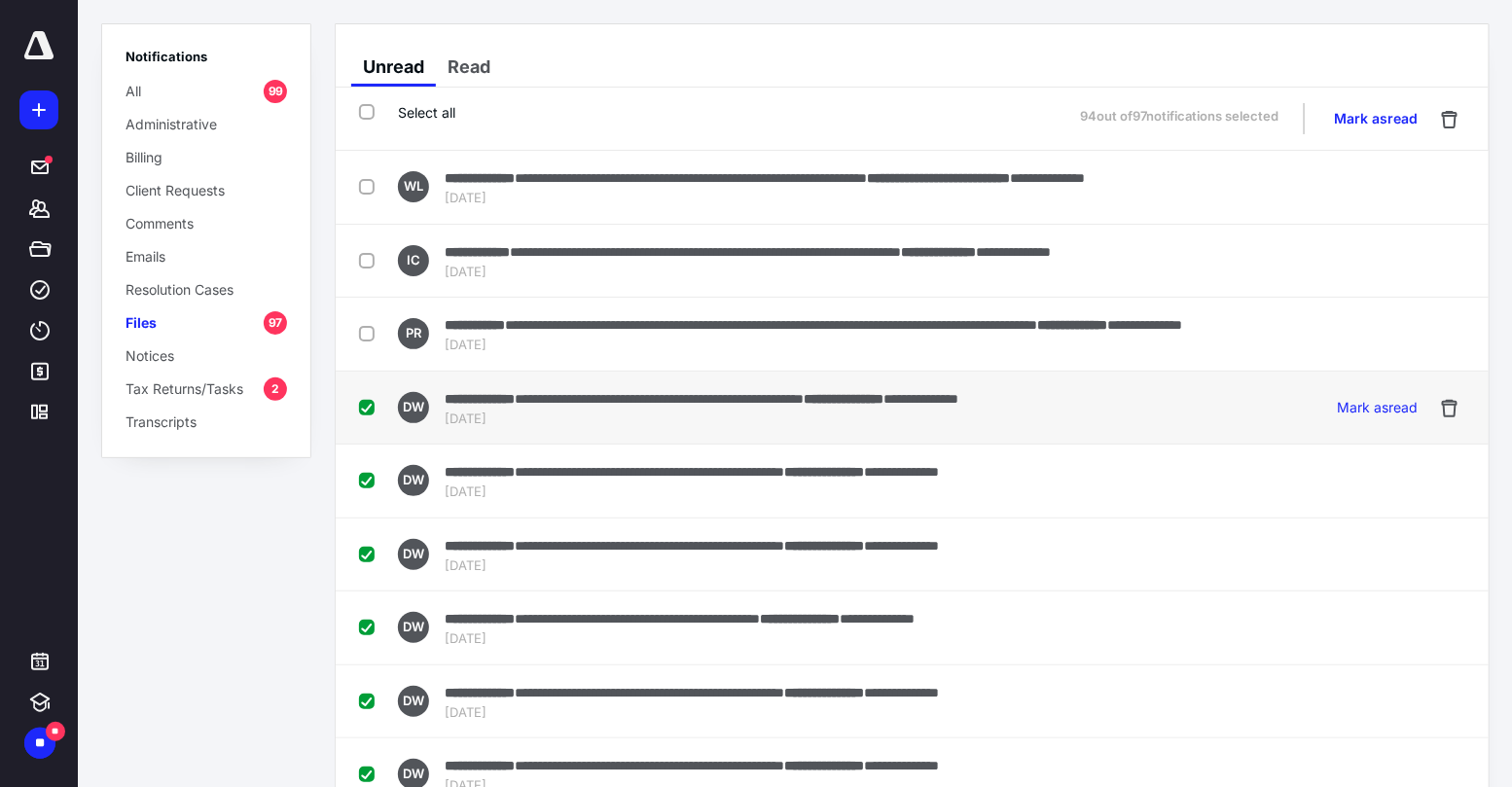 click at bounding box center (371, 407) 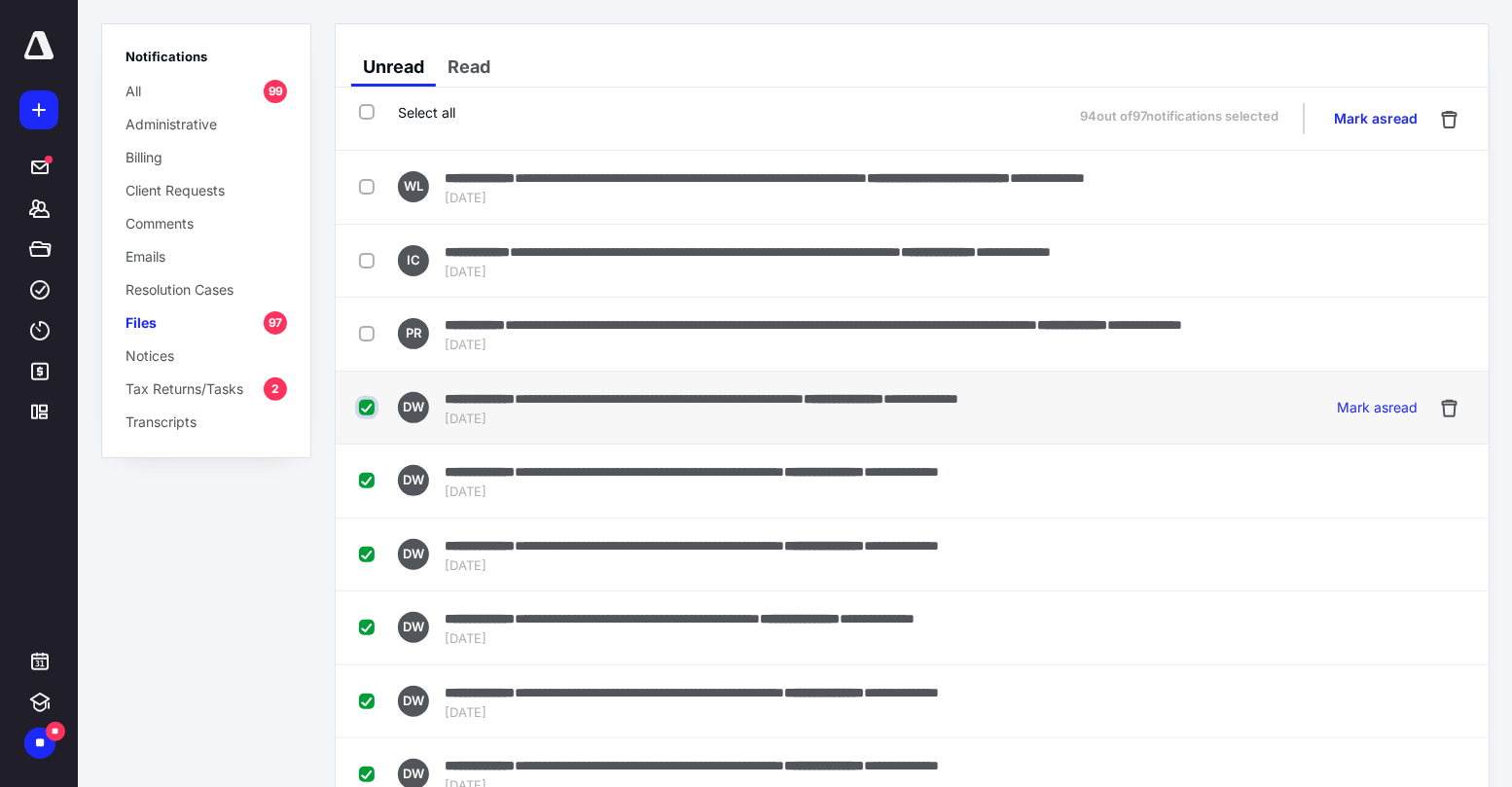 click at bounding box center (369, 408) 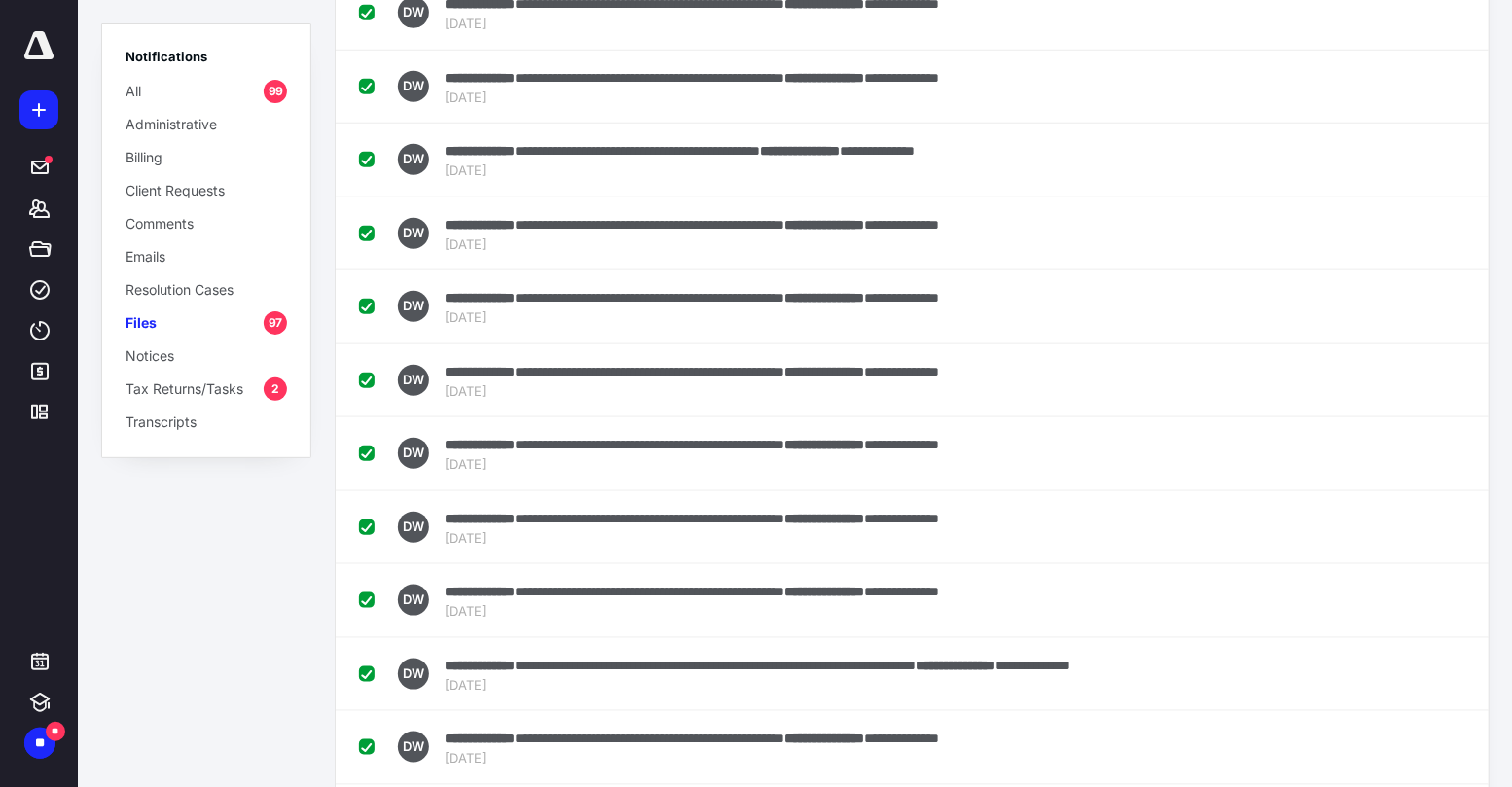 scroll, scrollTop: 0, scrollLeft: 0, axis: both 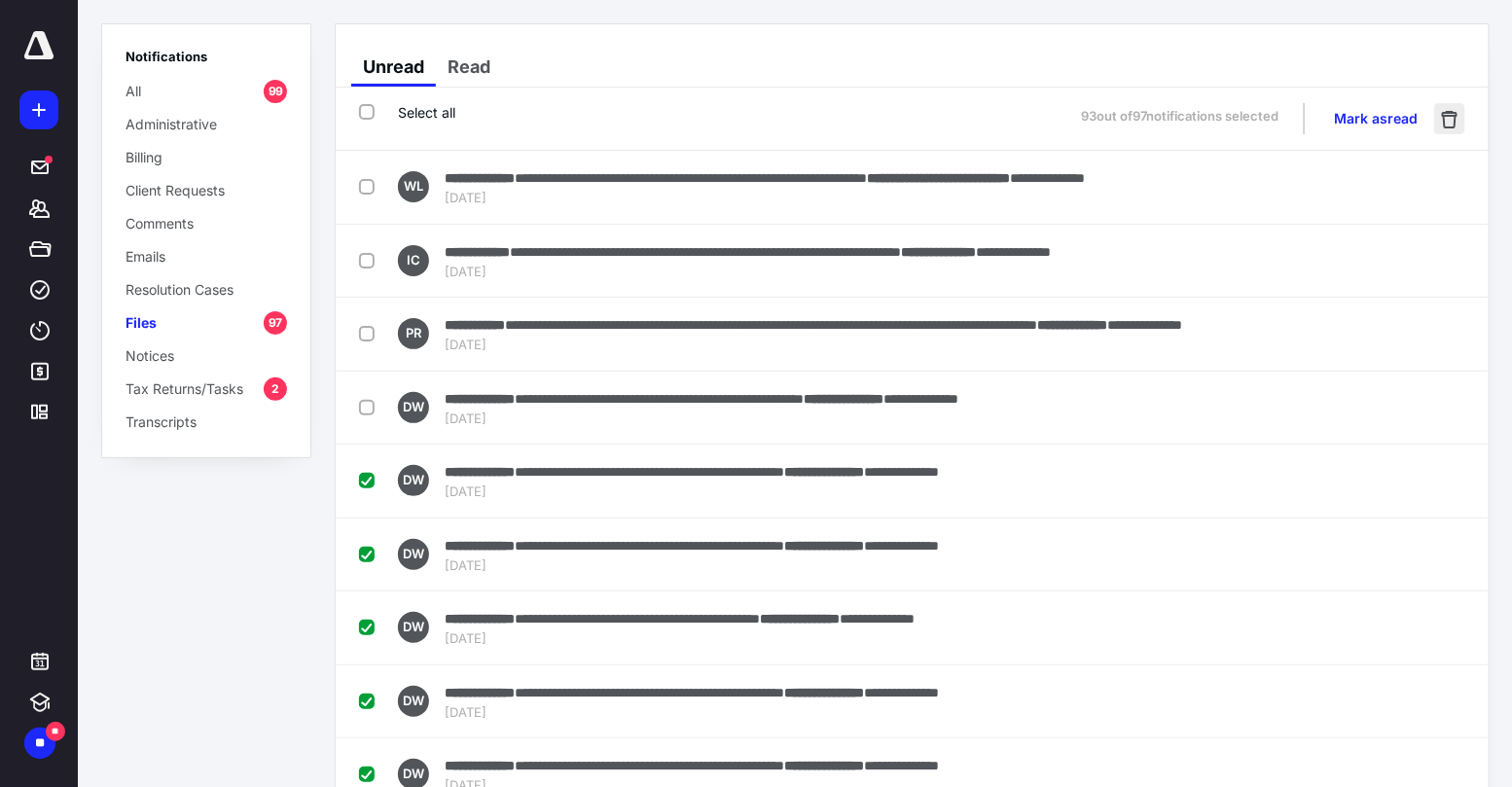 click at bounding box center [1450, 119] 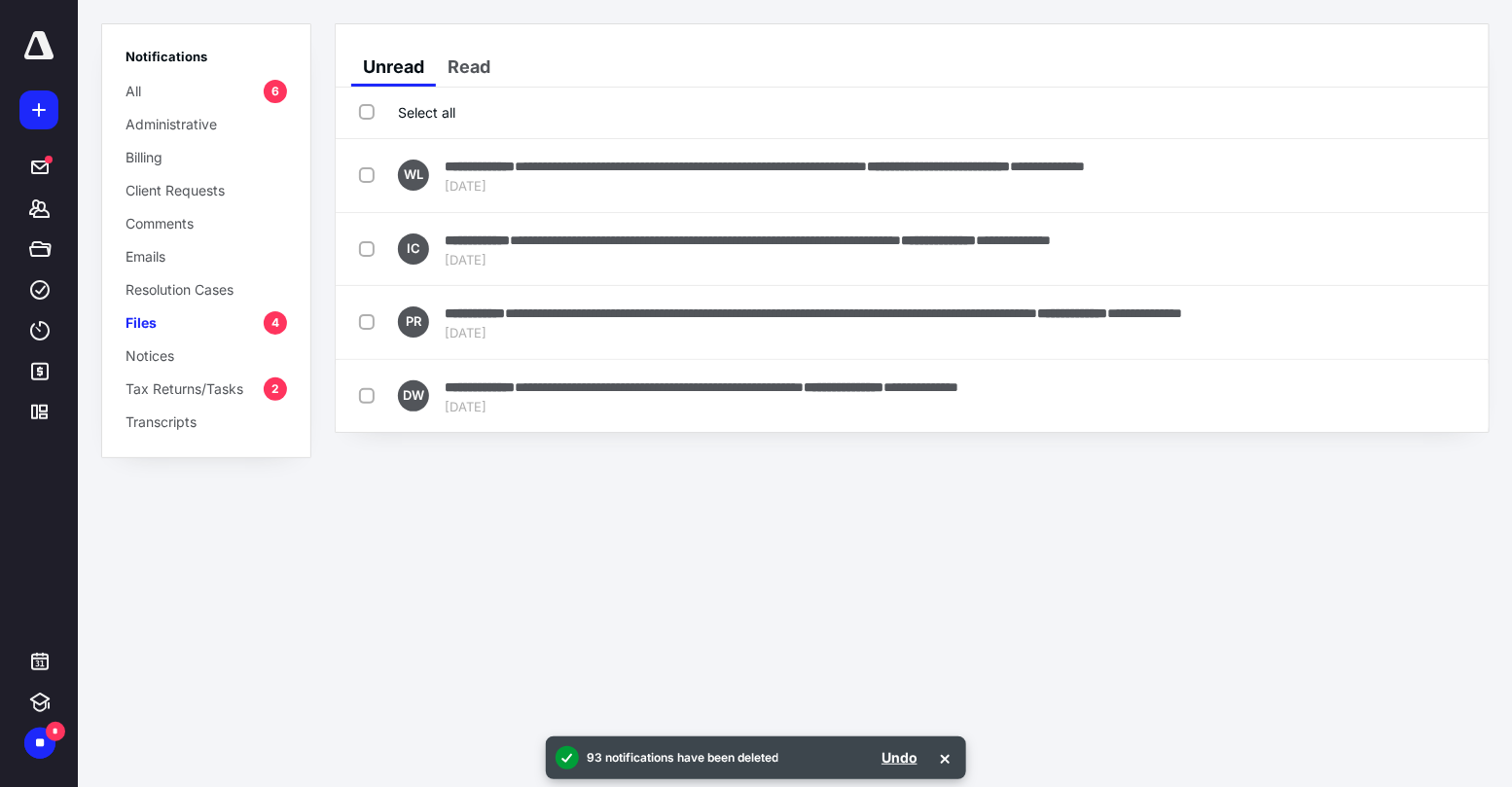 click on "**********" at bounding box center (756, 393) 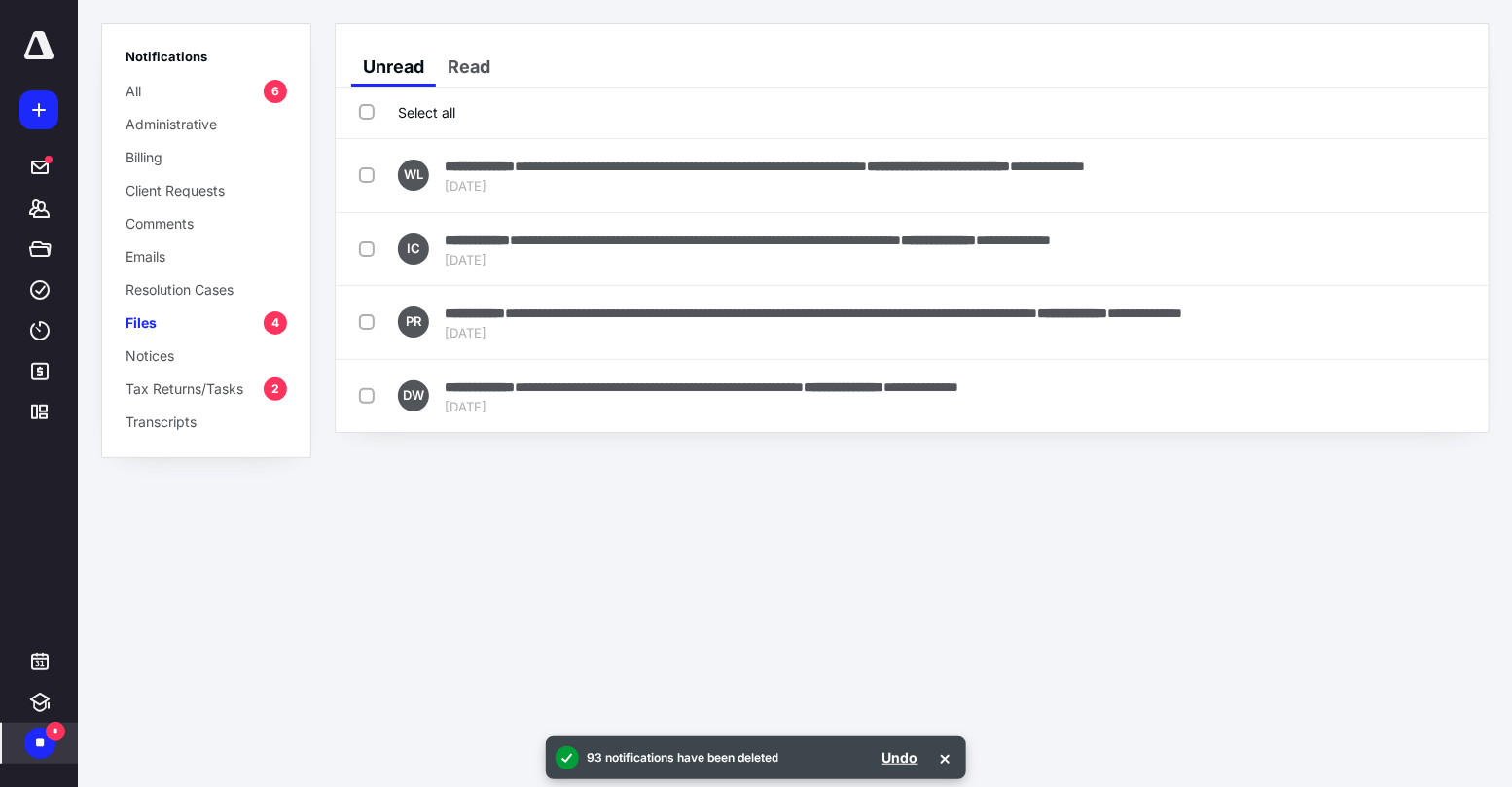 click on "**" at bounding box center [40, 743] 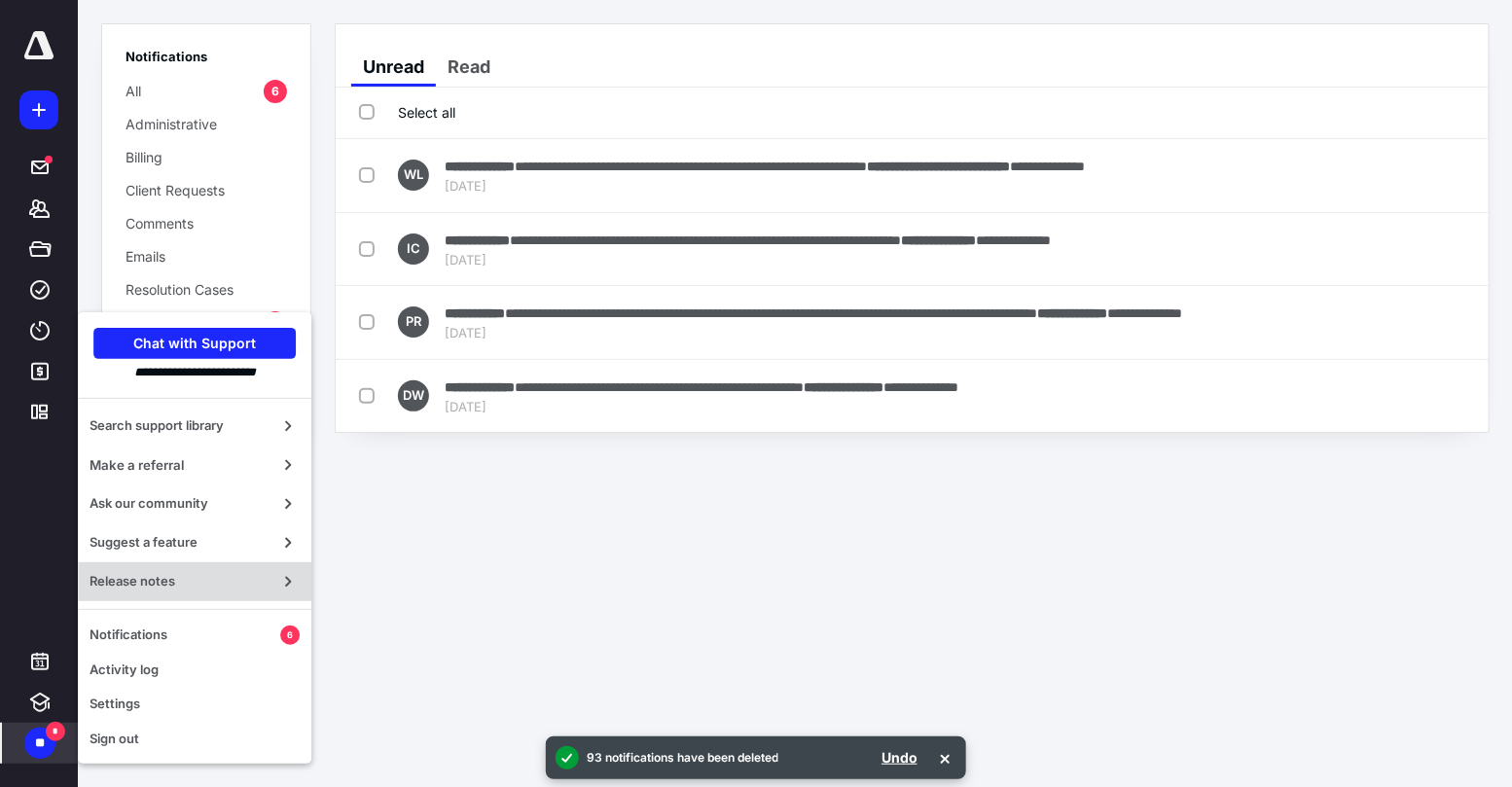 click on "Release notes" at bounding box center (179, 582) 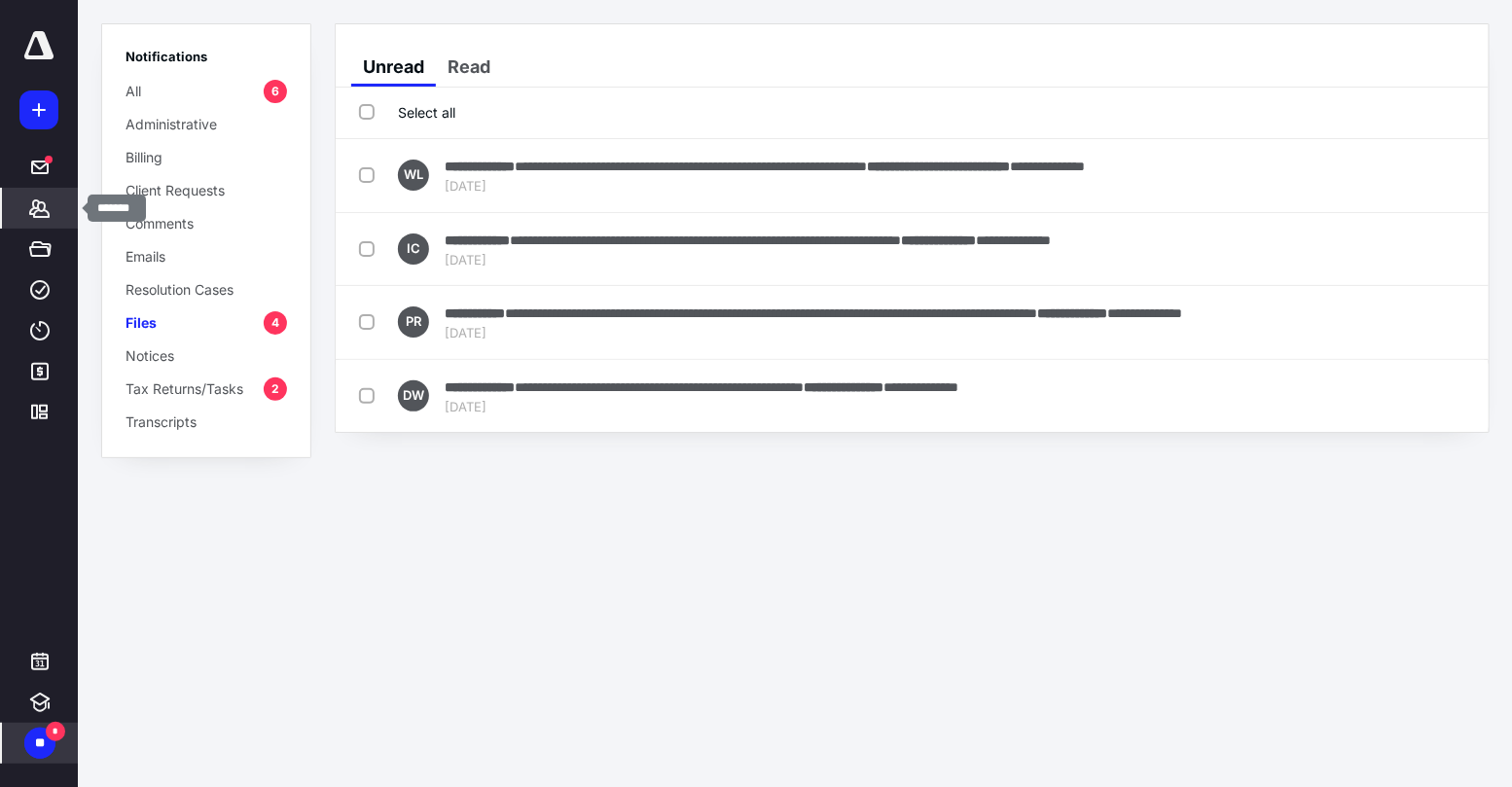 click on "*******" at bounding box center (40, 208) 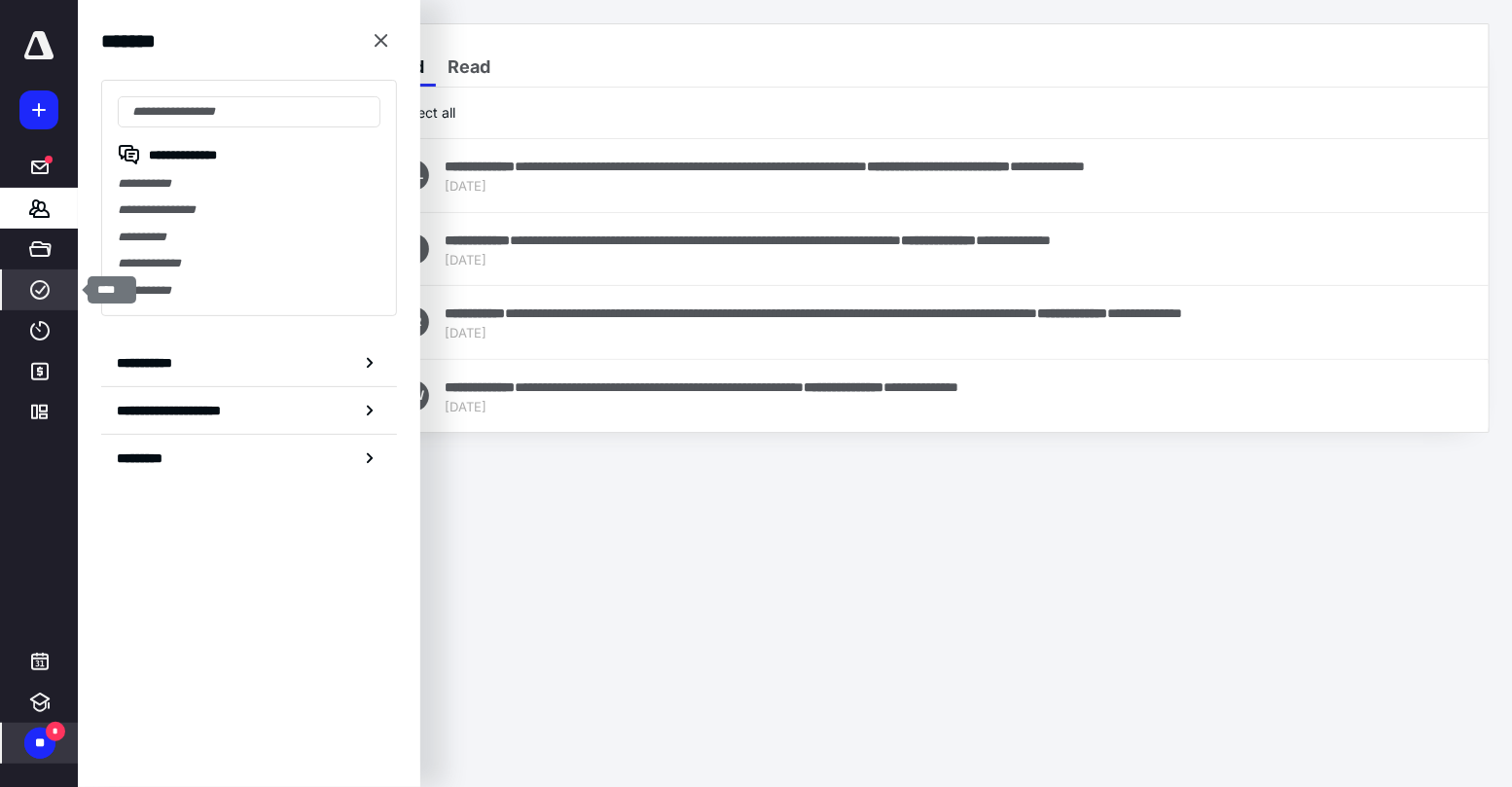 click 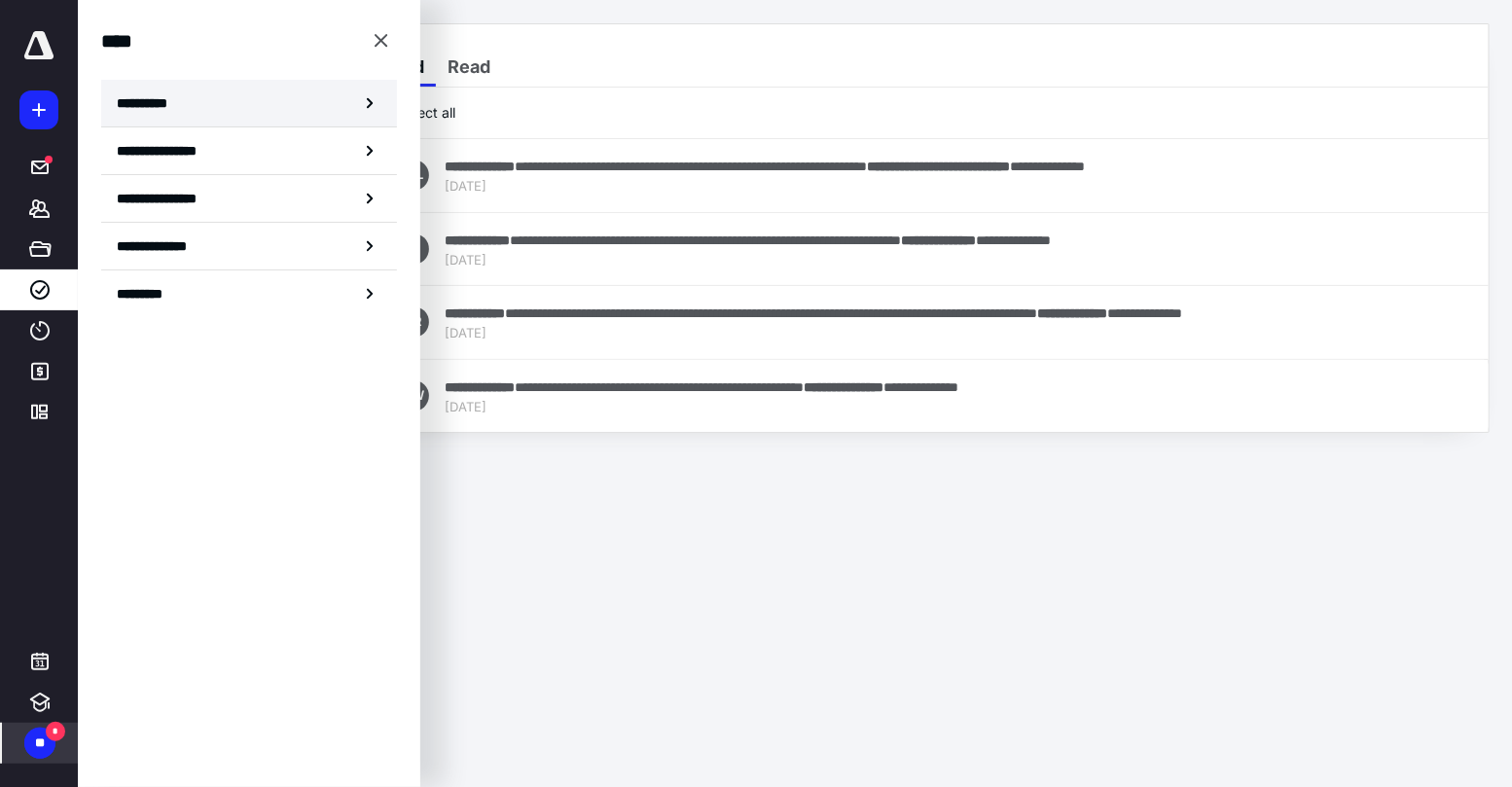 click on "**********" at bounding box center [249, 103] 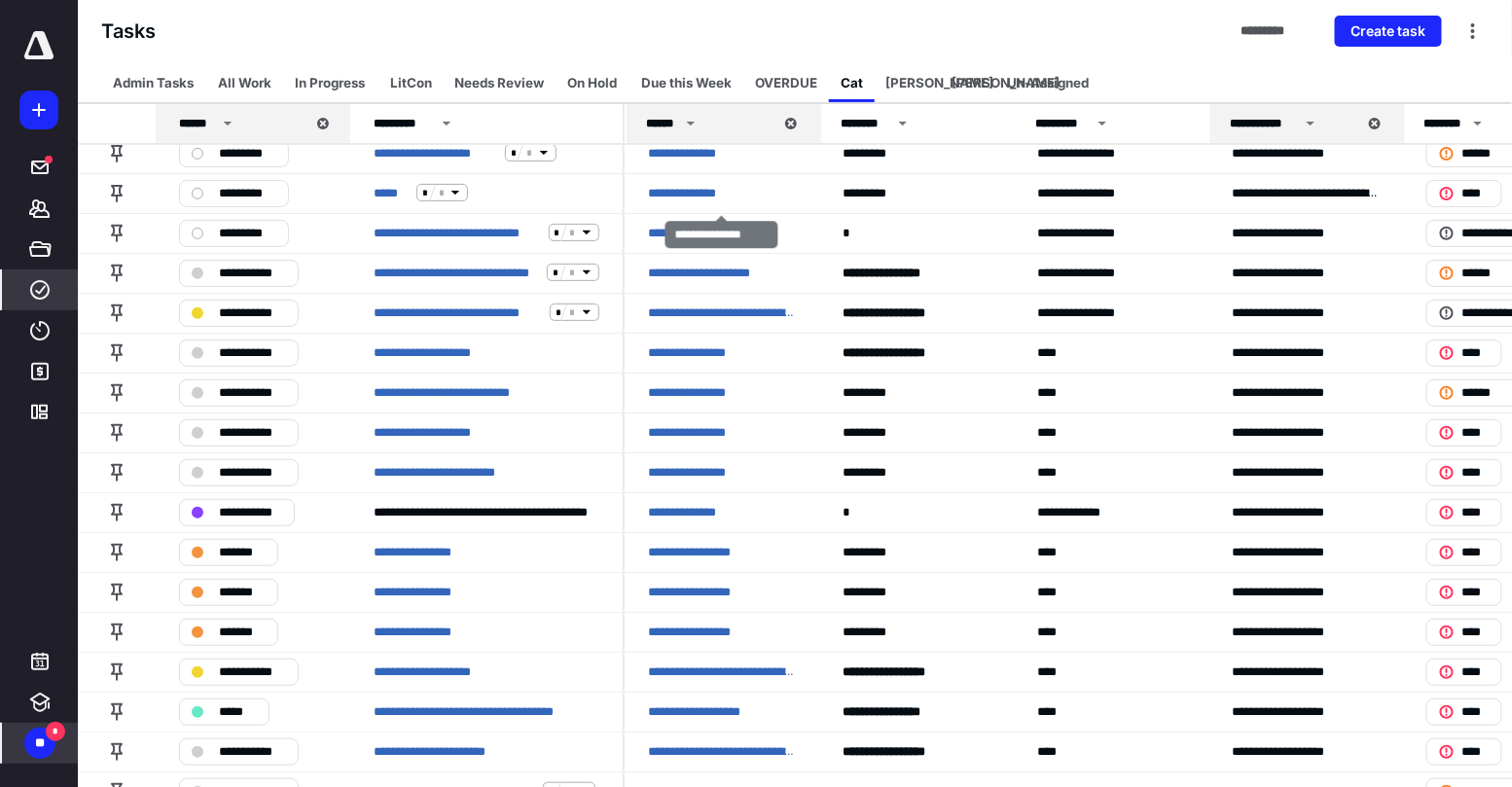 scroll, scrollTop: 134, scrollLeft: 0, axis: vertical 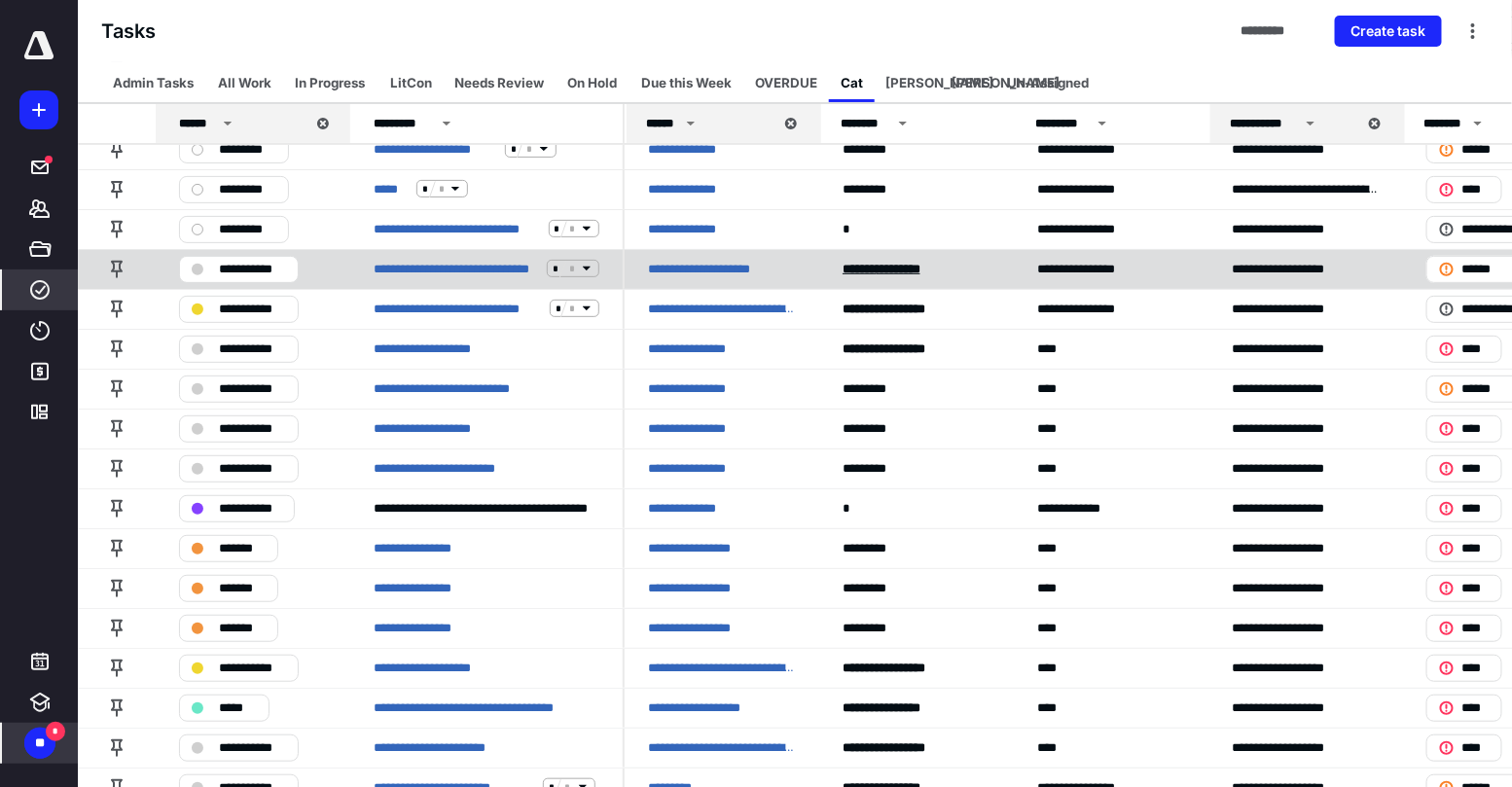click on "******* ********" at bounding box center (882, 268) 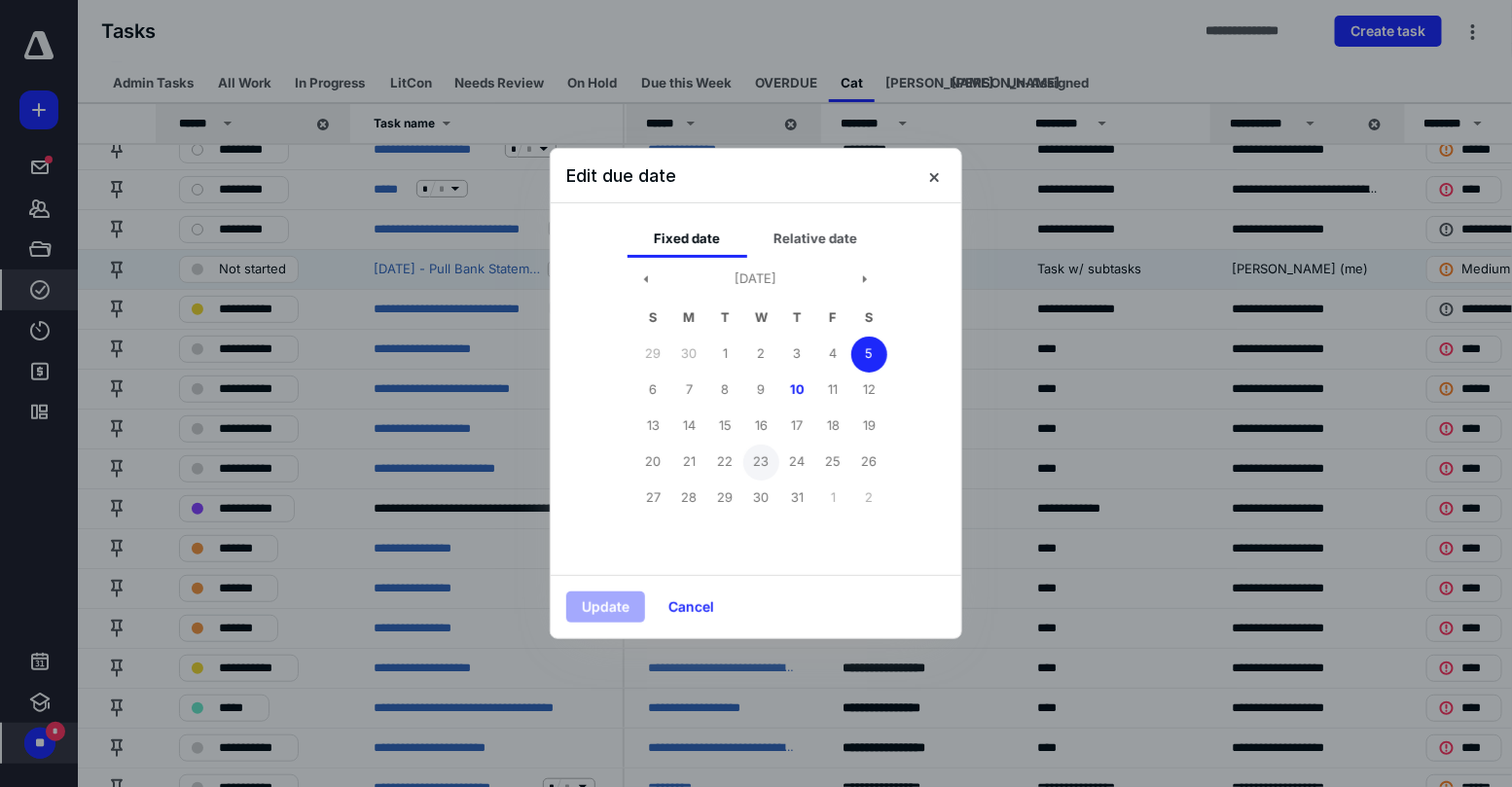click on "23" at bounding box center (761, 462) 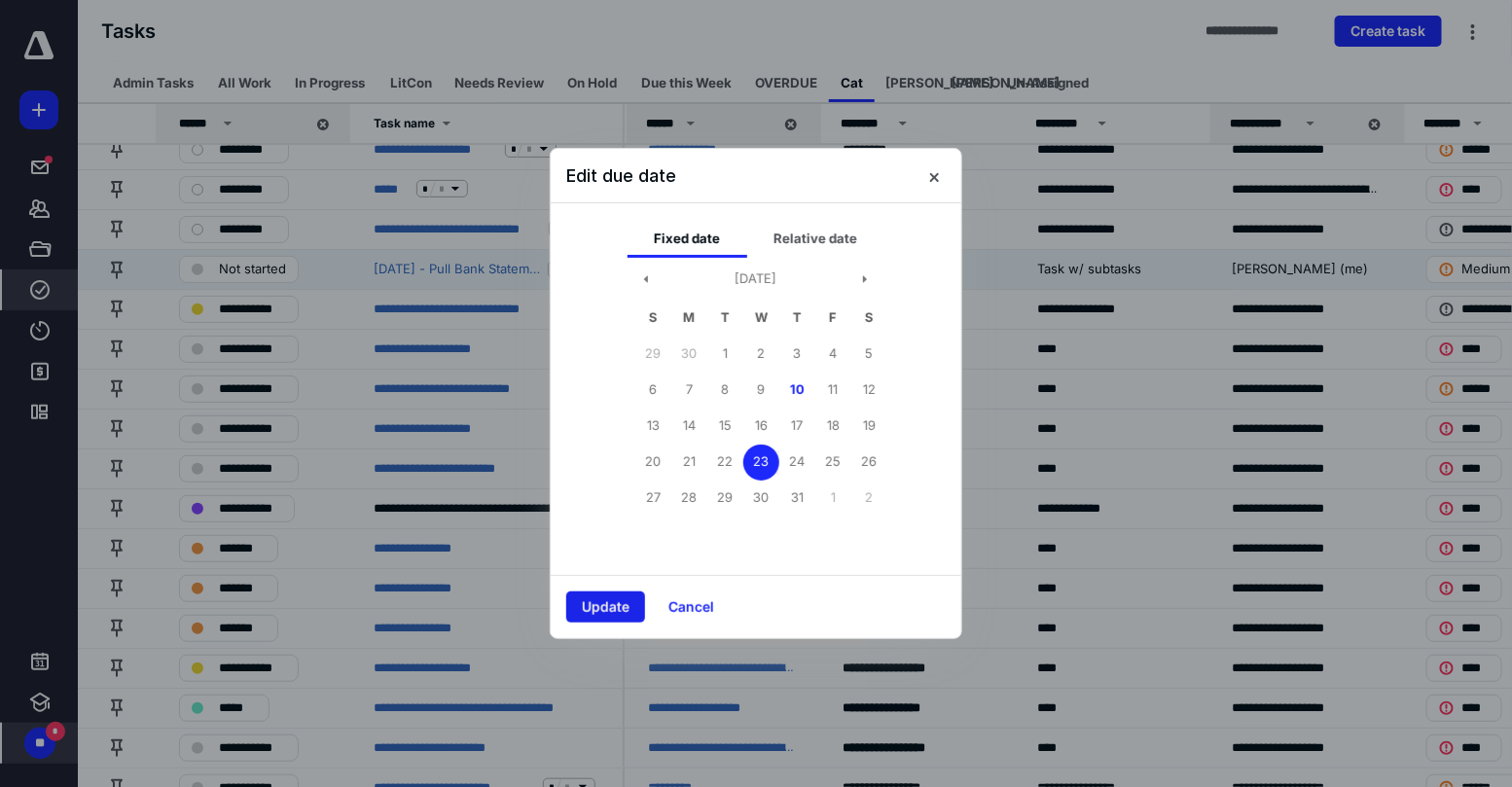 click on "Update" at bounding box center (605, 607) 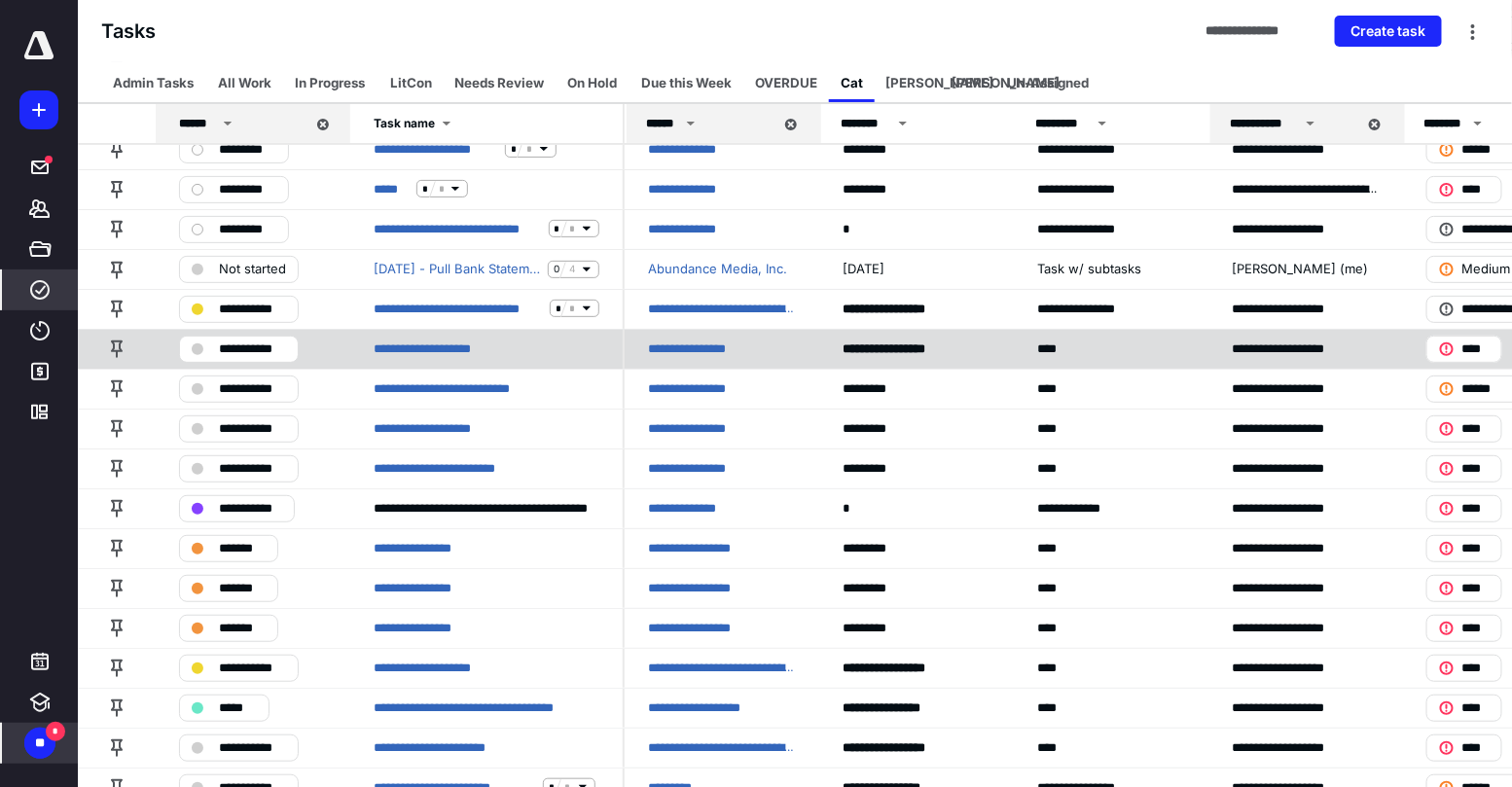 click at bounding box center [198, 349] 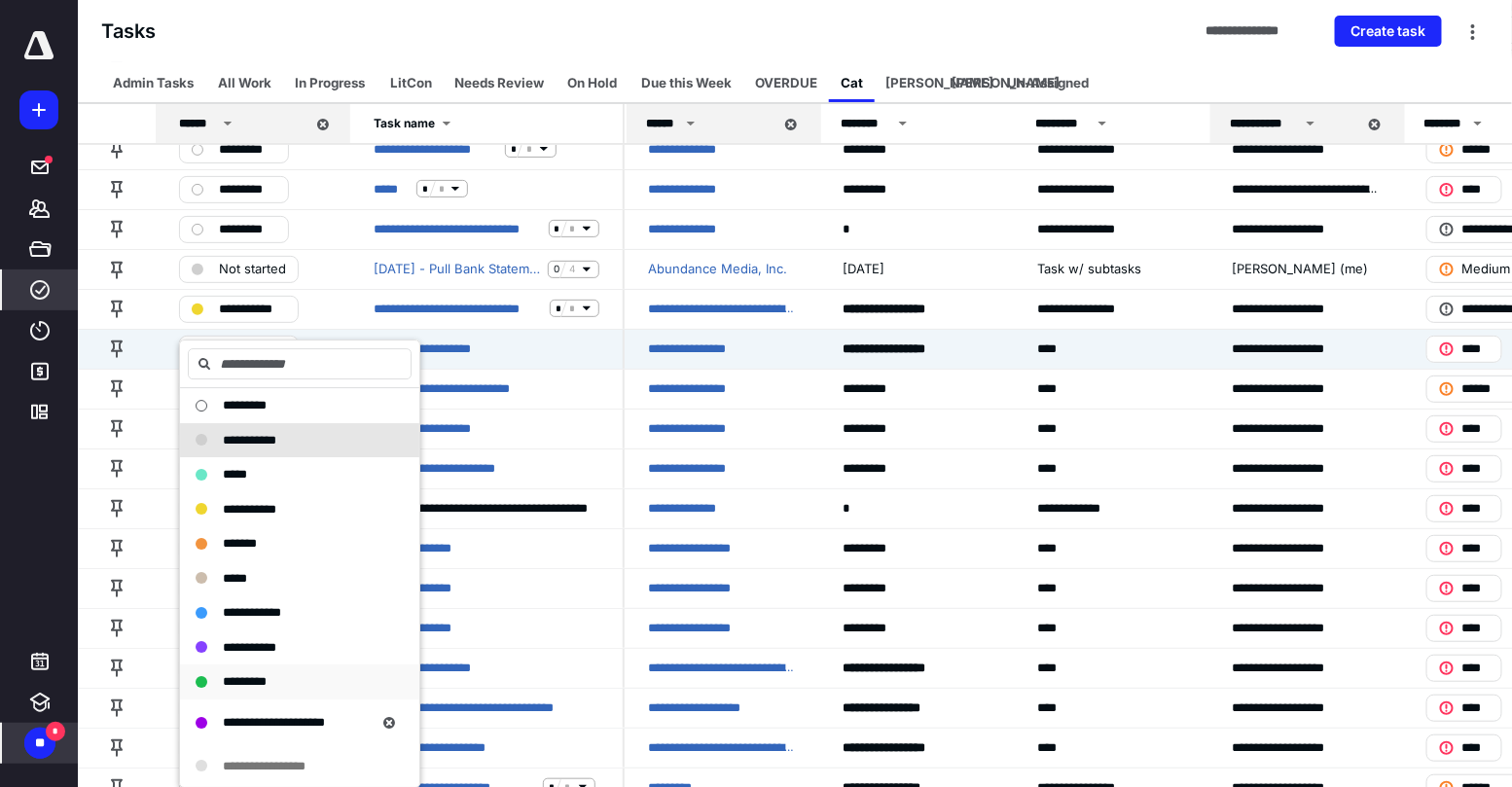 click on "*********" at bounding box center [300, 682] 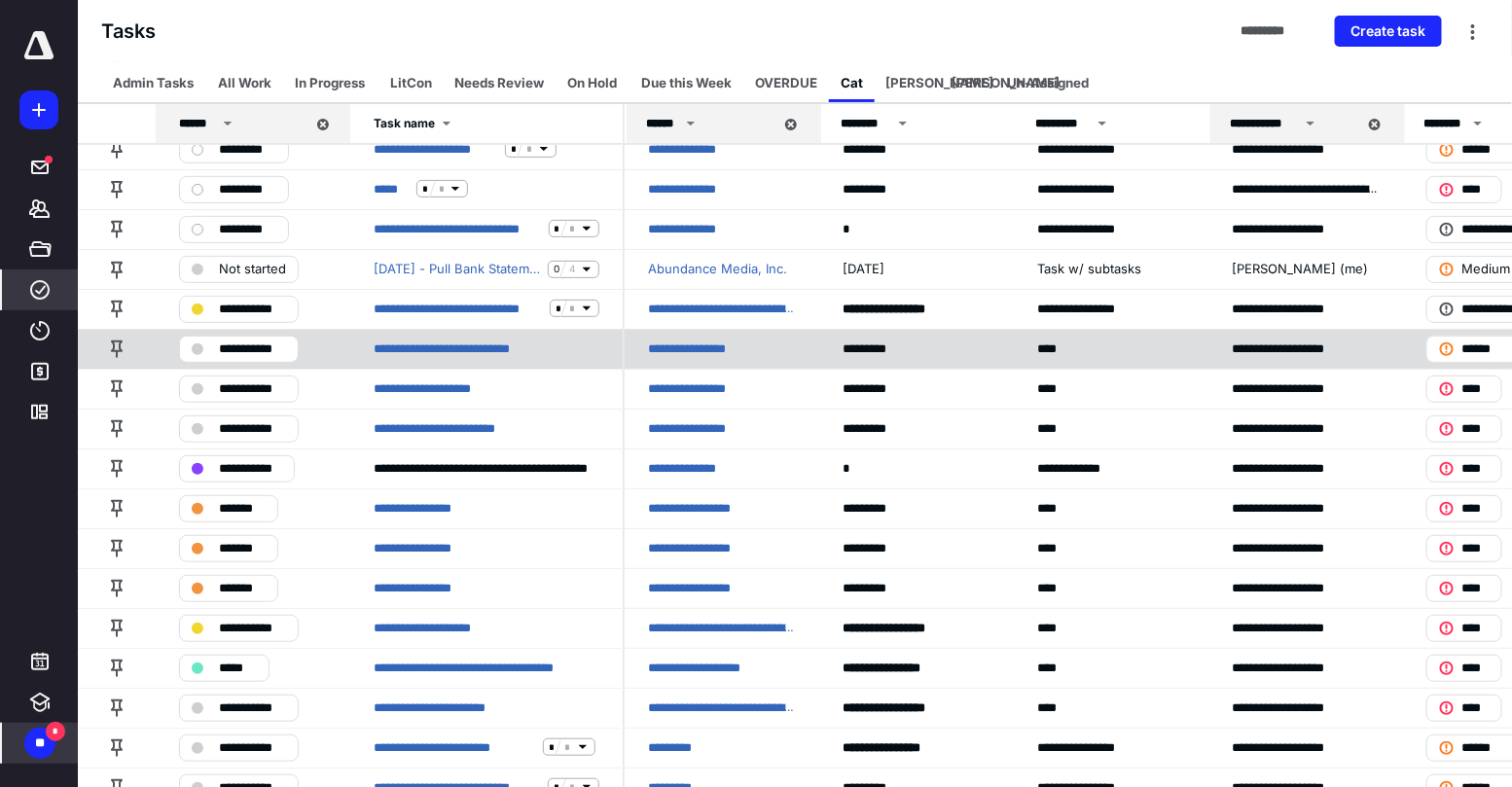 click at bounding box center (198, 349) 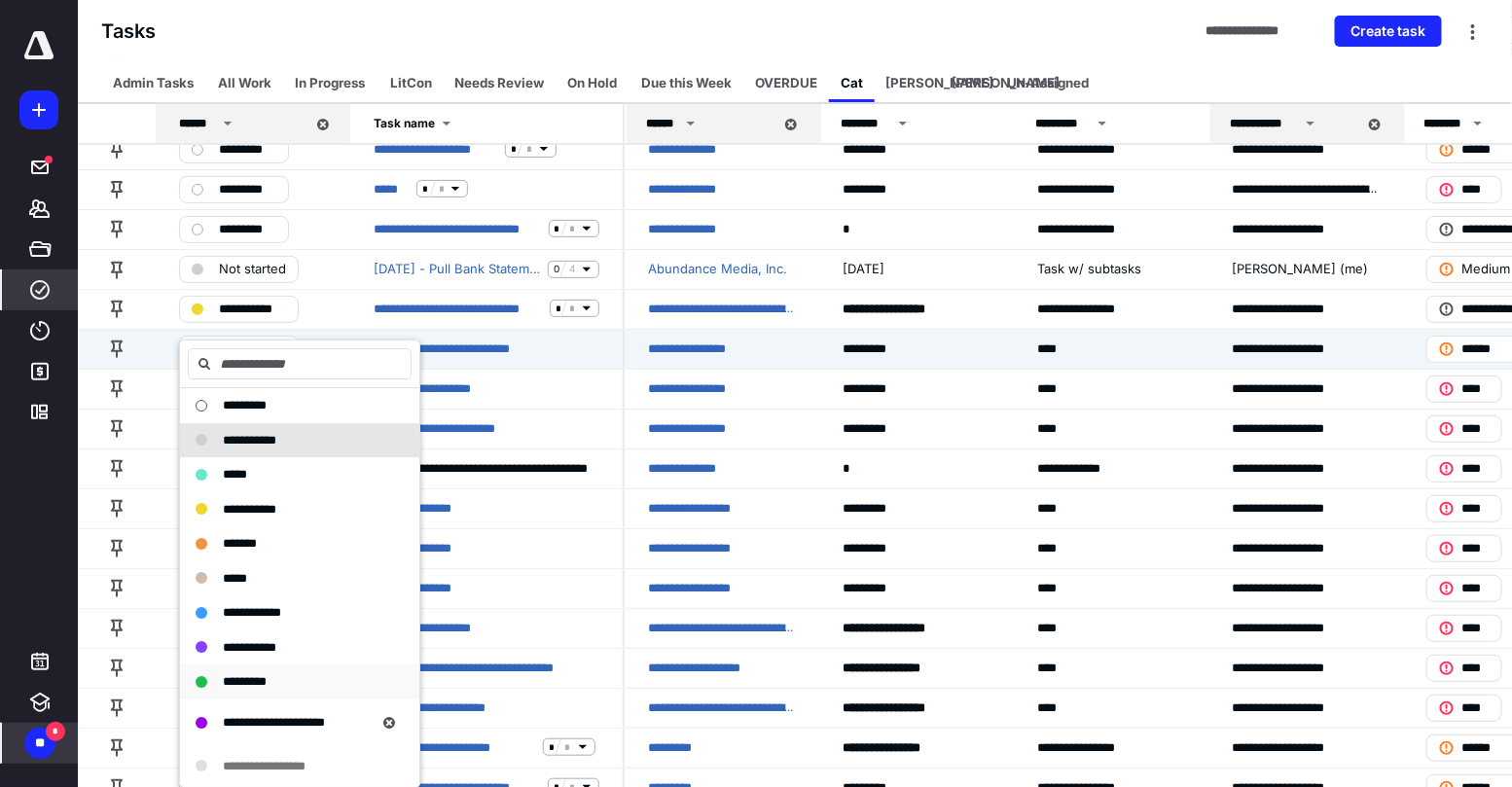 click on "*********" at bounding box center [244, 681] 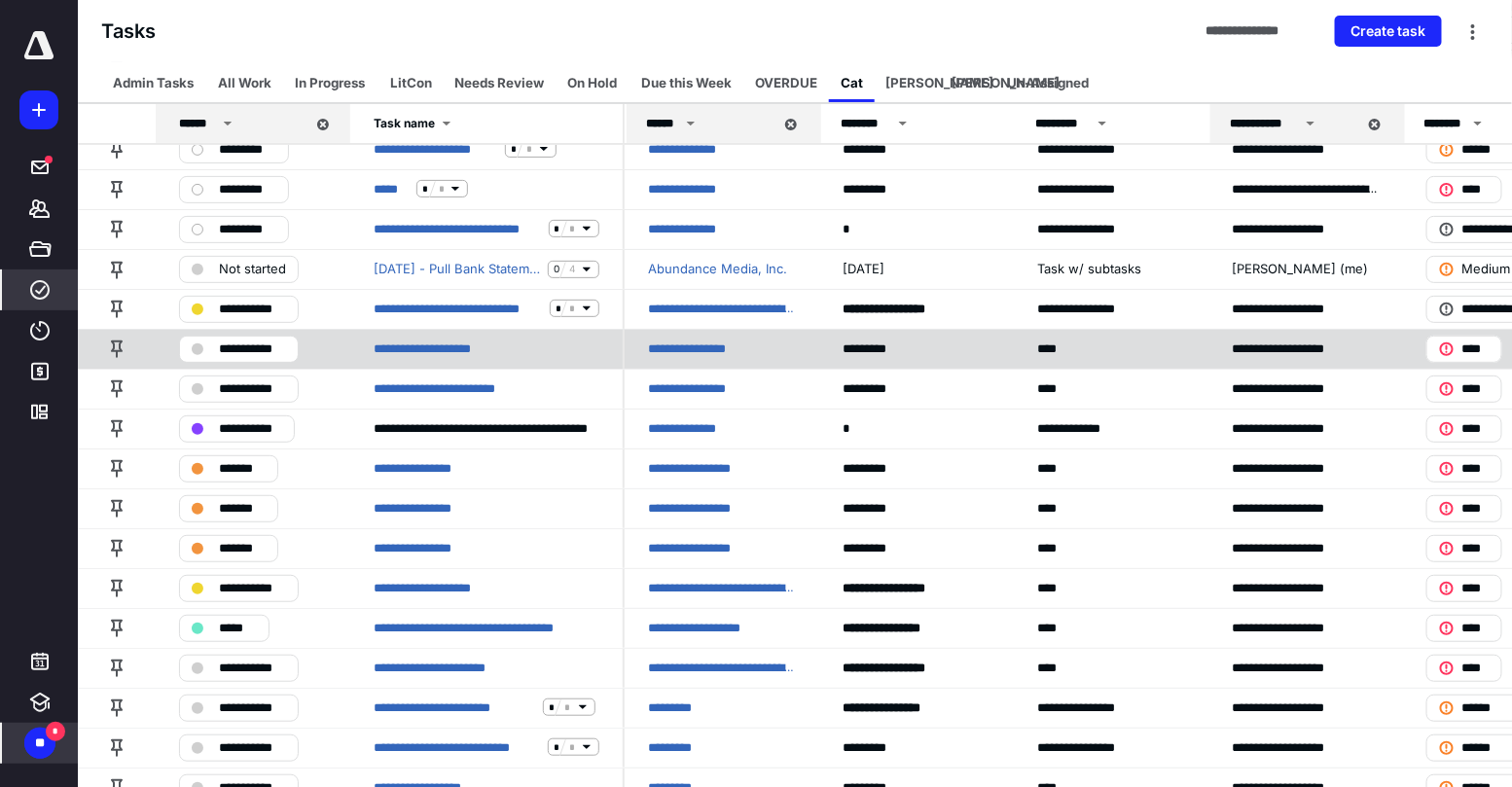 click at bounding box center (198, 349) 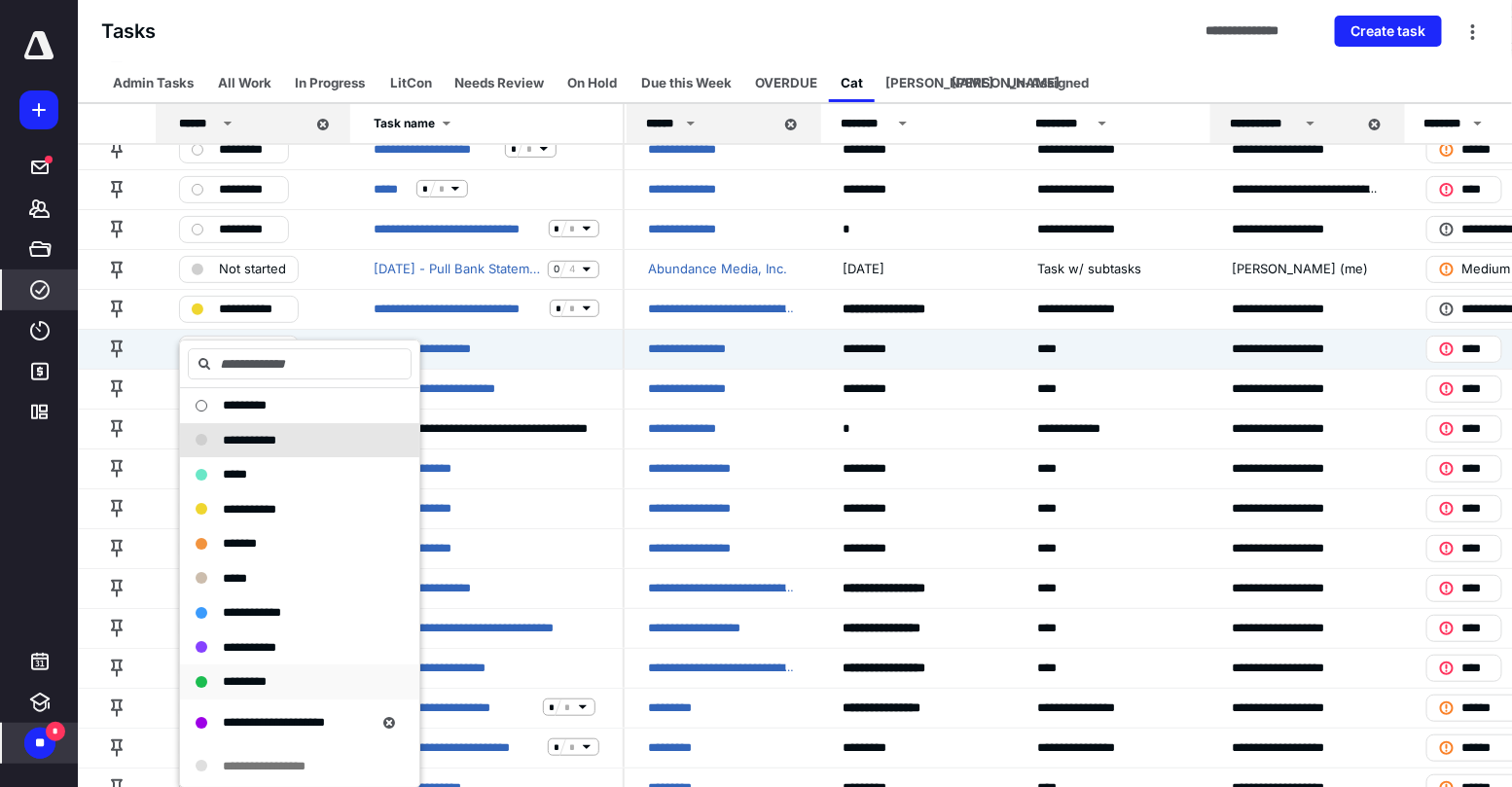 click on "*********" at bounding box center [244, 682] 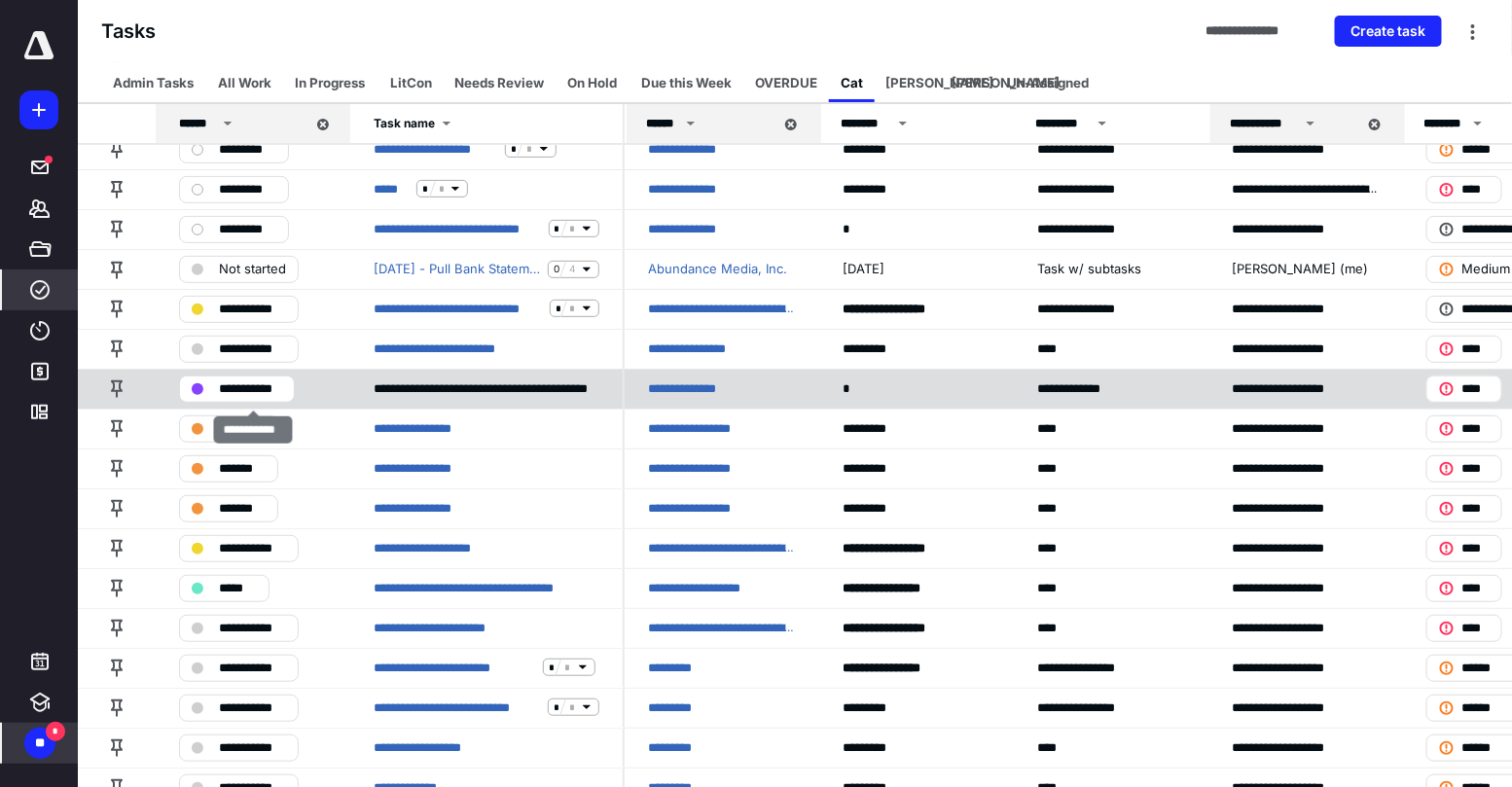 click at bounding box center (198, 389) 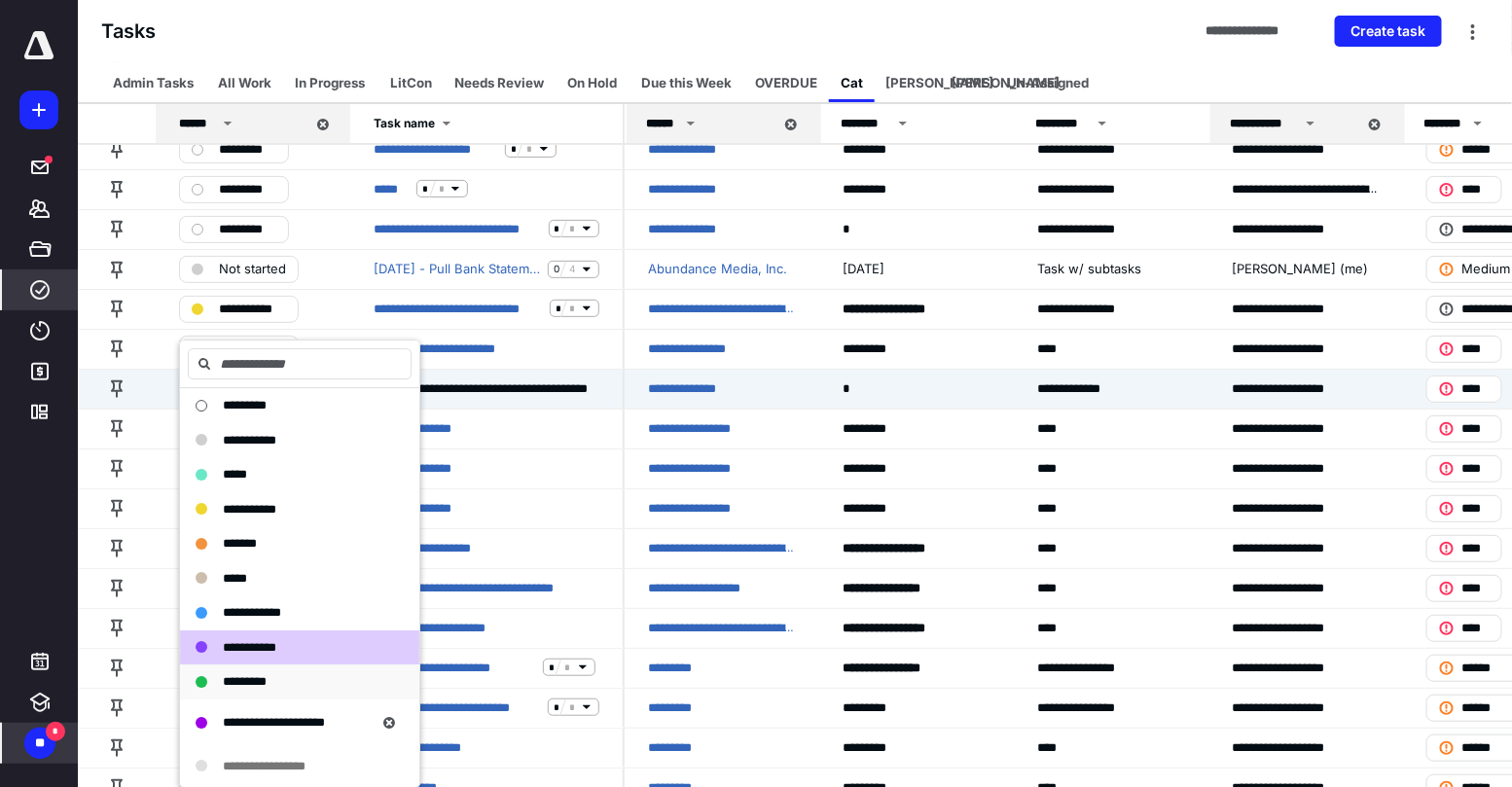 click on "*********" at bounding box center (244, 681) 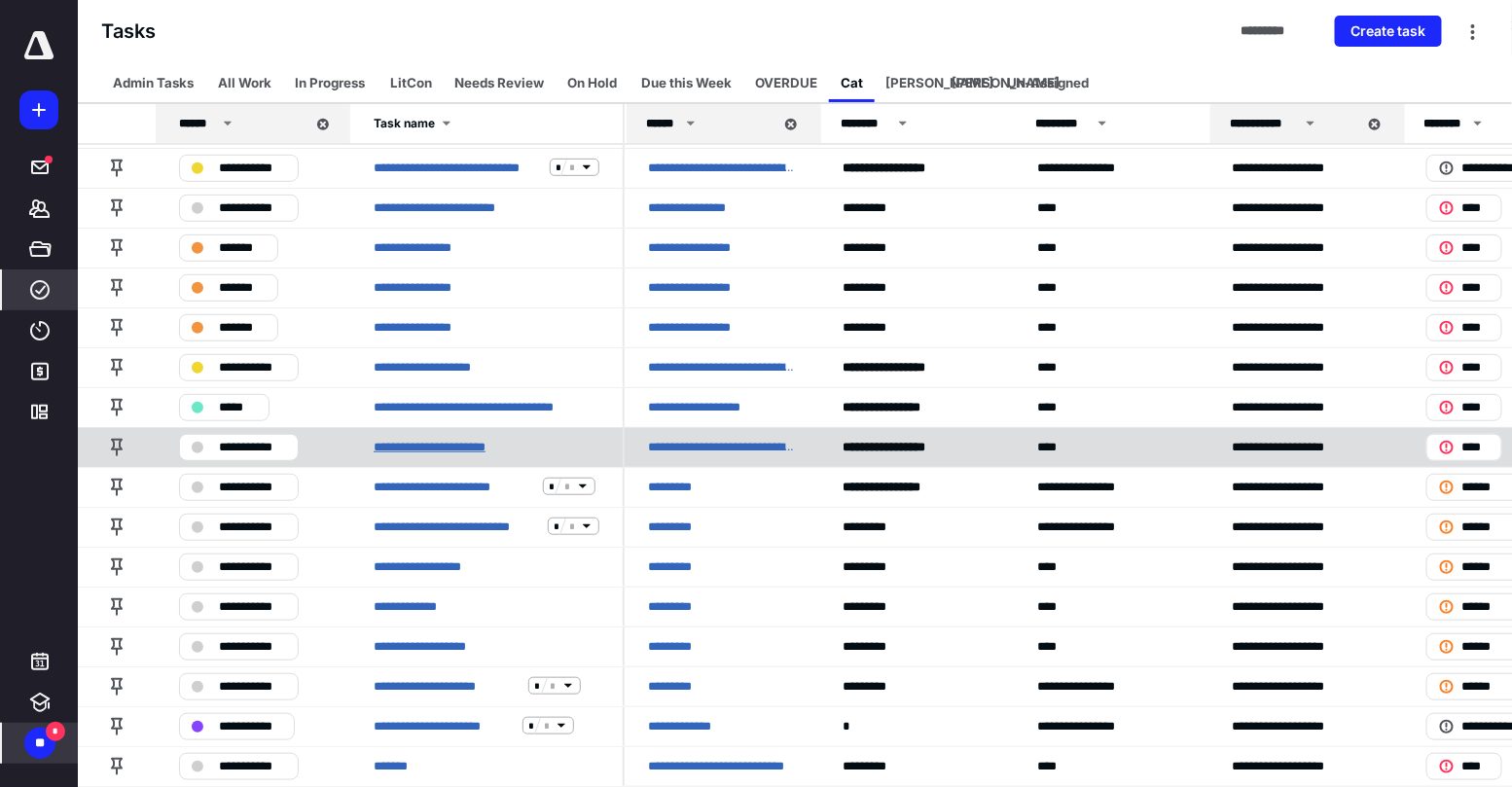 scroll, scrollTop: 294, scrollLeft: 0, axis: vertical 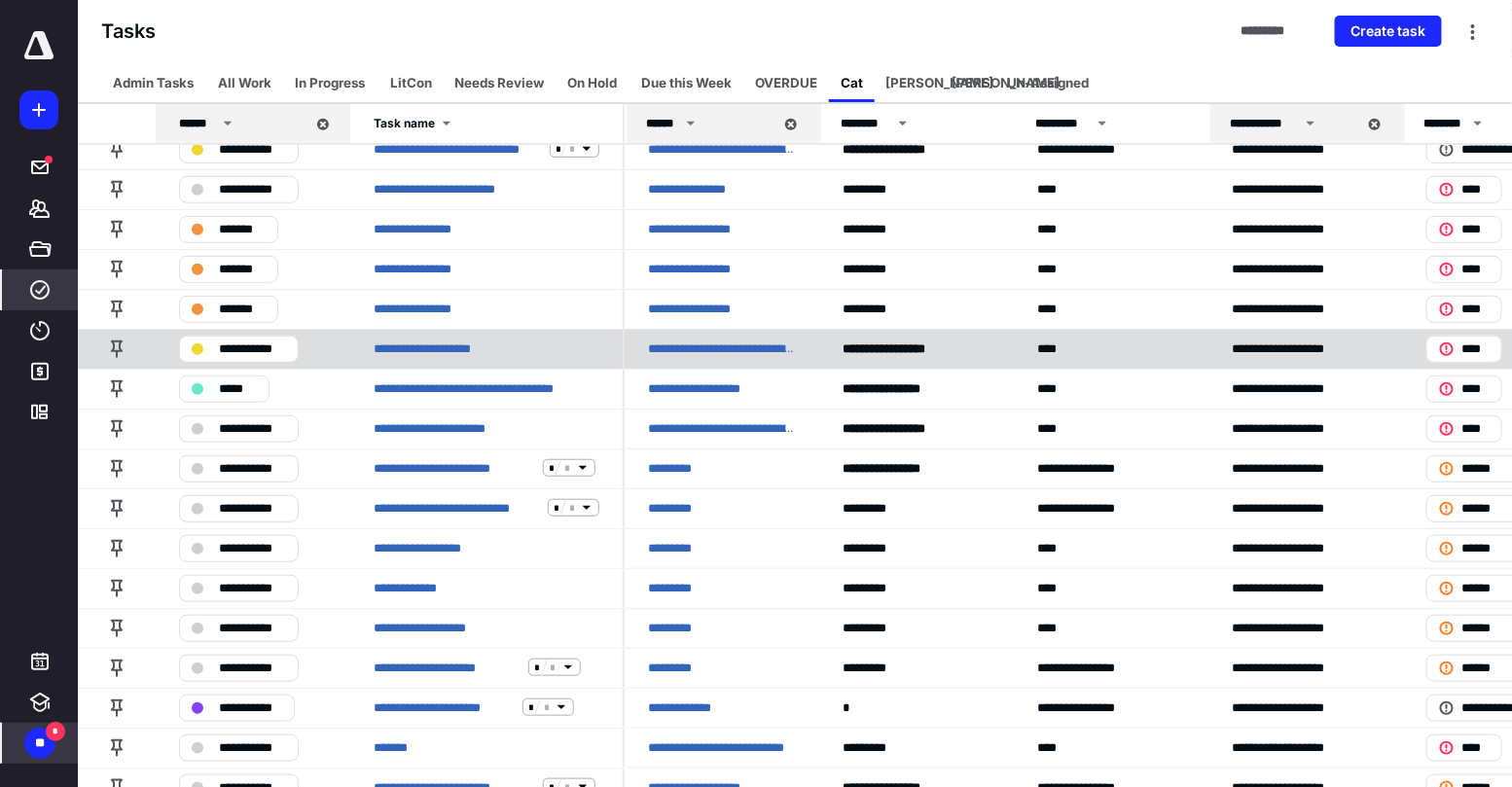 click on "**********" at bounding box center (238, 349) 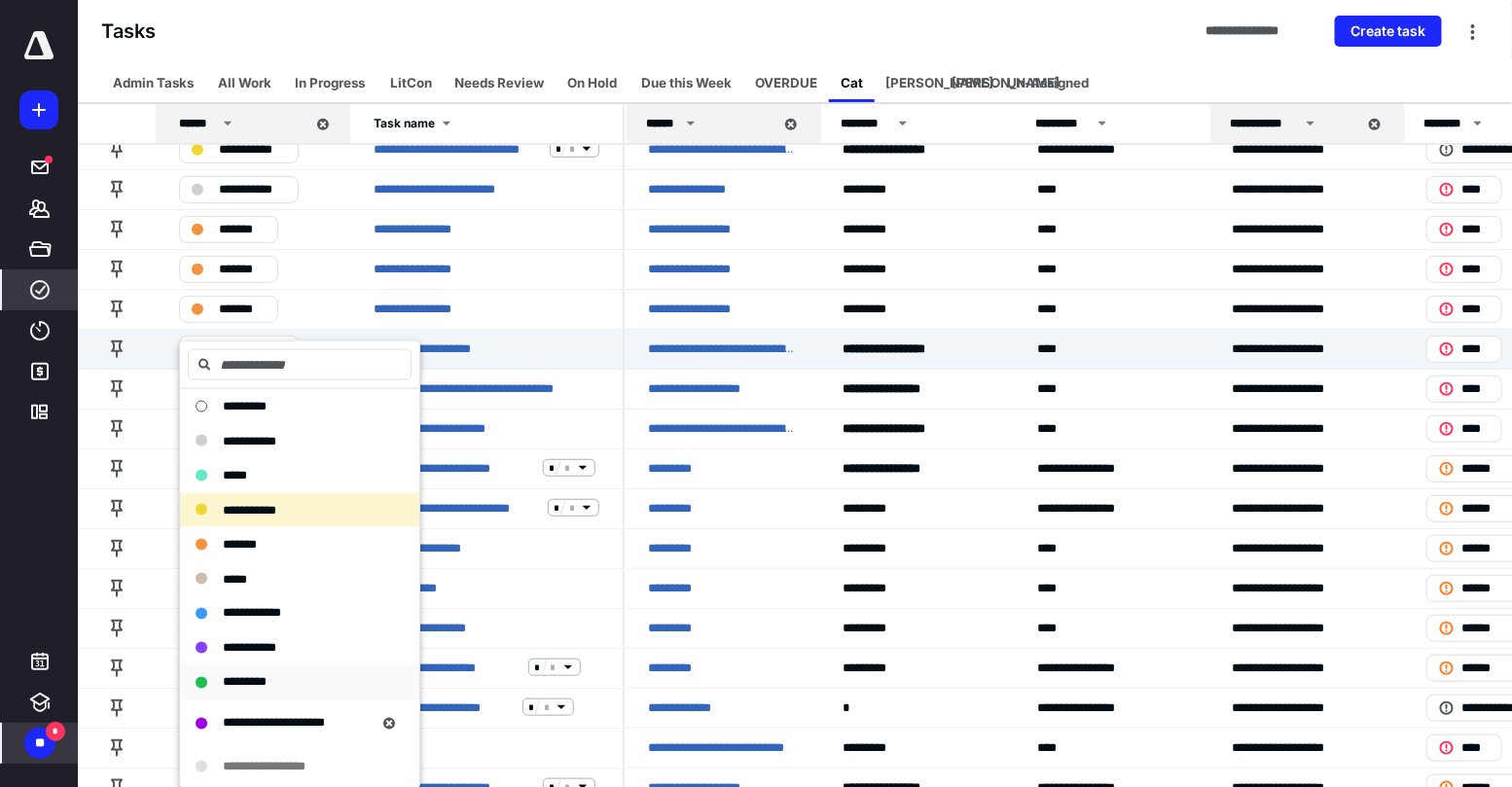 click on "*********" at bounding box center [244, 683] 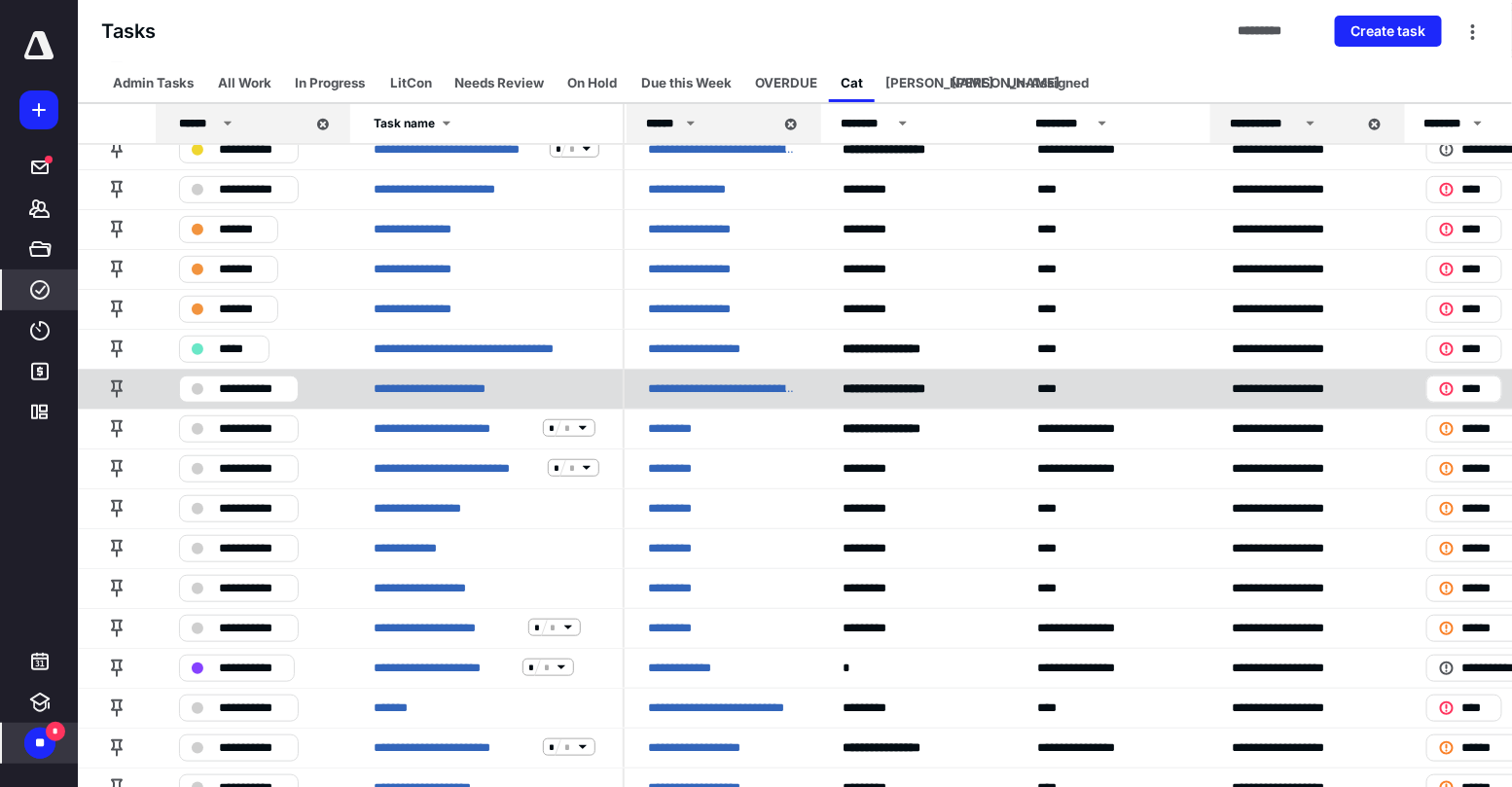 click on "**********" at bounding box center [238, 389] 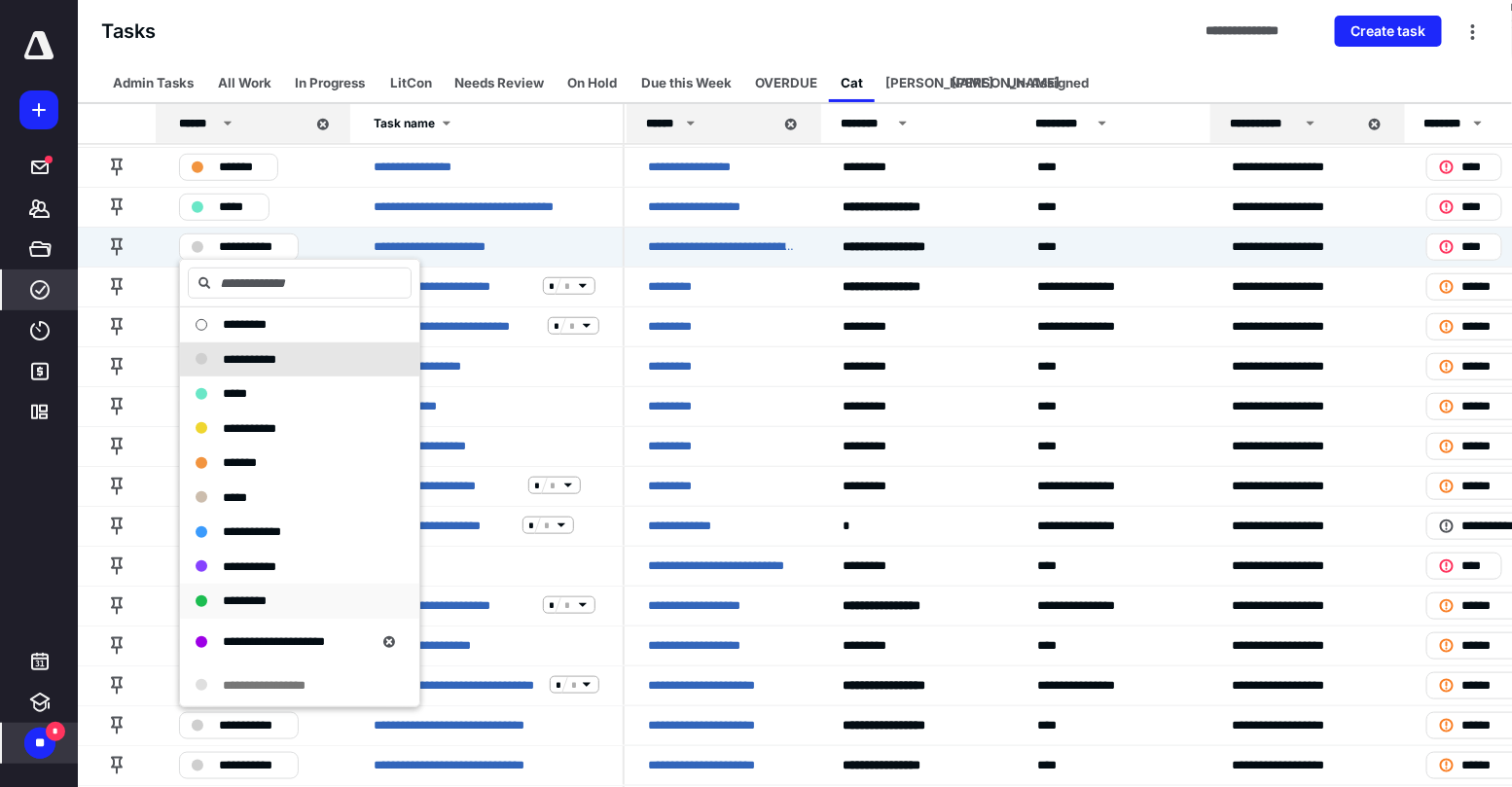 scroll, scrollTop: 457, scrollLeft: 0, axis: vertical 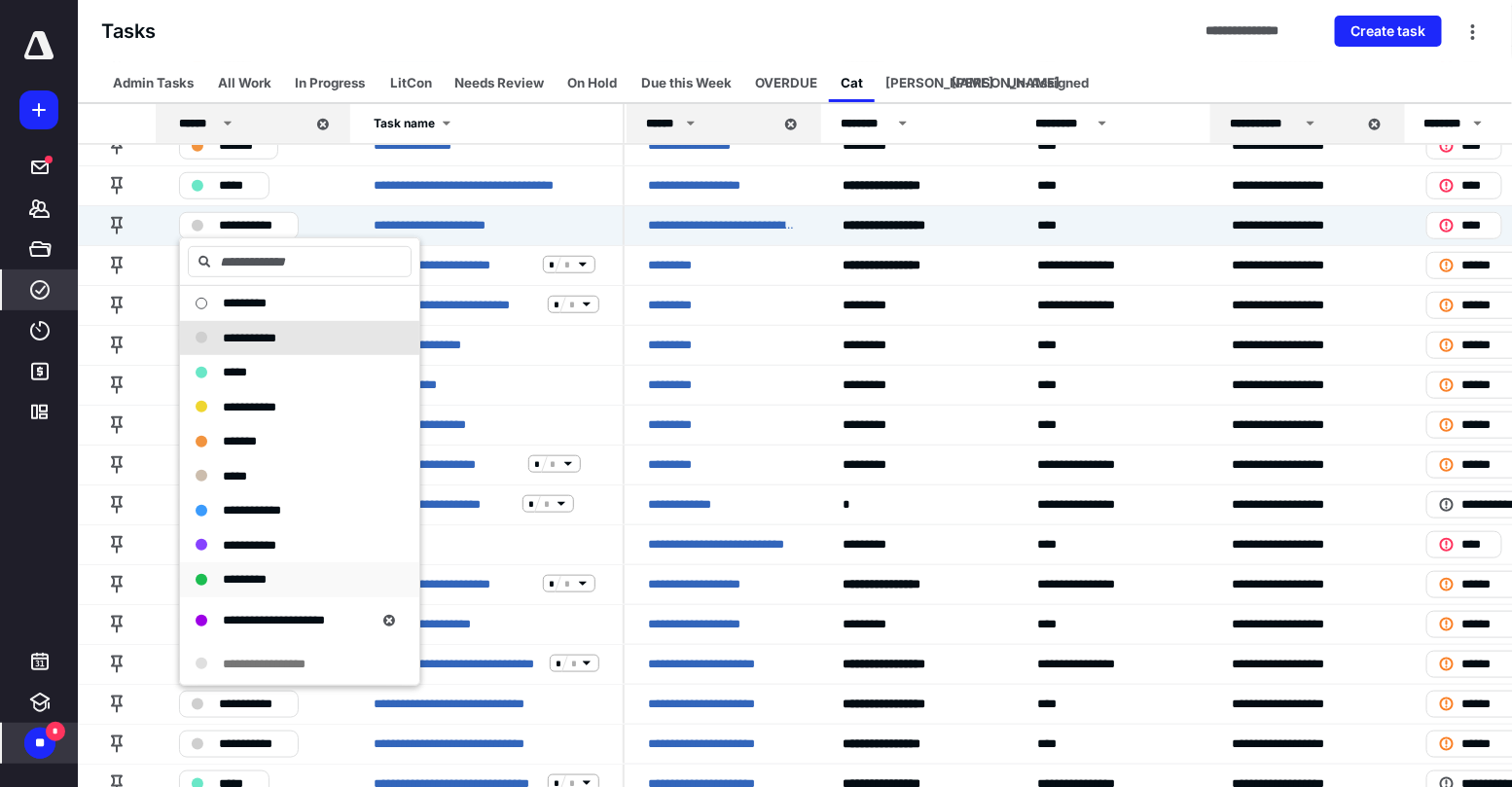click on "*********" at bounding box center [300, 580] 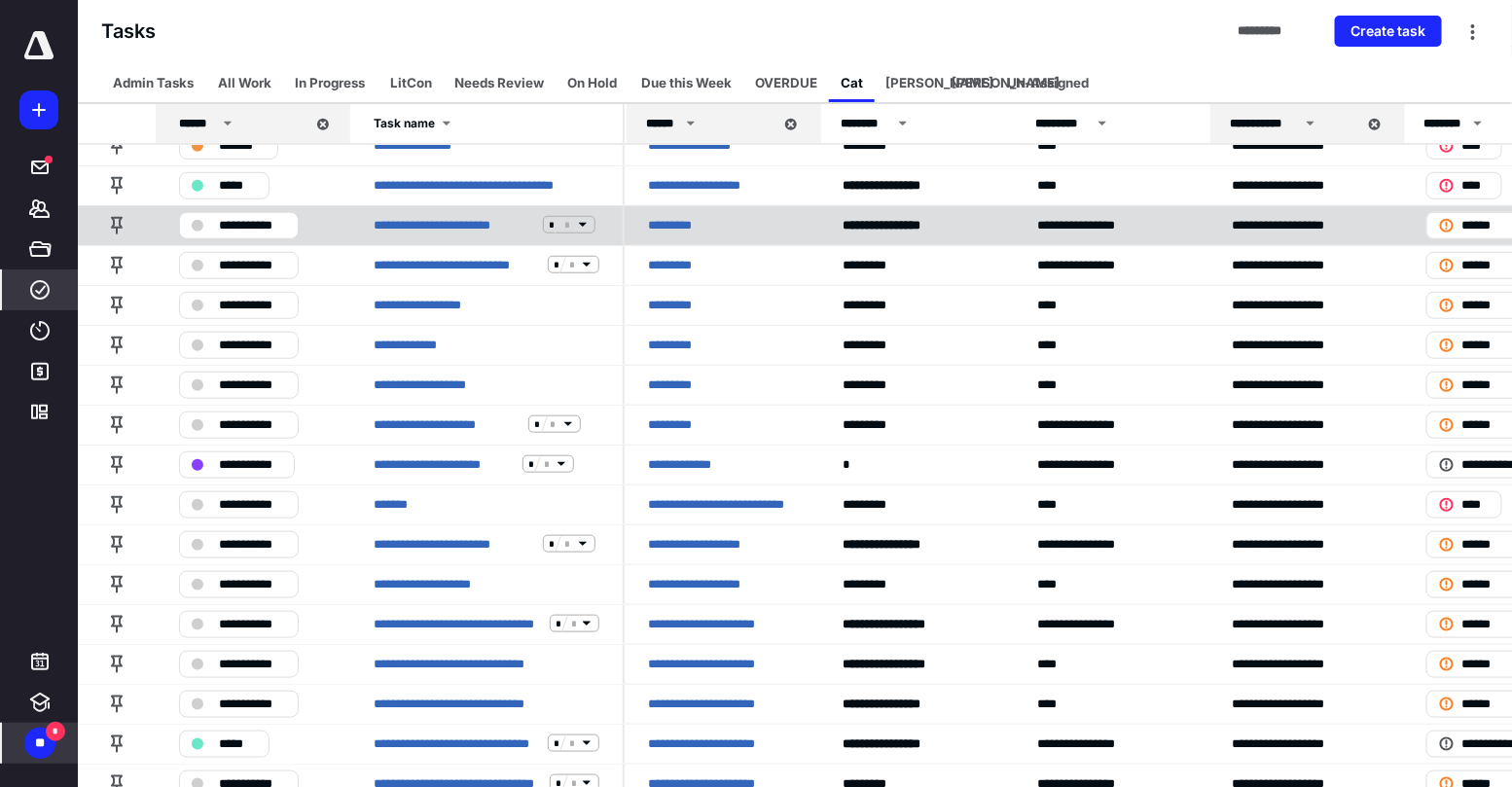 click at bounding box center [198, 226] 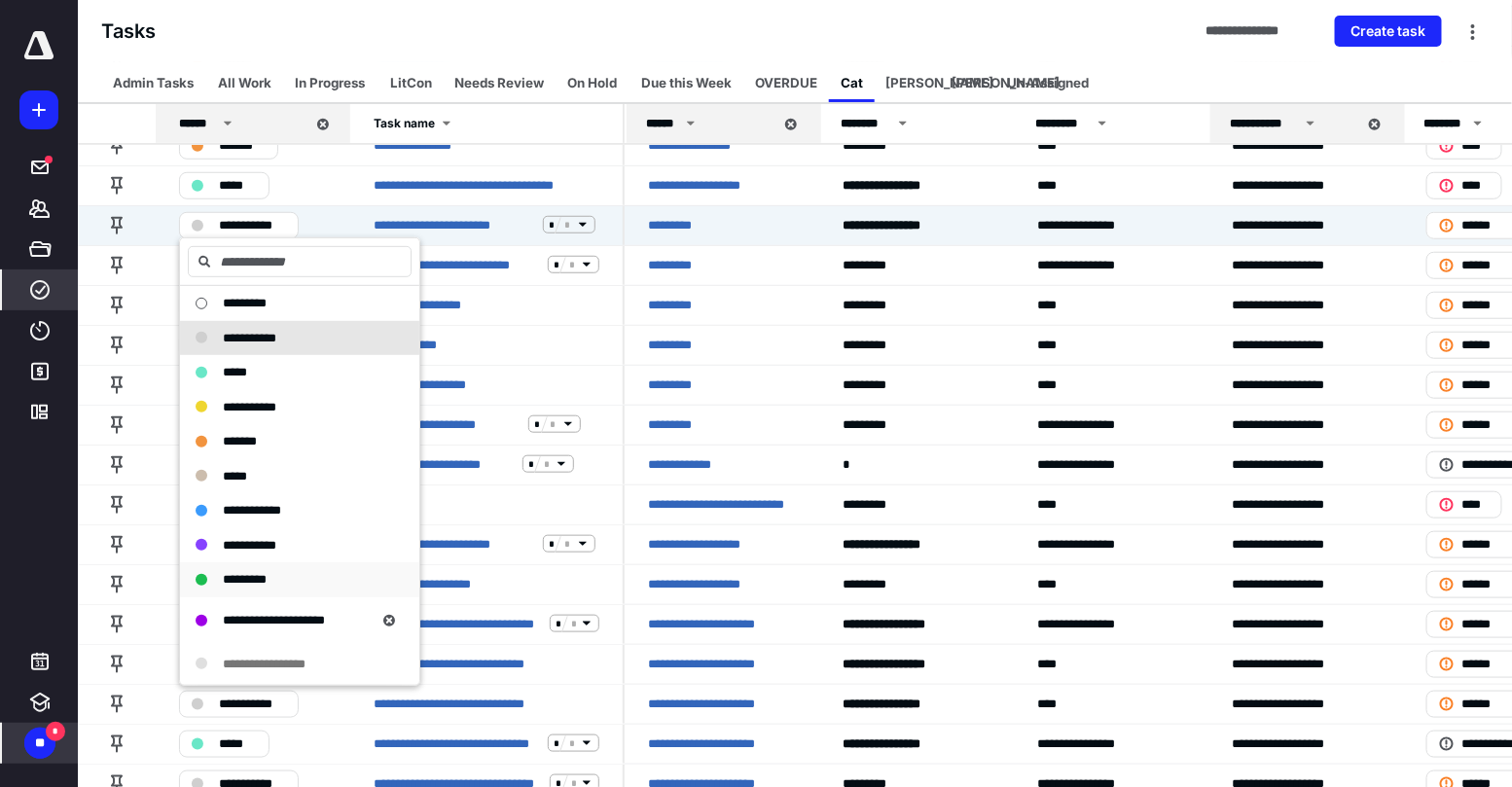 click on "*********" at bounding box center (244, 580) 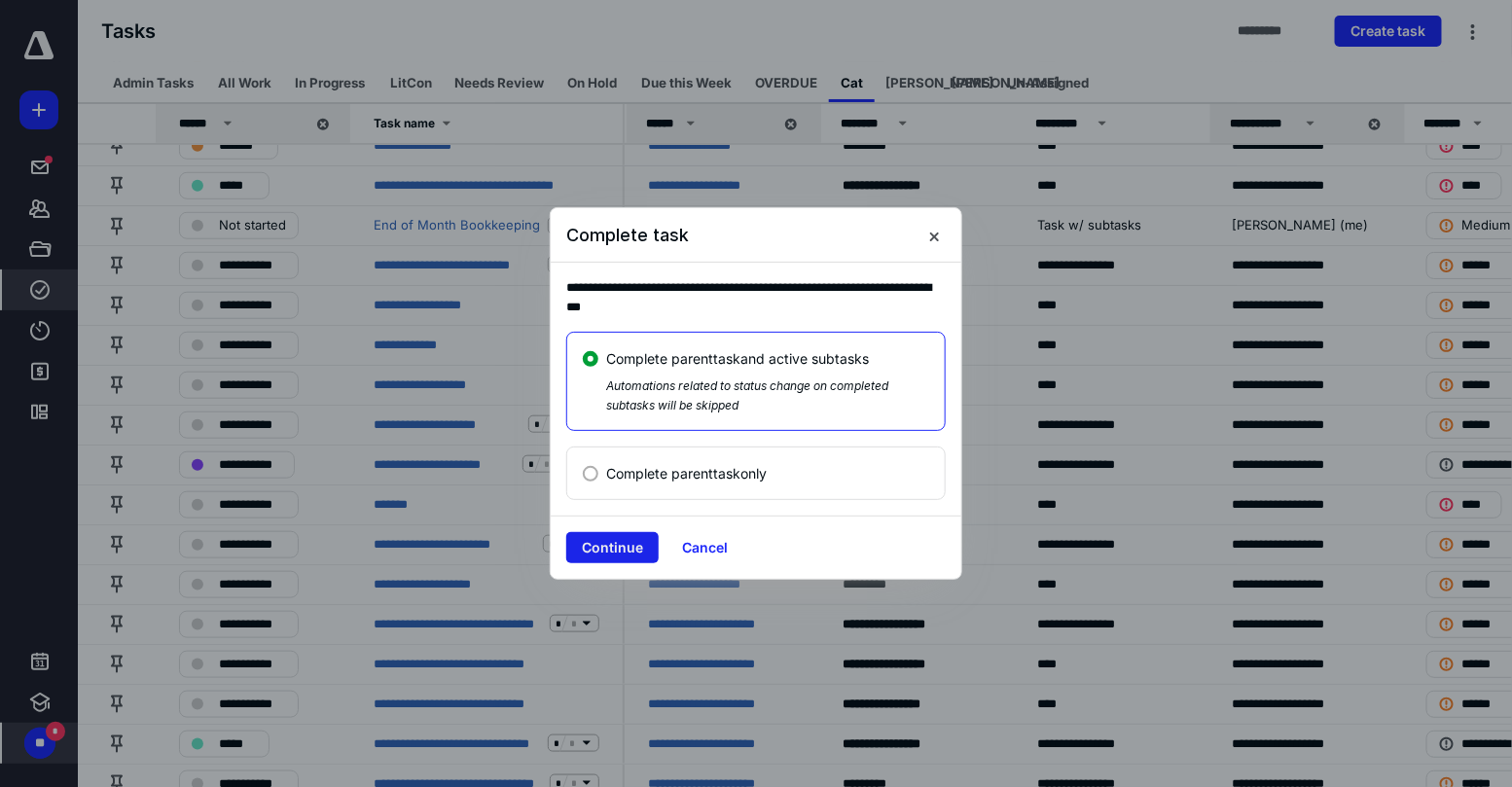 click on "Continue" at bounding box center (612, 548) 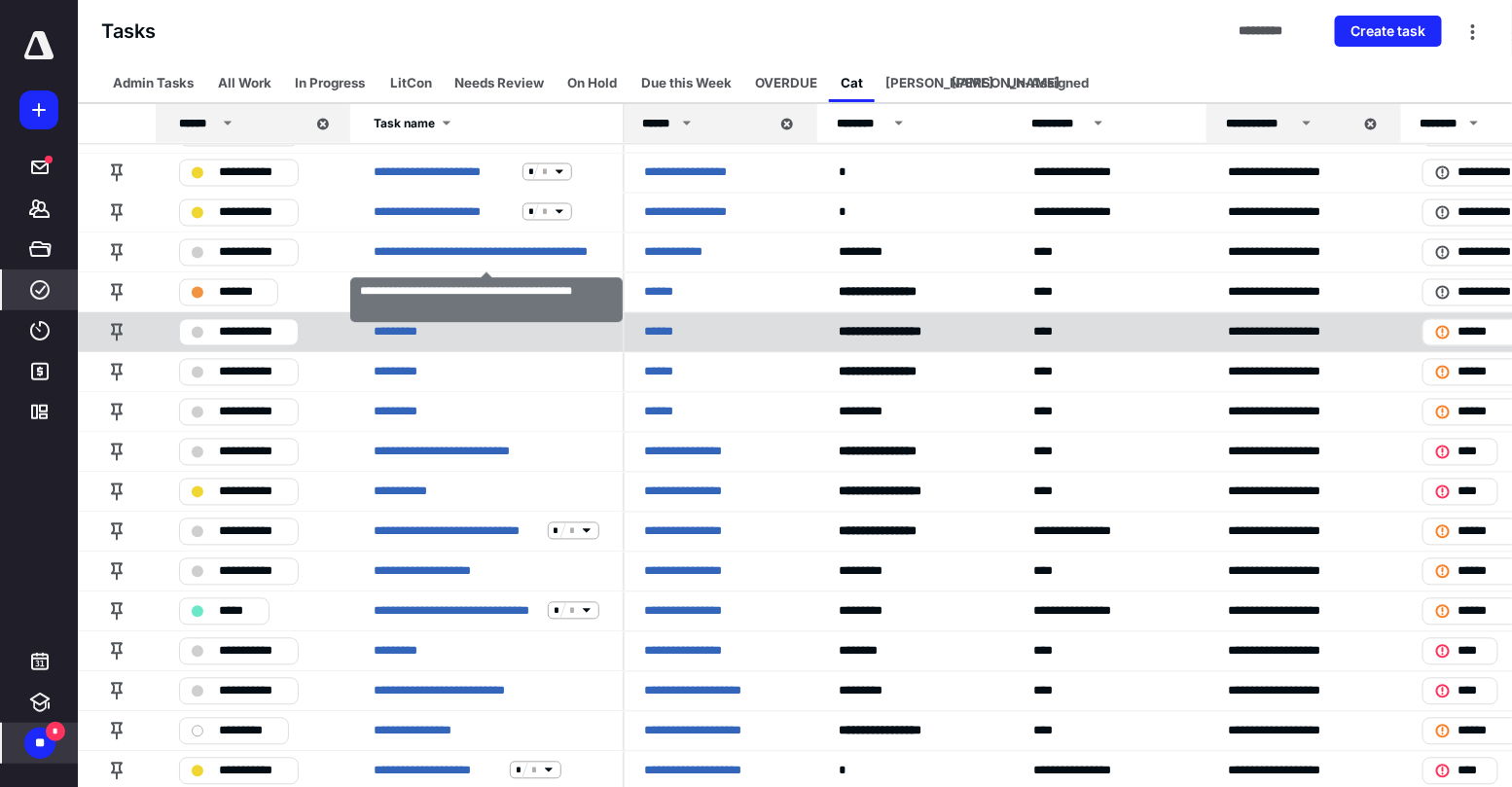 scroll, scrollTop: 1234, scrollLeft: 4, axis: both 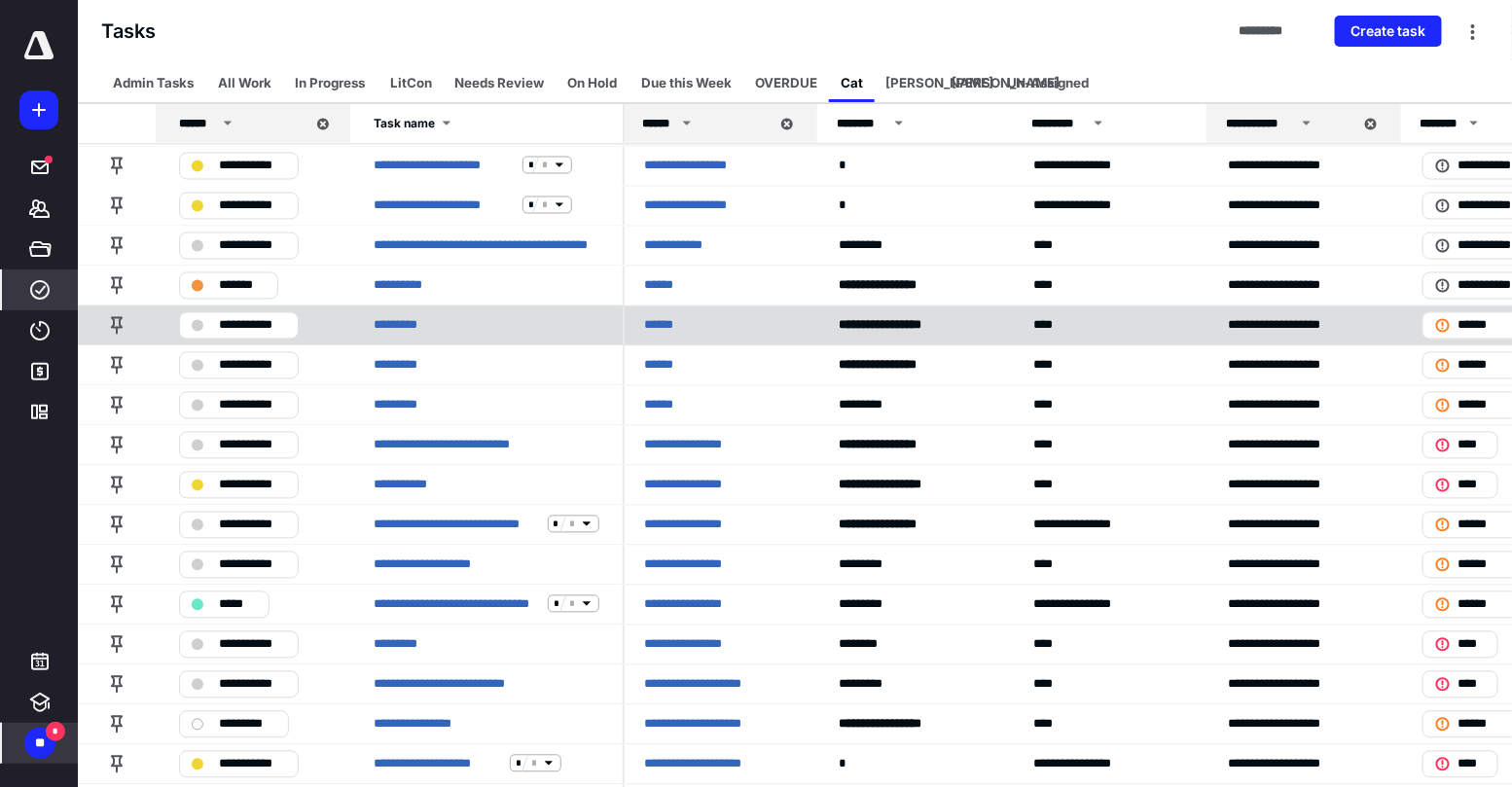 click at bounding box center (198, 326) 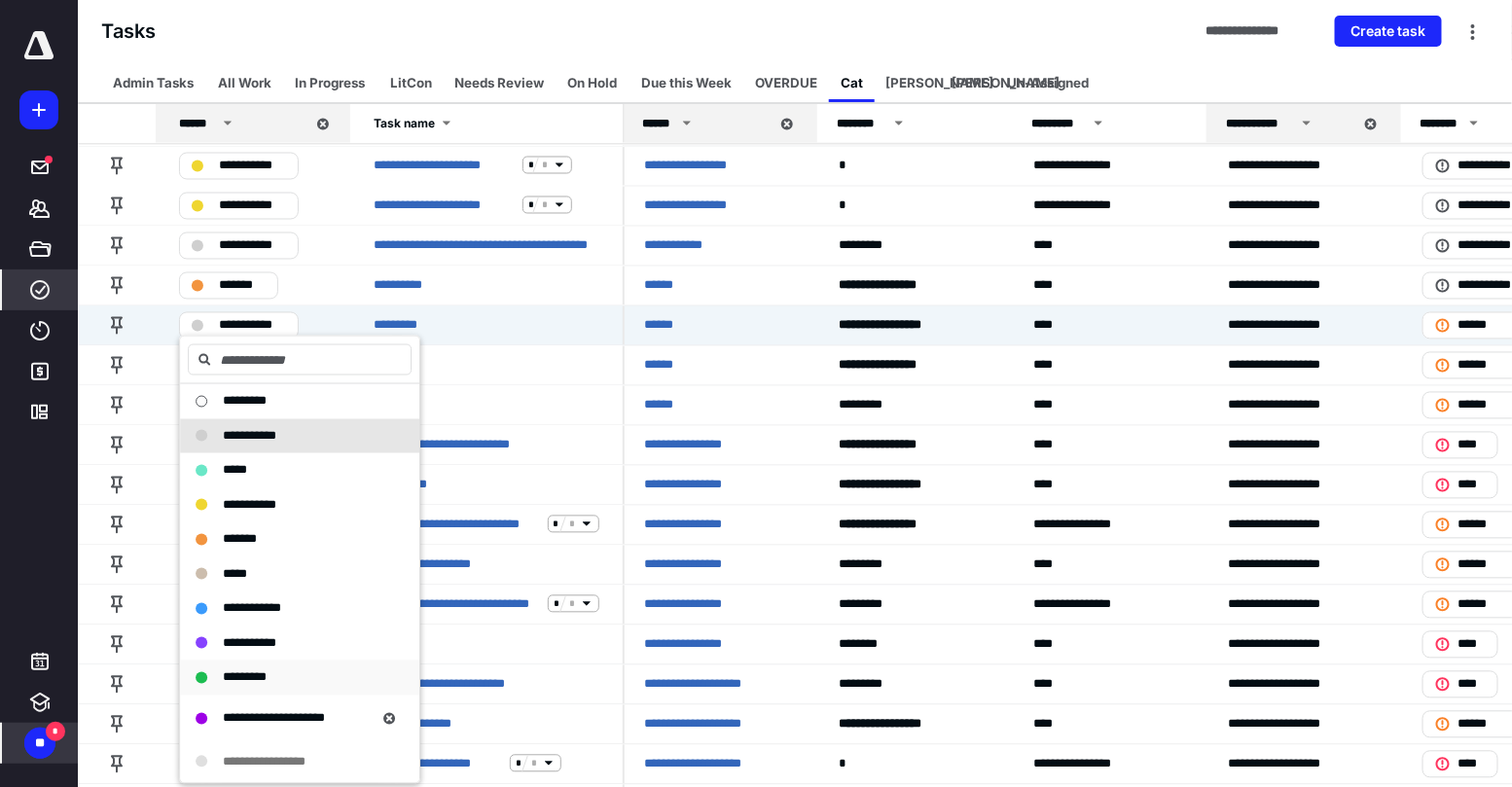 click on "*********" at bounding box center [300, 678] 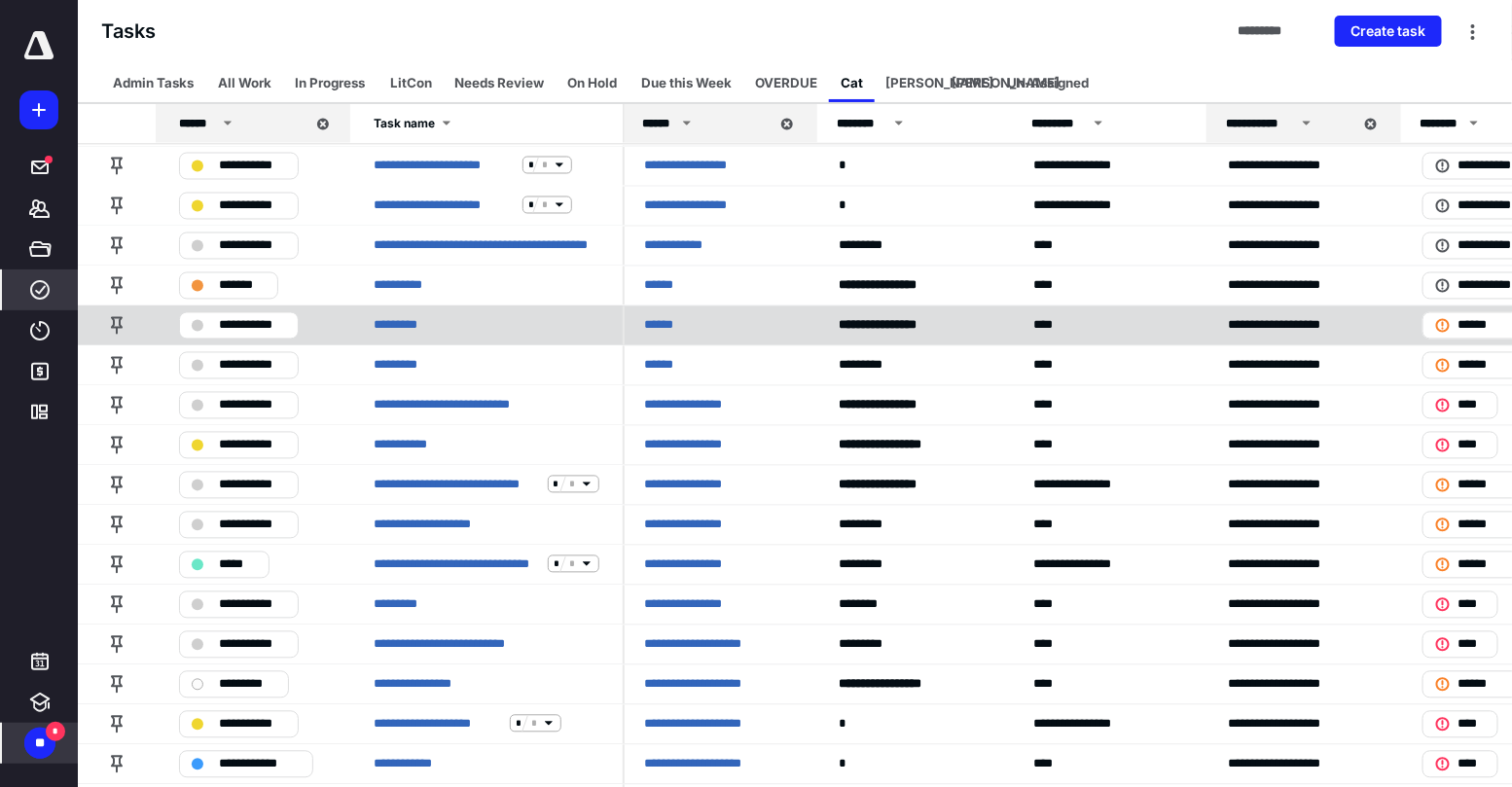 click on "**********" at bounding box center (238, 326) 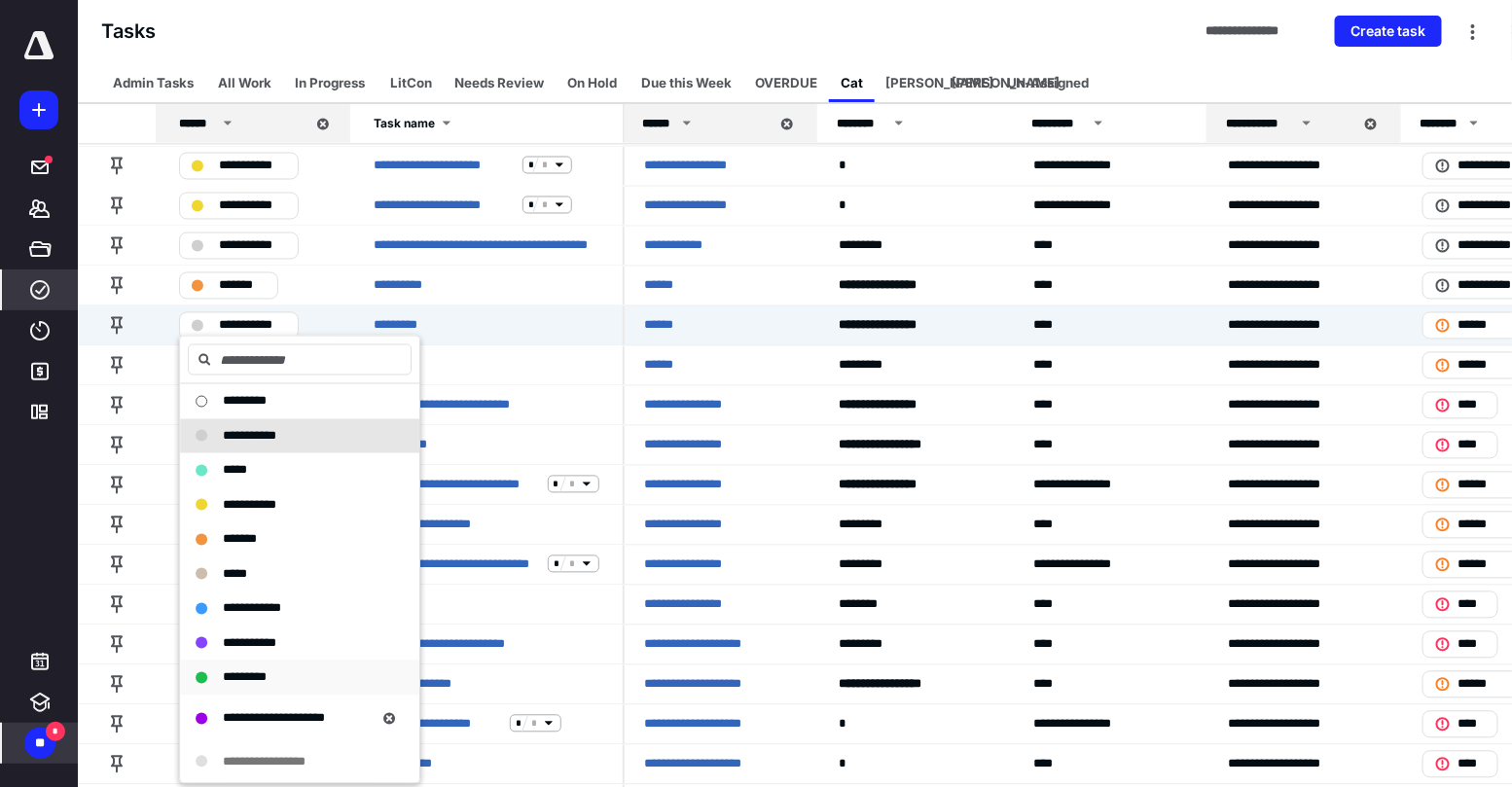 click on "*********" at bounding box center (244, 677) 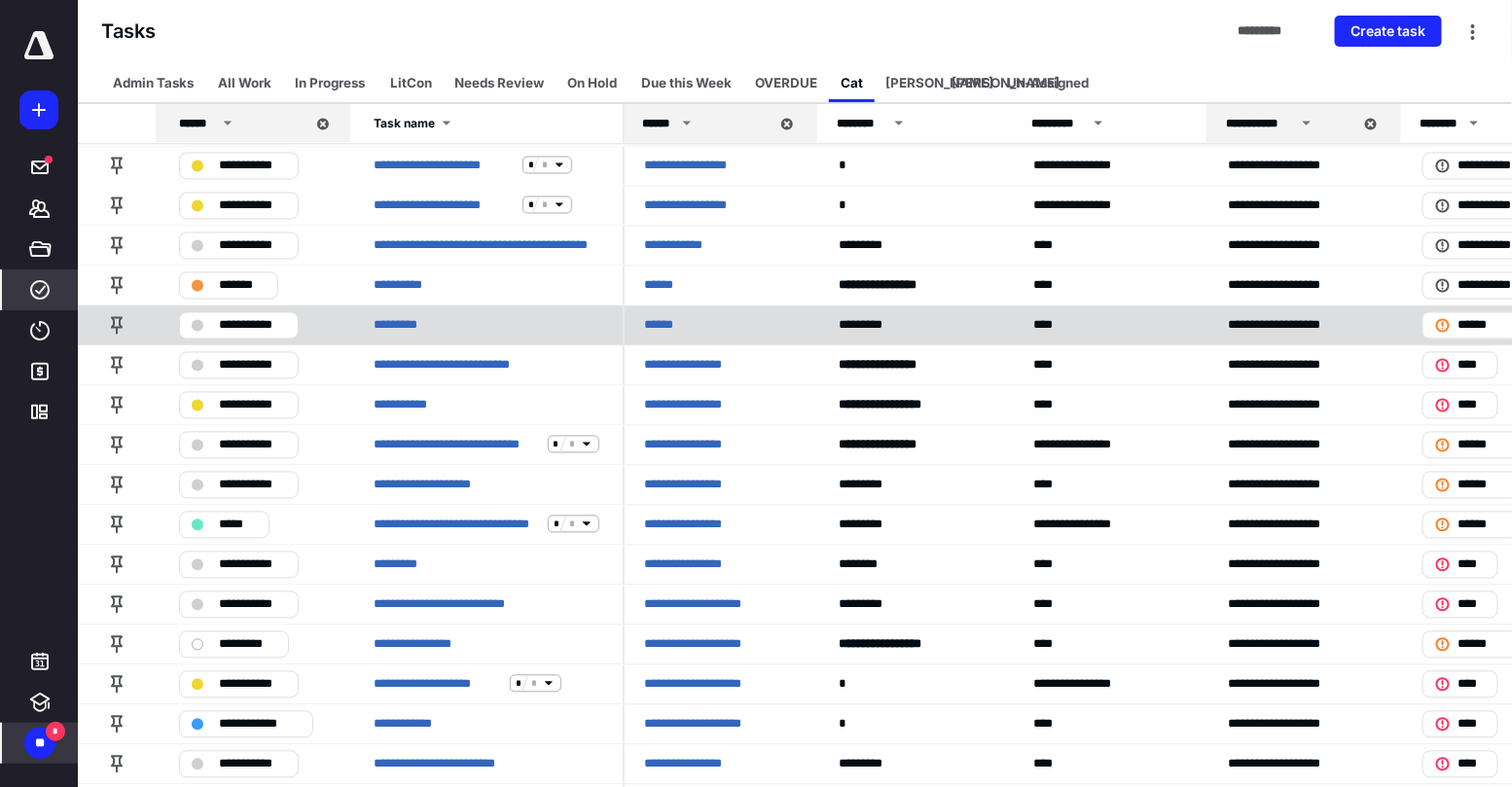 click at bounding box center (198, 326) 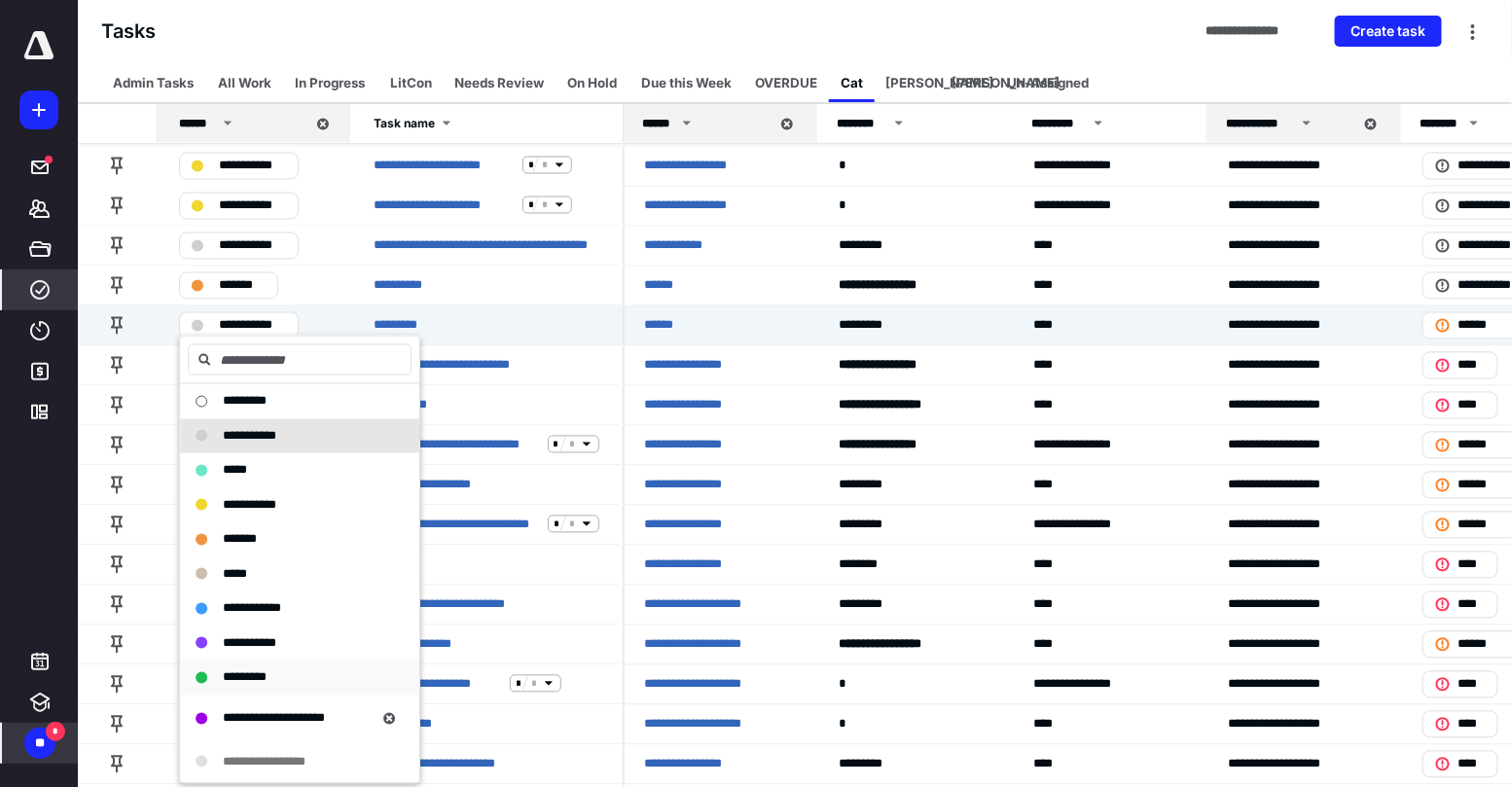 click on "*********" at bounding box center [244, 677] 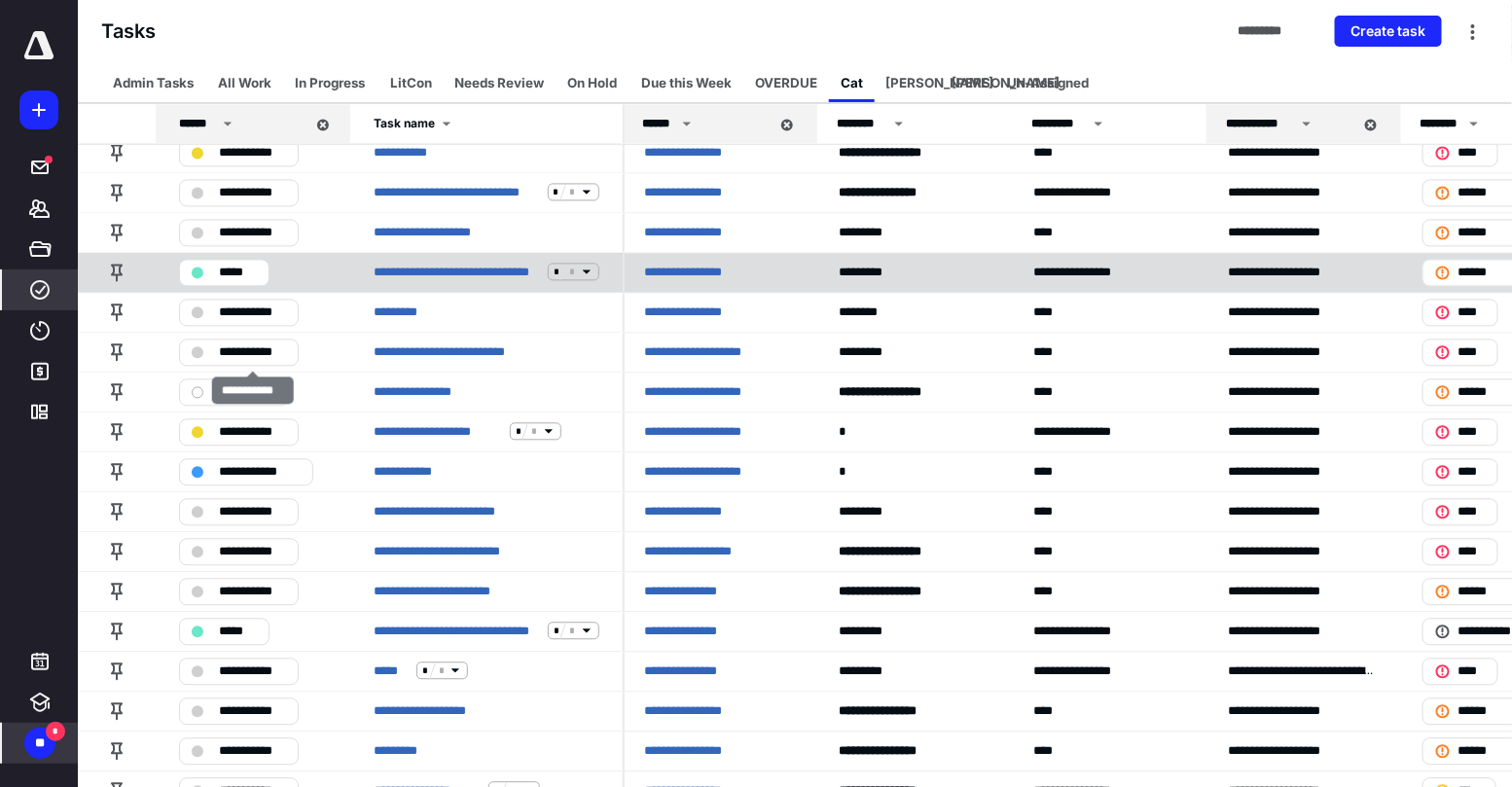 scroll, scrollTop: 1451, scrollLeft: 4, axis: both 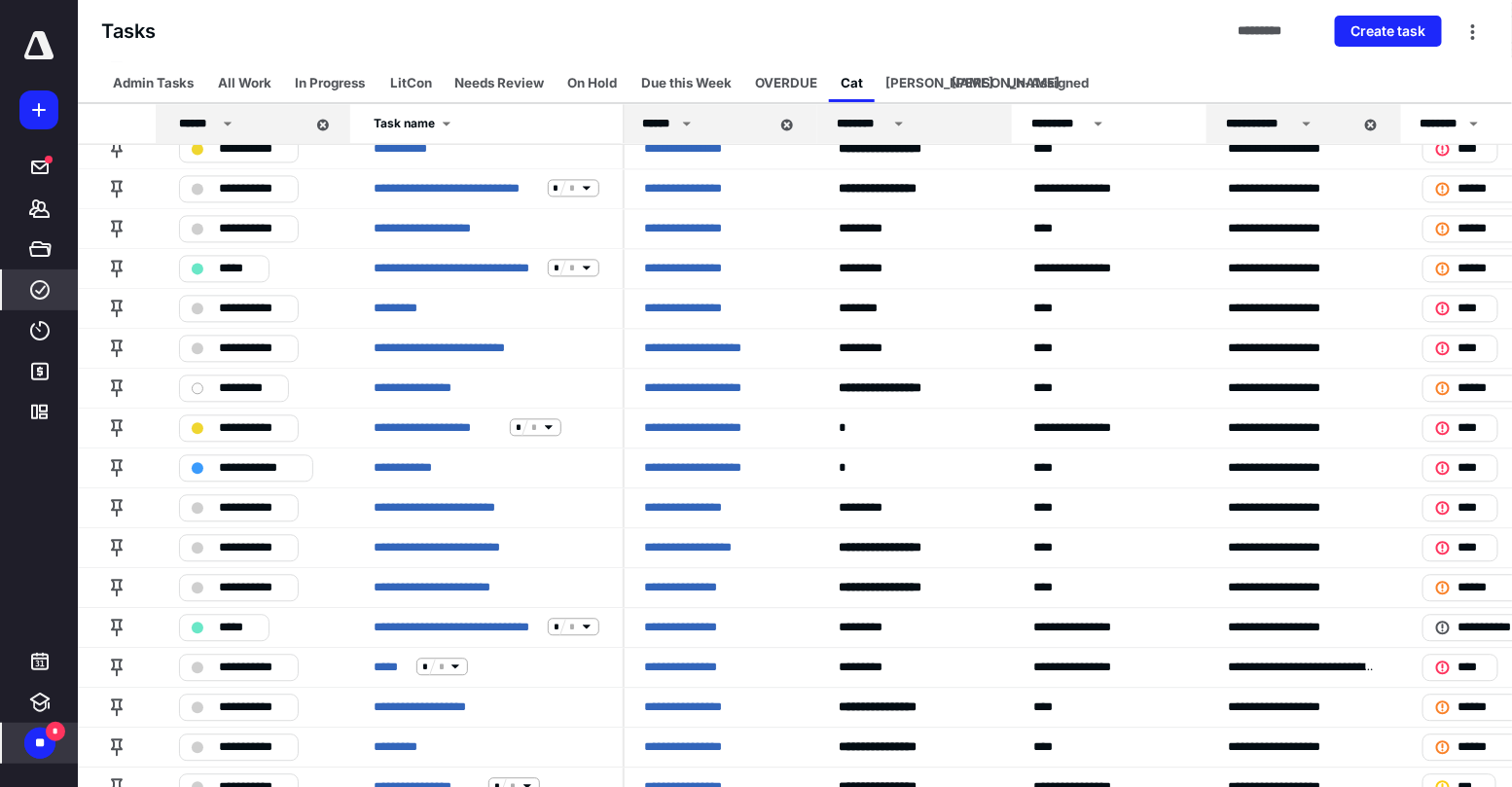 click 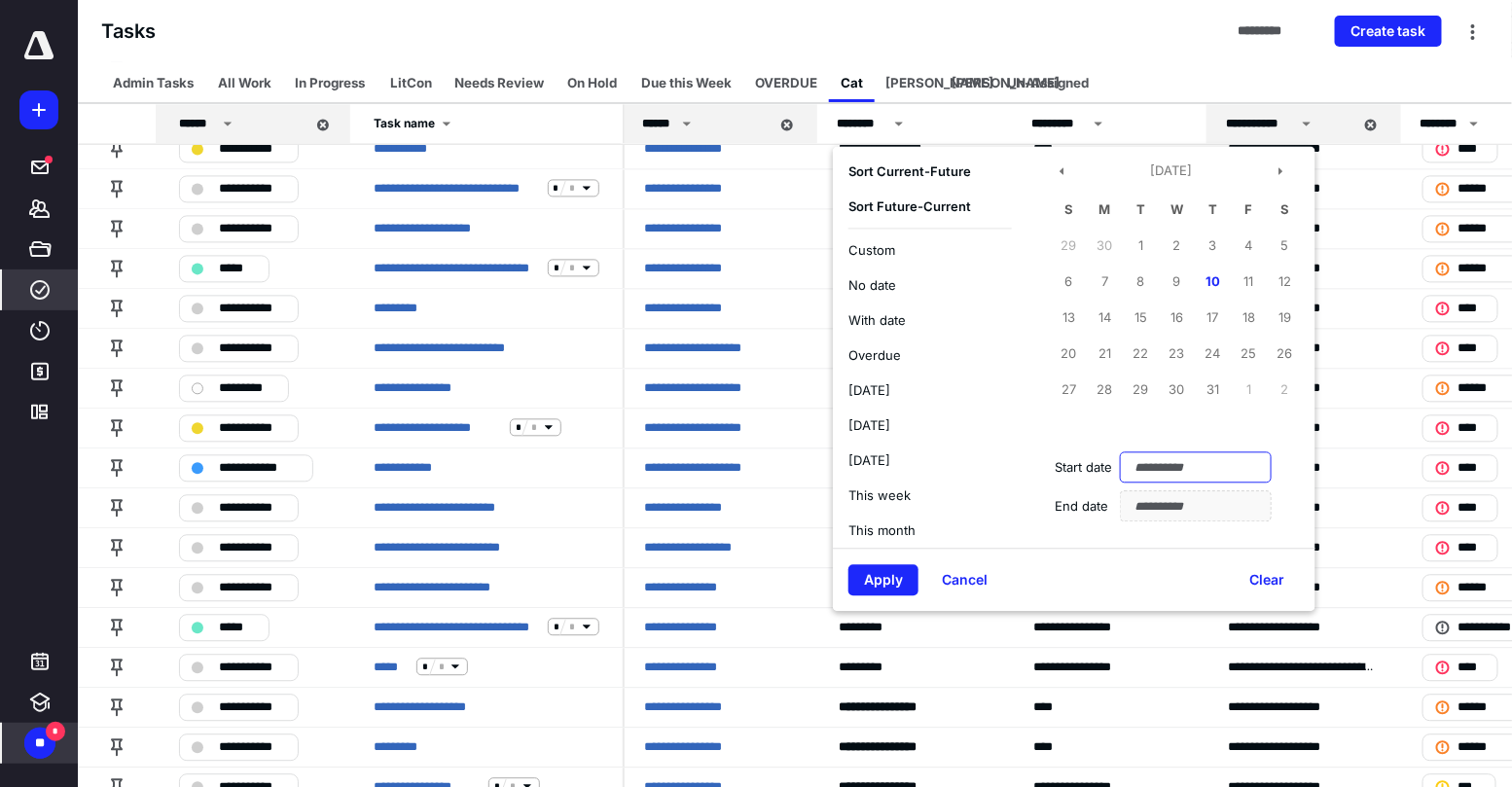 click at bounding box center (1196, 467) 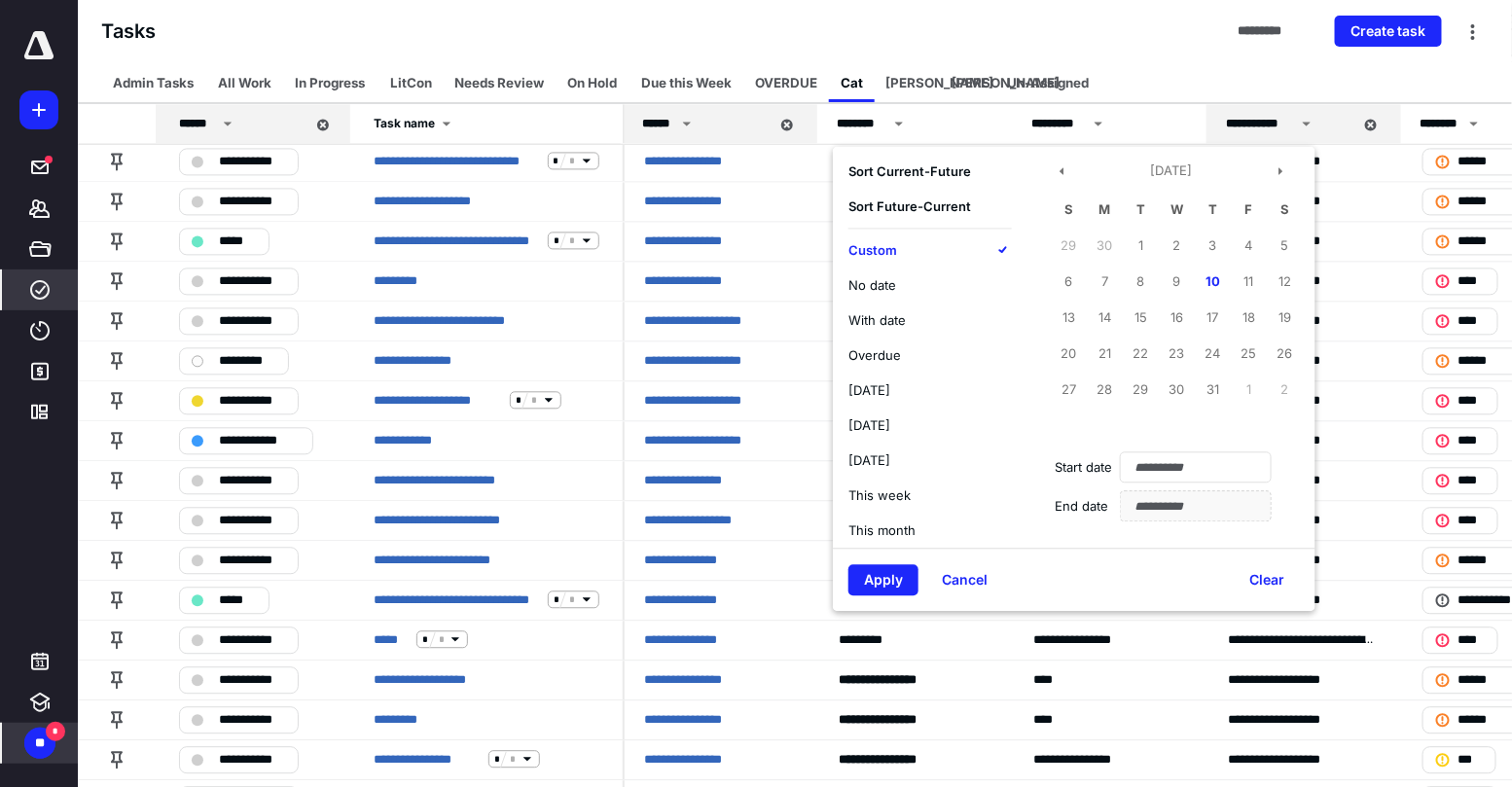 scroll, scrollTop: 1478, scrollLeft: 4, axis: both 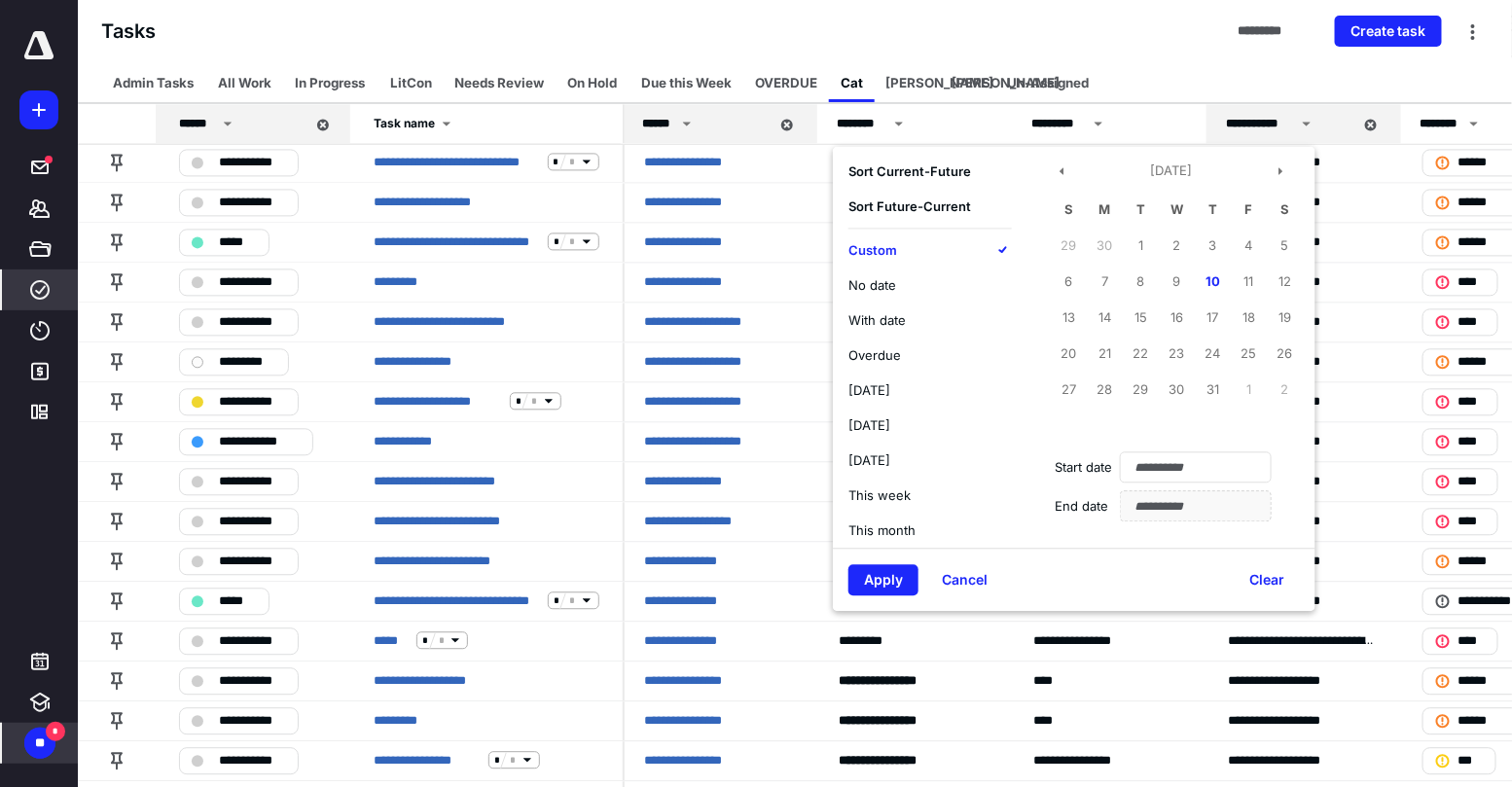 click on "This month" at bounding box center (882, 530) 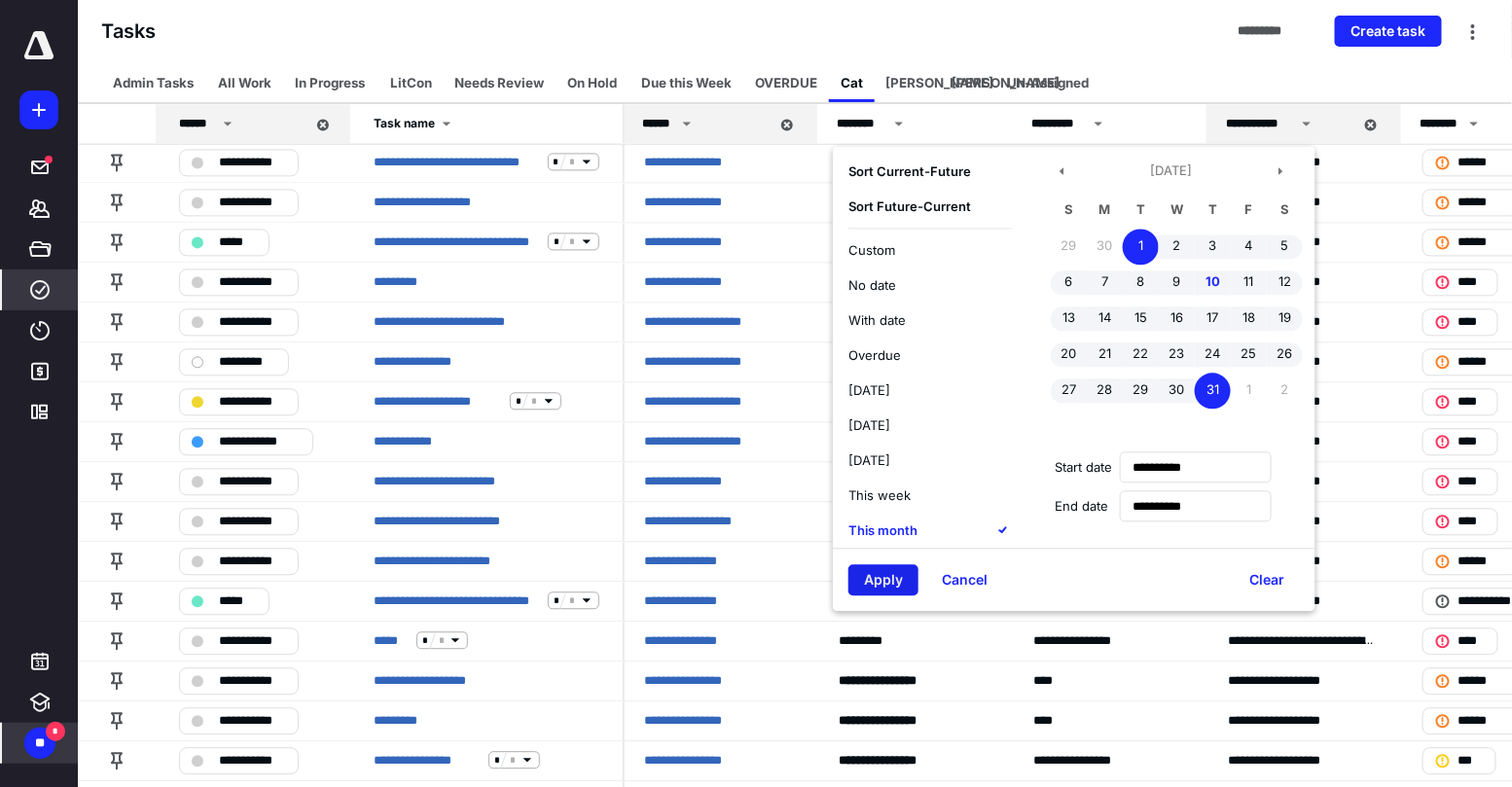 click on "Apply" at bounding box center (883, 580) 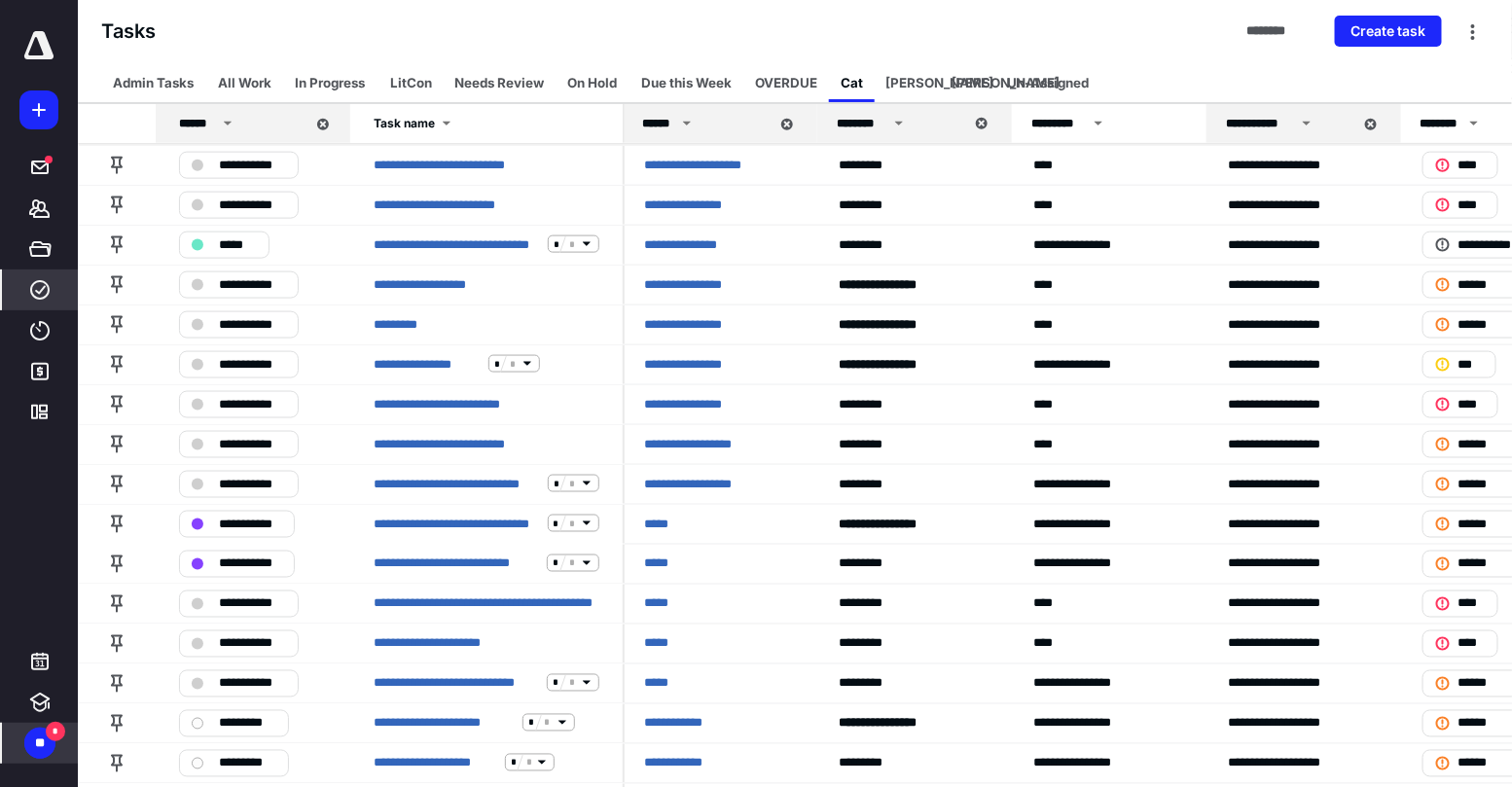 scroll, scrollTop: 846, scrollLeft: 4, axis: both 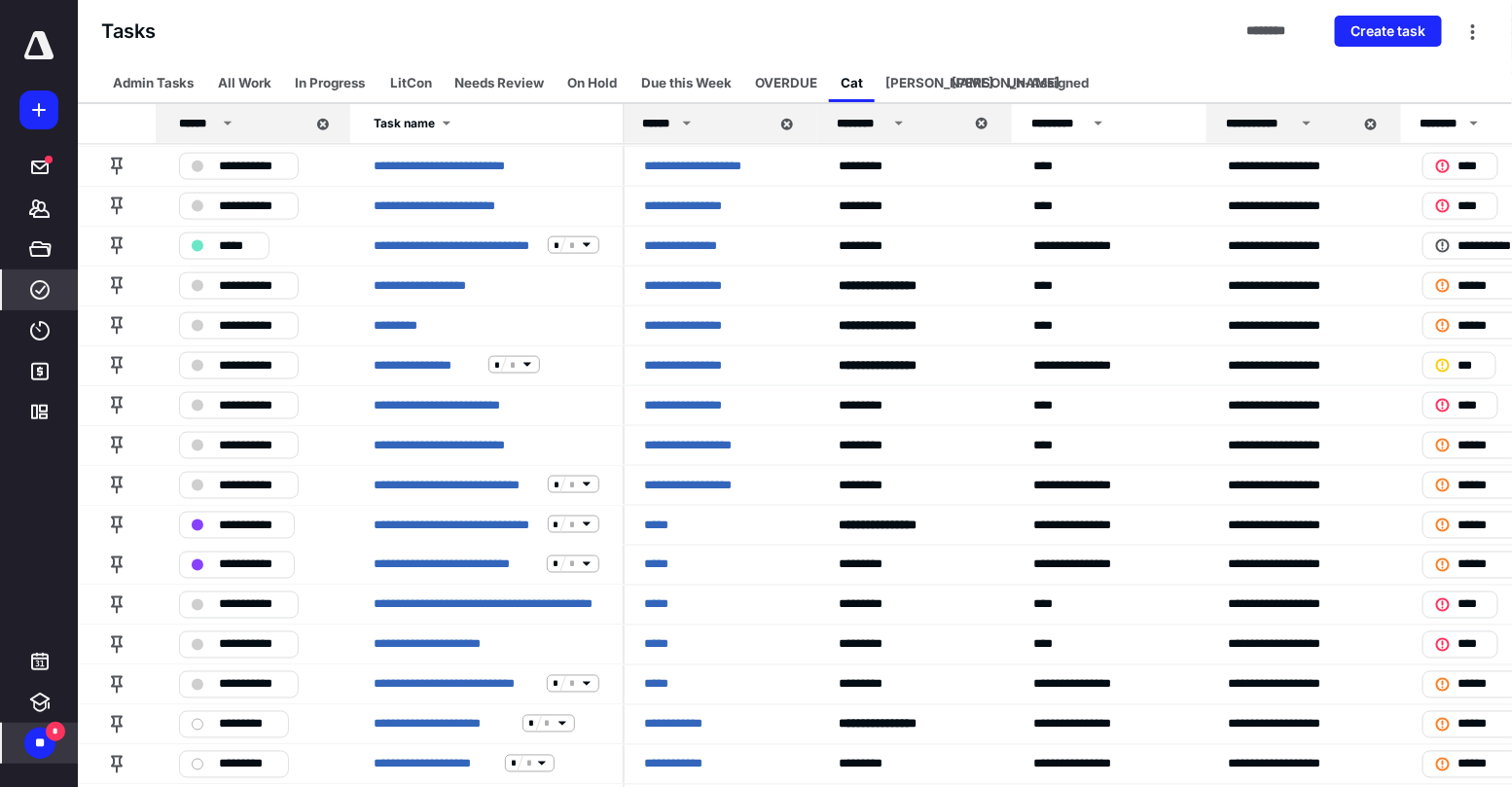 click 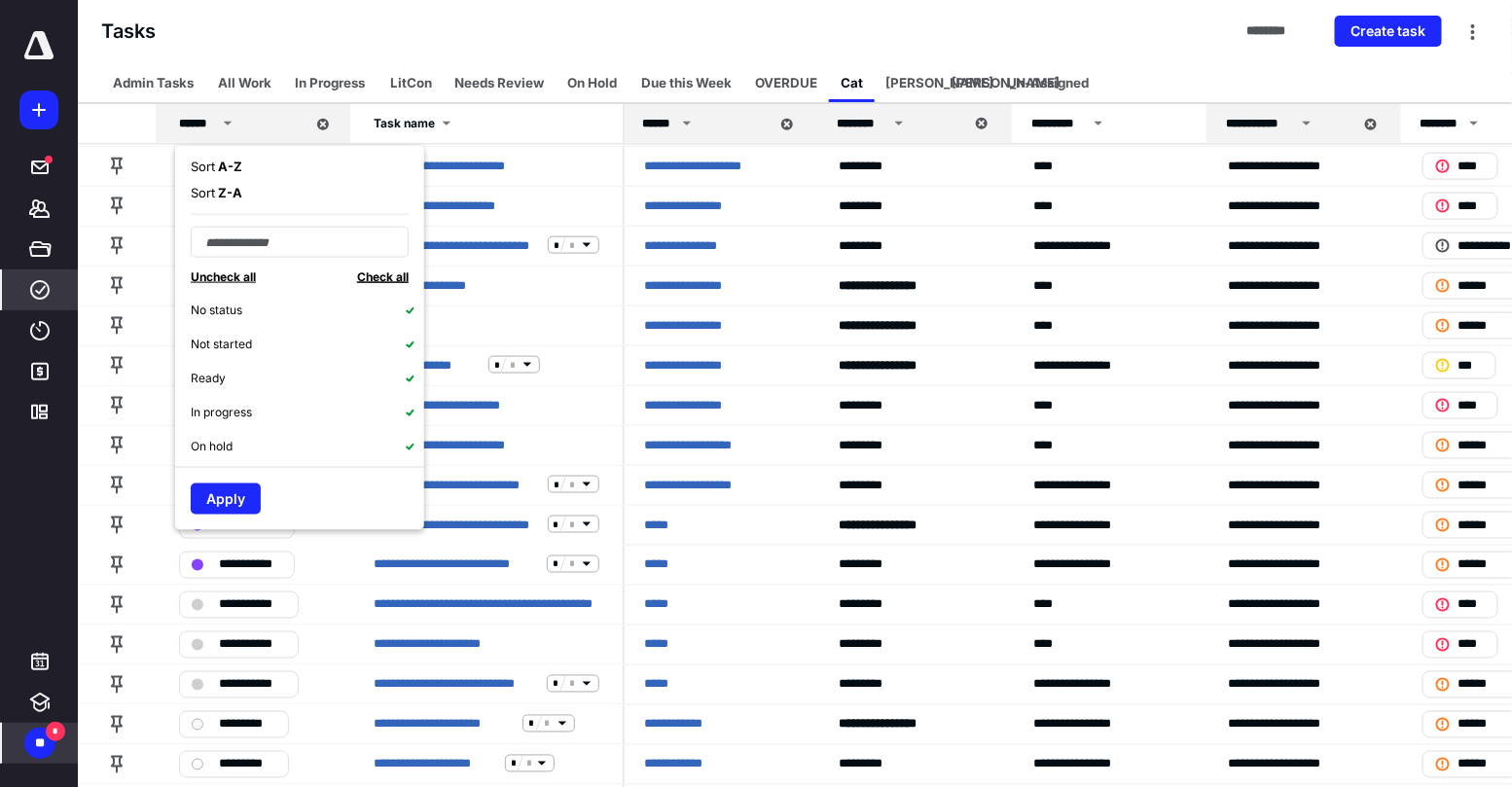 click on "Check all" at bounding box center (382, 276) 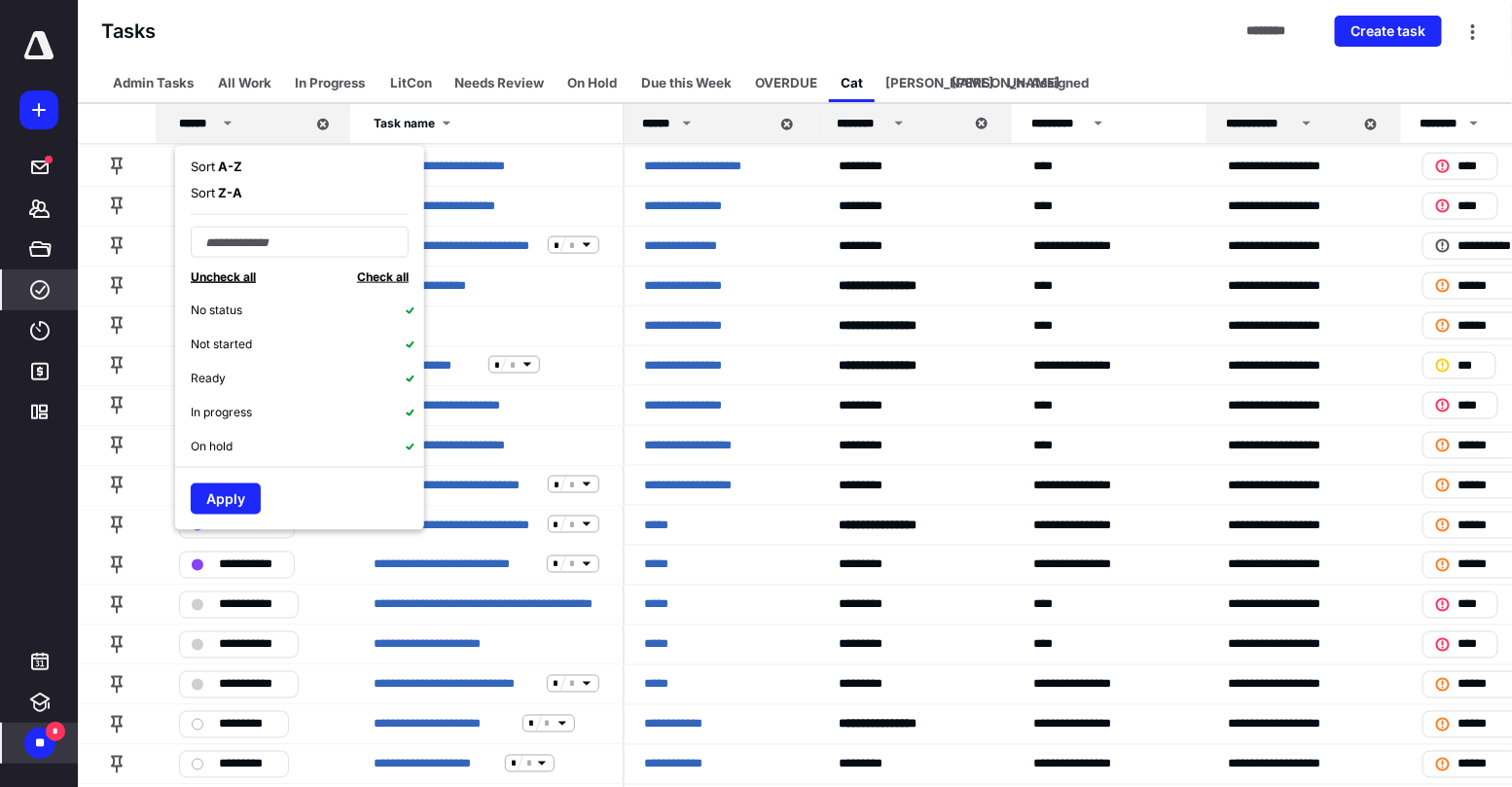 click on "Uncheck all" at bounding box center (223, 276) 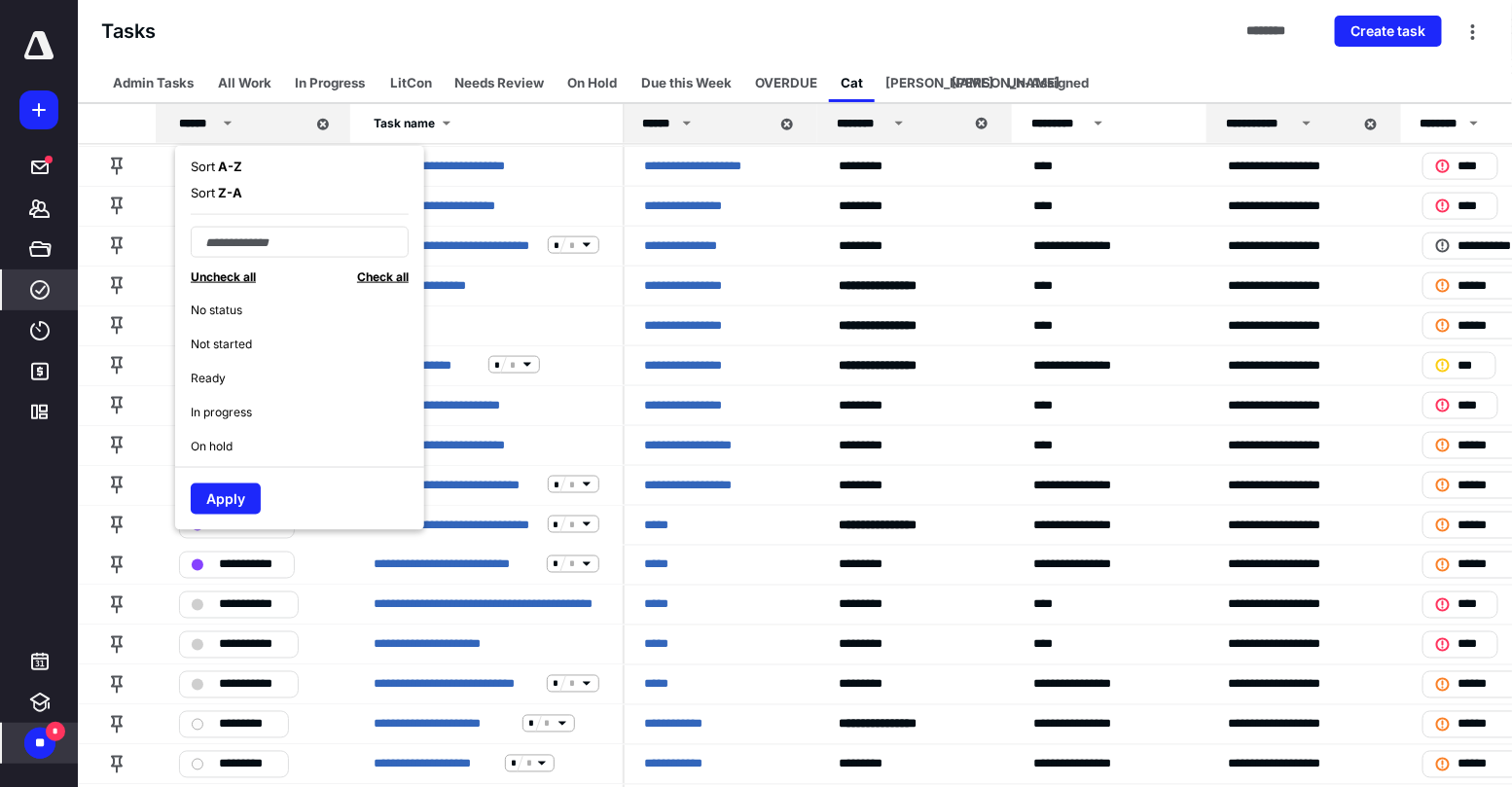 click on "Not started" at bounding box center [307, 343] 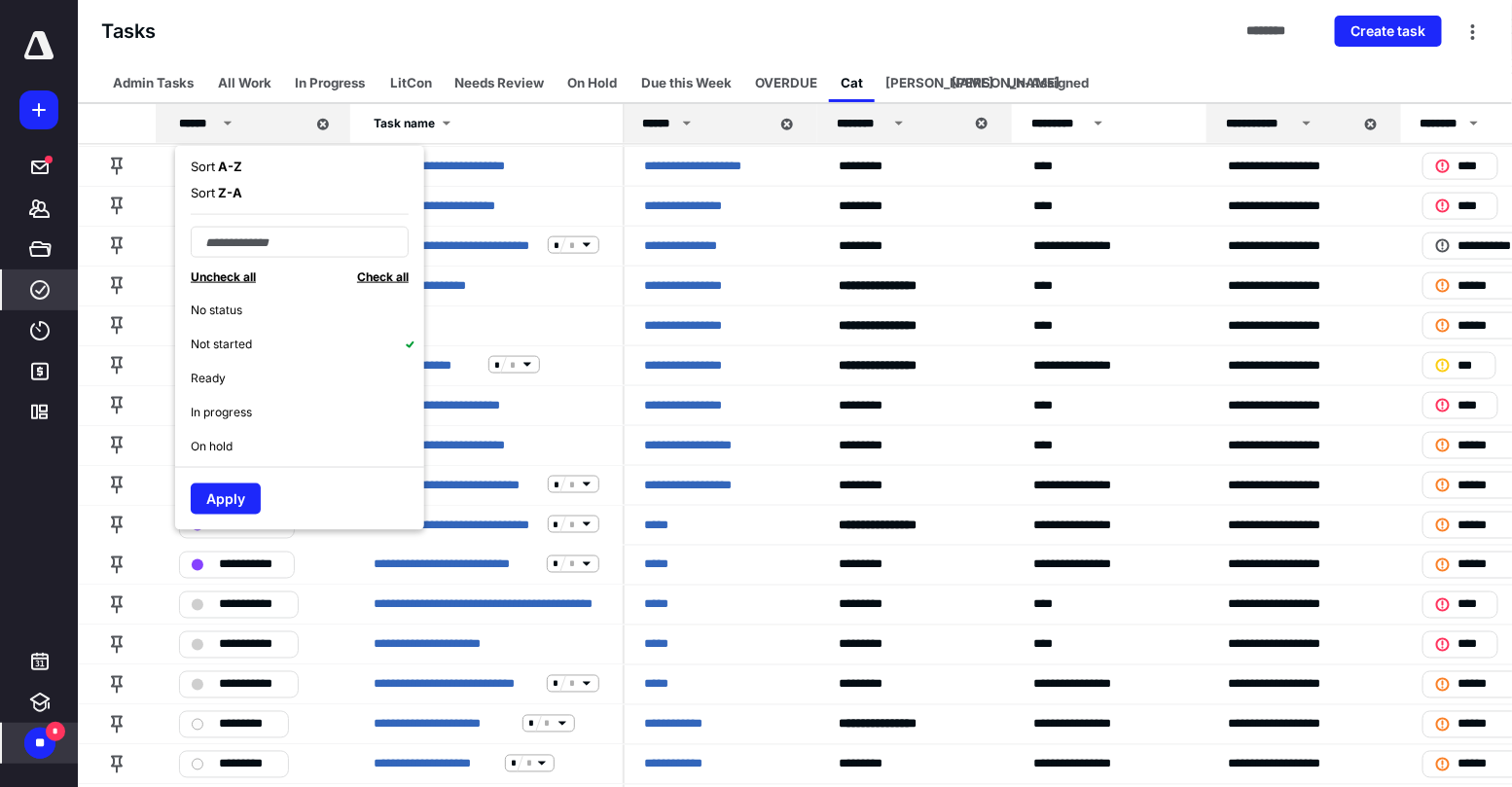 click on "Not started" at bounding box center (307, 343) 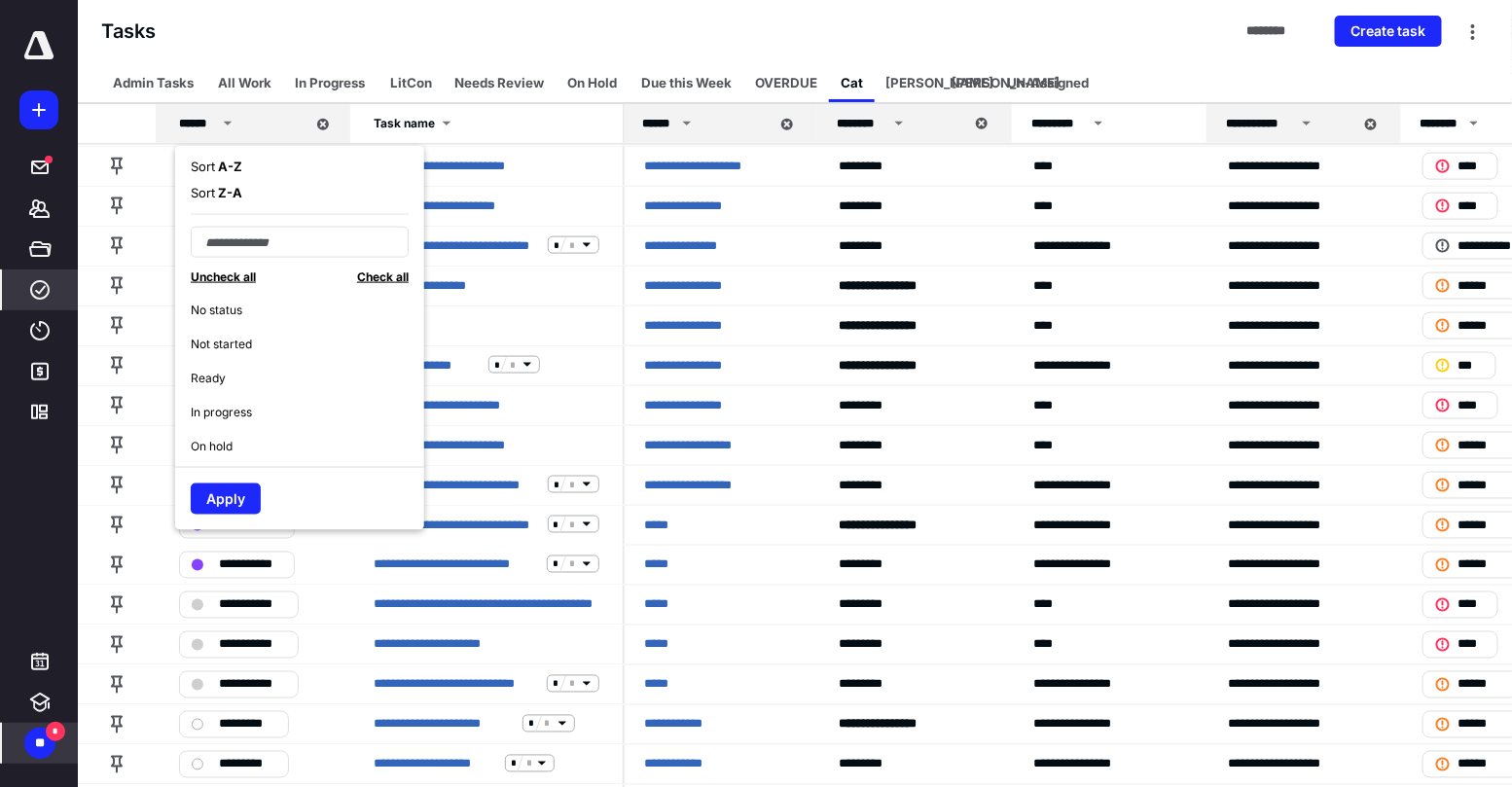 click on "Ready" at bounding box center (307, 377) 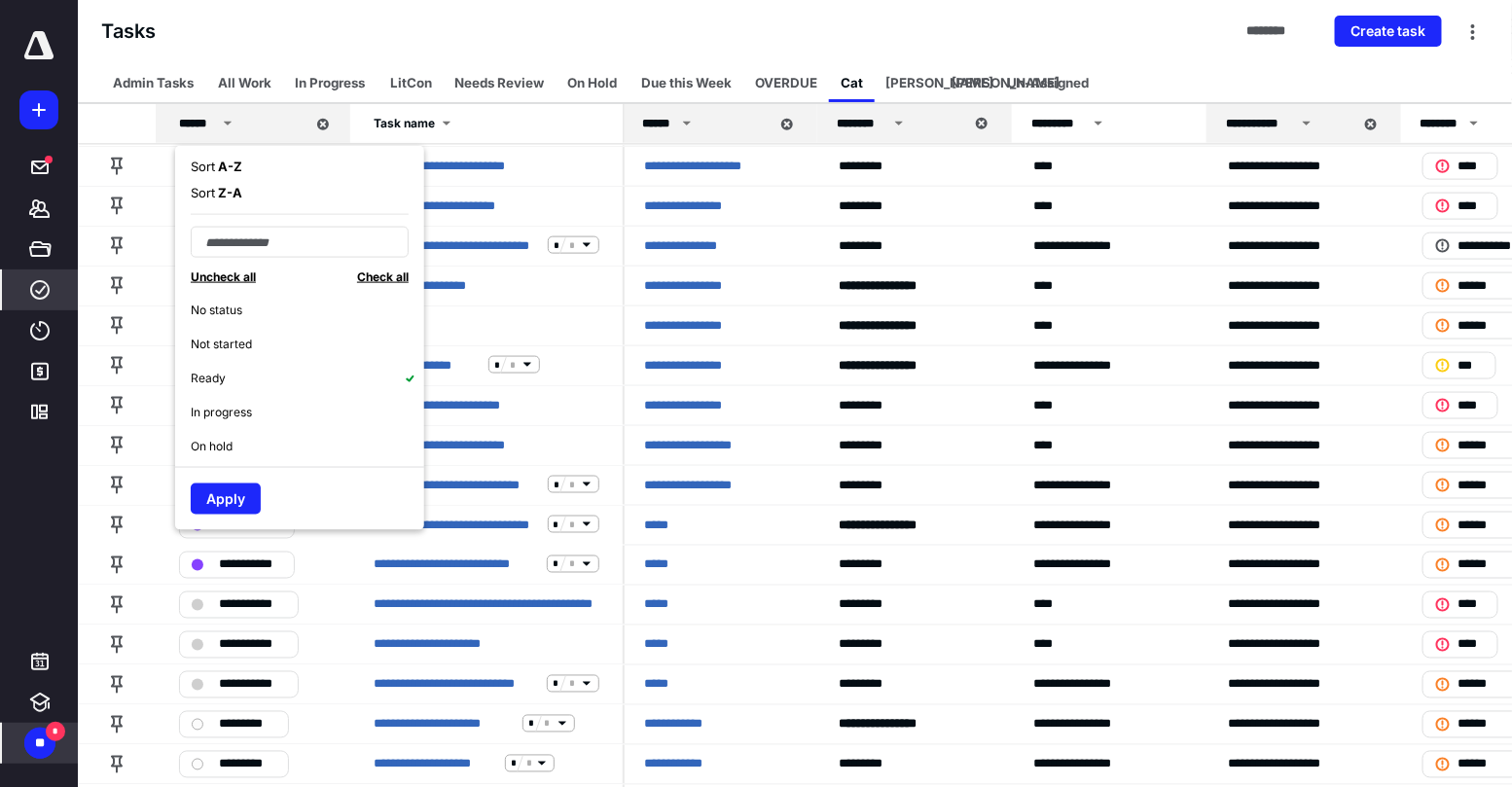 click on "In progress" at bounding box center [221, 412] 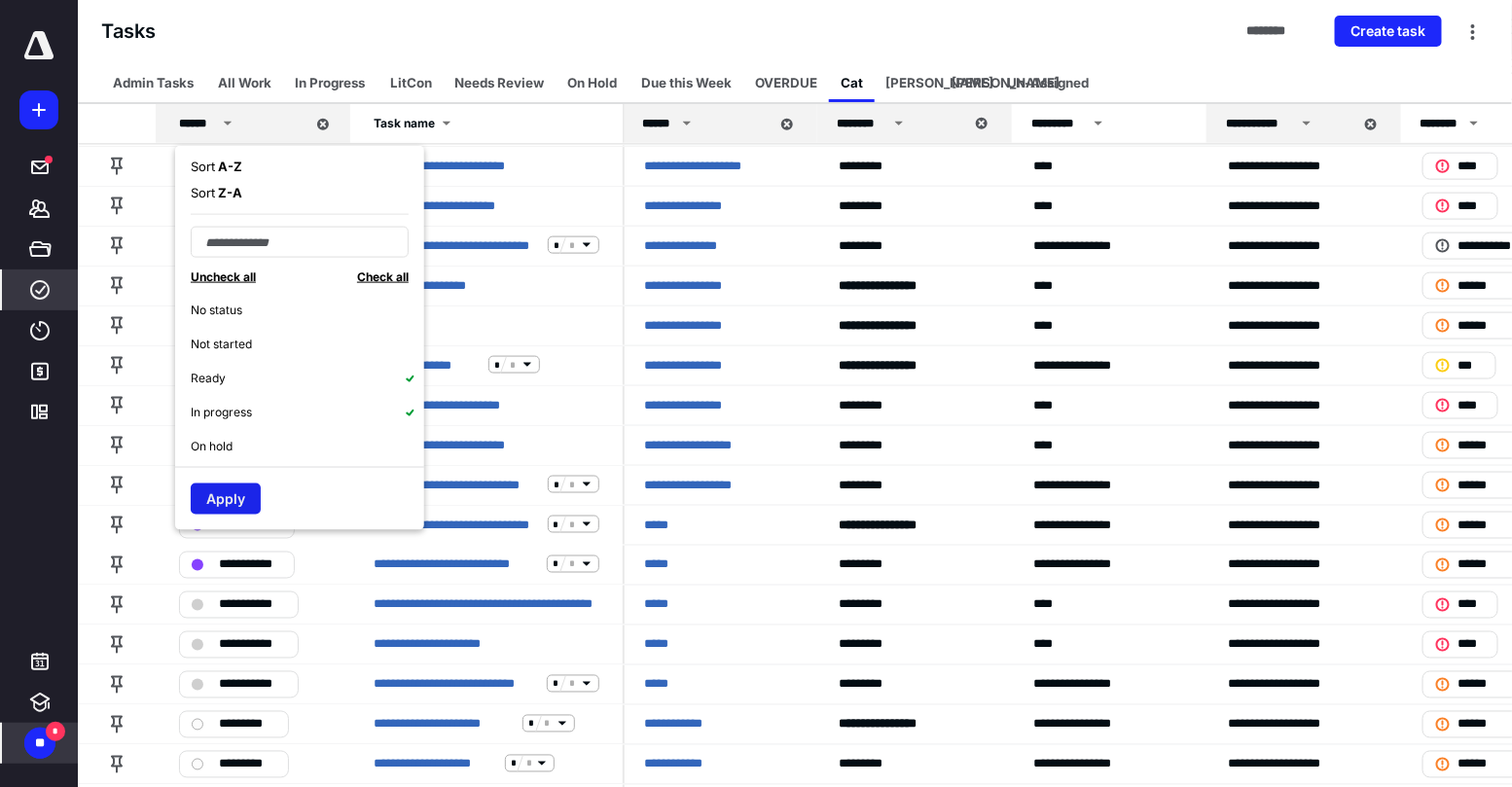 click on "Apply" at bounding box center [226, 499] 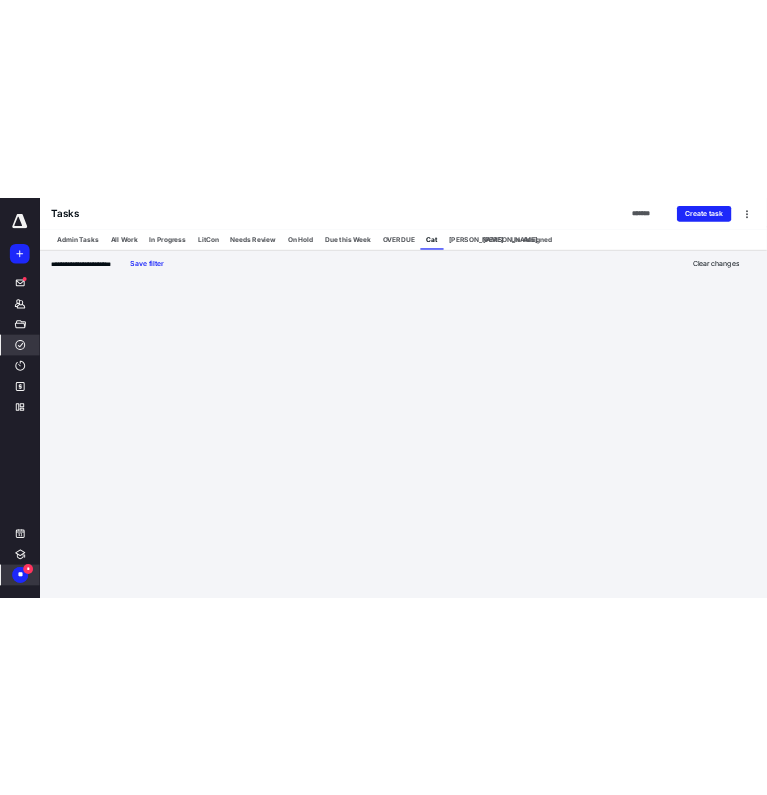 scroll, scrollTop: 0, scrollLeft: 4, axis: horizontal 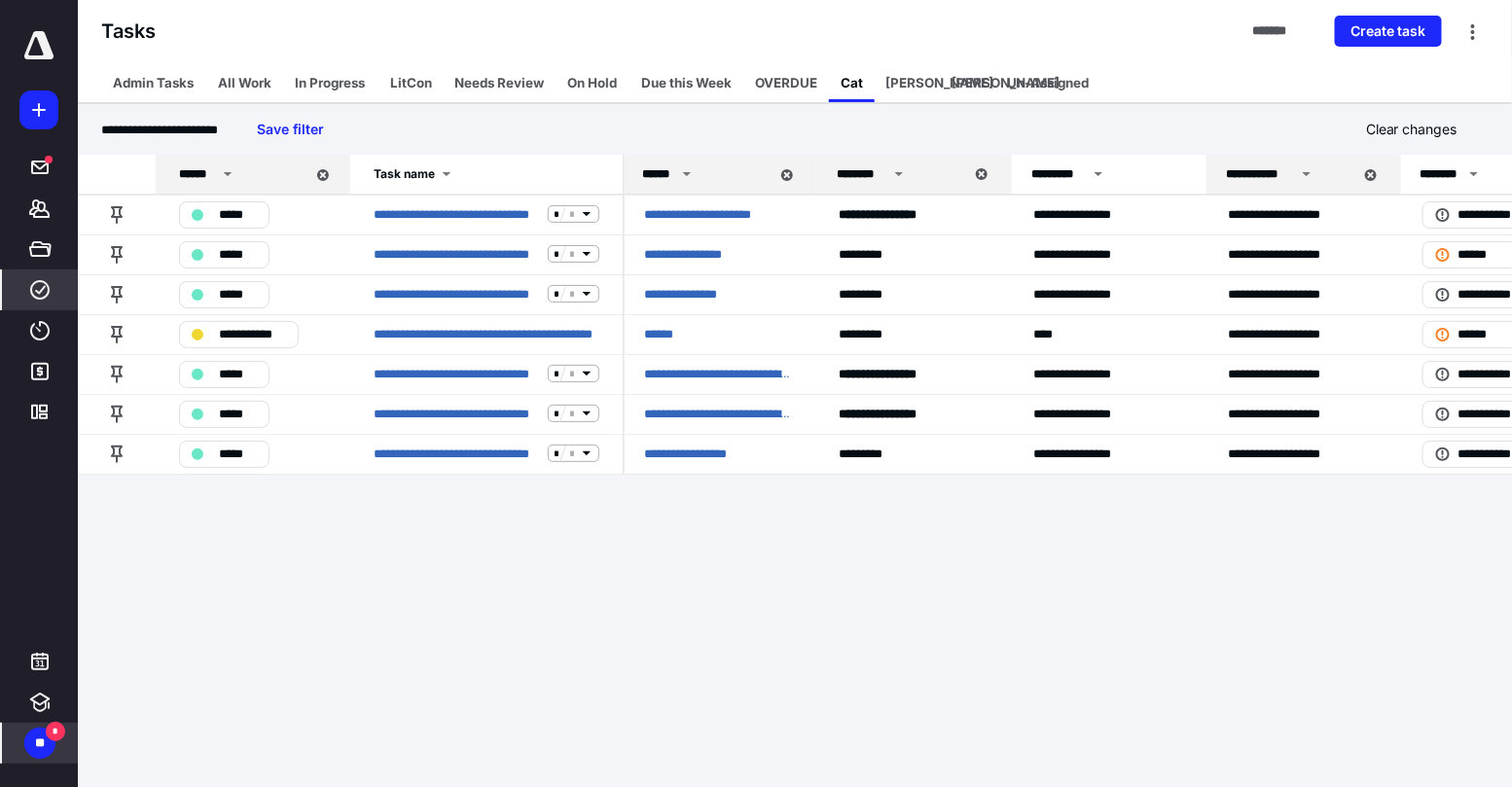 click on "**********" at bounding box center (752, 393) 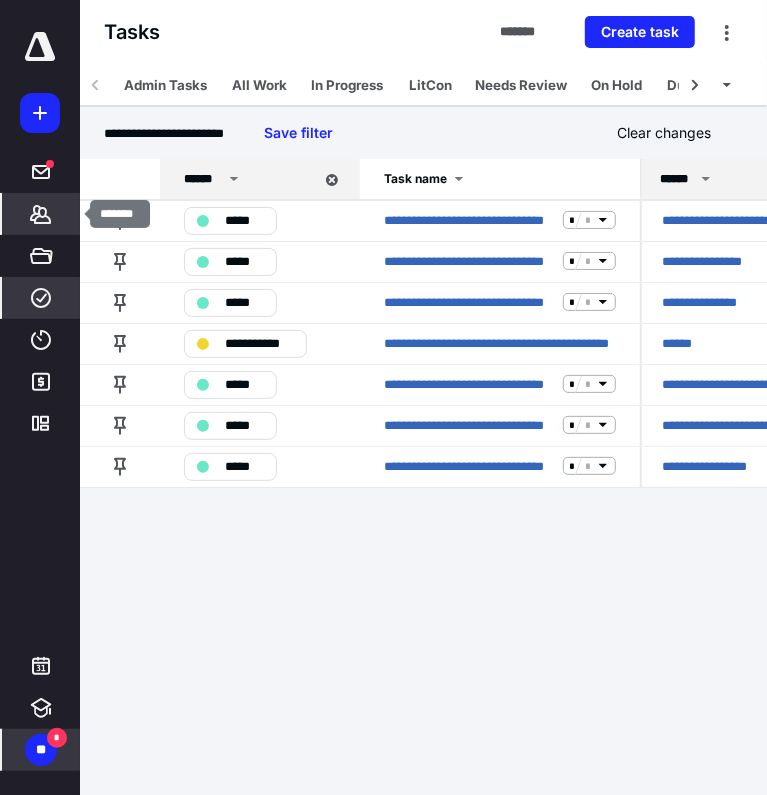 click 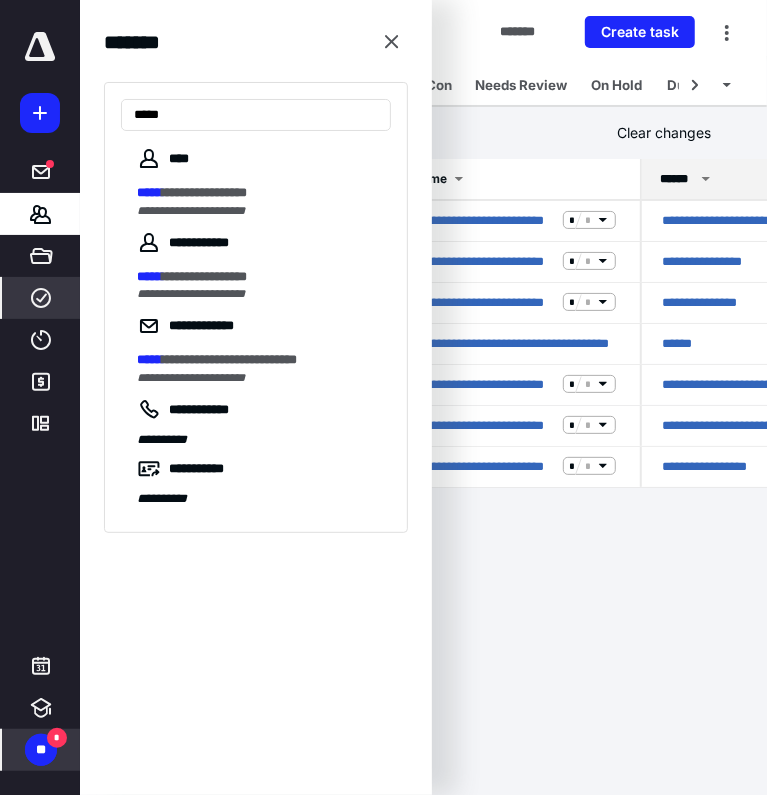 click on "**********" at bounding box center (204, 192) 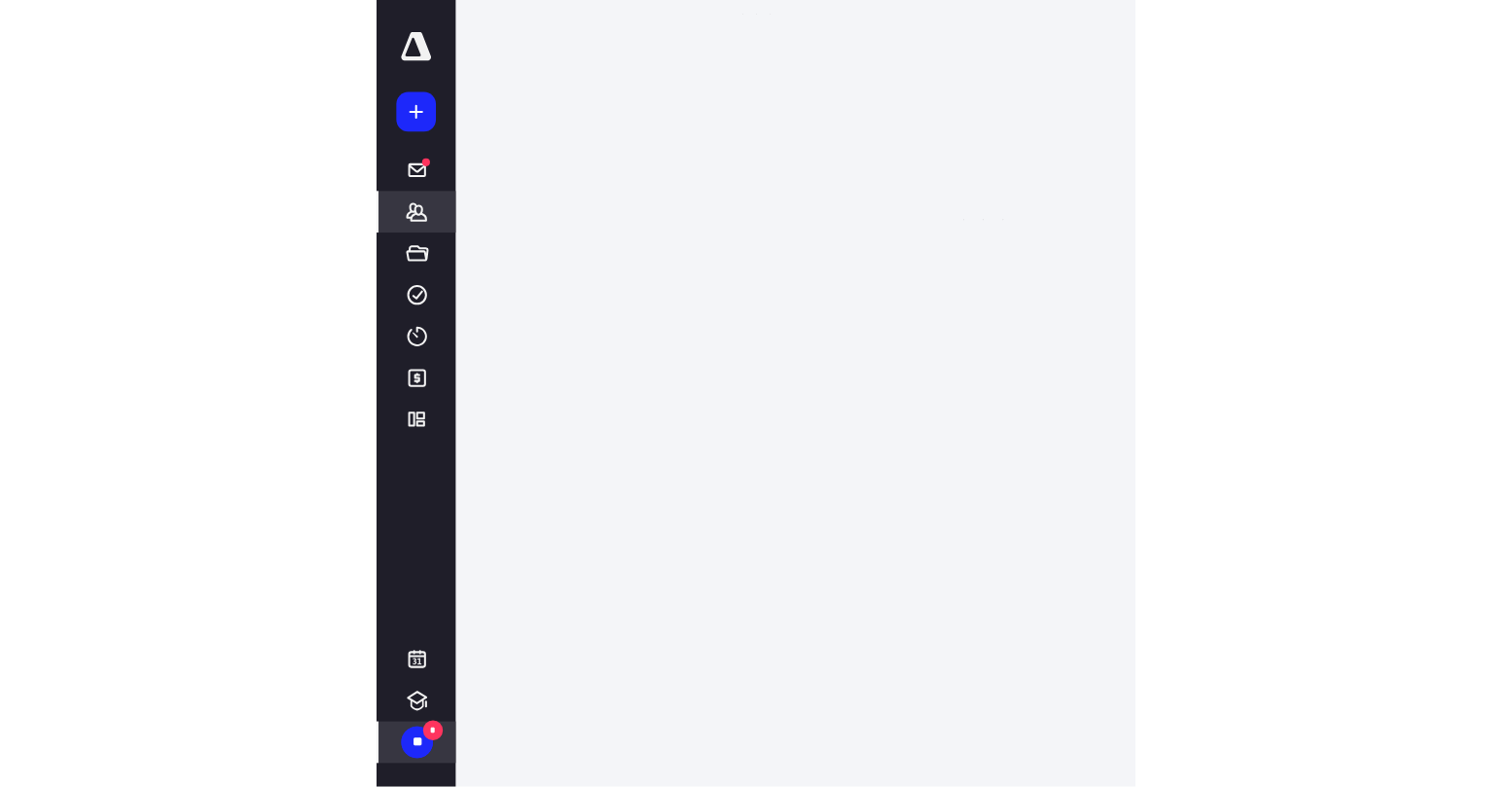 scroll, scrollTop: 0, scrollLeft: 0, axis: both 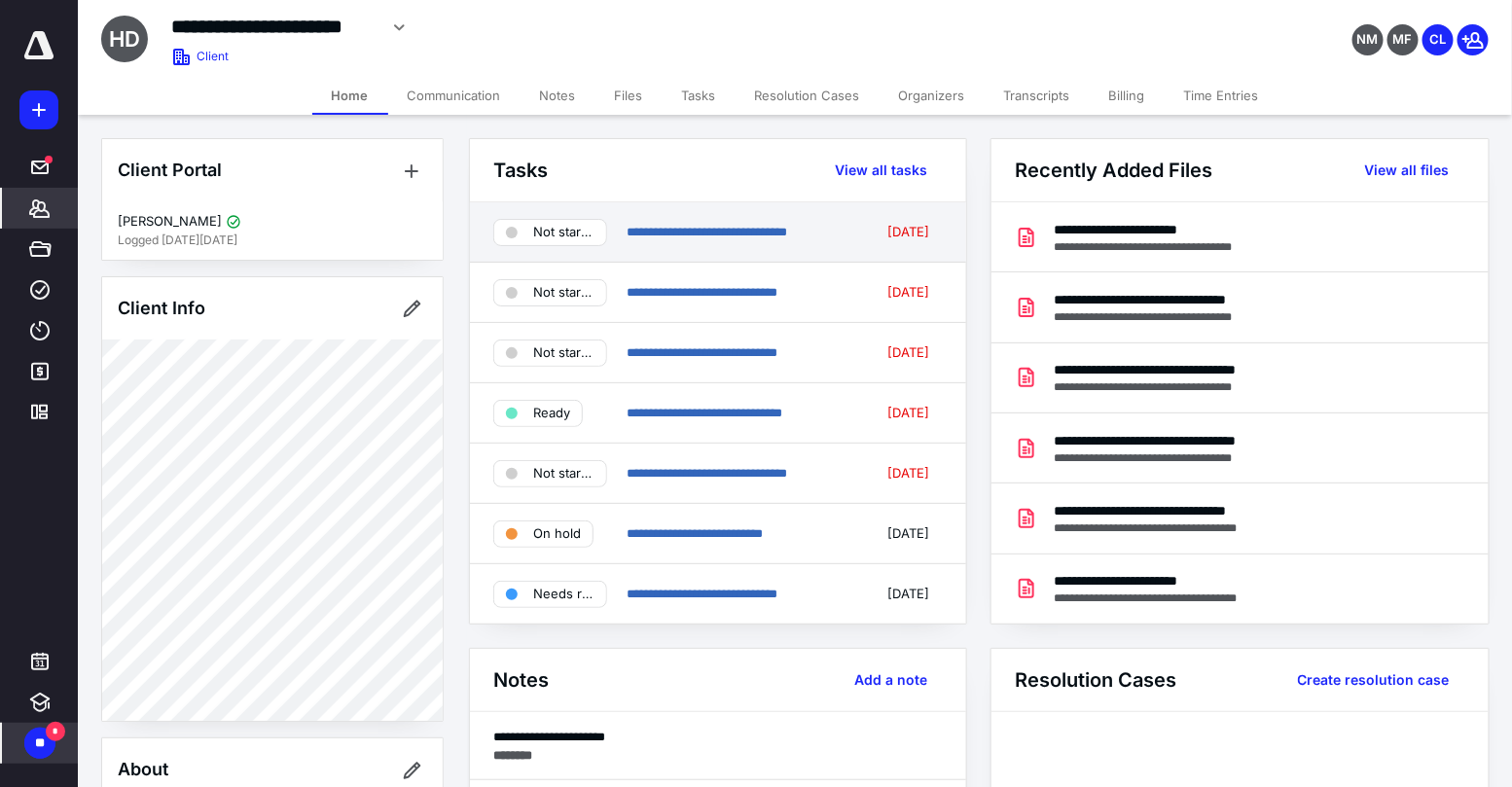 click at bounding box center [512, 233] 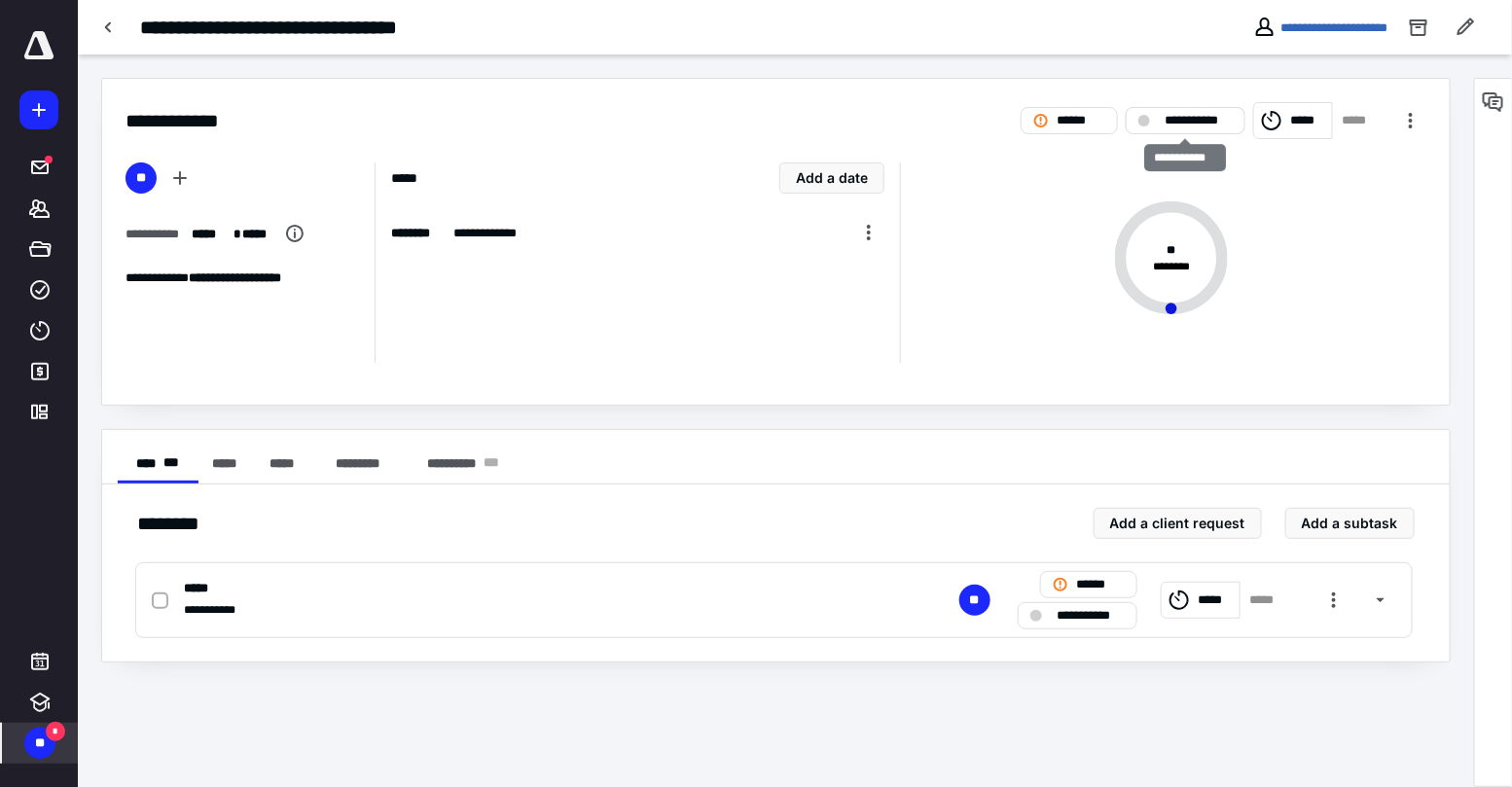 click at bounding box center (1144, 121) 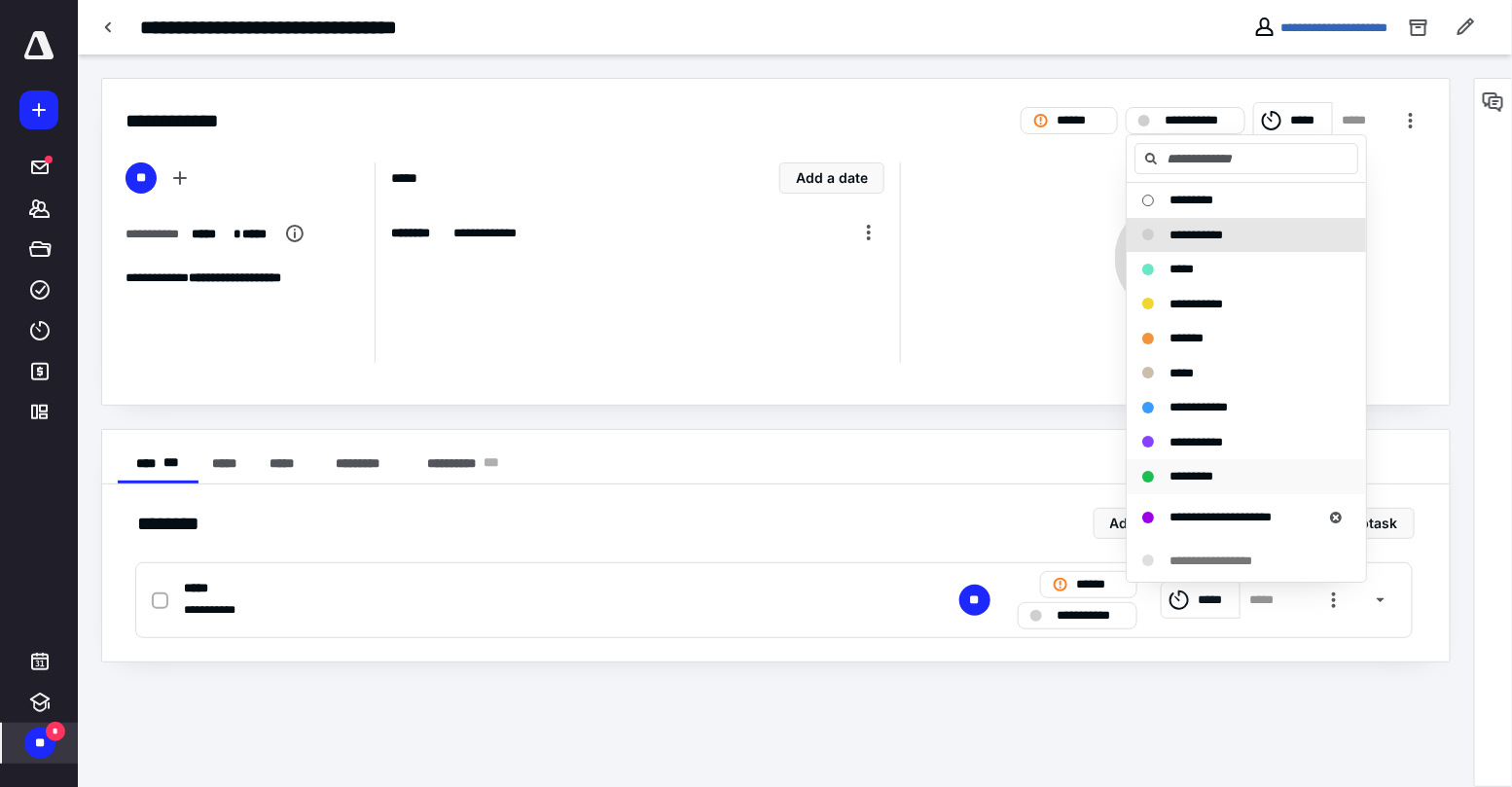 click on "*********" at bounding box center [1191, 476] 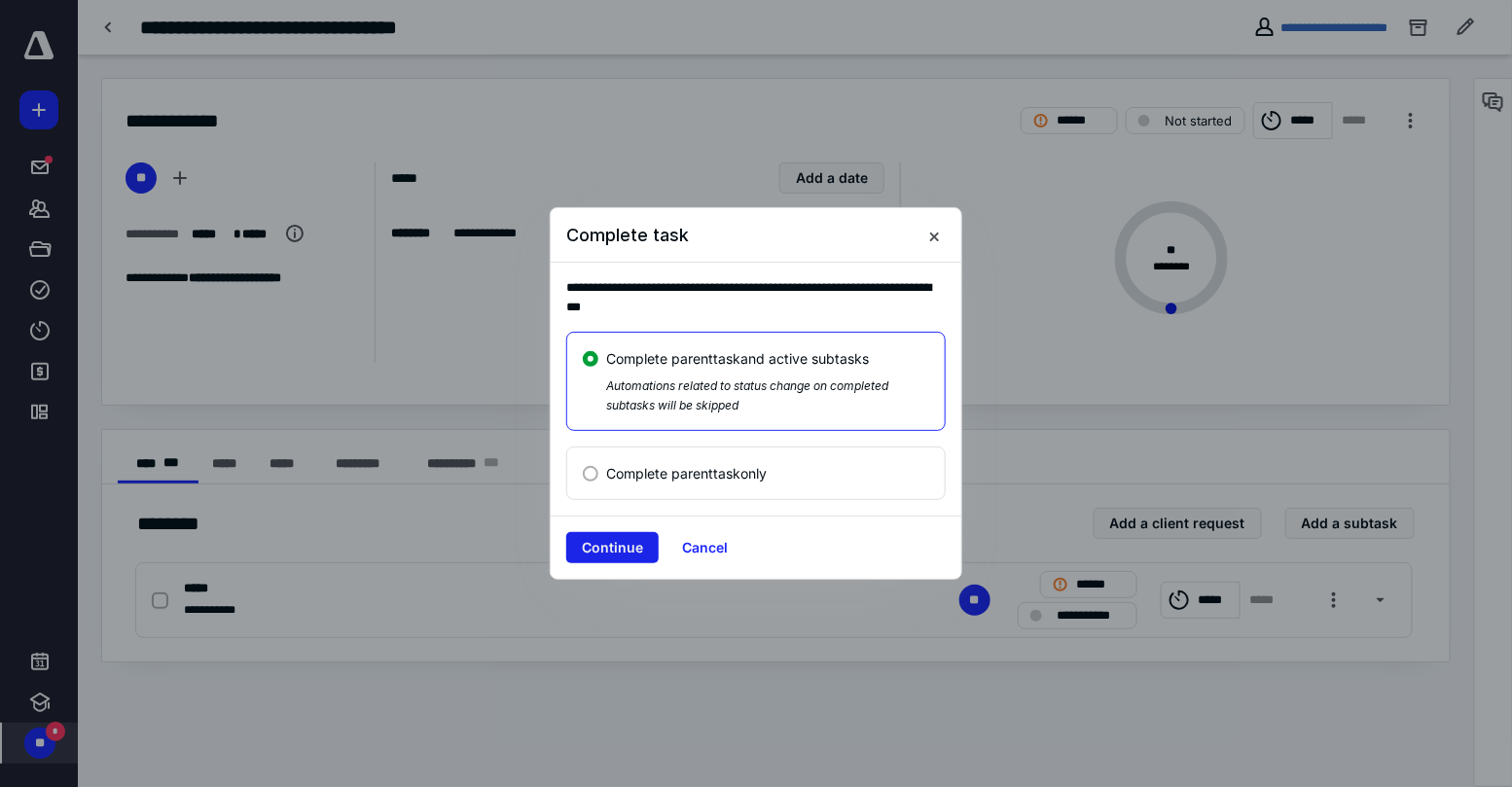 click on "Continue" at bounding box center (612, 548) 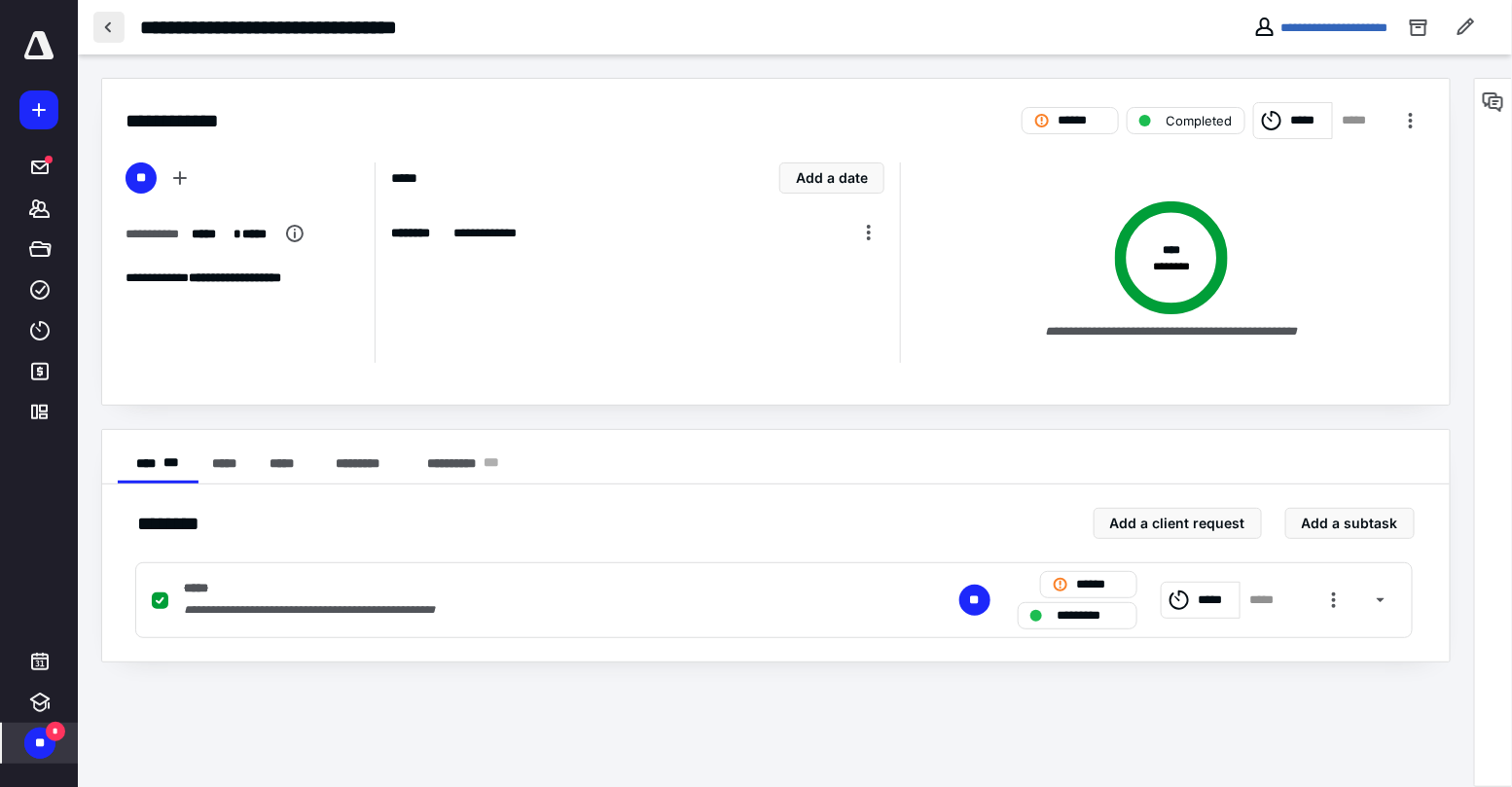 click at bounding box center [109, 27] 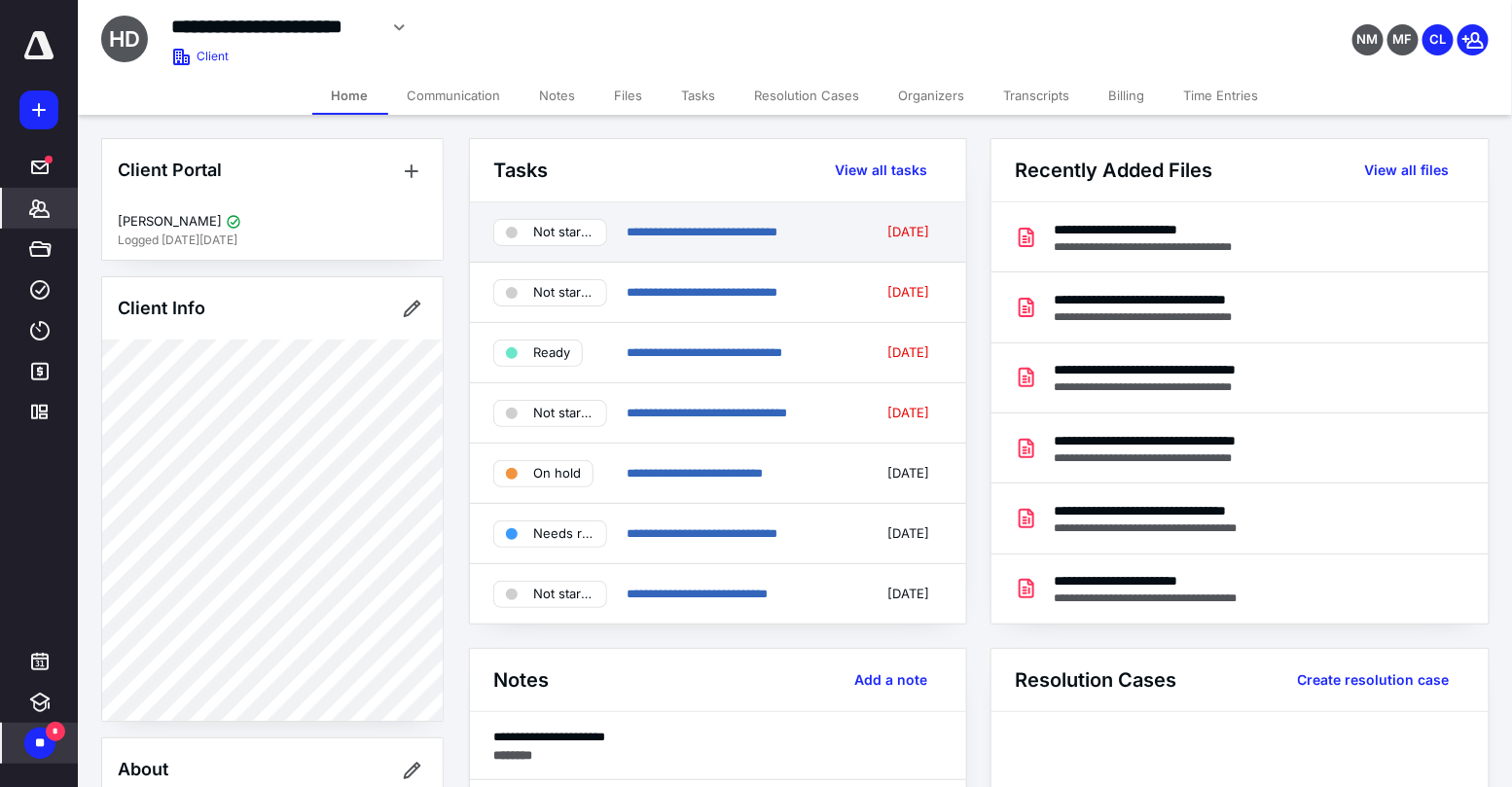 click at bounding box center (512, 233) 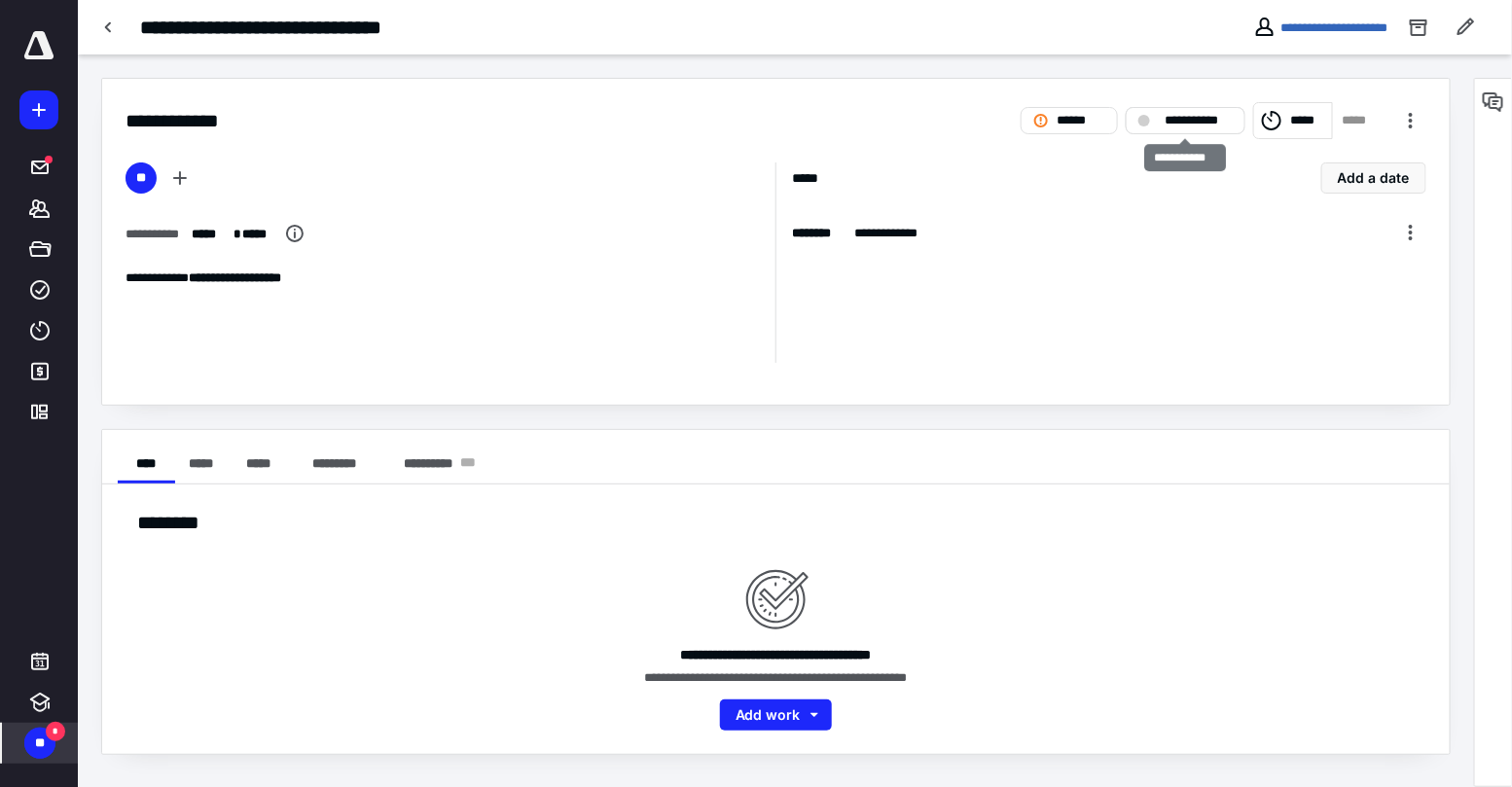 click at bounding box center (1144, 121) 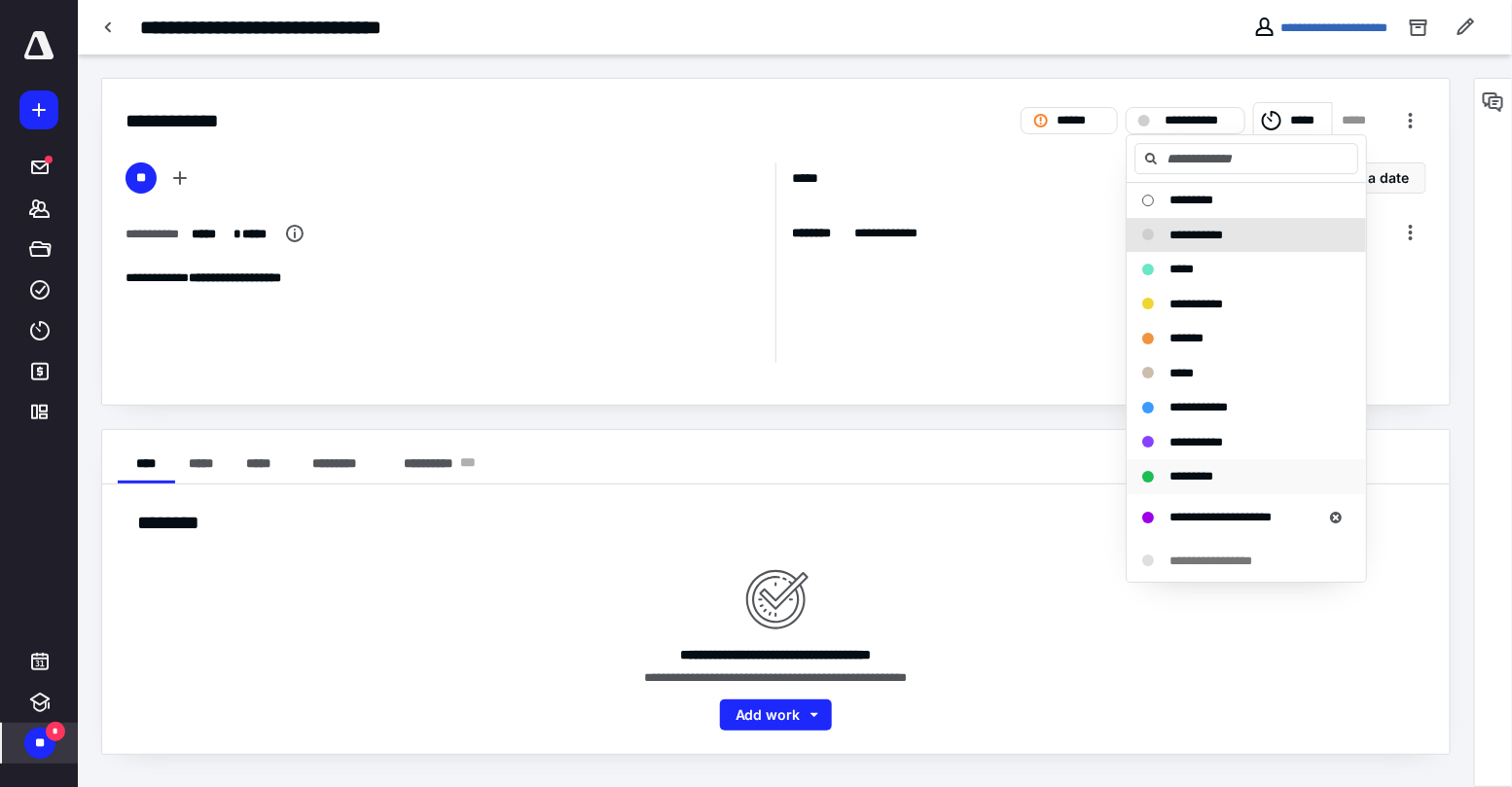click on "*********" at bounding box center [1191, 476] 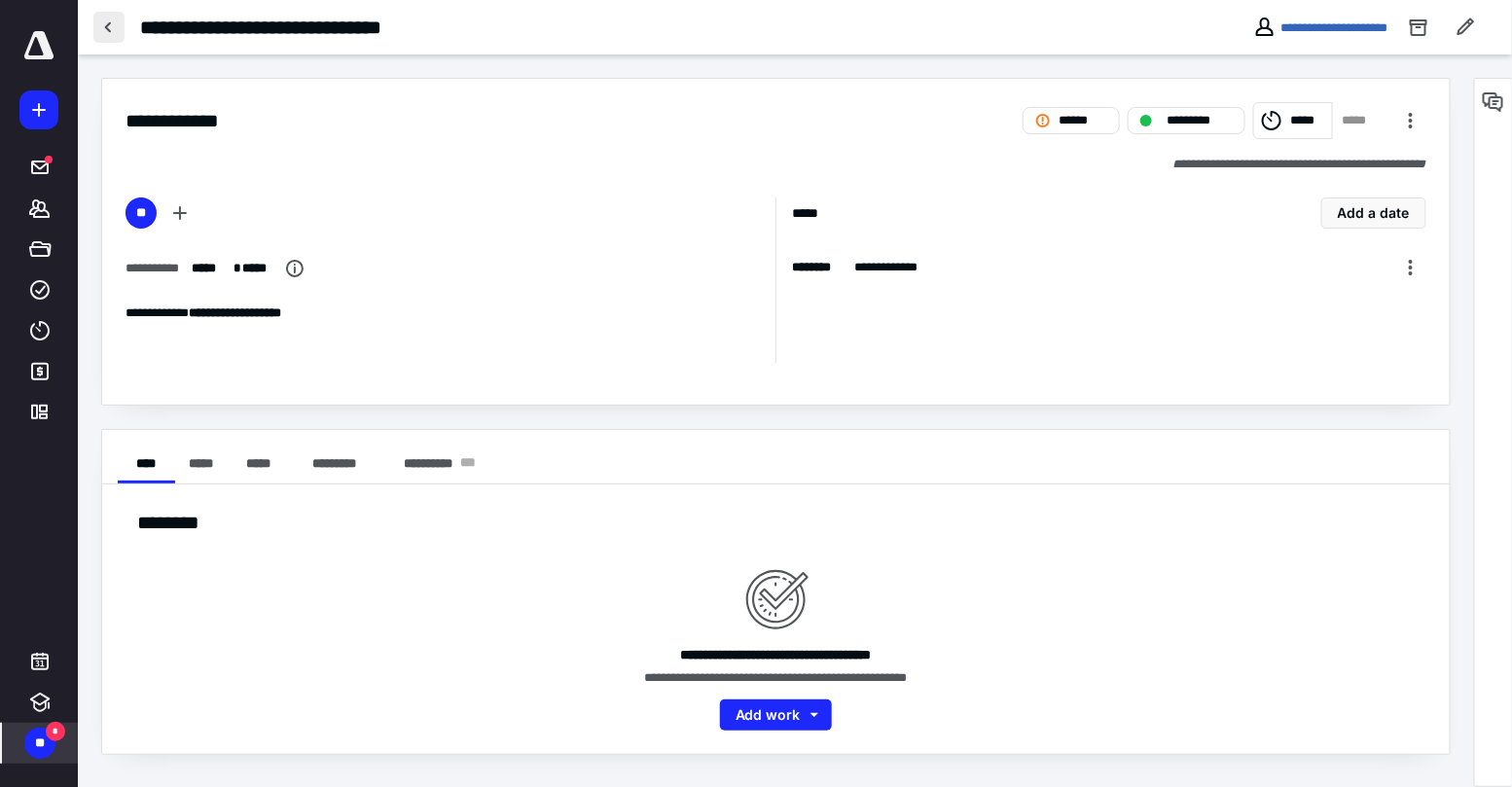click at bounding box center (109, 27) 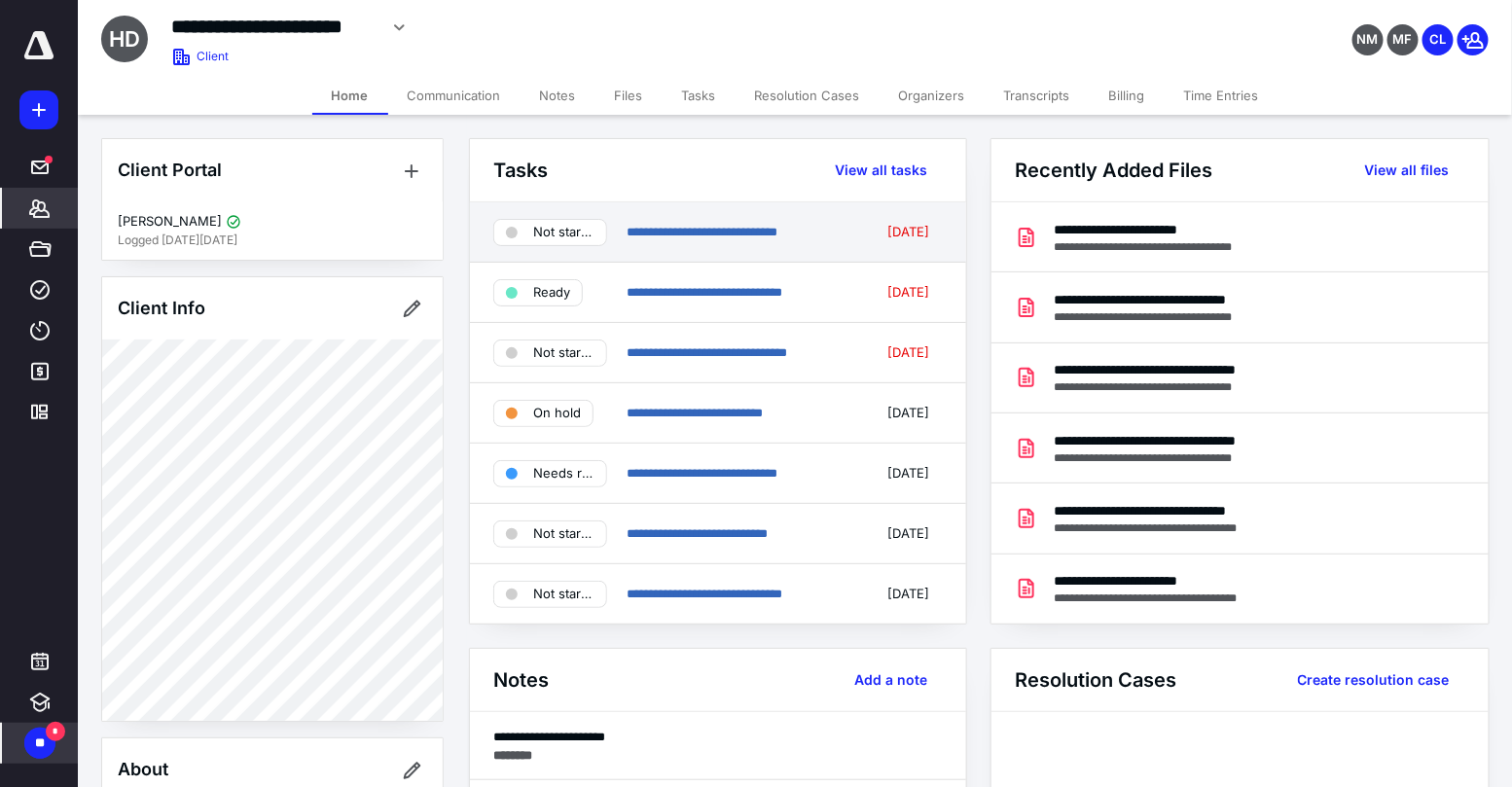 click at bounding box center (512, 233) 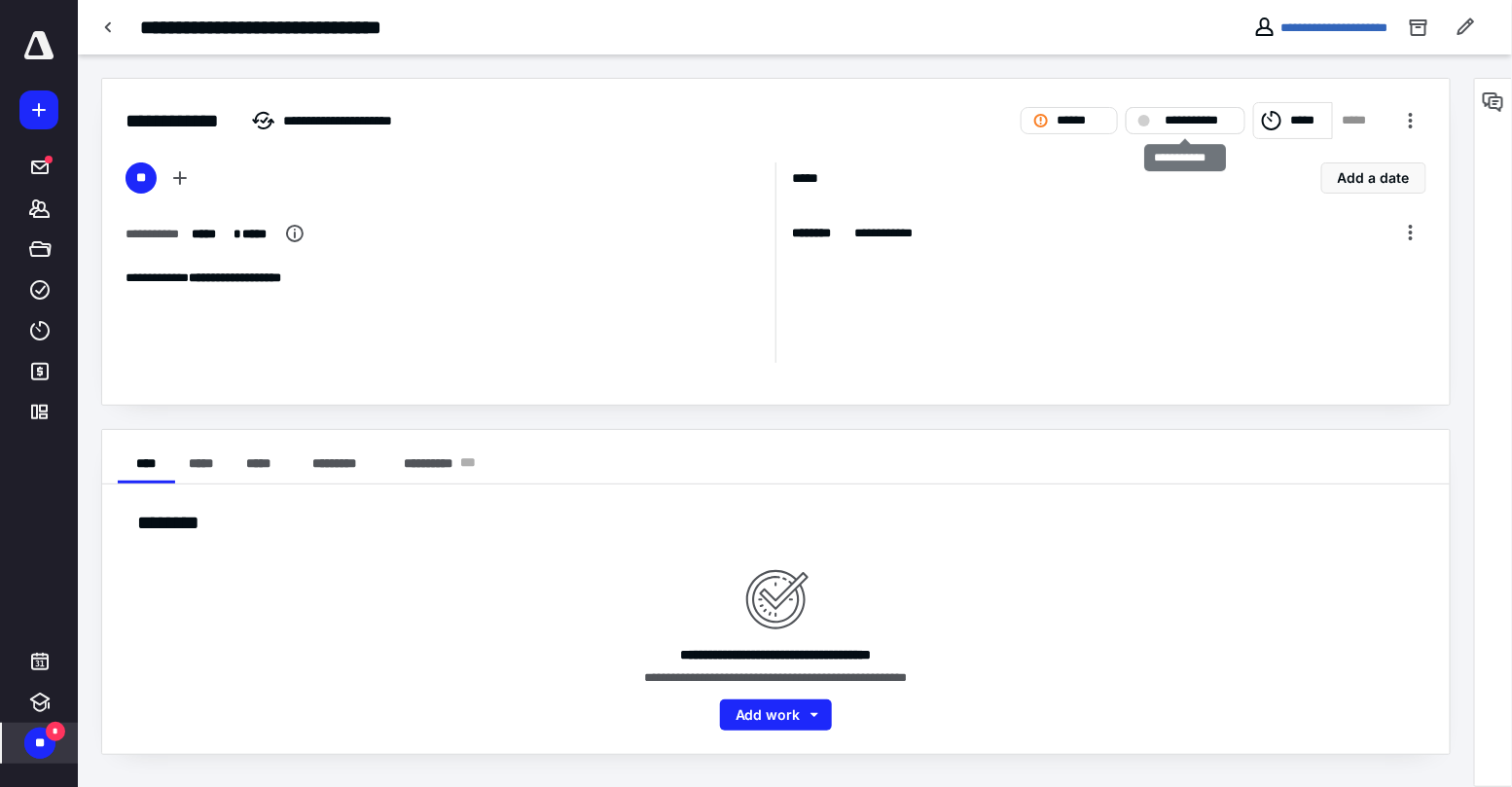 click at bounding box center (1144, 121) 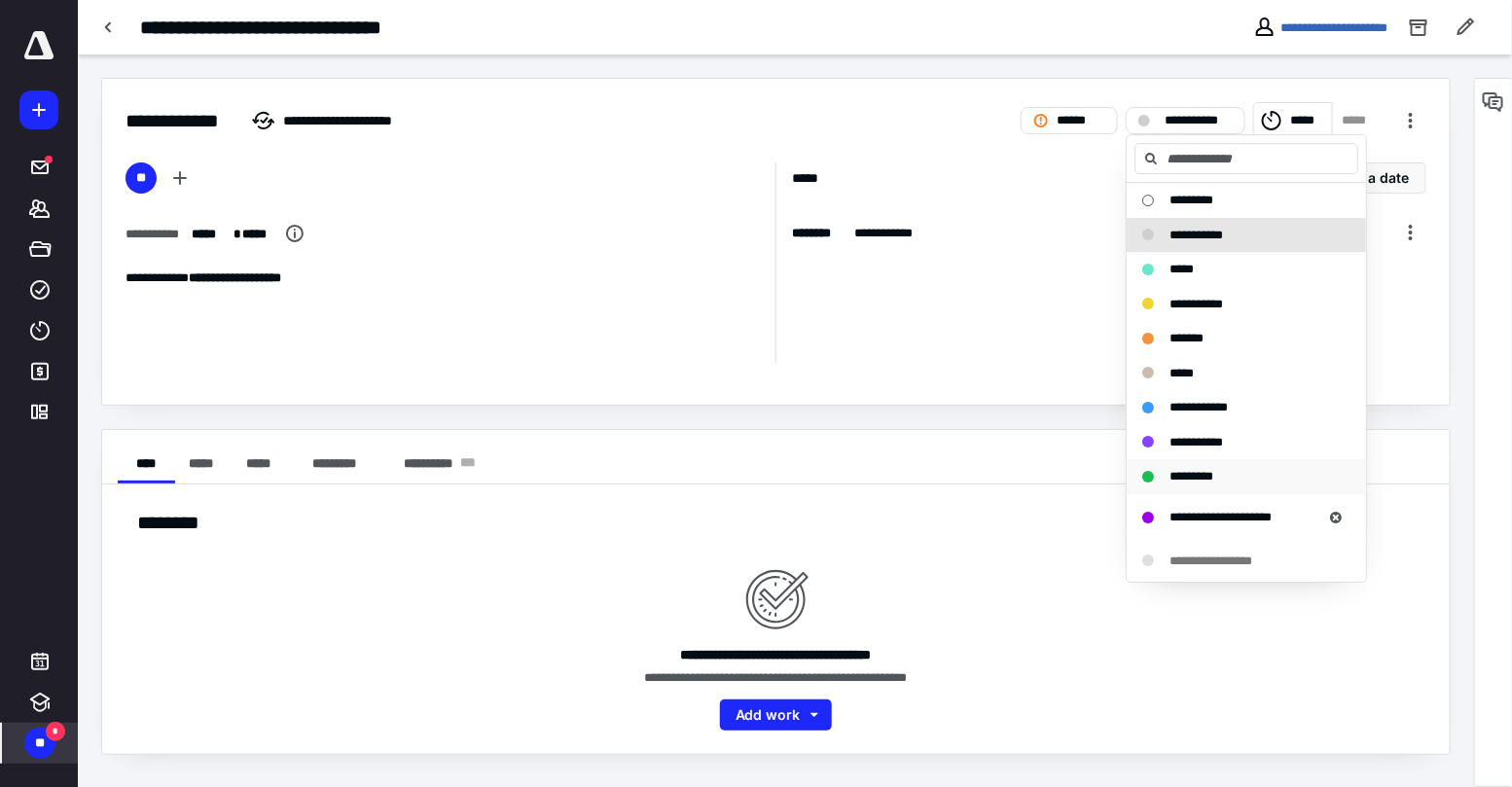 click on "*********" at bounding box center [1235, 477] 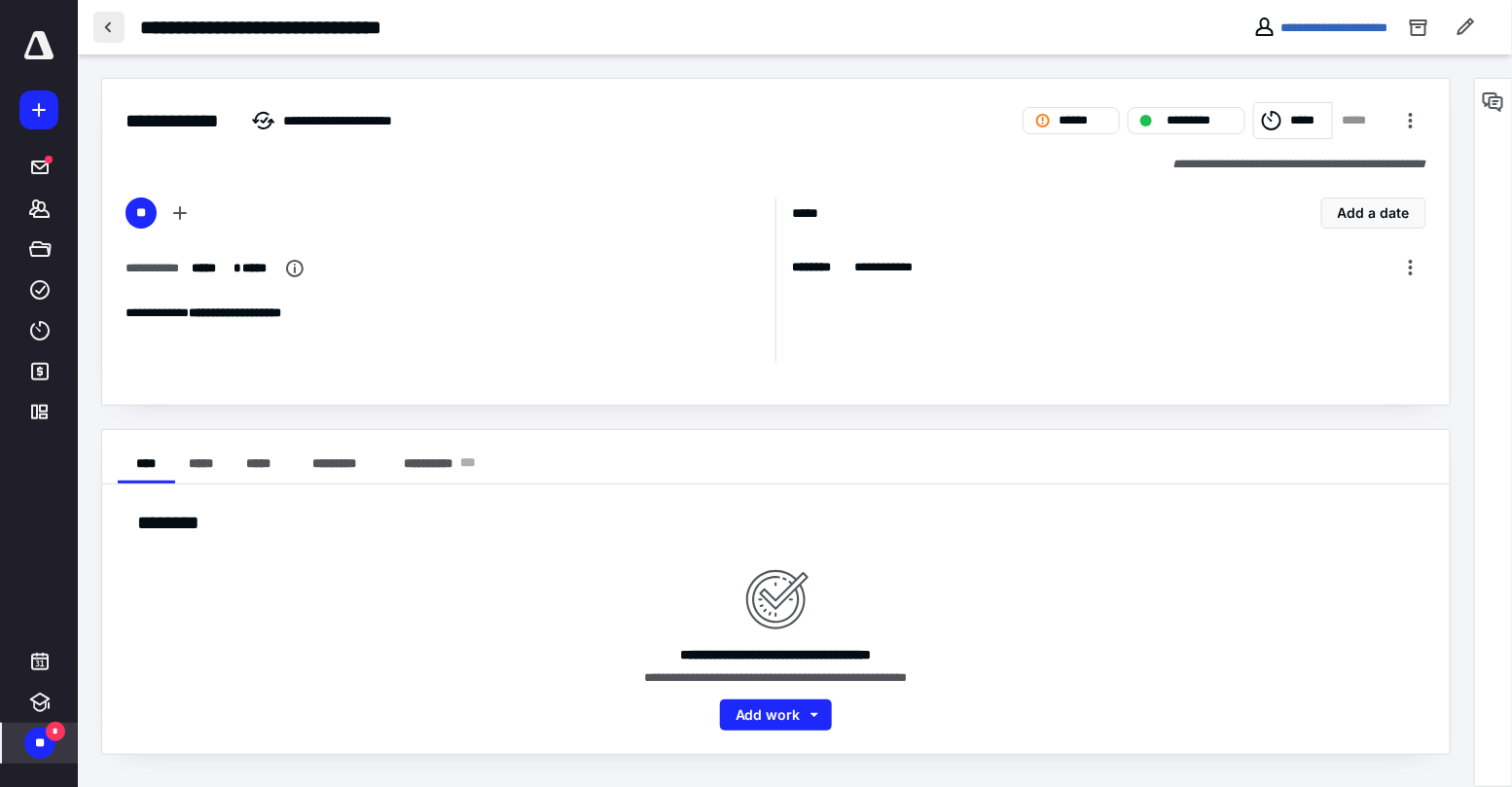 click at bounding box center [109, 27] 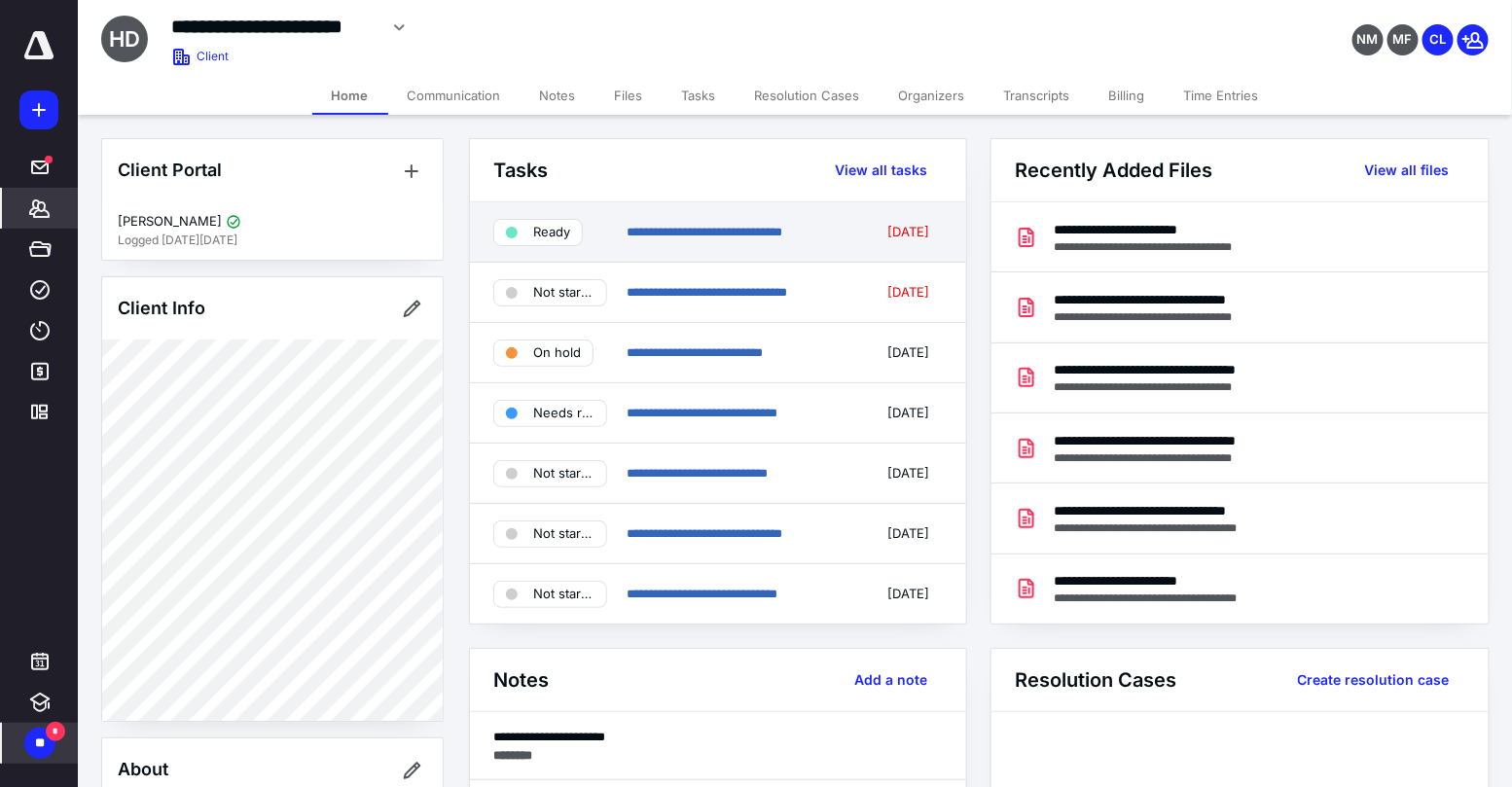 click at bounding box center (512, 233) 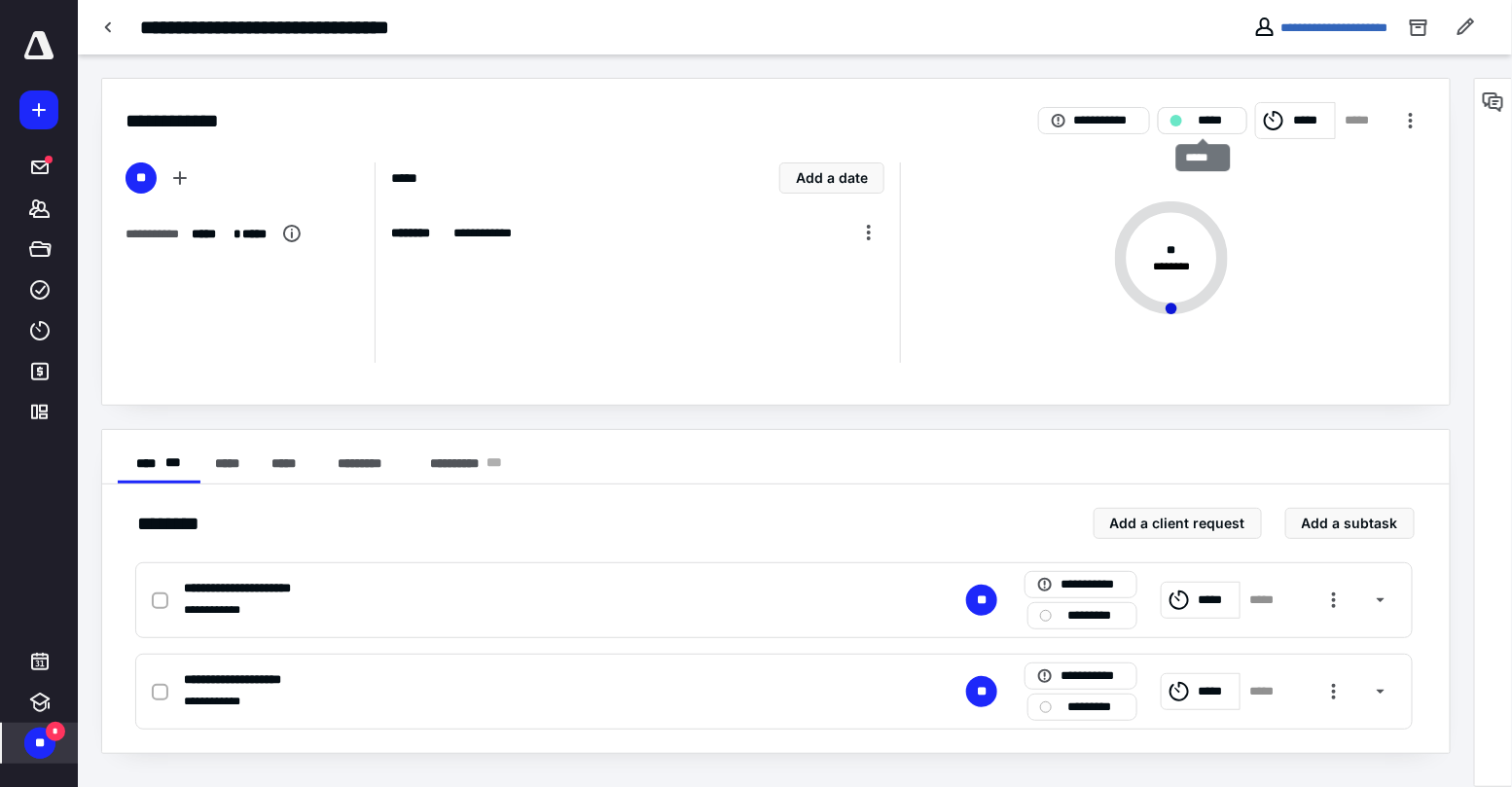 click at bounding box center (1176, 121) 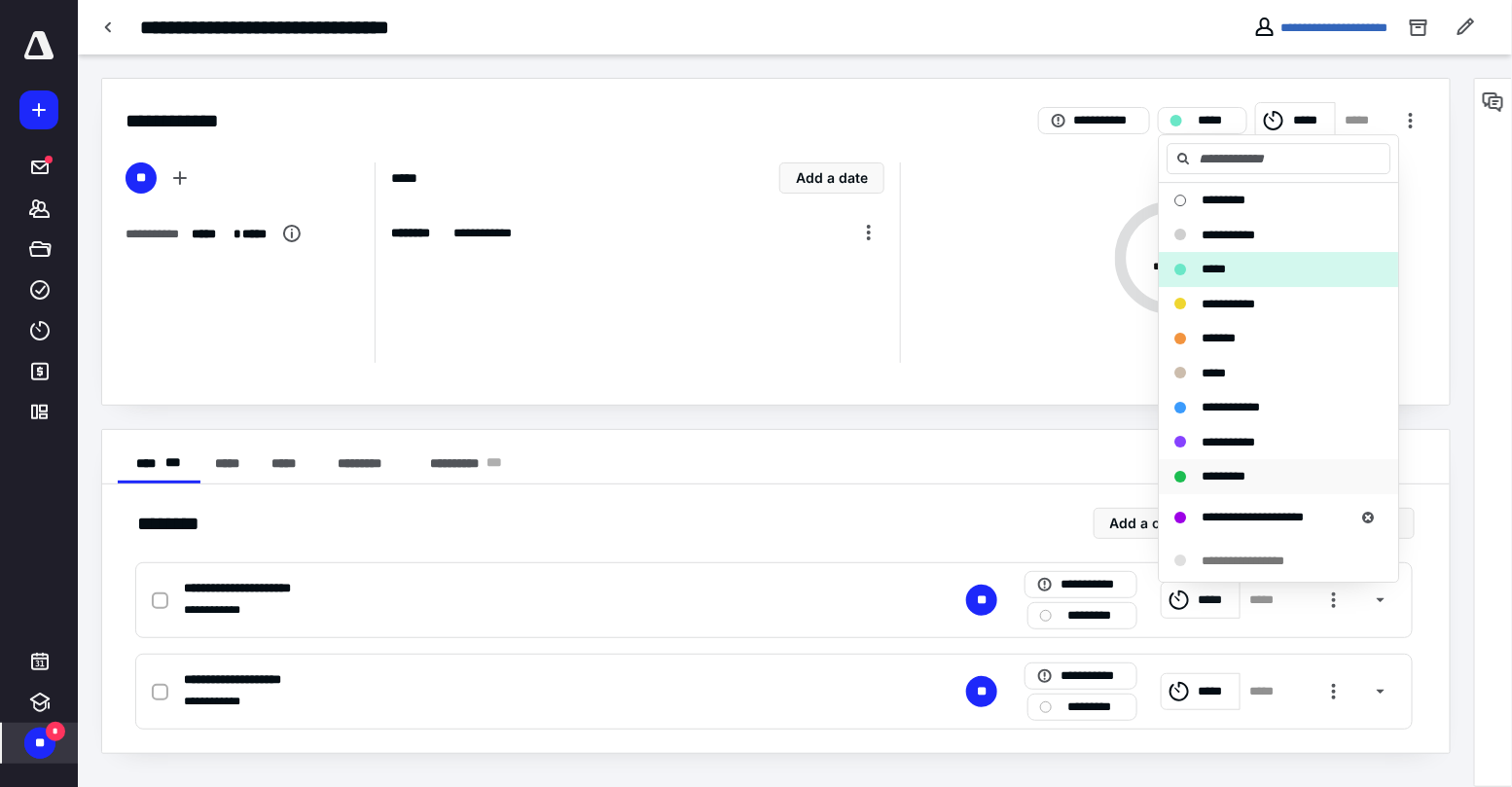 click on "*********" at bounding box center [1223, 476] 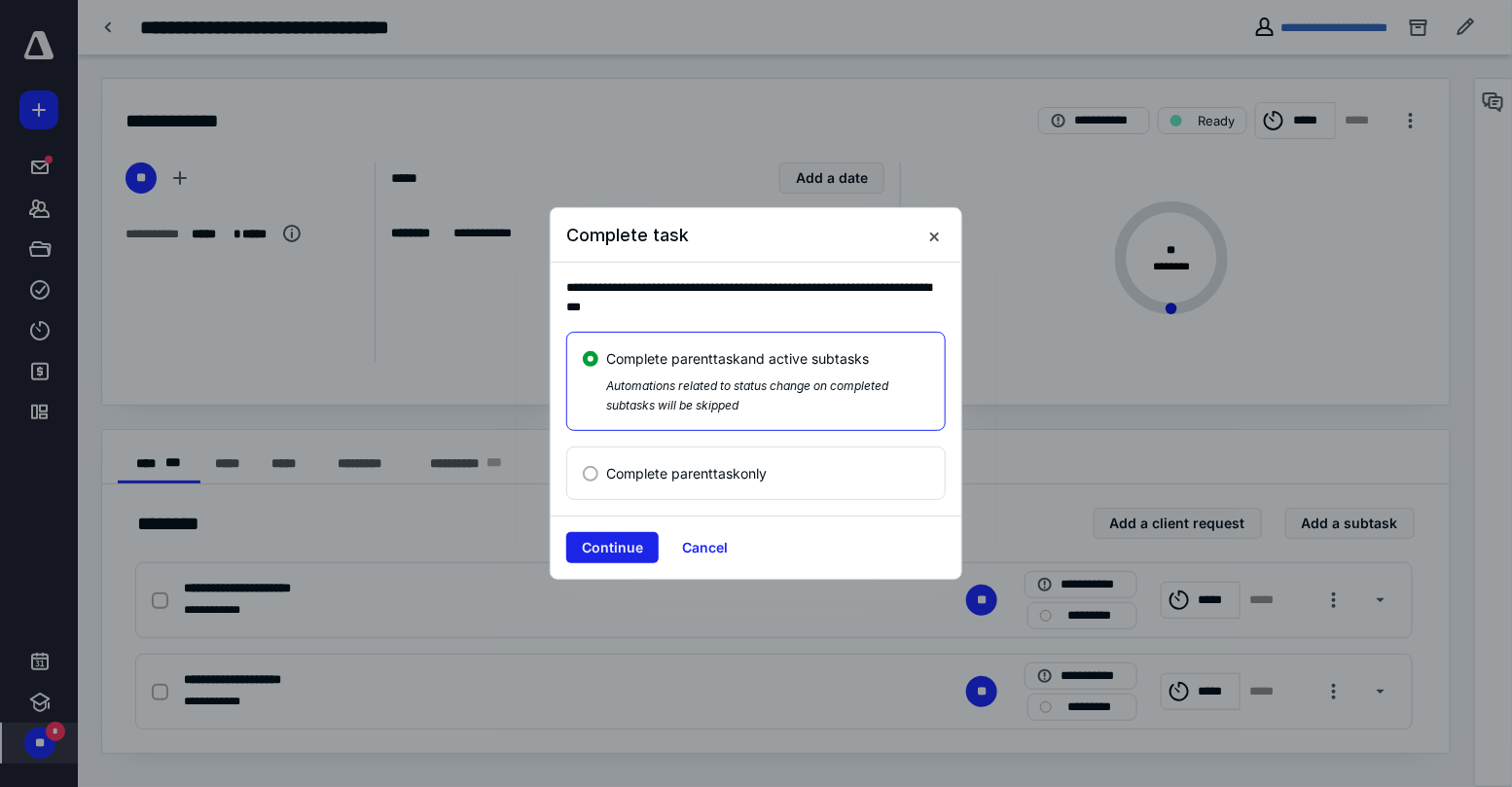 click on "Continue" at bounding box center [612, 548] 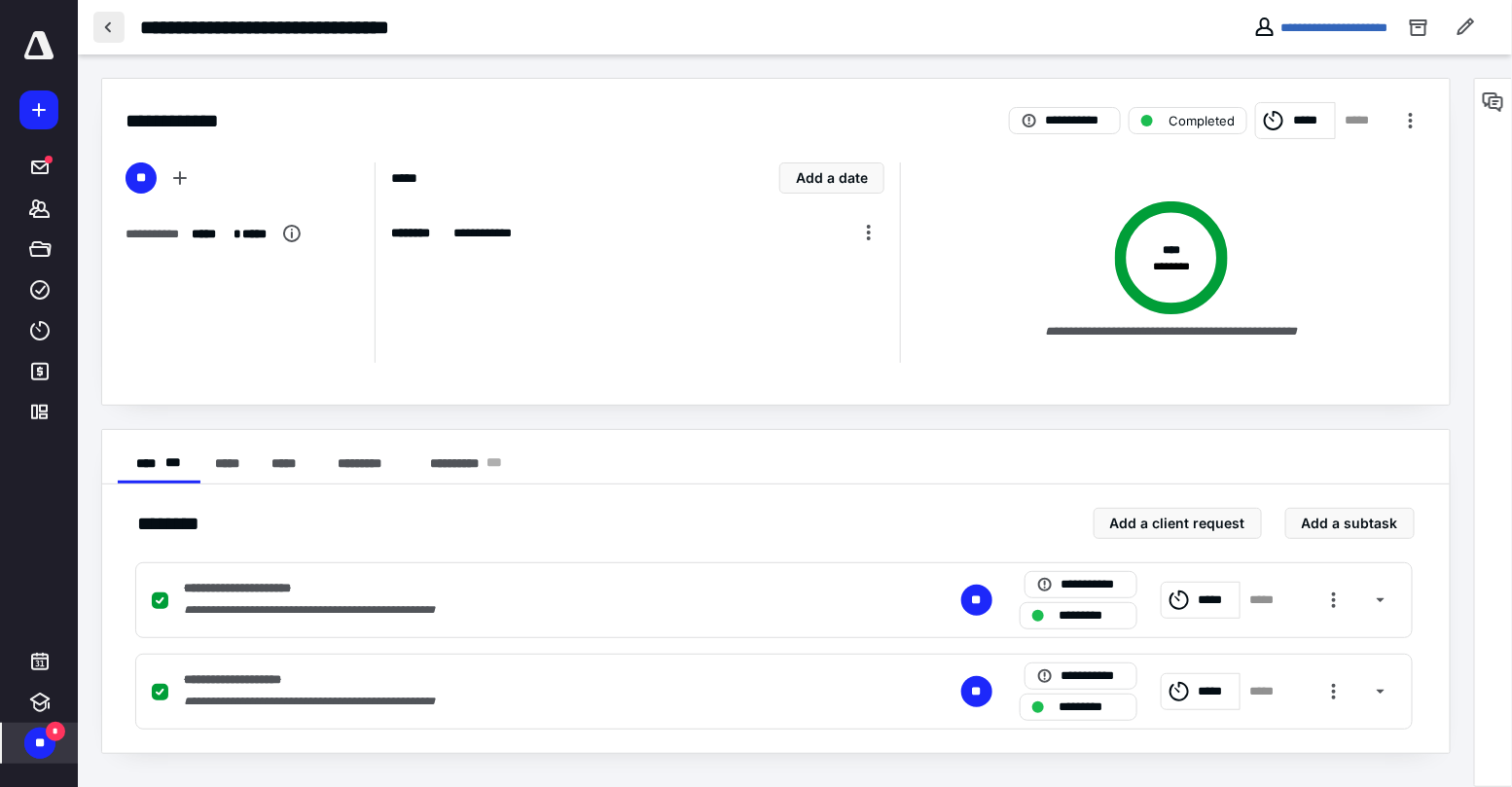 click at bounding box center [109, 27] 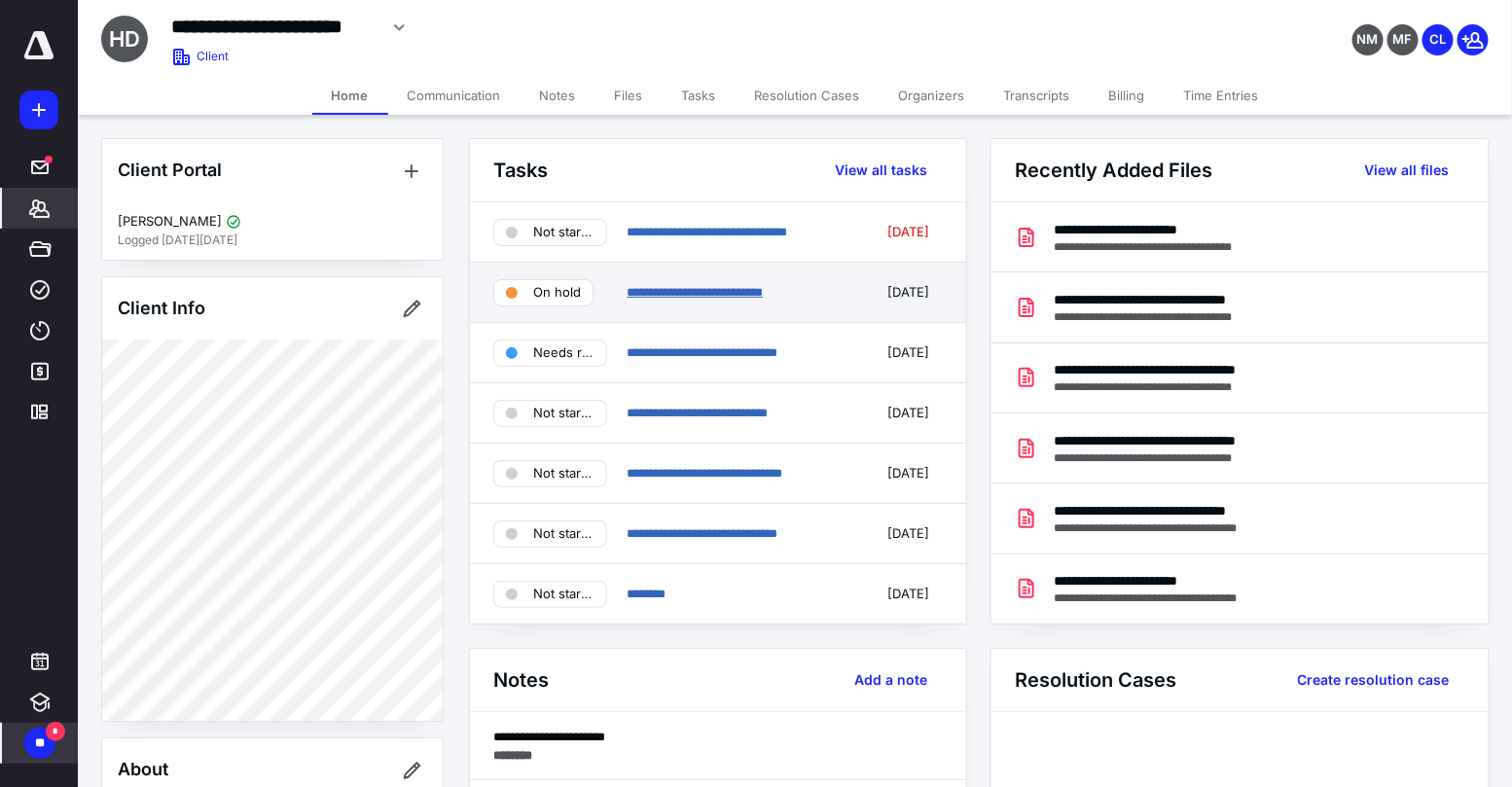 click on "**********" at bounding box center (695, 292) 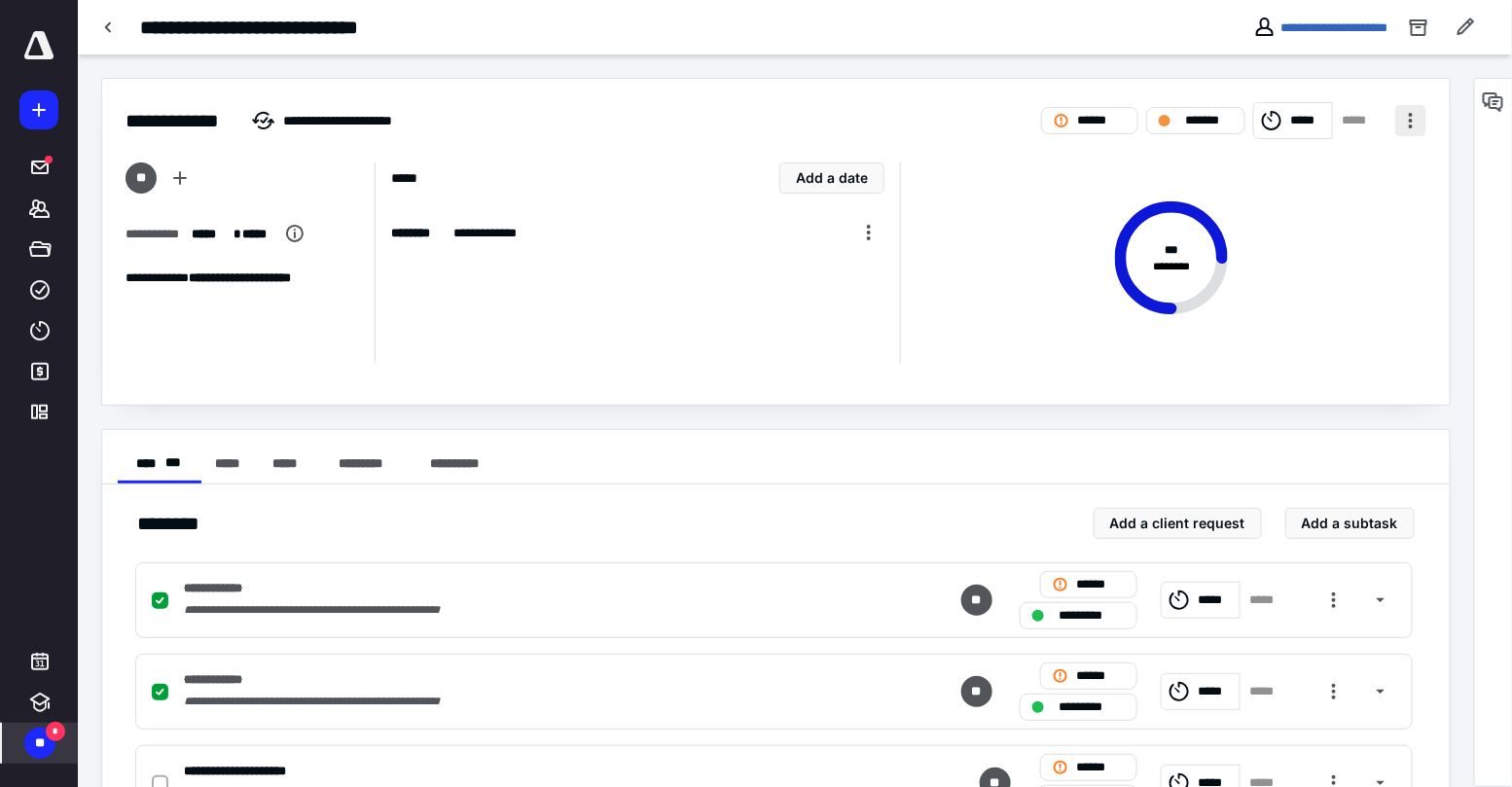 click at bounding box center [1411, 121] 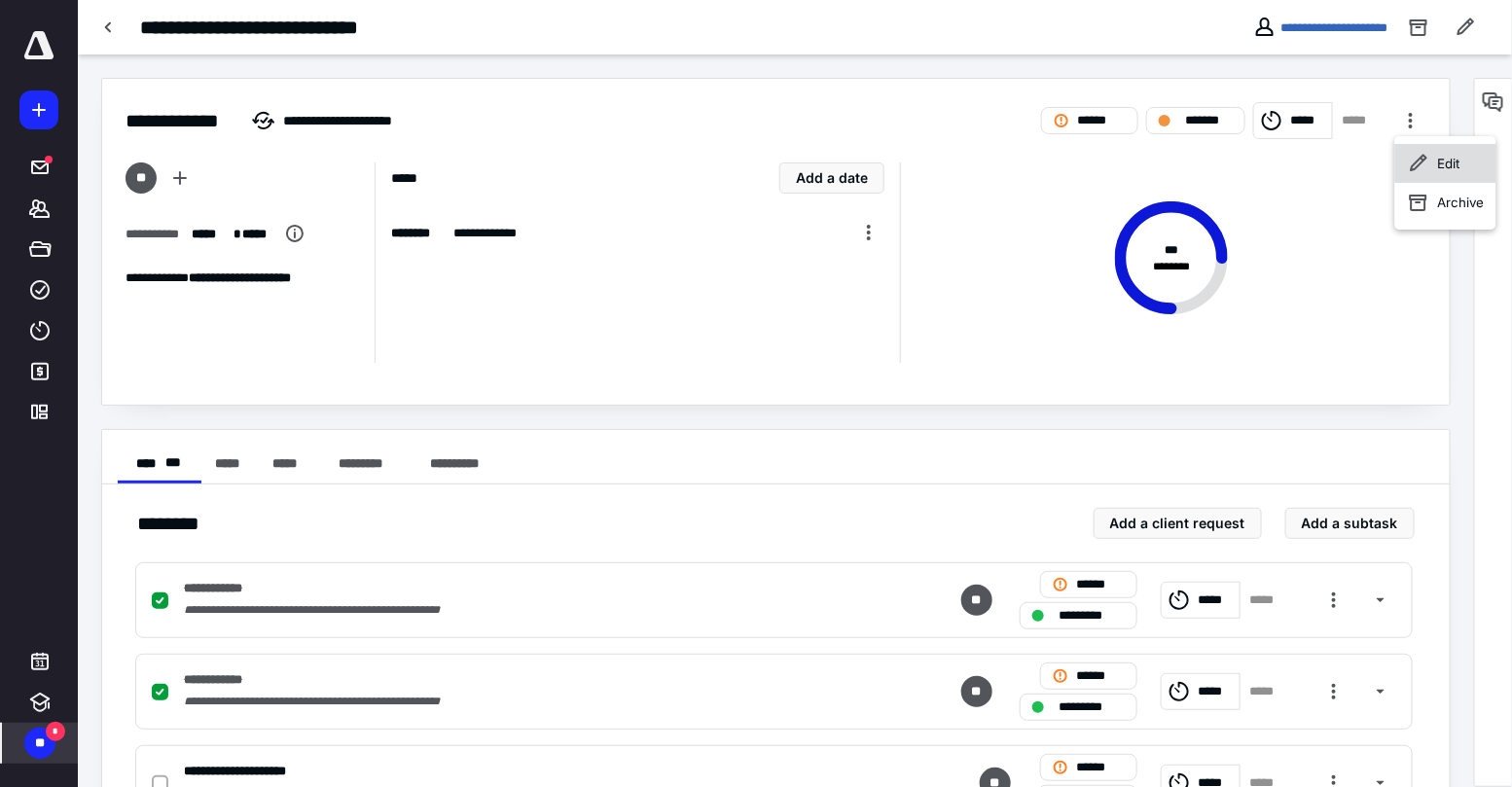 click 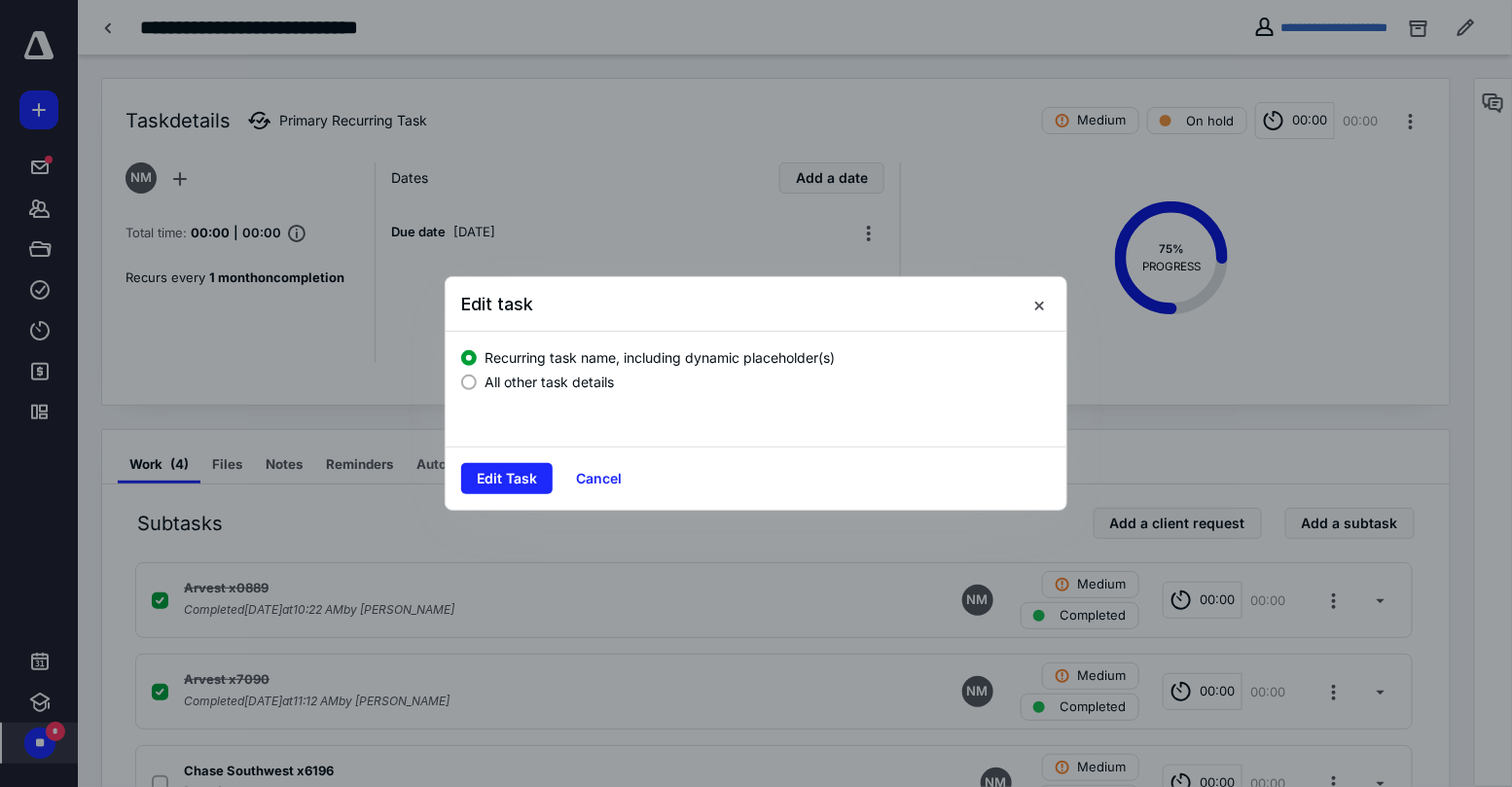 click on "All other task details" at bounding box center (549, 381) 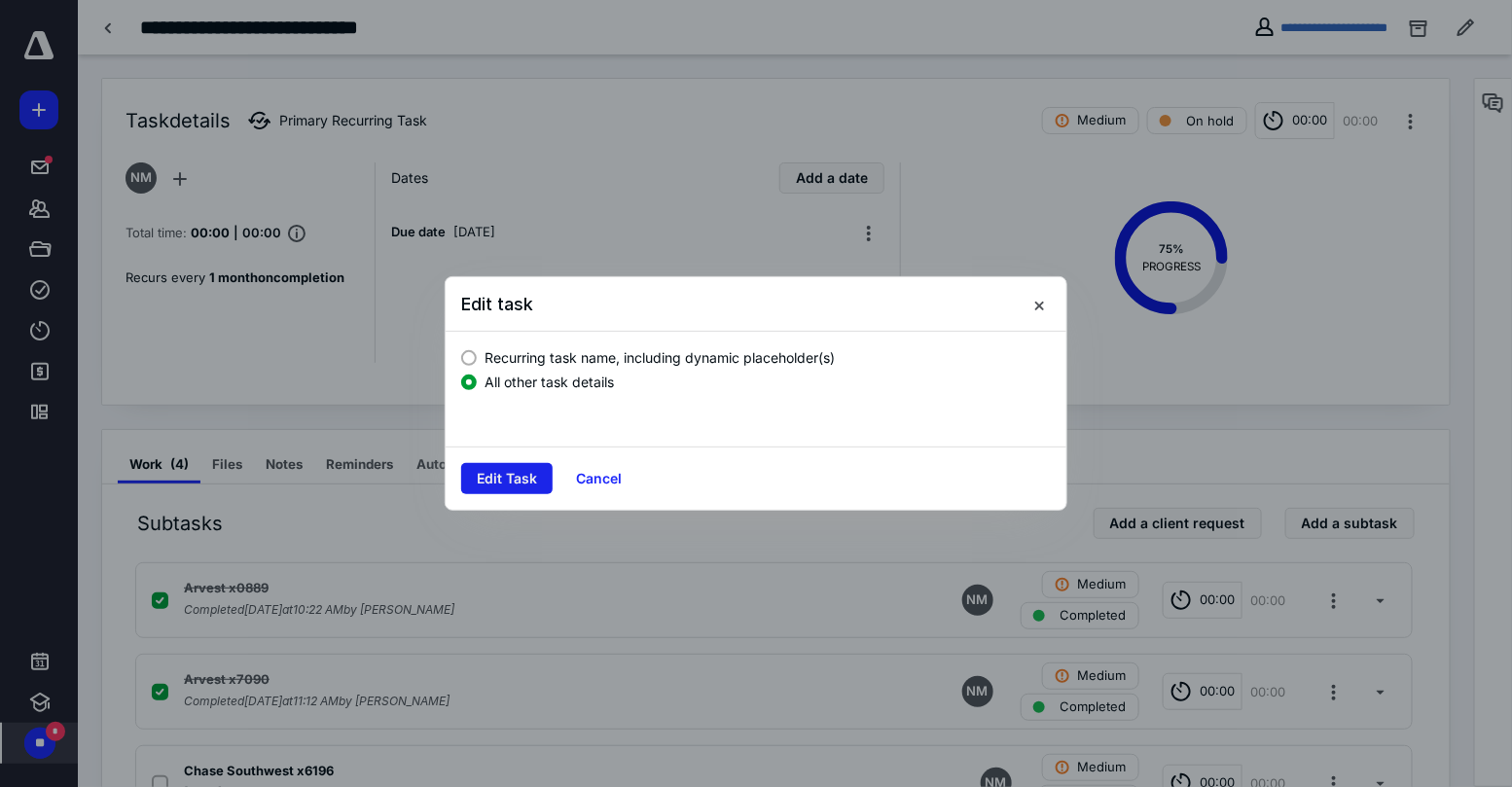 click on "Edit Task" at bounding box center (507, 479) 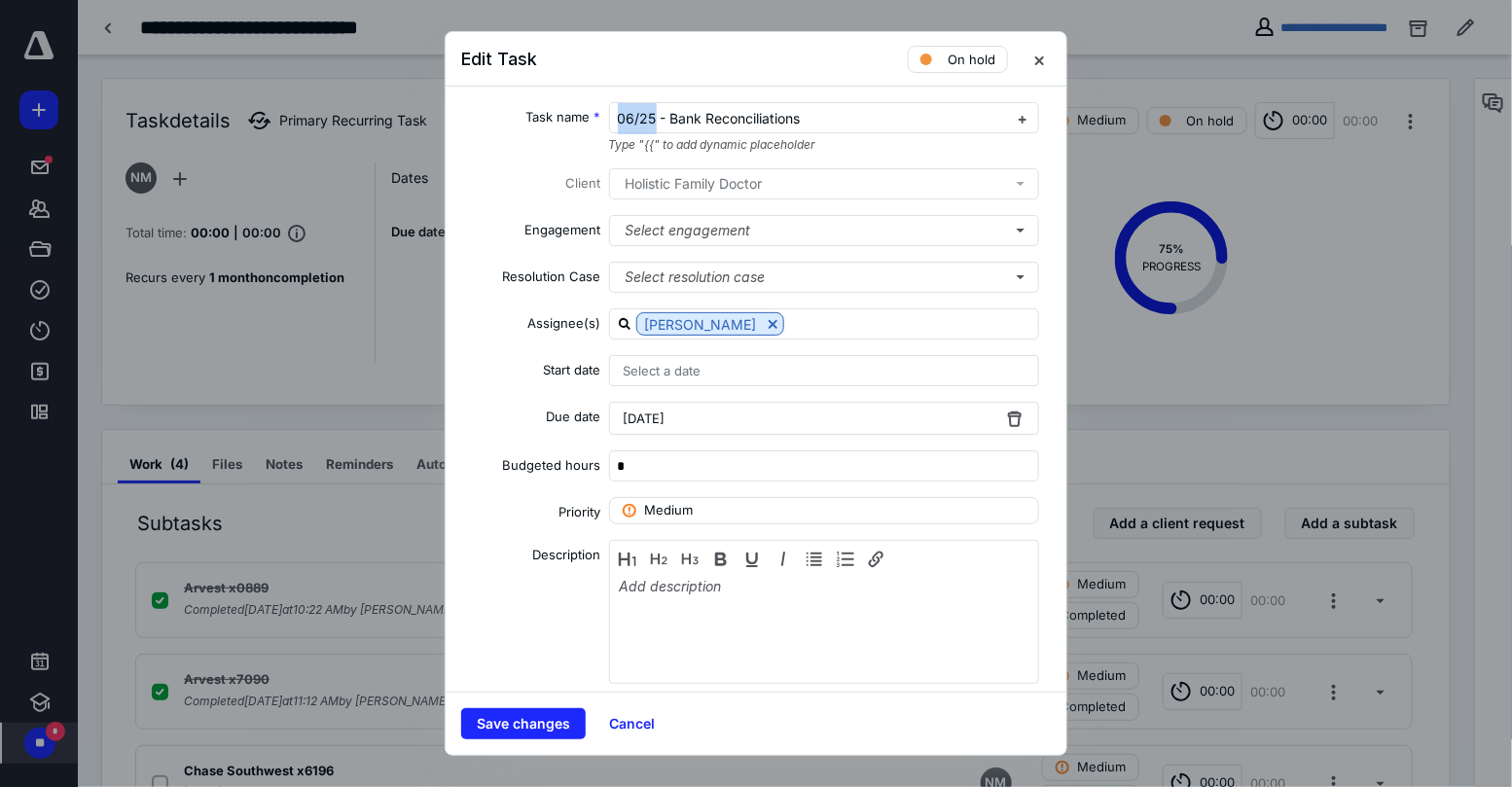 drag, startPoint x: 655, startPoint y: 118, endPoint x: 551, endPoint y: 117, distance: 104.00481 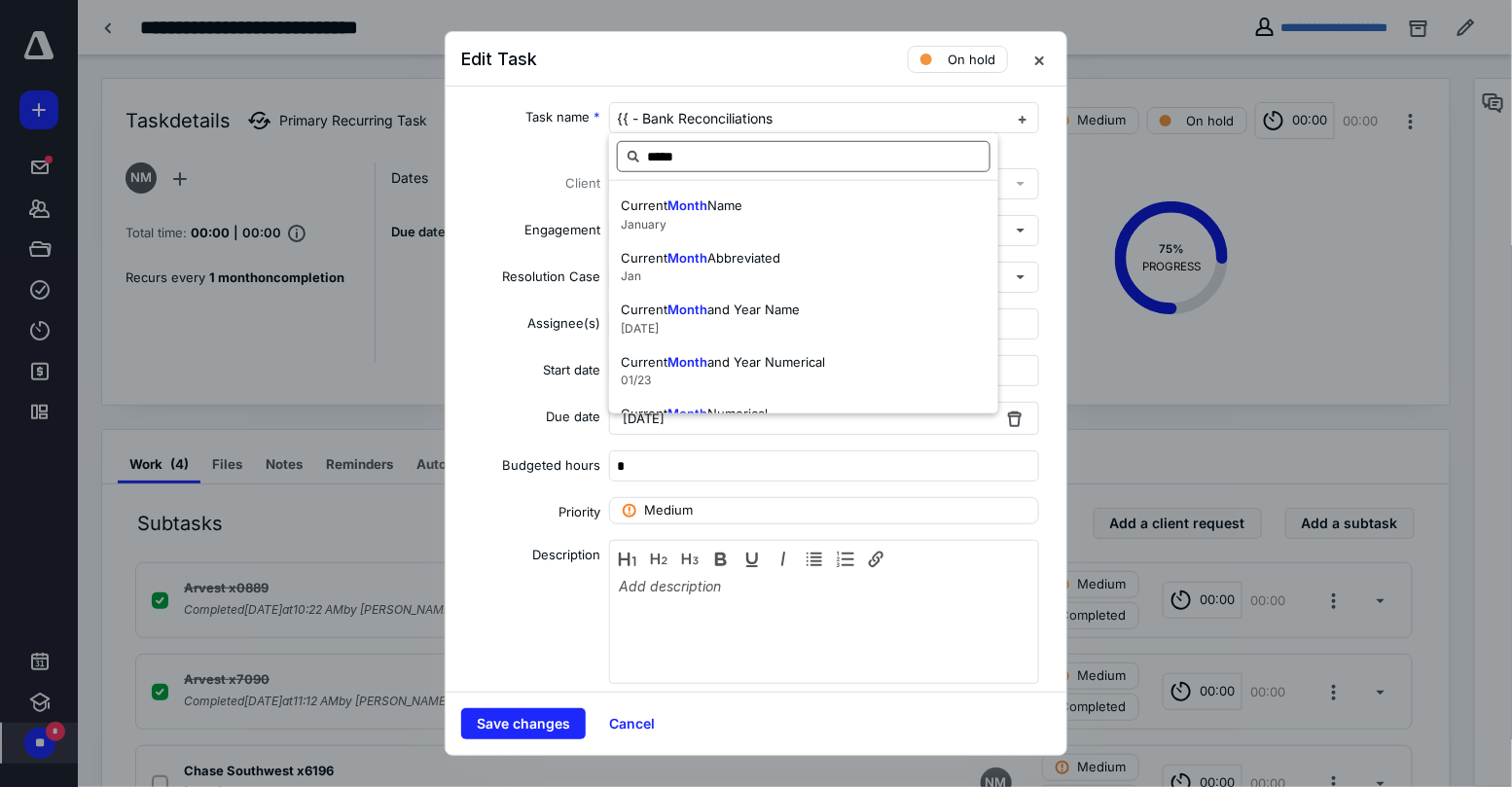 click on "*****" at bounding box center (804, 157) 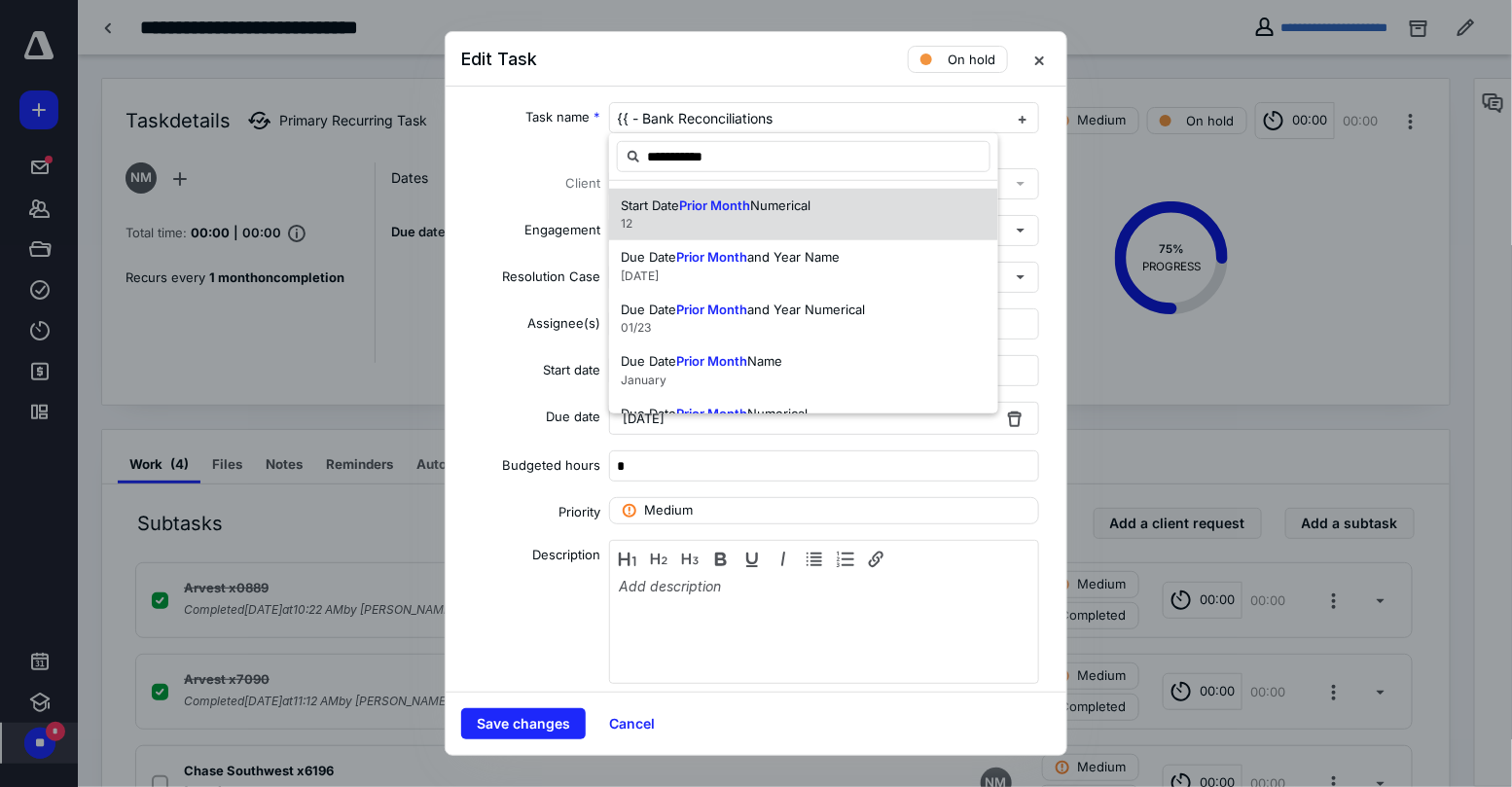scroll, scrollTop: 156, scrollLeft: 0, axis: vertical 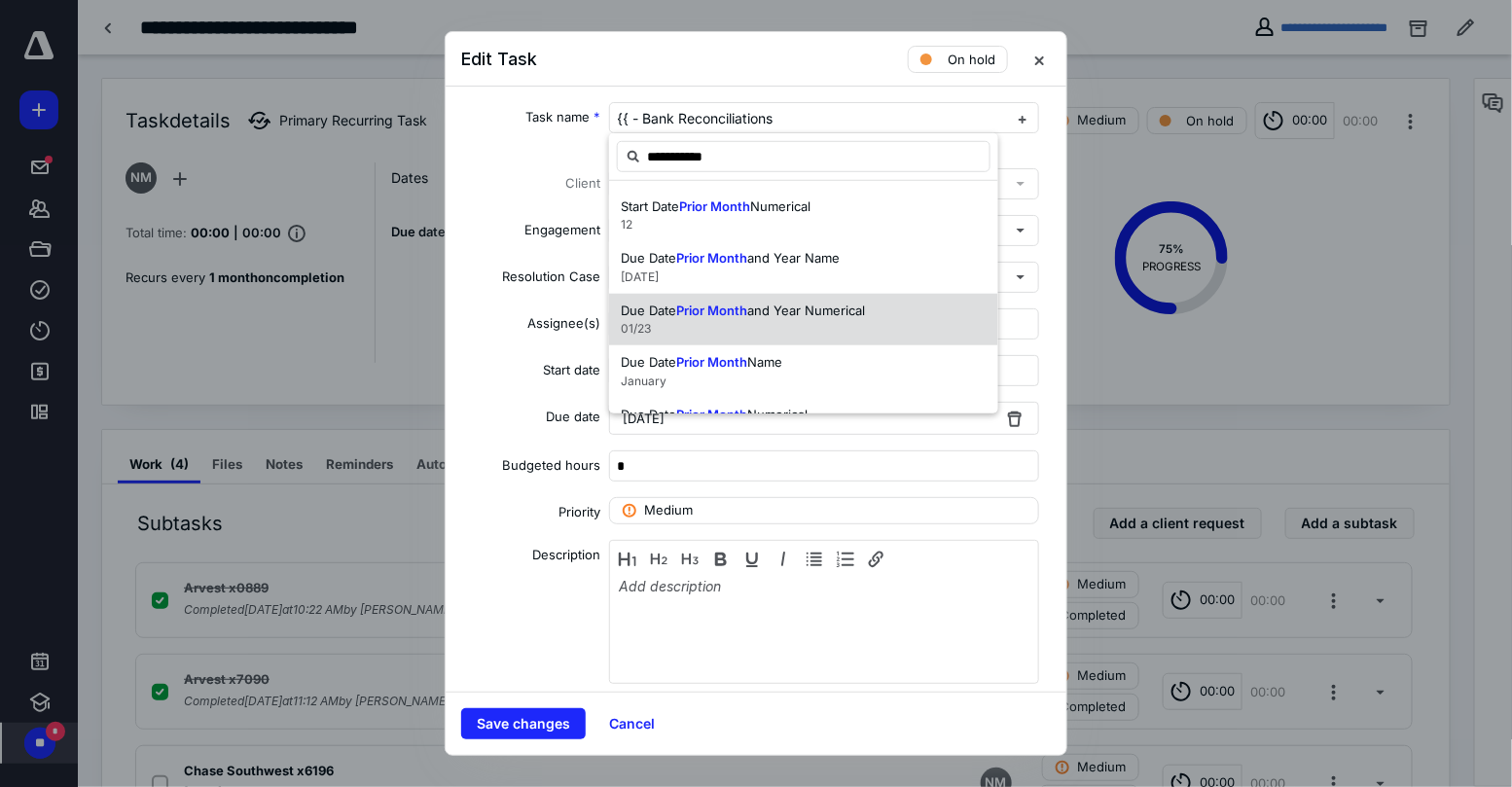click on "Due Date  Prior Month  and Year Numerical" at bounding box center [742, 310] 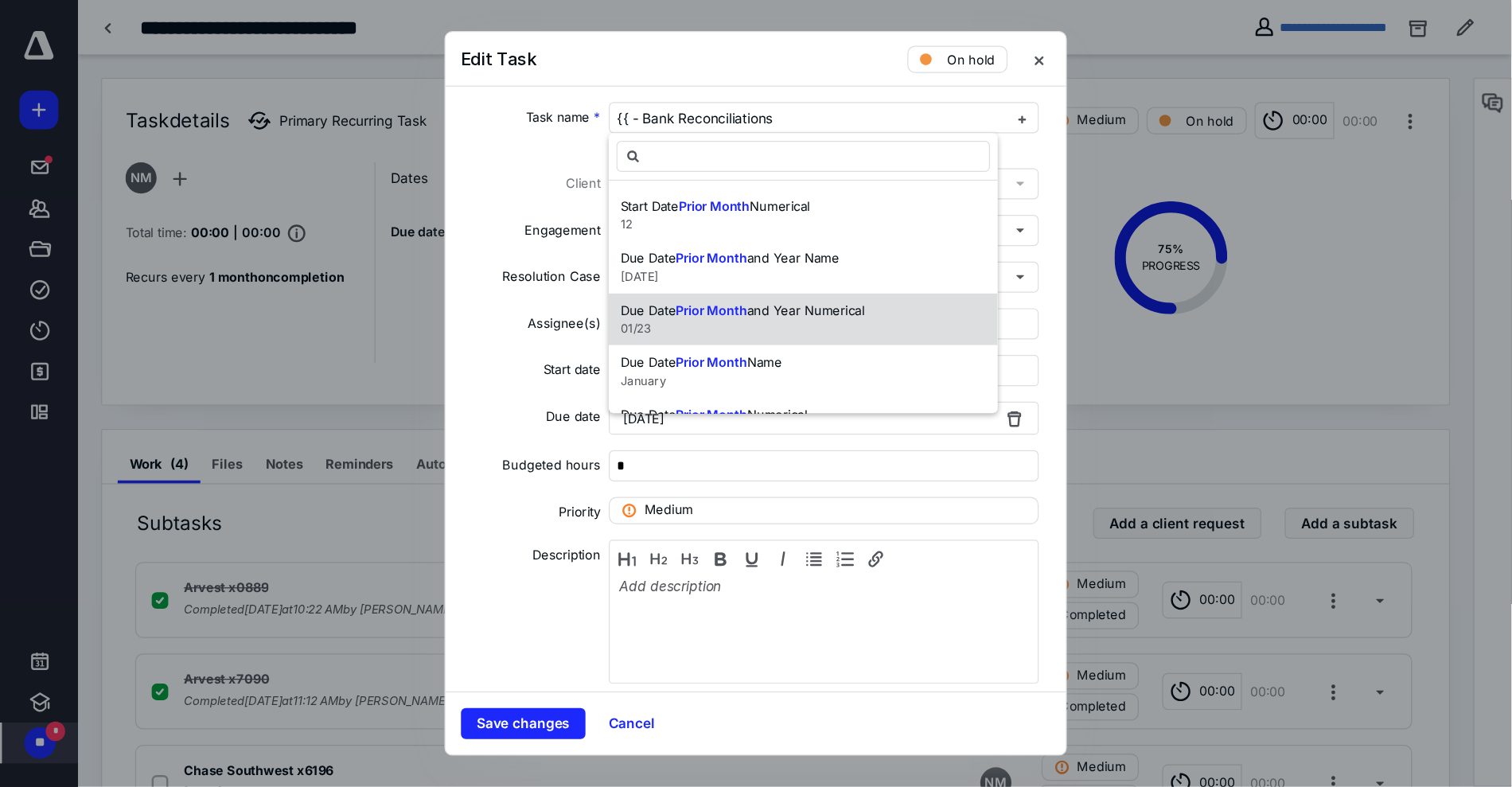 scroll, scrollTop: 0, scrollLeft: 0, axis: both 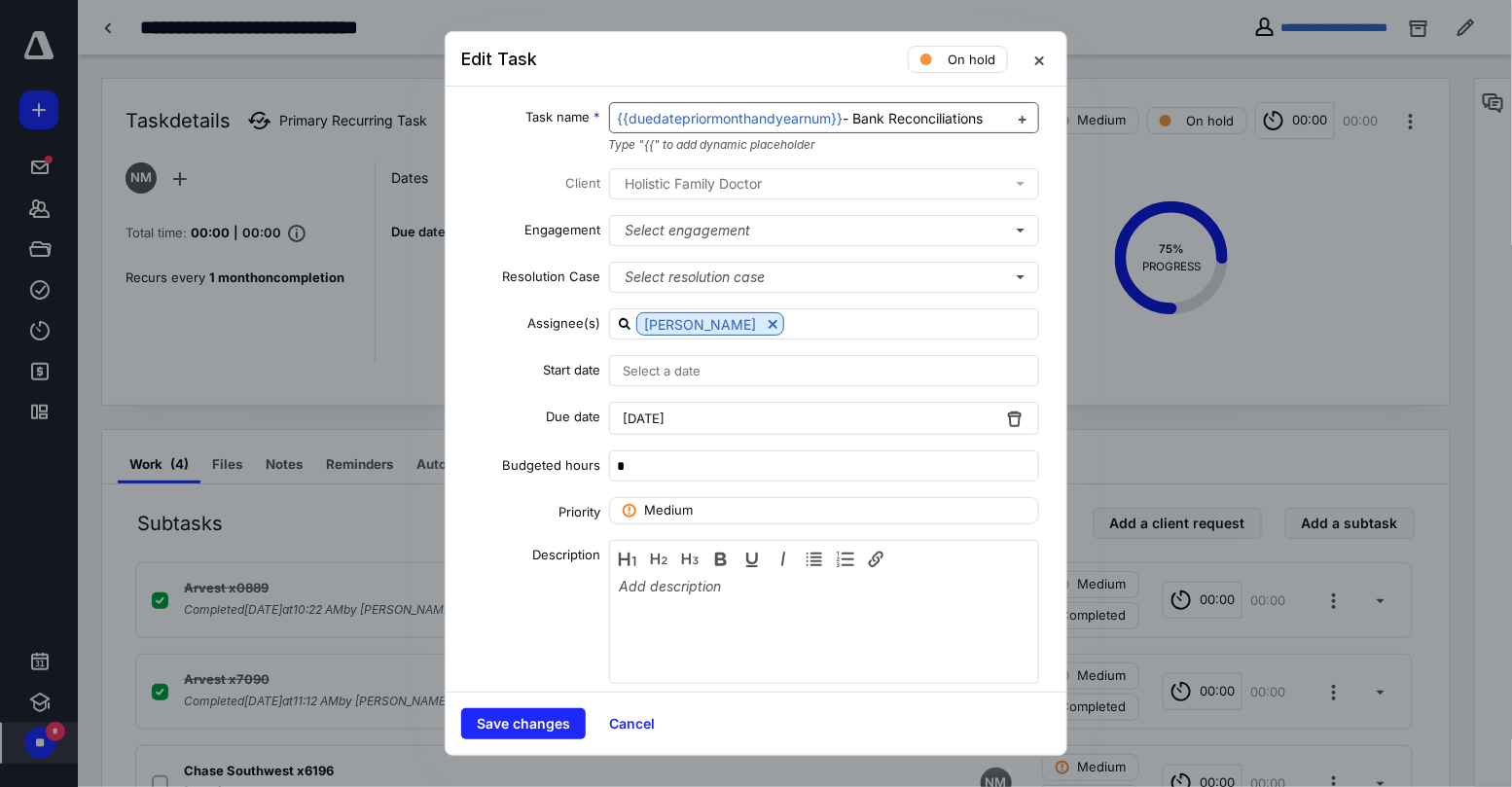 click on "- Bank Reconciliations" at bounding box center (914, 118) 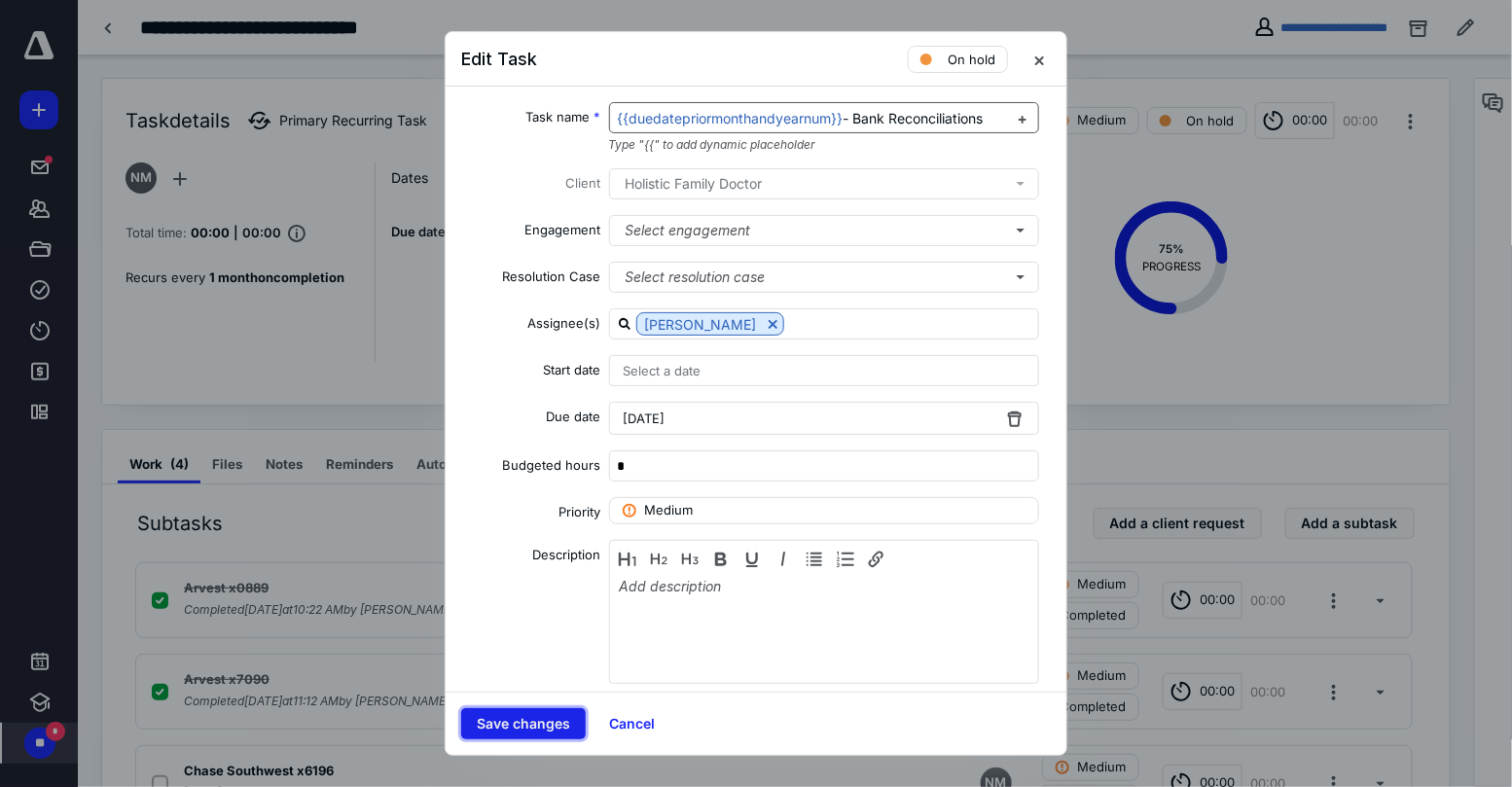 click on "Save changes" at bounding box center (523, 724) 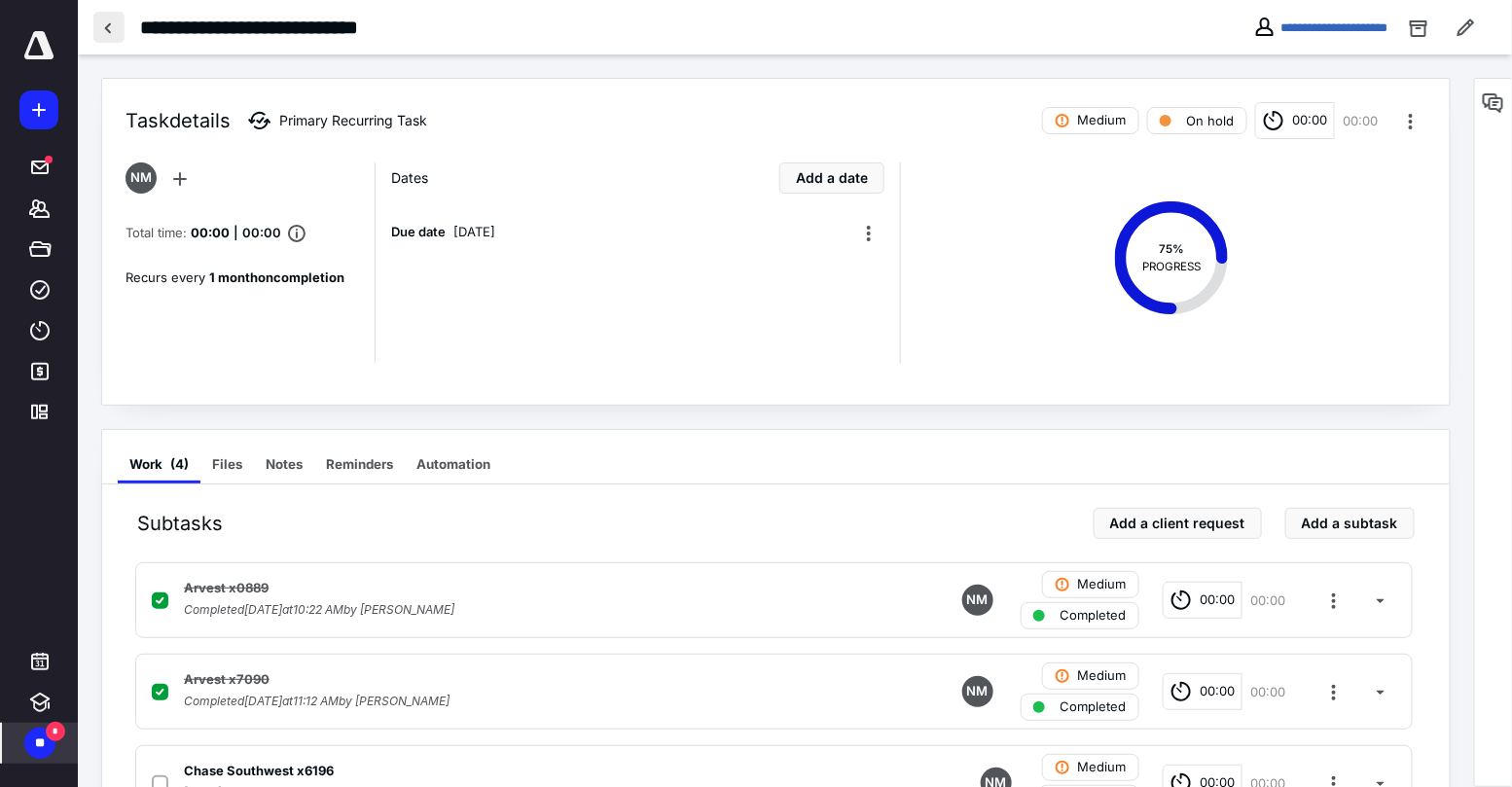 click at bounding box center (109, 27) 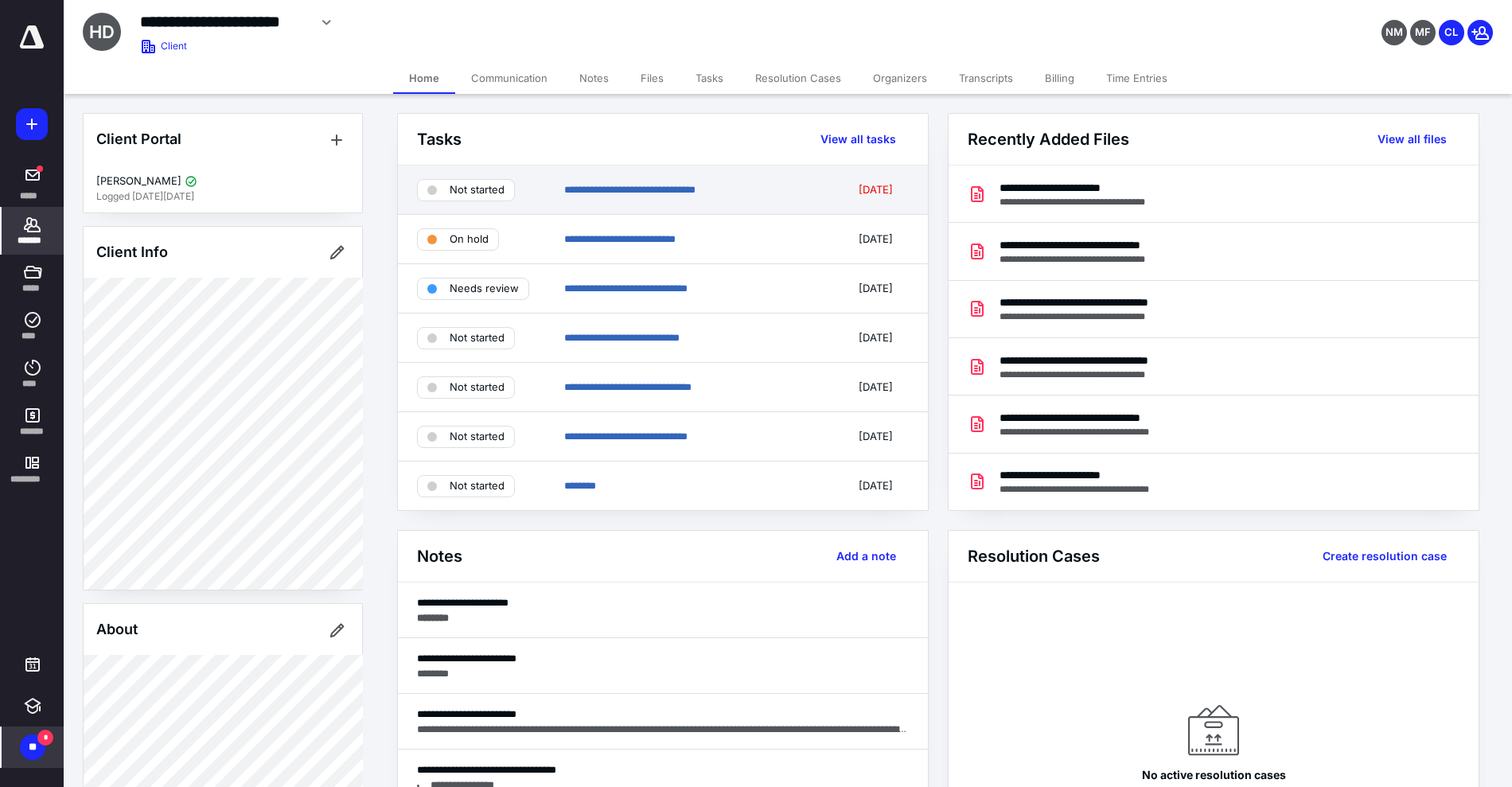 click on "Not started" at bounding box center (466, 190) 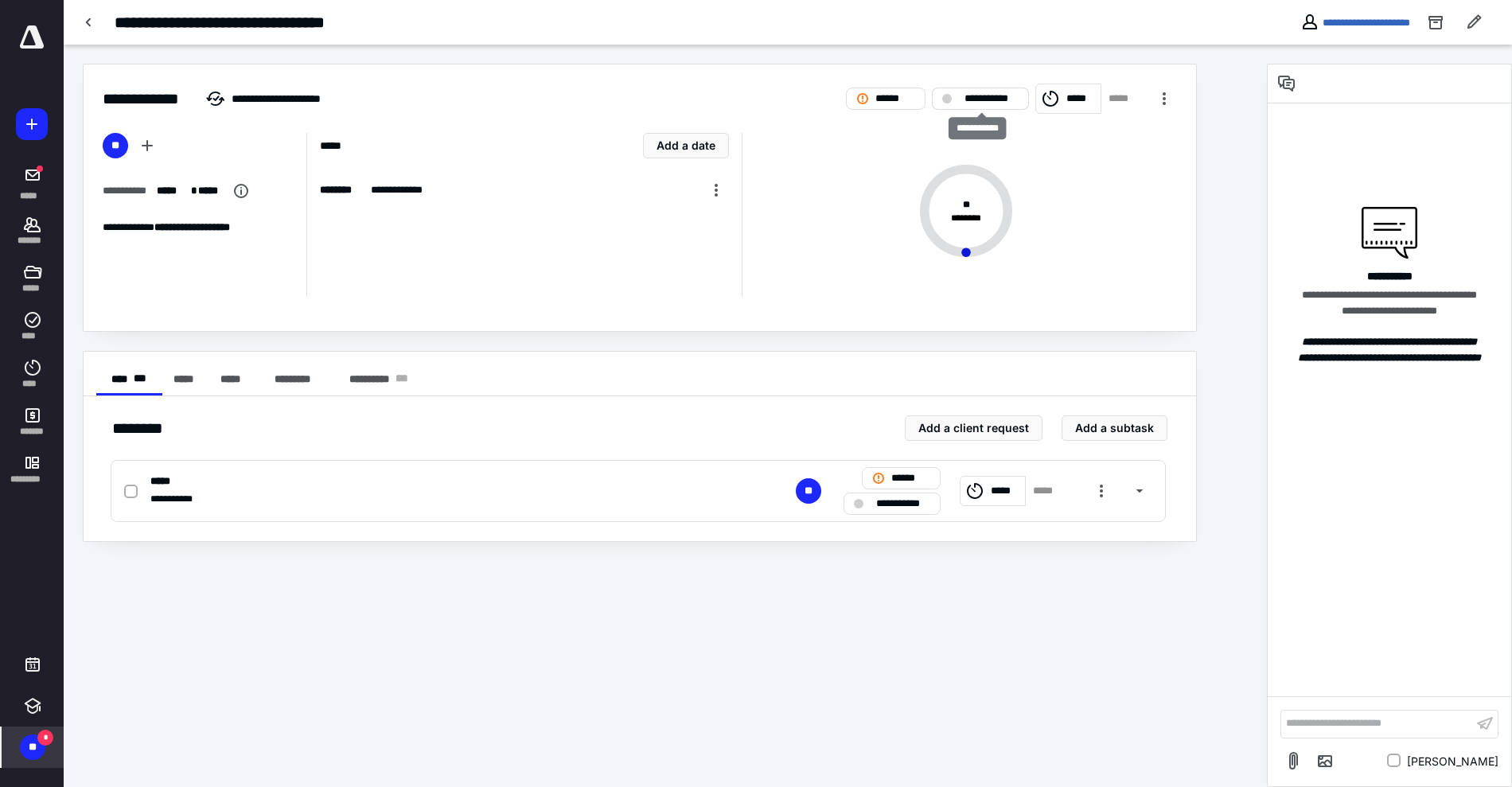 click on "**********" at bounding box center (980, 99) 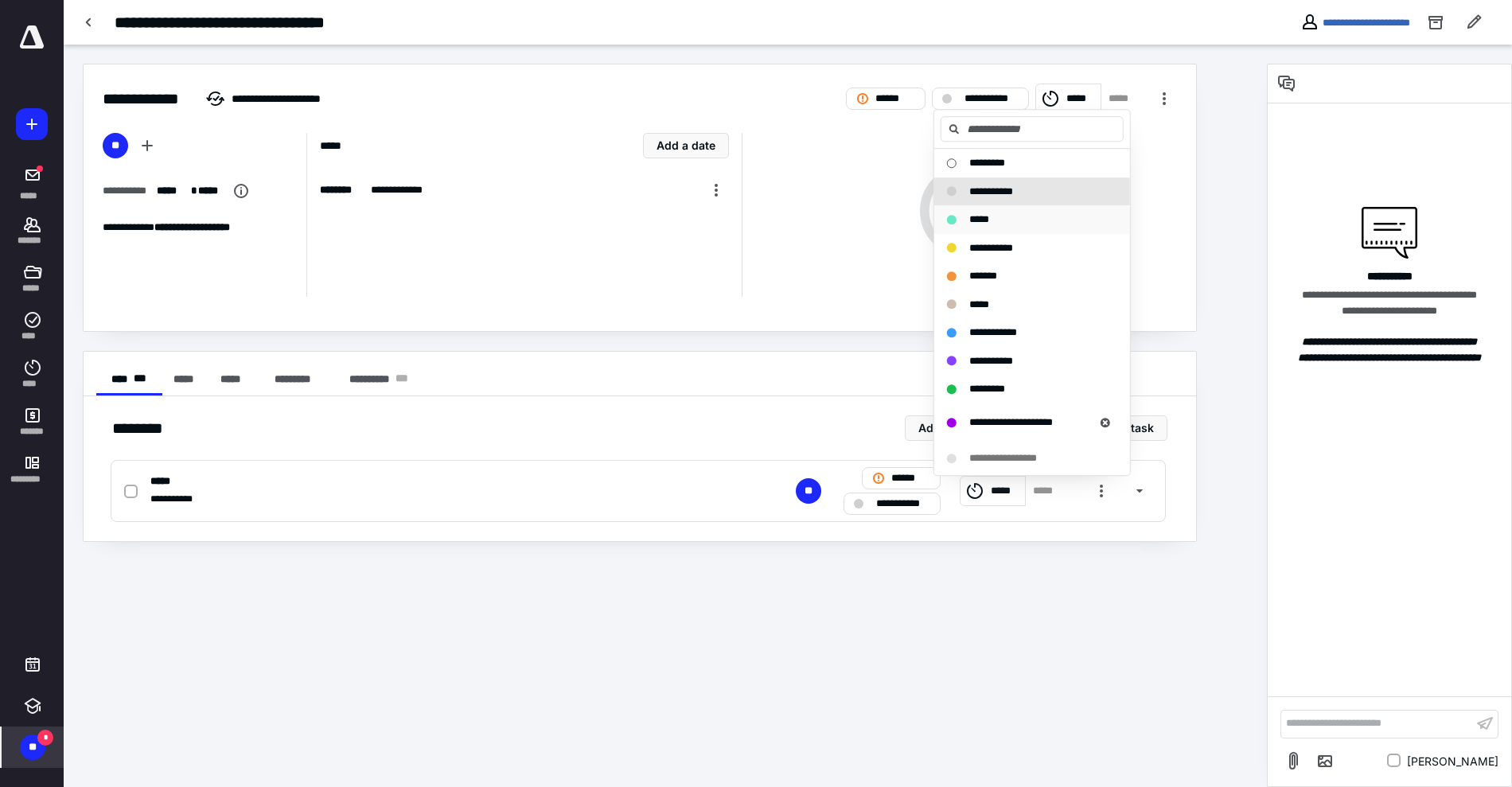 click on "*****" at bounding box center (1023, 220) 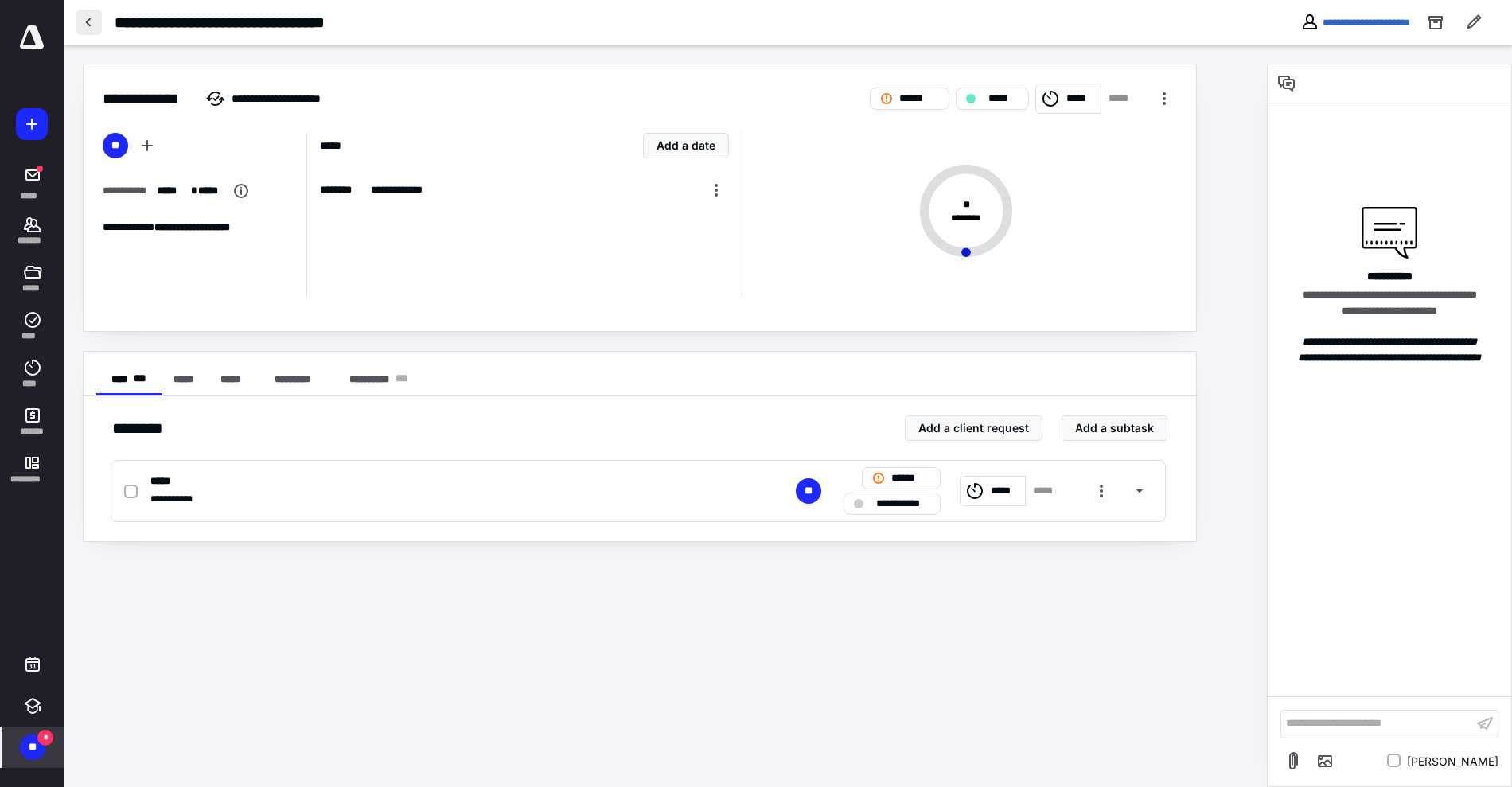 click at bounding box center (89, 22) 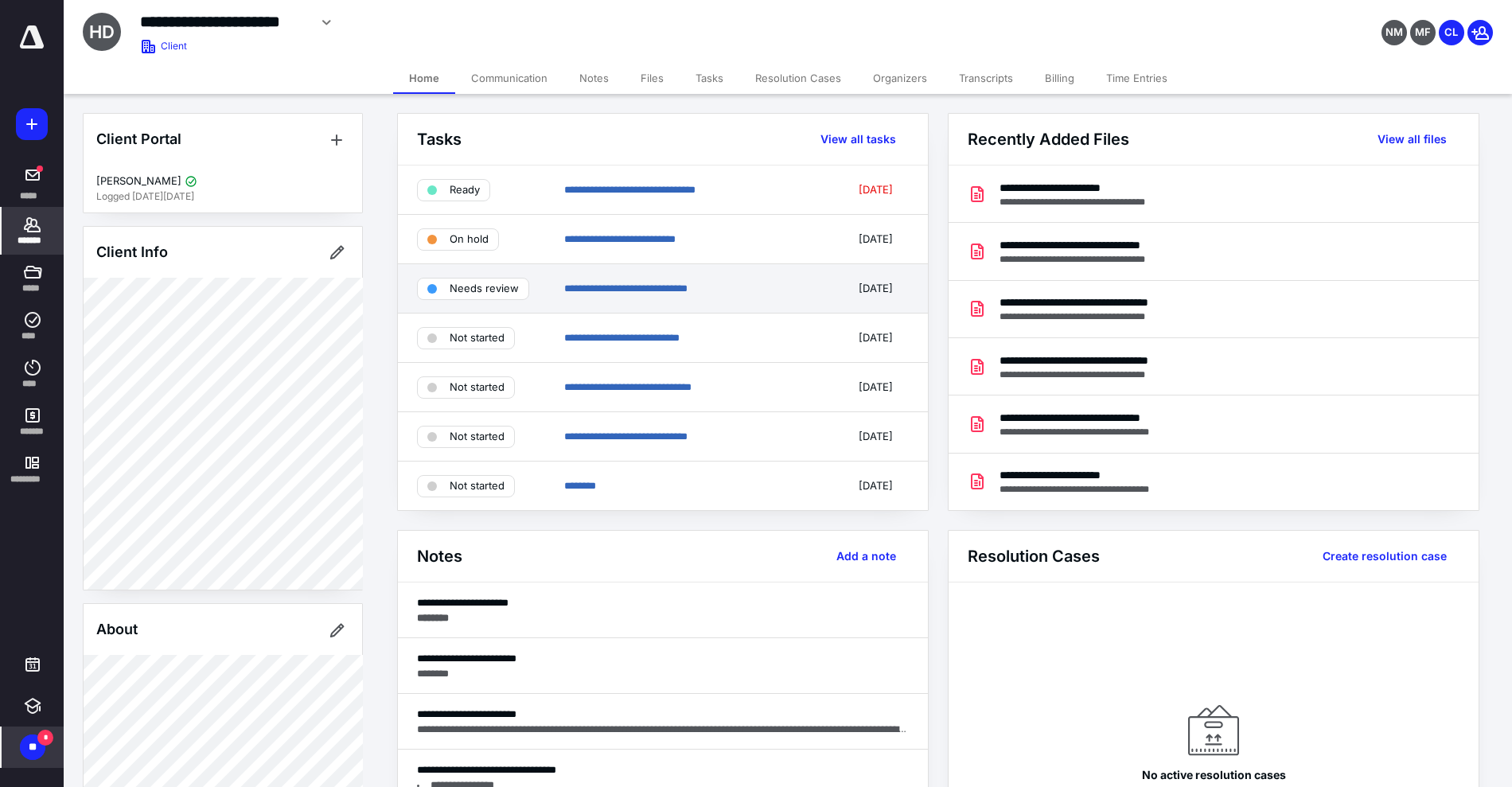 click at bounding box center (432, 289) 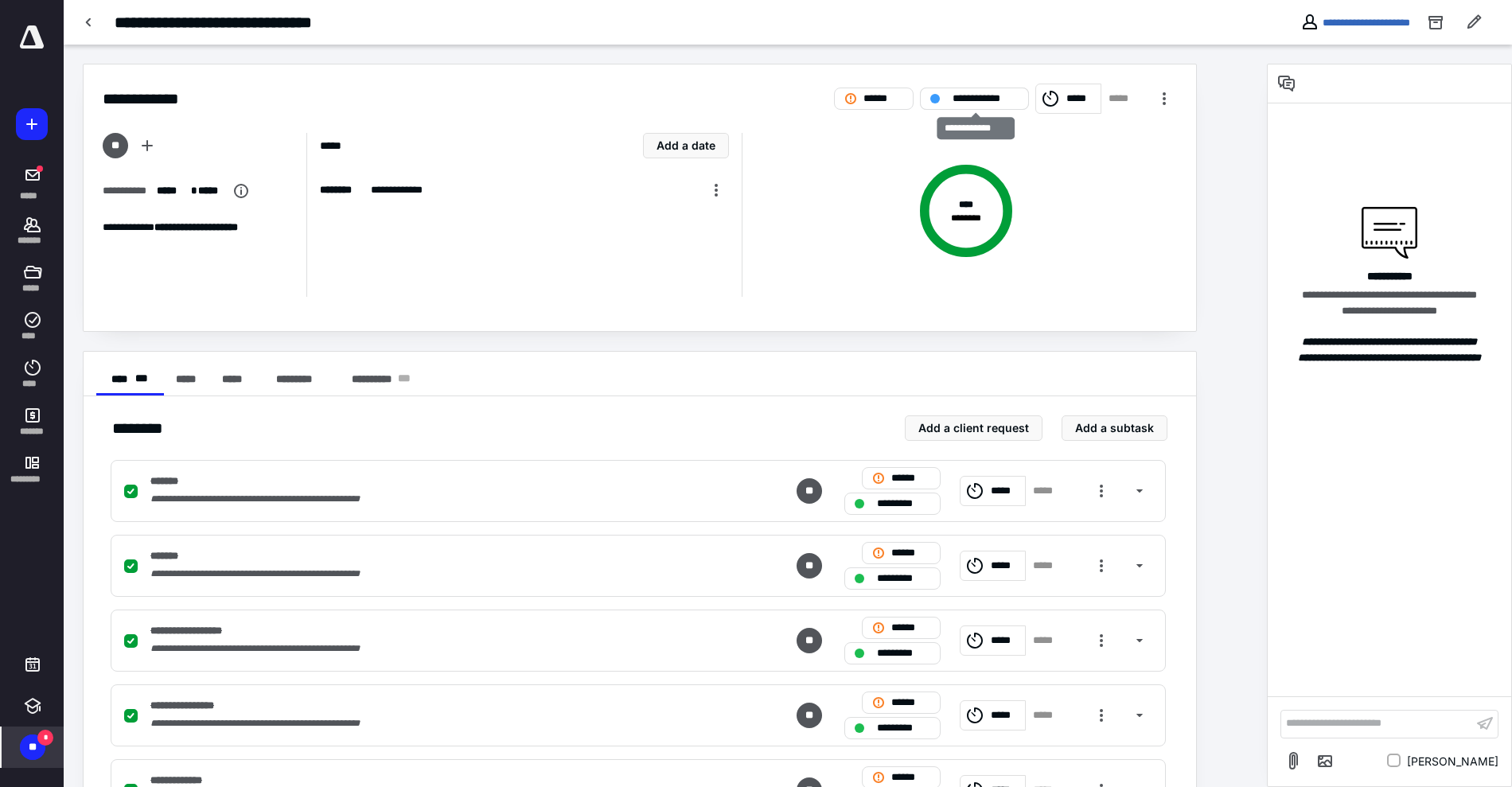 click at bounding box center (935, 99) 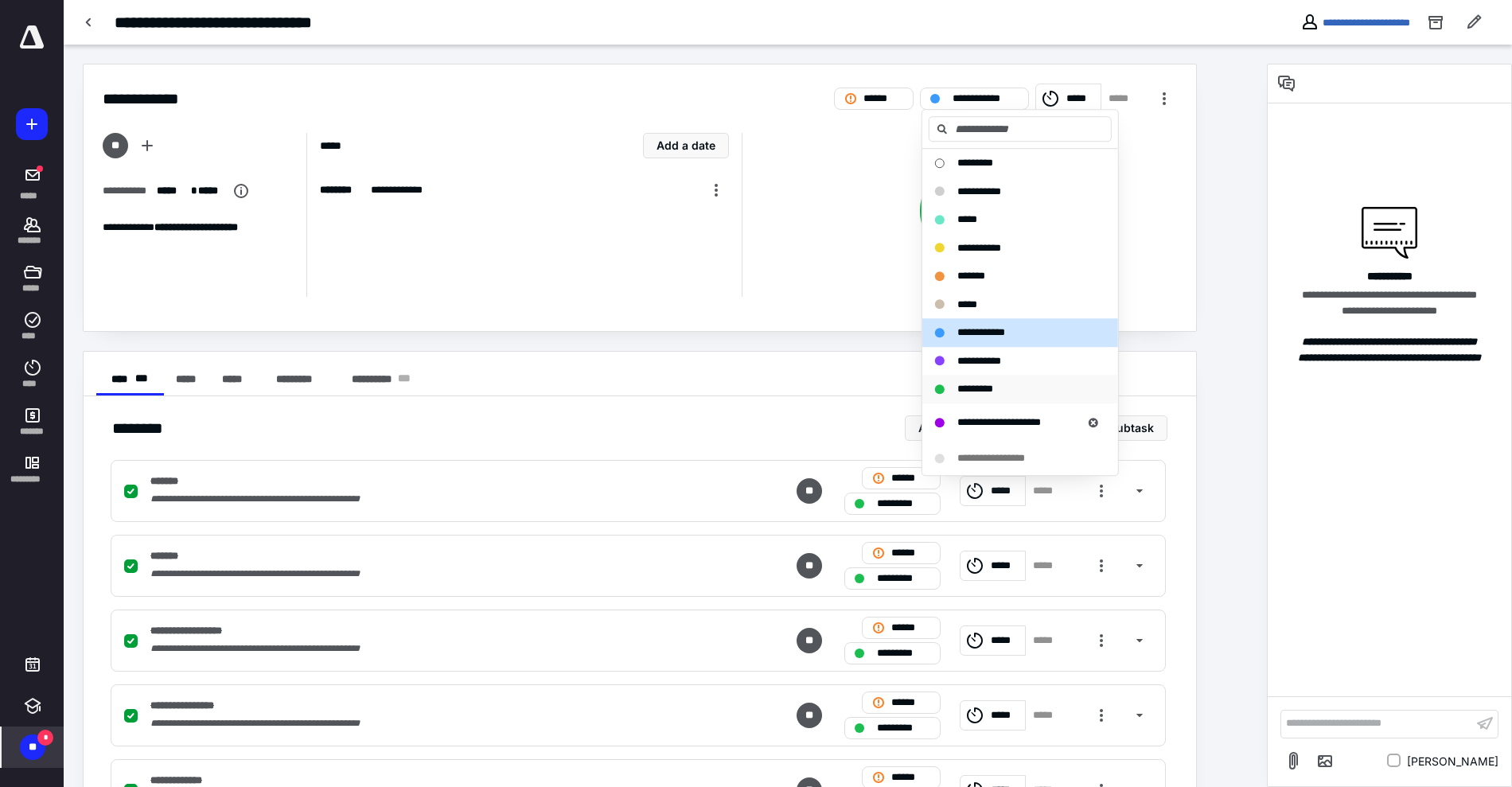 click on "*********" at bounding box center (975, 388) 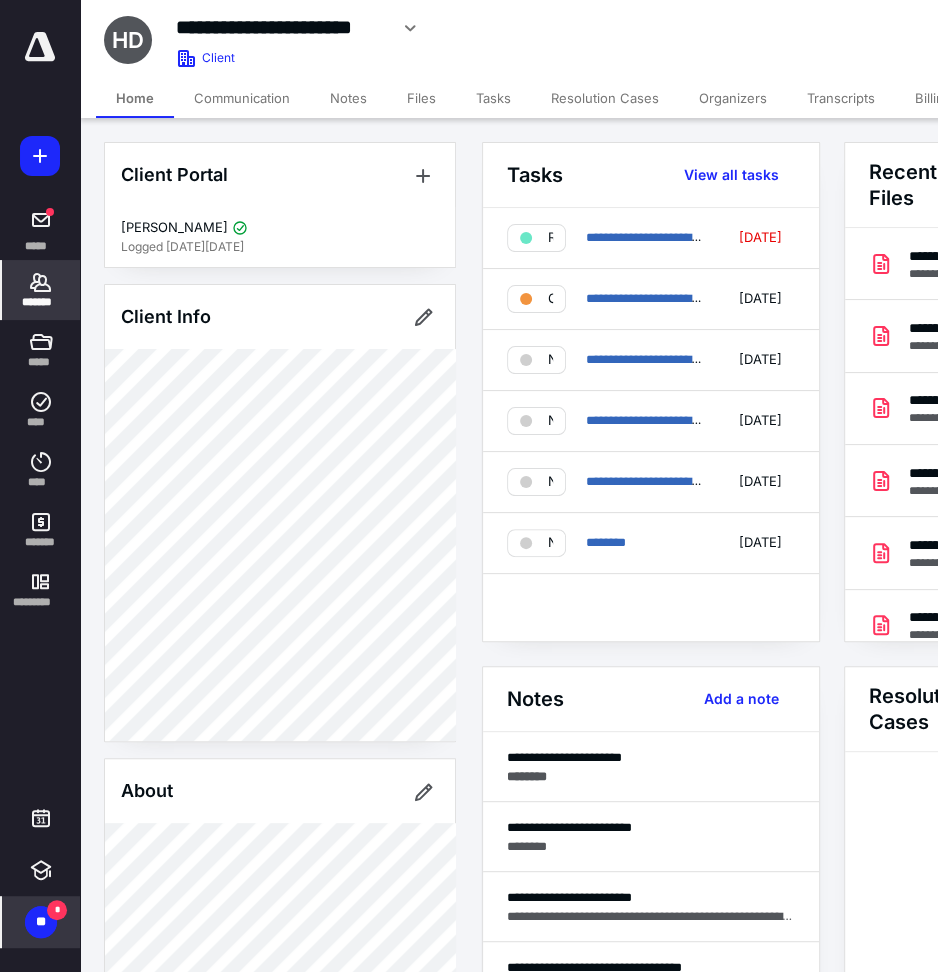 click on "Files" at bounding box center (421, 98) 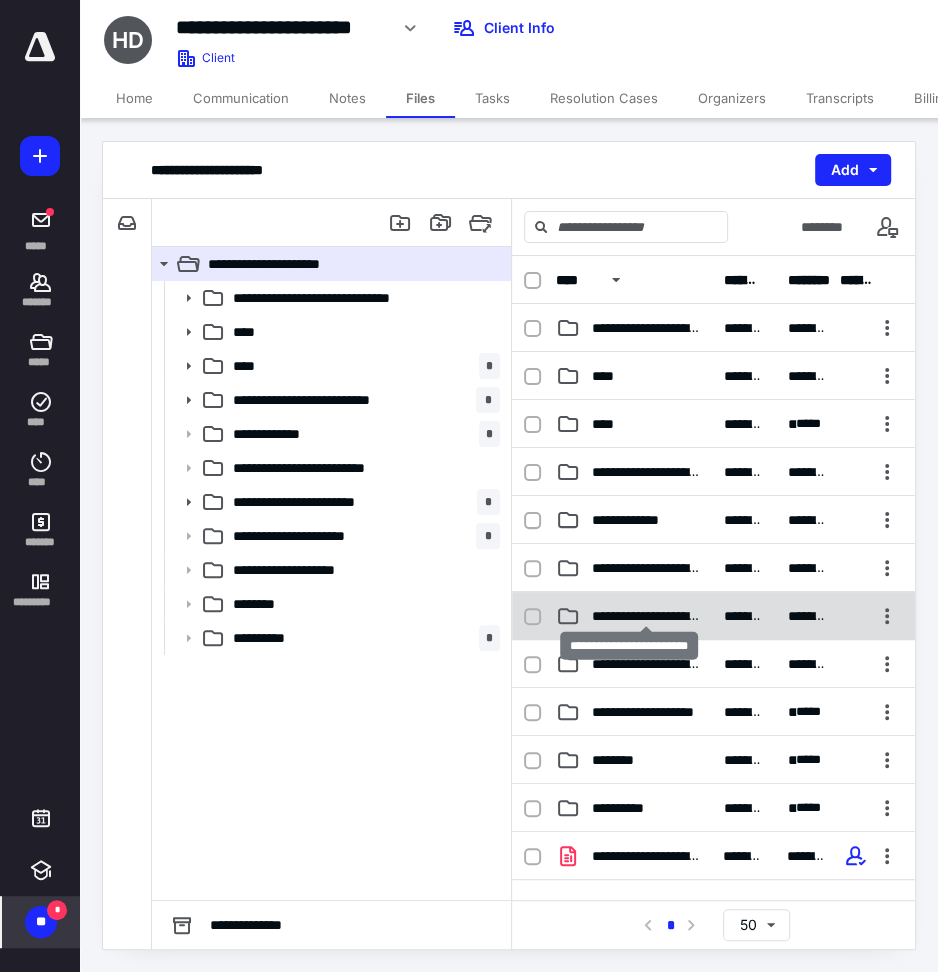click on "**********" at bounding box center [646, 616] 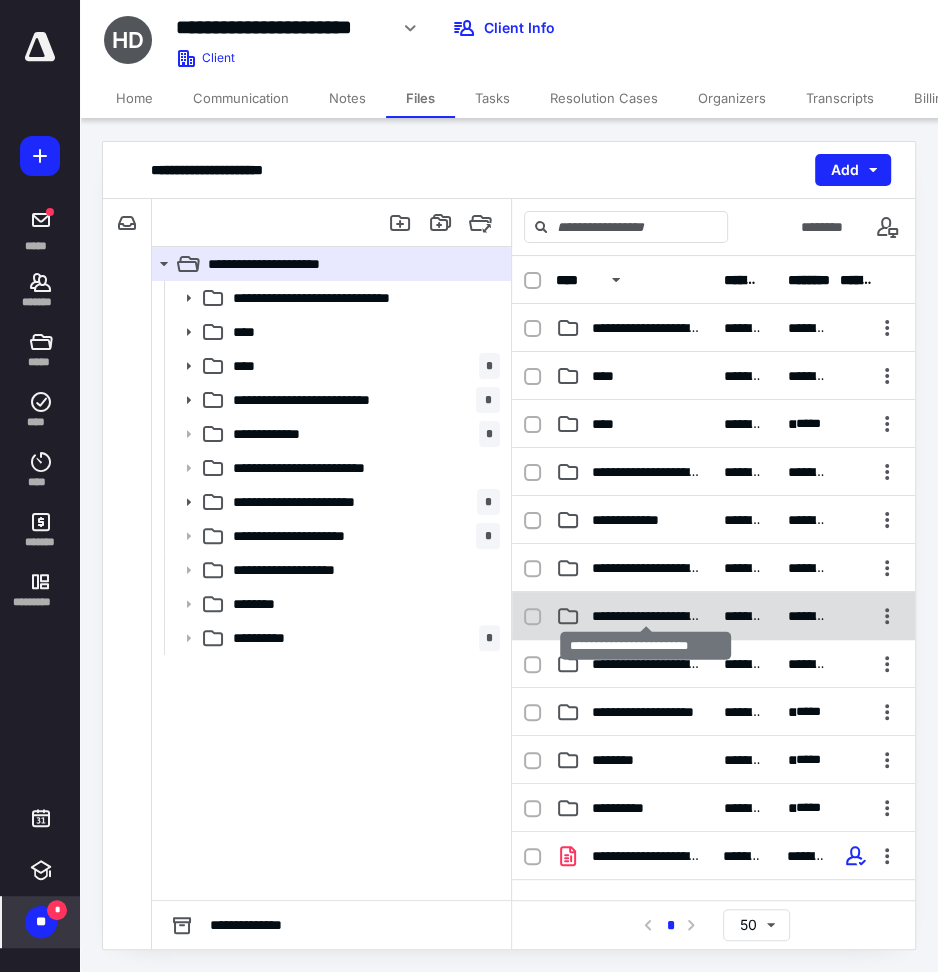 click on "**********" at bounding box center [646, 616] 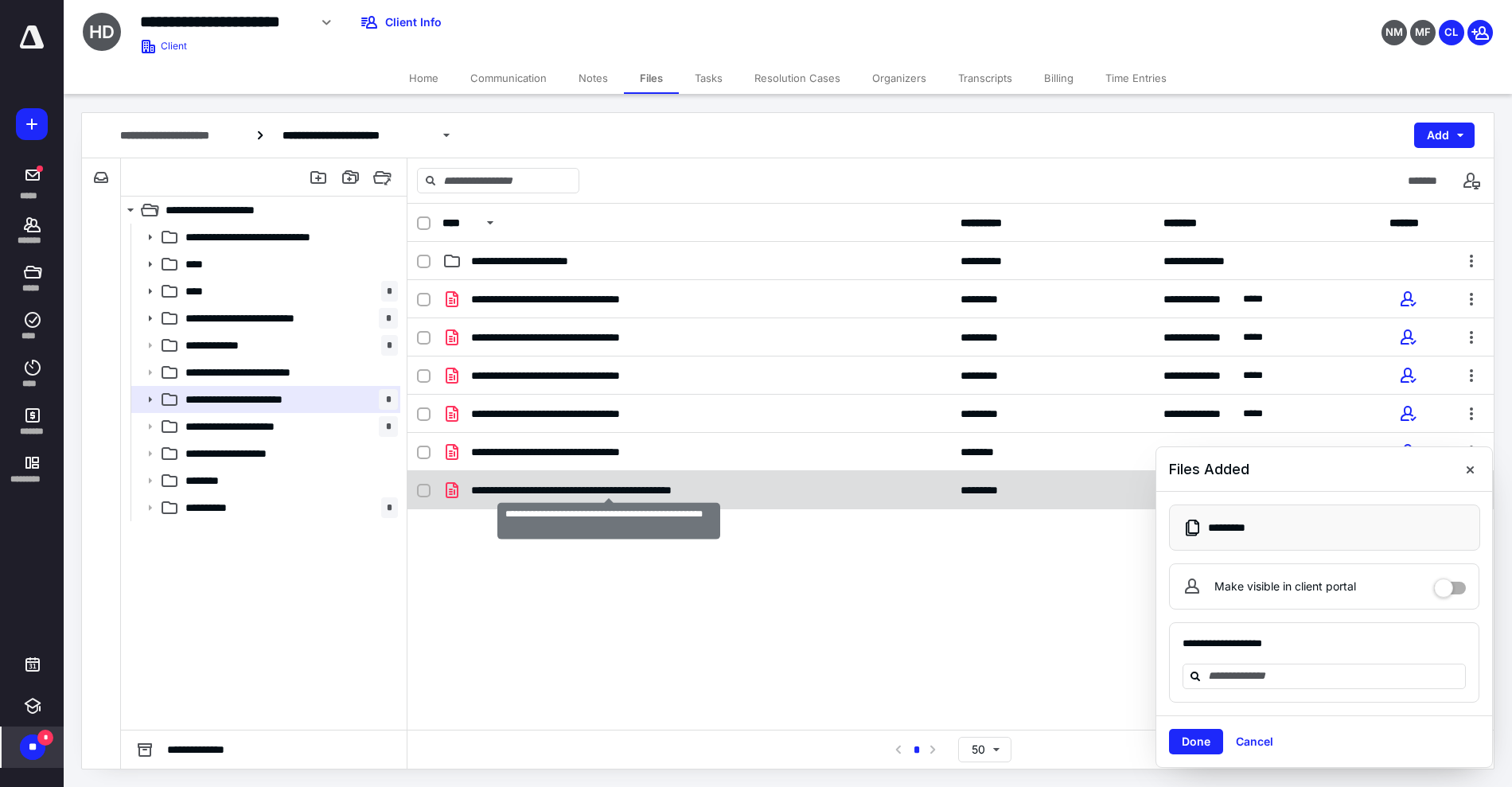 click on "**********" at bounding box center [609, 490] 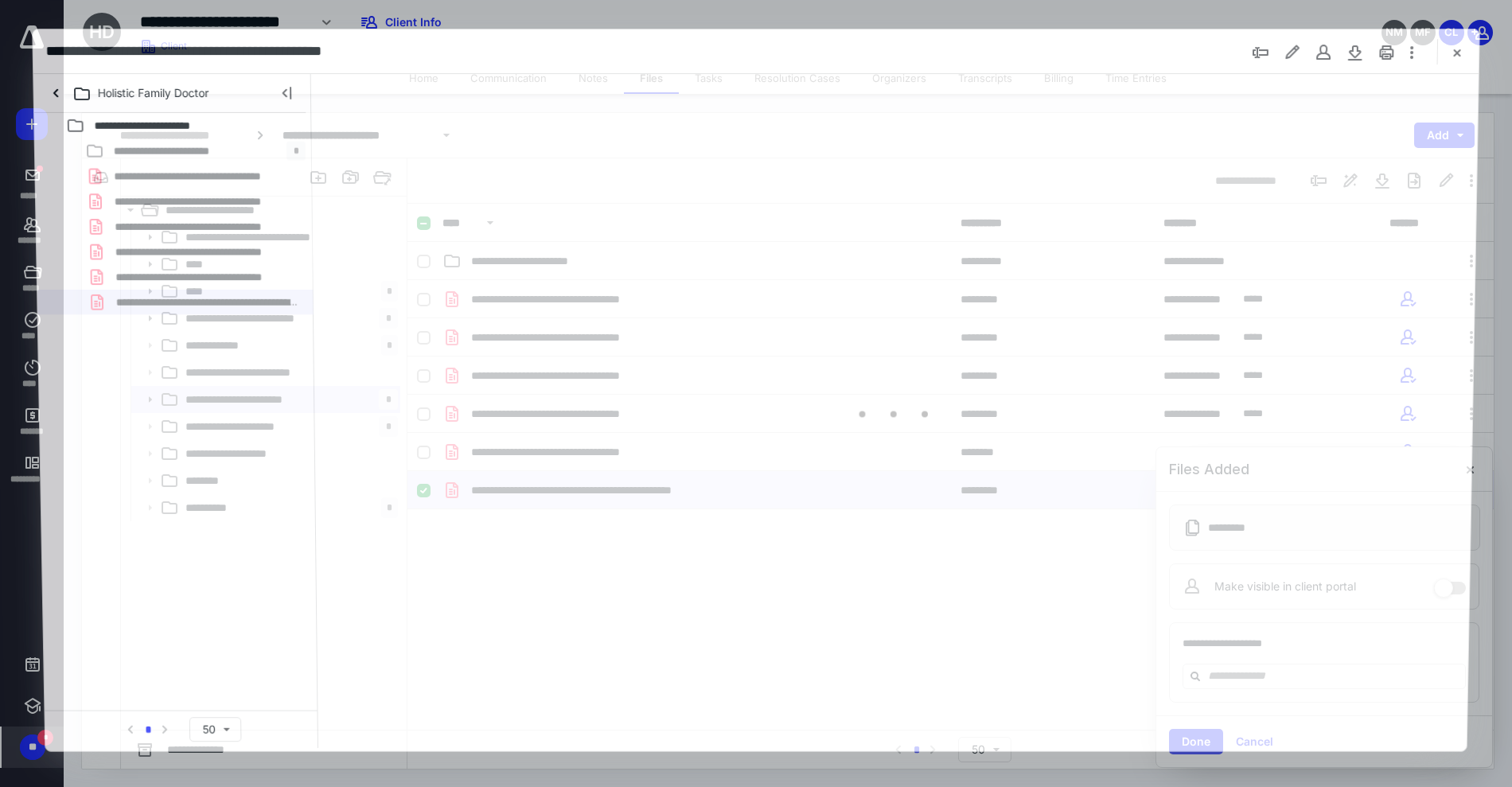 scroll, scrollTop: 0, scrollLeft: 0, axis: both 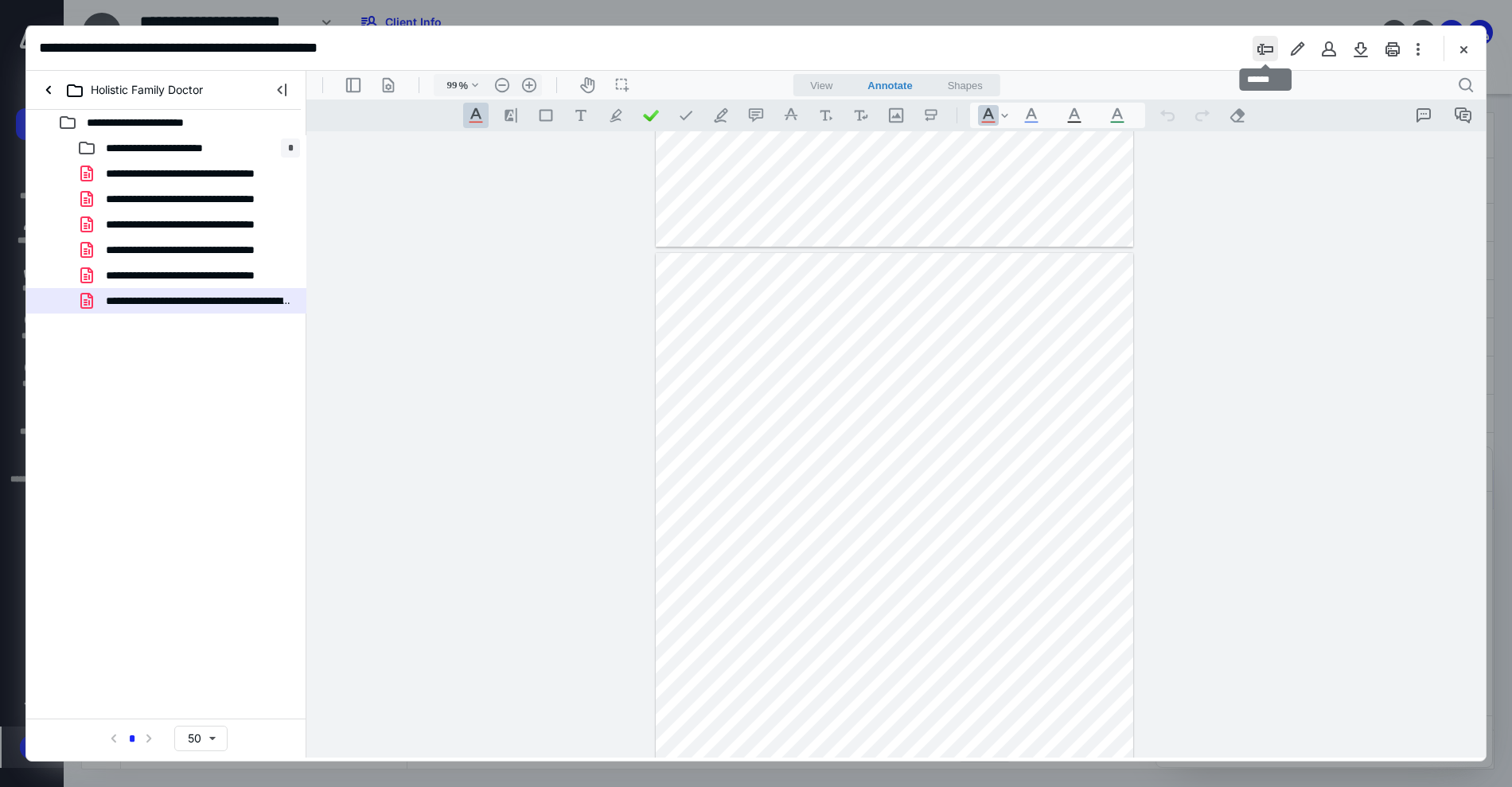 click at bounding box center (1265, 49) 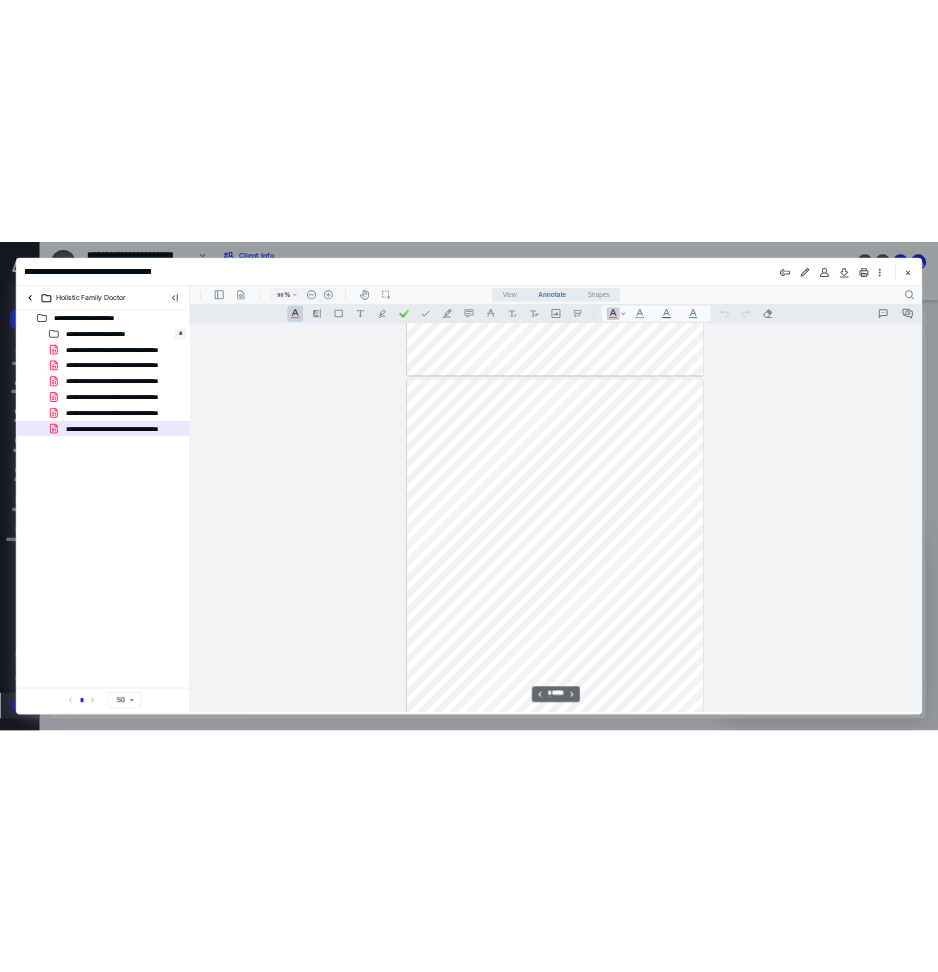 scroll, scrollTop: 5846, scrollLeft: 0, axis: vertical 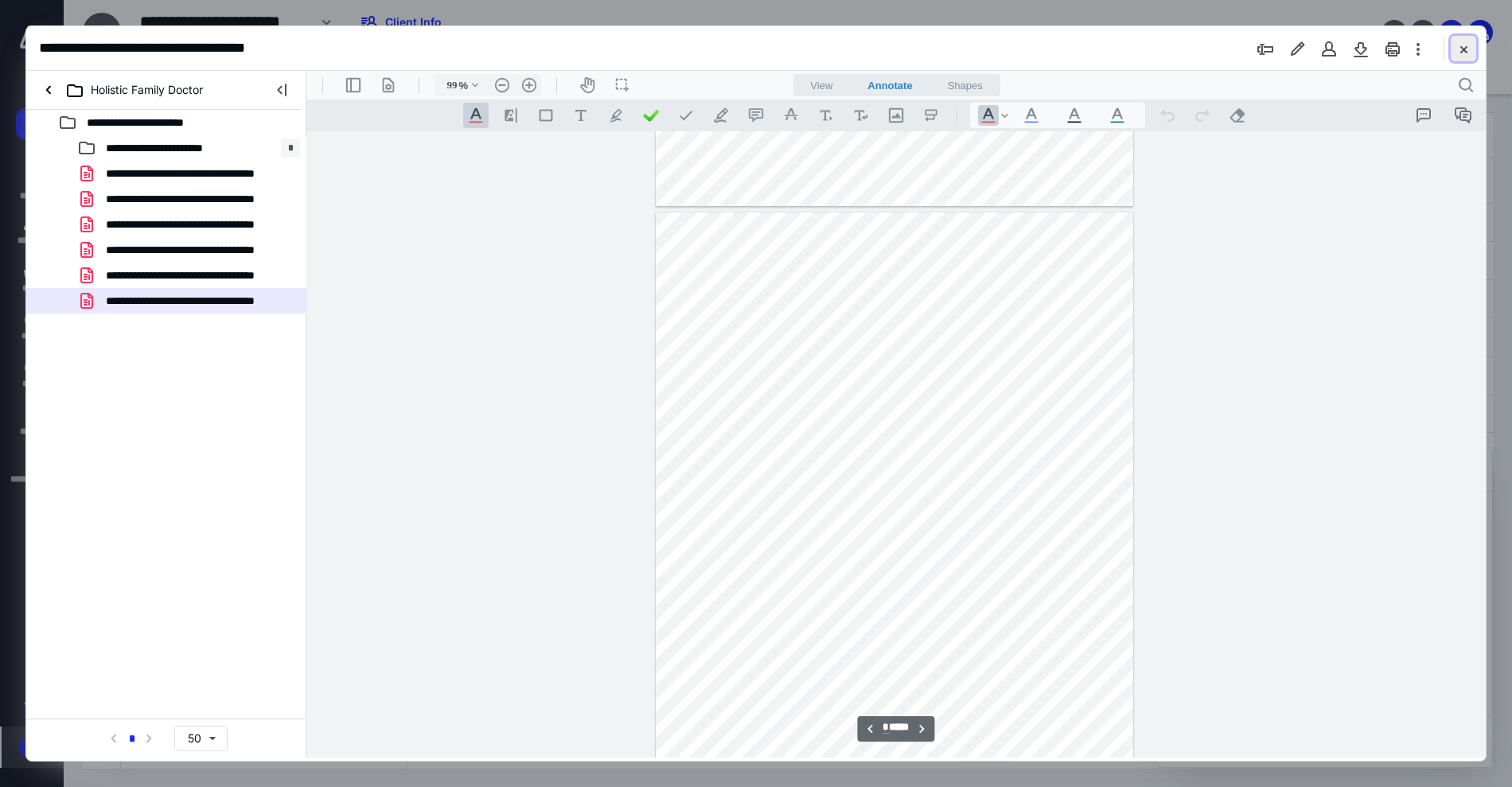 click at bounding box center [1463, 49] 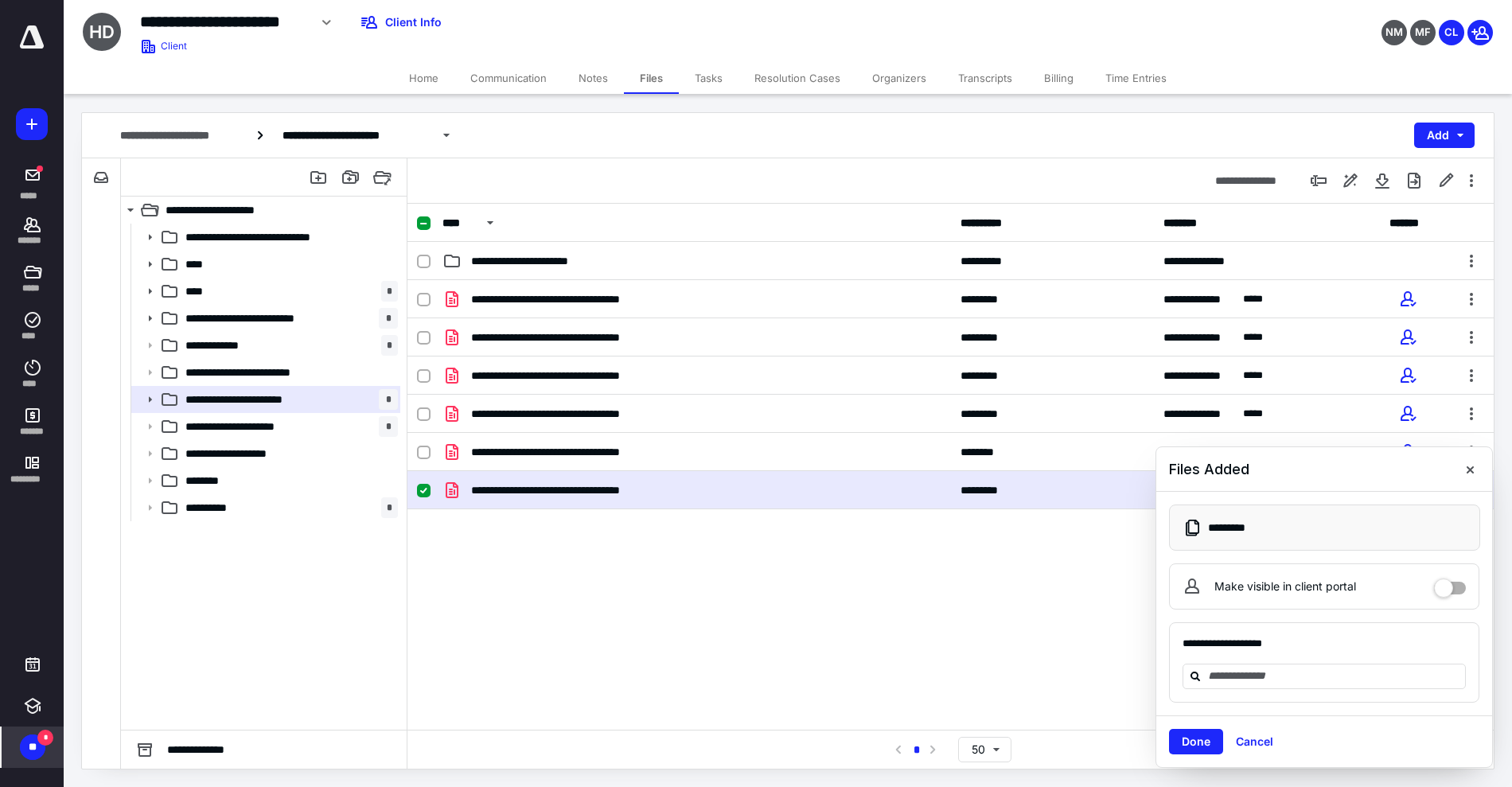 click on "Tasks" at bounding box center (708, 78) 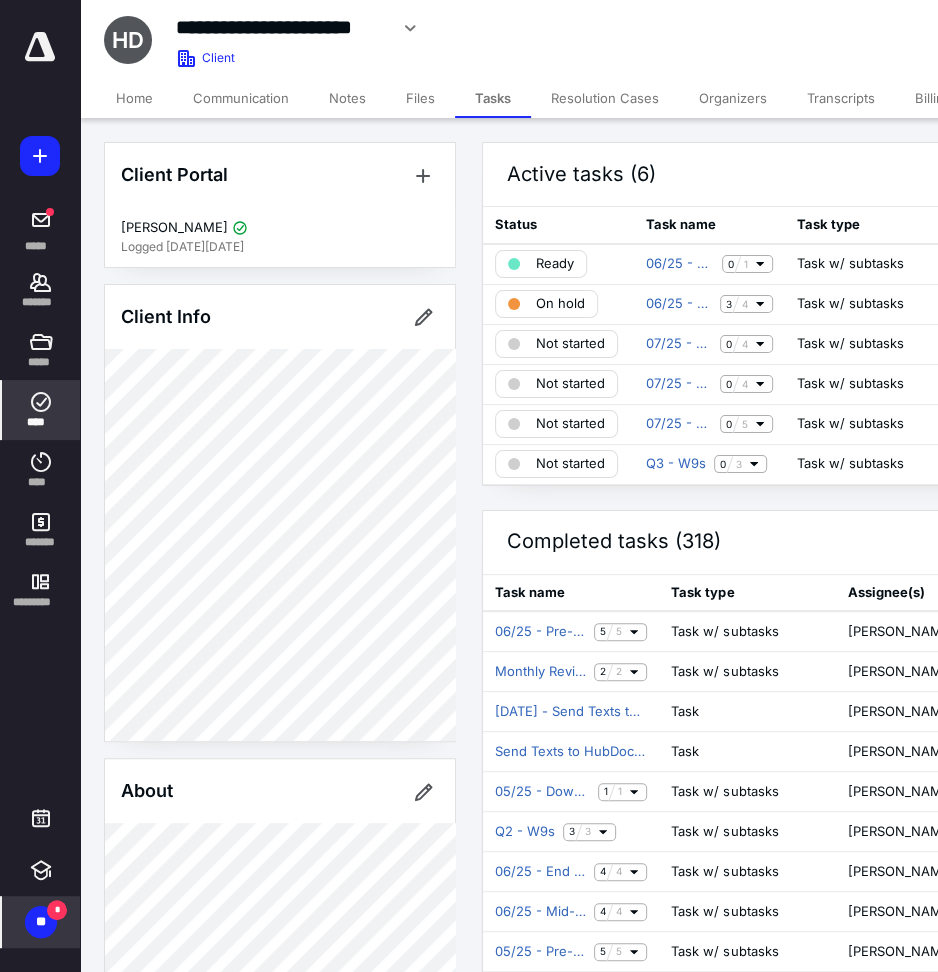 click on "****" at bounding box center (41, 410) 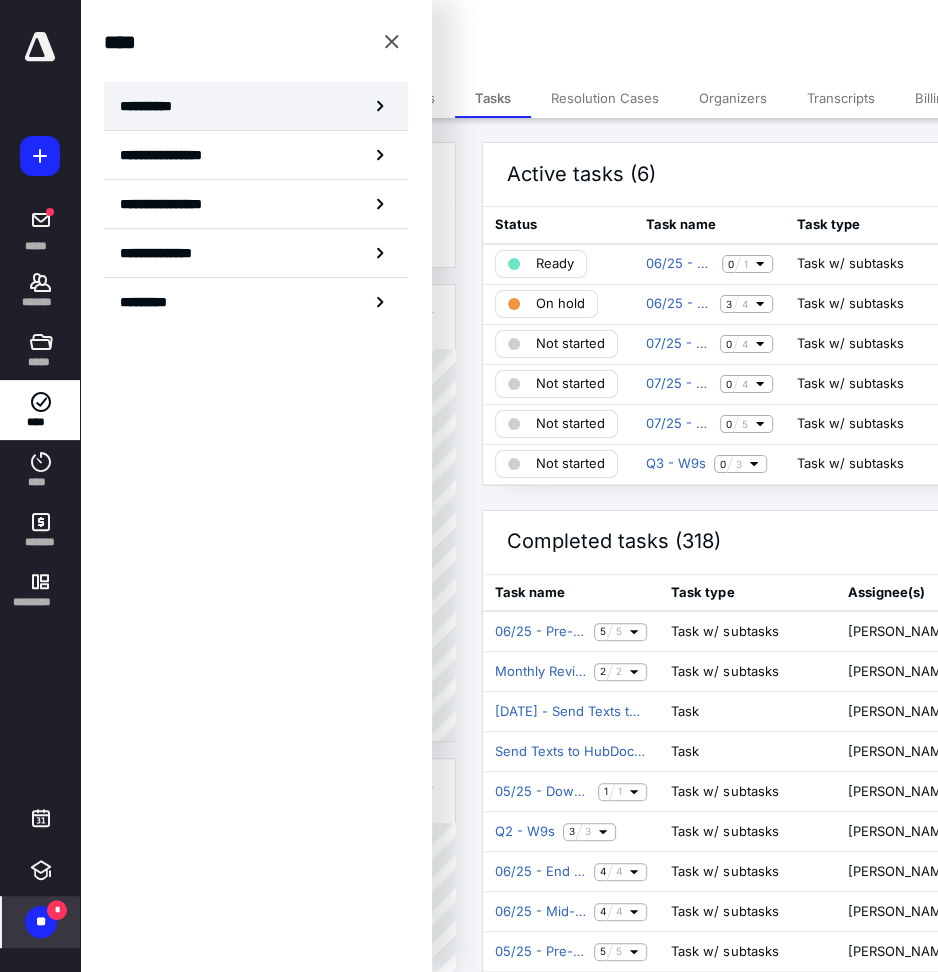 click on "**********" at bounding box center [256, 106] 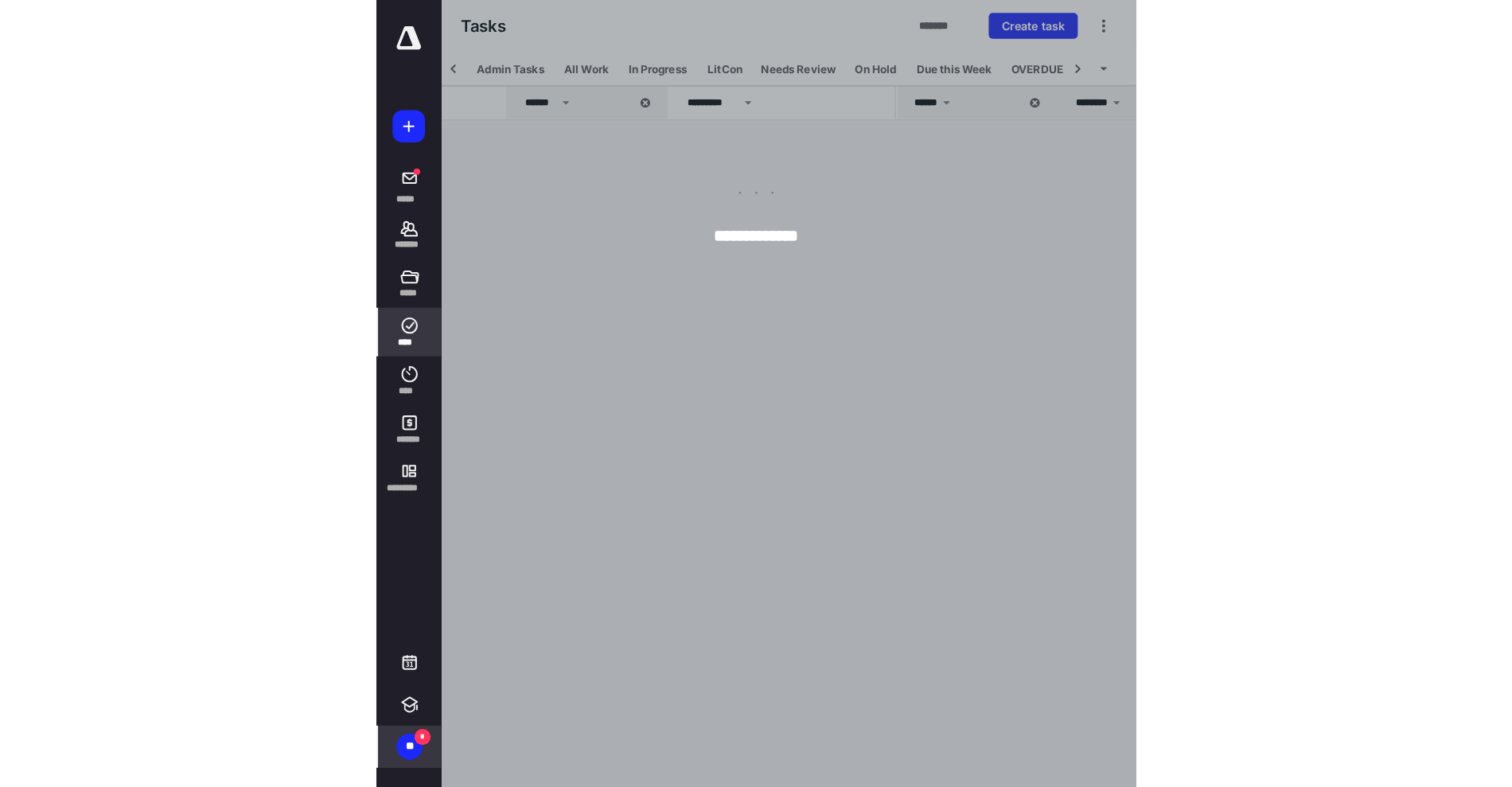 scroll, scrollTop: 0, scrollLeft: 45, axis: horizontal 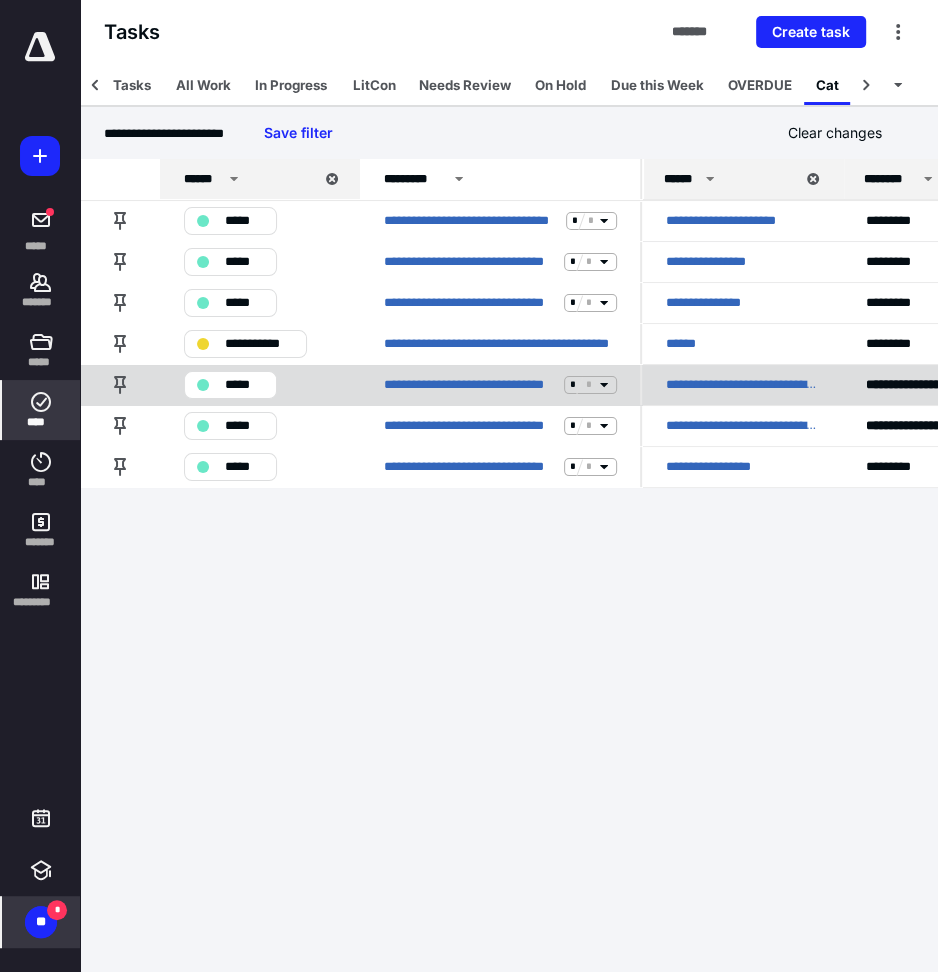 click on "**********" at bounding box center (742, 385) 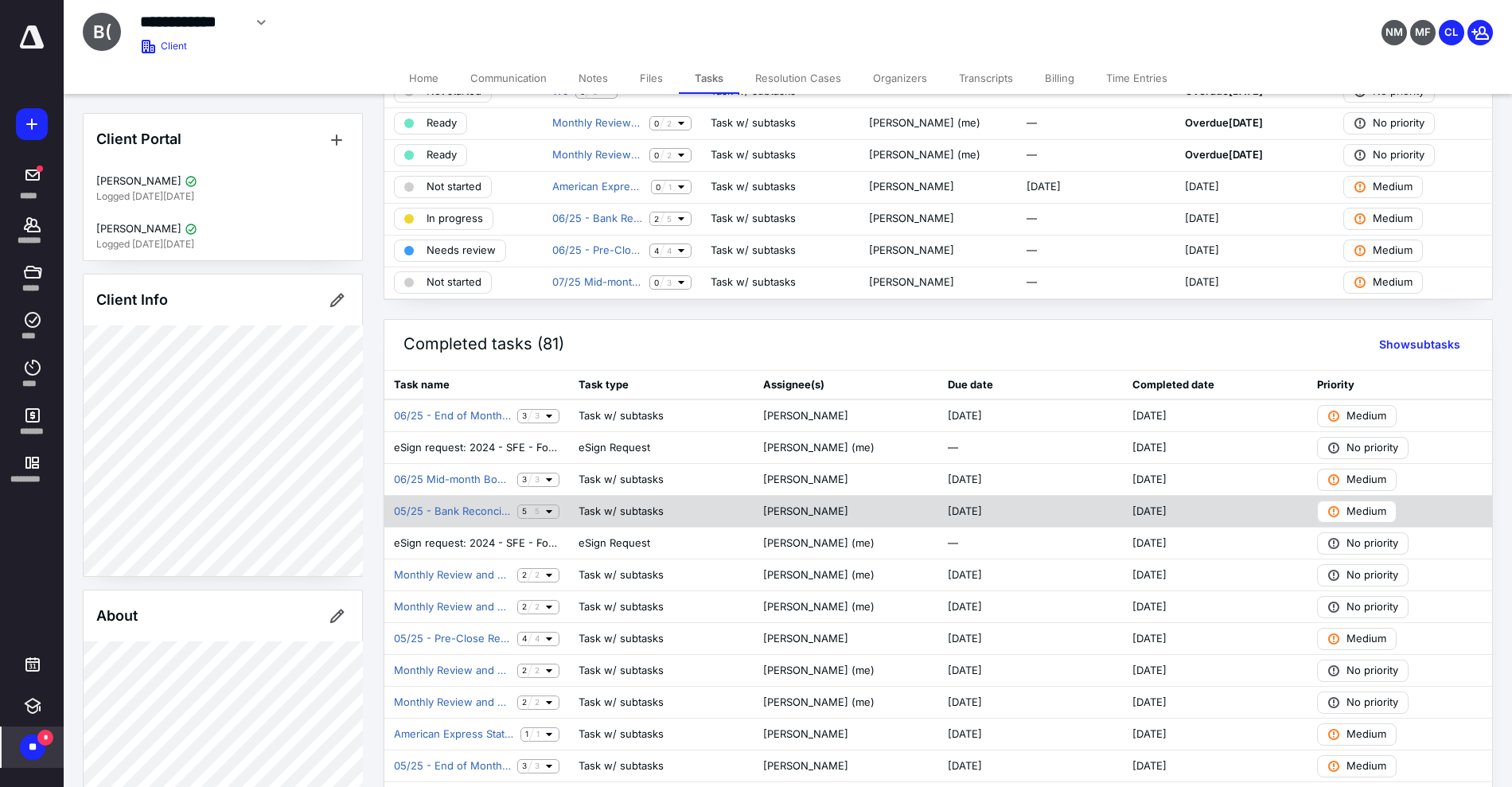 scroll, scrollTop: 0, scrollLeft: 0, axis: both 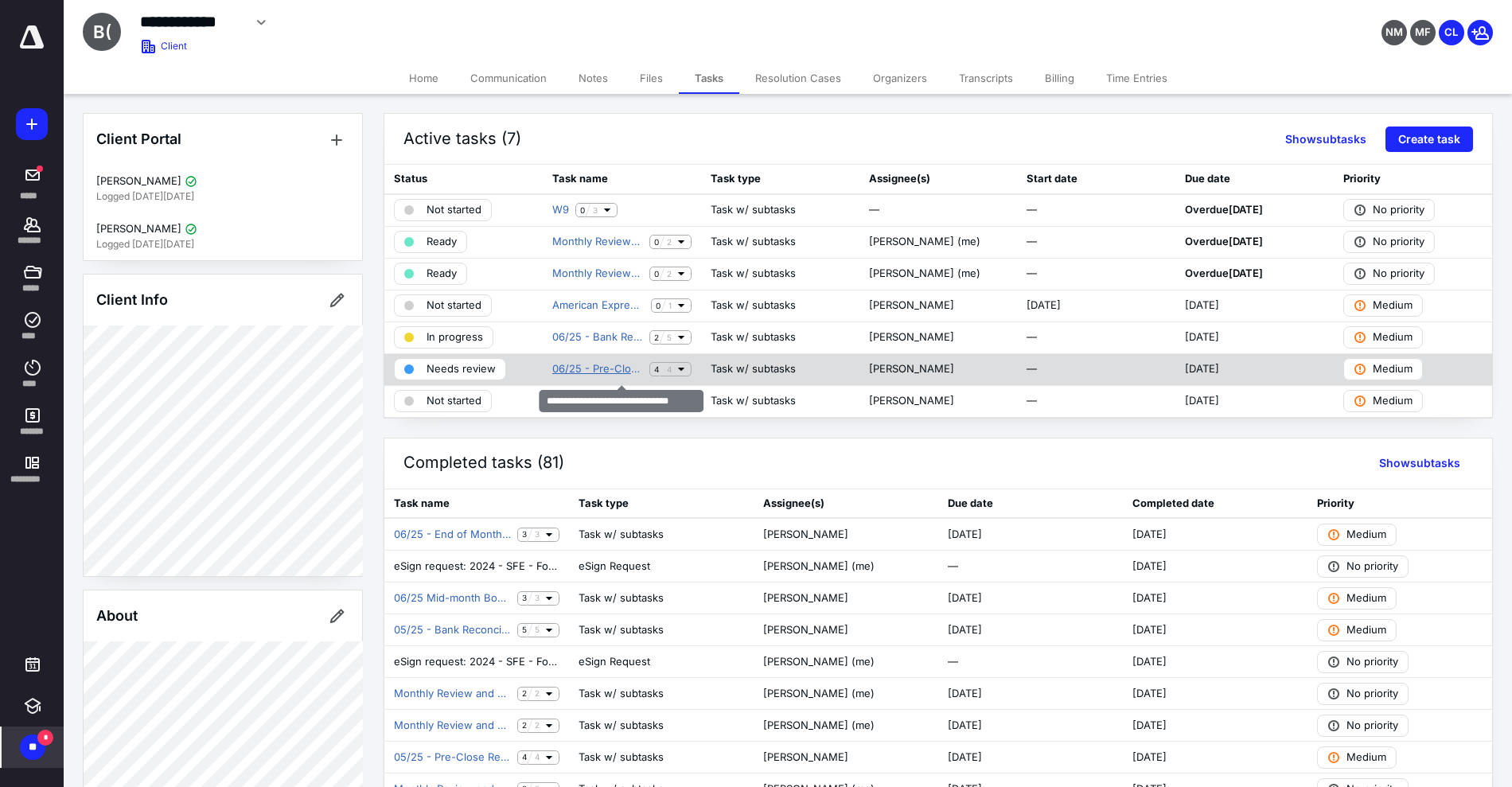 click on "06/25 - Pre-Close Report Packet" at bounding box center (598, 369) 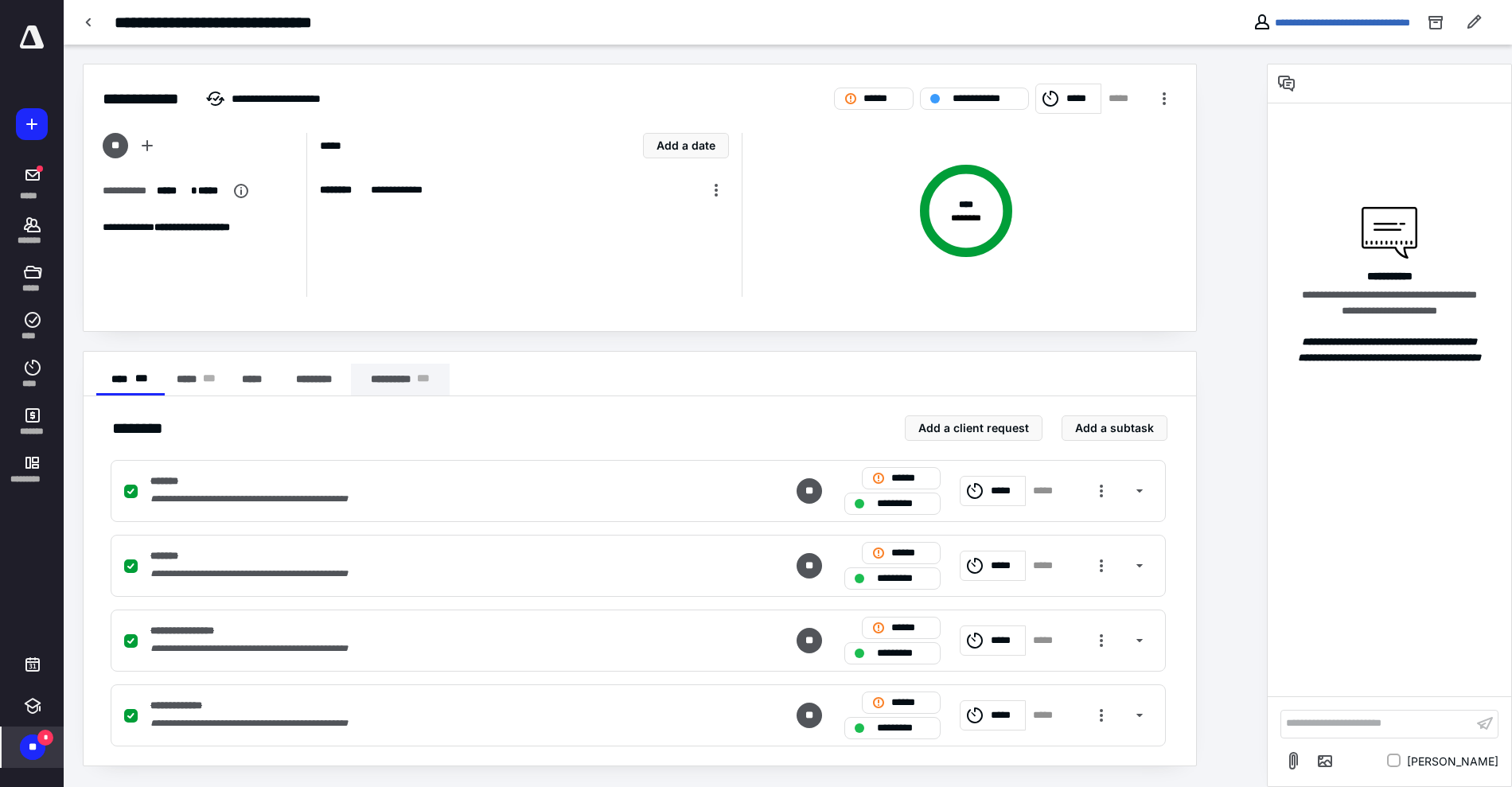 click on "**********" at bounding box center [400, 380] 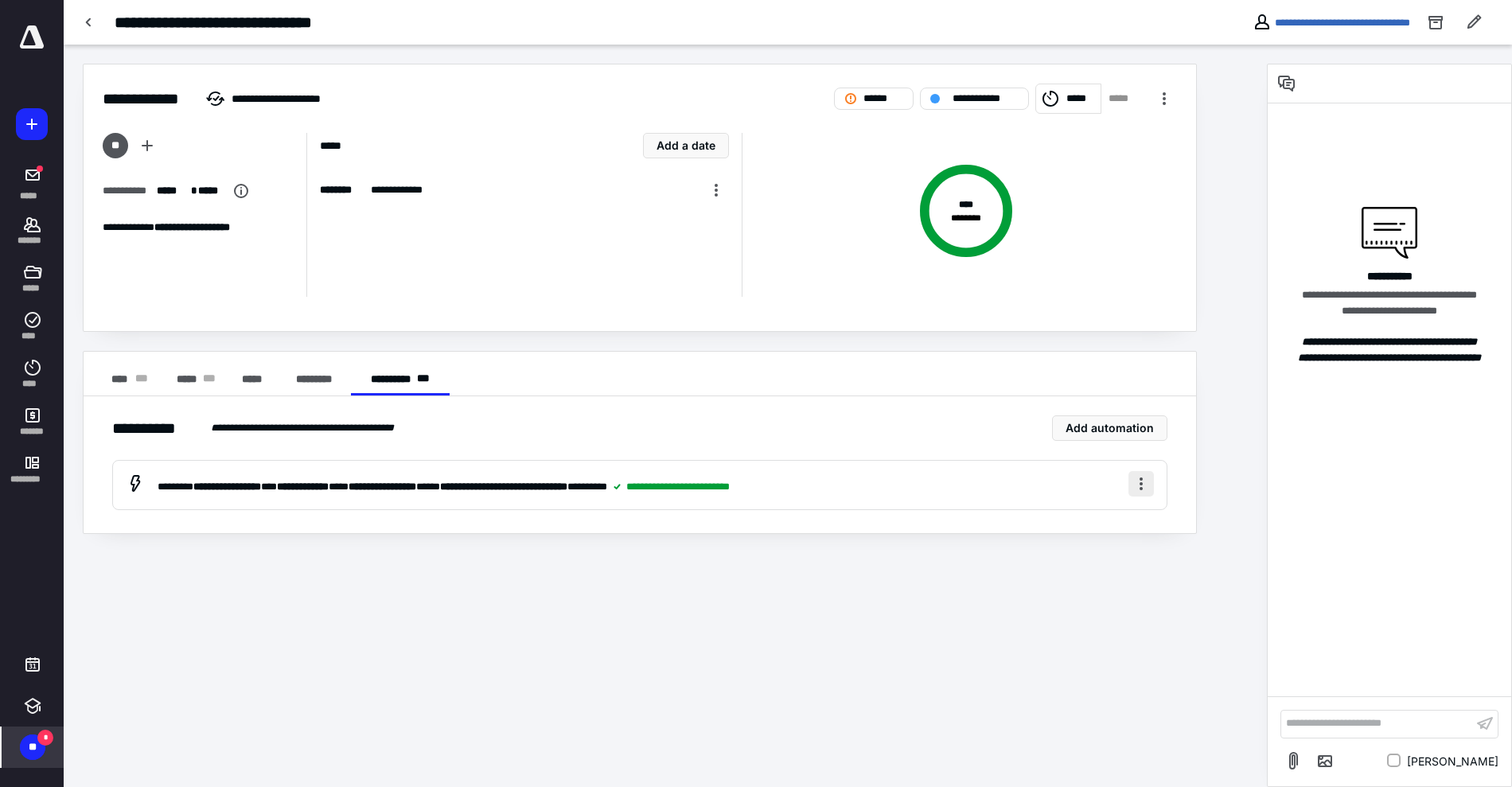 click at bounding box center (1141, 484) 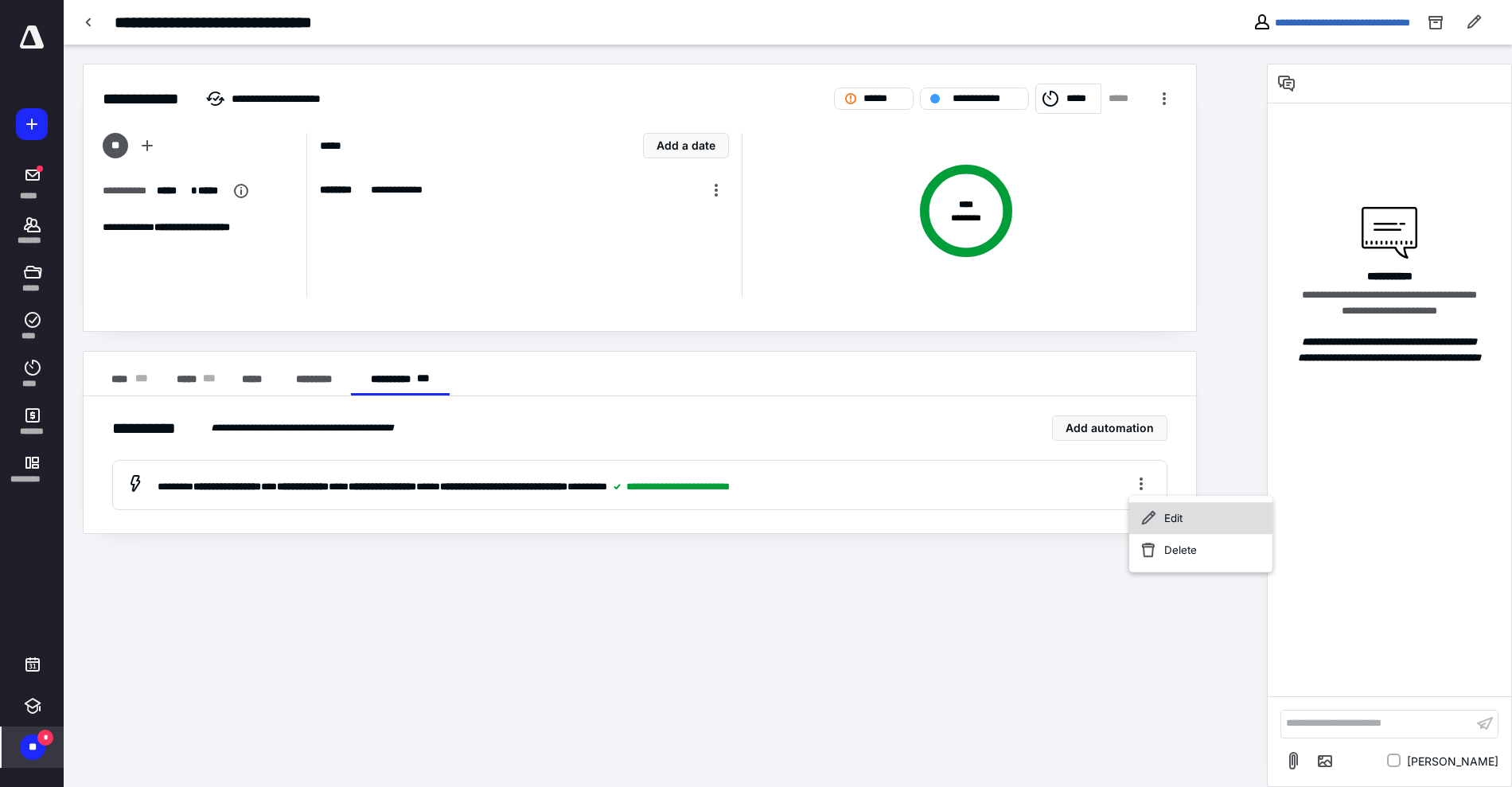 click on "Edit" at bounding box center (1201, 518) 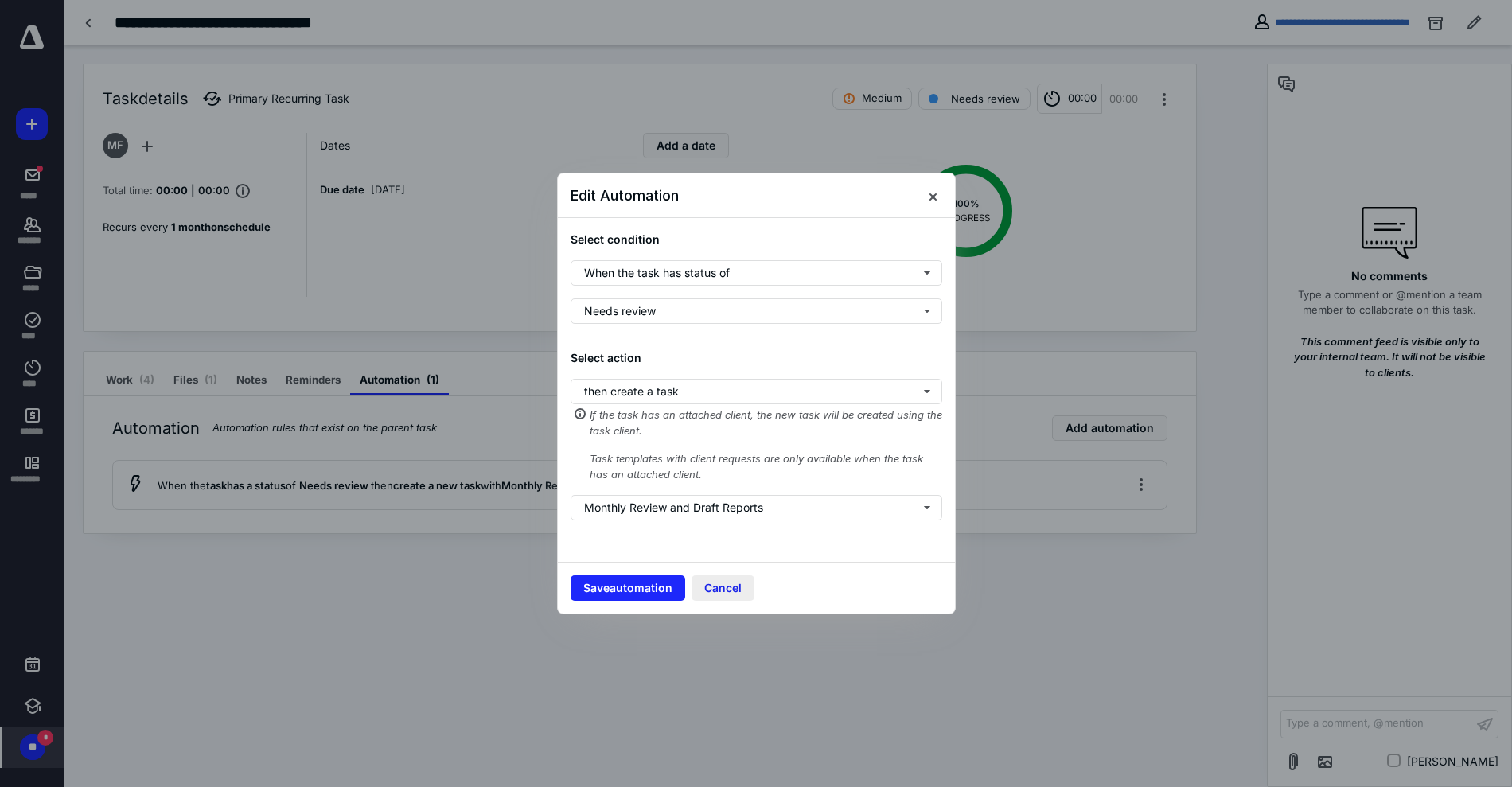 click on "Cancel" at bounding box center (723, 588) 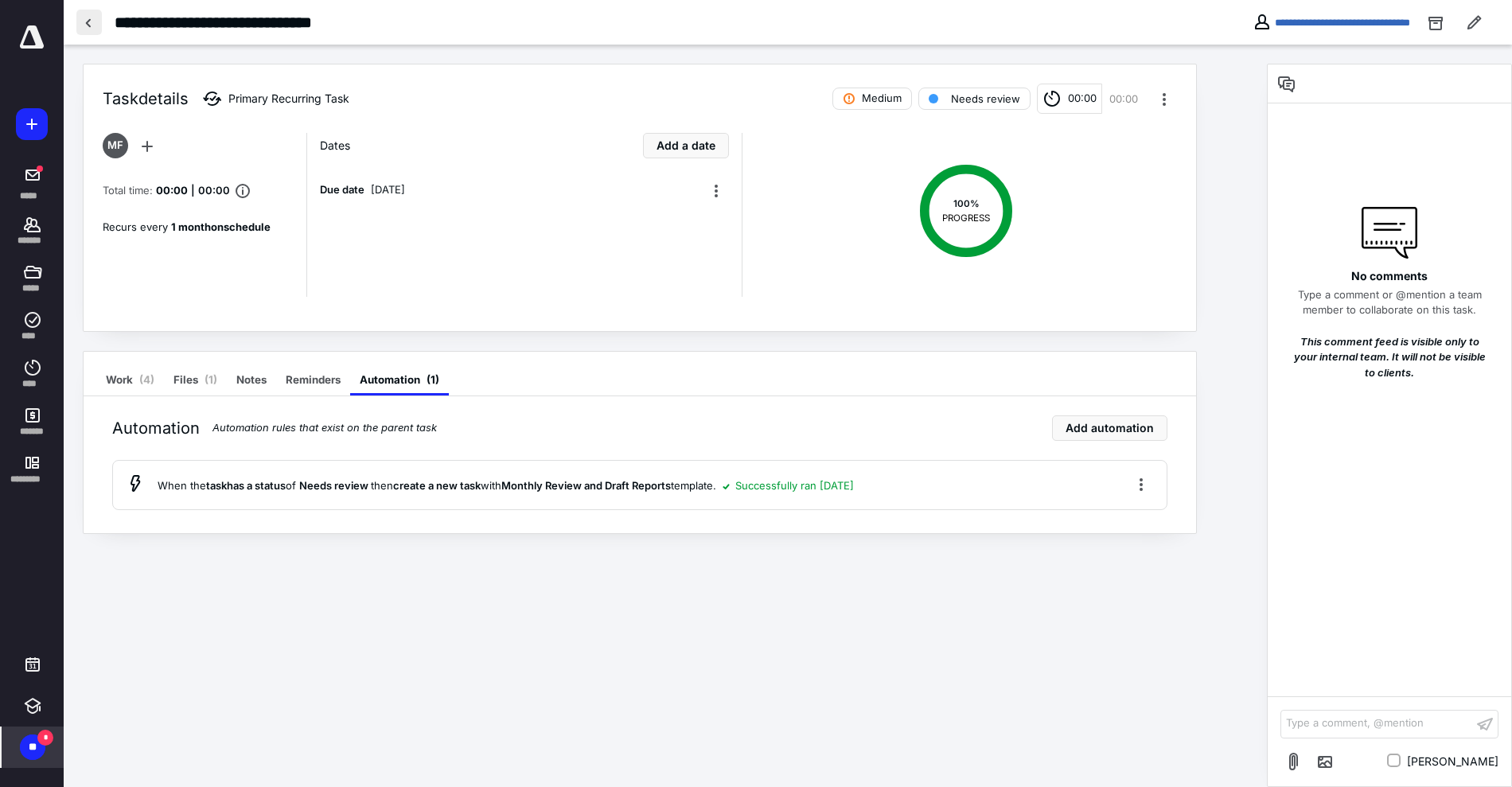 click at bounding box center [89, 22] 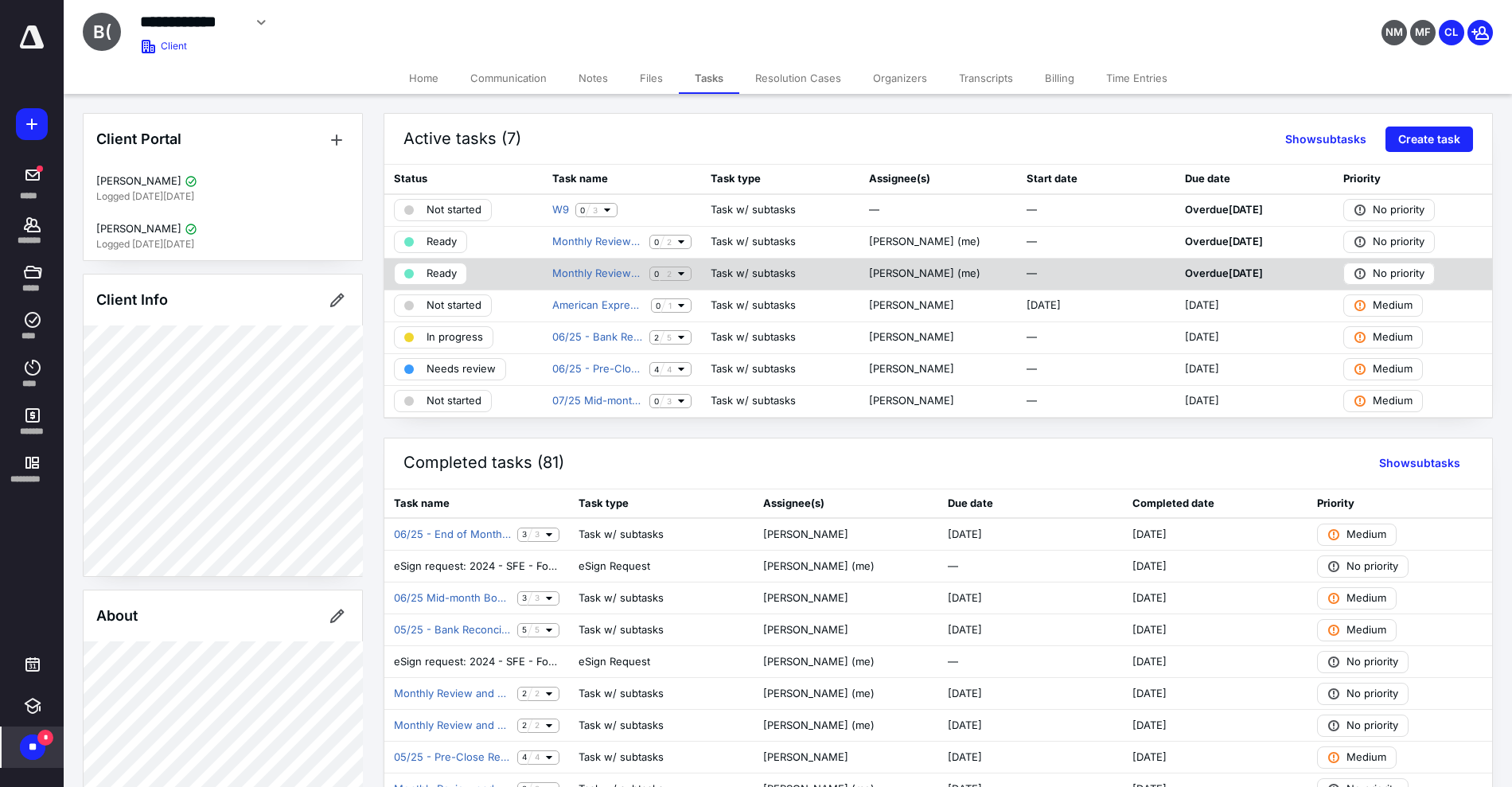 click at bounding box center [409, 274] 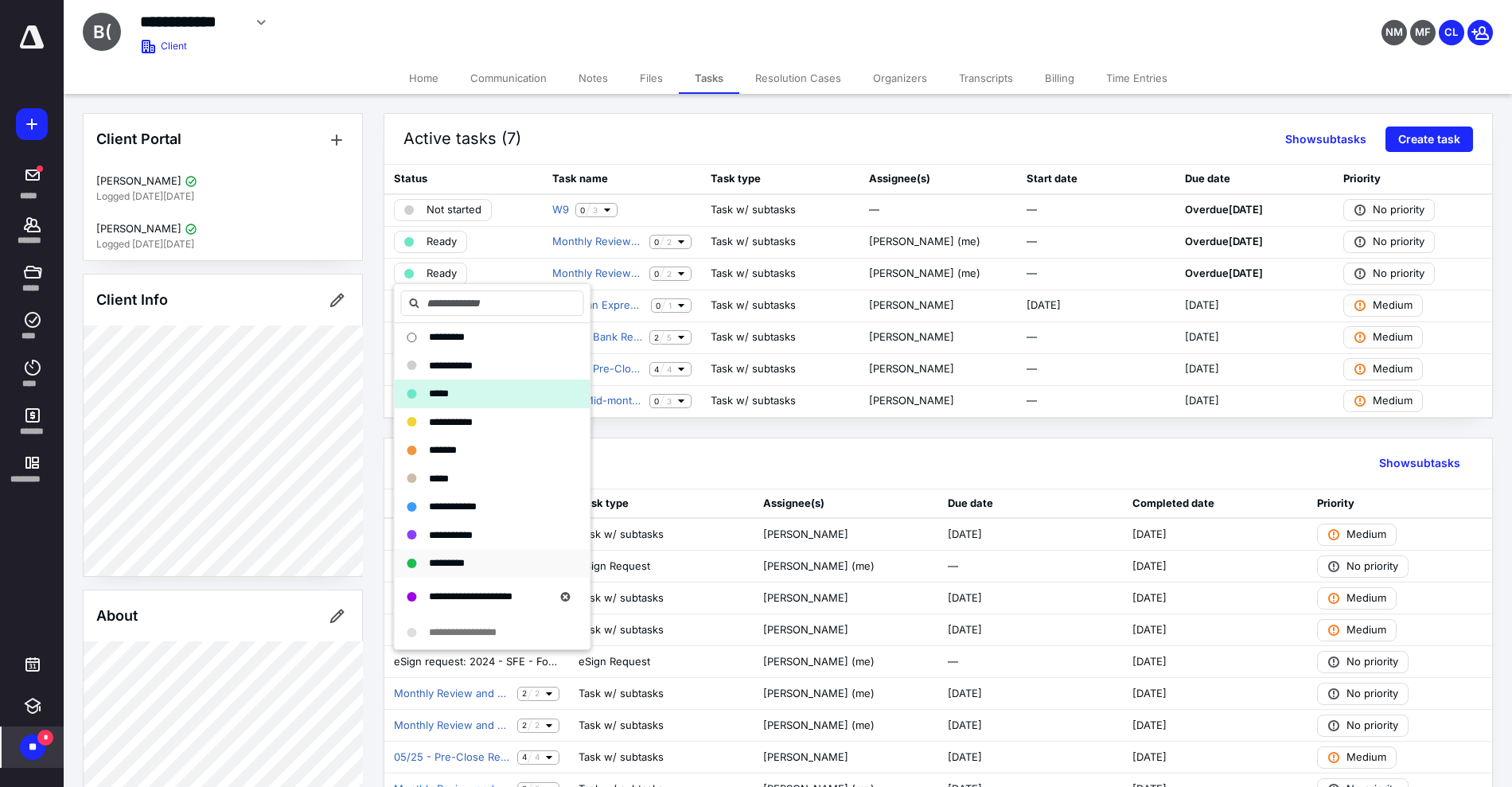 click on "*********" at bounding box center [446, 563] 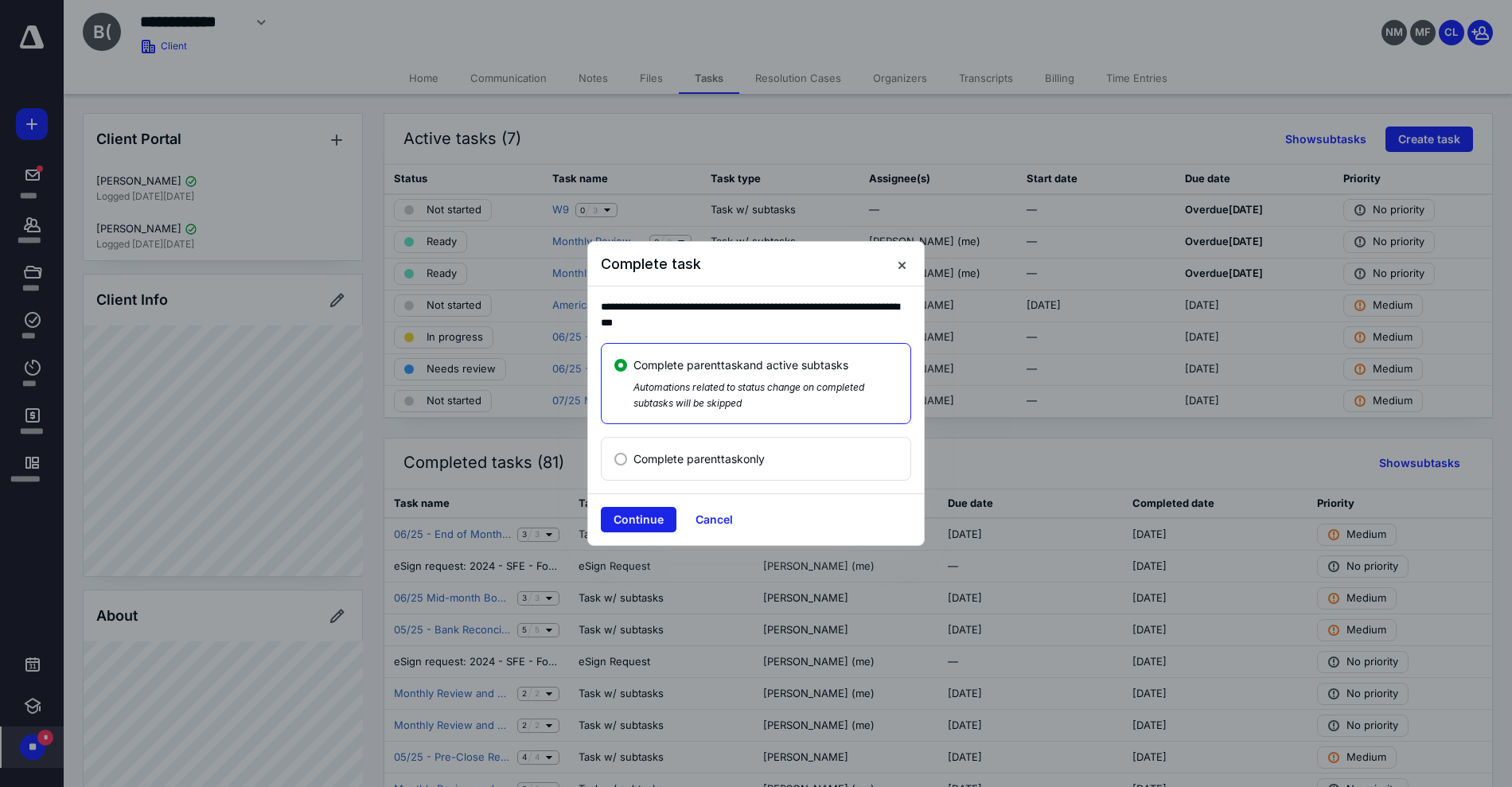 click on "Continue" at bounding box center [638, 520] 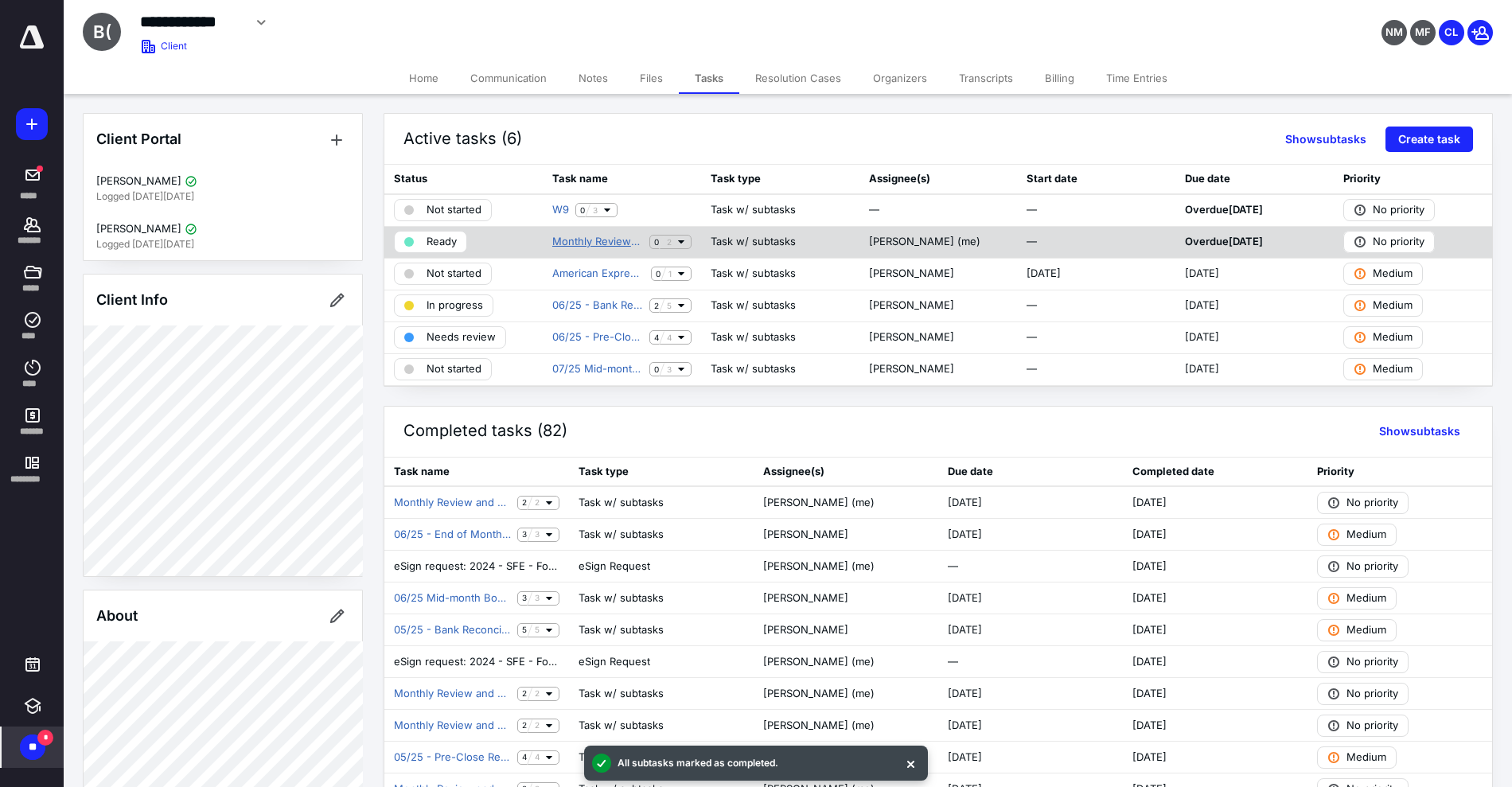 click on "Monthly Review and Draft Reports" at bounding box center (598, 242) 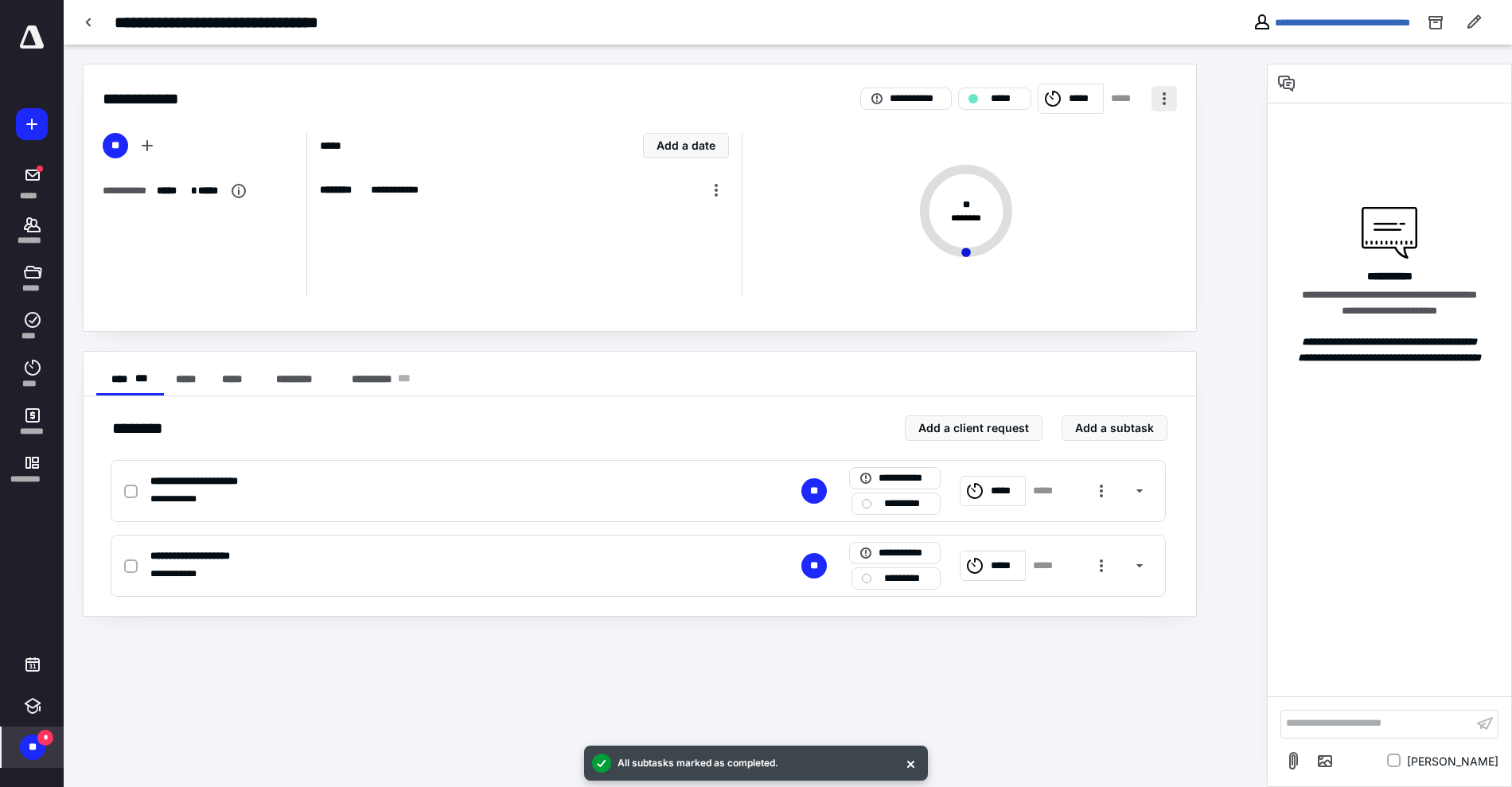click at bounding box center (1164, 99) 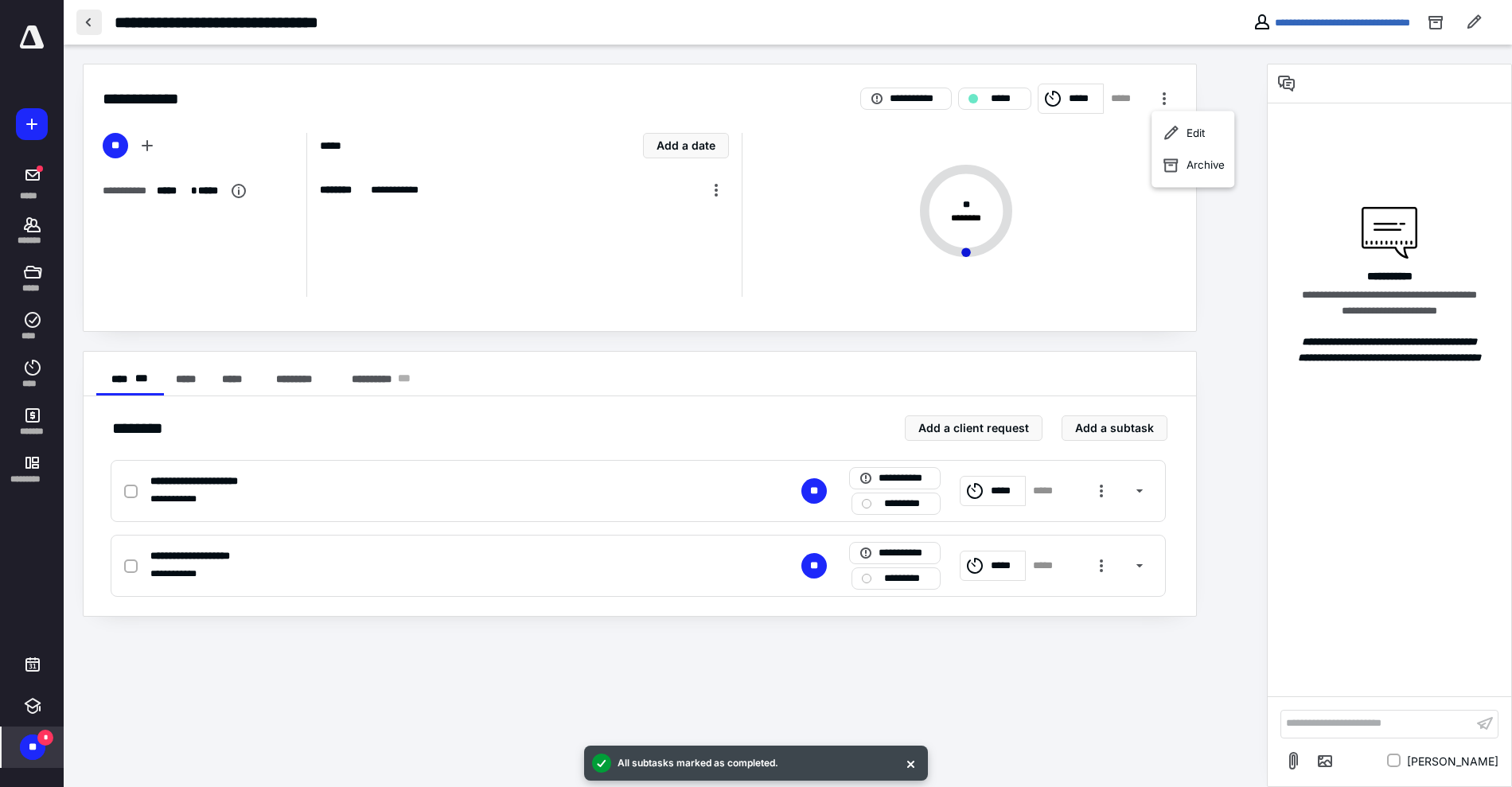 click at bounding box center [89, 22] 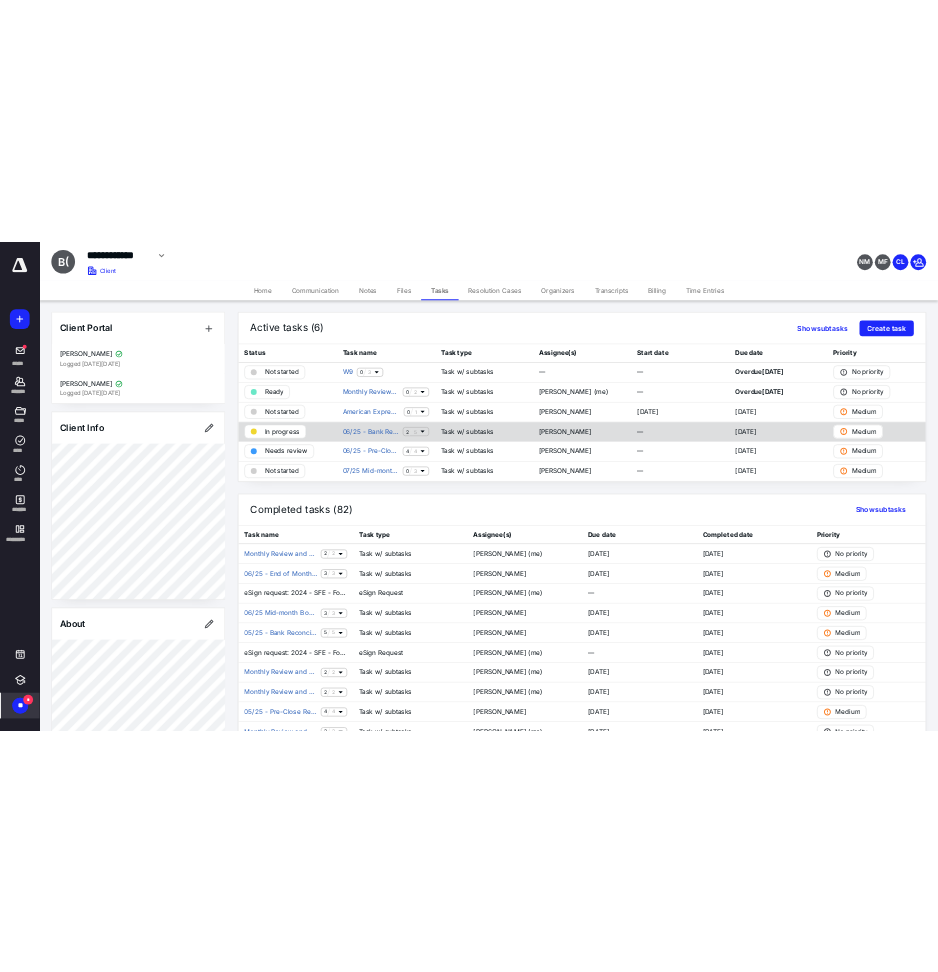 scroll, scrollTop: 5, scrollLeft: 0, axis: vertical 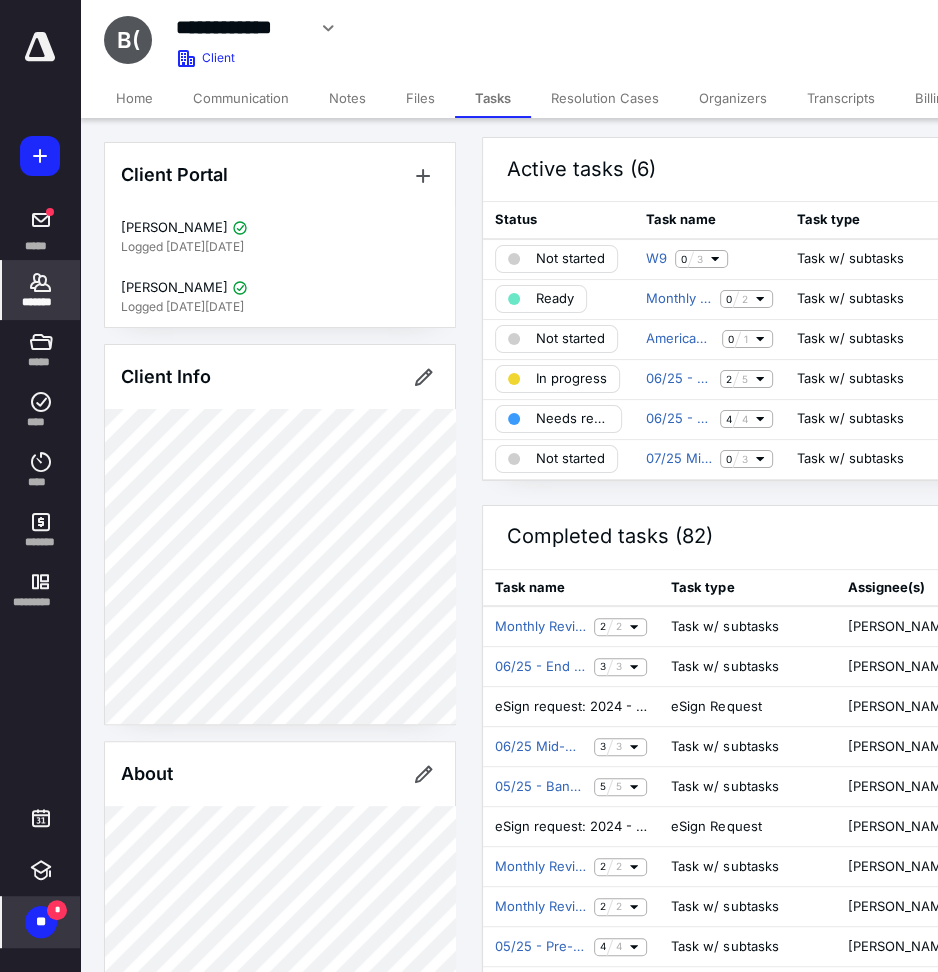 click 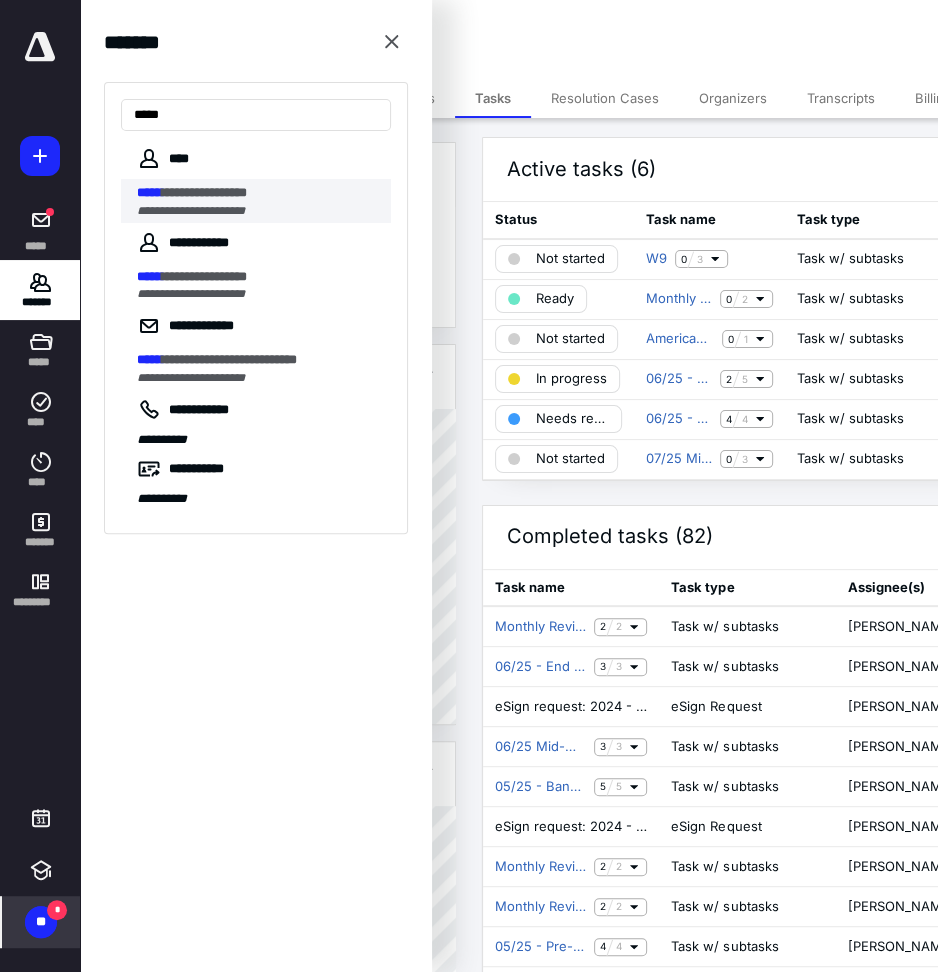 click on "**********" at bounding box center (204, 192) 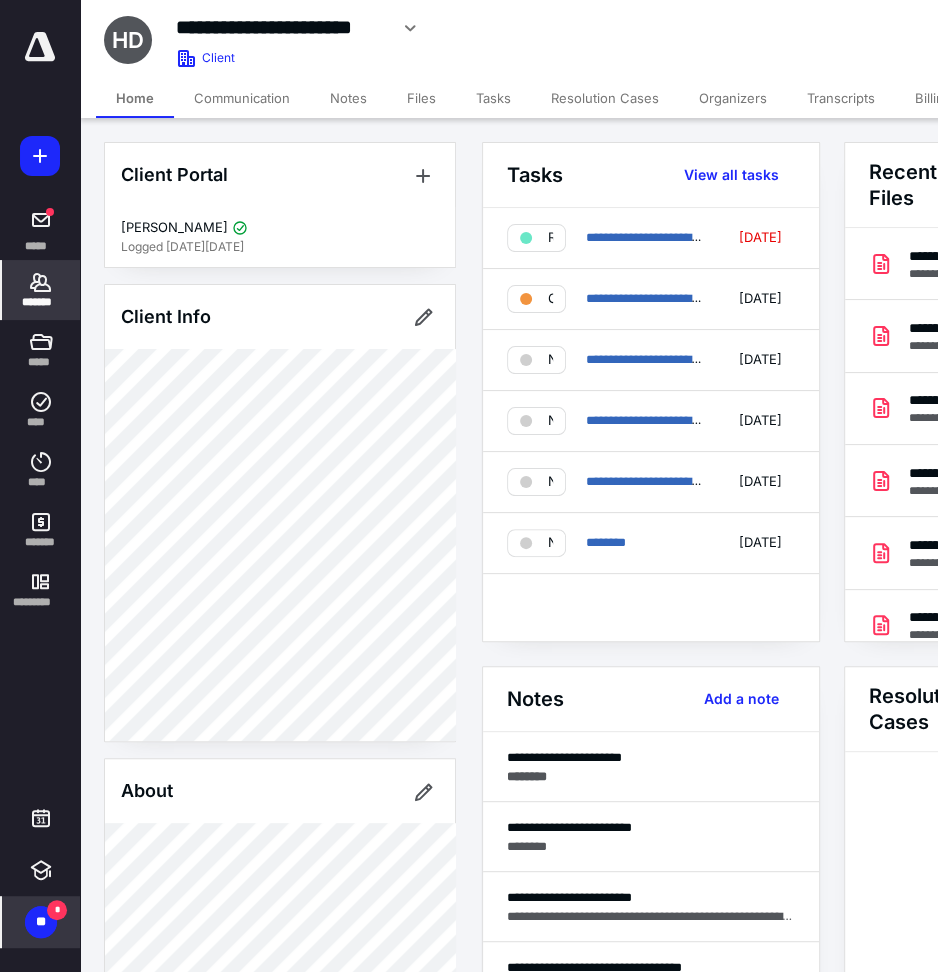 click on "Files" at bounding box center (421, 98) 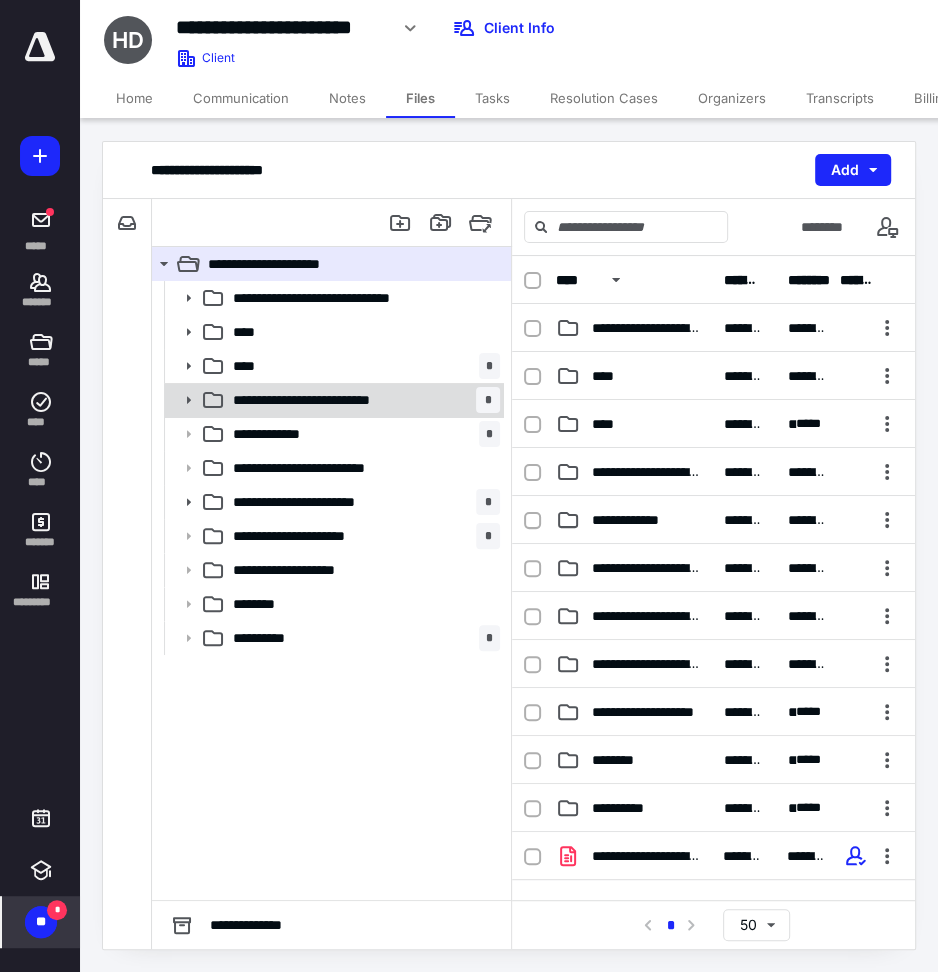 click on "**********" at bounding box center [325, 400] 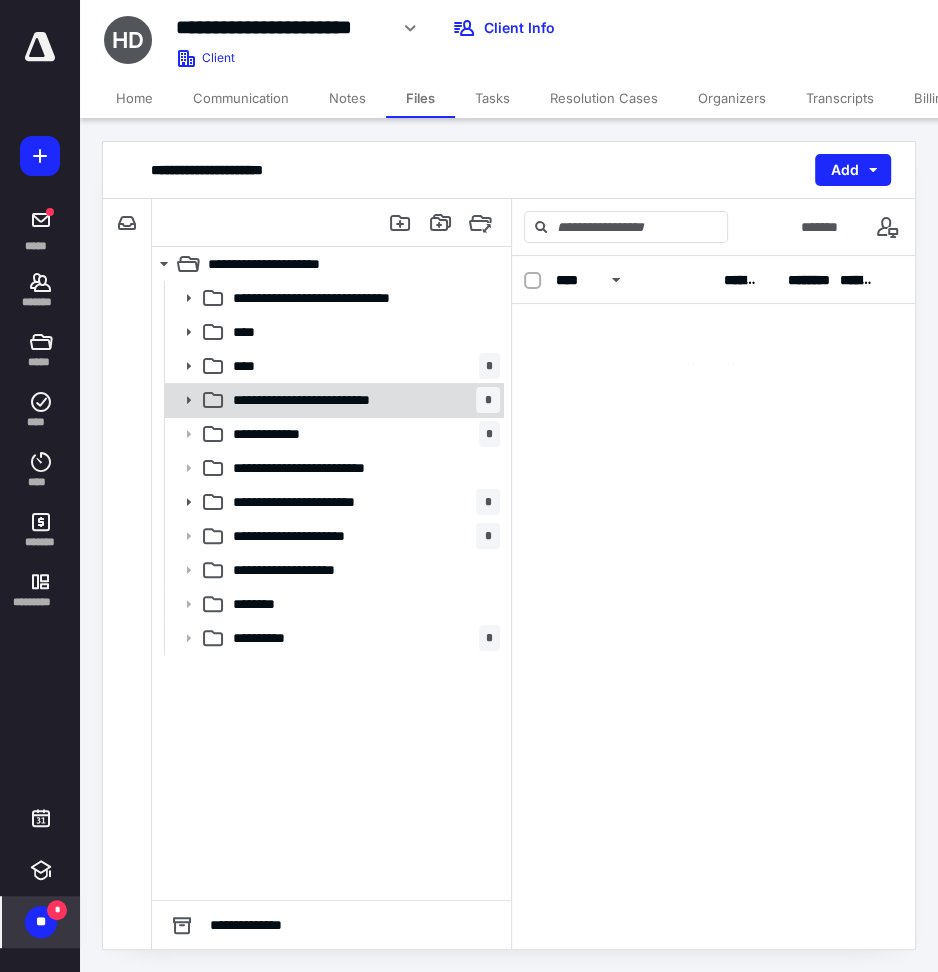click on "**********" at bounding box center [325, 400] 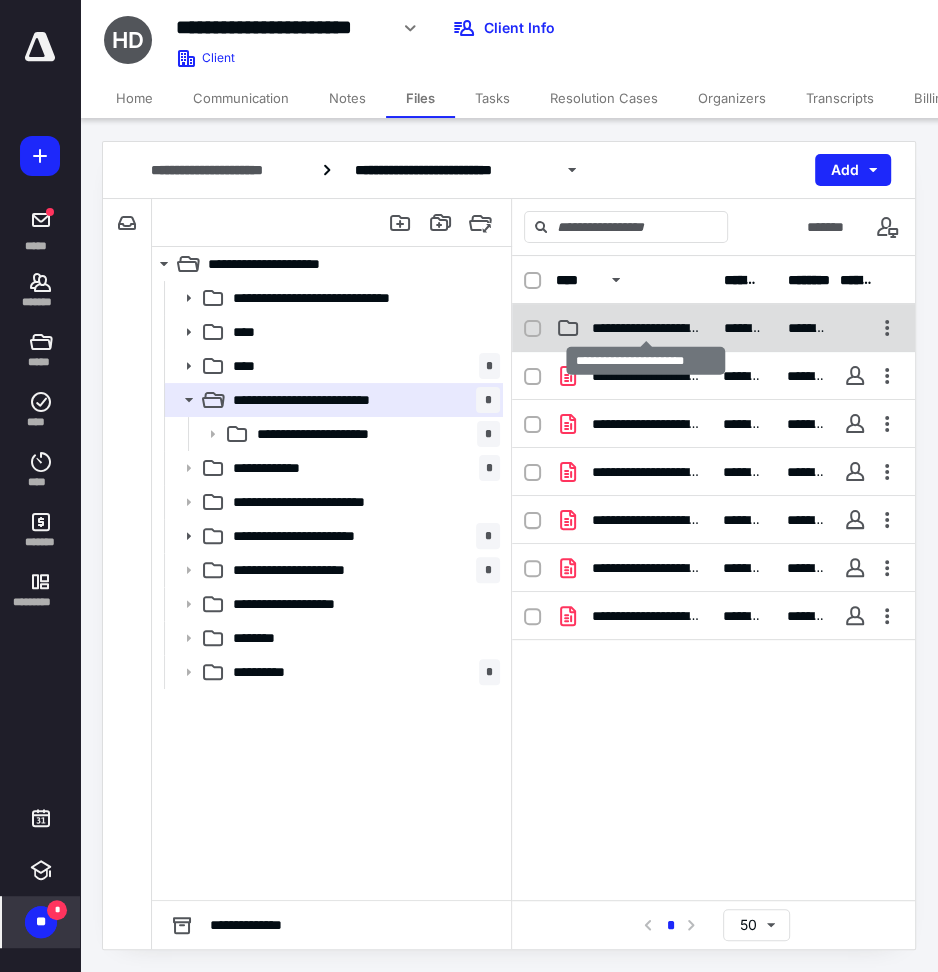 click on "**********" at bounding box center (646, 328) 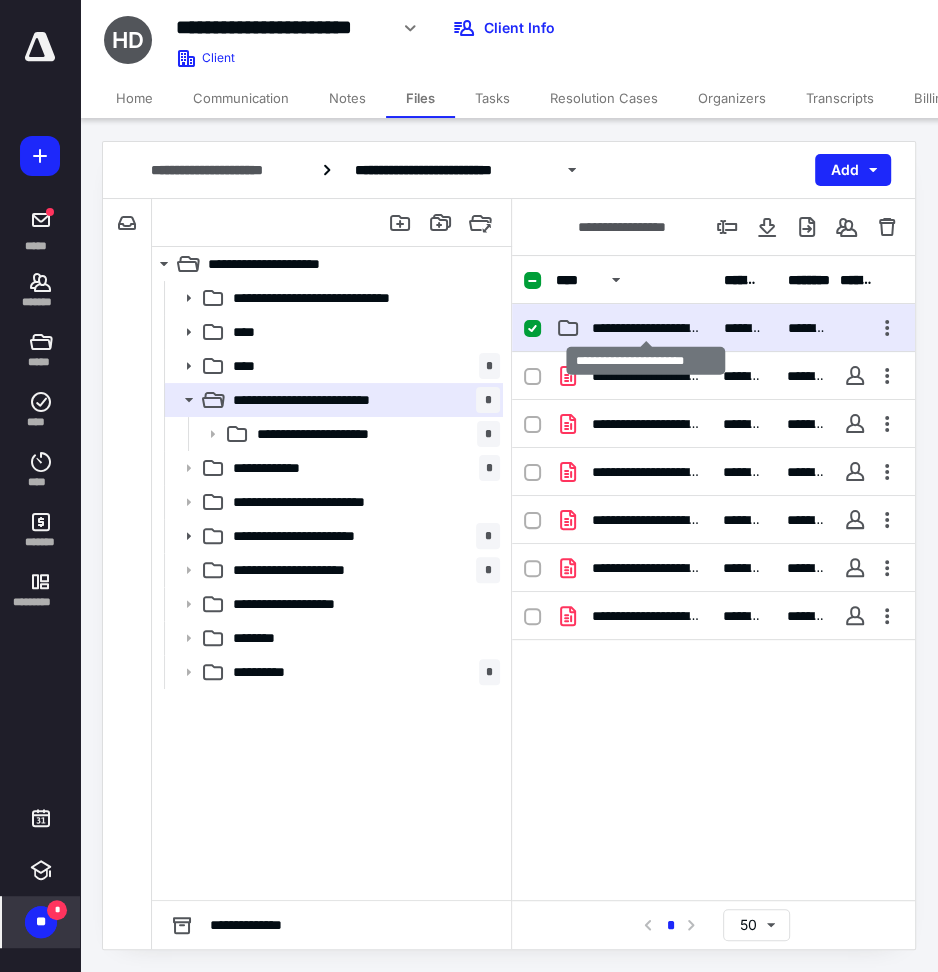 click on "**********" at bounding box center [646, 328] 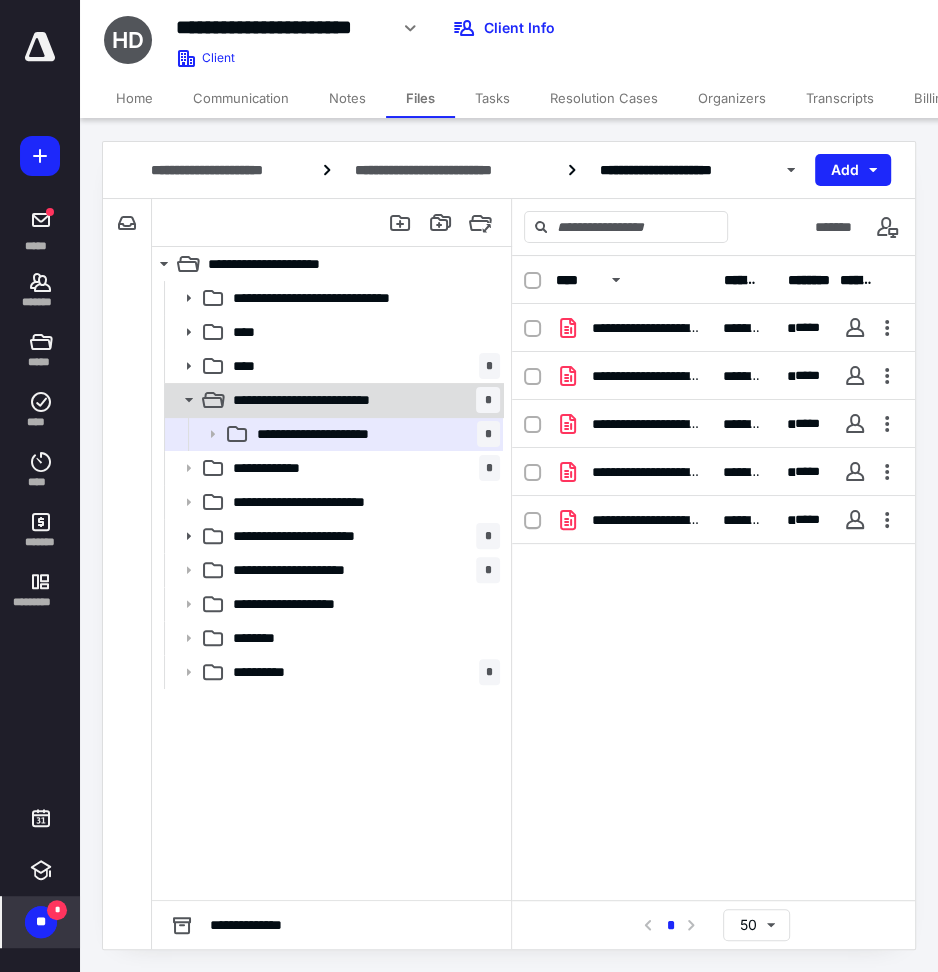 click on "**********" at bounding box center (325, 400) 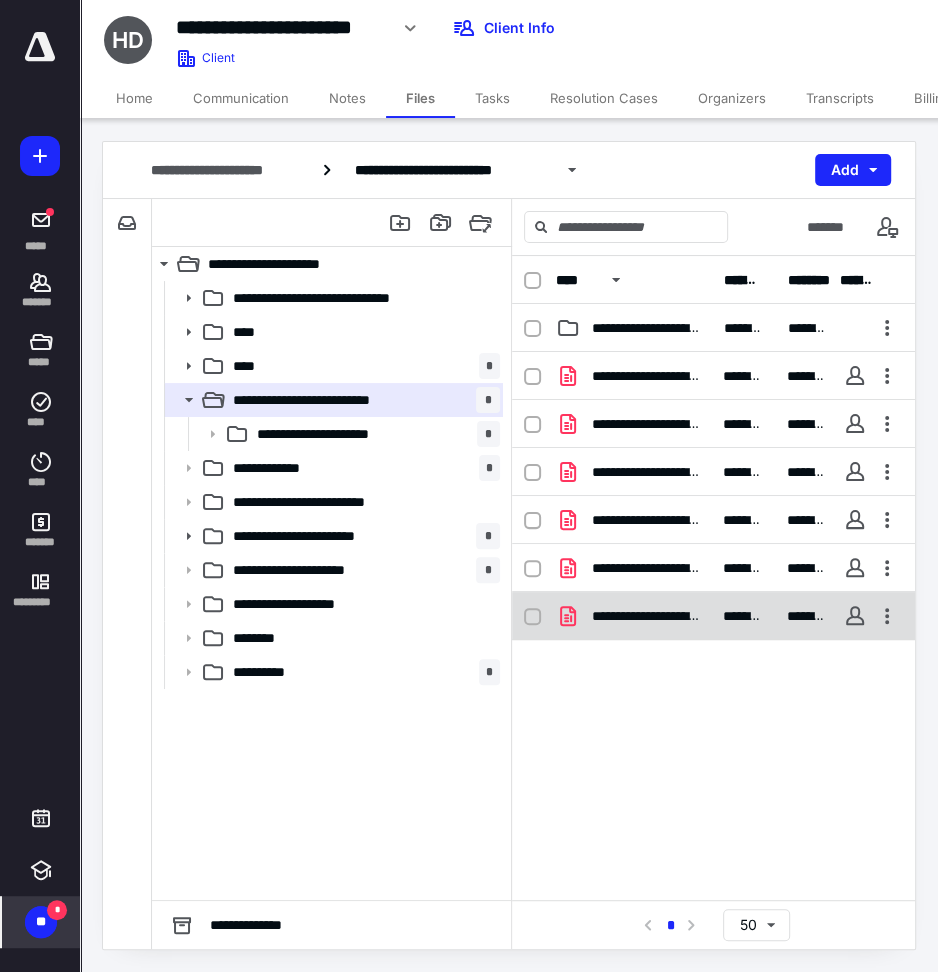 click on "**********" at bounding box center [646, 616] 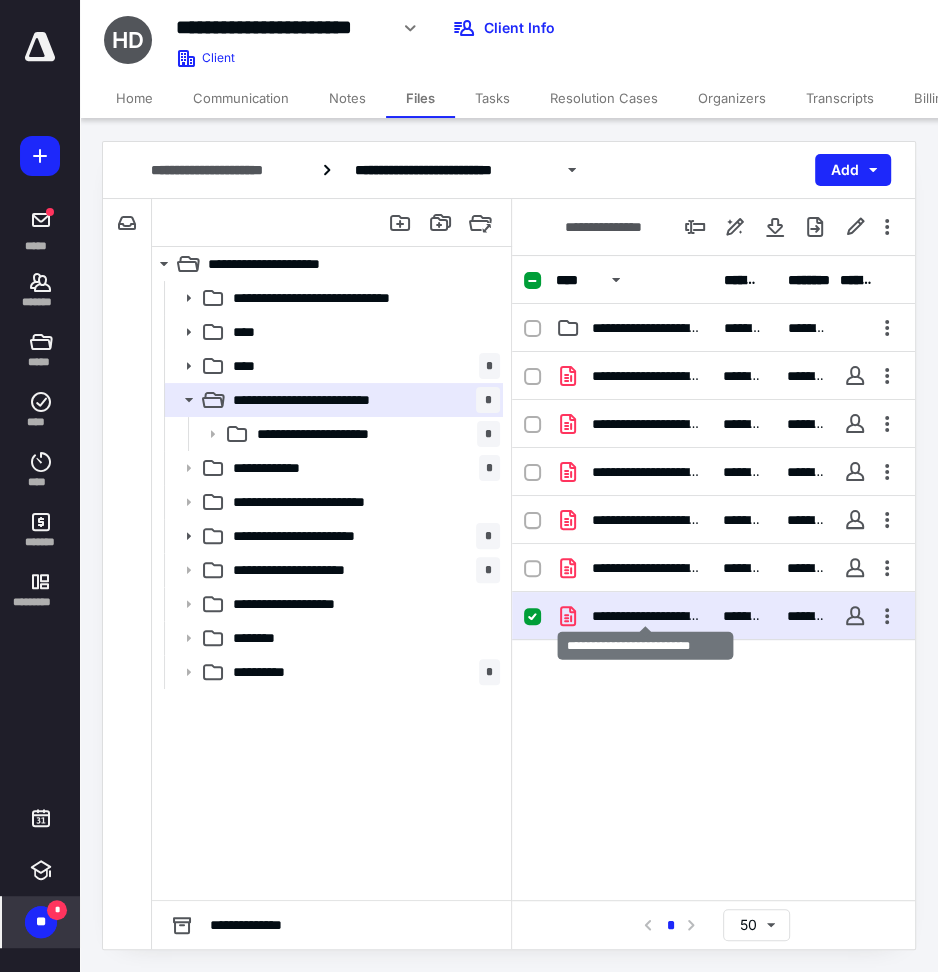 click on "**********" at bounding box center (646, 616) 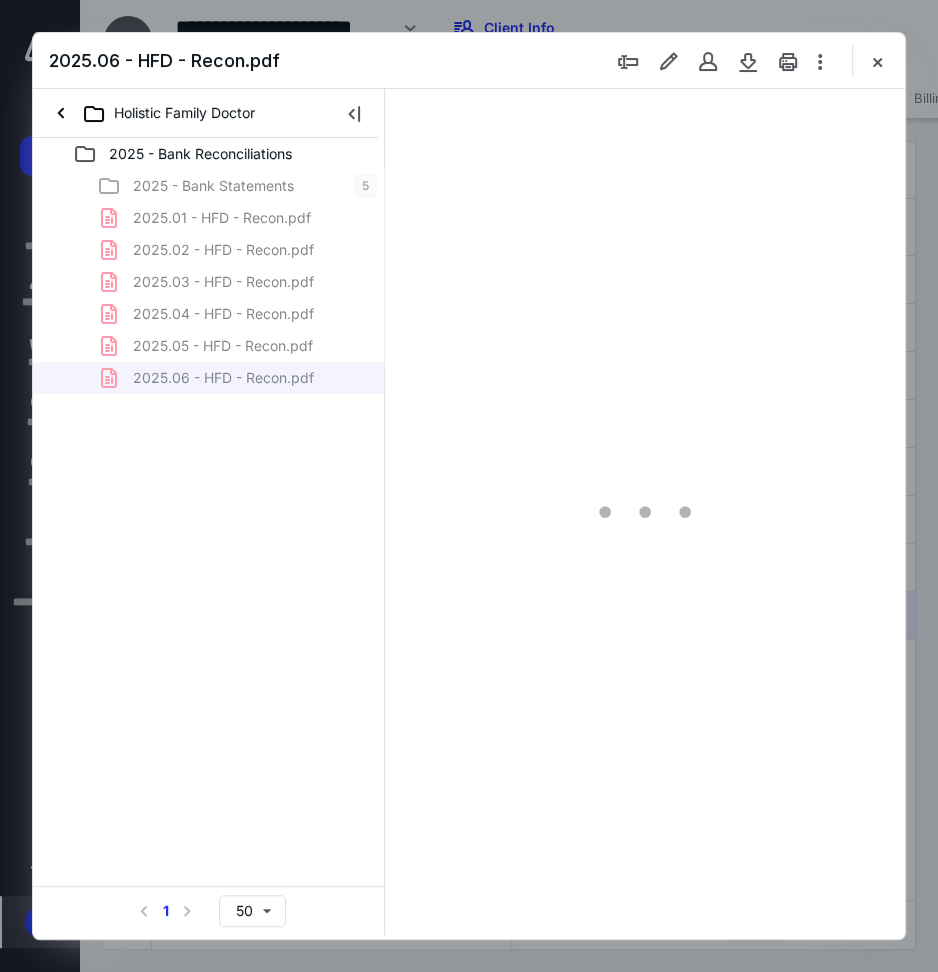 scroll, scrollTop: 0, scrollLeft: 0, axis: both 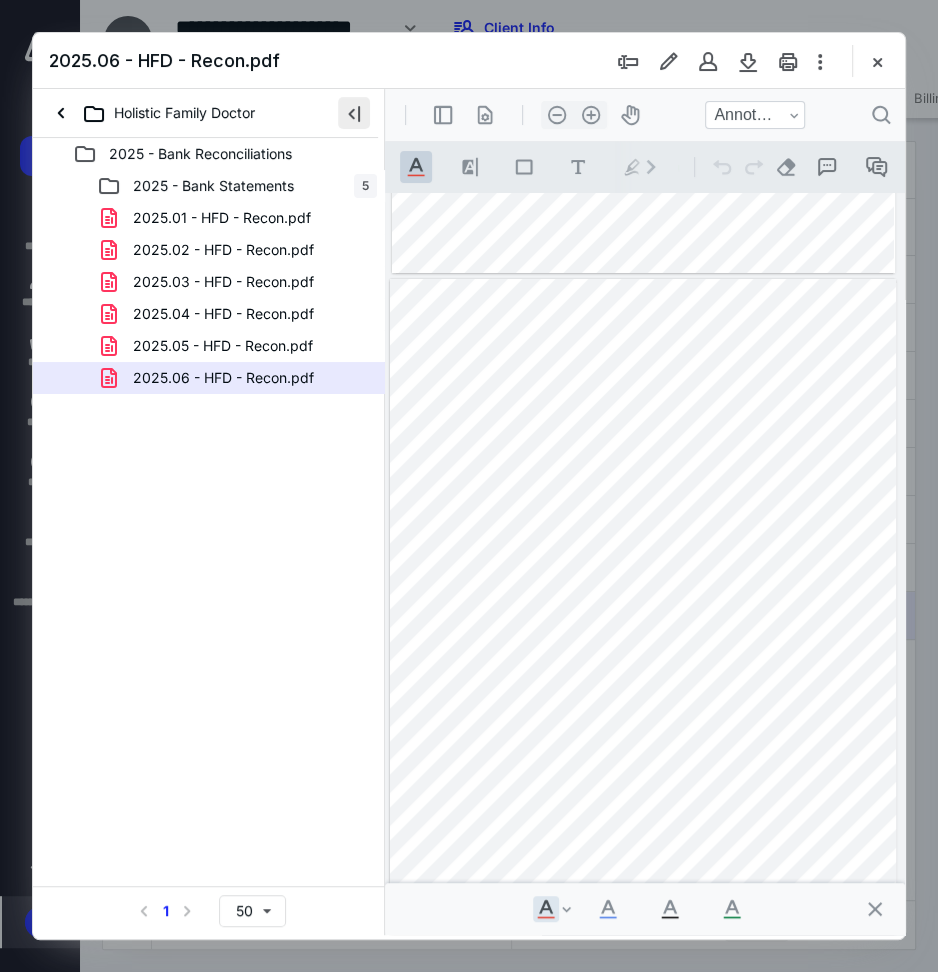 click at bounding box center (354, 113) 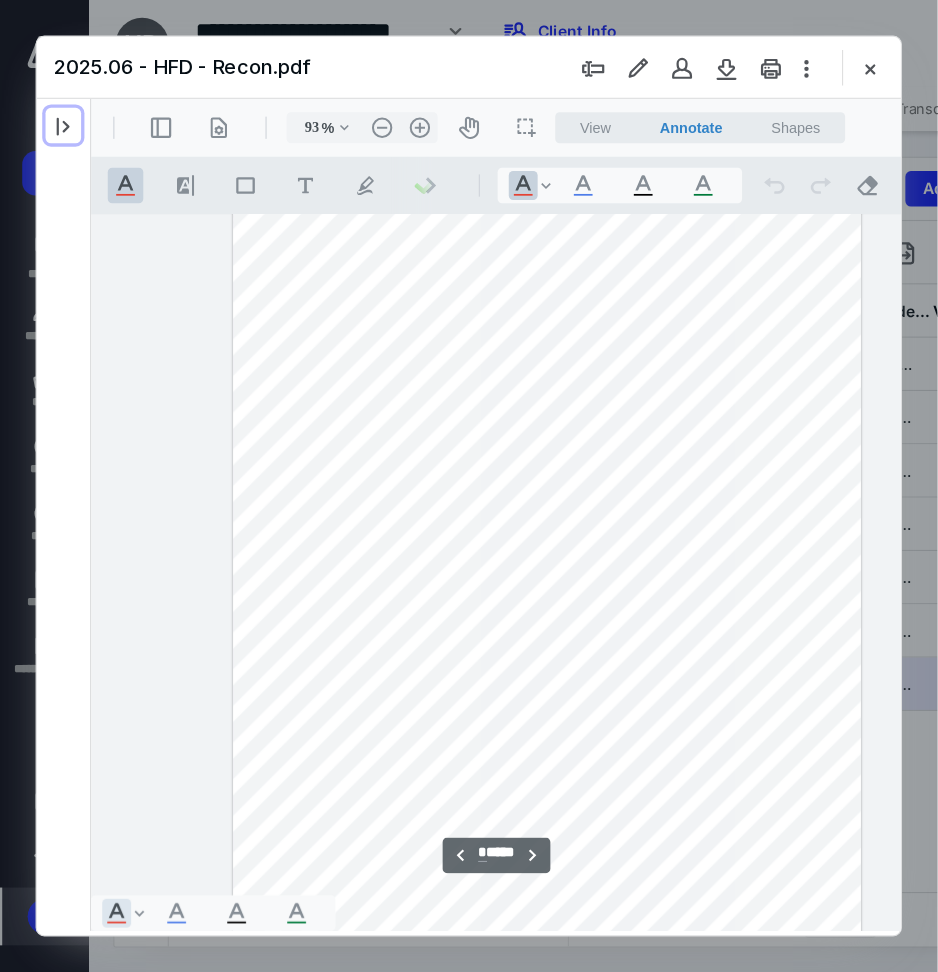 scroll, scrollTop: 4781, scrollLeft: 0, axis: vertical 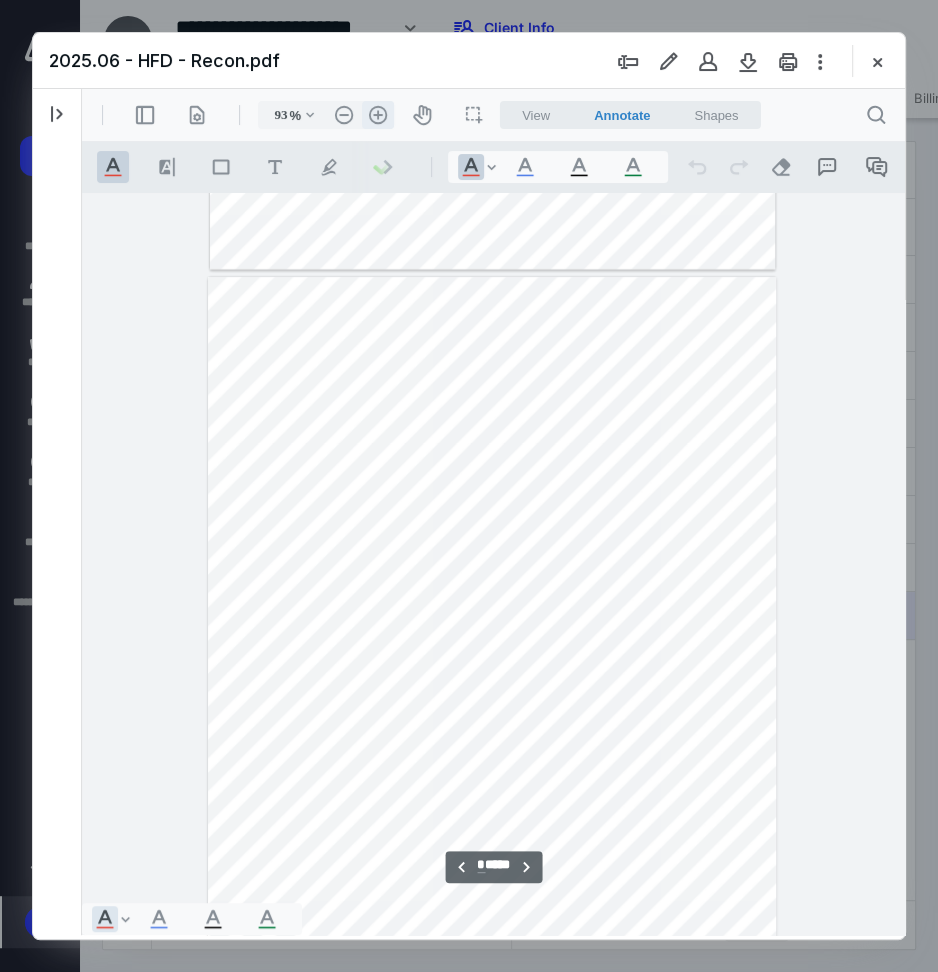 click on ".cls-1{fill:#abb0c4;} icon - header - zoom - in - line" at bounding box center (378, 115) 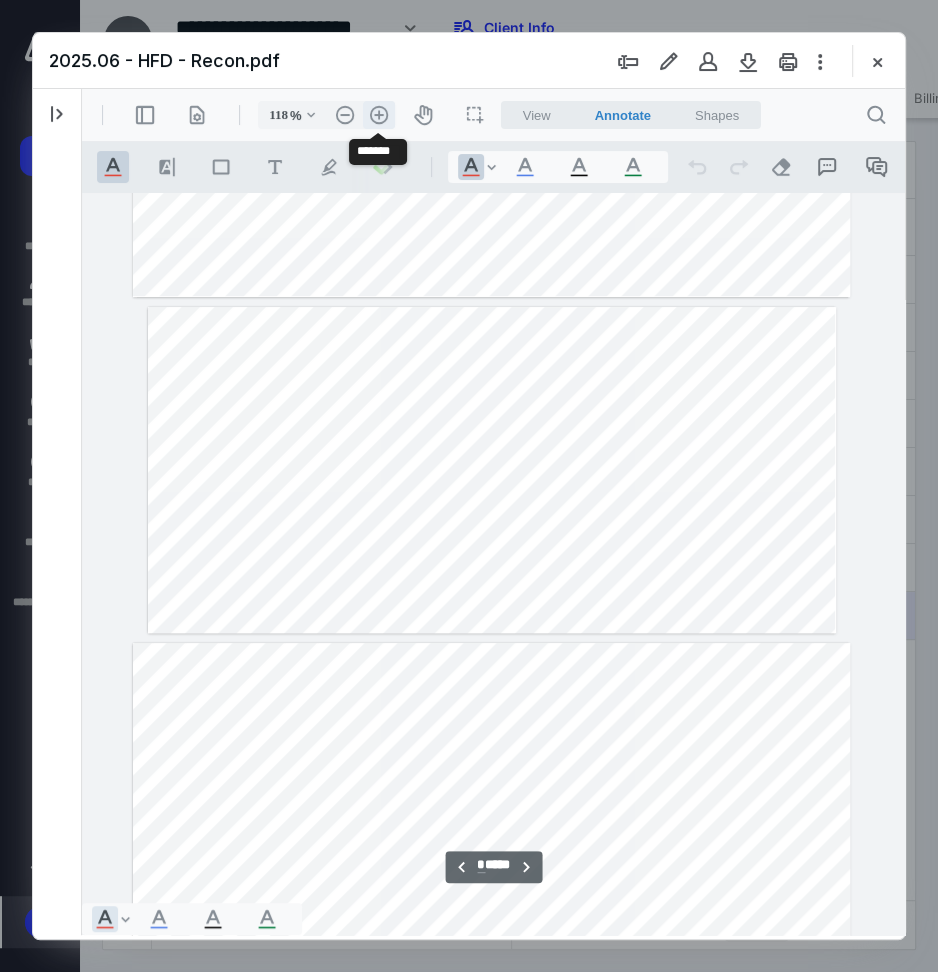 scroll, scrollTop: 6153, scrollLeft: 0, axis: vertical 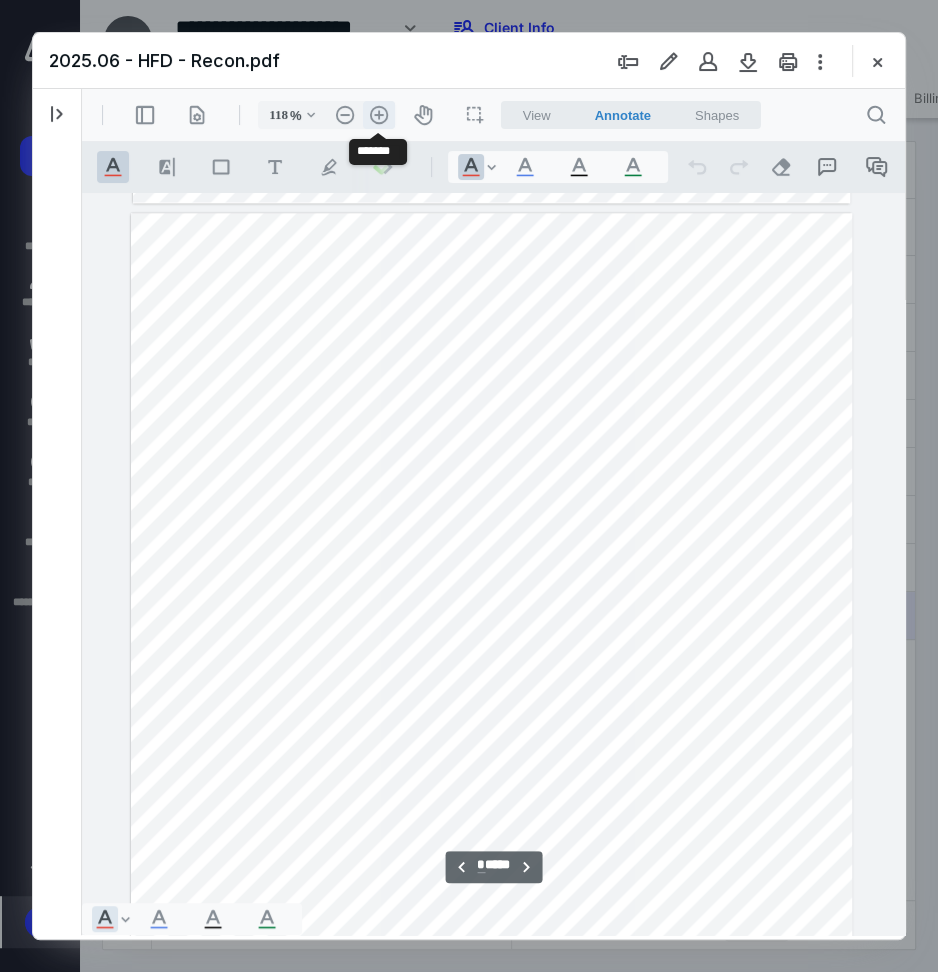 click on ".cls-1{fill:#abb0c4;} icon - header - zoom - in - line" at bounding box center (379, 115) 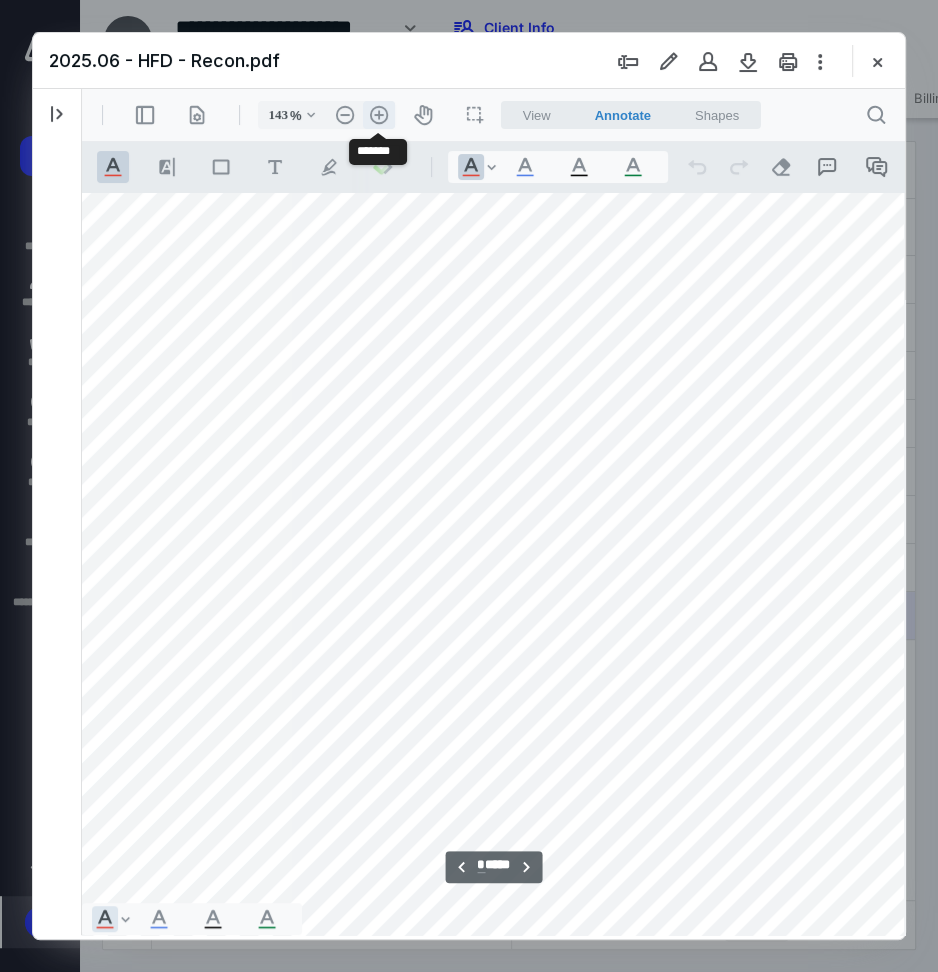 click on ".cls-1{fill:#abb0c4;} icon - header - zoom - in - line" at bounding box center (379, 115) 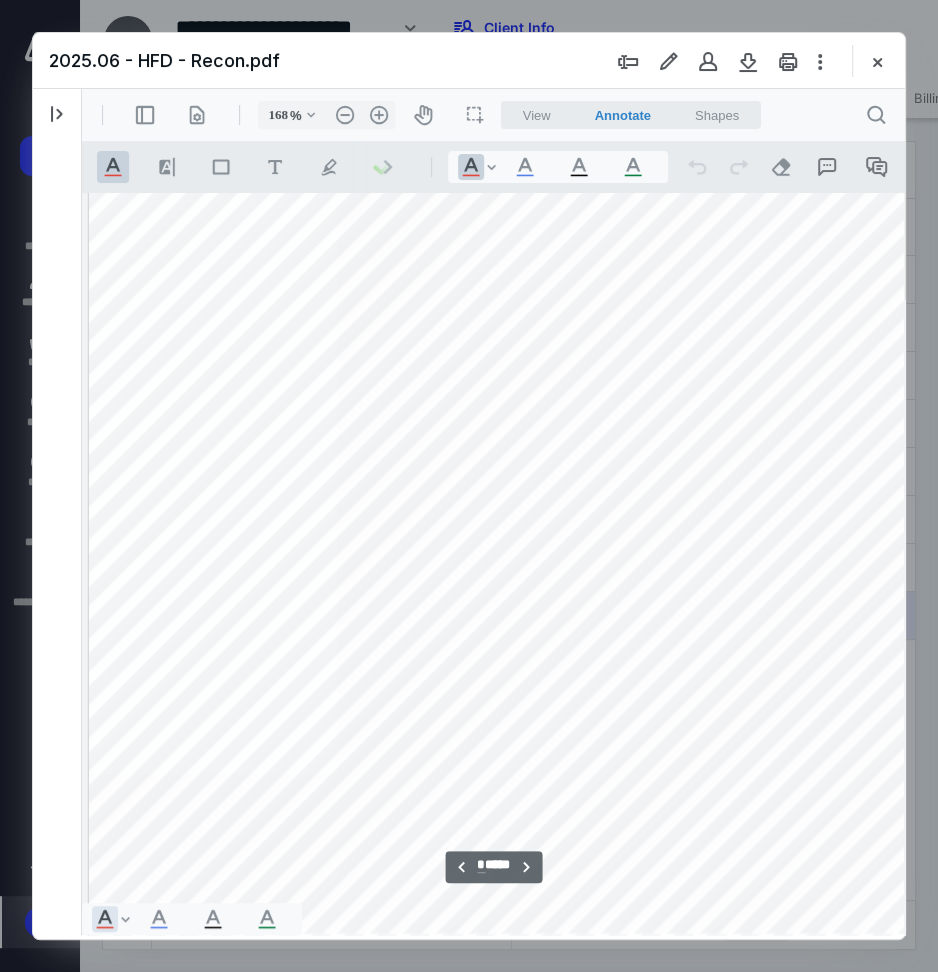 scroll, scrollTop: 8818, scrollLeft: 0, axis: vertical 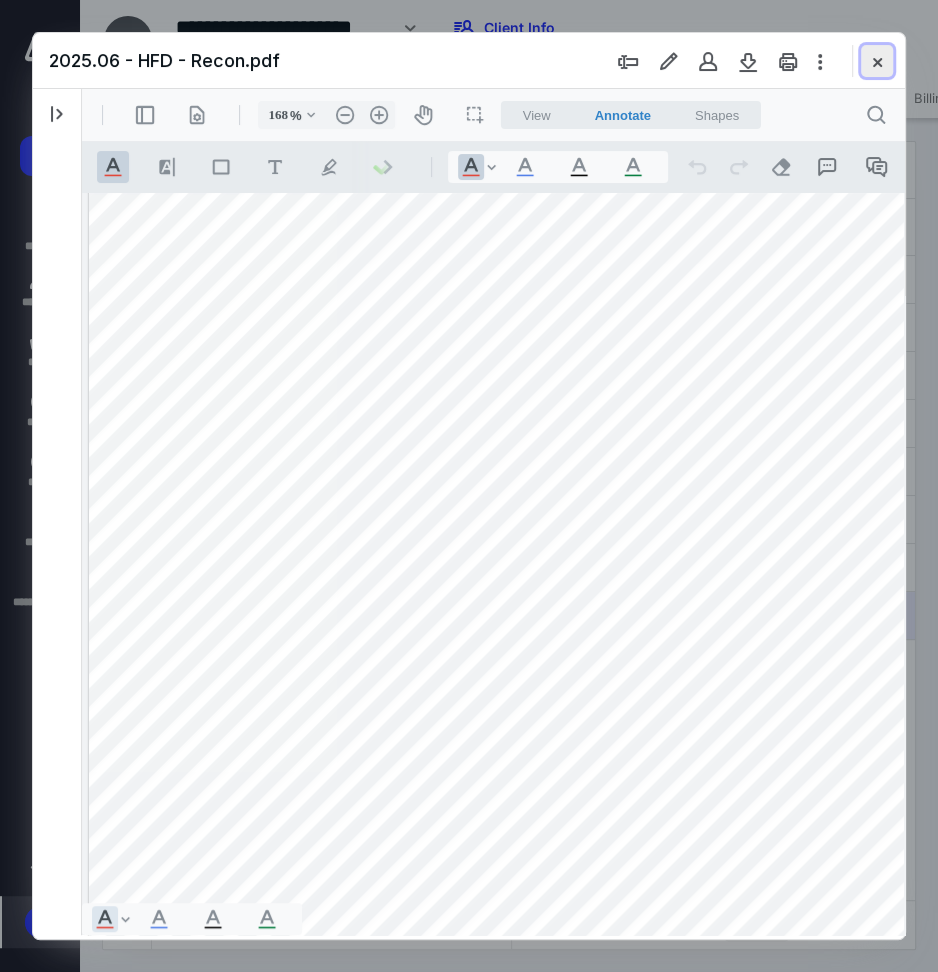 click at bounding box center (877, 61) 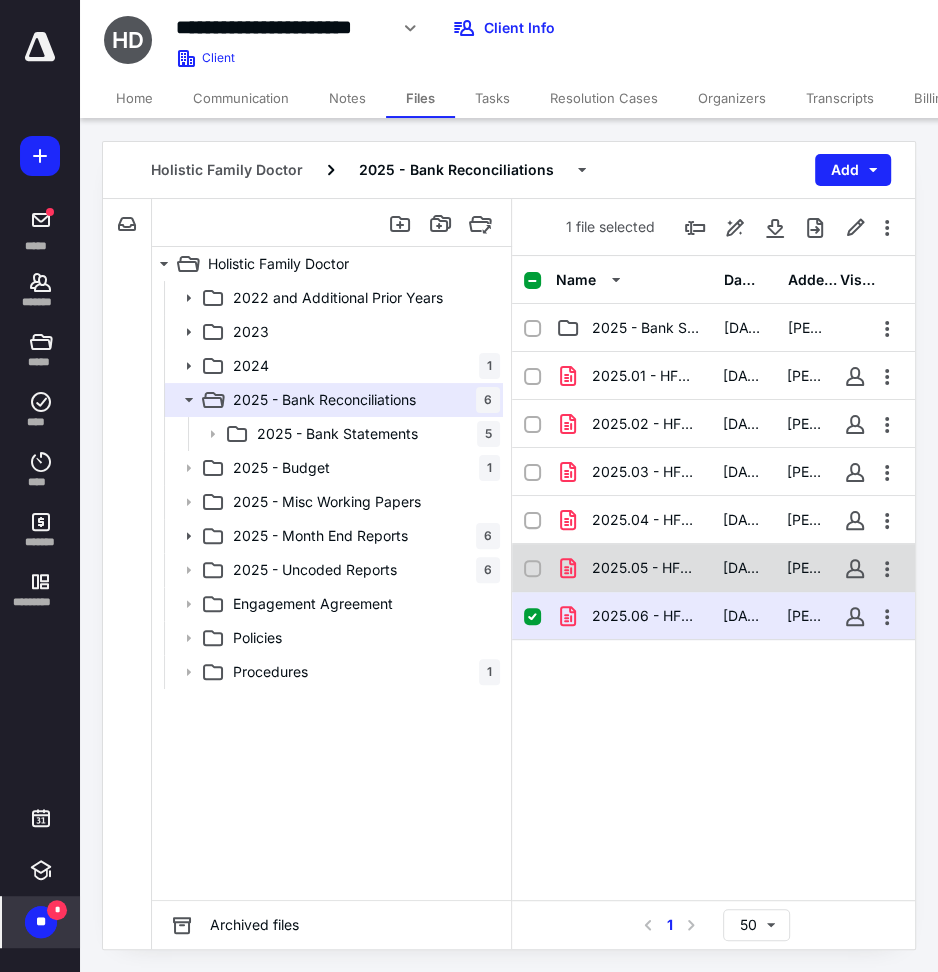 click on "2025.05 - HFD - Recon.pdf" at bounding box center [645, 568] 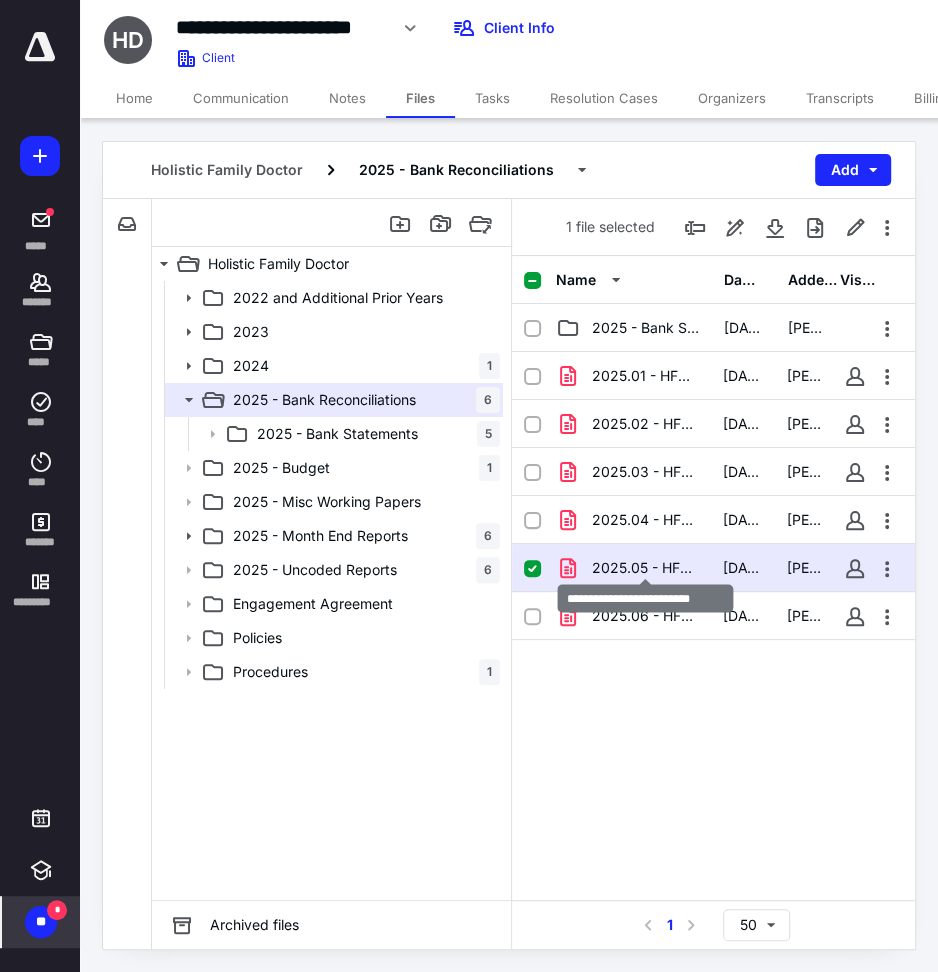 click on "2025.05 - HFD - Recon.pdf" at bounding box center [645, 568] 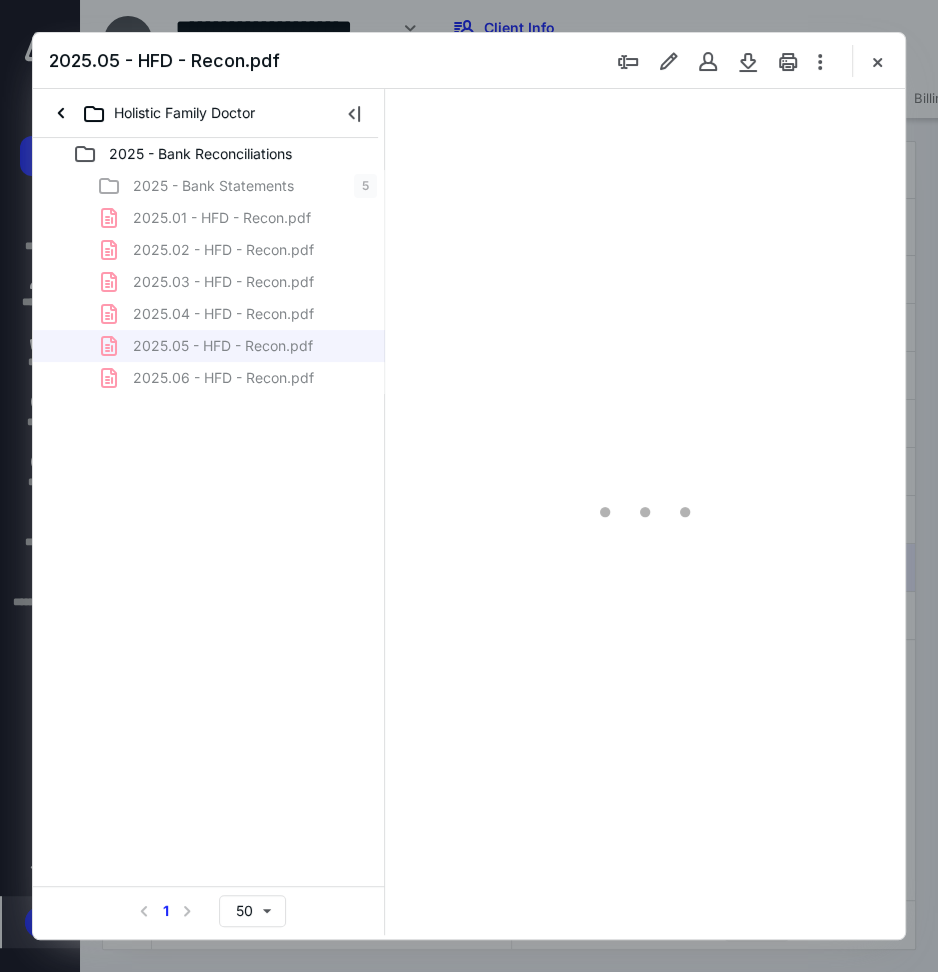 scroll, scrollTop: 0, scrollLeft: 0, axis: both 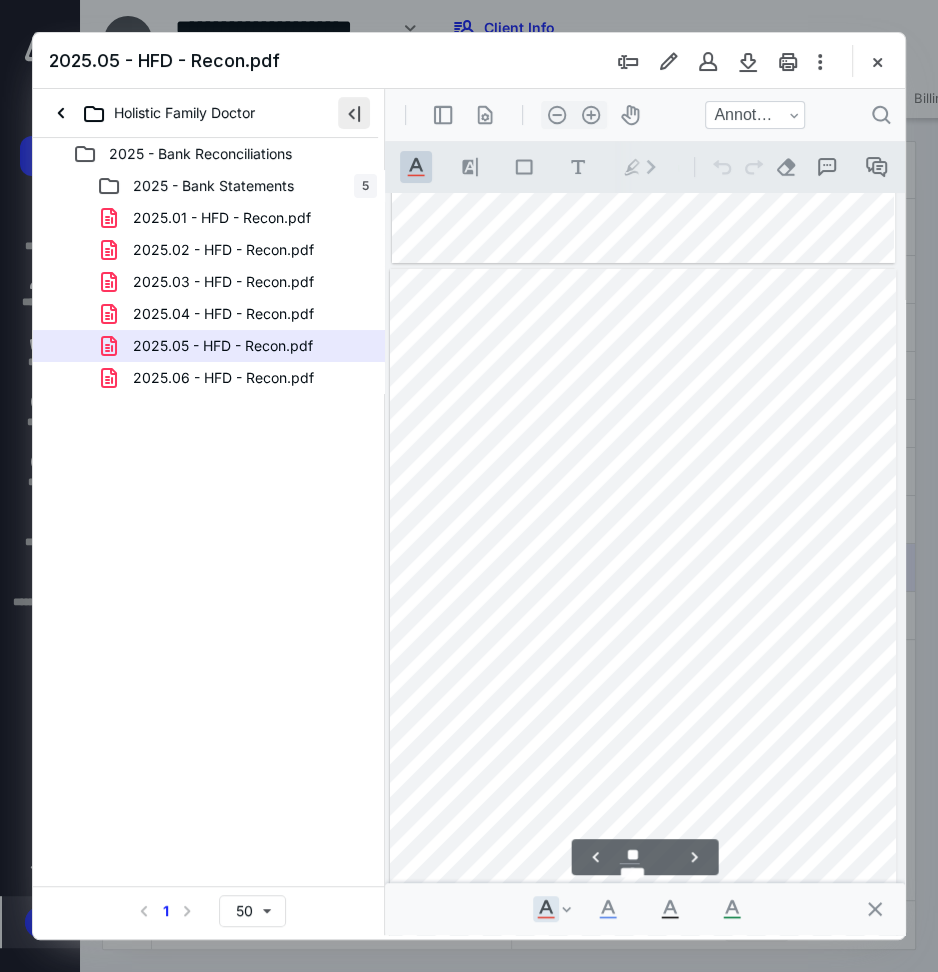 click at bounding box center [354, 113] 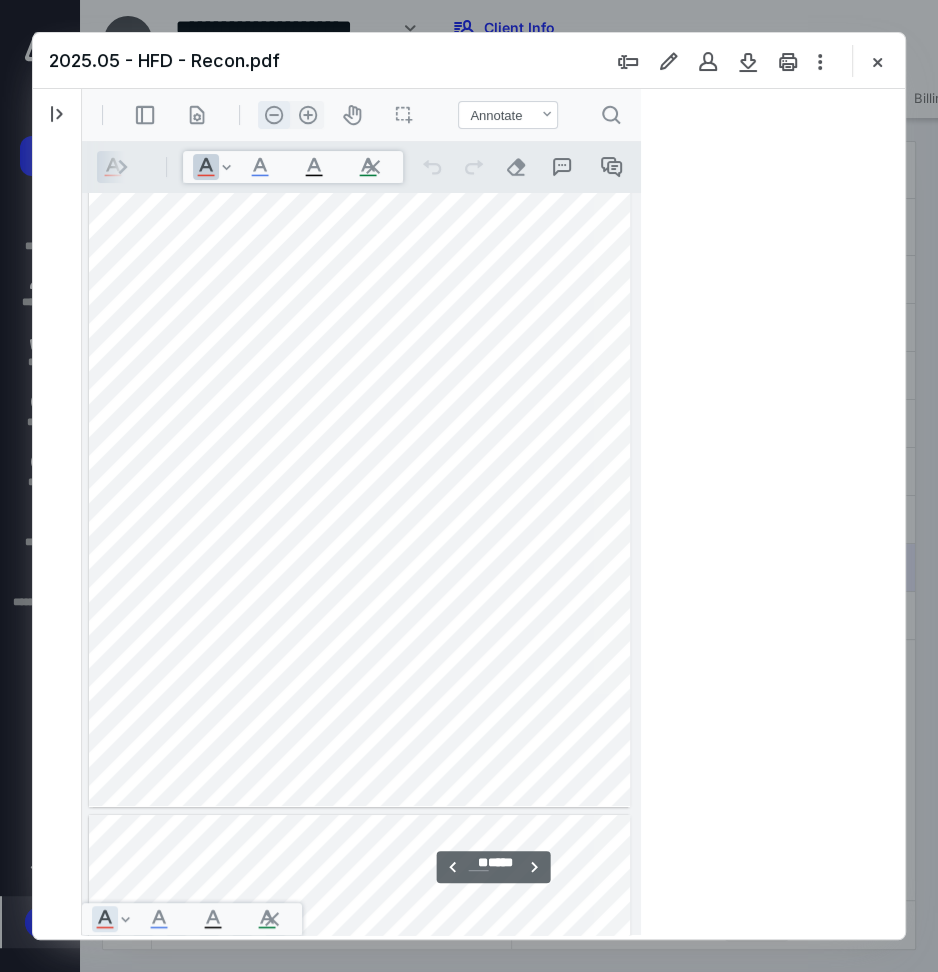 scroll, scrollTop: 8640, scrollLeft: 0, axis: vertical 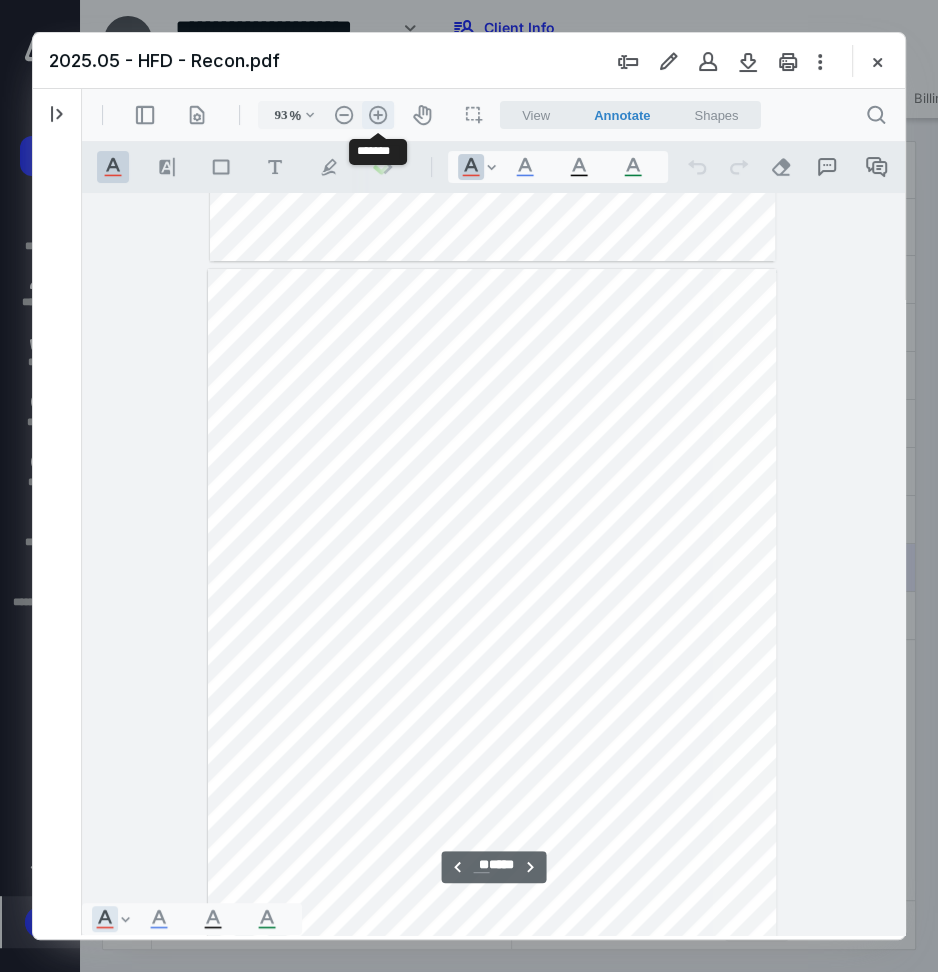click on ".cls-1{fill:#abb0c4;} icon - header - zoom - in - line" at bounding box center (378, 115) 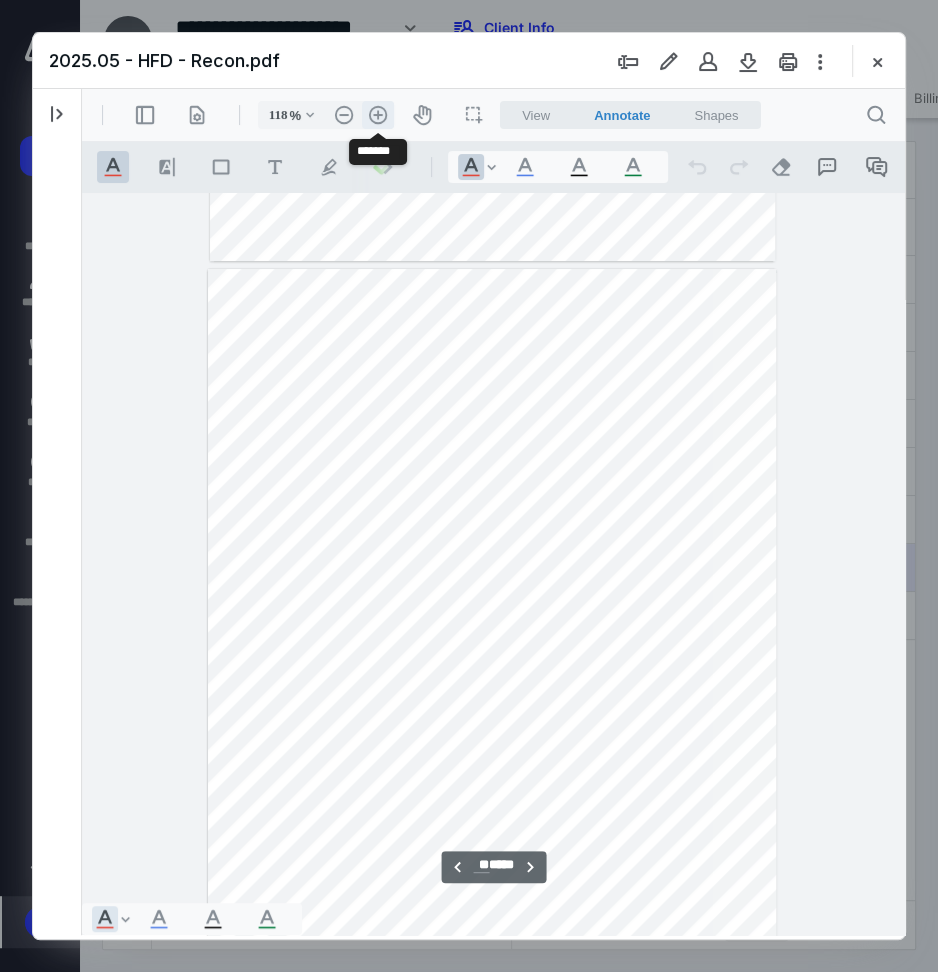 scroll, scrollTop: 11051, scrollLeft: 0, axis: vertical 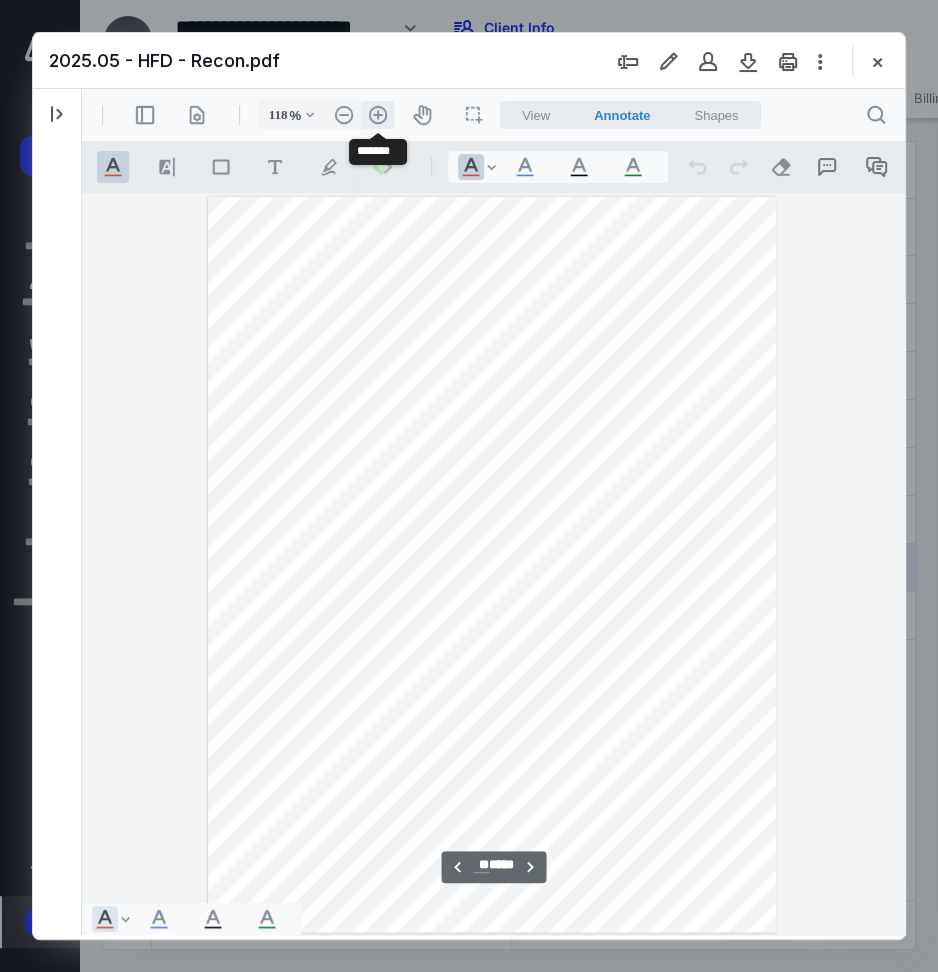 click on ".cls-1{fill:#abb0c4;} icon - header - zoom - in - line" at bounding box center (378, 115) 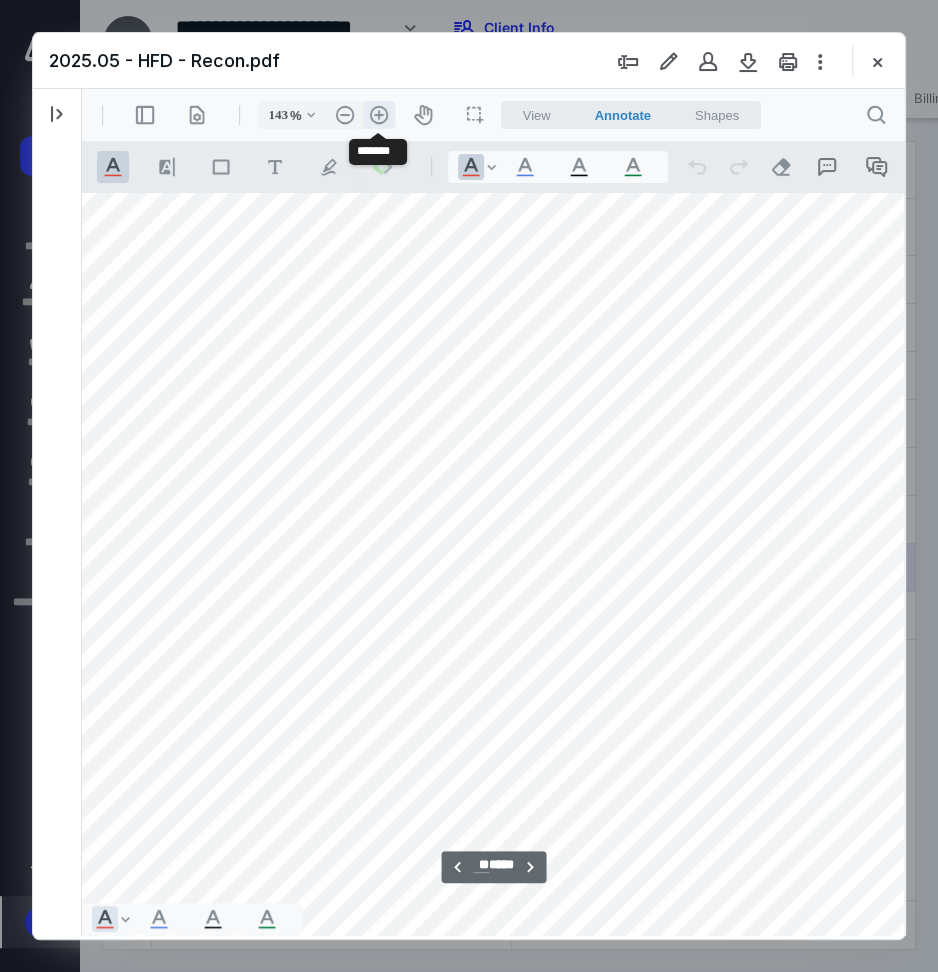 click on ".cls-1{fill:#abb0c4;} icon - header - zoom - in - line" at bounding box center [379, 115] 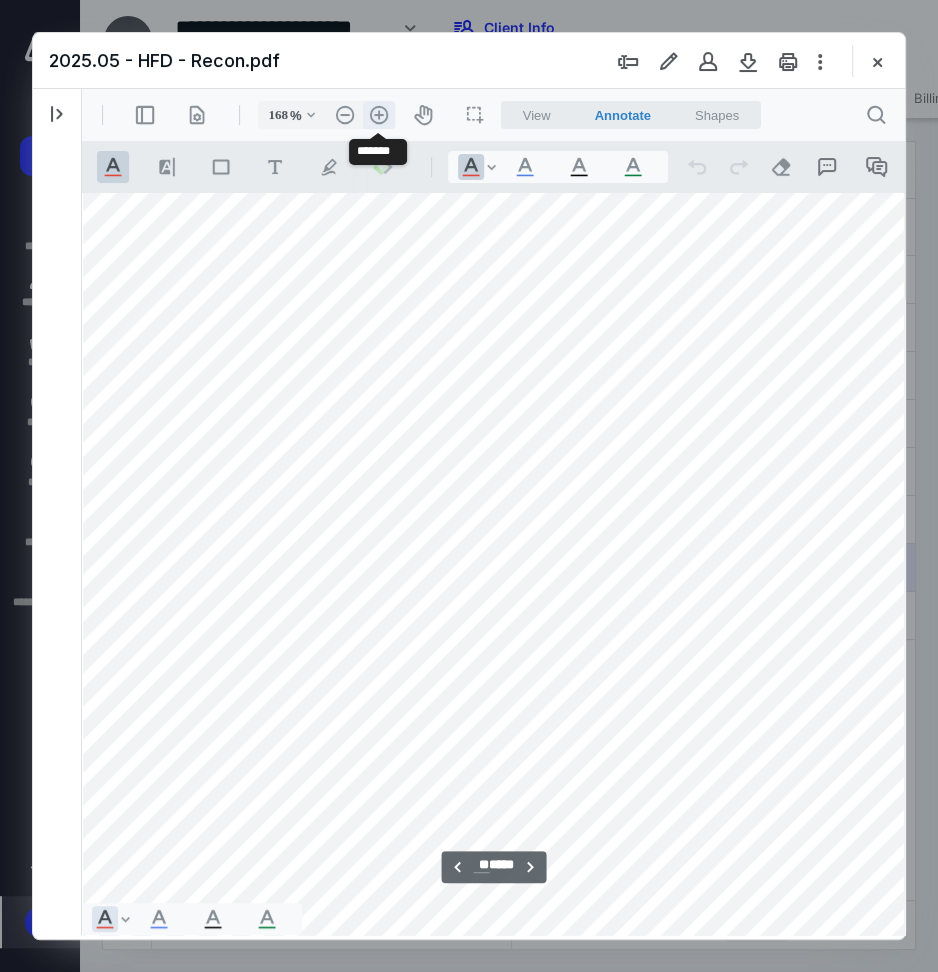 click on ".cls-1{fill:#abb0c4;} icon - header - zoom - in - line" at bounding box center [379, 115] 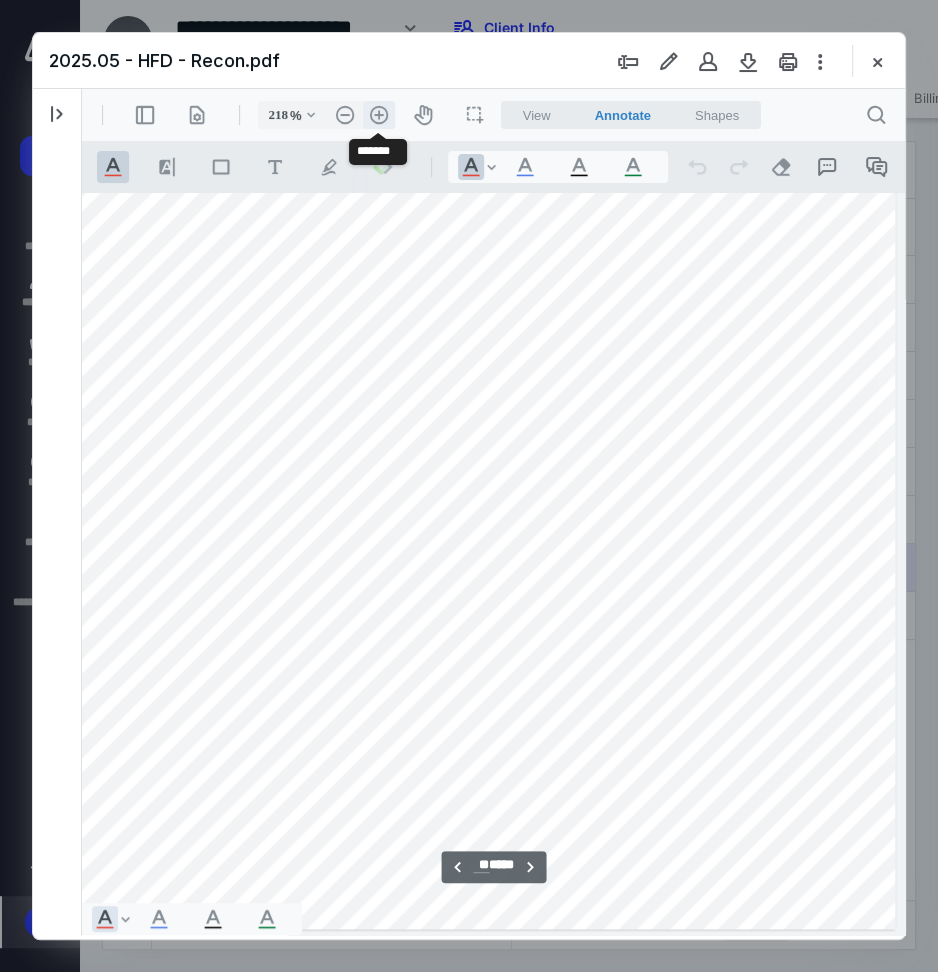 click on ".cls-1{fill:#abb0c4;} icon - header - zoom - in - line" at bounding box center [379, 115] 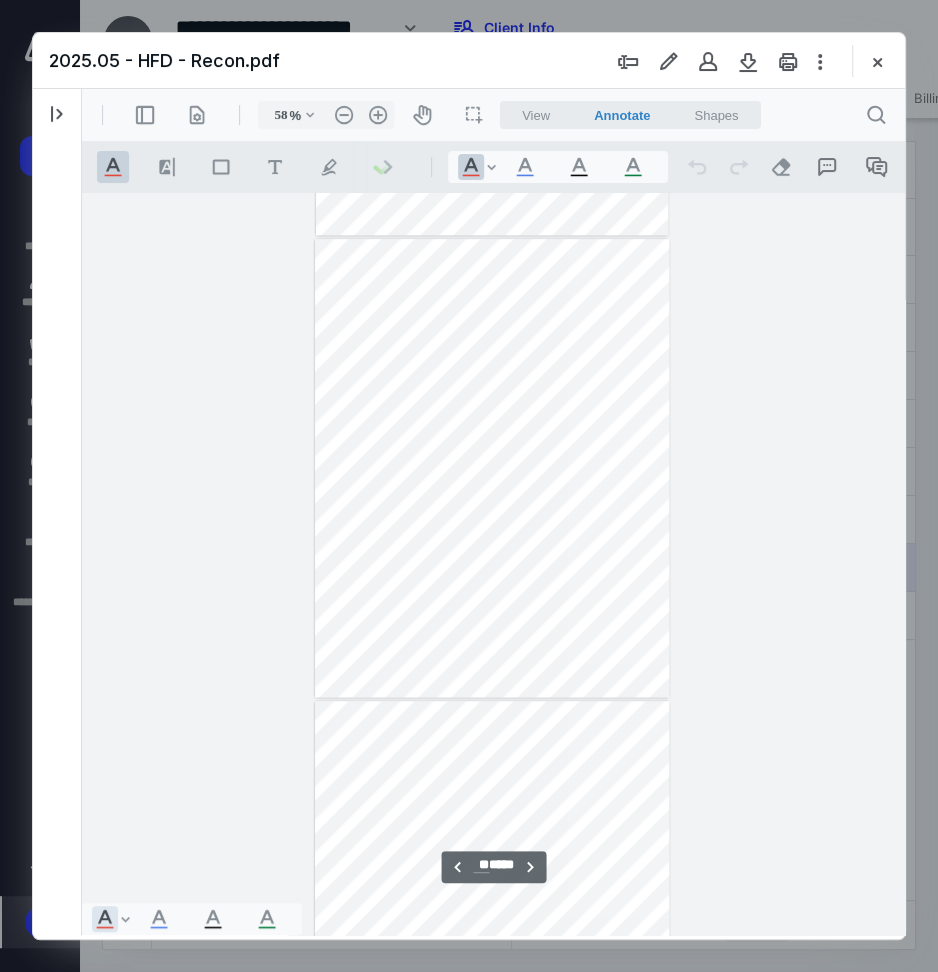 scroll, scrollTop: 5365, scrollLeft: 0, axis: vertical 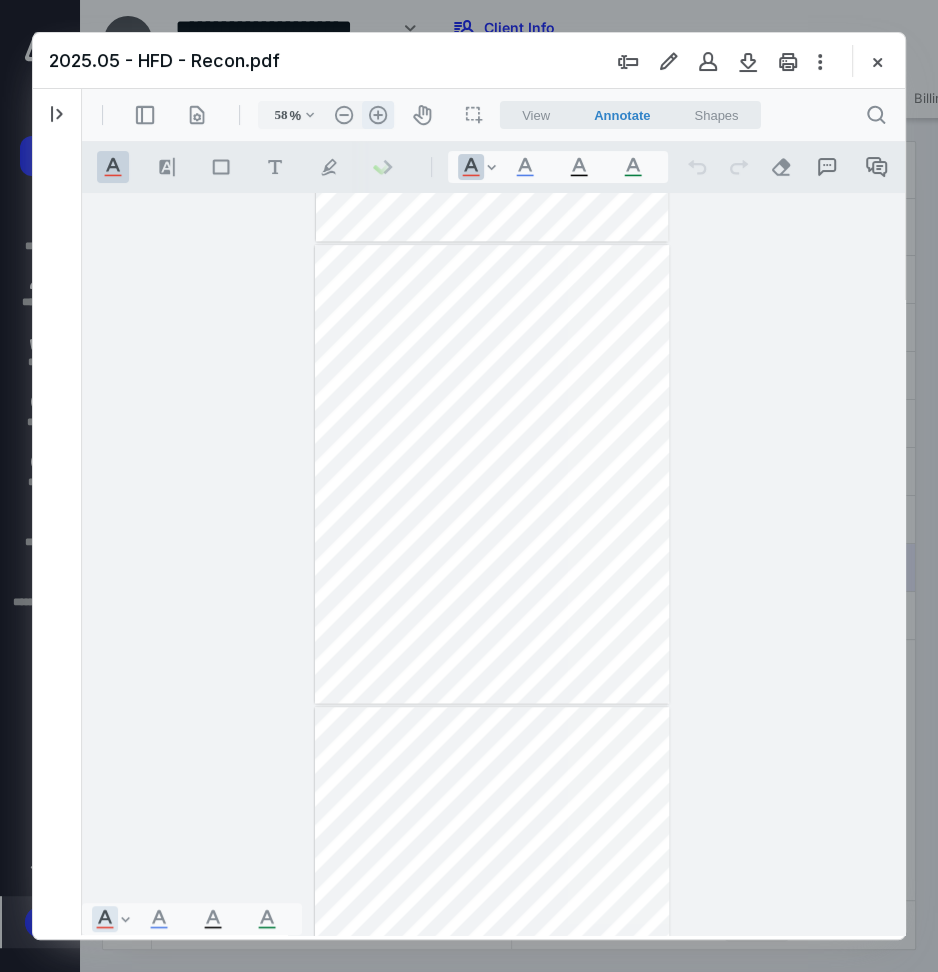 click on ".cls-1{fill:#abb0c4;} icon - header - zoom - in - line" at bounding box center (378, 115) 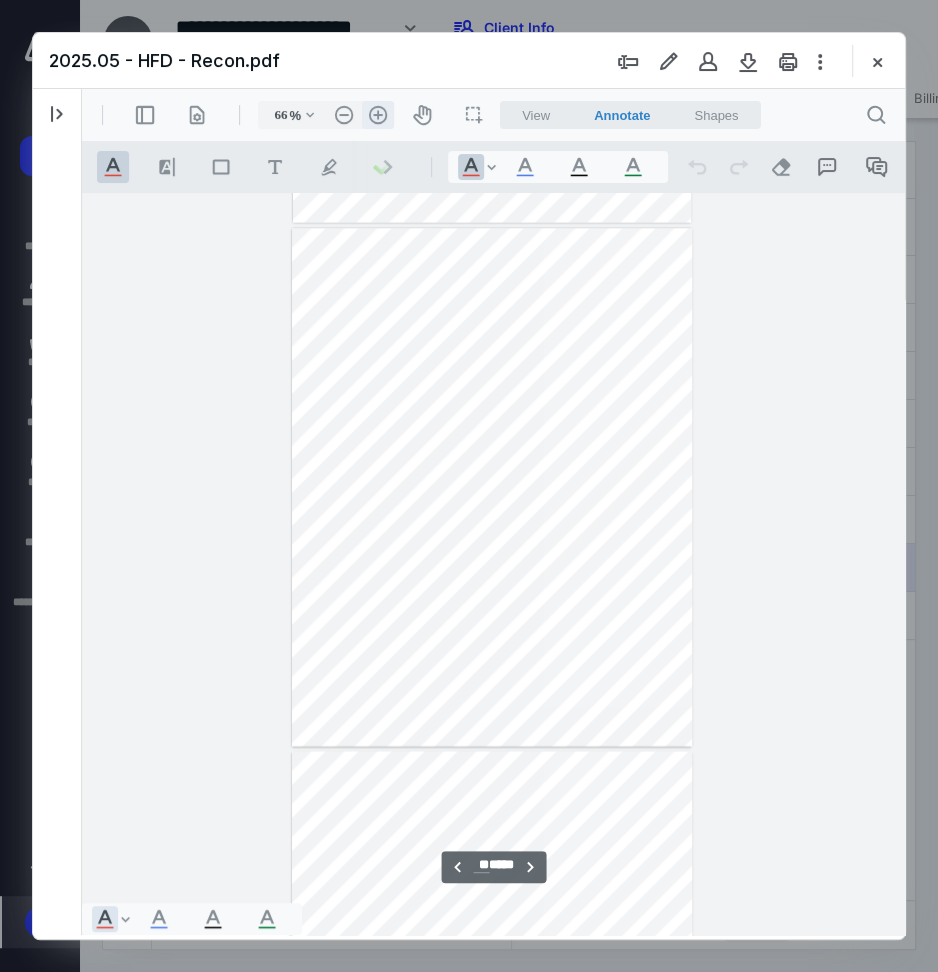 click on ".cls-1{fill:#abb0c4;} icon - header - zoom - in - line" at bounding box center [378, 115] 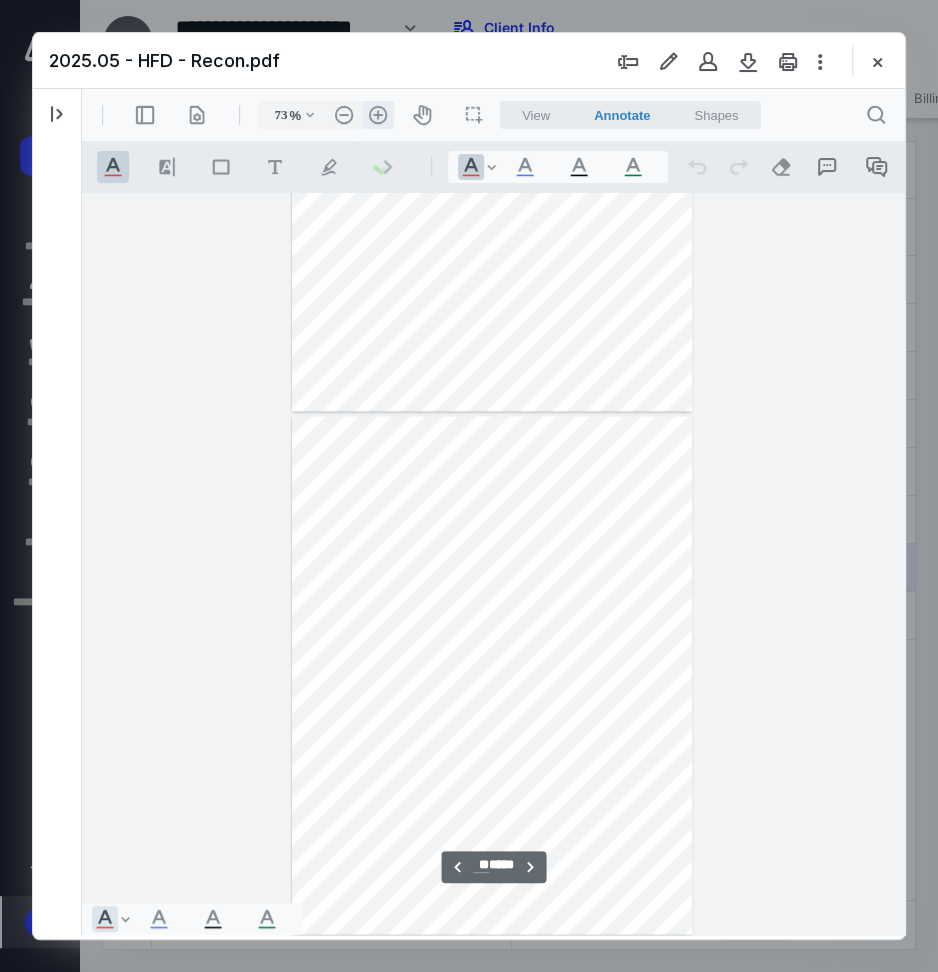 click on ".cls-1{fill:#abb0c4;} icon - header - zoom - in - line" at bounding box center (378, 115) 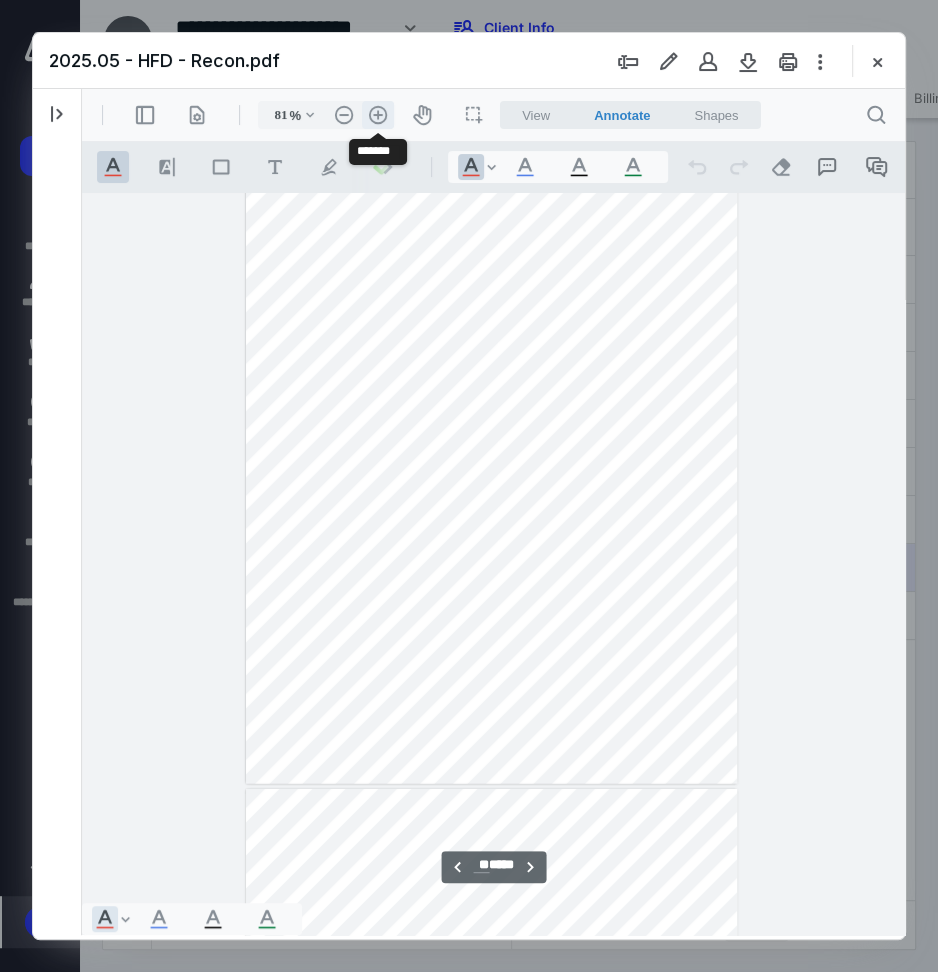 click on ".cls-1{fill:#abb0c4;} icon - header - zoom - in - line" at bounding box center (378, 115) 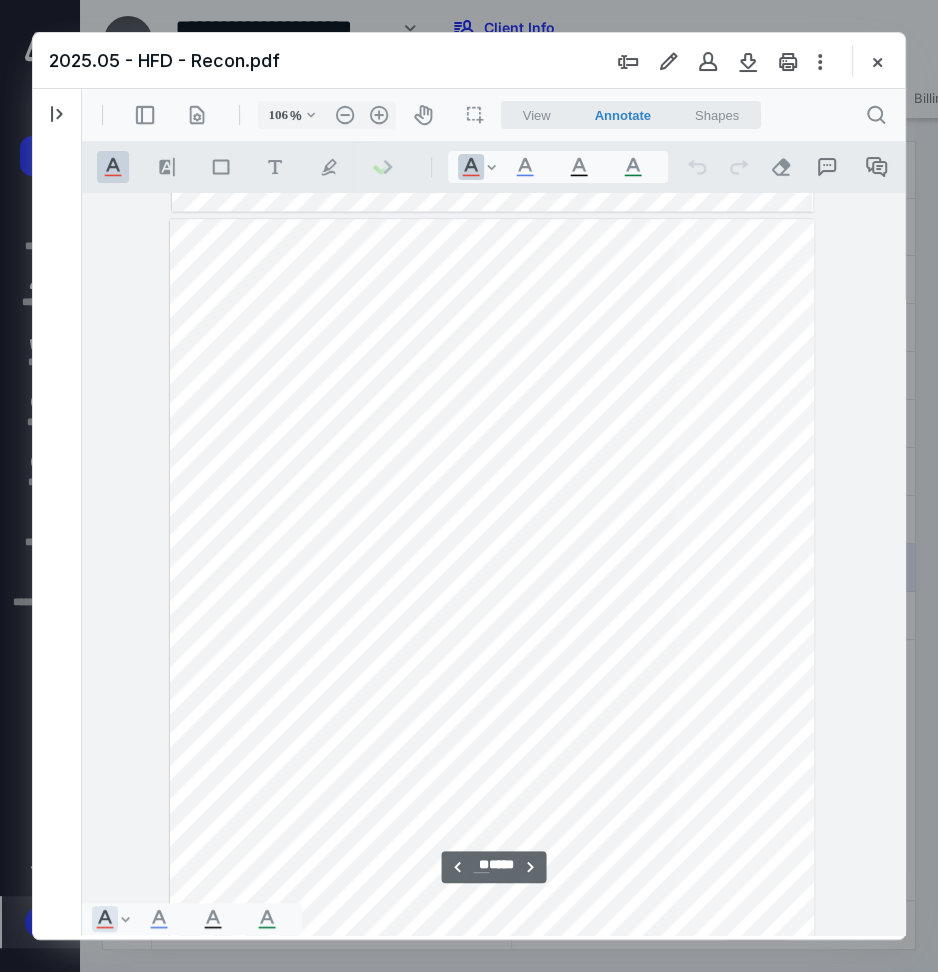 scroll, scrollTop: 9845, scrollLeft: 0, axis: vertical 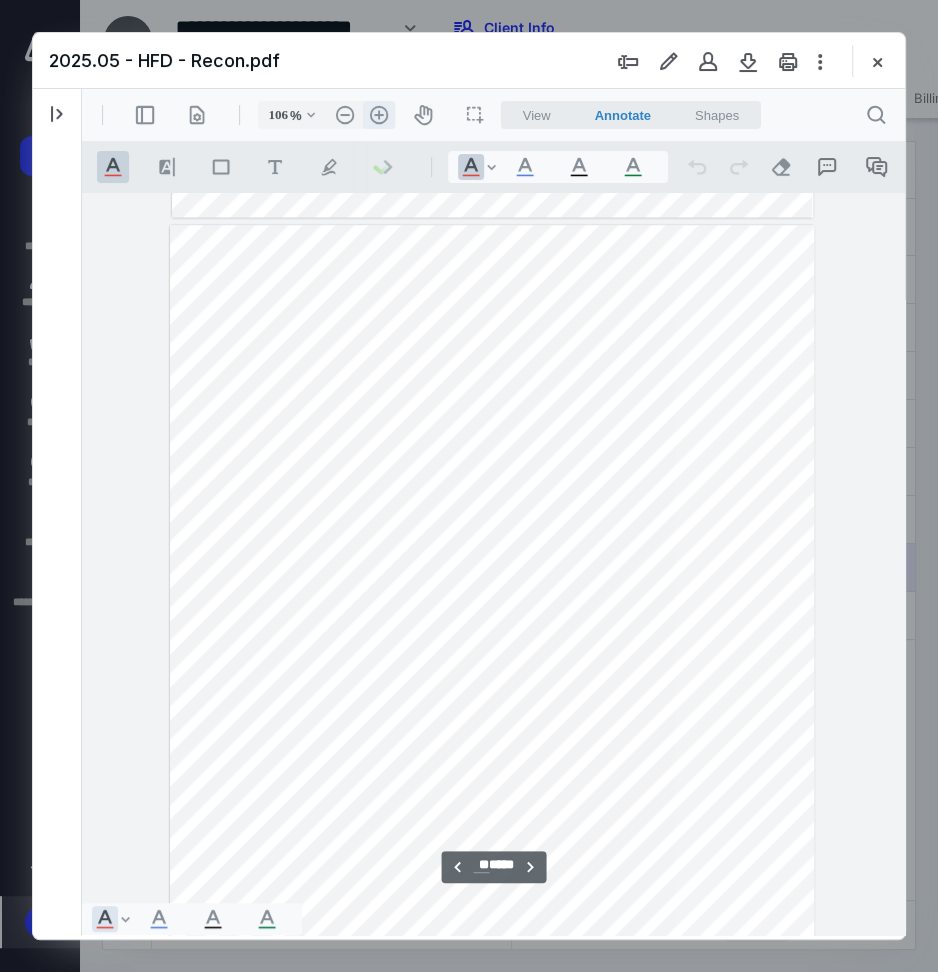 click on ".cls-1{fill:#abb0c4;} icon - header - zoom - in - line" at bounding box center (379, 115) 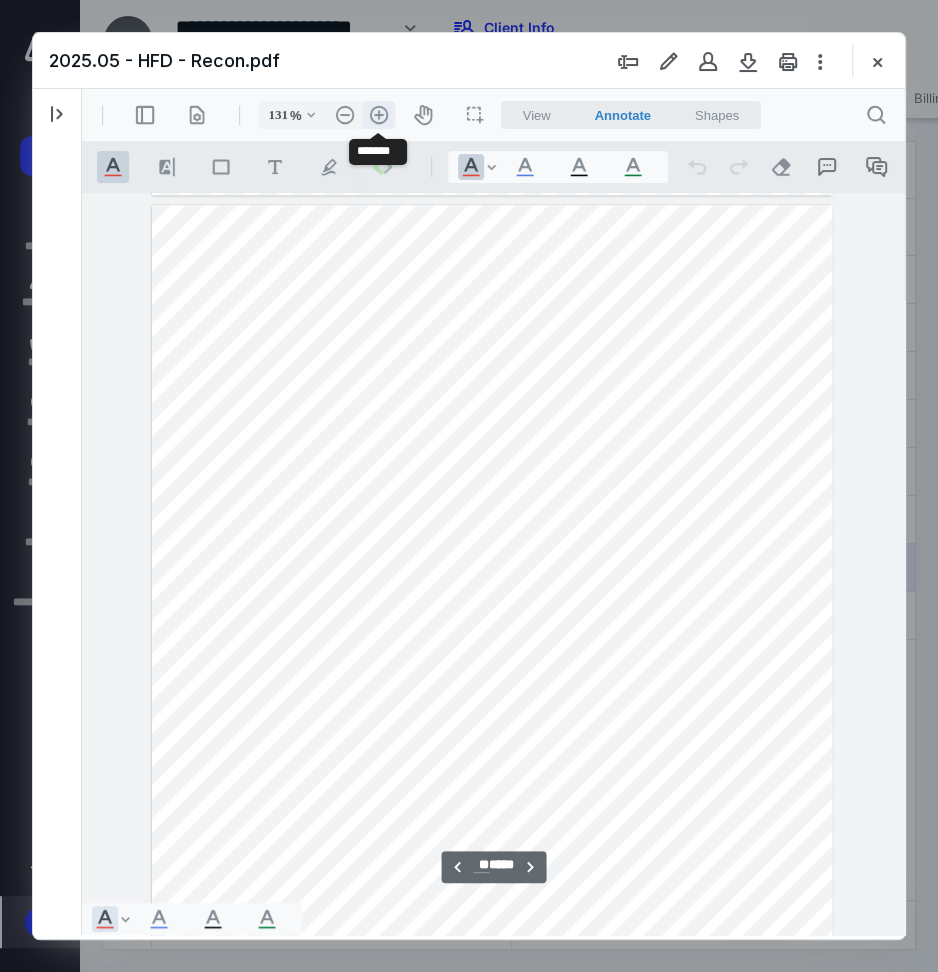 scroll, scrollTop: 12257, scrollLeft: 0, axis: vertical 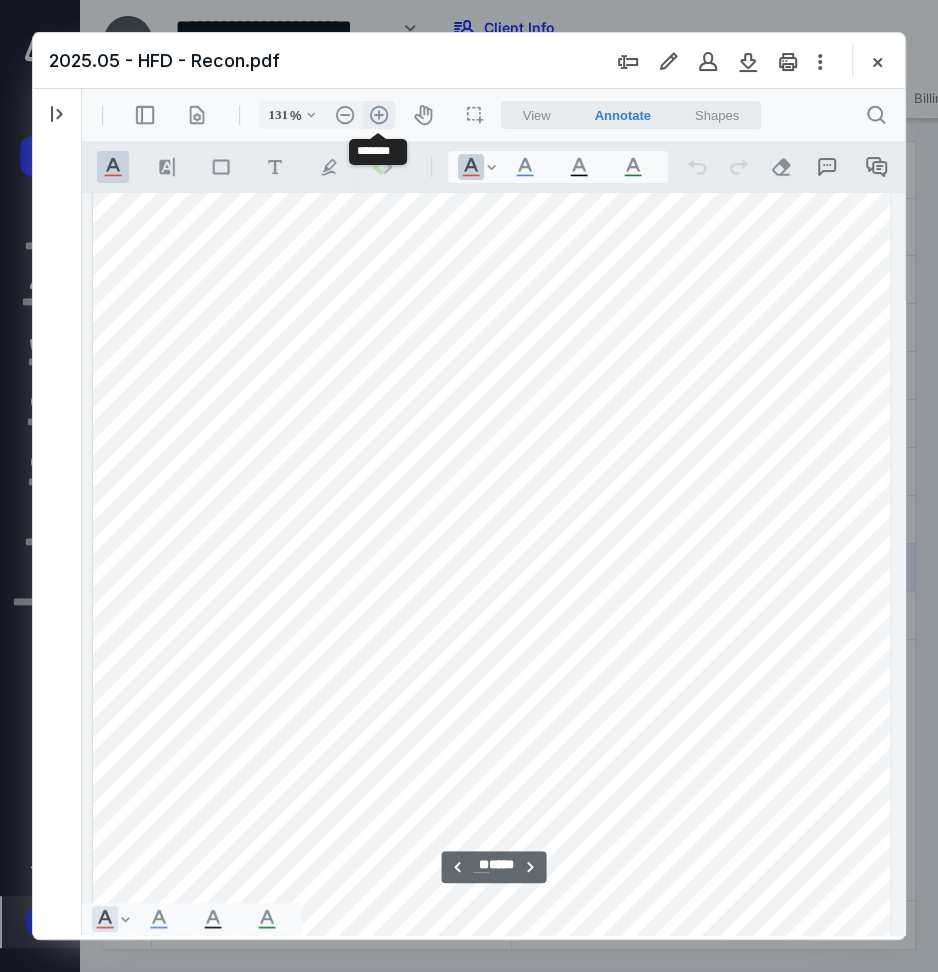 click on ".cls-1{fill:#abb0c4;} icon - header - zoom - in - line" at bounding box center (379, 115) 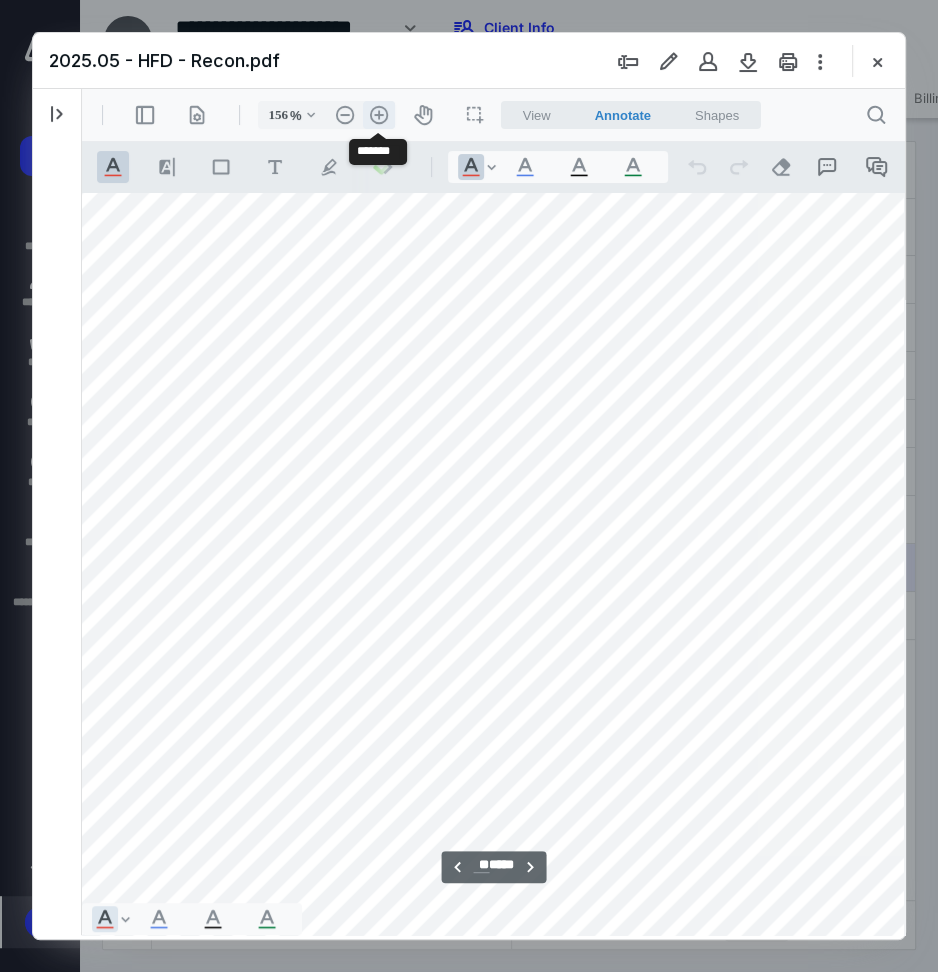click on ".cls-1{fill:#abb0c4;} icon - header - zoom - in - line" at bounding box center [379, 115] 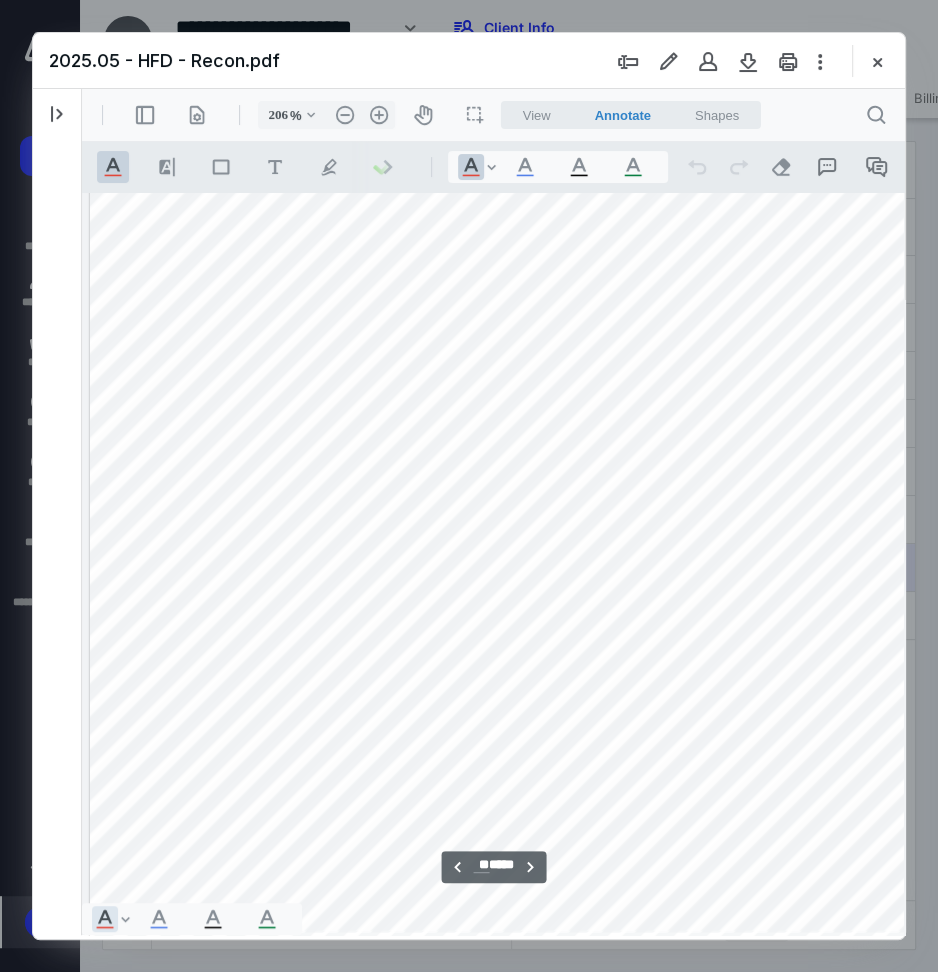scroll, scrollTop: 19295, scrollLeft: 0, axis: vertical 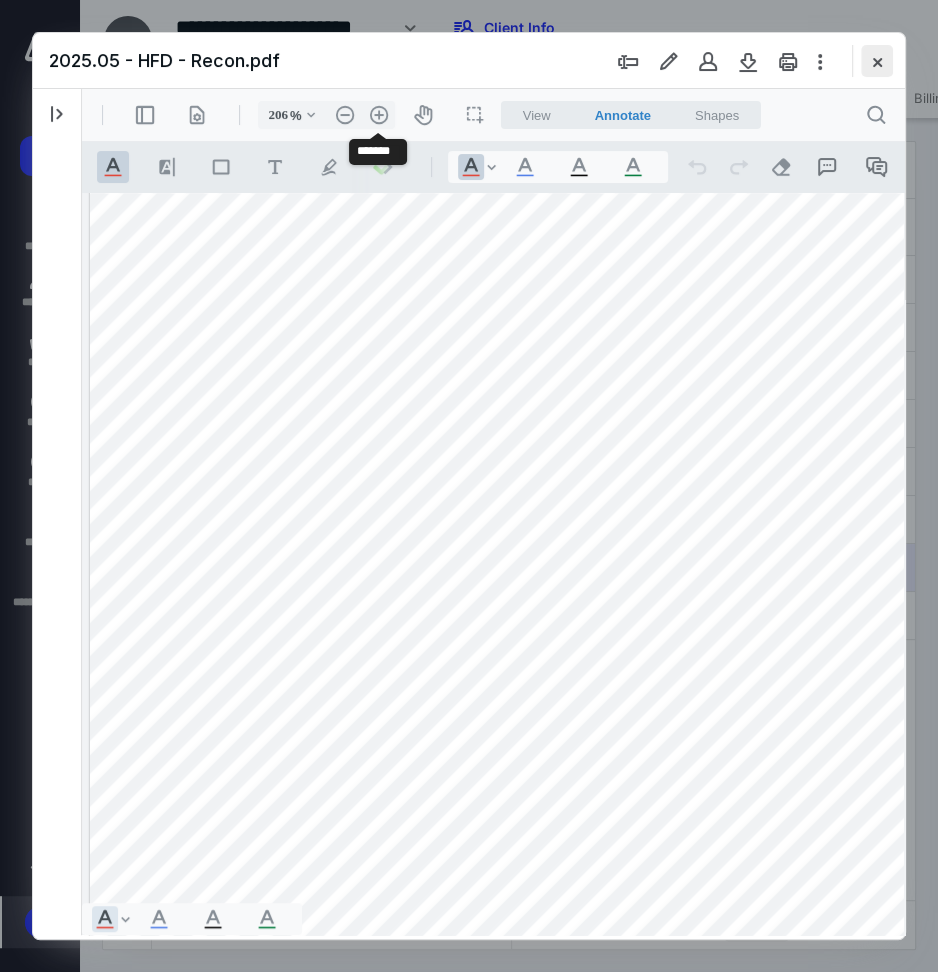 click at bounding box center [877, 61] 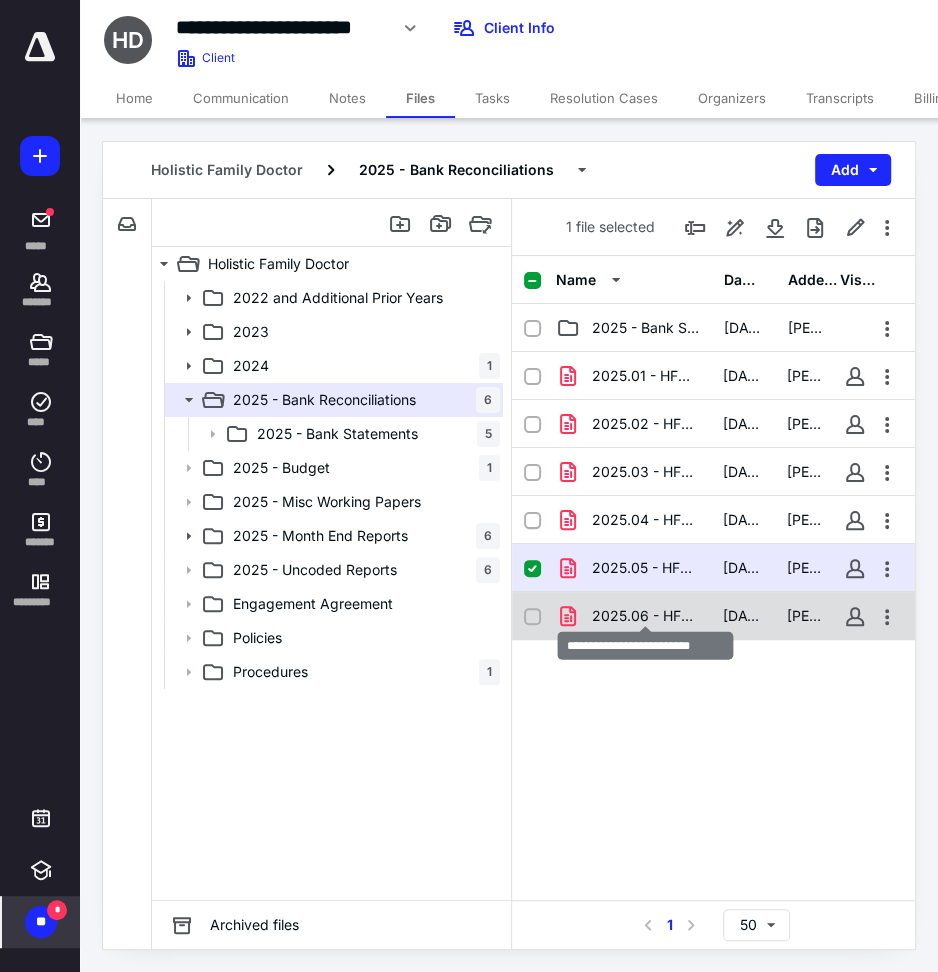 click on "2025.06 - HFD - Recon.pdf" at bounding box center (645, 616) 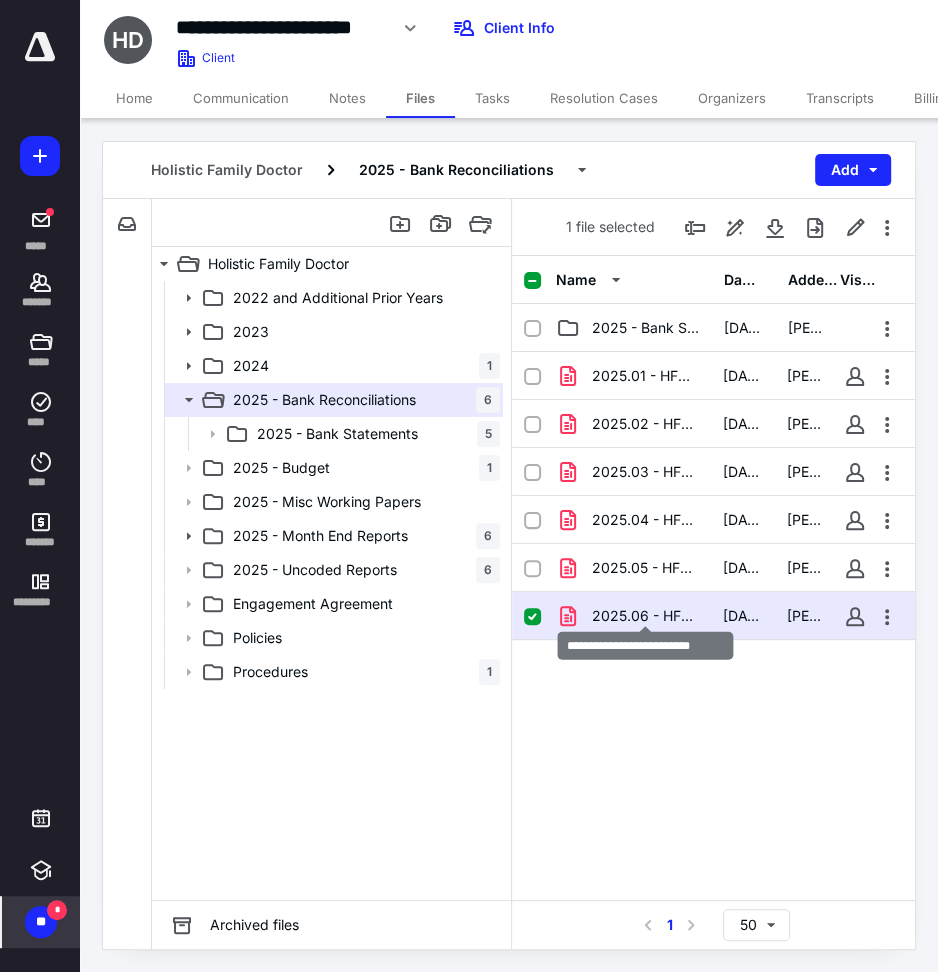 click on "2025.06 - HFD - Recon.pdf" at bounding box center [645, 616] 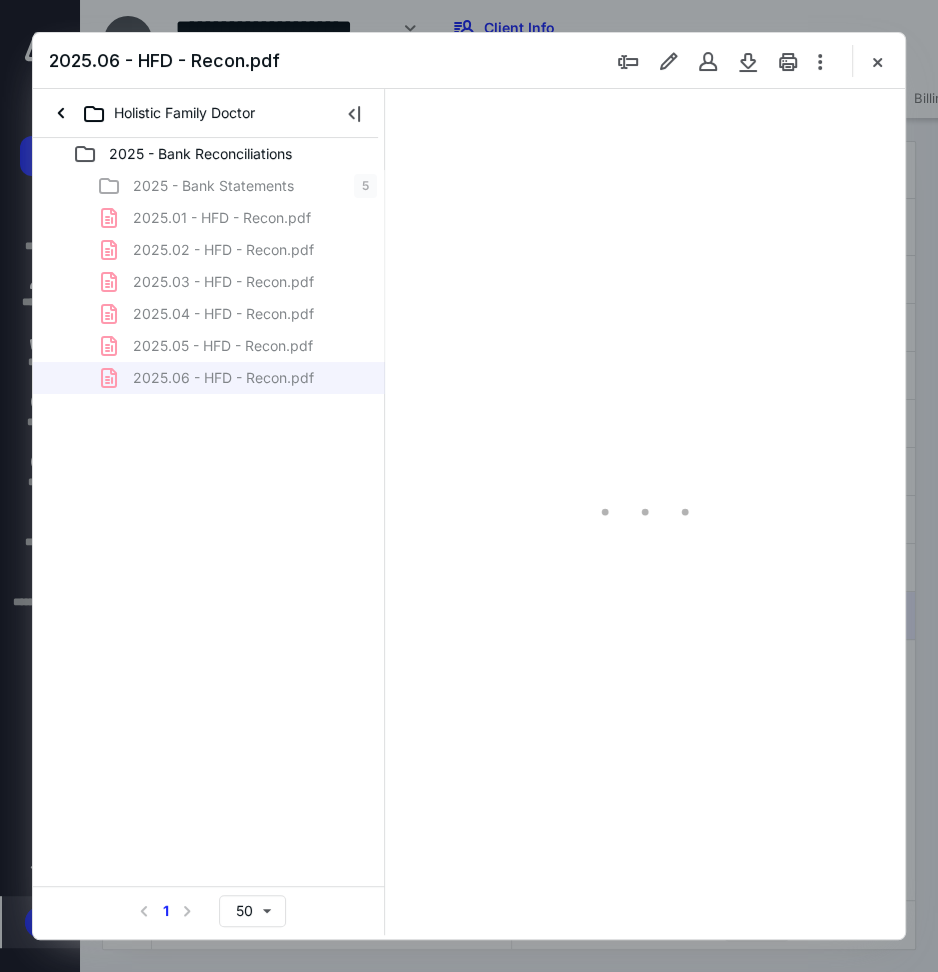 scroll, scrollTop: 0, scrollLeft: 0, axis: both 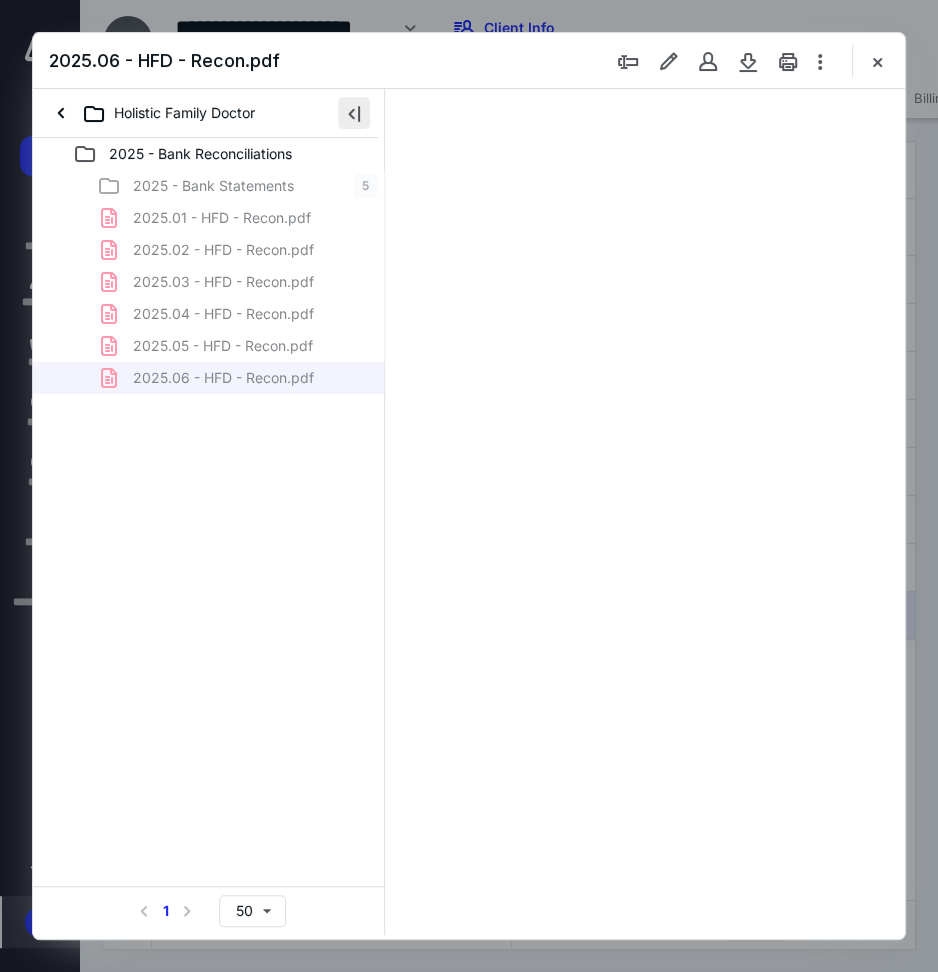 click at bounding box center (354, 113) 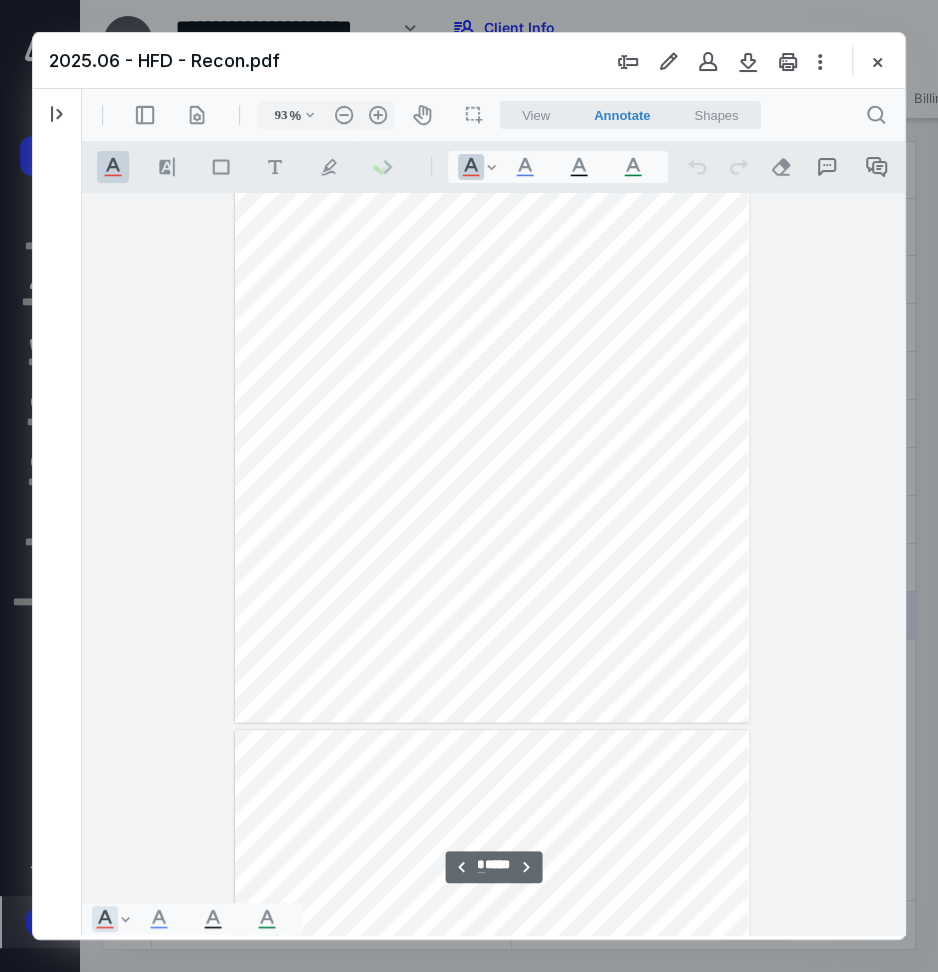 scroll, scrollTop: 1080, scrollLeft: 0, axis: vertical 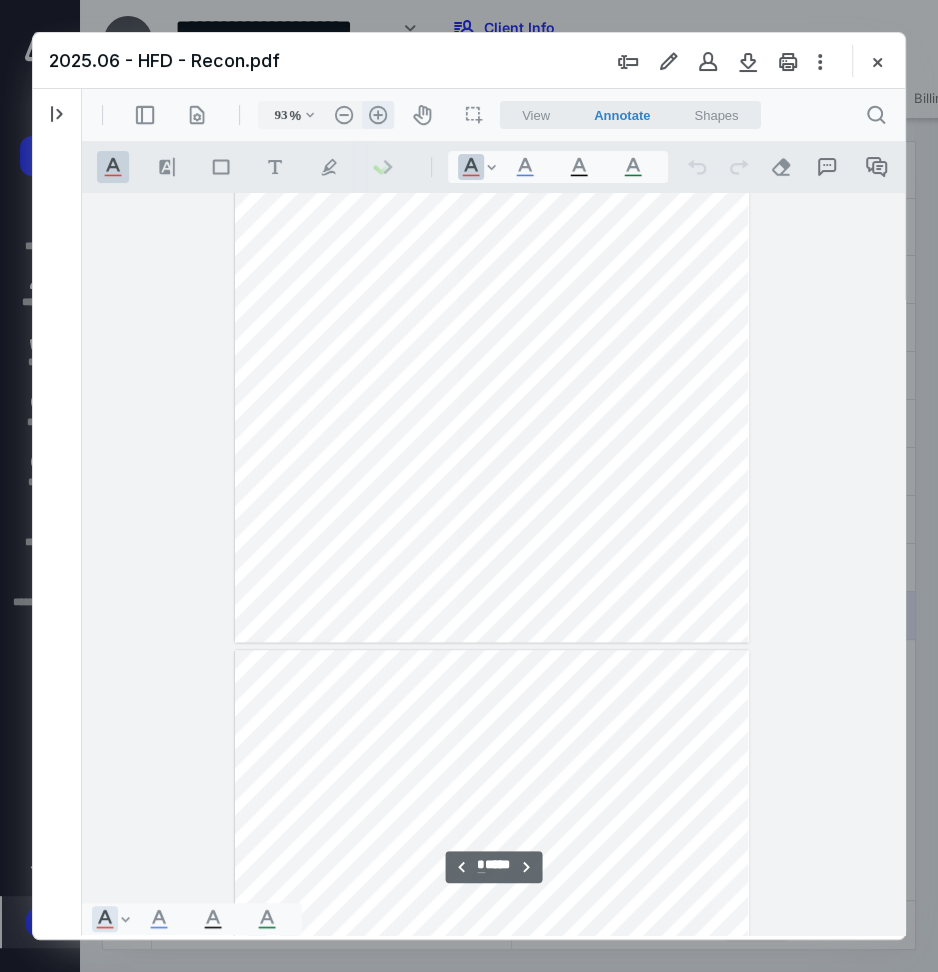 click on ".cls-1{fill:#abb0c4;} icon - header - zoom - in - line" at bounding box center (378, 115) 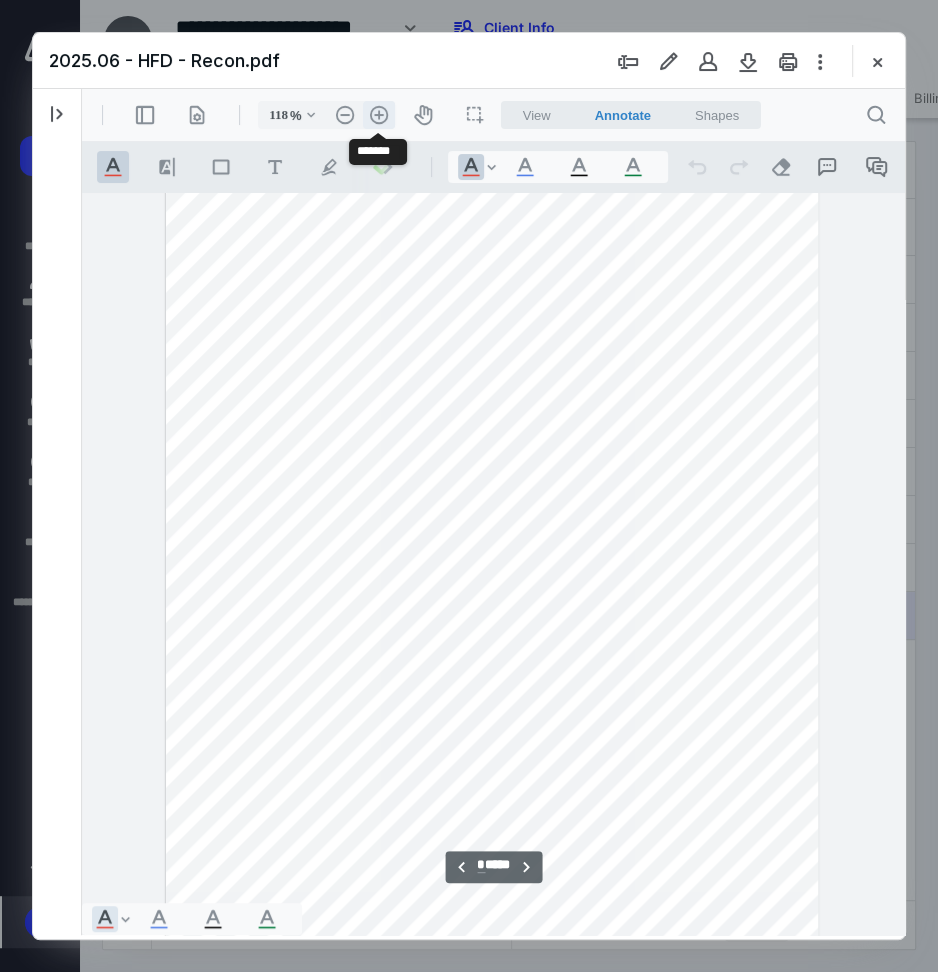 scroll, scrollTop: 1456, scrollLeft: 0, axis: vertical 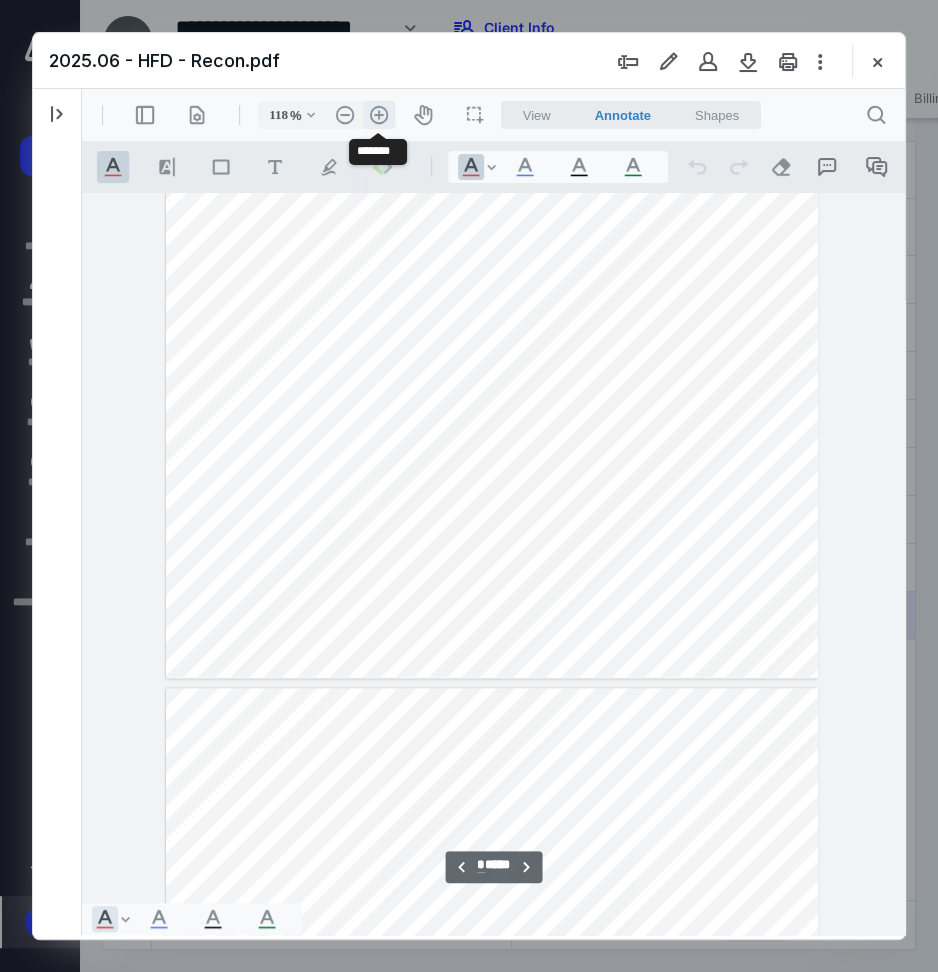 click on ".cls-1{fill:#abb0c4;} icon - header - zoom - in - line" at bounding box center [379, 115] 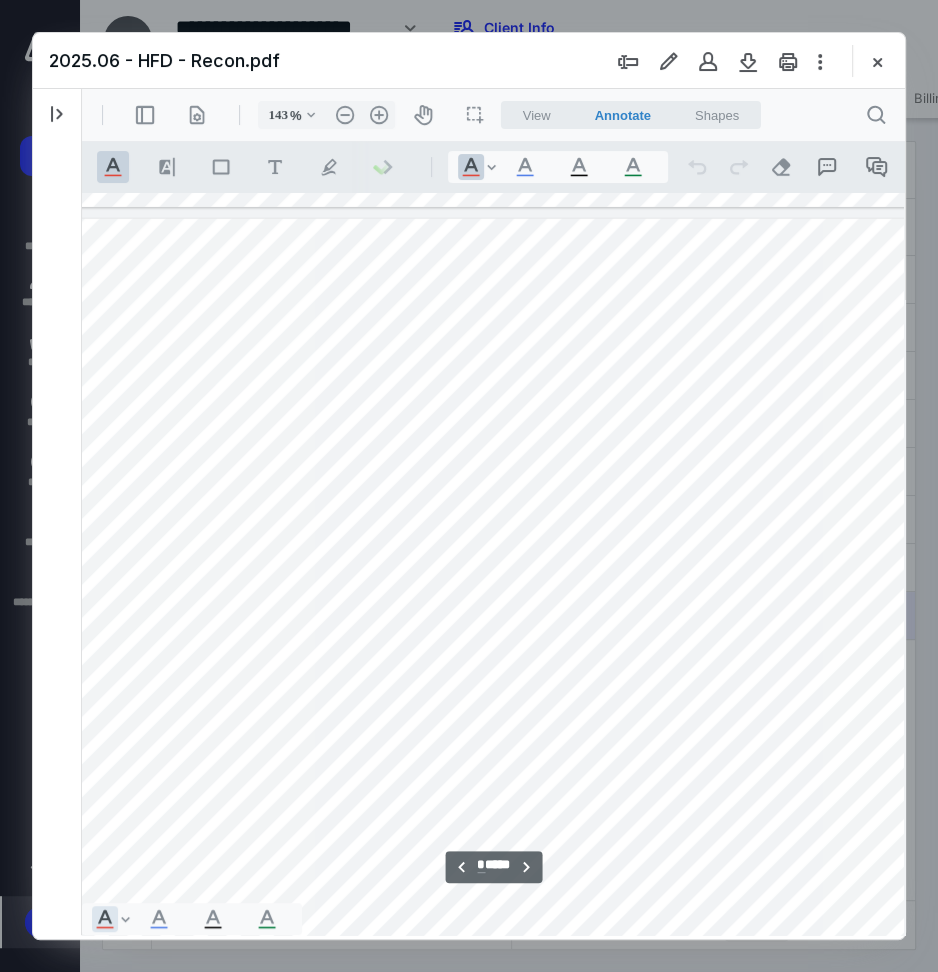 scroll, scrollTop: 7461, scrollLeft: 28, axis: both 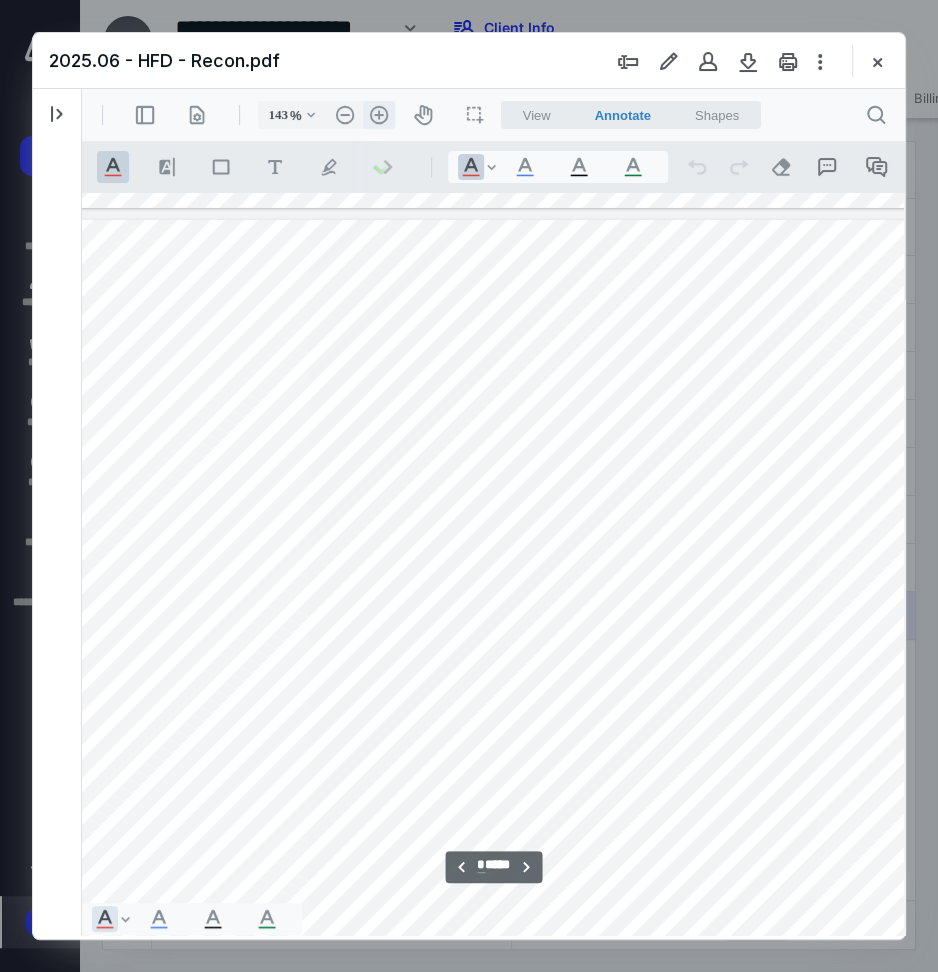 click on ".cls-1{fill:#abb0c4;} icon - header - zoom - in - line" at bounding box center (379, 115) 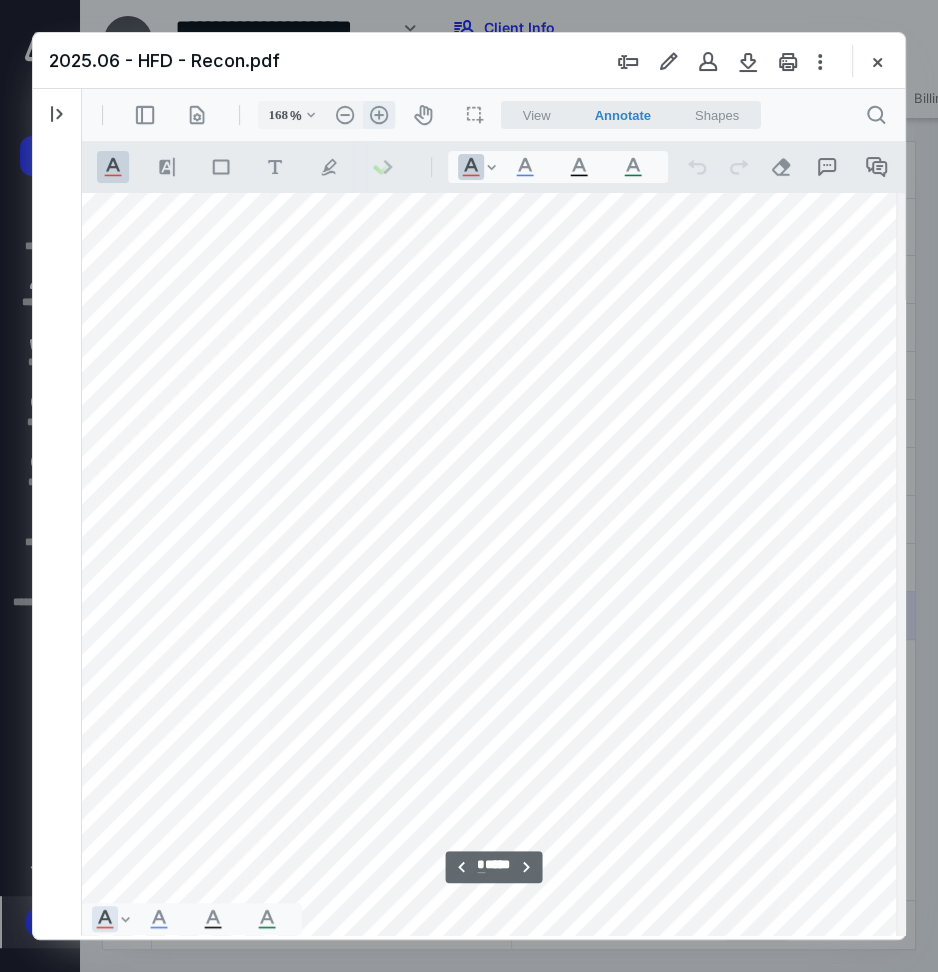 click on ".cls-1{fill:#abb0c4;} icon - header - zoom - in - line" at bounding box center [379, 115] 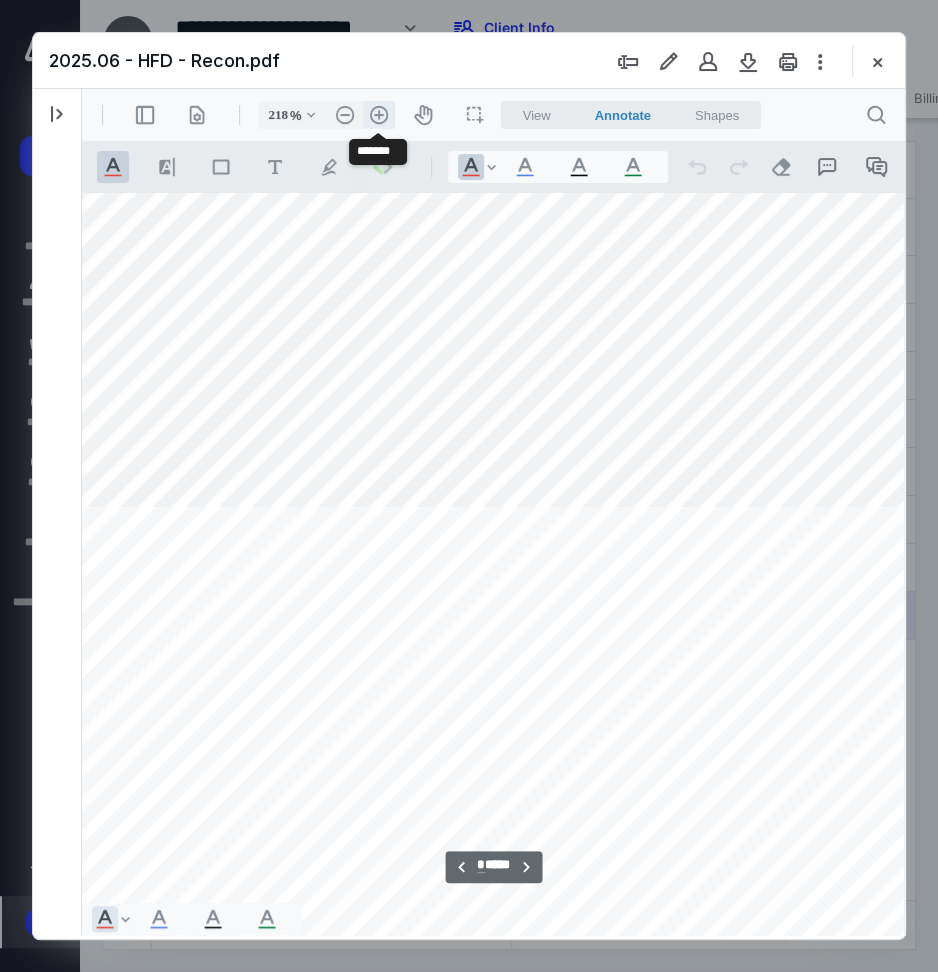 click on ".cls-1{fill:#abb0c4;} icon - header - zoom - in - line" at bounding box center [379, 115] 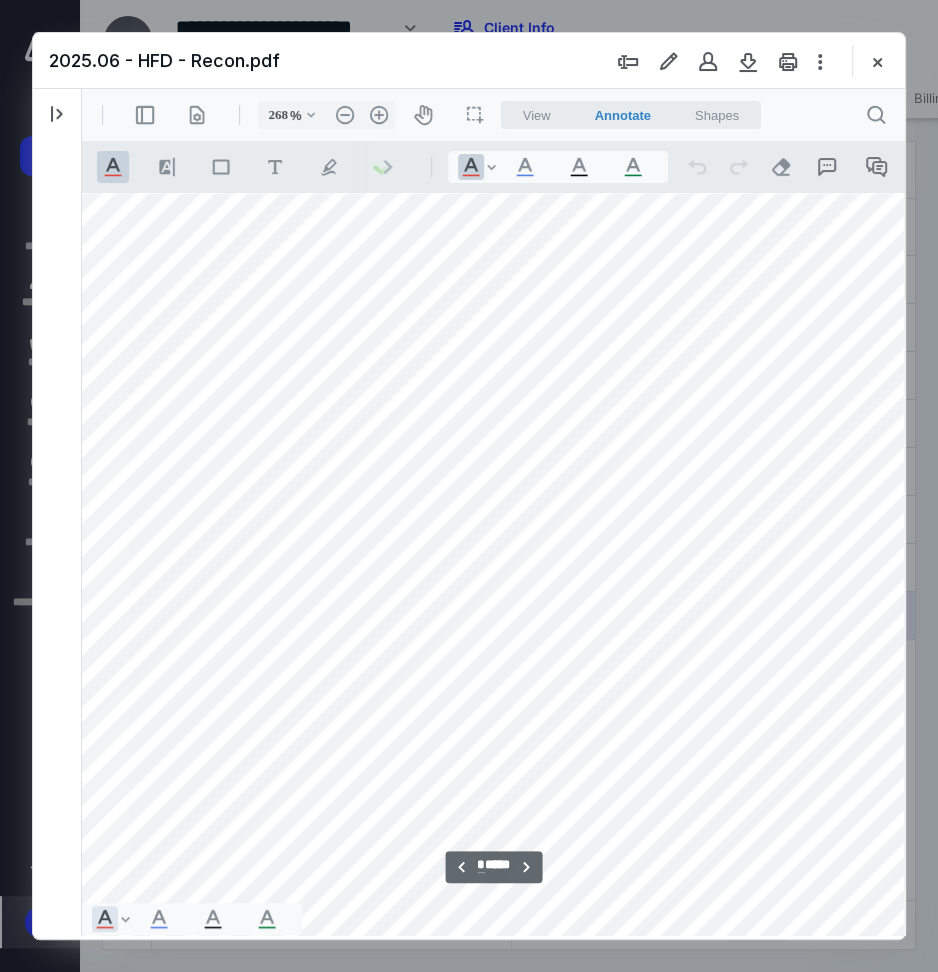 scroll, scrollTop: 14262, scrollLeft: 207, axis: both 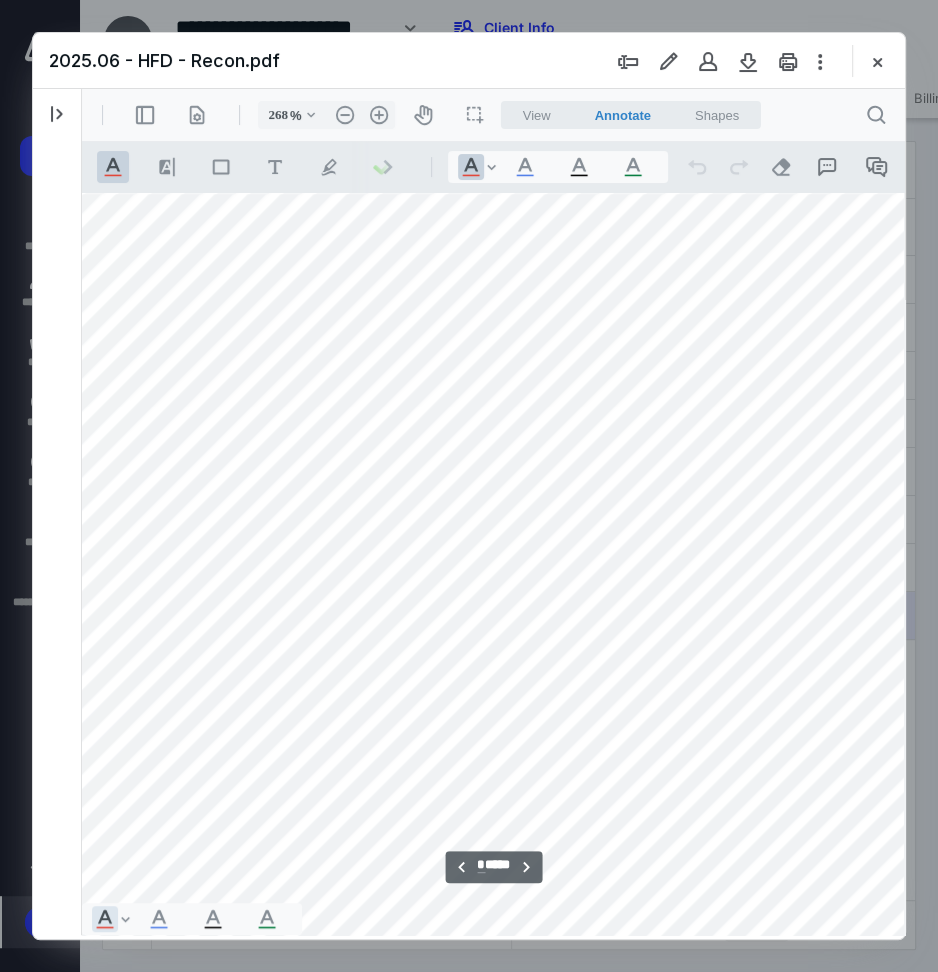 click on ".cls-1{fill:#abb0c4;} icon - header - sidebar - line .cls-1{fill:#abb0c4;} icon - header - page manipulation - line 268 % .cls-1{fill:#abb0c4;} icon - chevron - down .cls-1{fill:#abb0c4;} icon - header - zoom - out - line Current zoom is   268 % .cls-1{fill:#abb0c4;} icon - header - zoom - in - line icon-header-pan20 icon / operation / multi select View Annotate Shapes Annotate .cls-1{fill:#abb0c4;} icon - chevron - down View Annotate Shapes .cls-1{fill:#abb0c4;} icon - header - search" at bounding box center (494, 115) 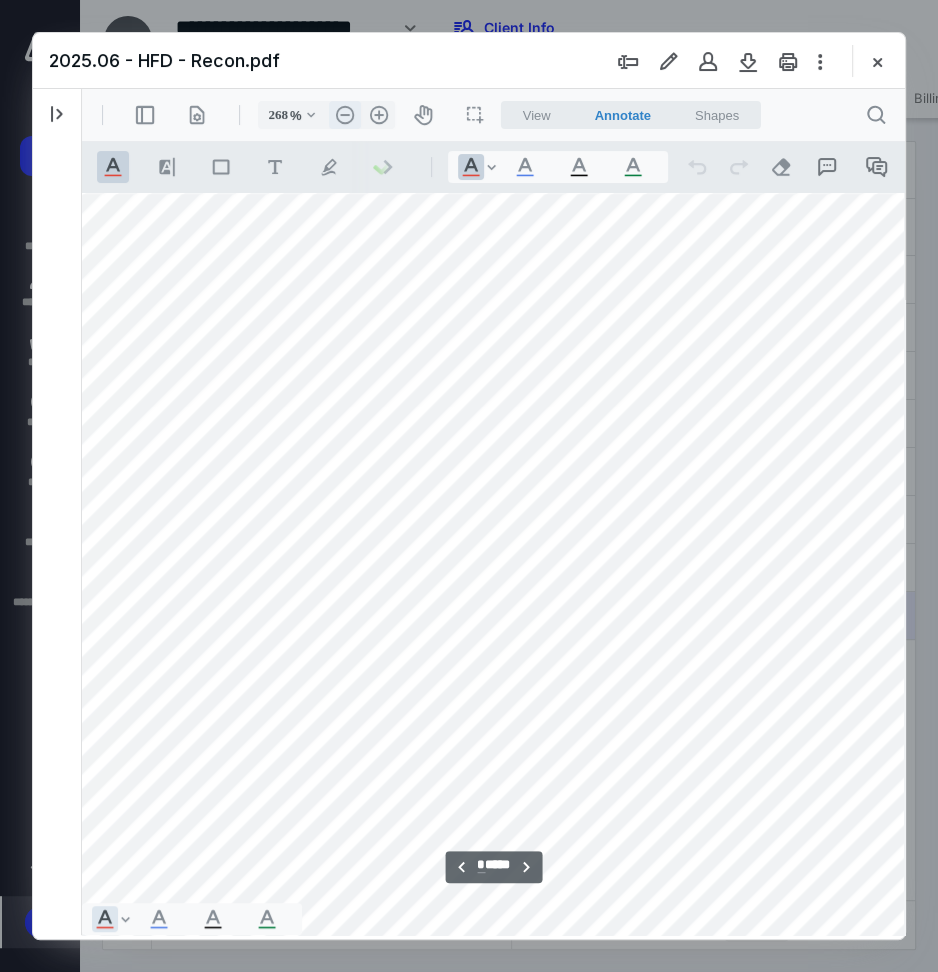click on ".cls-1{fill:#abb0c4;} icon - header - zoom - out - line" at bounding box center [345, 115] 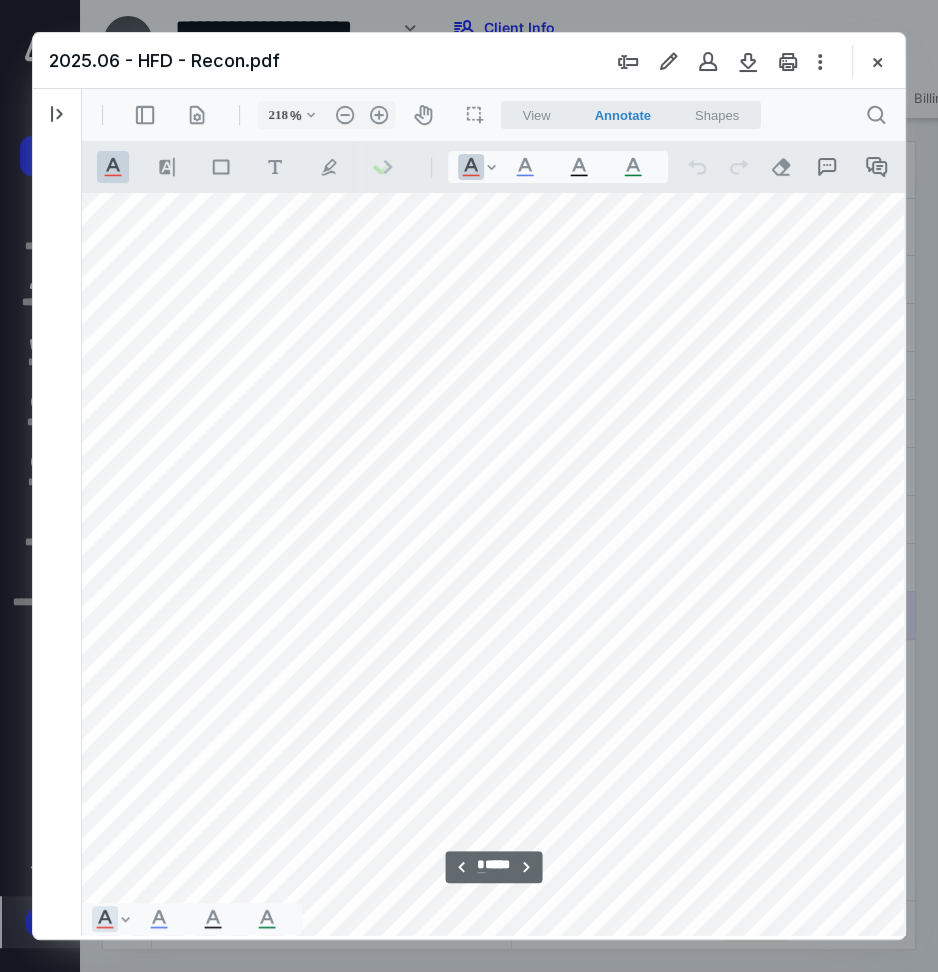scroll, scrollTop: 11450, scrollLeft: 48, axis: both 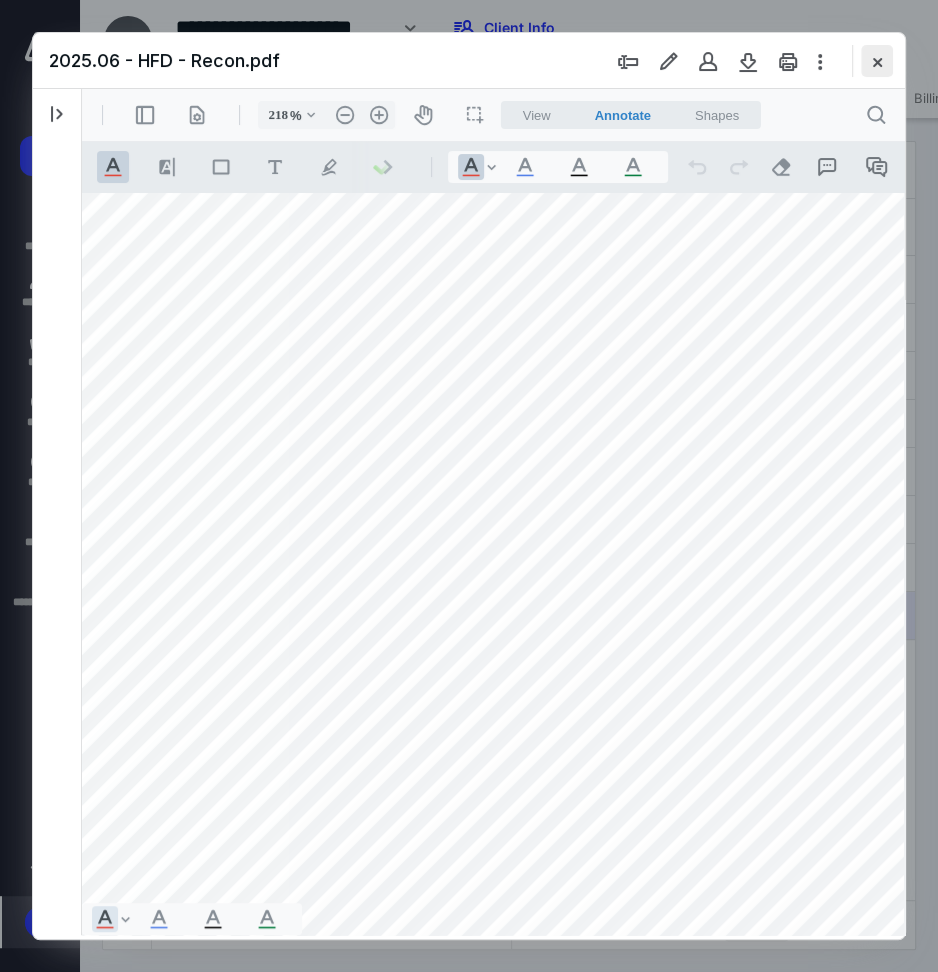 click at bounding box center (877, 61) 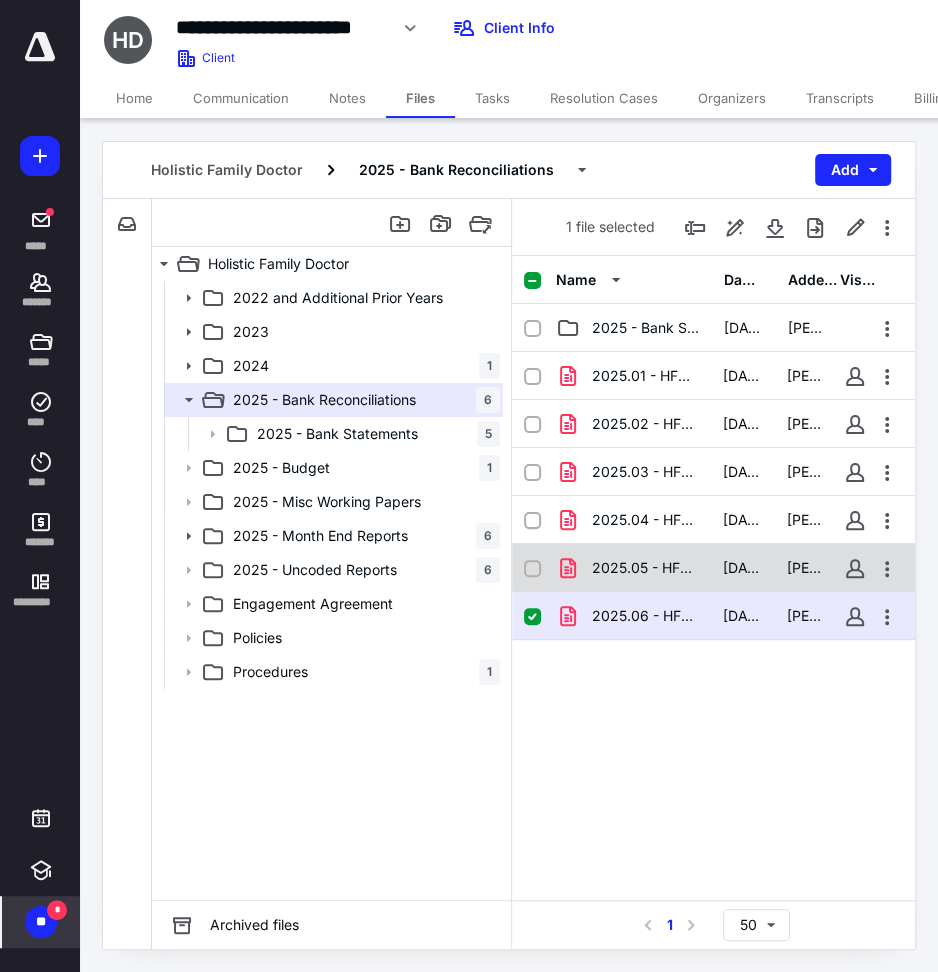 click on "2025.05 - HFD - Recon.pdf 6/6/2025 Nikki Masterson" at bounding box center (713, 568) 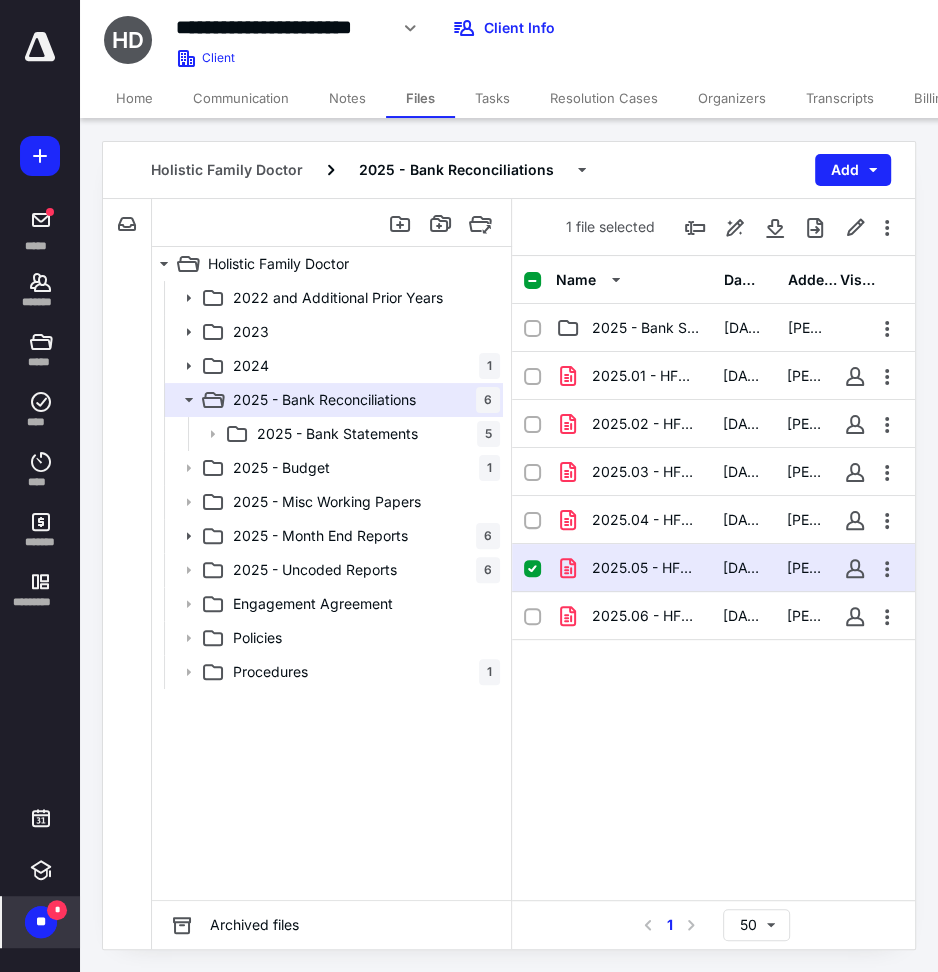 click on "2025.05 - HFD - Recon.pdf" at bounding box center [645, 568] 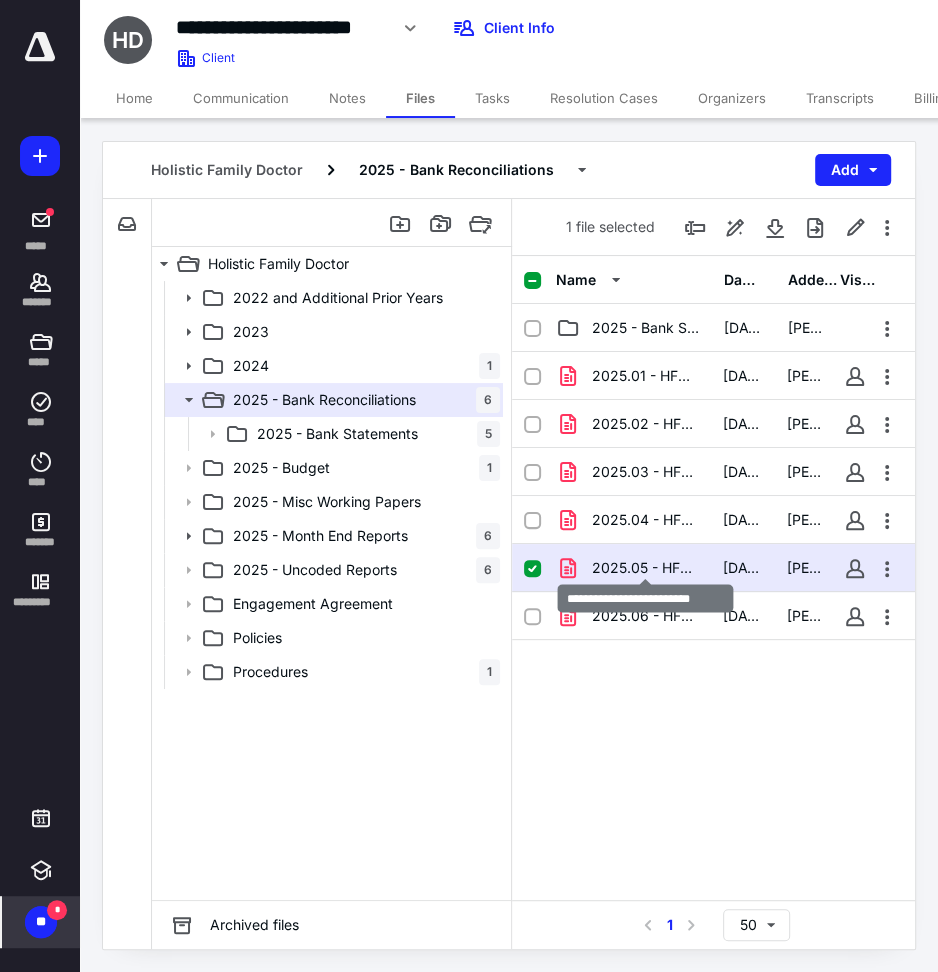click on "2025.05 - HFD - Recon.pdf" at bounding box center (645, 568) 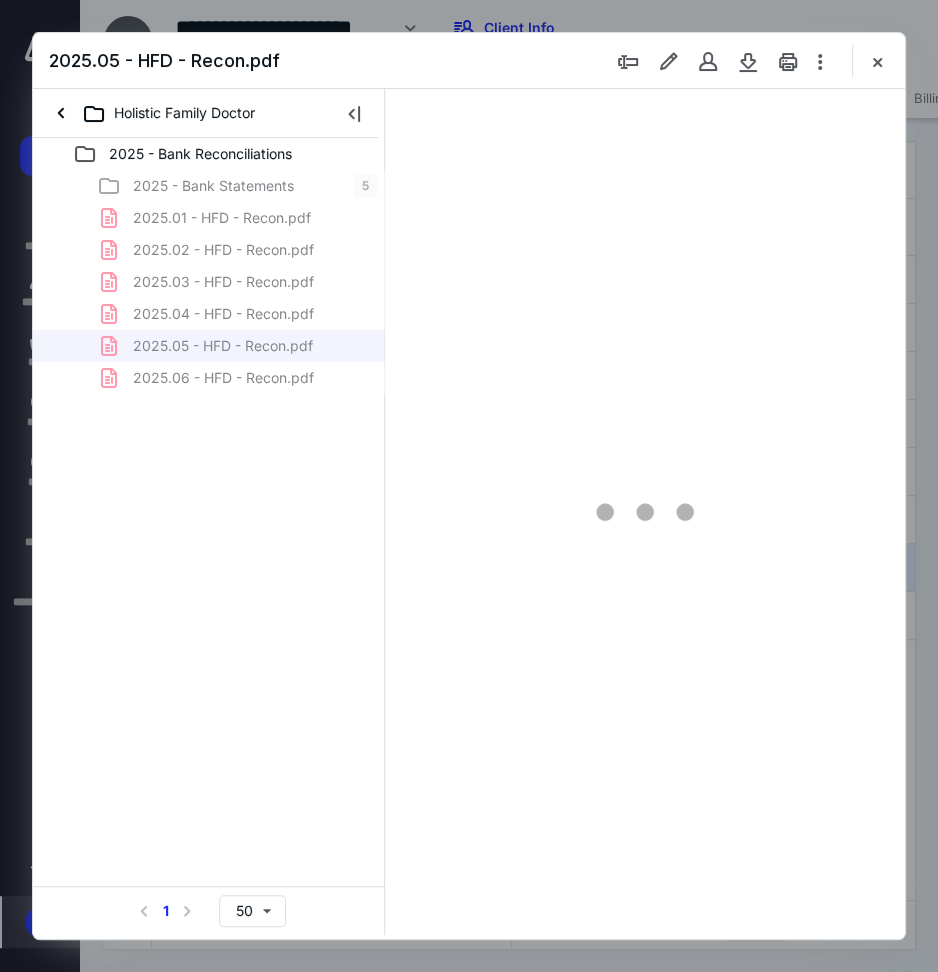 scroll, scrollTop: 0, scrollLeft: 0, axis: both 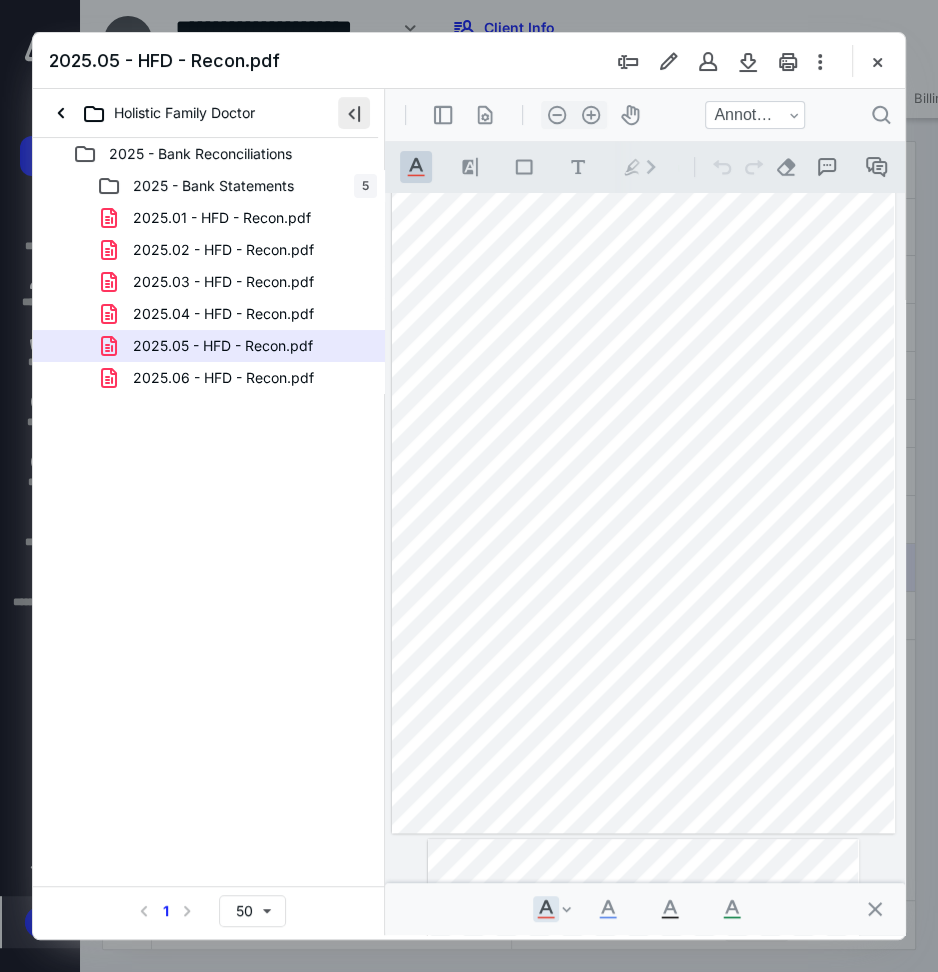 click at bounding box center [354, 113] 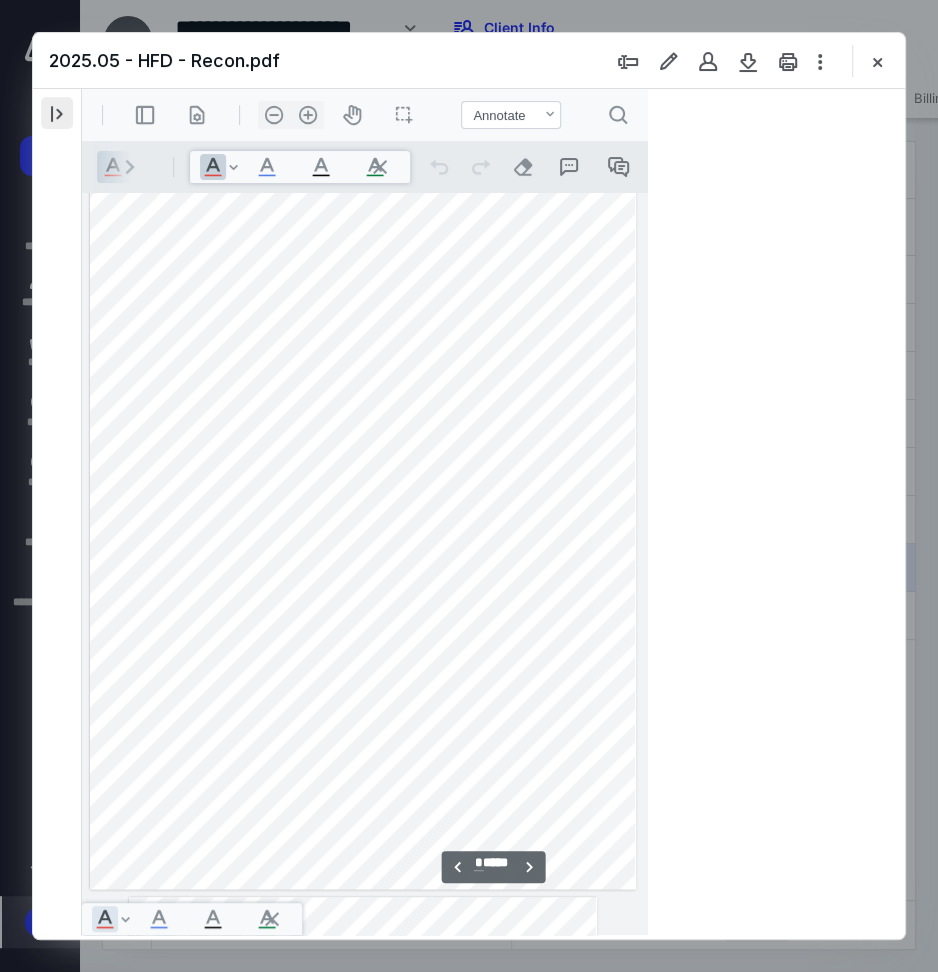 scroll, scrollTop: 5362, scrollLeft: 0, axis: vertical 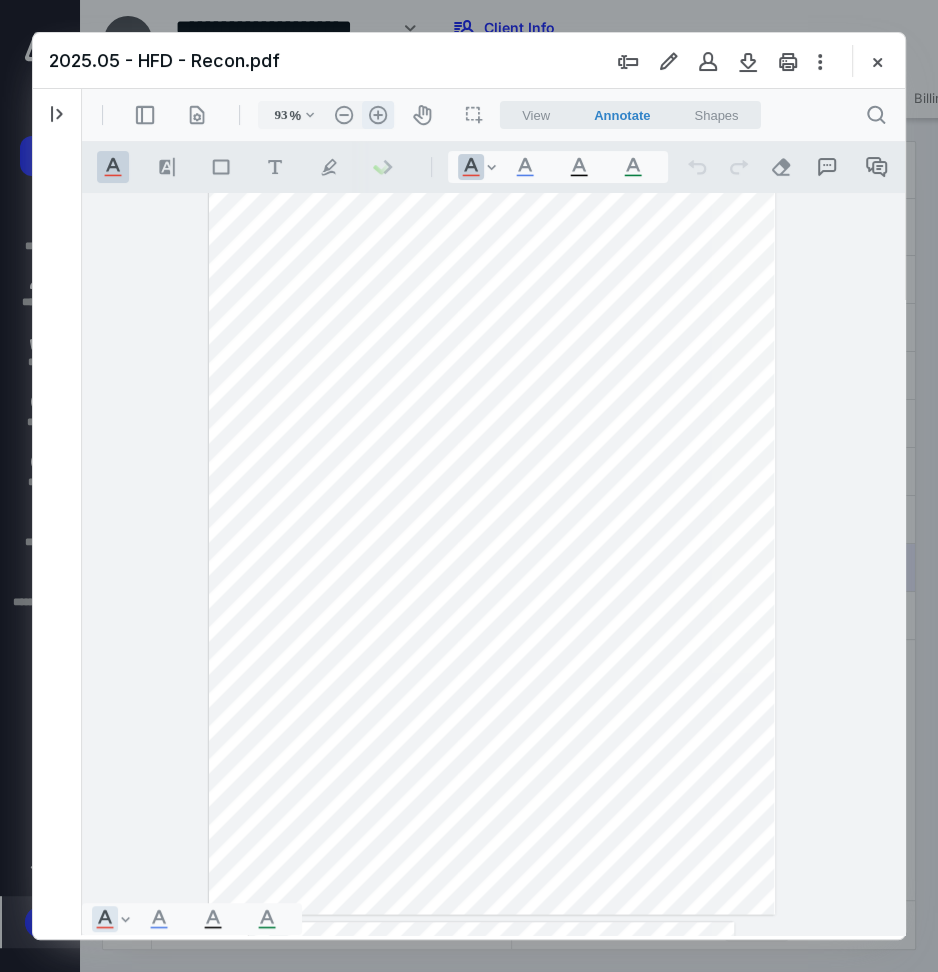click on ".cls-1{fill:#abb0c4;} icon - header - zoom - in - line" at bounding box center [378, 115] 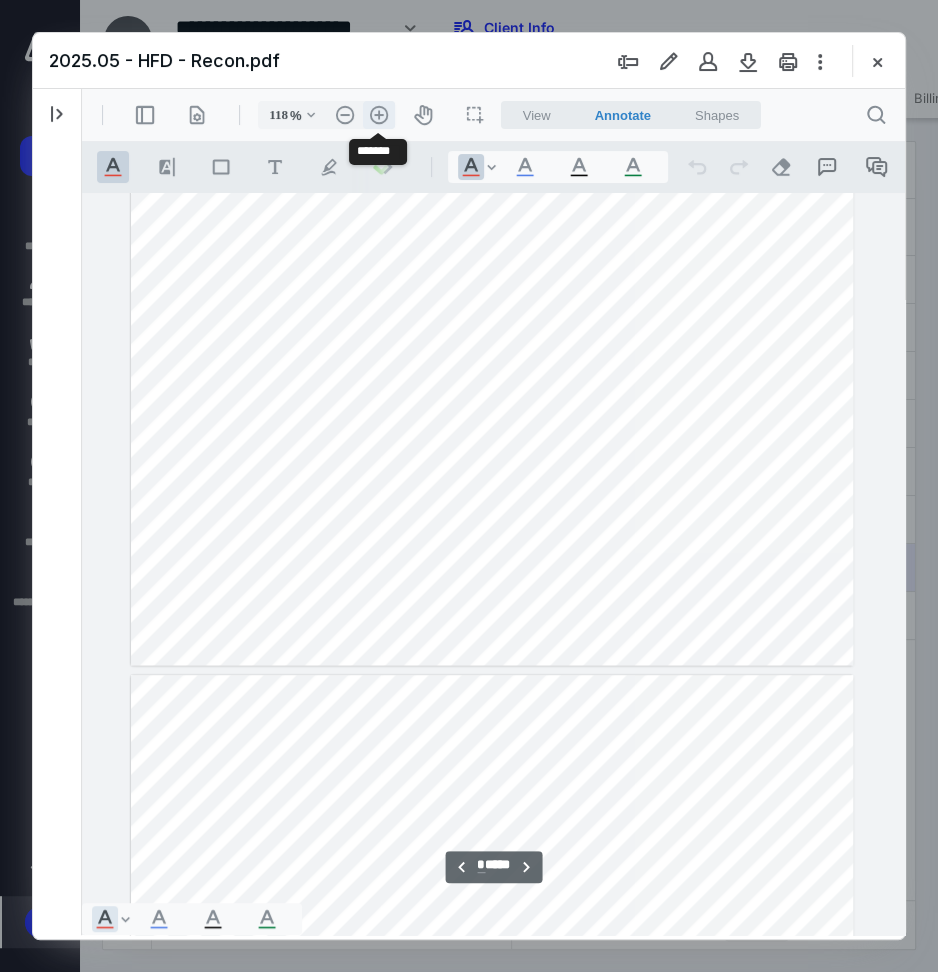 scroll, scrollTop: 6890, scrollLeft: 0, axis: vertical 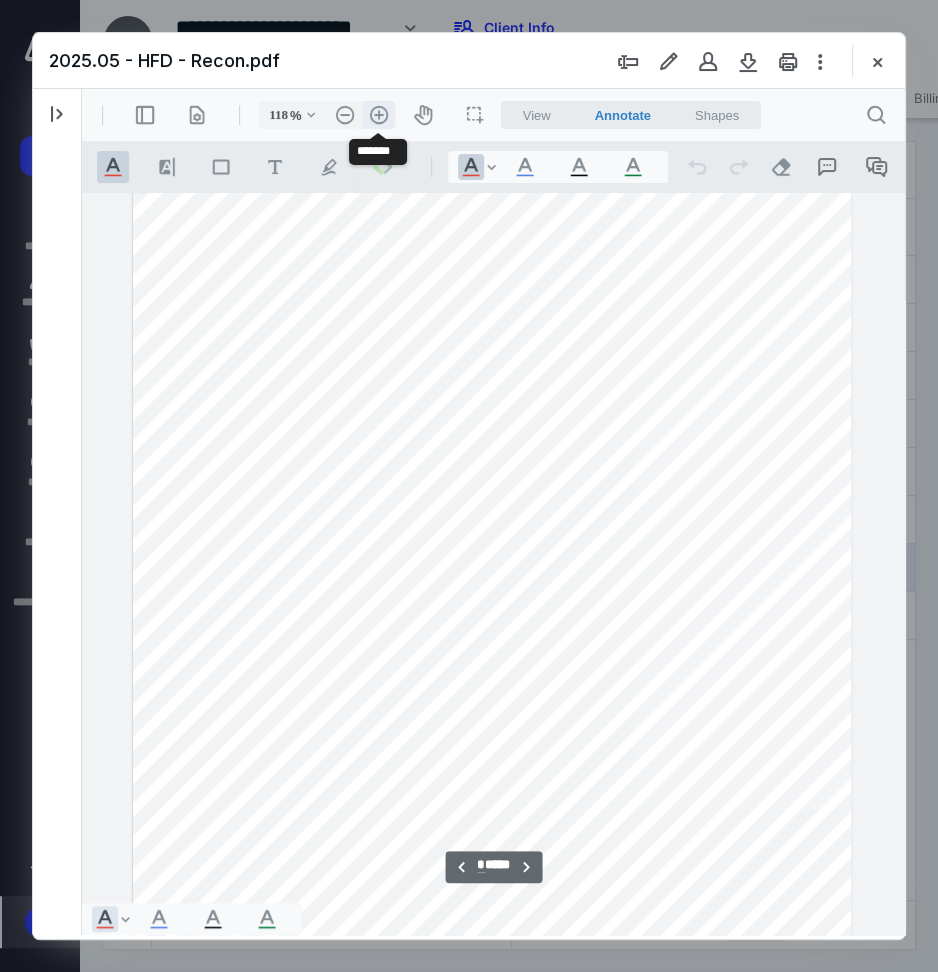 click on ".cls-1{fill:#abb0c4;} icon - header - zoom - in - line" at bounding box center [379, 115] 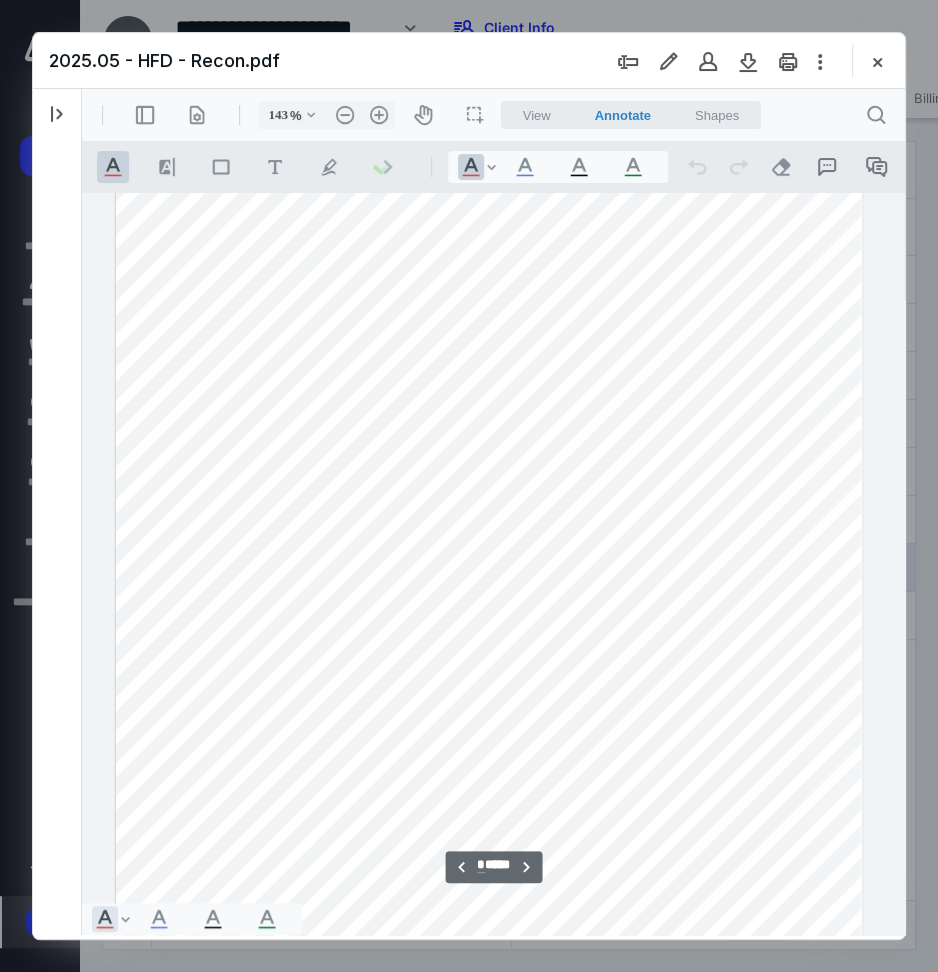 scroll, scrollTop: 9376, scrollLeft: 38, axis: both 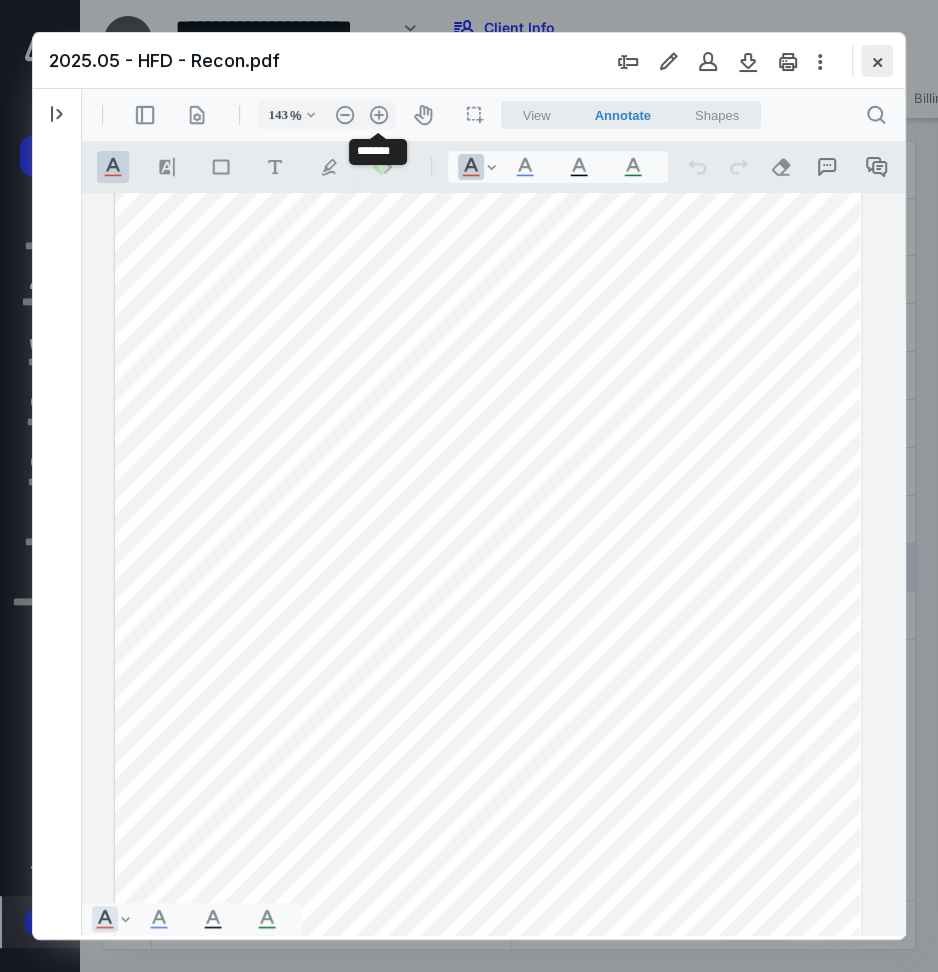 click at bounding box center [877, 61] 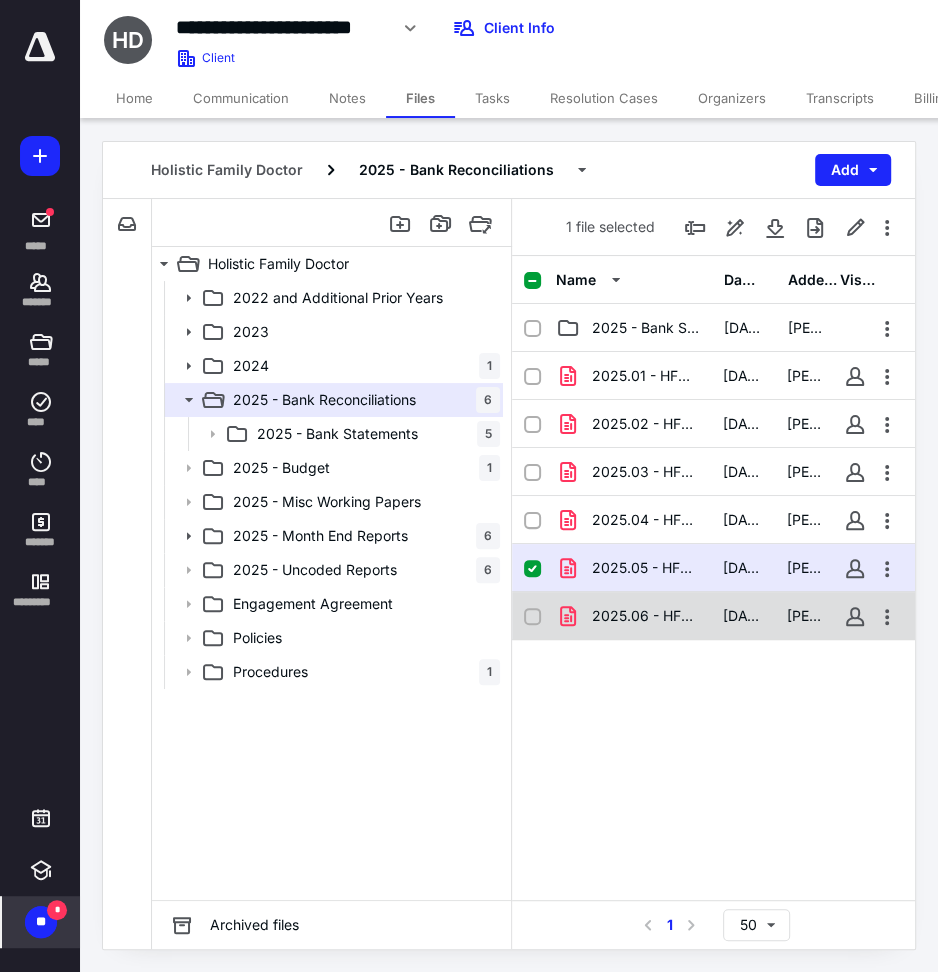 click on "2025.06 - HFD - Recon.pdf" at bounding box center [633, 616] 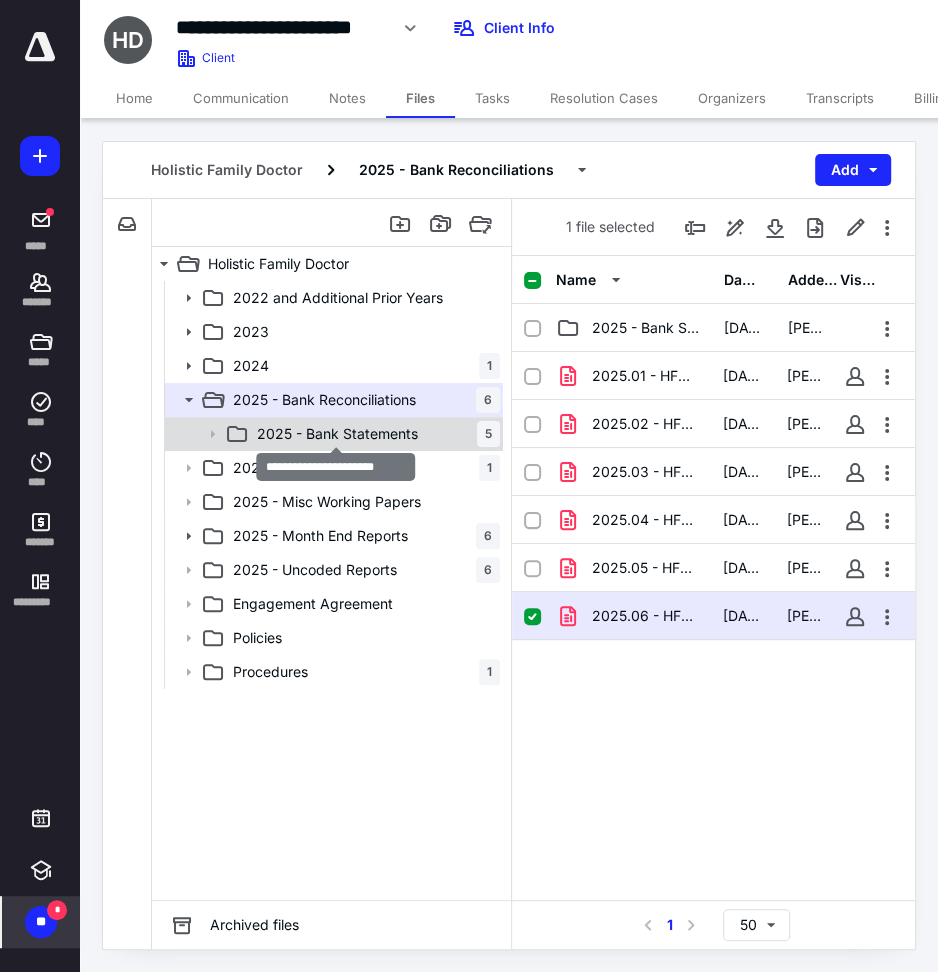 click on "2025 - Bank Statements" at bounding box center [337, 434] 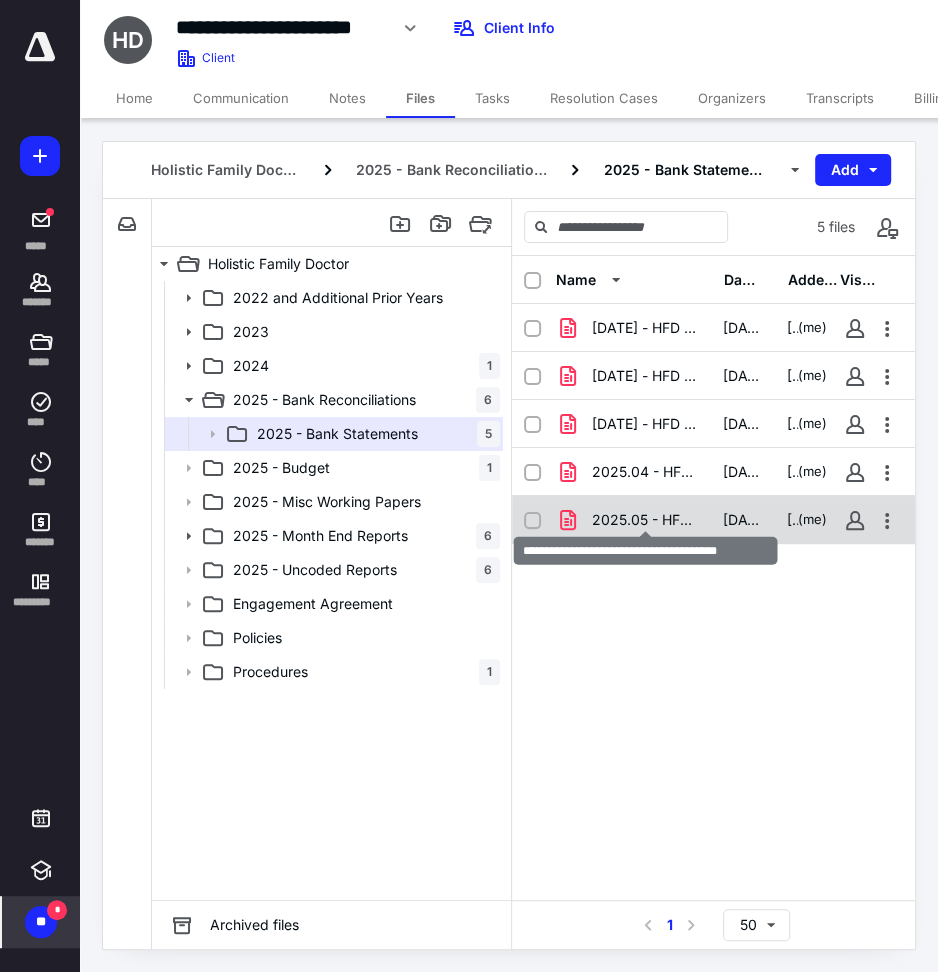 click on "2025.05 - HFD - Chase CC Stmt x6196.pdf" at bounding box center (645, 520) 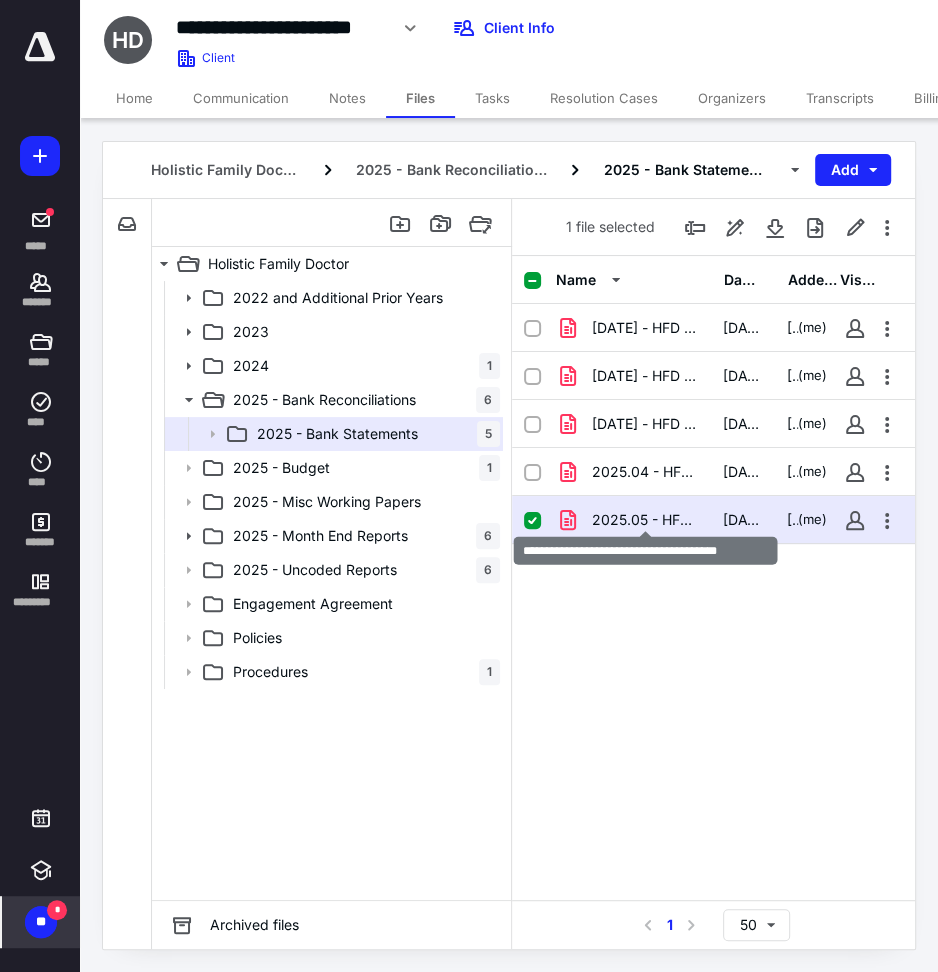 click on "2025.05 - HFD - Chase CC Stmt x6196.pdf" at bounding box center (645, 520) 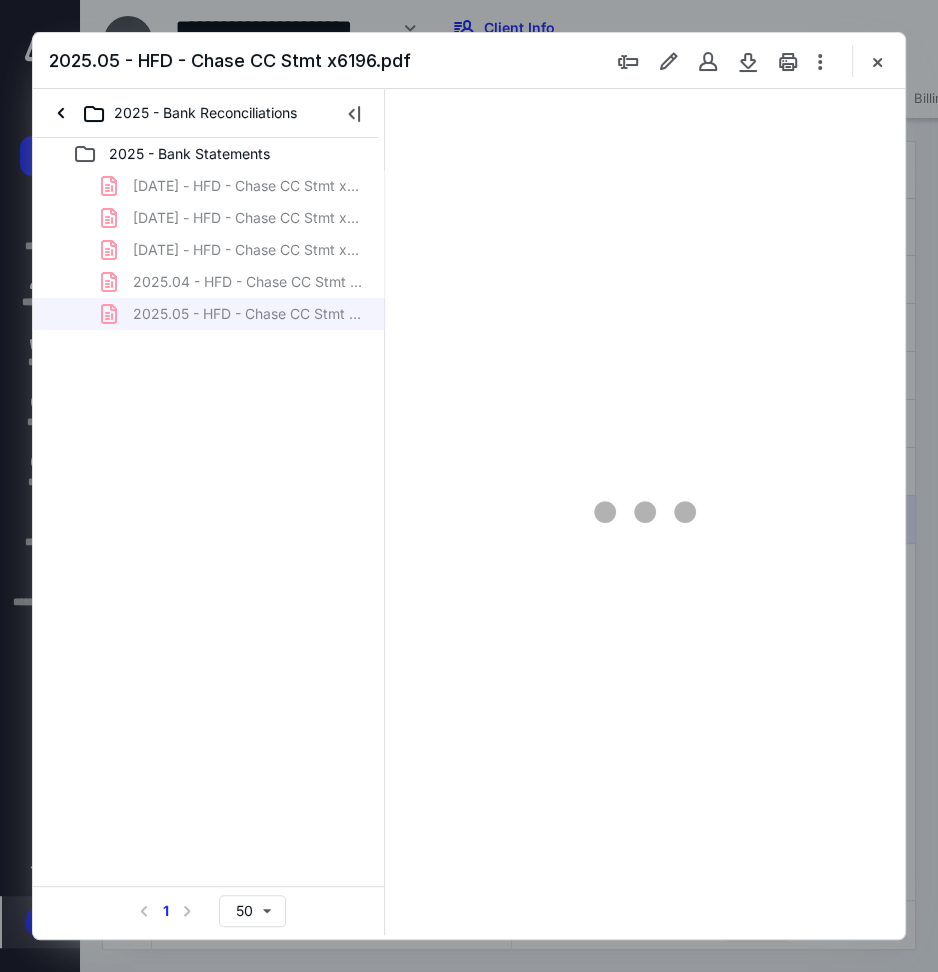 scroll, scrollTop: 0, scrollLeft: 0, axis: both 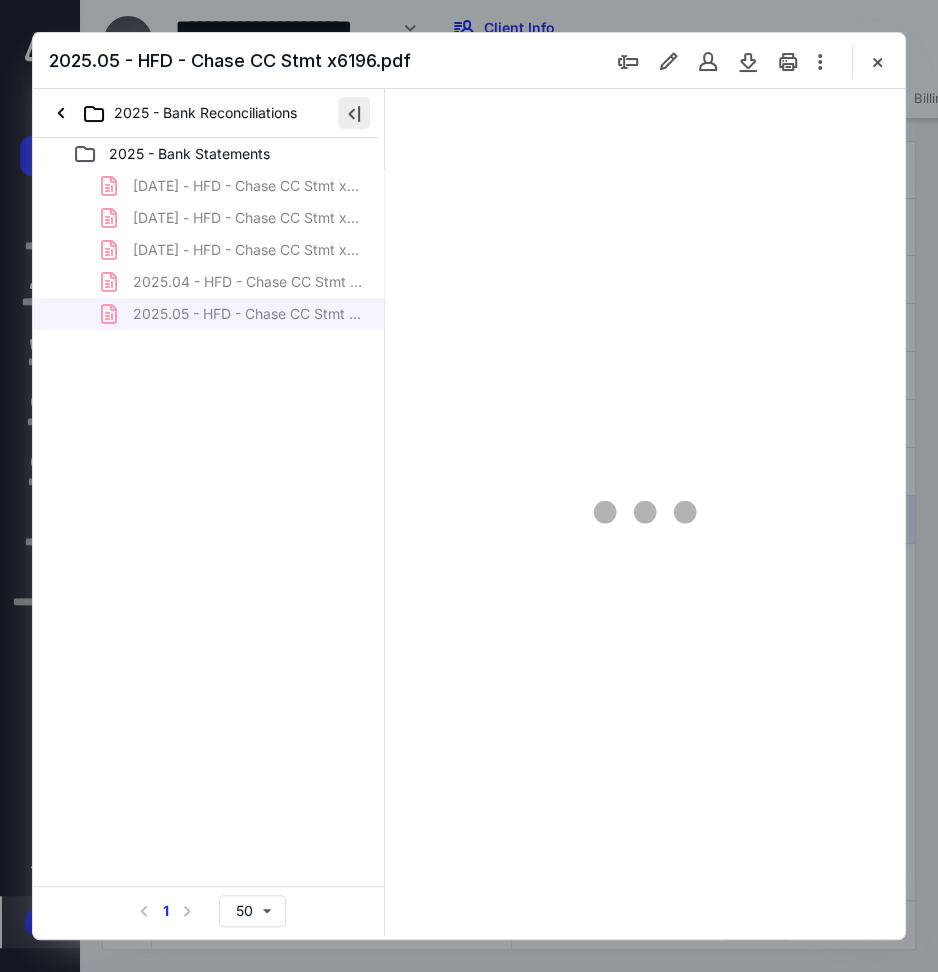 click at bounding box center [354, 113] 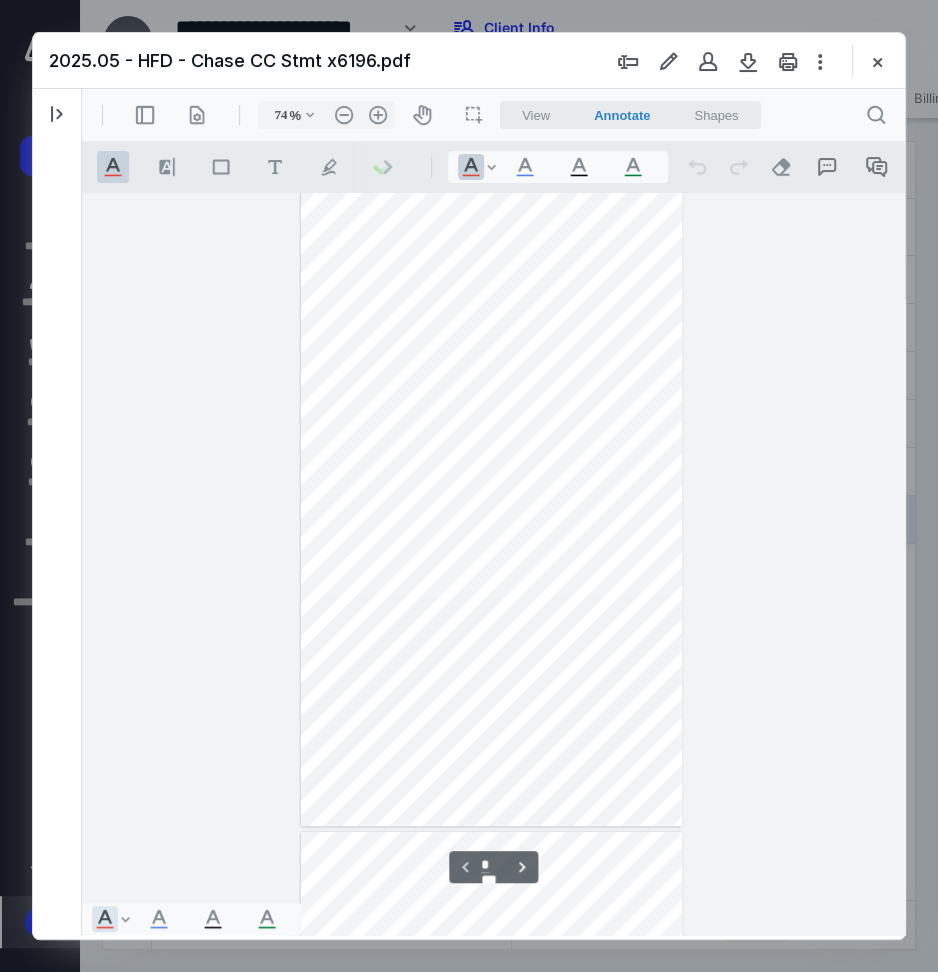 scroll, scrollTop: 65, scrollLeft: 0, axis: vertical 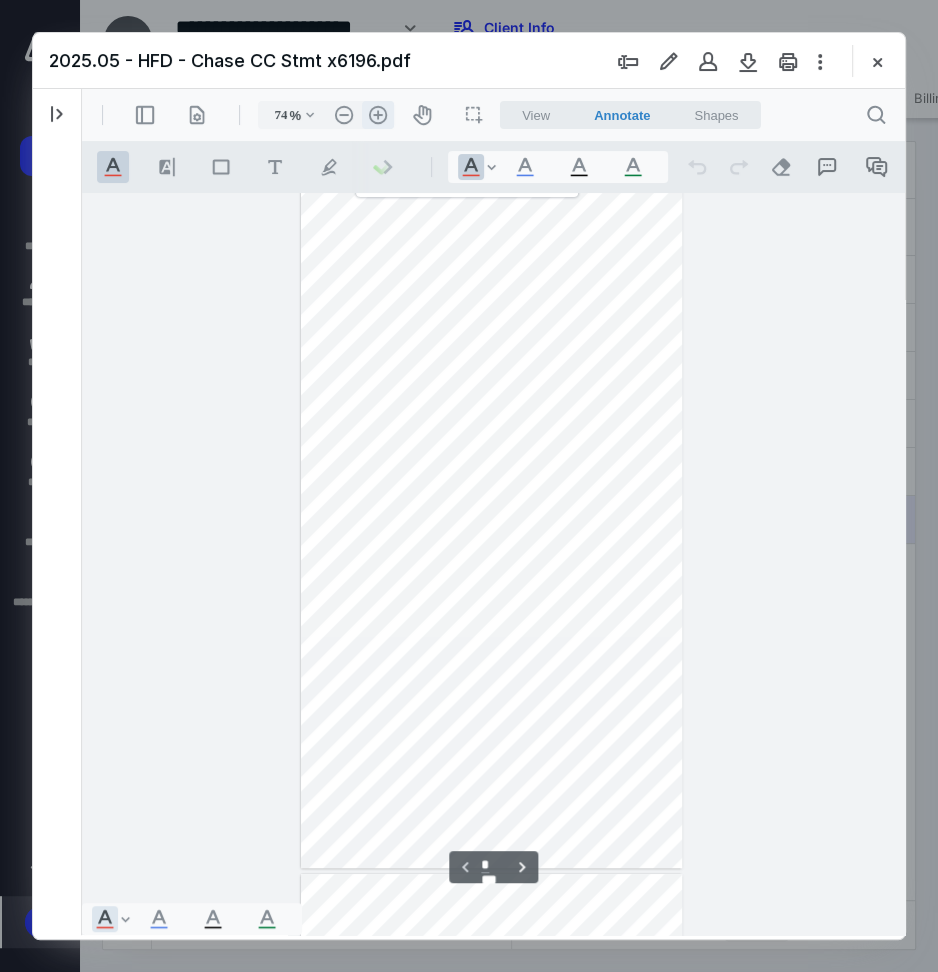 click on ".cls-1{fill:#abb0c4;} icon - header - zoom - in - line" at bounding box center [378, 115] 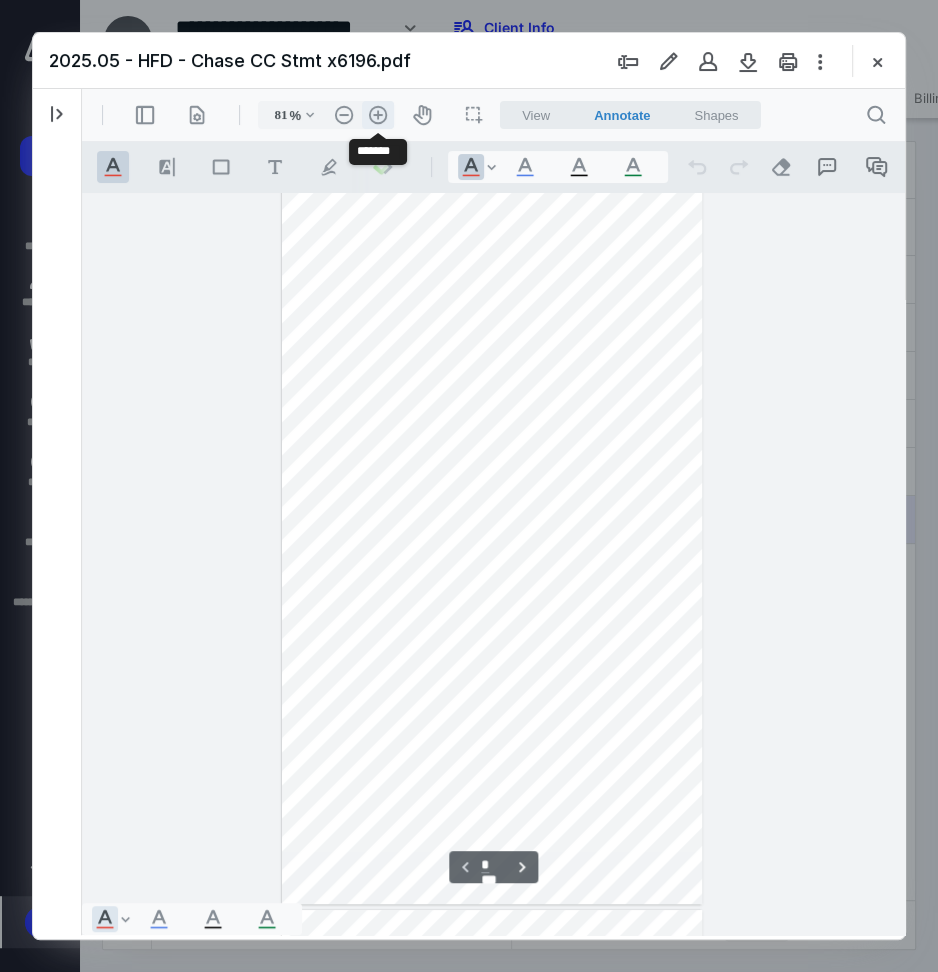 click on ".cls-1{fill:#abb0c4;} icon - header - zoom - in - line" at bounding box center (378, 115) 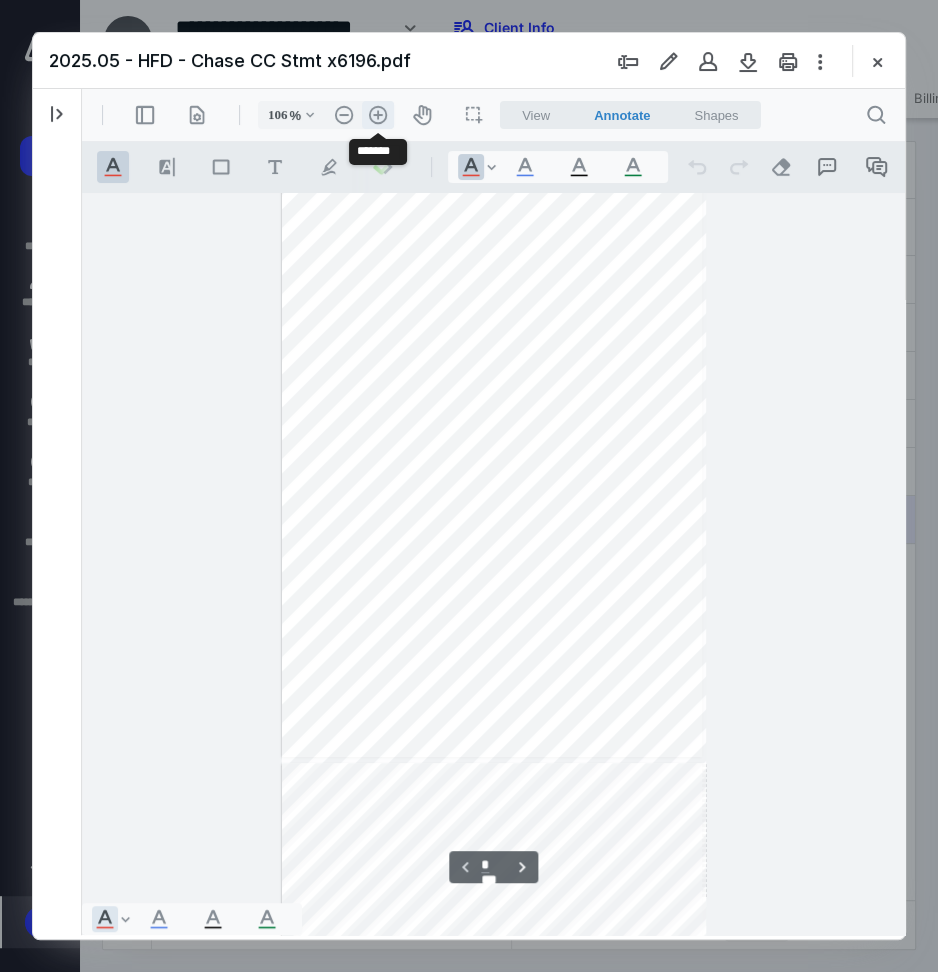 click on ".cls-1{fill:#abb0c4;} icon - header - zoom - in - line" at bounding box center (378, 115) 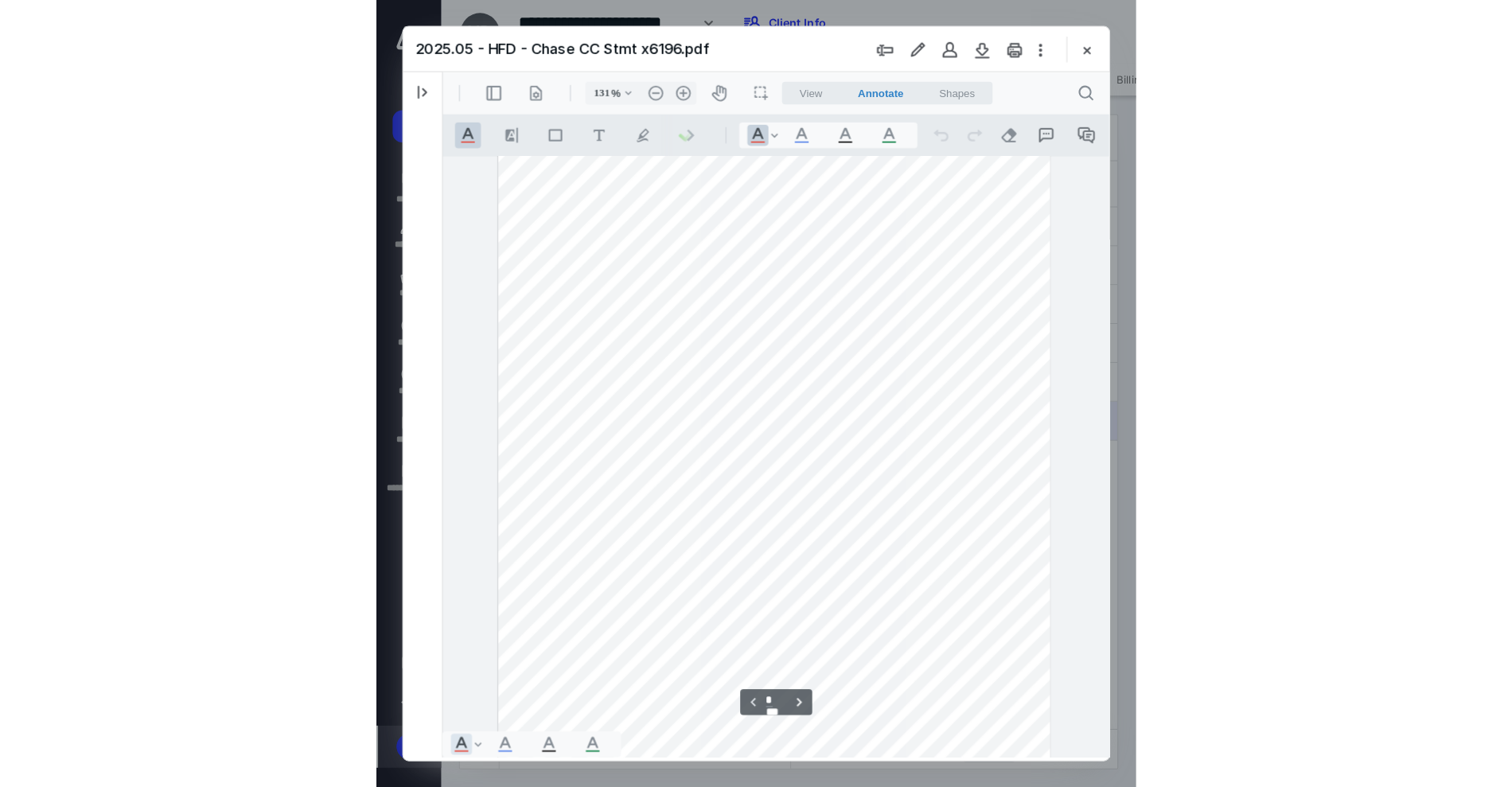 scroll, scrollTop: 203, scrollLeft: 0, axis: vertical 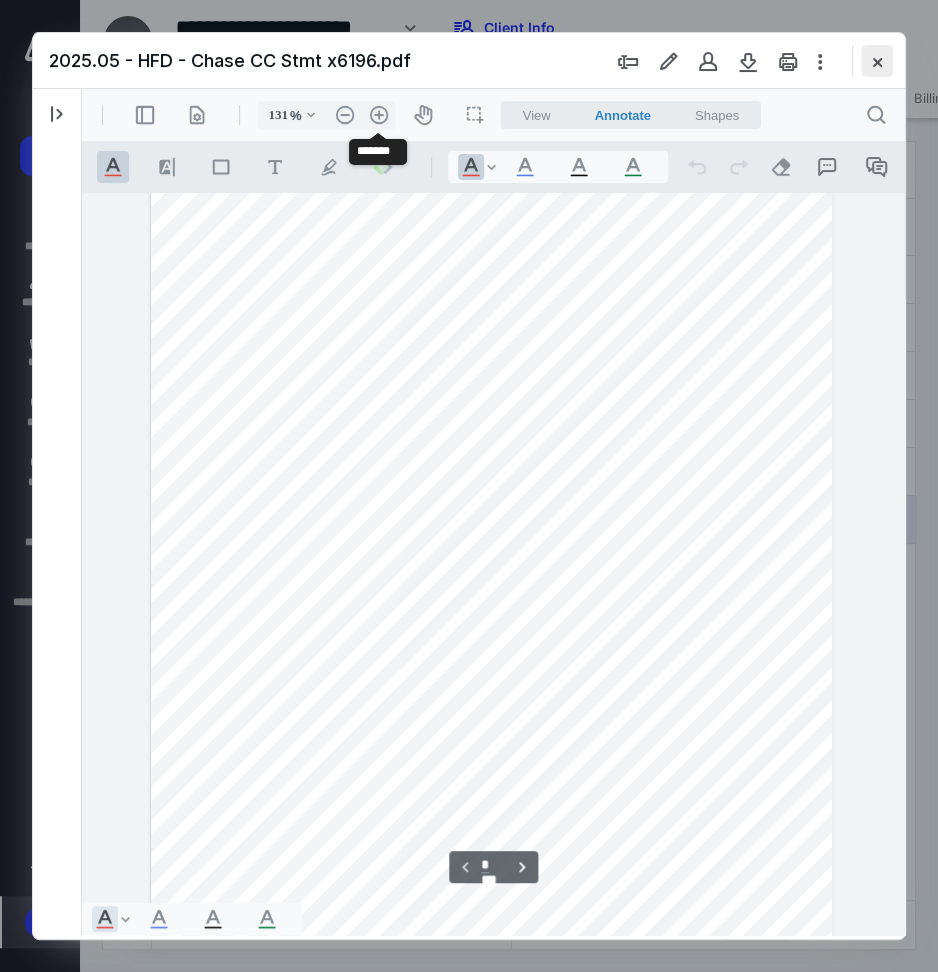click at bounding box center (877, 61) 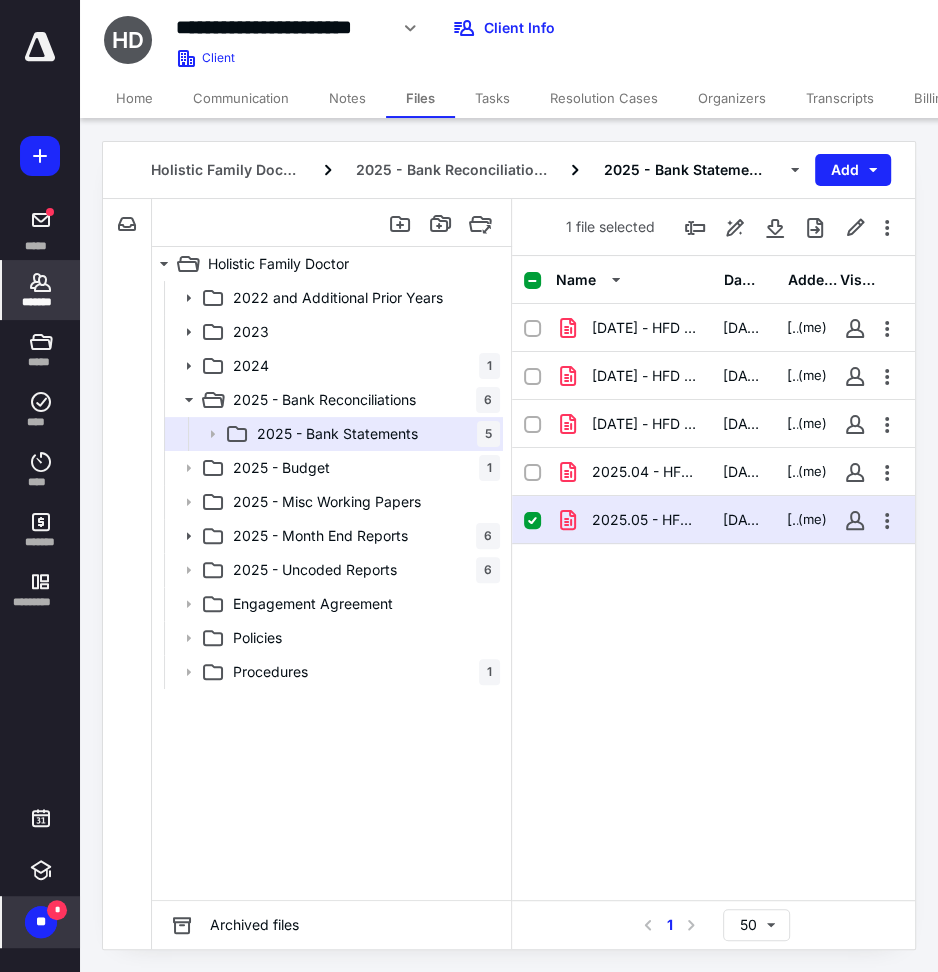 click 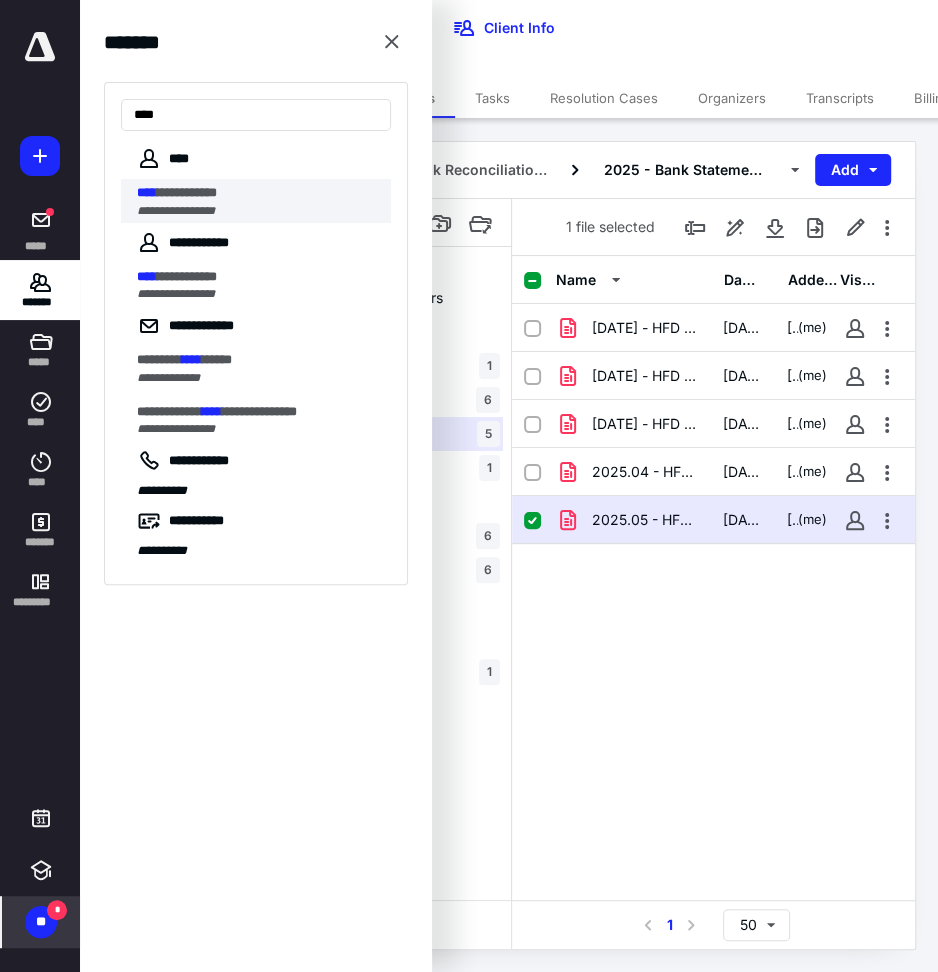 click on "**********" at bounding box center (258, 193) 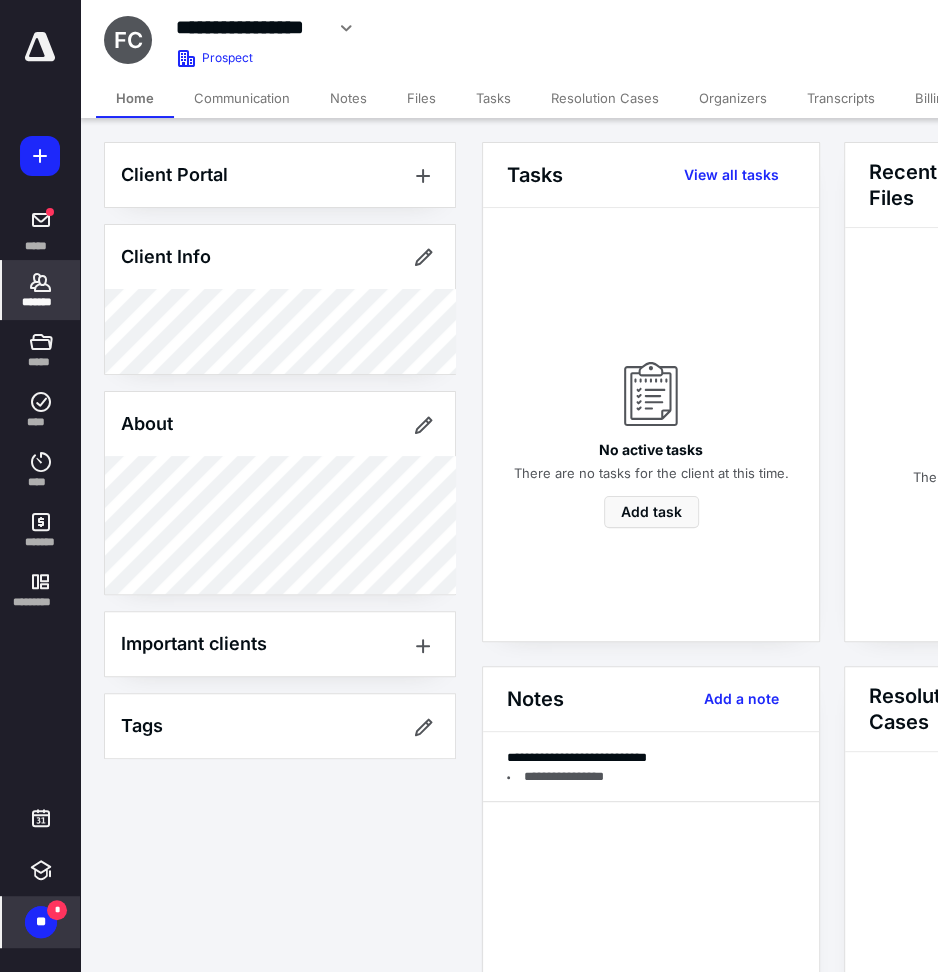 click on "Notes" at bounding box center (348, 98) 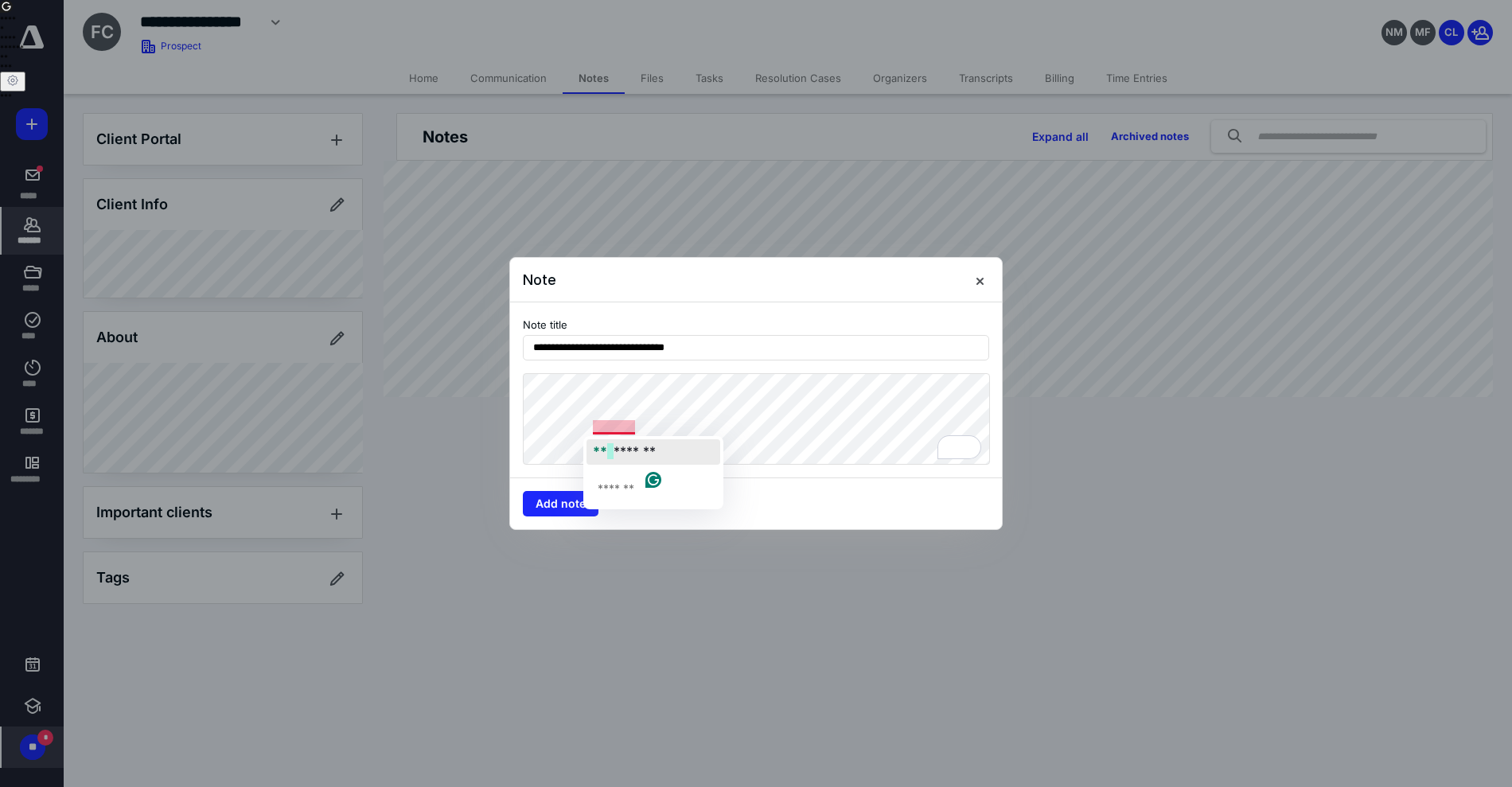 click on "*******" 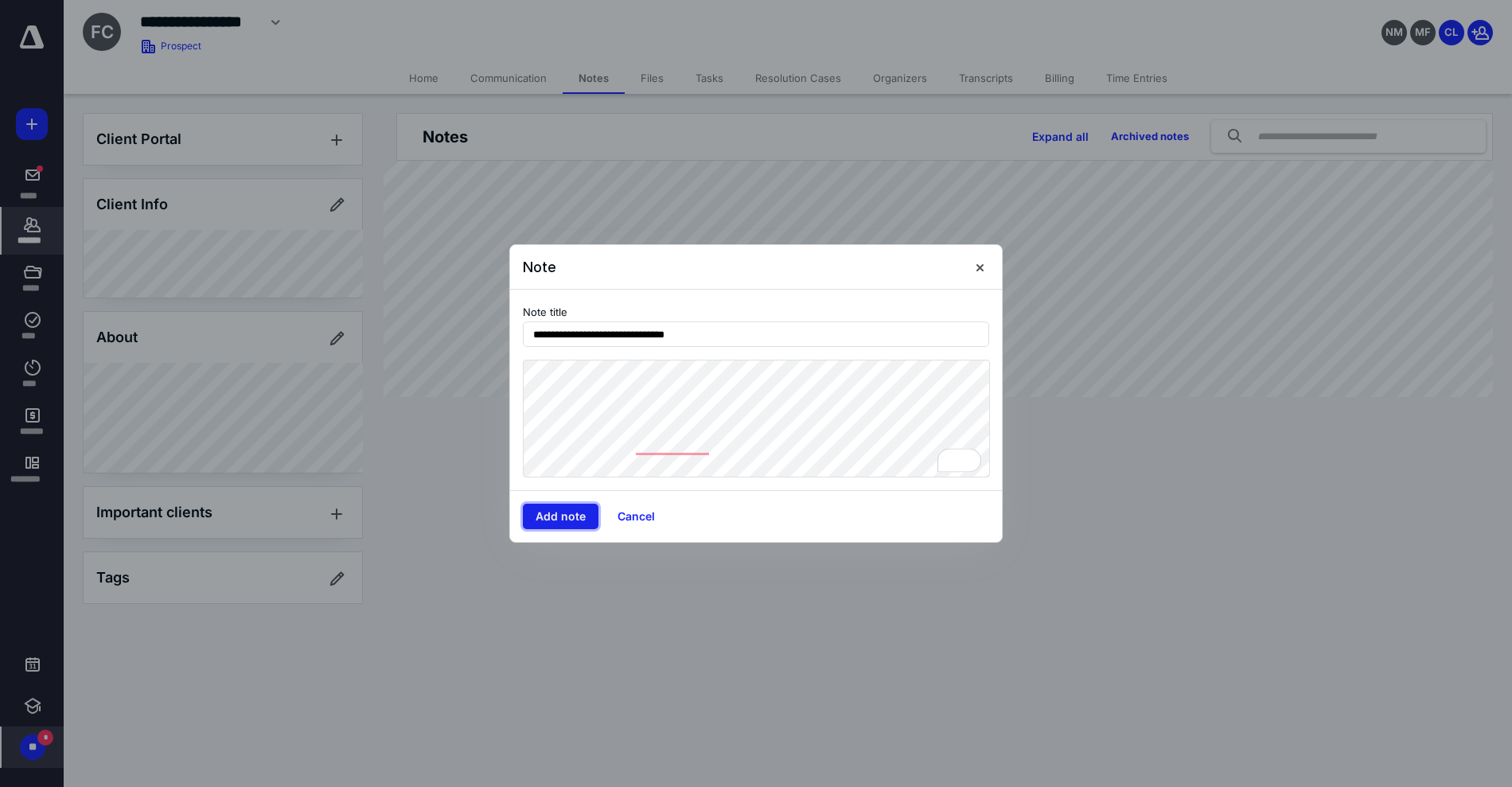 click on "Add note" at bounding box center (560, 516) 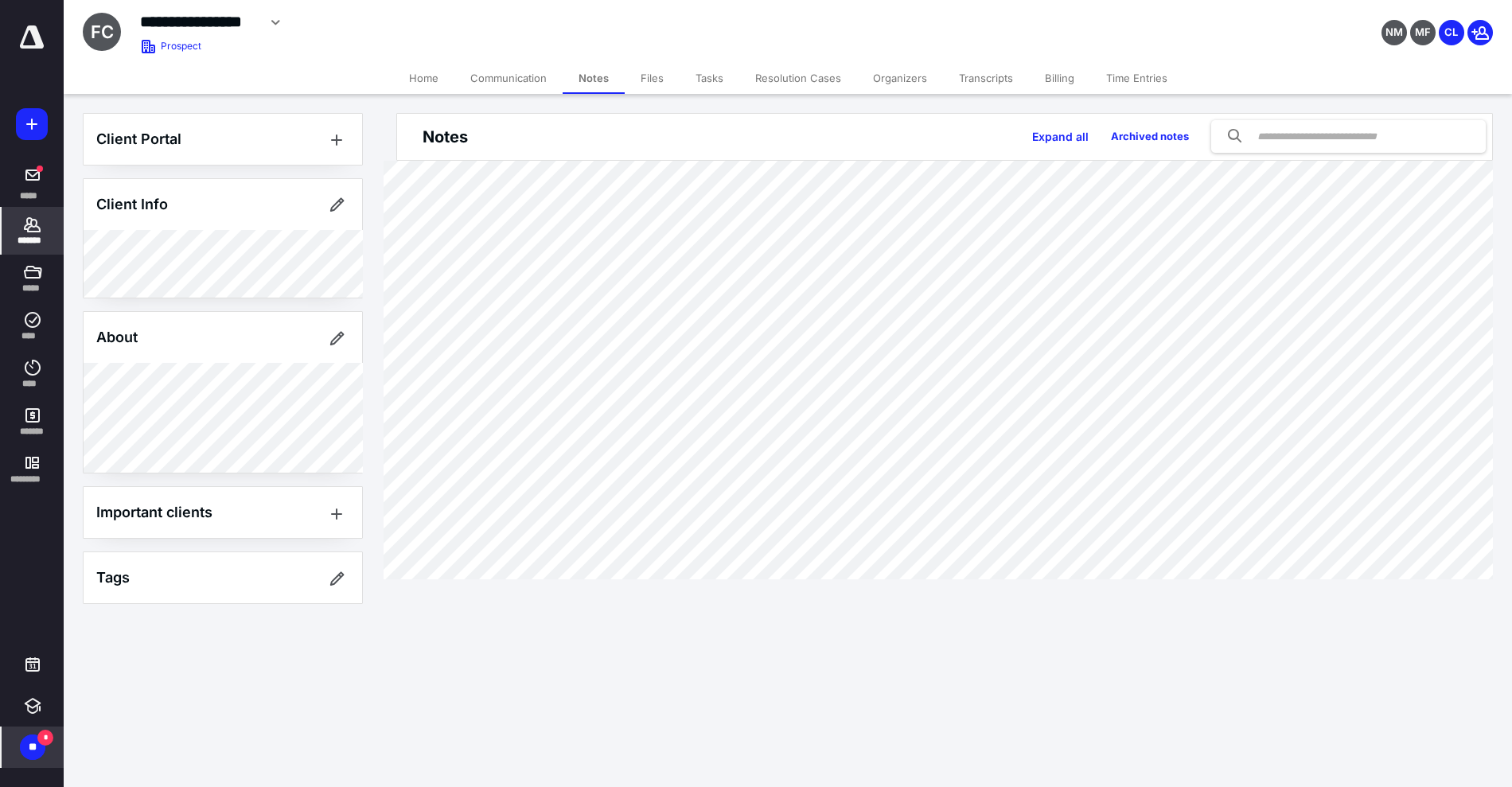 click 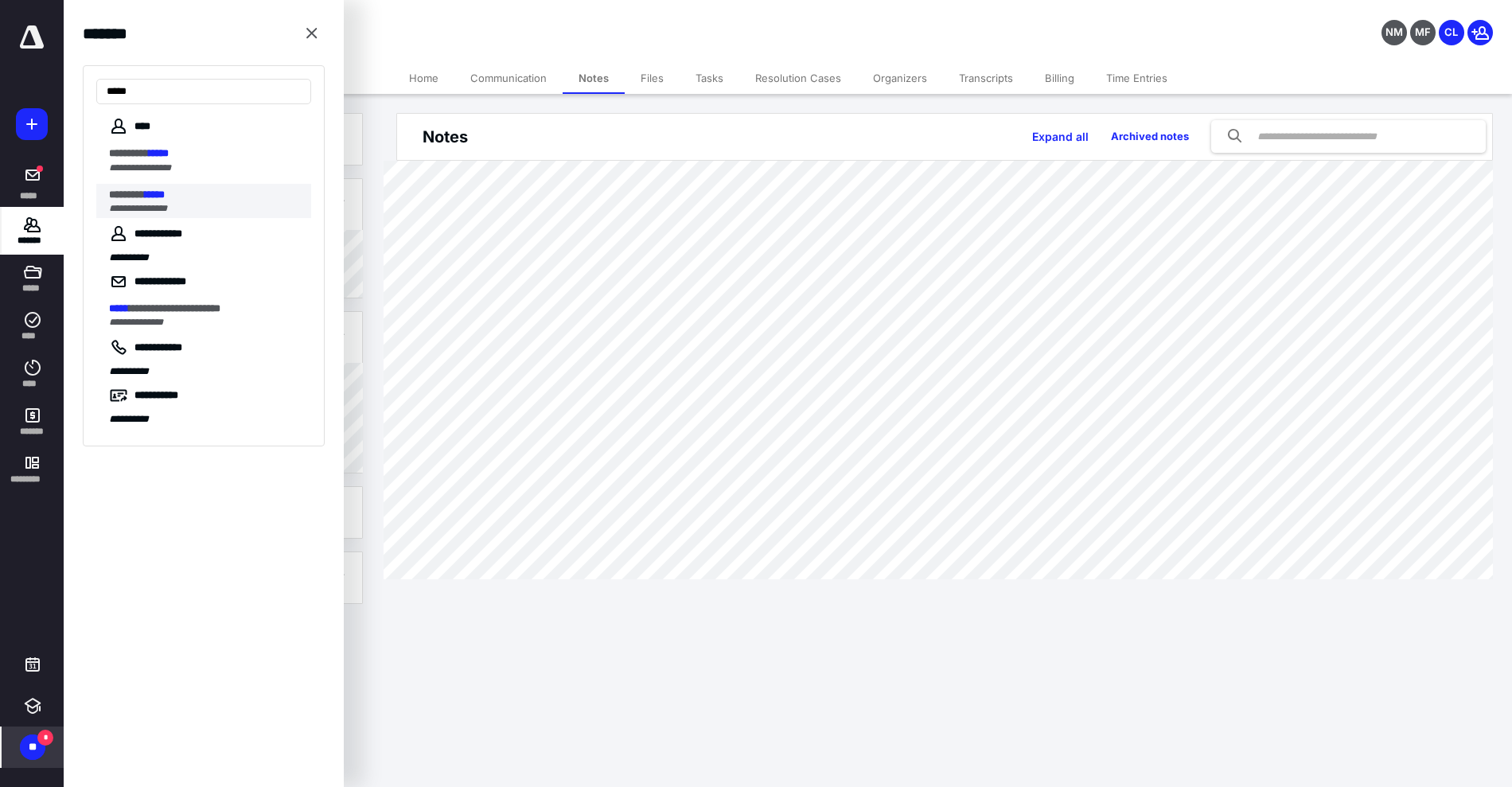 click on "********" at bounding box center [127, 194] 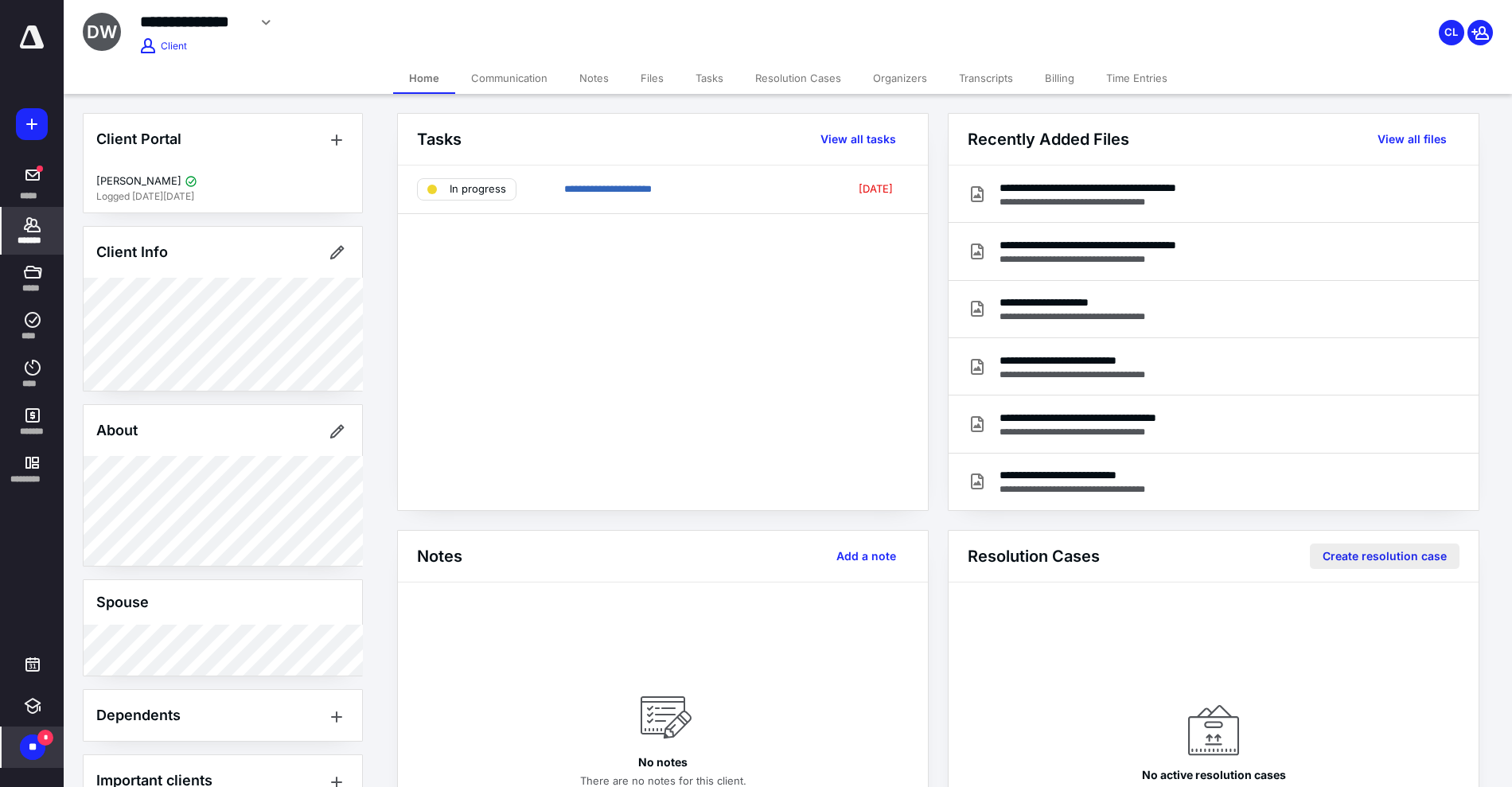 drag, startPoint x: 133, startPoint y: 187, endPoint x: 1351, endPoint y: 559, distance: 1273.5415 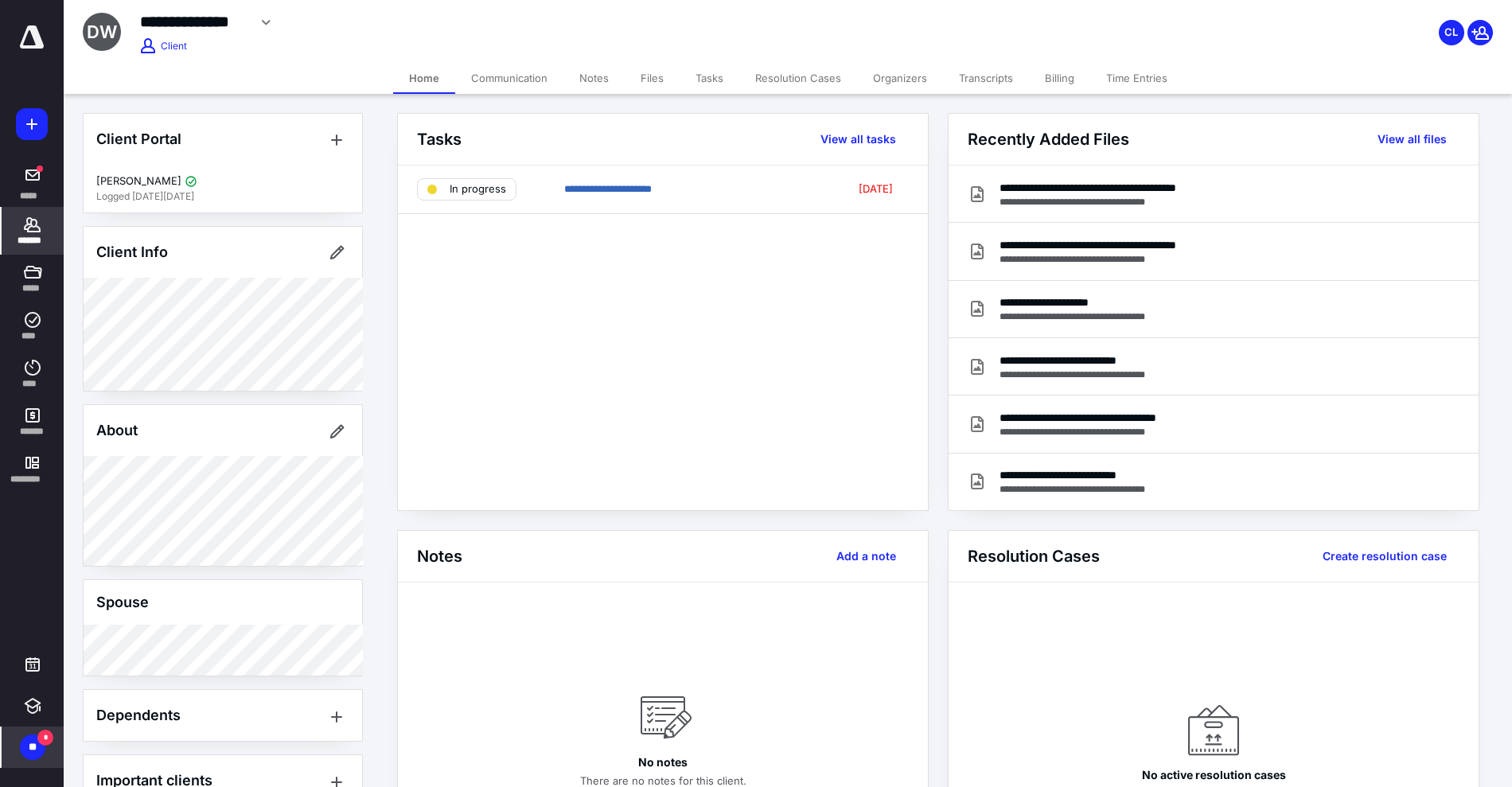 click on "Files" at bounding box center (652, 78) 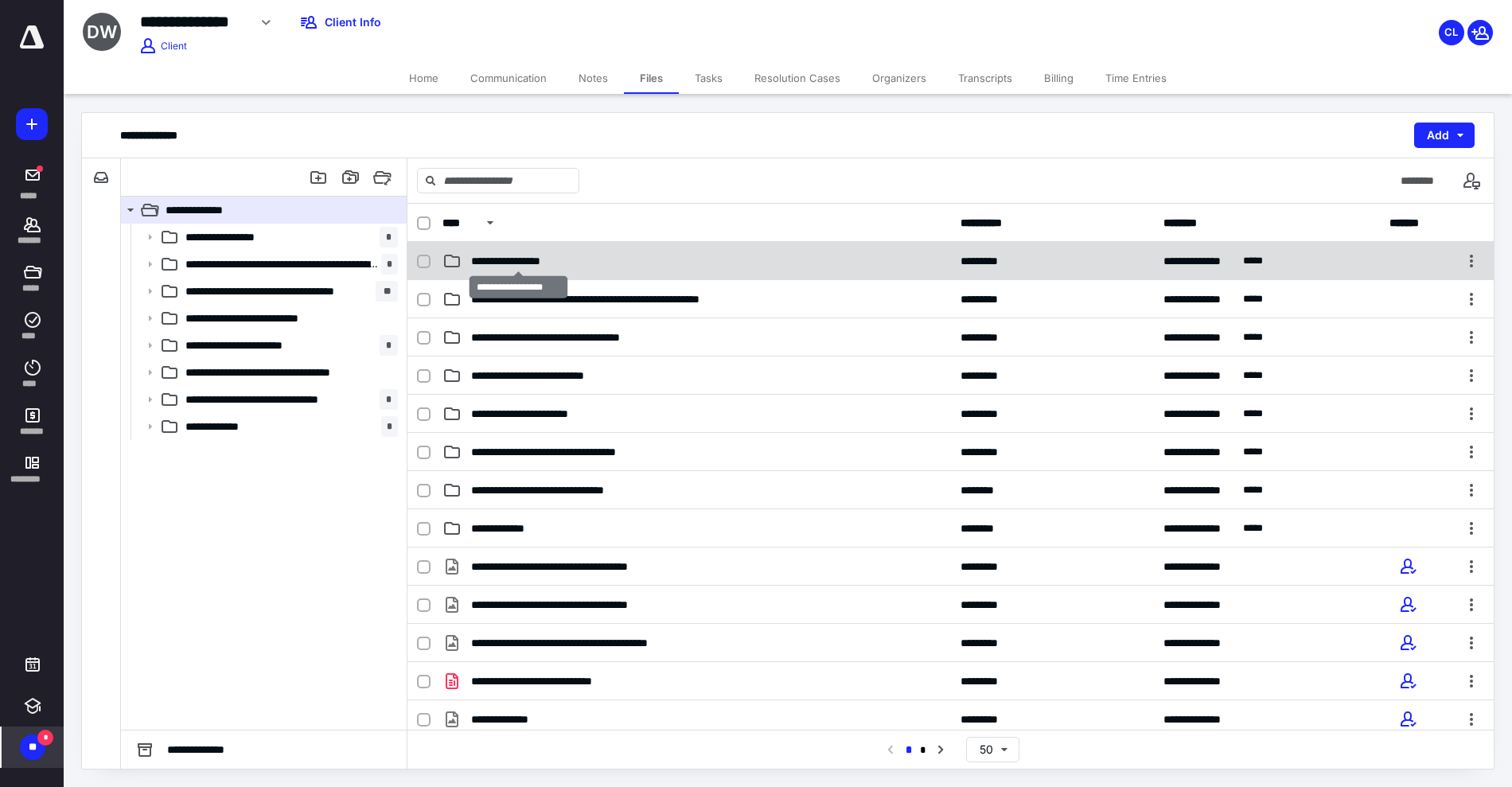 click on "**********" at bounding box center [519, 261] 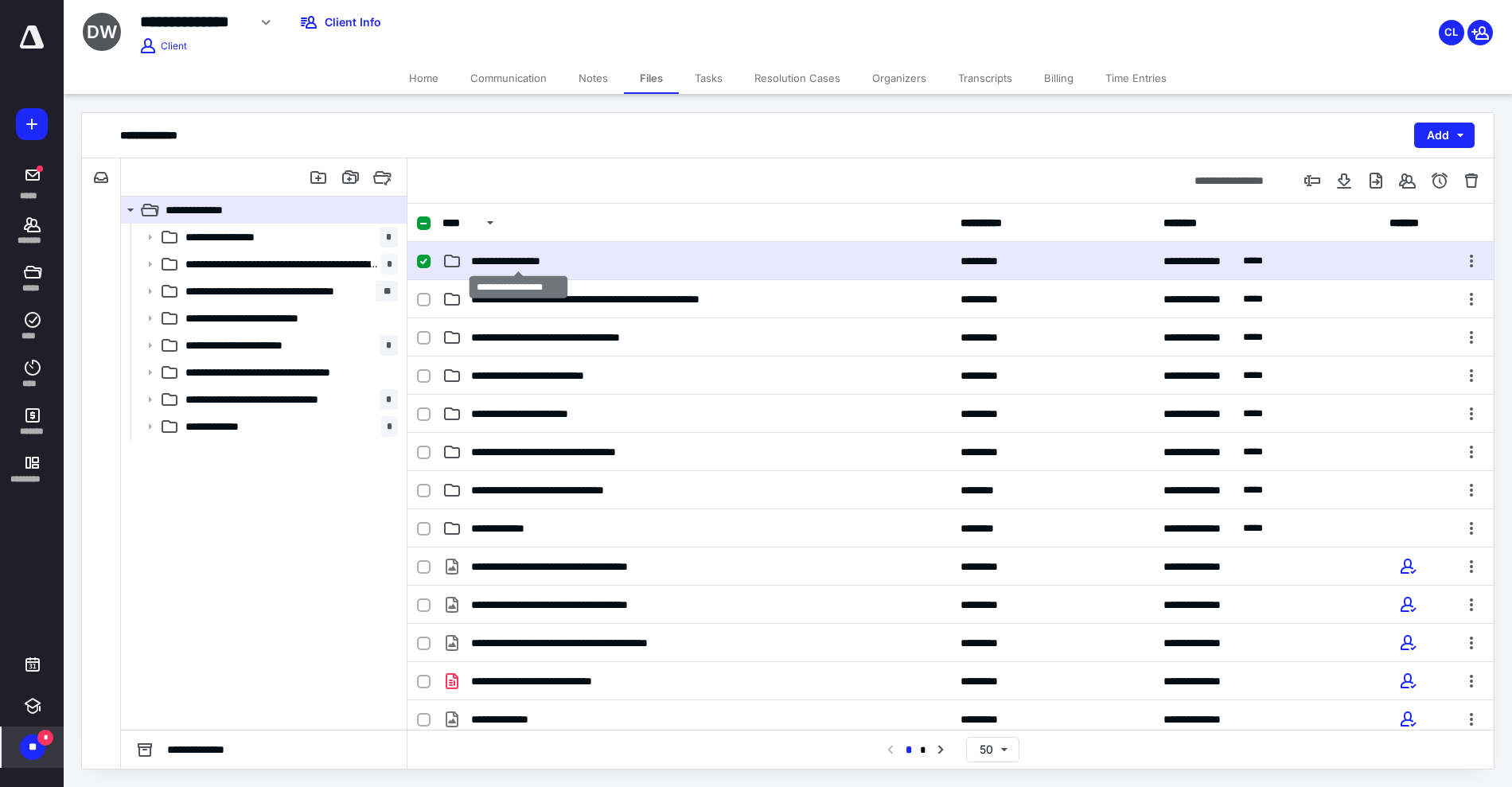 click on "**********" at bounding box center (519, 261) 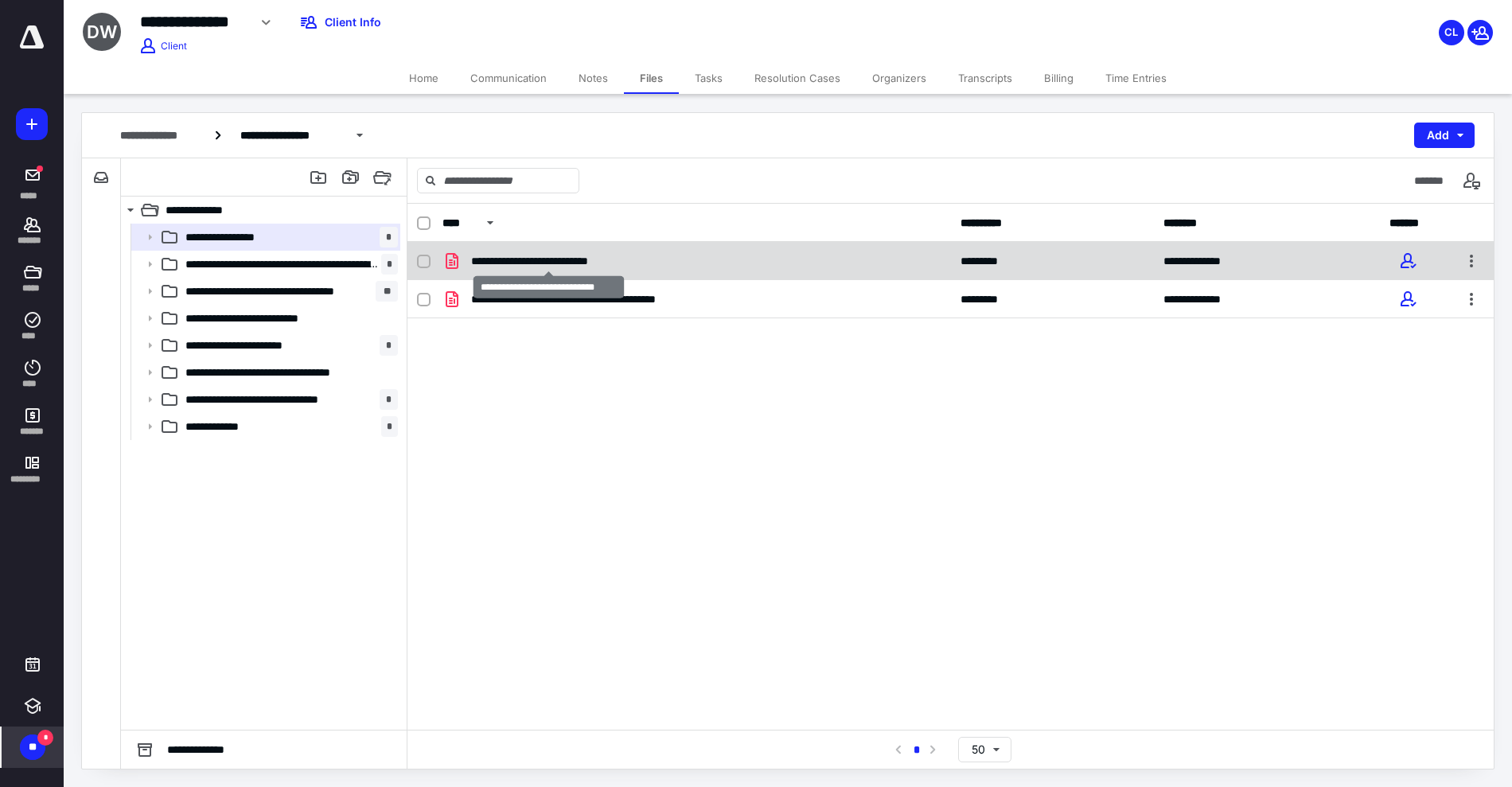 click on "**********" at bounding box center [549, 261] 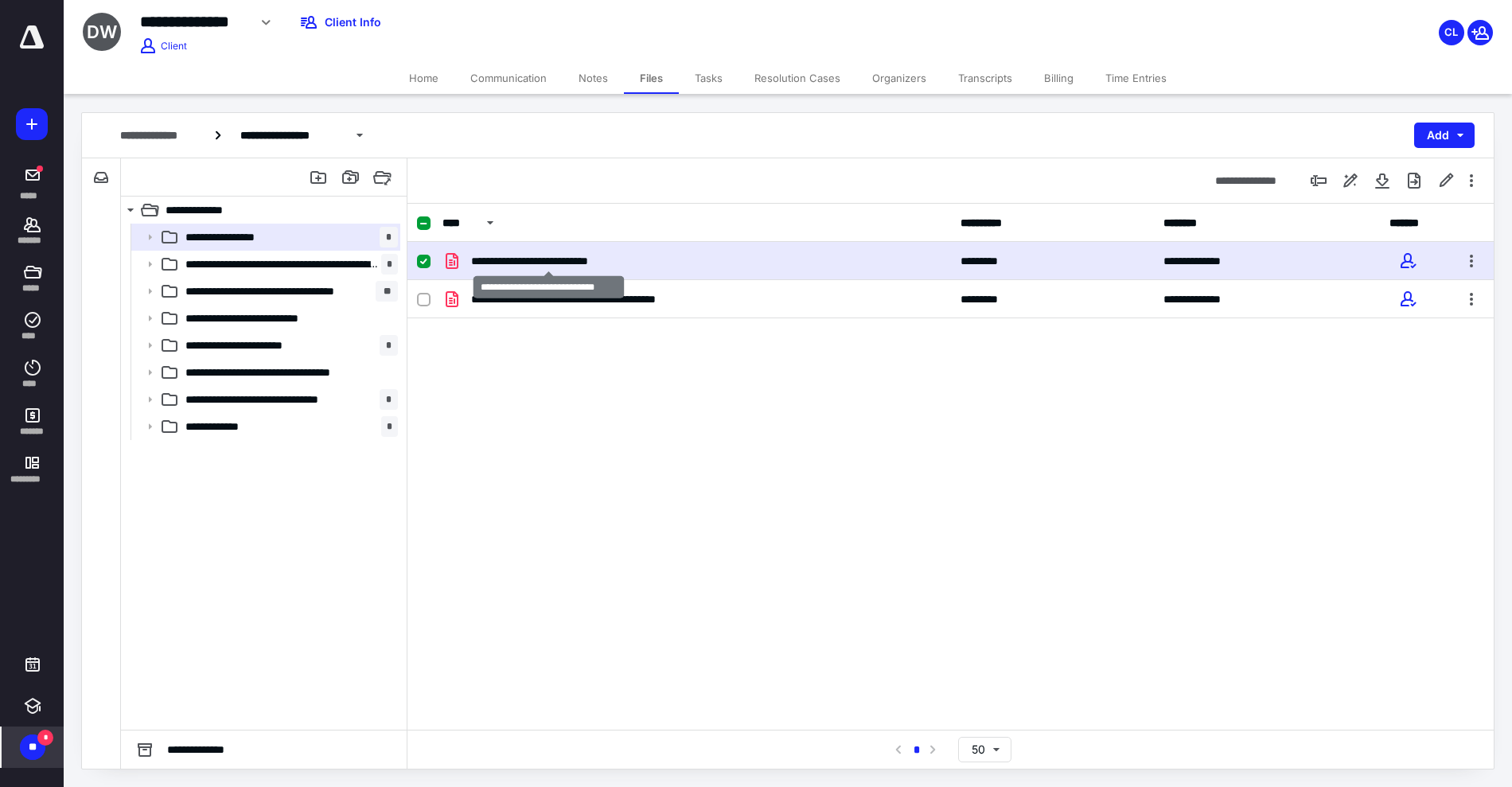 click on "**********" at bounding box center [549, 261] 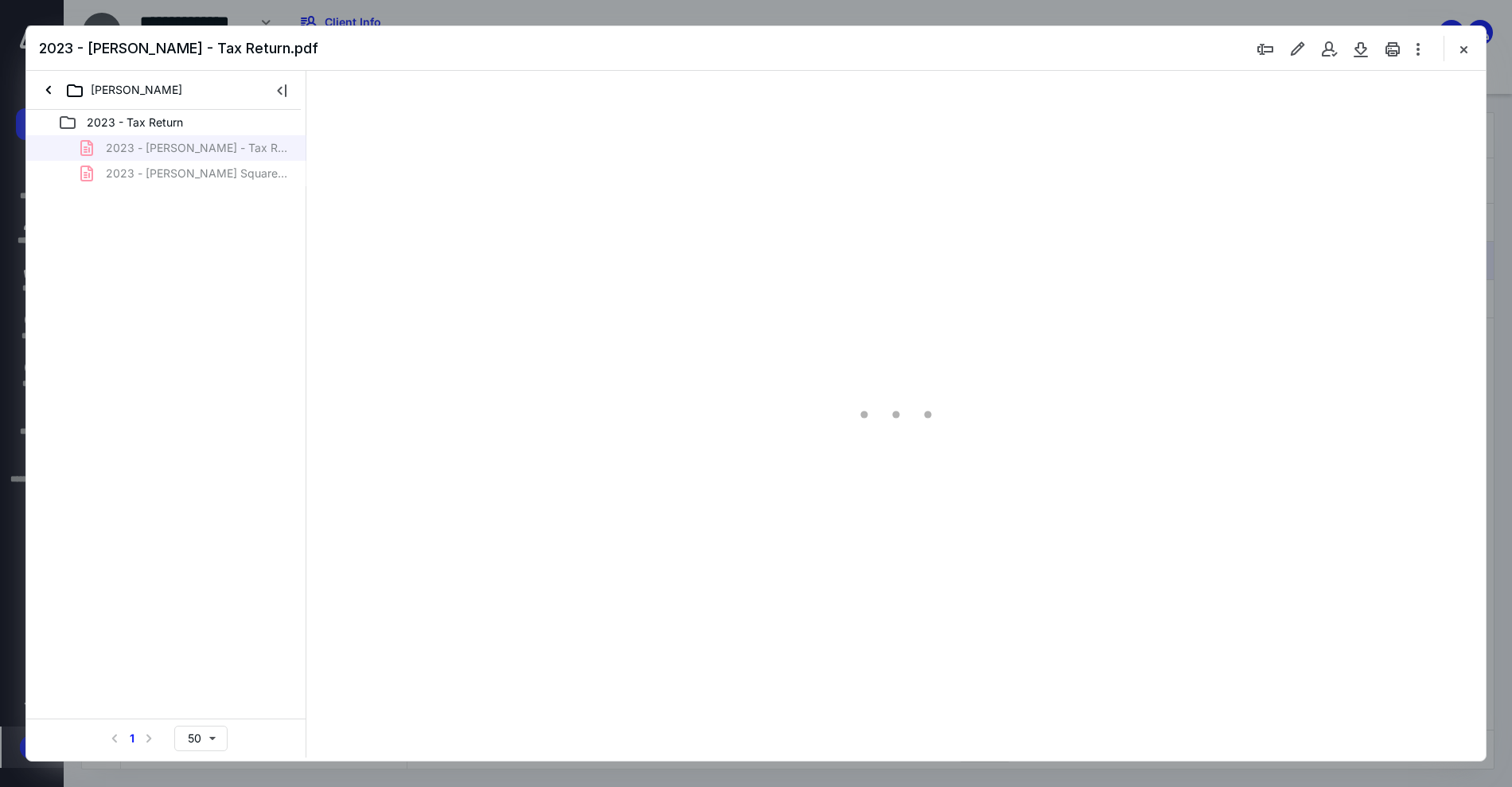 scroll, scrollTop: 0, scrollLeft: 0, axis: both 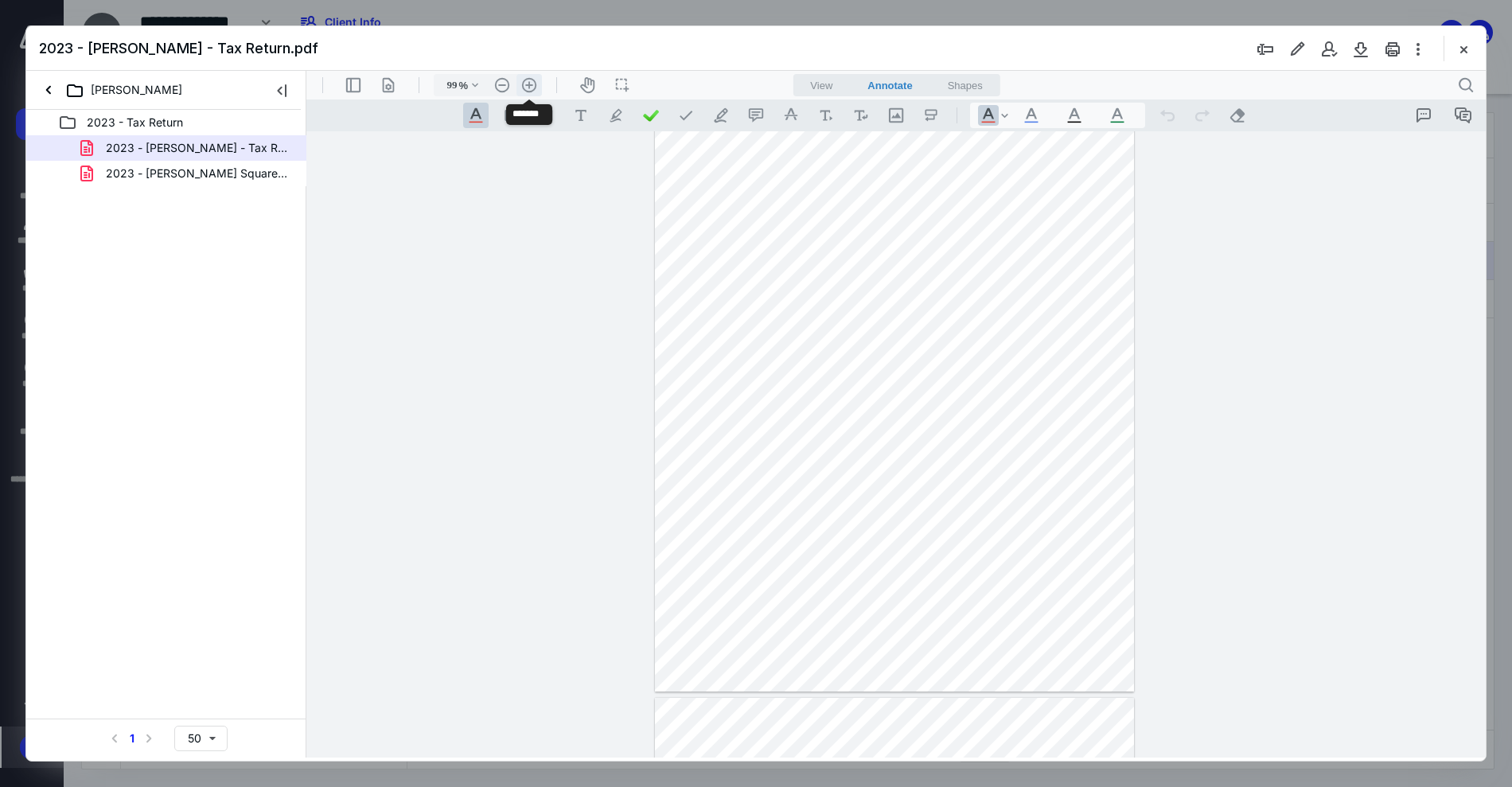 click on ".cls-1{fill:#abb0c4;} icon - header - zoom - in - line" at bounding box center (529, 85) 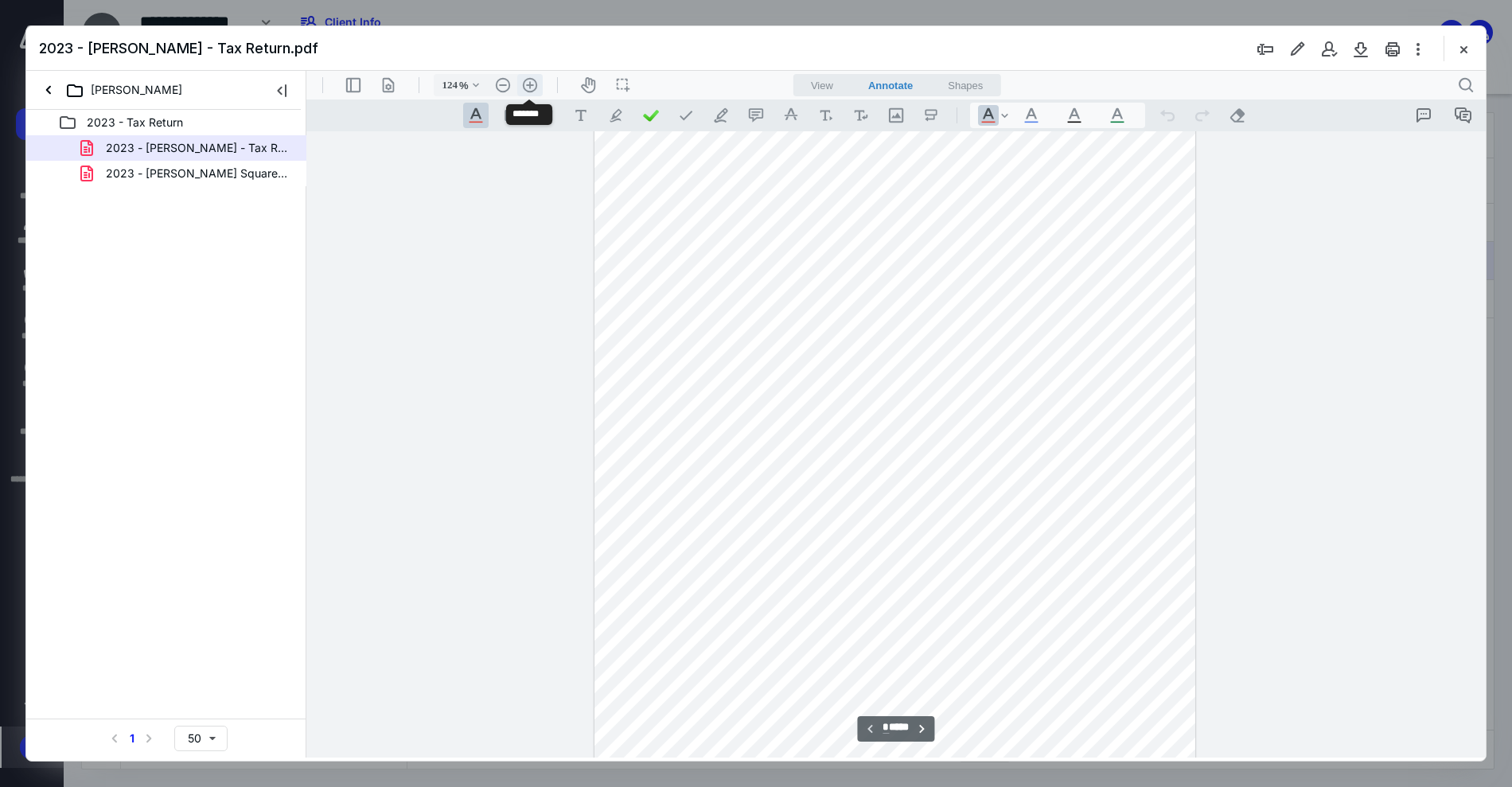 click on ".cls-1{fill:#abb0c4;} icon - header - zoom - in - line" at bounding box center (530, 85) 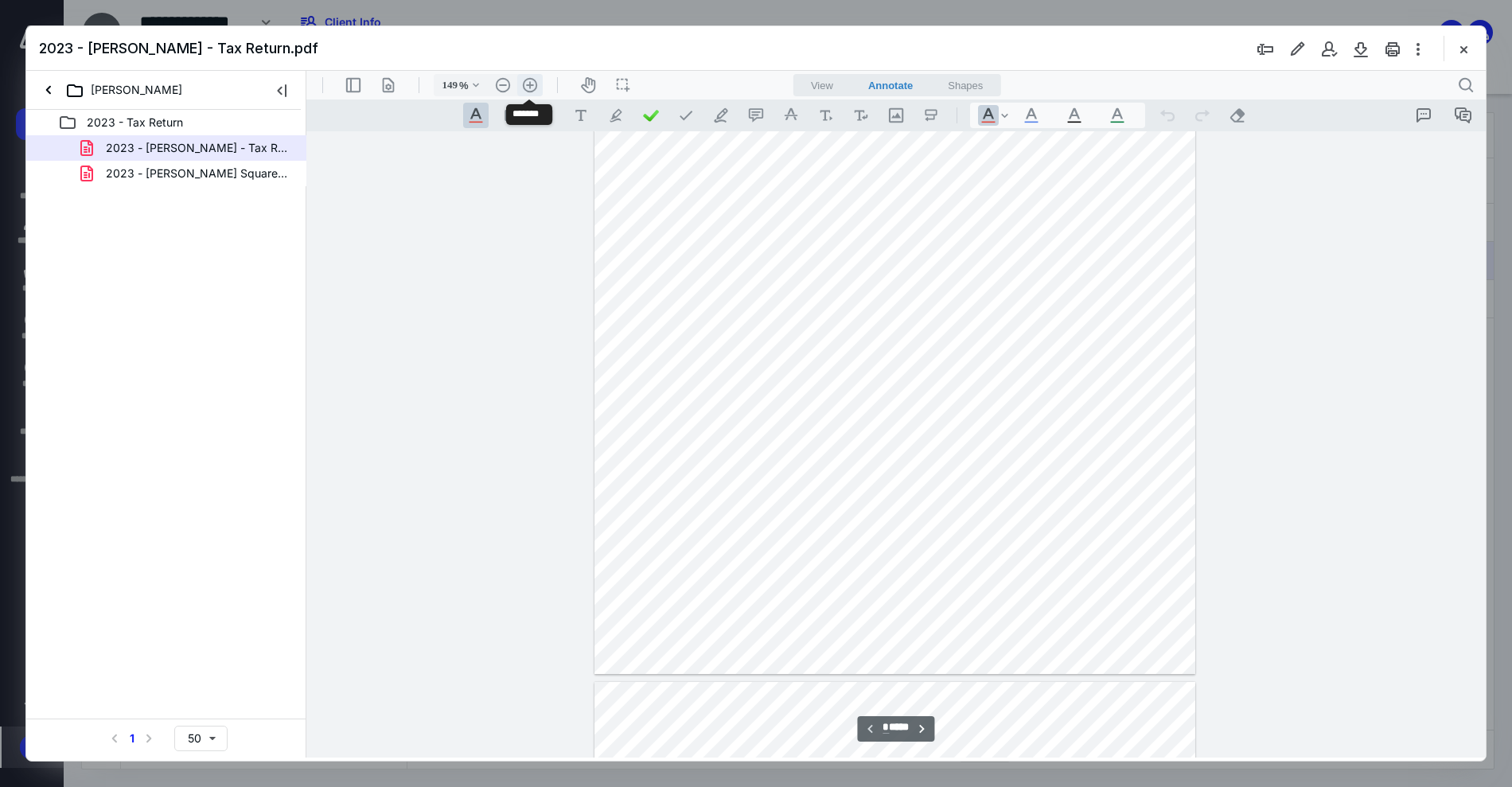 click on ".cls-1{fill:#abb0c4;} icon - header - zoom - in - line" at bounding box center [530, 85] 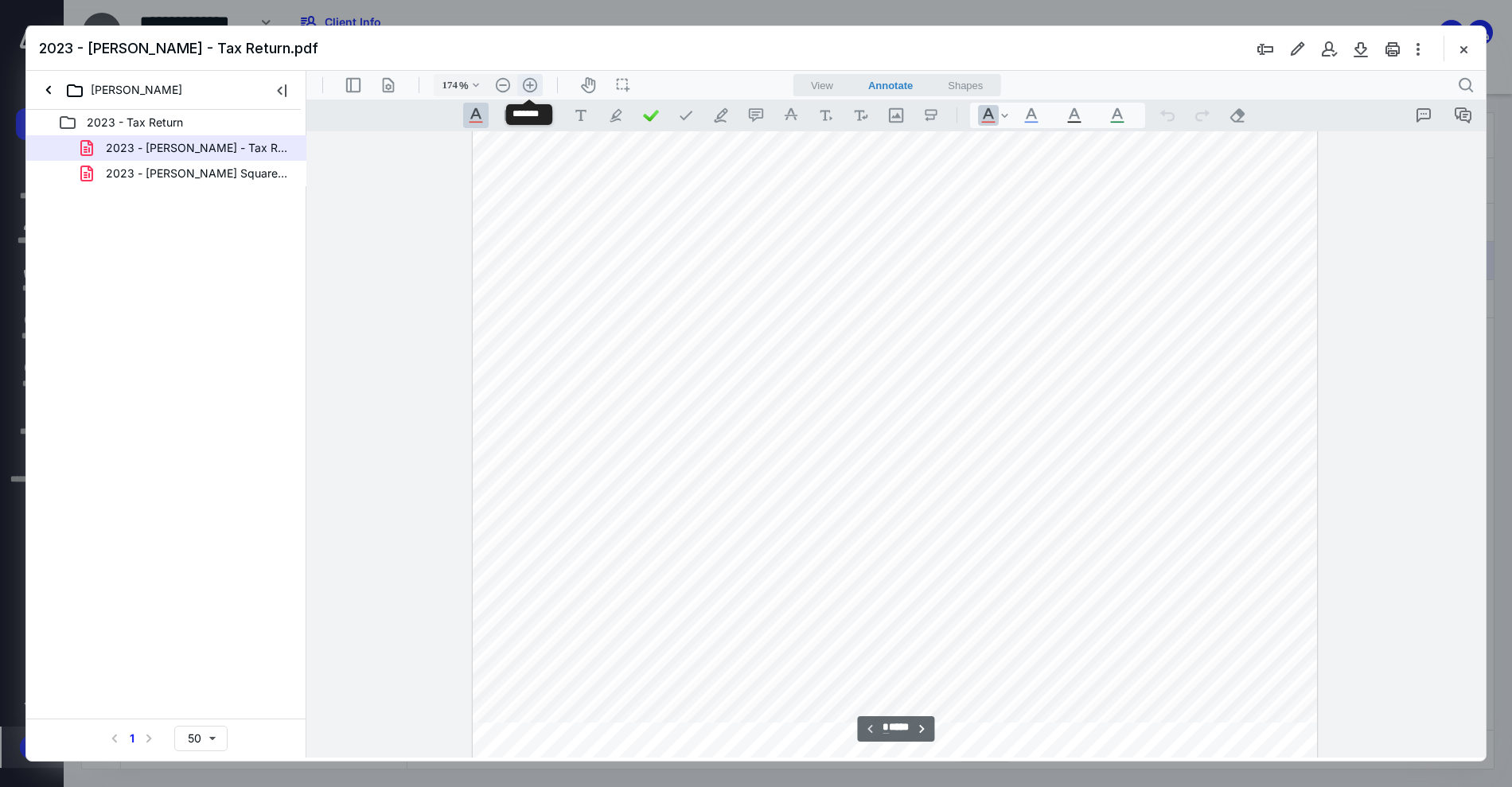 click on ".cls-1{fill:#abb0c4;} icon - header - zoom - in - line" at bounding box center (530, 85) 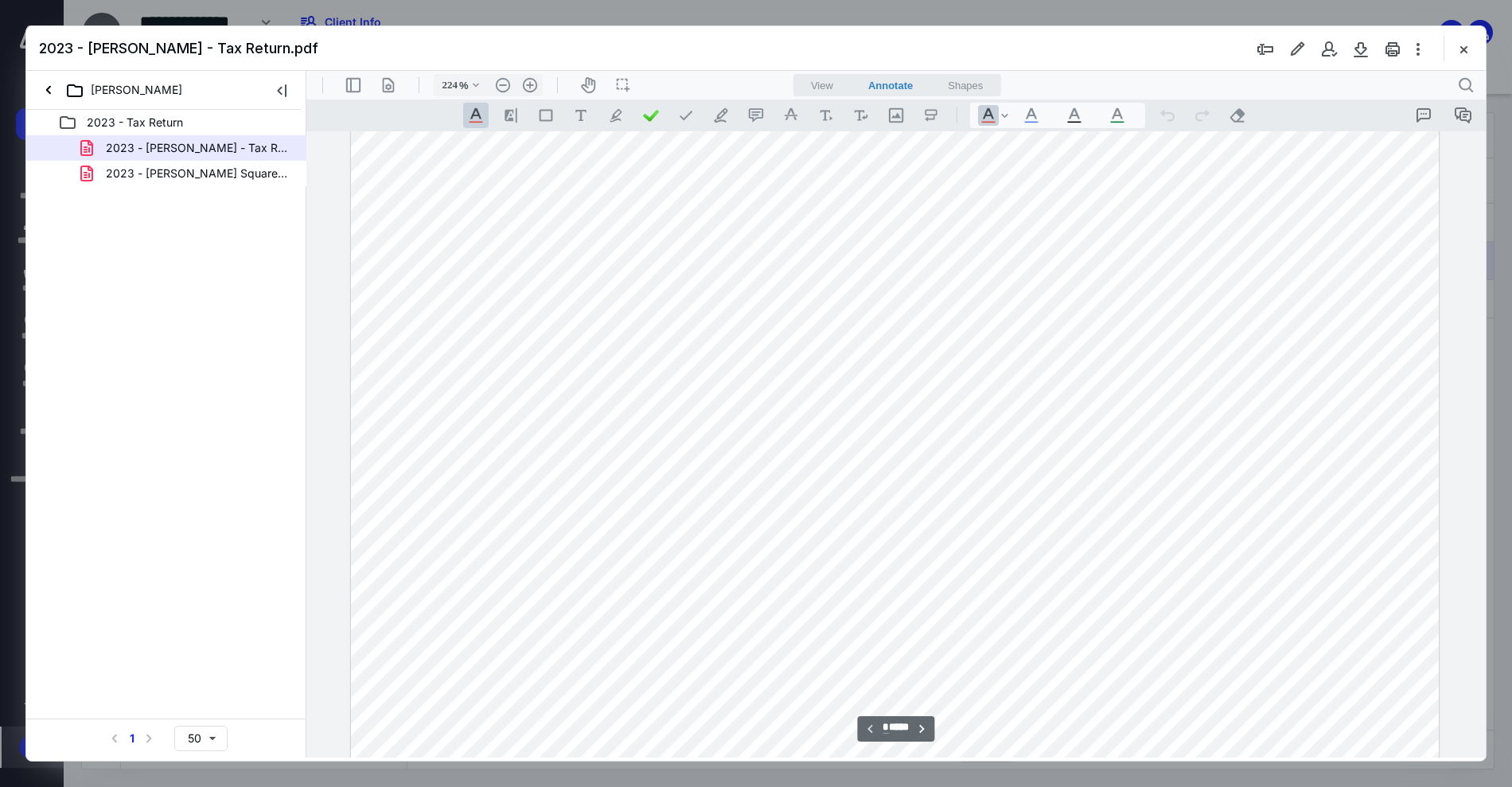 scroll, scrollTop: 0, scrollLeft: 0, axis: both 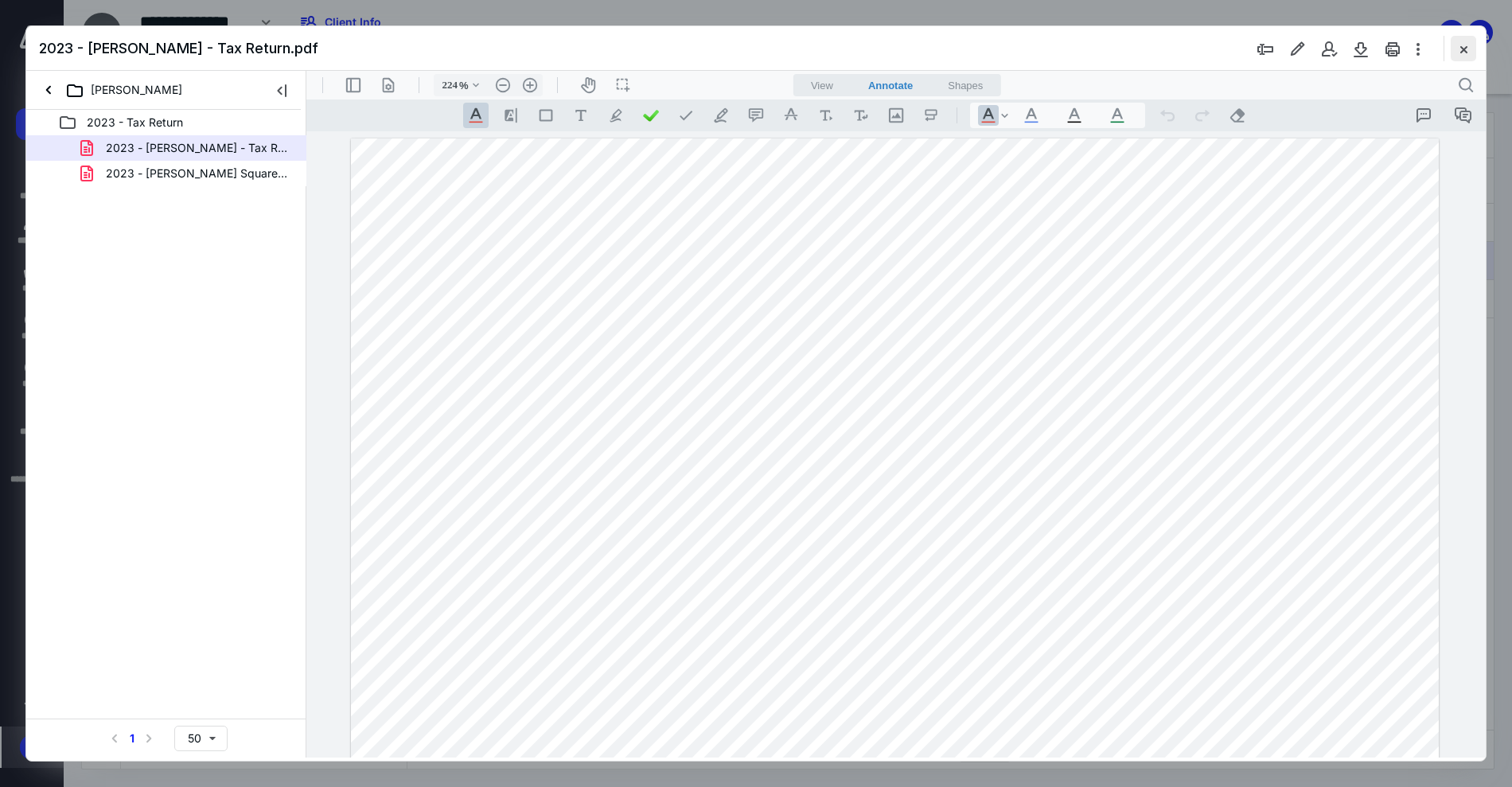 click at bounding box center (1463, 49) 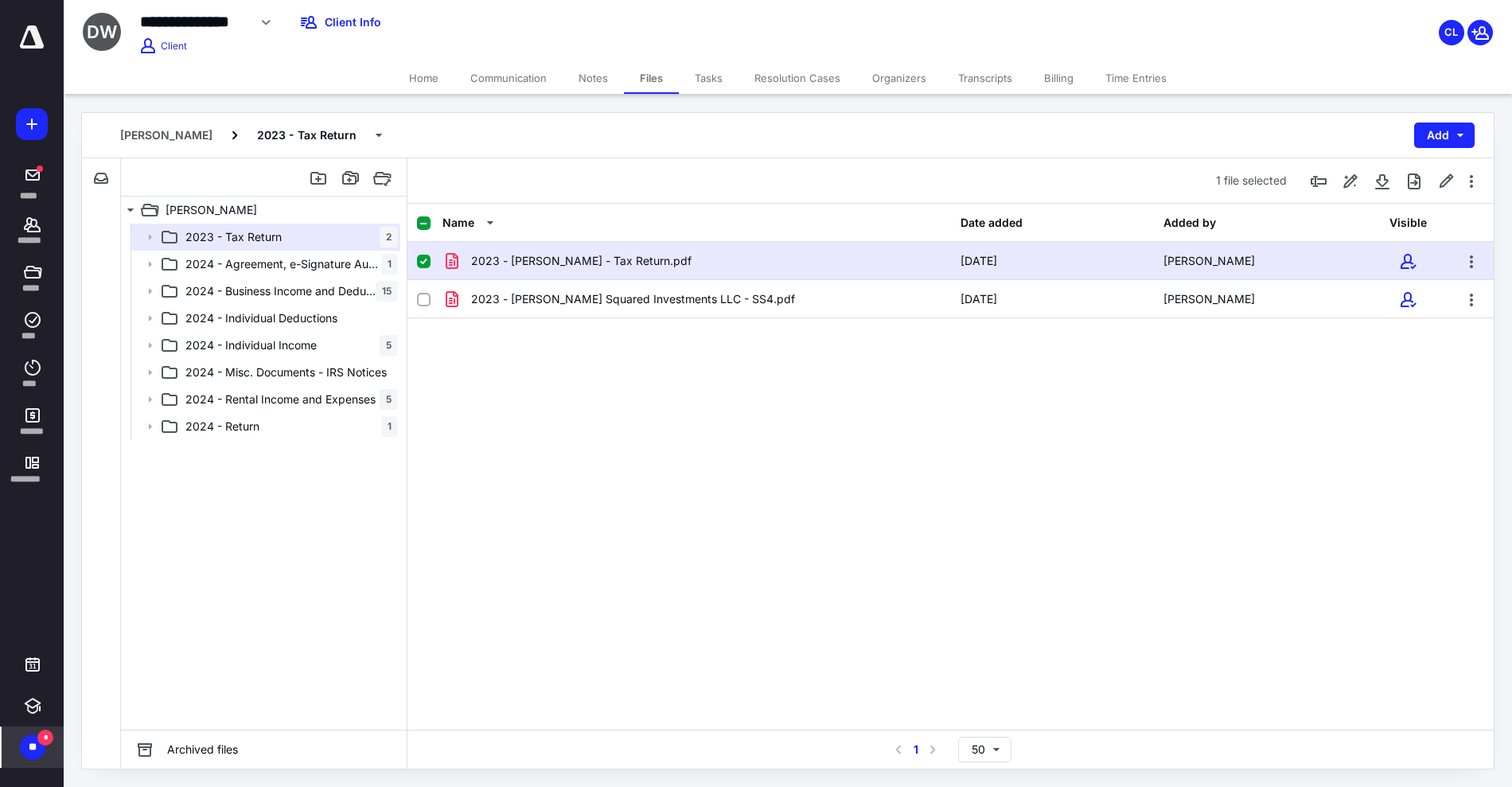 click on "Organizers" at bounding box center [899, 78] 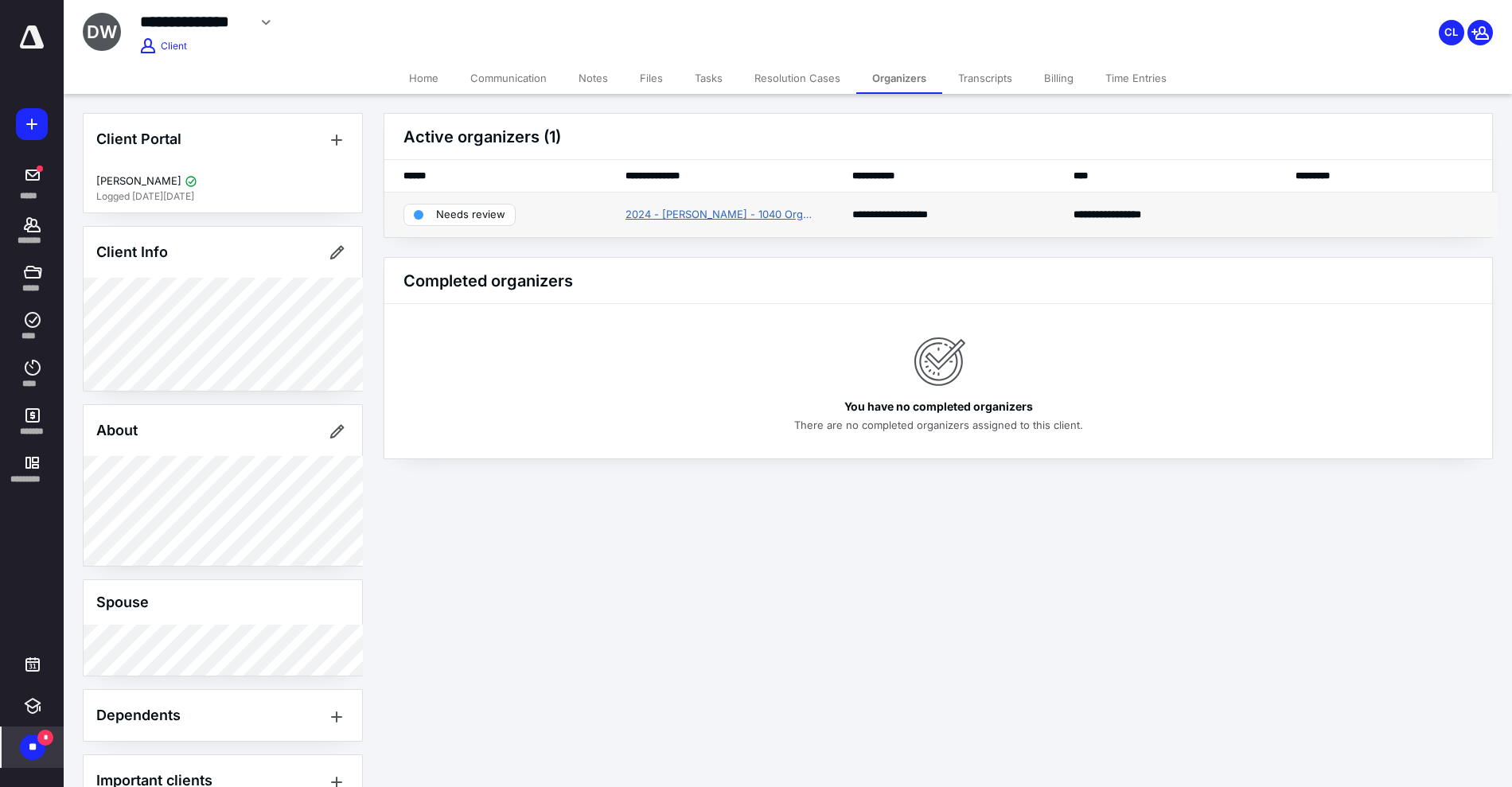click on "2024 - Wells - 1040 Organizer" at bounding box center (719, 215) 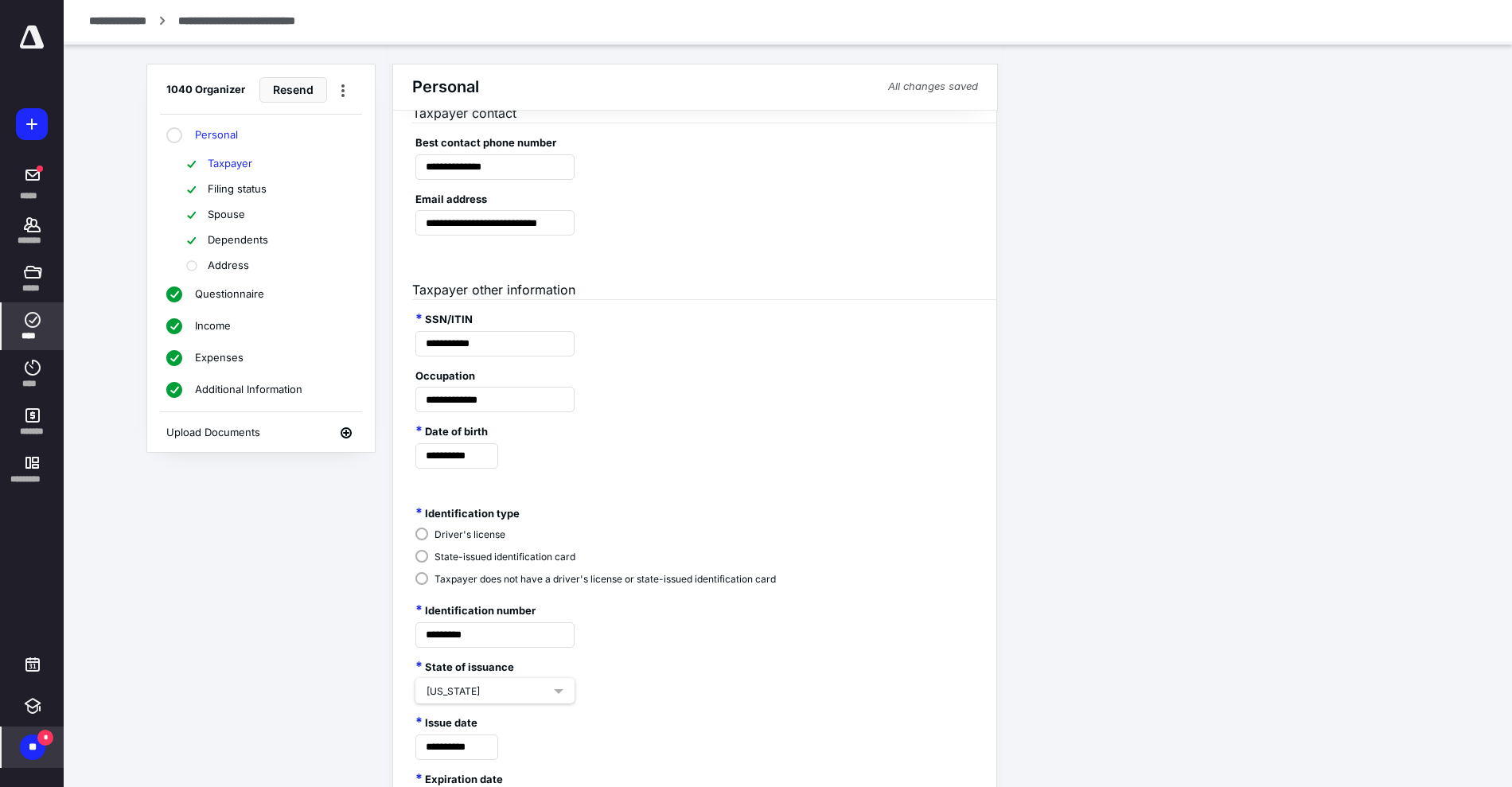 scroll, scrollTop: 345, scrollLeft: 0, axis: vertical 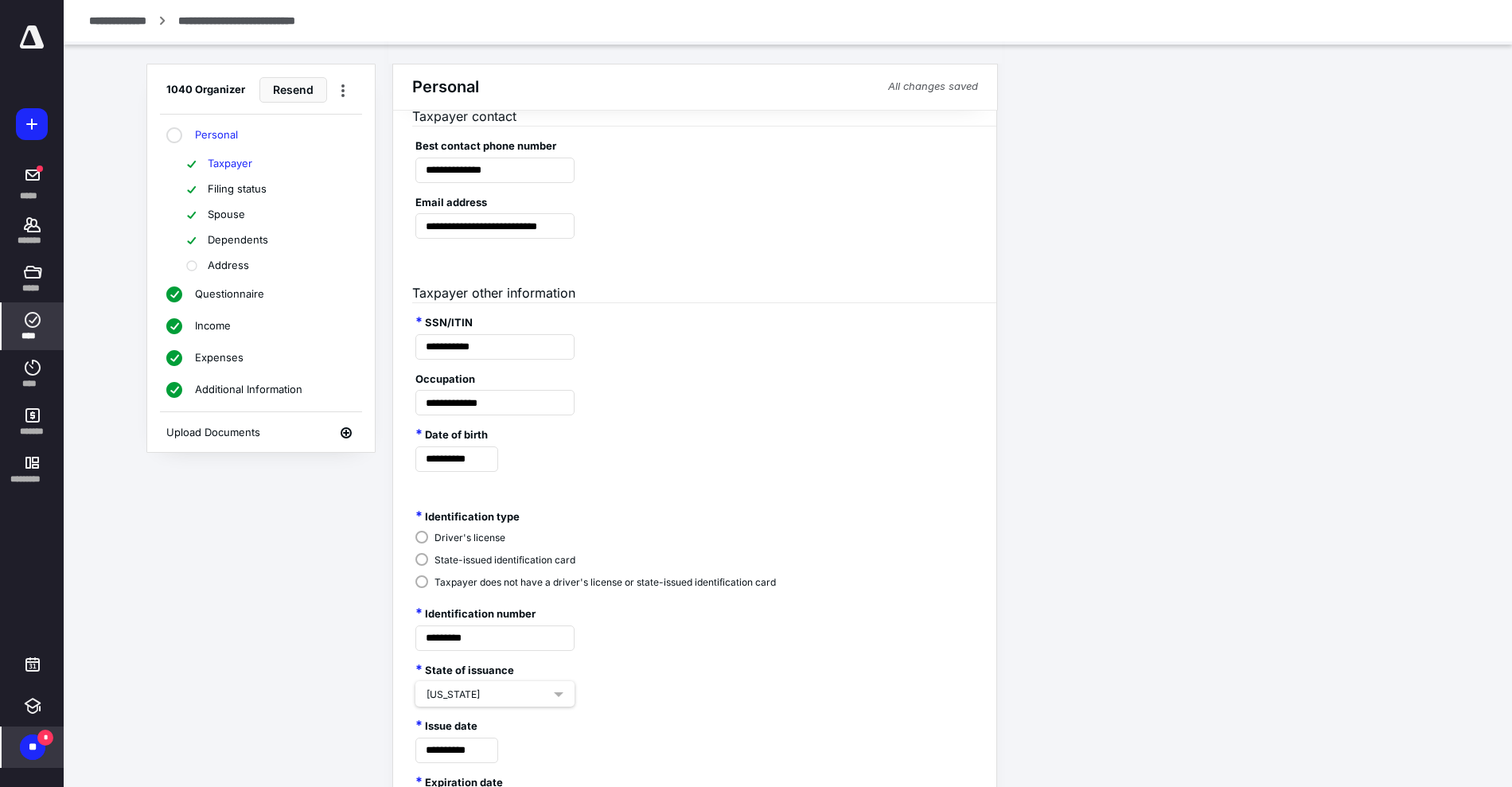 click on "Spouse" at bounding box center (226, 215) 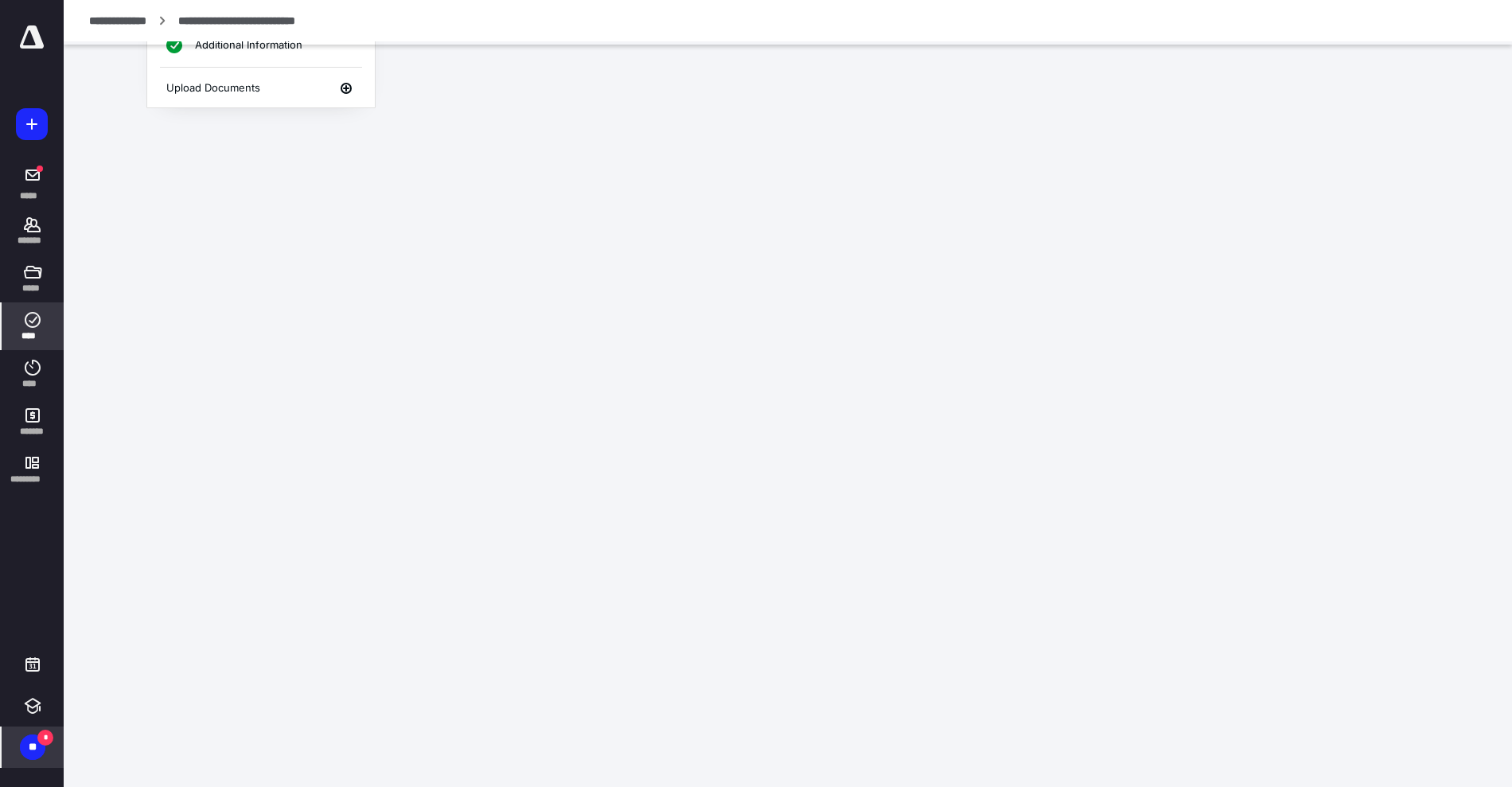 scroll, scrollTop: 0, scrollLeft: 0, axis: both 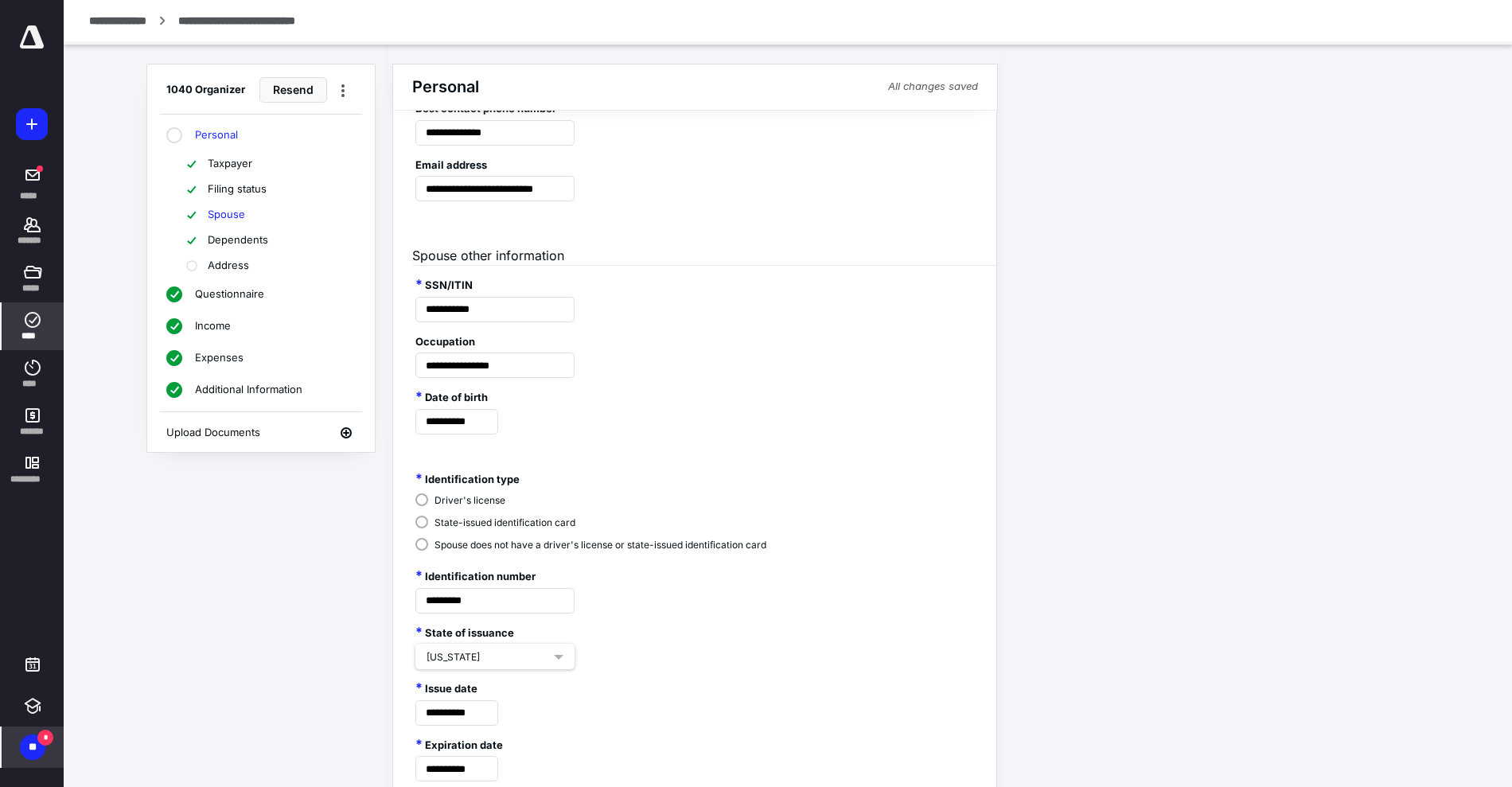 click on "Filing status" at bounding box center (237, 189) 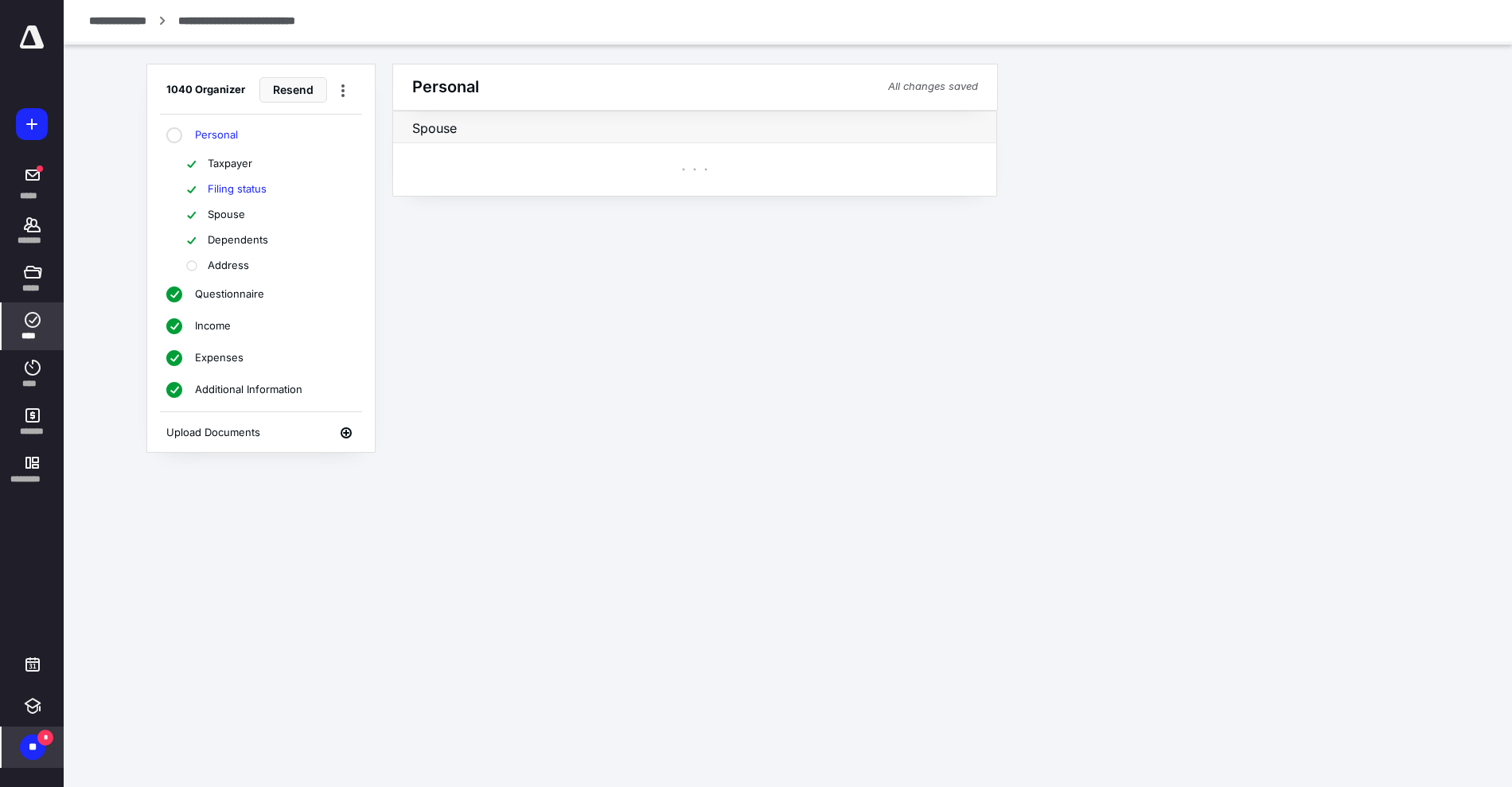 scroll, scrollTop: 0, scrollLeft: 0, axis: both 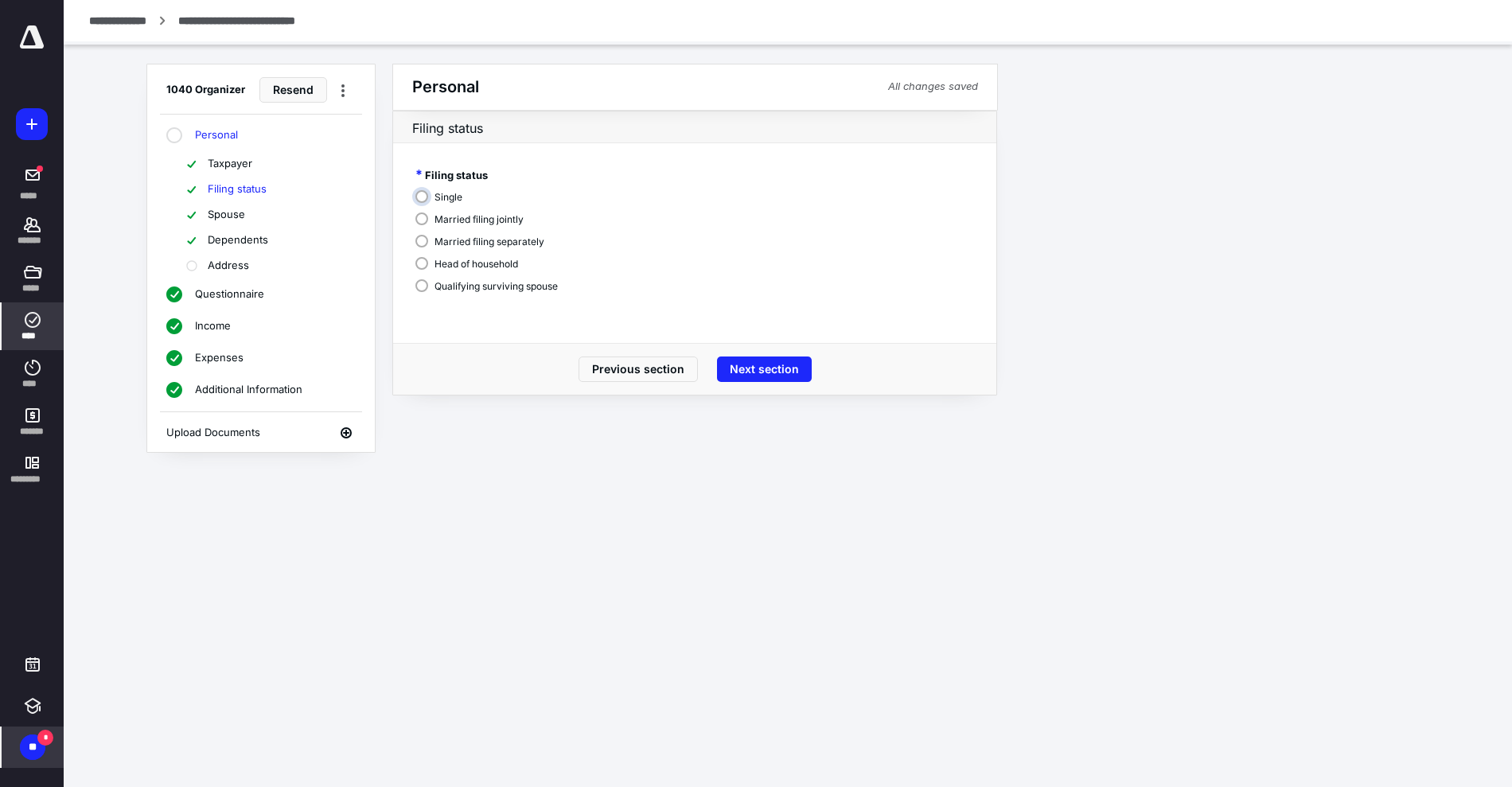 click on "Taxpayer" at bounding box center (230, 164) 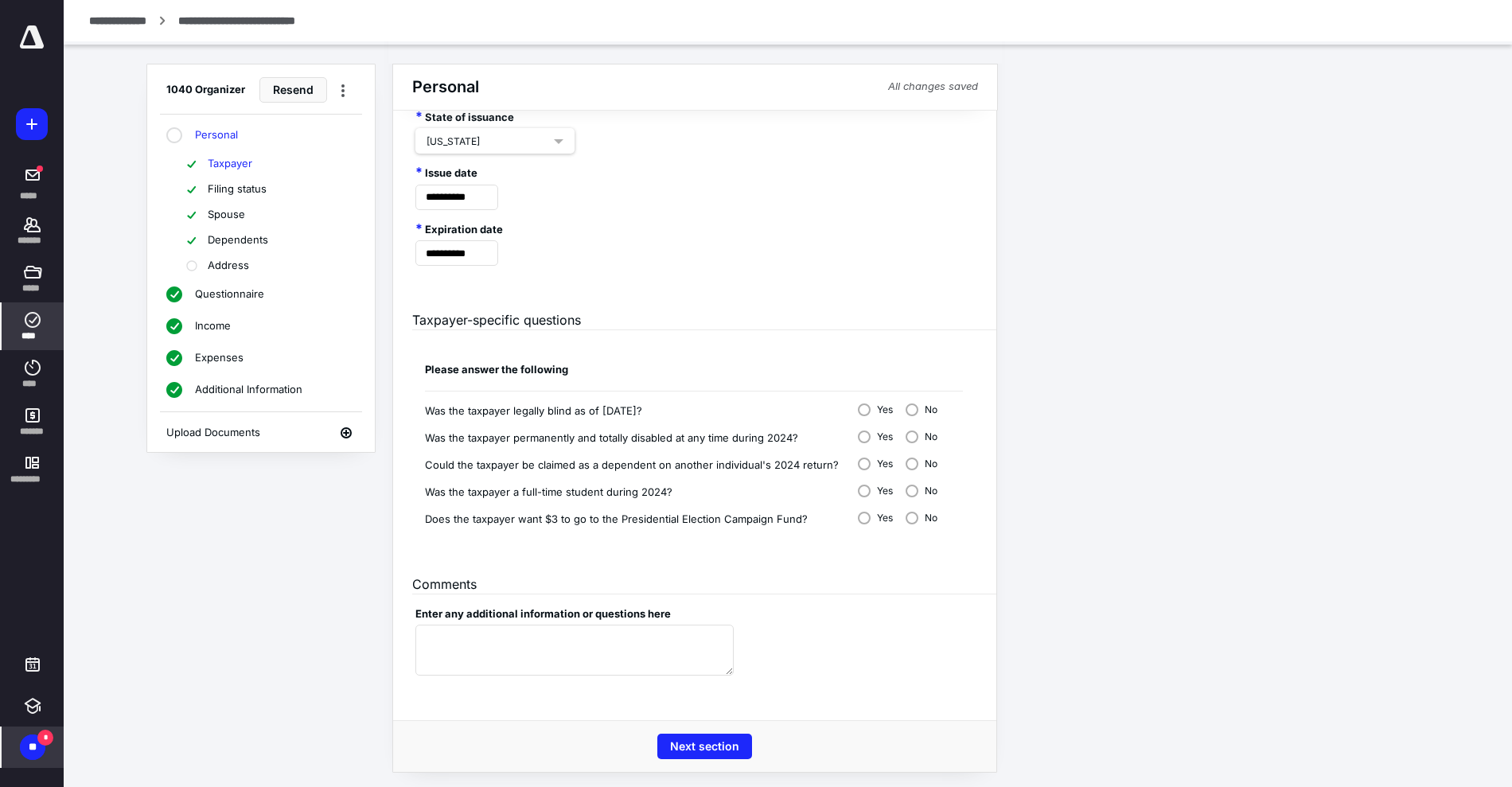 scroll, scrollTop: 894, scrollLeft: 0, axis: vertical 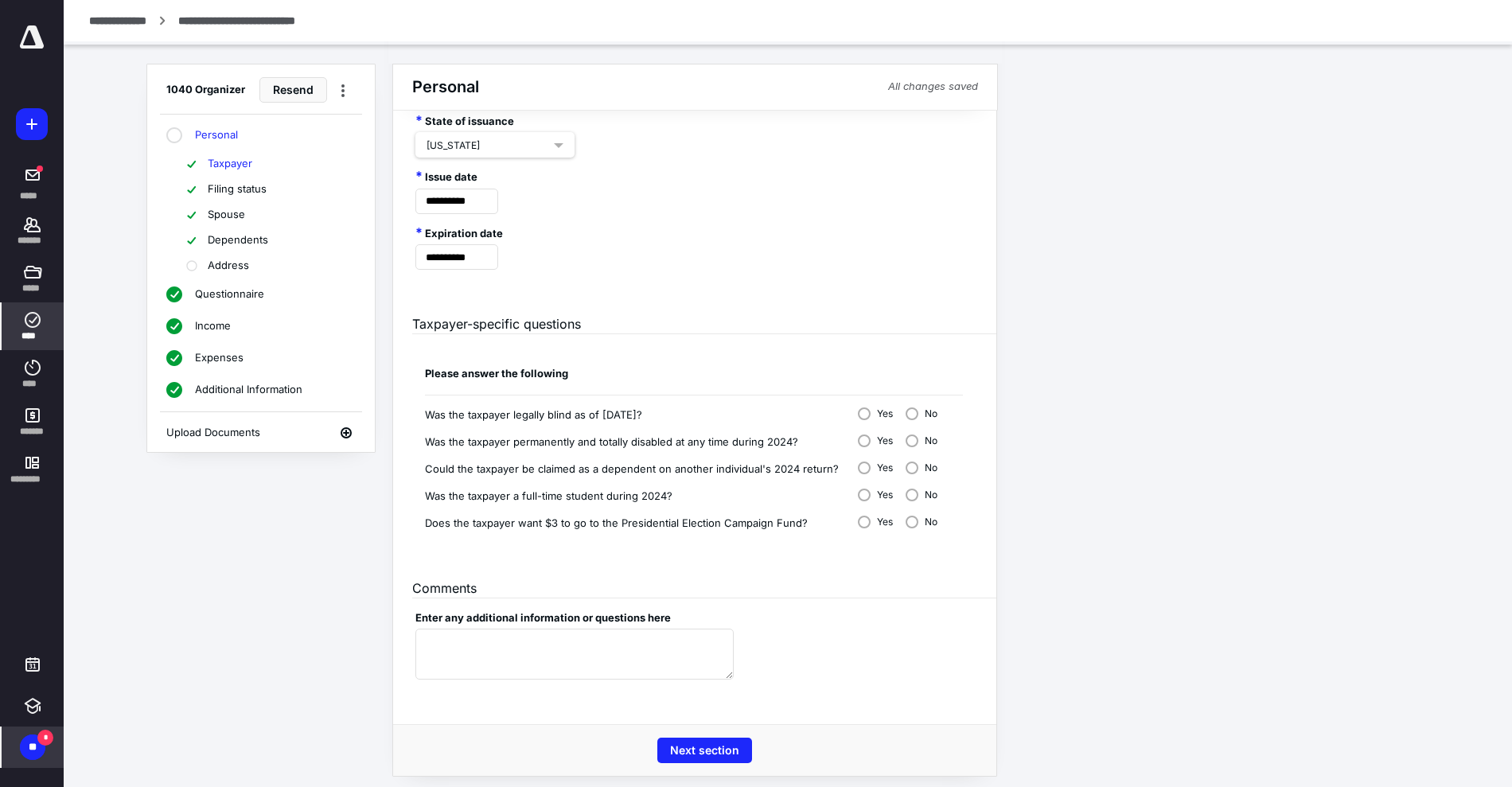 click on "Address" at bounding box center (228, 266) 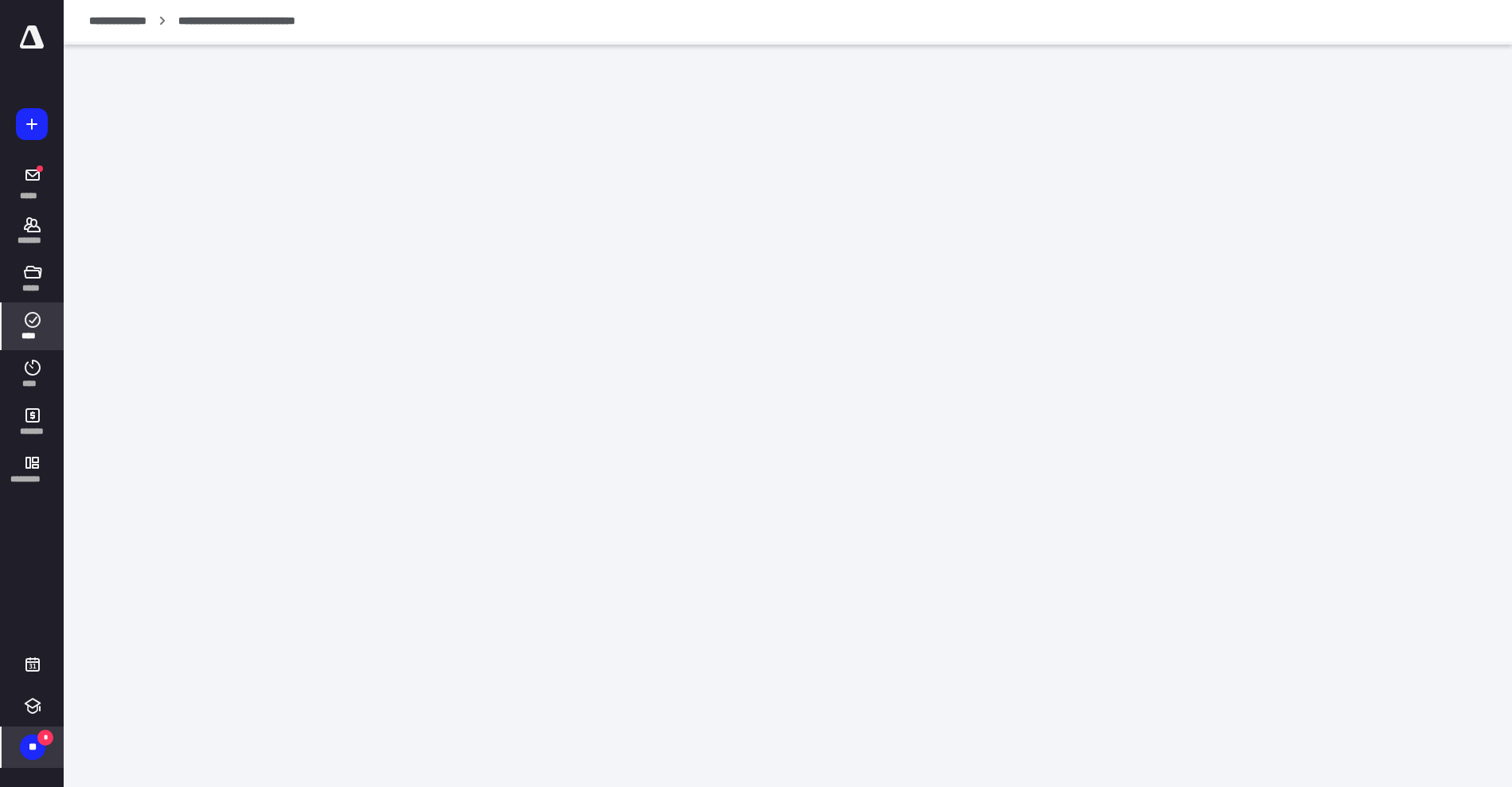 scroll, scrollTop: 0, scrollLeft: 0, axis: both 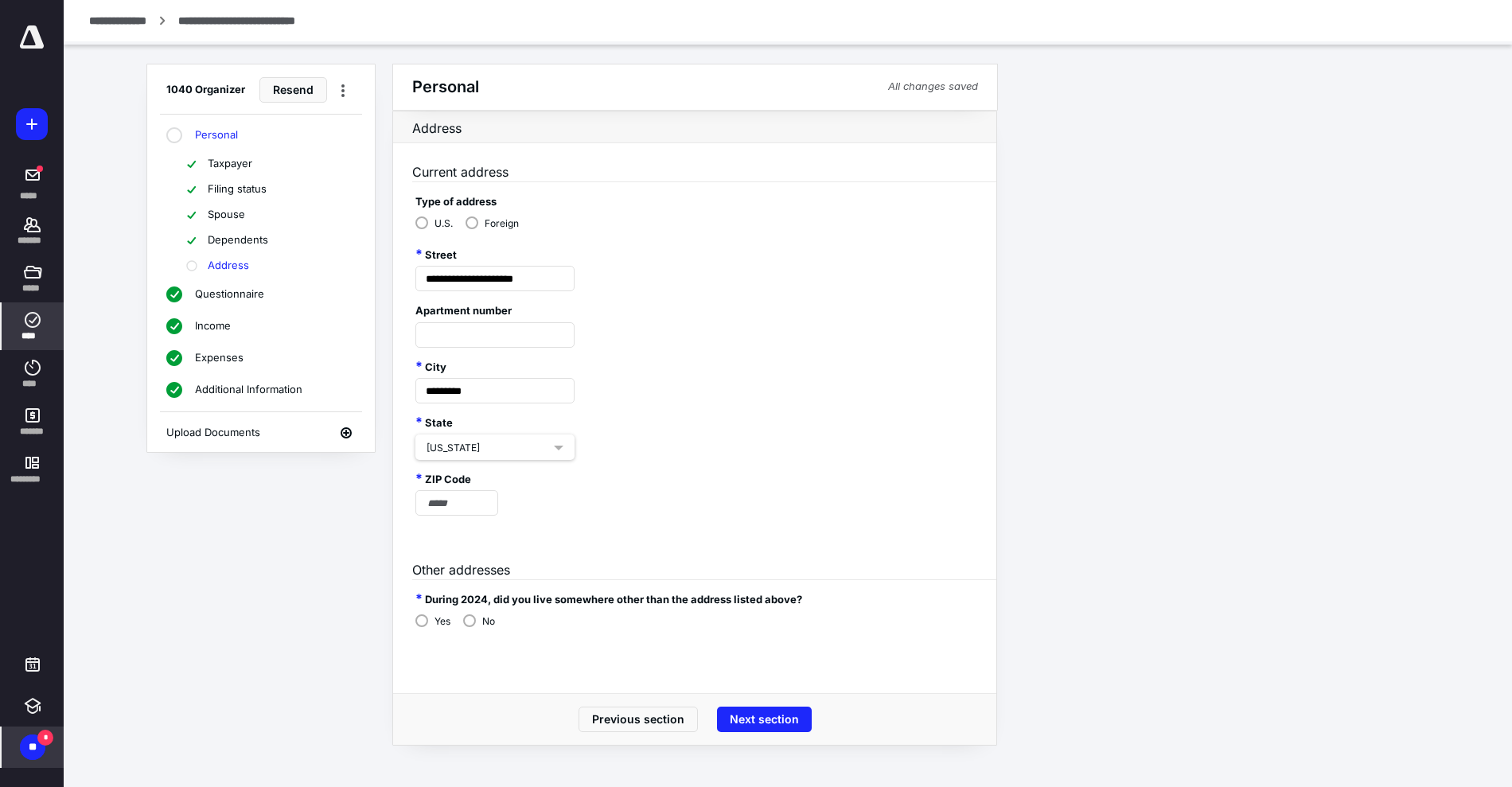 click on "Filing status" at bounding box center [237, 189] 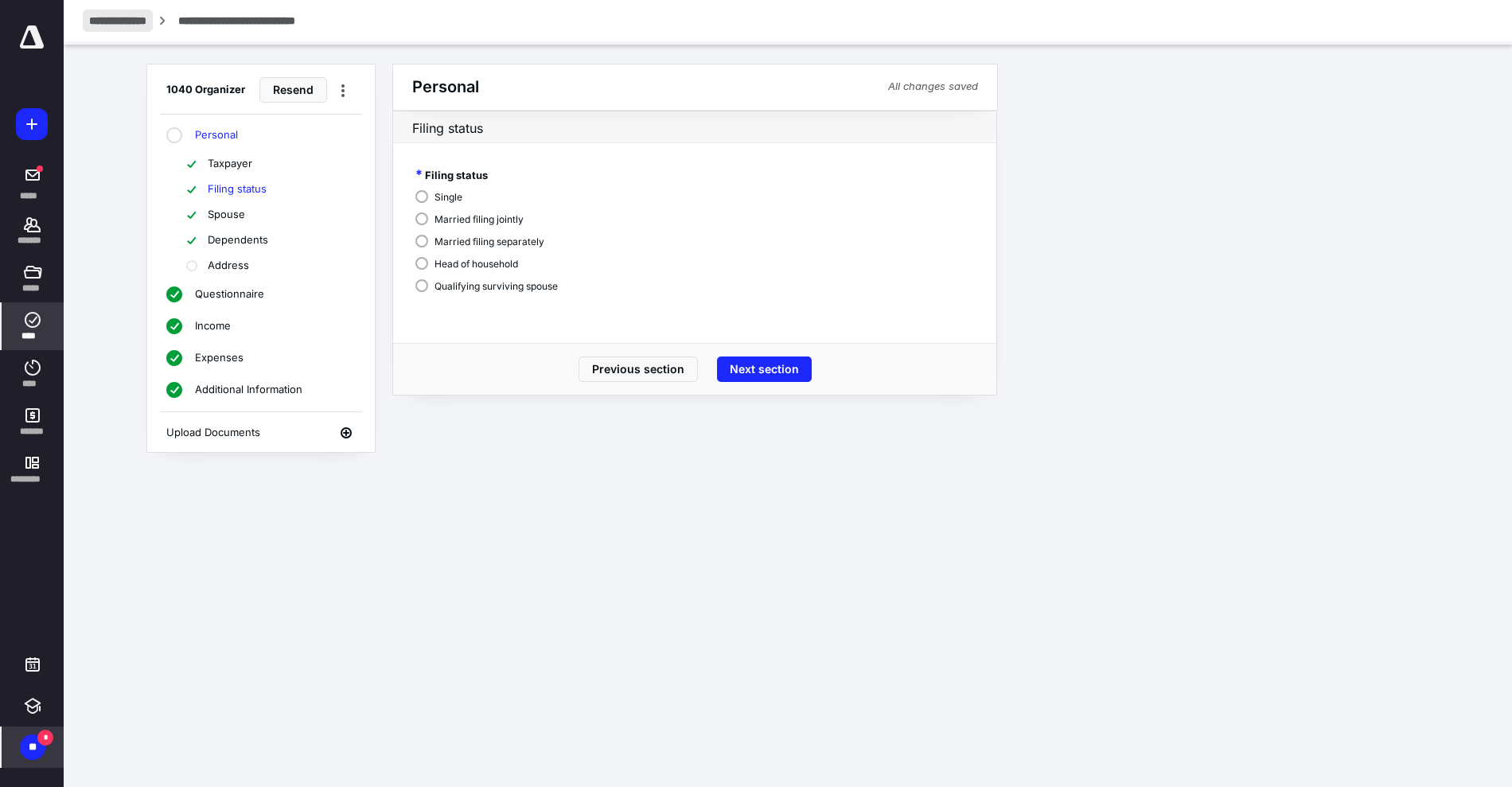 click on "**********" at bounding box center (118, 21) 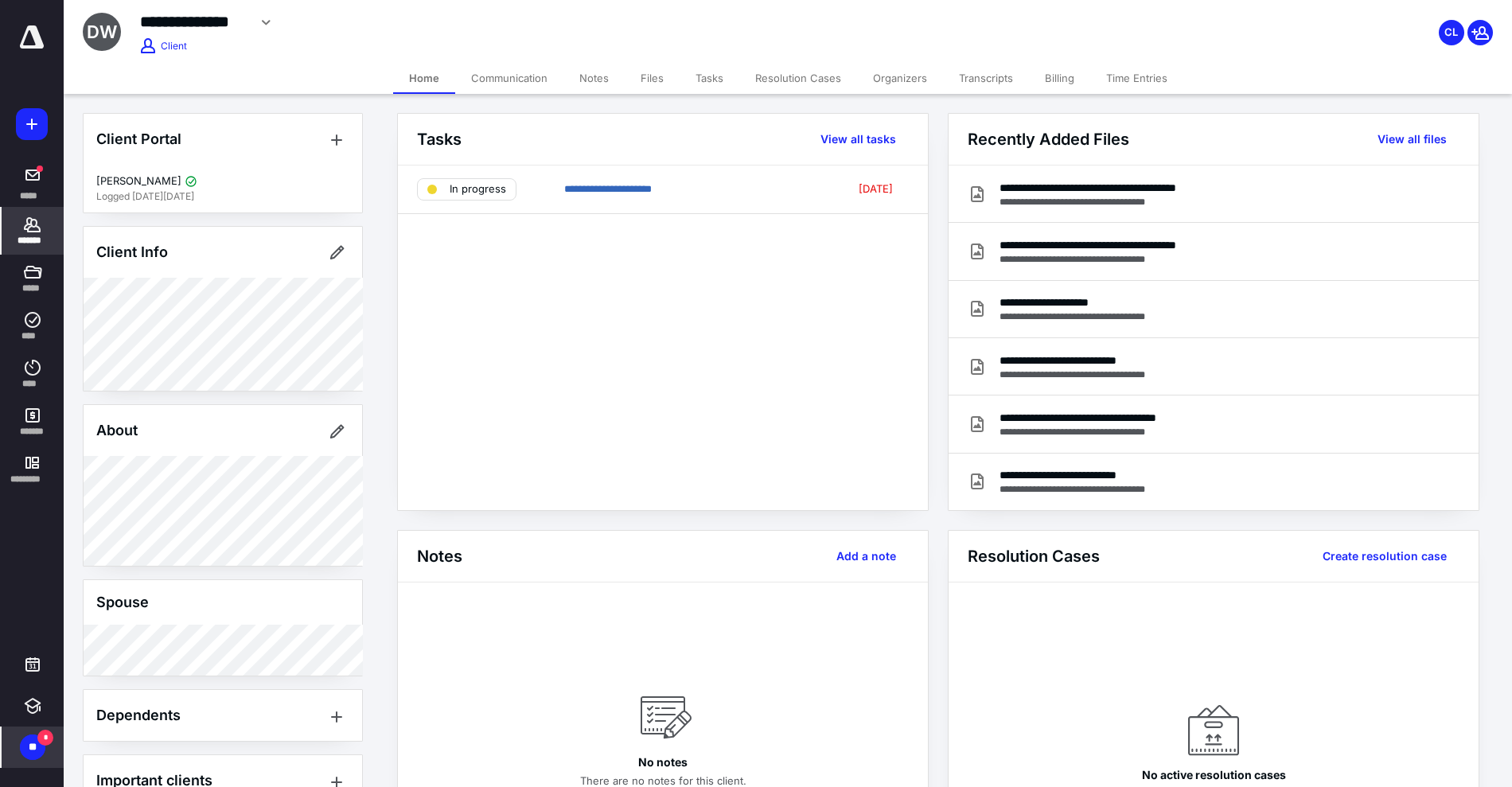 click on "Files" at bounding box center [652, 78] 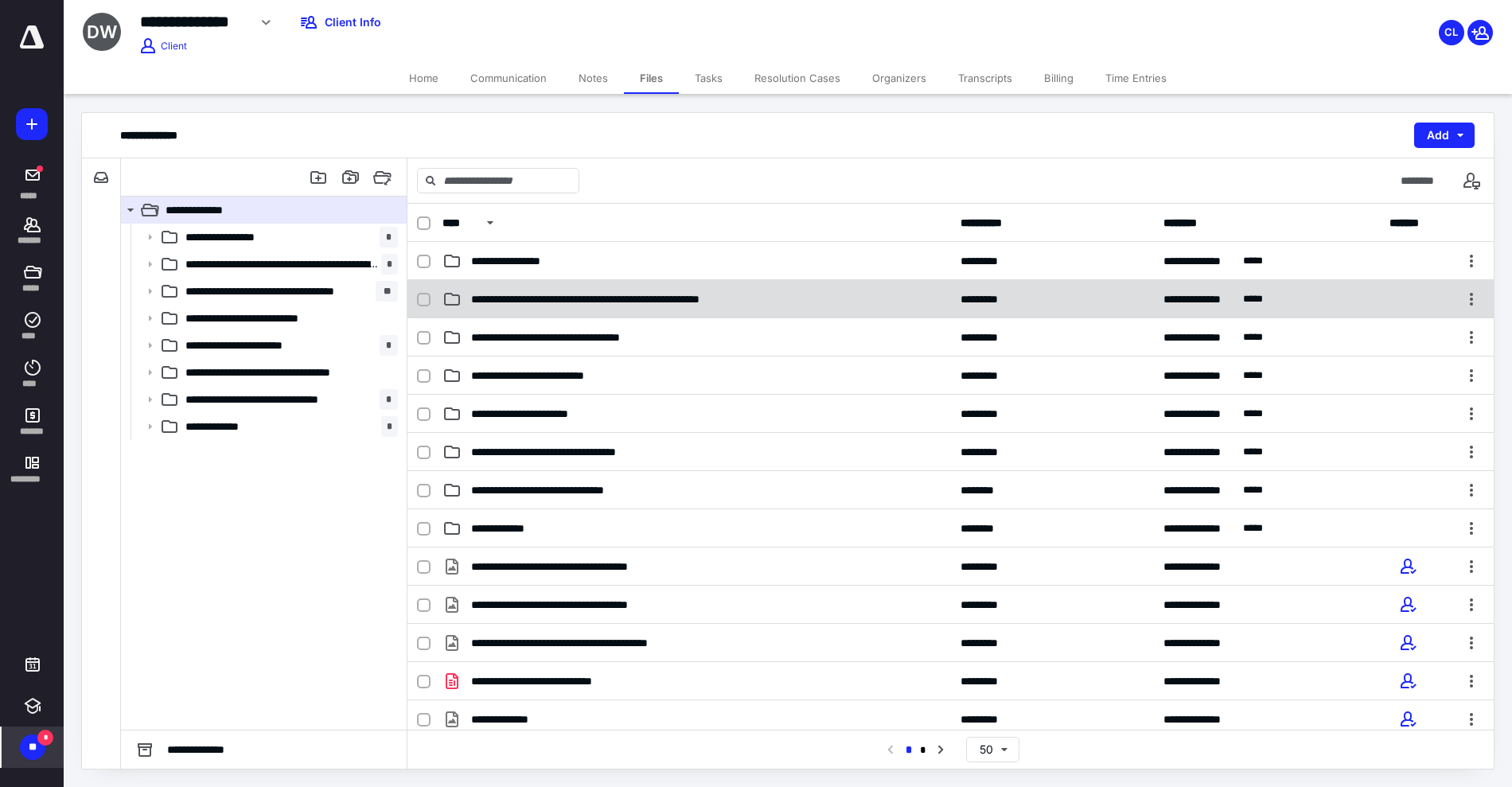 click on "**********" at bounding box center (627, 299) 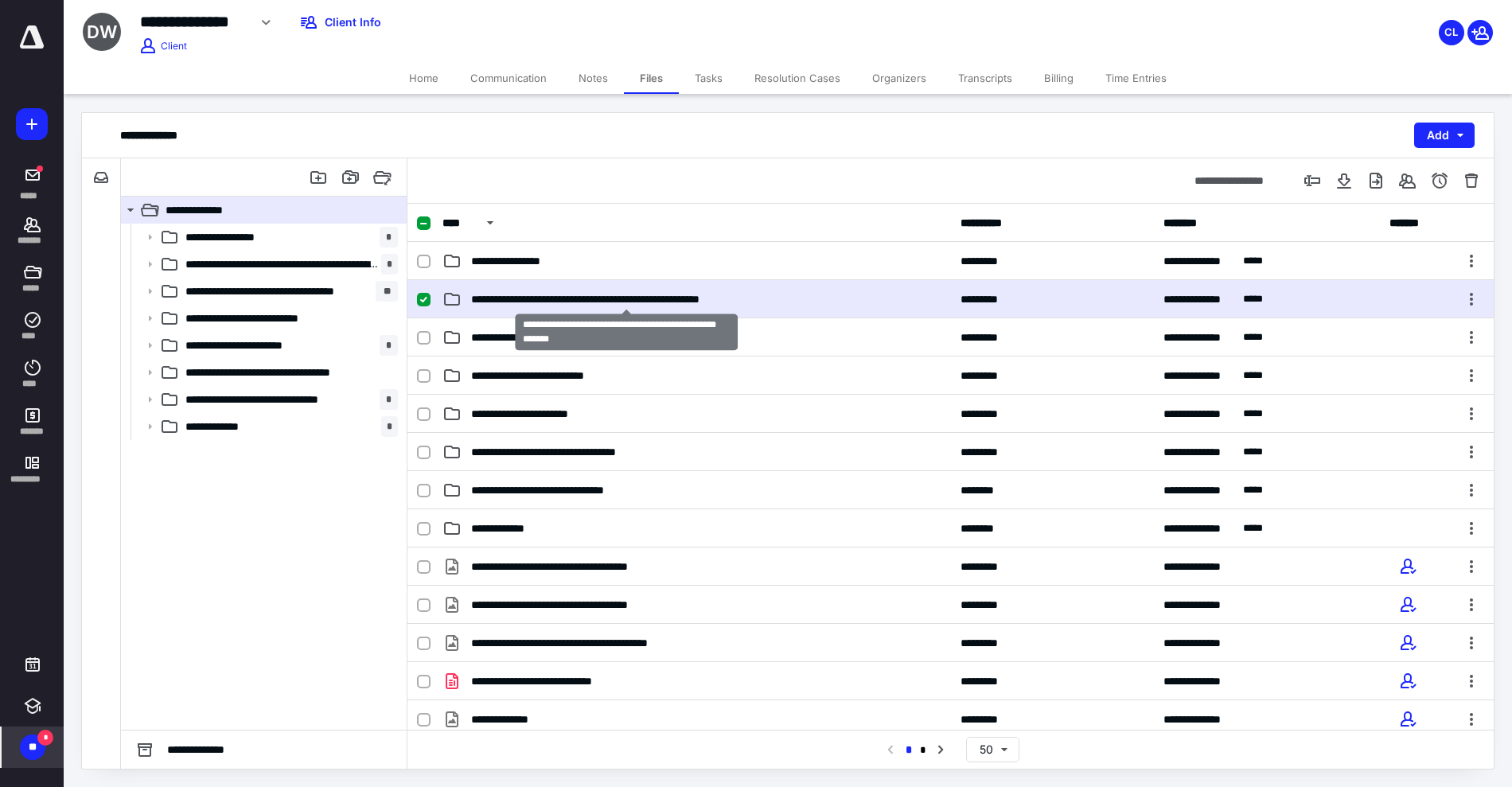 click on "**********" at bounding box center (627, 299) 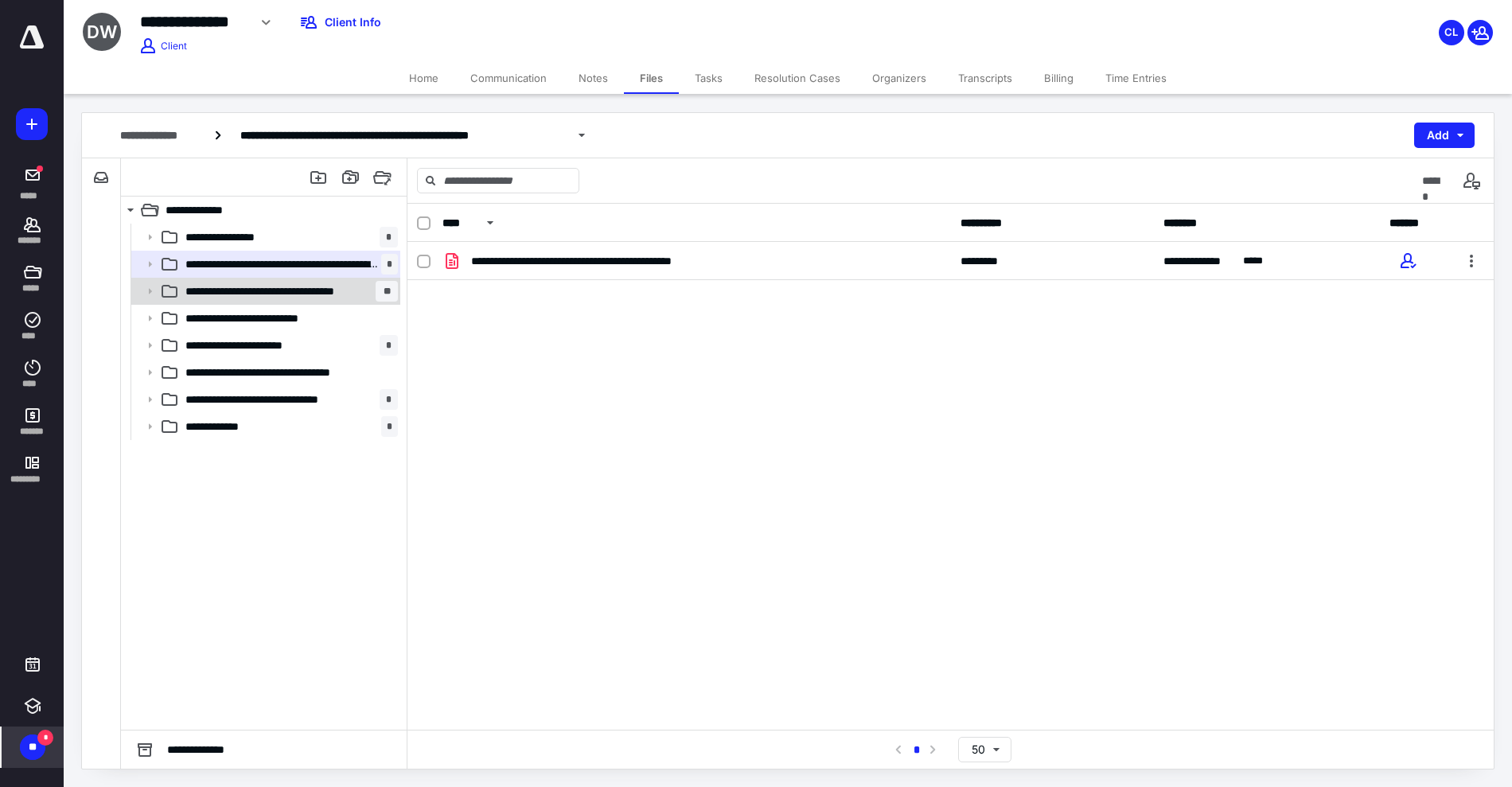 click on "**********" at bounding box center [280, 291] 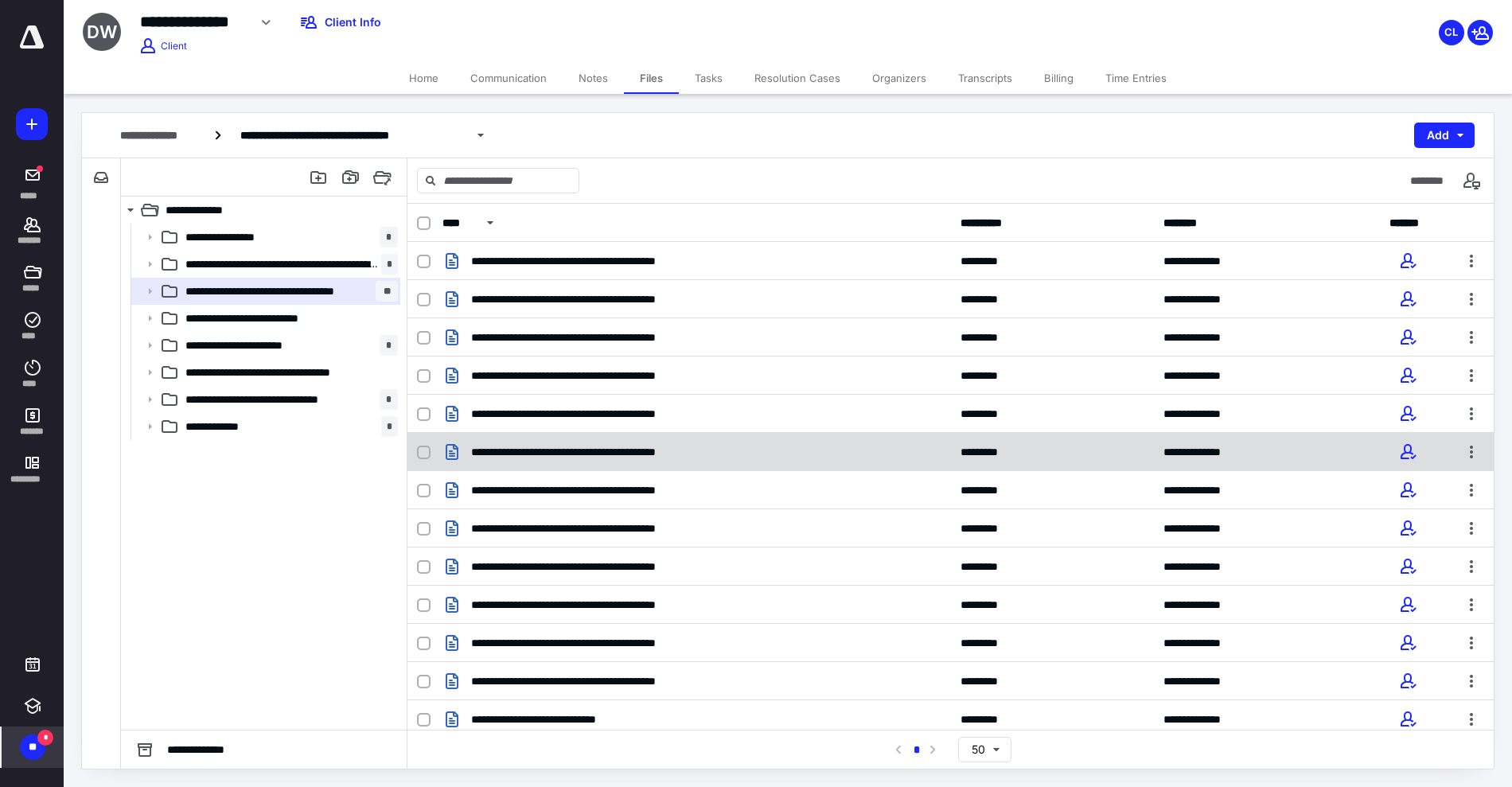 scroll, scrollTop: 78, scrollLeft: 0, axis: vertical 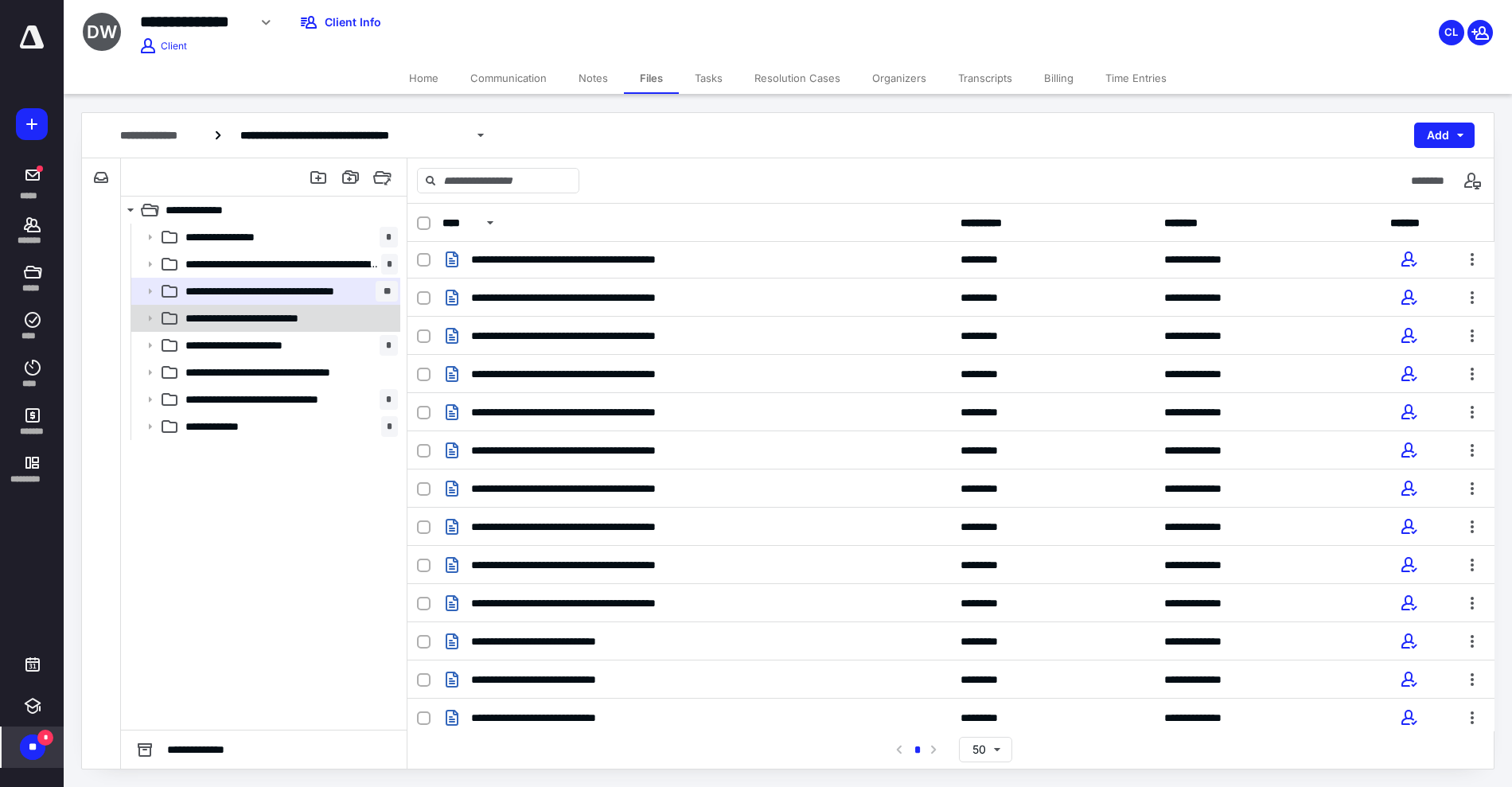 click on "**********" at bounding box center (261, 318) 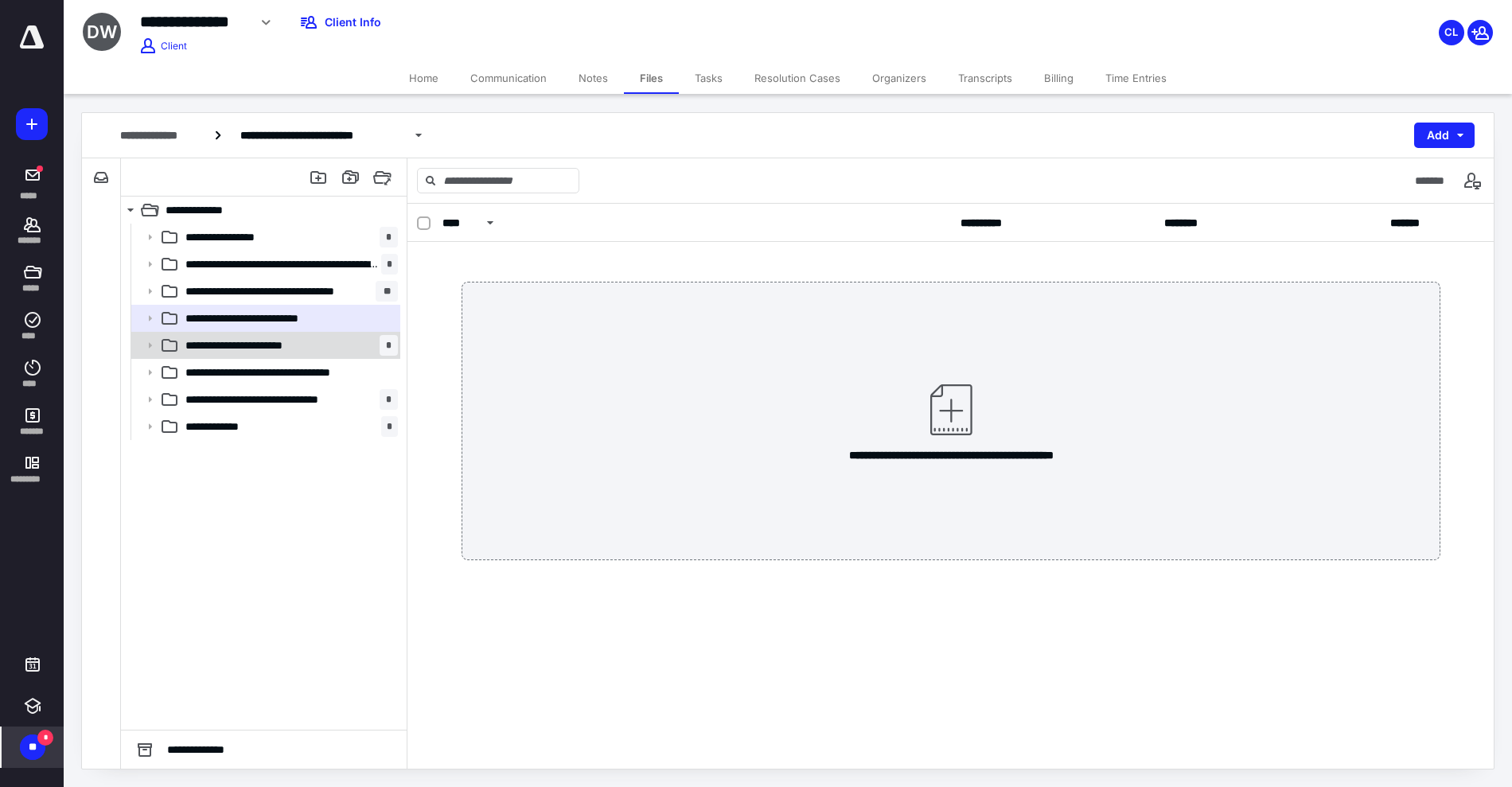 click on "**********" at bounding box center [251, 345] 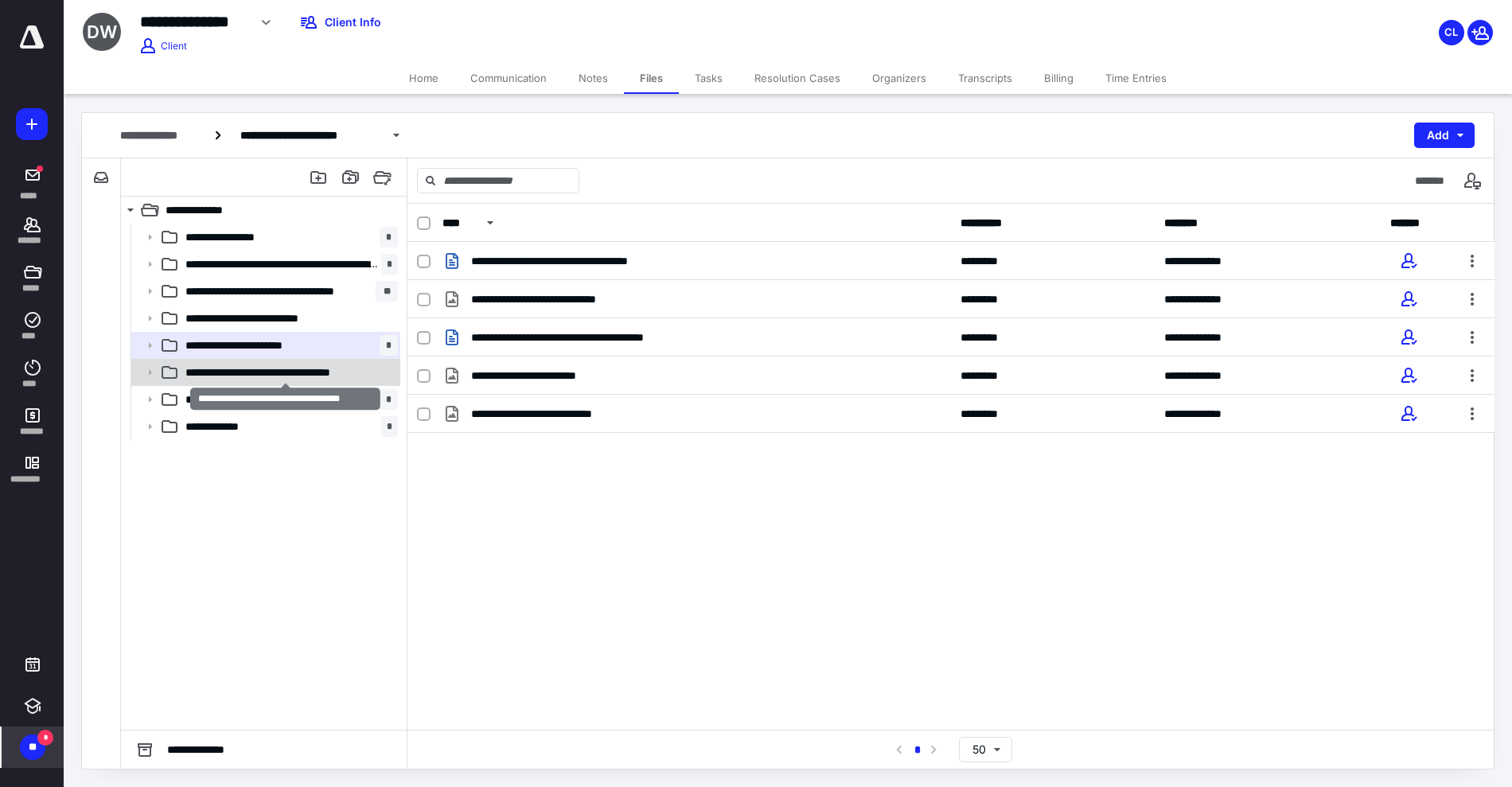 click on "**********" at bounding box center [286, 372] 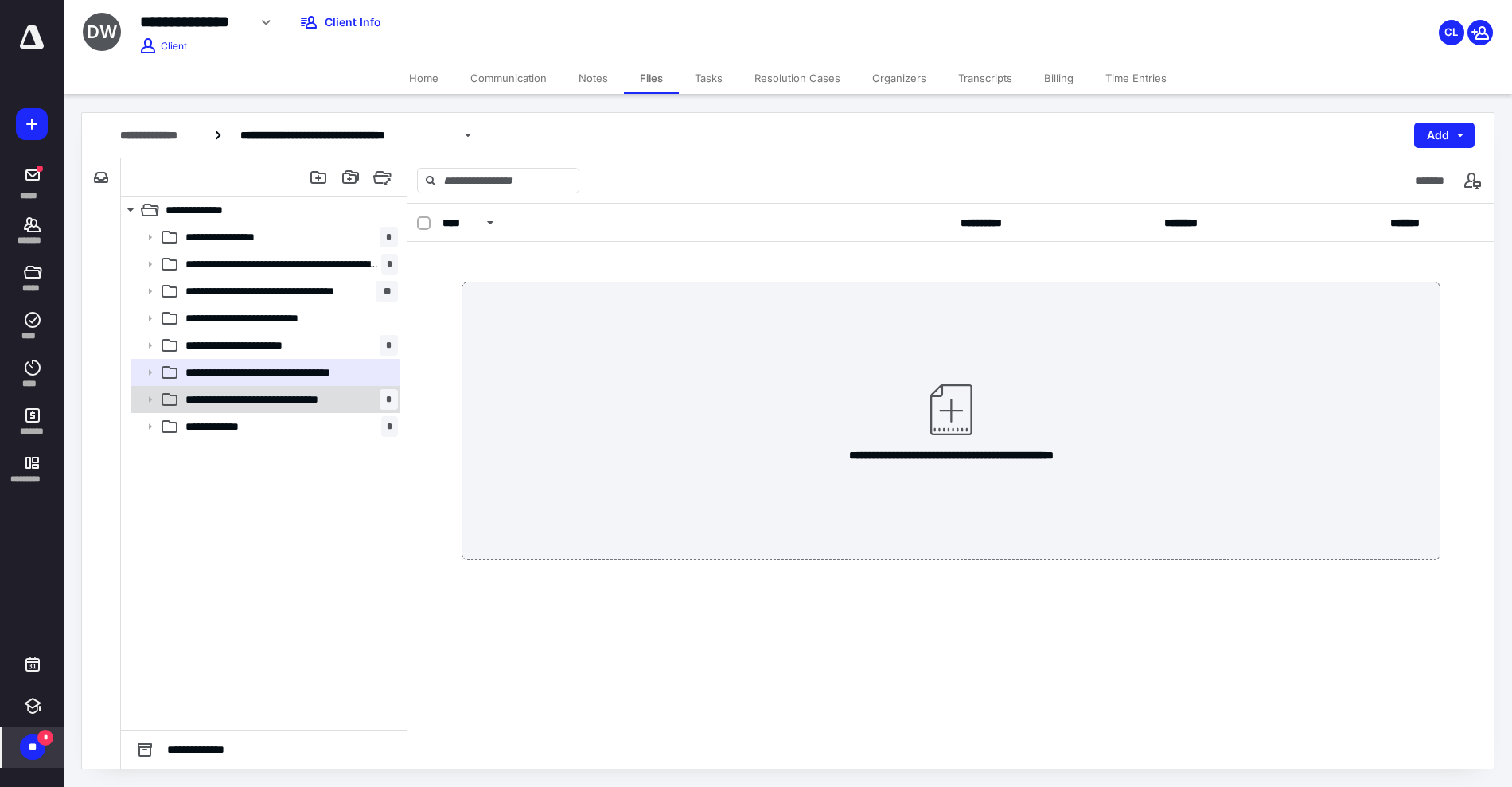 click on "**********" at bounding box center (281, 399) 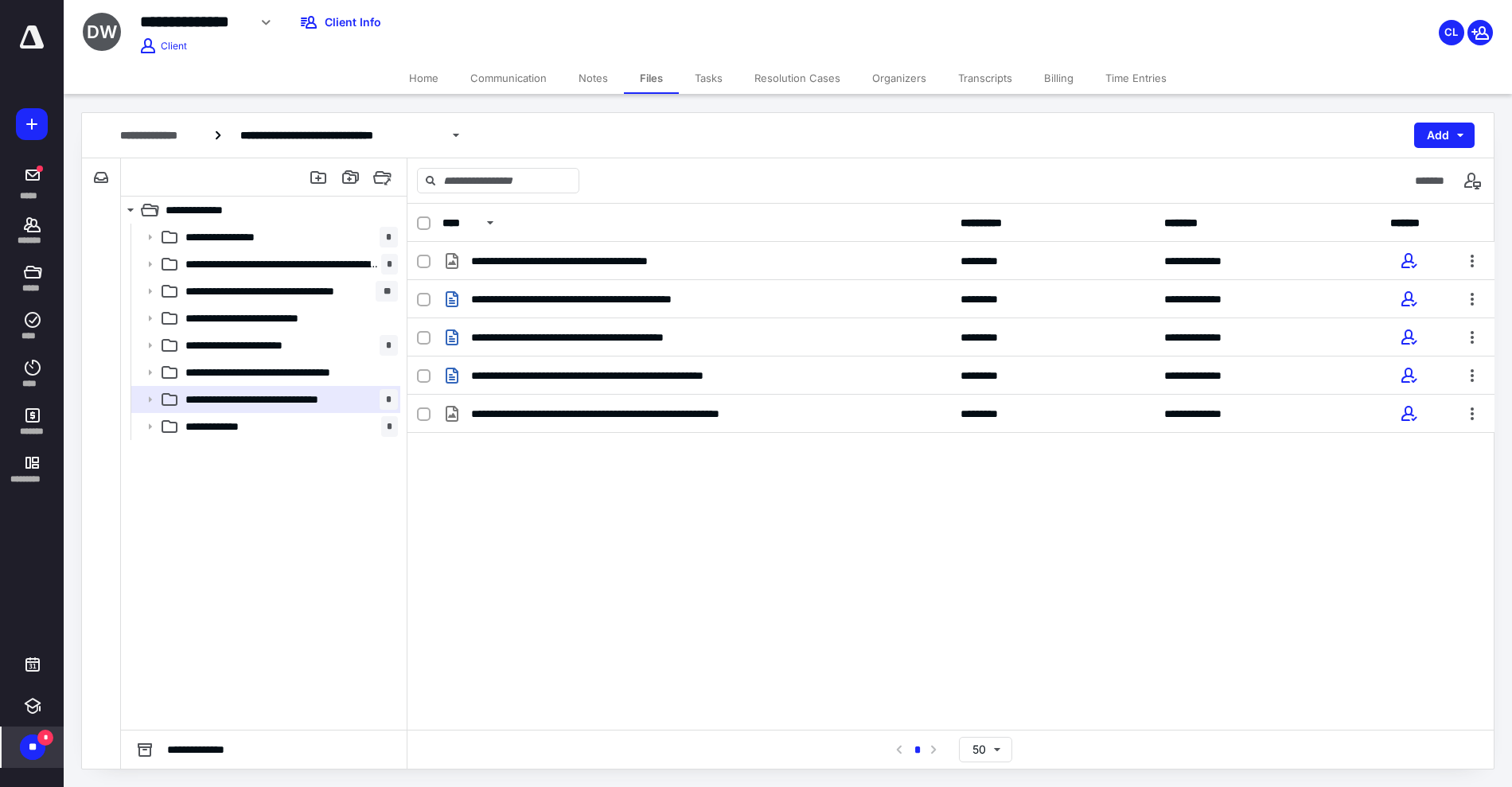 click on "**********" at bounding box center (263, 477) 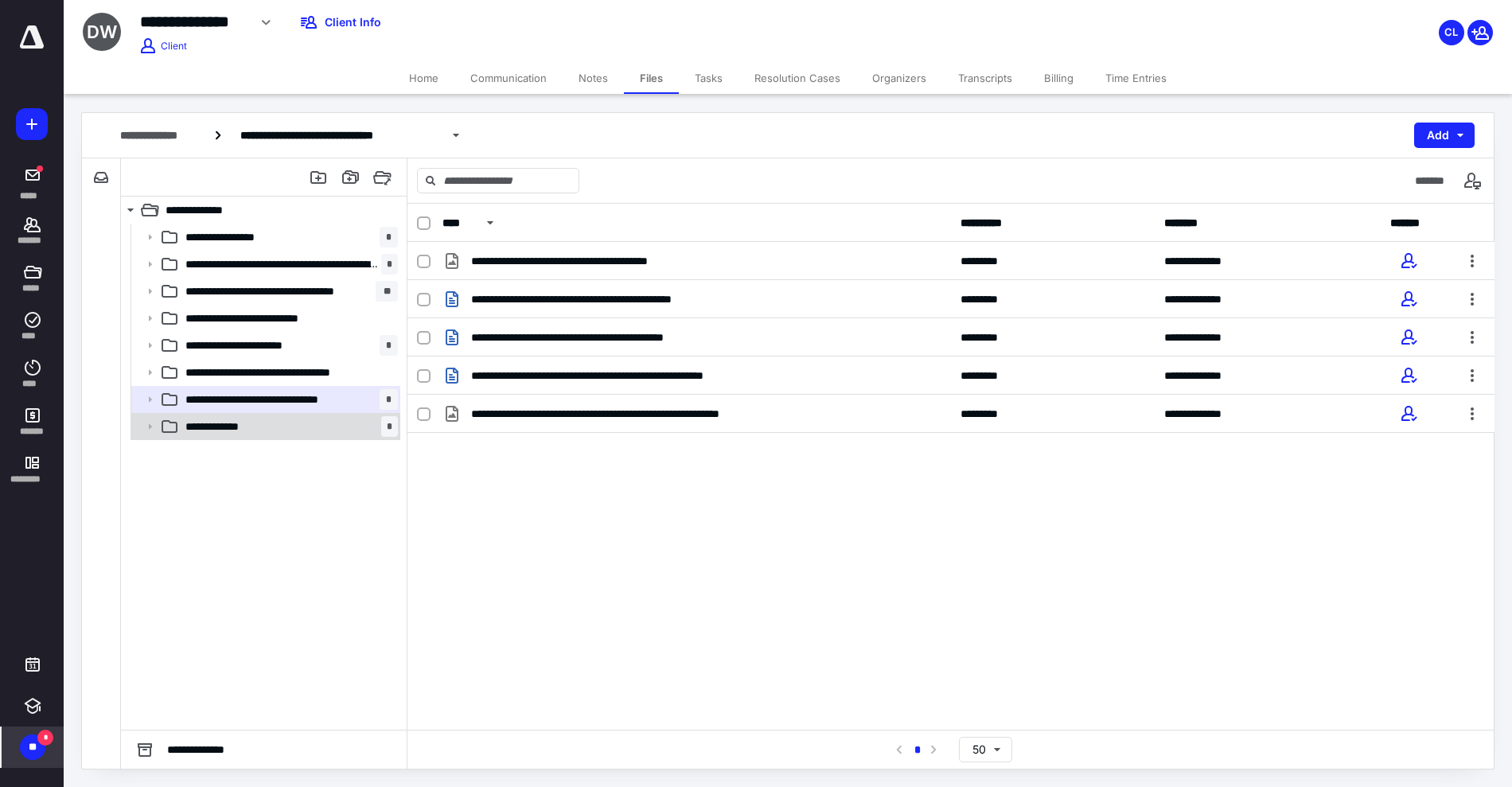 click on "**********" at bounding box center [222, 427] 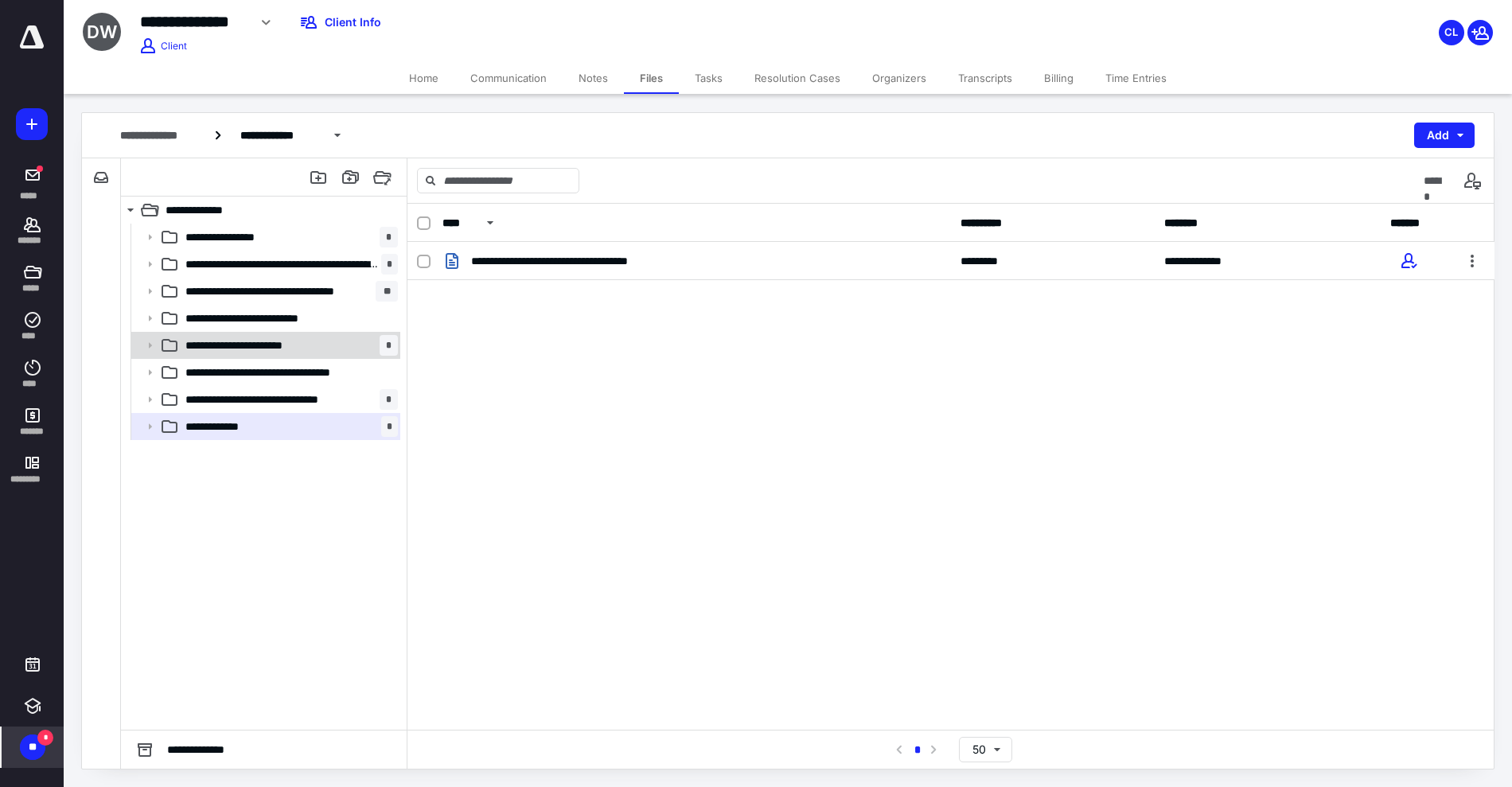 click on "**********" at bounding box center (251, 345) 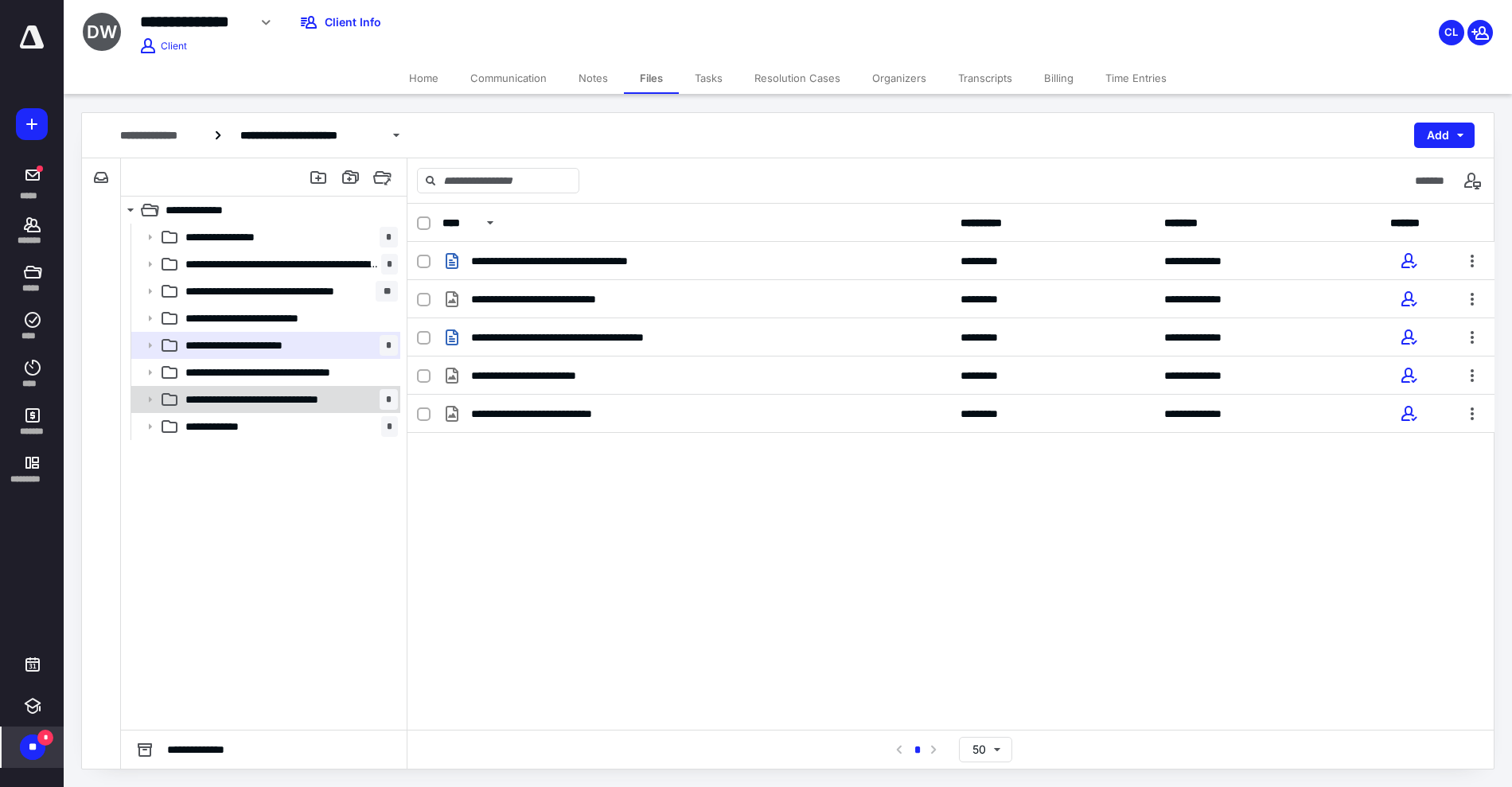 click on "**********" at bounding box center [281, 399] 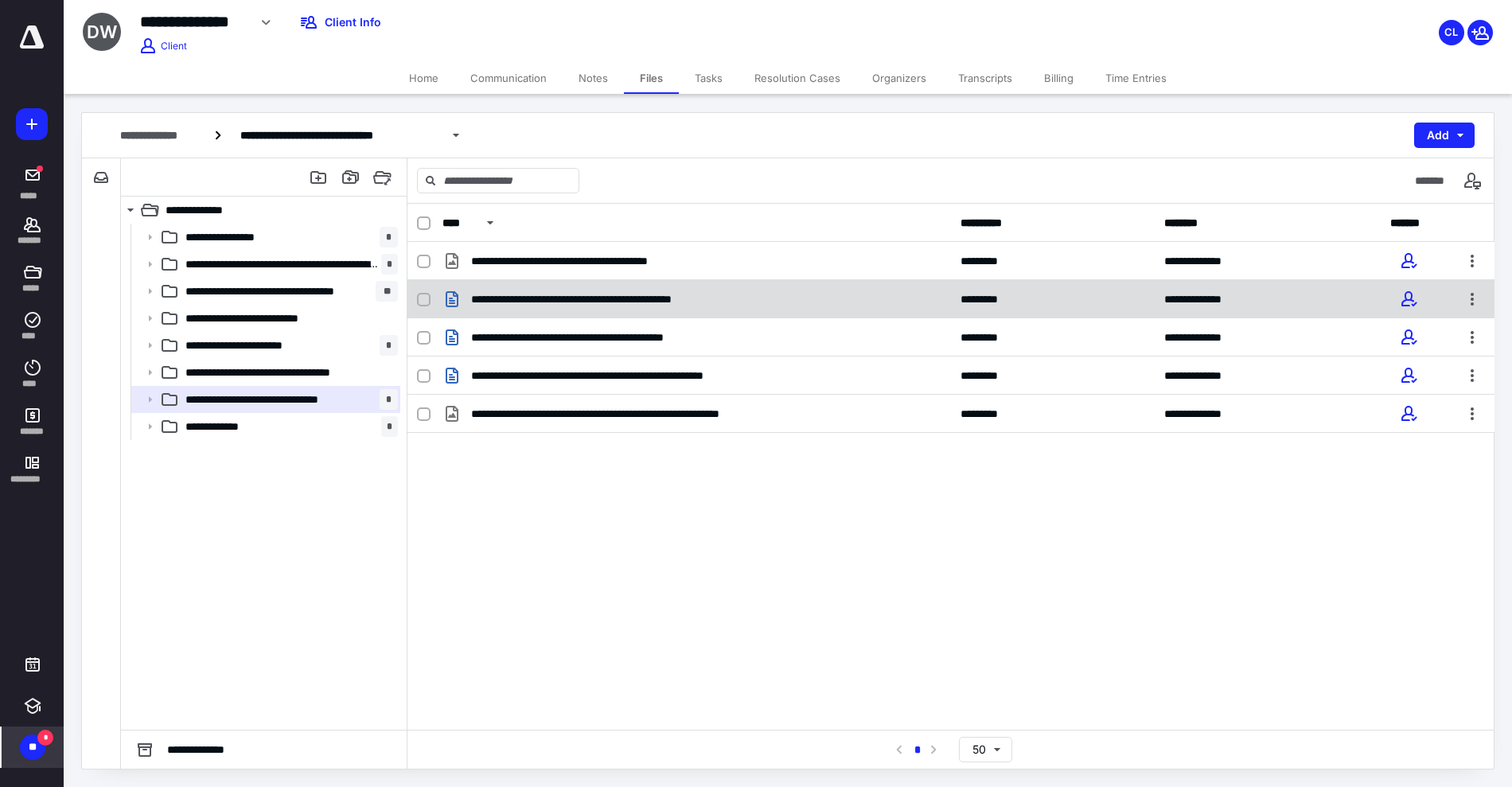 click on "**********" at bounding box center (696, 299) 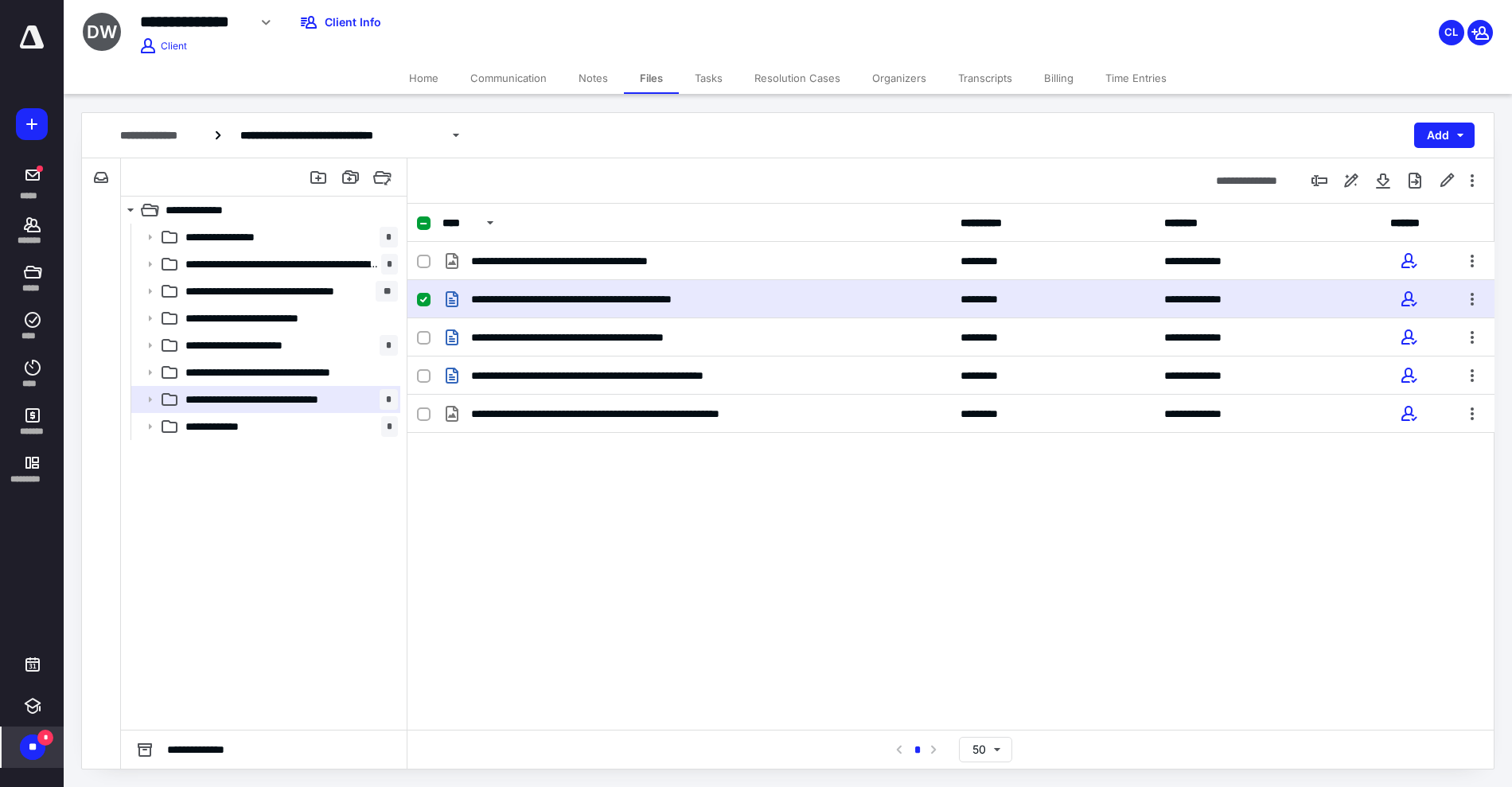 click on "**********" at bounding box center [696, 299] 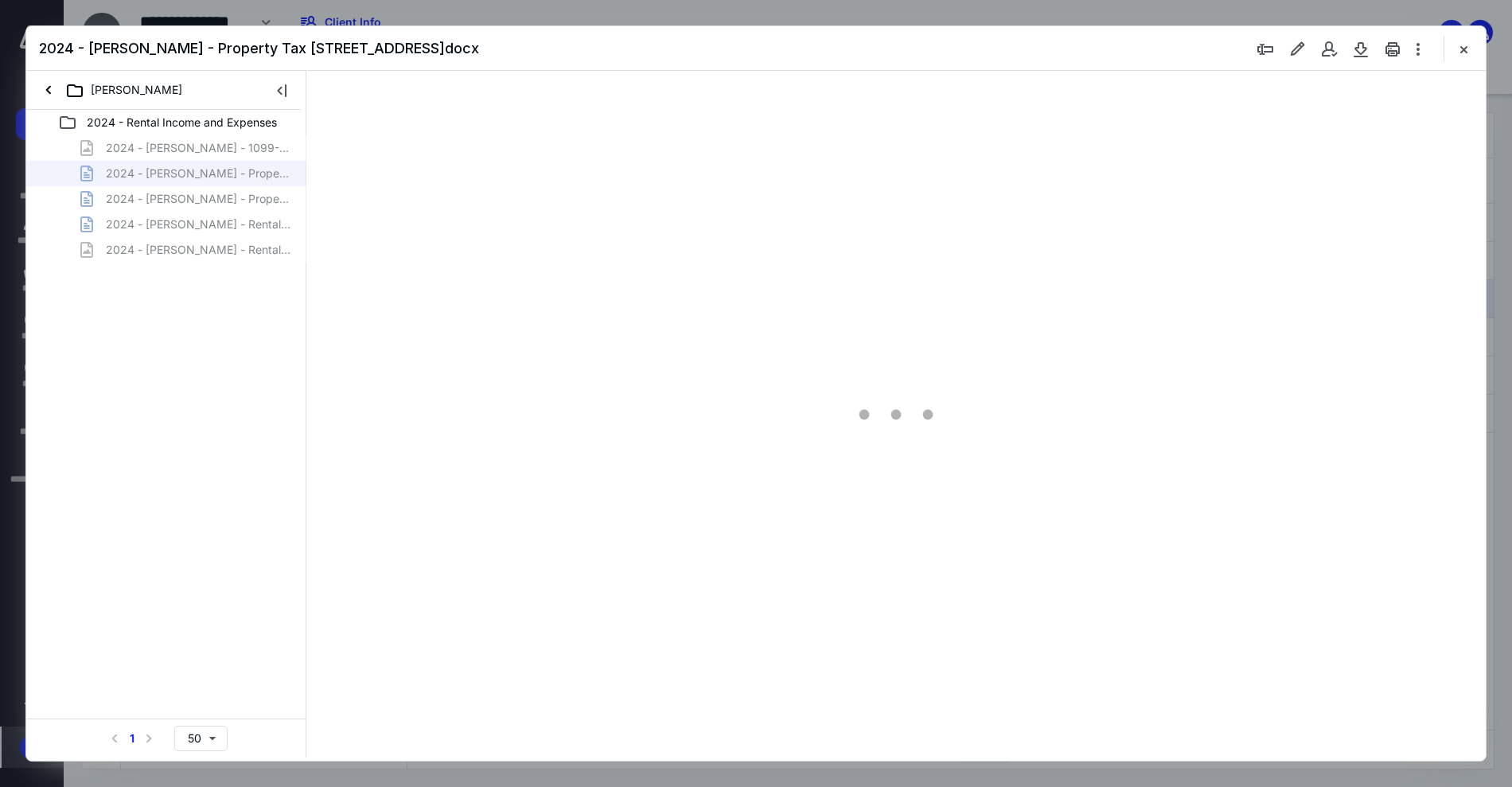 scroll, scrollTop: 0, scrollLeft: 0, axis: both 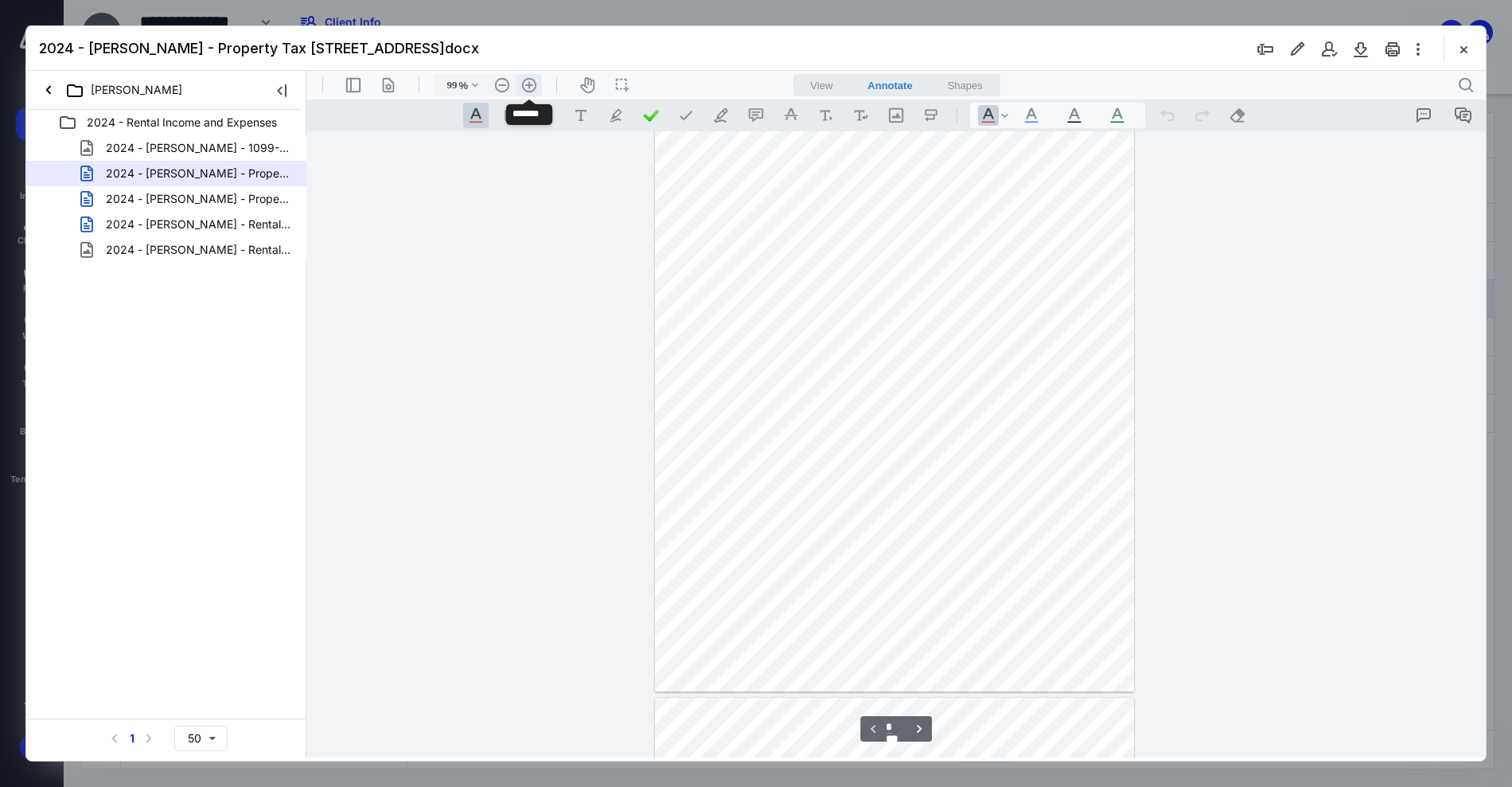 click on ".cls-1{fill:#abb0c4;} icon - header - zoom - in - line" at bounding box center (529, 85) 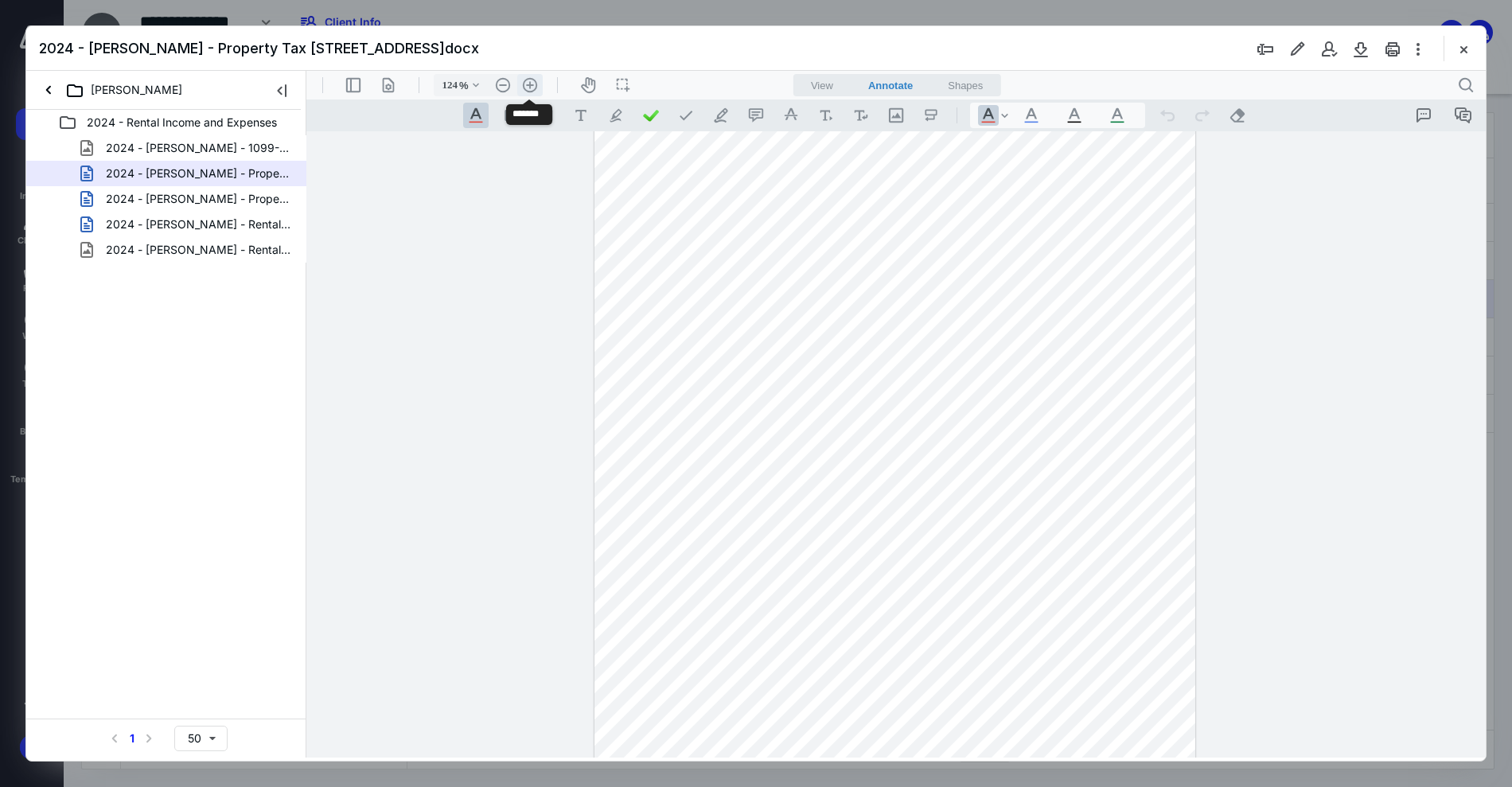 click on ".cls-1{fill:#abb0c4;} icon - header - zoom - in - line" at bounding box center [530, 85] 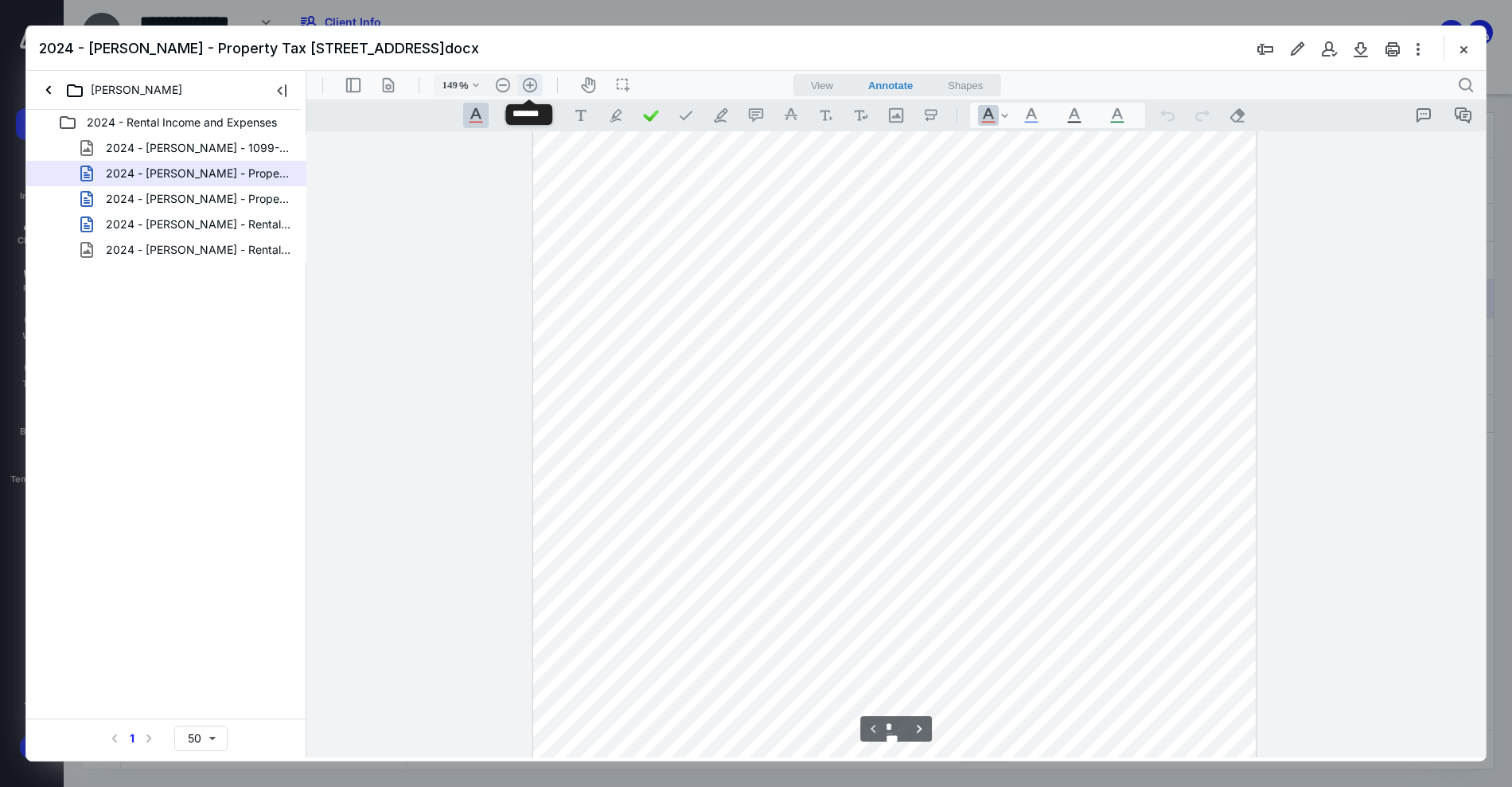 click on ".cls-1{fill:#abb0c4;} icon - header - zoom - in - line" at bounding box center [530, 85] 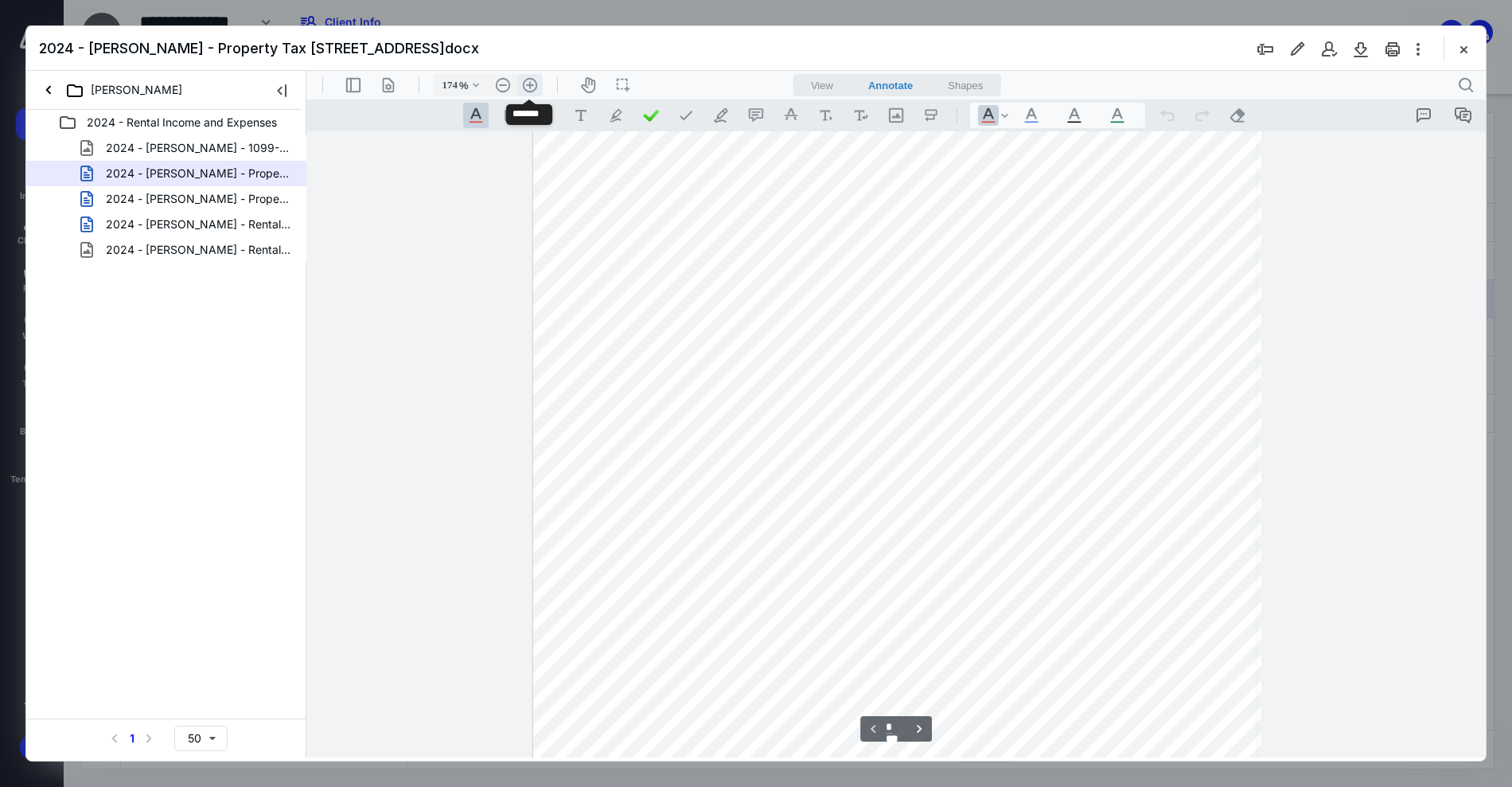 scroll, scrollTop: 327, scrollLeft: 0, axis: vertical 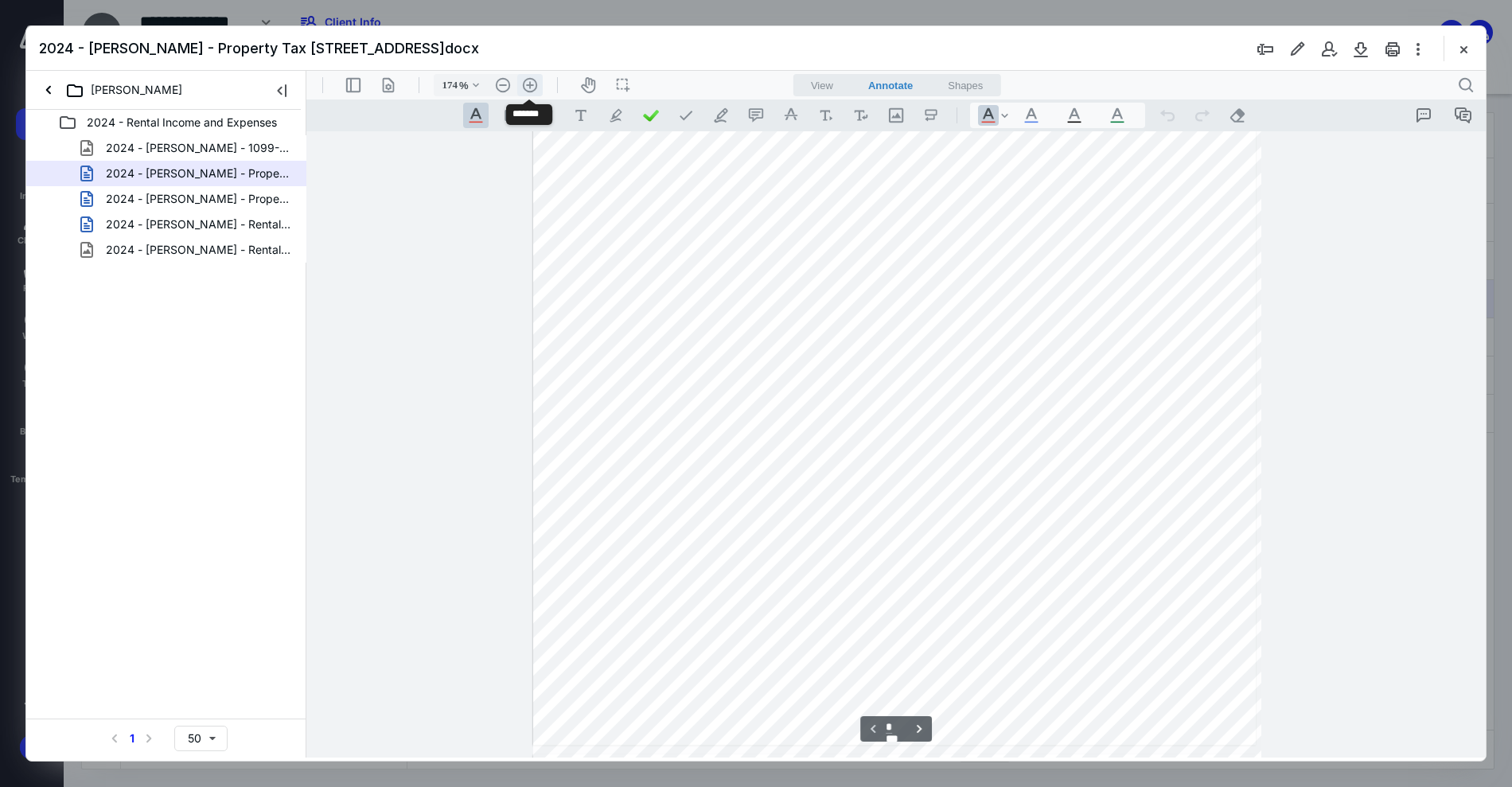 click on ".cls-1{fill:#abb0c4;} icon - header - zoom - in - line" at bounding box center [530, 85] 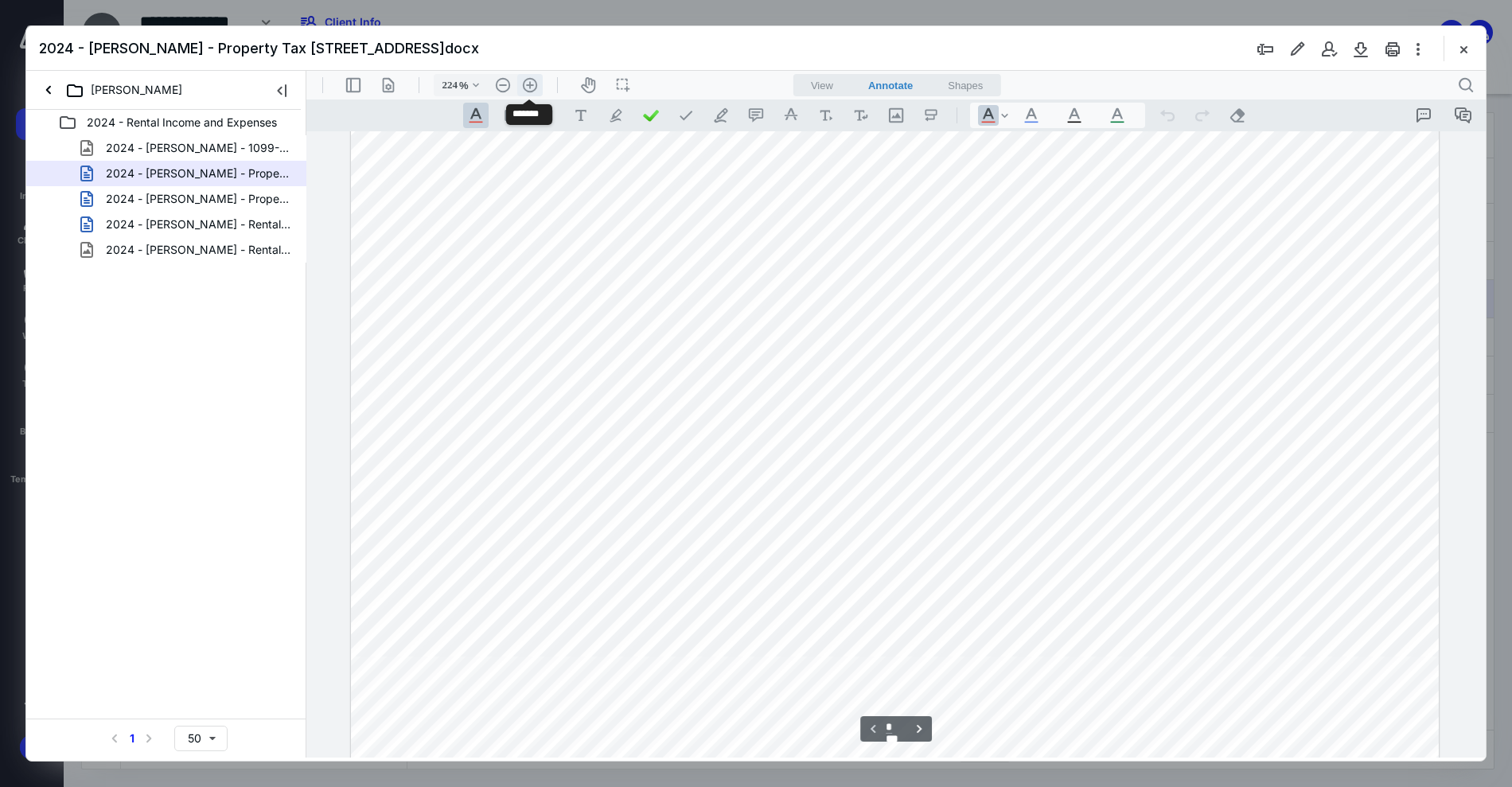 click on ".cls-1{fill:#abb0c4;} icon - header - zoom - in - line" at bounding box center (530, 85) 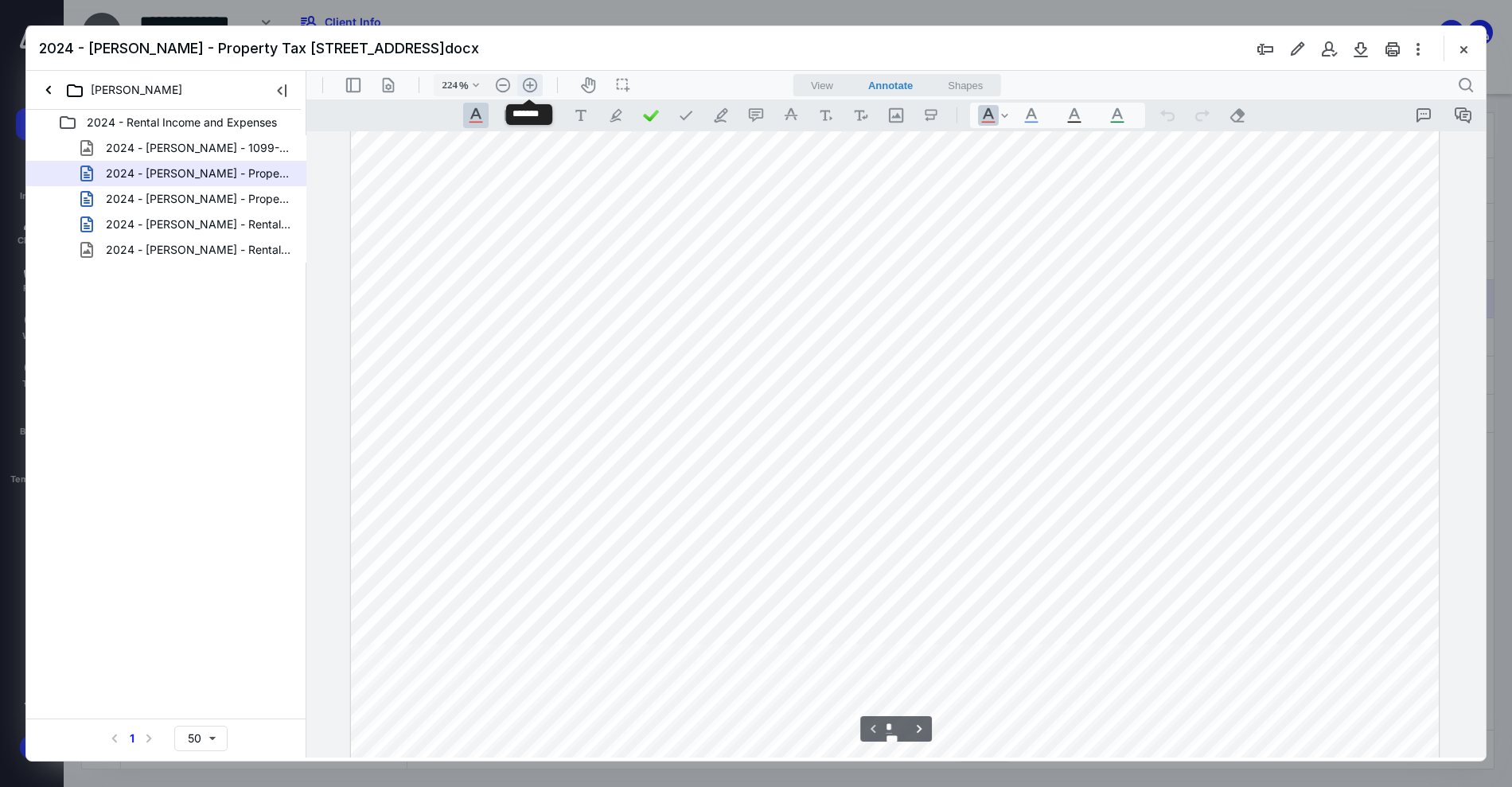 type on "274" 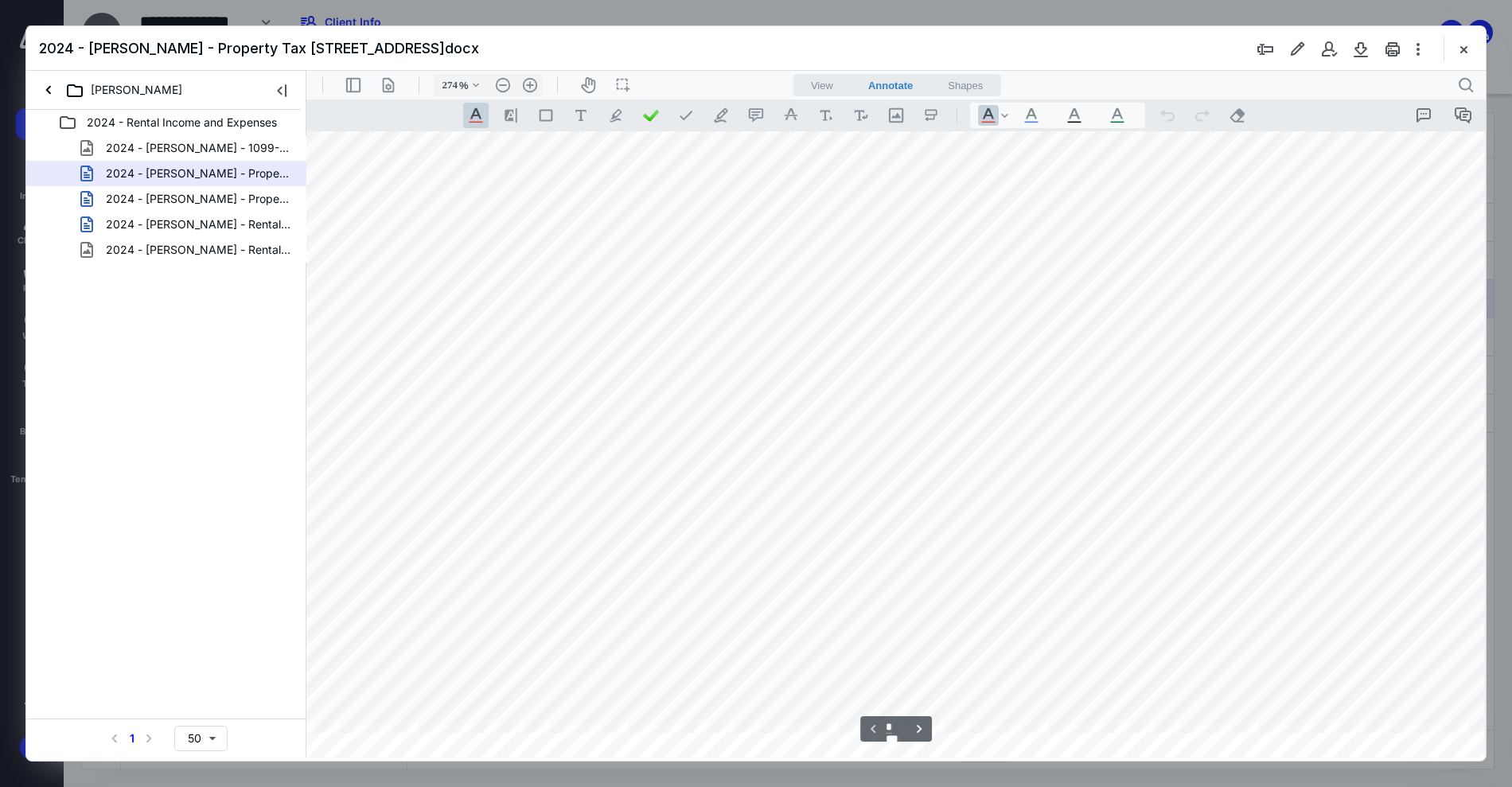 scroll, scrollTop: 168, scrollLeft: 90, axis: both 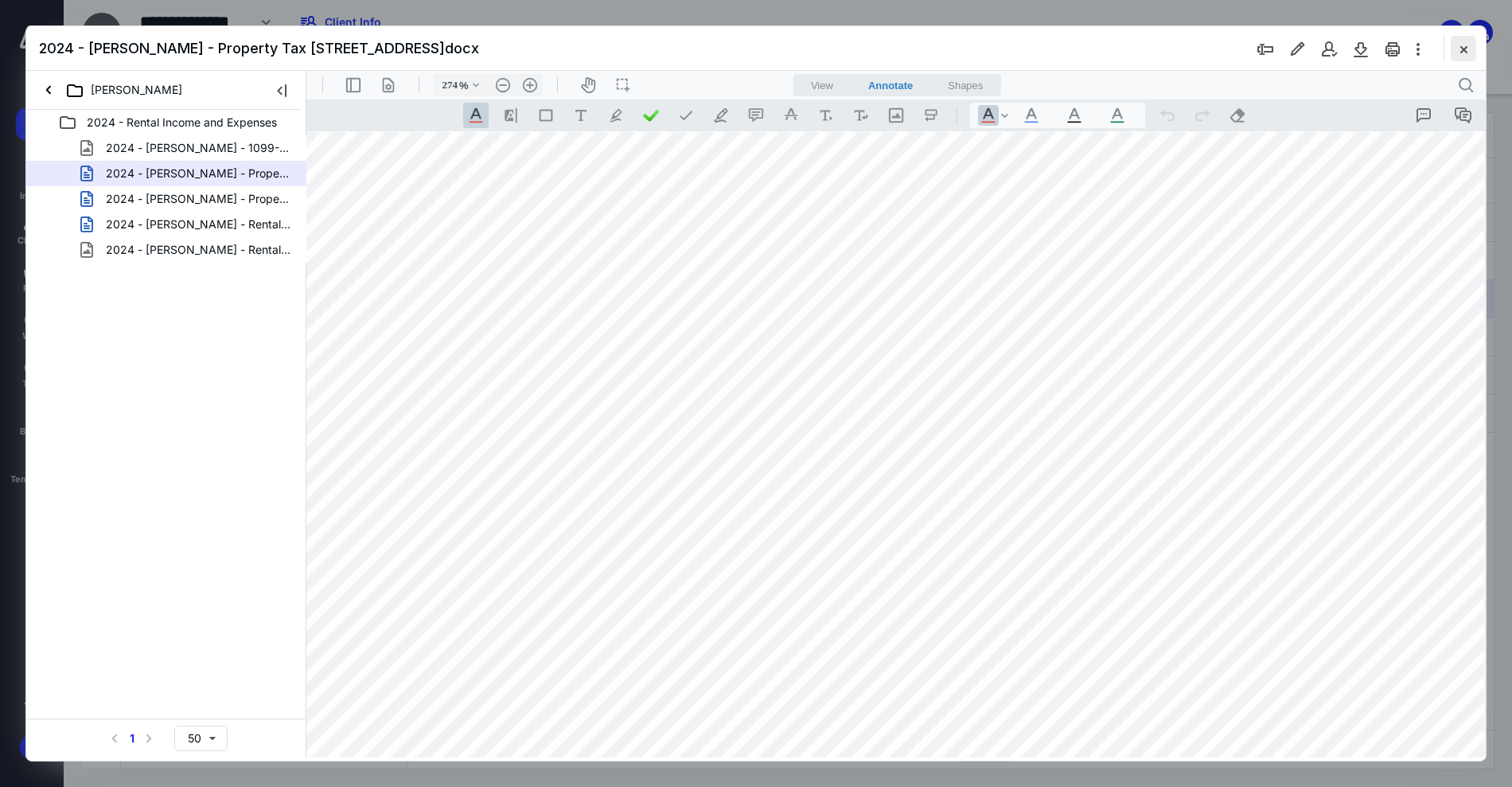 click at bounding box center [1463, 49] 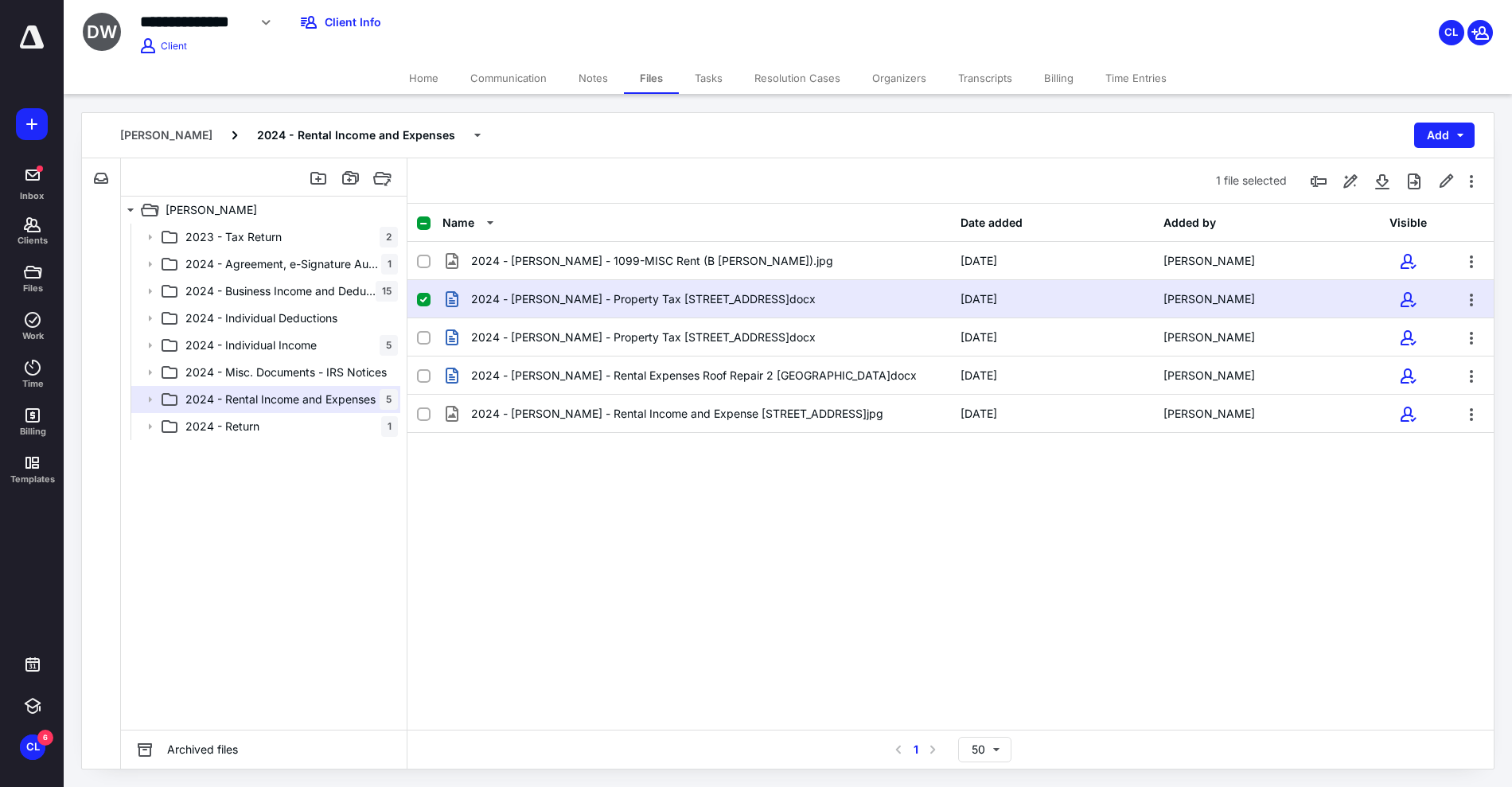 click on "Organizers" at bounding box center (899, 78) 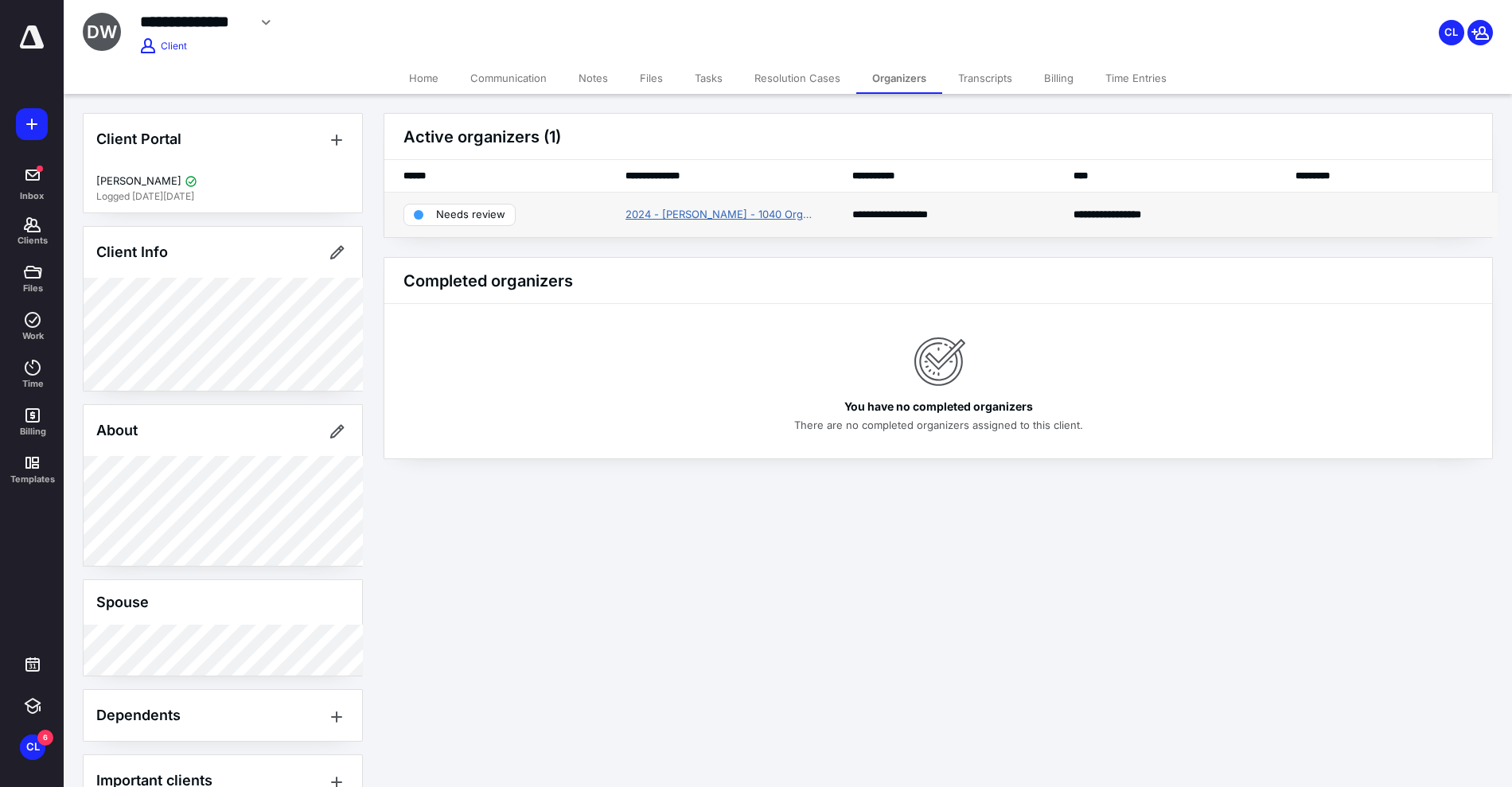 click on "2024 - [PERSON_NAME] - 1040 Organizer" at bounding box center (719, 215) 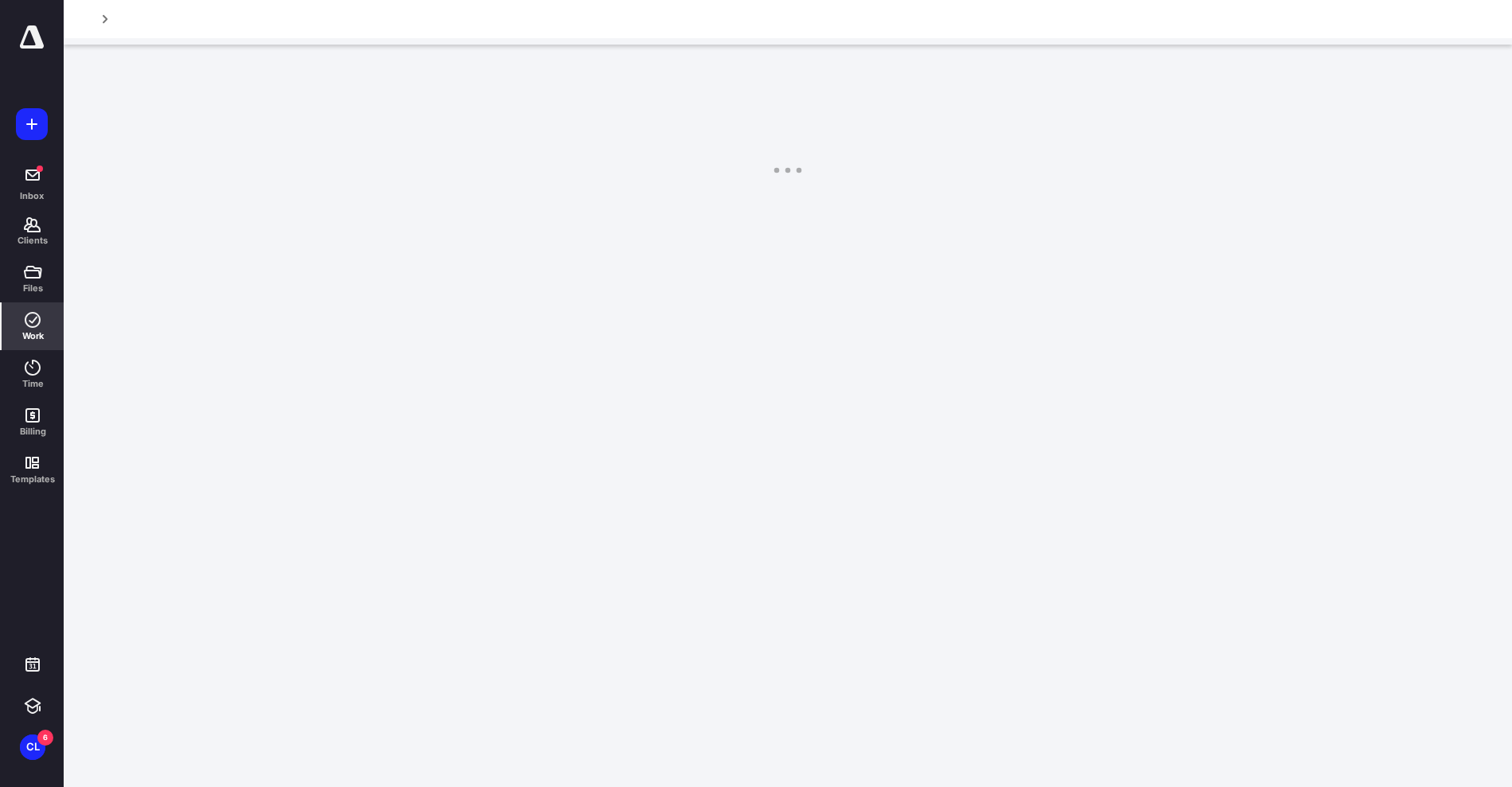 click on "**********" at bounding box center [756, 393] 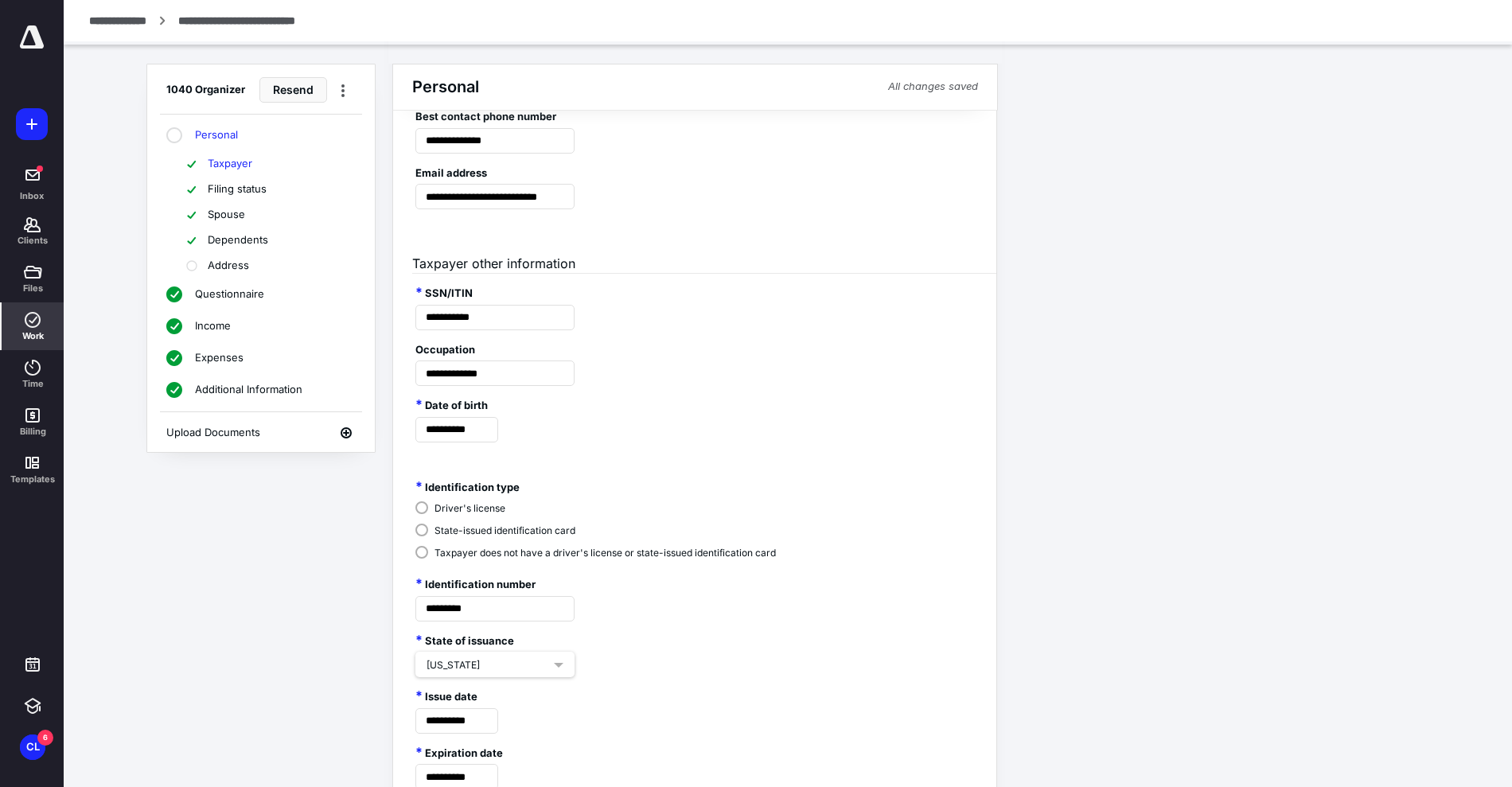 scroll, scrollTop: 384, scrollLeft: 0, axis: vertical 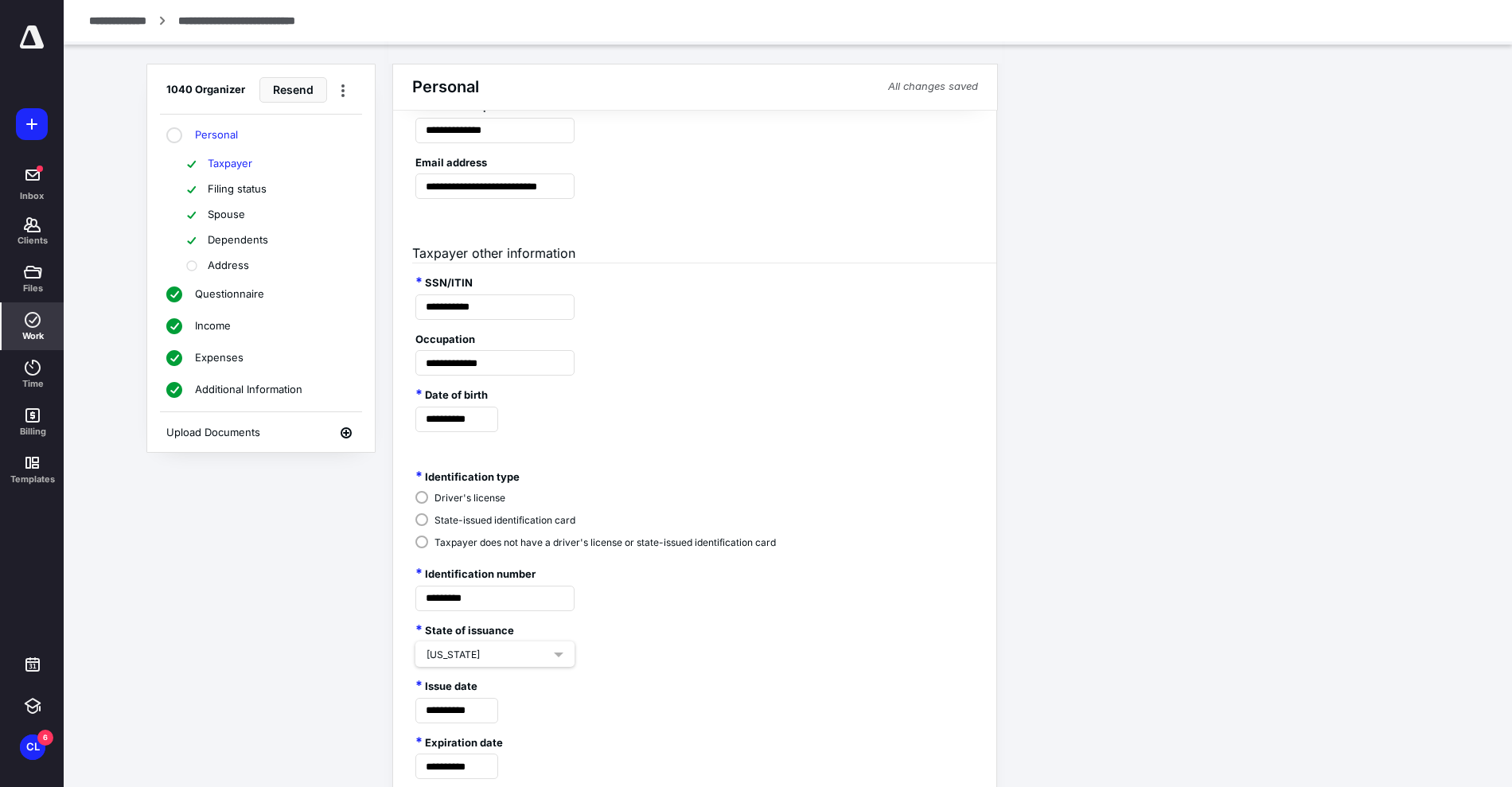 click on "Spouse" at bounding box center [226, 215] 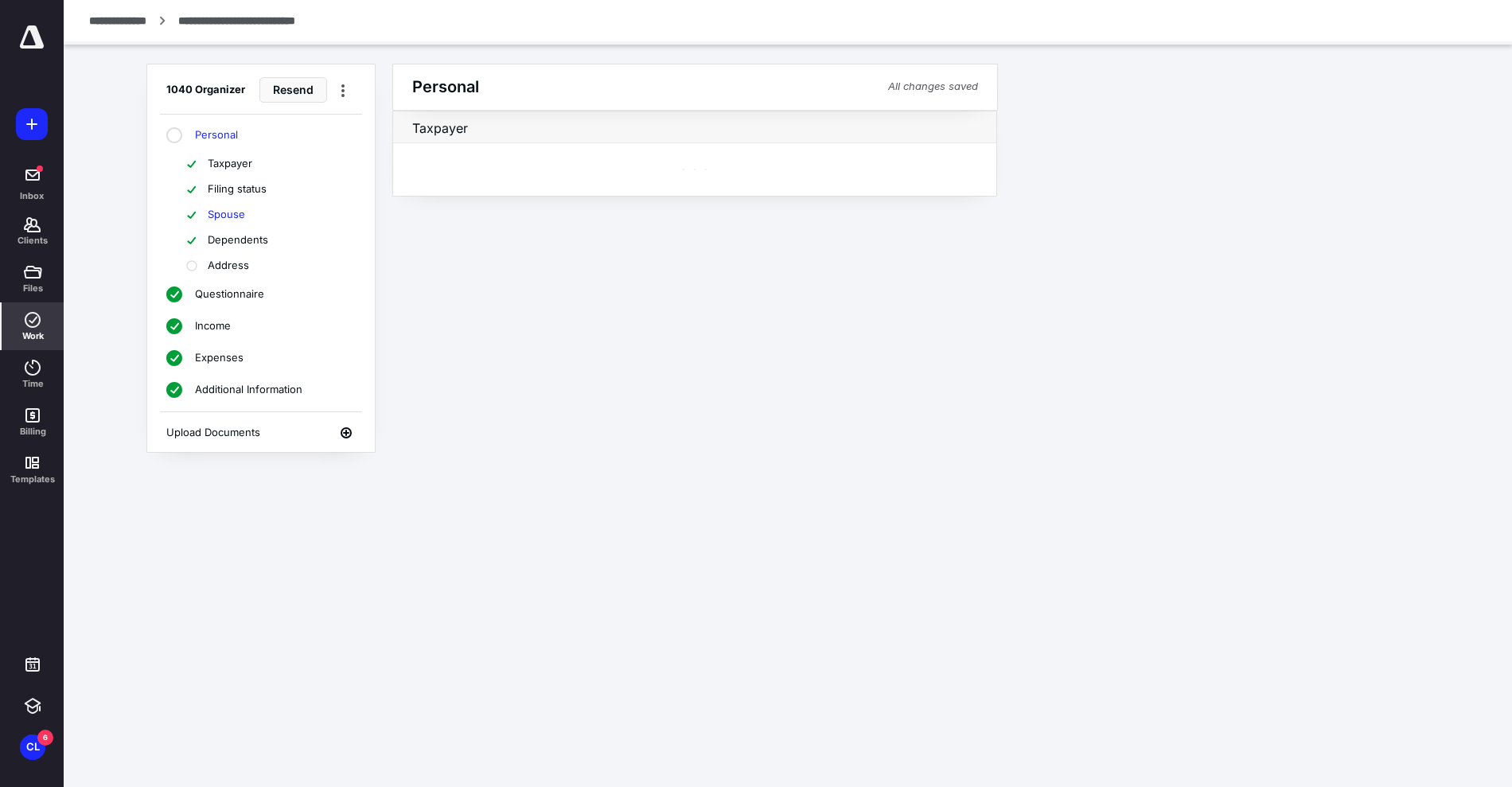 scroll, scrollTop: 0, scrollLeft: 0, axis: both 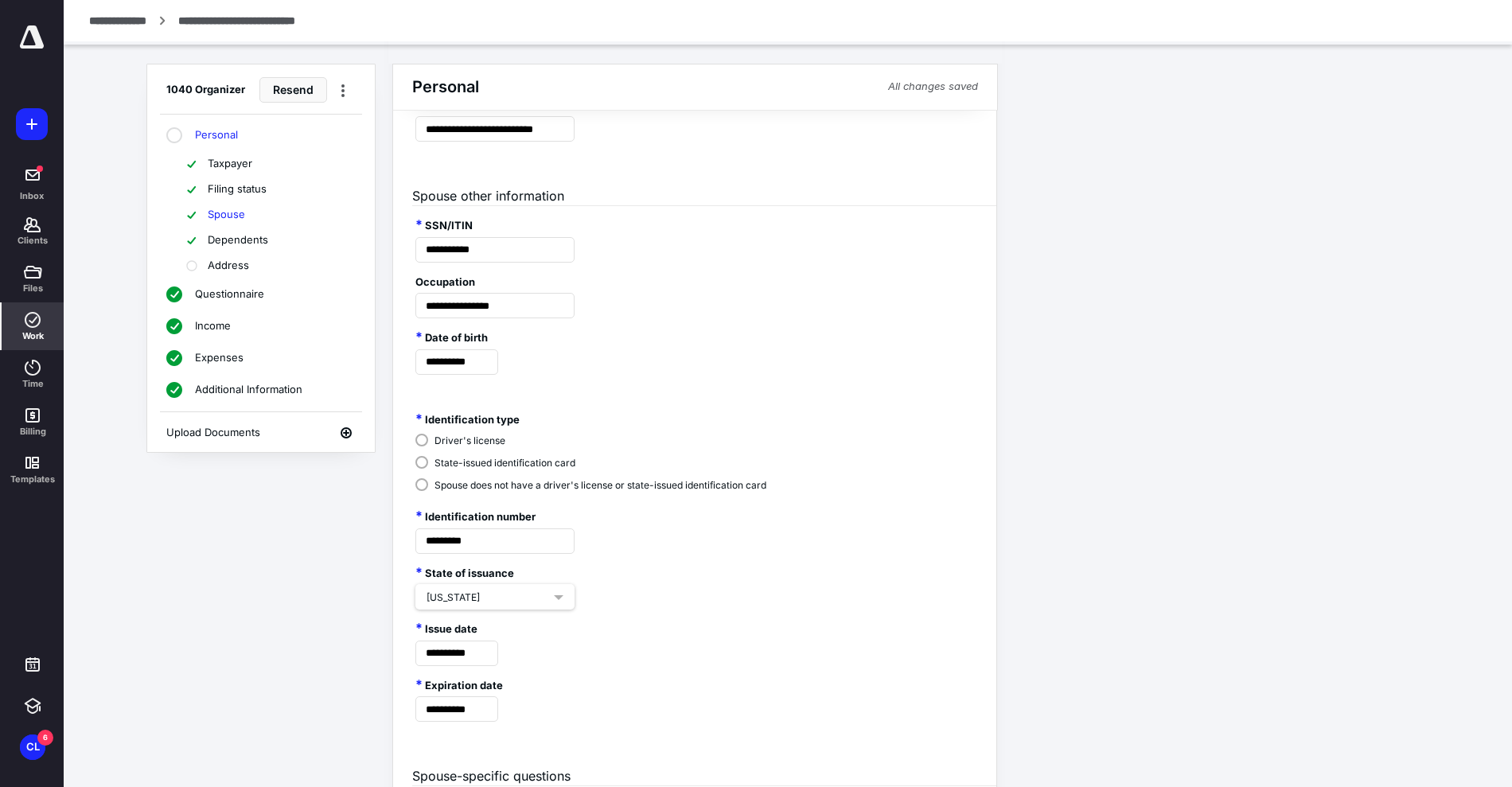 click on "Address" at bounding box center [228, 266] 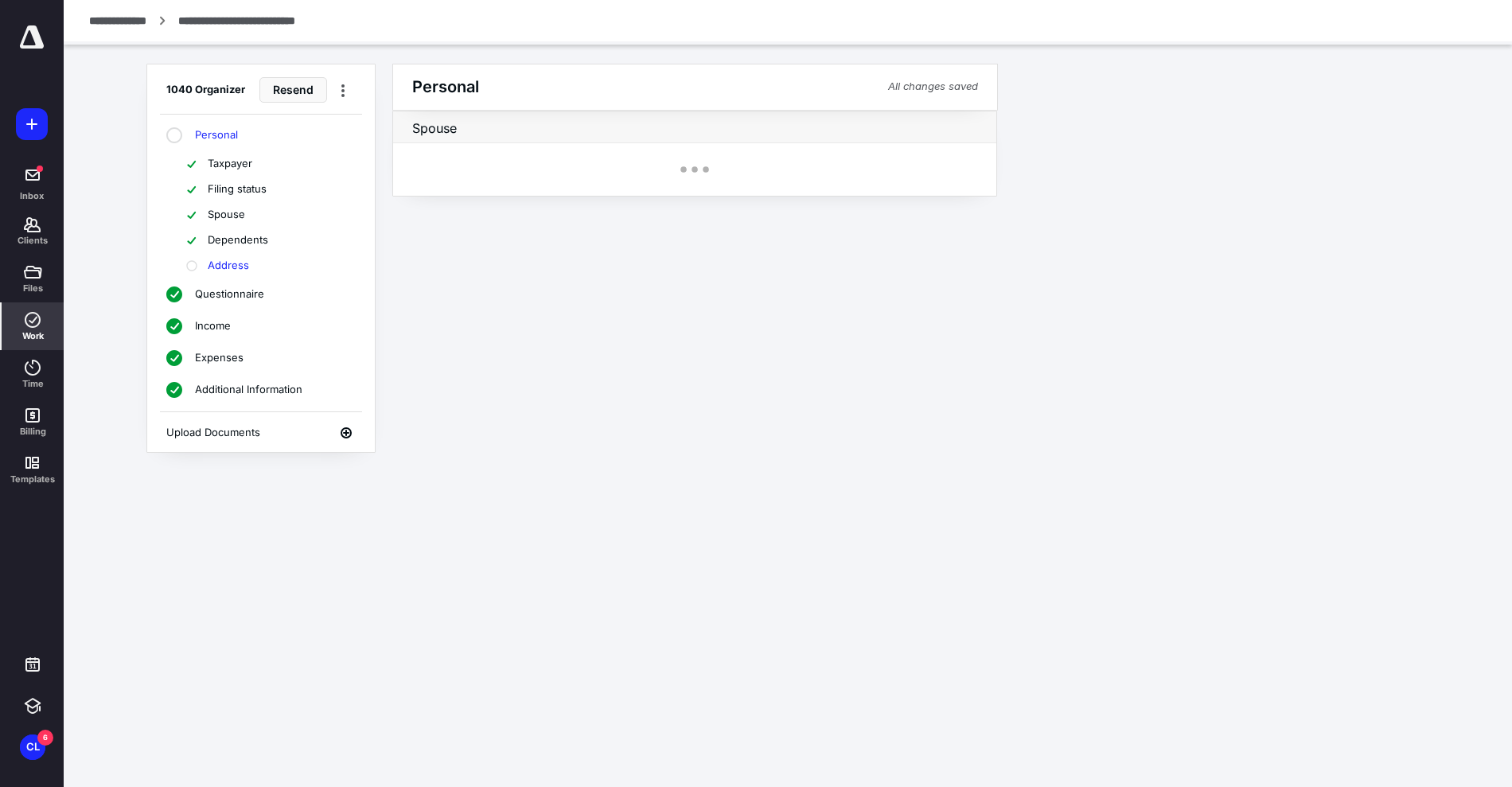 click on "Questionnaire" at bounding box center (260, 294) 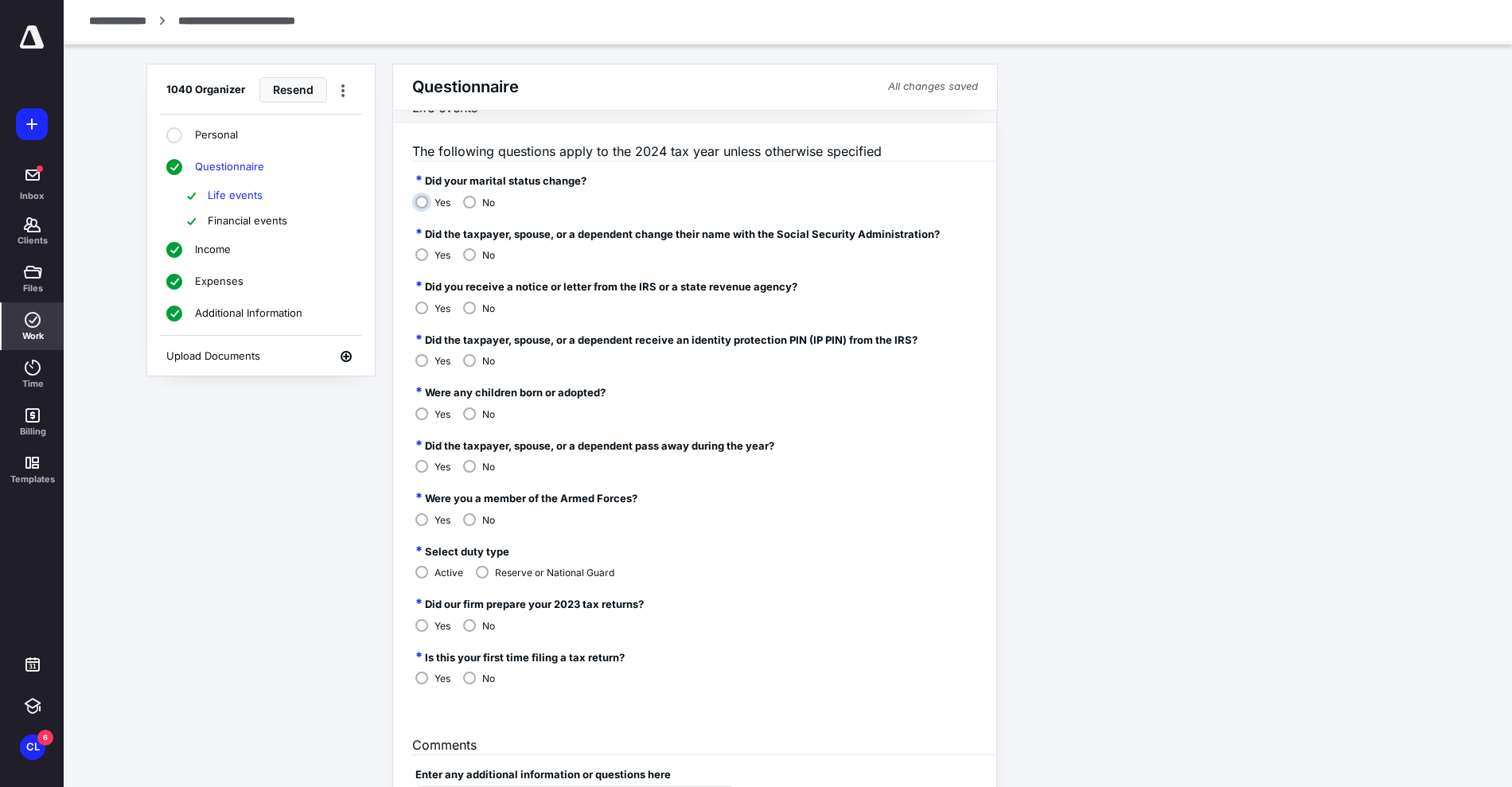 scroll, scrollTop: 24, scrollLeft: 0, axis: vertical 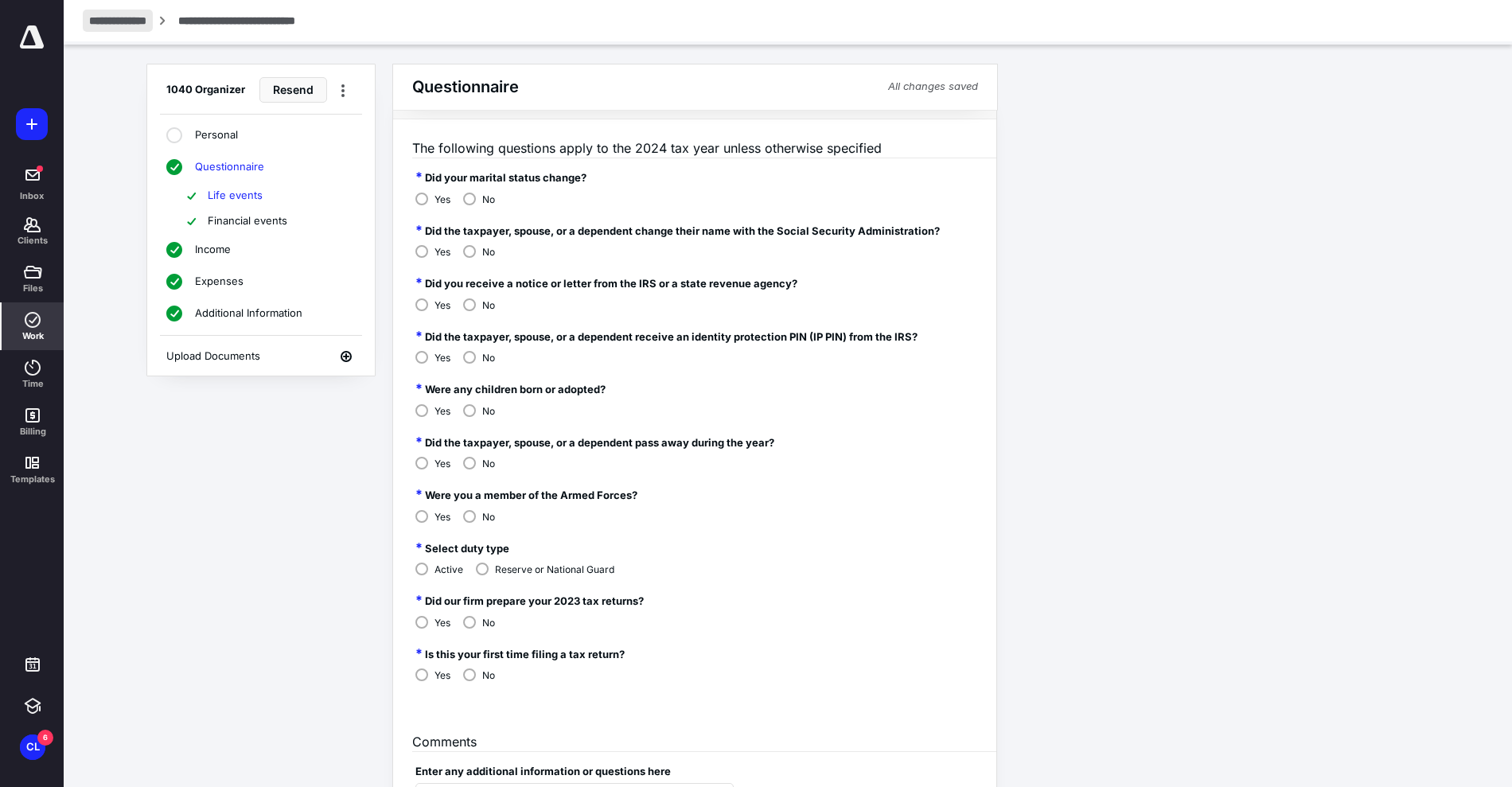 click on "**********" at bounding box center (118, 21) 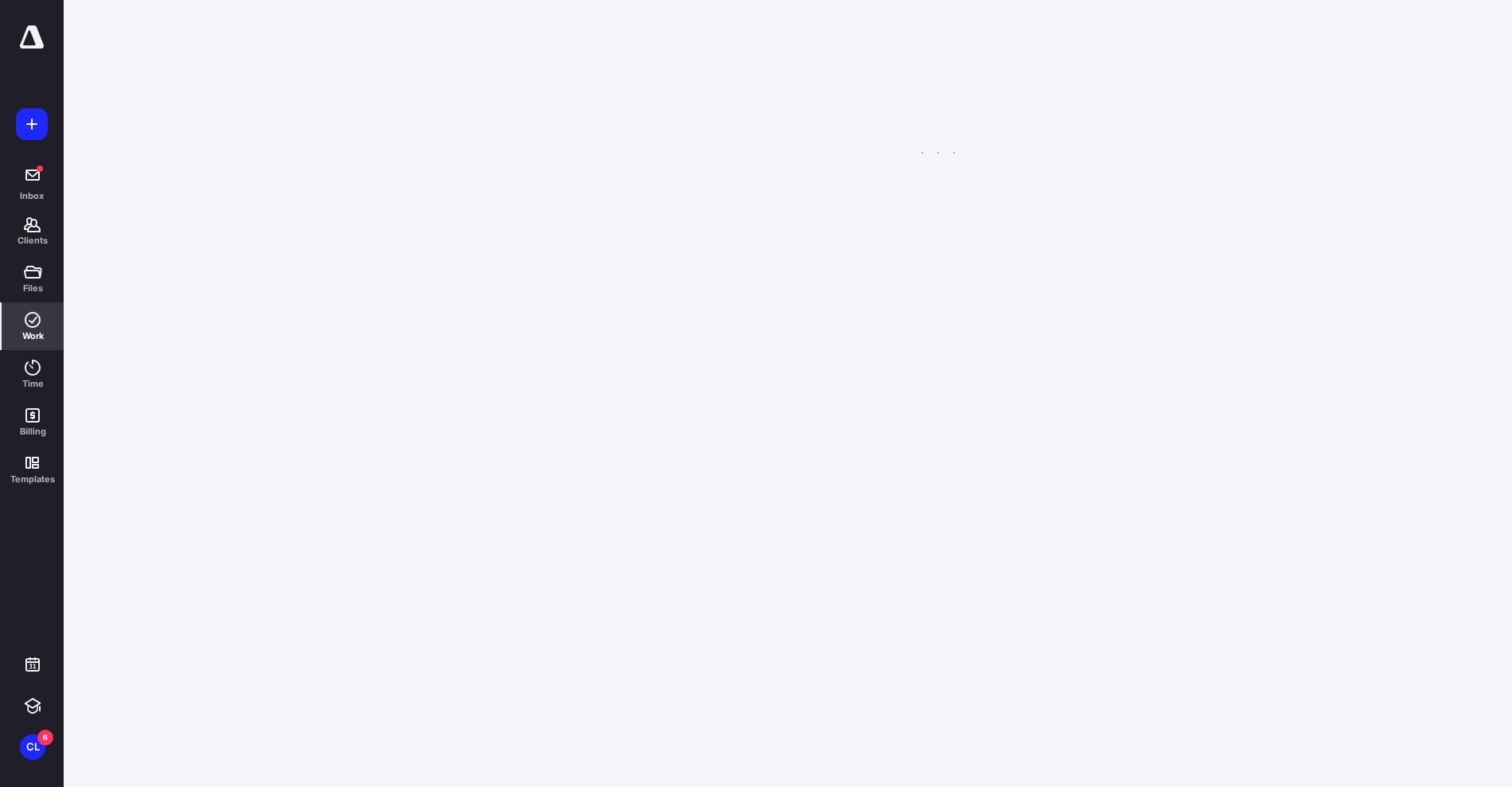 scroll, scrollTop: 0, scrollLeft: 0, axis: both 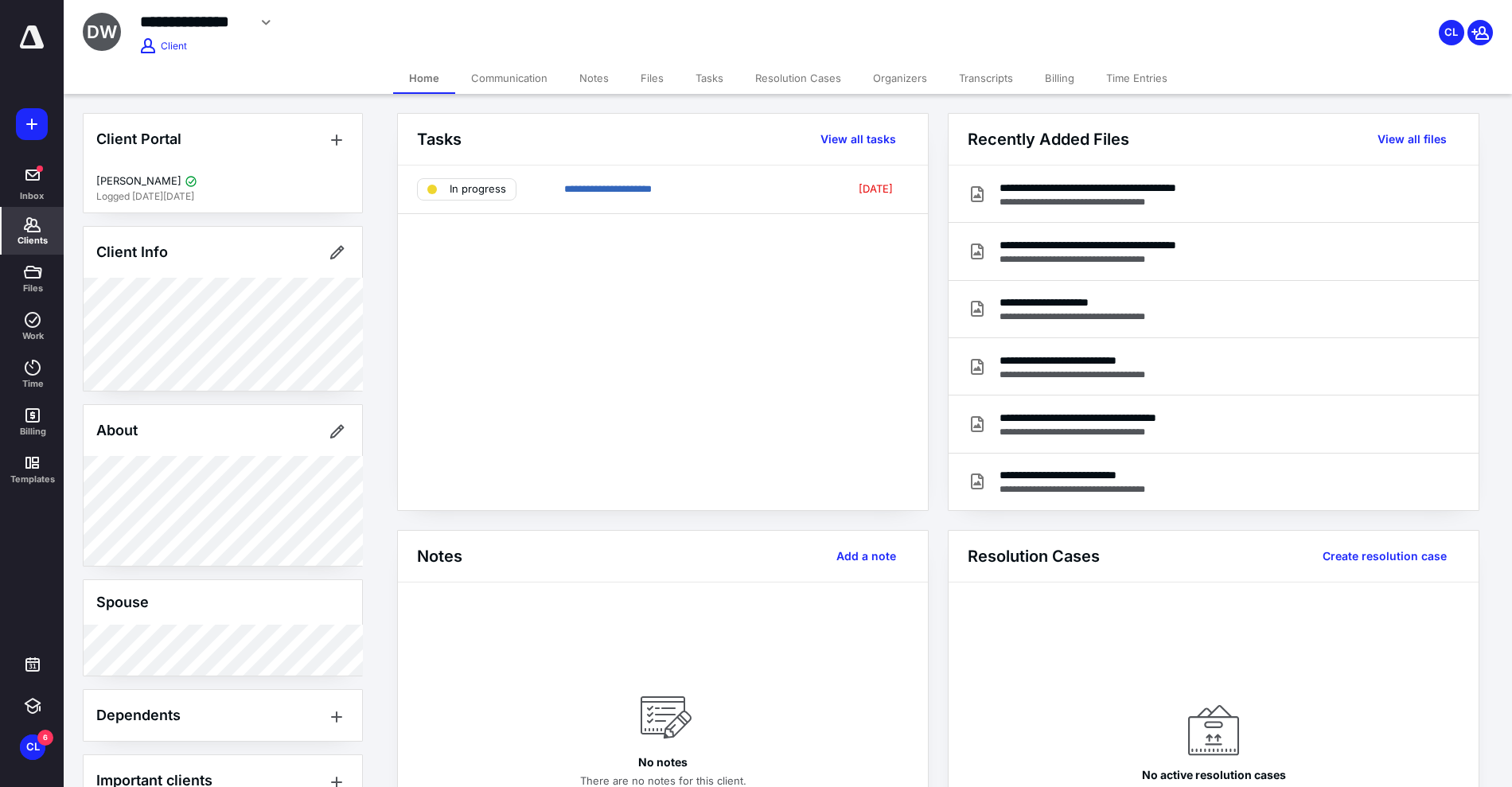 click on "Files" at bounding box center (652, 78) 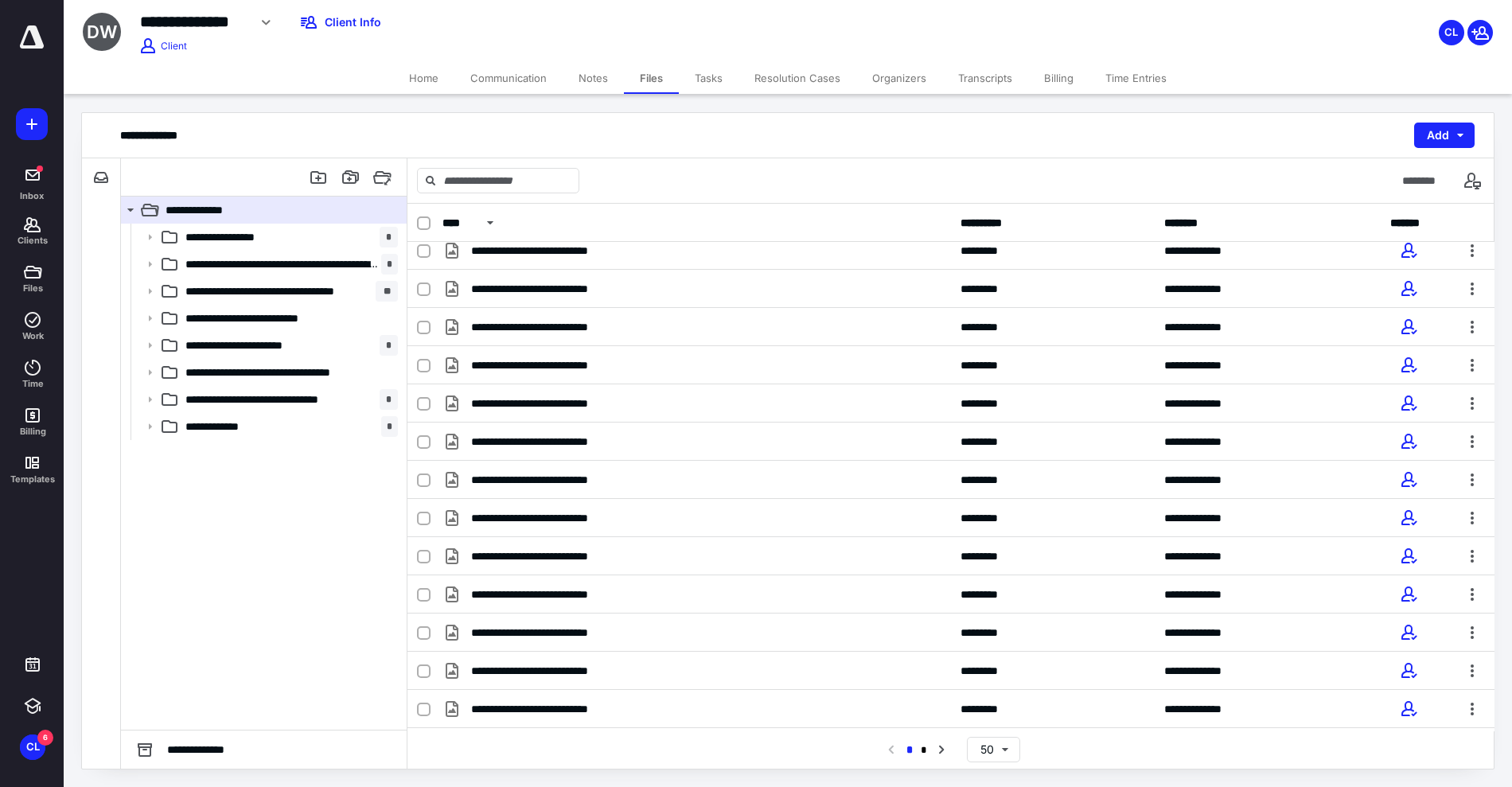 scroll, scrollTop: 1402, scrollLeft: 0, axis: vertical 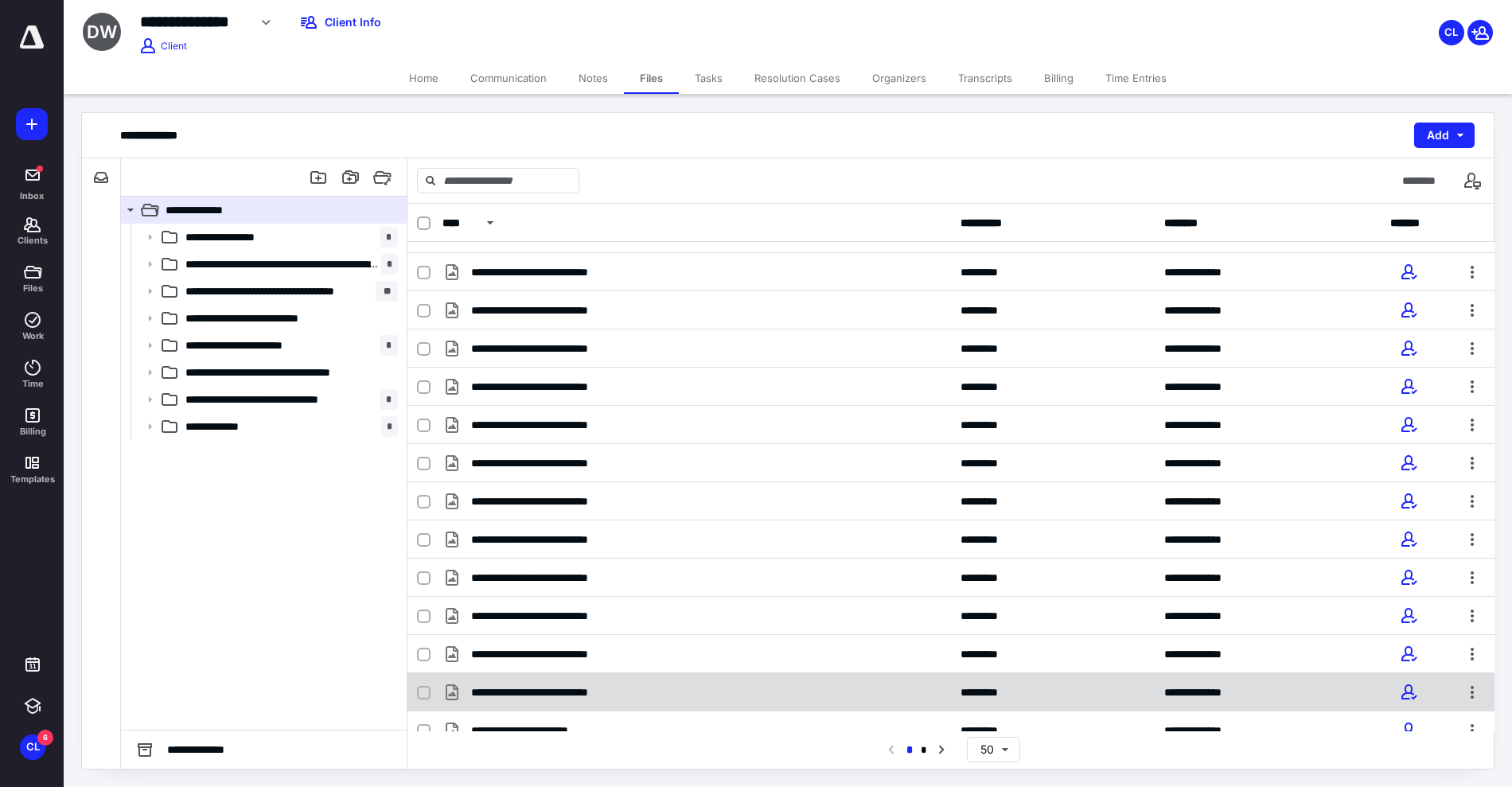click on "**********" at bounding box center (696, 692) 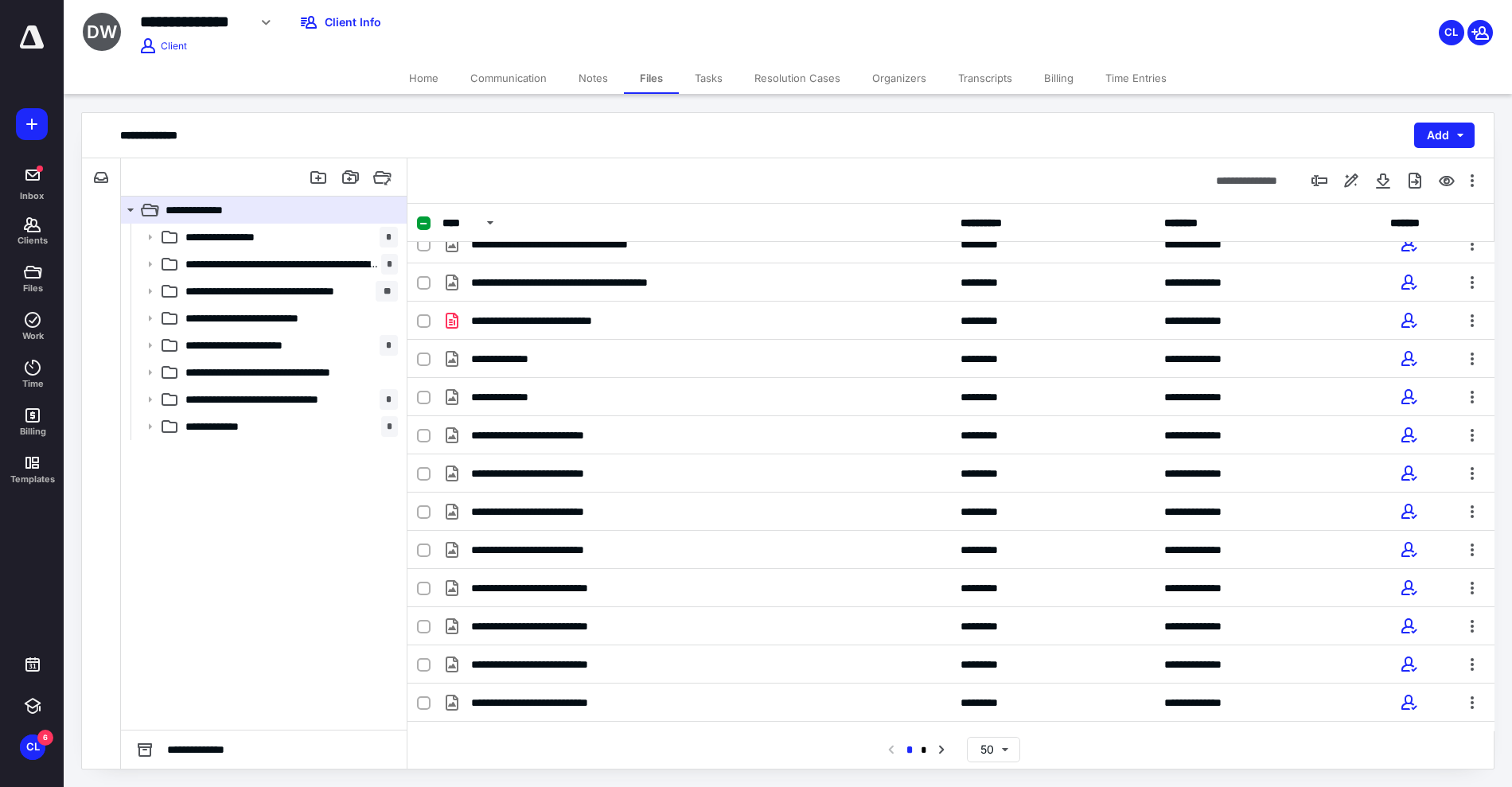 scroll, scrollTop: 0, scrollLeft: 0, axis: both 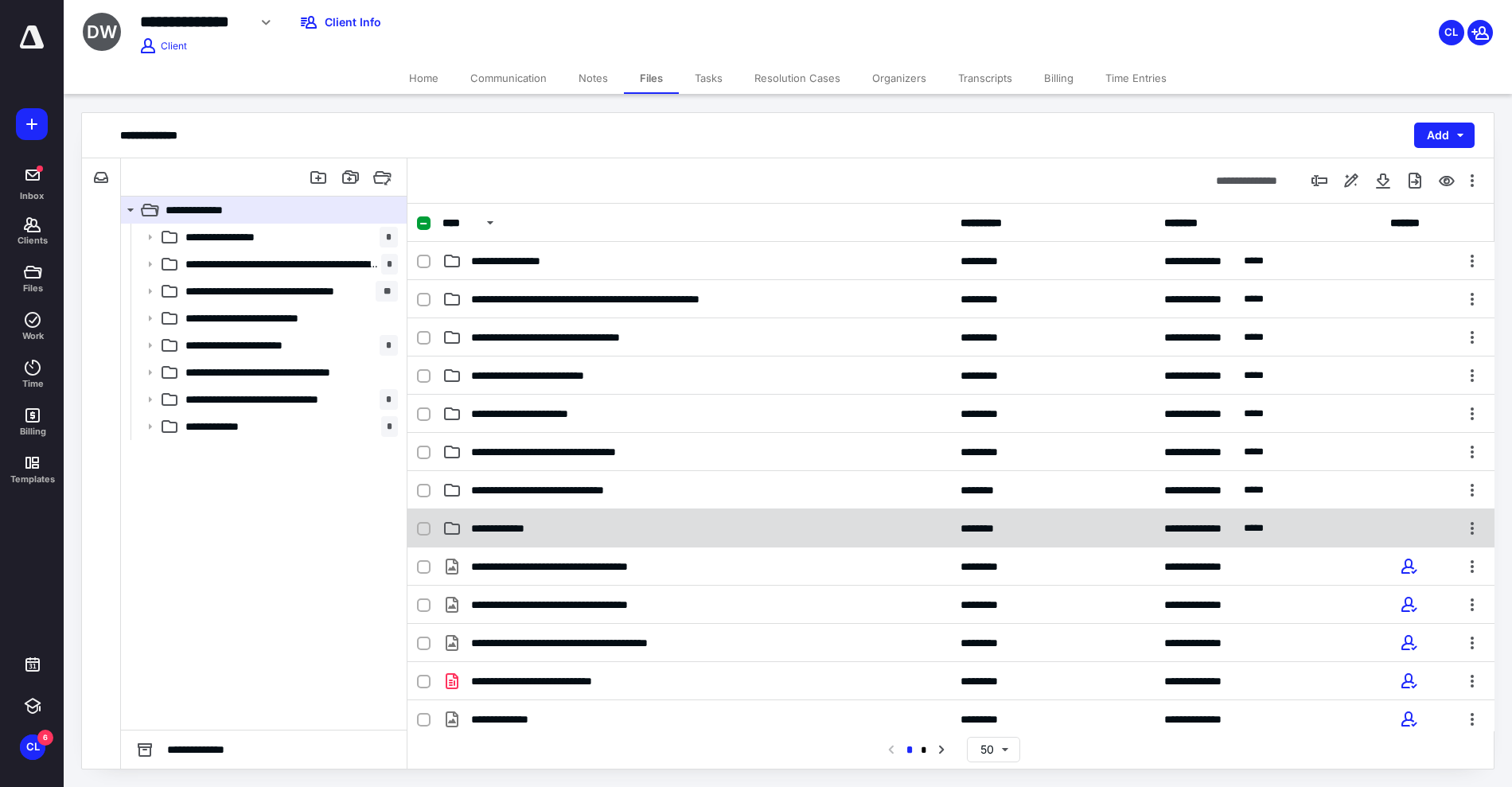 click on "**********" at bounding box center (508, 528) 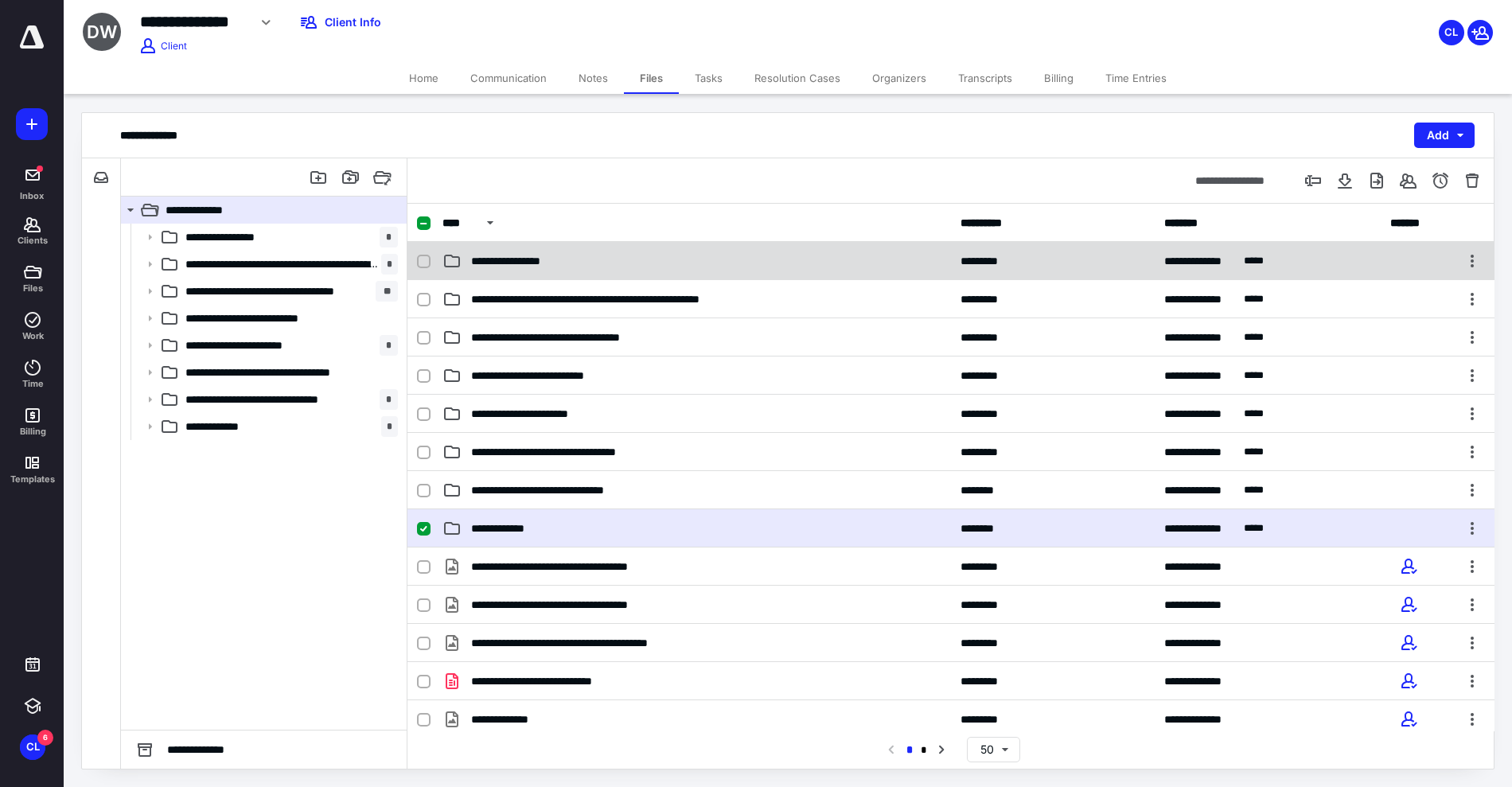 click on "**********" at bounding box center [519, 261] 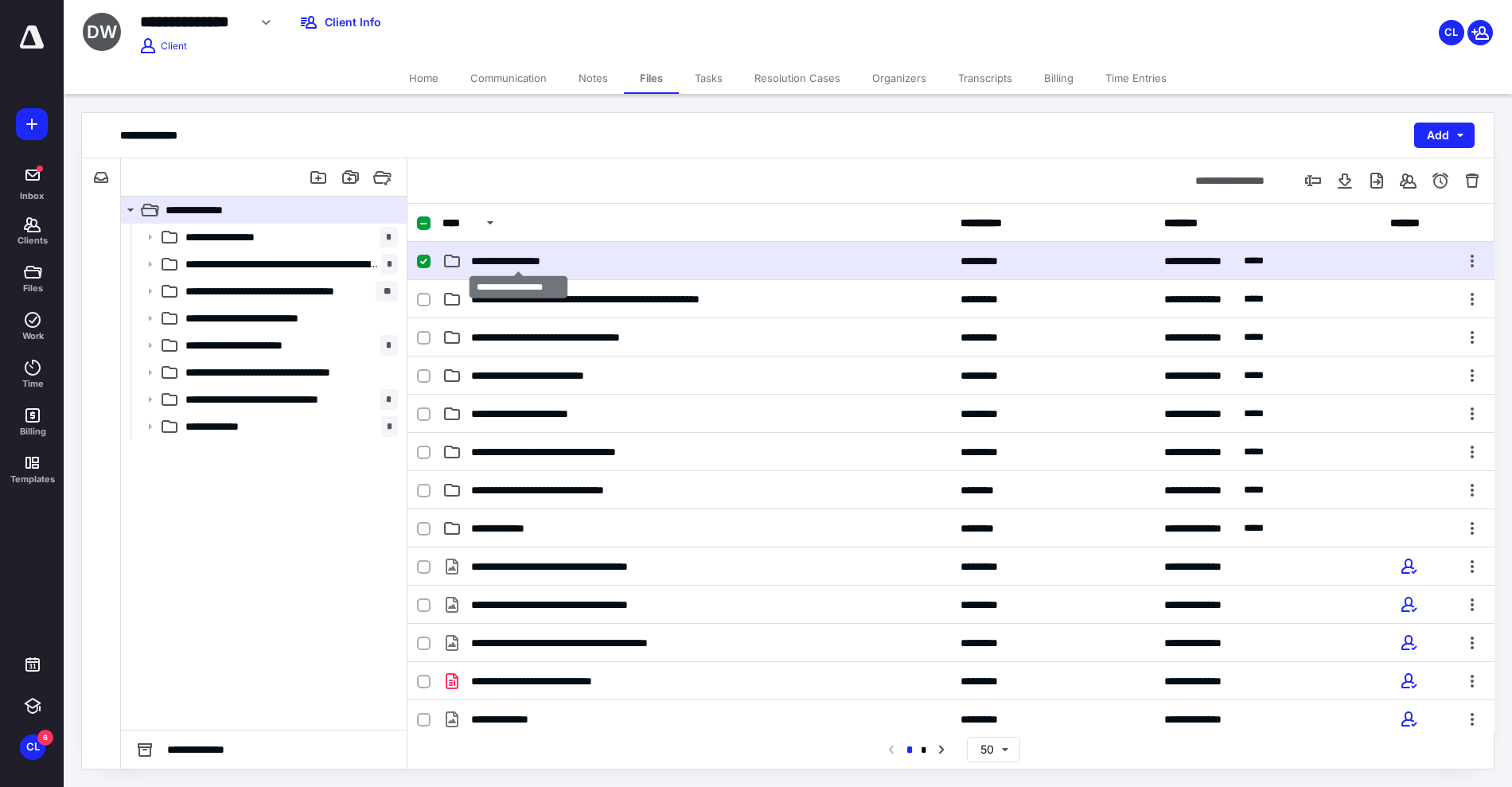 click on "**********" at bounding box center [519, 261] 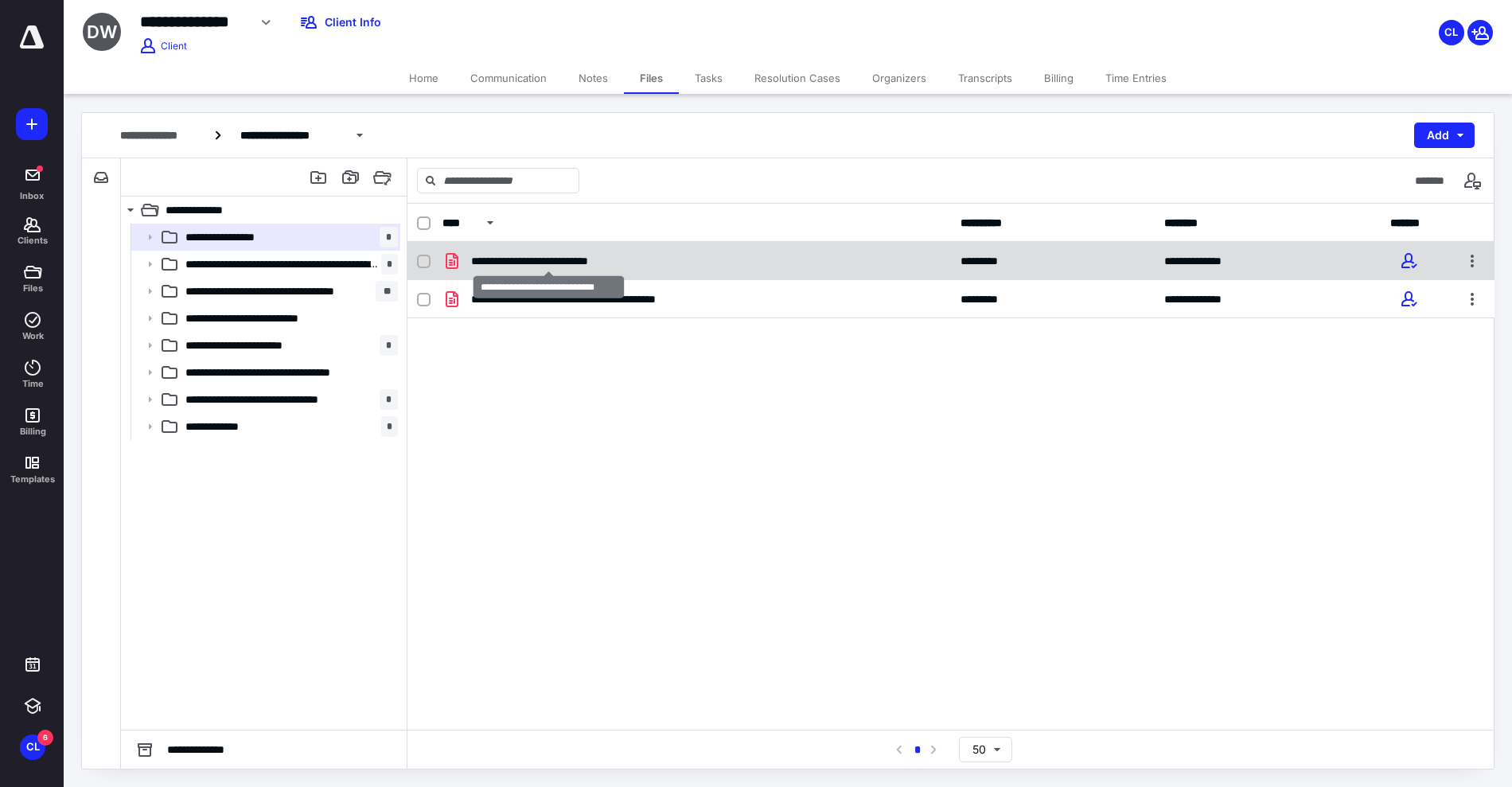 click on "**********" at bounding box center [549, 261] 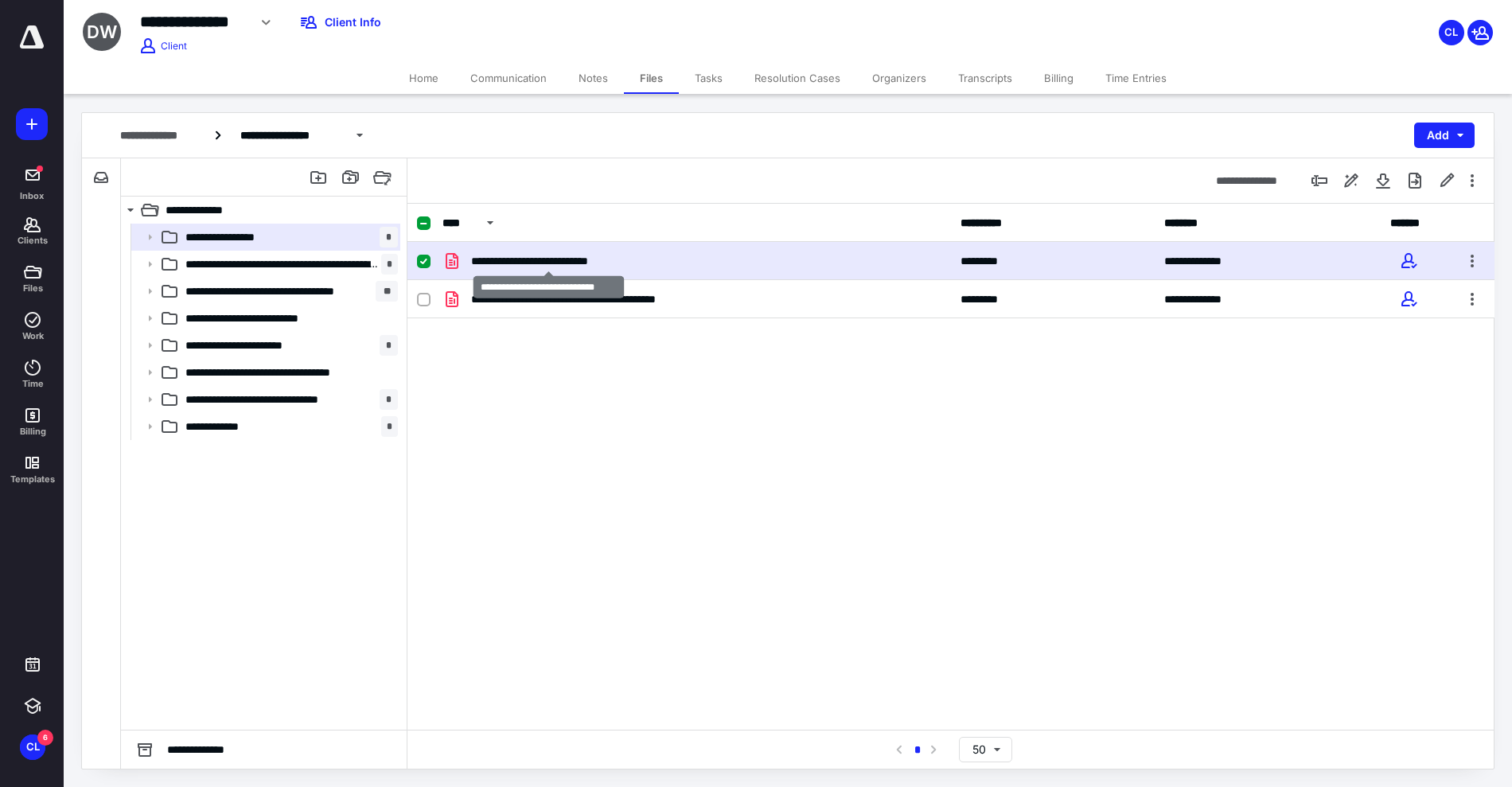 click on "**********" at bounding box center [549, 261] 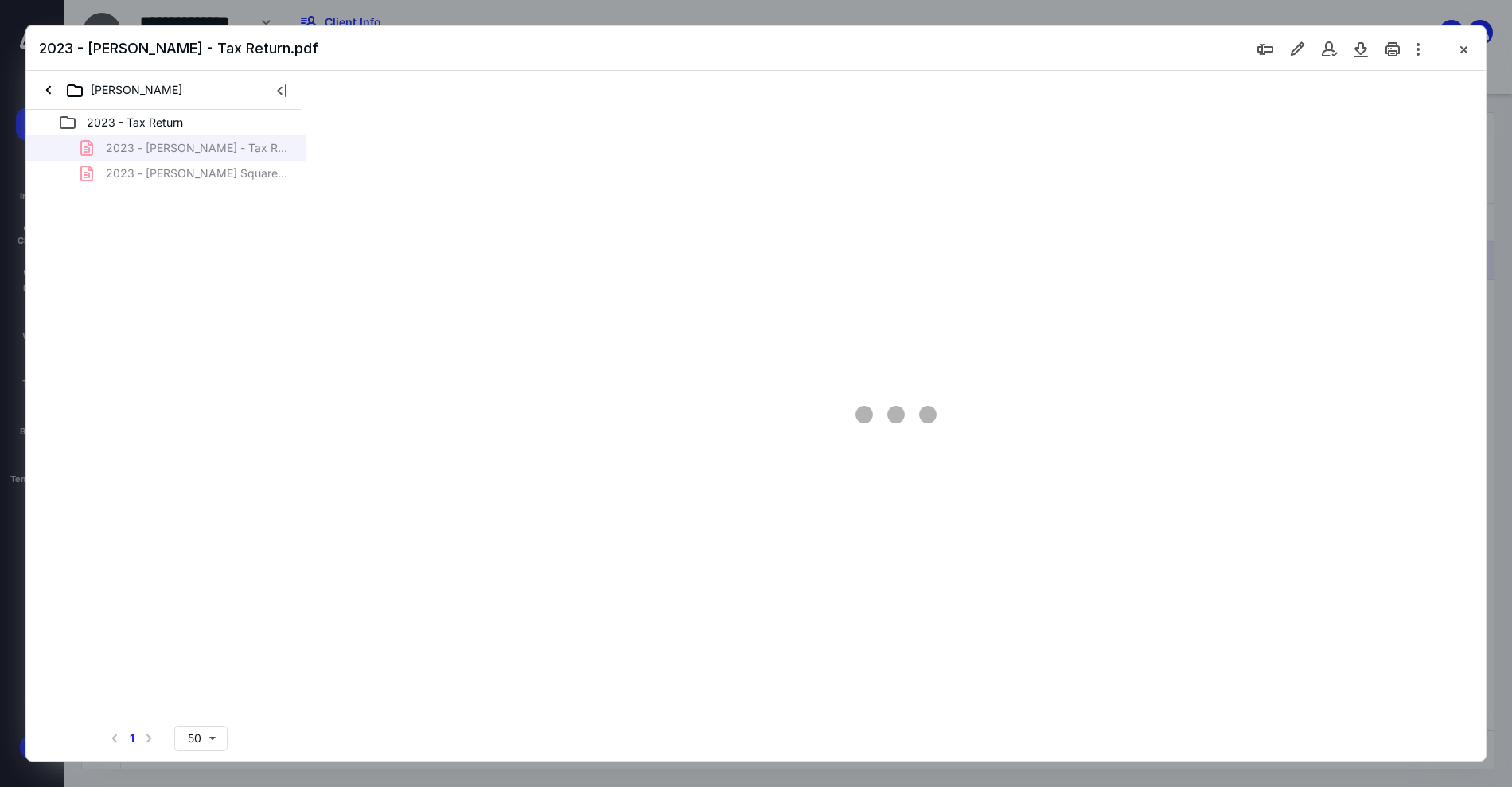 scroll, scrollTop: 0, scrollLeft: 0, axis: both 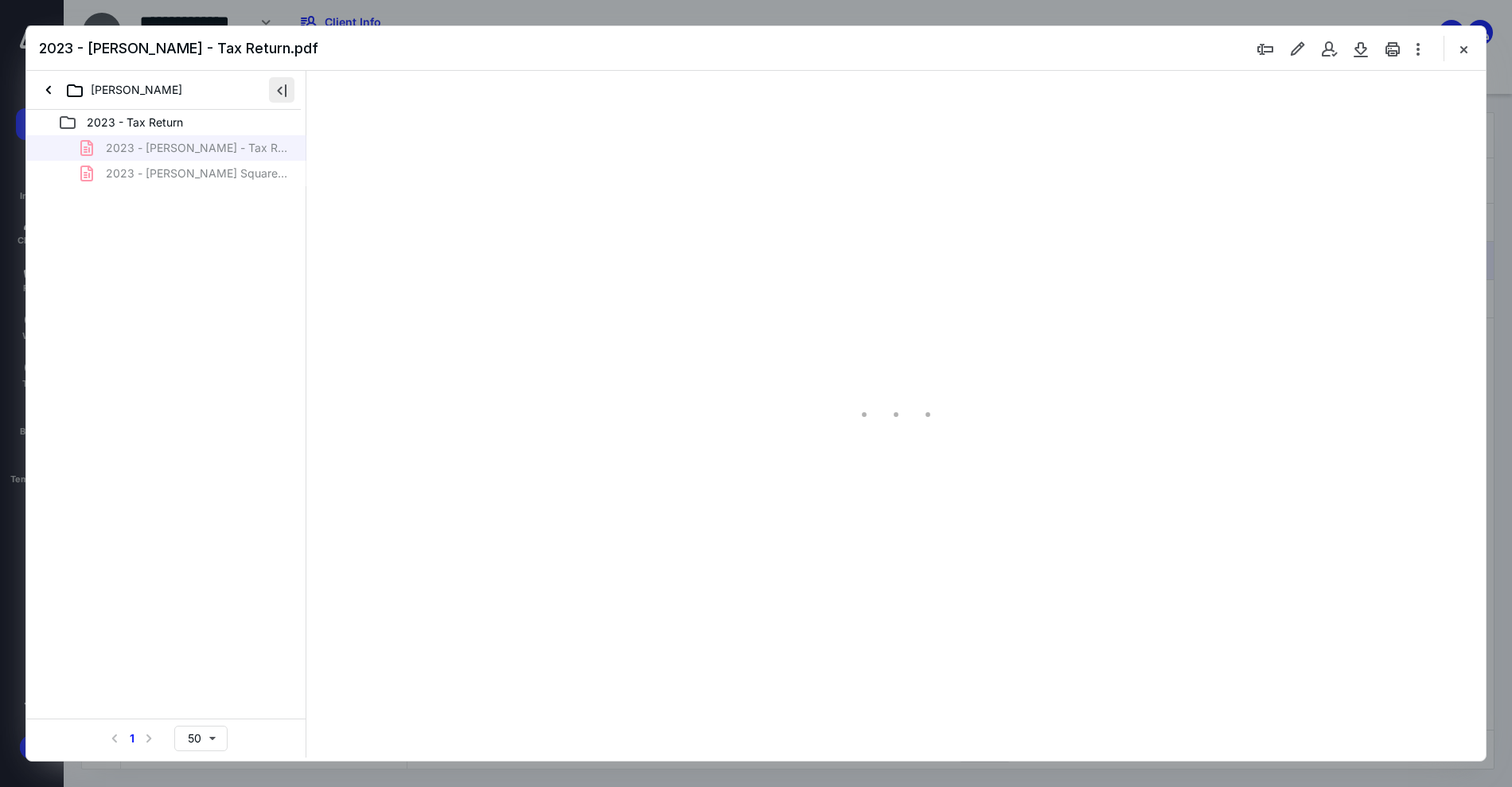 click at bounding box center (282, 90) 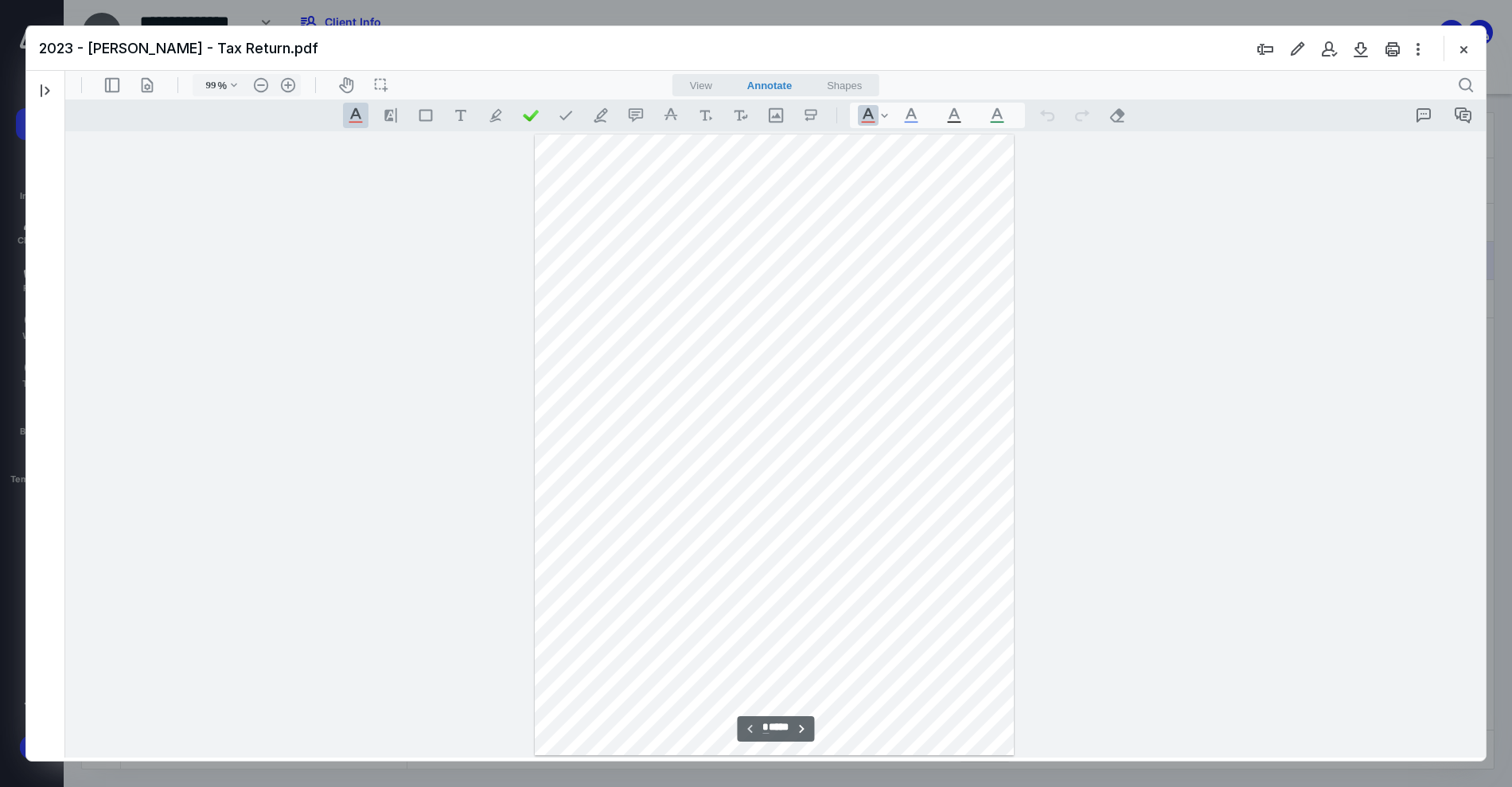 scroll, scrollTop: 8, scrollLeft: 0, axis: vertical 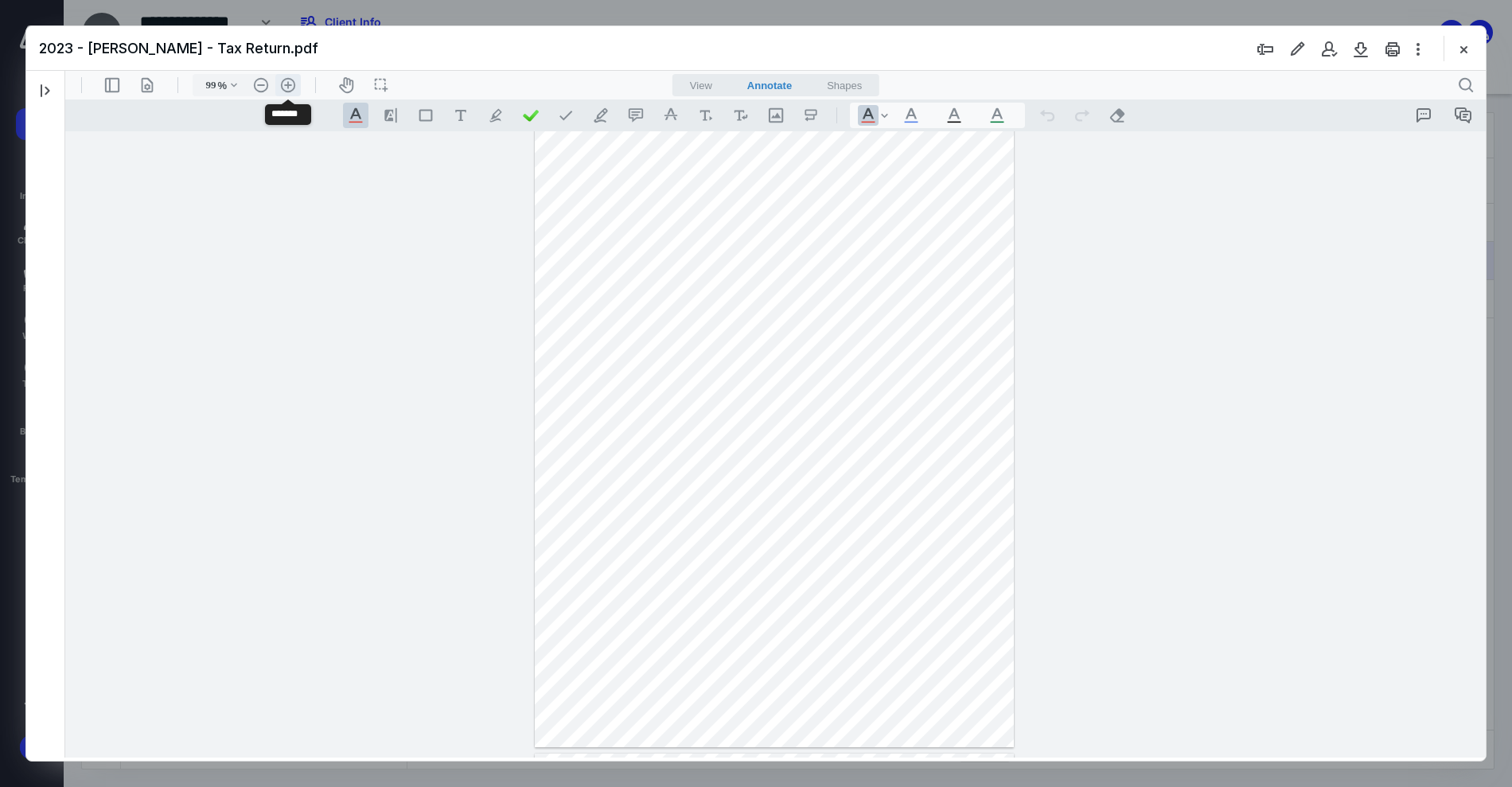 click on ".cls-1{fill:#abb0c4;} icon - header - zoom - in - line" at bounding box center (288, 85) 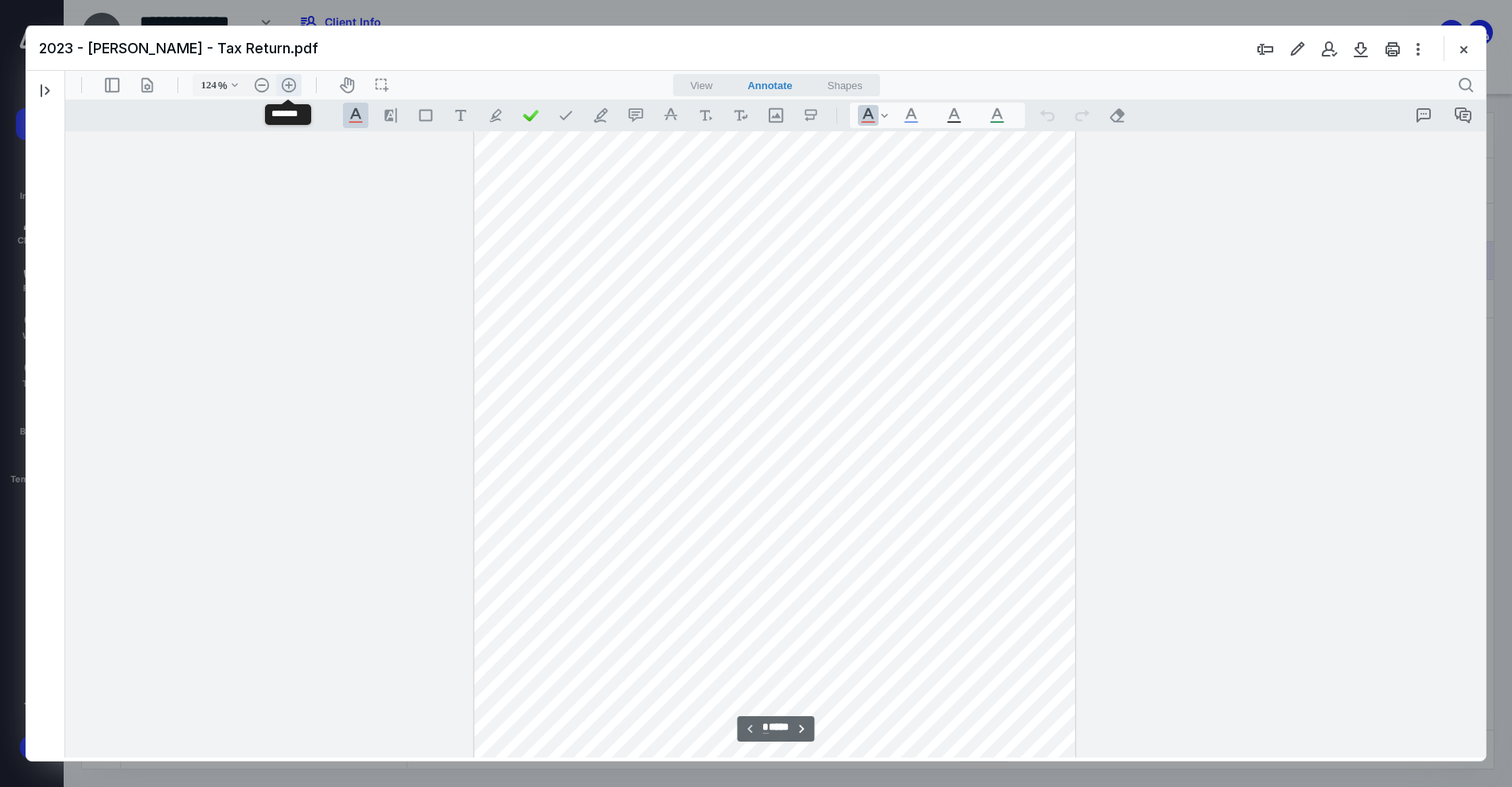 click on ".cls-1{fill:#abb0c4;} icon - header - zoom - in - line" at bounding box center [289, 85] 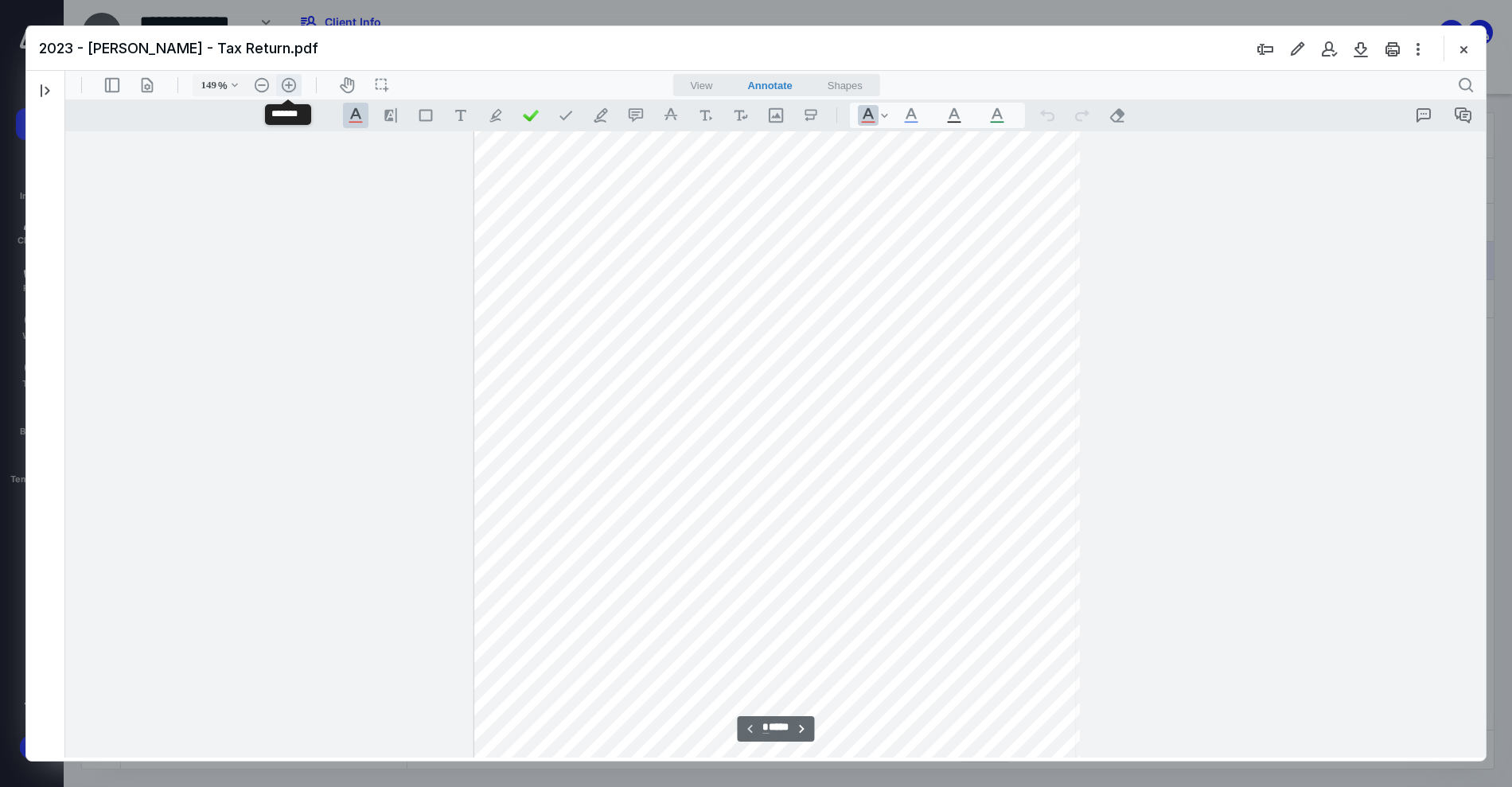 click on ".cls-1{fill:#abb0c4;} icon - header - zoom - in - line" at bounding box center [289, 85] 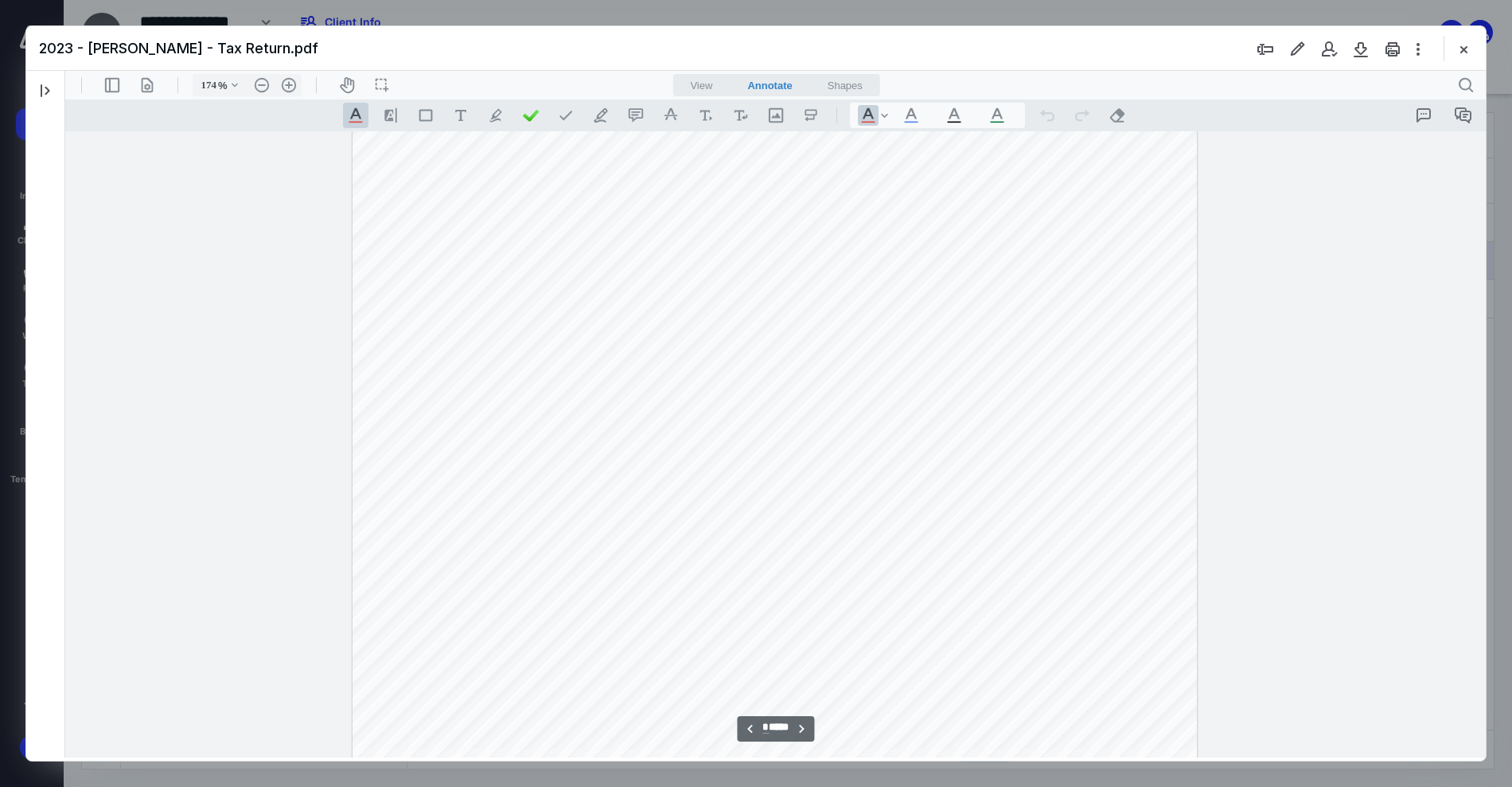 scroll, scrollTop: 4516, scrollLeft: 0, axis: vertical 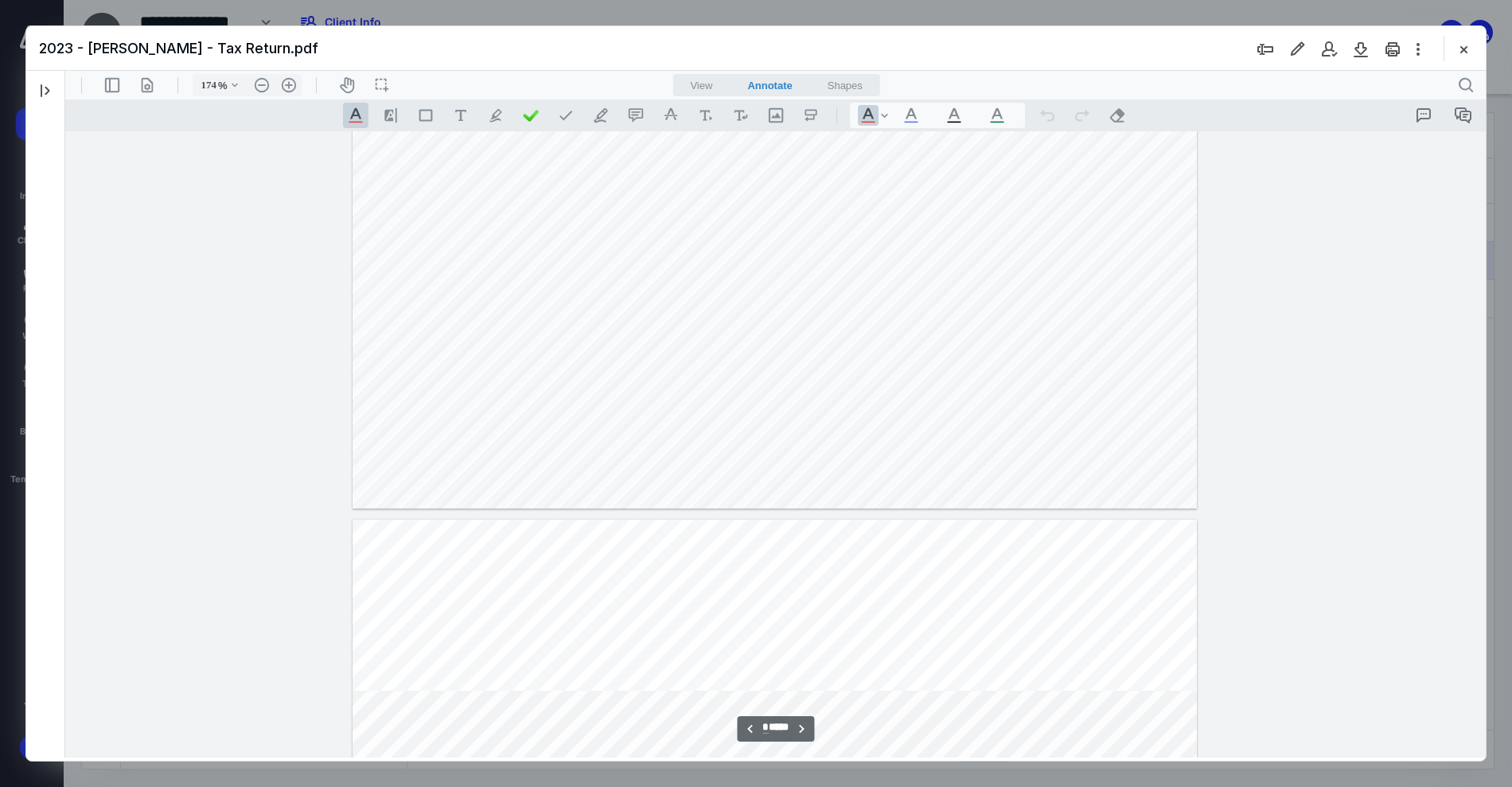 type on "*" 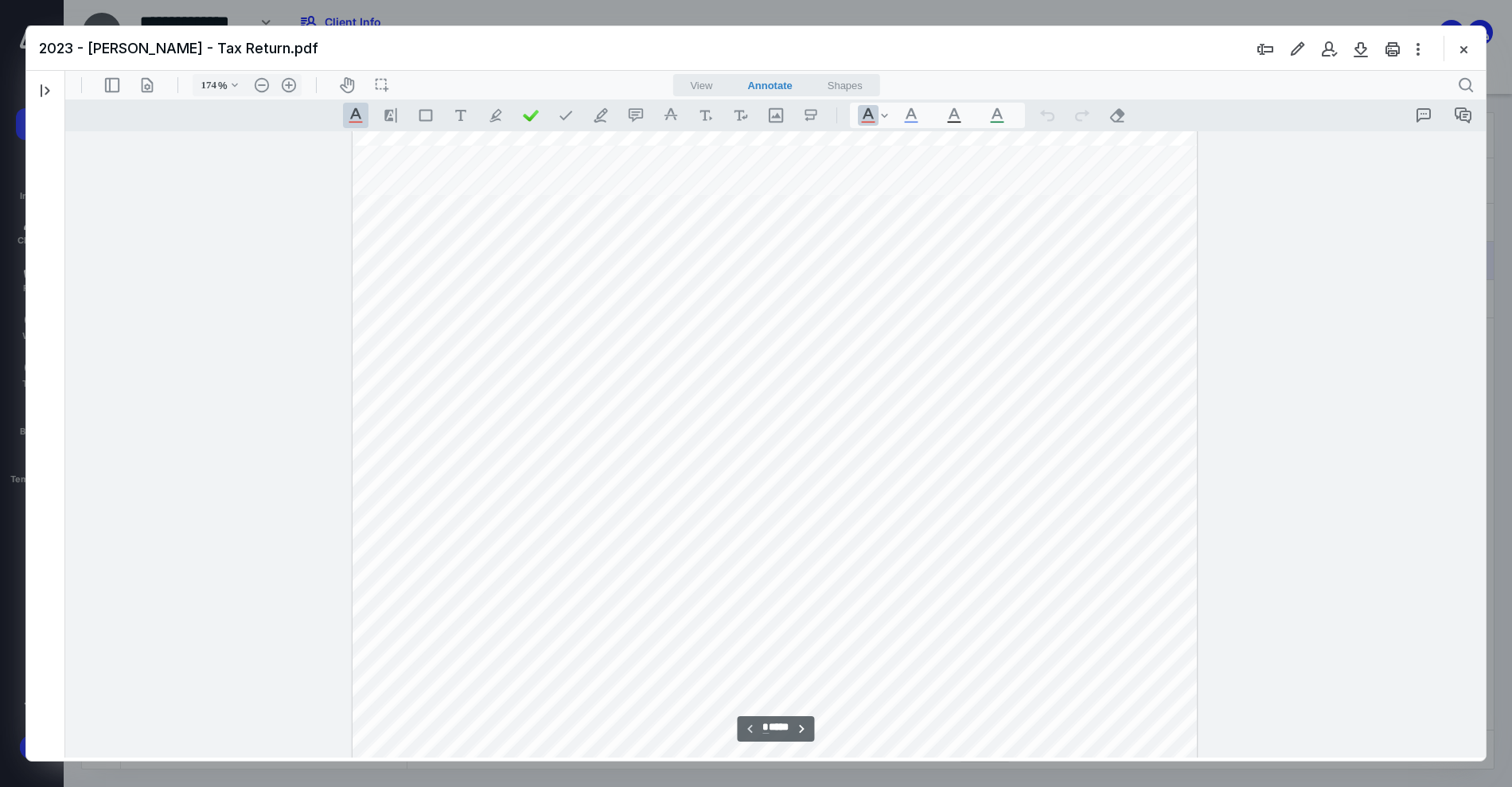 scroll, scrollTop: 0, scrollLeft: 0, axis: both 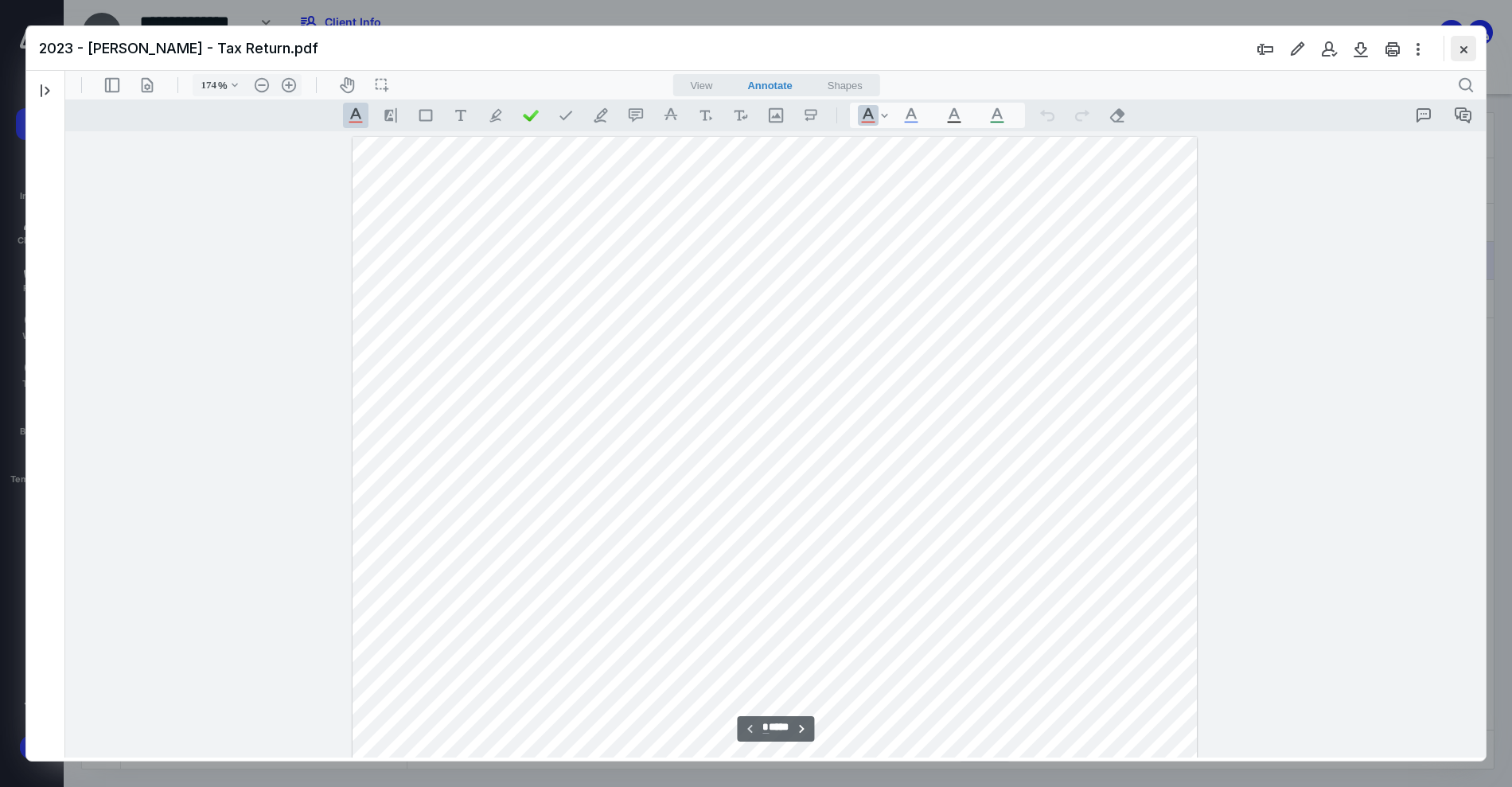 click at bounding box center [1463, 49] 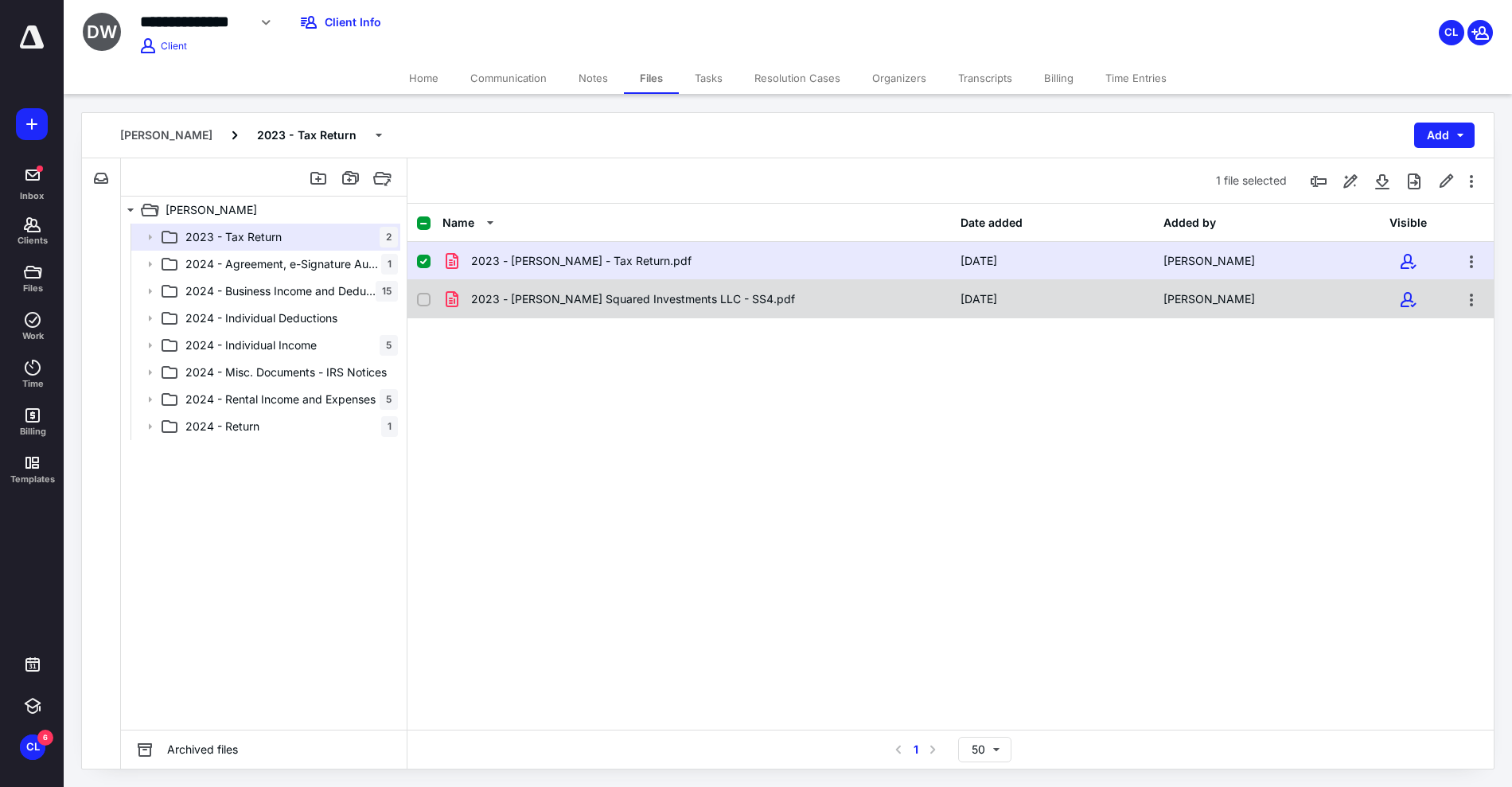click on "2023 - Wells Squared Investments LLC - SS4.pdf 5/29/2025 Danielle Wells" at bounding box center (950, 299) 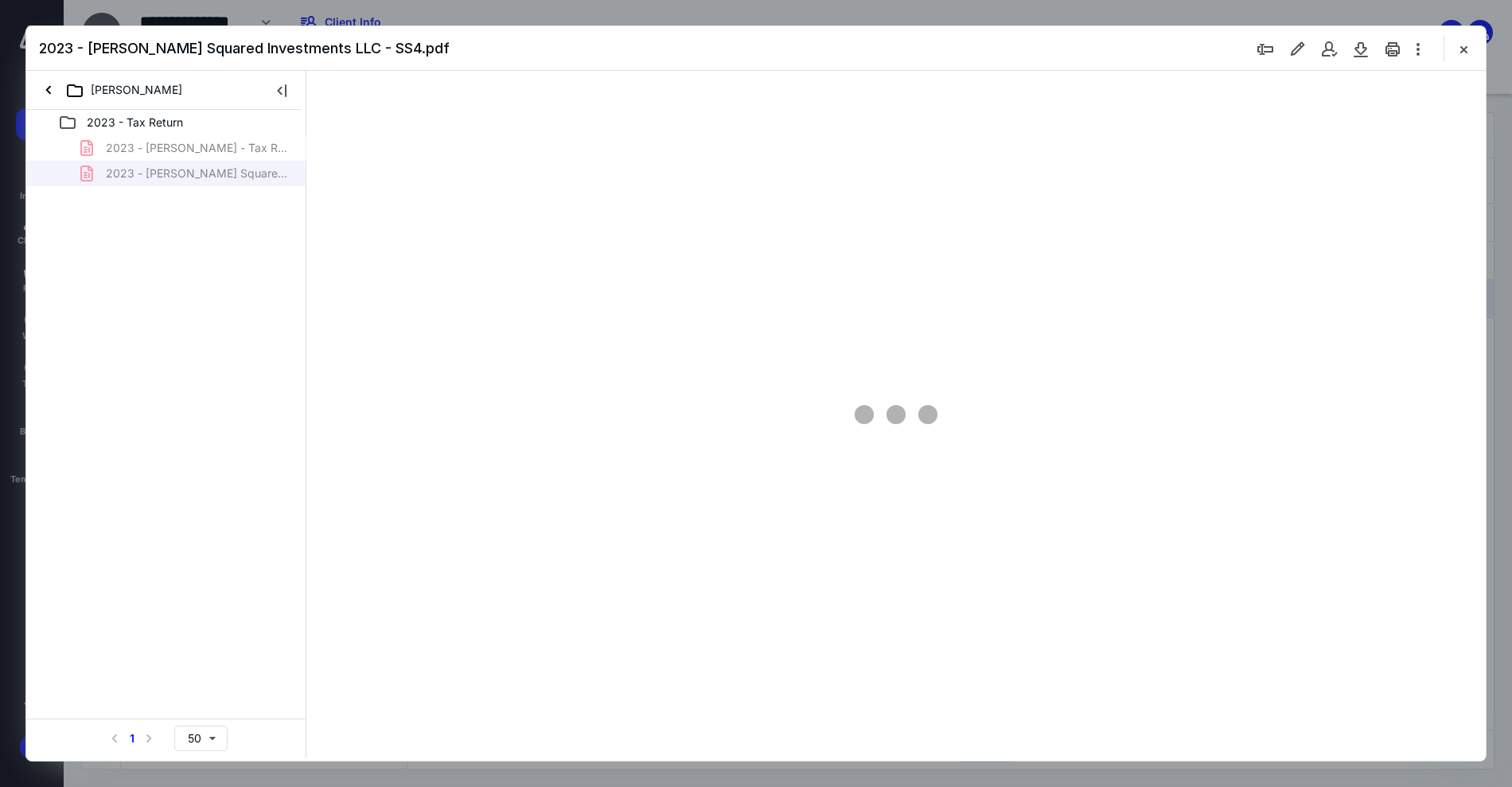 scroll, scrollTop: 0, scrollLeft: 0, axis: both 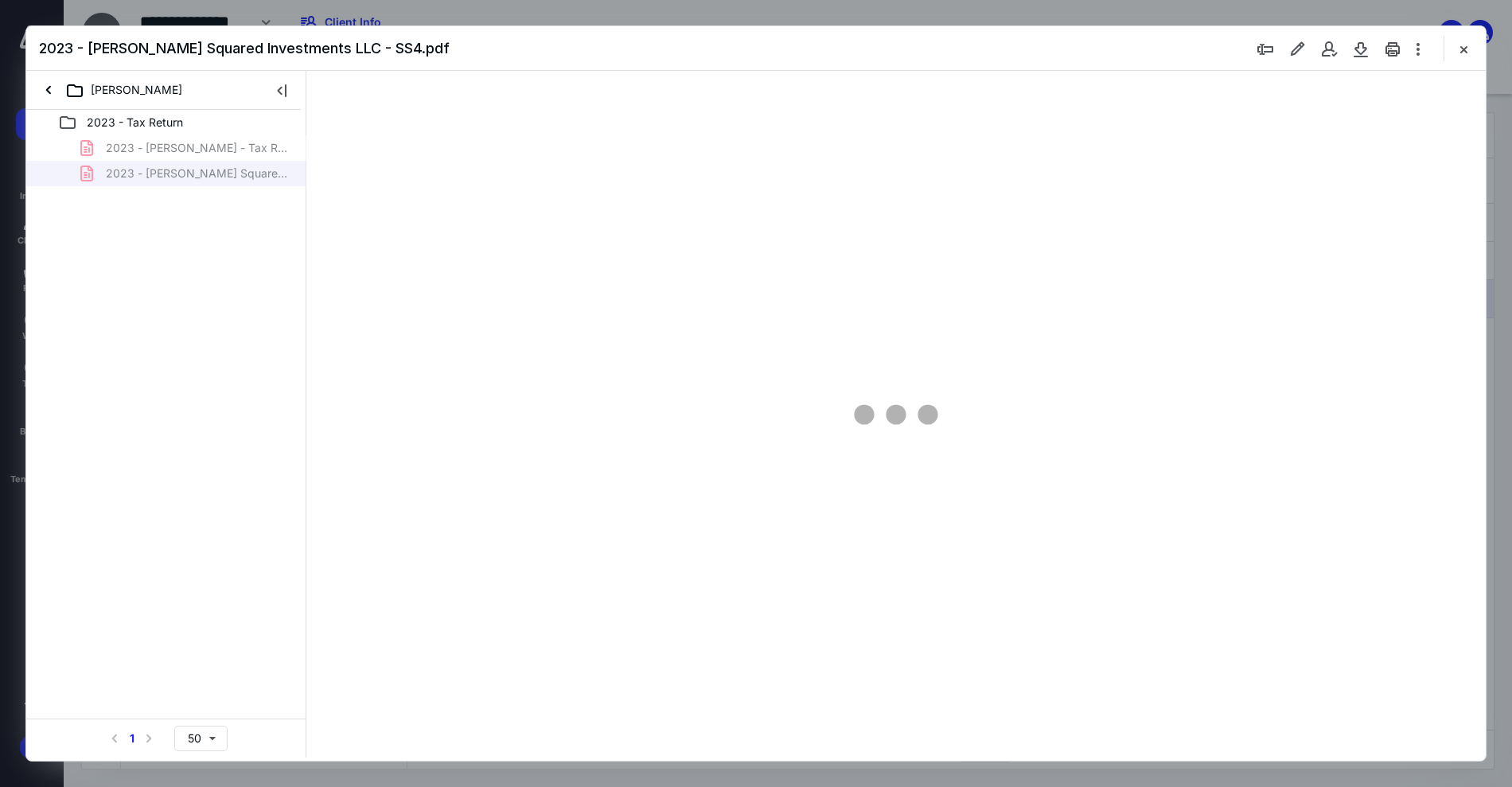 type on "99" 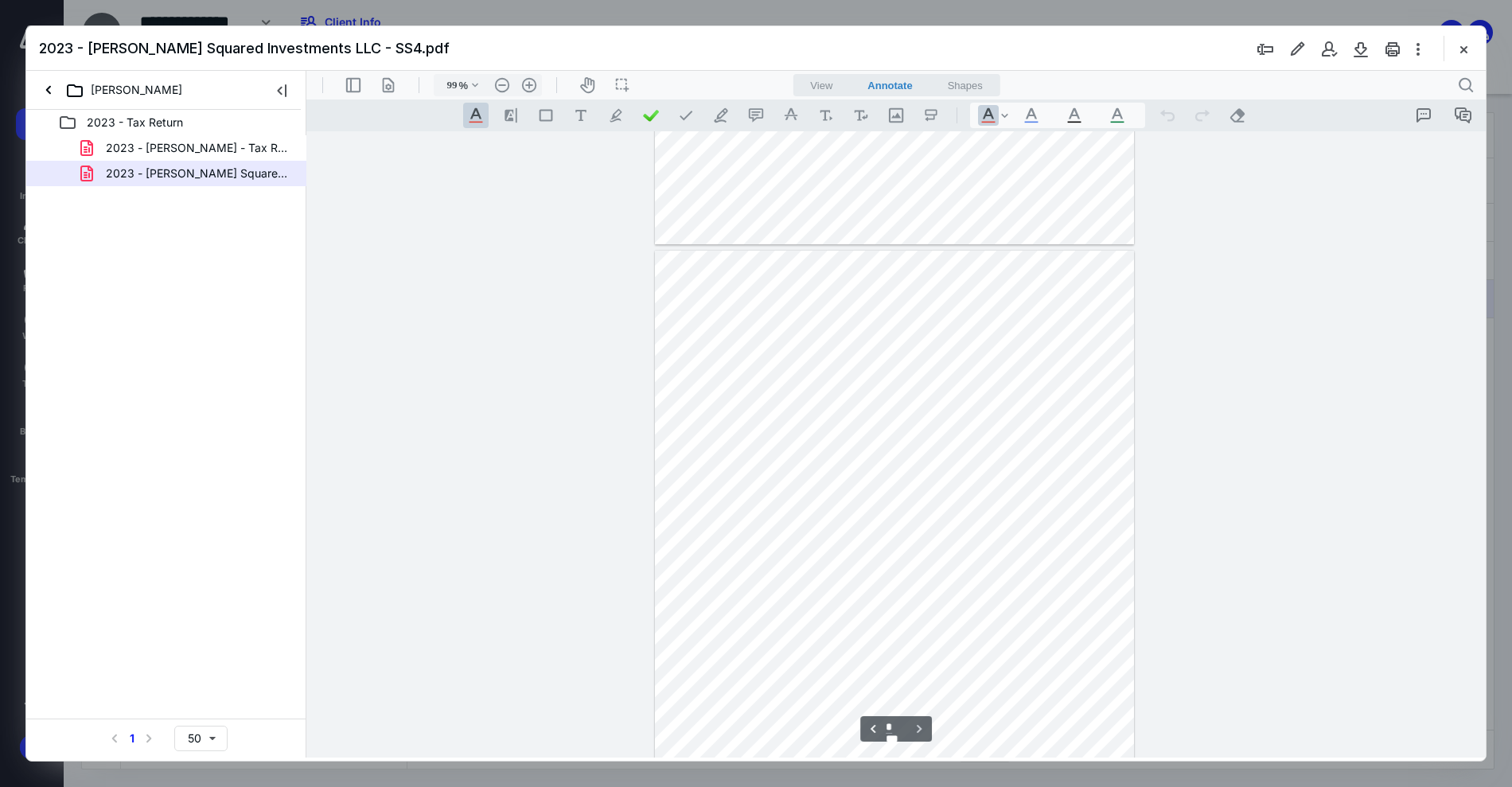 scroll, scrollTop: 627, scrollLeft: 0, axis: vertical 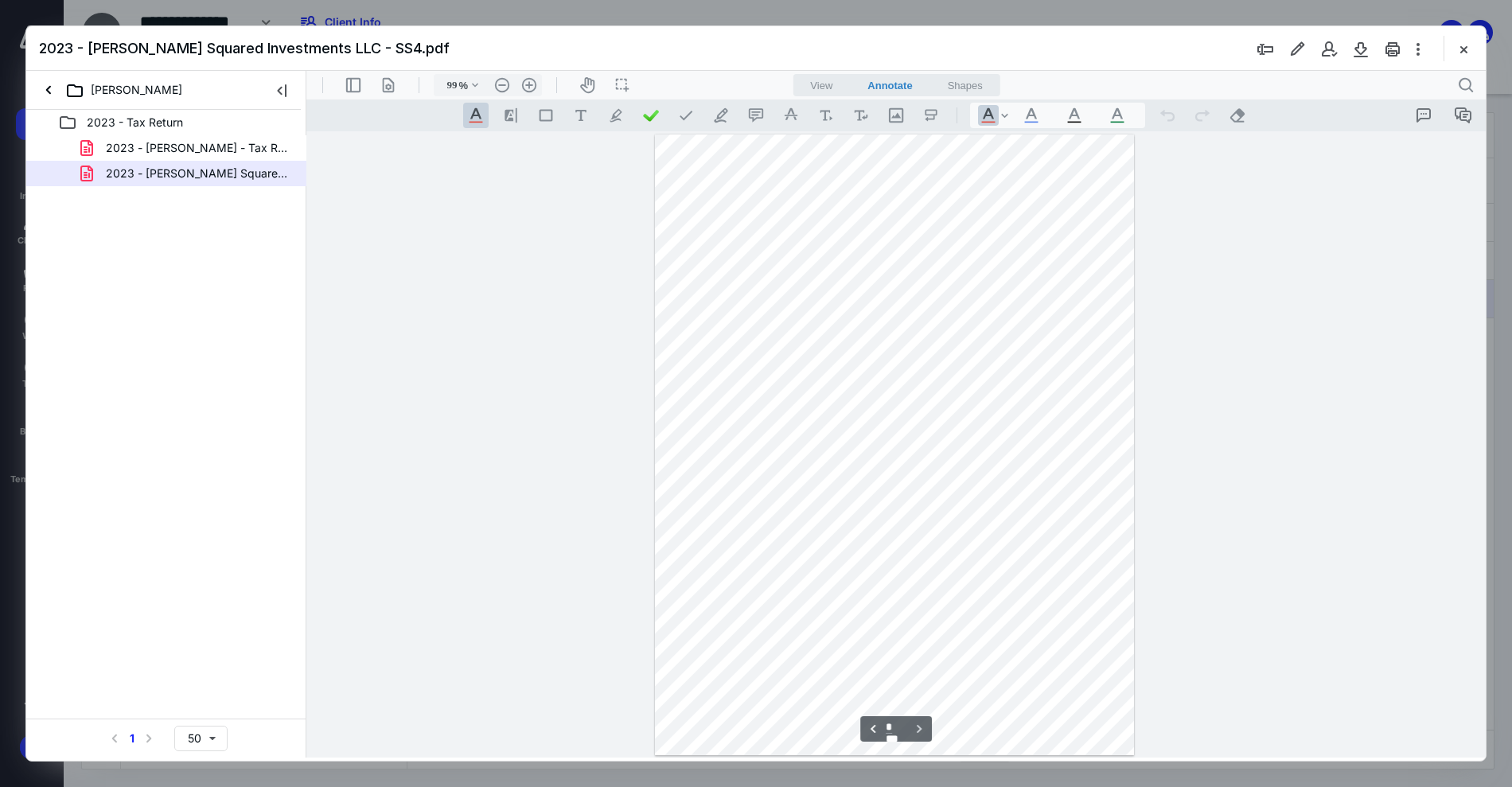 type on "*" 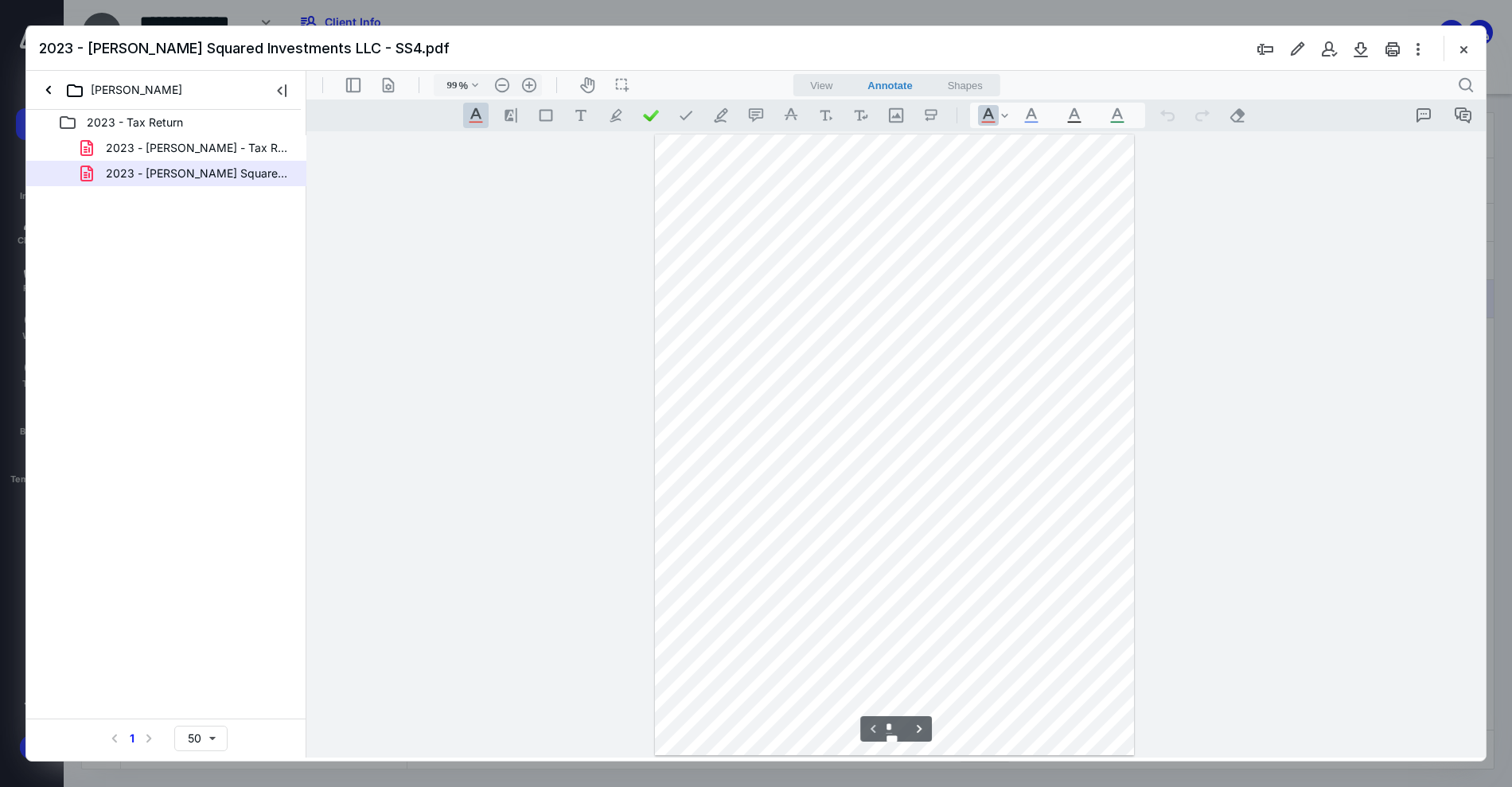 scroll, scrollTop: 0, scrollLeft: 0, axis: both 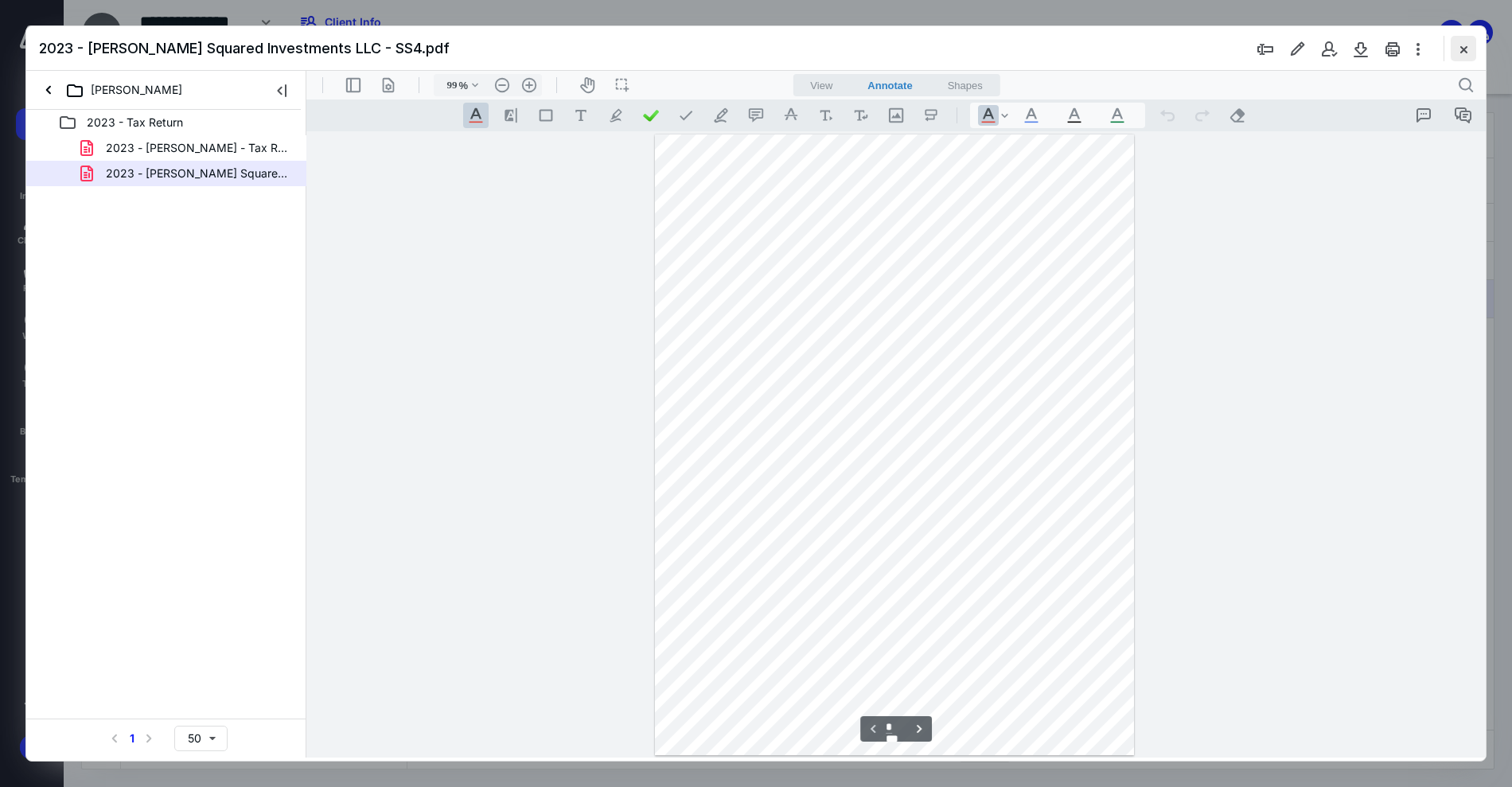 click at bounding box center [1463, 49] 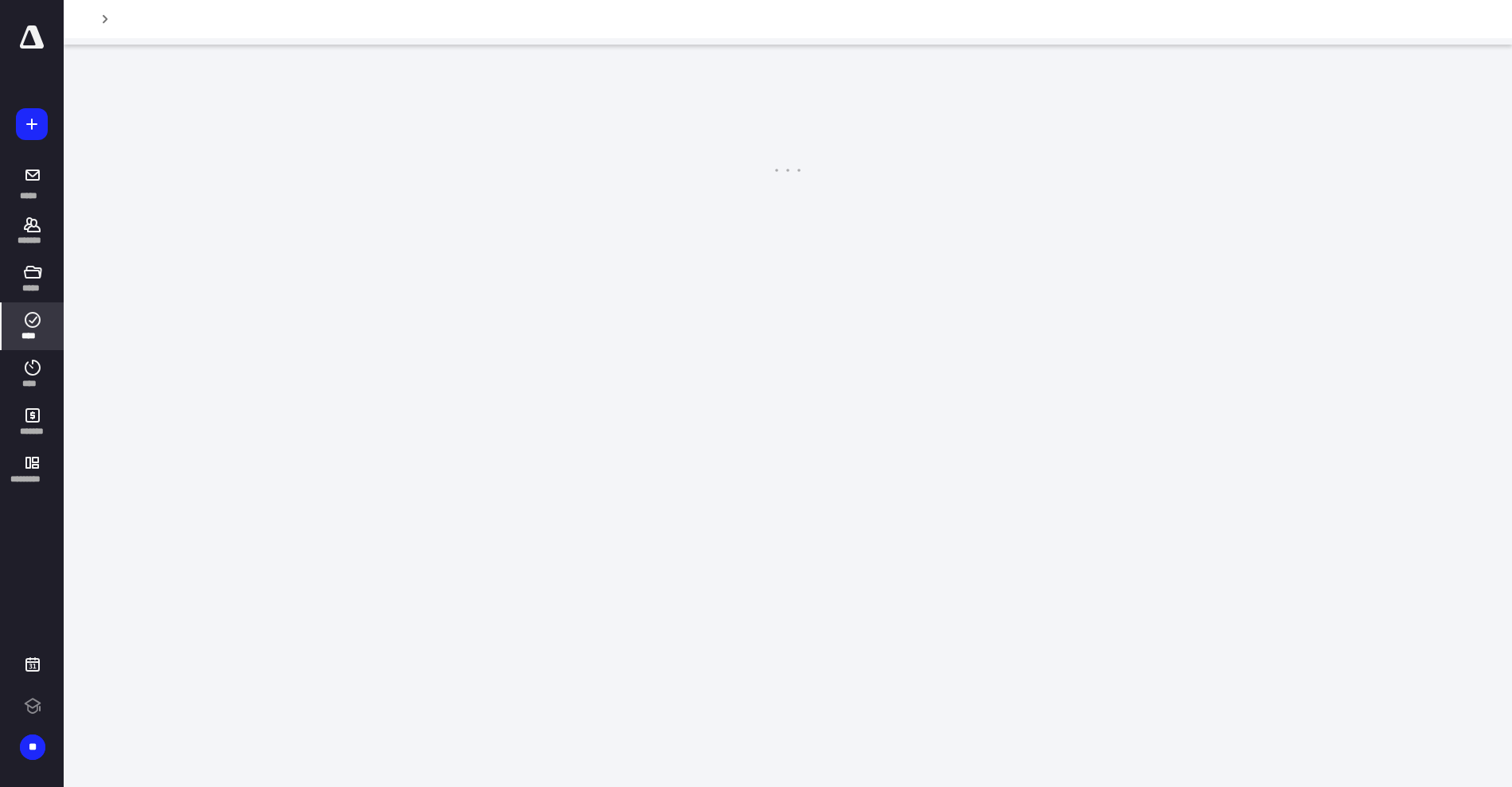 scroll, scrollTop: 0, scrollLeft: 0, axis: both 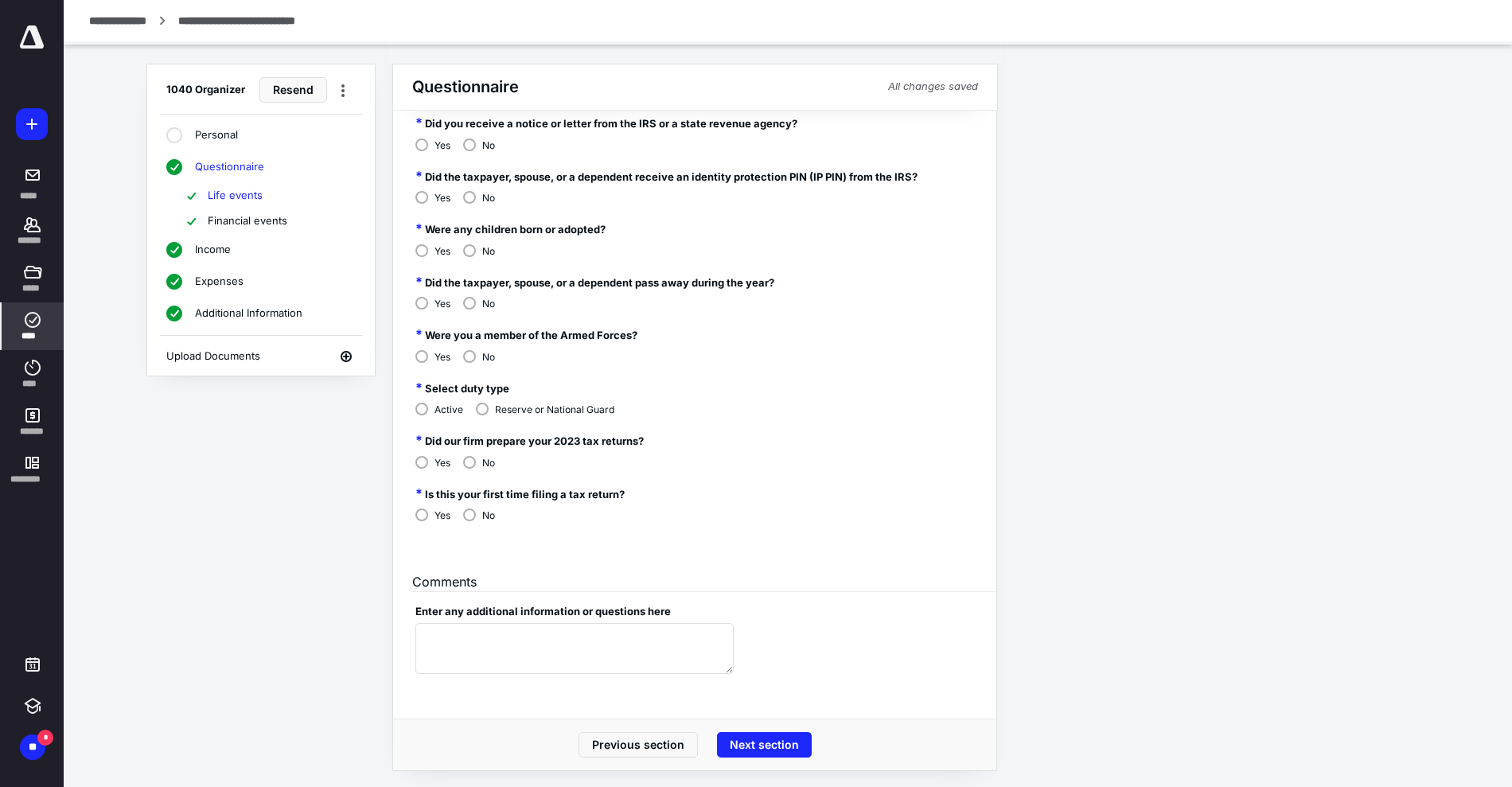 click on "Financial events" at bounding box center [247, 221] 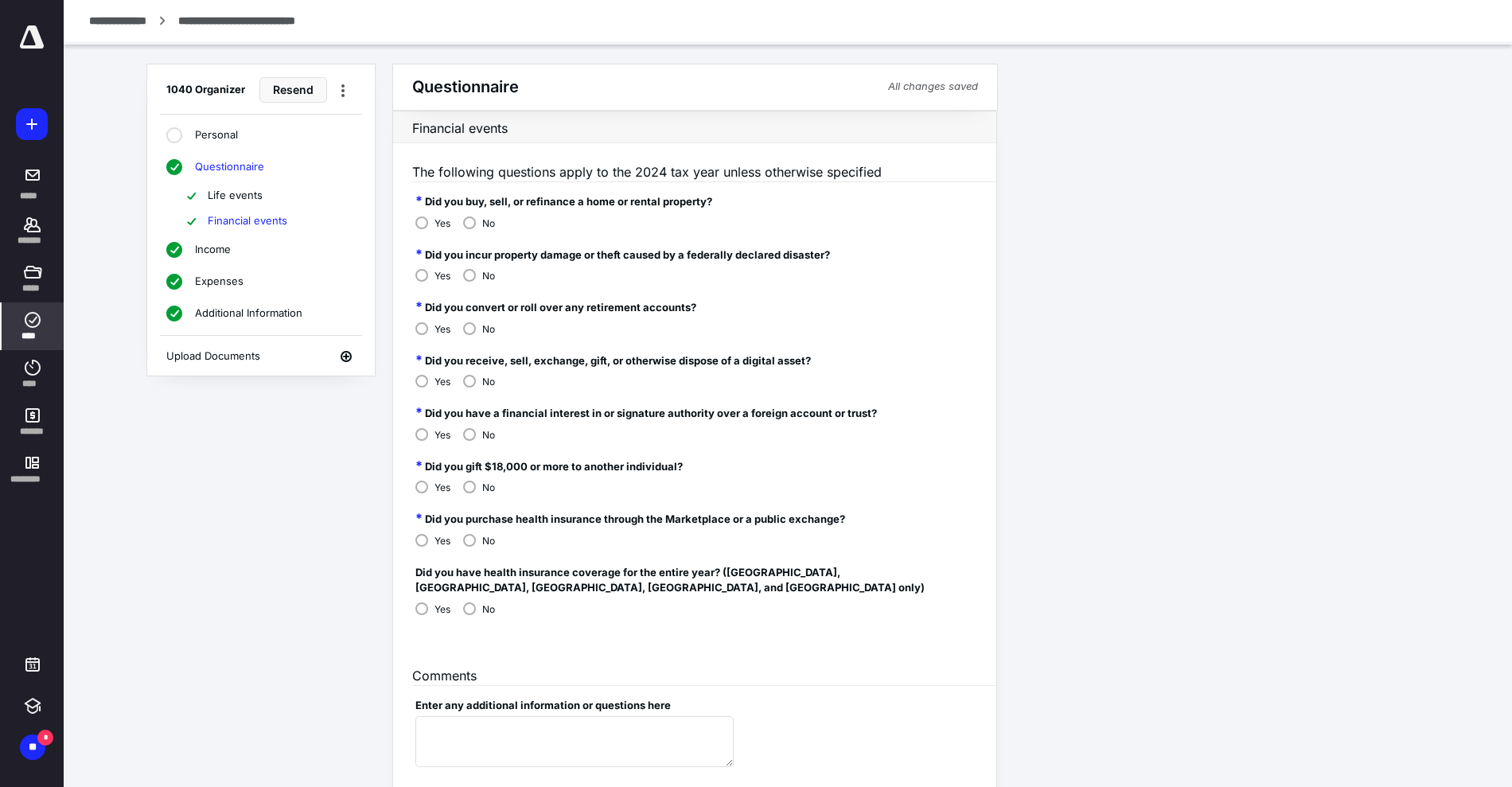 click on "Income" at bounding box center (212, 250) 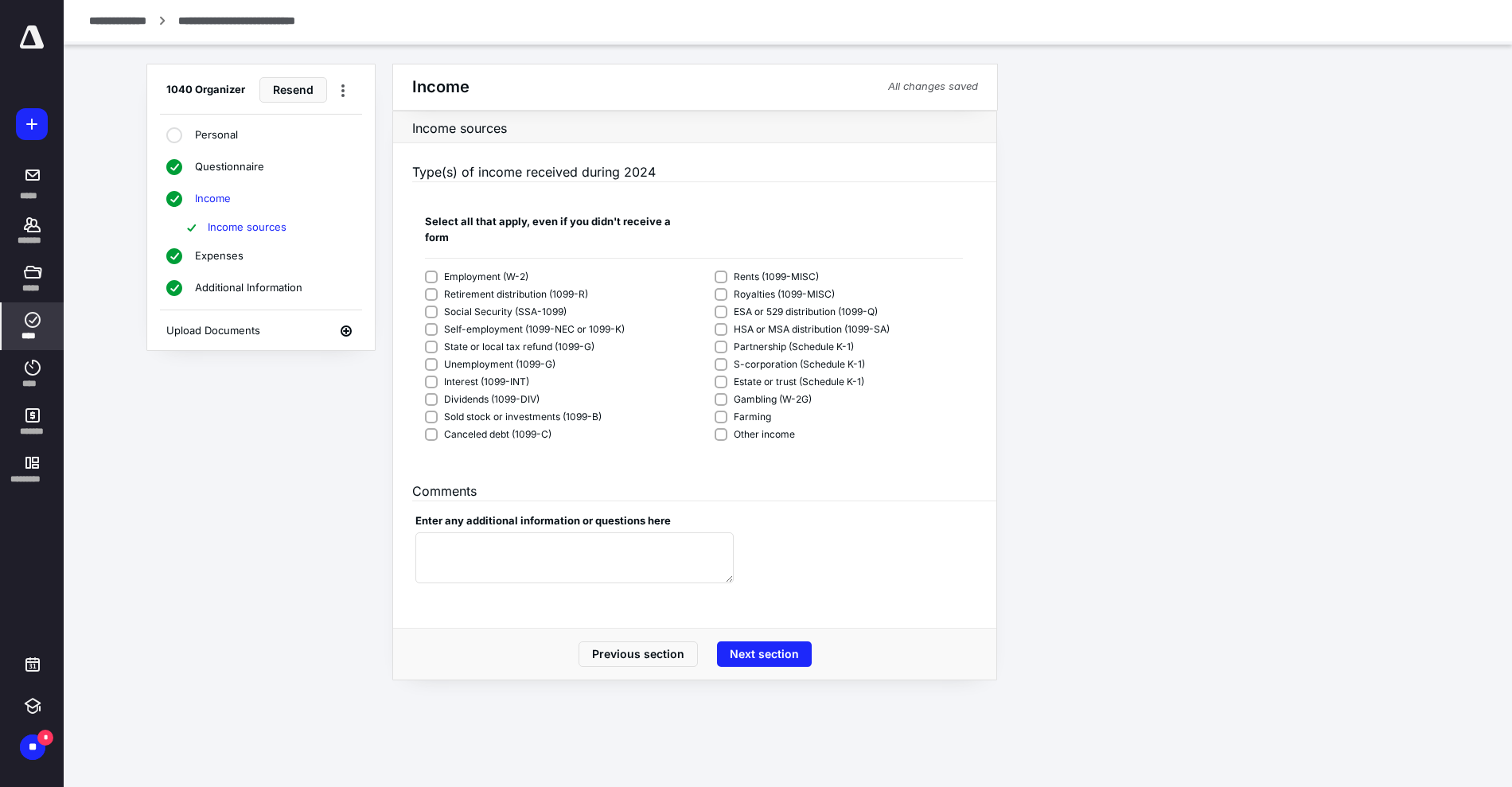 click on "Expenses" at bounding box center (219, 256) 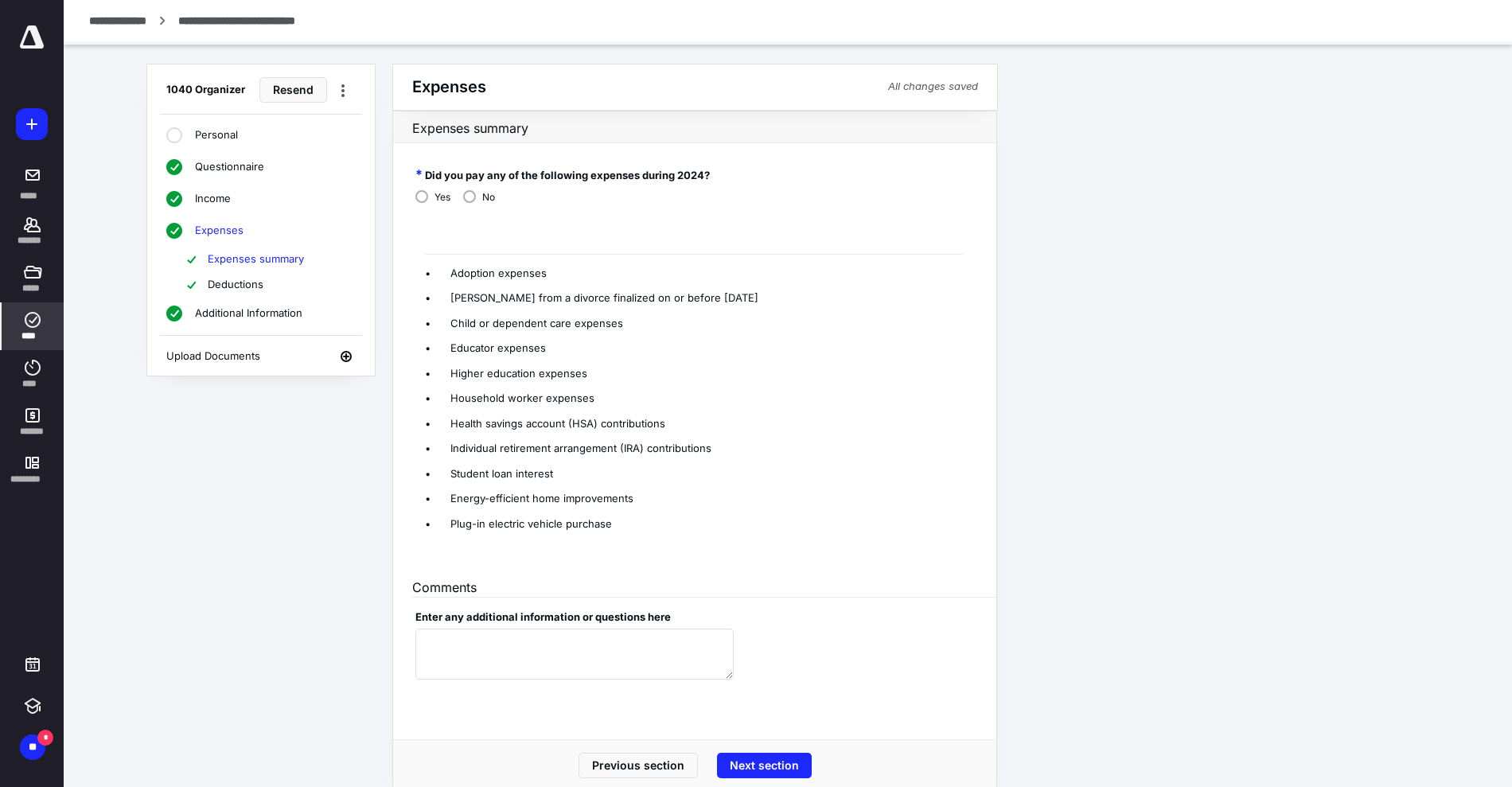 click on "Deductions" at bounding box center [236, 285] 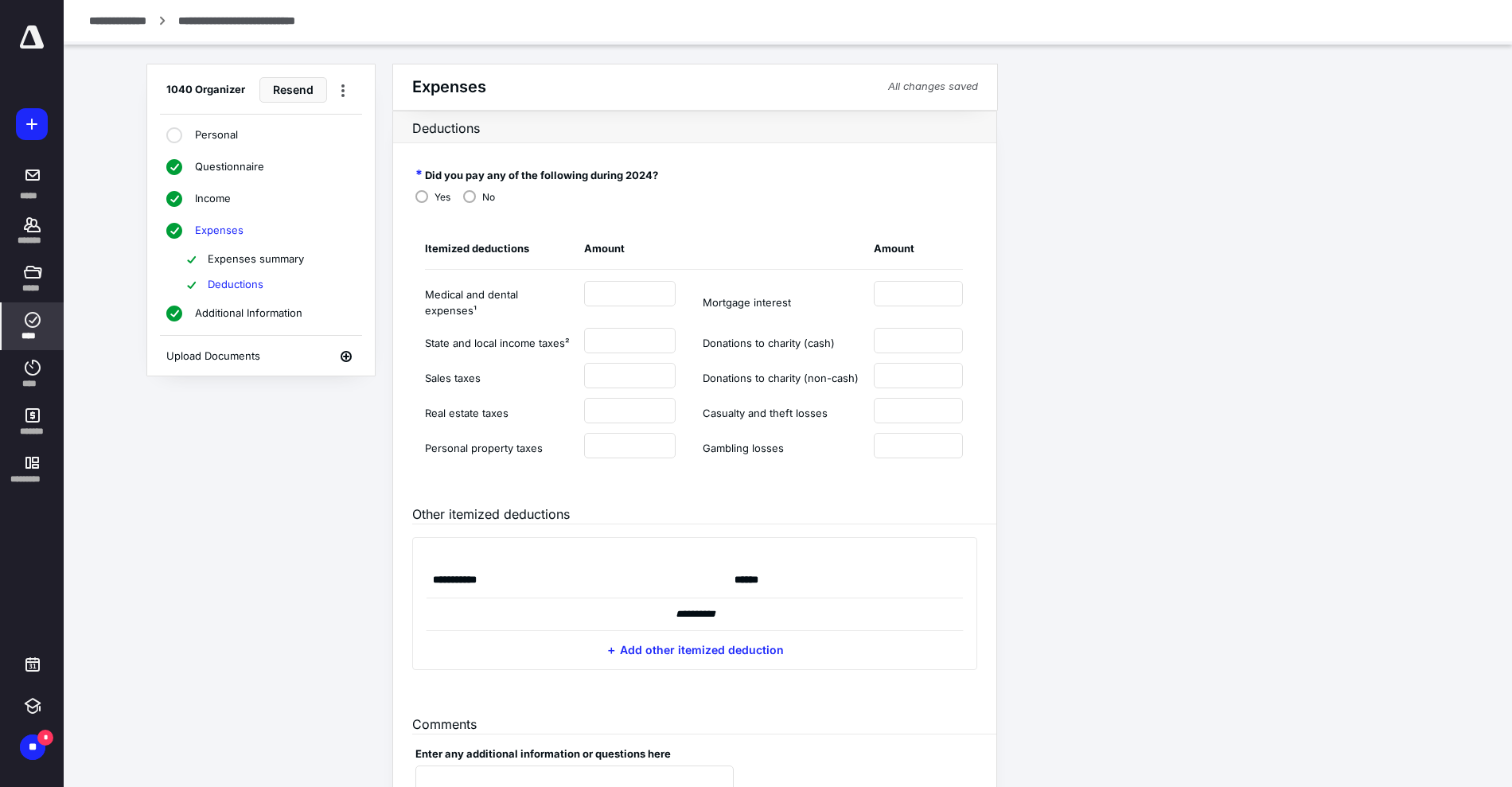 click on "Additional Information" at bounding box center (248, 314) 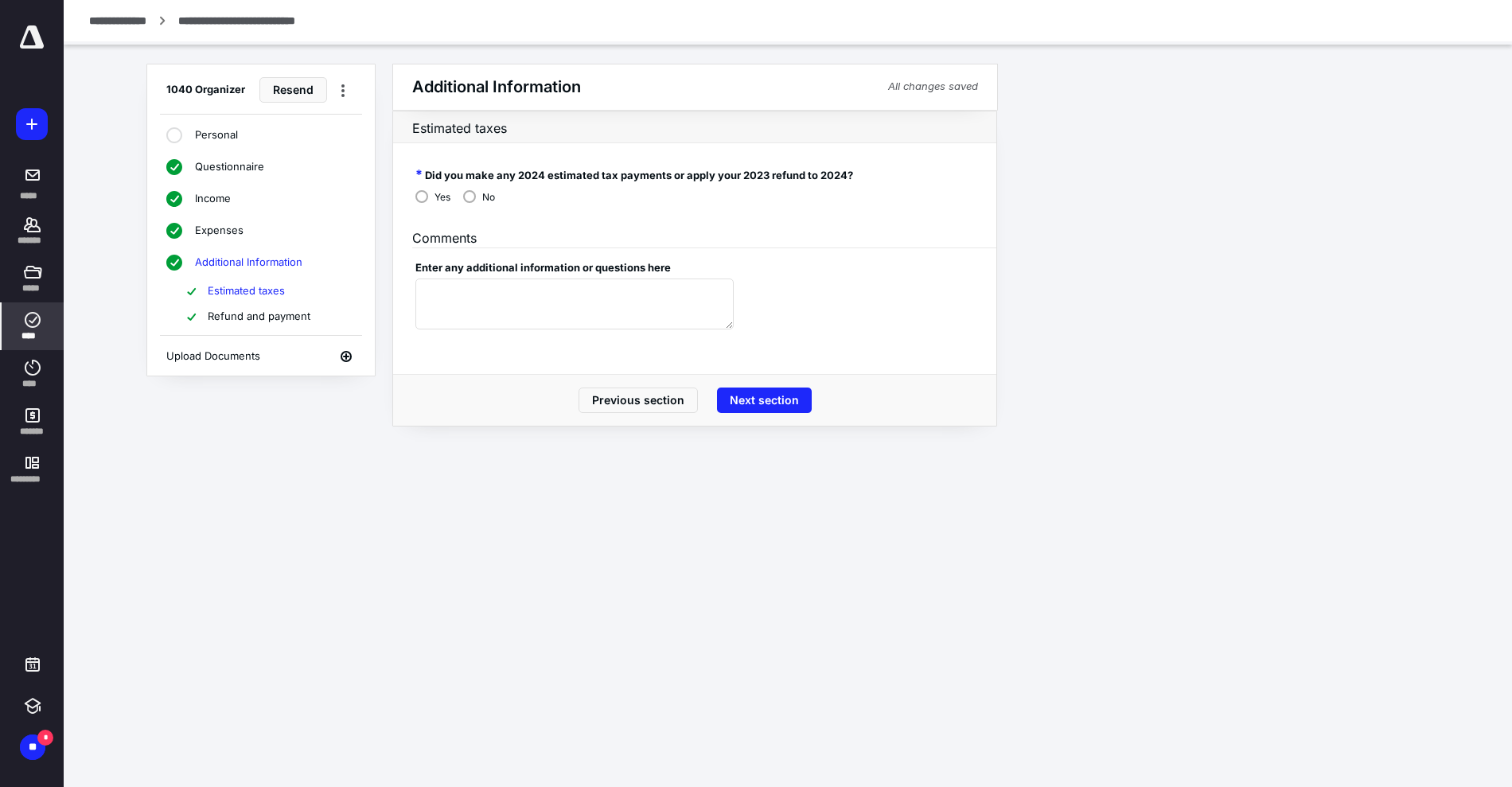 click on "Refund and payment" at bounding box center (259, 317) 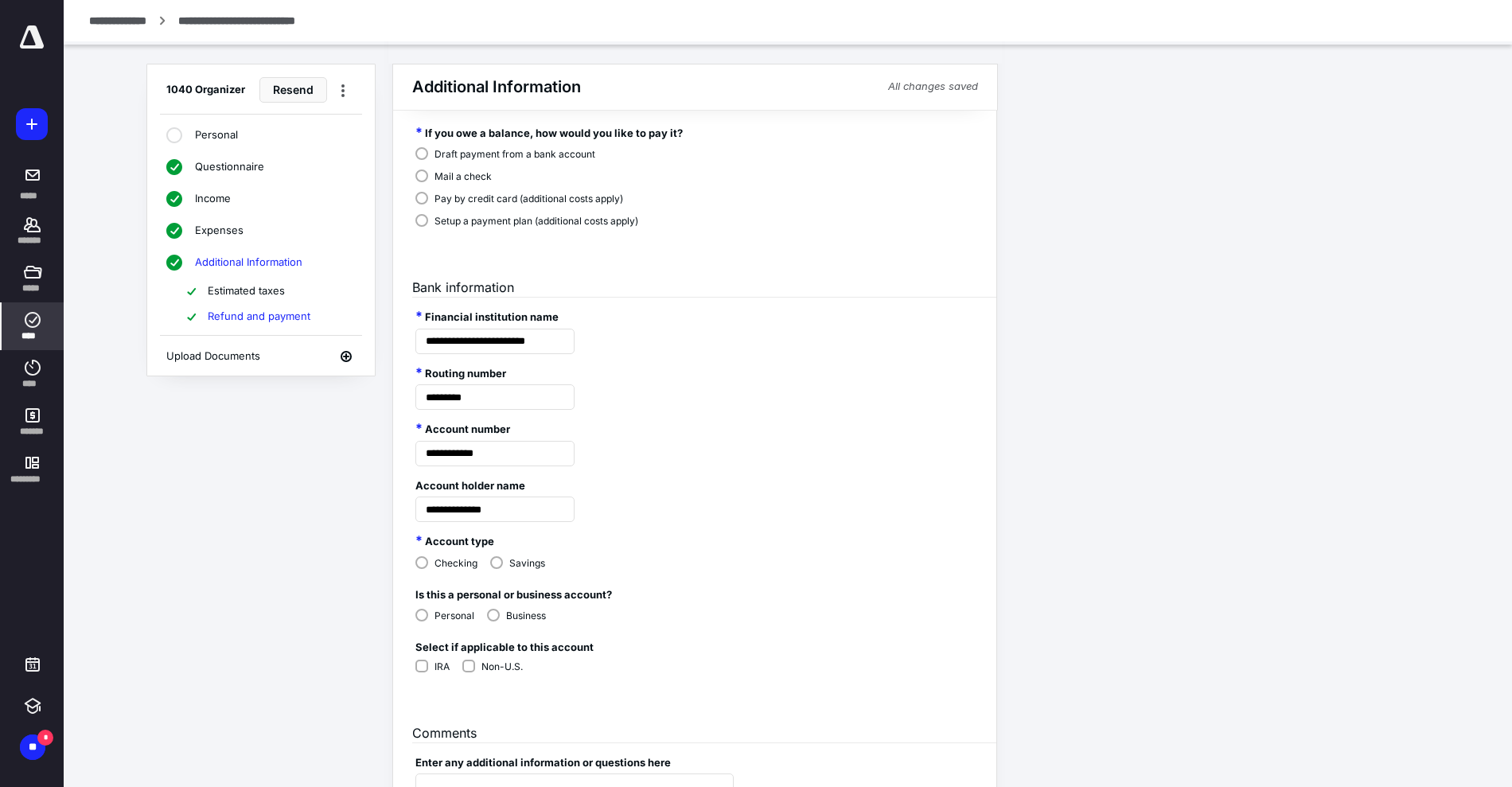 scroll, scrollTop: 0, scrollLeft: 0, axis: both 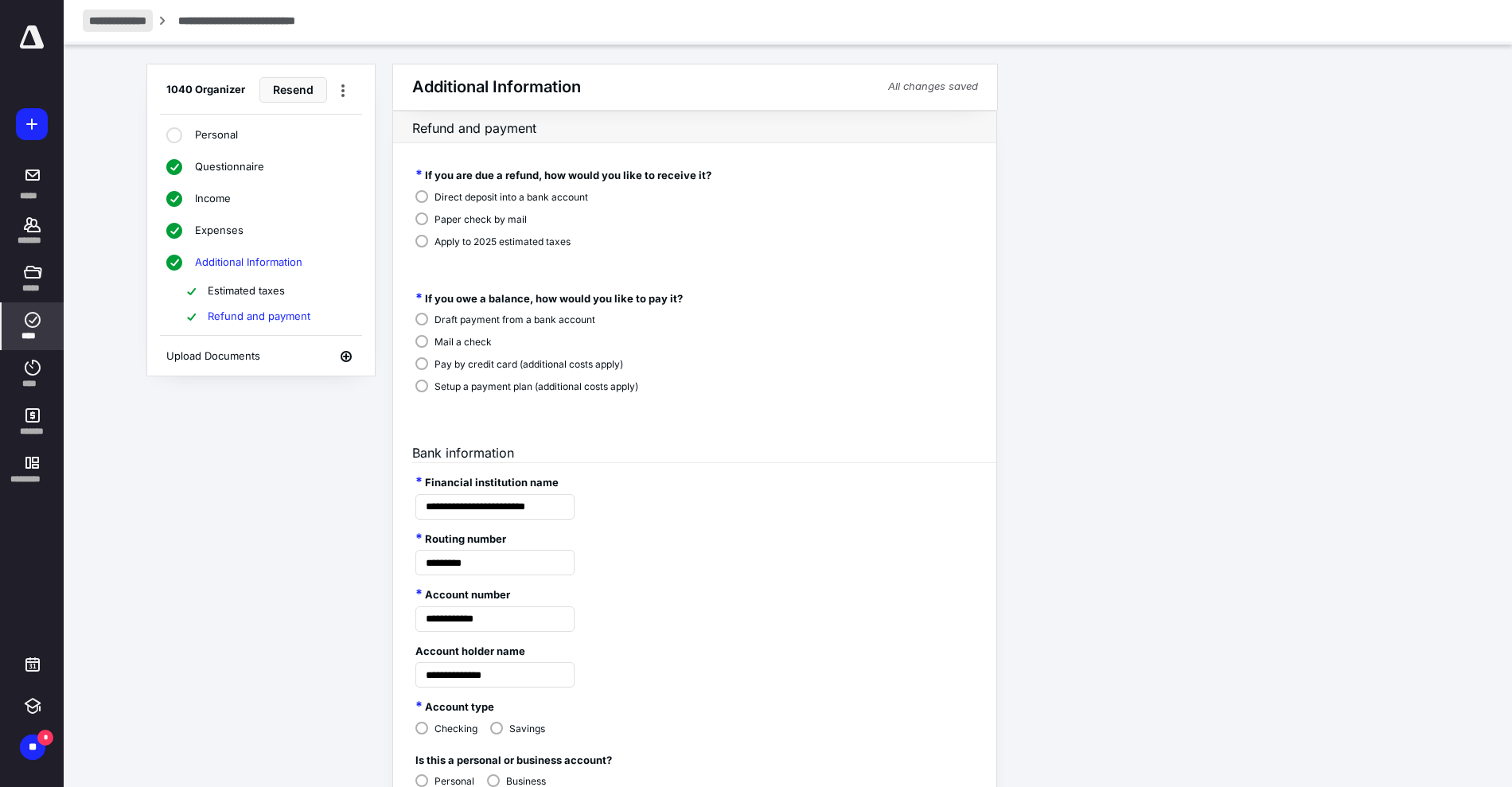 click on "**********" at bounding box center (118, 21) 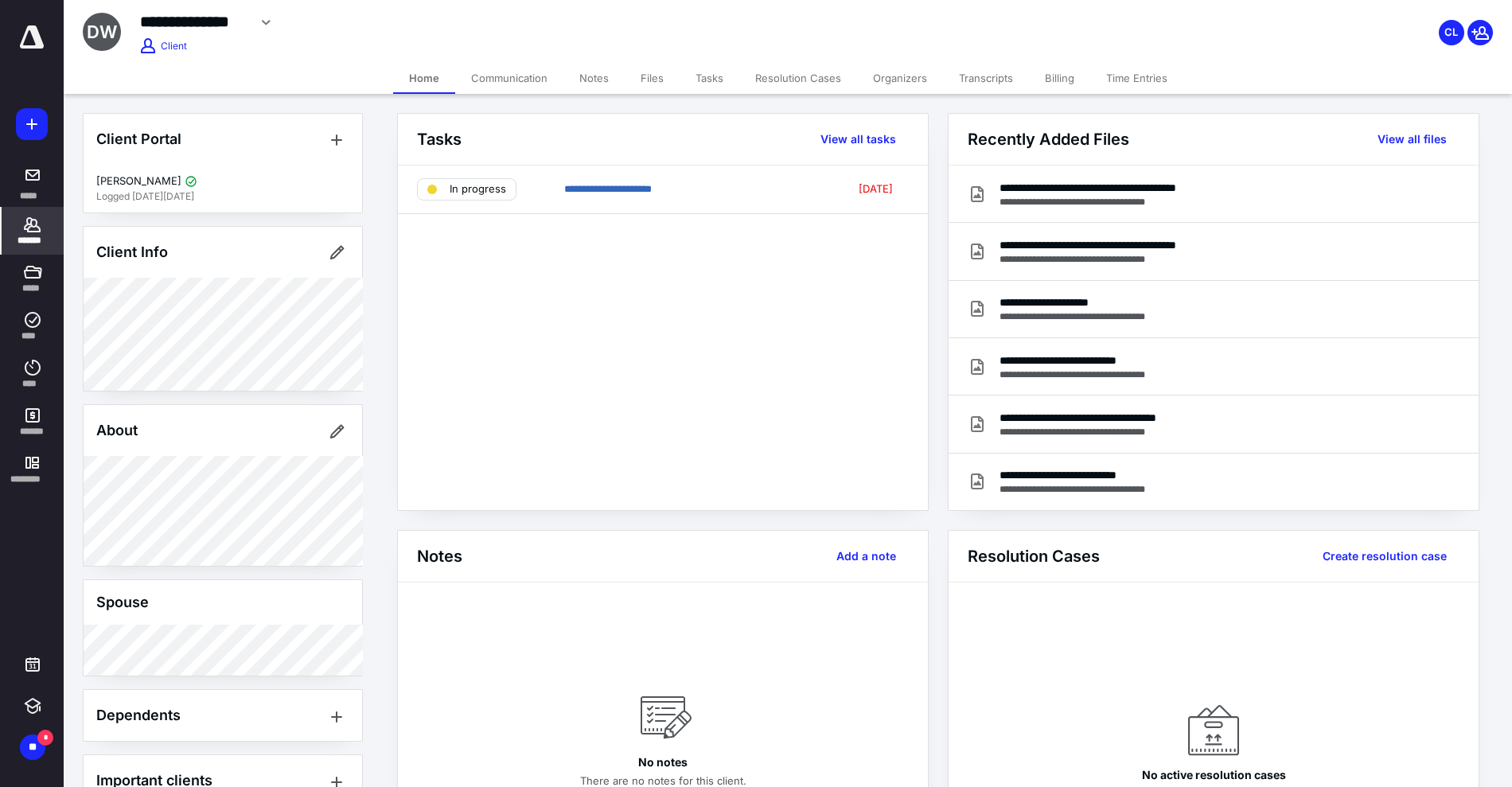 click on "Files" at bounding box center (652, 78) 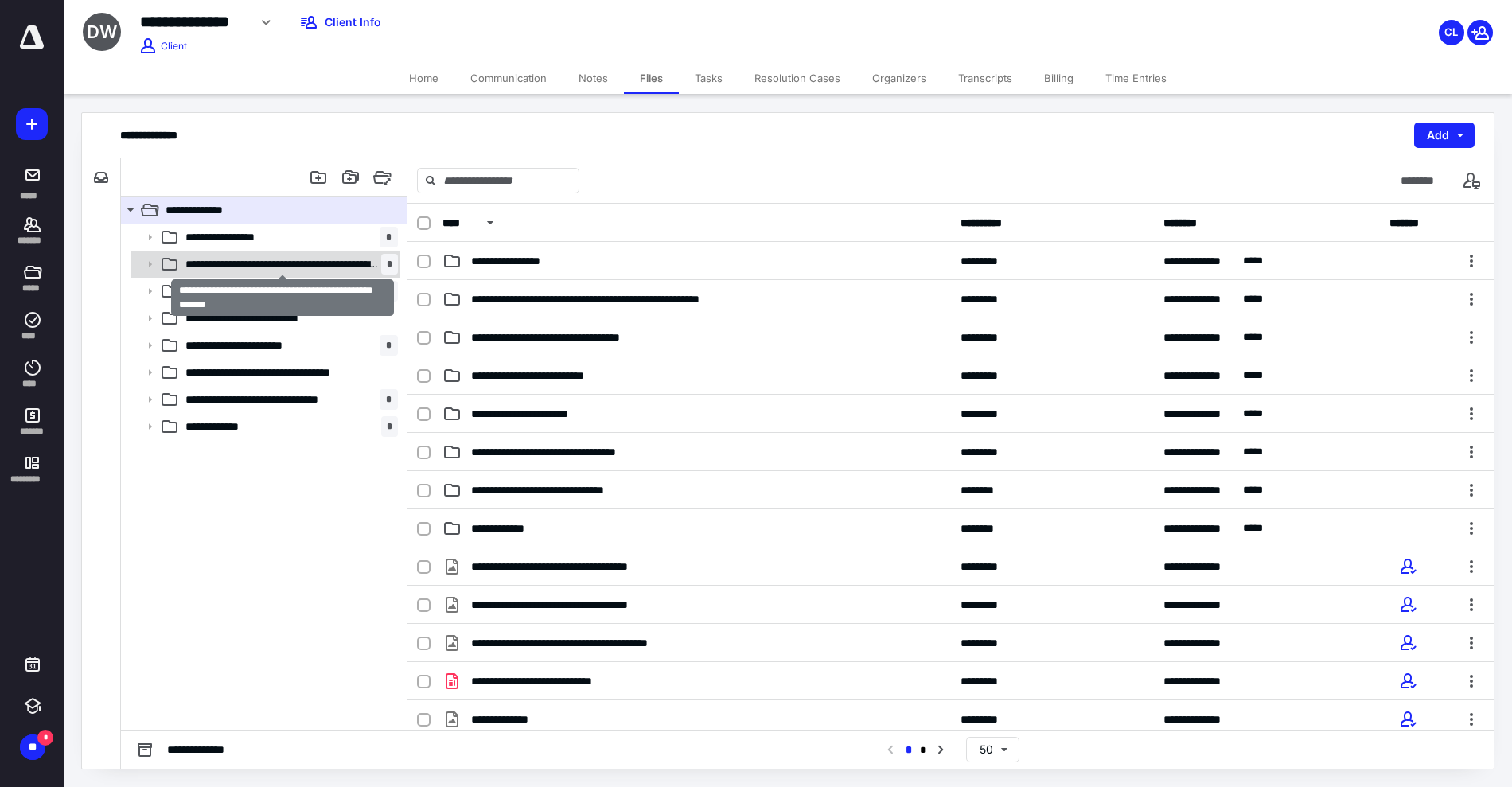 click on "**********" at bounding box center (283, 264) 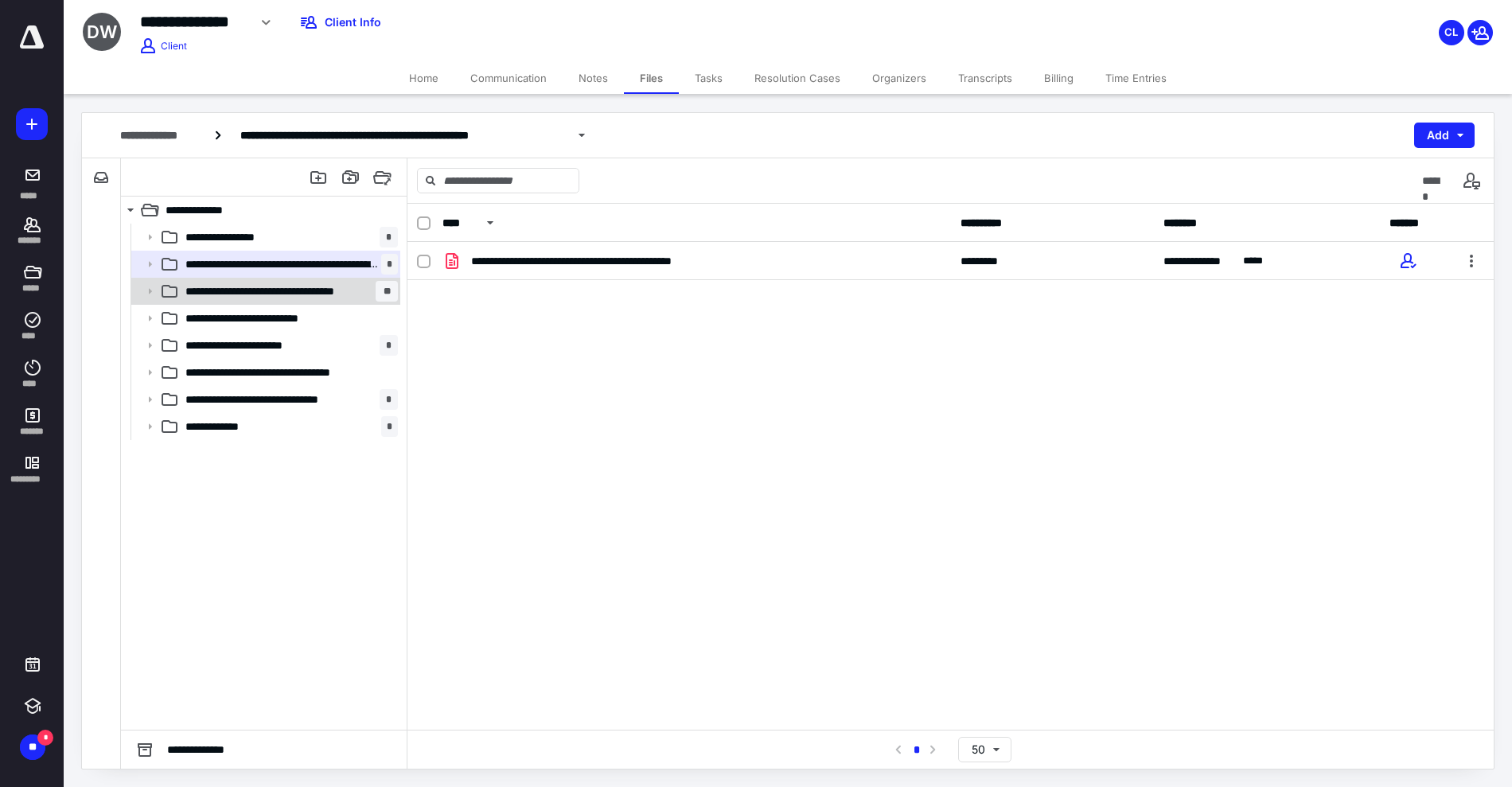click on "**********" at bounding box center (280, 291) 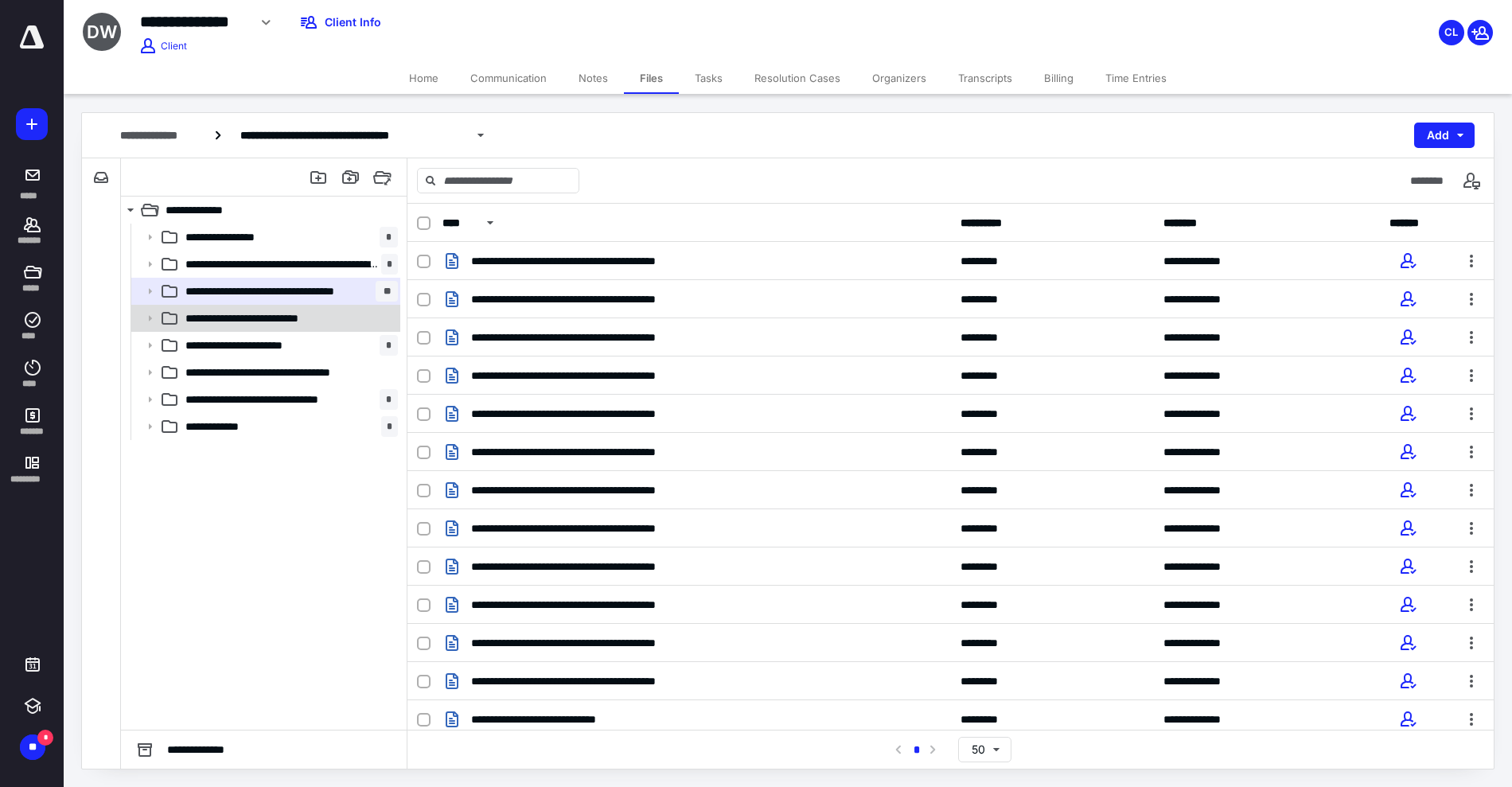 click on "**********" at bounding box center (261, 318) 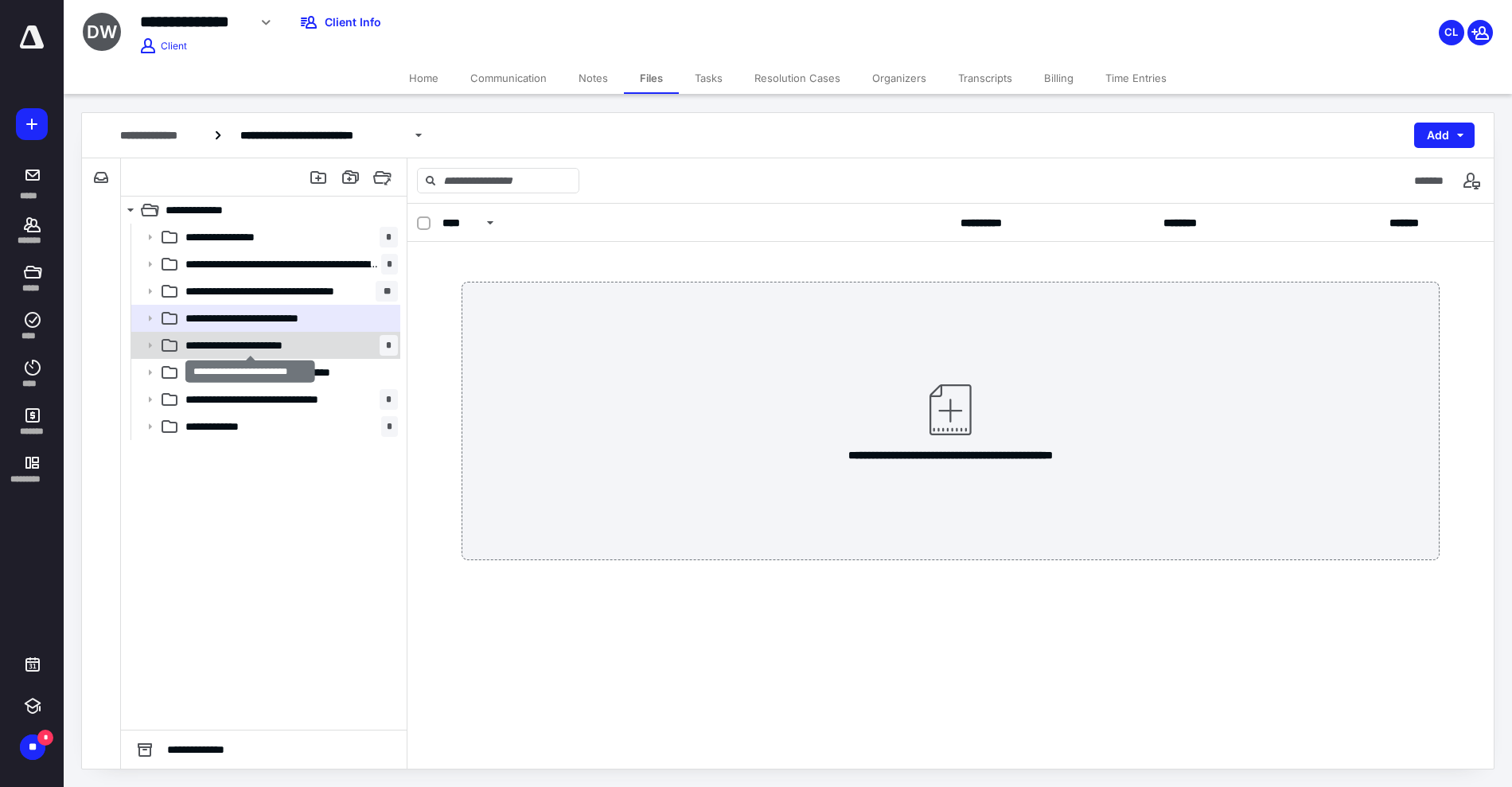 click on "**********" at bounding box center [251, 345] 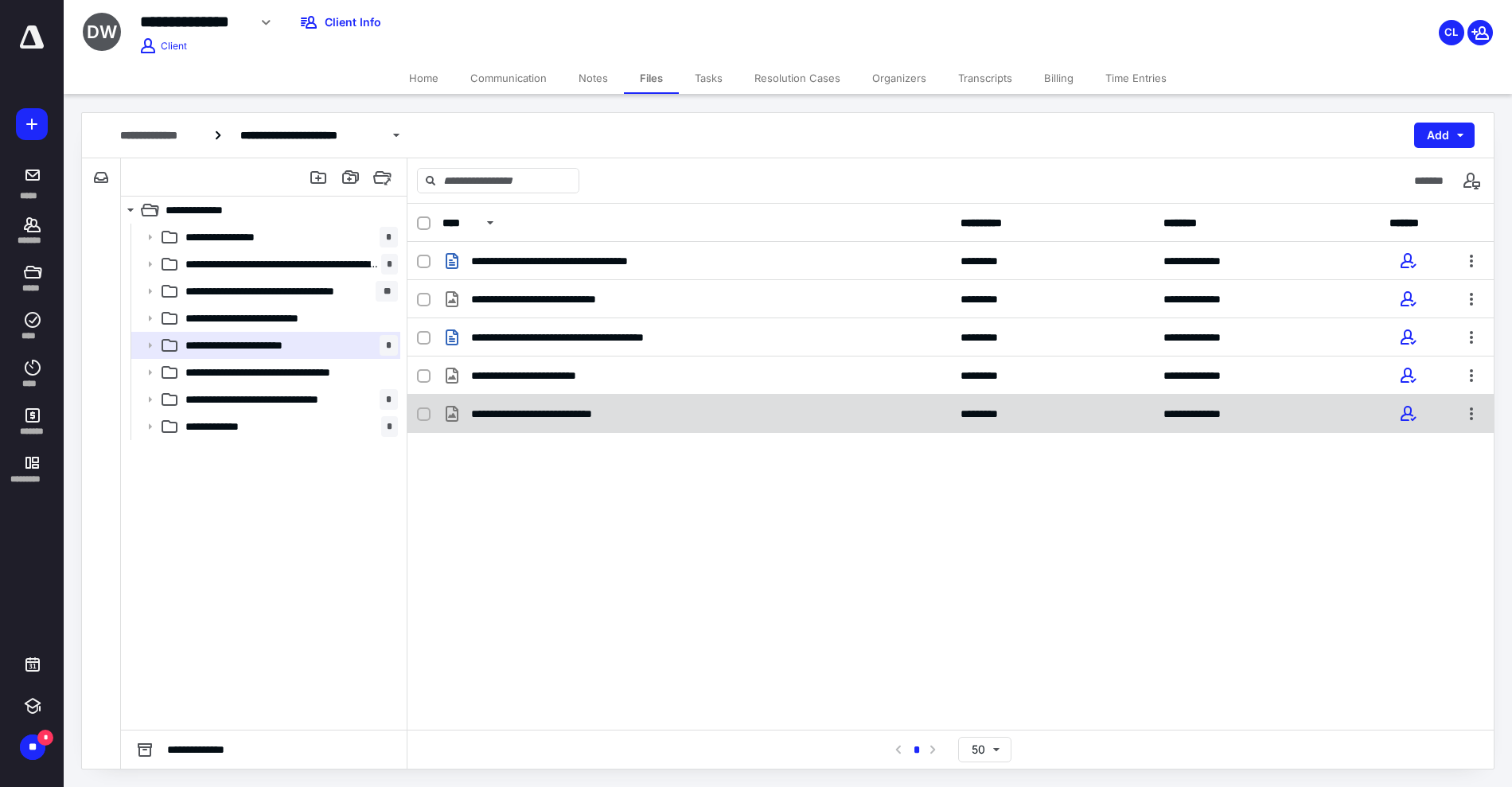 click on "**********" at bounding box center [696, 414] 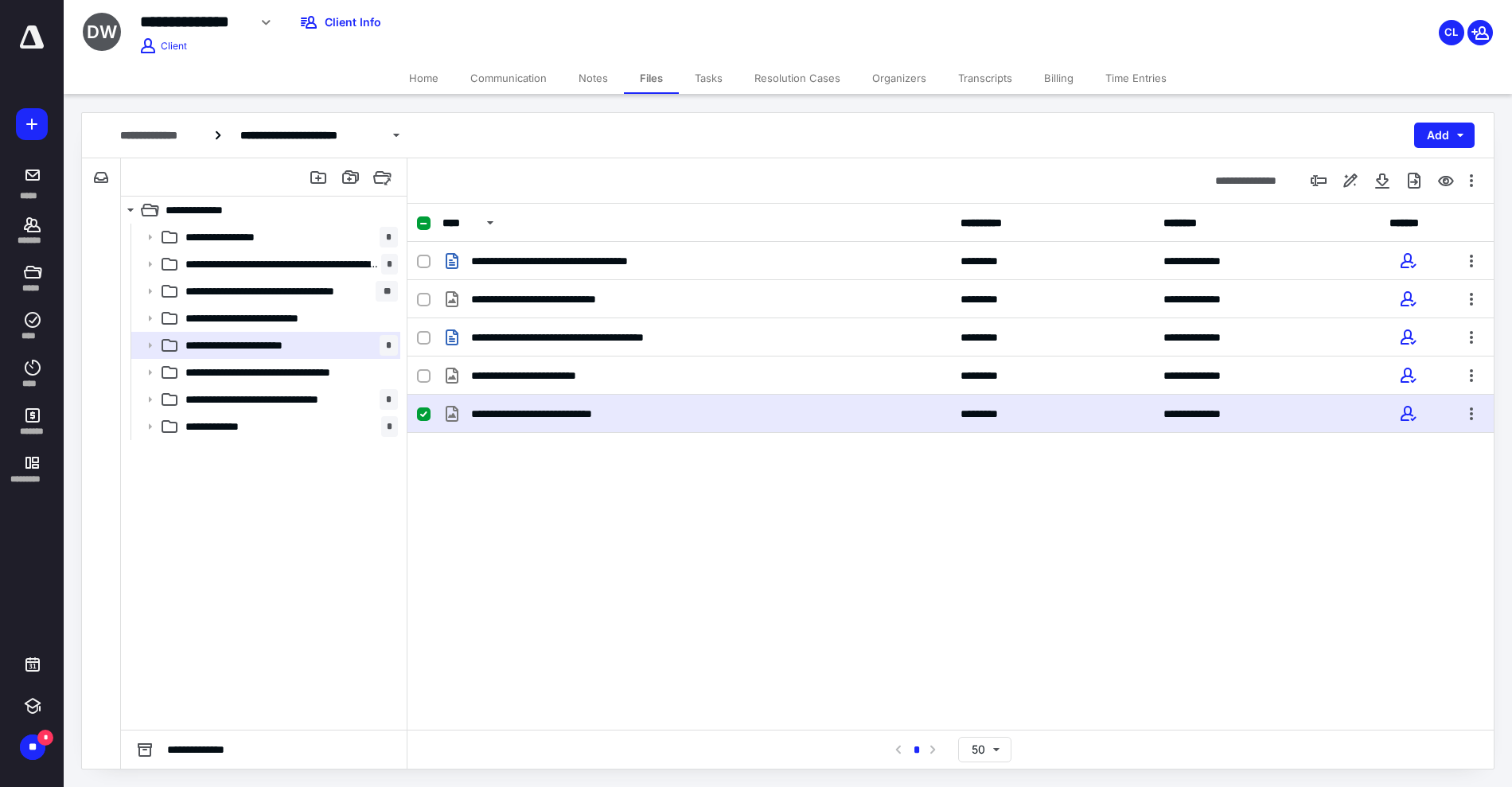 click on "**********" at bounding box center [696, 414] 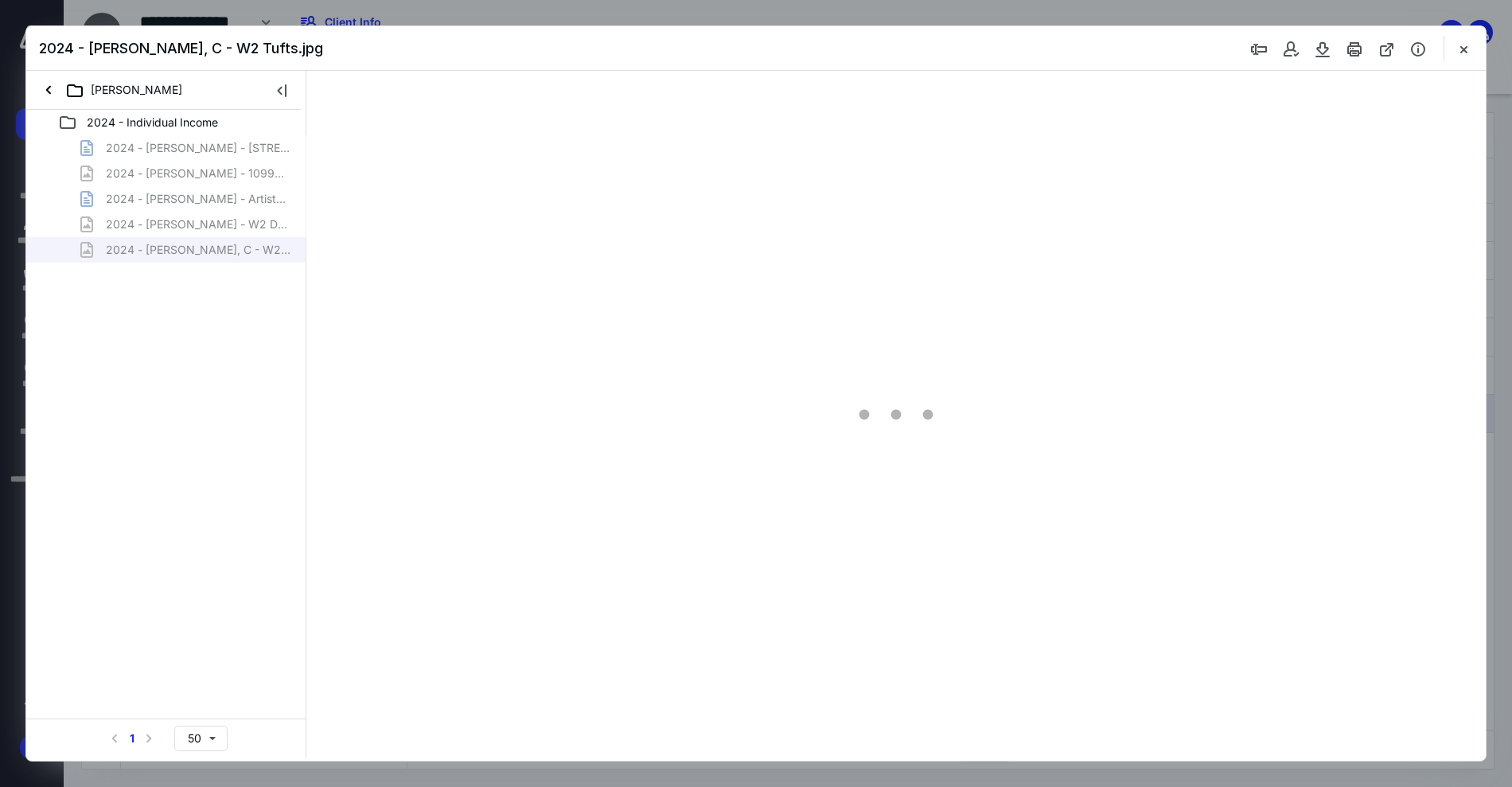scroll, scrollTop: 0, scrollLeft: 0, axis: both 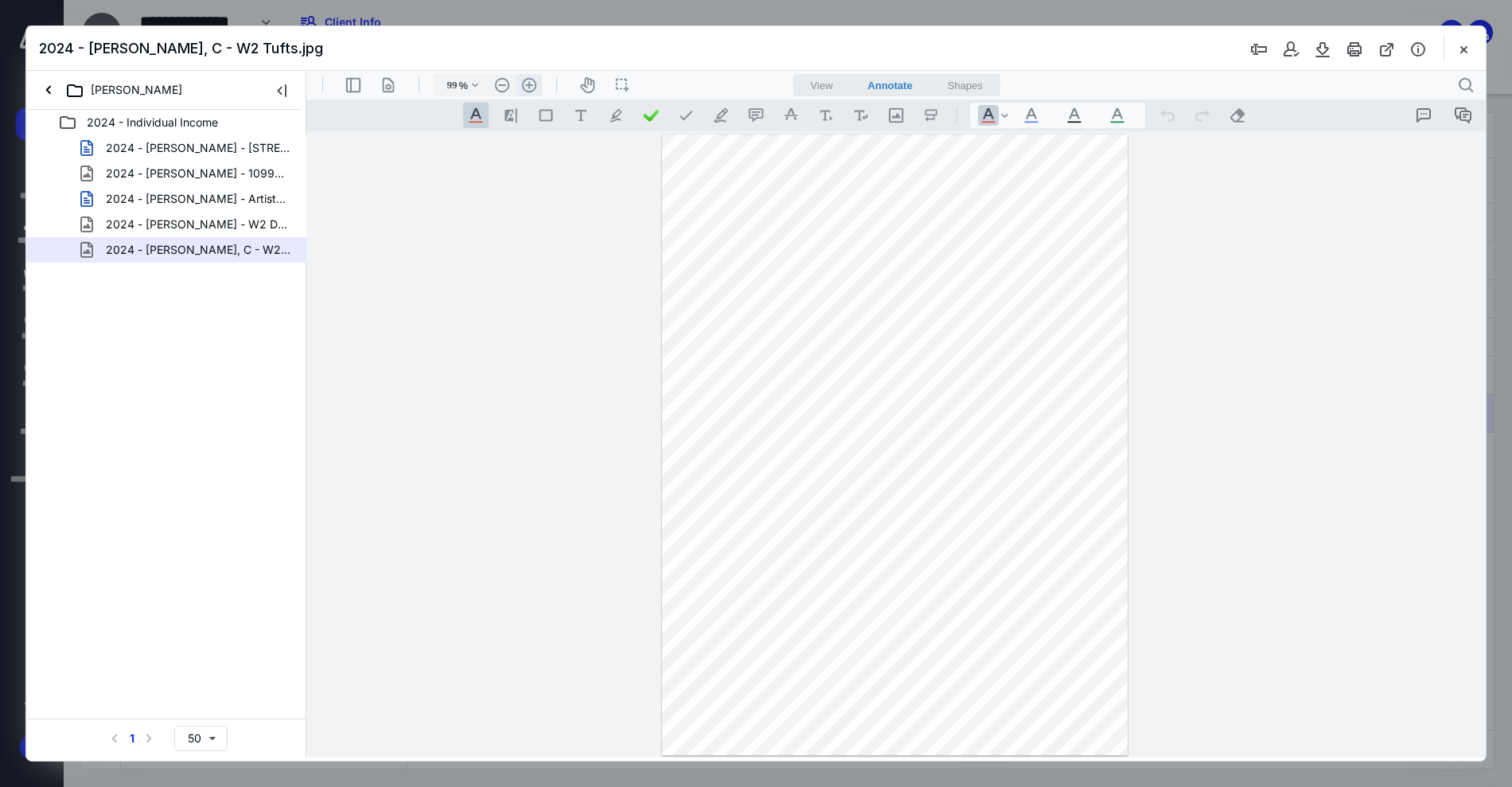 click on ".cls-1{fill:#abb0c4;} icon - header - zoom - in - line" at bounding box center [529, 85] 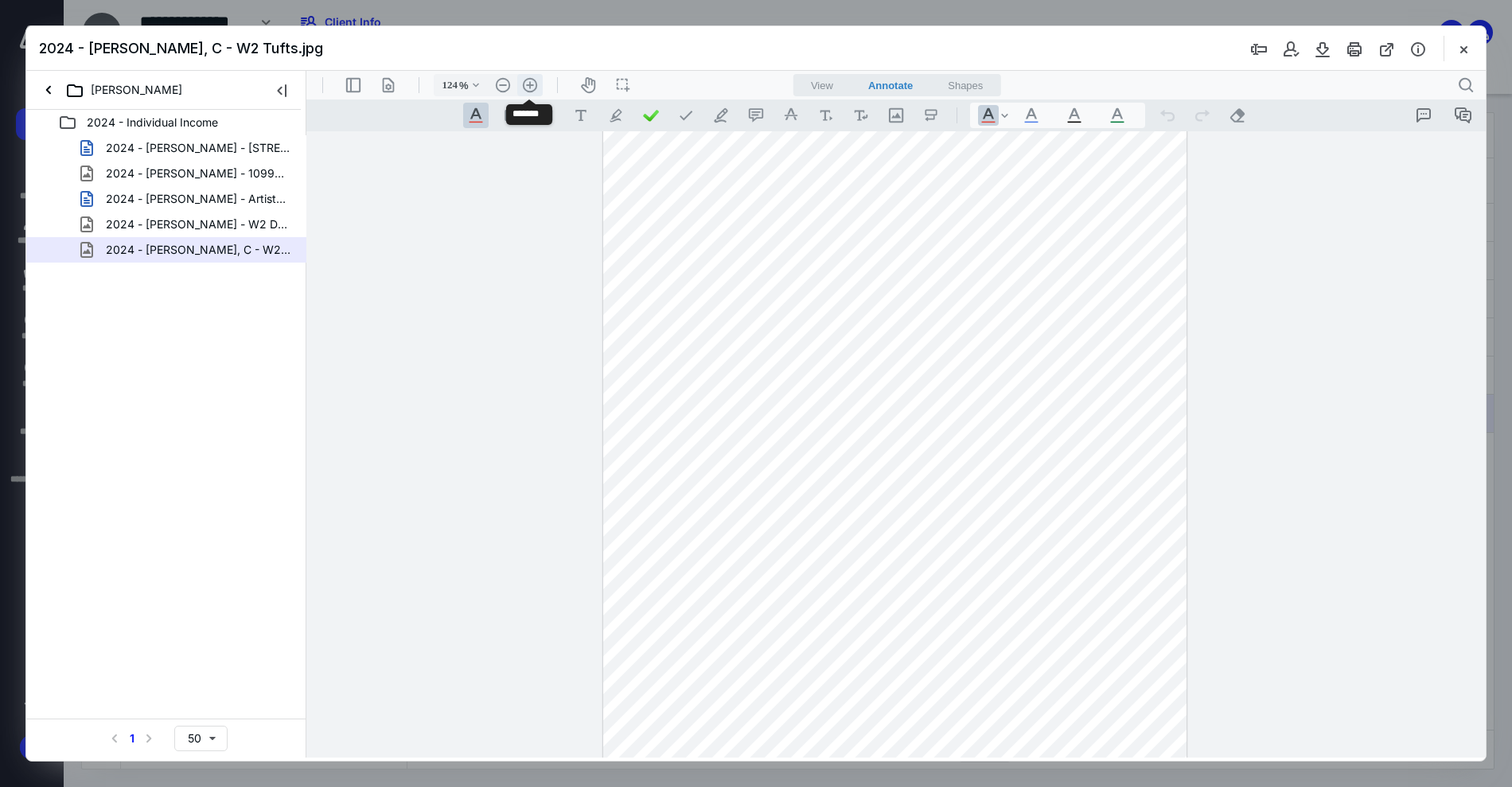 click on ".cls-1{fill:#abb0c4;} icon - header - zoom - in - line" at bounding box center (530, 85) 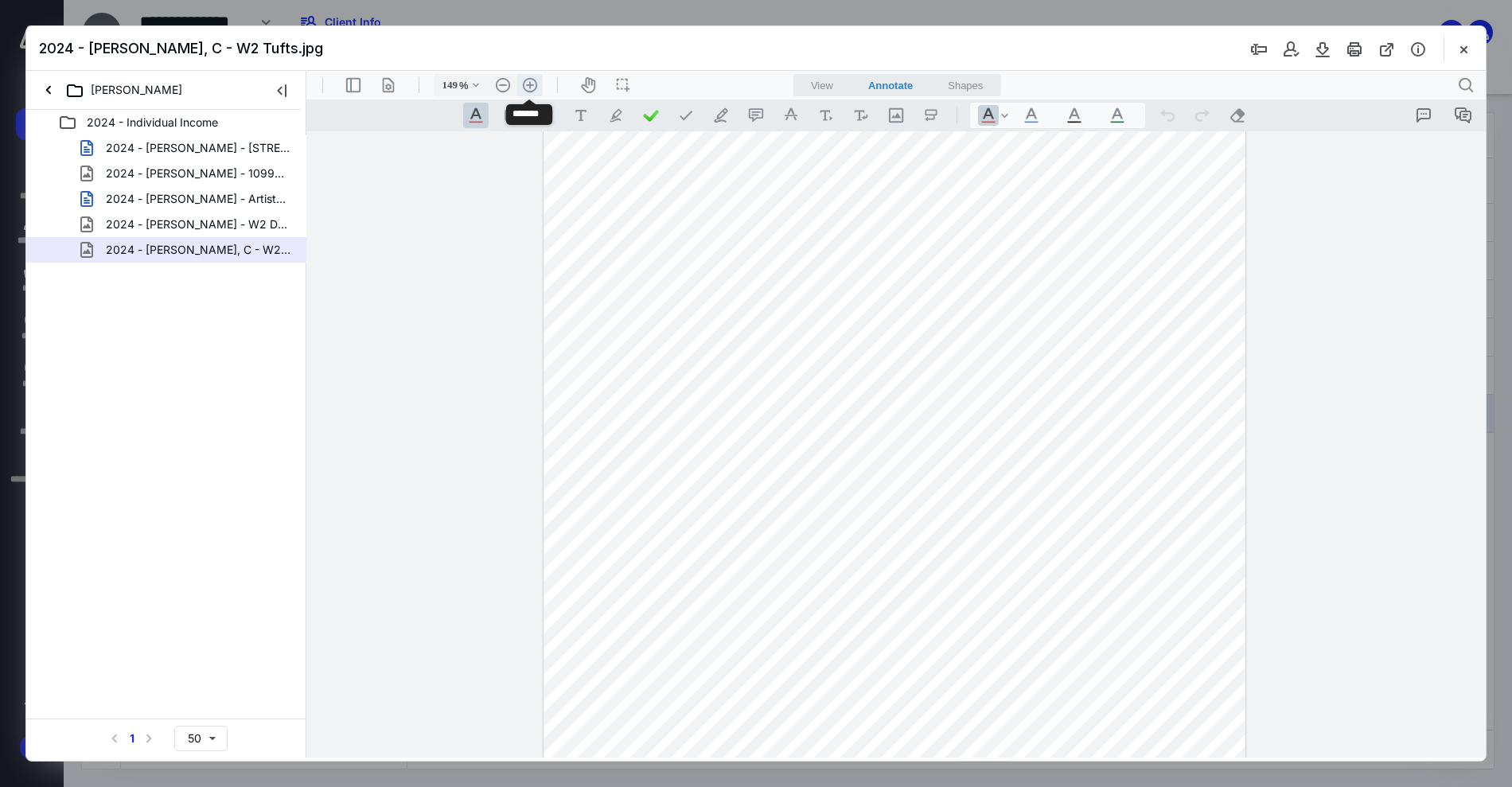 click on ".cls-1{fill:#abb0c4;} icon - header - zoom - in - line" at bounding box center (530, 85) 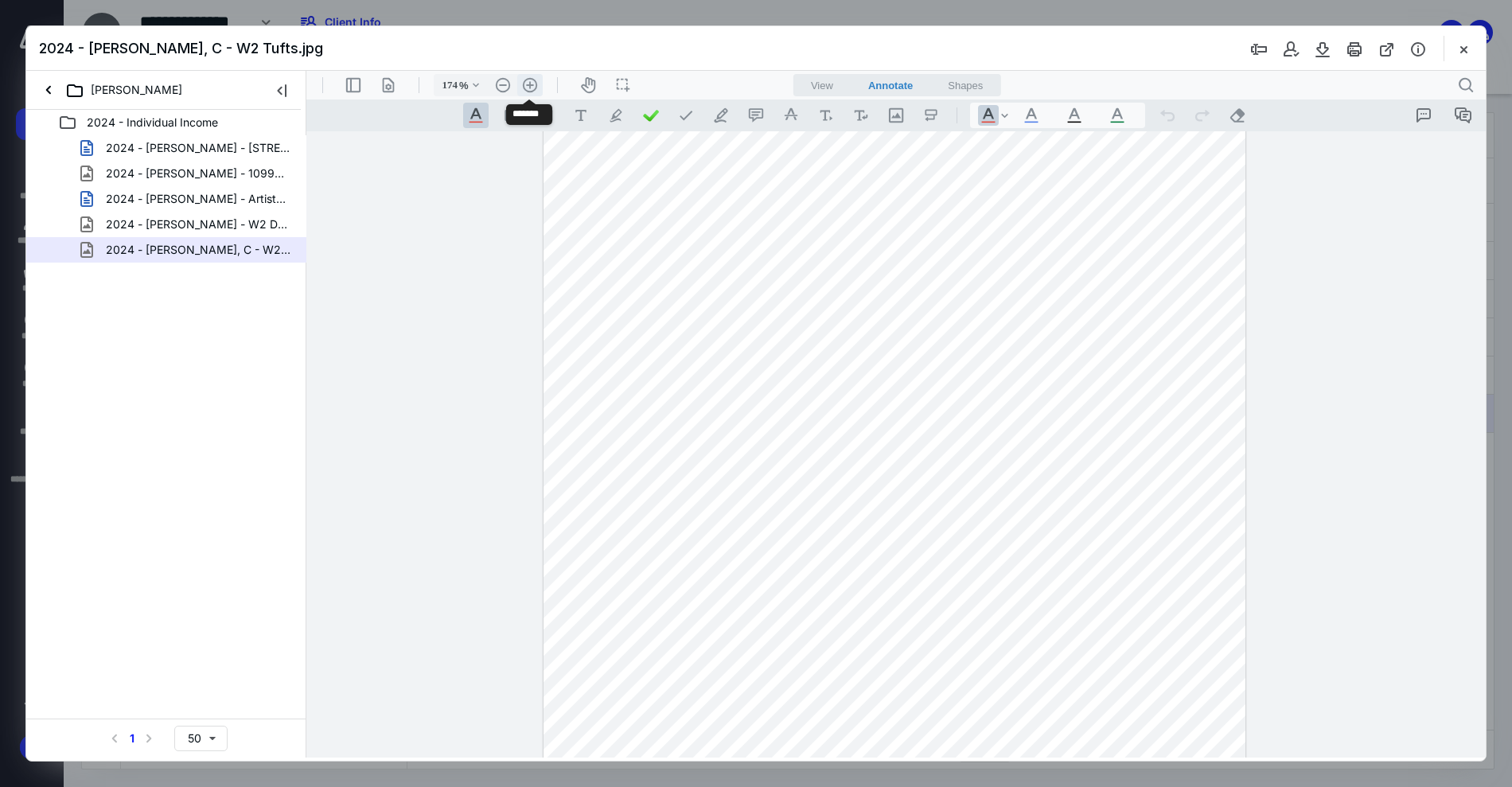 click on ".cls-1{fill:#abb0c4;} icon - header - zoom - in - line" at bounding box center (530, 85) 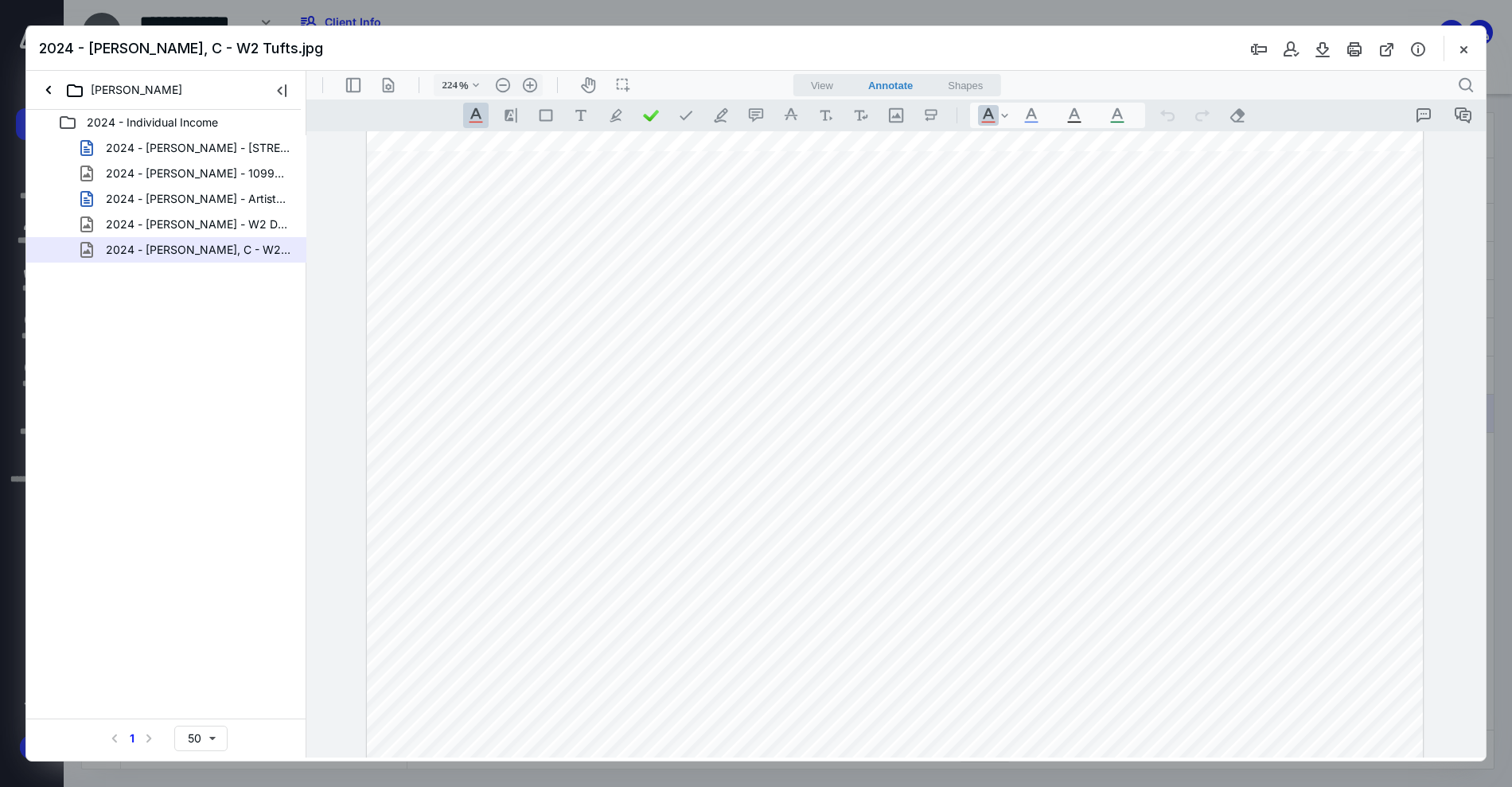 scroll, scrollTop: 0, scrollLeft: 0, axis: both 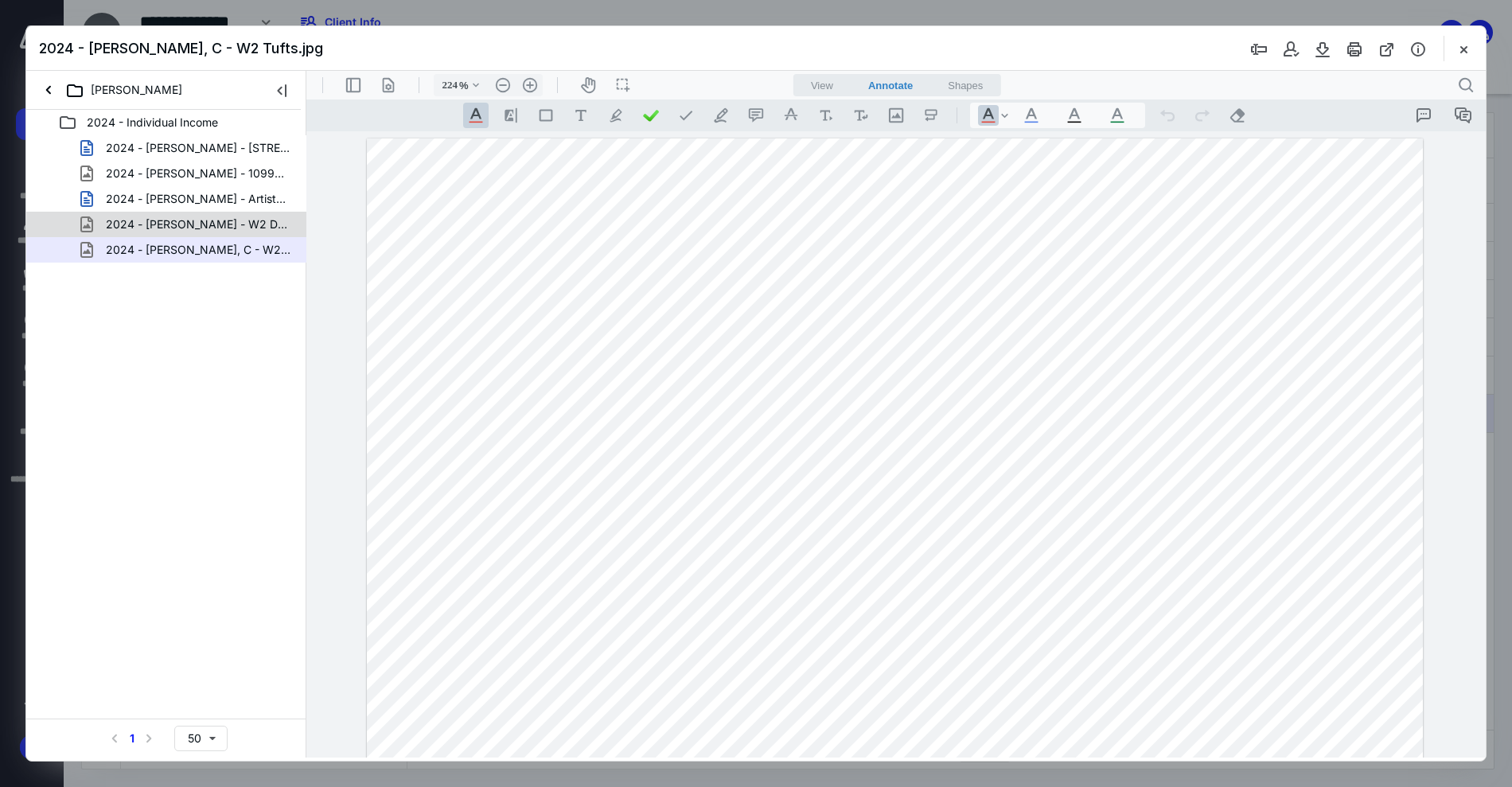 click on "2024 - [PERSON_NAME] - W2 DFAS.jpg" at bounding box center [198, 224] 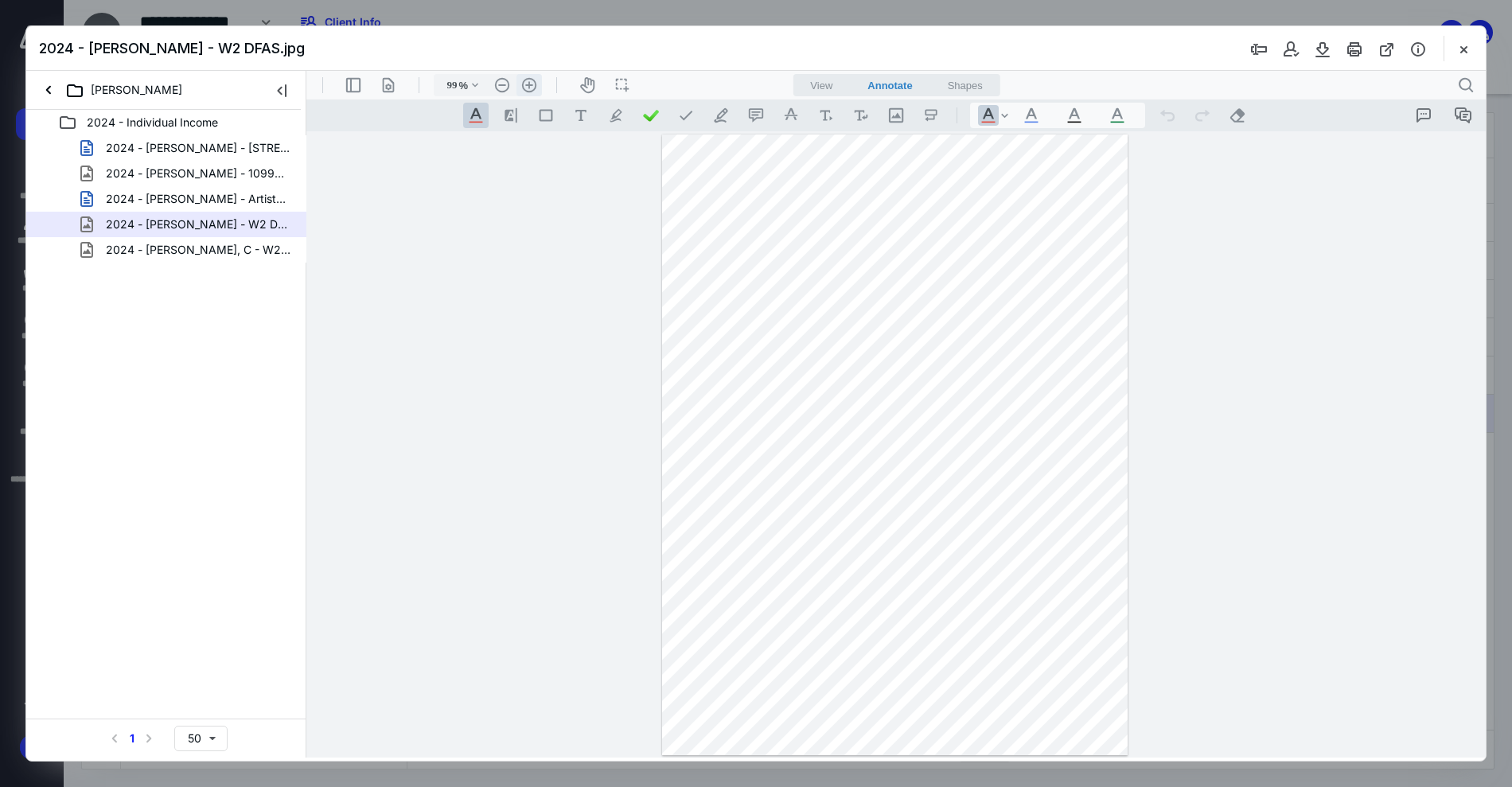 click on ".cls-1{fill:#abb0c4;} icon - header - zoom - in - line" at bounding box center [529, 85] 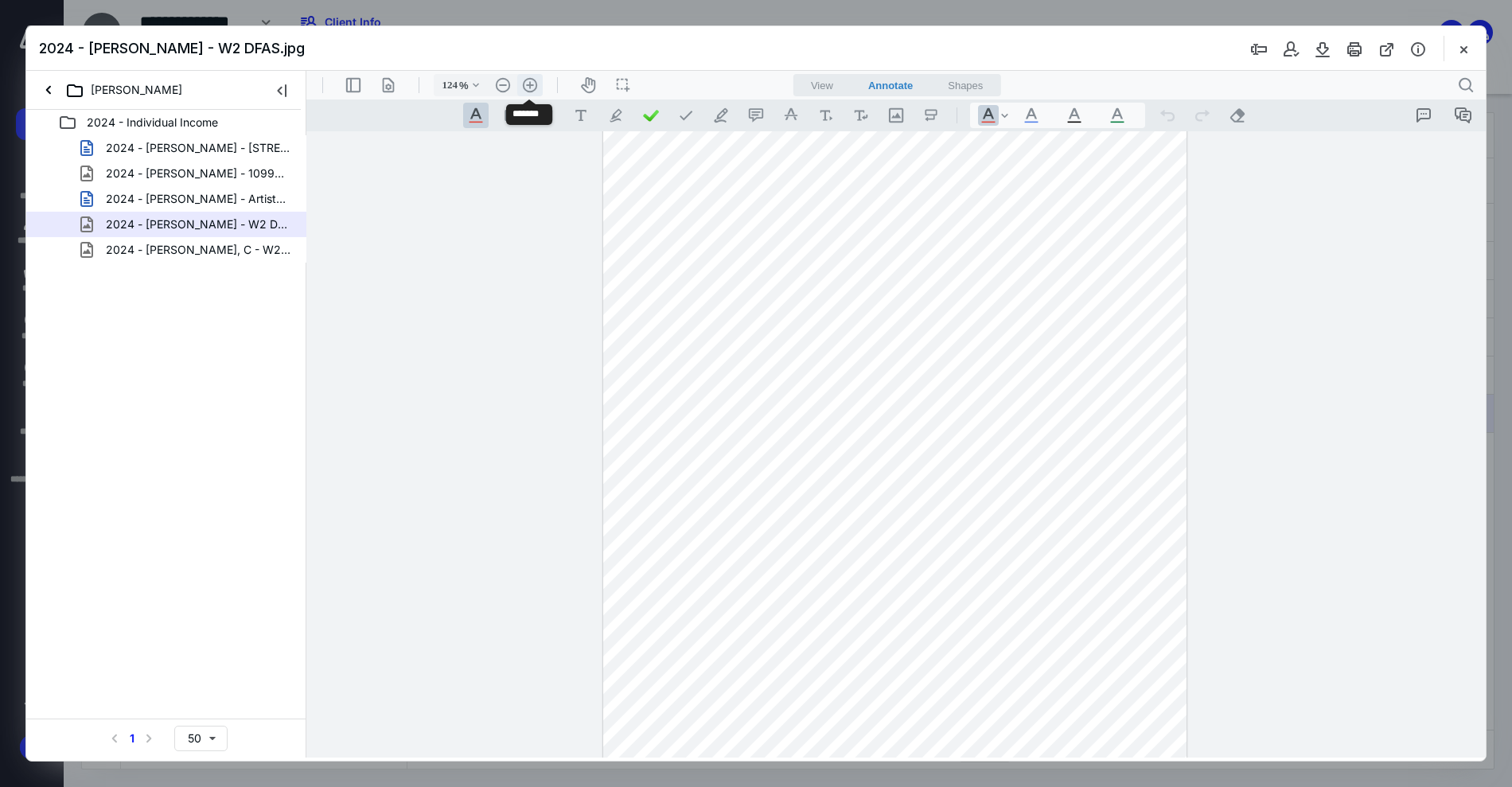 click on ".cls-1{fill:#abb0c4;} icon - header - zoom - in - line" at bounding box center [530, 85] 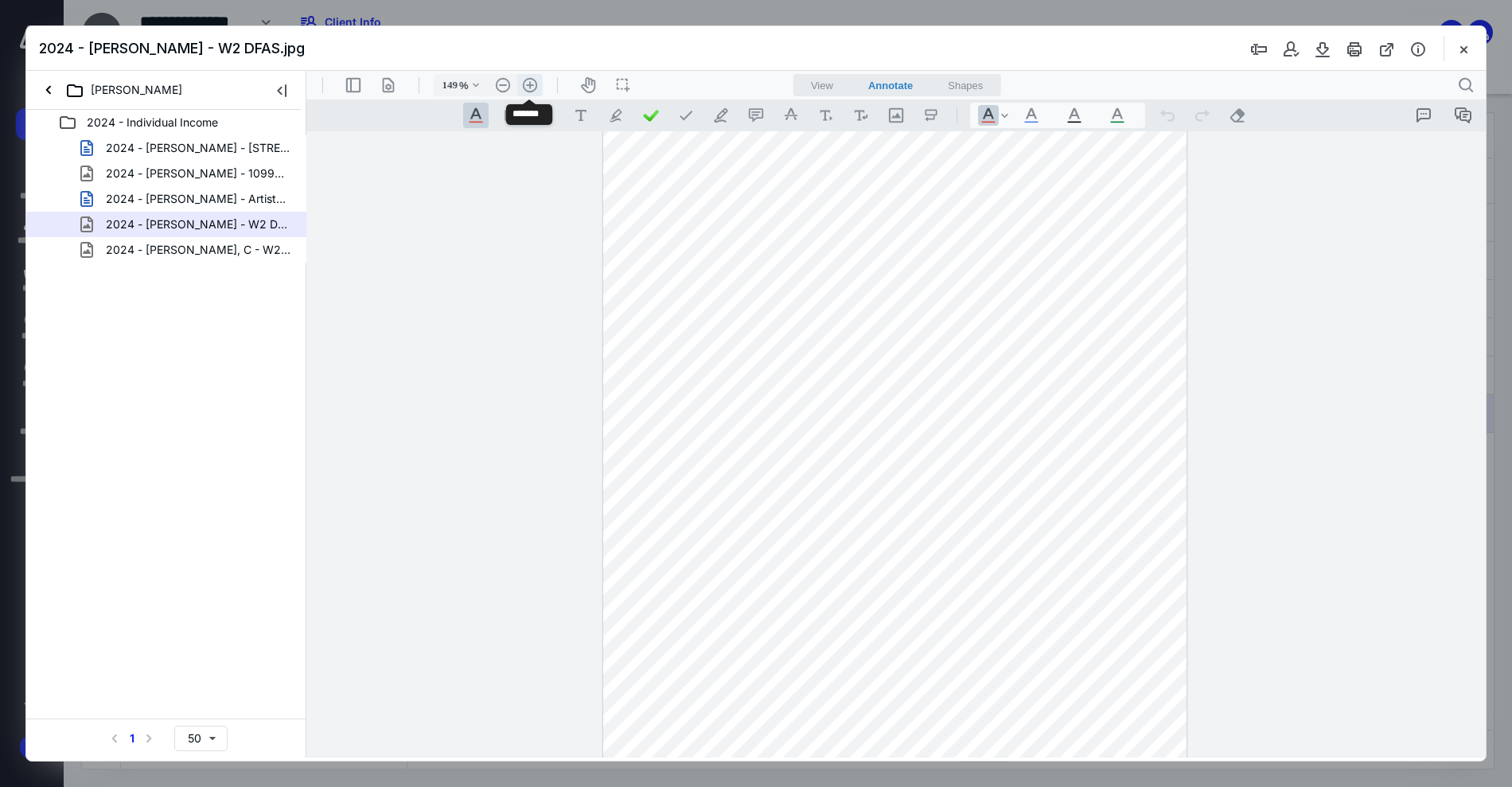 click on ".cls-1{fill:#abb0c4;} icon - header - zoom - in - line" at bounding box center (530, 85) 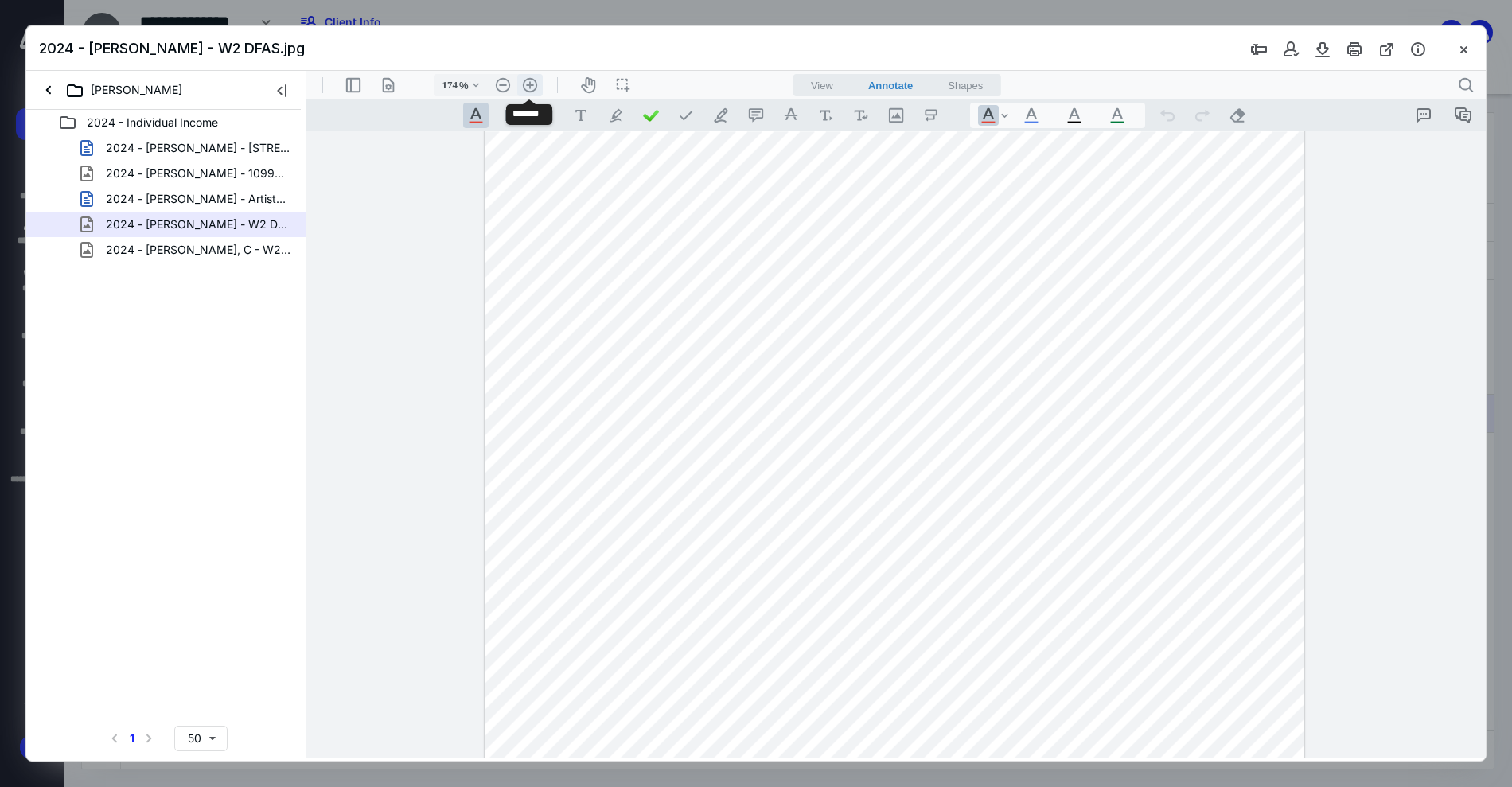 click on ".cls-1{fill:#abb0c4;} icon - header - zoom - in - line" at bounding box center [530, 85] 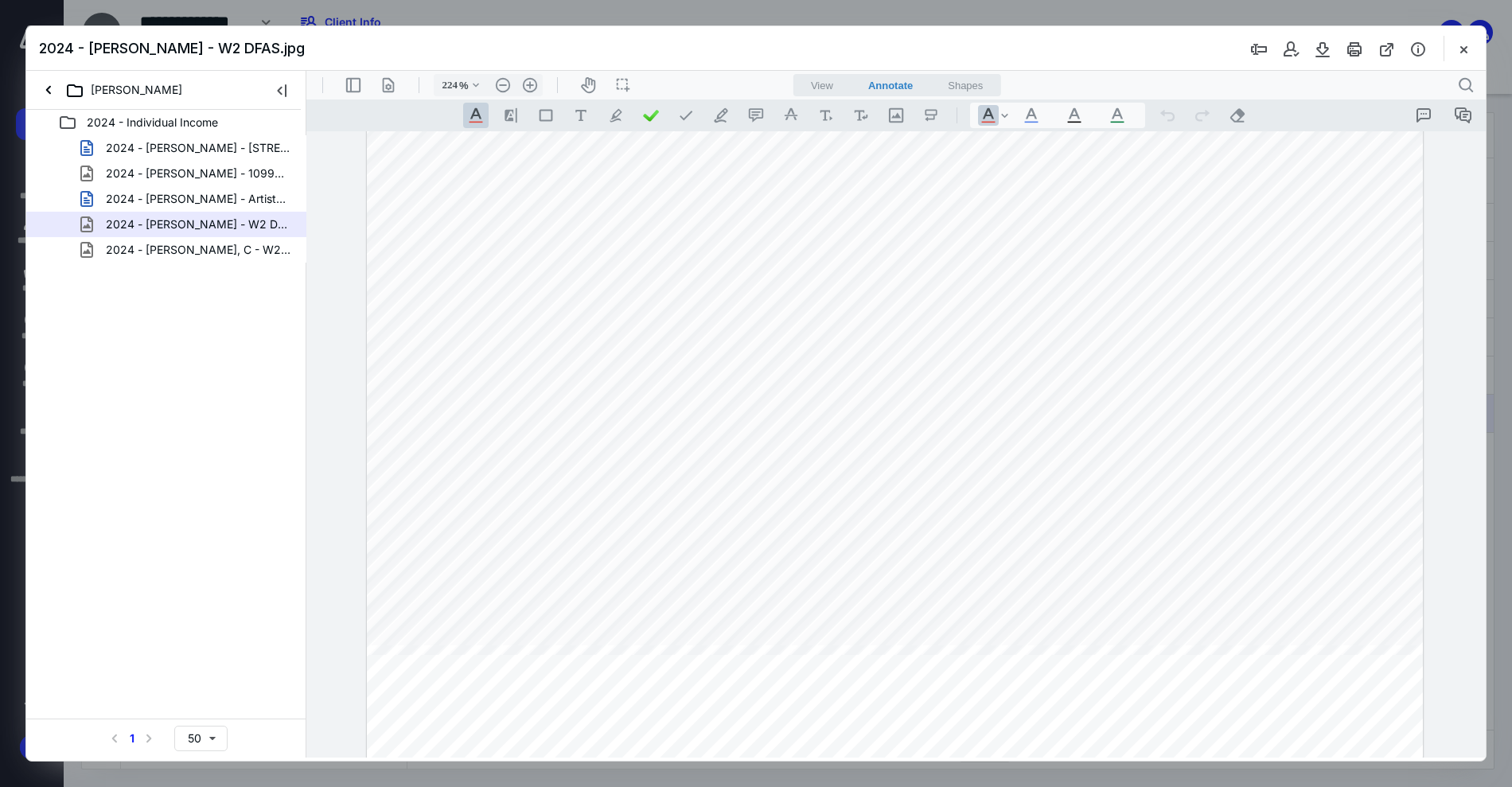 scroll, scrollTop: 796, scrollLeft: 0, axis: vertical 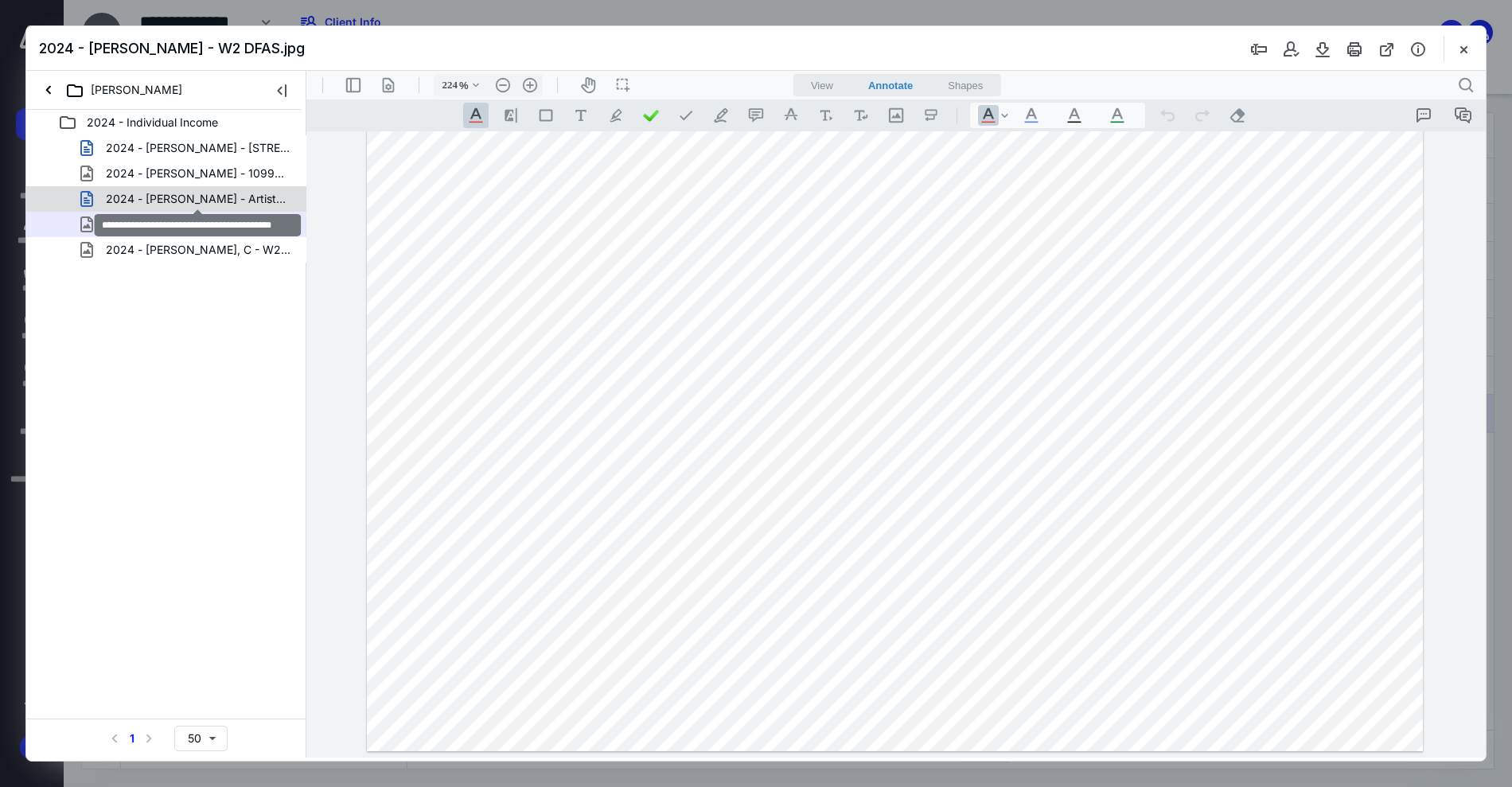 click on "2024 - [PERSON_NAME] - Artists Loft Financials.docx" at bounding box center [198, 199] 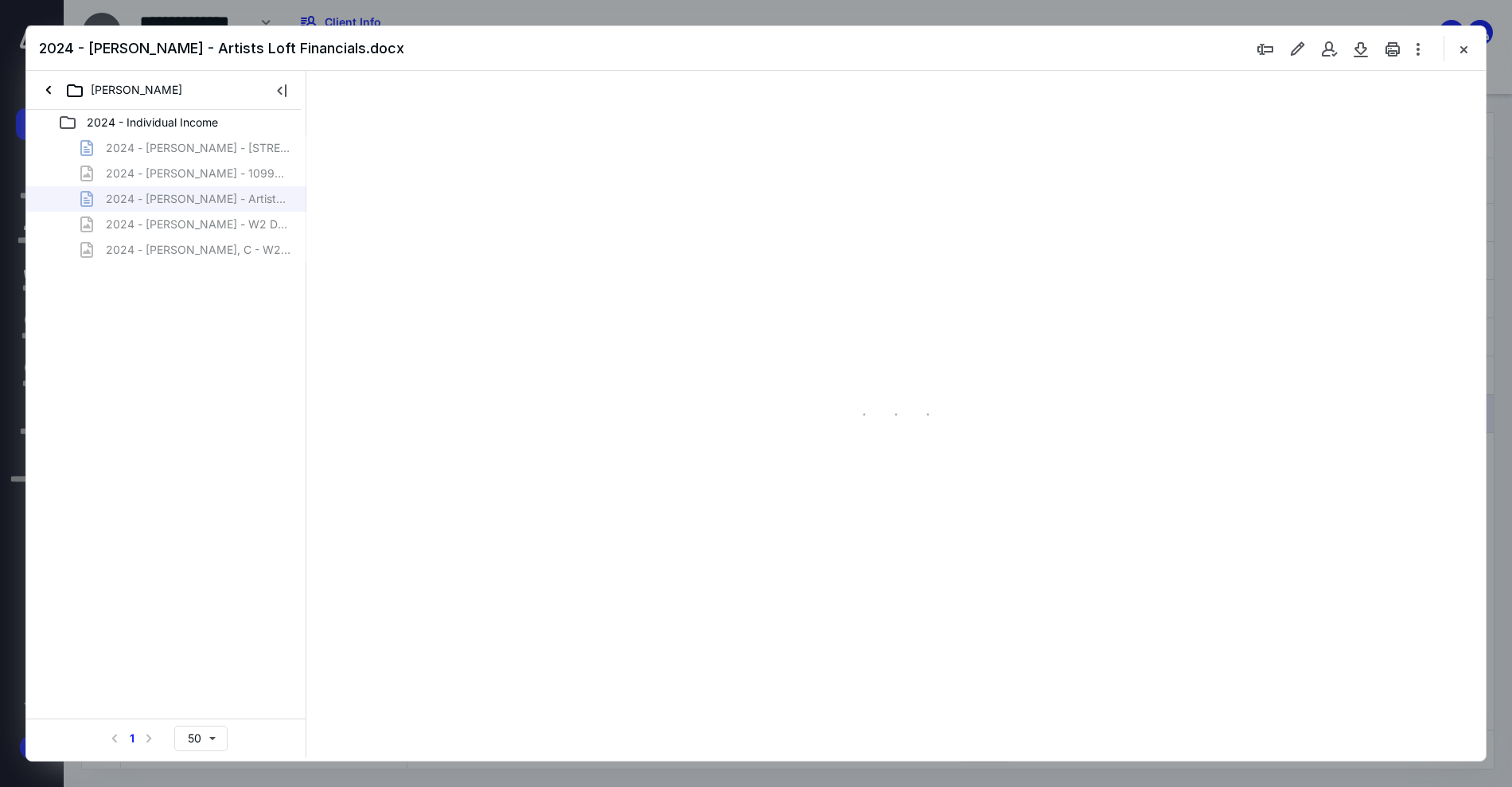 scroll, scrollTop: 0, scrollLeft: 0, axis: both 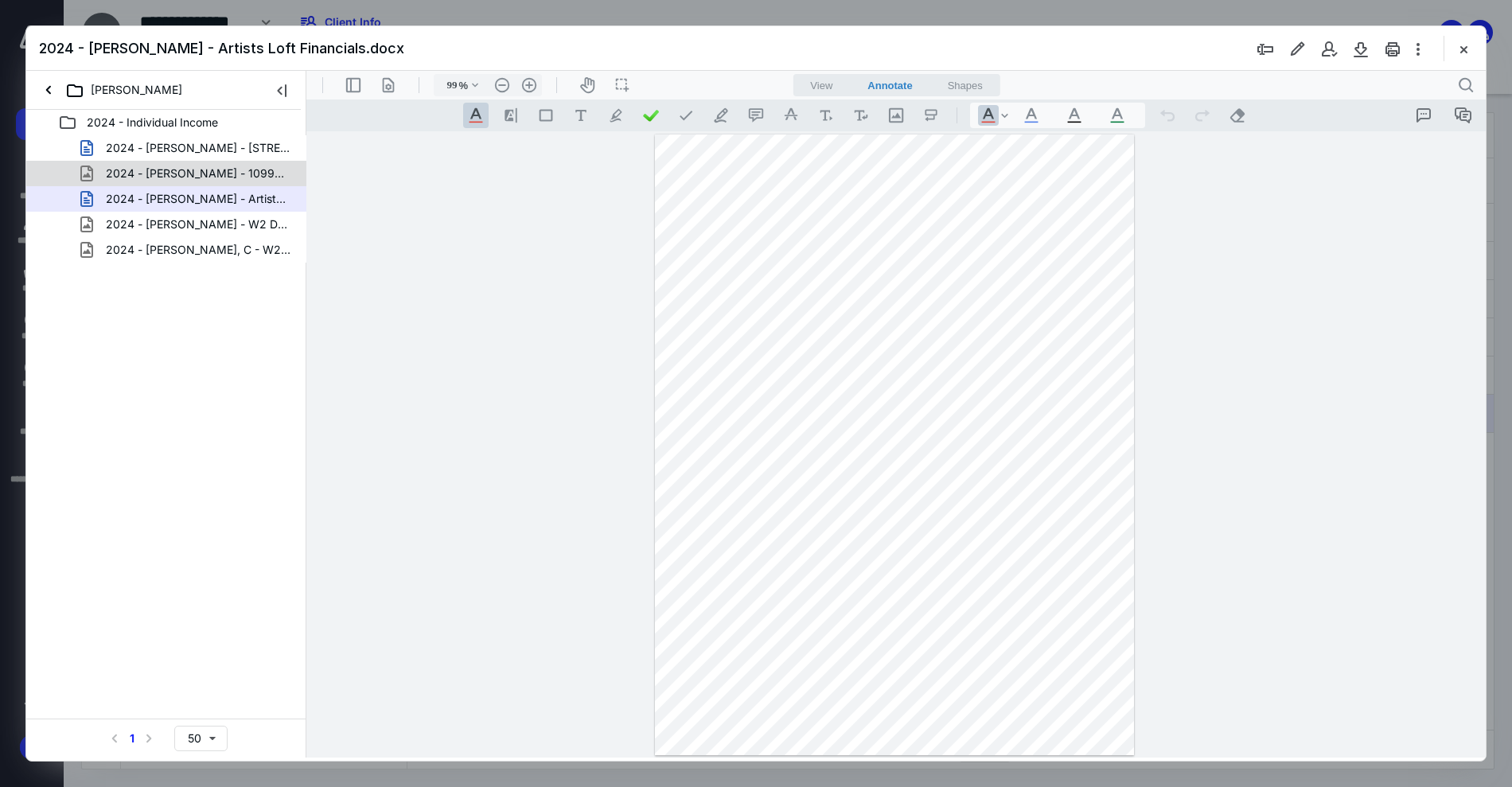 click on "2024 - [PERSON_NAME] - 1099K CoStar.jpg" at bounding box center (198, 173) 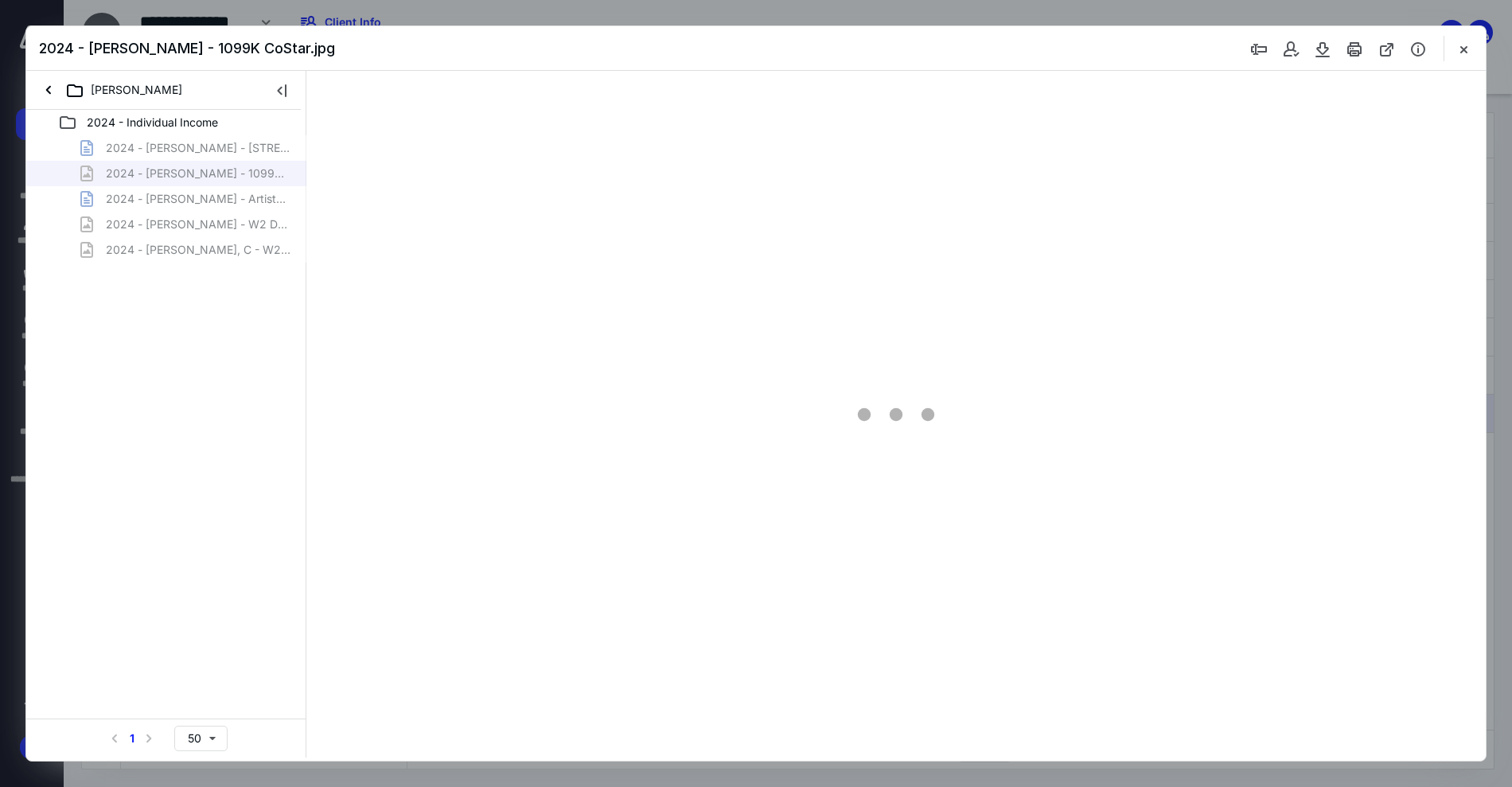 click on "2024 - [PERSON_NAME] - 1099-[GEOGRAPHIC_DATA]docx 2024 - [GEOGRAPHIC_DATA] - 1099K CoStar.jpg 2024 - [PERSON_NAME] - Artists Loft Financials.docx 2024 - [PERSON_NAME] - [GEOGRAPHIC_DATA] DFAS.jpg 2024 - [PERSON_NAME], C - W2 Tufts.jpg" at bounding box center (166, 199) 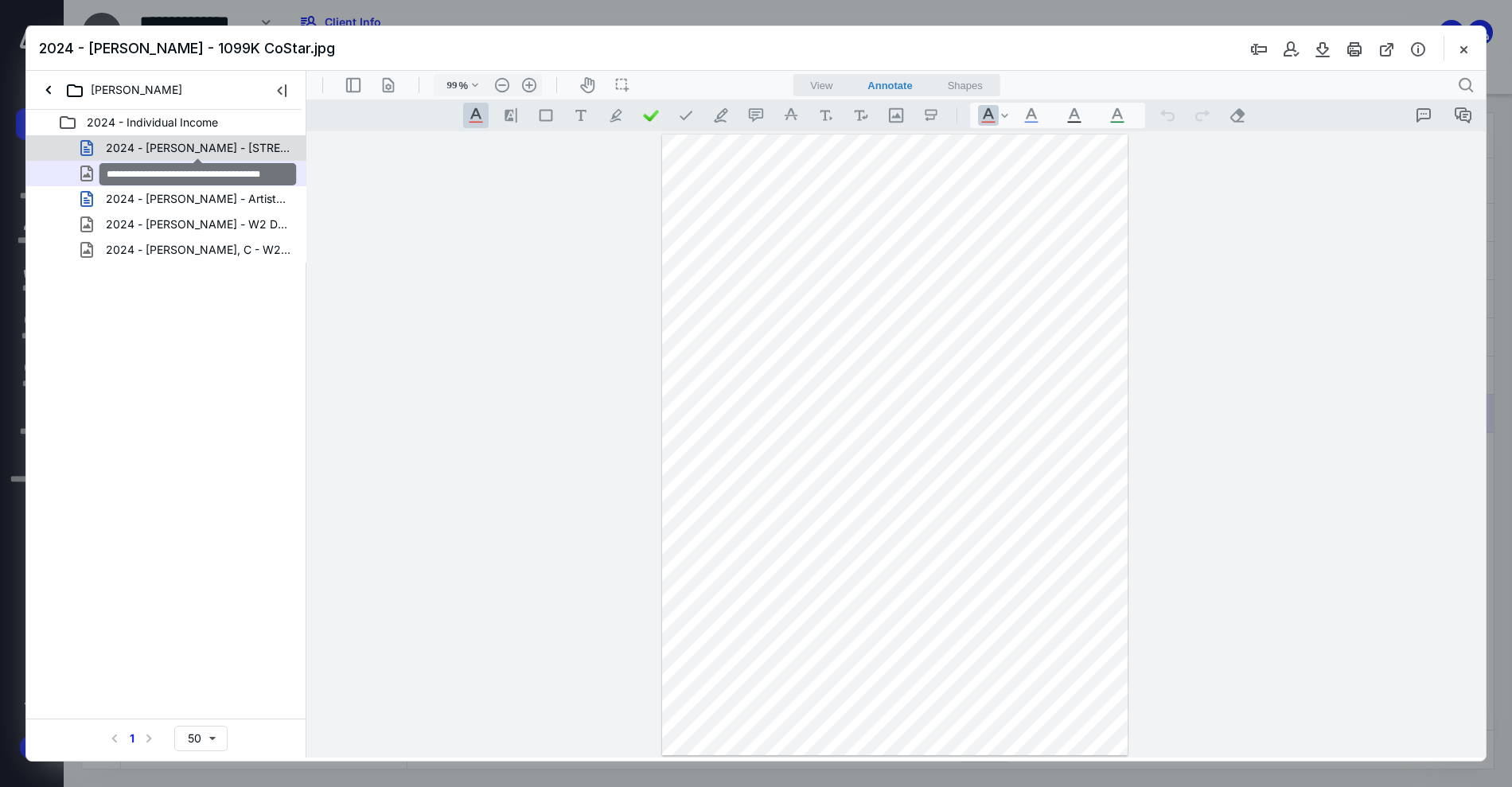 click on "2024 - [PERSON_NAME] - [STREET_ADDRESS]docx" at bounding box center [198, 148] 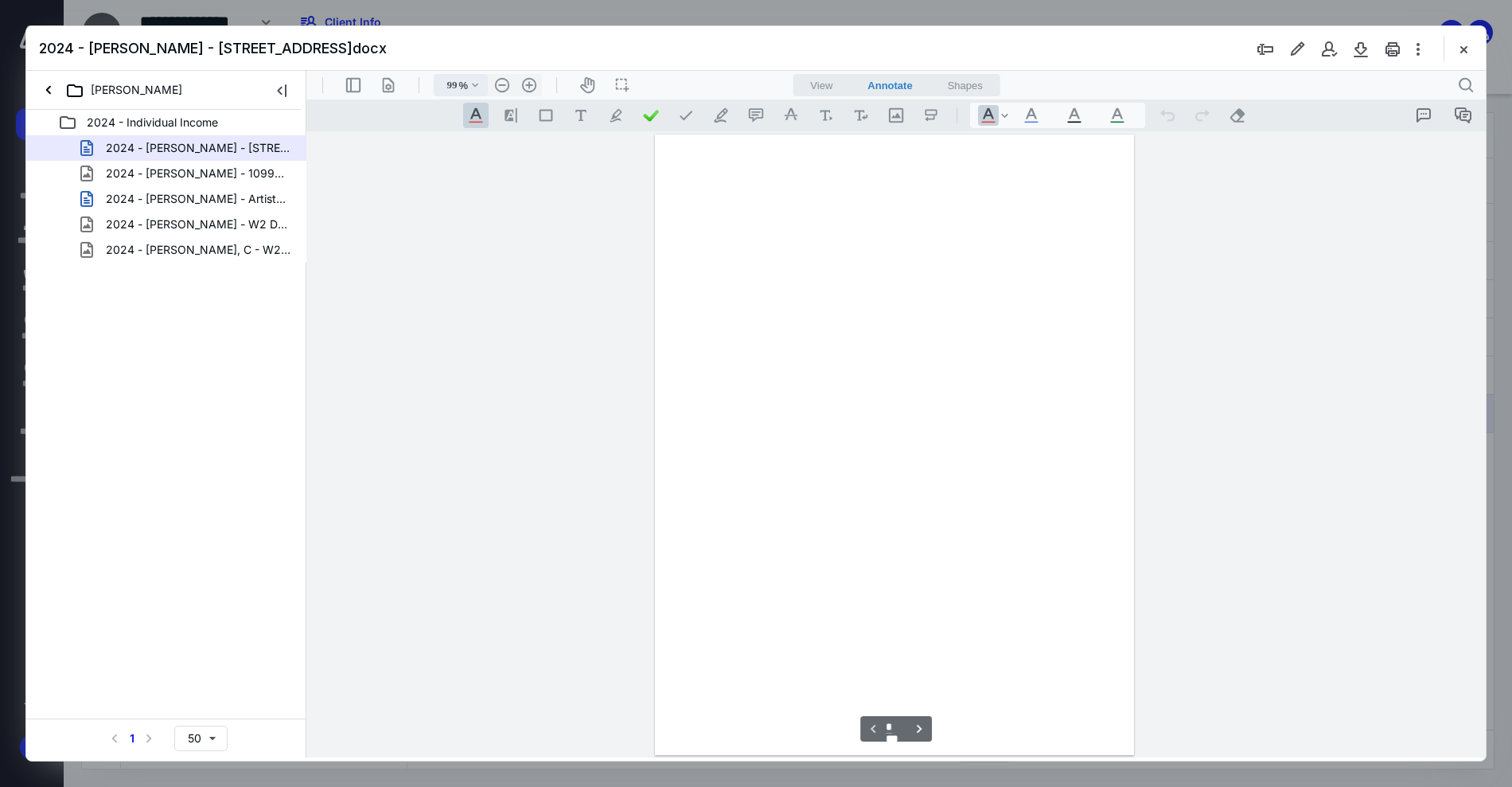 scroll, scrollTop: 64, scrollLeft: 0, axis: vertical 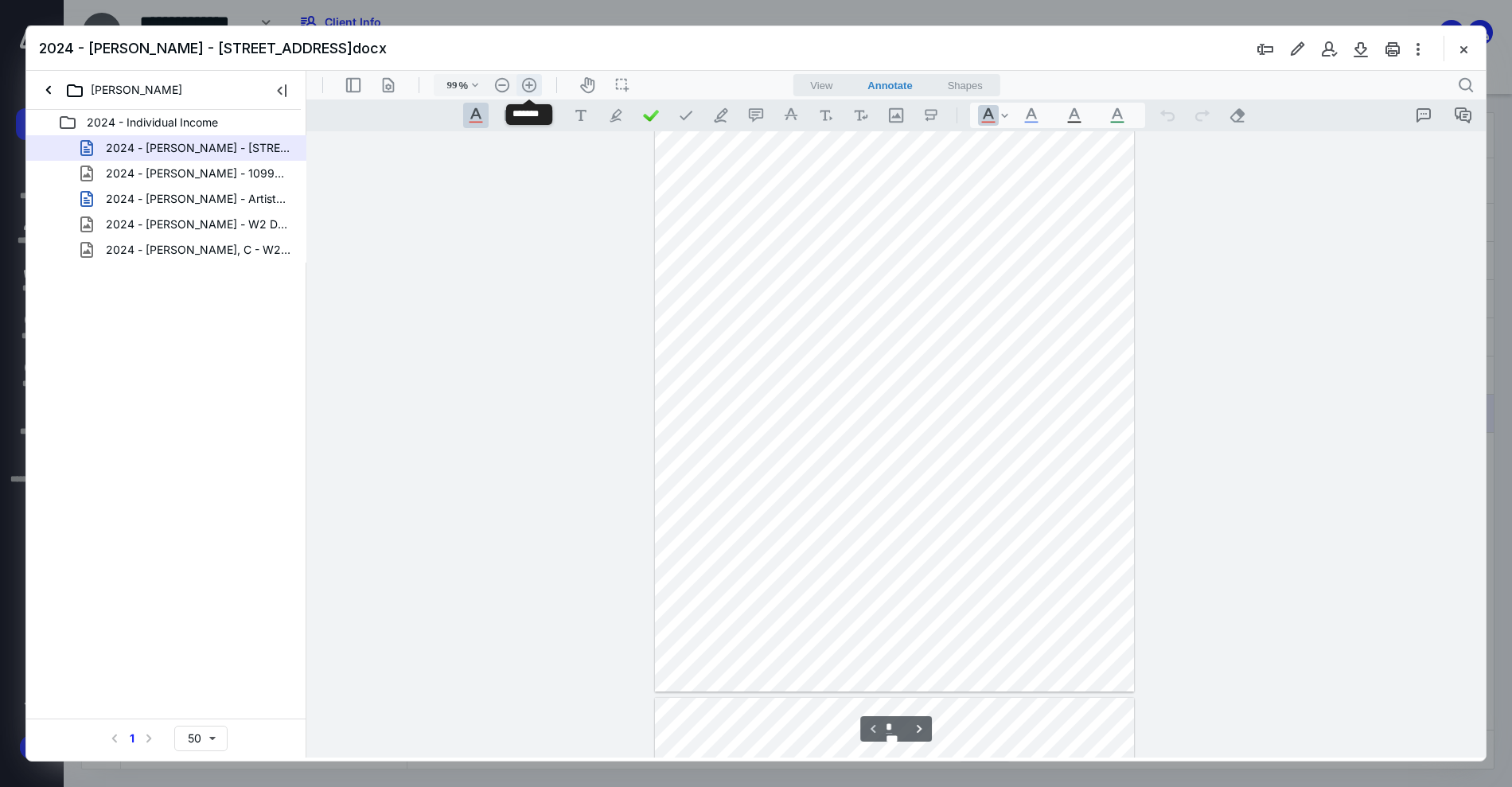 click on ".cls-1{fill:#abb0c4;} icon - header - zoom - in - line" at bounding box center [529, 85] 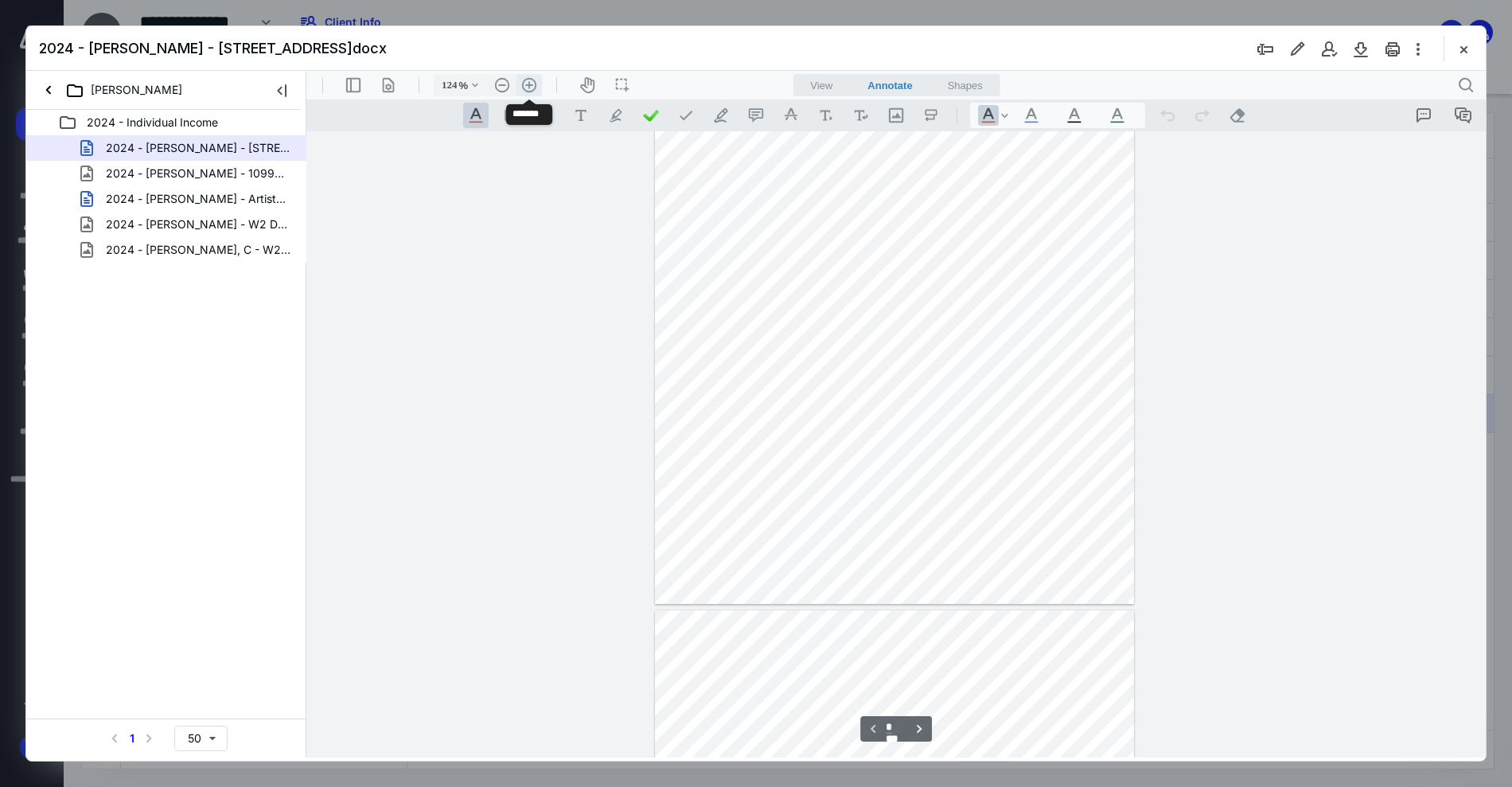 click on ".cls-1{fill:#abb0c4;} icon - header - zoom - in - line" at bounding box center (529, 85) 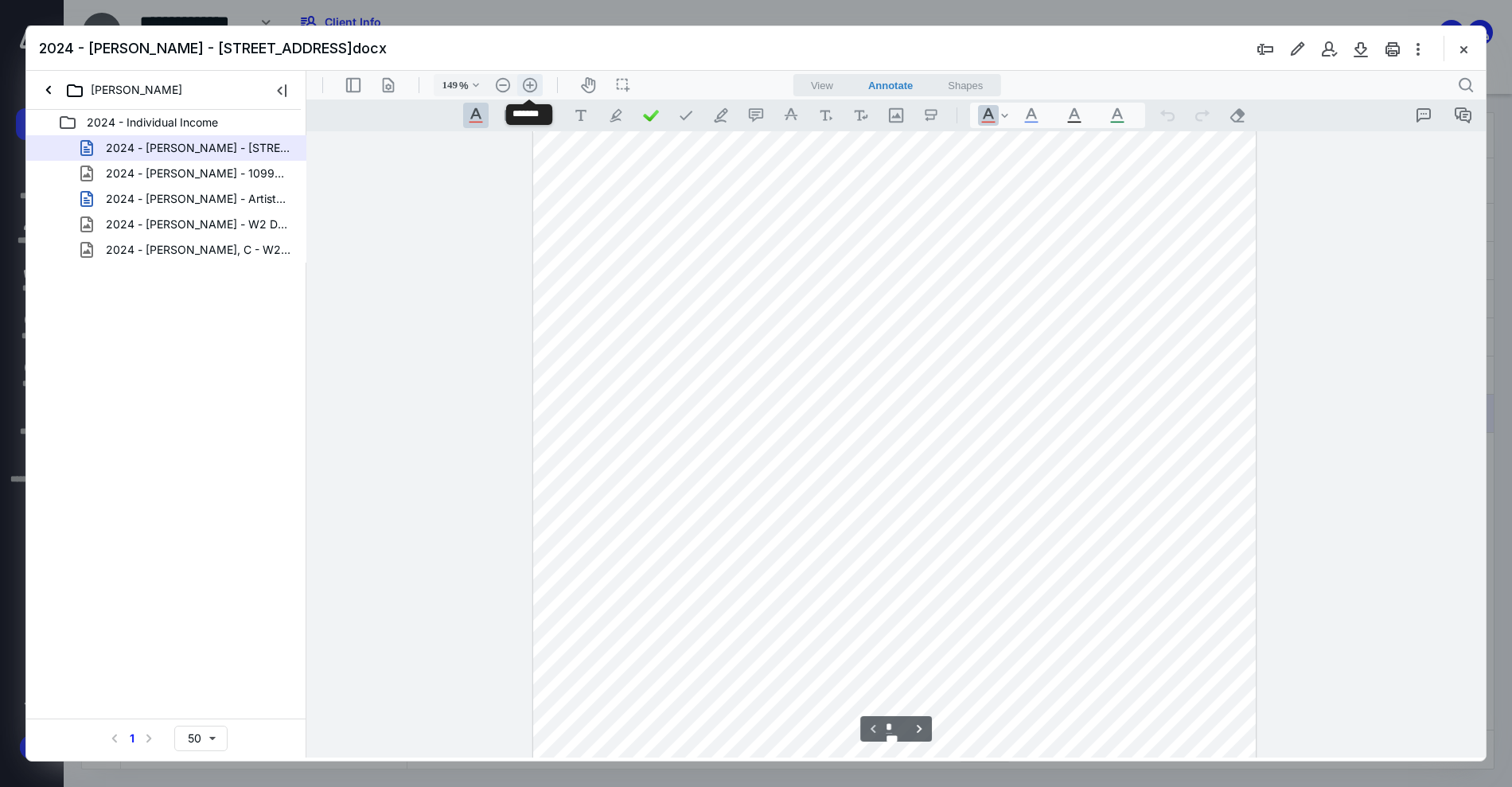 click on ".cls-1{fill:#abb0c4;} icon - header - zoom - in - line" at bounding box center (530, 85) 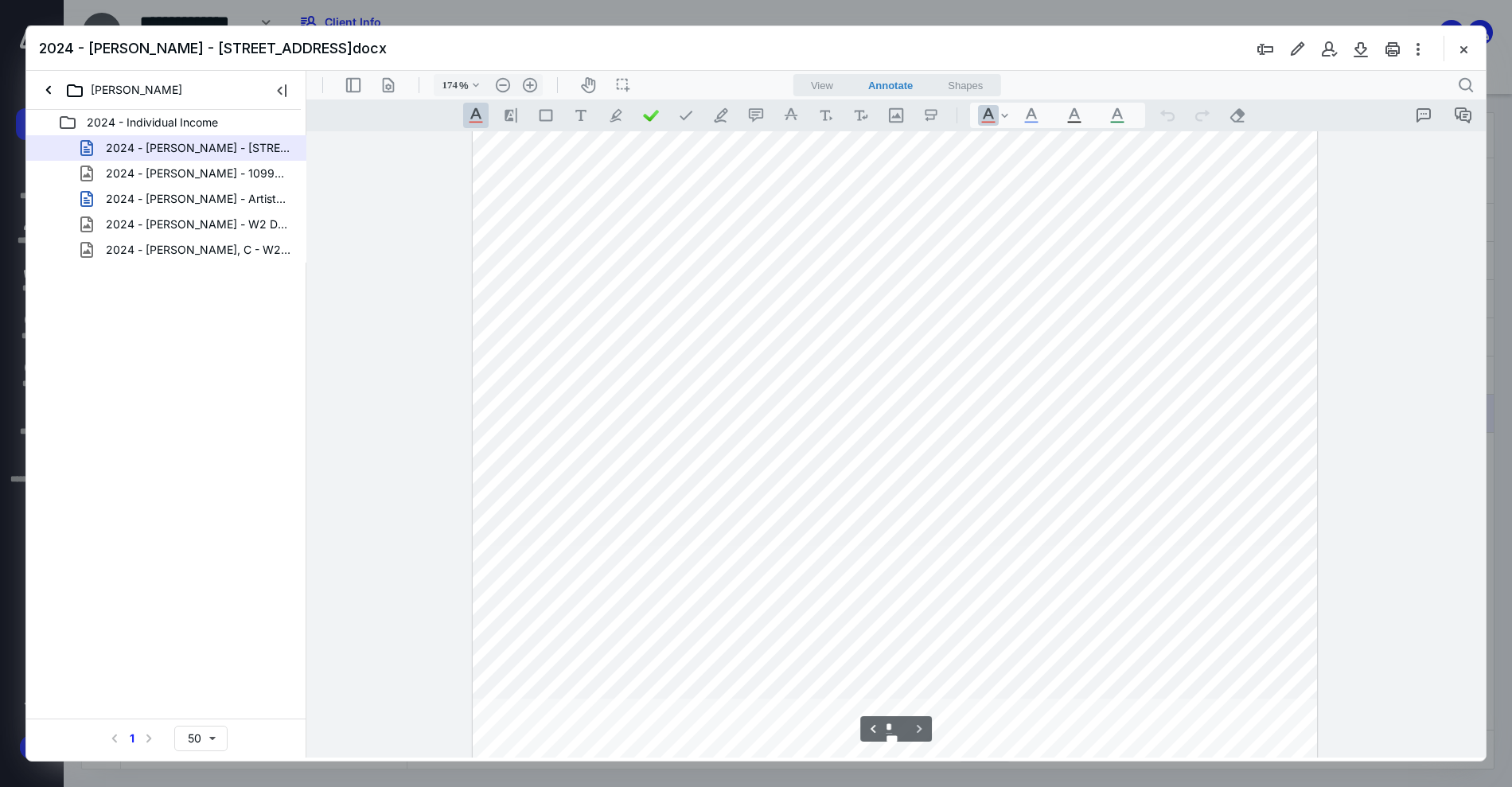 scroll, scrollTop: 1178, scrollLeft: 0, axis: vertical 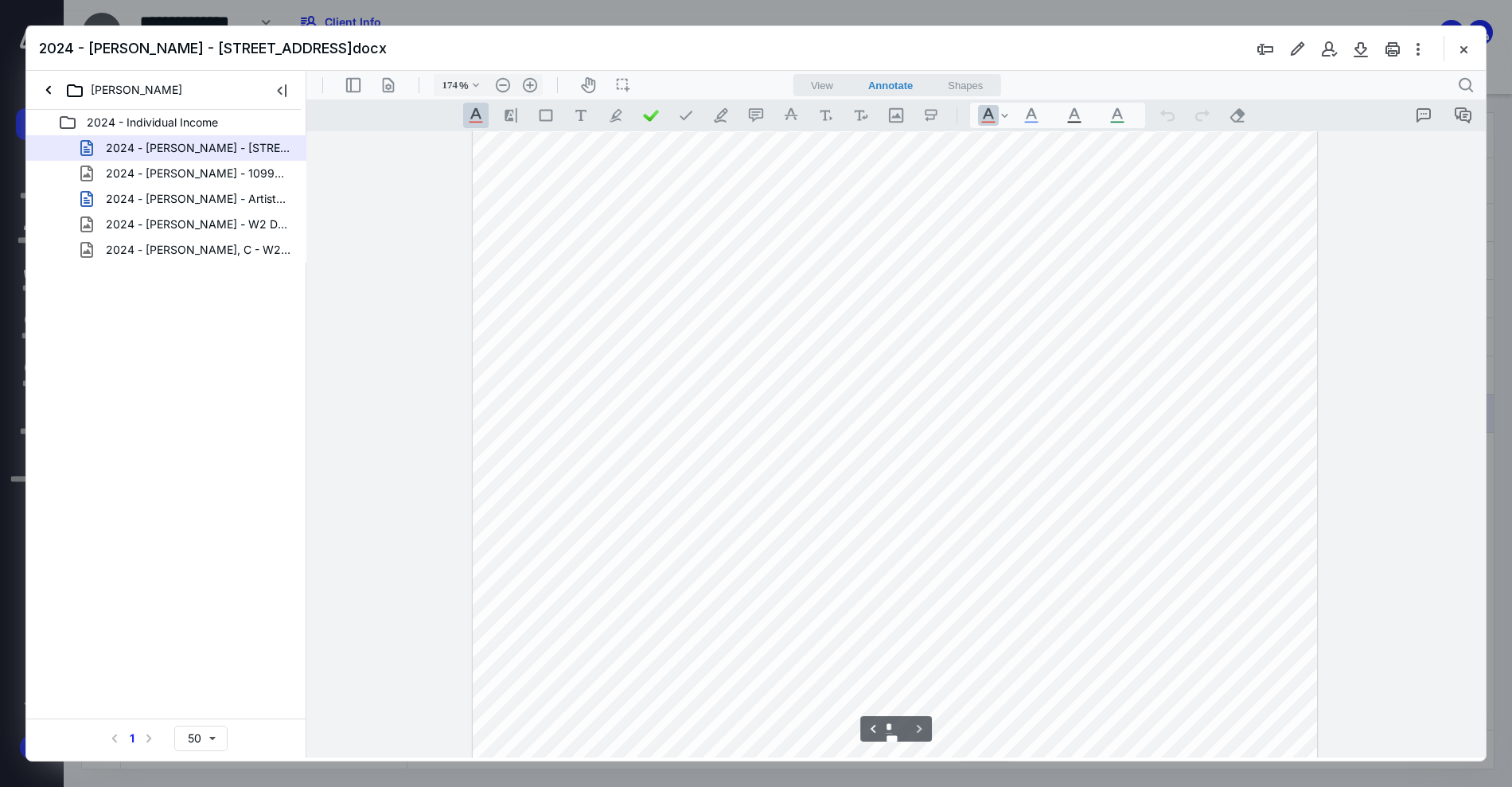 type on "*" 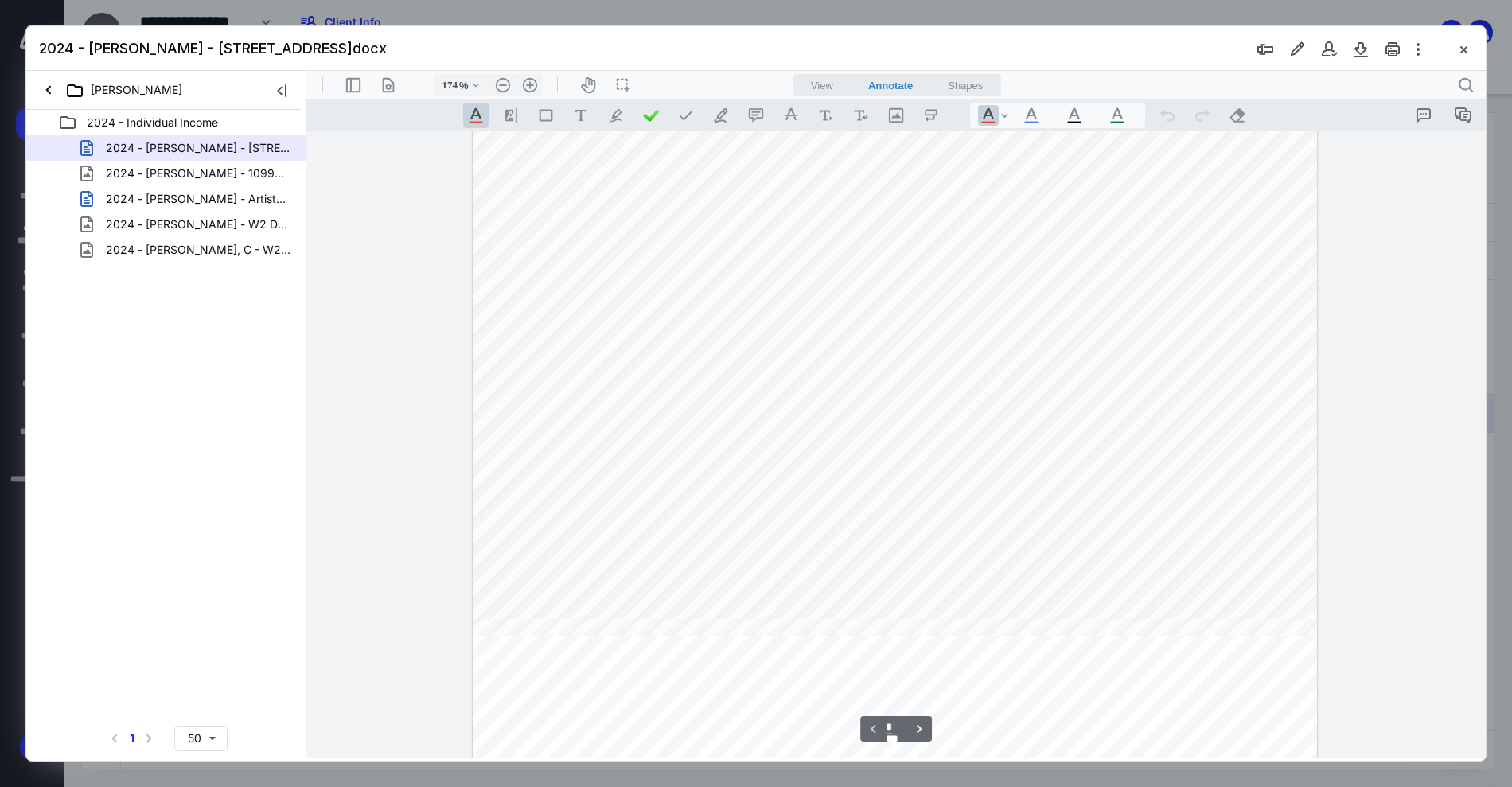scroll, scrollTop: 0, scrollLeft: 0, axis: both 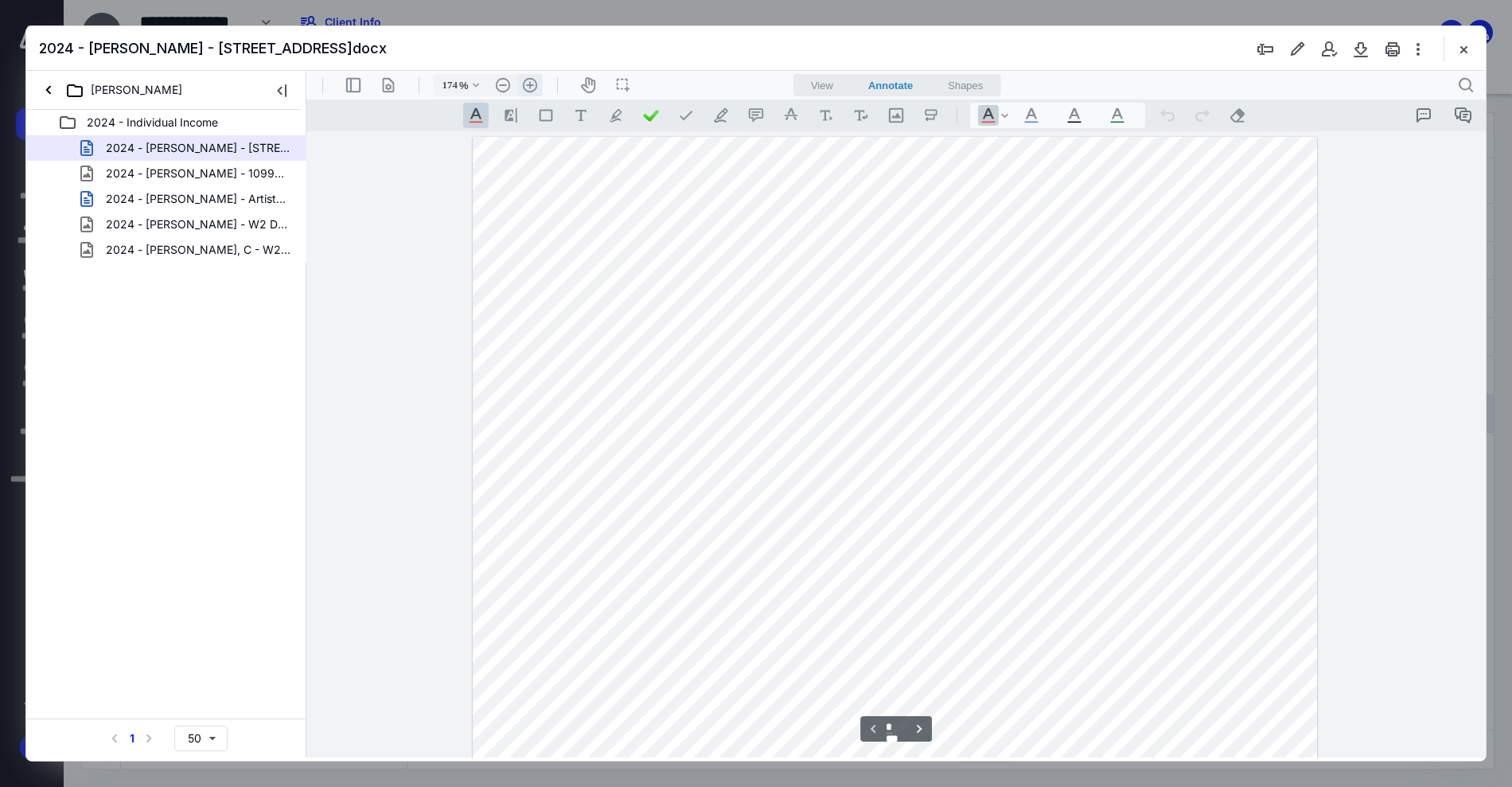 click on ".cls-1{fill:#abb0c4;} icon - header - zoom - in - line" at bounding box center [530, 85] 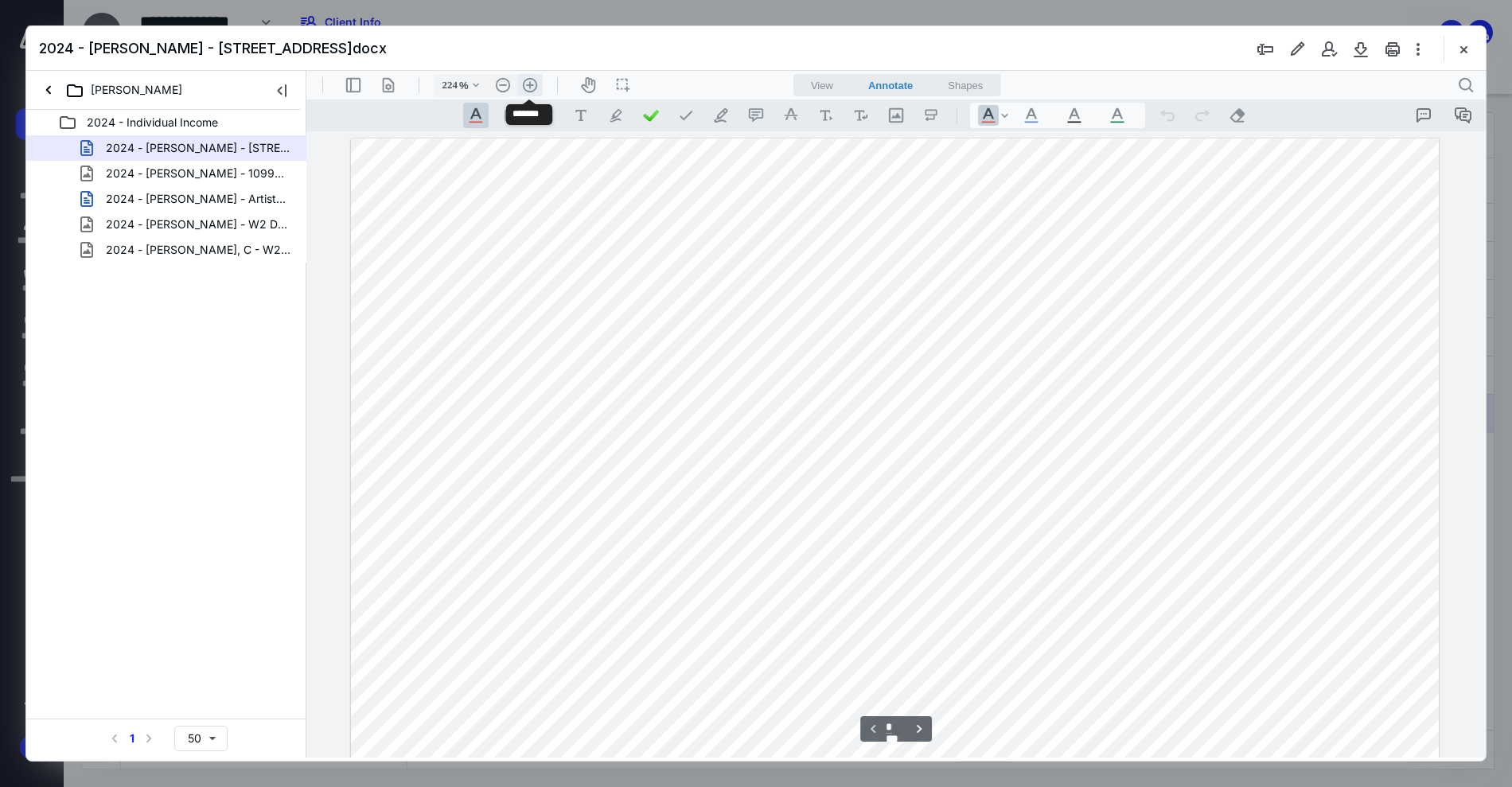 scroll, scrollTop: 81, scrollLeft: 0, axis: vertical 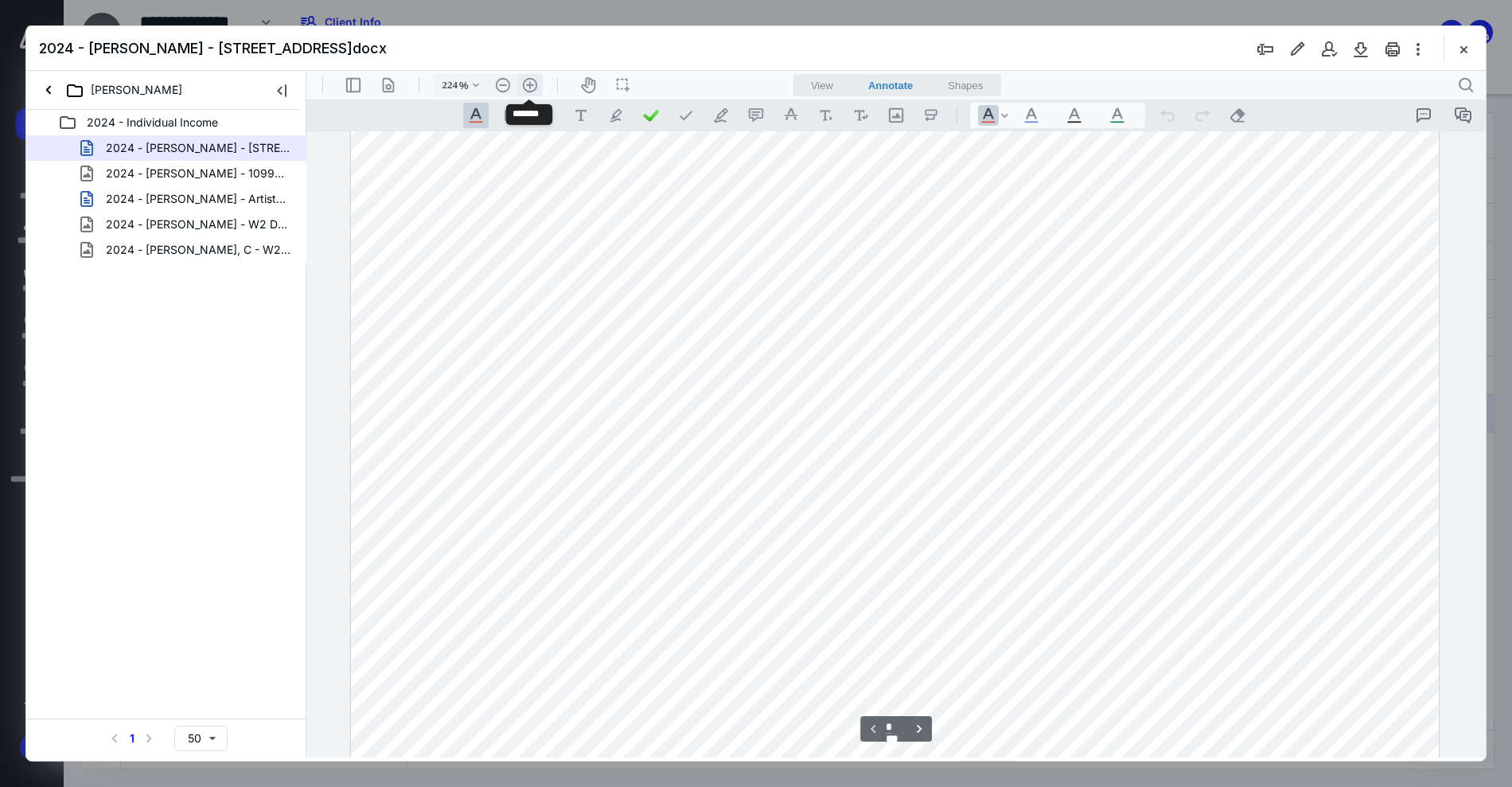 click on ".cls-1{fill:#abb0c4;} icon - header - zoom - in - line" at bounding box center [530, 85] 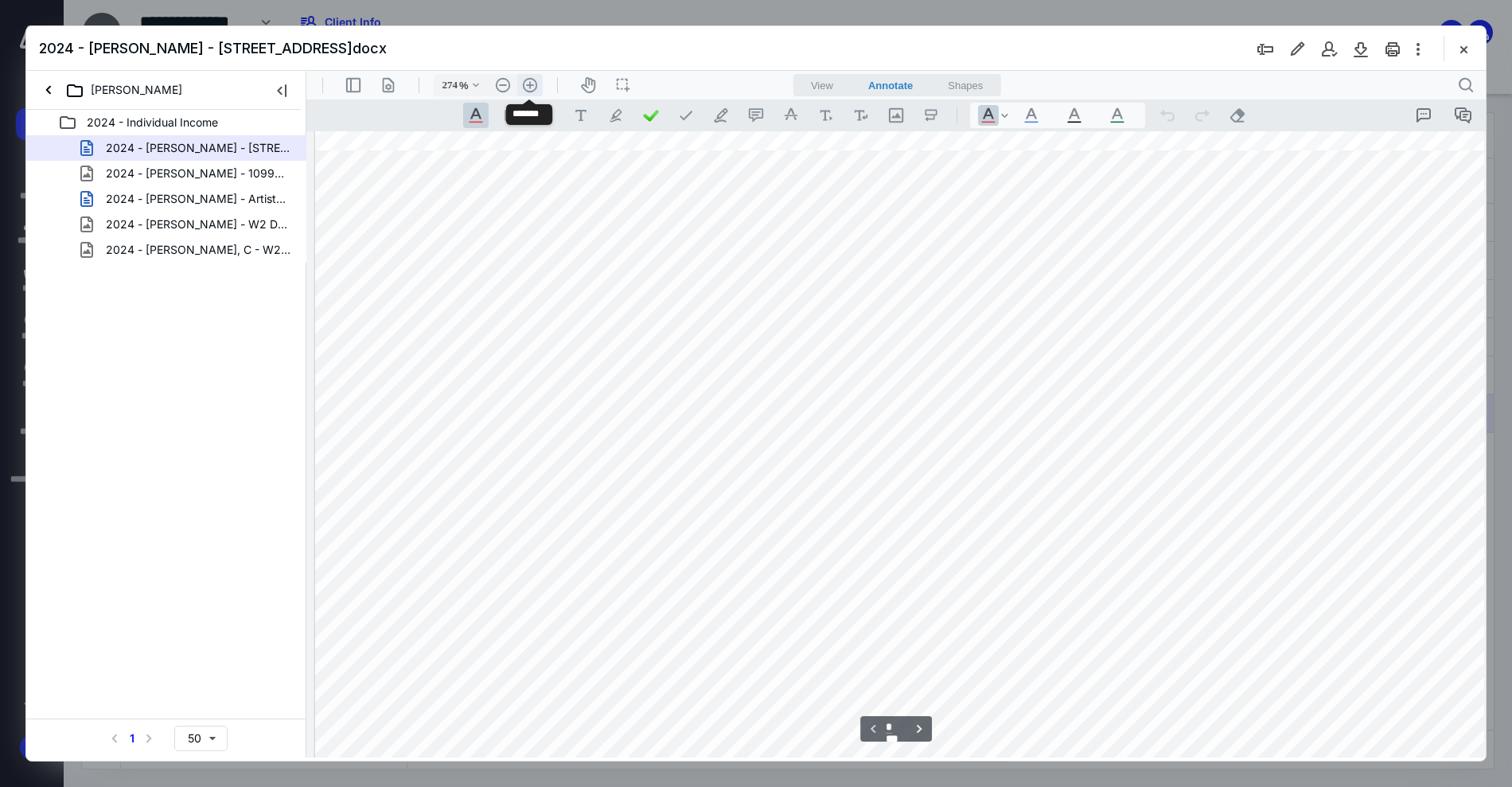 scroll, scrollTop: 163, scrollLeft: 89, axis: both 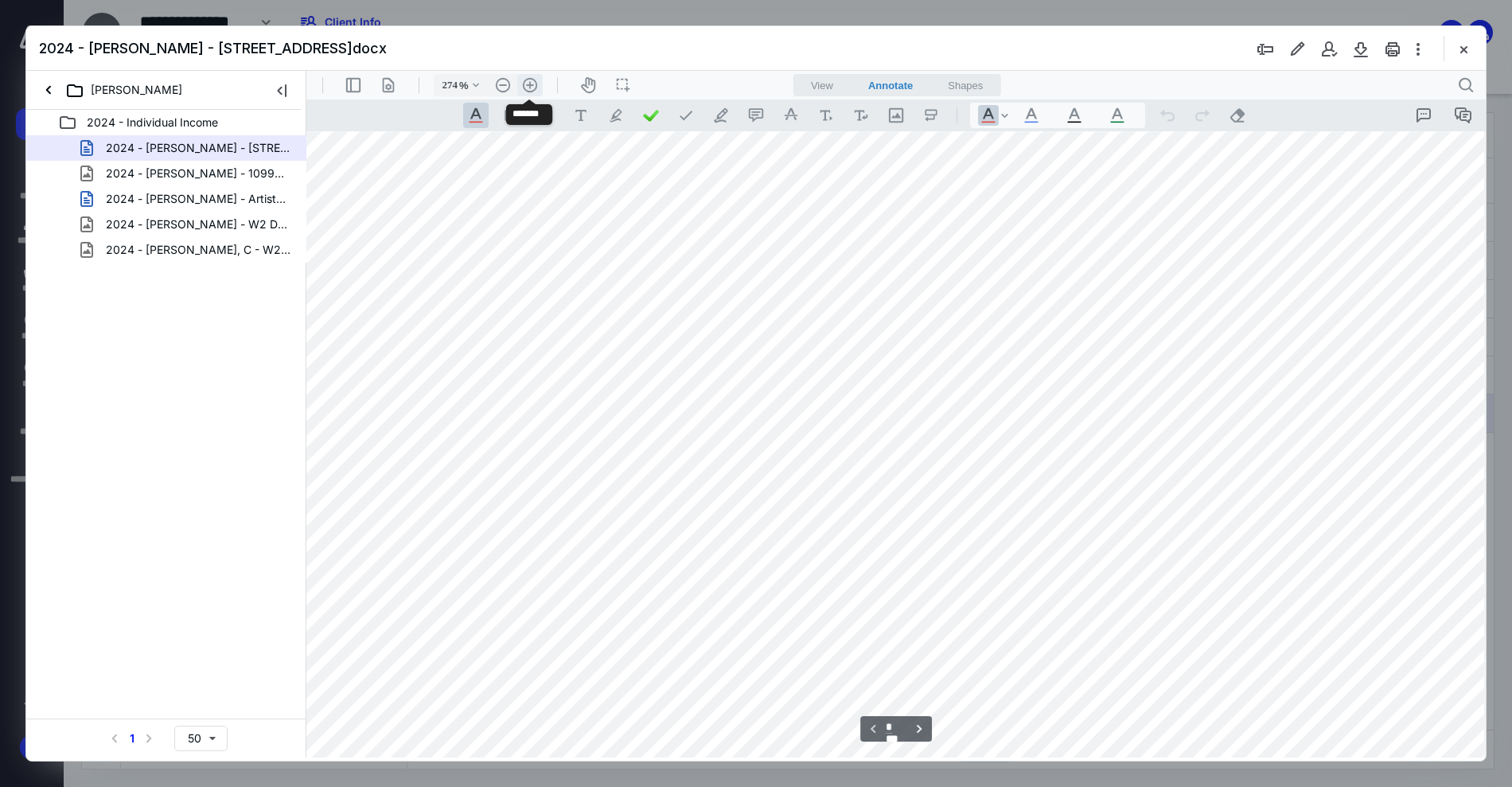 click on ".cls-1{fill:#abb0c4;} icon - header - zoom - in - line" at bounding box center [530, 85] 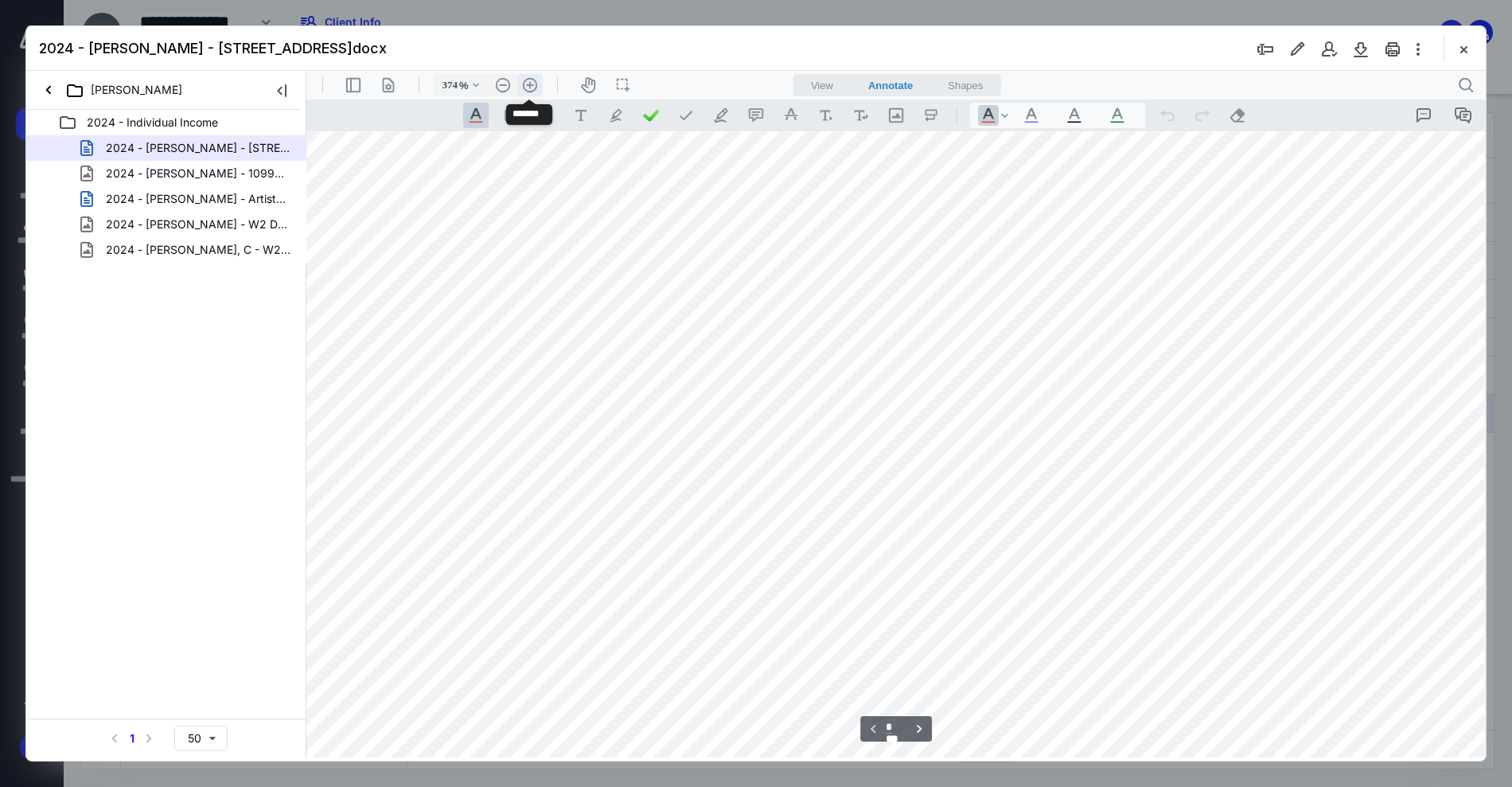 scroll, scrollTop: 327, scrollLeft: 337, axis: both 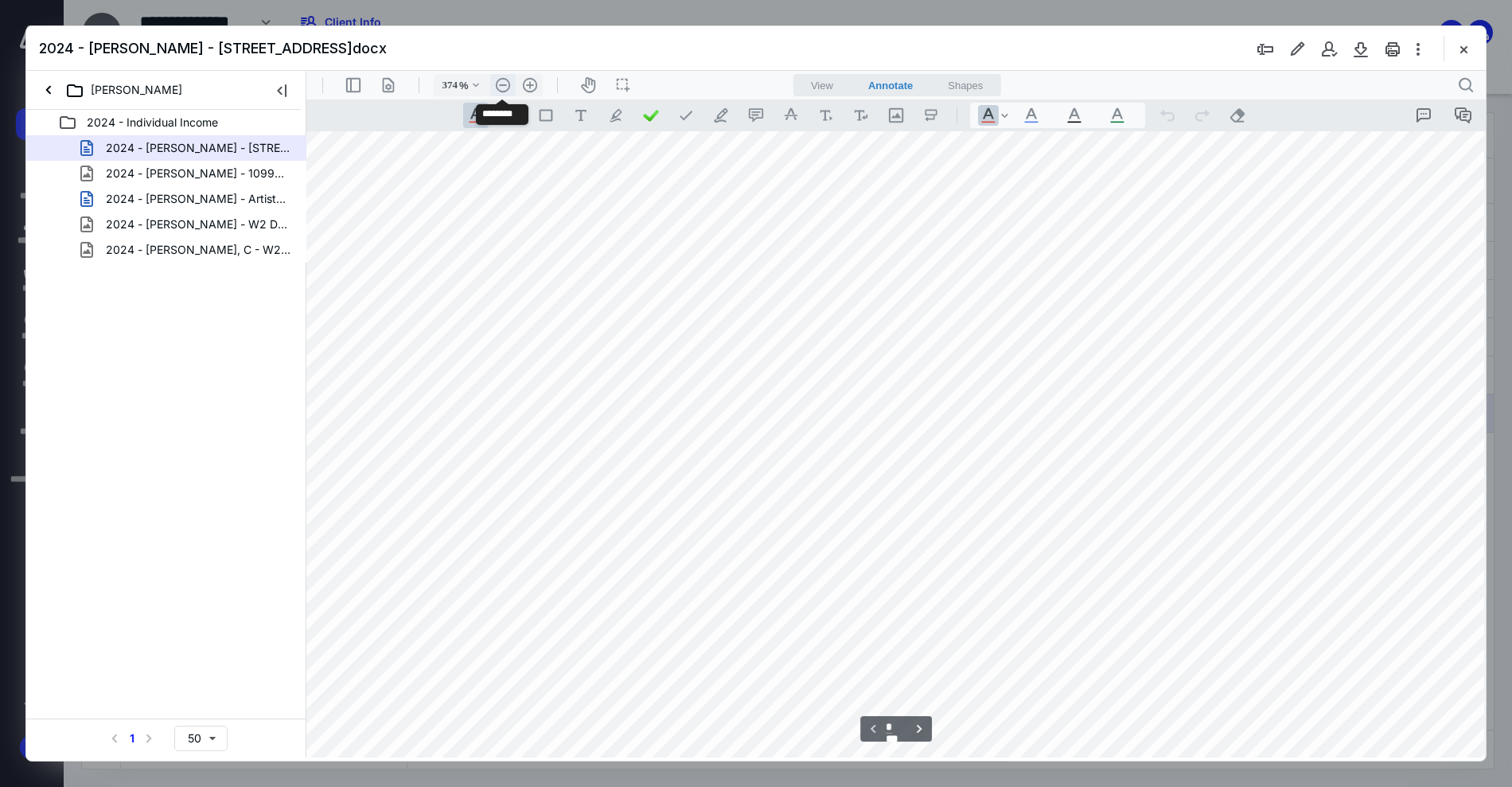 click on ".cls-1{fill:#abb0c4;} icon - header - zoom - out - line" at bounding box center (503, 85) 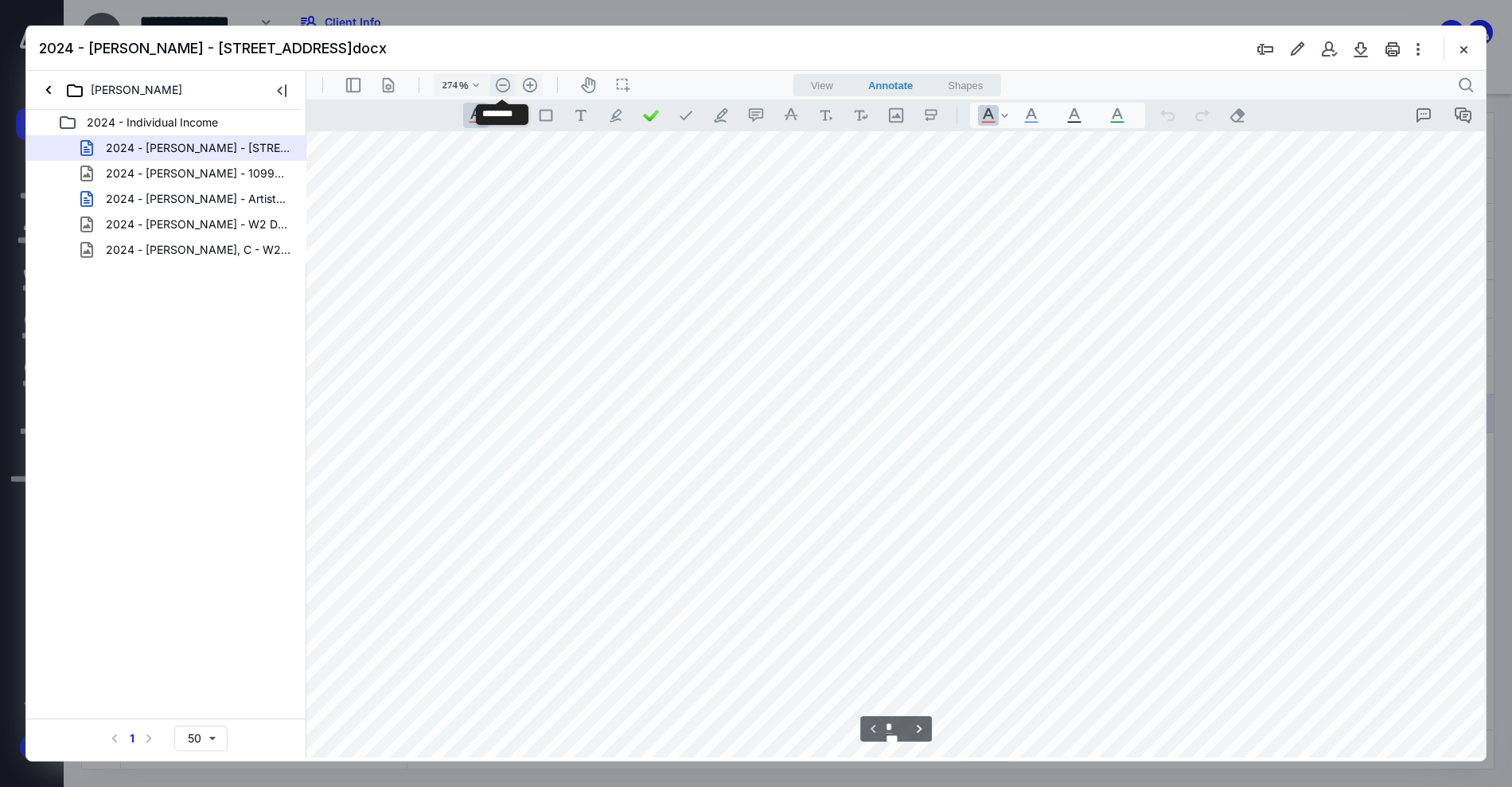 scroll, scrollTop: 163, scrollLeft: 89, axis: both 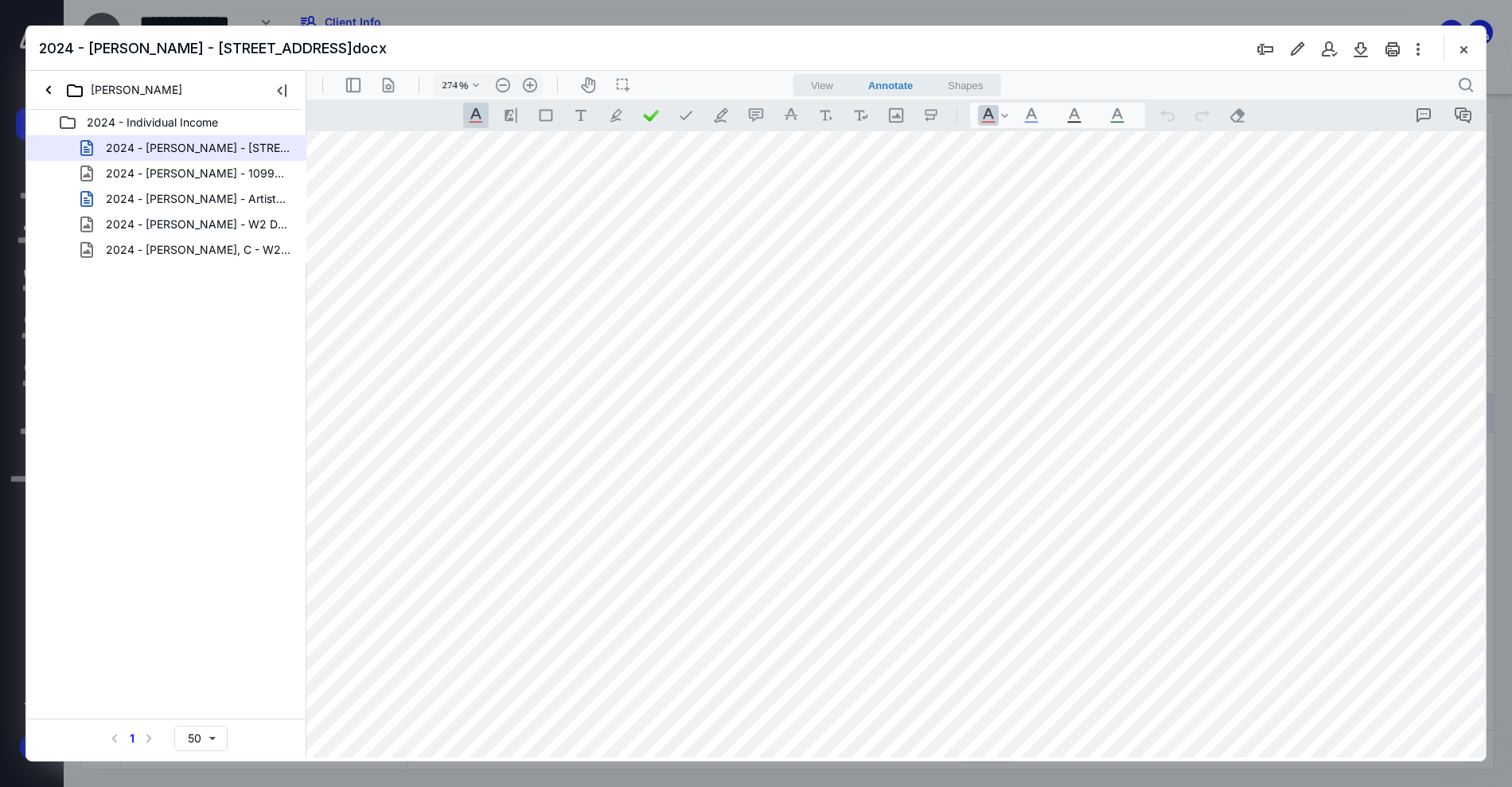 drag, startPoint x: 502, startPoint y: 514, endPoint x: 914, endPoint y: 516, distance: 412.00485 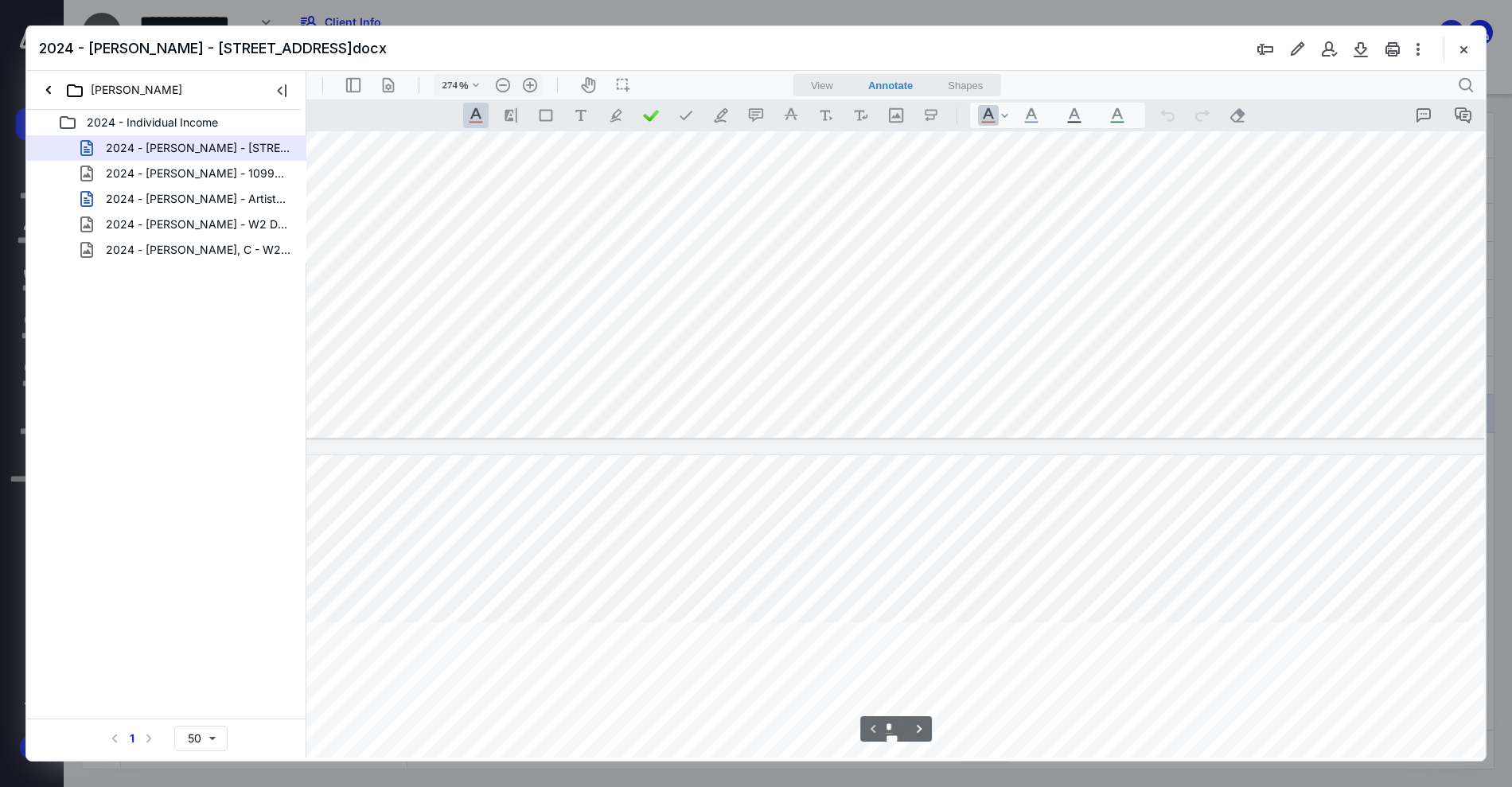 type on "*" 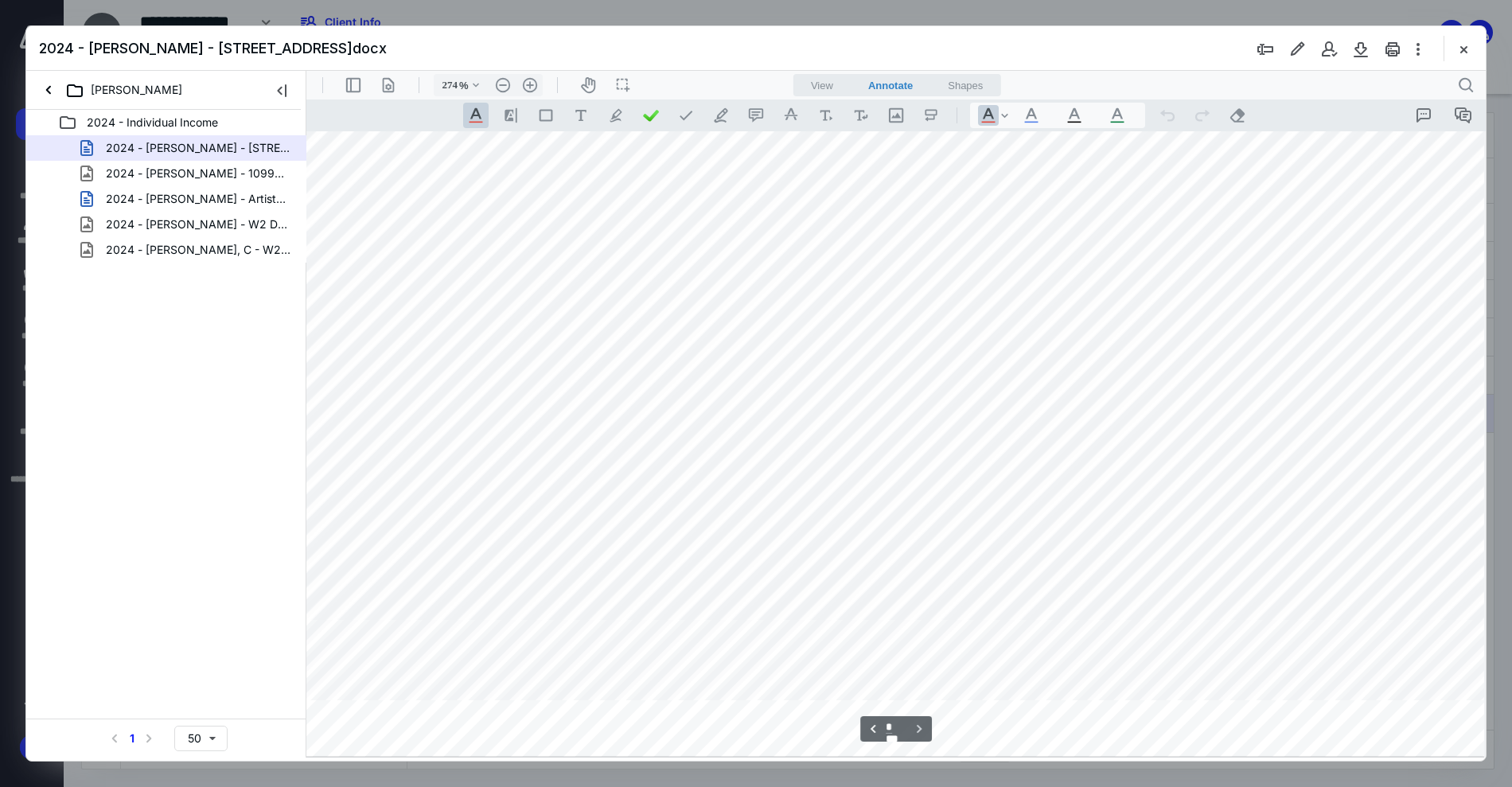 scroll, scrollTop: 2861, scrollLeft: 91, axis: both 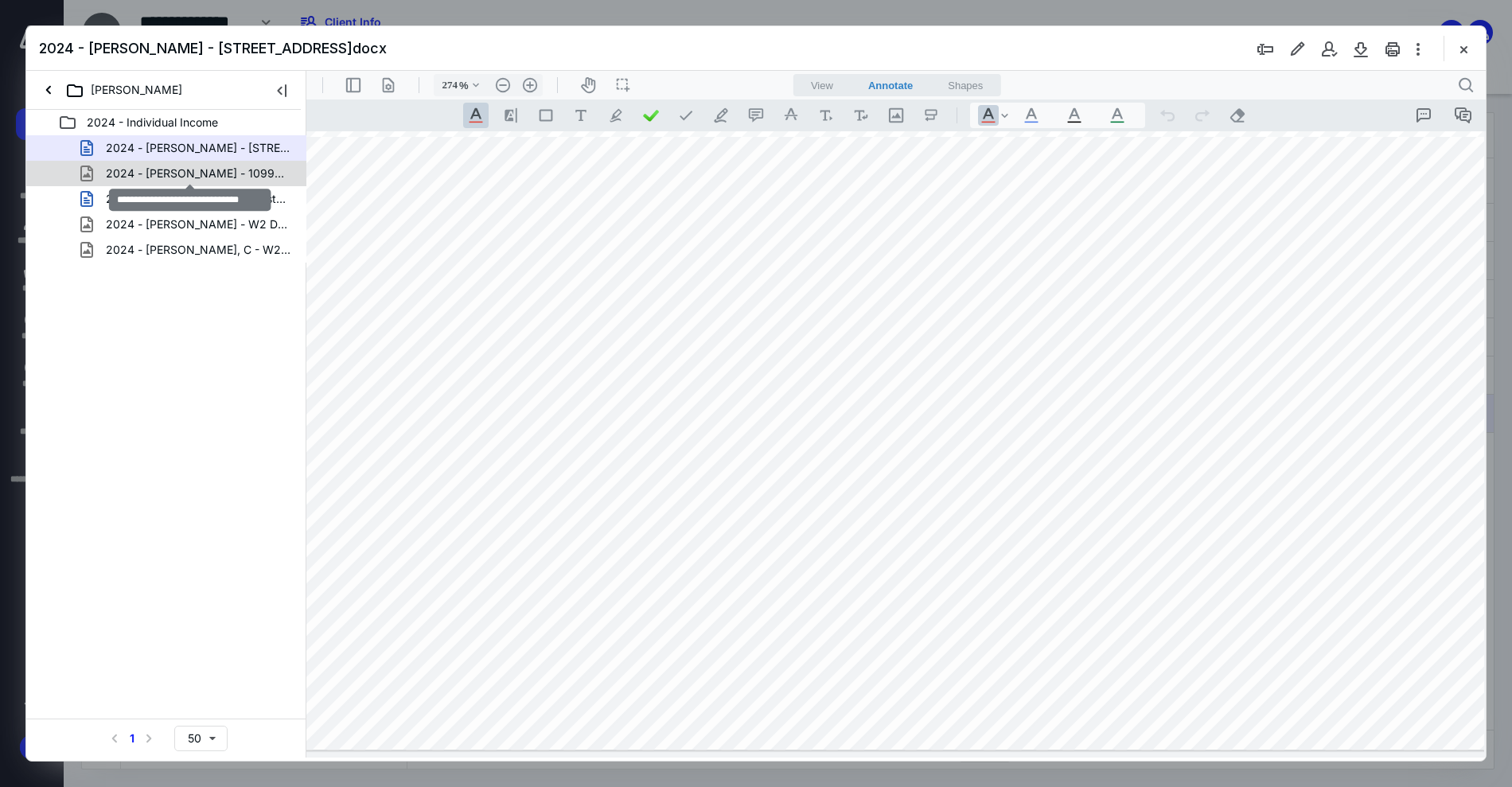 click on "2024 - [PERSON_NAME] - 1099K CoStar.jpg" at bounding box center [198, 173] 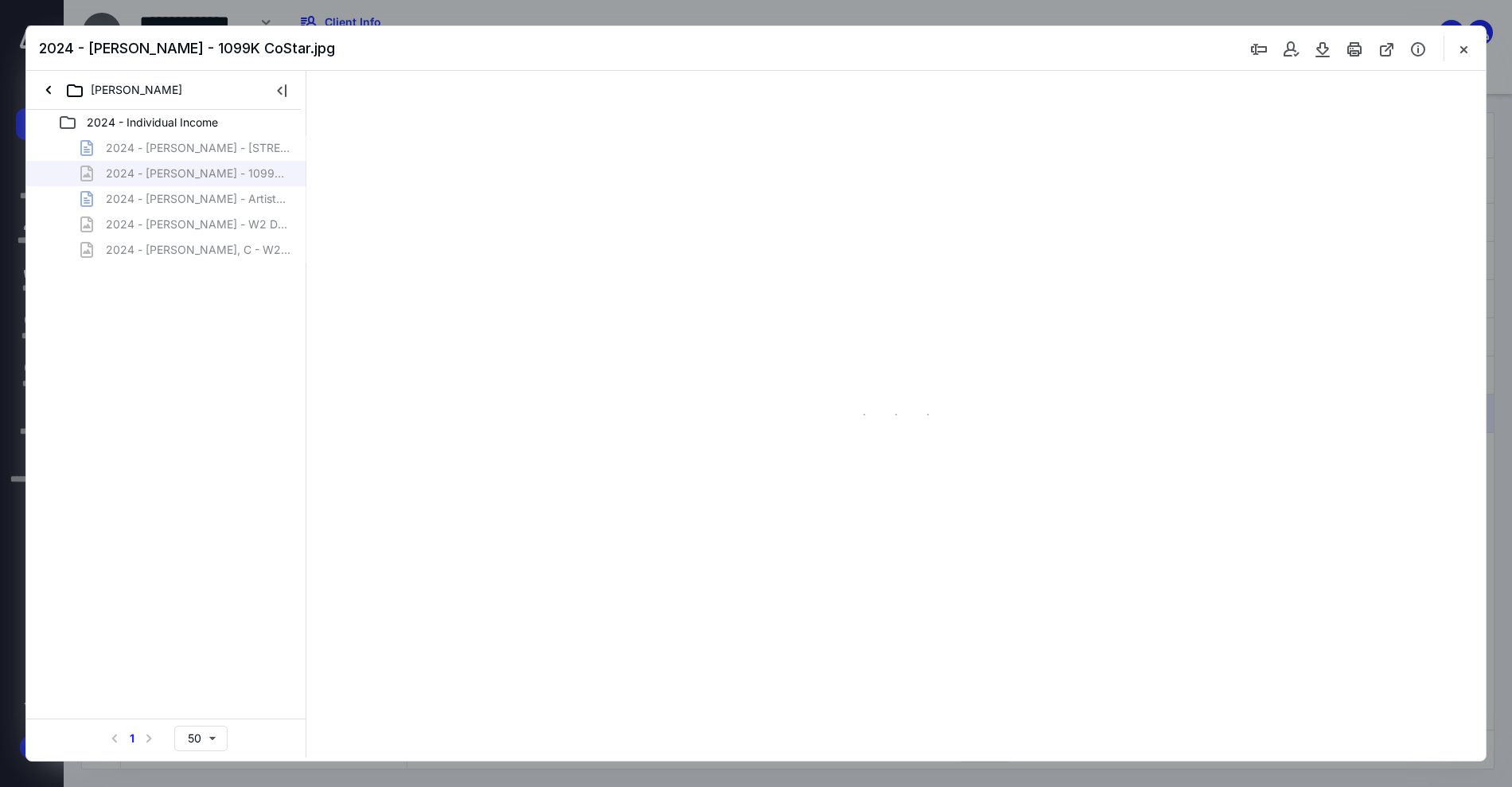scroll, scrollTop: 0, scrollLeft: 0, axis: both 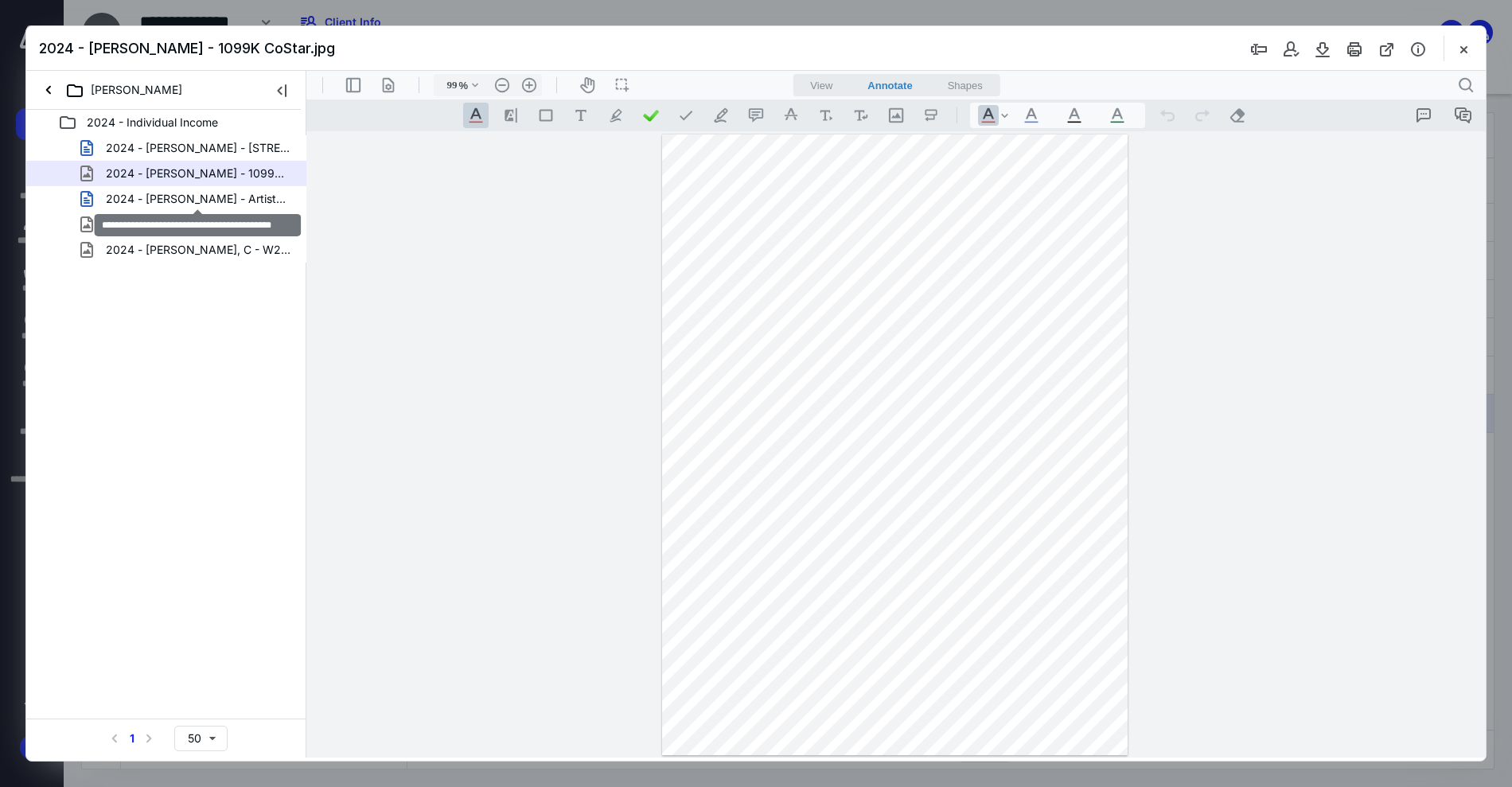 click on "2024 - [PERSON_NAME] - Artists Loft Financials.docx" at bounding box center [198, 199] 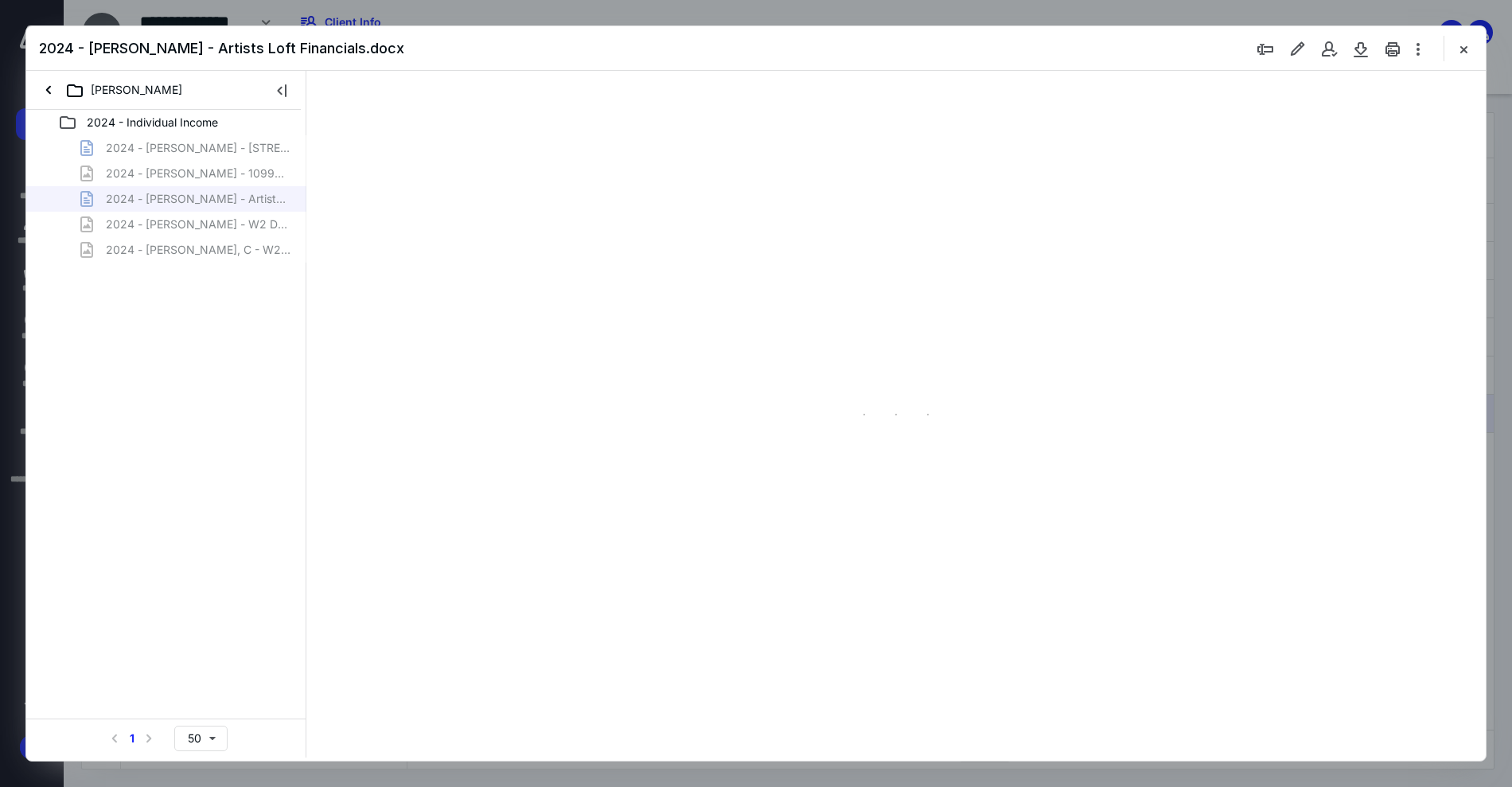 type on "99" 